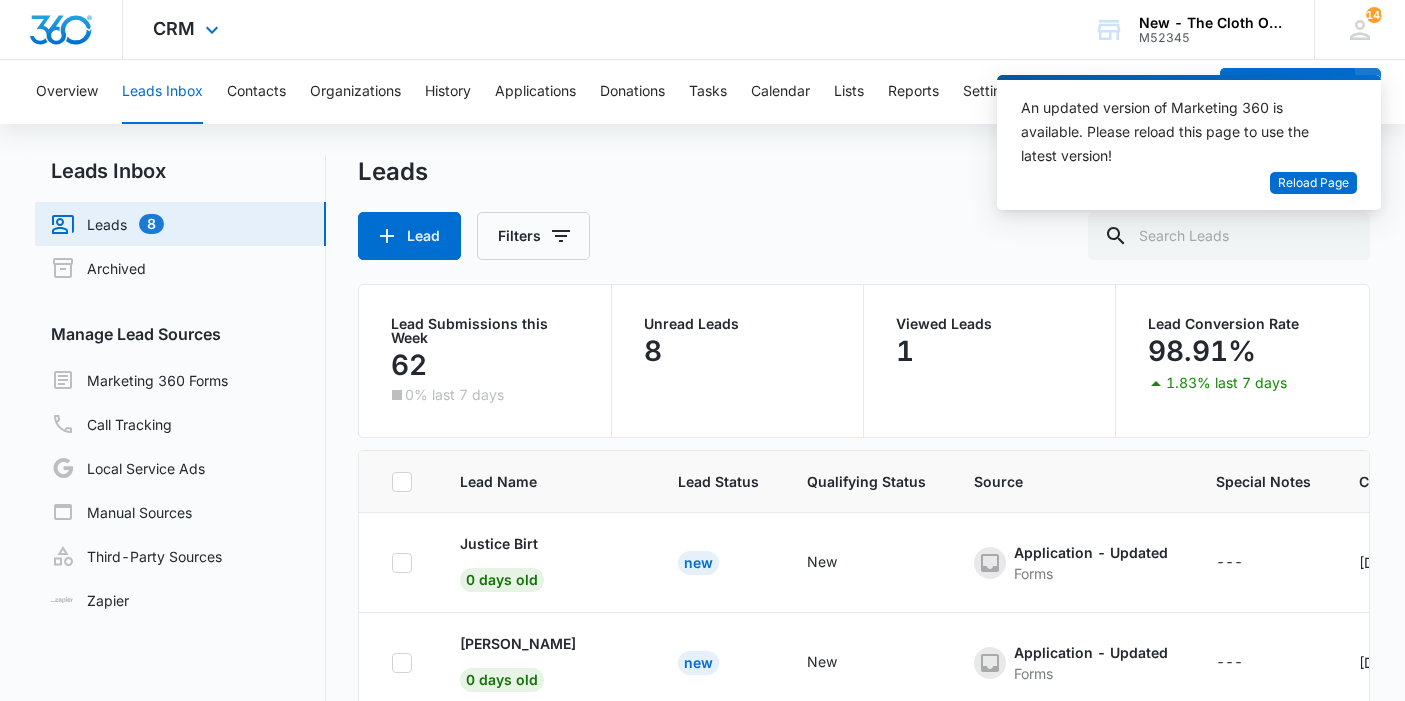 scroll, scrollTop: 163, scrollLeft: 0, axis: vertical 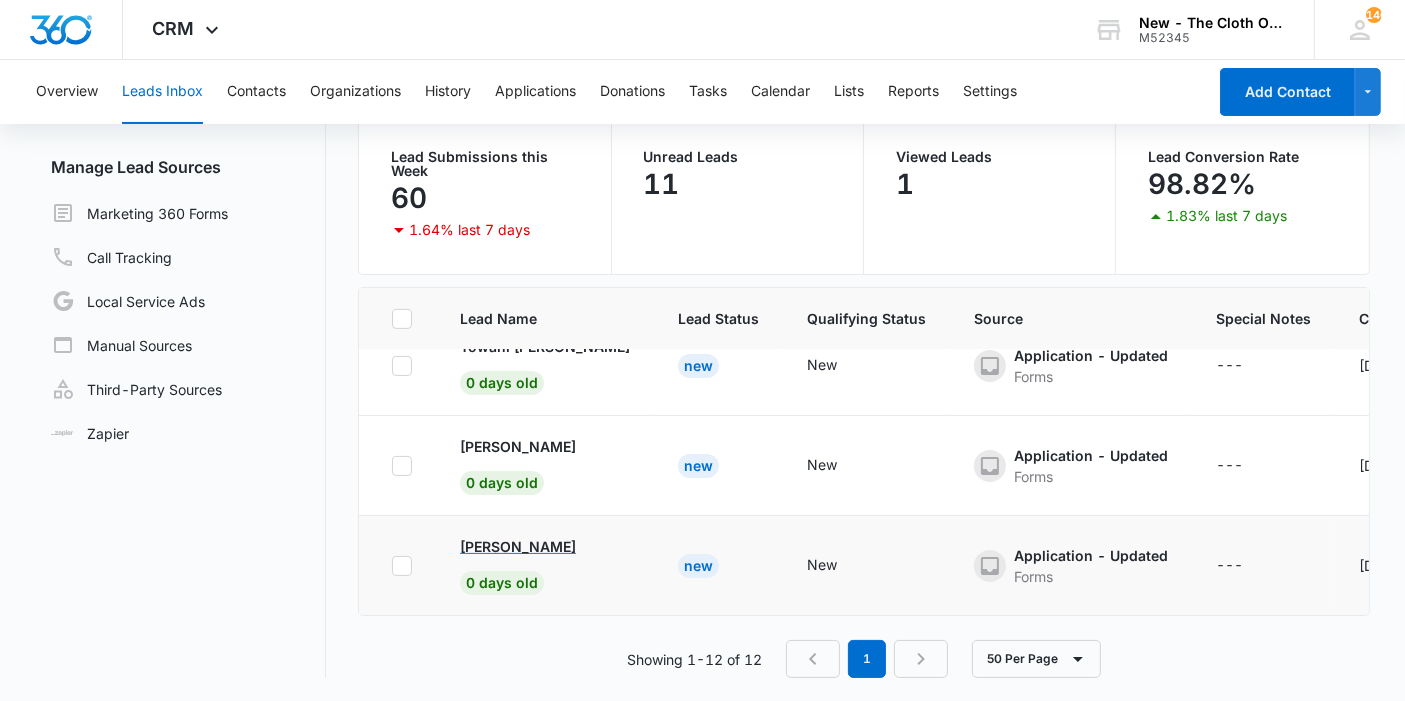 click on "[PERSON_NAME]" at bounding box center (518, 546) 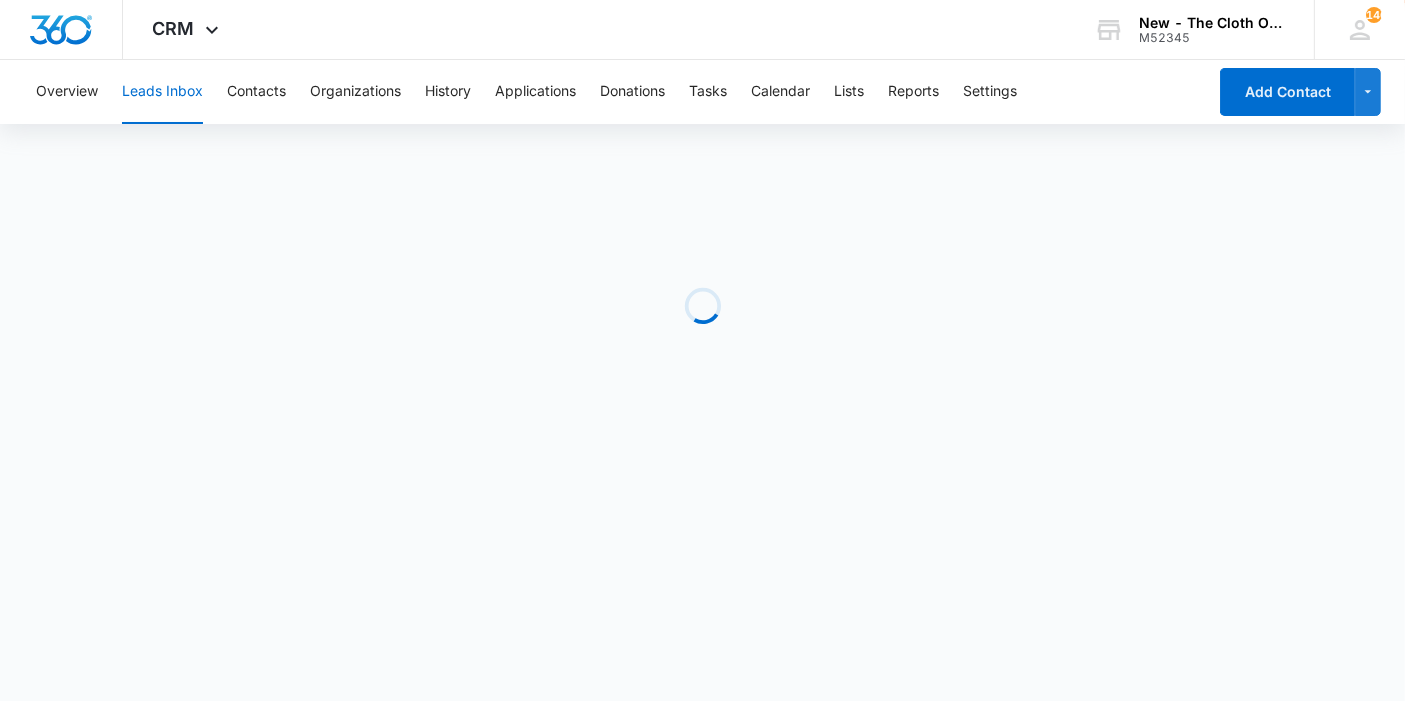 scroll, scrollTop: 0, scrollLeft: 0, axis: both 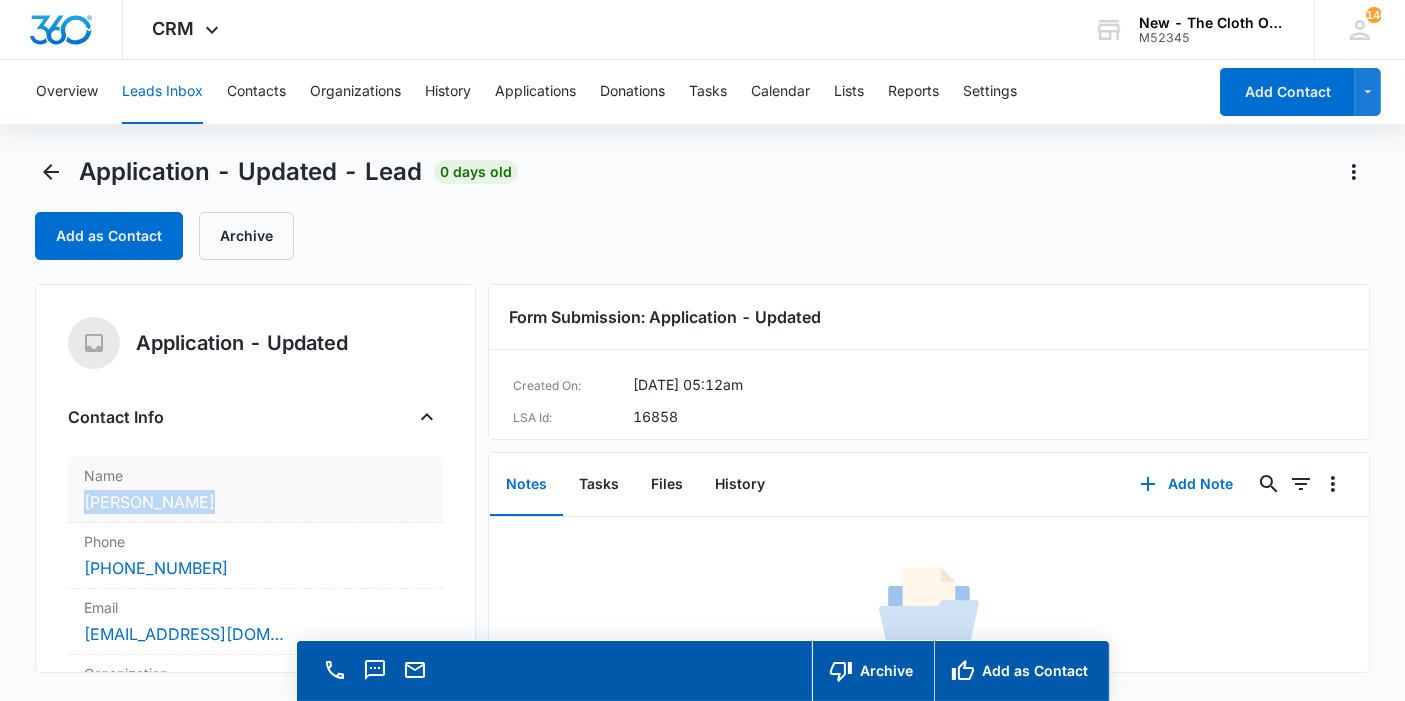 copy on "[PERSON_NAME]" 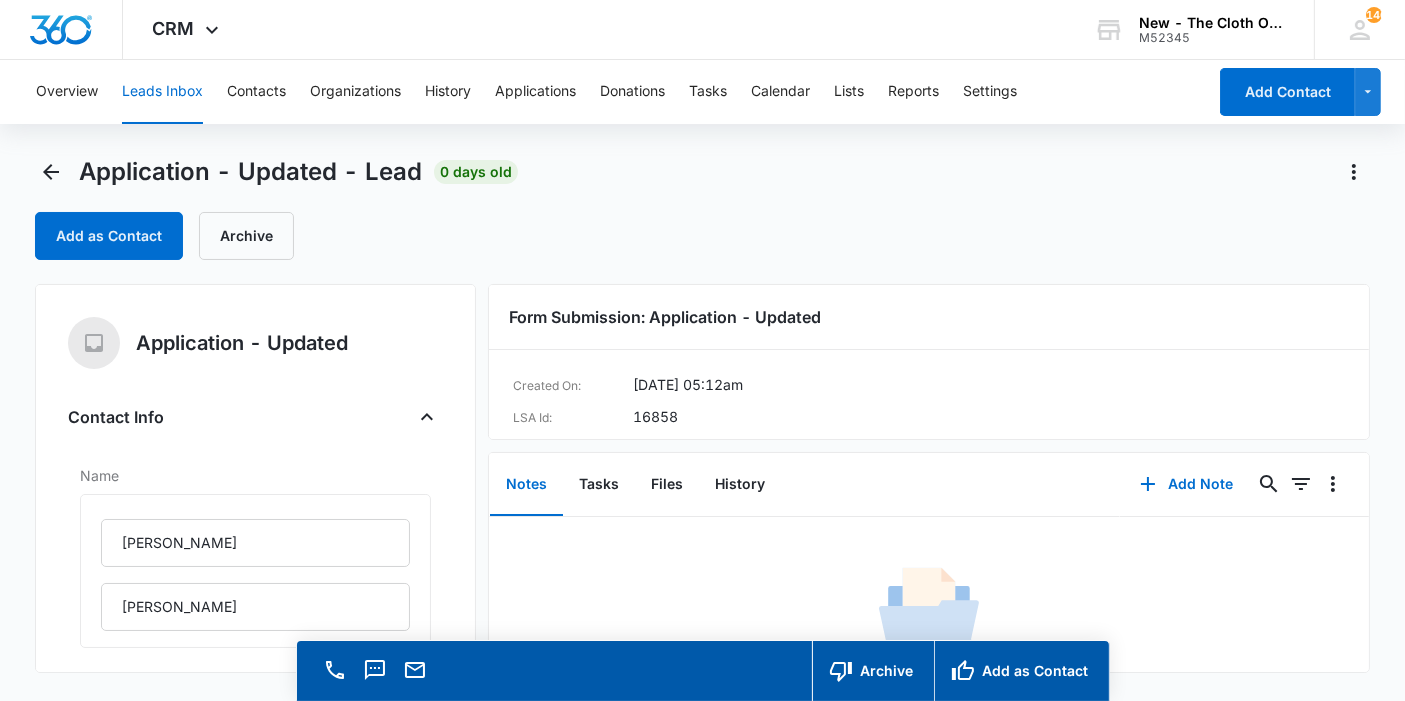 scroll, scrollTop: 222, scrollLeft: 0, axis: vertical 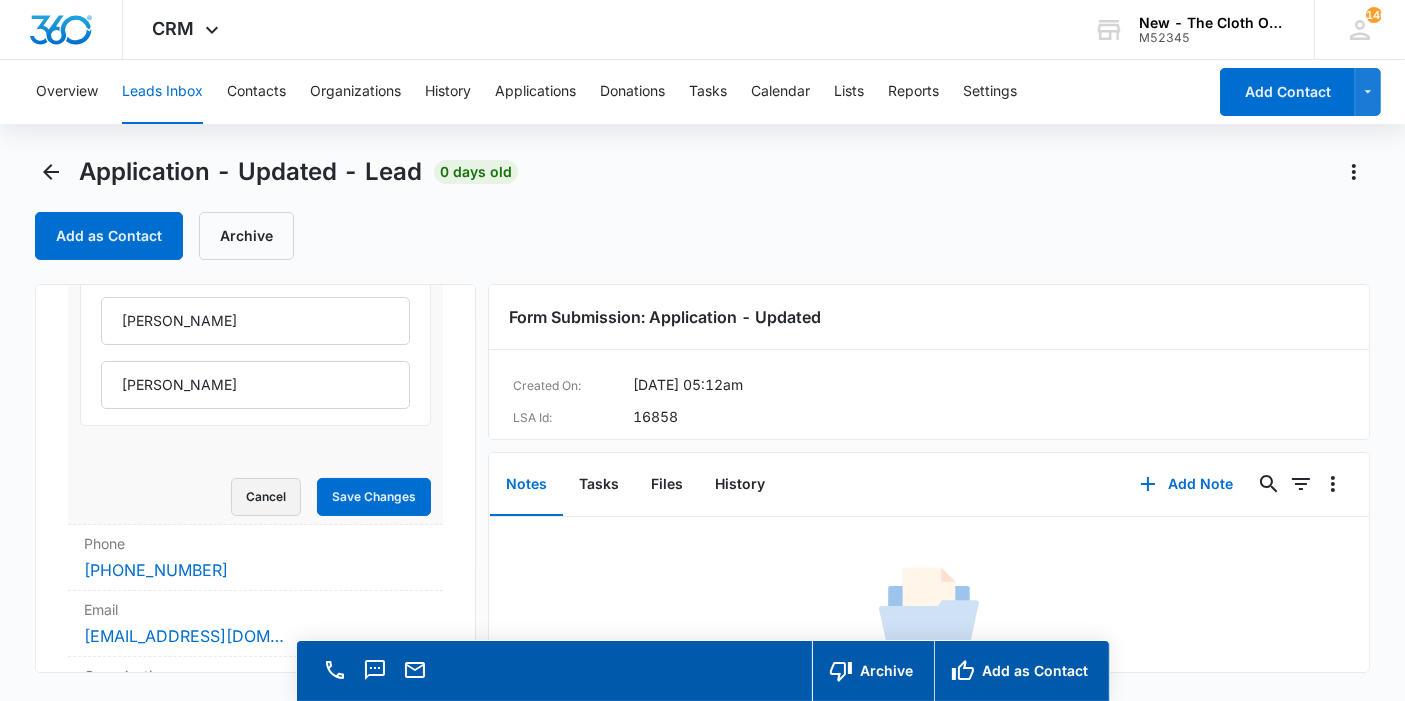 click on "Cancel" at bounding box center [266, 497] 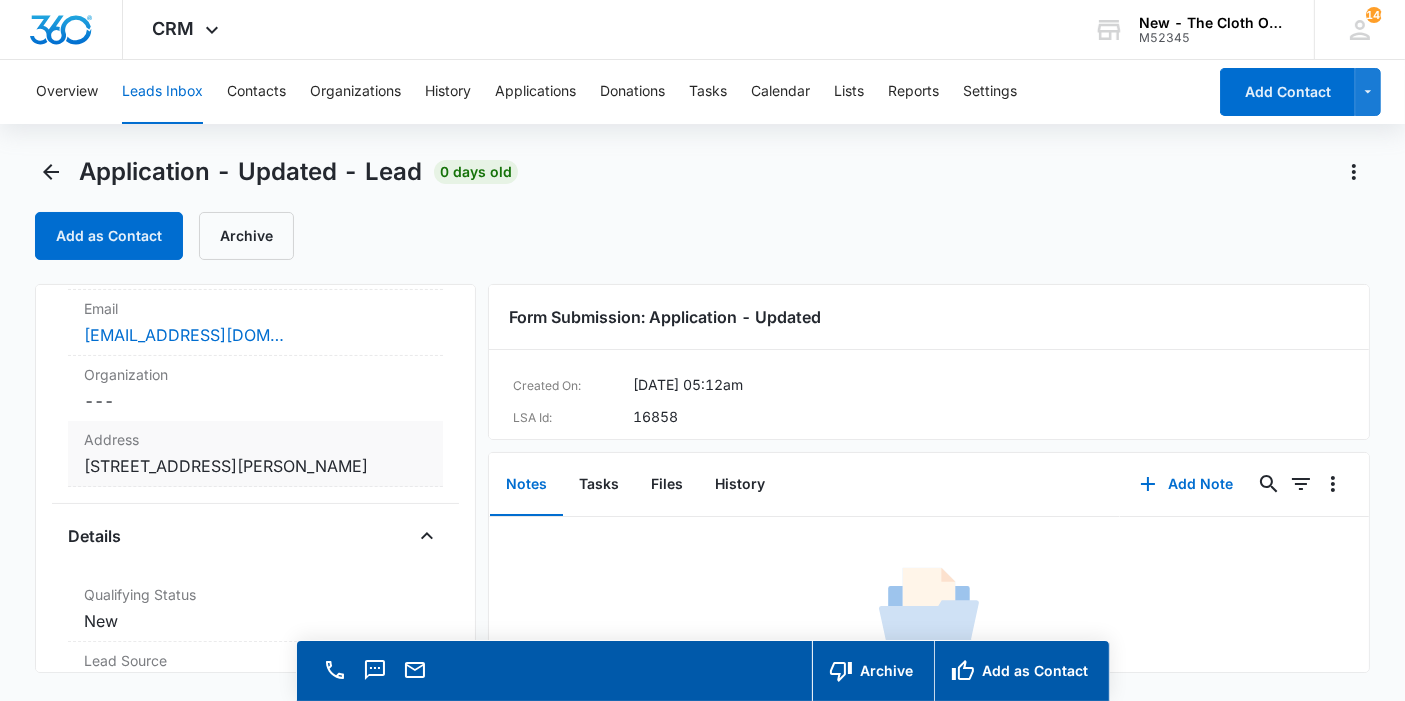 scroll, scrollTop: 317, scrollLeft: 0, axis: vertical 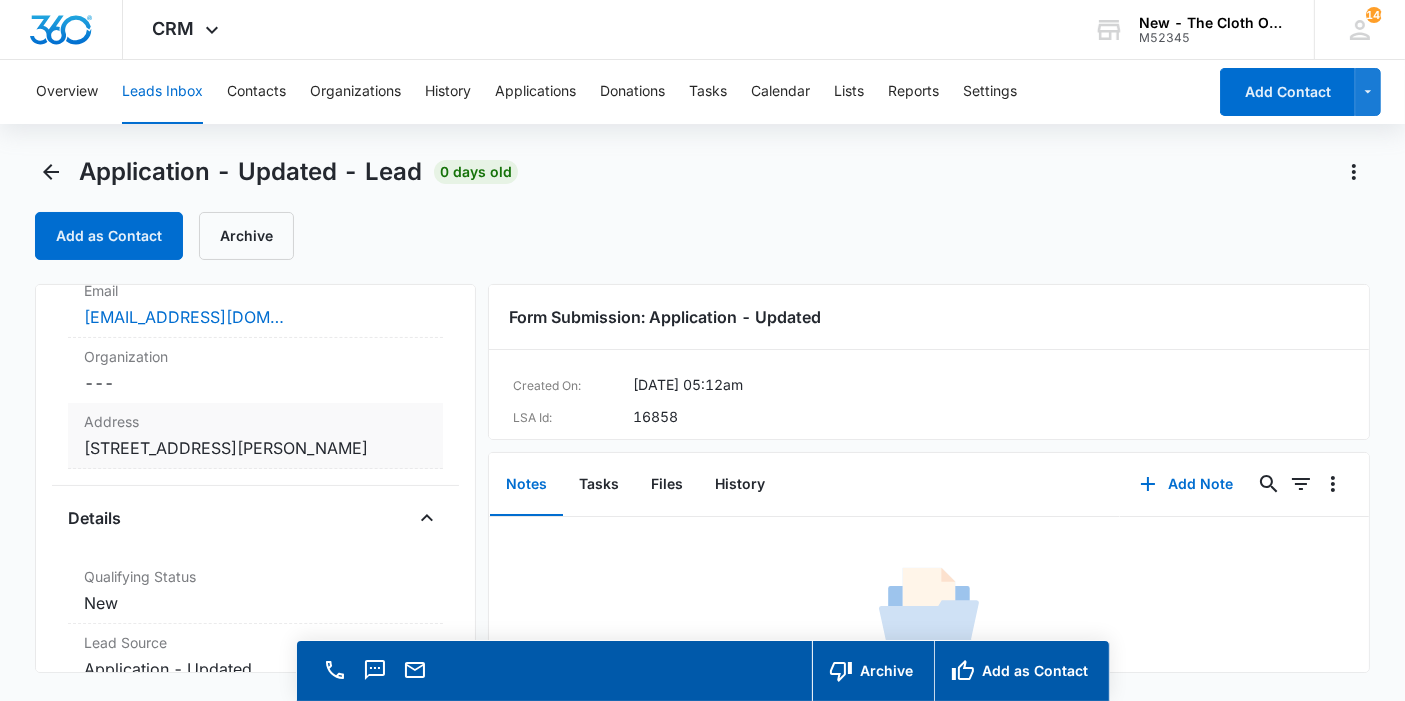 click on "Cancel Save Changes 204 TEVIS CIR APT 11 MARTINSBURG WV 25404 United States" at bounding box center (255, 448) 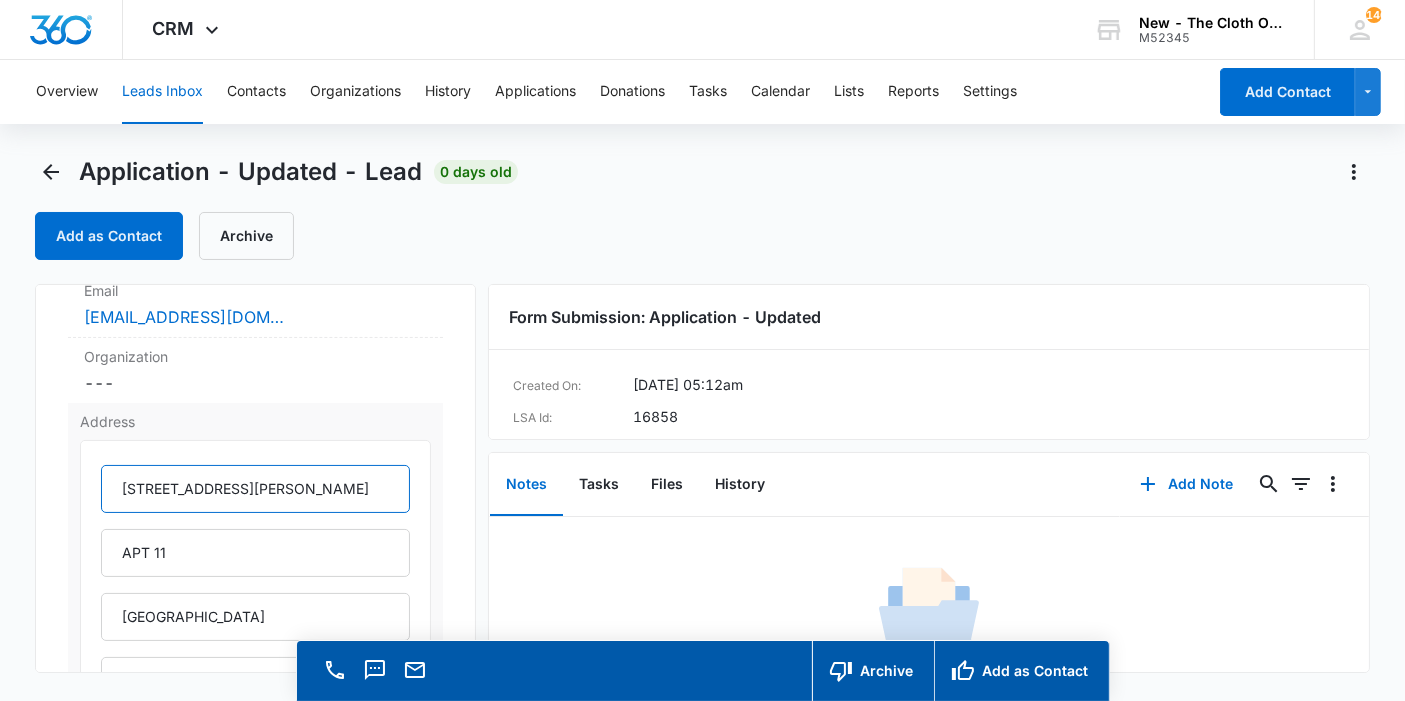 click on "204 TEVIS CIR" at bounding box center (255, 489) 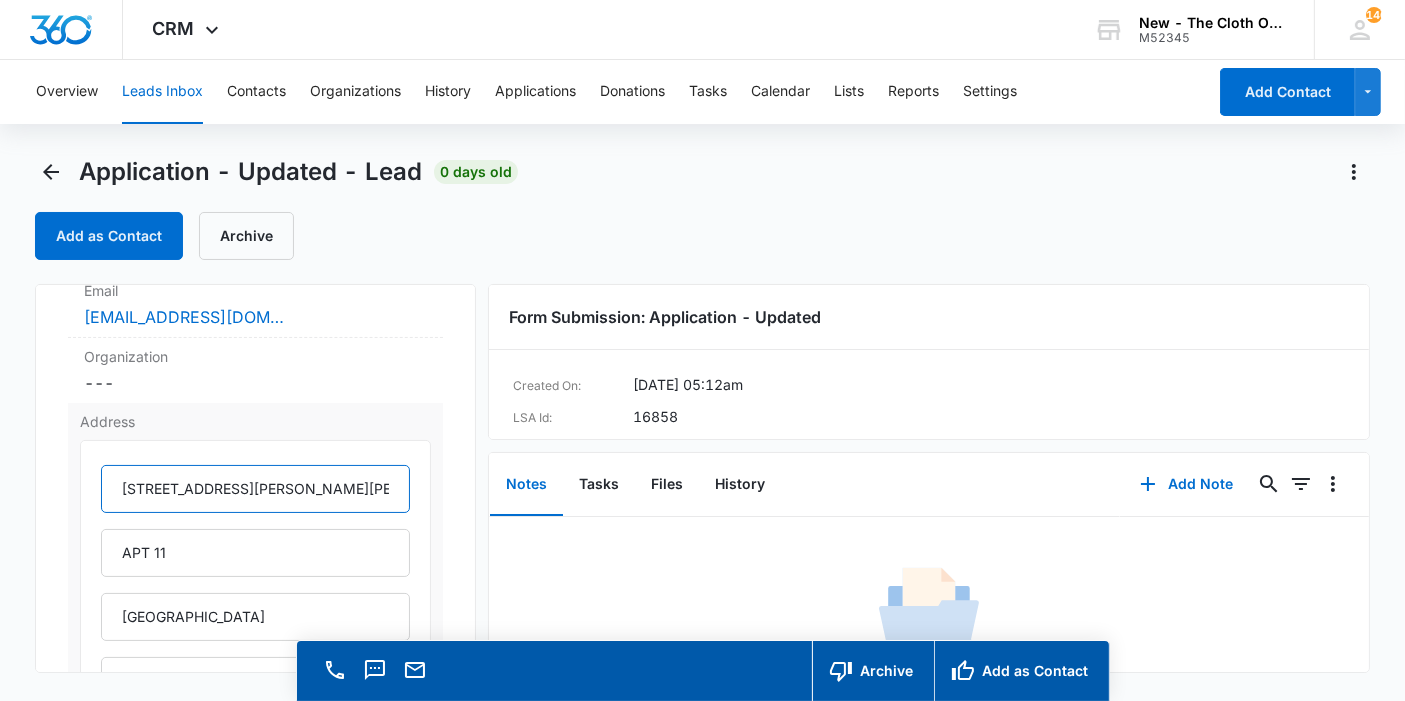 drag, startPoint x: 302, startPoint y: 487, endPoint x: 234, endPoint y: 491, distance: 68.117546 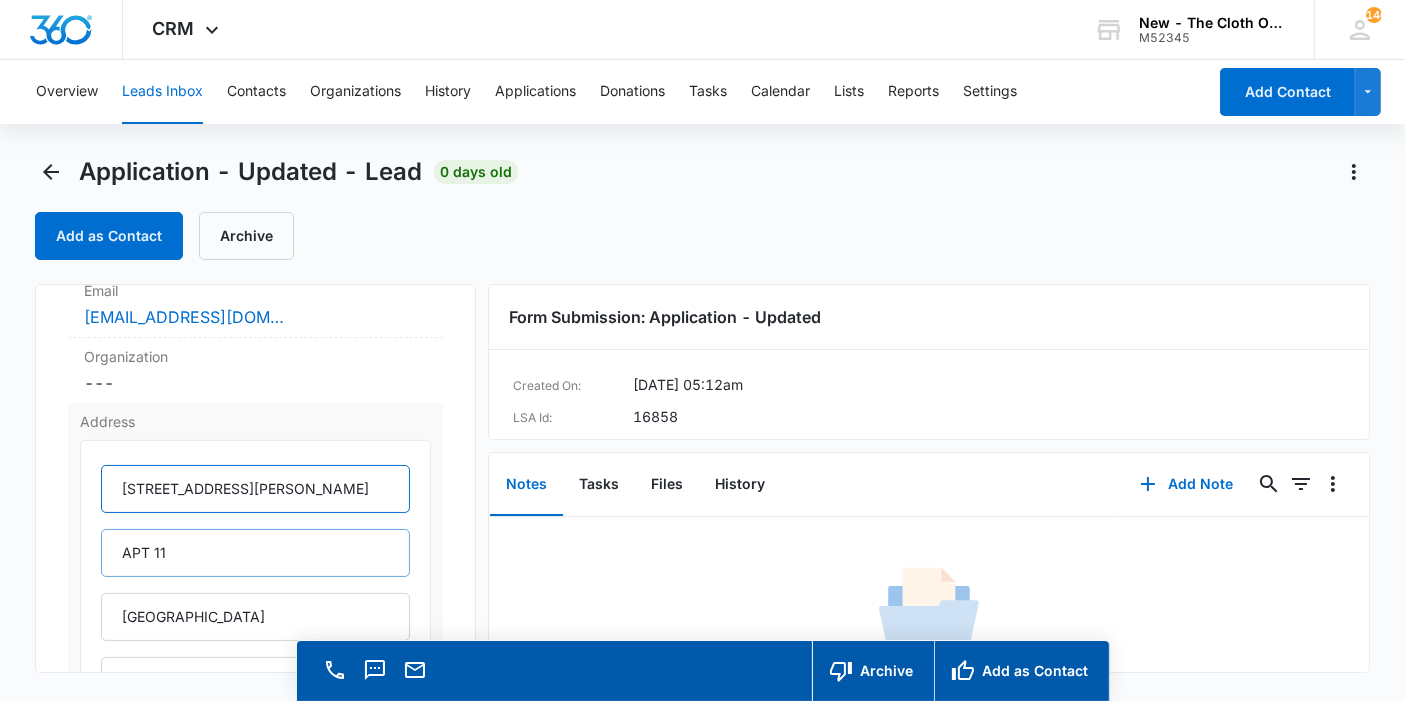 type on "204 Tevis Circle" 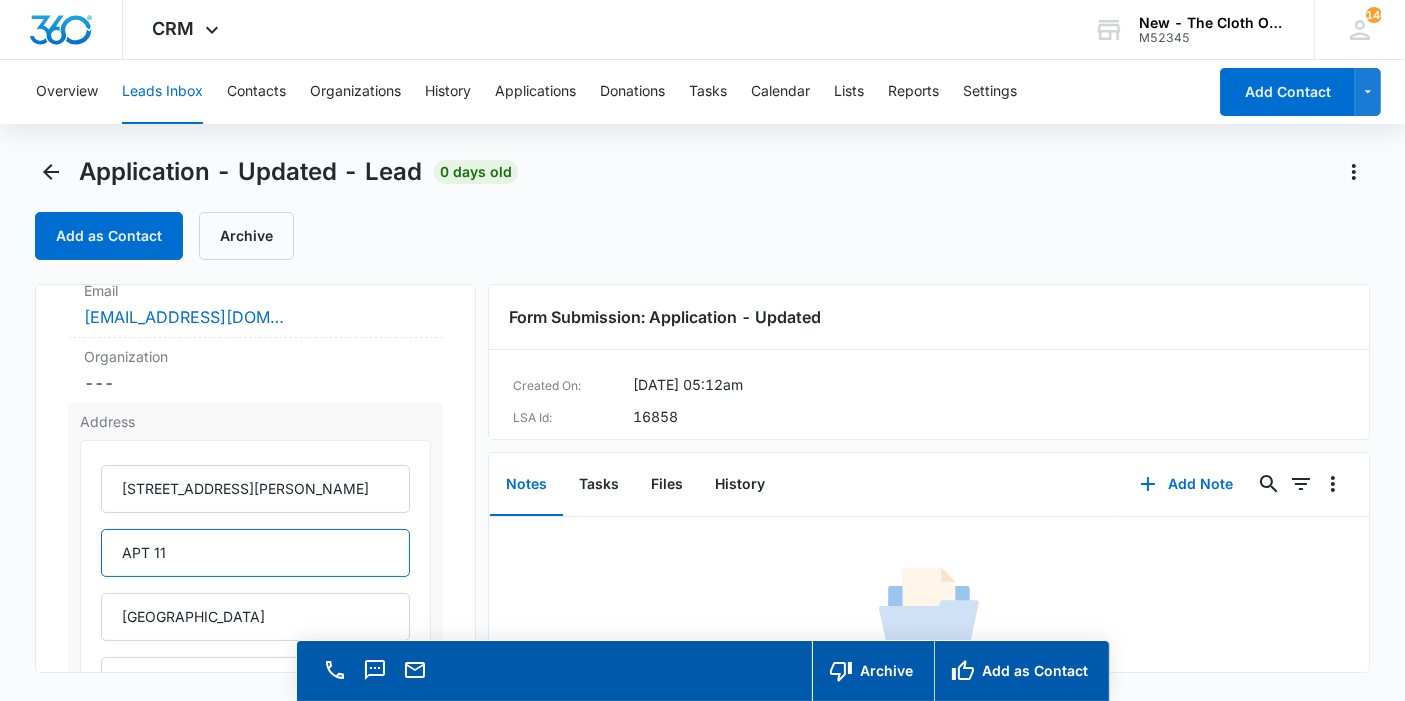 drag, startPoint x: 149, startPoint y: 555, endPoint x: 134, endPoint y: 556, distance: 15.033297 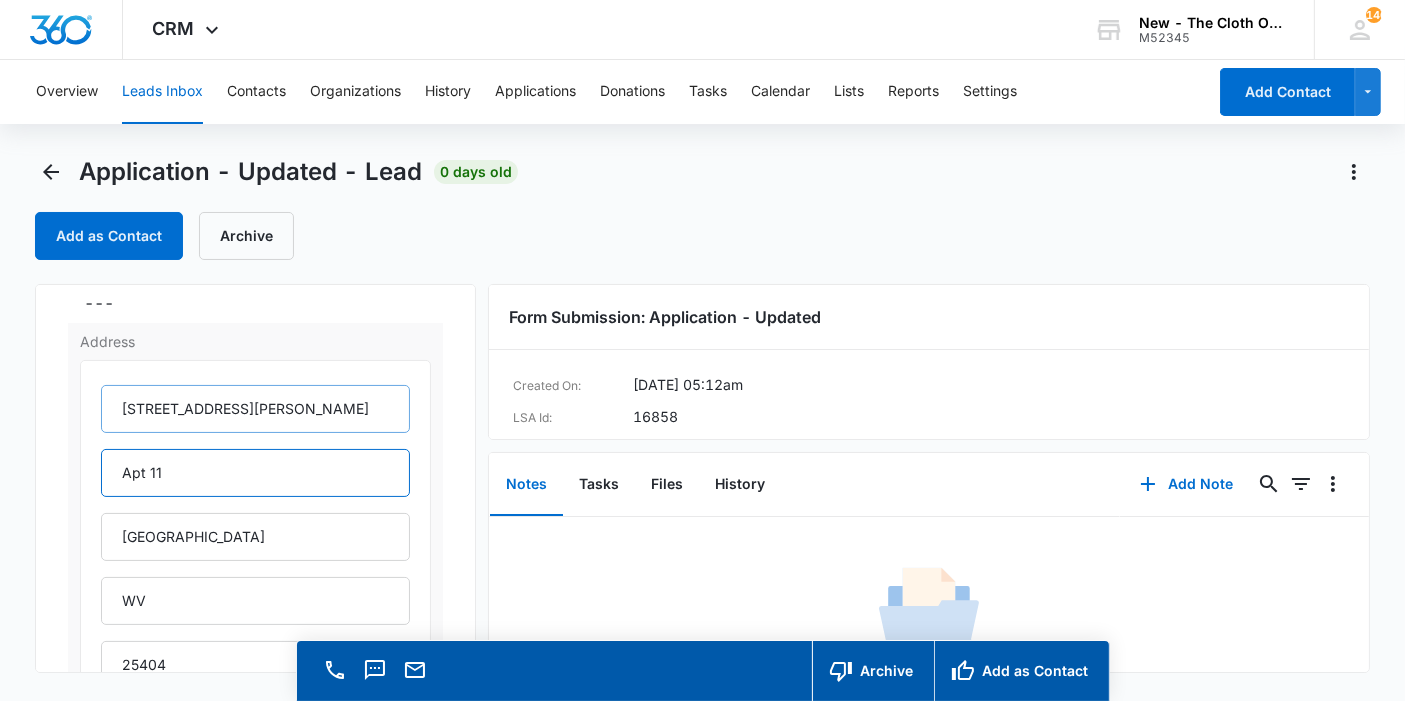 scroll, scrollTop: 428, scrollLeft: 0, axis: vertical 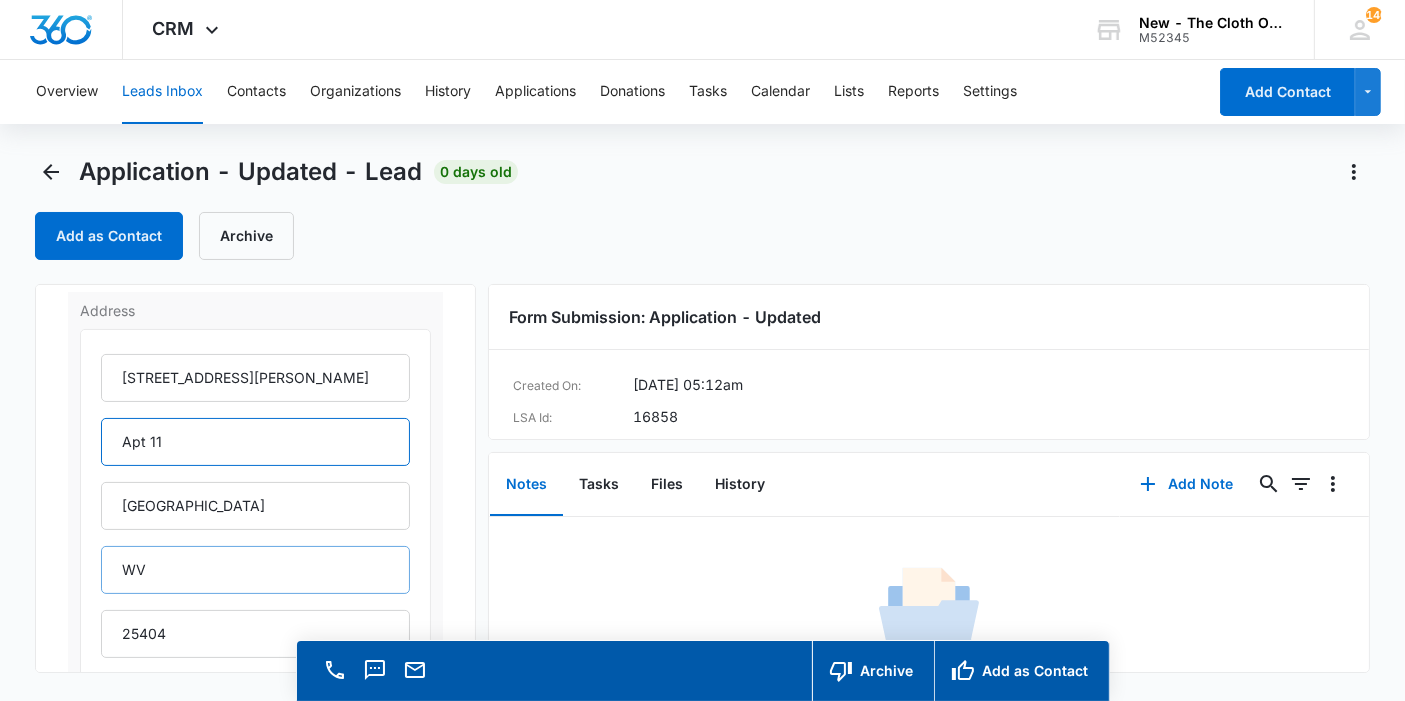 type on "Apt 11" 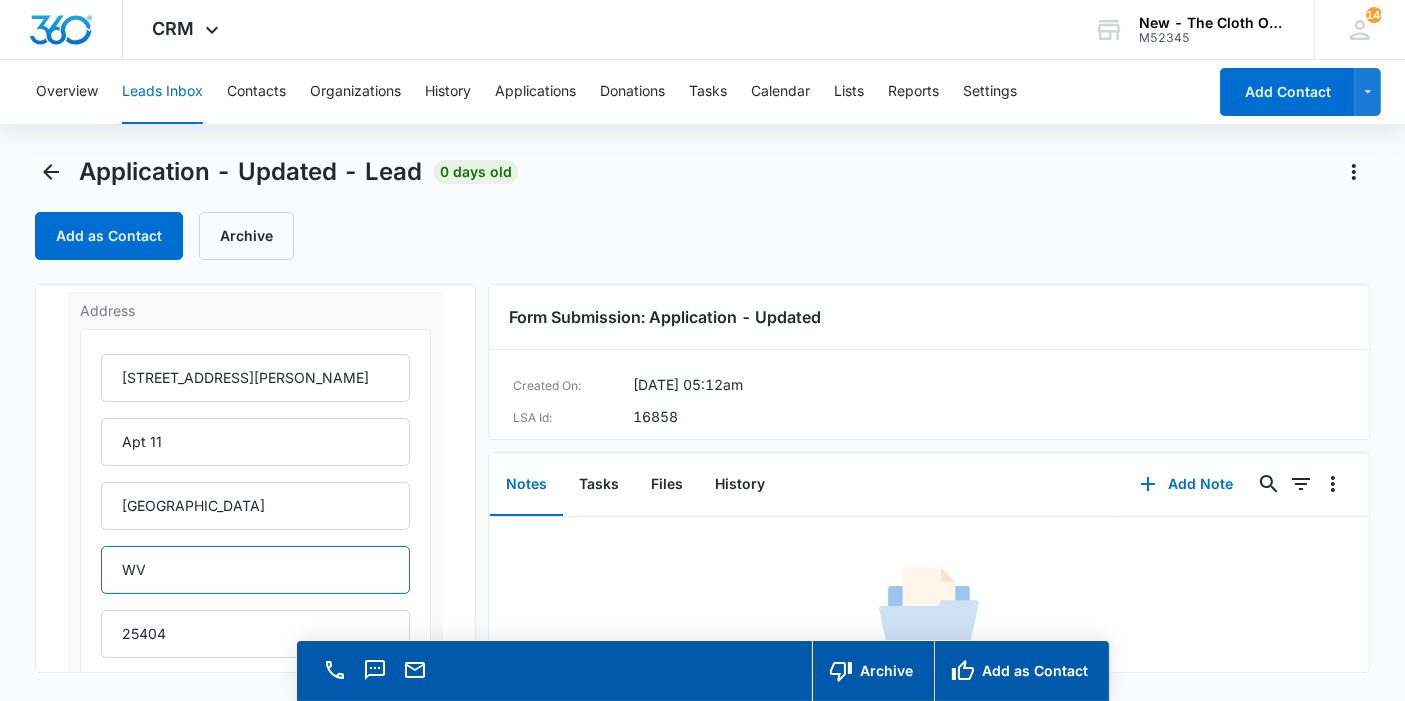 click on "WV" at bounding box center (255, 570) 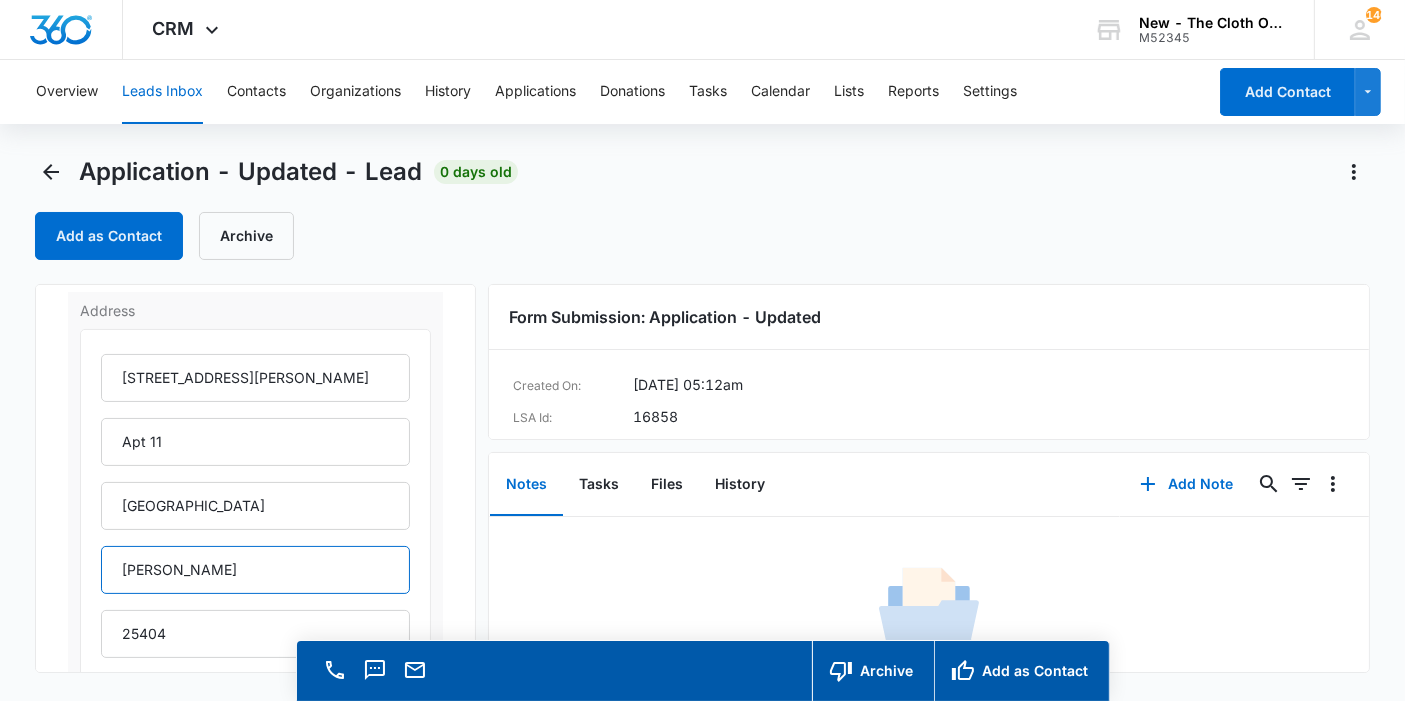 type on "West Virginia" 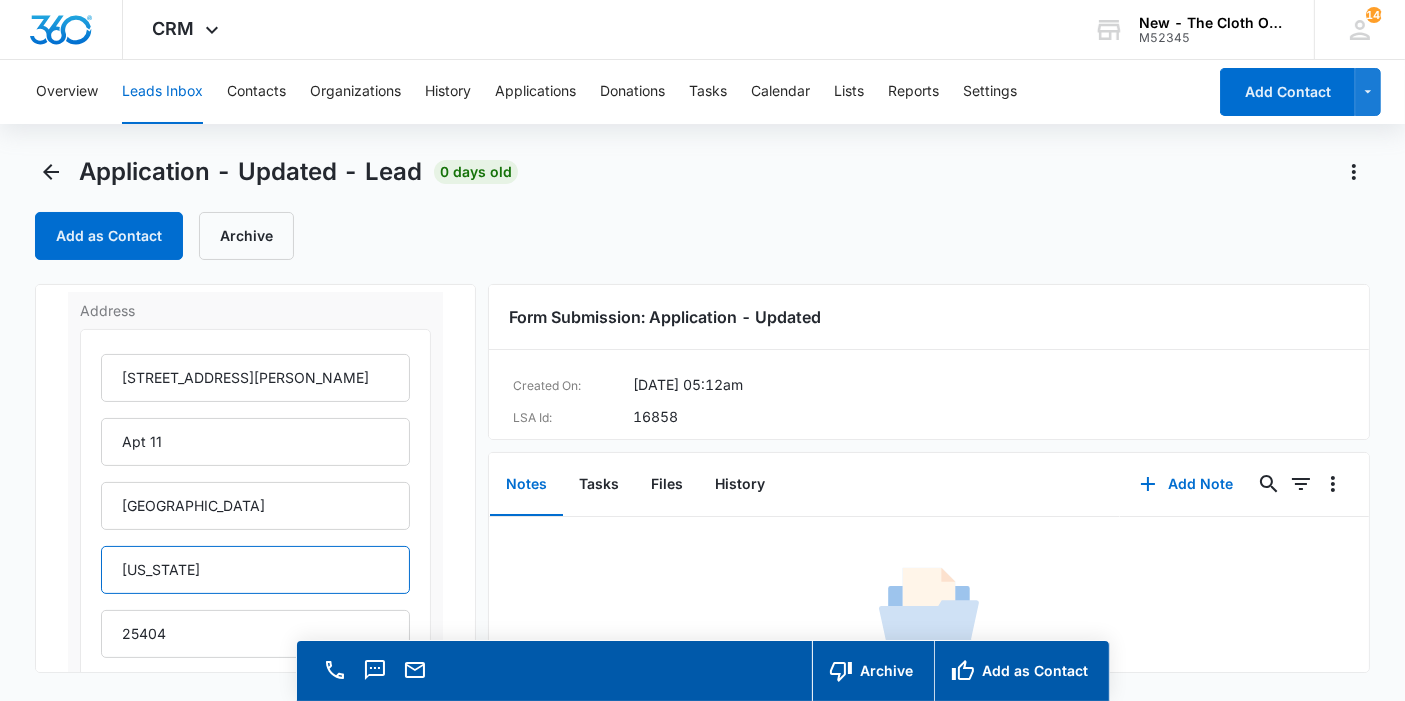 scroll, scrollTop: 540, scrollLeft: 0, axis: vertical 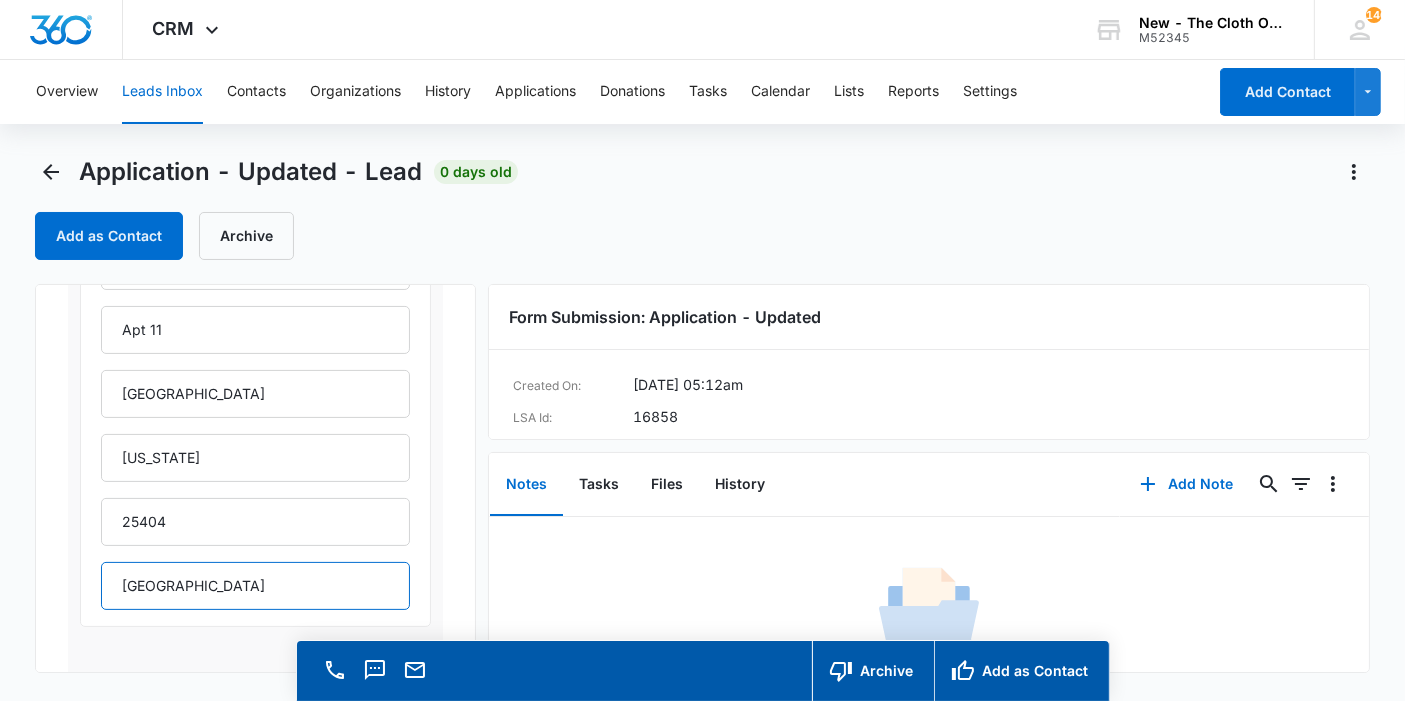 drag, startPoint x: 259, startPoint y: 578, endPoint x: 104, endPoint y: 564, distance: 155.63097 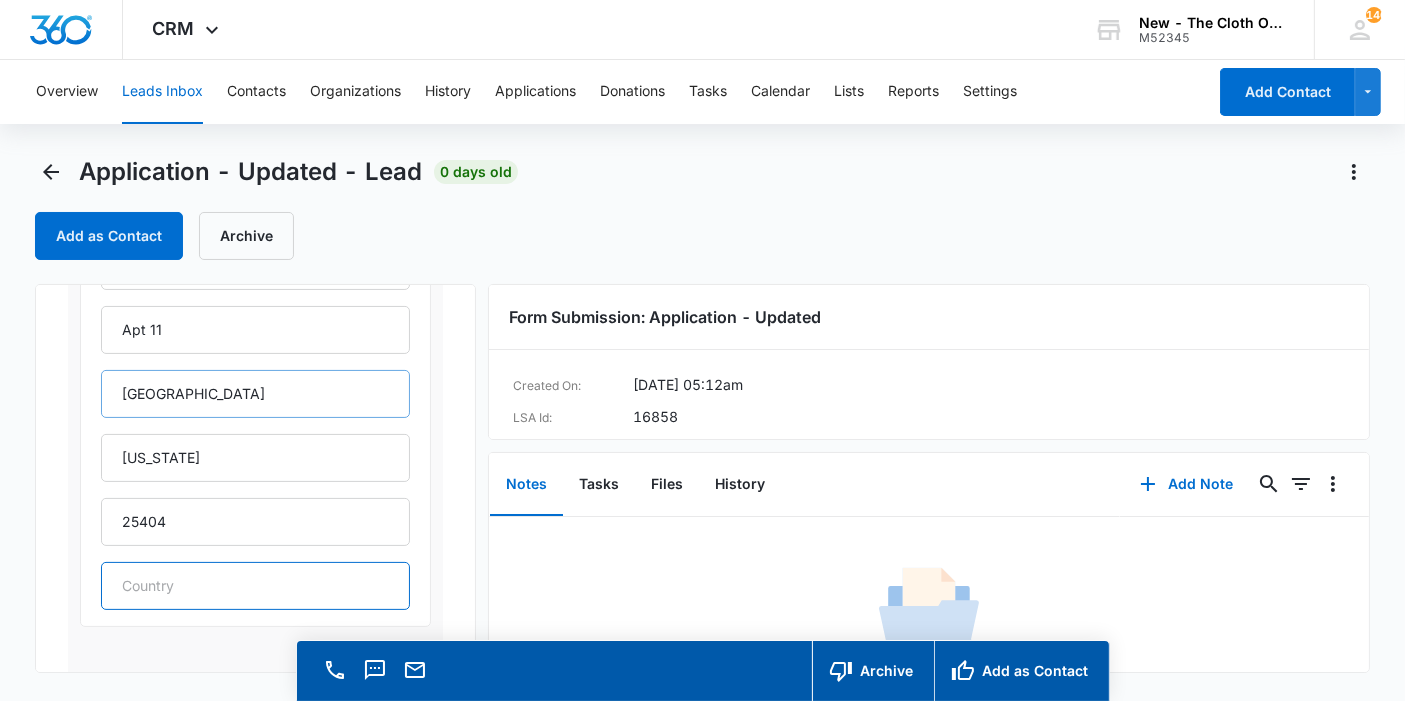 type 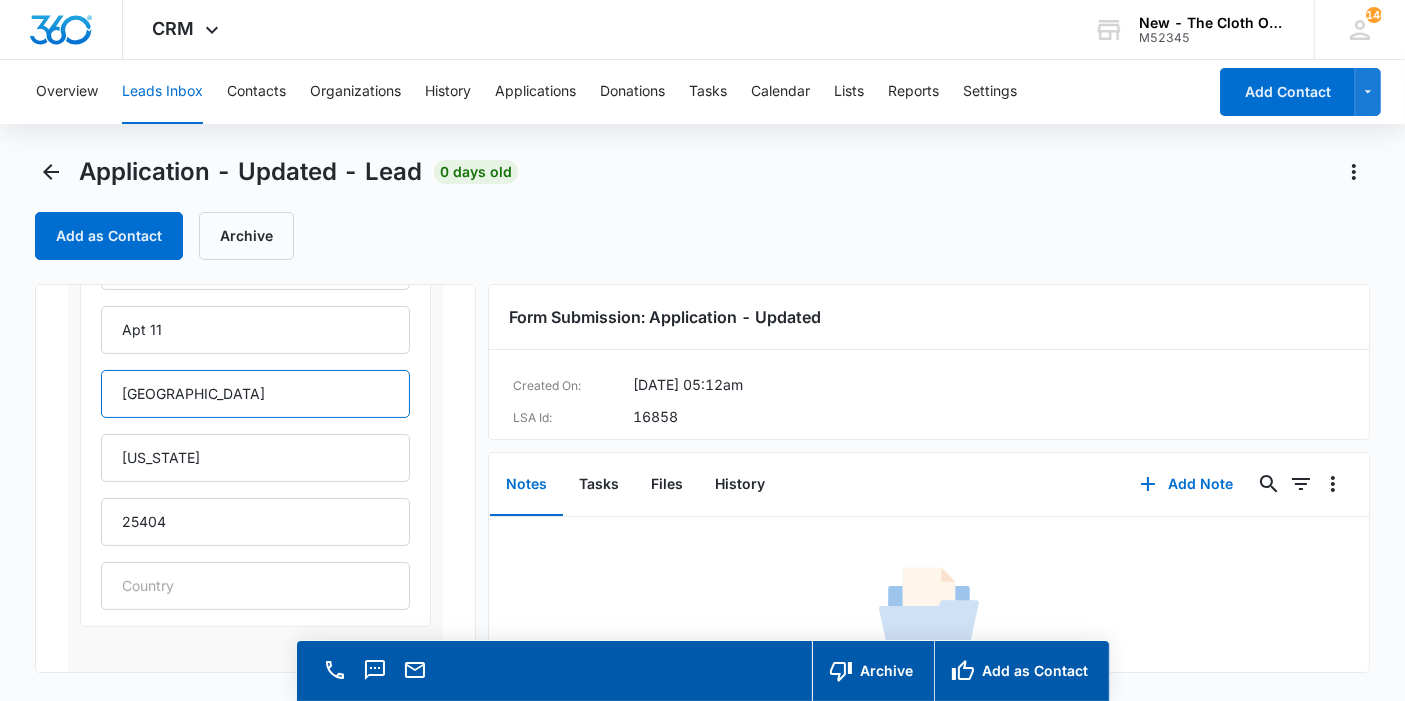 drag, startPoint x: 238, startPoint y: 384, endPoint x: 167, endPoint y: 391, distance: 71.34424 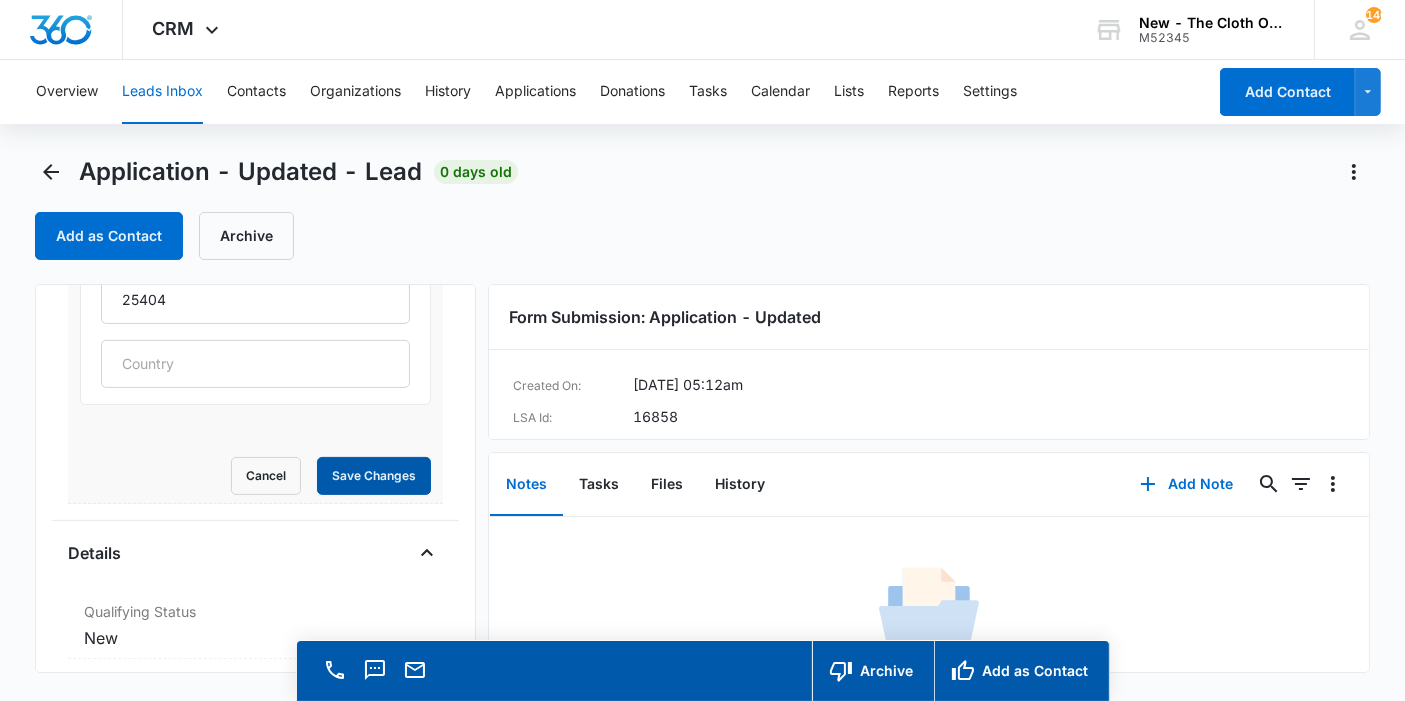 click on "Save Changes" at bounding box center (374, 476) 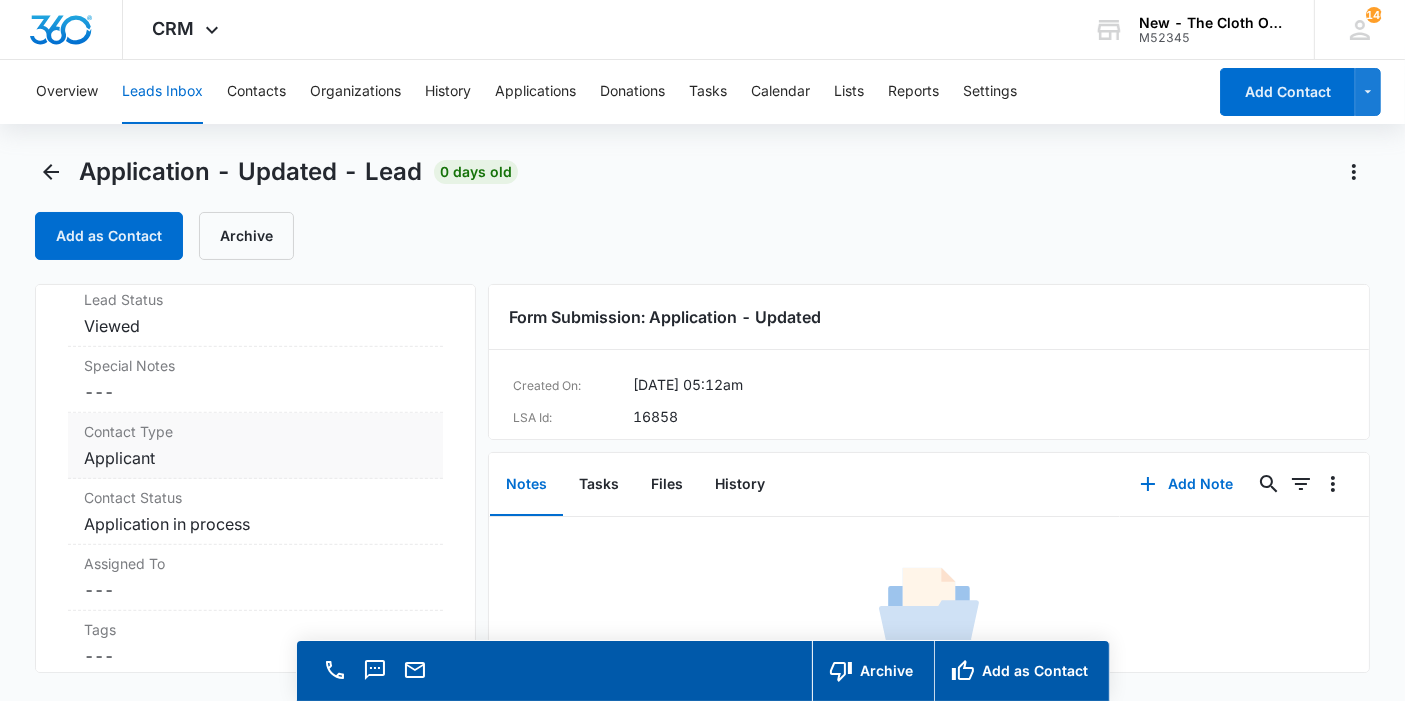 scroll, scrollTop: 1317, scrollLeft: 0, axis: vertical 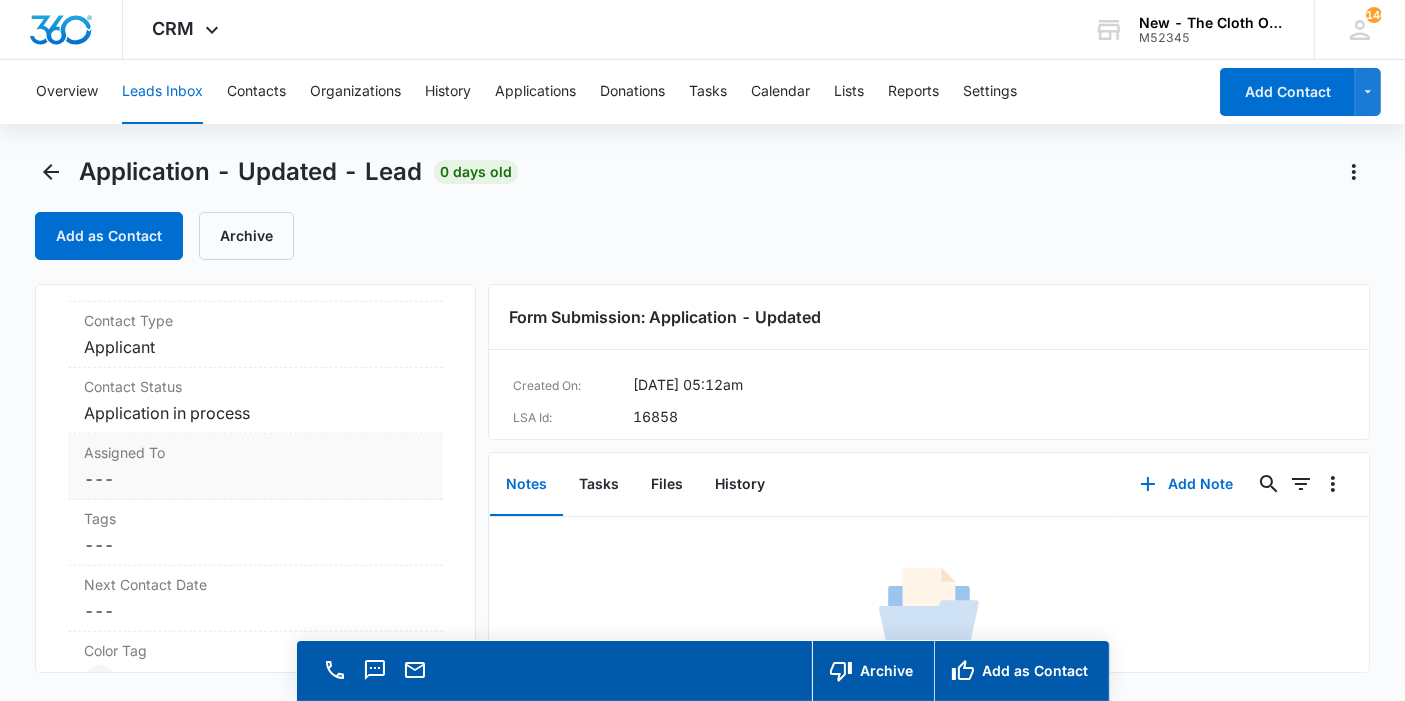 click on "Cancel Save Changes ---" at bounding box center (255, 479) 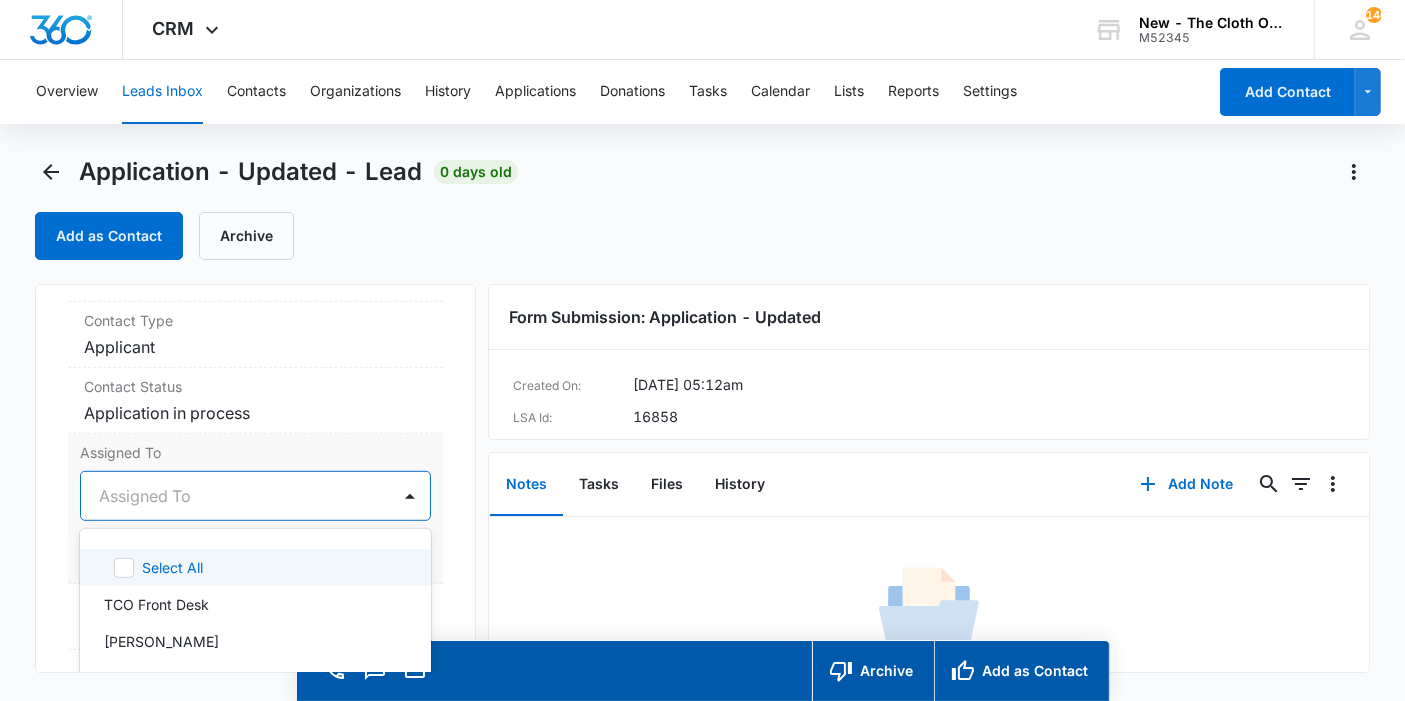 click on "47 results available. Use Up and Down to choose options, press Enter to select the currently focused option, press Escape to exit the menu, press Tab to select the option and exit the menu. Assigned To Select All TCO Front Desk Jennifer Taylor Chelsea Moerles Lauren Easden Makira Manns Kate Hoffman Reba Davis Carmella Palmer Sarah Wells Kathryn Coursey Faye Laherty Kesha Gibbs Kayle Simons Rachel Mol Britani Hampton Cheyenne Bridgeman Lauren Miranda Kerin Napoliello Meg Nikolaeva Katie Lohr Rebekah Woodruff Avery Edwards Kaitlyn Federwitz Sadie Cora Abigail Adams Sponsorship Committee Brian Lohr Karen Burkey Jessica Stone Dana Britt Josephine Lovejoy Sandra Bildstein Sarah Nay Applications Team Meaghan Beraha Zoë Hill Auriel Bentley TCO Donation Support Mariah Kaiser Breauna Adams Jen MacLean Jolene Olsen Shipping Coordinator Courtney Deats-Cascio Miranda Dalrymple Brianna Briggs" at bounding box center (255, 496) 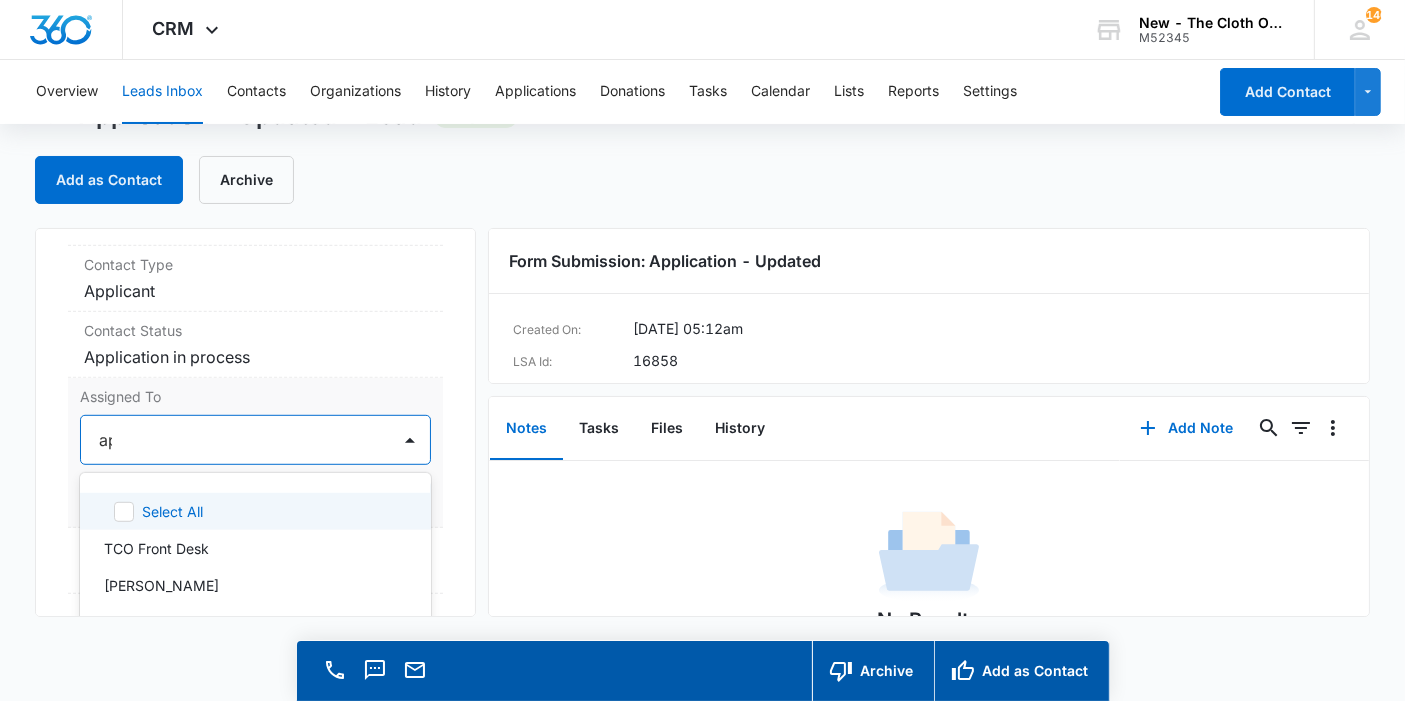 scroll, scrollTop: 862, scrollLeft: 0, axis: vertical 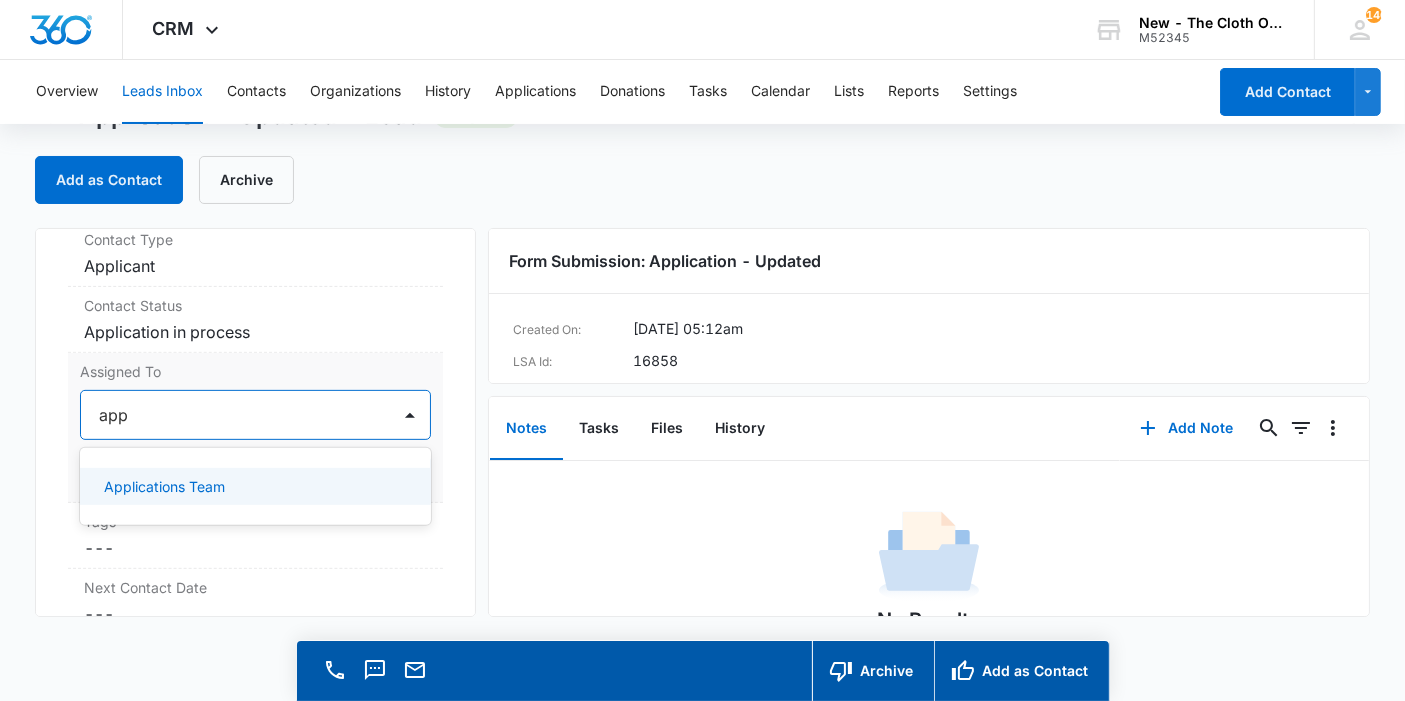 type on "appl" 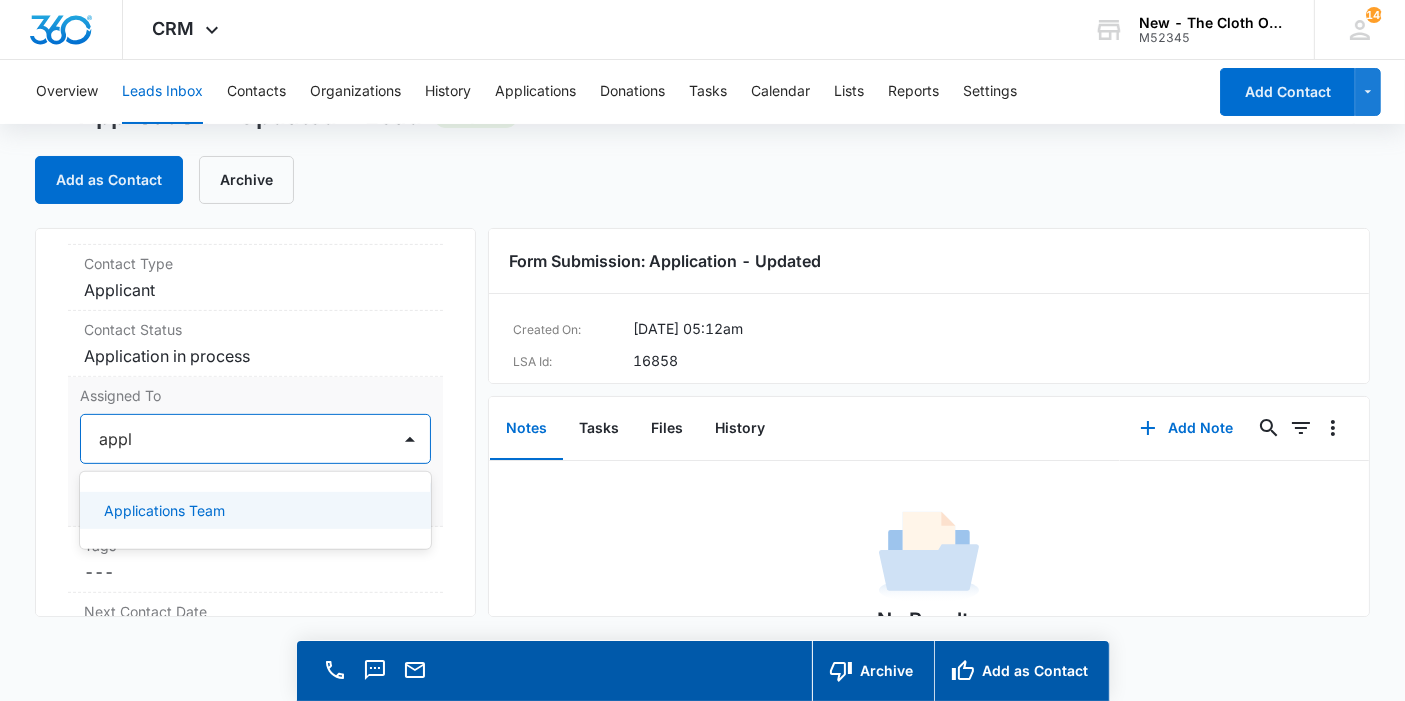click on "Applications Team" at bounding box center [253, 510] 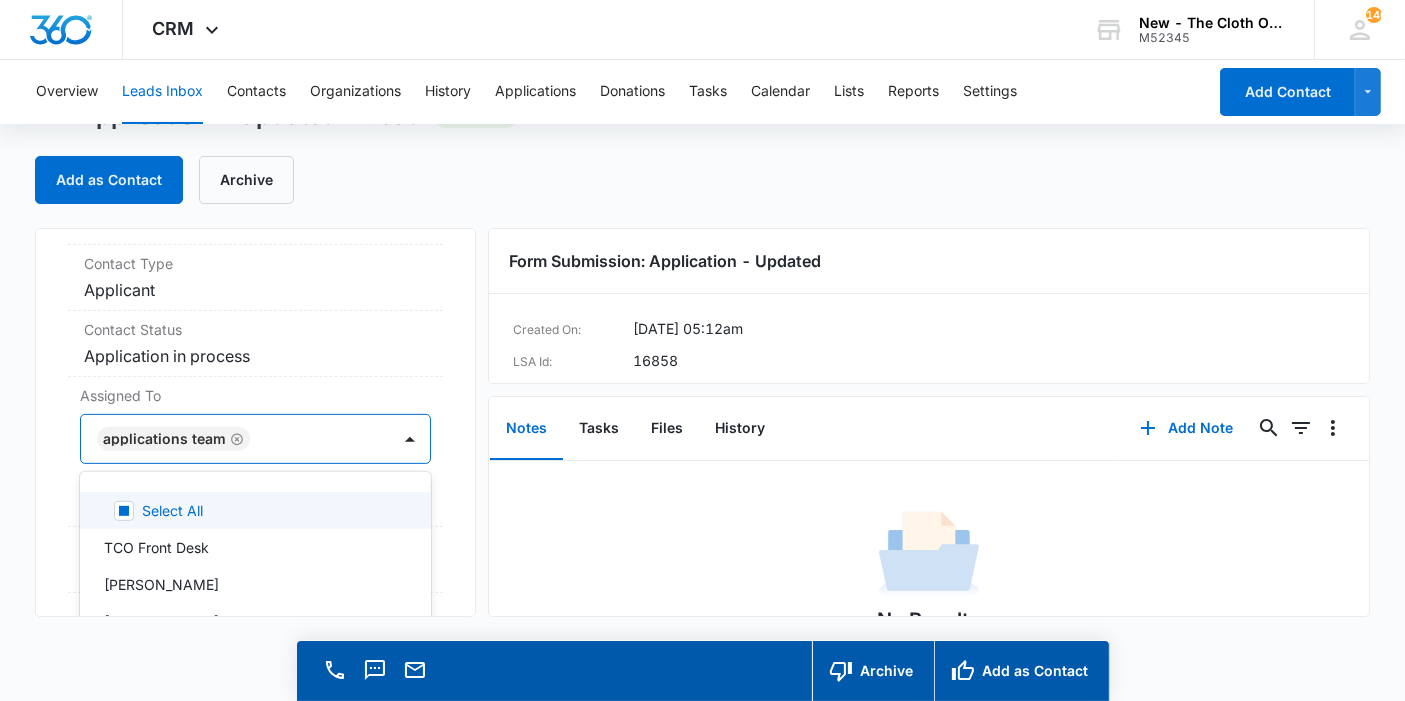 click on "Application - Updated Contact Info Name Cancel Save Changes Kaitlyn Wells Phone Cancel Save Changes (681) 283-8162 Email Cancel Save Changes kaitlynervin97@gmail.com Organization Cancel Save Changes --- Address Cancel Save Changes 204 Tevis Circle Apt 11 Martinsburg West Virginia 25404 Details Qualifying Status Cancel Save Changes New Lead Source Application - Updated Lead Status Viewed Special Notes Cancel Save Changes --- Contact Type Cancel Save Changes Applicant Contact Status Cancel Save Changes Application in process Assigned To option Applications Team, selected. 47 results available. Use Up and Down to choose options, press Enter to select the currently focused option, press Escape to exit the menu, press Tab to select the option and exit the menu. Applications Team Select All TCO Front Desk Jennifer Taylor Chelsea Moerles Lauren Easden Makira Manns Kate Hoffman Reba Davis Carmella Palmer Sarah Wells Kathryn Coursey Faye Laherty Kesha Gibbs Kayle Simons Rachel Mol Britani Hampton Cheyenne Bridgeman ID" at bounding box center (255, 422) 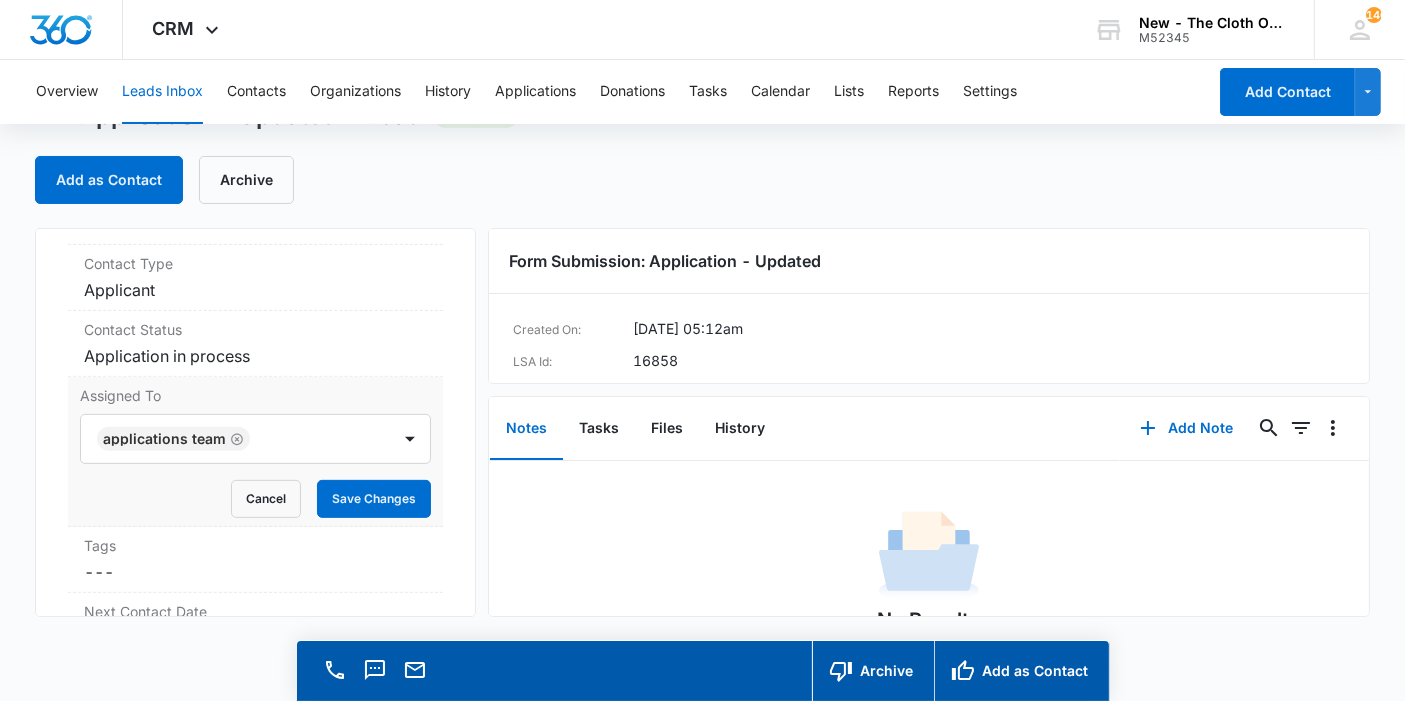 click on "Assigned To Applications Team Cancel Save Changes" at bounding box center [255, 452] 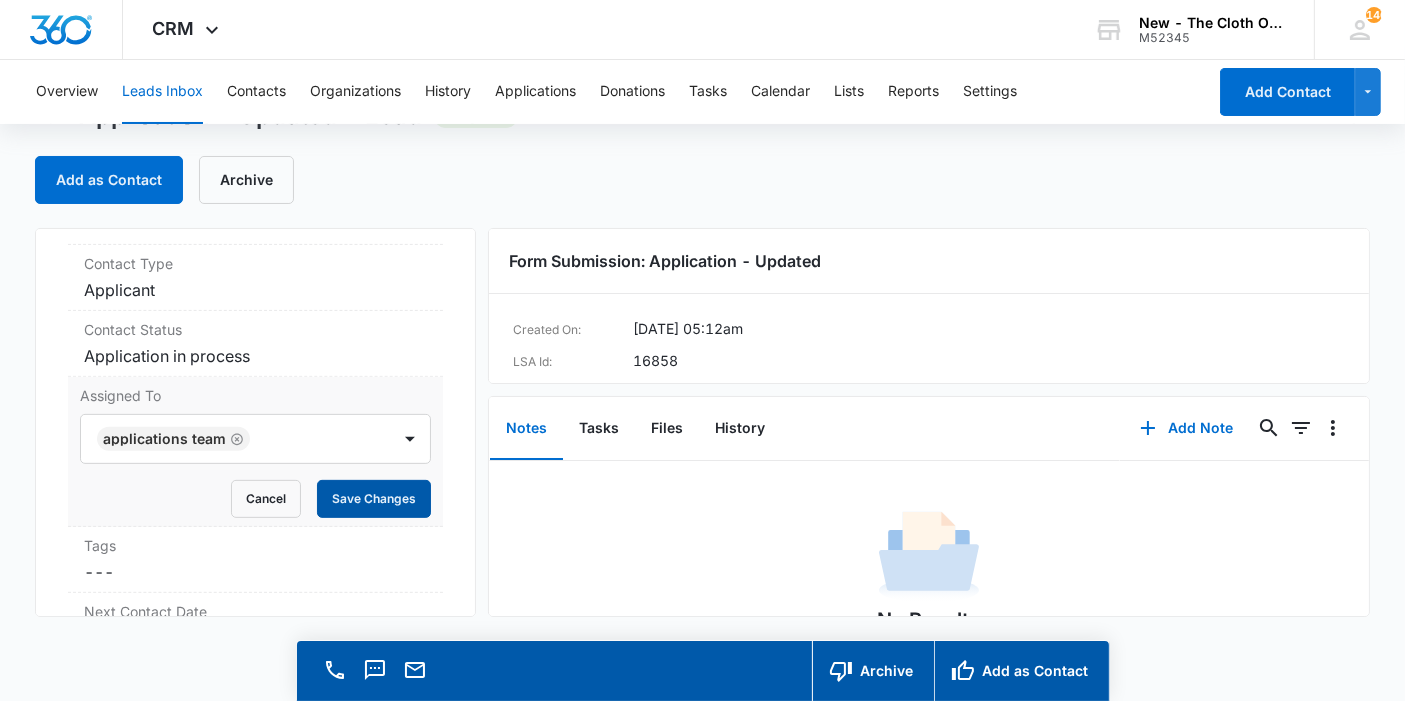 click on "Save Changes" at bounding box center (374, 499) 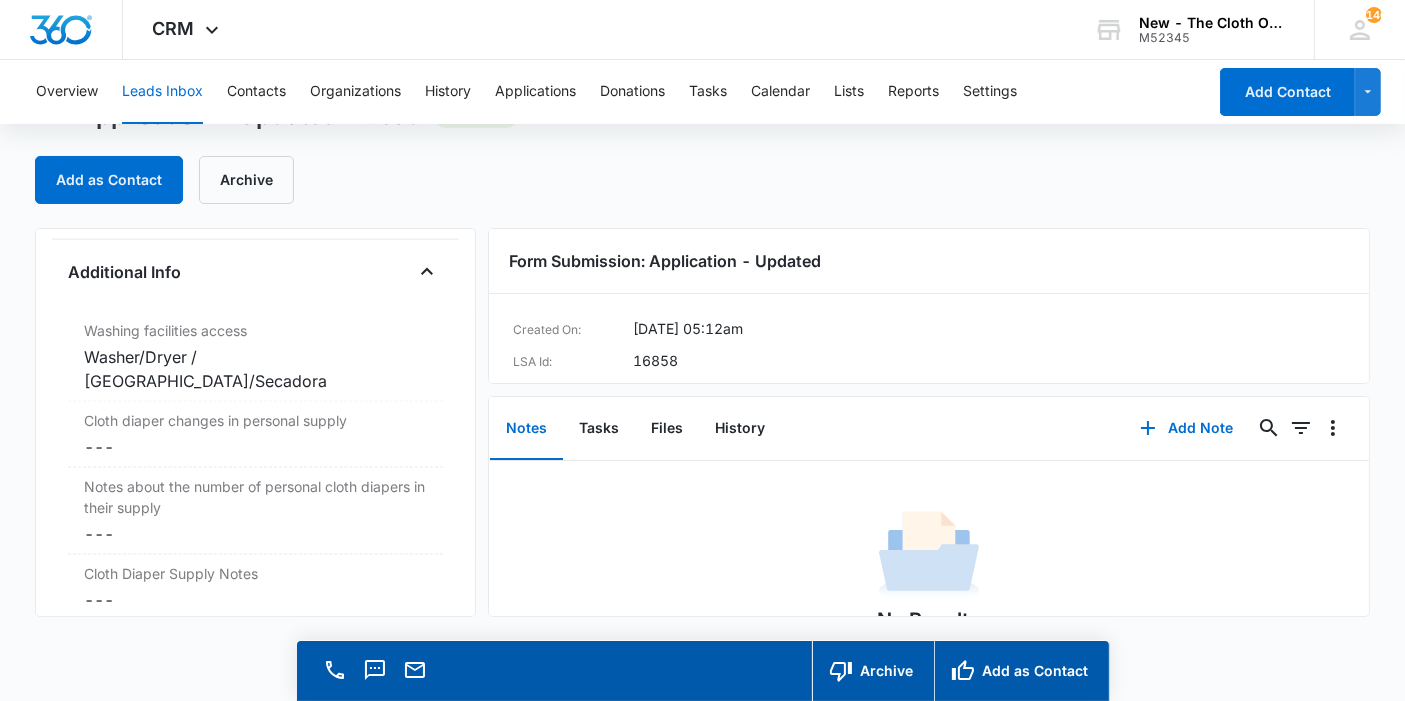 scroll, scrollTop: 3334, scrollLeft: 0, axis: vertical 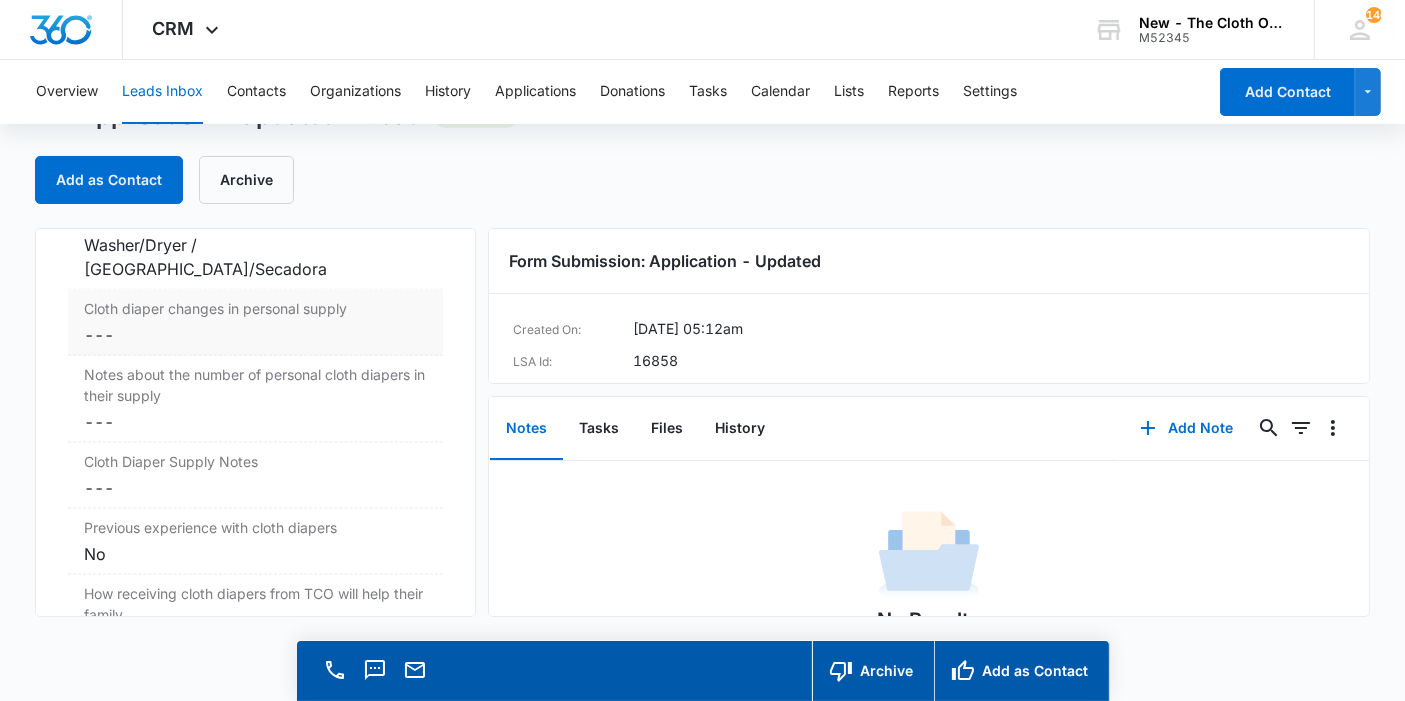 click on "Cancel Save Changes ---" at bounding box center (255, 335) 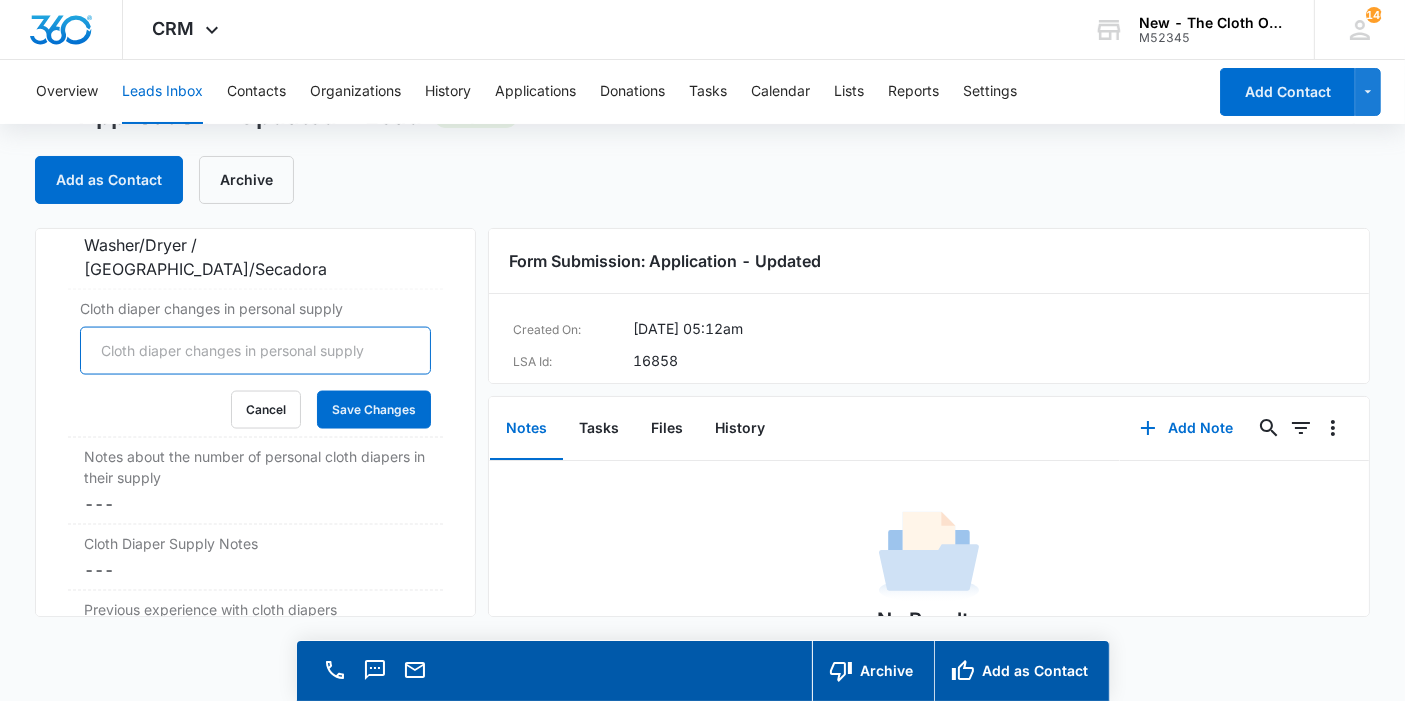 click on "Cloth diaper changes in personal supply" at bounding box center [255, 351] 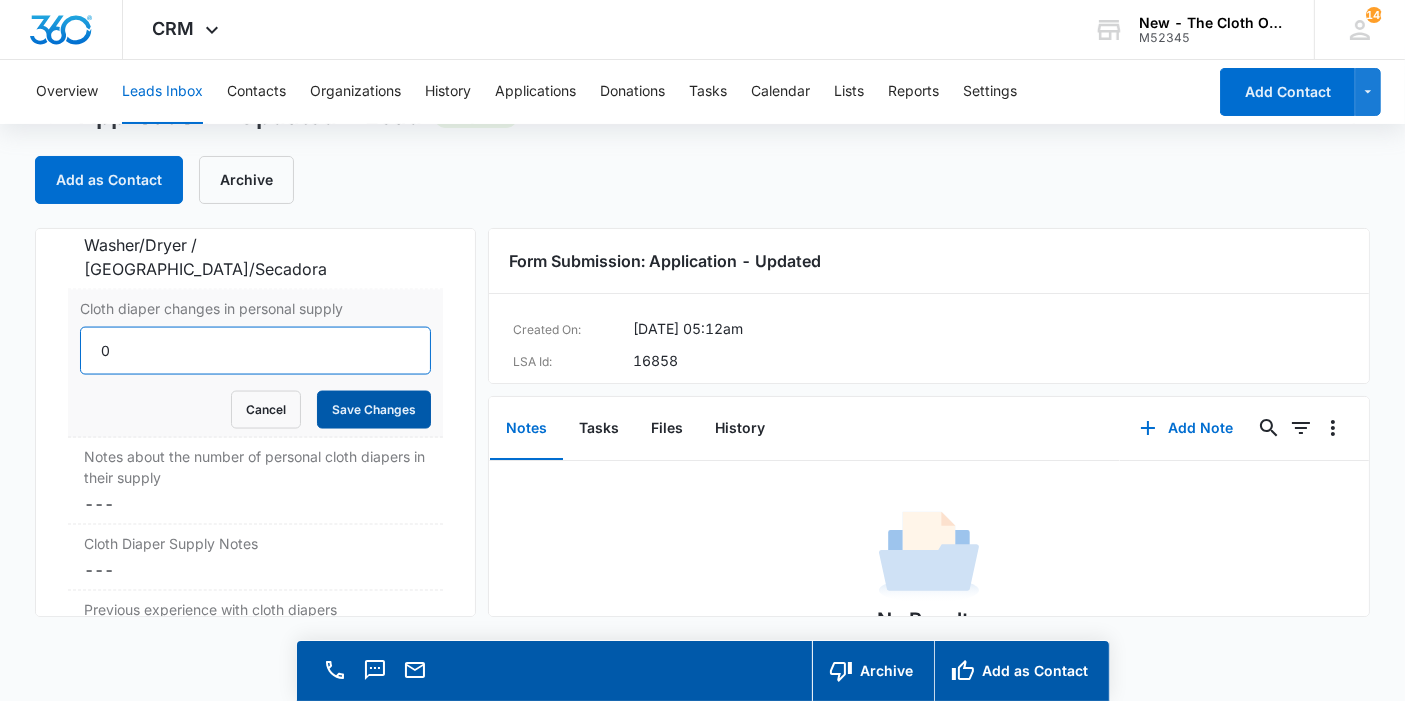 type on "0" 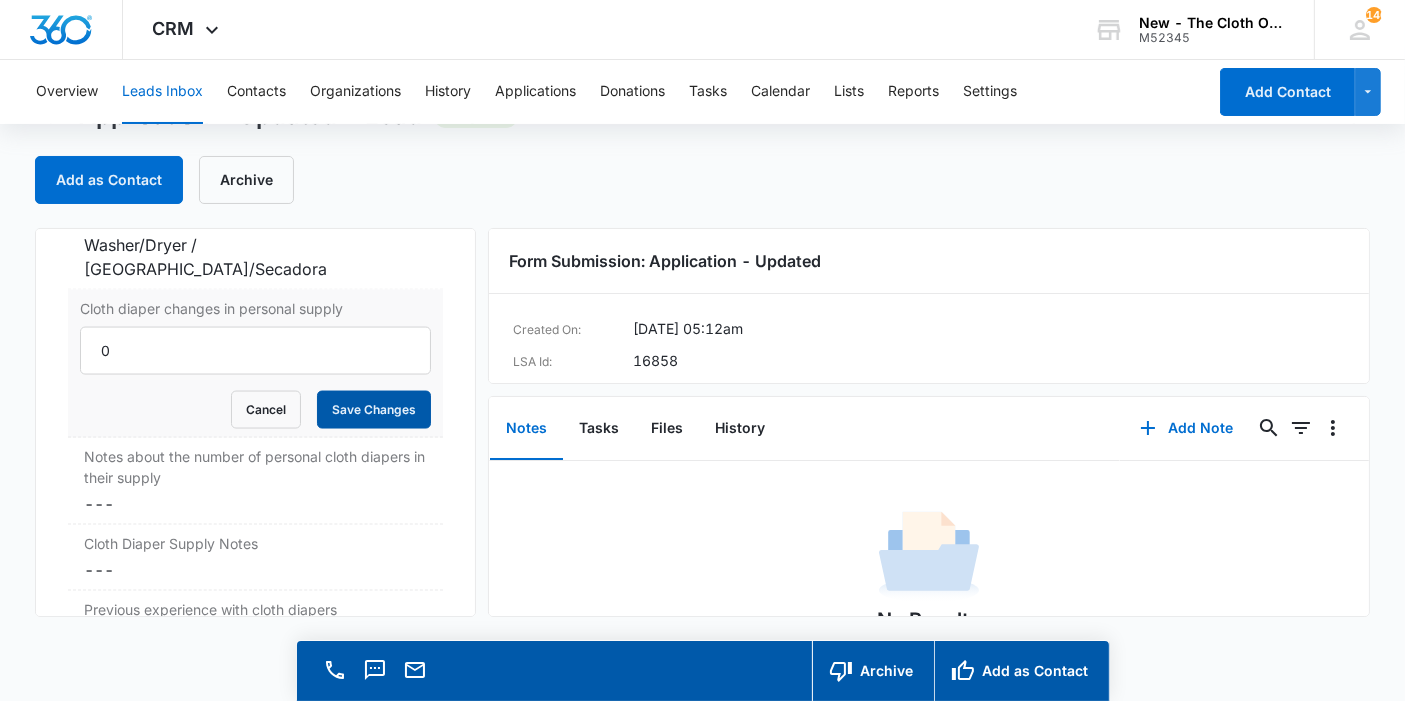 click on "Save Changes" at bounding box center [374, 410] 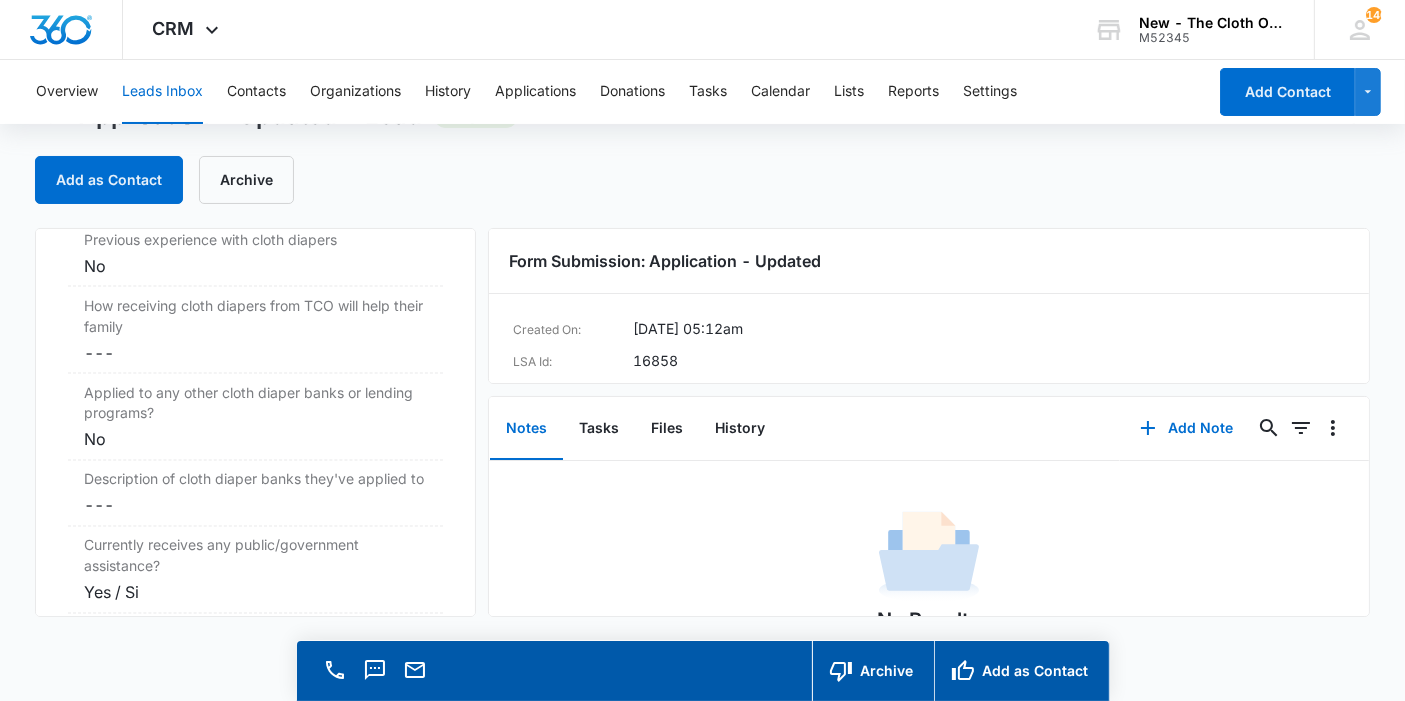 scroll, scrollTop: 3806, scrollLeft: 0, axis: vertical 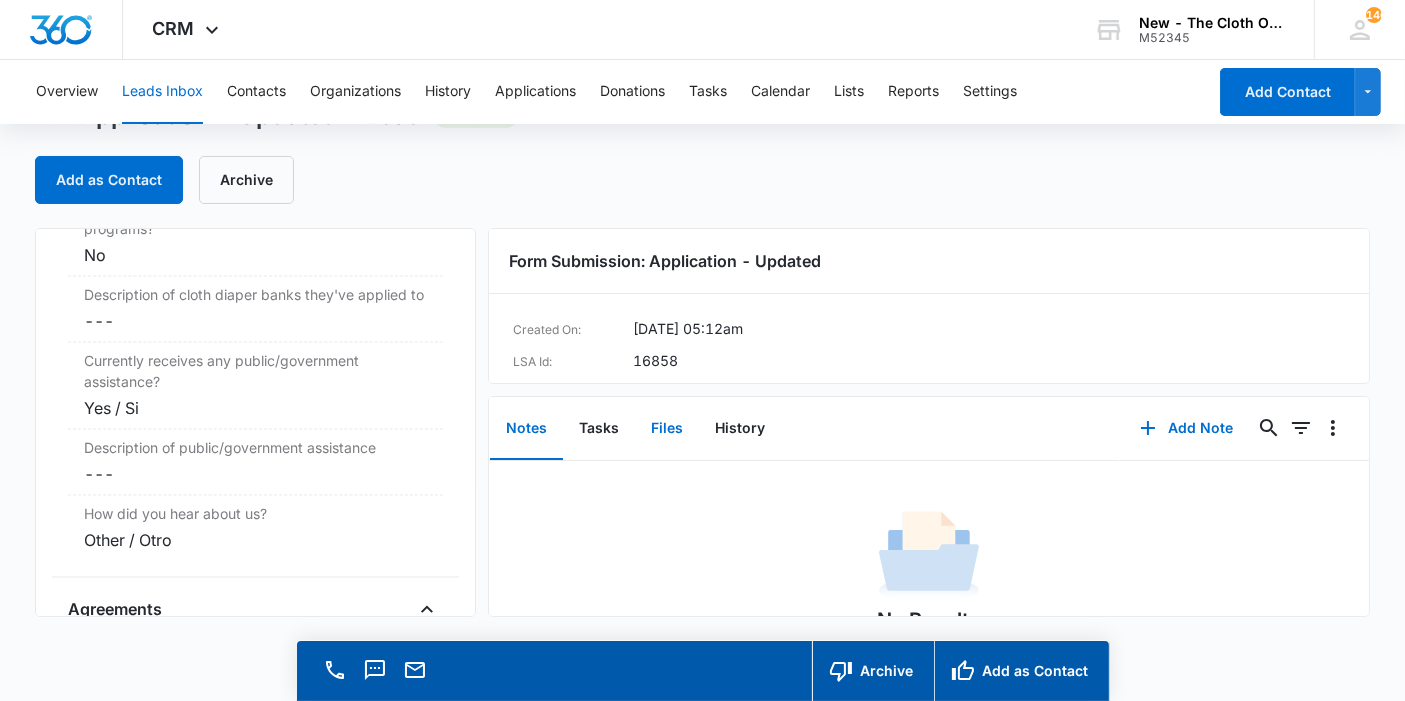 click on "Files" at bounding box center [667, 429] 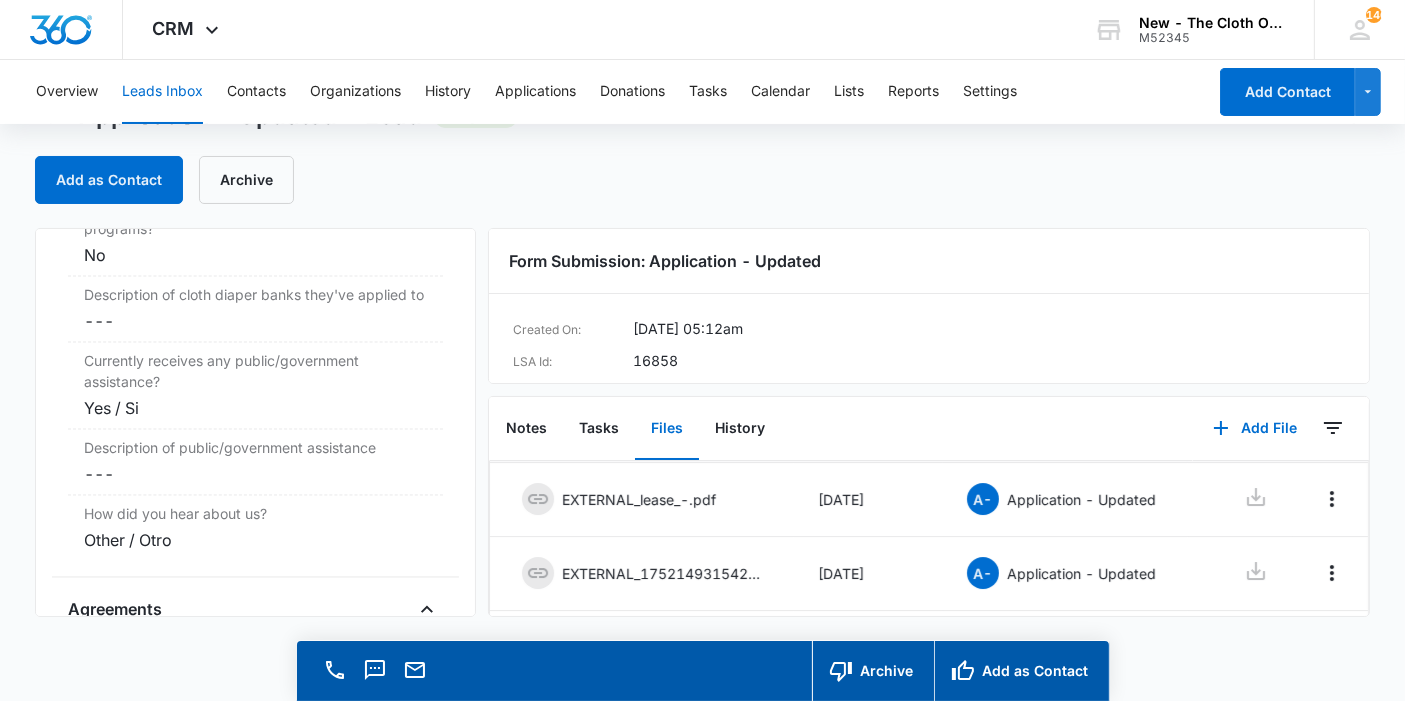 scroll, scrollTop: 111, scrollLeft: 0, axis: vertical 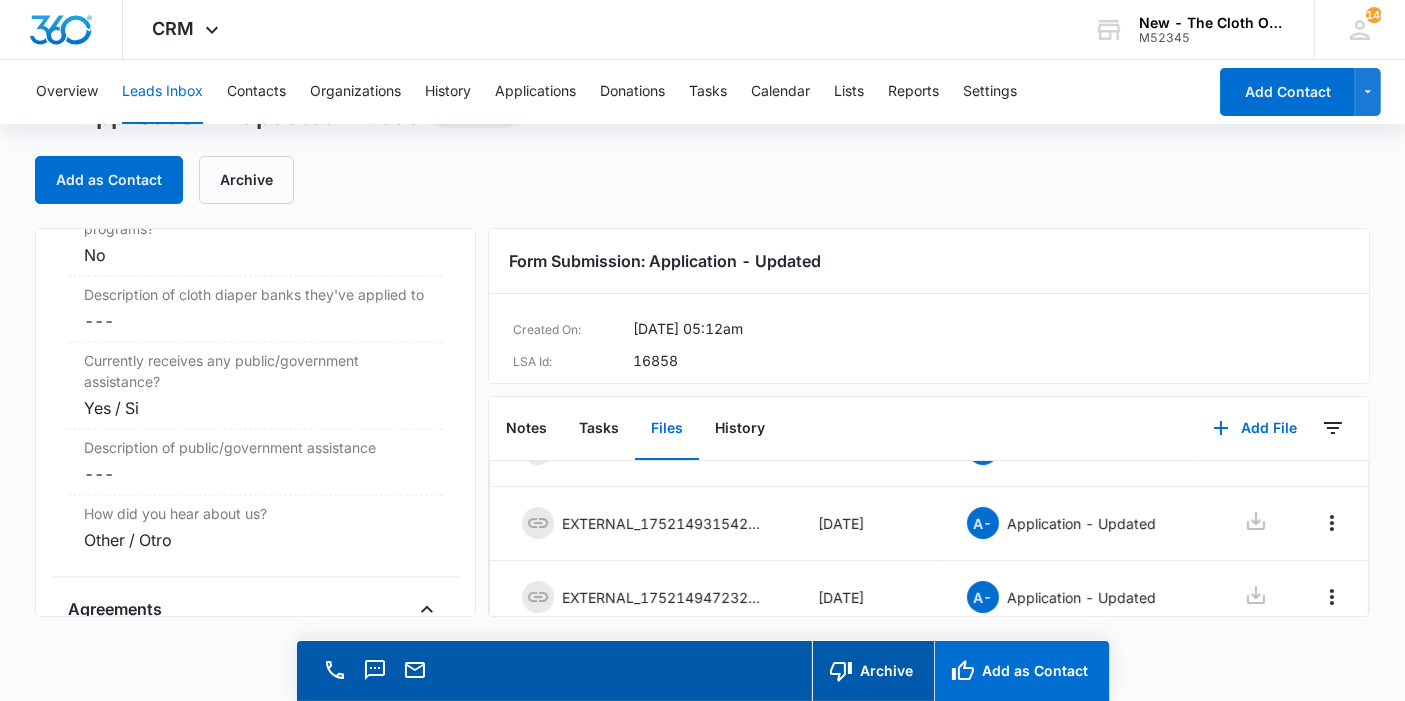 click on "Add as Contact" at bounding box center [1021, 671] 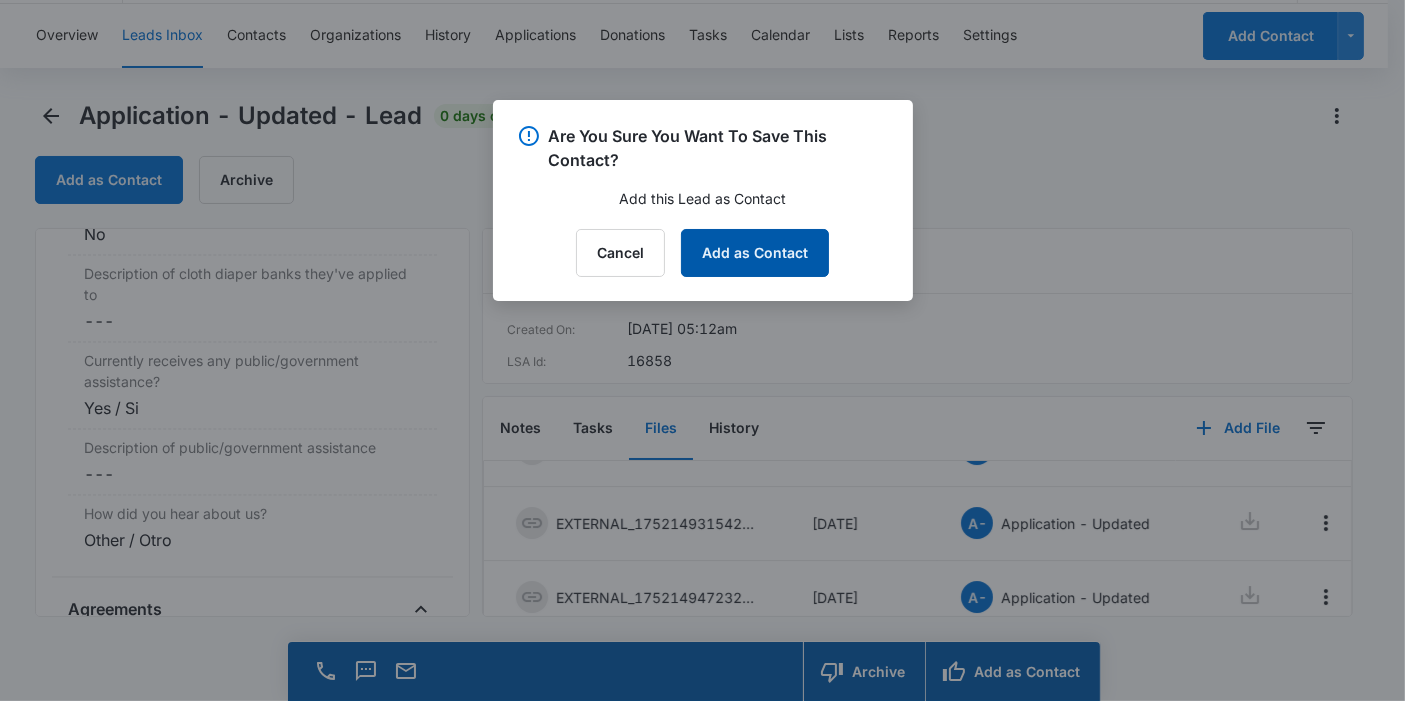 click on "Add as Contact" at bounding box center (755, 253) 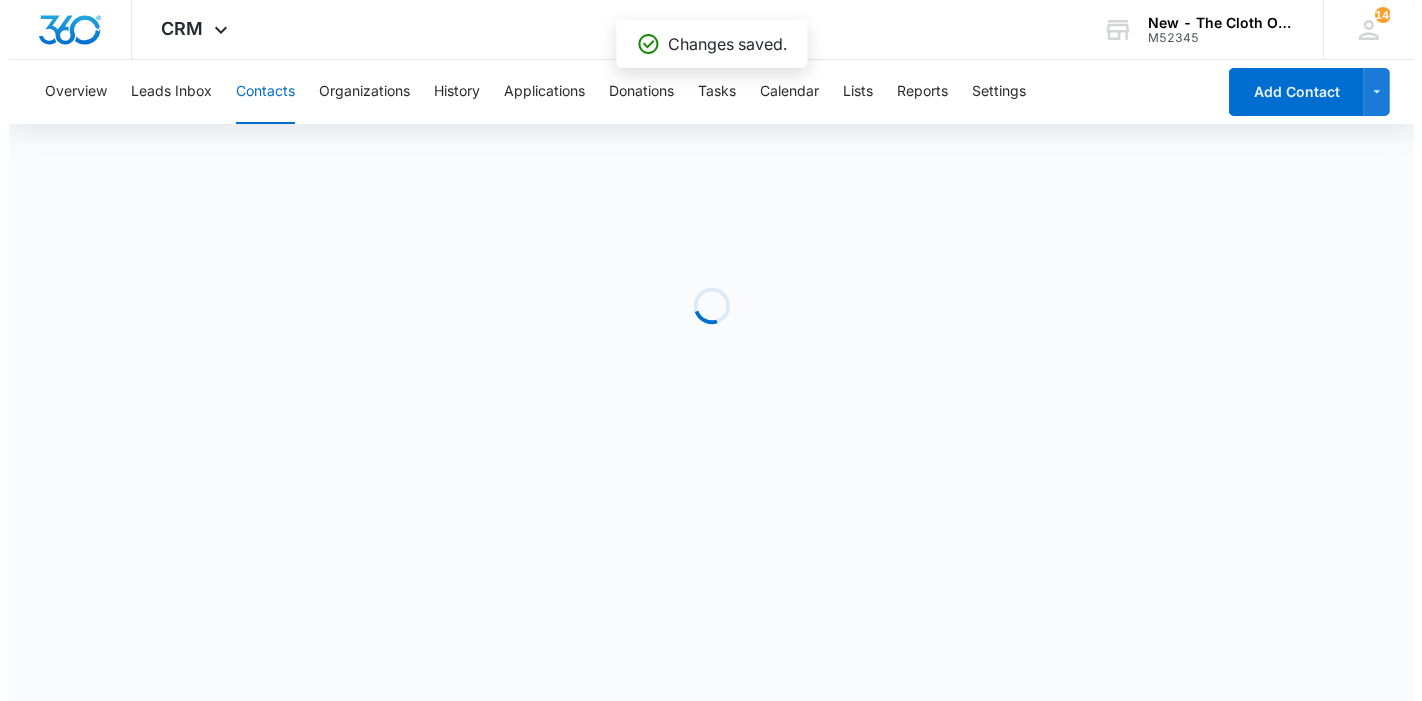 scroll, scrollTop: 0, scrollLeft: 0, axis: both 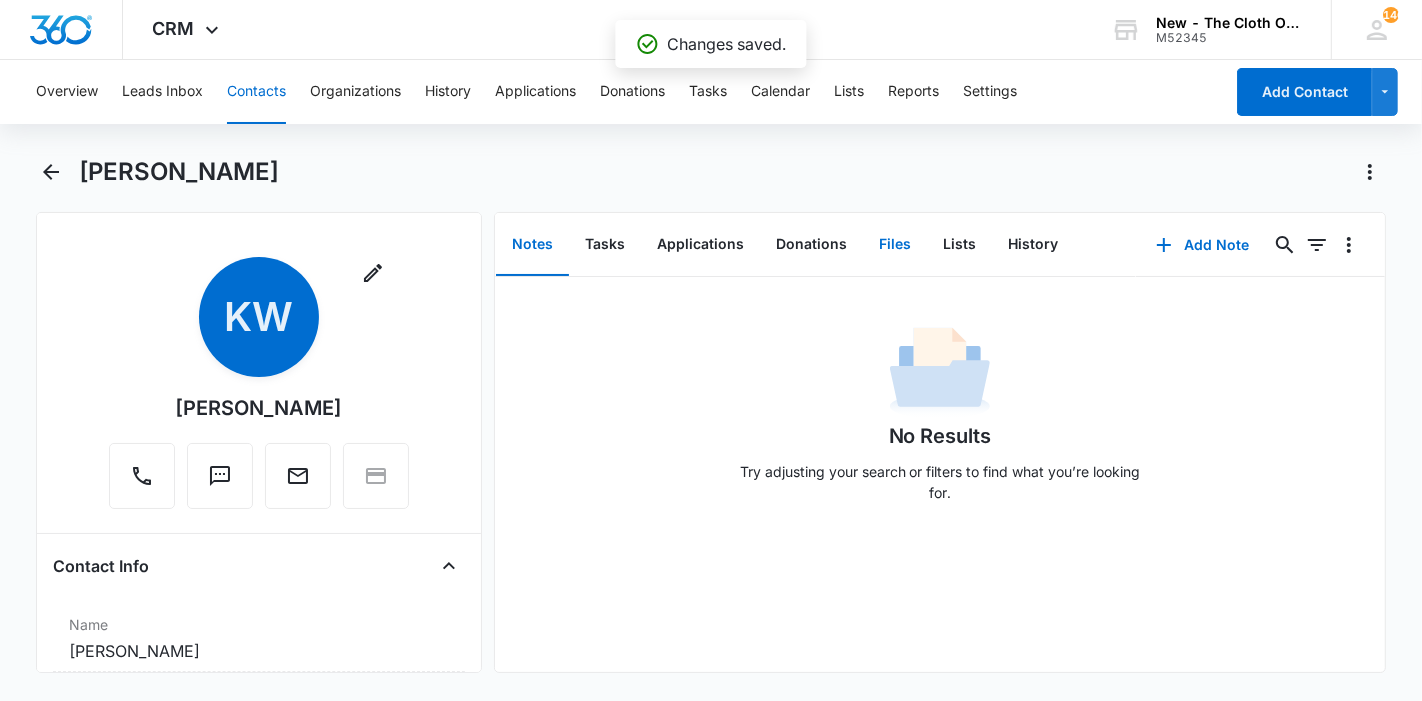 click on "Files" at bounding box center (895, 245) 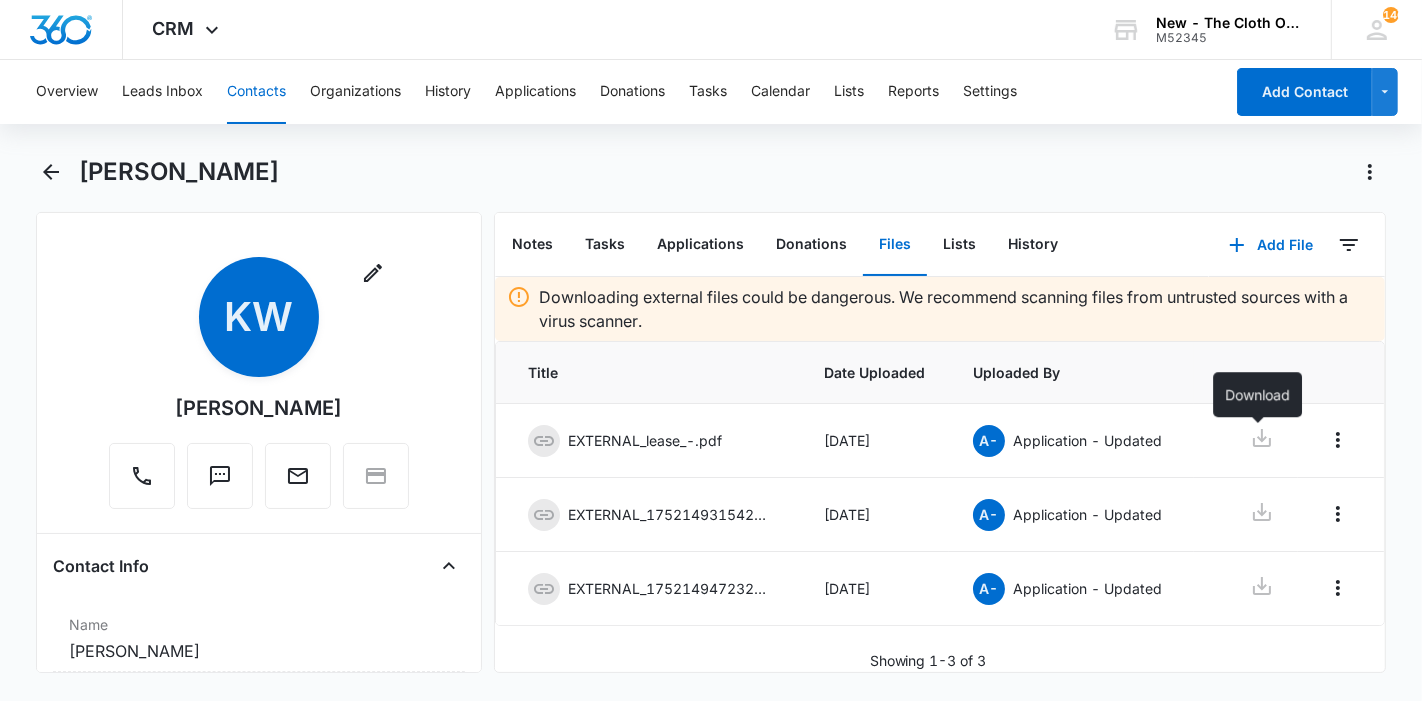 click 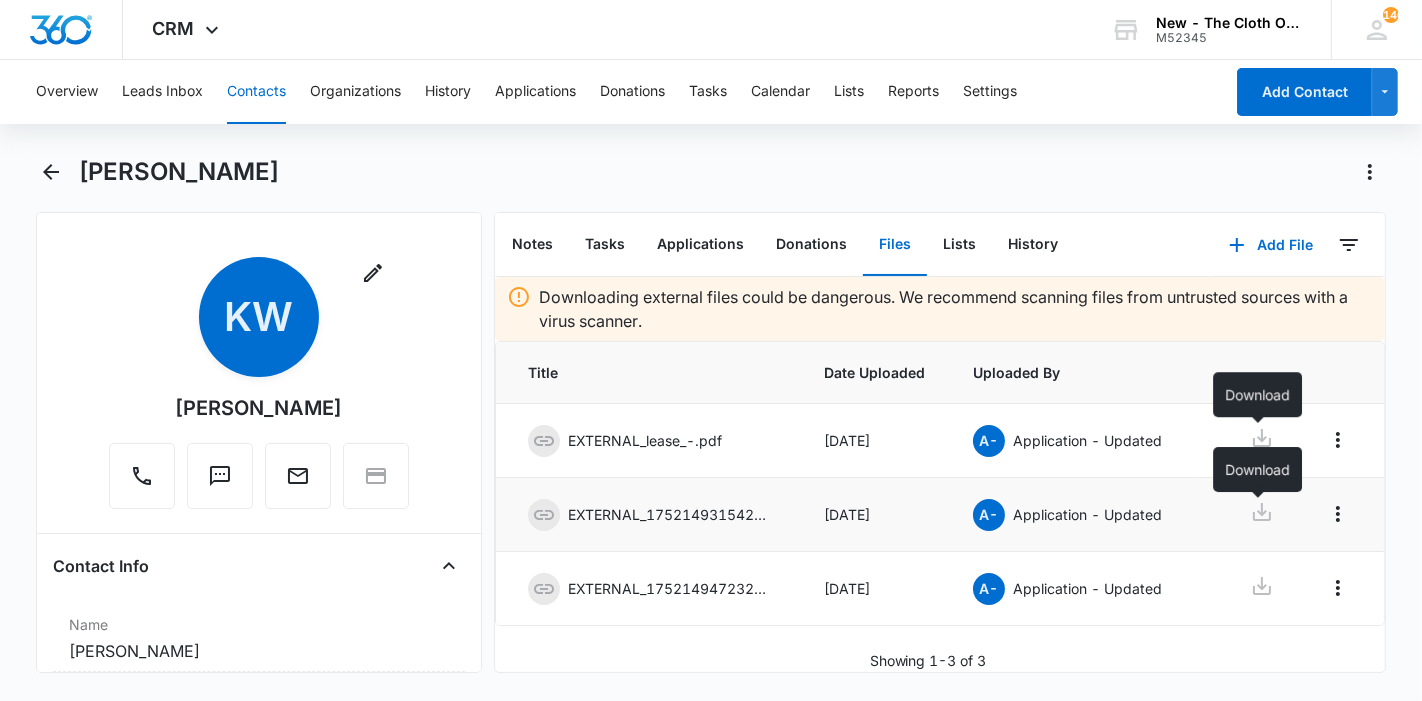 click at bounding box center [1262, 514] 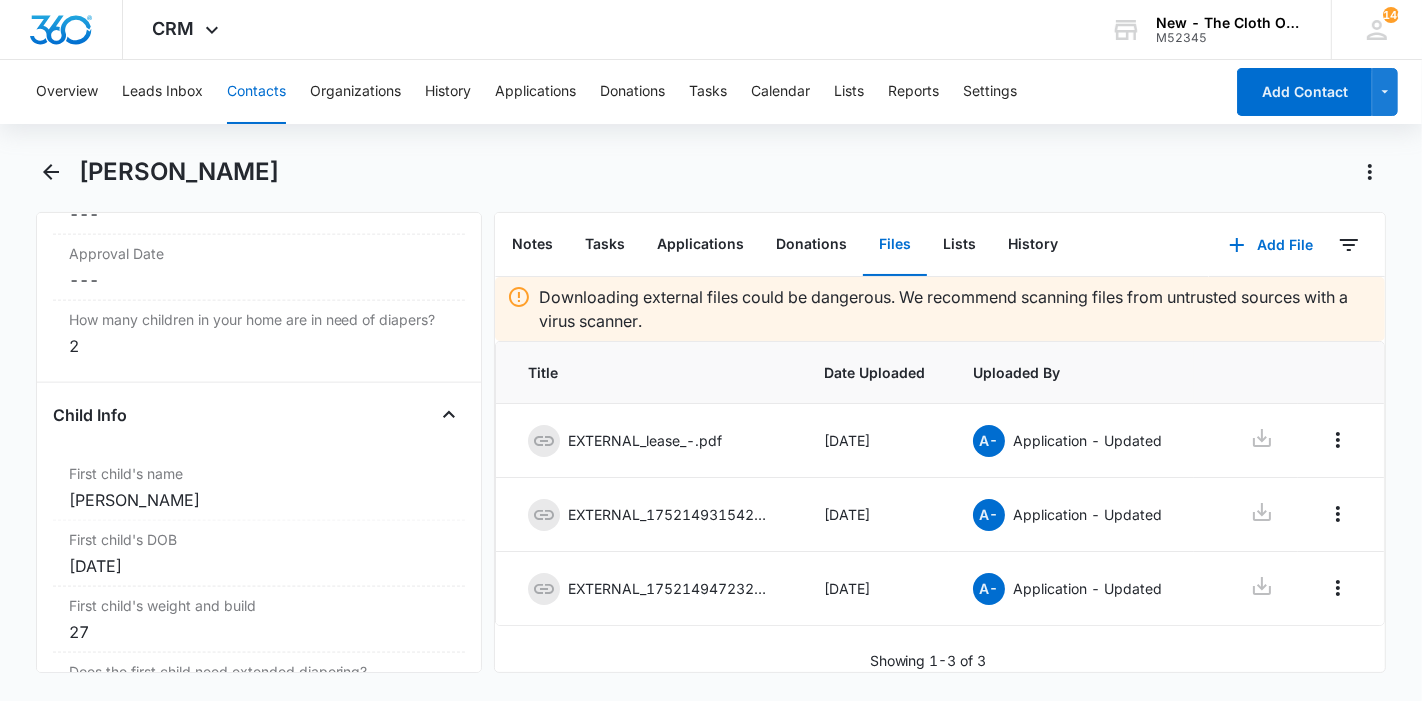 scroll, scrollTop: 2333, scrollLeft: 0, axis: vertical 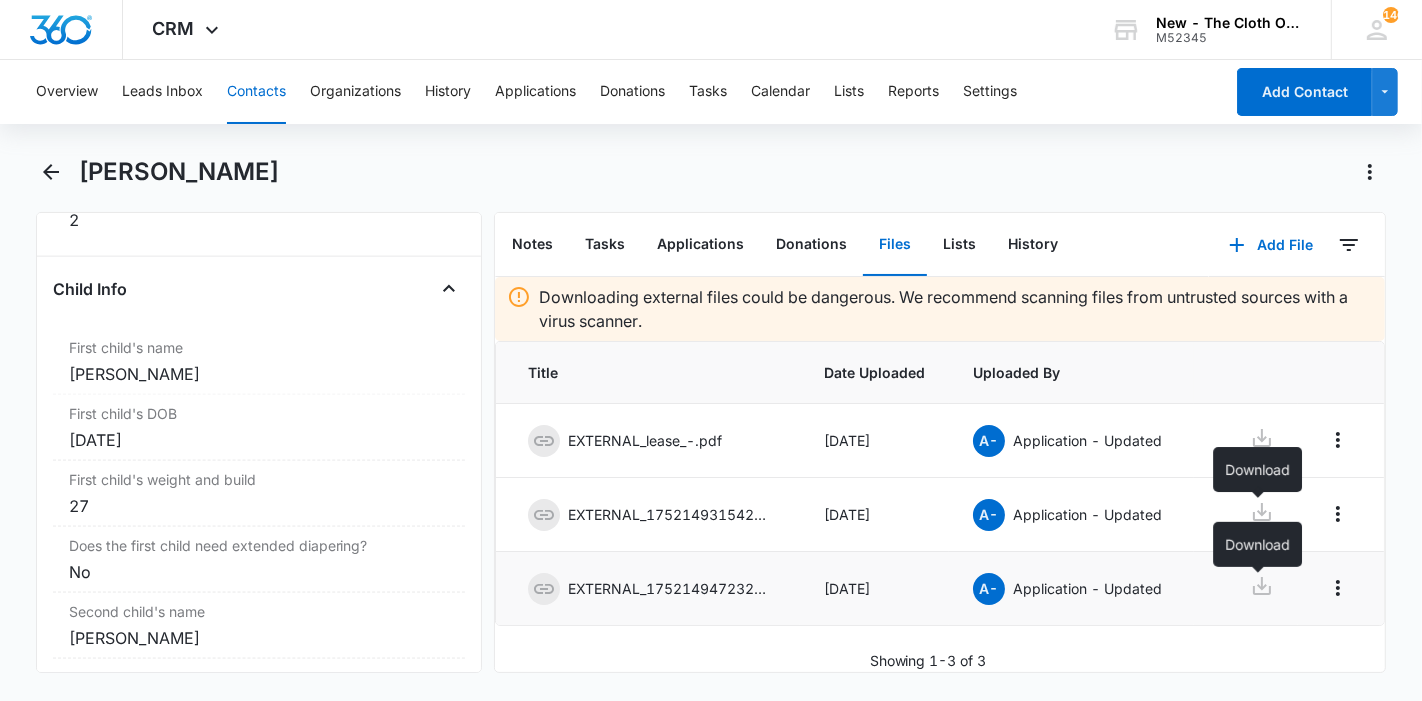 click 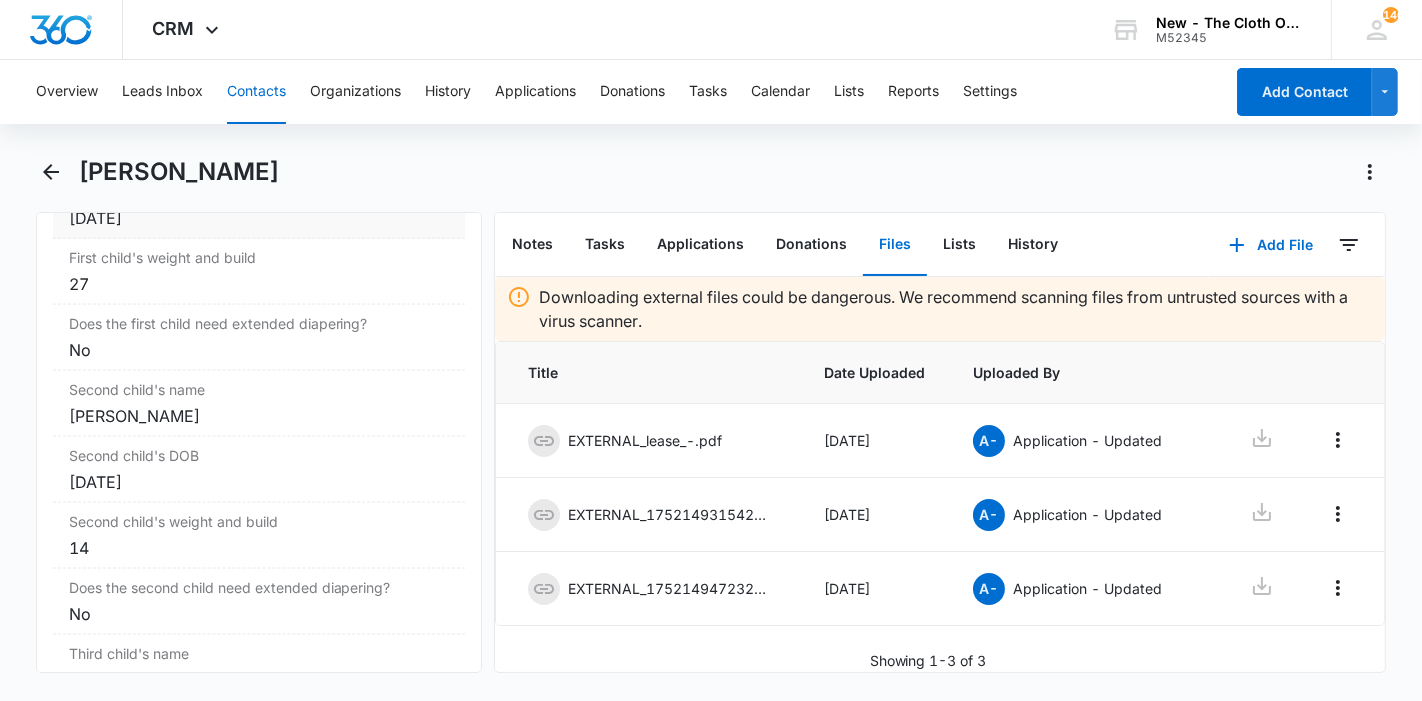 scroll, scrollTop: 2666, scrollLeft: 0, axis: vertical 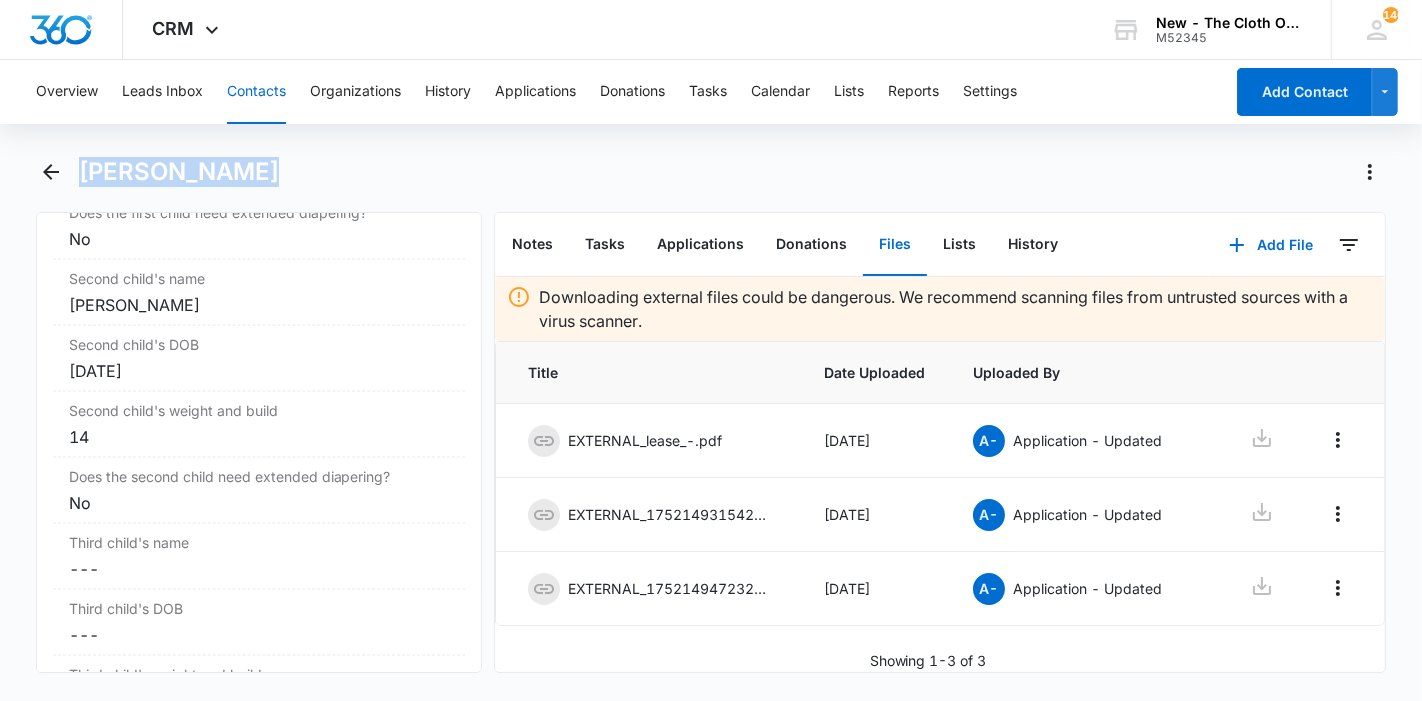 drag, startPoint x: 289, startPoint y: 179, endPoint x: 77, endPoint y: 172, distance: 212.11554 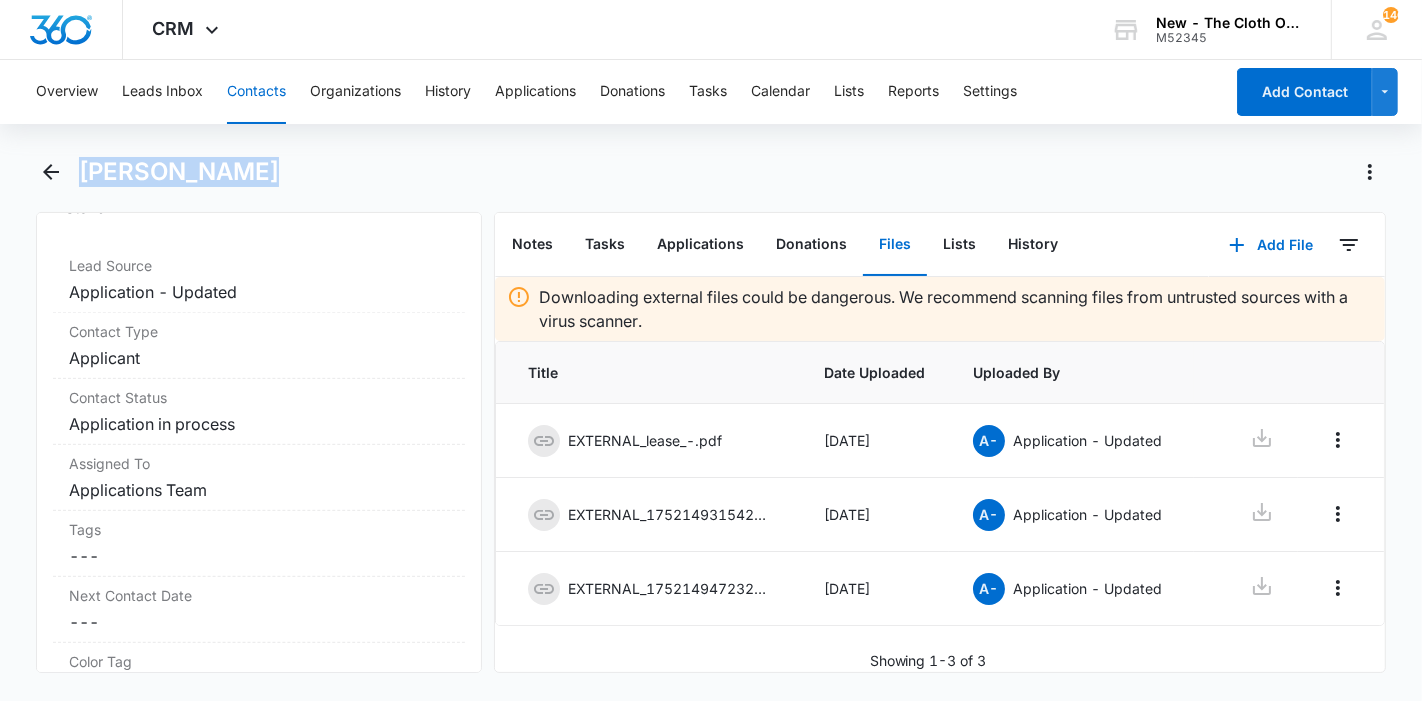 scroll, scrollTop: 555, scrollLeft: 0, axis: vertical 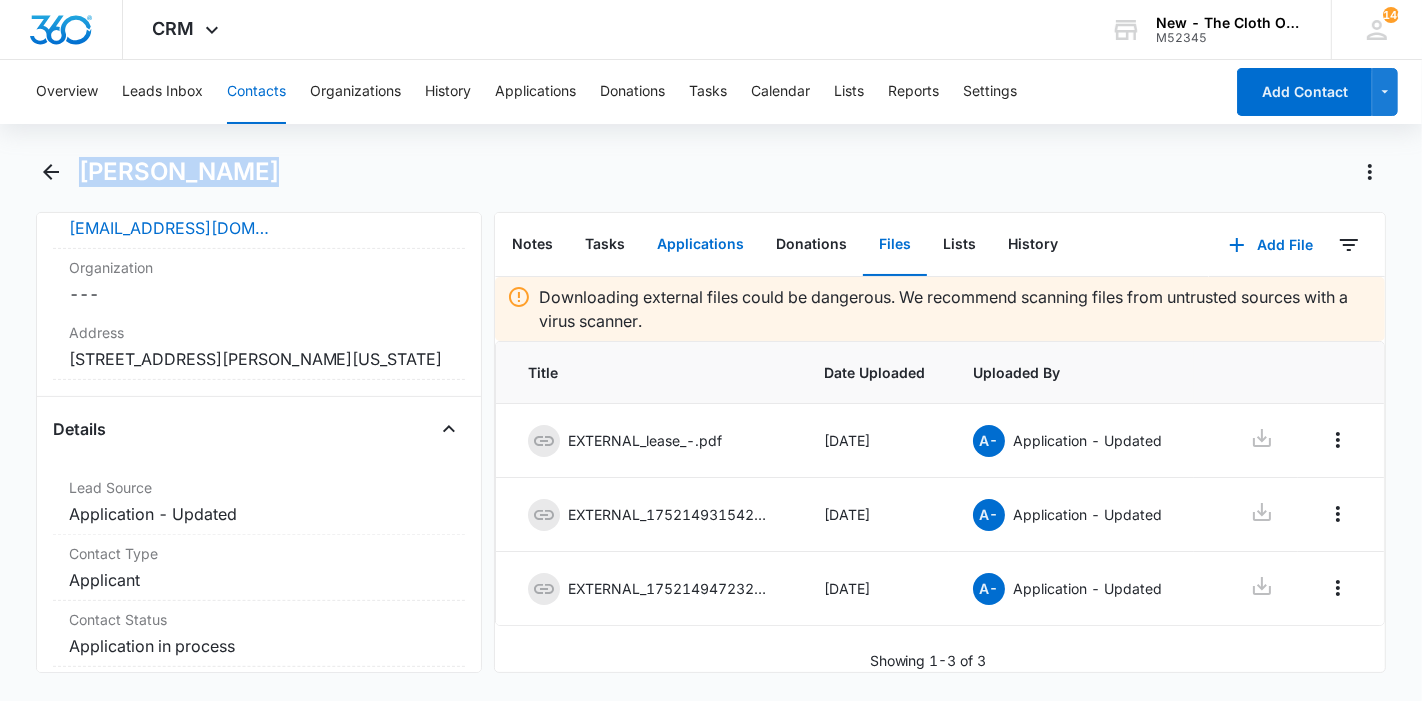 click on "Applications" at bounding box center [700, 245] 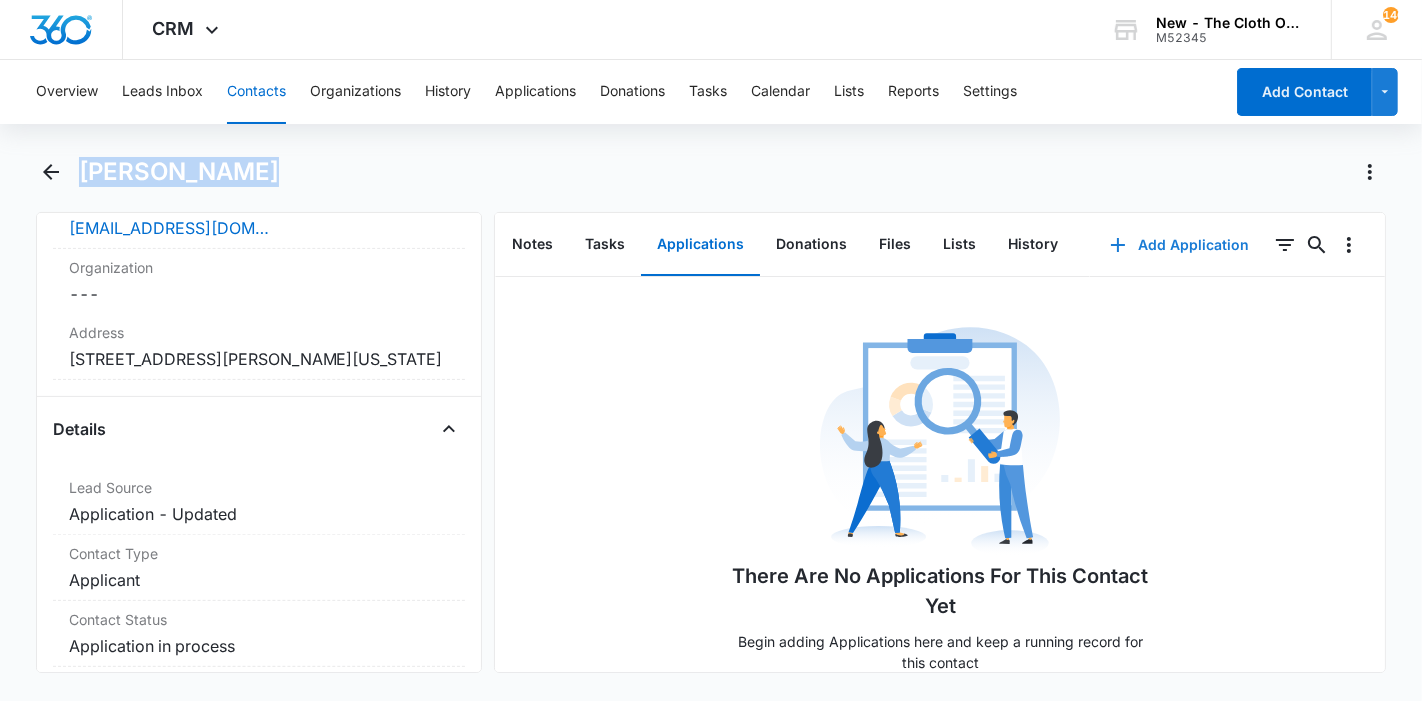 click on "Add Application" at bounding box center (1179, 245) 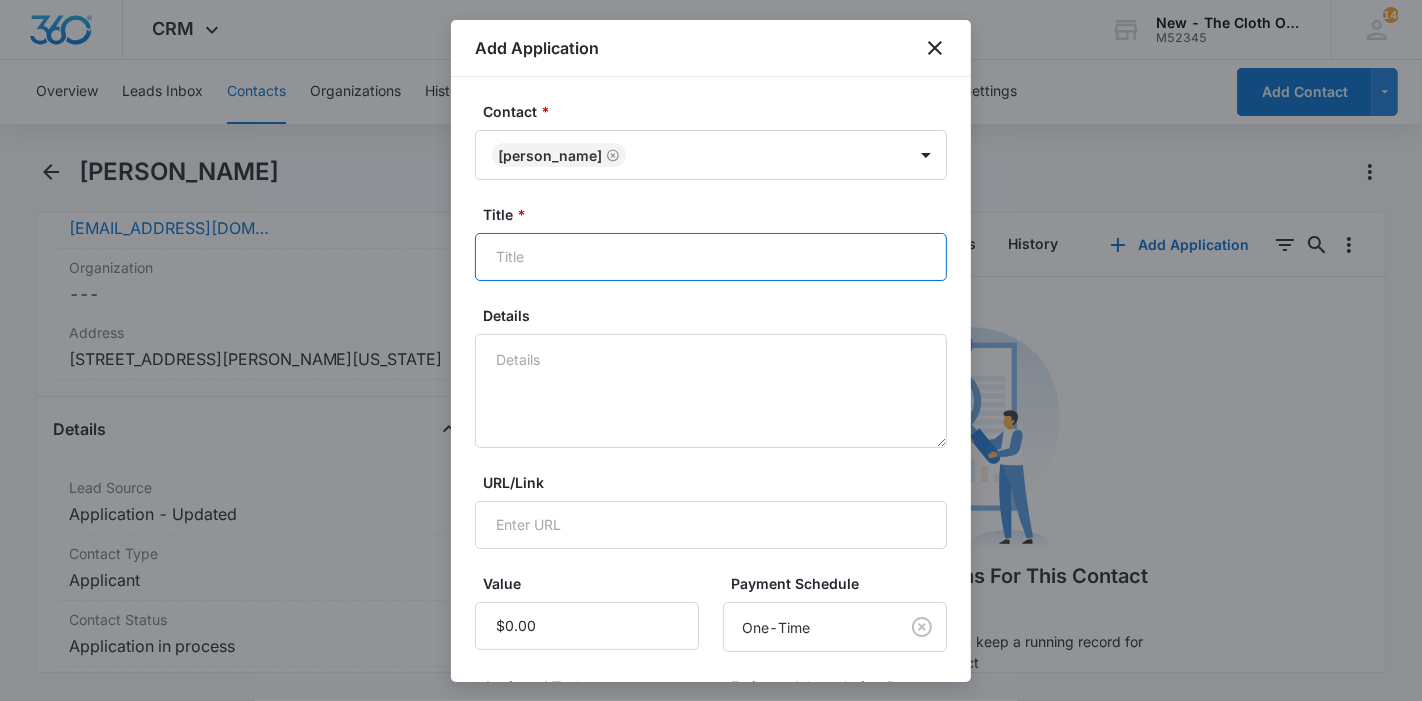 click on "Title *" at bounding box center [711, 257] 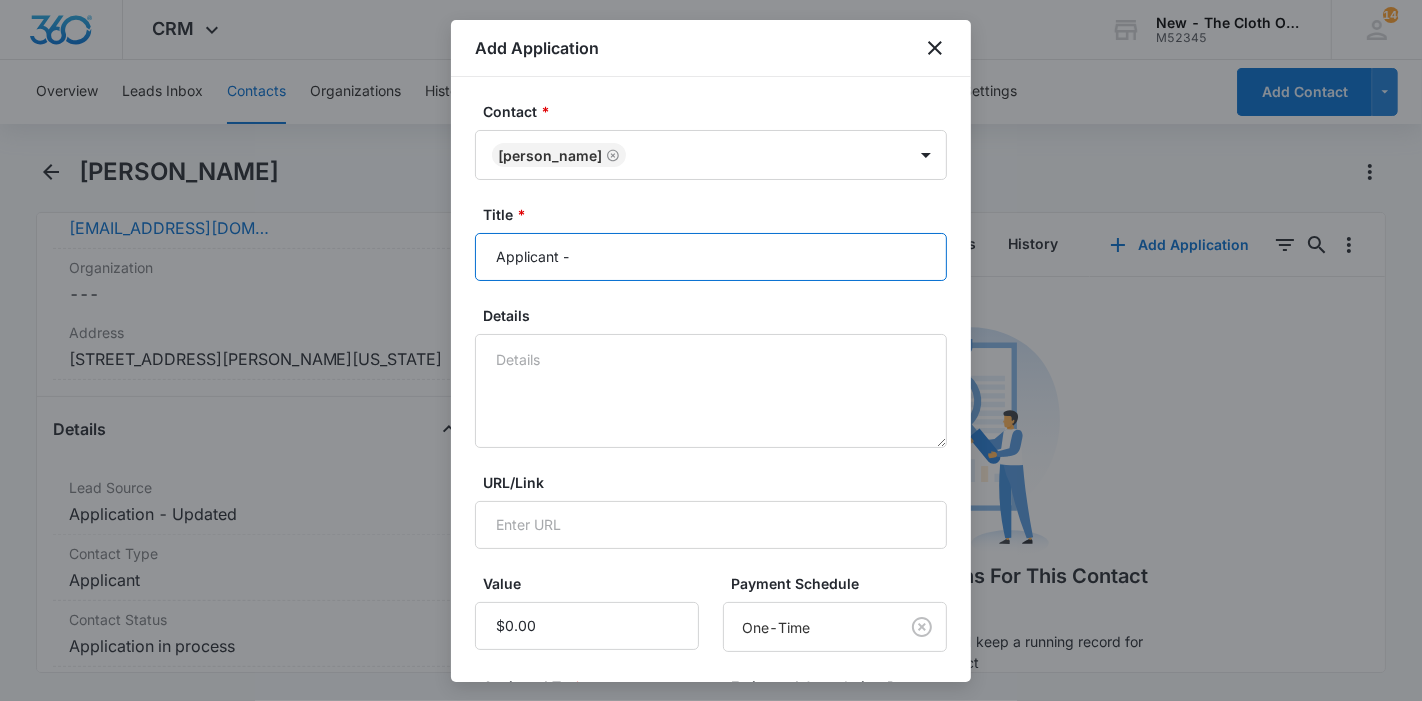 paste on "[PERSON_NAME]" 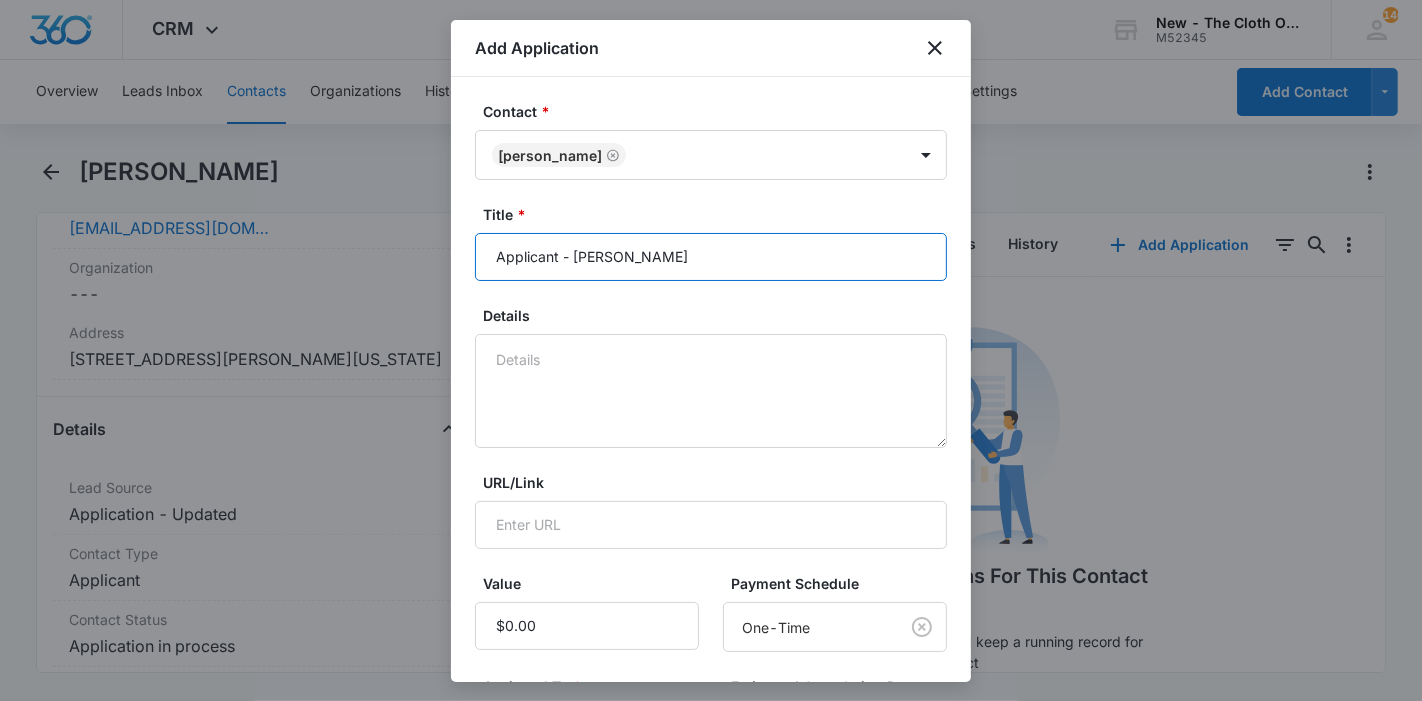 type on "Applicant - Kaitlyn Wells" 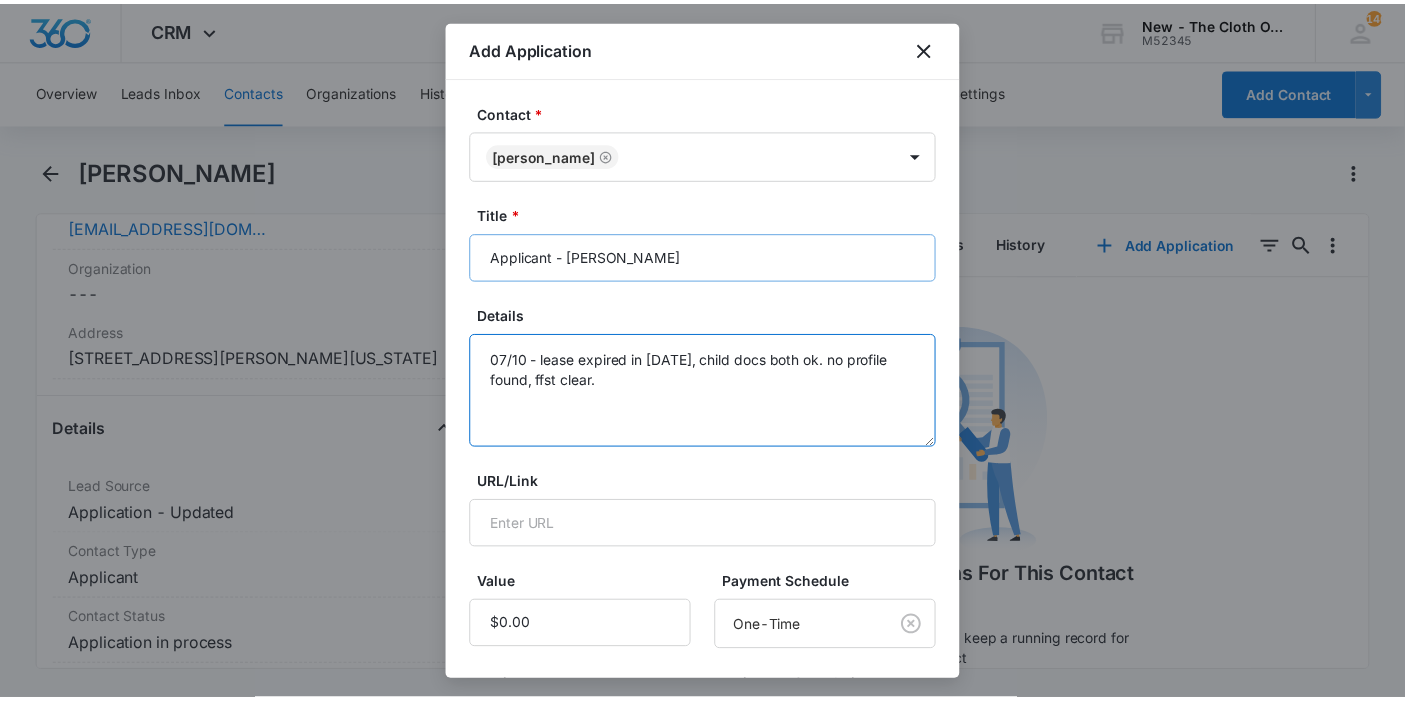 scroll, scrollTop: 285, scrollLeft: 0, axis: vertical 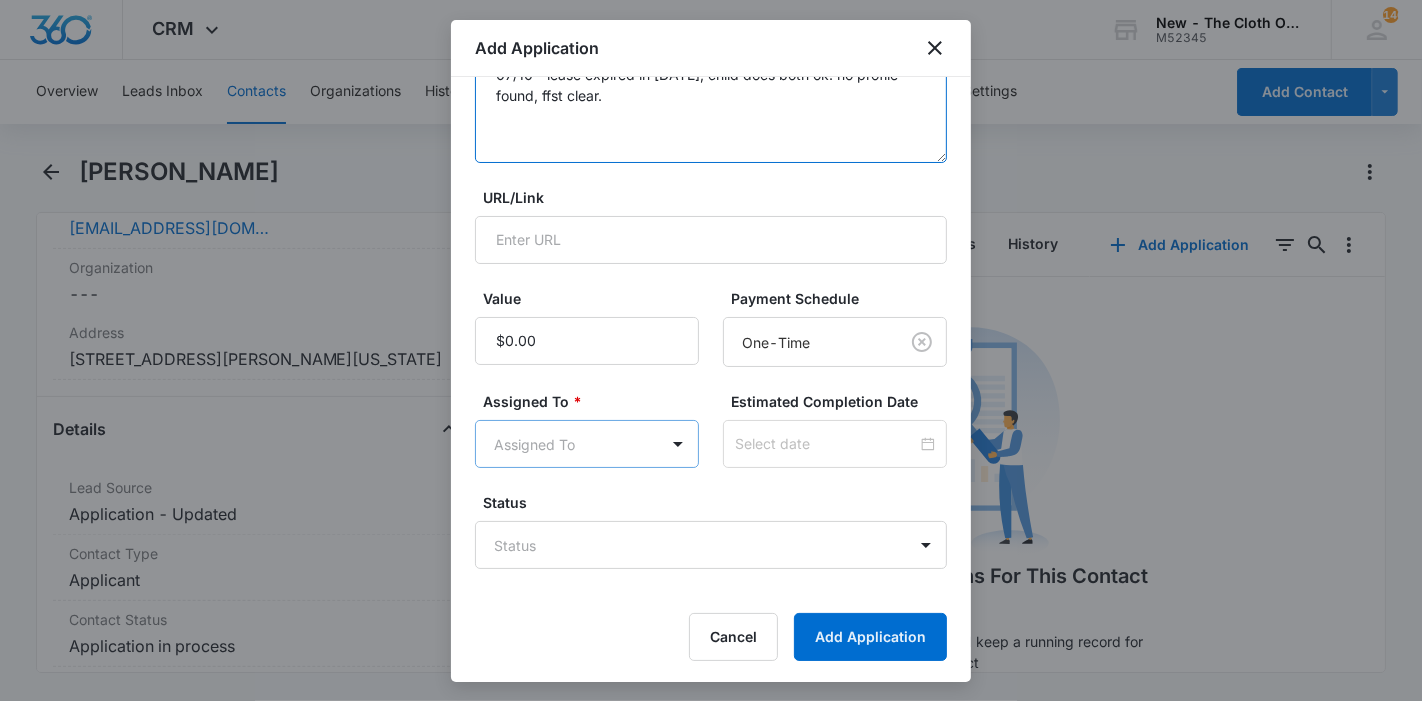 type on "07/10 - lease expired in 2023, child docs both ok. no profile found, ffst clear." 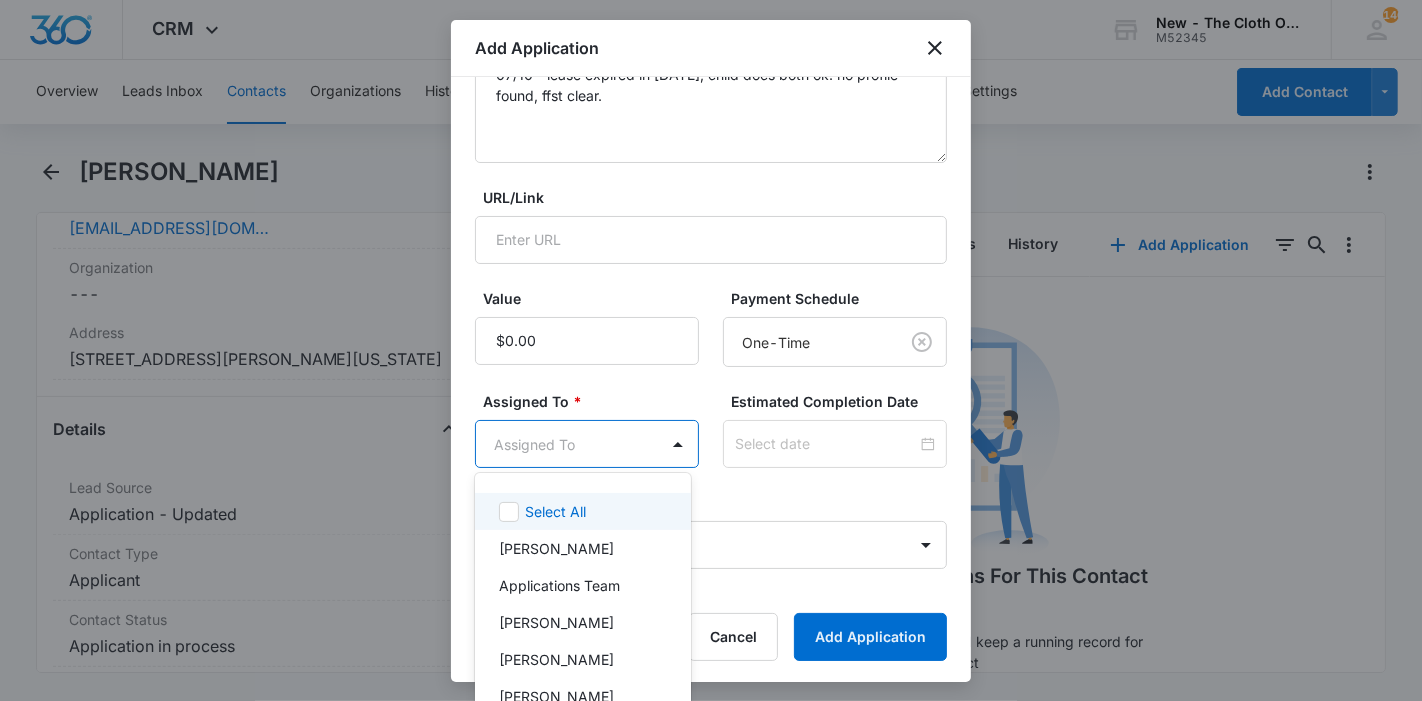 click on "CRM Apps Reputation Forms CRM Email Ads Intelligence Brand Settings New - The Cloth Option M52345 Your Accounts View All 146 KL Katie Lohr katie.WA@theclothoption.org My Profile 146 Notifications Support Logout Terms & Conditions   •   Privacy Policy Overview Leads Inbox Contacts Organizations History Applications Donations Tasks Calendar Lists Reports Settings Add Contact Kaitlyn Wells Remove KW Kaitlyn Wells Contact Info Name Cancel Save Changes Kaitlyn Wells Phone Cancel Save Changes (681) 283-8162 Email Cancel Save Changes kaitlynervin97@gmail.com Organization Cancel Save Changes --- Address Cancel Save Changes 204 Tevis Circle Apt 11 Martinsburg West Virginia 25404 Details Lead Source Cancel Save Changes Application - Updated Contact Type Cancel Save Changes Applicant Contact Status Cancel Save Changes Application in process Assigned To Cancel Save Changes Applications Team Tags Cancel Save Changes --- Next Contact Date Cancel Save Changes --- Color Tag Current Color: Cancel Save Changes Payments ID" at bounding box center [711, 350] 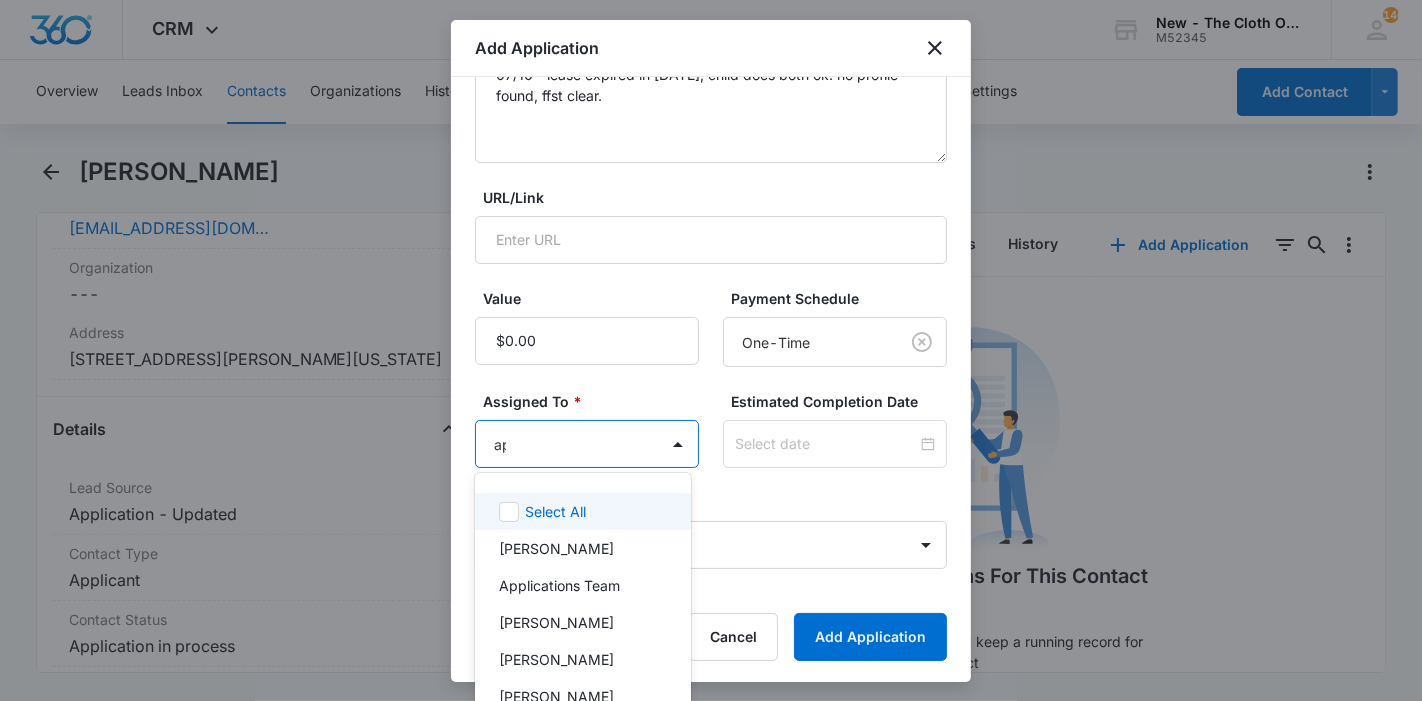 type on "app" 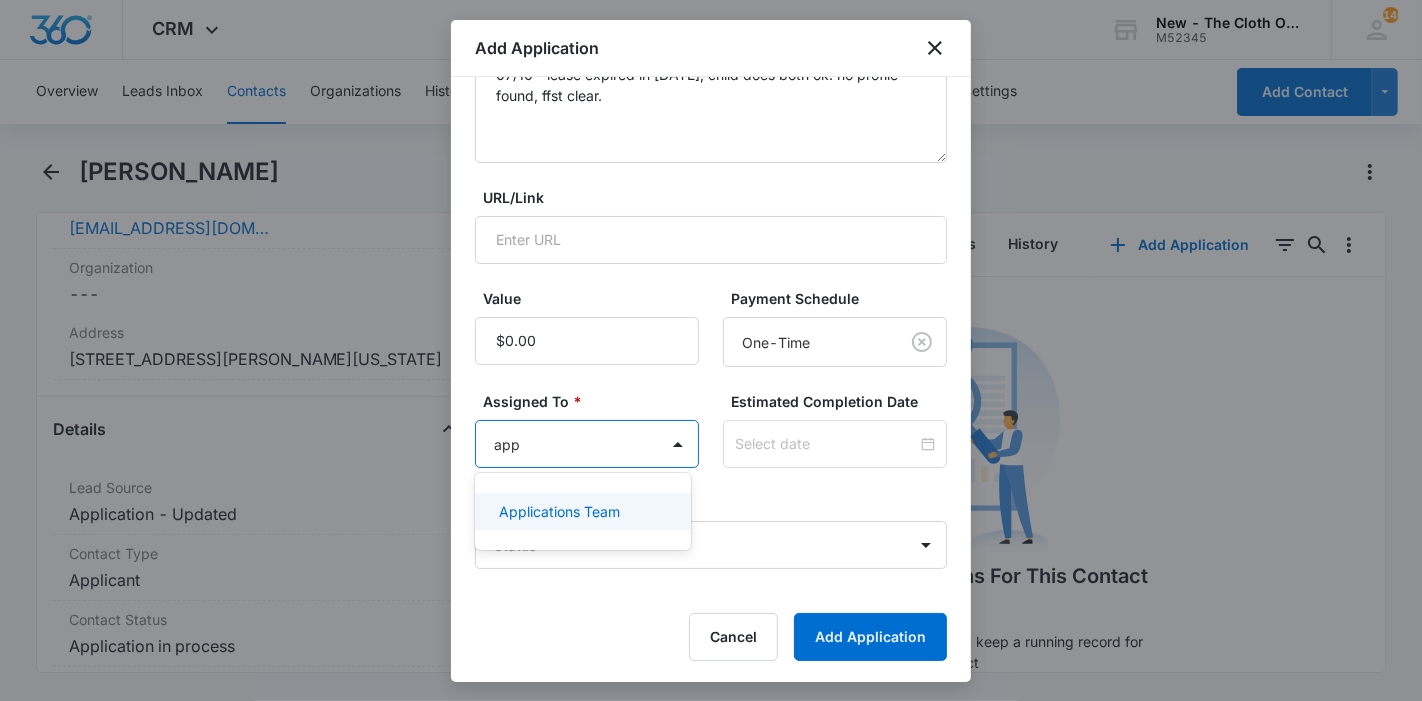 click on "Applications Team" at bounding box center [559, 511] 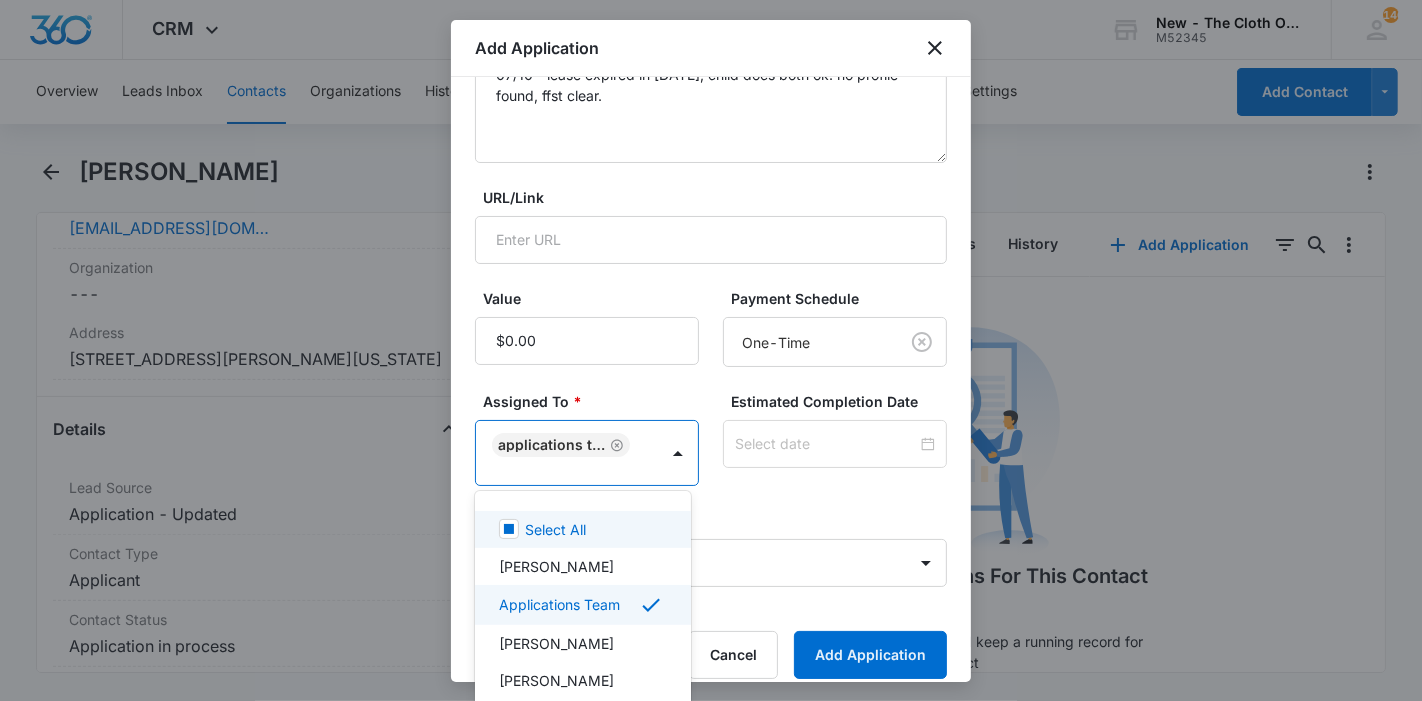 click at bounding box center (711, 350) 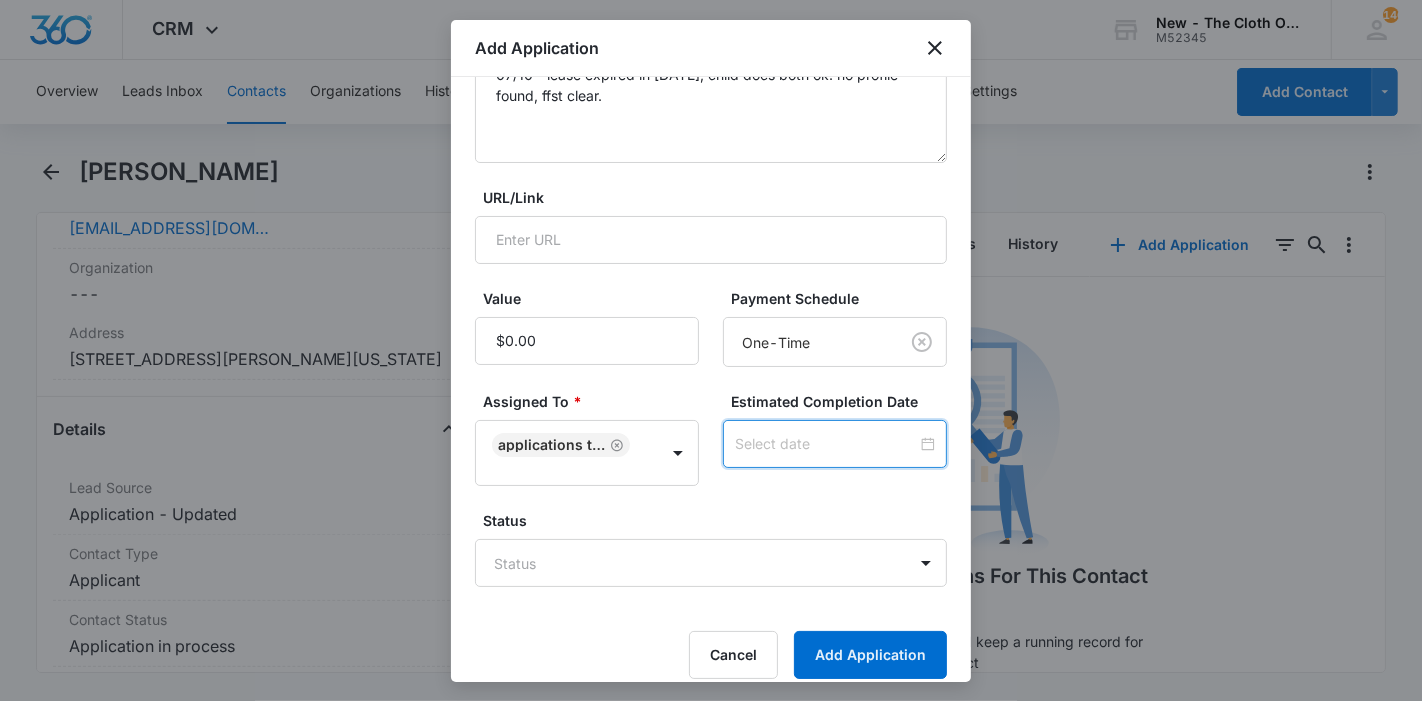 click at bounding box center [826, 444] 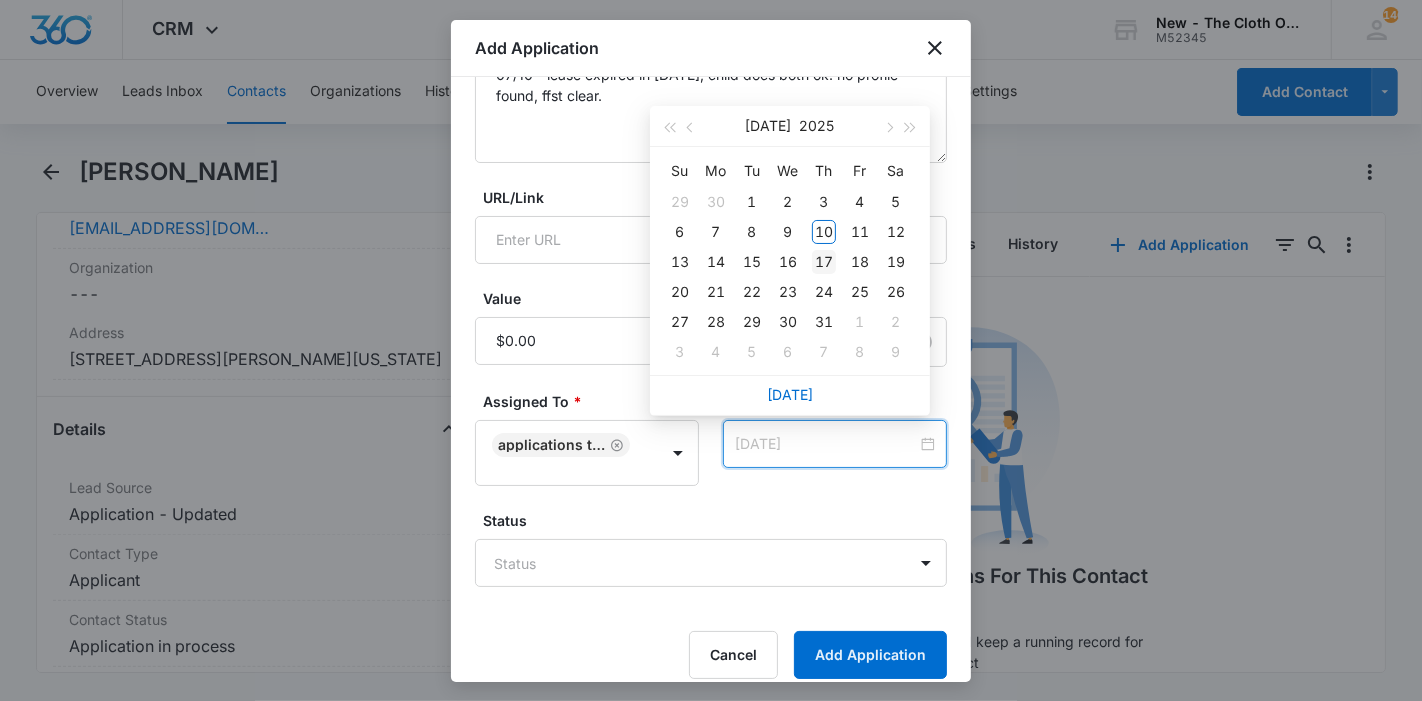 click on "17" at bounding box center [824, 262] 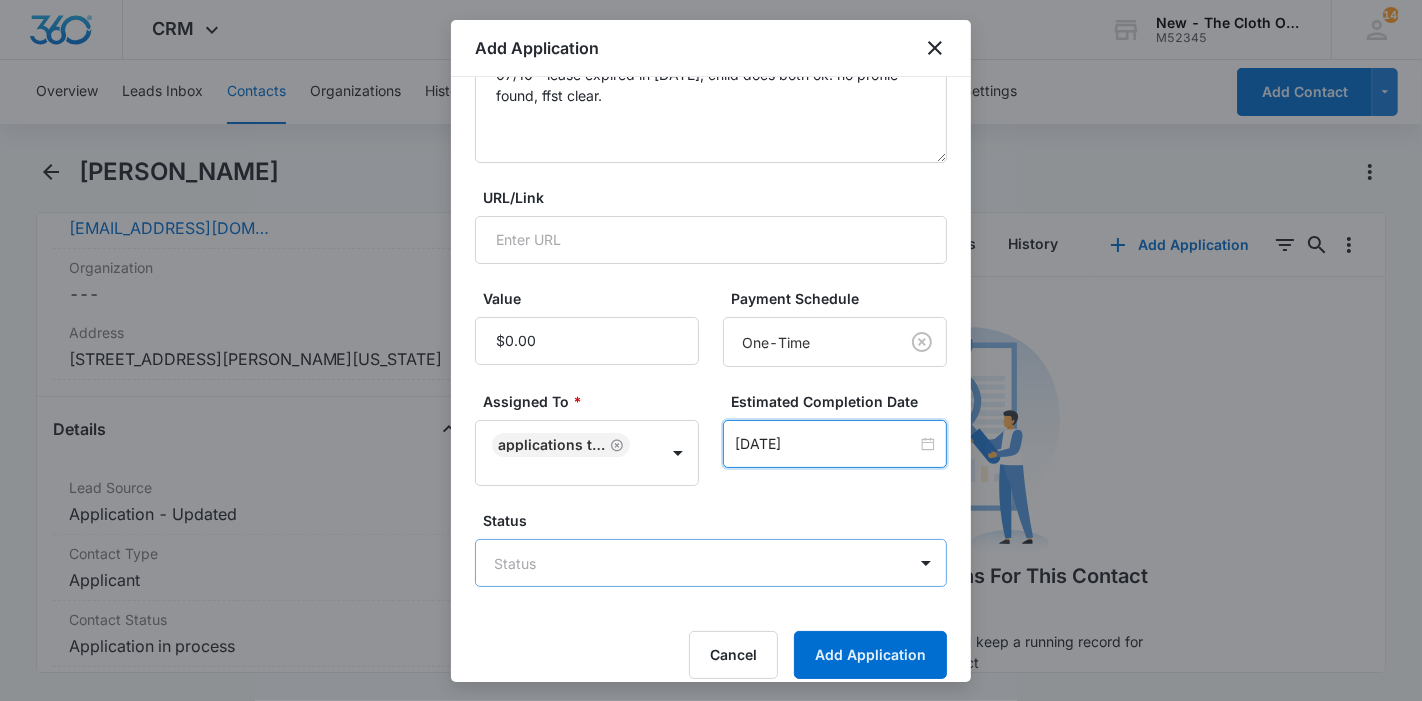 click on "CRM Apps Reputation Forms CRM Email Ads Intelligence Brand Settings New - The Cloth Option M52345 Your Accounts View All 146 KL Katie Lohr katie.WA@theclothoption.org My Profile 146 Notifications Support Logout Terms & Conditions   •   Privacy Policy Overview Leads Inbox Contacts Organizations History Applications Donations Tasks Calendar Lists Reports Settings Add Contact Kaitlyn Wells Remove KW Kaitlyn Wells Contact Info Name Cancel Save Changes Kaitlyn Wells Phone Cancel Save Changes (681) 283-8162 Email Cancel Save Changes kaitlynervin97@gmail.com Organization Cancel Save Changes --- Address Cancel Save Changes 204 Tevis Circle Apt 11 Martinsburg West Virginia 25404 Details Lead Source Cancel Save Changes Application - Updated Contact Type Cancel Save Changes Applicant Contact Status Cancel Save Changes Application in process Assigned To Cancel Save Changes Applications Team Tags Cancel Save Changes --- Next Contact Date Cancel Save Changes --- Color Tag Current Color: Cancel Save Changes Payments ID" at bounding box center [711, 350] 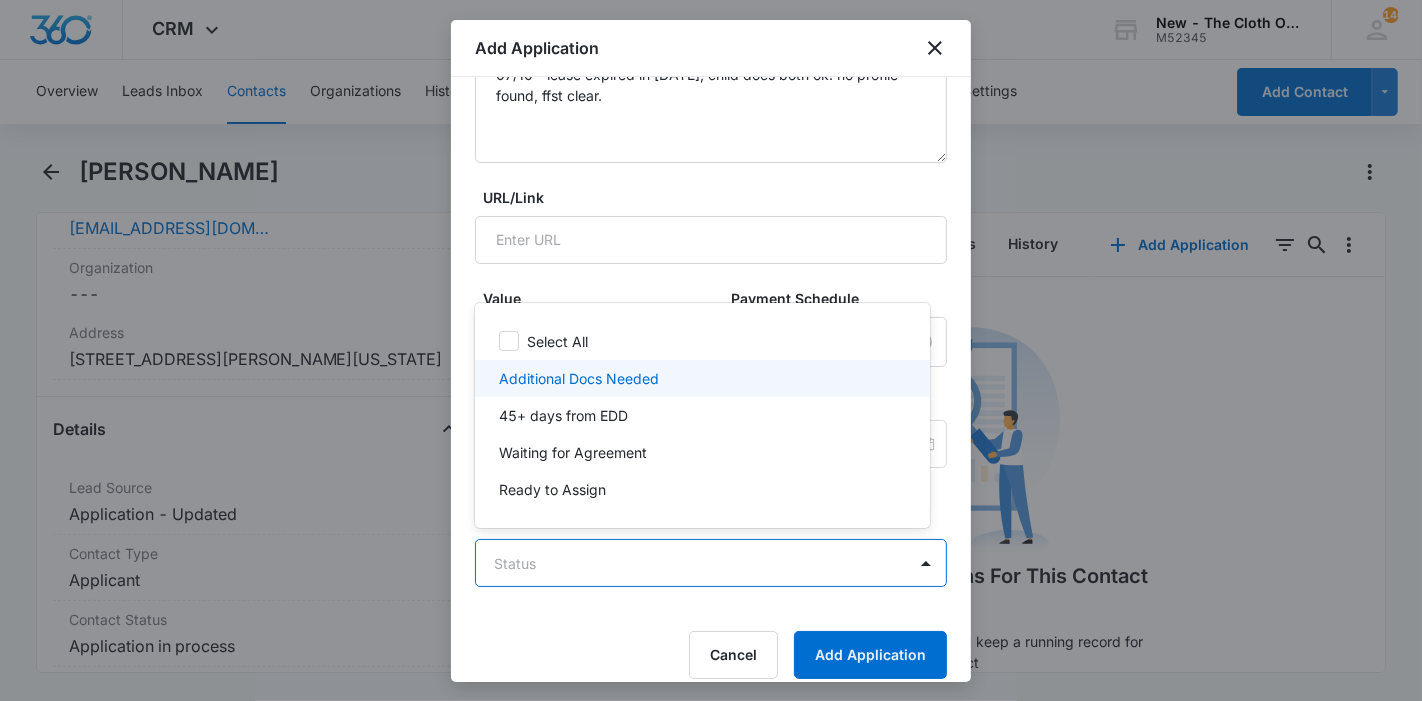 drag, startPoint x: 665, startPoint y: 386, endPoint x: 751, endPoint y: 509, distance: 150.08331 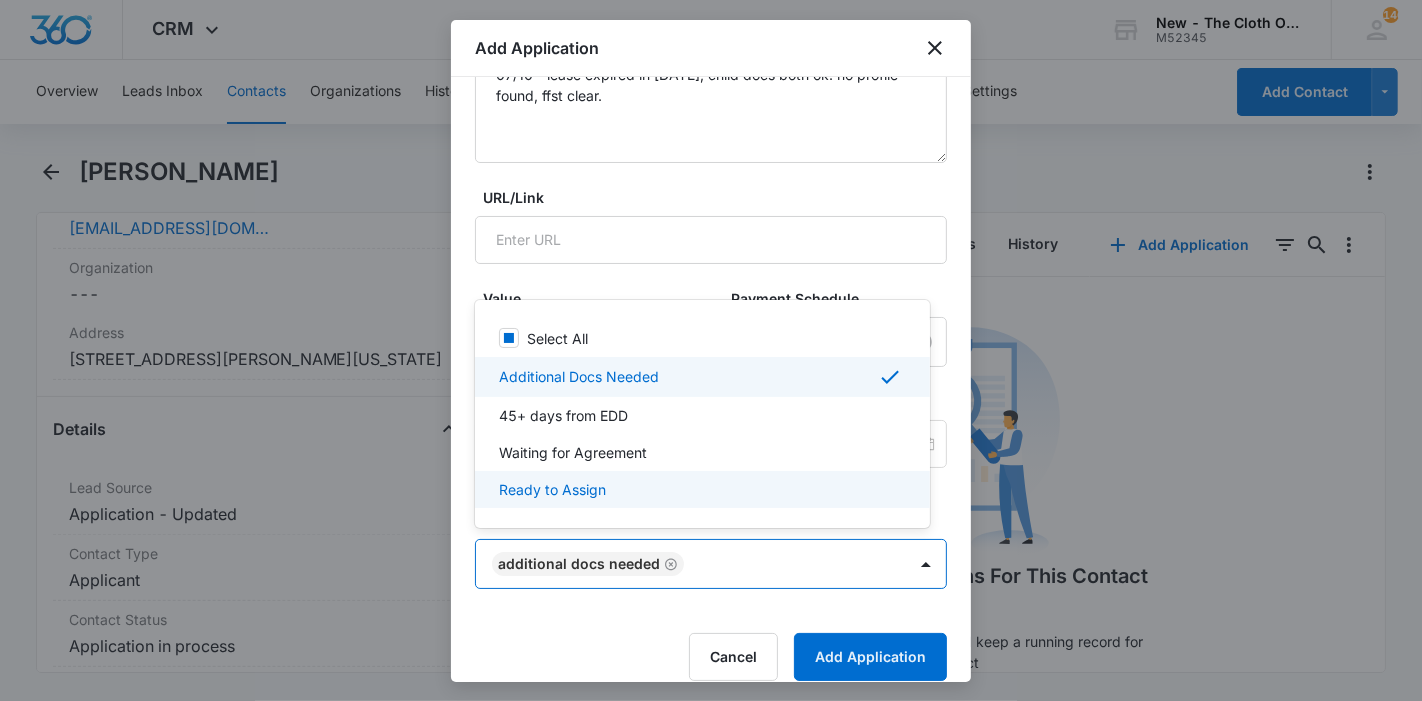 click at bounding box center (711, 350) 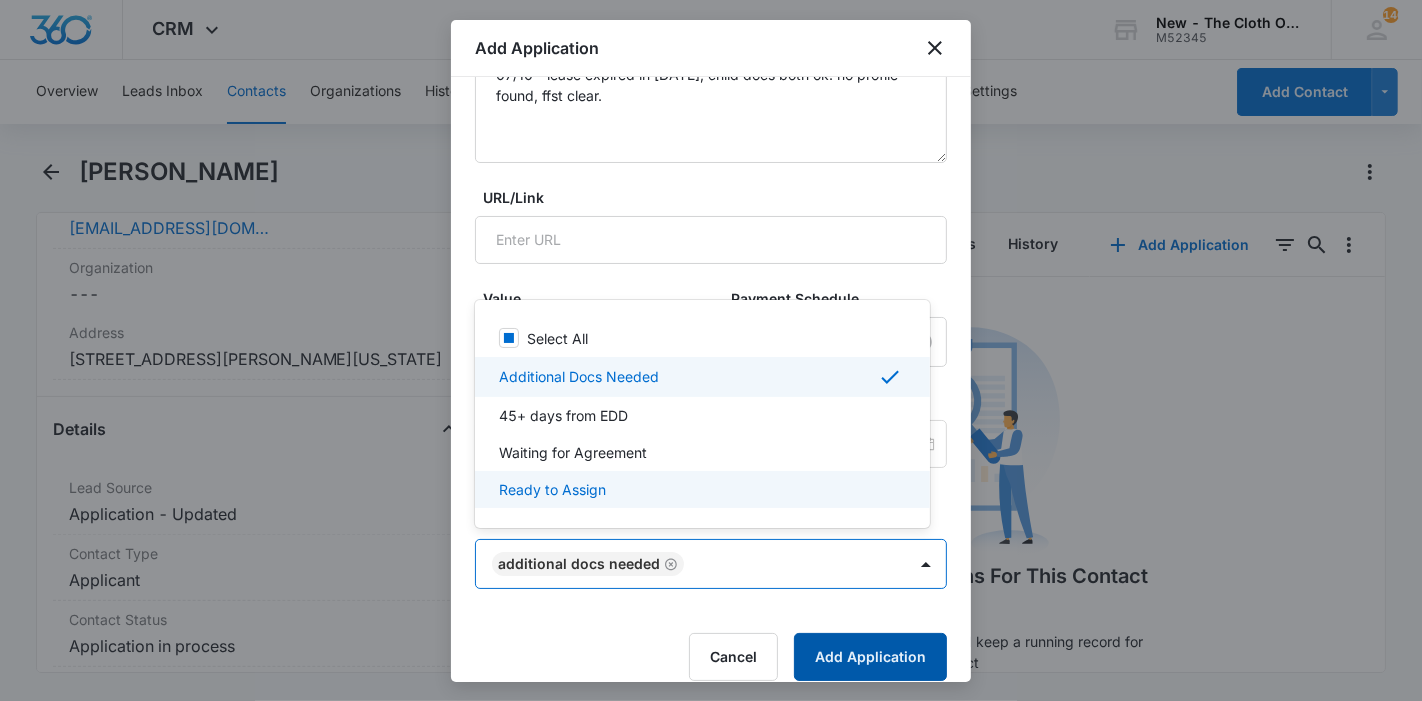 click on "Add Application" at bounding box center (870, 657) 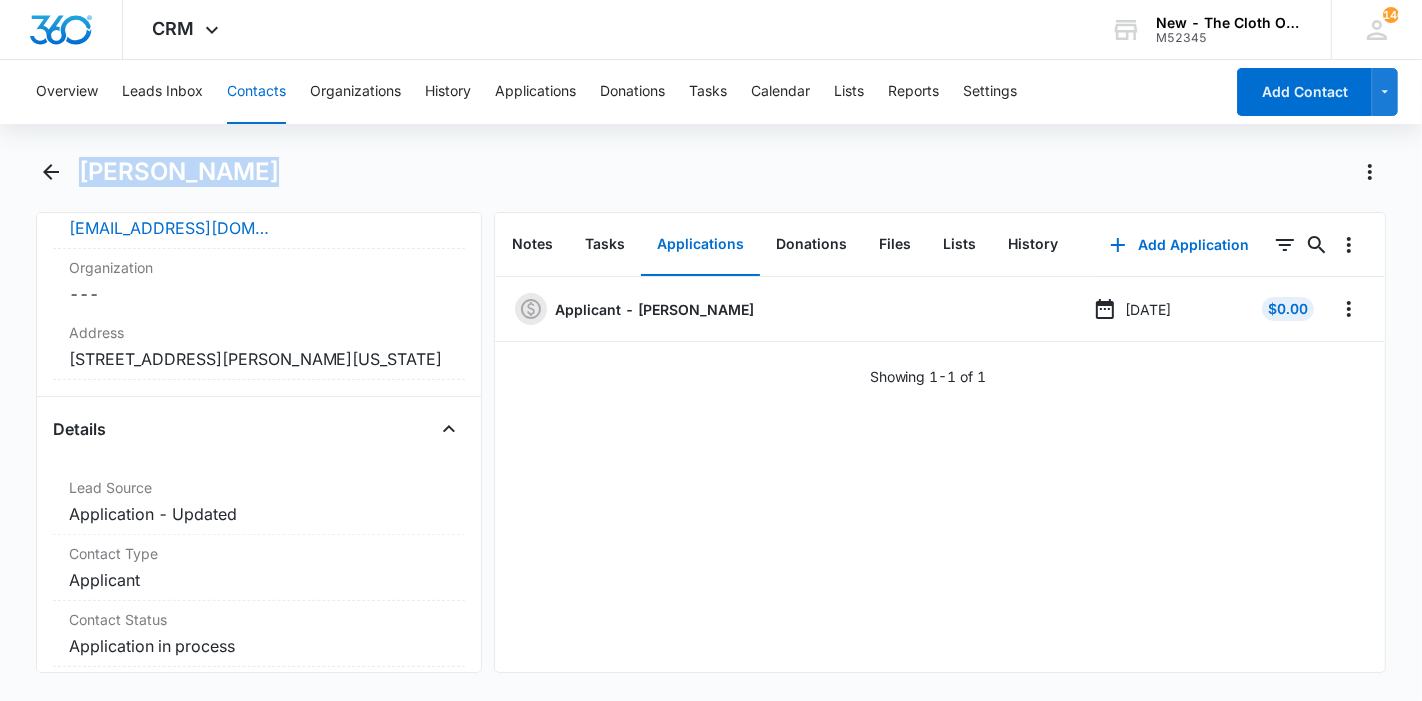 drag, startPoint x: 224, startPoint y: 178, endPoint x: 85, endPoint y: 172, distance: 139.12944 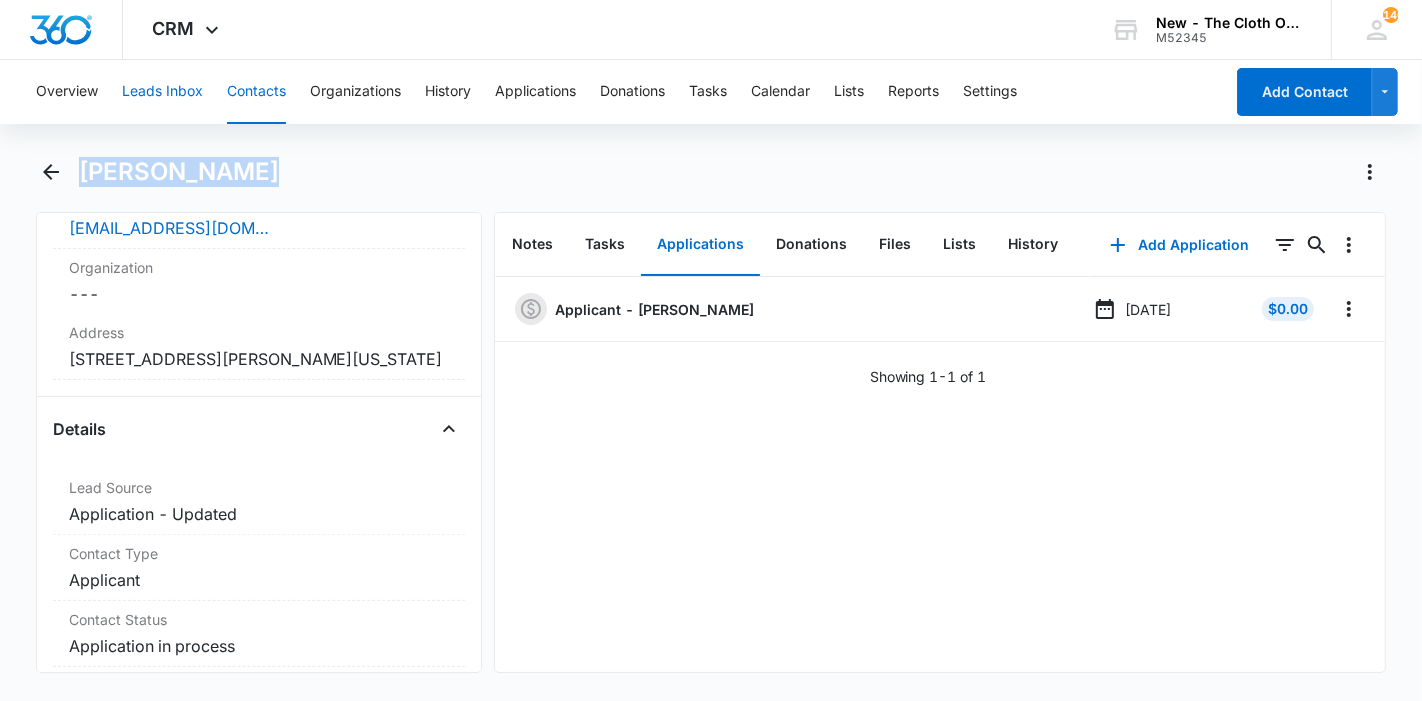 click on "Leads Inbox" at bounding box center (162, 92) 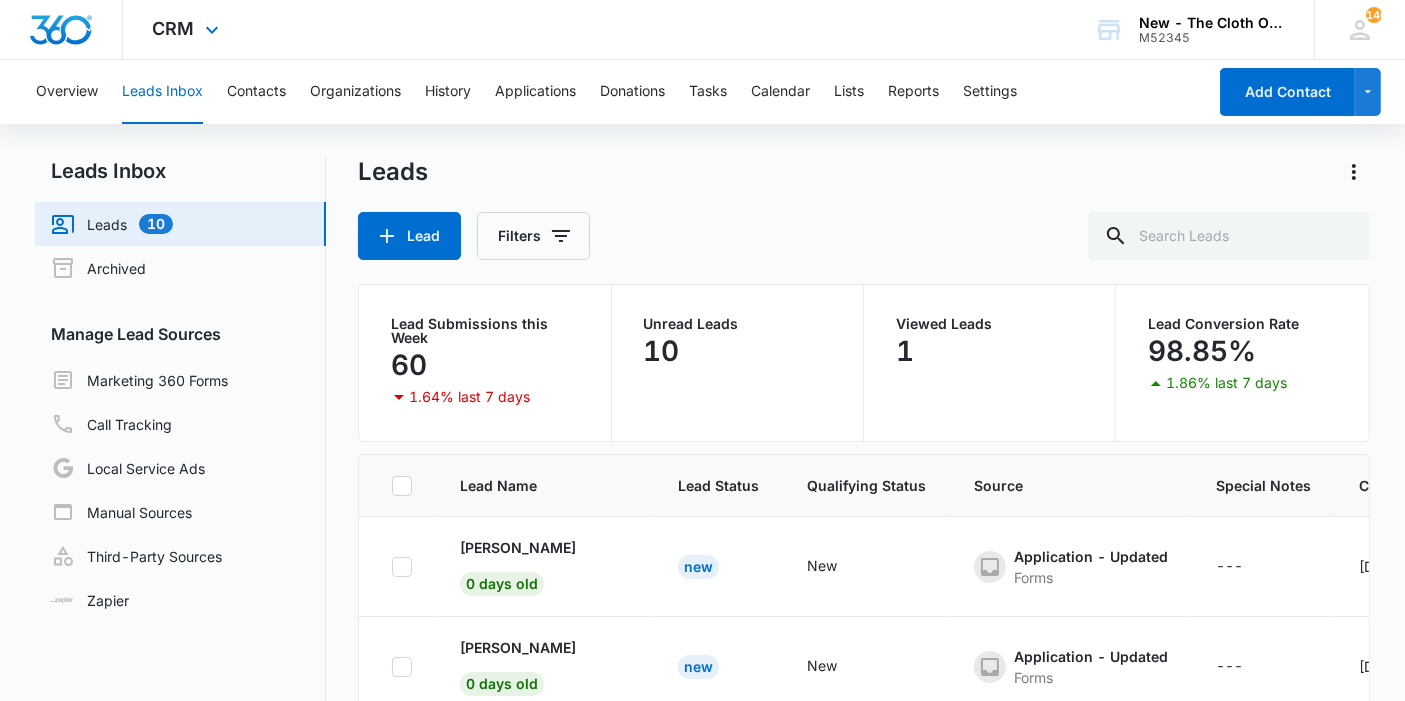 scroll, scrollTop: 846, scrollLeft: 0, axis: vertical 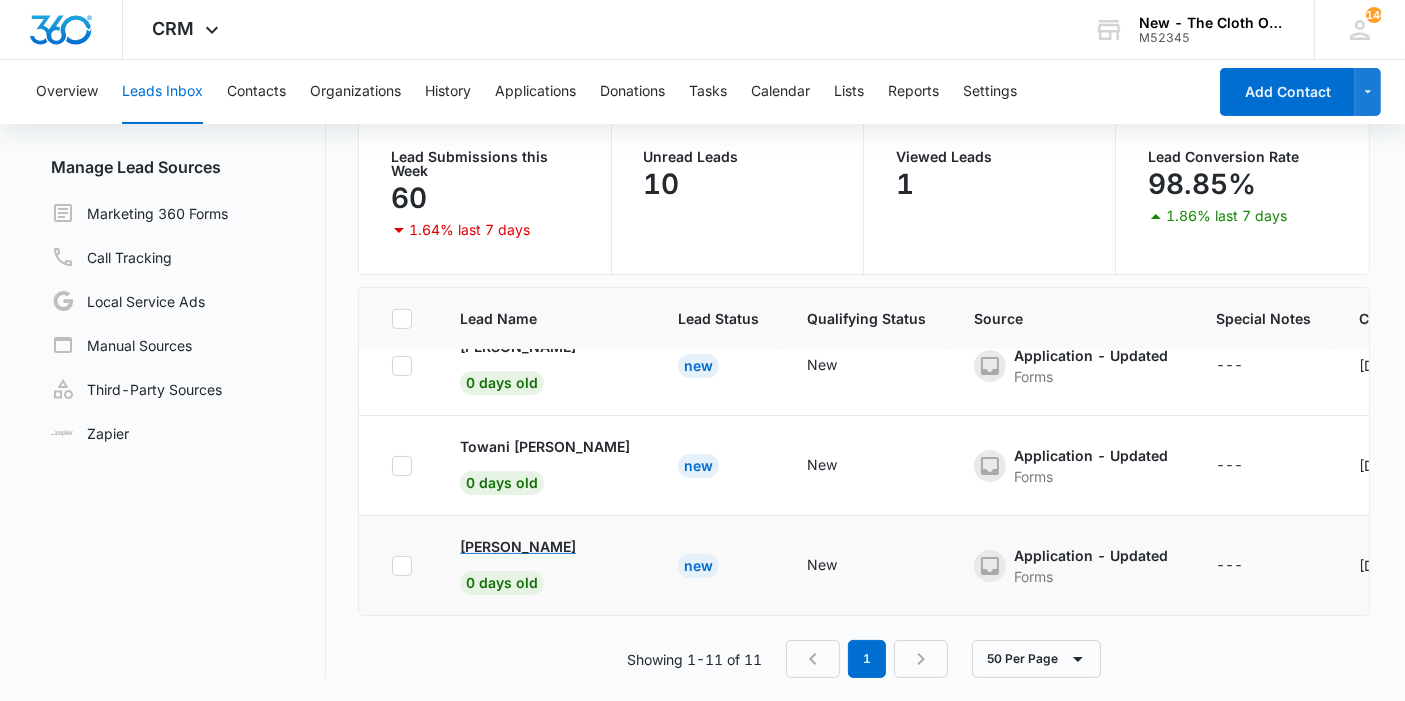 click on "[PERSON_NAME]" at bounding box center [518, 546] 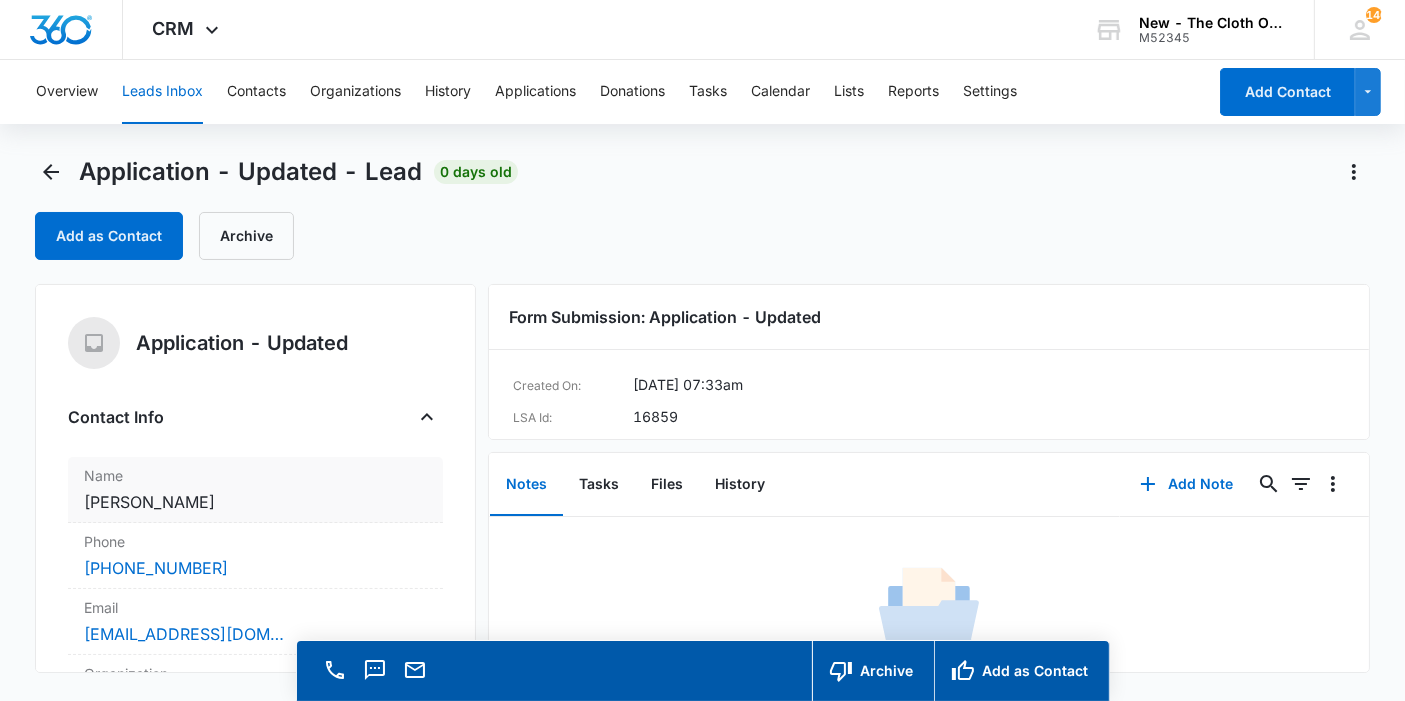 copy on "[PERSON_NAME]" 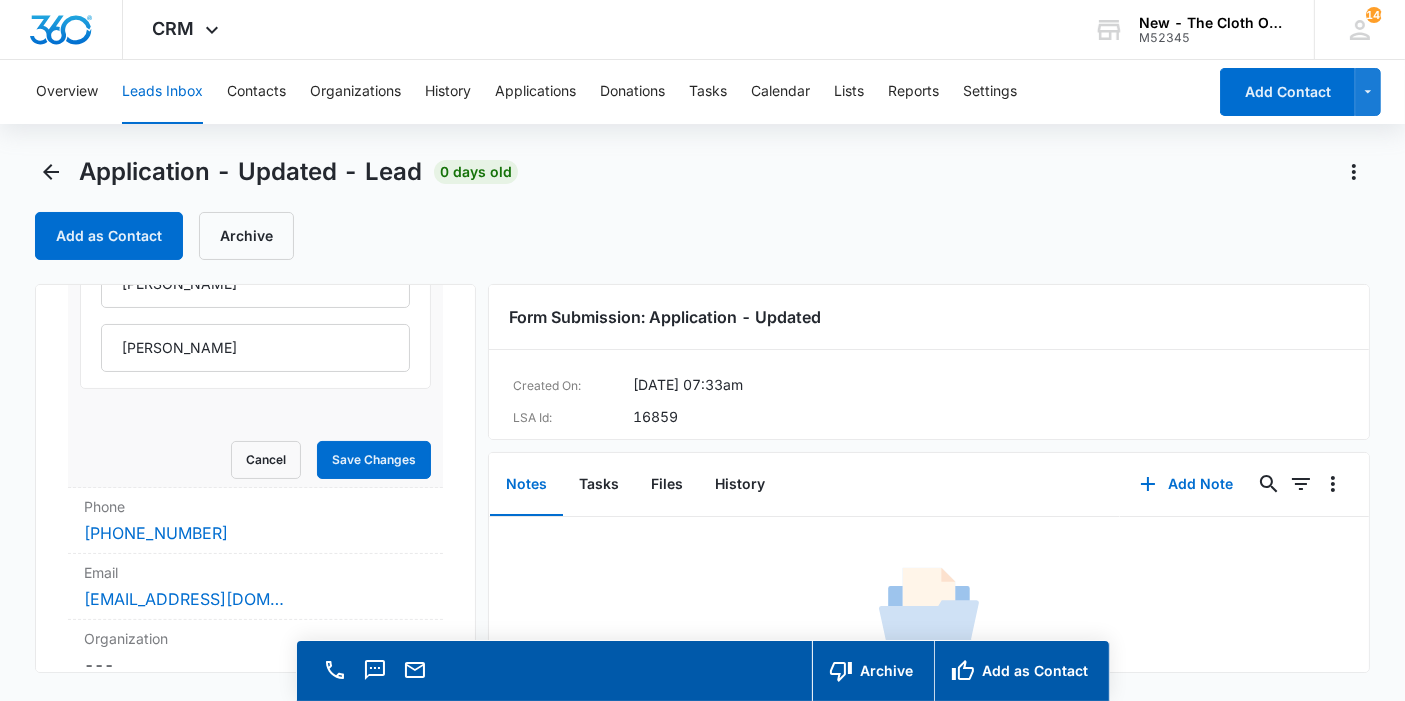 scroll, scrollTop: 333, scrollLeft: 0, axis: vertical 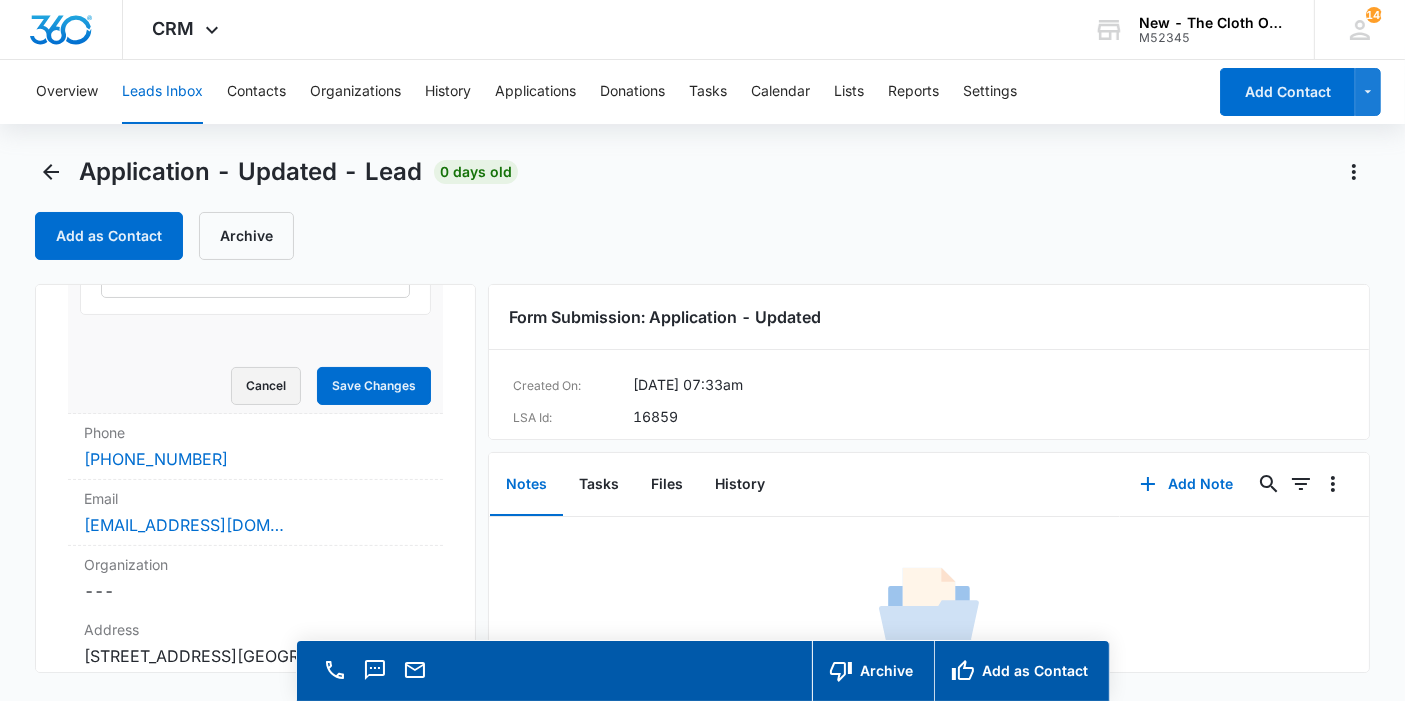 click on "Cancel" at bounding box center (266, 386) 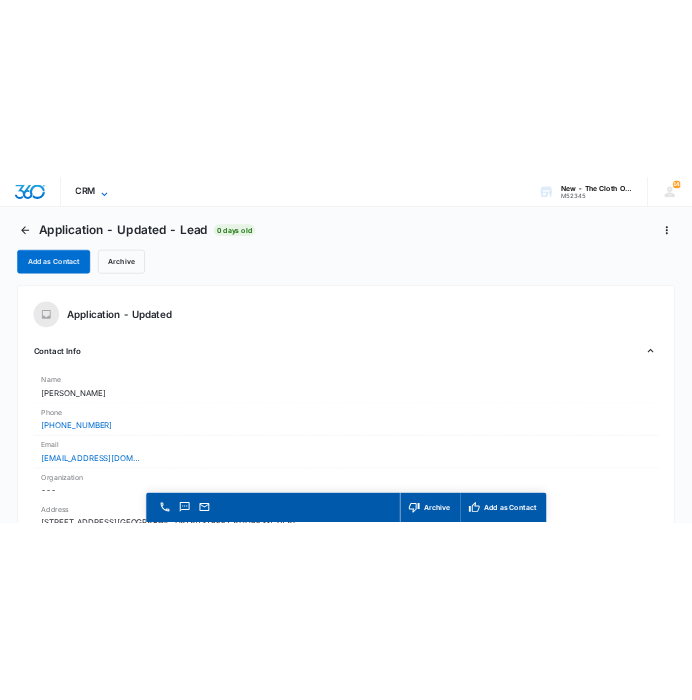 scroll, scrollTop: 0, scrollLeft: 0, axis: both 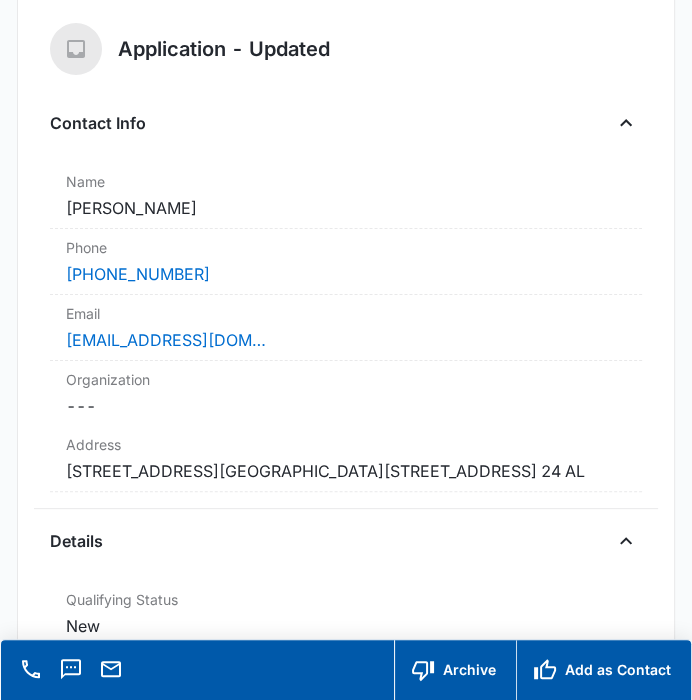 click on "Contact Info Name Cancel Save Changes Elidia Pérez Vásquez Phone Cancel Save Changes (502) 678-8675 Email Cancel Save Changes elidiaperez502@icloud.com Organization Cancel Save Changes --- Address Cancel Save Changes 311 N 24th st opelika AL 36801 311N 24th st Opelika AL 36801 Casa Opelika 24 AL" at bounding box center (345, 308) 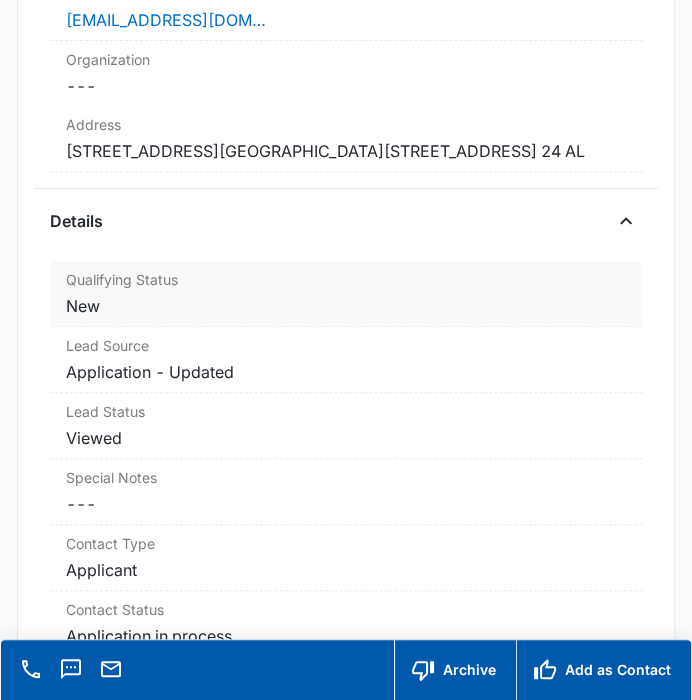 scroll, scrollTop: 555, scrollLeft: 0, axis: vertical 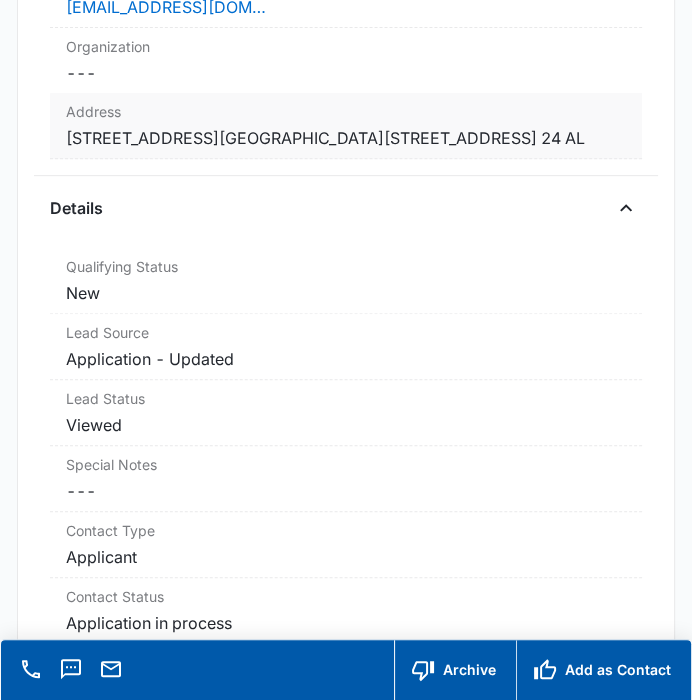 click on "Cancel Save Changes 311 N 24th st opelika AL 36801 311N 24th st Opelika AL 36801 Casa Opelika 24 AL" at bounding box center [345, 138] 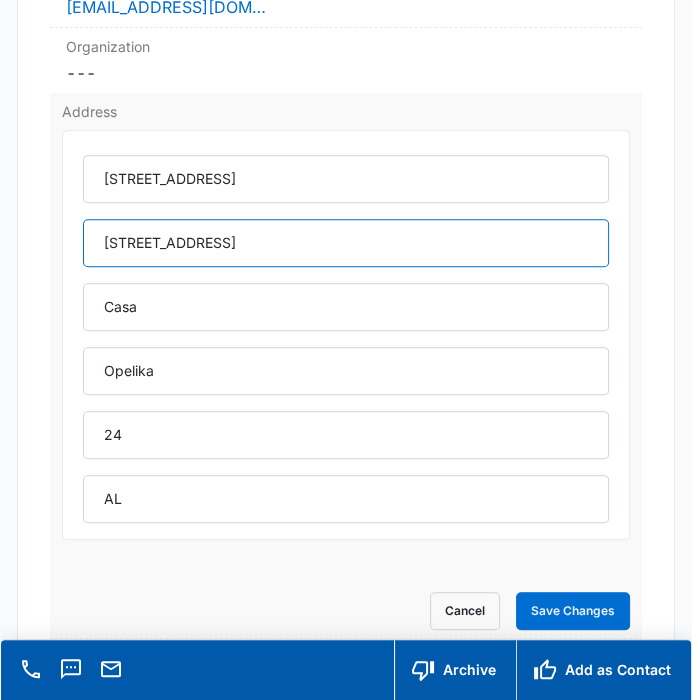 drag, startPoint x: 338, startPoint y: 241, endPoint x: 50, endPoint y: 244, distance: 288.01562 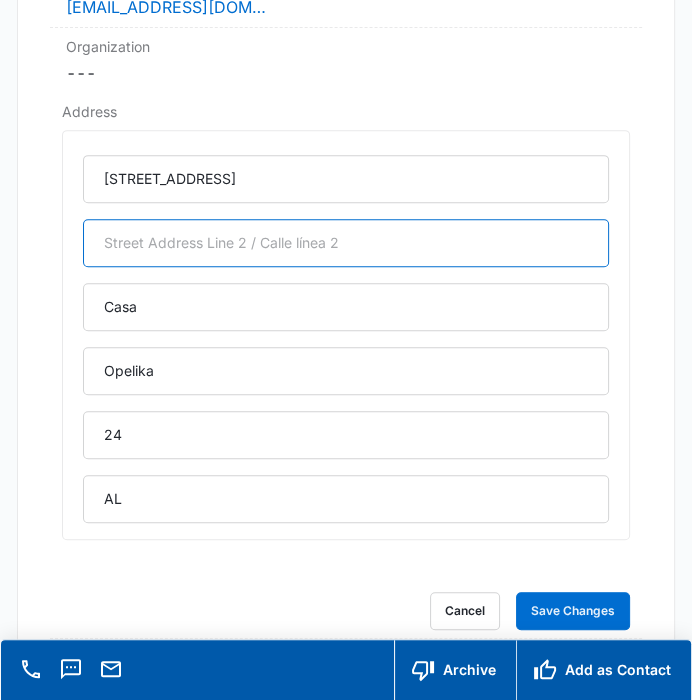 type 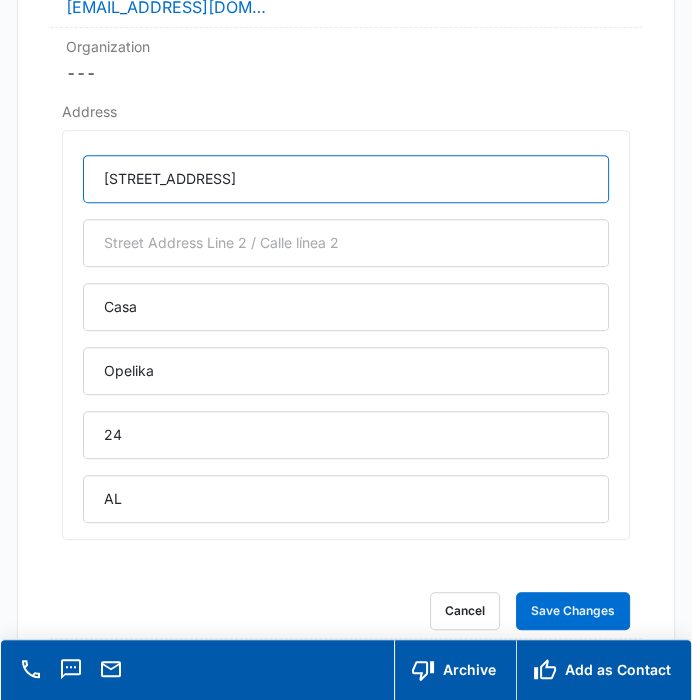 drag, startPoint x: 354, startPoint y: 175, endPoint x: 14, endPoint y: 198, distance: 340.77704 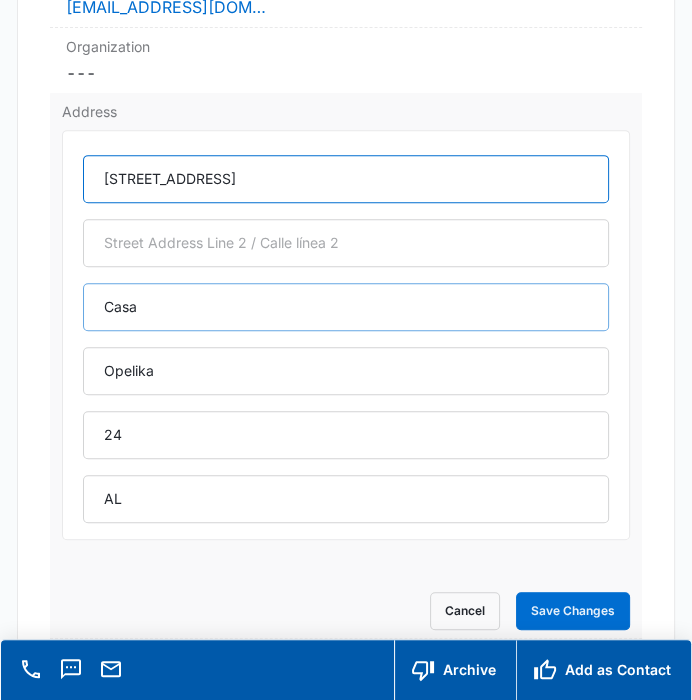 type on "[STREET_ADDRESS]" 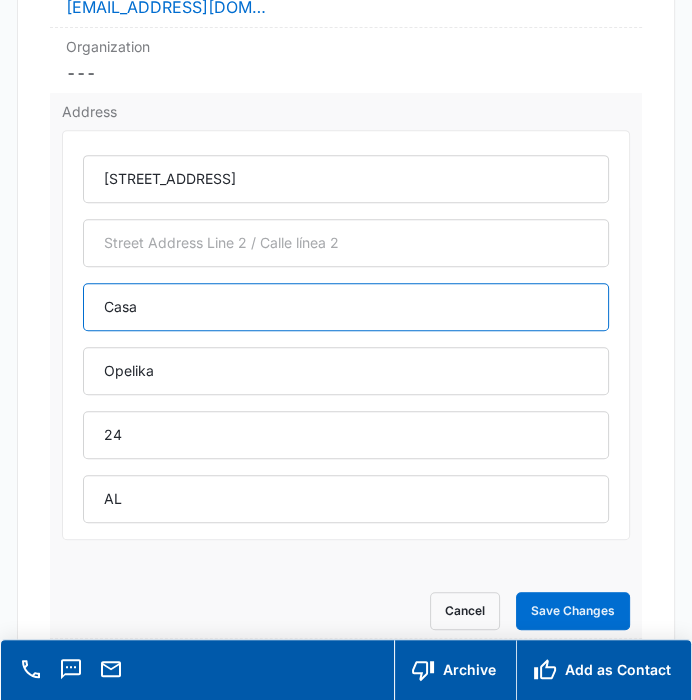 drag, startPoint x: 151, startPoint y: 292, endPoint x: 80, endPoint y: 312, distance: 73.76314 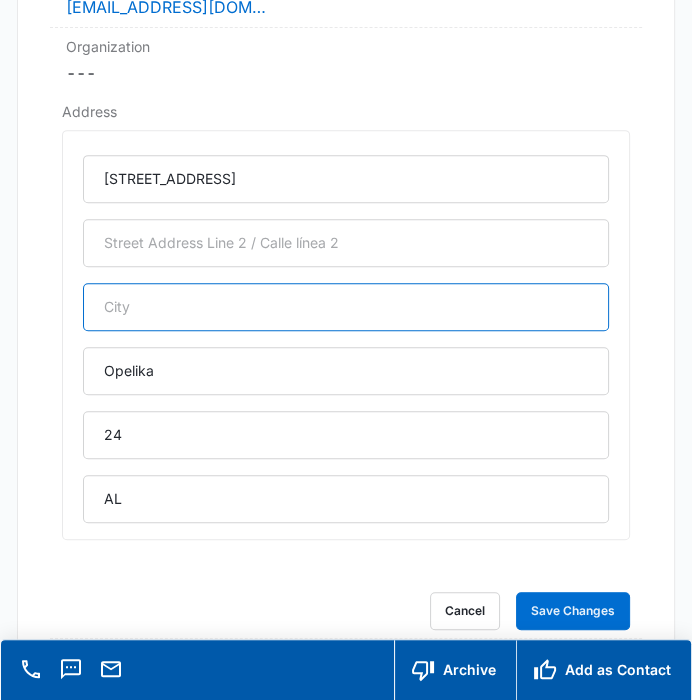 type 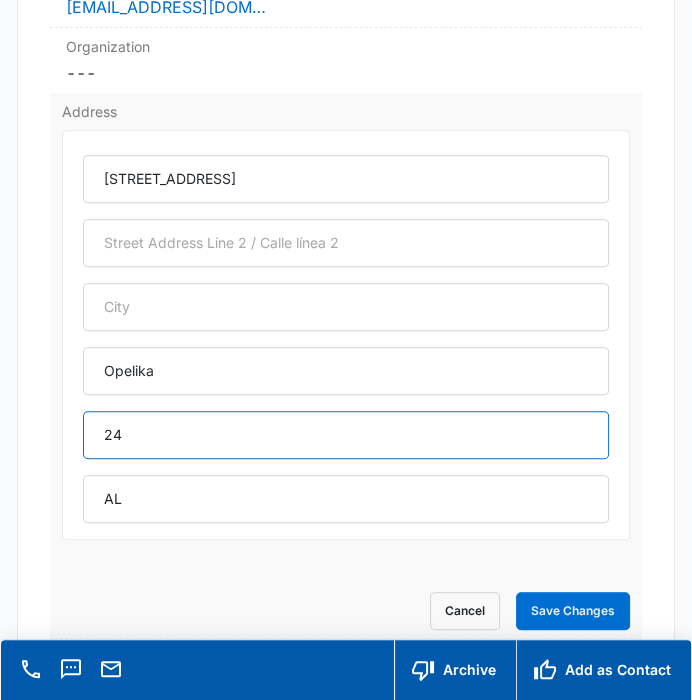 drag, startPoint x: 194, startPoint y: 440, endPoint x: 85, endPoint y: 441, distance: 109.004585 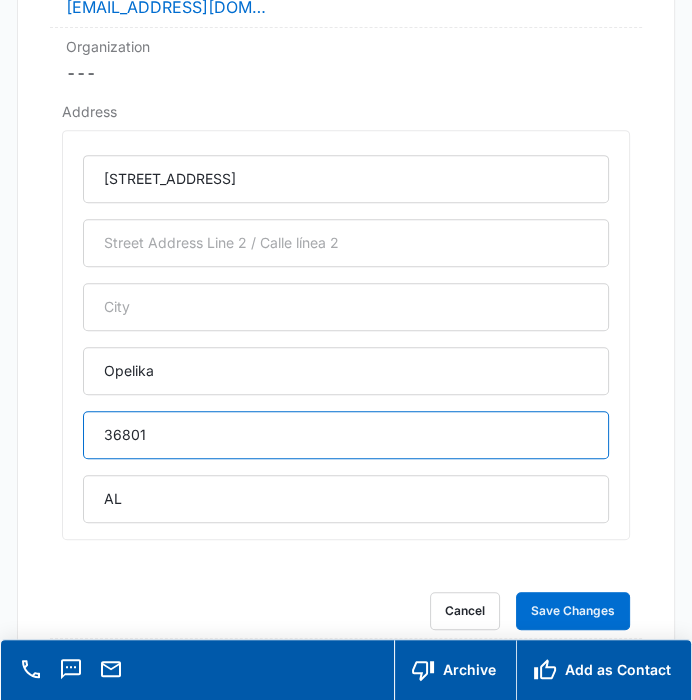 type on "36801" 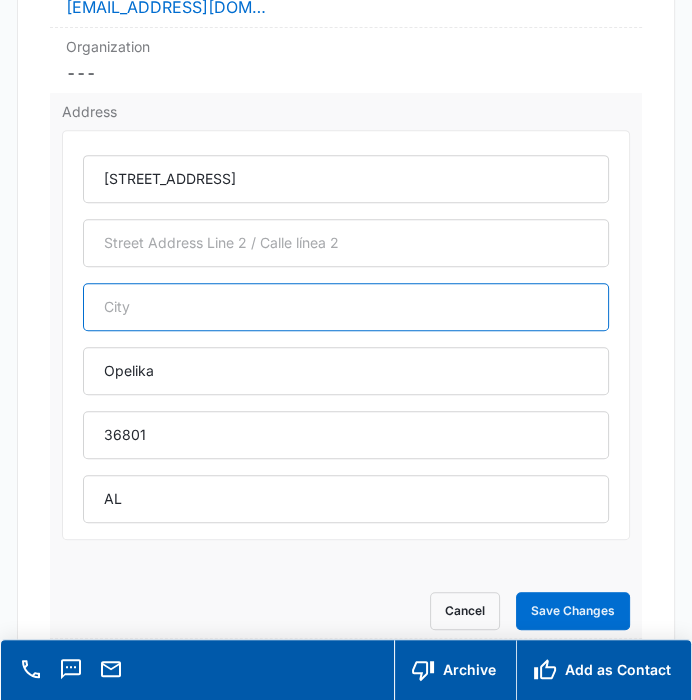 click at bounding box center (345, 307) 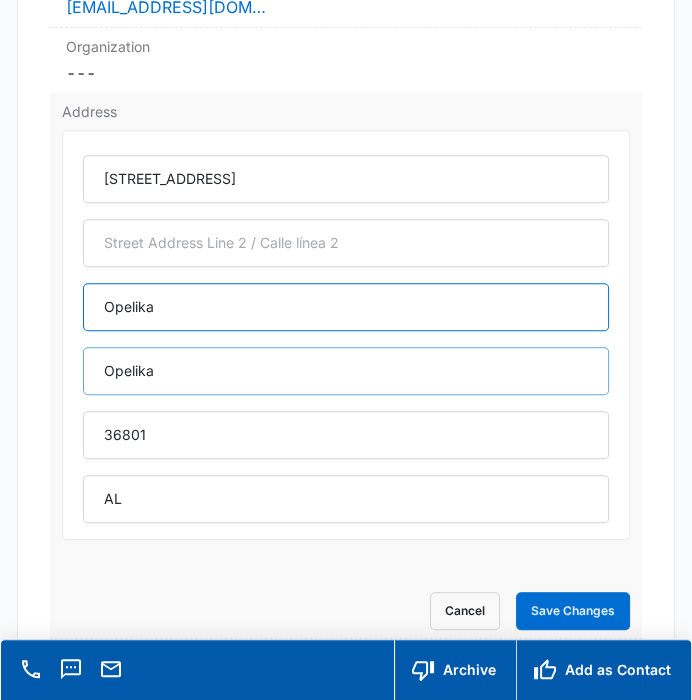 type on "Opelika" 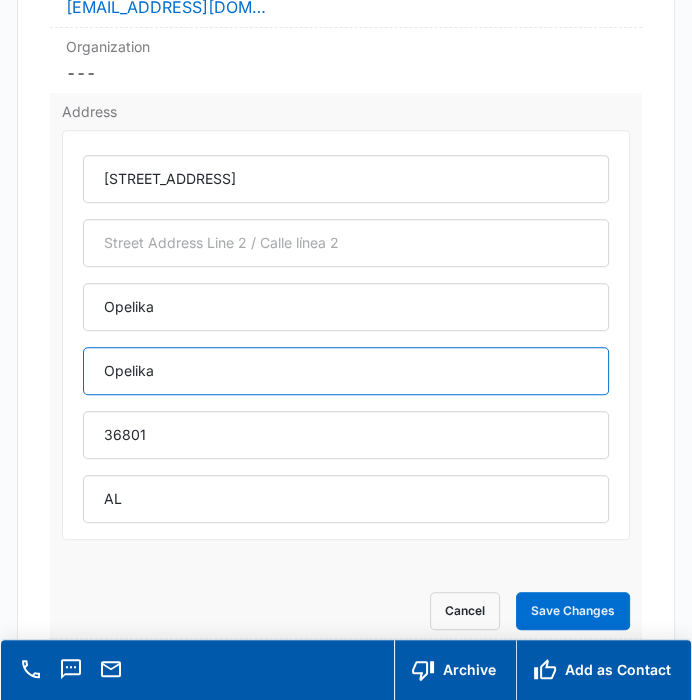 drag, startPoint x: 286, startPoint y: 392, endPoint x: 95, endPoint y: 376, distance: 191.66899 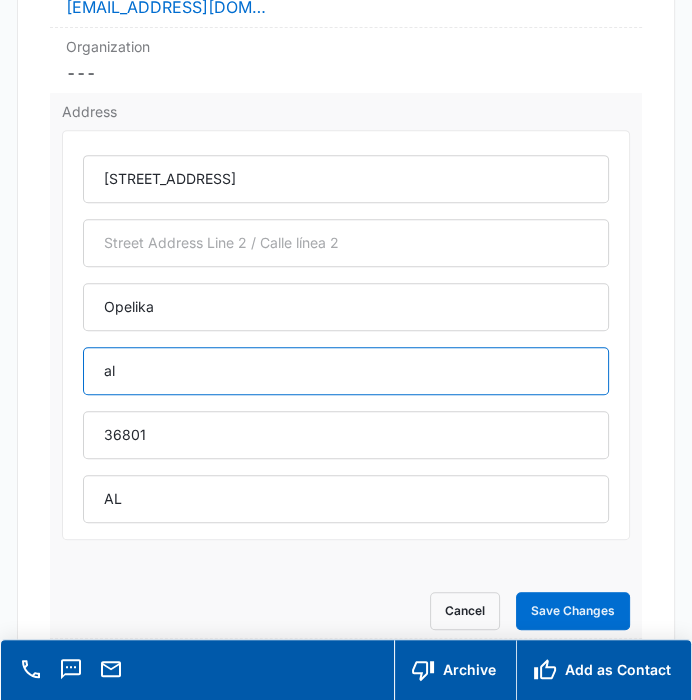 type on "[US_STATE]" 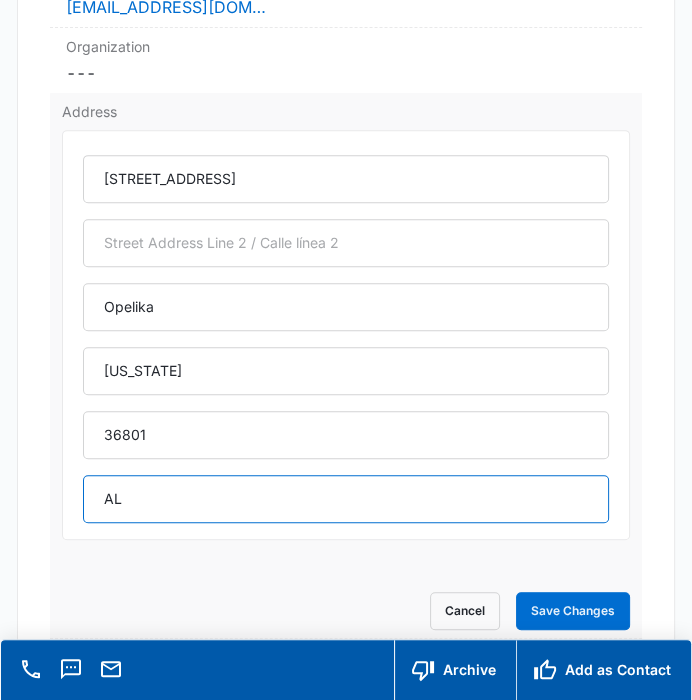 drag, startPoint x: 134, startPoint y: 495, endPoint x: 91, endPoint y: 499, distance: 43.185646 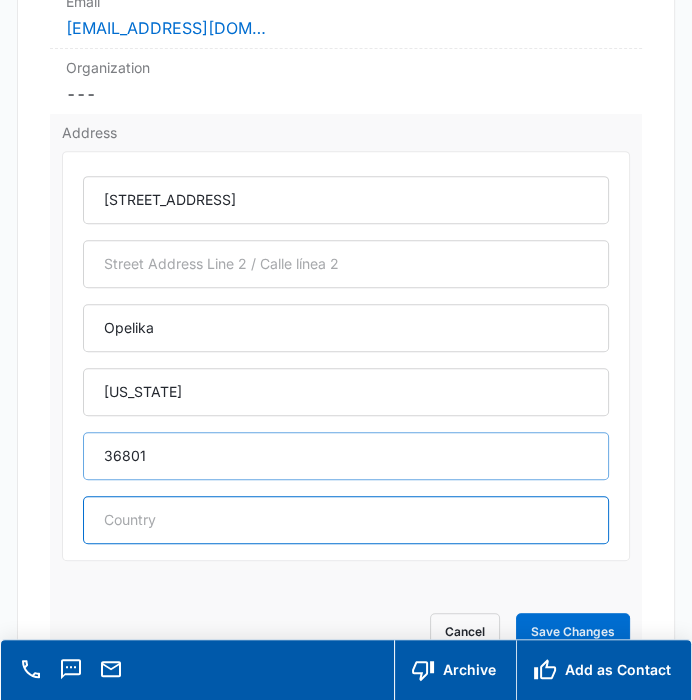 scroll, scrollTop: 555, scrollLeft: 0, axis: vertical 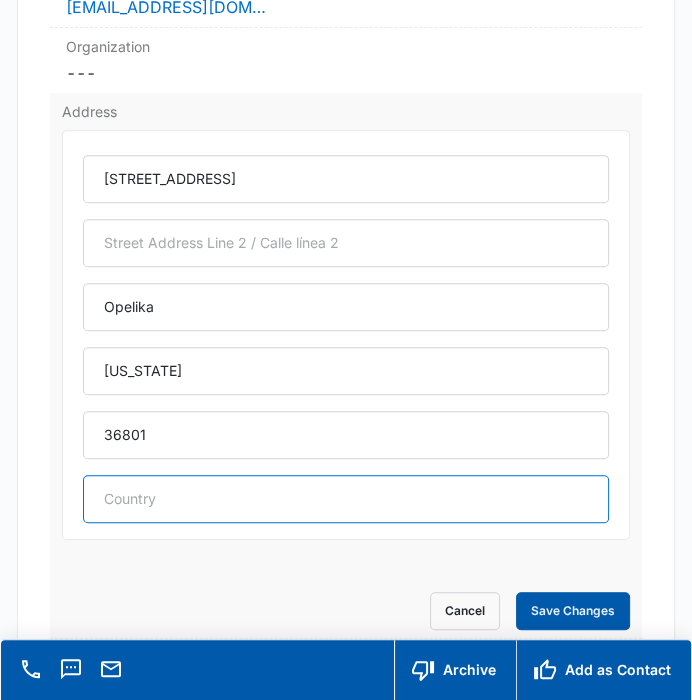 type 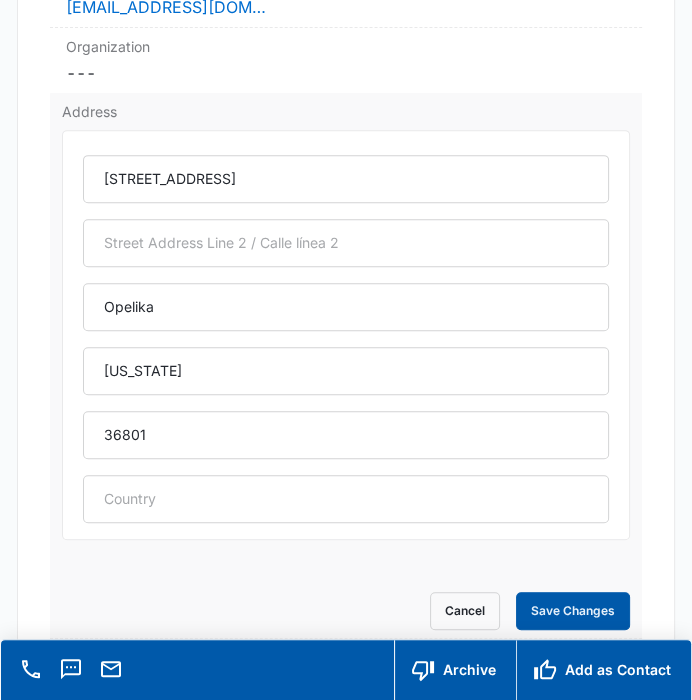 click on "Save Changes" at bounding box center [573, 611] 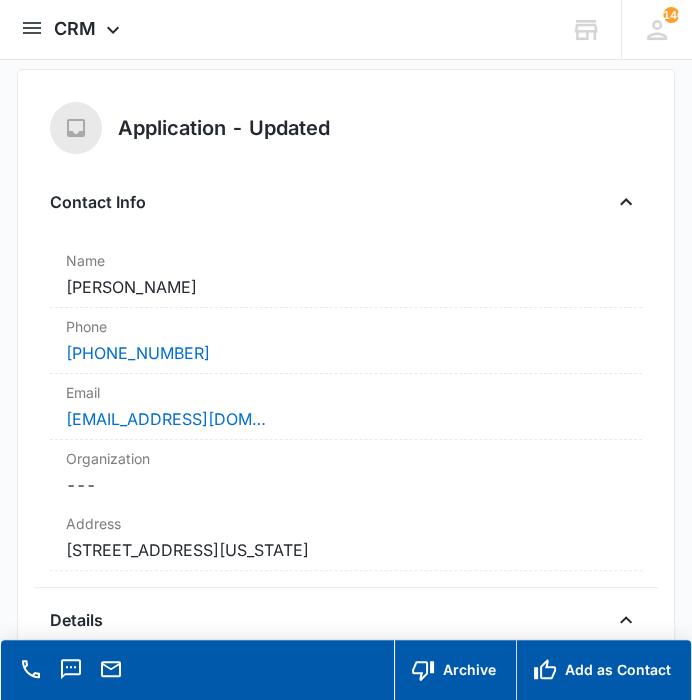 scroll, scrollTop: 0, scrollLeft: 0, axis: both 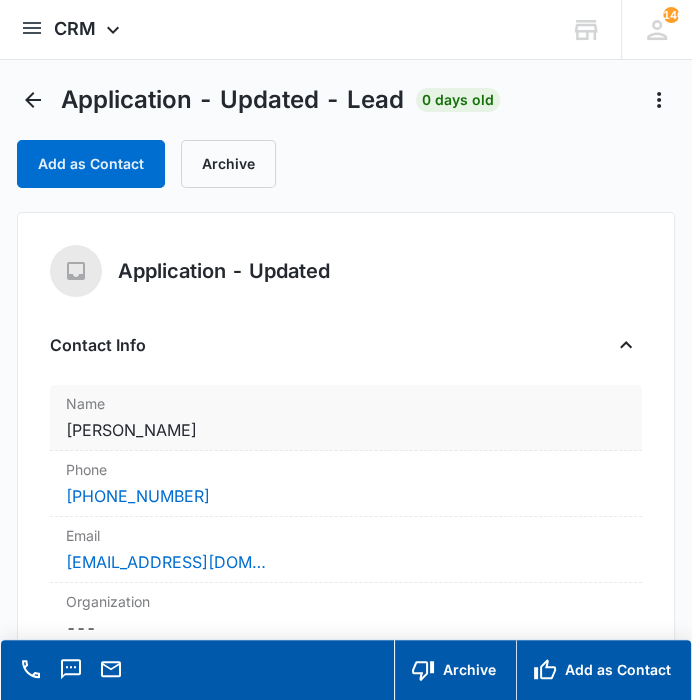click on "Name" at bounding box center (345, 403) 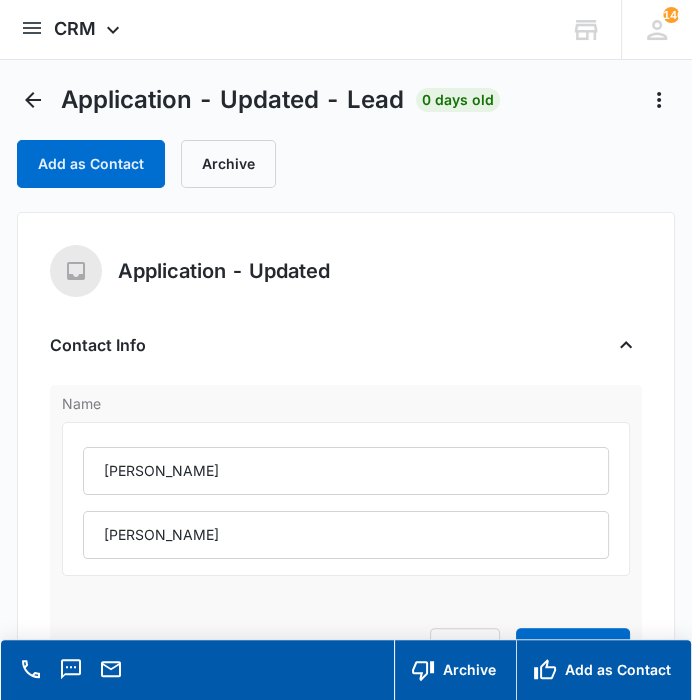 scroll, scrollTop: 111, scrollLeft: 0, axis: vertical 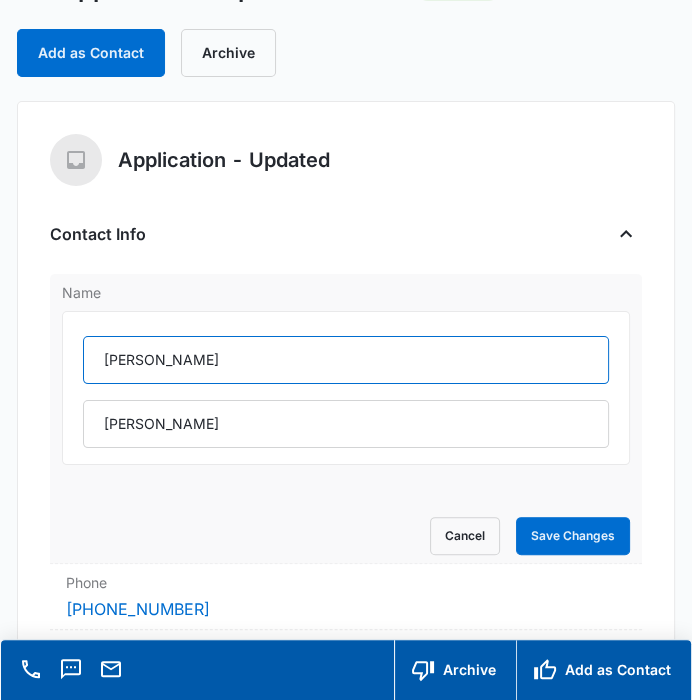 drag, startPoint x: 152, startPoint y: 345, endPoint x: 94, endPoint y: 355, distance: 58.855755 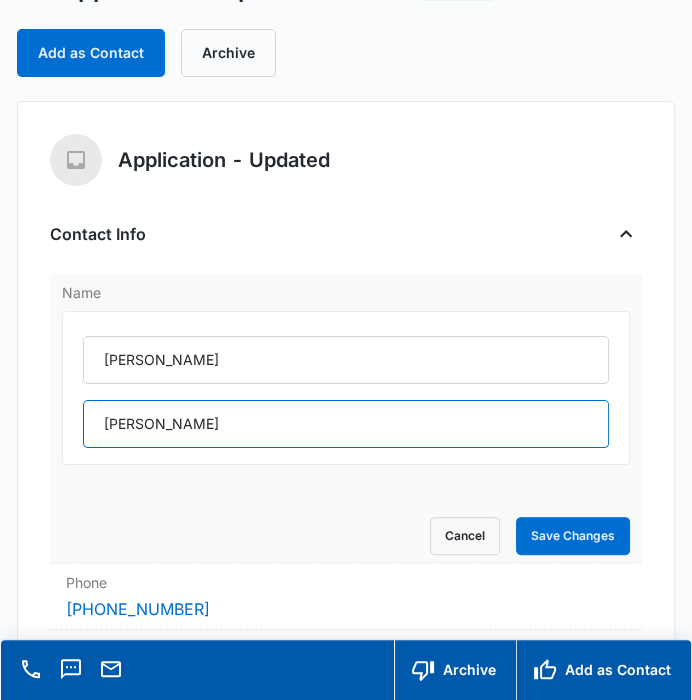 drag, startPoint x: 210, startPoint y: 423, endPoint x: 77, endPoint y: 418, distance: 133.09395 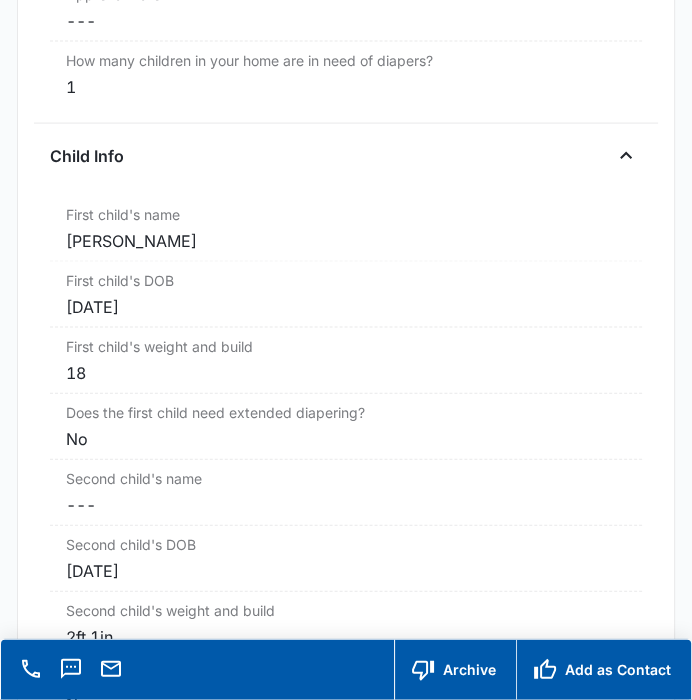 scroll, scrollTop: 2666, scrollLeft: 0, axis: vertical 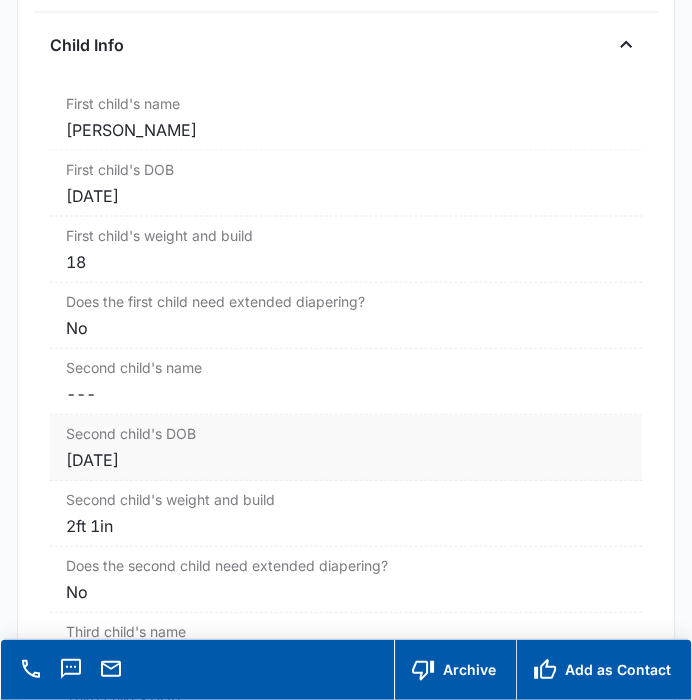 click on "[DATE]" at bounding box center (345, 460) 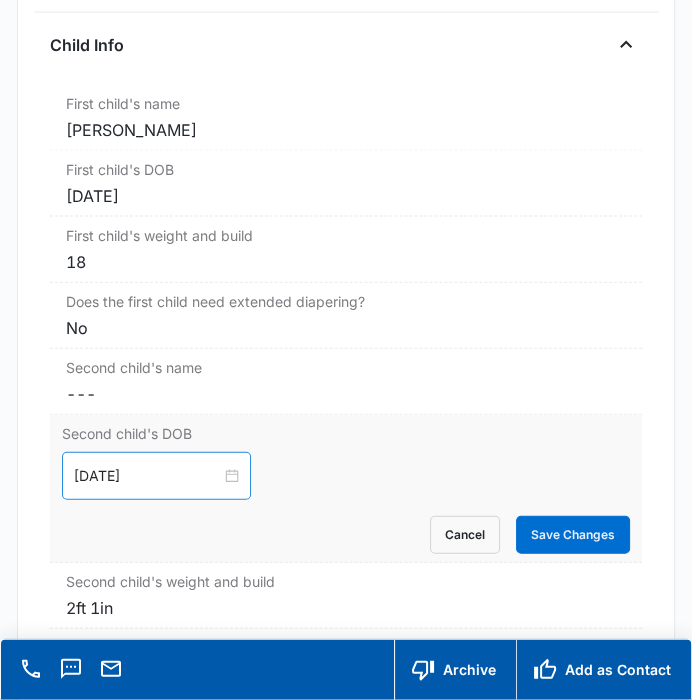 type 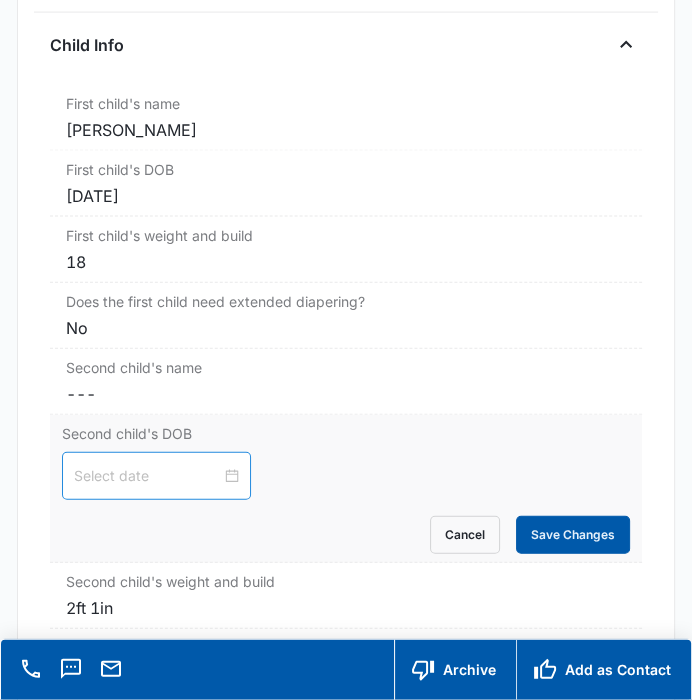click on "Save Changes" at bounding box center (573, 535) 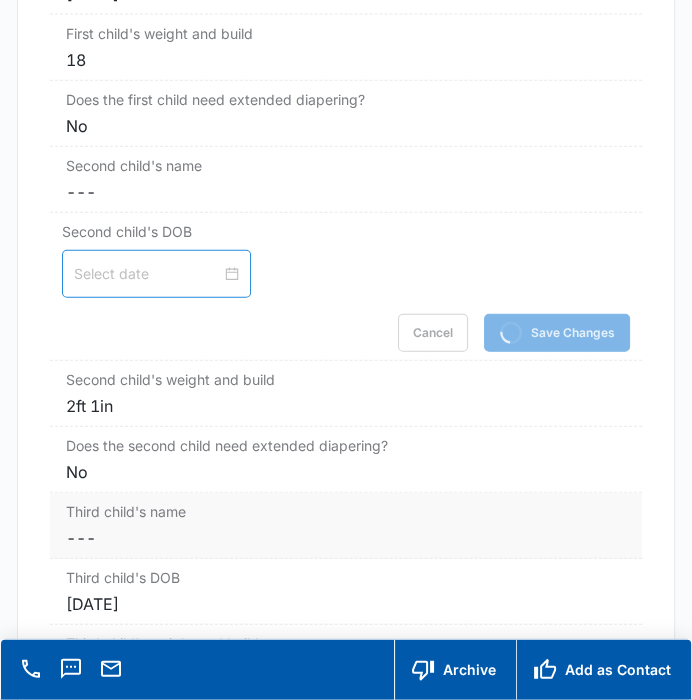 scroll, scrollTop: 2888, scrollLeft: 0, axis: vertical 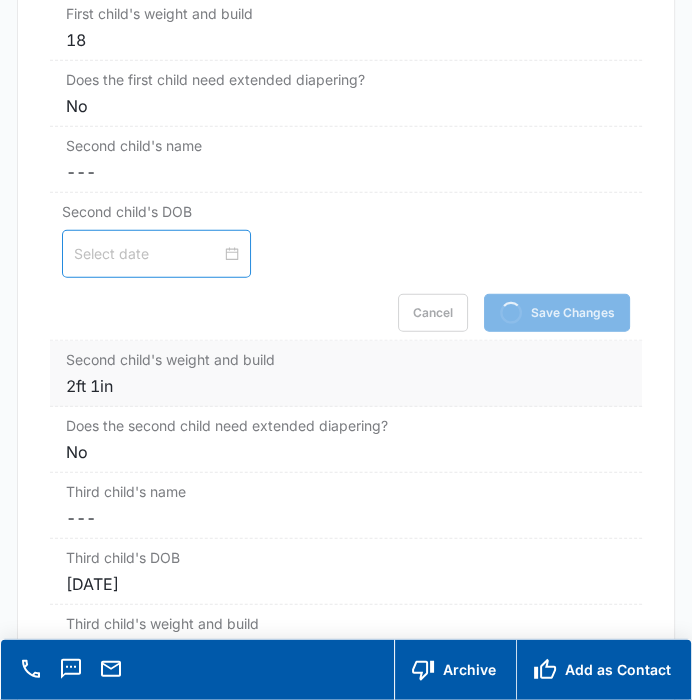 click on "2ft 1in" at bounding box center (345, 386) 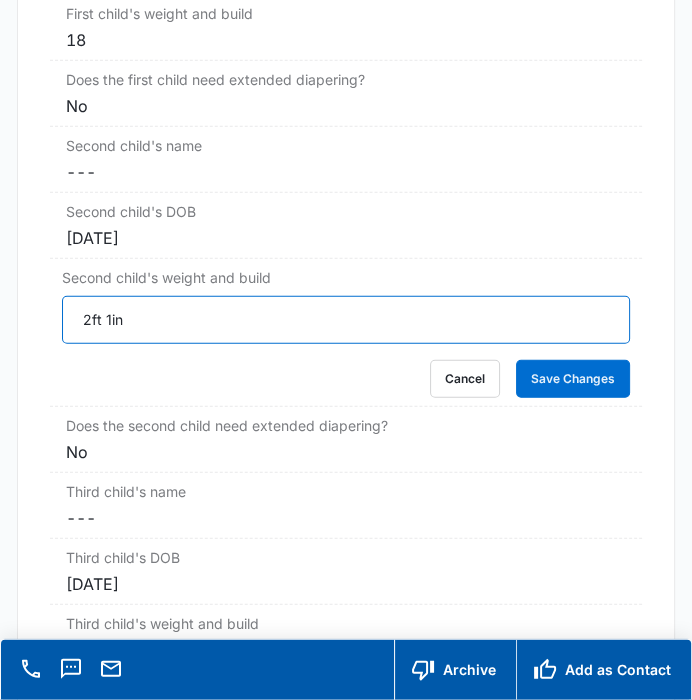 drag, startPoint x: 200, startPoint y: 387, endPoint x: -2, endPoint y: 390, distance: 202.02228 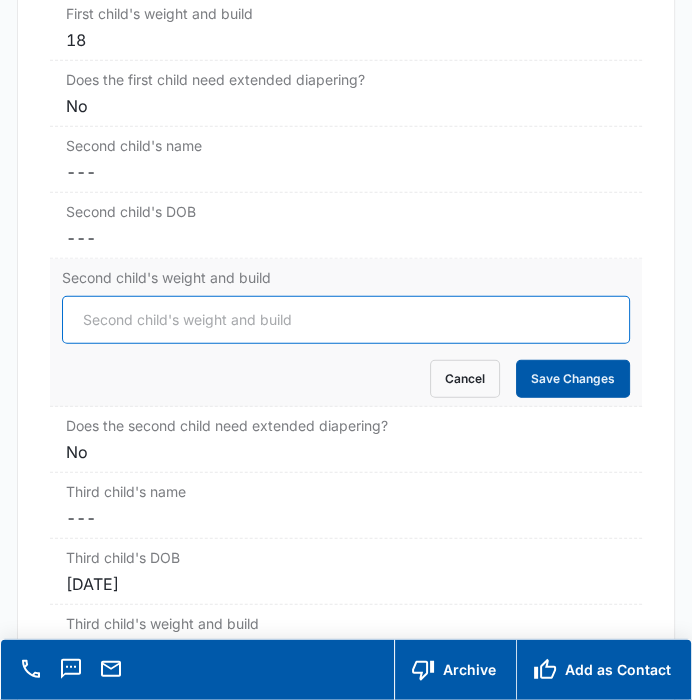 type 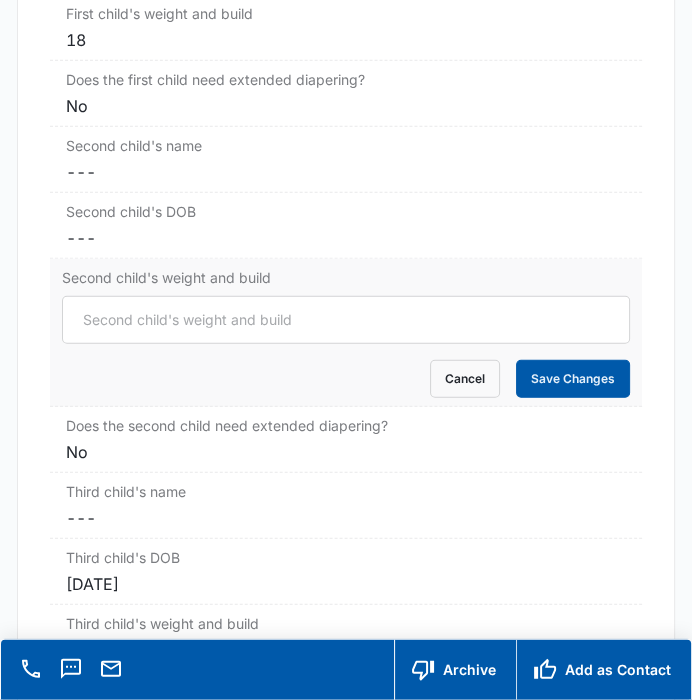 click on "Save Changes" at bounding box center (573, 379) 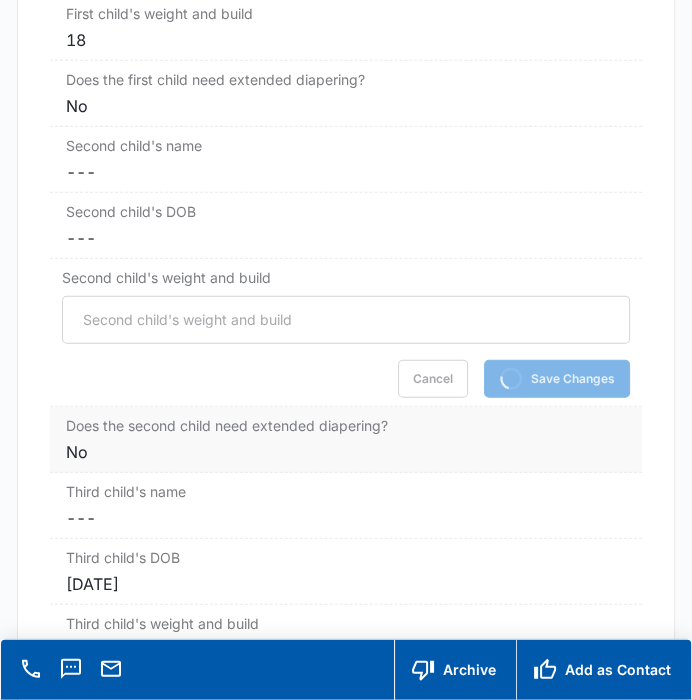 click on "No" at bounding box center [345, 452] 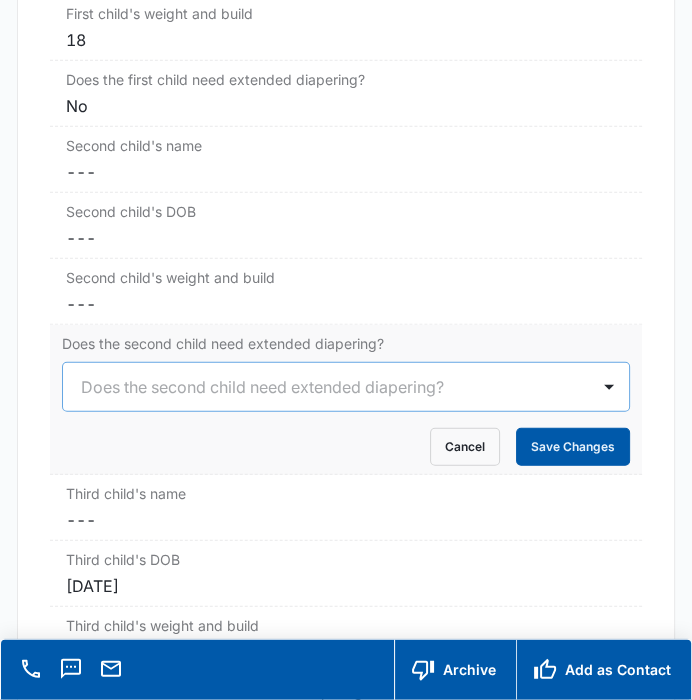 click on "Save Changes" at bounding box center [573, 447] 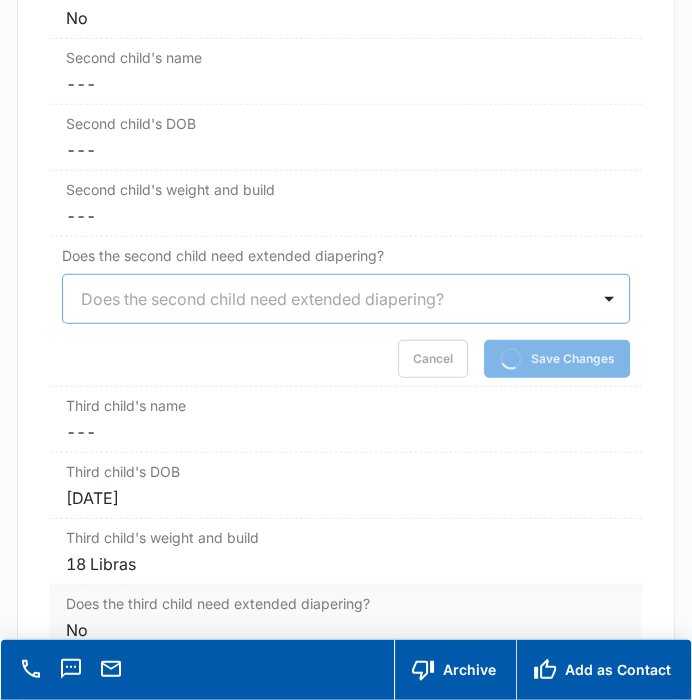 scroll, scrollTop: 3111, scrollLeft: 0, axis: vertical 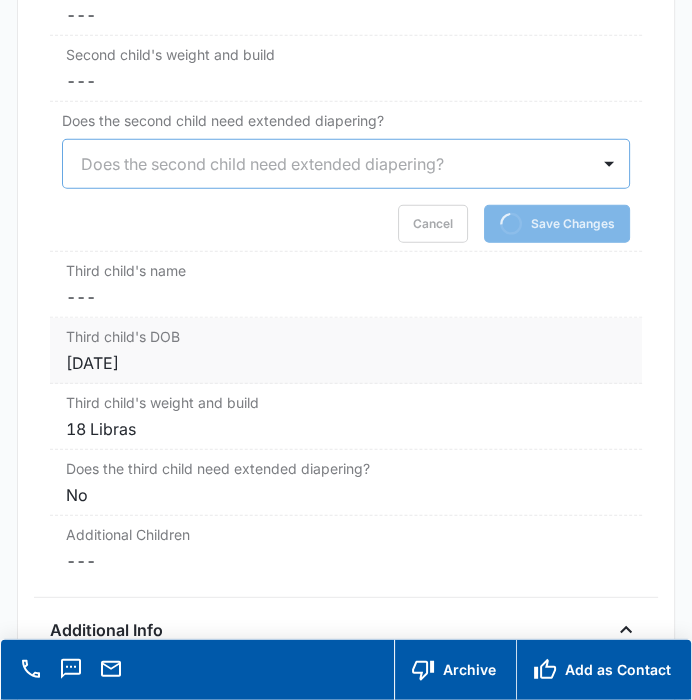 click on "[DATE]" at bounding box center (345, 363) 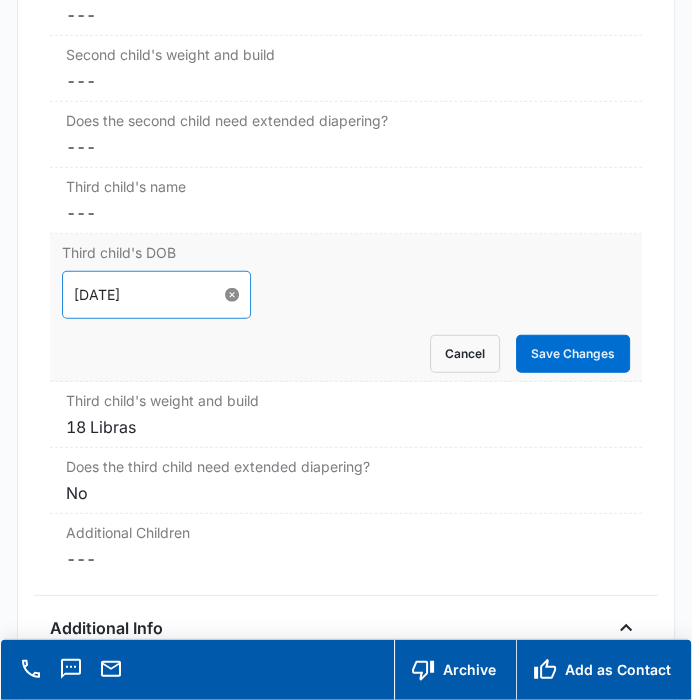 type 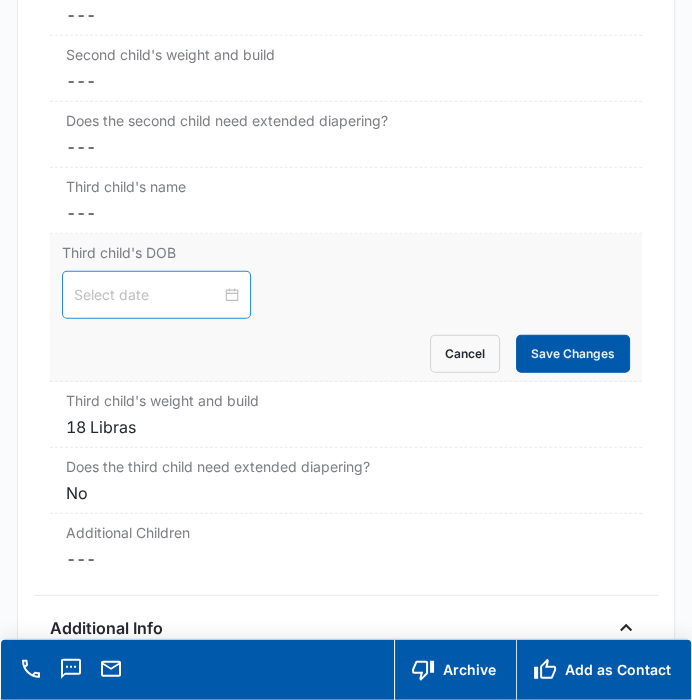 click on "Save Changes" at bounding box center (573, 354) 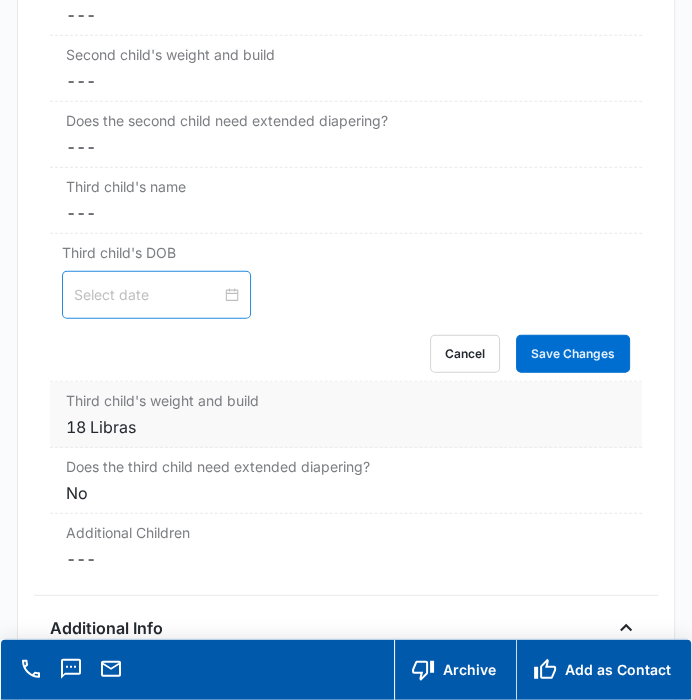 click on "18 Libras" at bounding box center [345, 427] 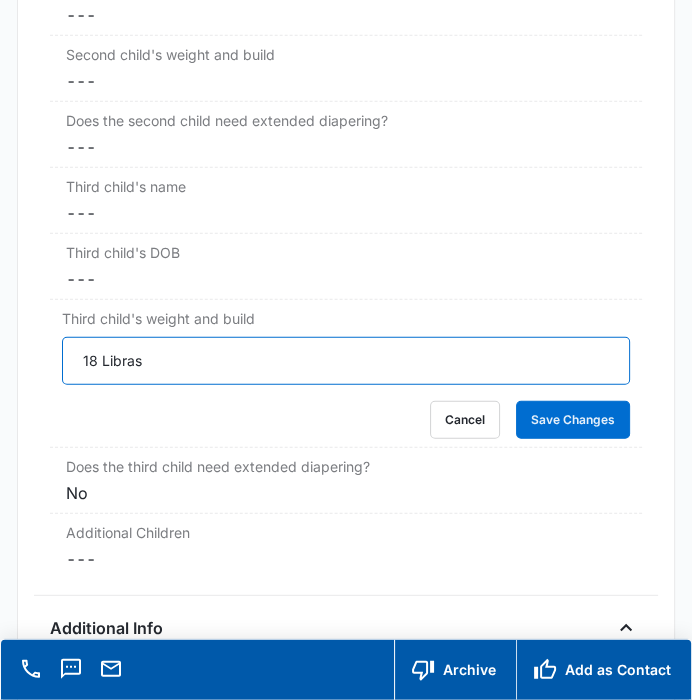 drag, startPoint x: 187, startPoint y: 350, endPoint x: -2, endPoint y: 352, distance: 189.01057 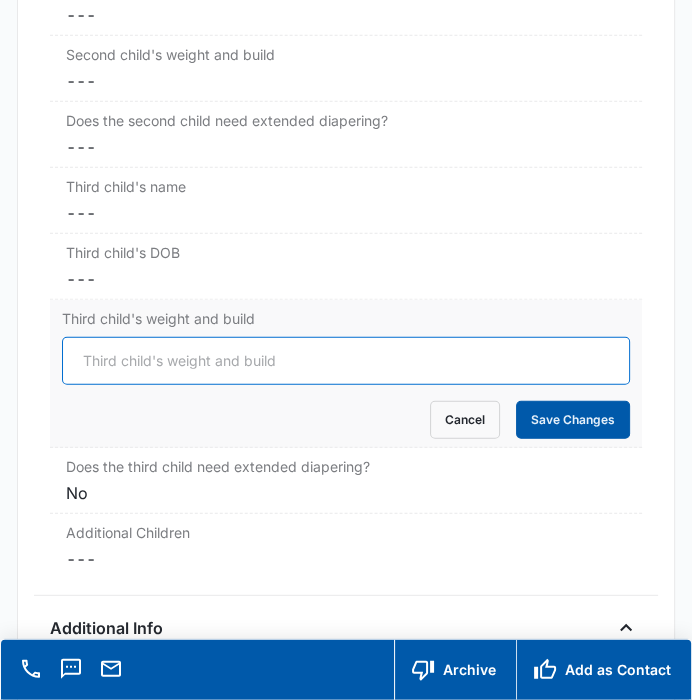 type 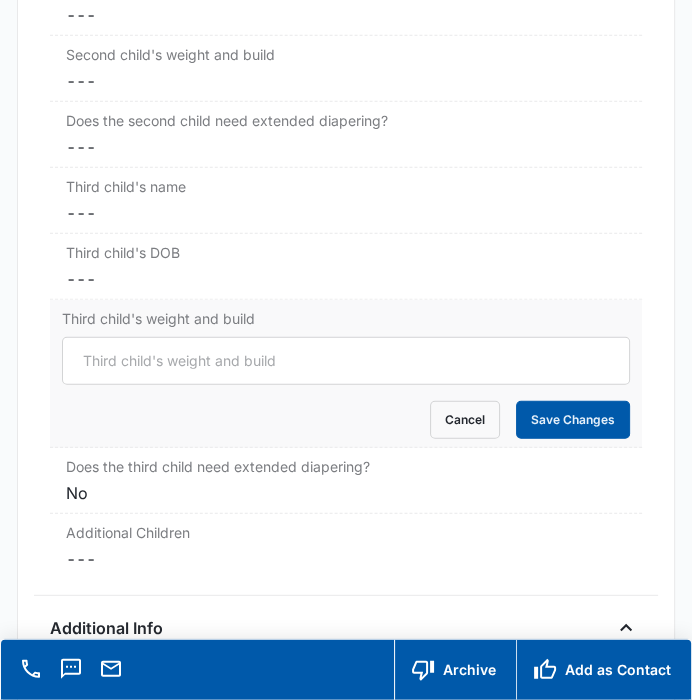 click on "Save Changes" at bounding box center (573, 420) 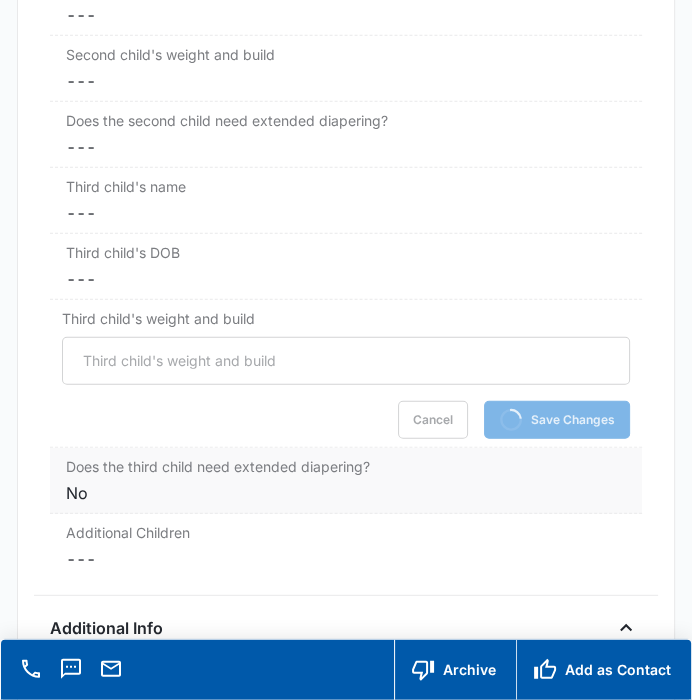 click on "Does the third child need extended diapering?" at bounding box center (345, 466) 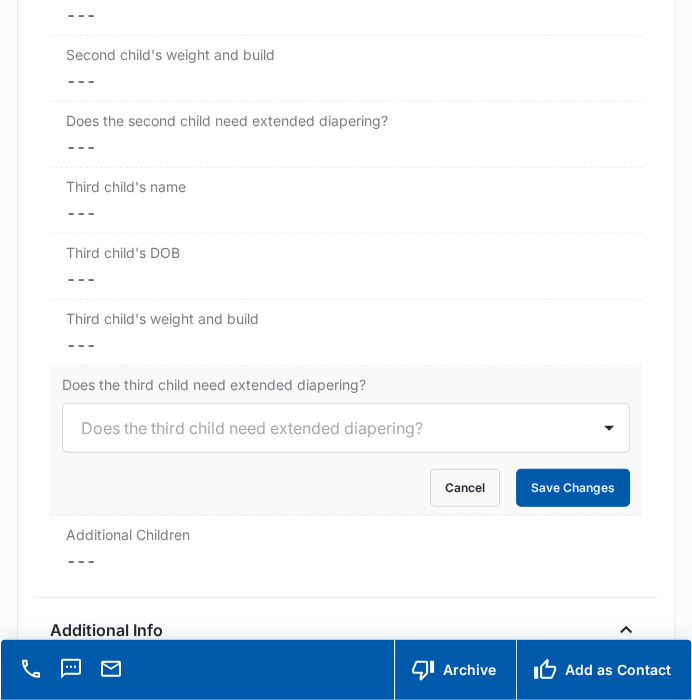 click on "Save Changes" at bounding box center (573, 488) 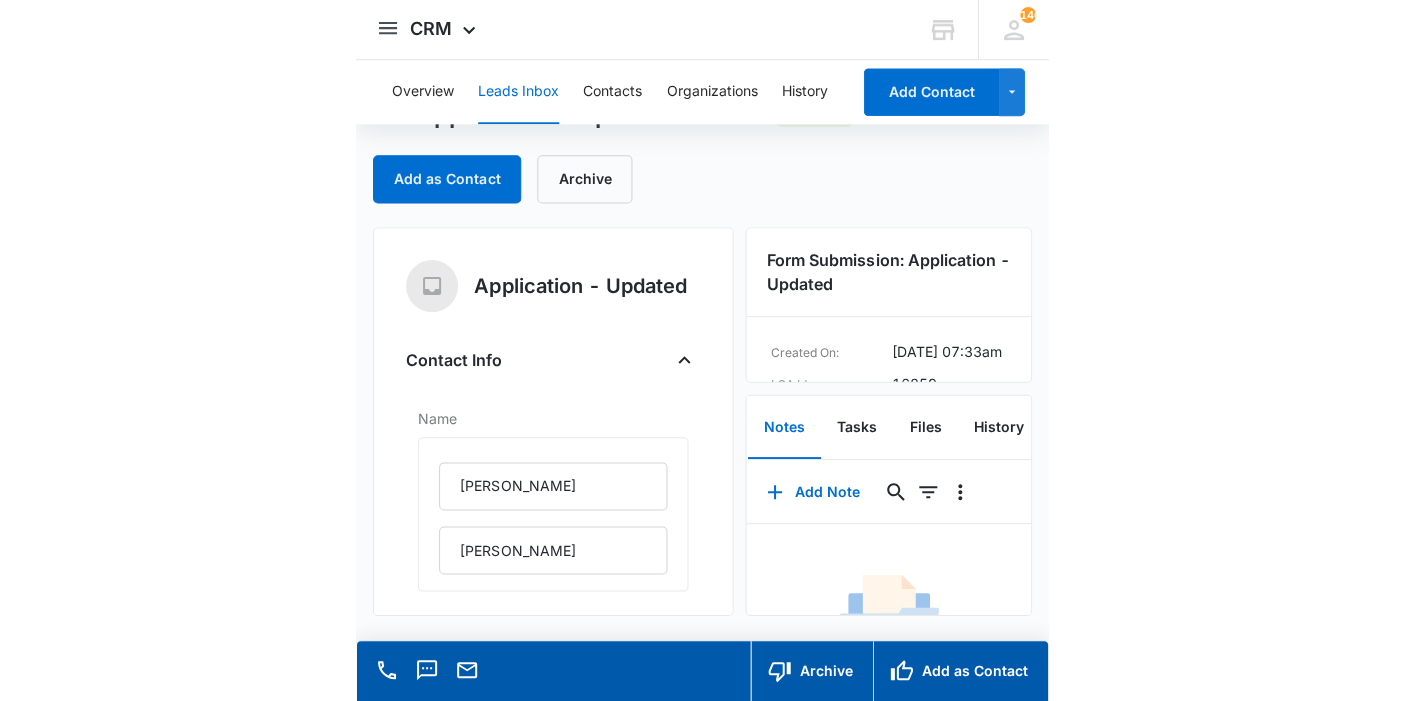 scroll, scrollTop: 0, scrollLeft: 0, axis: both 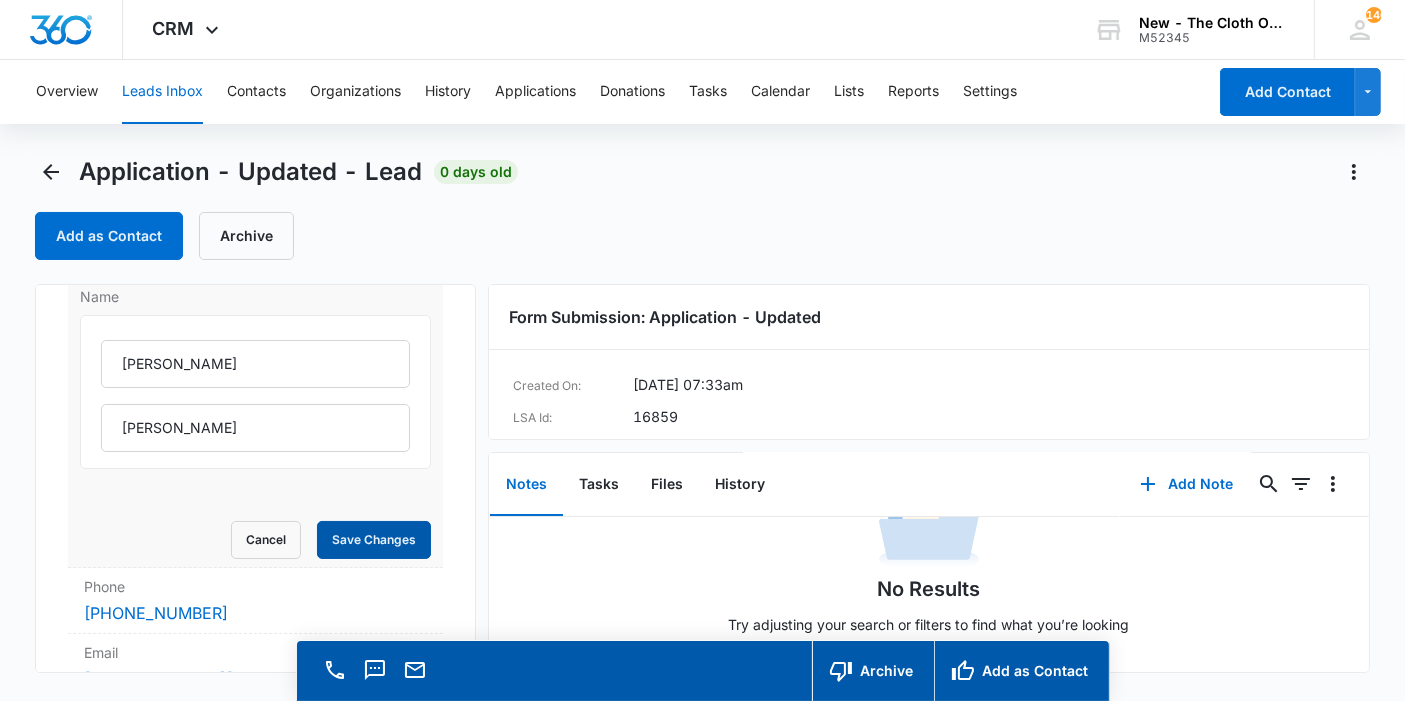 click on "Save Changes" at bounding box center (374, 540) 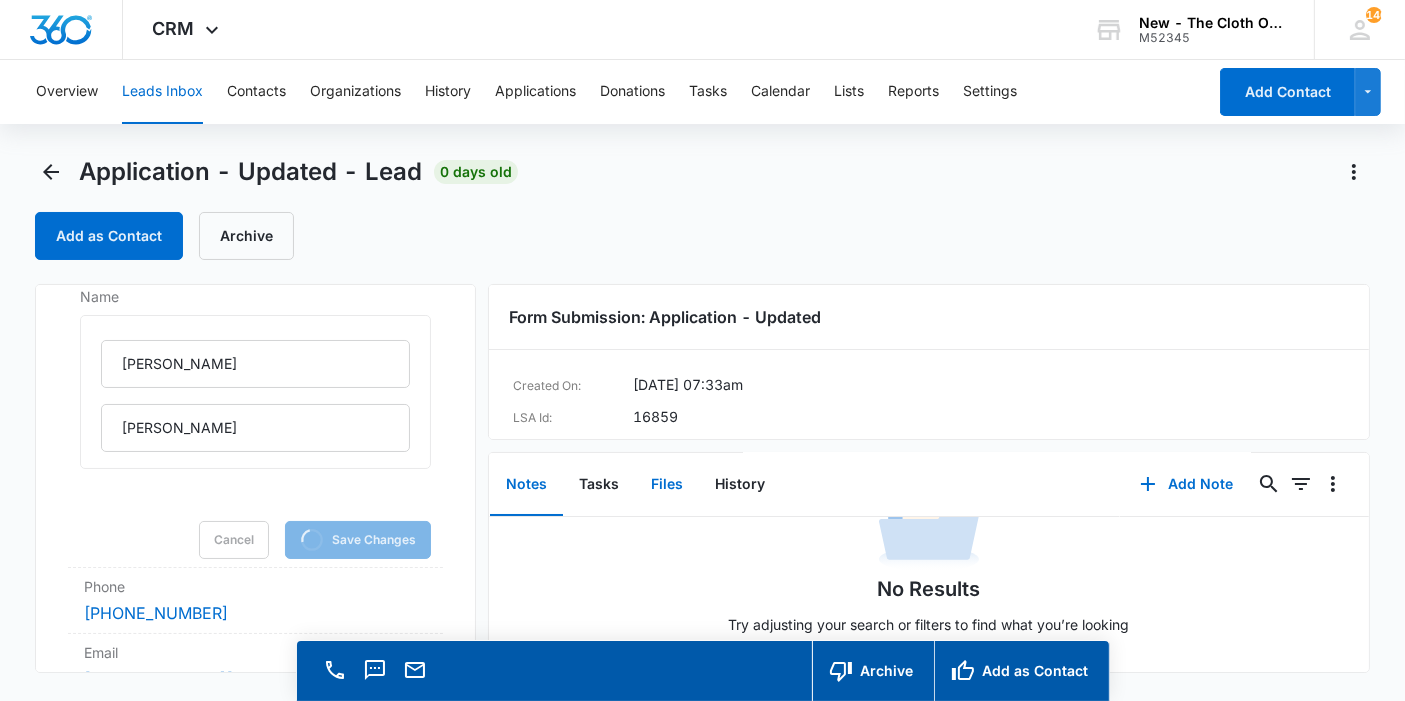 click on "Files" at bounding box center [667, 485] 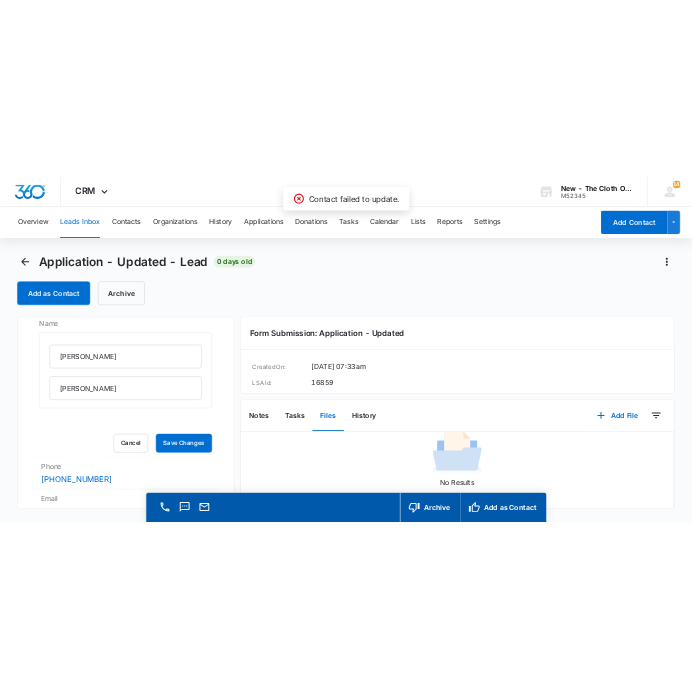 scroll, scrollTop: 134, scrollLeft: 0, axis: vertical 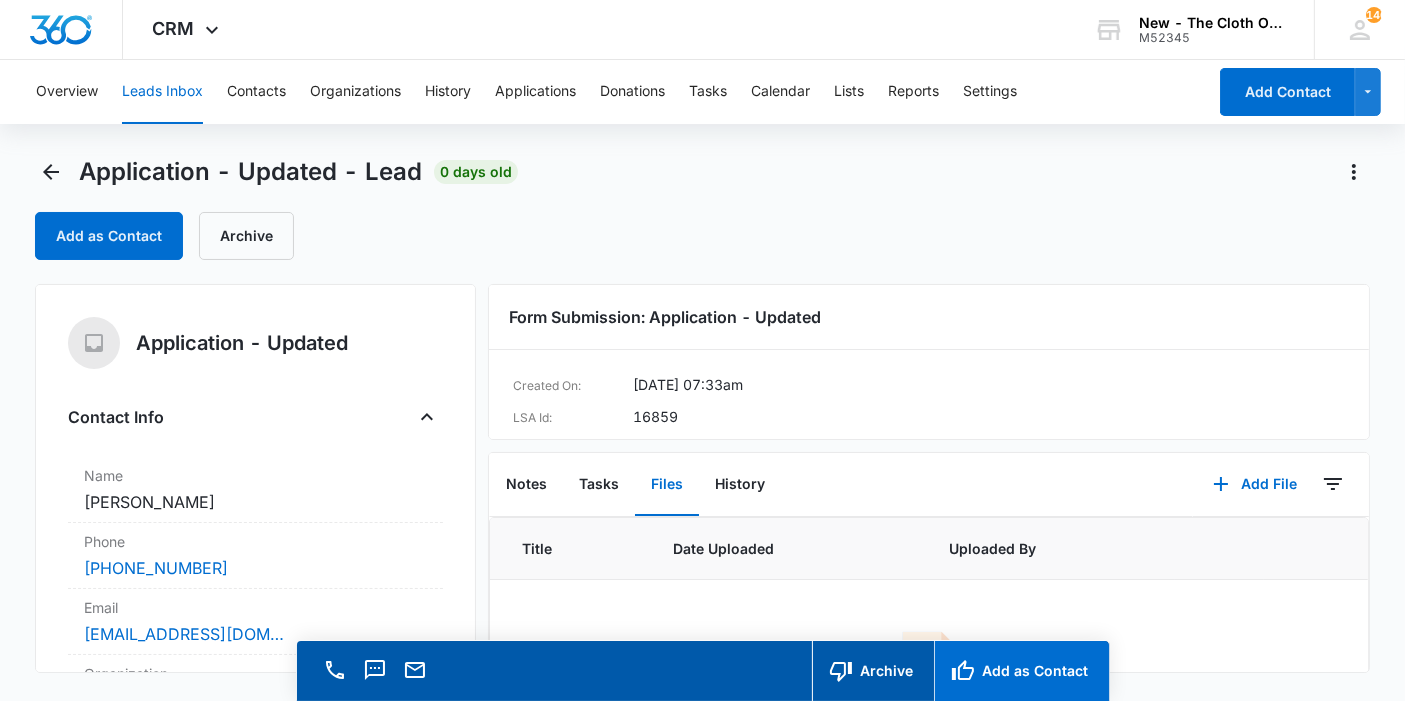 click on "Add as Contact" at bounding box center [1021, 671] 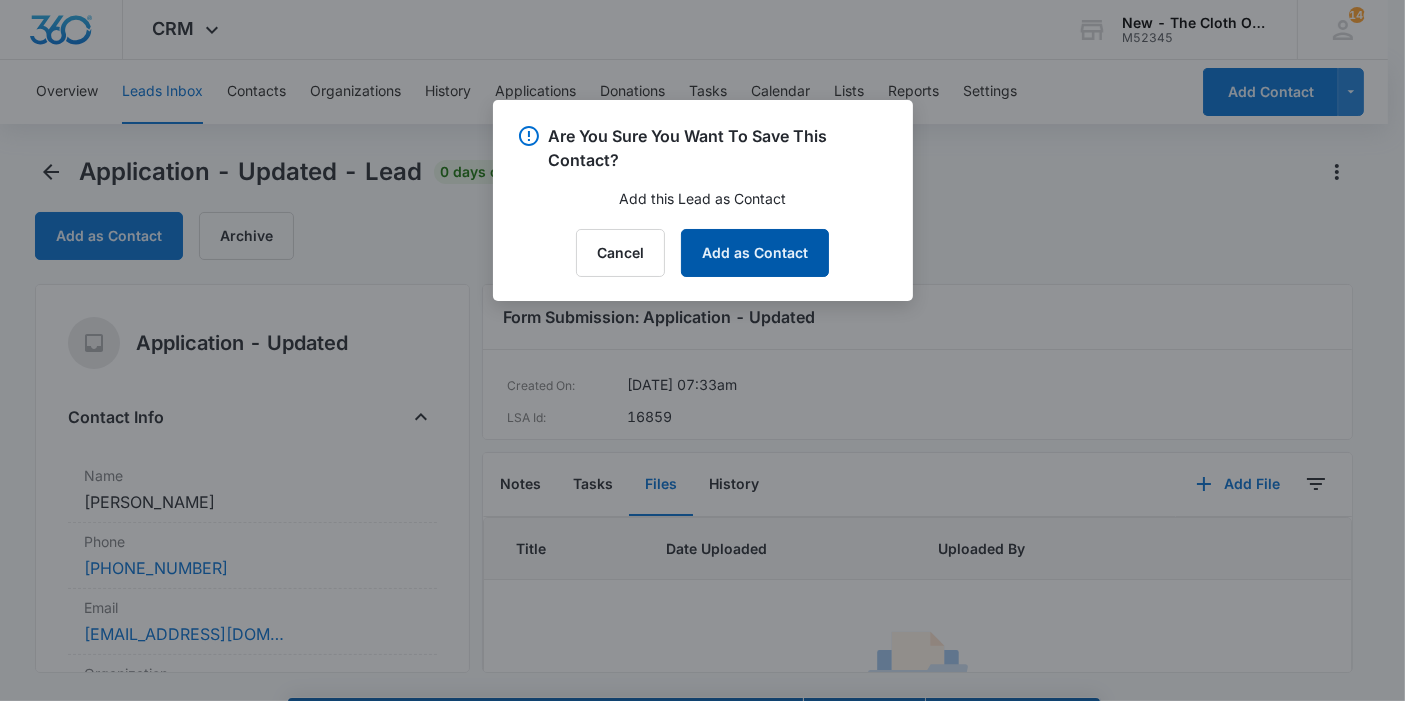 click on "Add as Contact" at bounding box center (755, 253) 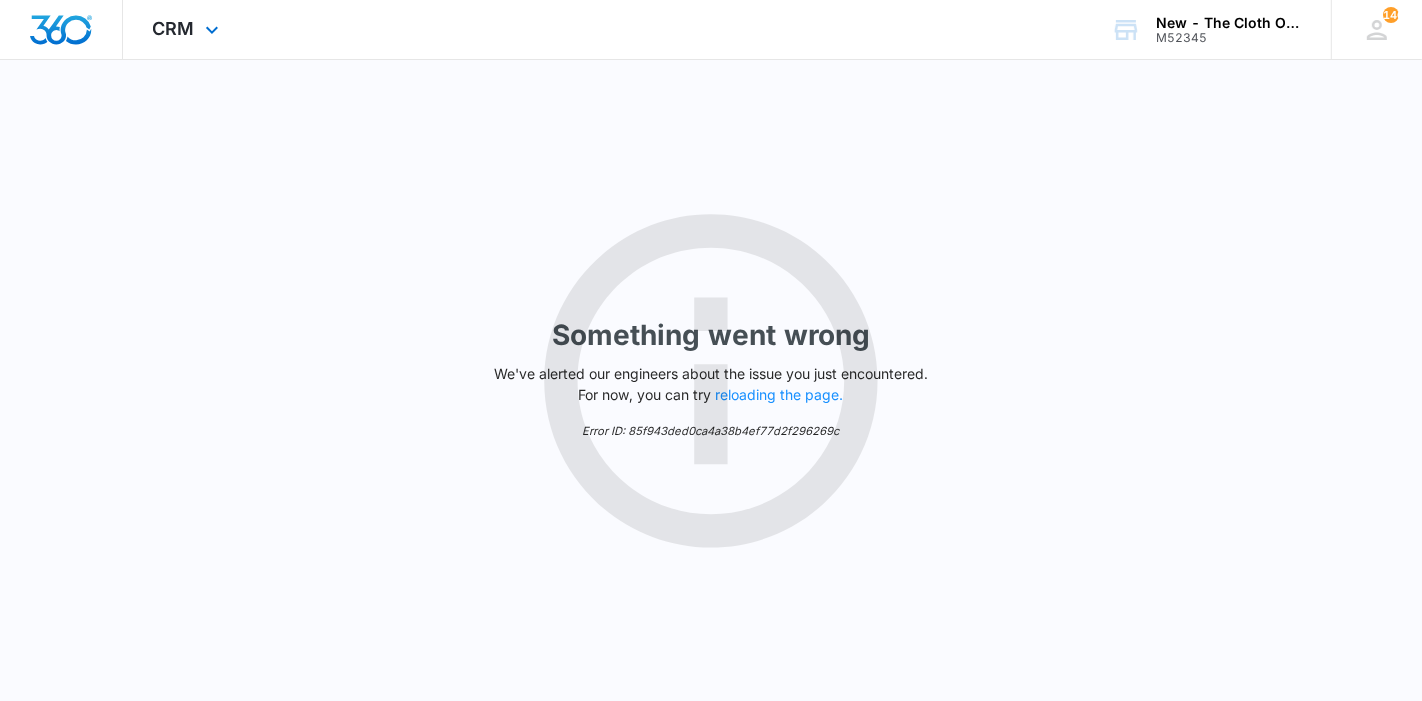 click on "CRM Apps Reputation Forms CRM Email Ads Intelligence Brand Settings" at bounding box center (188, 29) 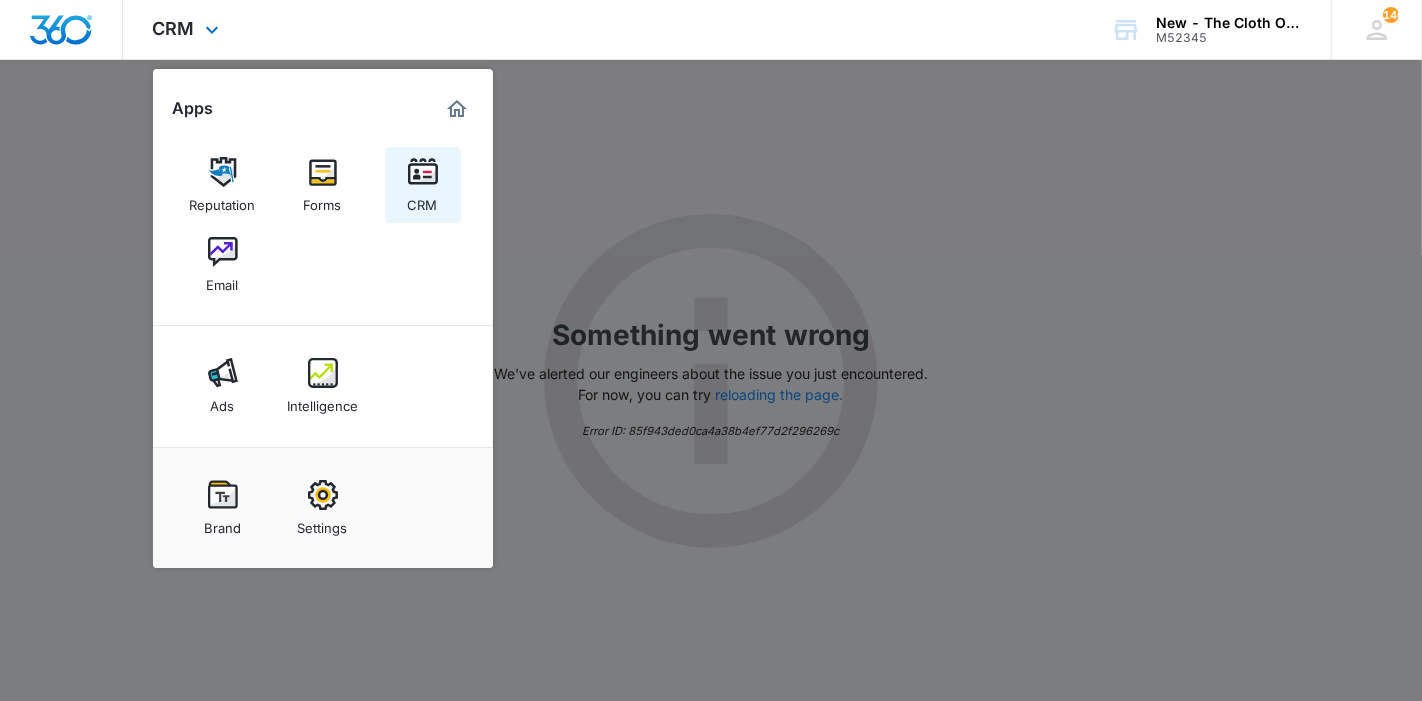 click at bounding box center [423, 172] 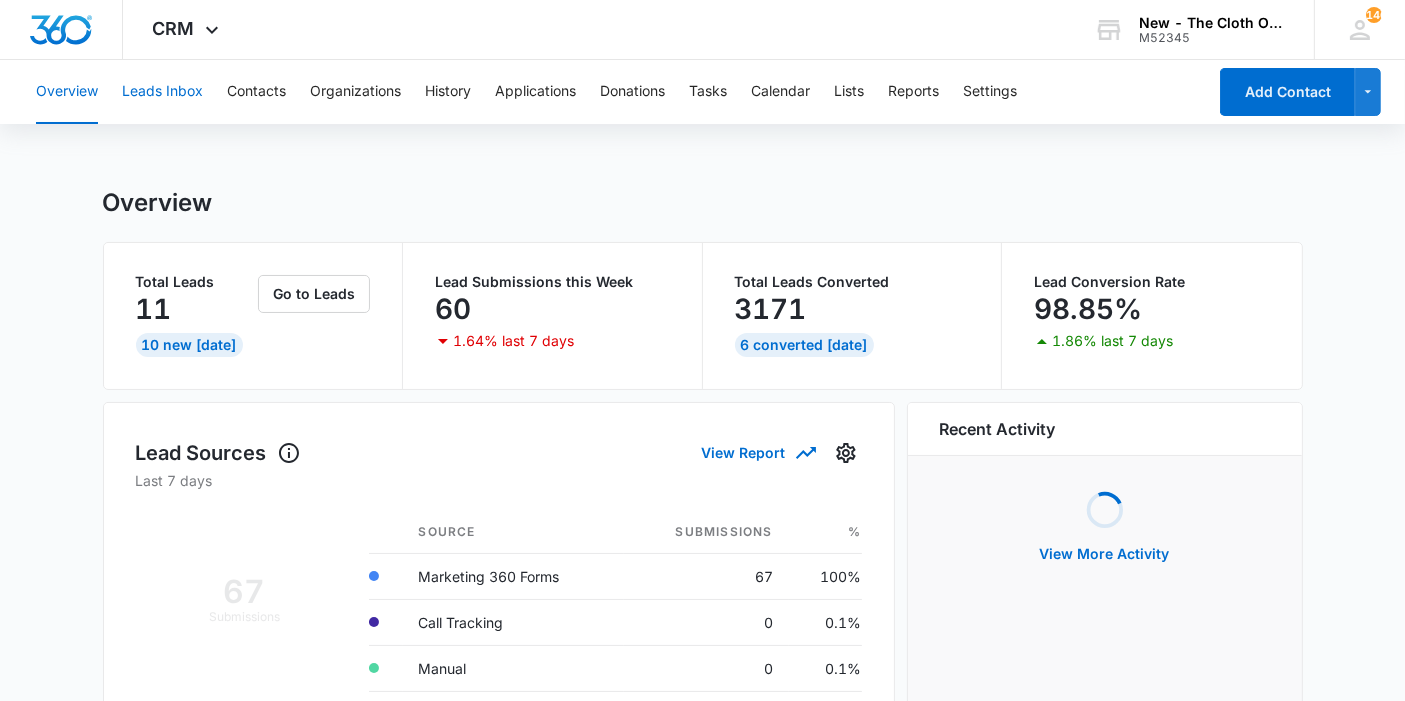 click on "Leads Inbox" at bounding box center (162, 92) 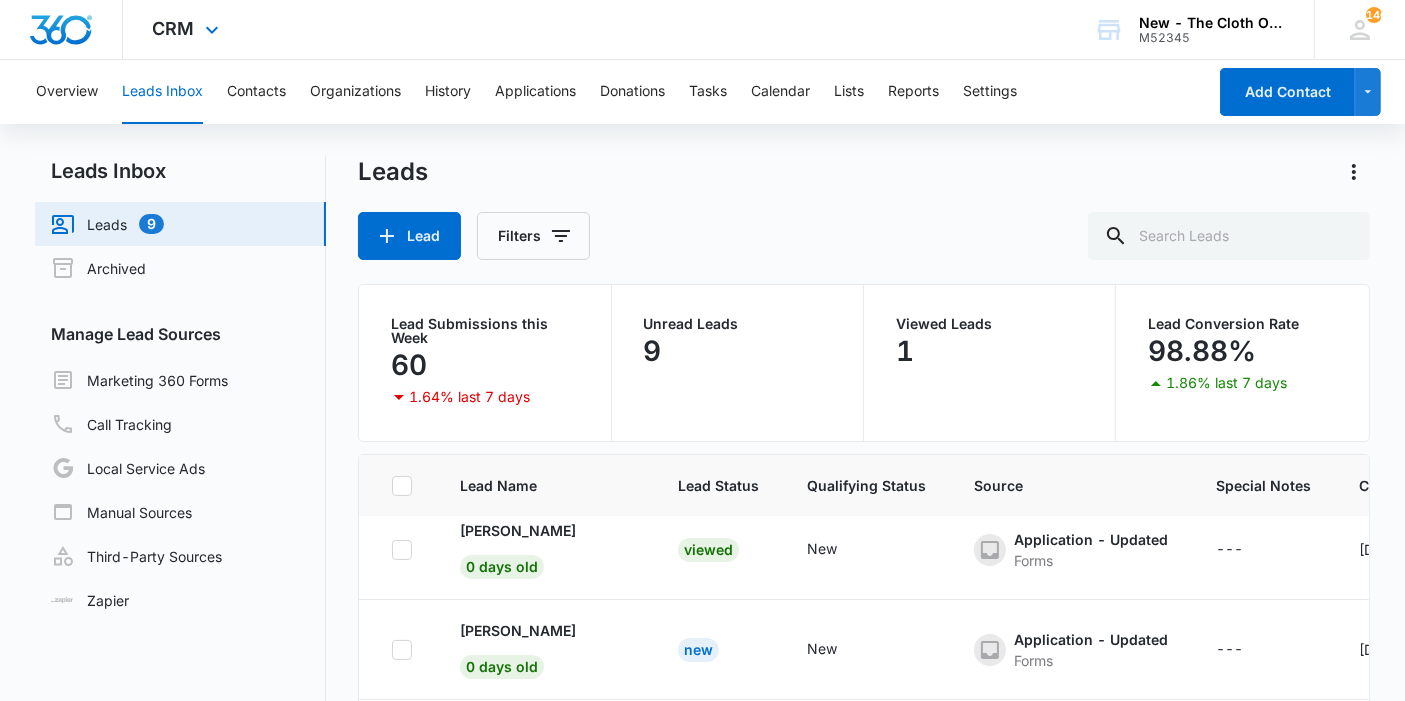 scroll, scrollTop: 729, scrollLeft: 0, axis: vertical 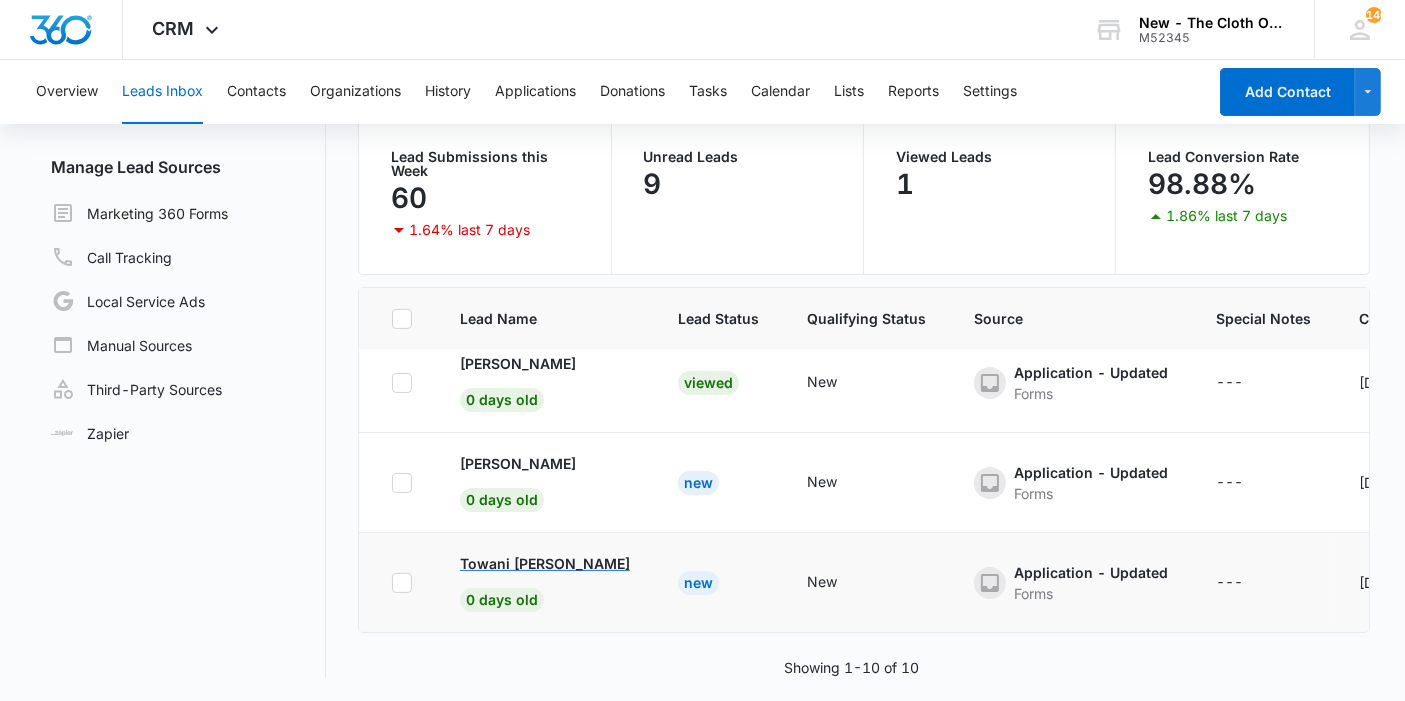 click on "Towani [PERSON_NAME]" at bounding box center (545, 563) 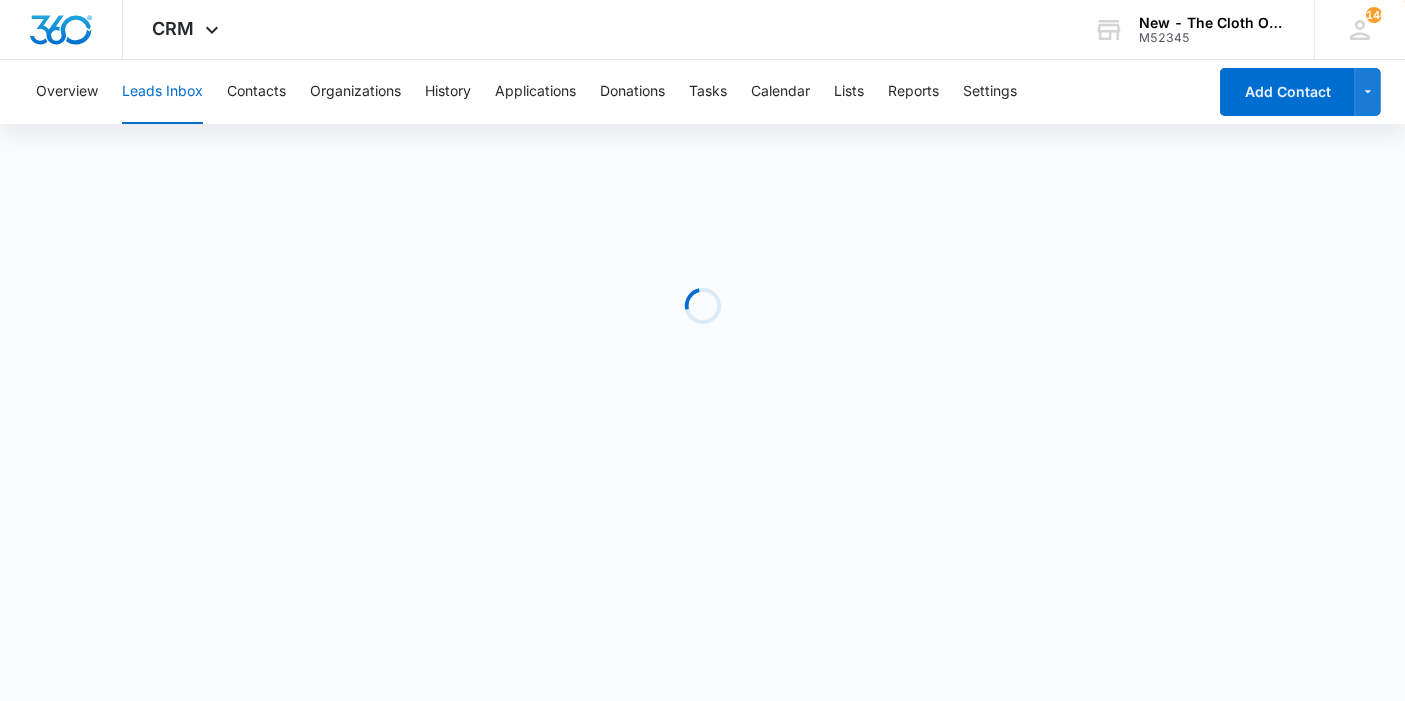 scroll, scrollTop: 0, scrollLeft: 0, axis: both 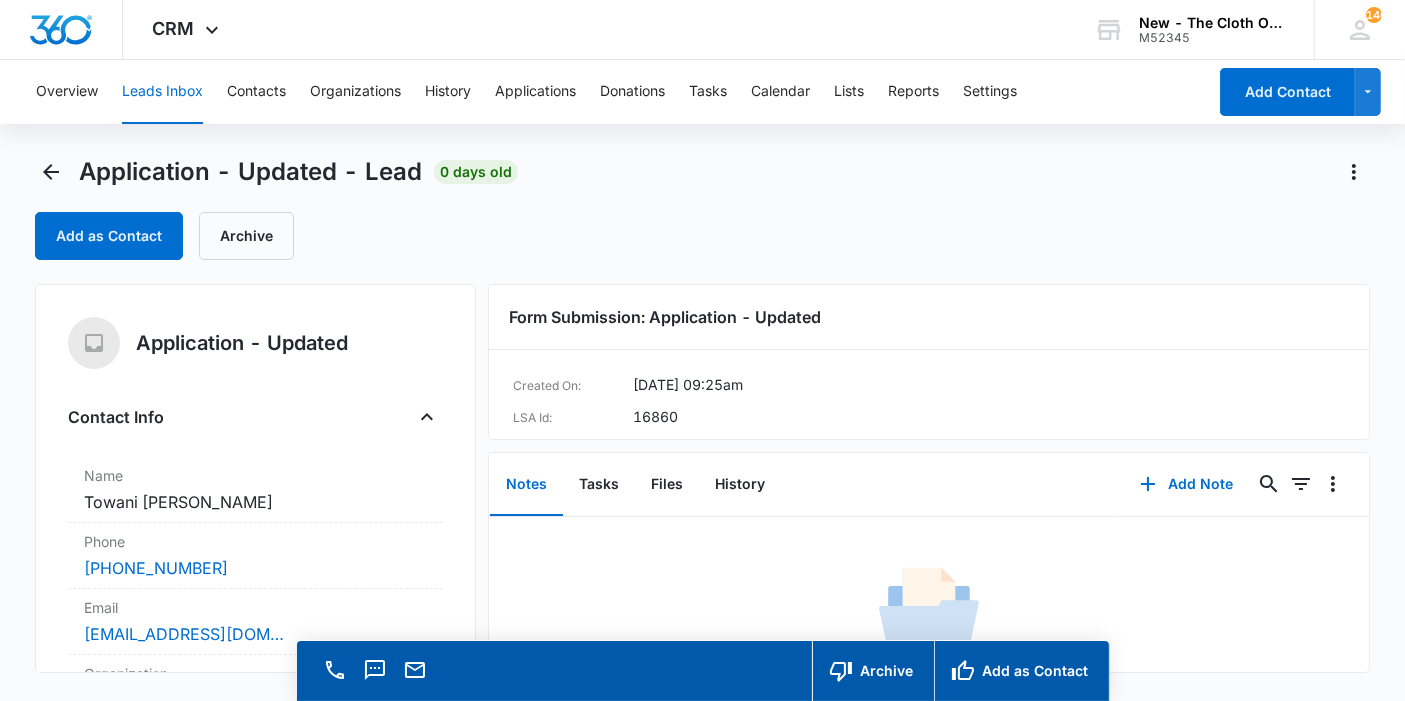 click on "No Results Try adjusting your search or filters to find what you’re looking for." at bounding box center (929, 638) 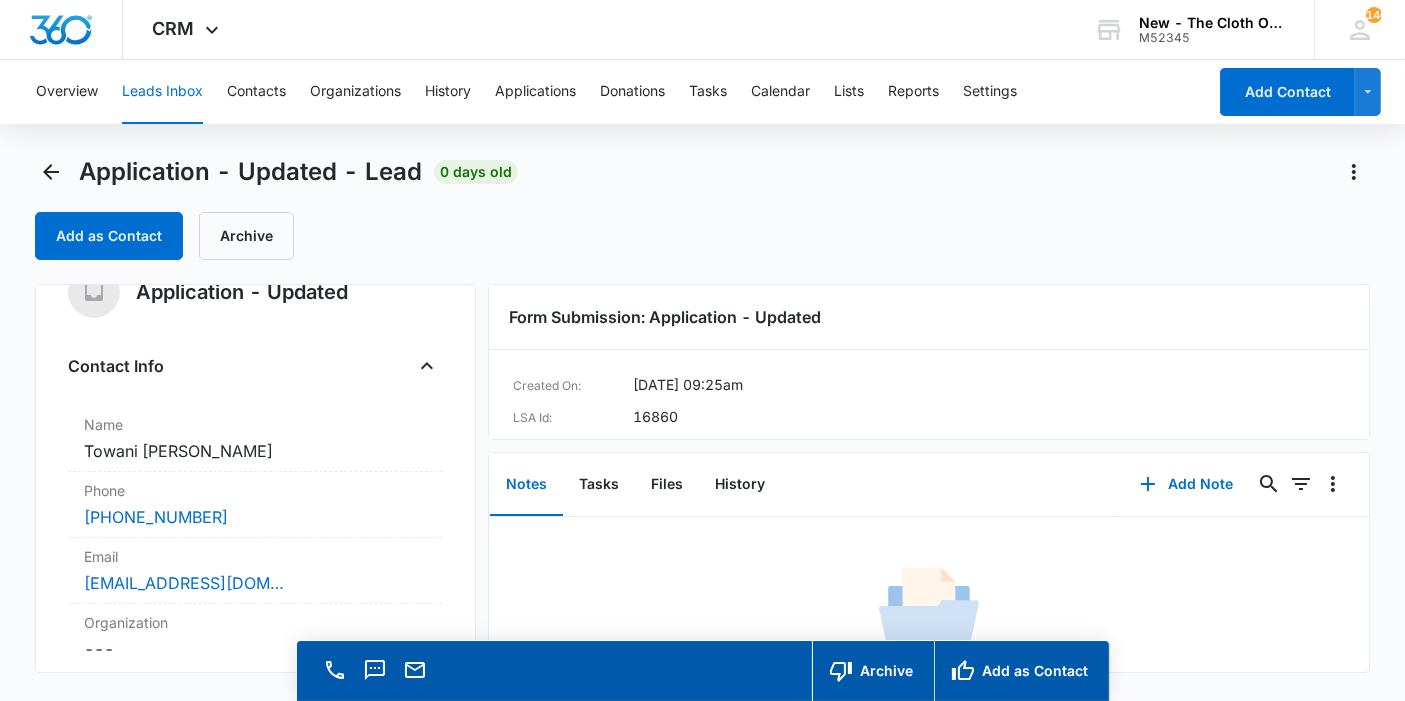 scroll, scrollTop: 84, scrollLeft: 0, axis: vertical 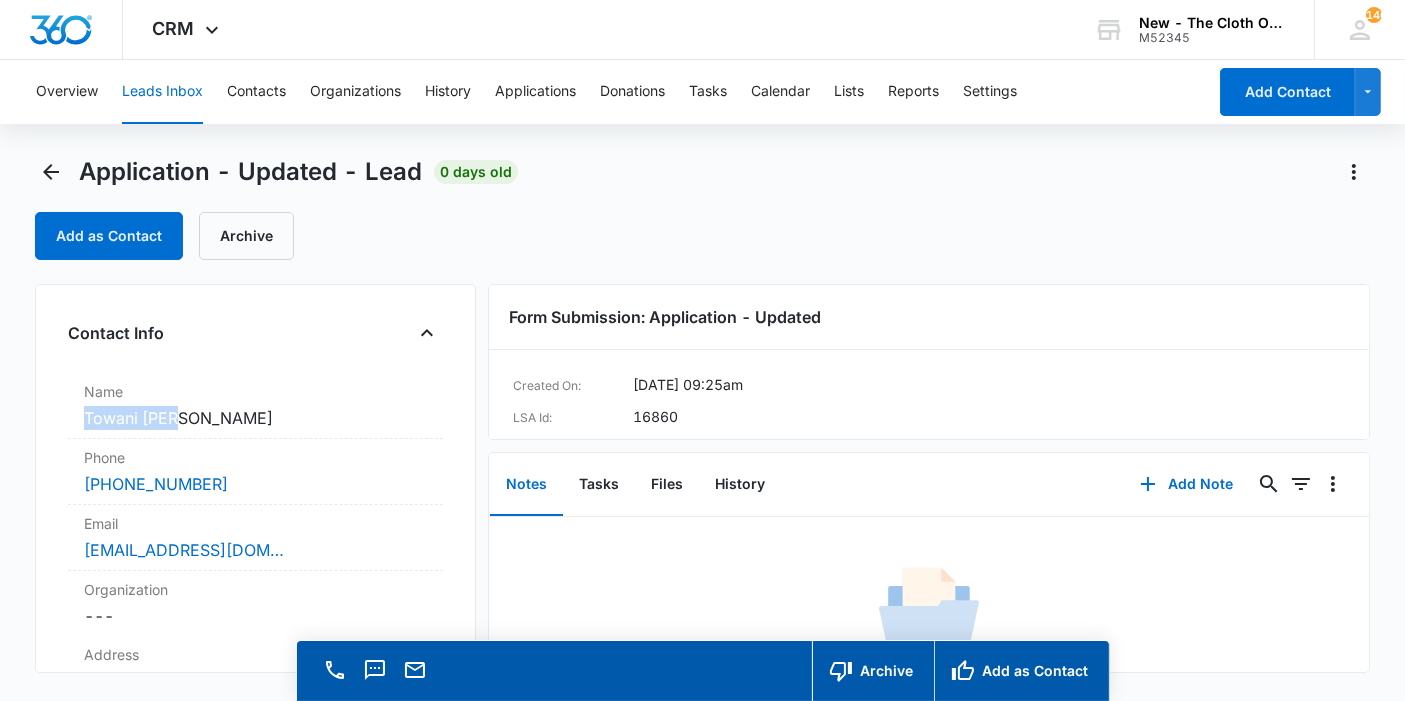 copy on "Towani [PERSON_NAME]" 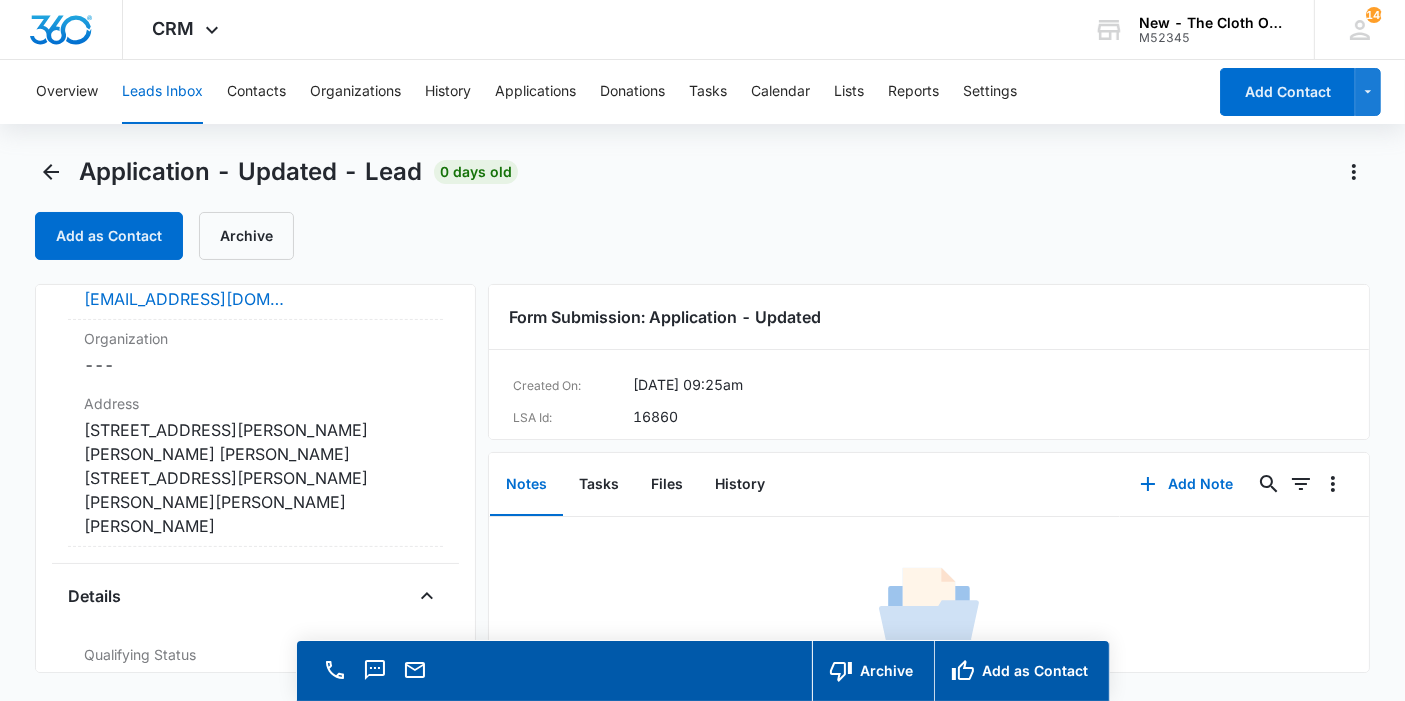 scroll, scrollTop: 351, scrollLeft: 0, axis: vertical 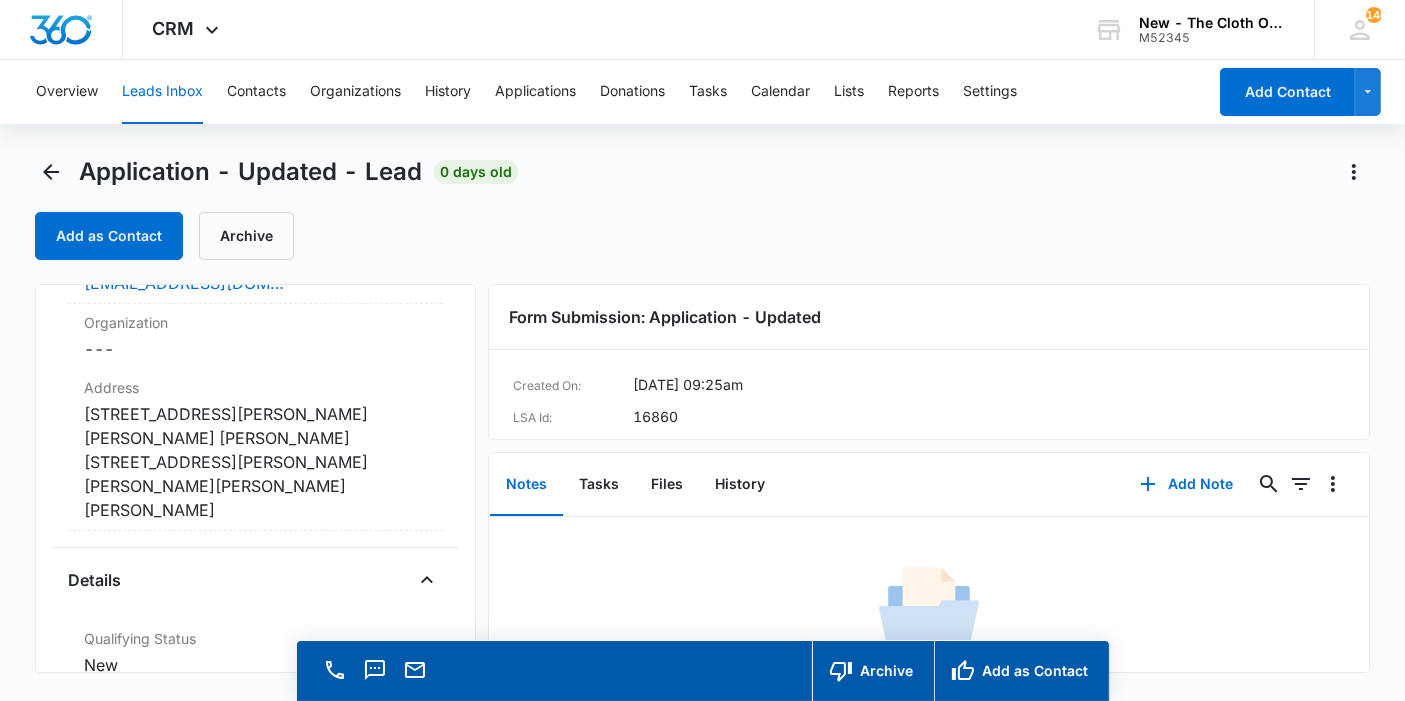 click on "Cancel Save Changes 88 Foster Ave, Sharon hill 88 Foster Ave Sharon hill Sharon hill Pa 19079 Philadelphia" at bounding box center [255, 462] 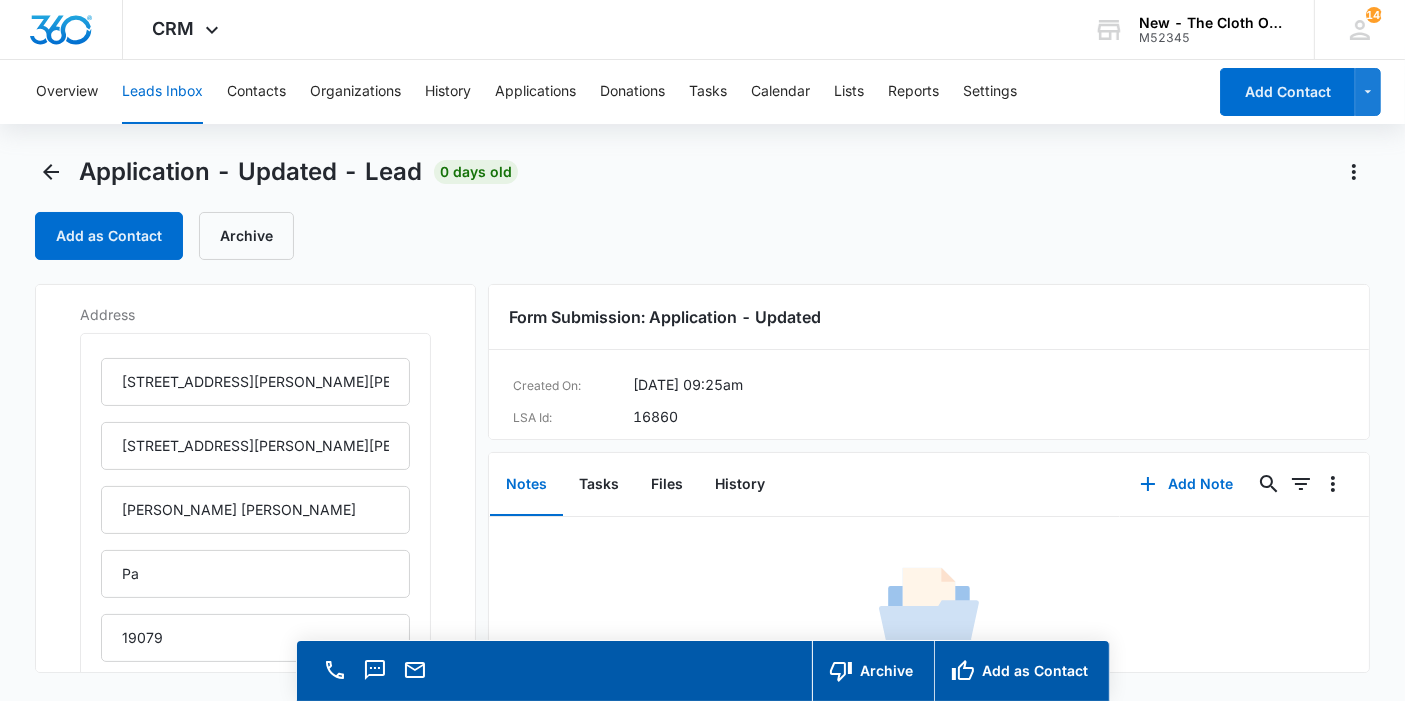 scroll, scrollTop: 443, scrollLeft: 0, axis: vertical 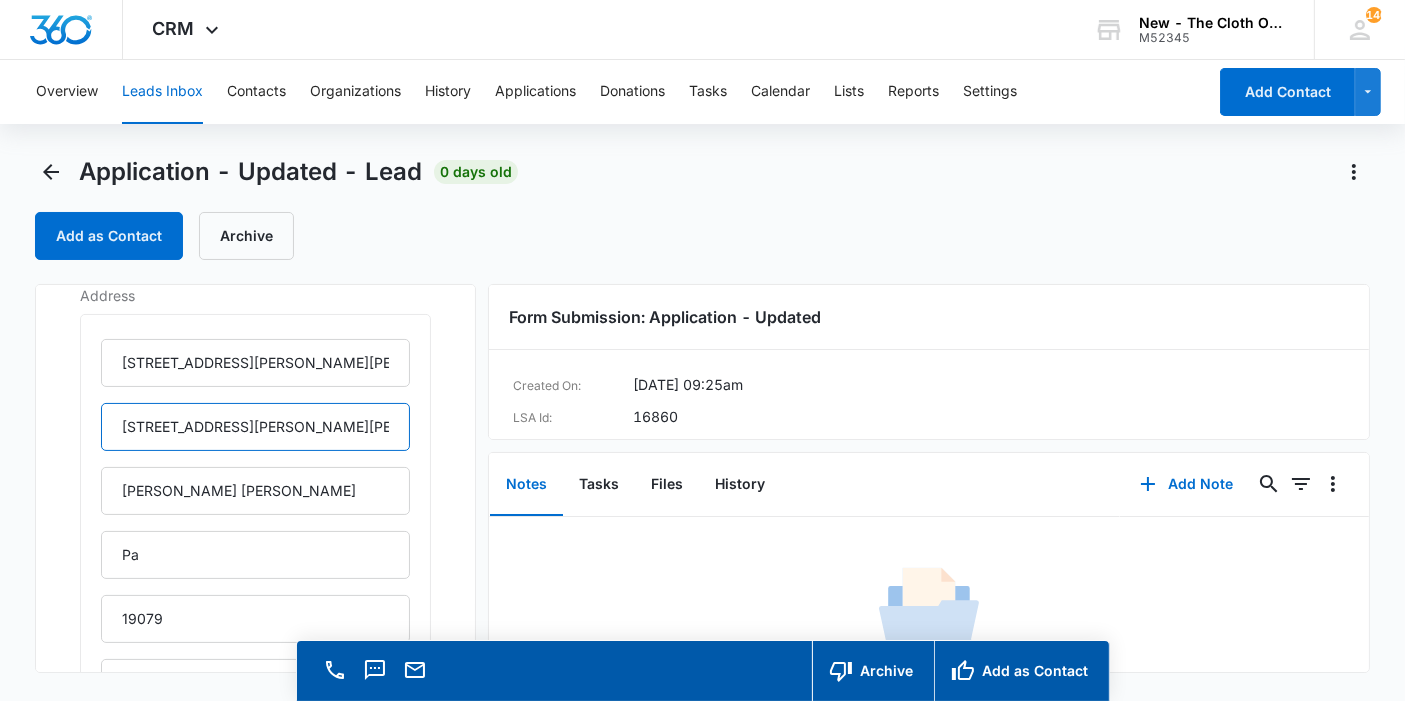 drag, startPoint x: 314, startPoint y: 427, endPoint x: 23, endPoint y: 446, distance: 291.61963 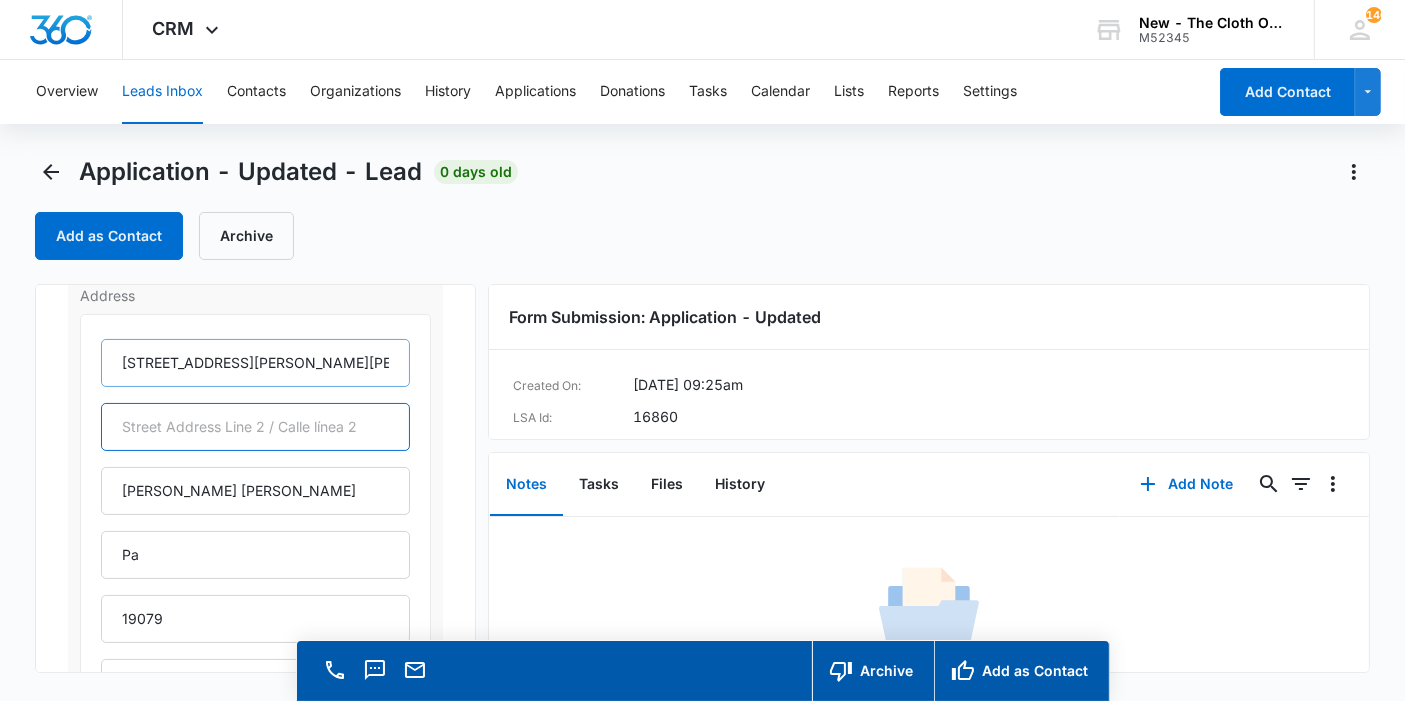 type 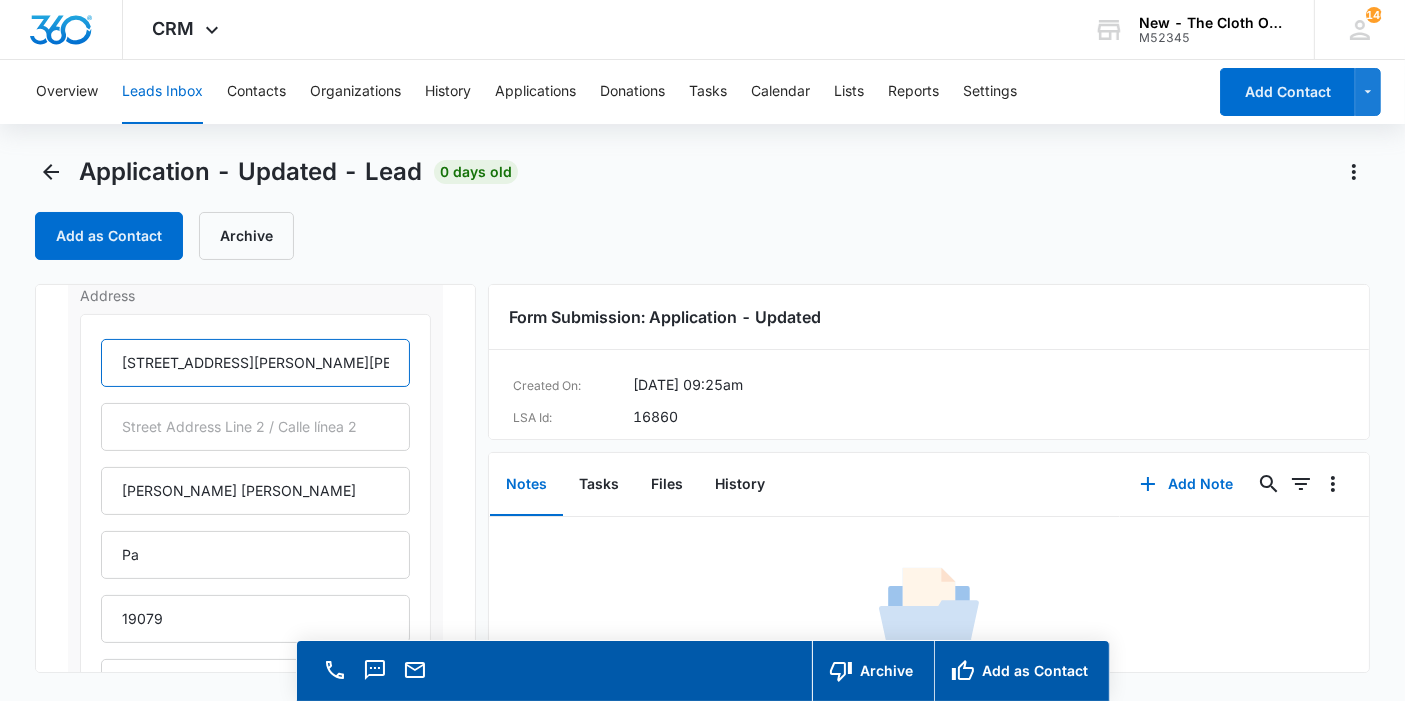 drag, startPoint x: 302, startPoint y: 367, endPoint x: 218, endPoint y: 369, distance: 84.0238 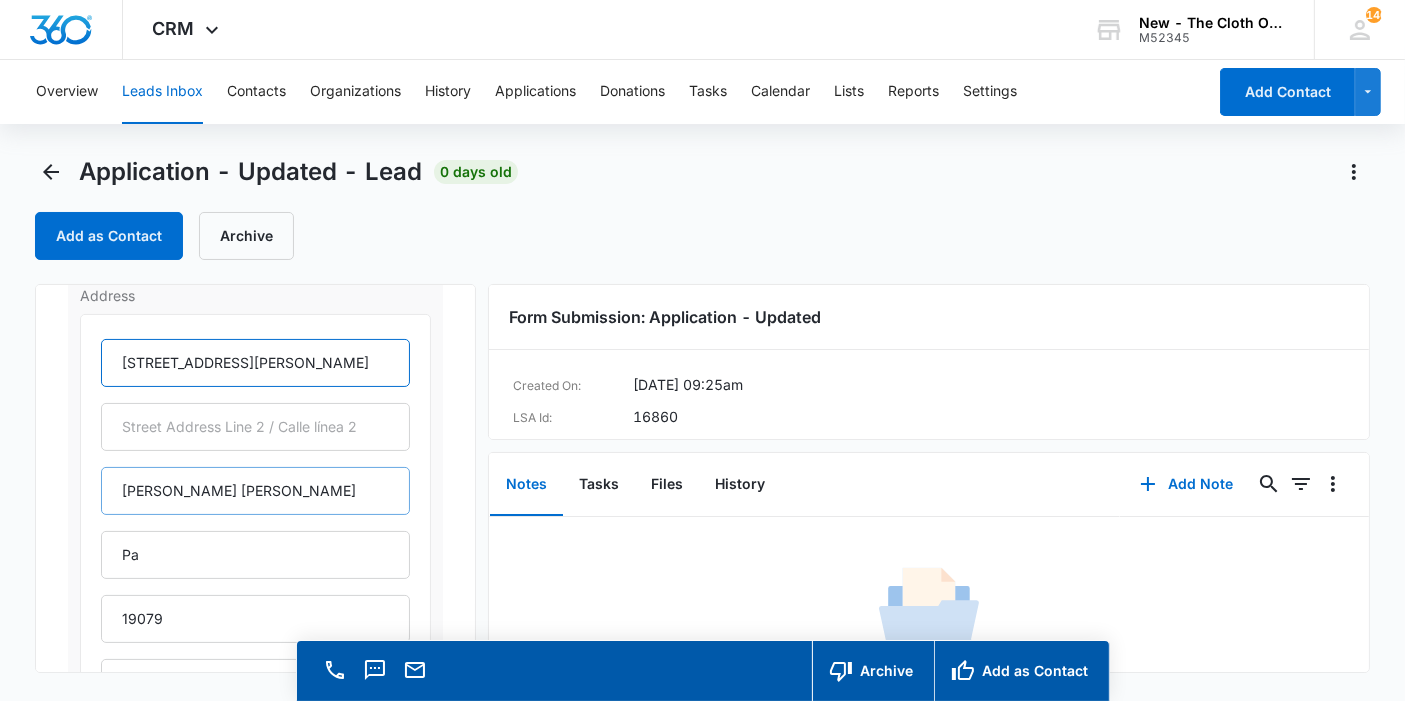 type on "88 Foster Ave" 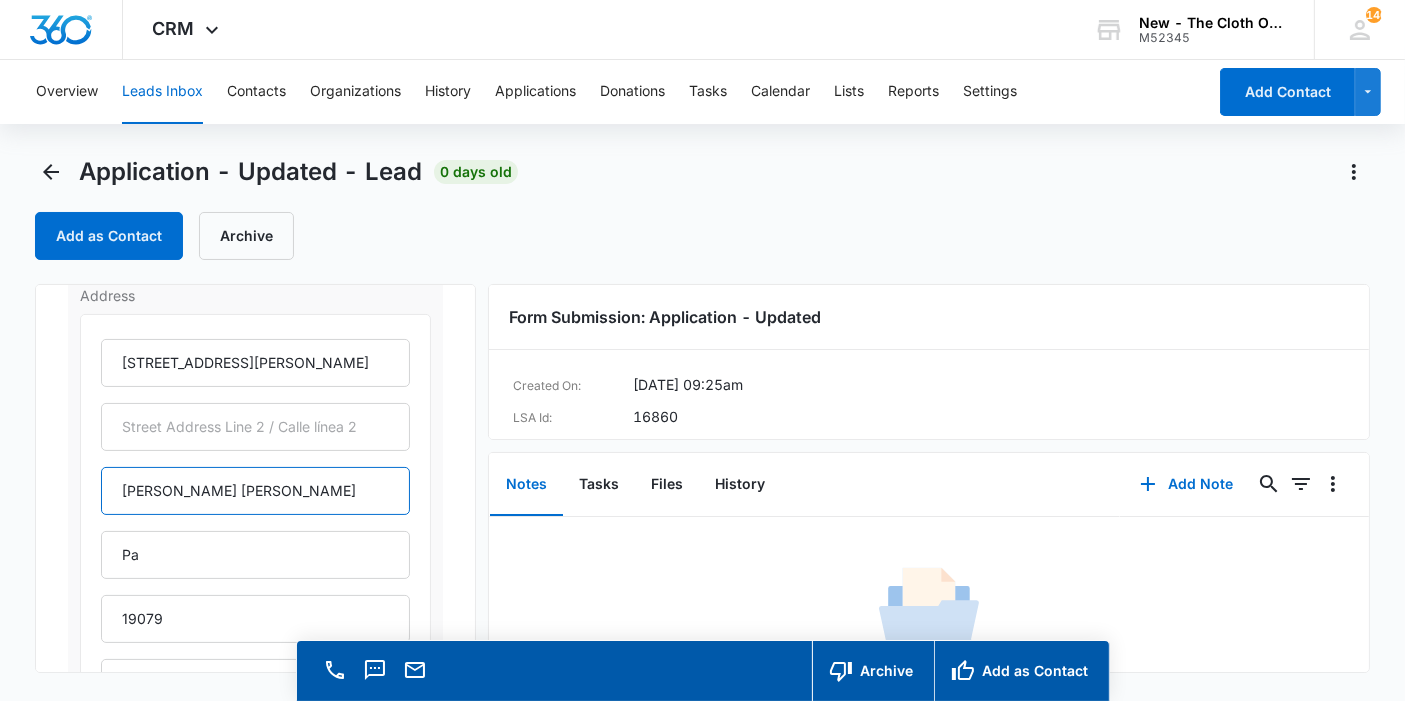 click on "Sharon hill" at bounding box center (255, 491) 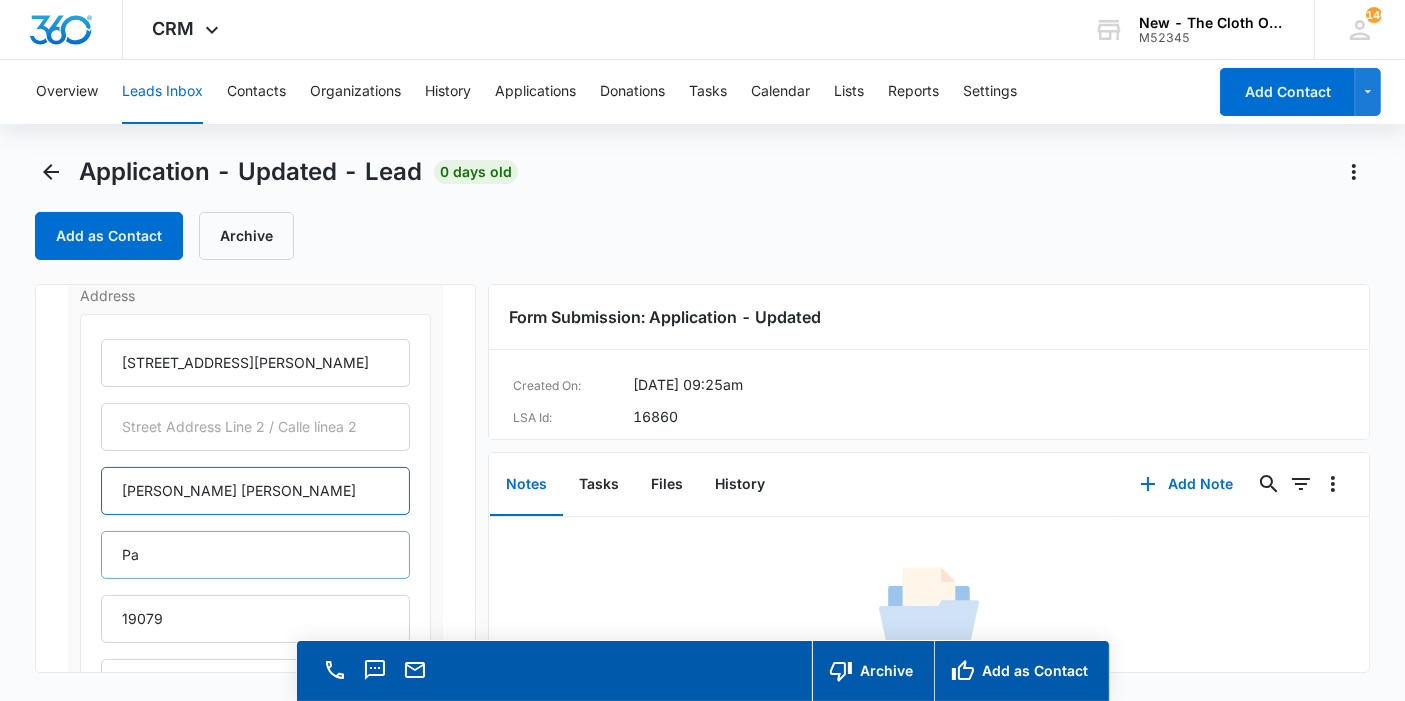 type on "Sharon Hill" 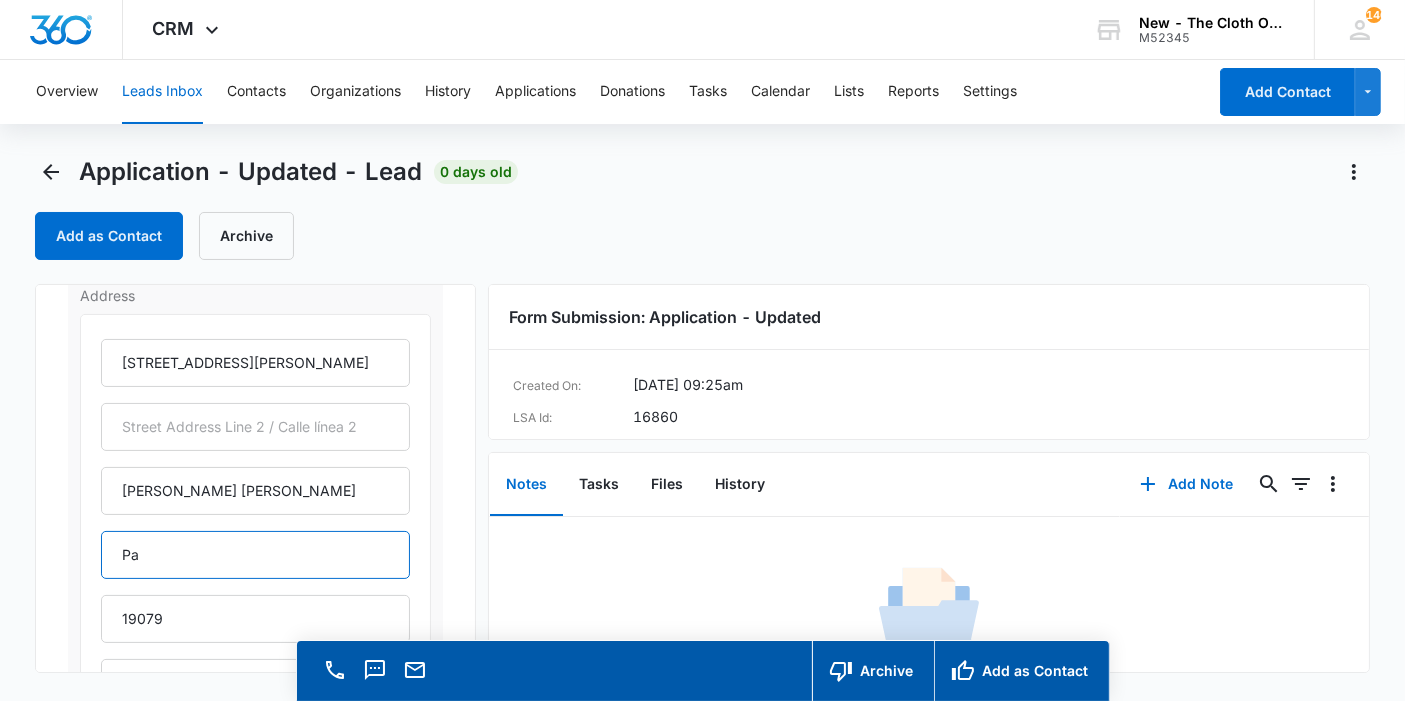 click on "Pa" at bounding box center (255, 555) 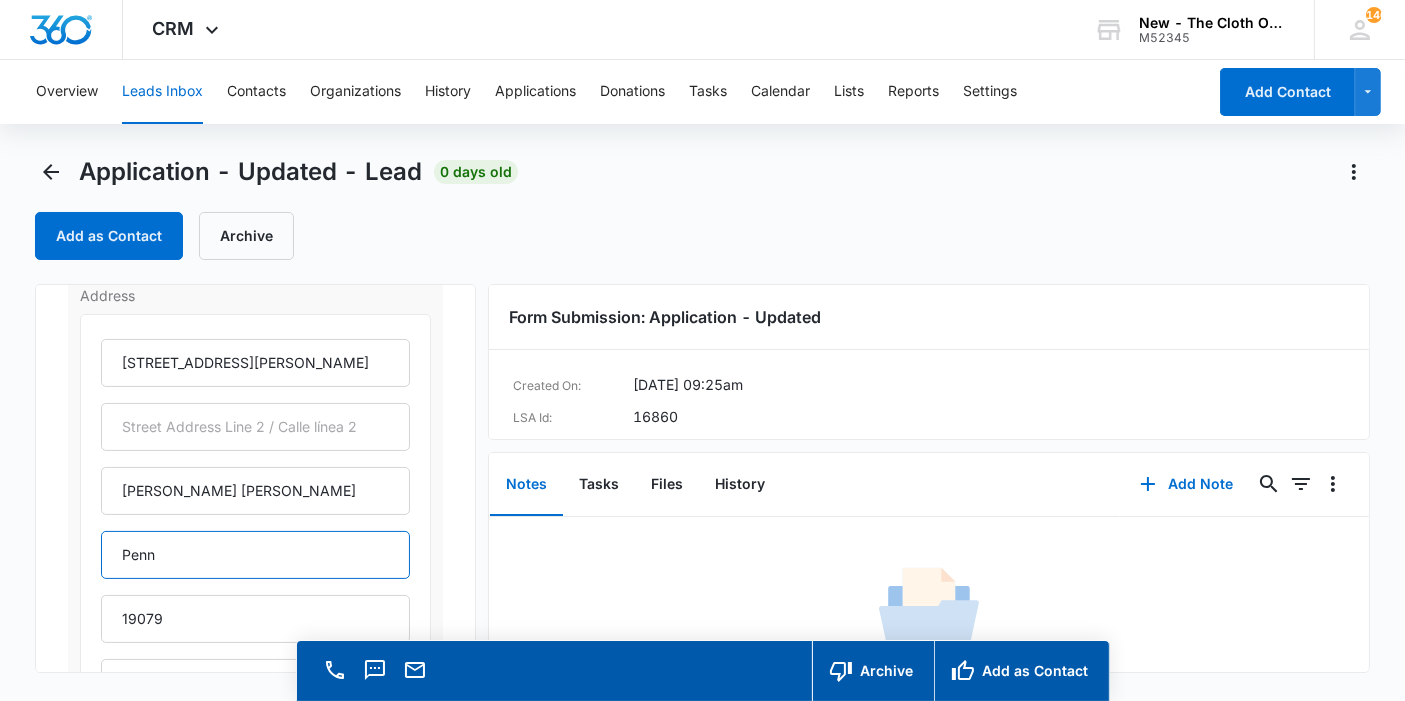 type on "Pennsylvania" 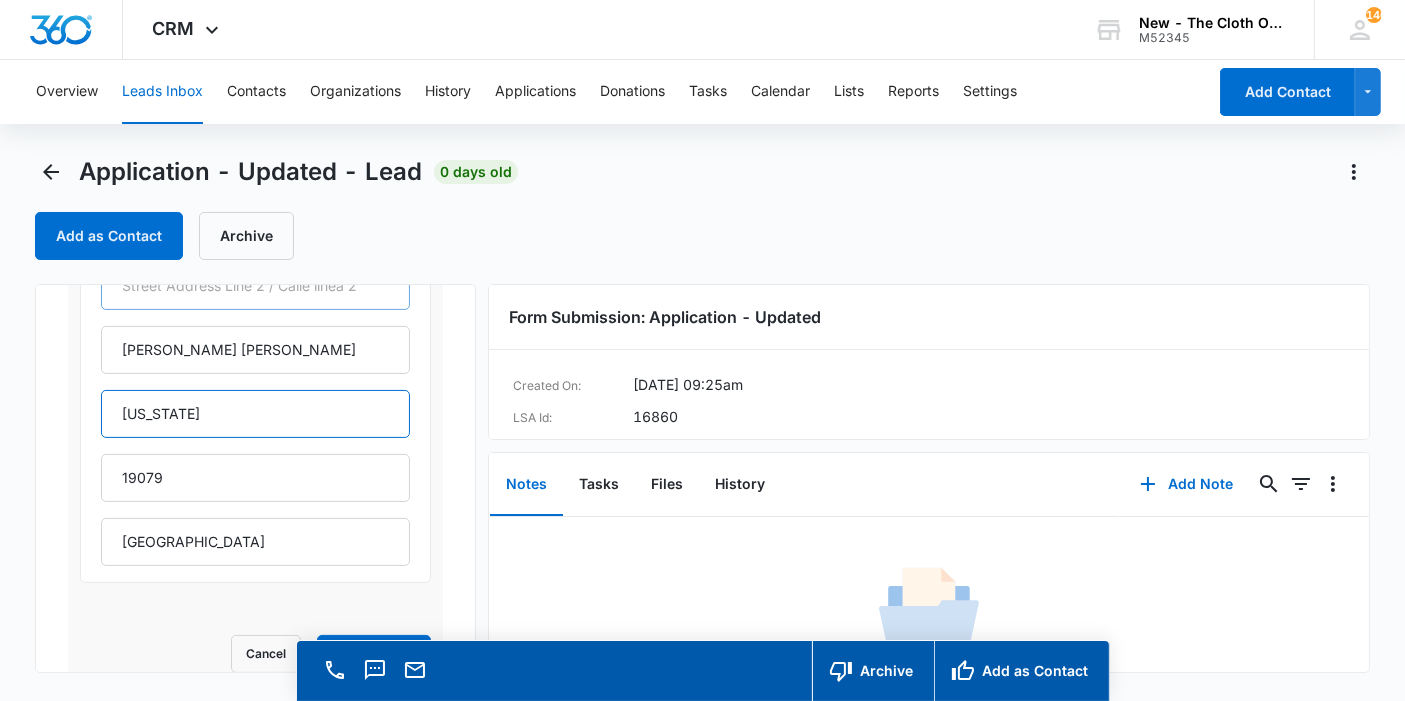 scroll, scrollTop: 595, scrollLeft: 0, axis: vertical 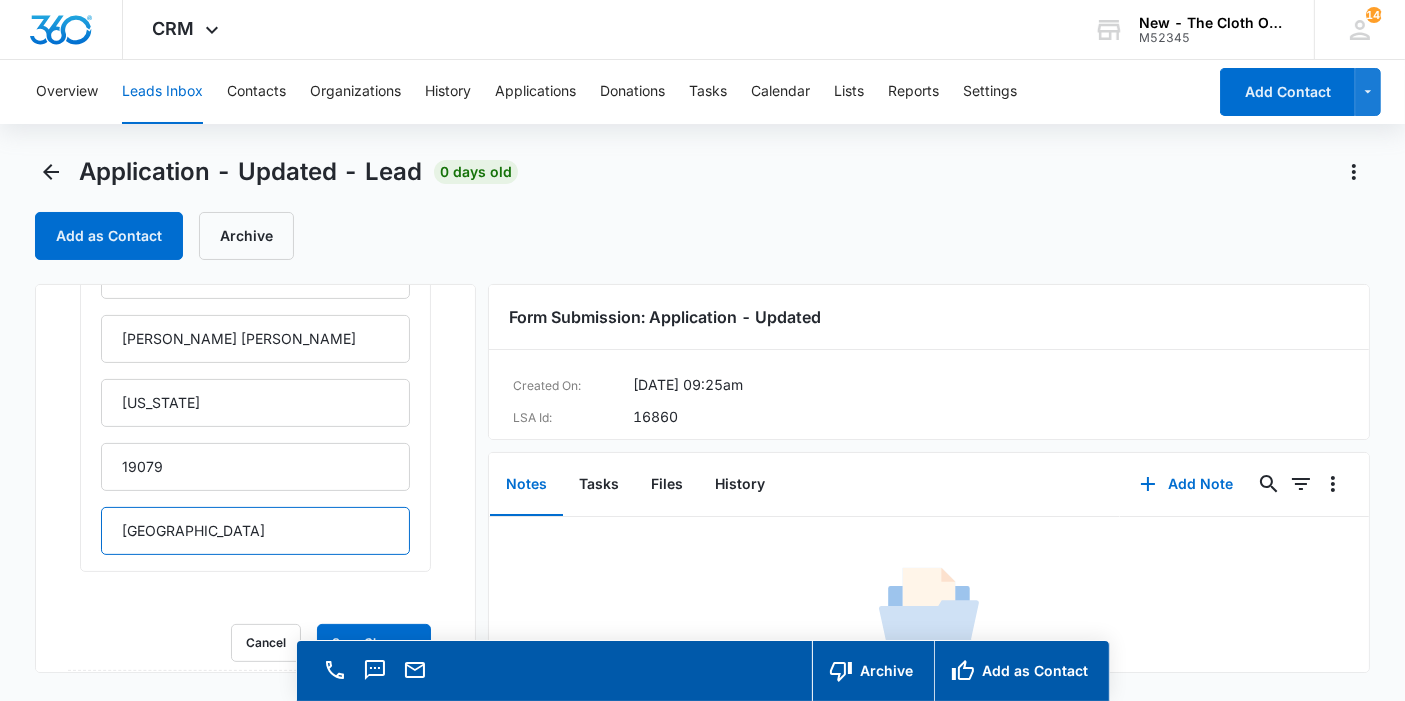 drag, startPoint x: 241, startPoint y: 527, endPoint x: 17, endPoint y: 539, distance: 224.3212 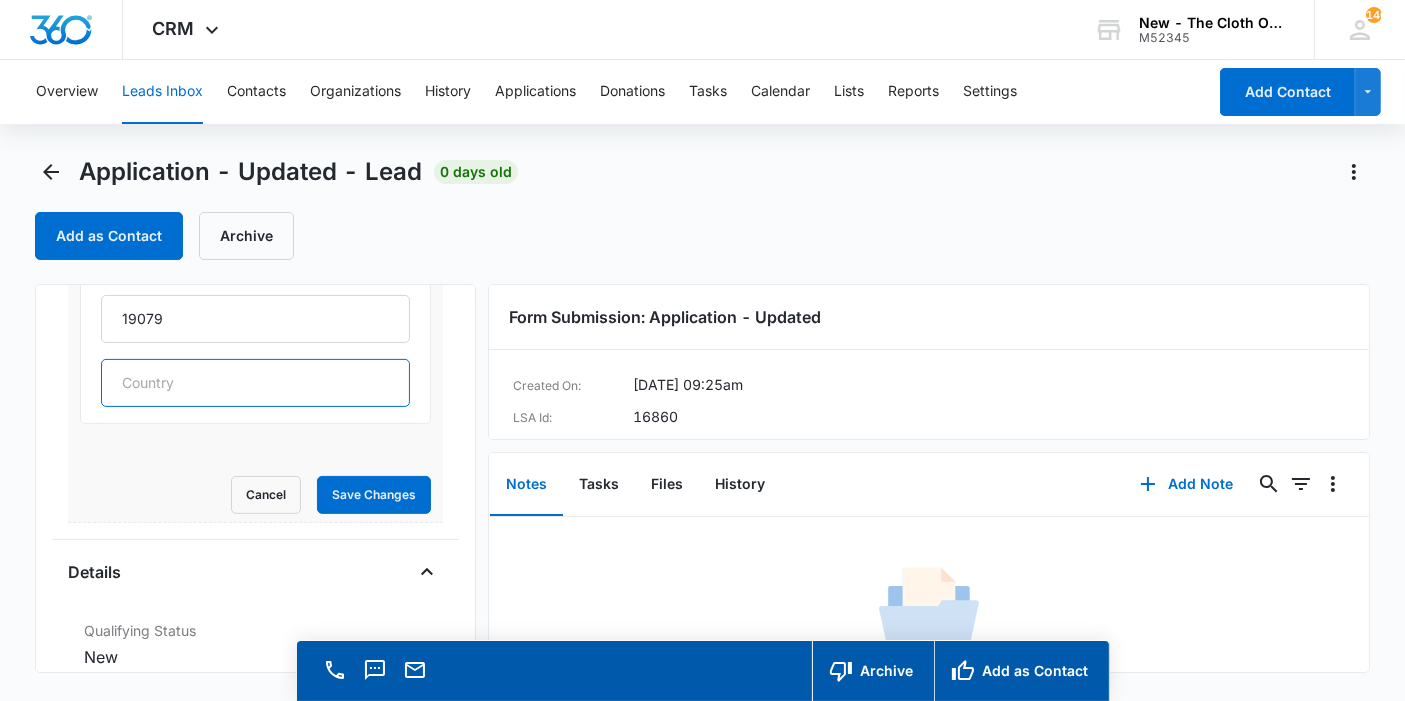 scroll, scrollTop: 748, scrollLeft: 0, axis: vertical 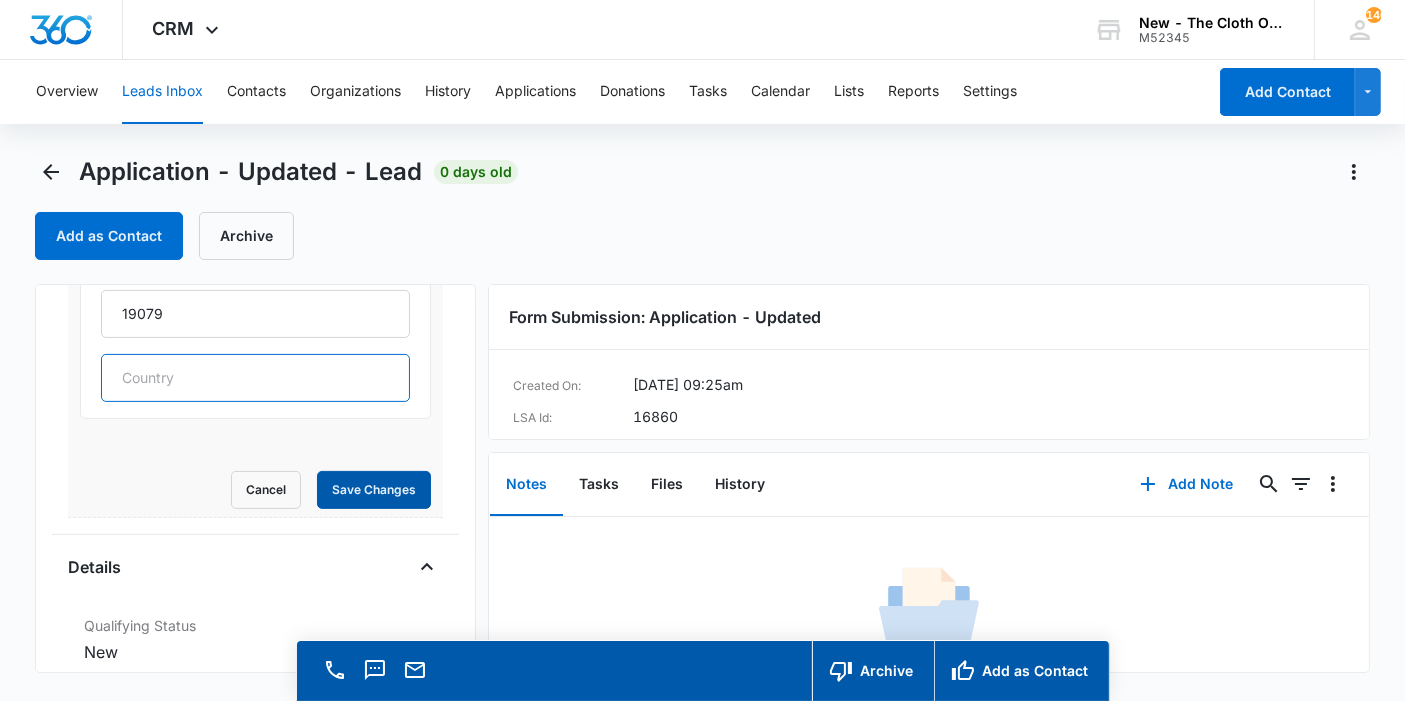 type 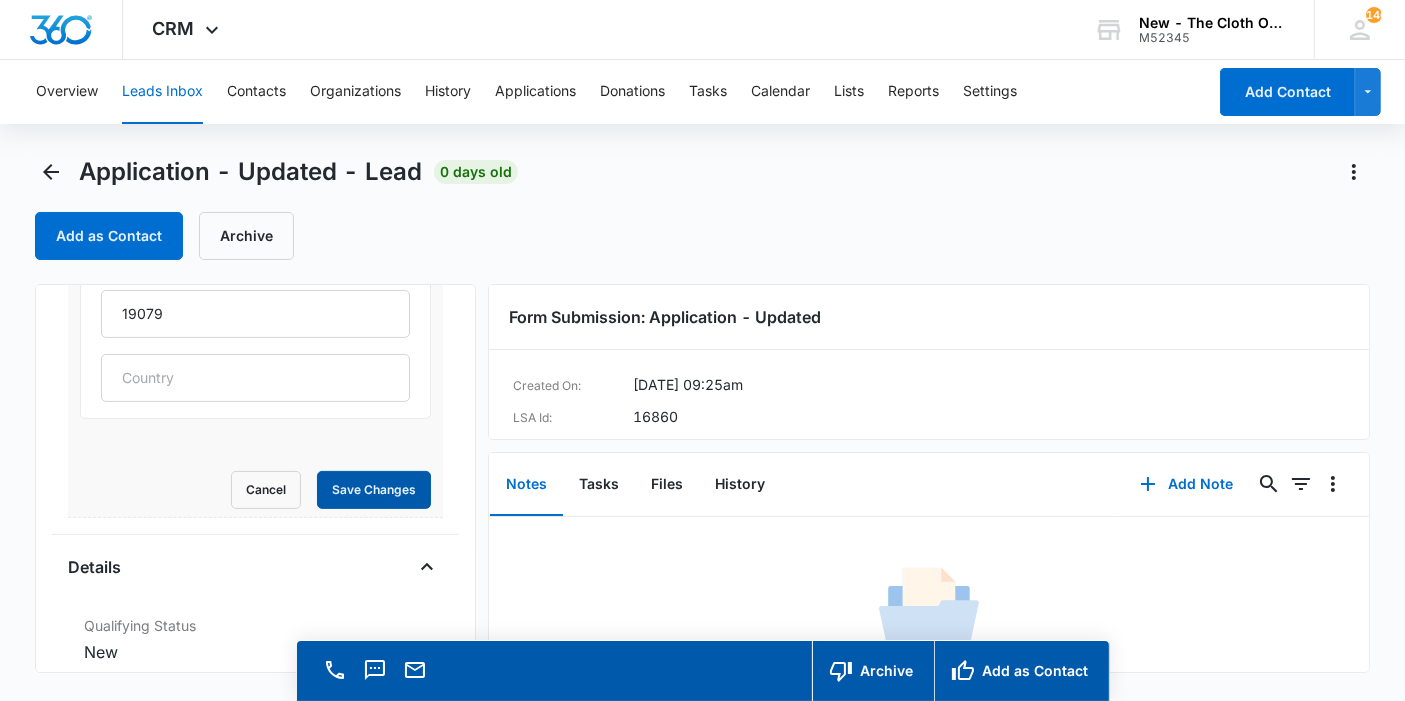 click on "Save Changes" at bounding box center (374, 490) 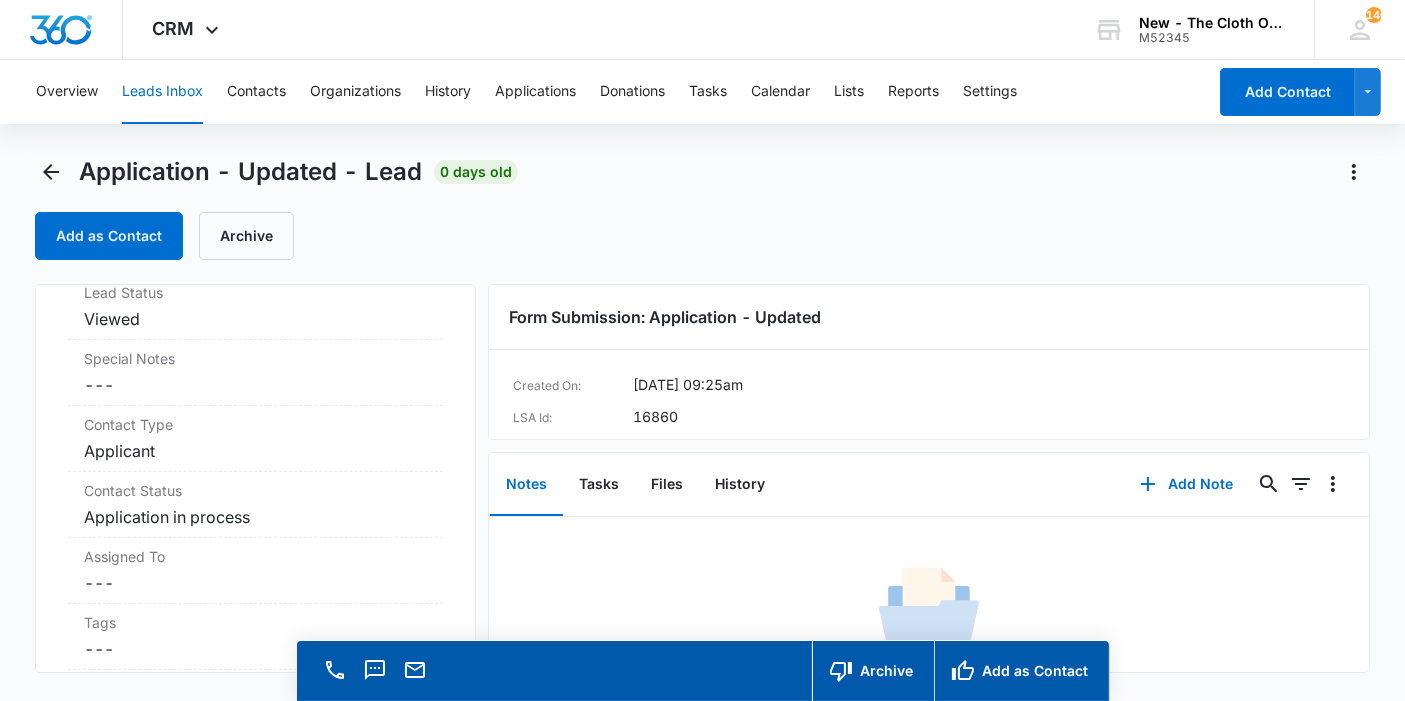 scroll, scrollTop: 783, scrollLeft: 0, axis: vertical 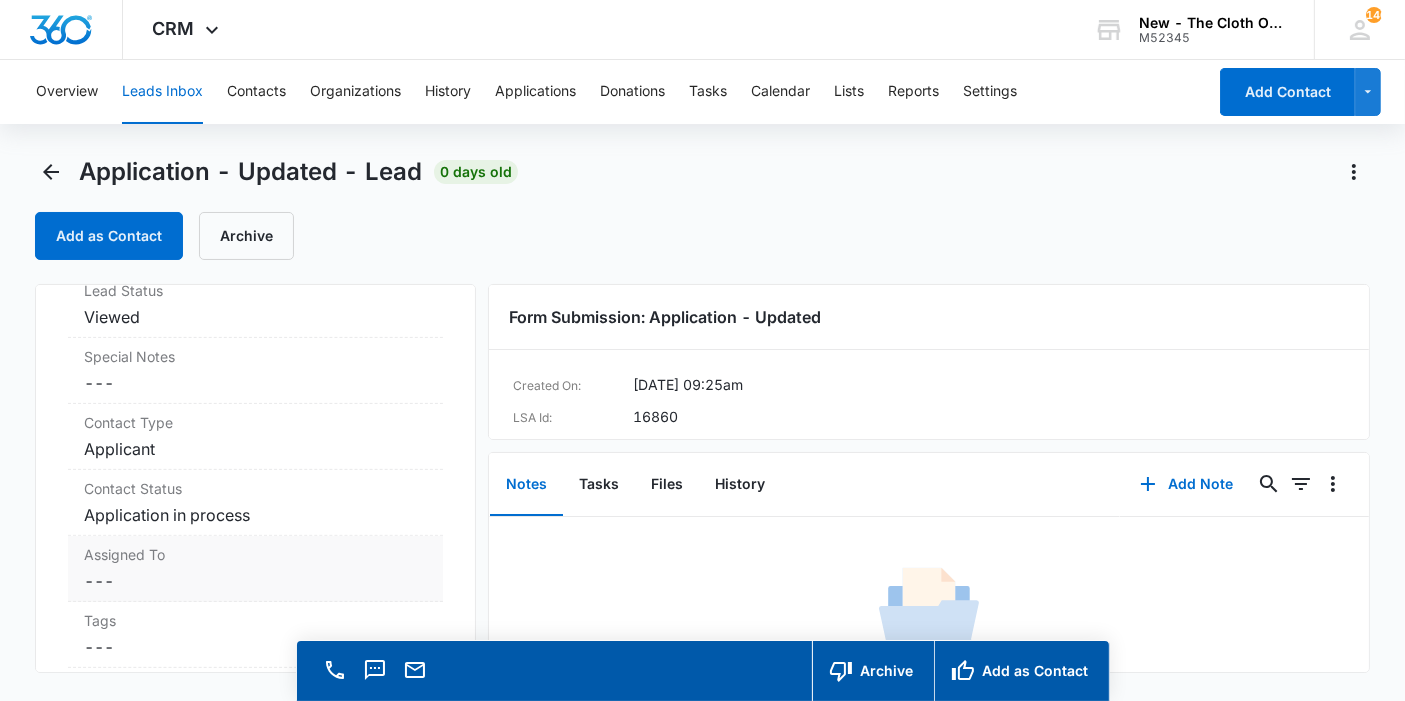 click on "Cancel Save Changes ---" at bounding box center (255, 581) 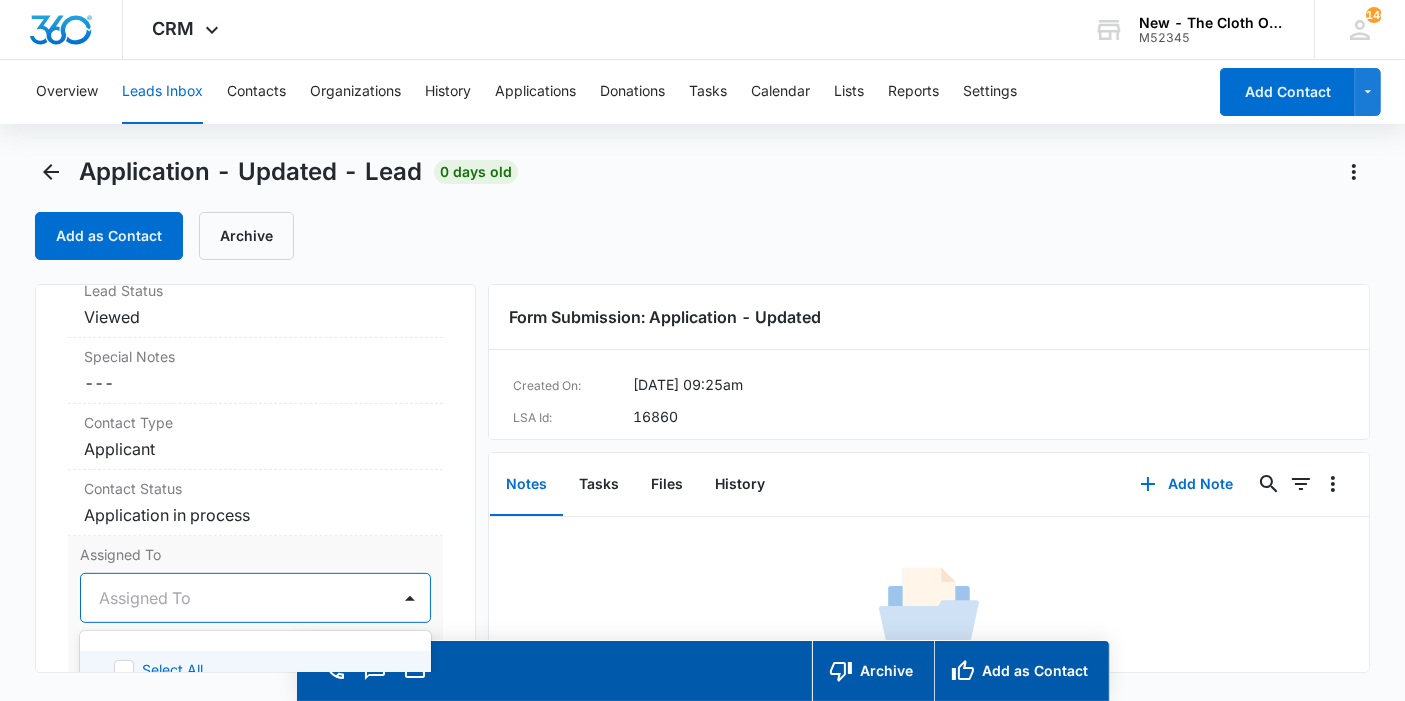 scroll, scrollTop: 56, scrollLeft: 0, axis: vertical 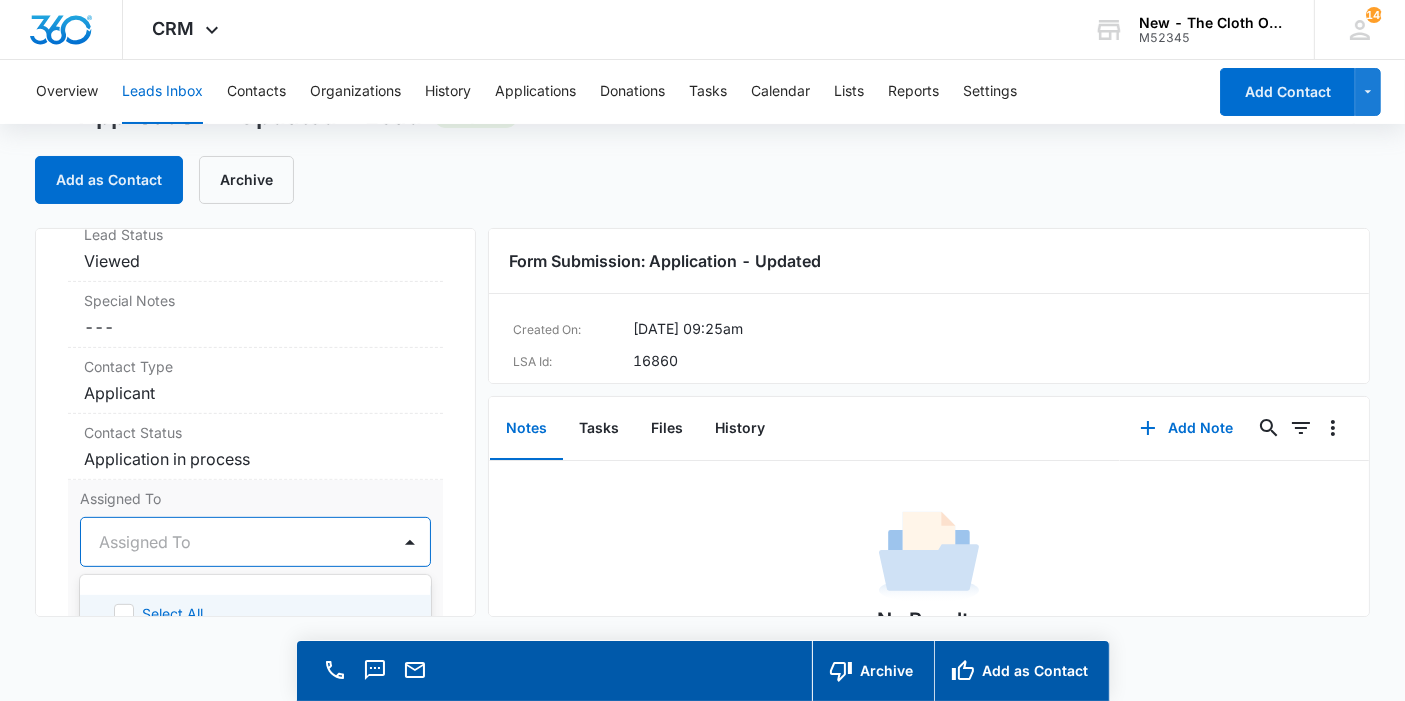 click on "47 results available. Use Up and Down to choose options, press Enter to select the currently focused option, press Escape to exit the menu, press Tab to select the option and exit the menu. Assigned To Select All TCO Front Desk Jennifer Taylor Chelsea Moerles Lauren Easden Makira Manns Kate Hoffman Reba Davis Carmella Palmer Sarah Wells Kathryn Coursey Faye Laherty Kesha Gibbs Kayle Simons Rachel Mol Britani Hampton Cheyenne Bridgeman Lauren Miranda Kerin Napoliello Meg Nikolaeva Katie Lohr Rebekah Woodruff Avery Edwards Kaitlyn Federwitz Sadie Cora Abigail Adams Sponsorship Committee Brian Lohr Karen Burkey Jessica Stone Dana Britt Josephine Lovejoy Sandra Bildstein Sarah Nay Applications Team Meaghan Beraha Zoë Hill Auriel Bentley TCO Donation Support Mariah Kaiser Breauna Adams Jen MacLean Jolene Olsen Shipping Coordinator Courtney Deats-Cascio Miranda Dalrymple Brianna Briggs" at bounding box center (255, 542) 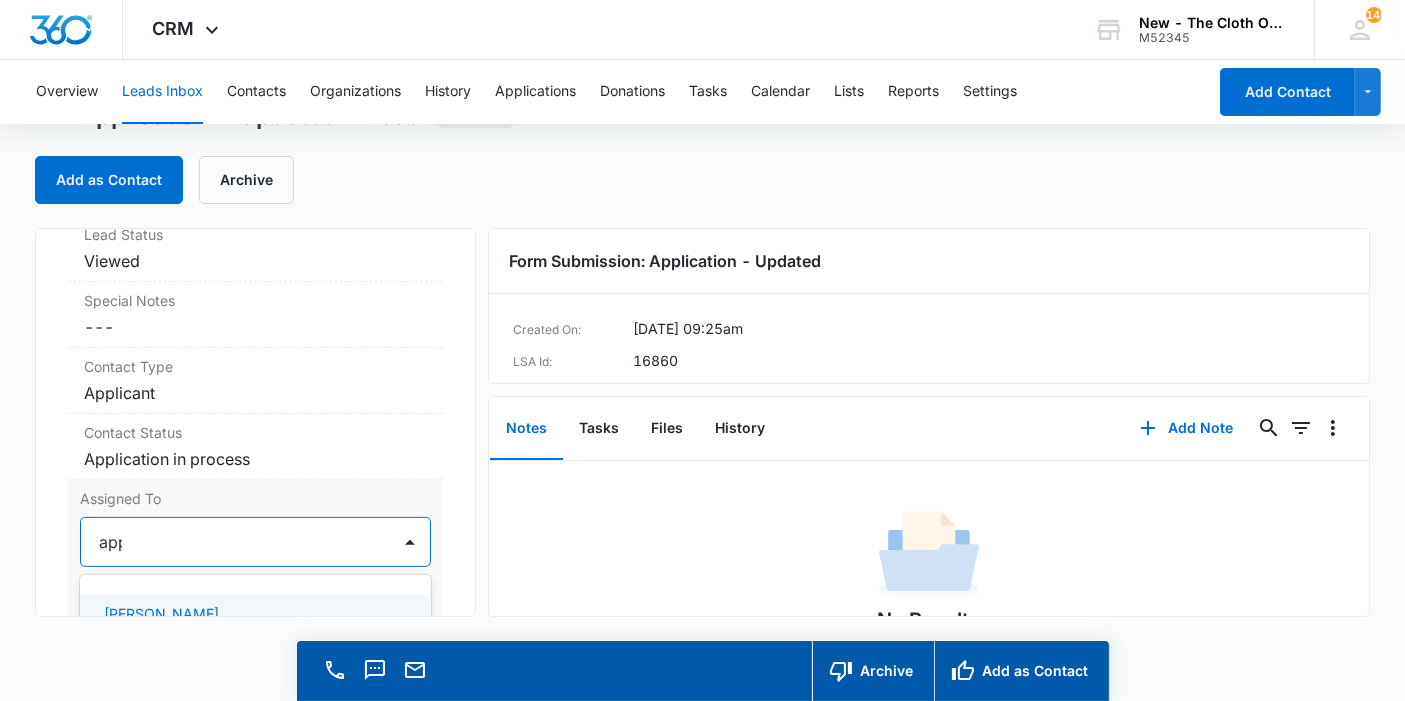 type on "appl" 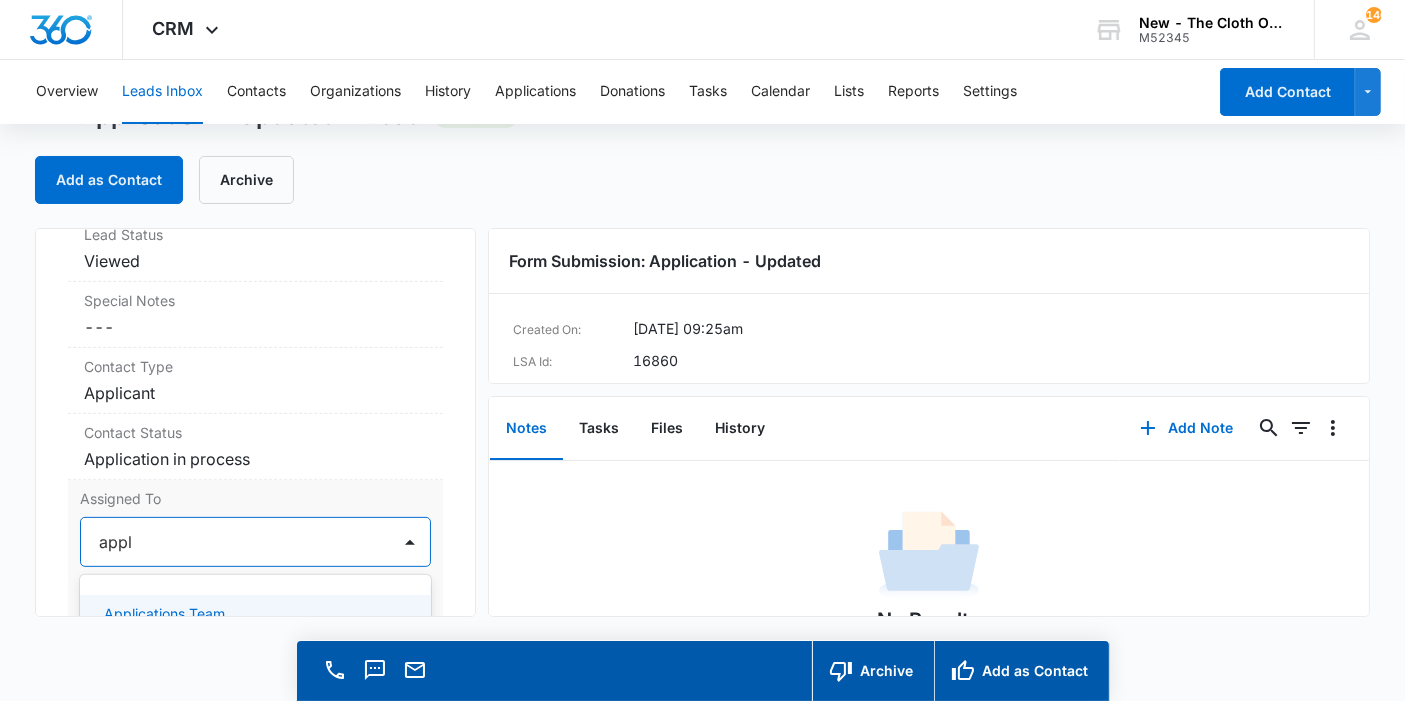 click on "Applications Team" at bounding box center (164, 613) 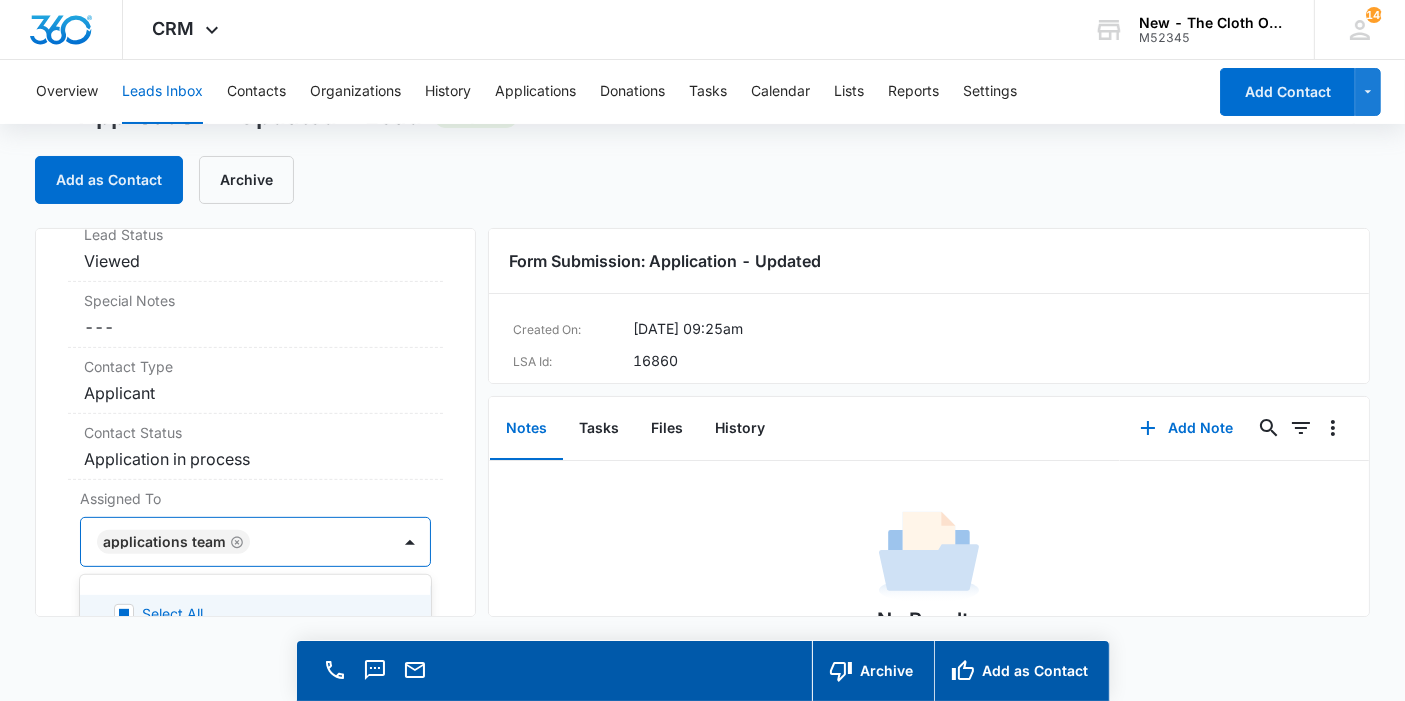 click on "Application - Updated Contact Info Name Cancel Save Changes Towani Weah Phone Cancel Save Changes (763) 393-5076 Email Cancel Save Changes wtowani@gmail.com Organization Cancel Save Changes --- Address Cancel Save Changes 88 Foster Ave Sharon Hill Pennsylvania 19079 Details Qualifying Status Cancel Save Changes New Lead Source Application - Updated Lead Status Viewed Special Notes Cancel Save Changes --- Contact Type Cancel Save Changes Applicant Contact Status Cancel Save Changes Application in process Assigned To option Applications Team, selected. 47 results available. Use Up and Down to choose options, press Enter to select the currently focused option, press Escape to exit the menu, press Tab to select the option and exit the menu. Applications Team Select All TCO Front Desk Jennifer Taylor Chelsea Moerles Lauren Easden Makira Manns Kate Hoffman Reba Davis Carmella Palmer Sarah Wells Kathryn Coursey Faye Laherty Kesha Gibbs Kayle Simons Rachel Mol Britani Hampton Cheyenne Bridgeman Lauren Miranda Cancel" at bounding box center [255, 422] 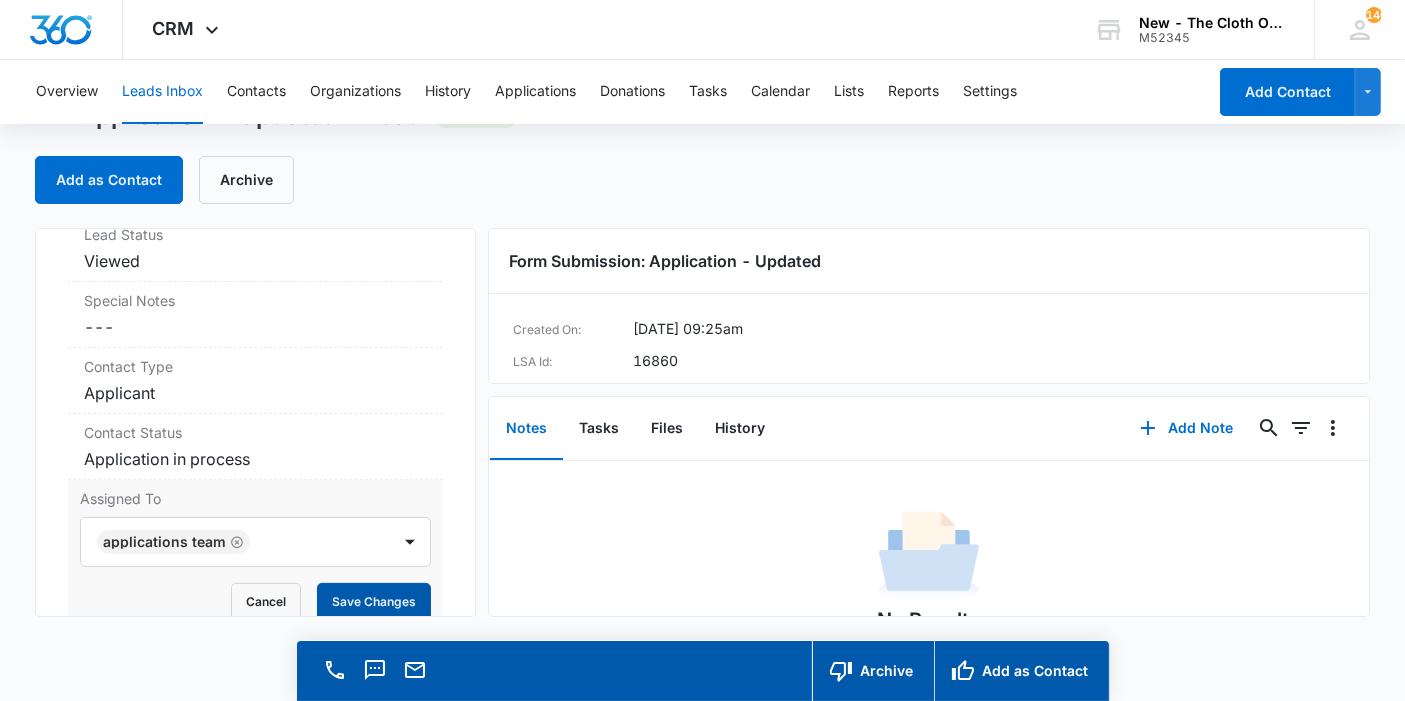 click on "Save Changes" at bounding box center [374, 602] 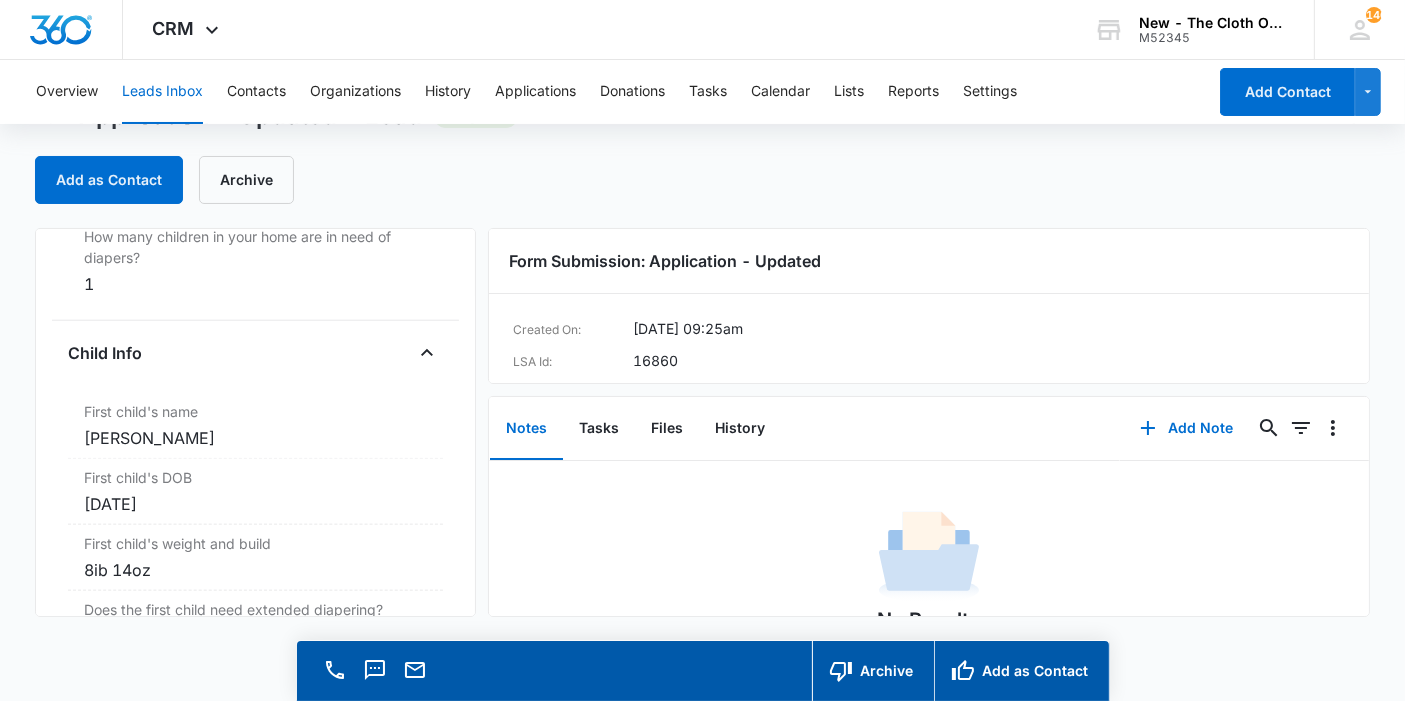 scroll, scrollTop: 2220, scrollLeft: 0, axis: vertical 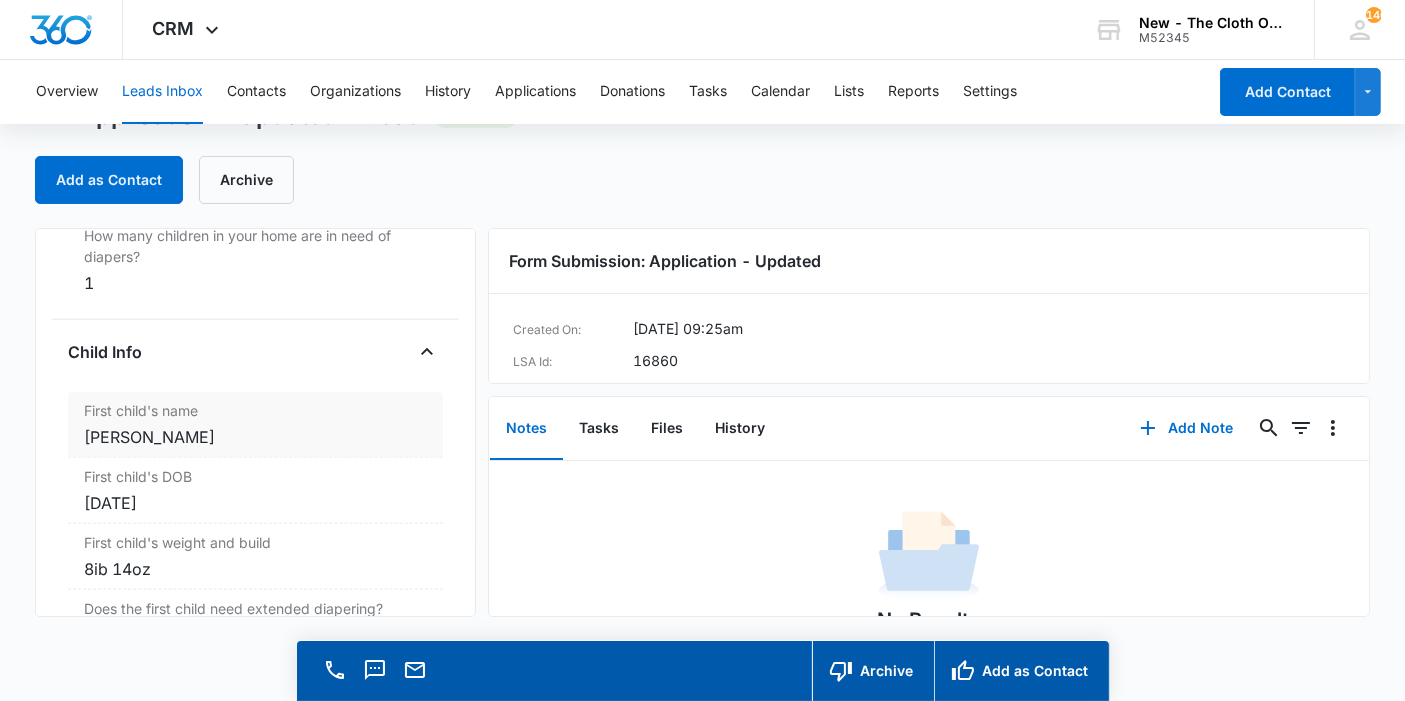 click on "Jowani kollie" at bounding box center [255, 437] 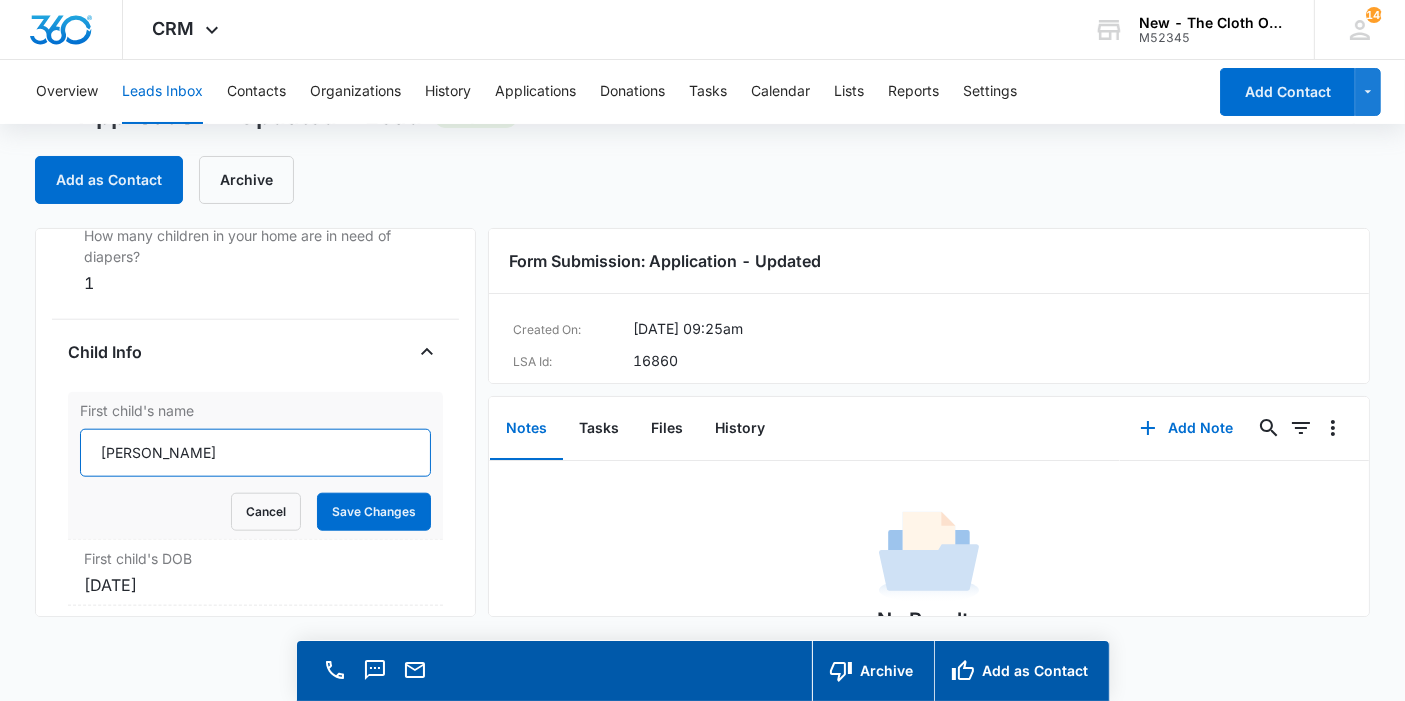 click on "Jowani kollie" at bounding box center [255, 453] 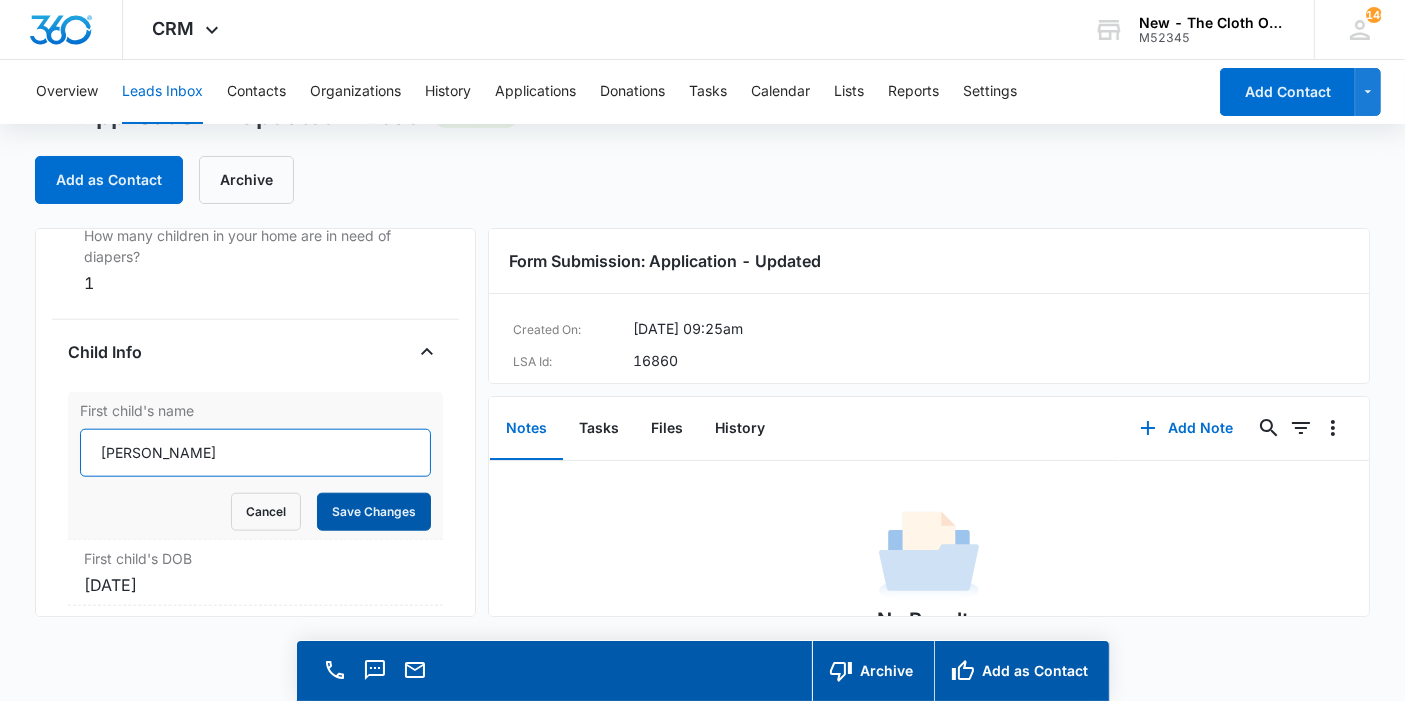type on "Jowani Kollie" 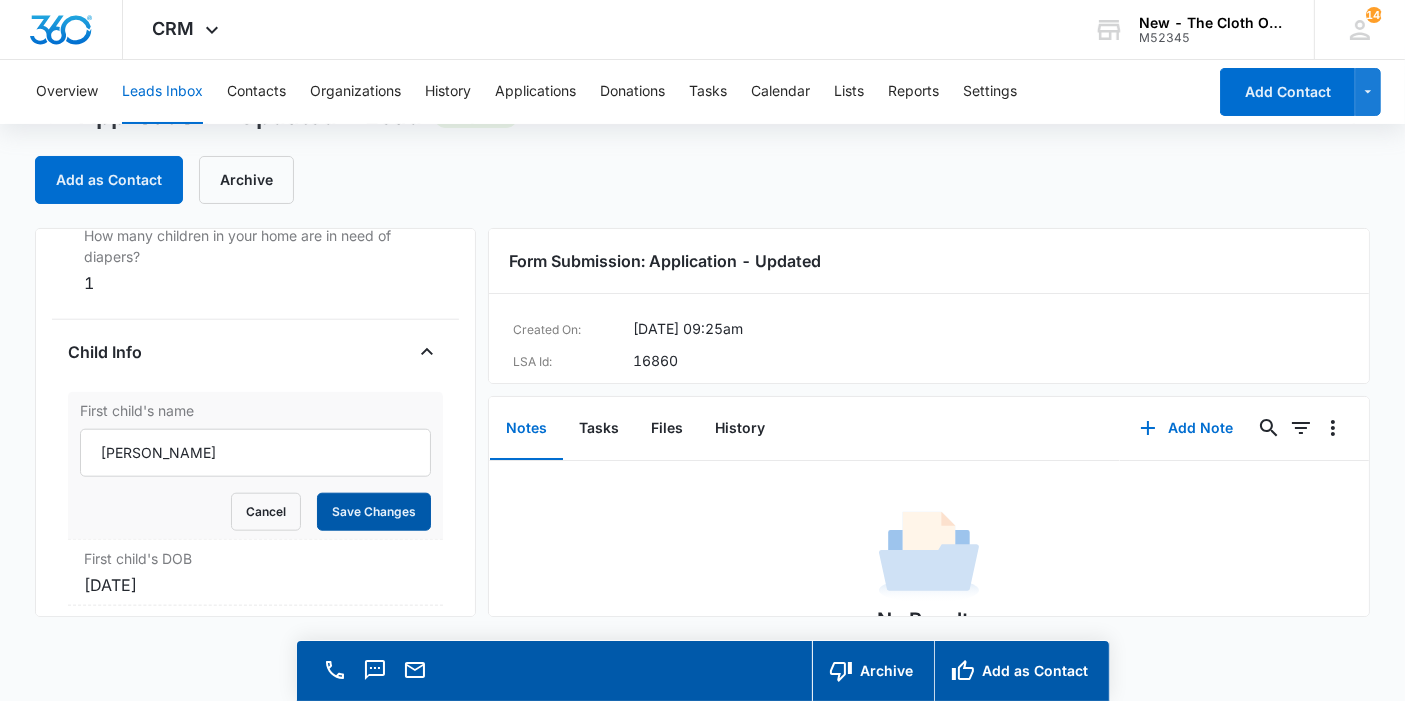 click on "Save Changes" at bounding box center (374, 512) 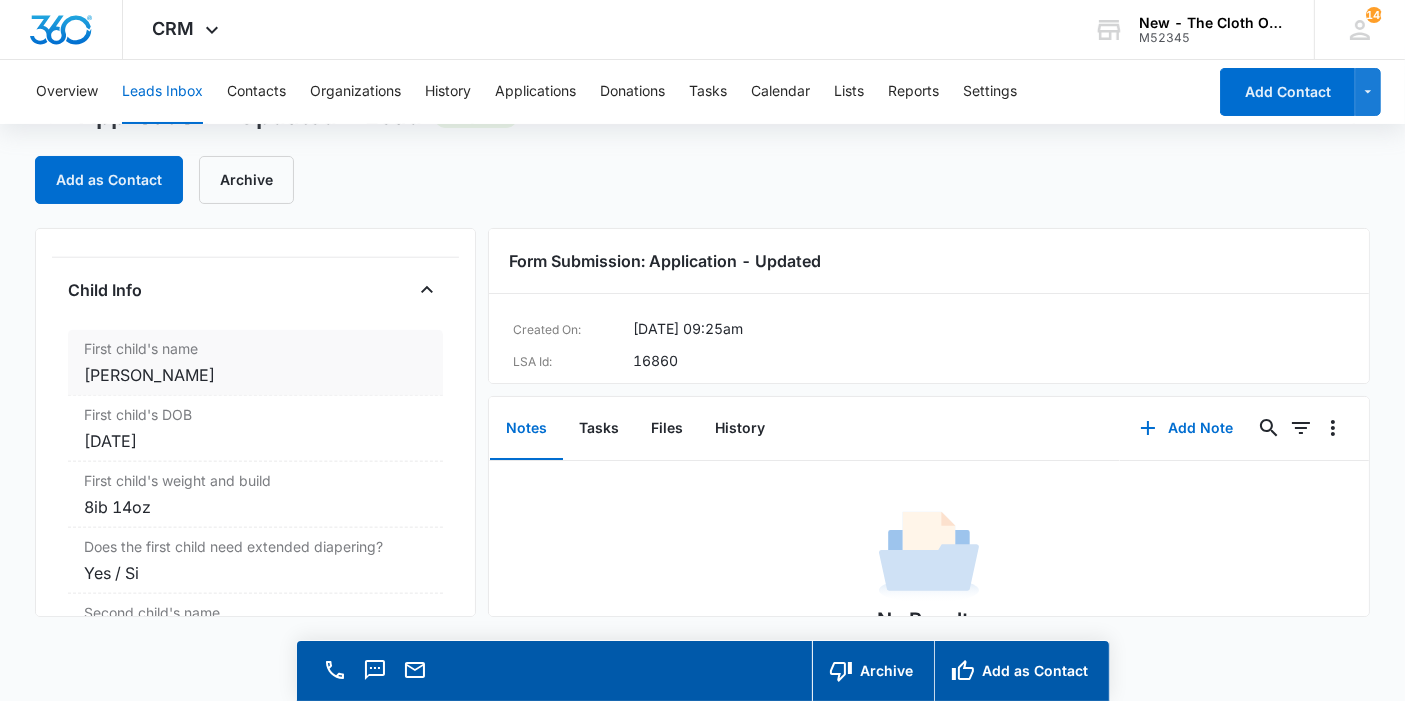 scroll, scrollTop: 2251, scrollLeft: 0, axis: vertical 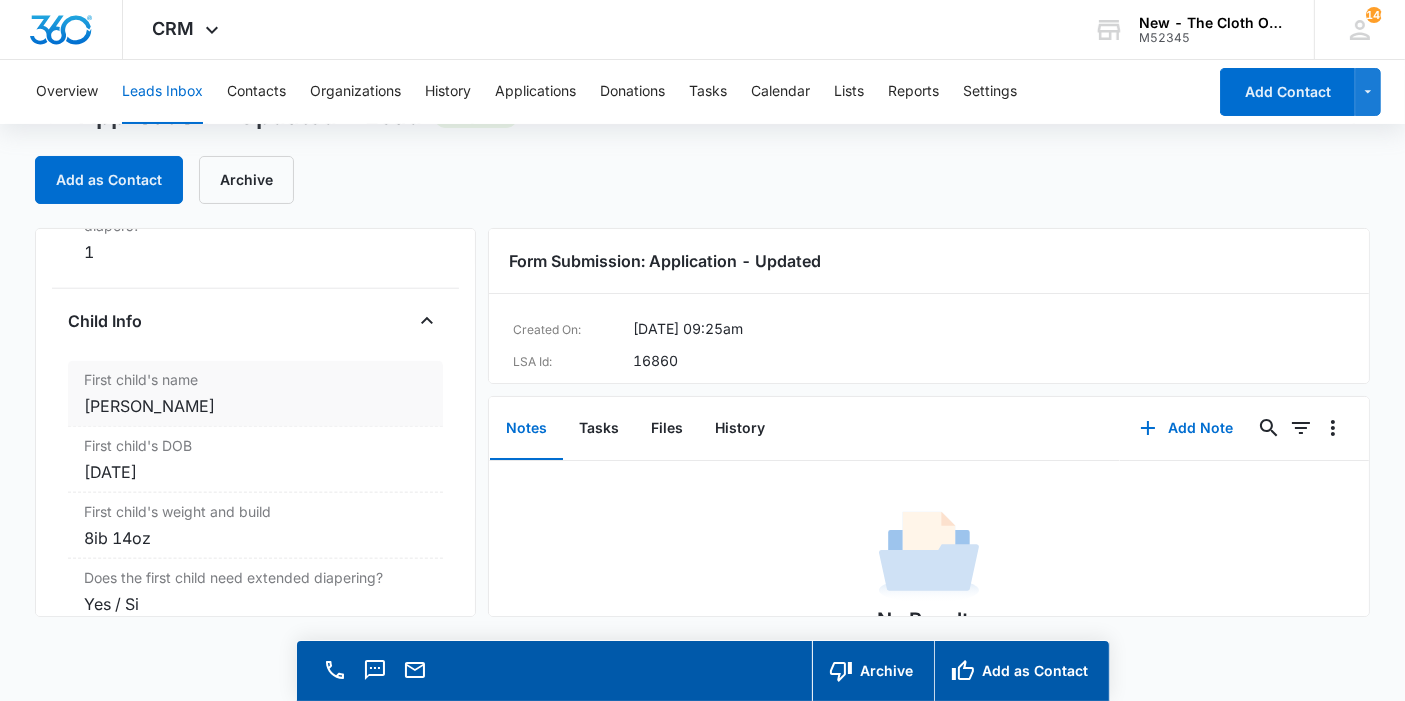 click on "Jowani Kollie" at bounding box center (255, 406) 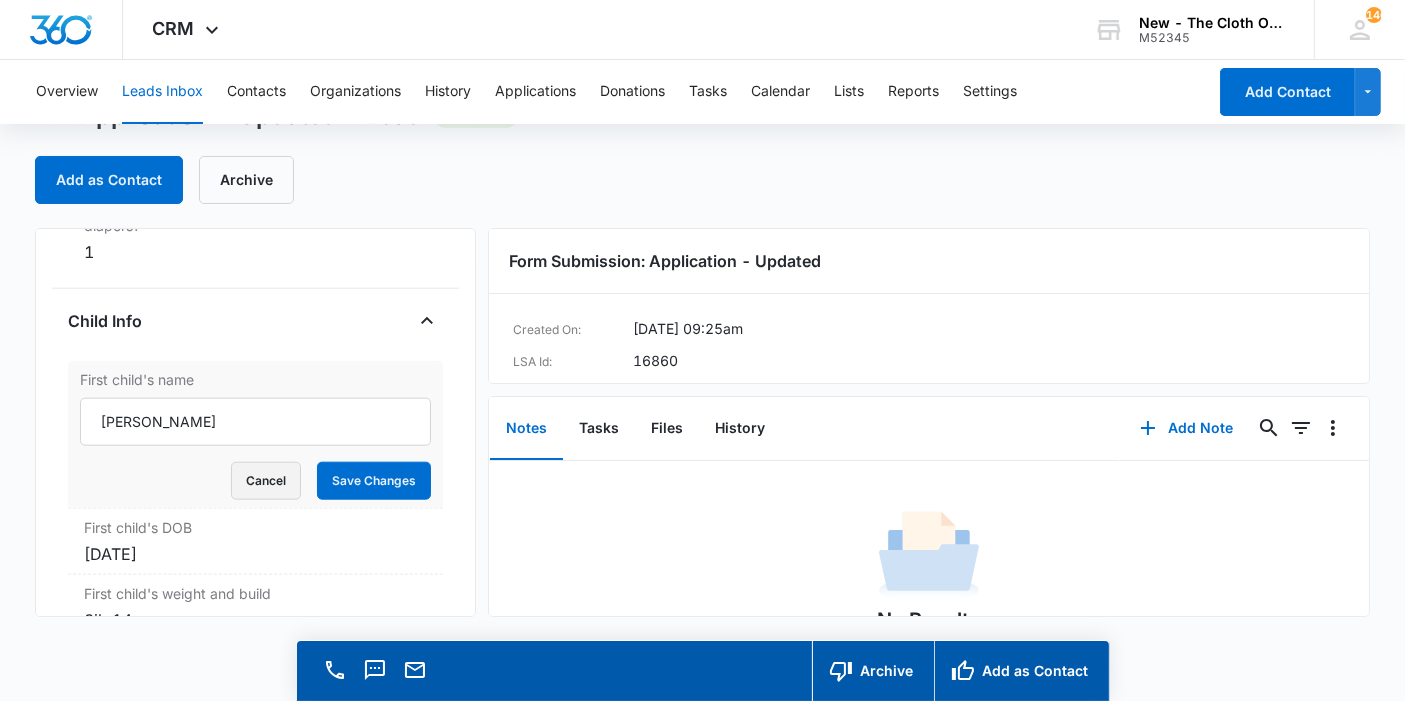 click on "Cancel" at bounding box center [266, 481] 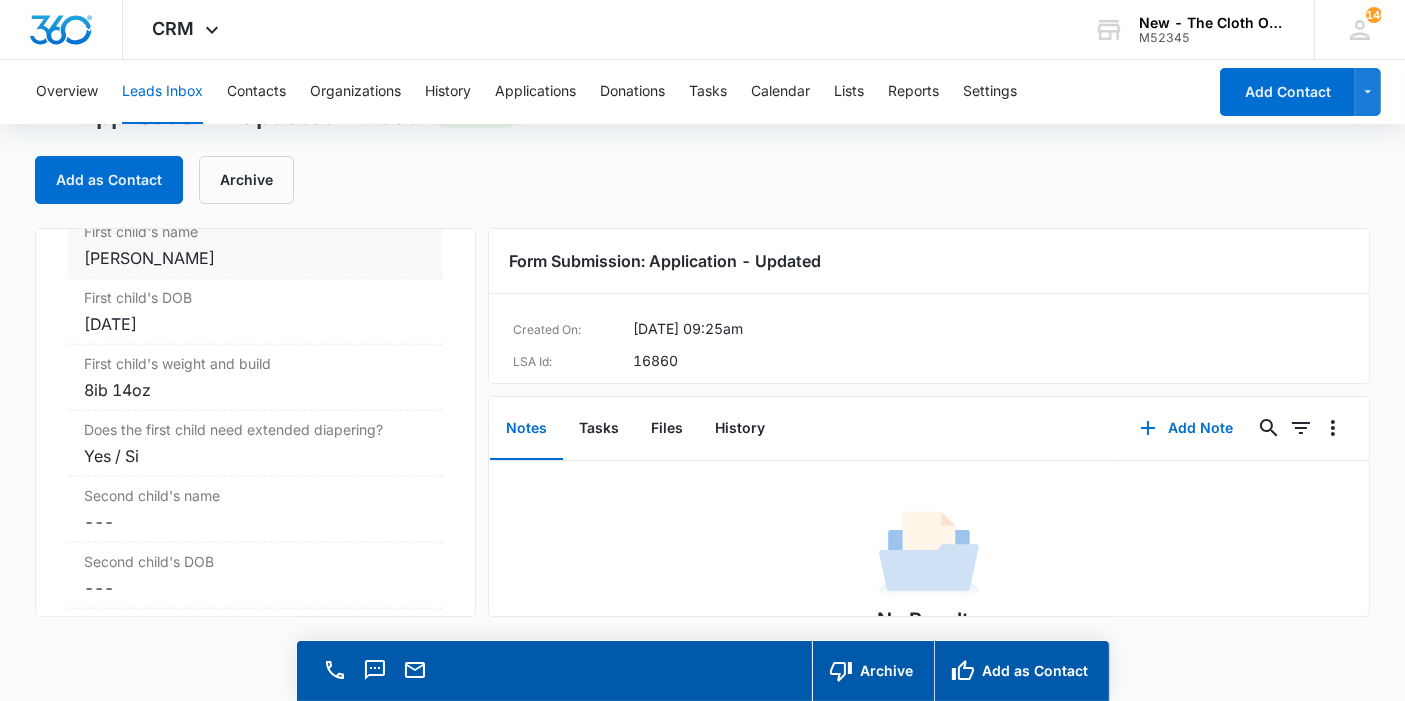 scroll, scrollTop: 2394, scrollLeft: 0, axis: vertical 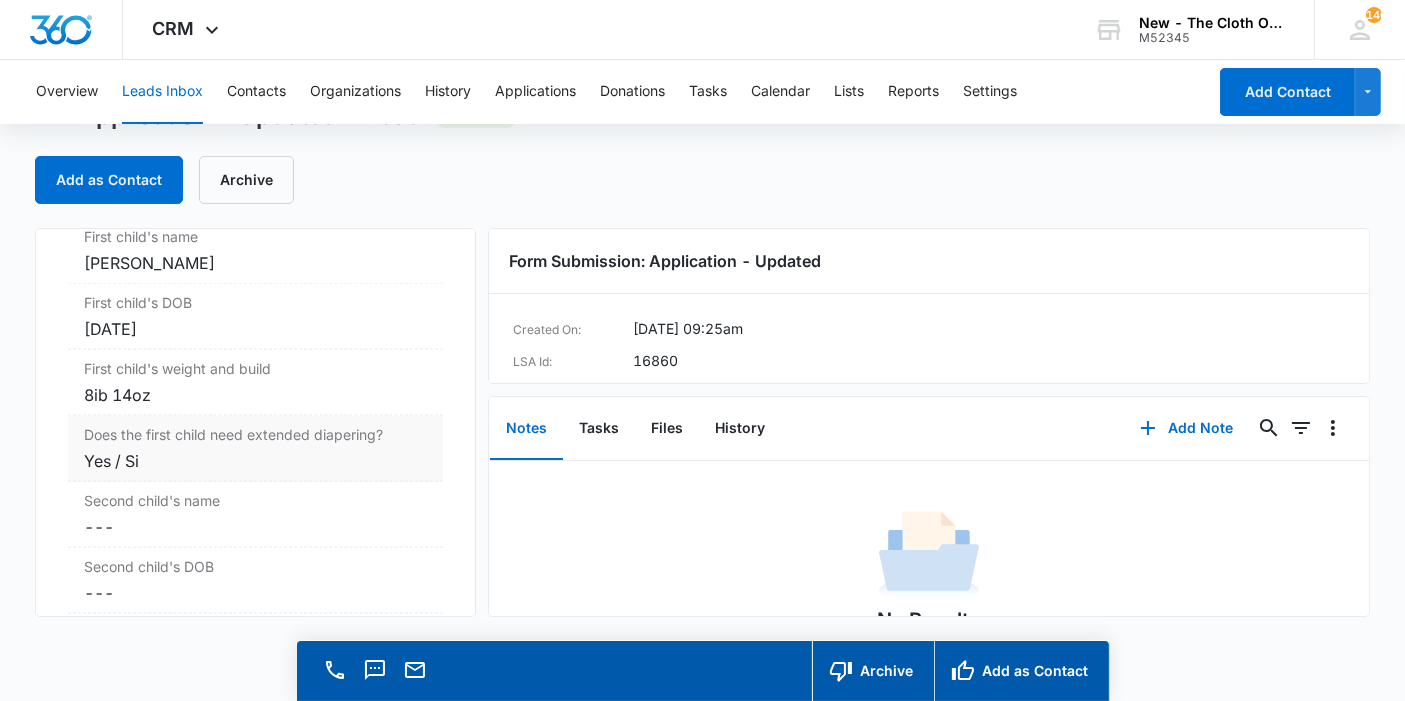 click on "Yes / Si" at bounding box center [255, 461] 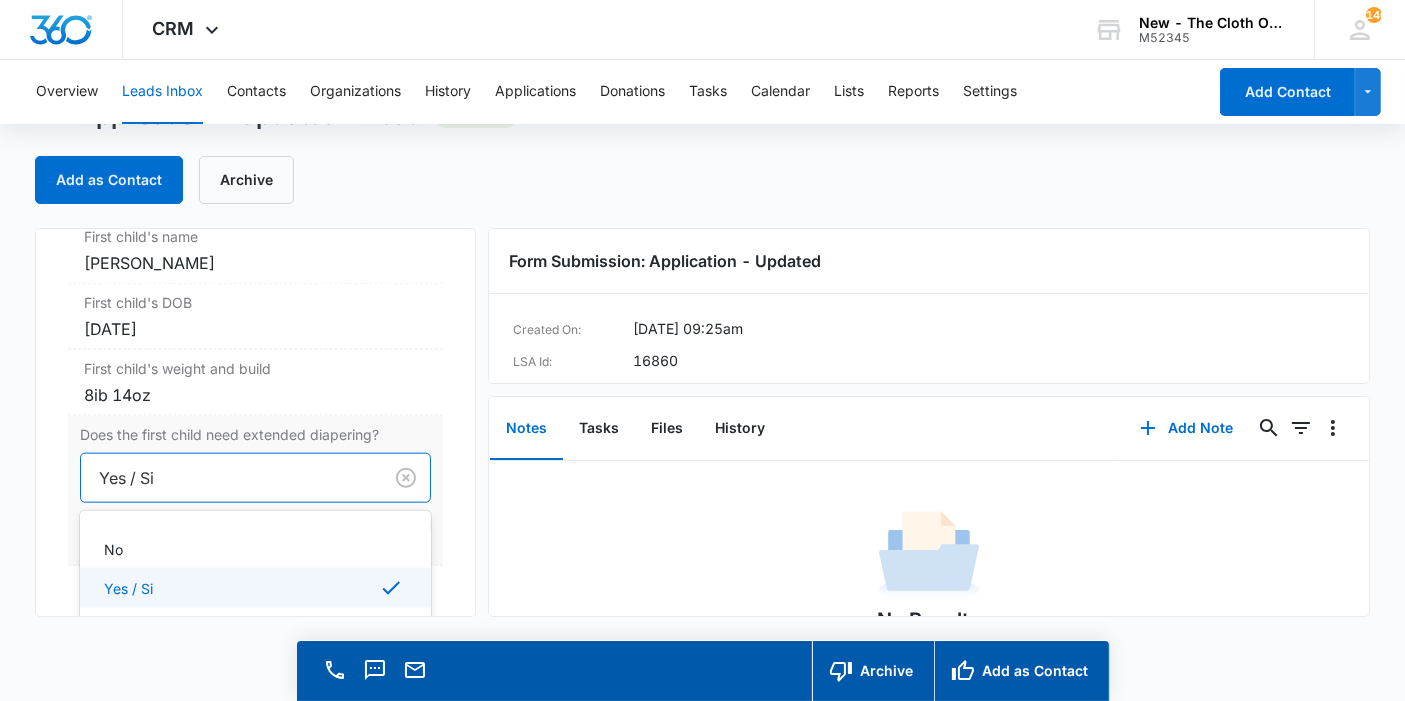 click at bounding box center (227, 478) 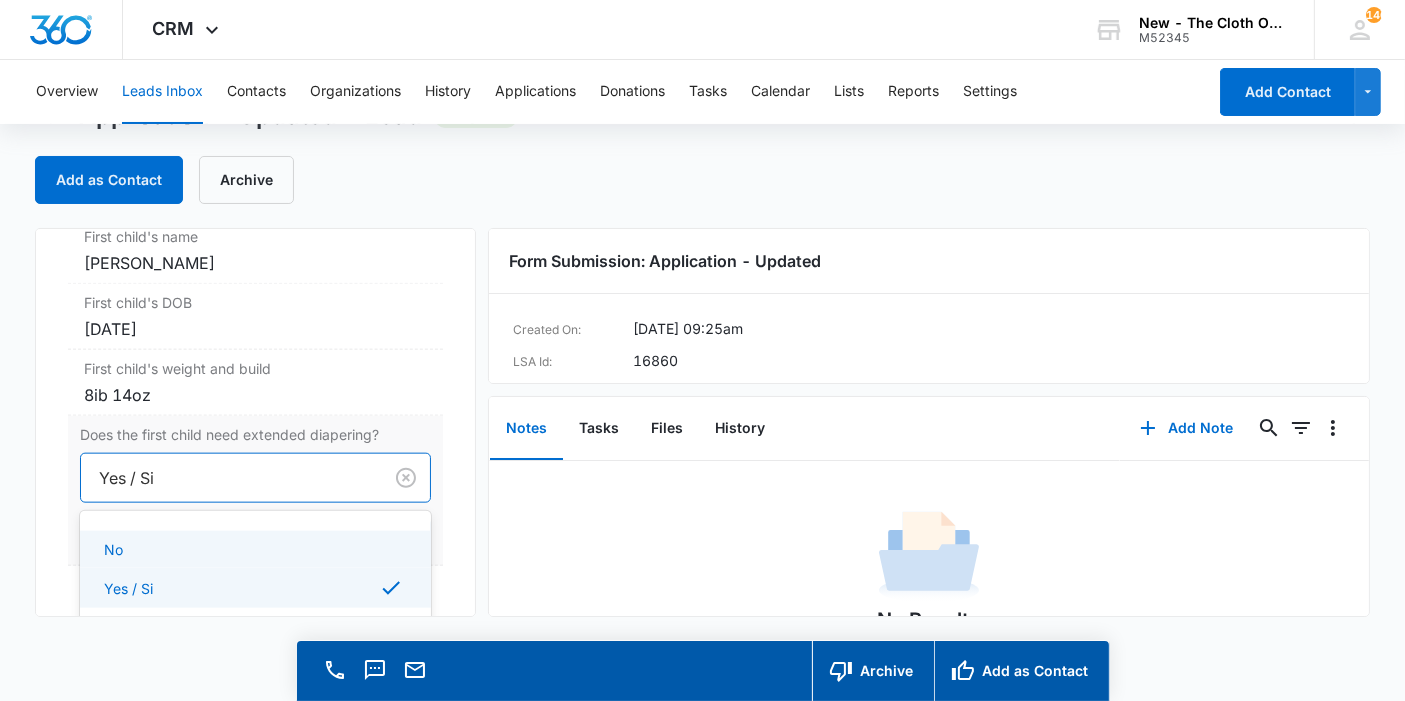 click on "No" at bounding box center [255, 549] 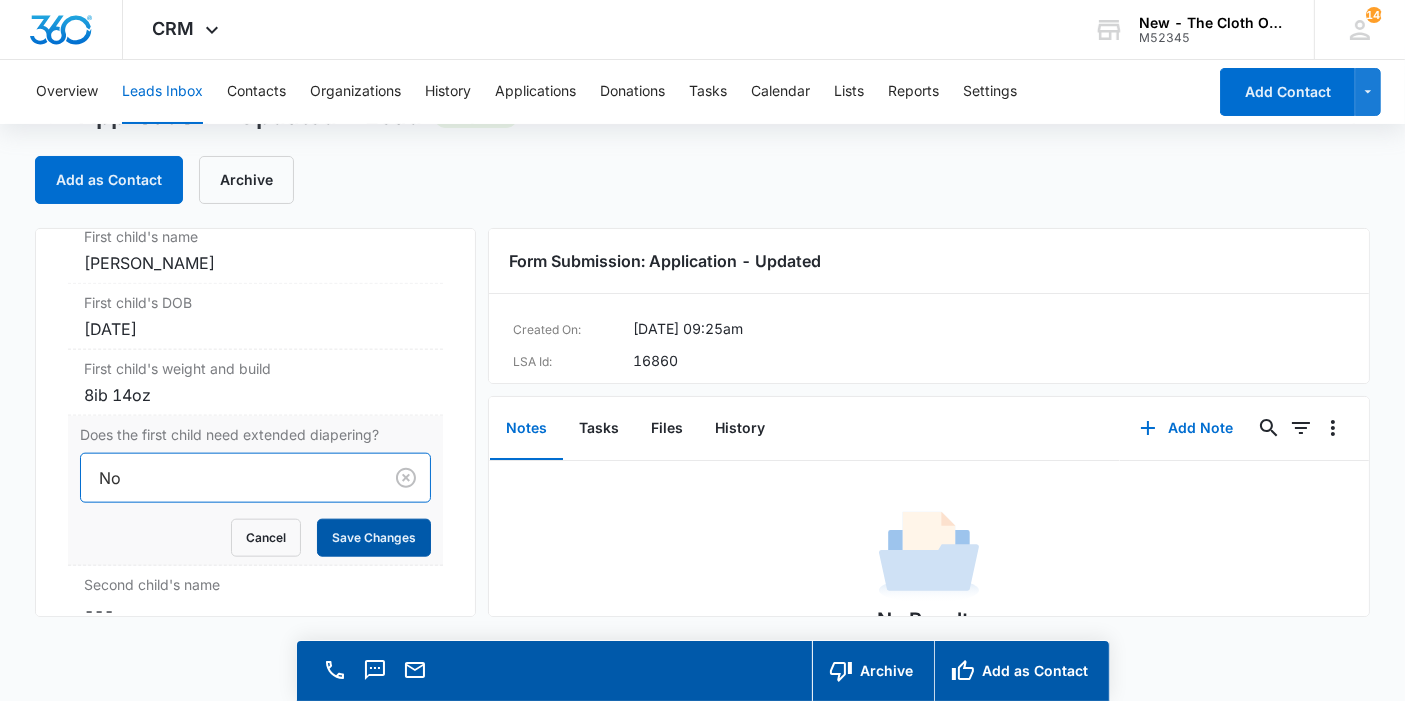 click on "Save Changes" at bounding box center (374, 538) 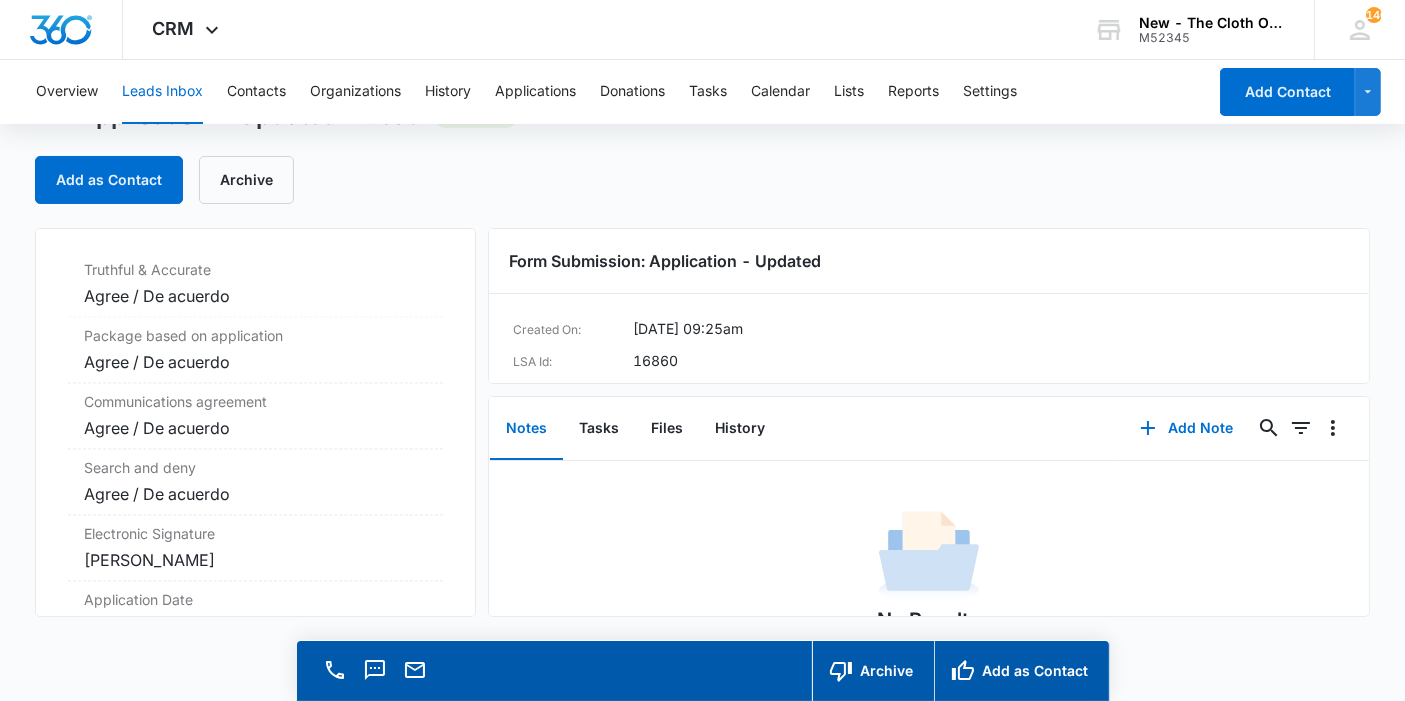 scroll, scrollTop: 4240, scrollLeft: 0, axis: vertical 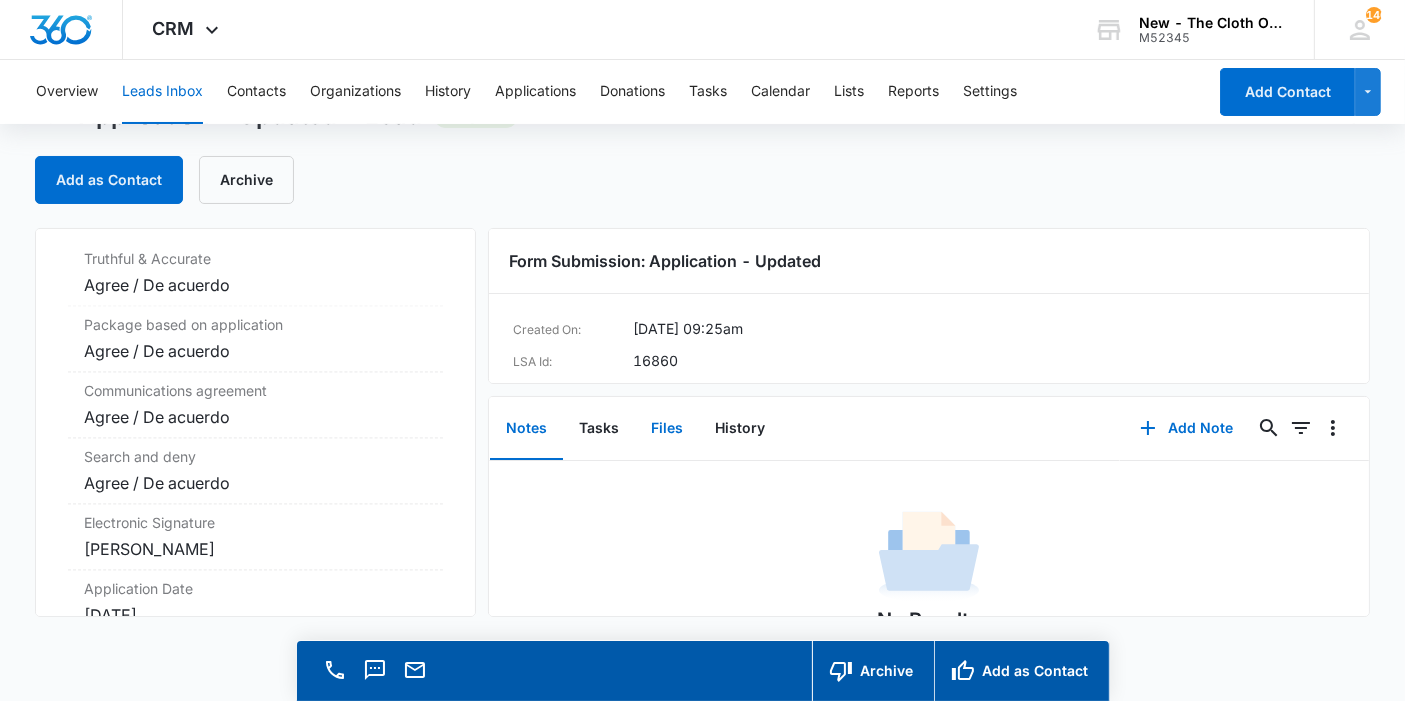 click on "Files" at bounding box center [667, 429] 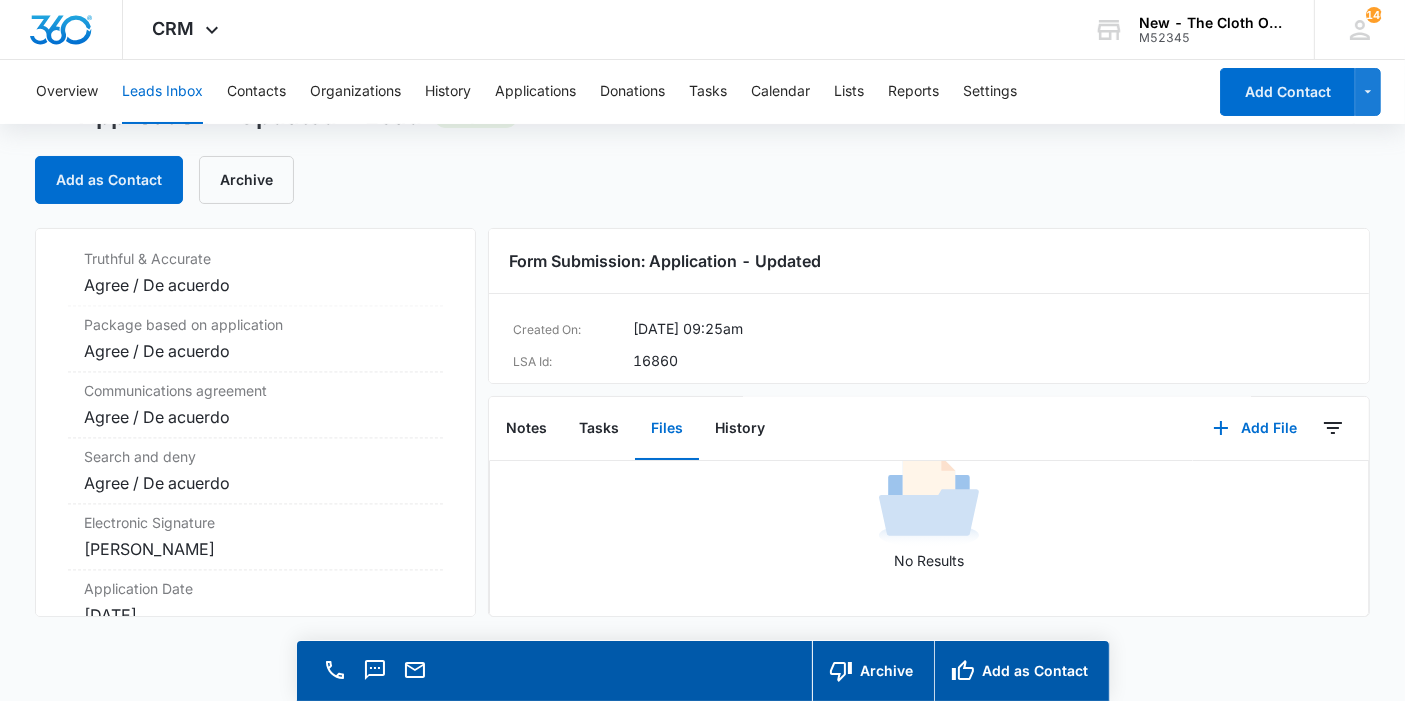 scroll, scrollTop: 124, scrollLeft: 0, axis: vertical 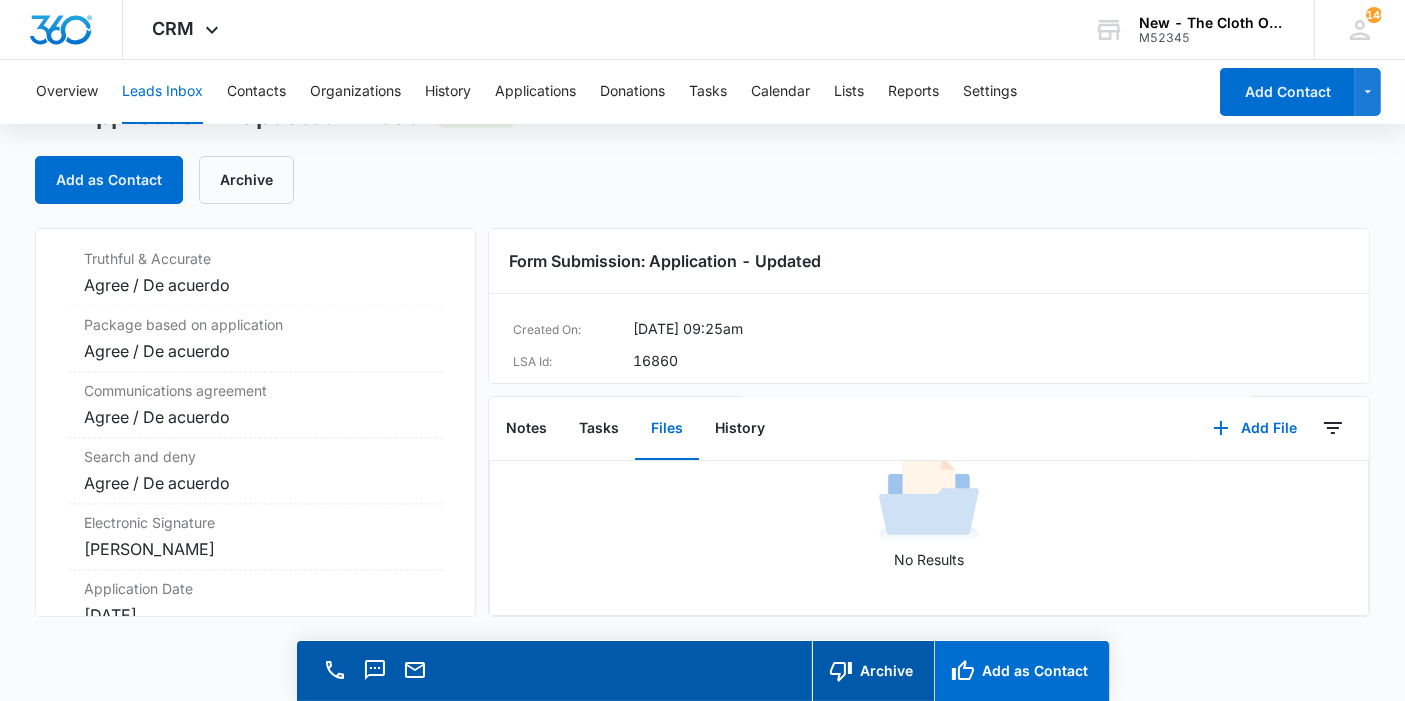 click on "Add as Contact" at bounding box center [1021, 671] 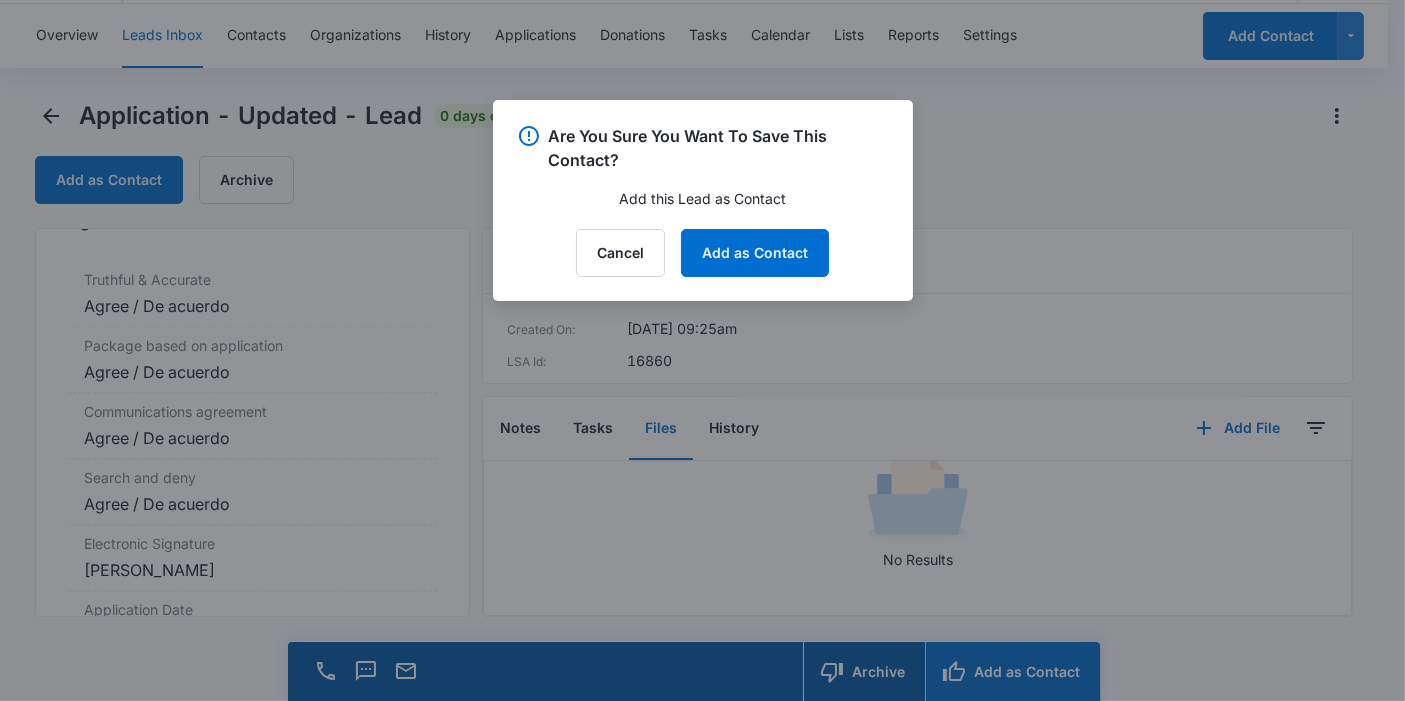 scroll, scrollTop: 4260, scrollLeft: 0, axis: vertical 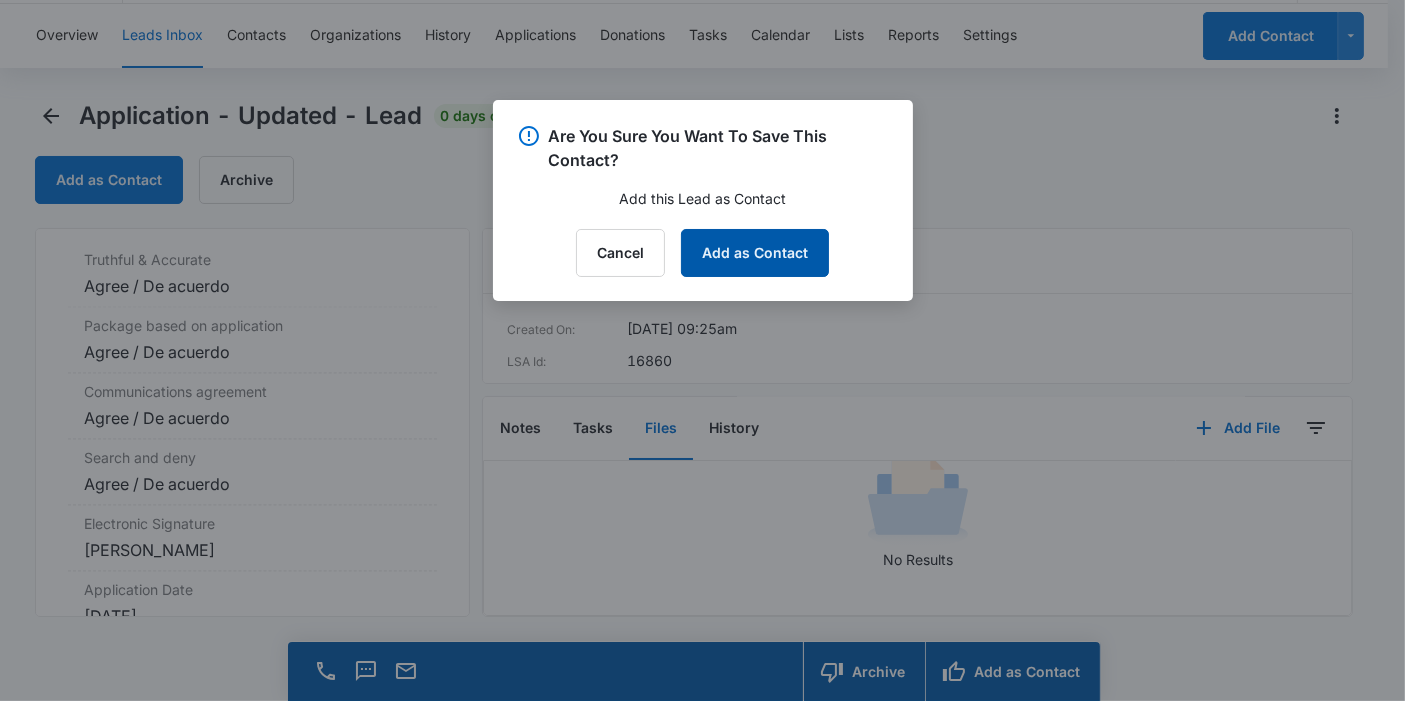 click on "Add as Contact" at bounding box center (755, 253) 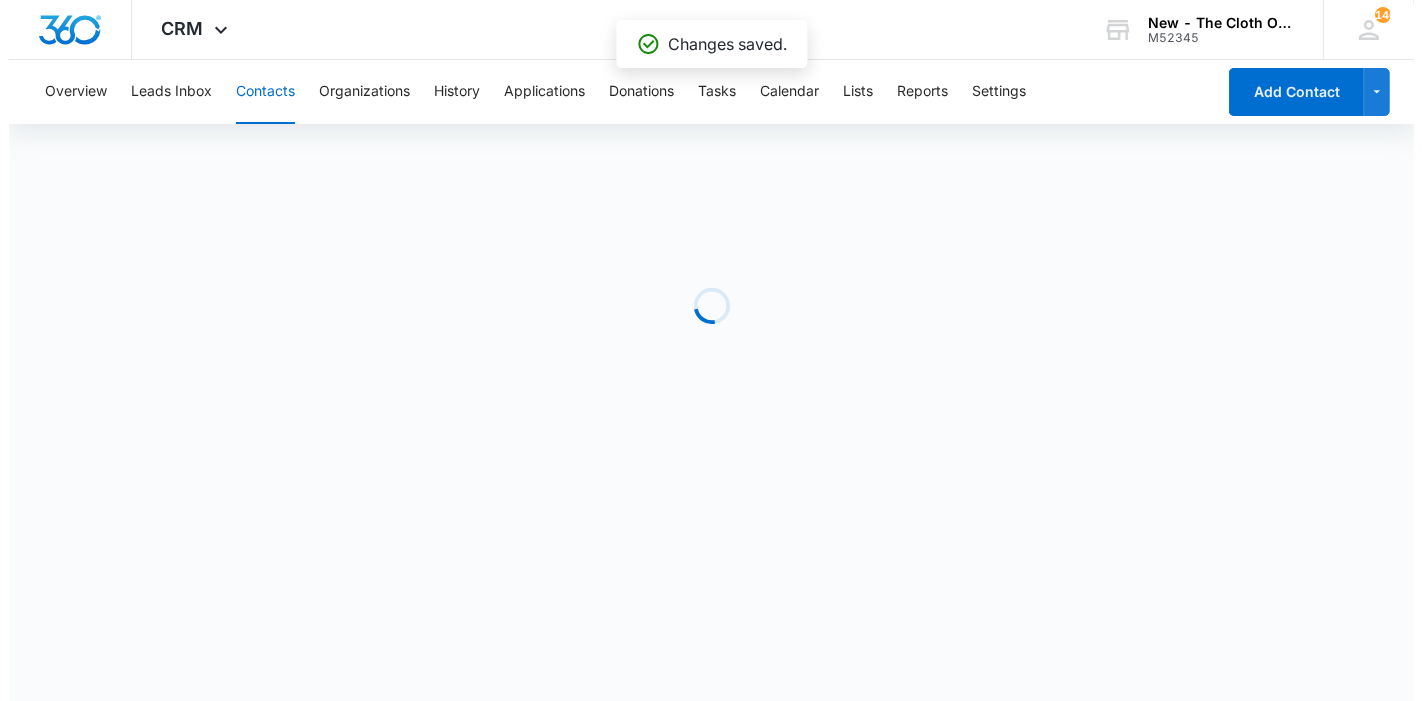 scroll, scrollTop: 0, scrollLeft: 0, axis: both 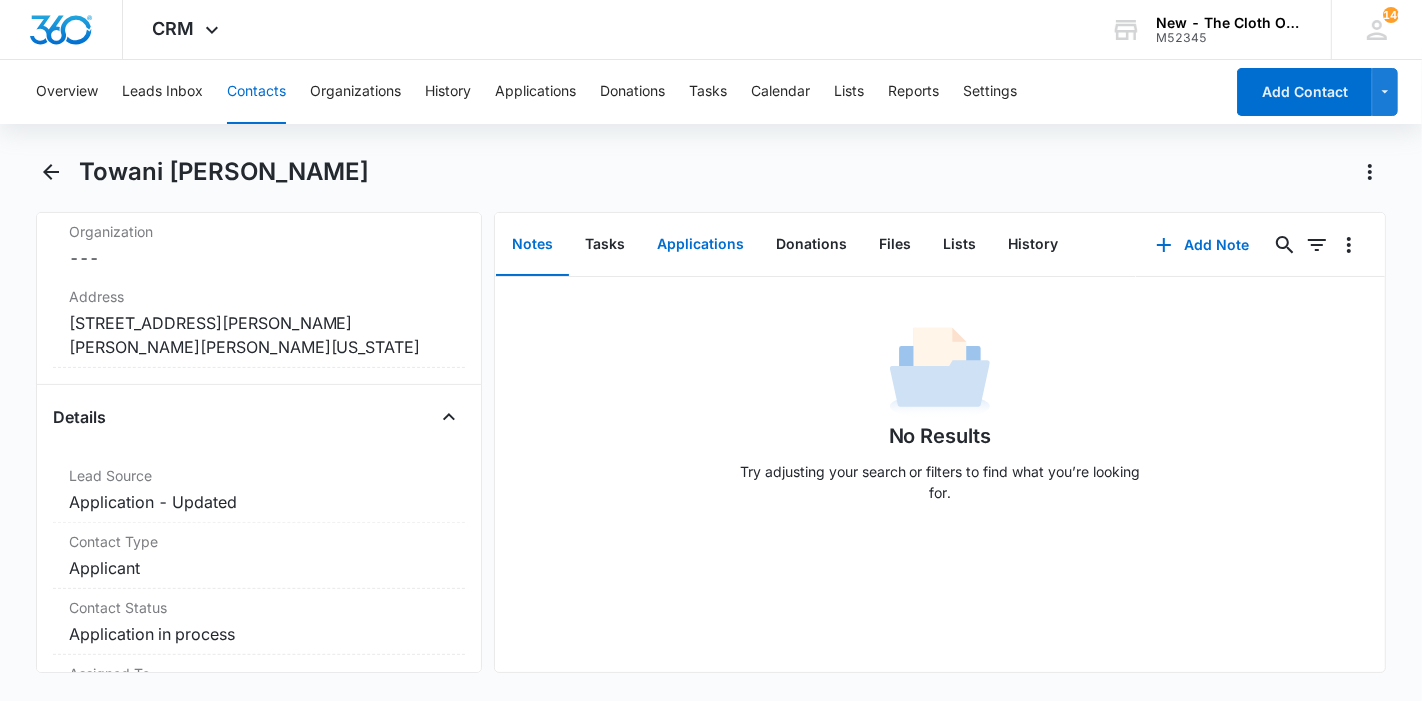 click on "Applications" at bounding box center [700, 245] 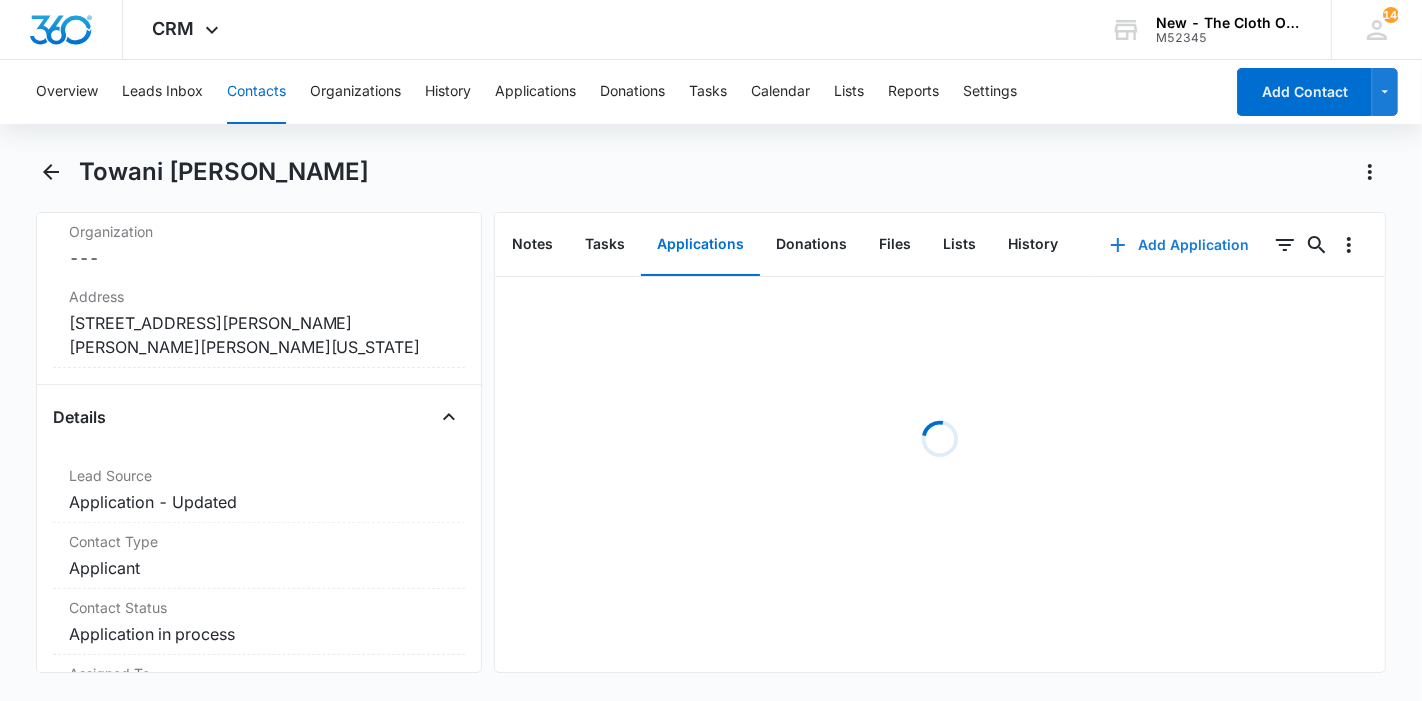 click on "Add Application" at bounding box center [1179, 245] 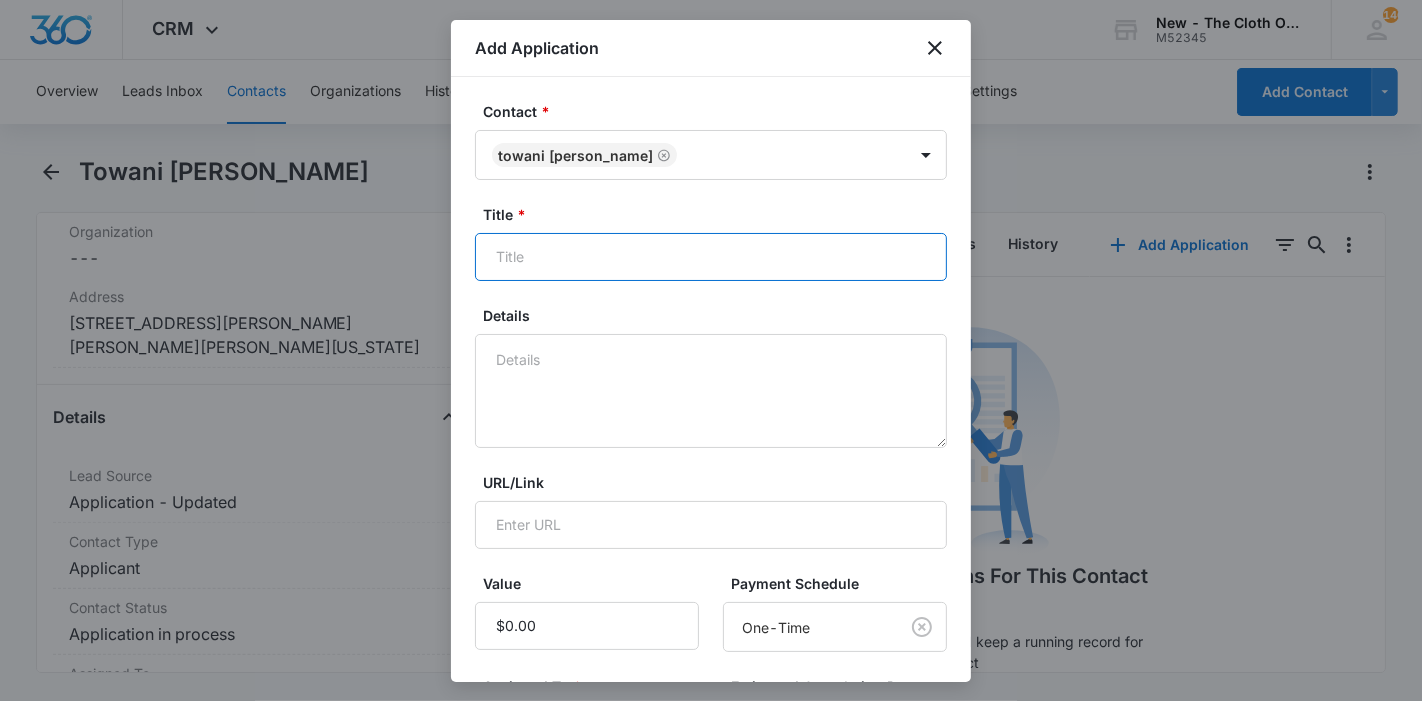 click on "Title *" at bounding box center (711, 257) 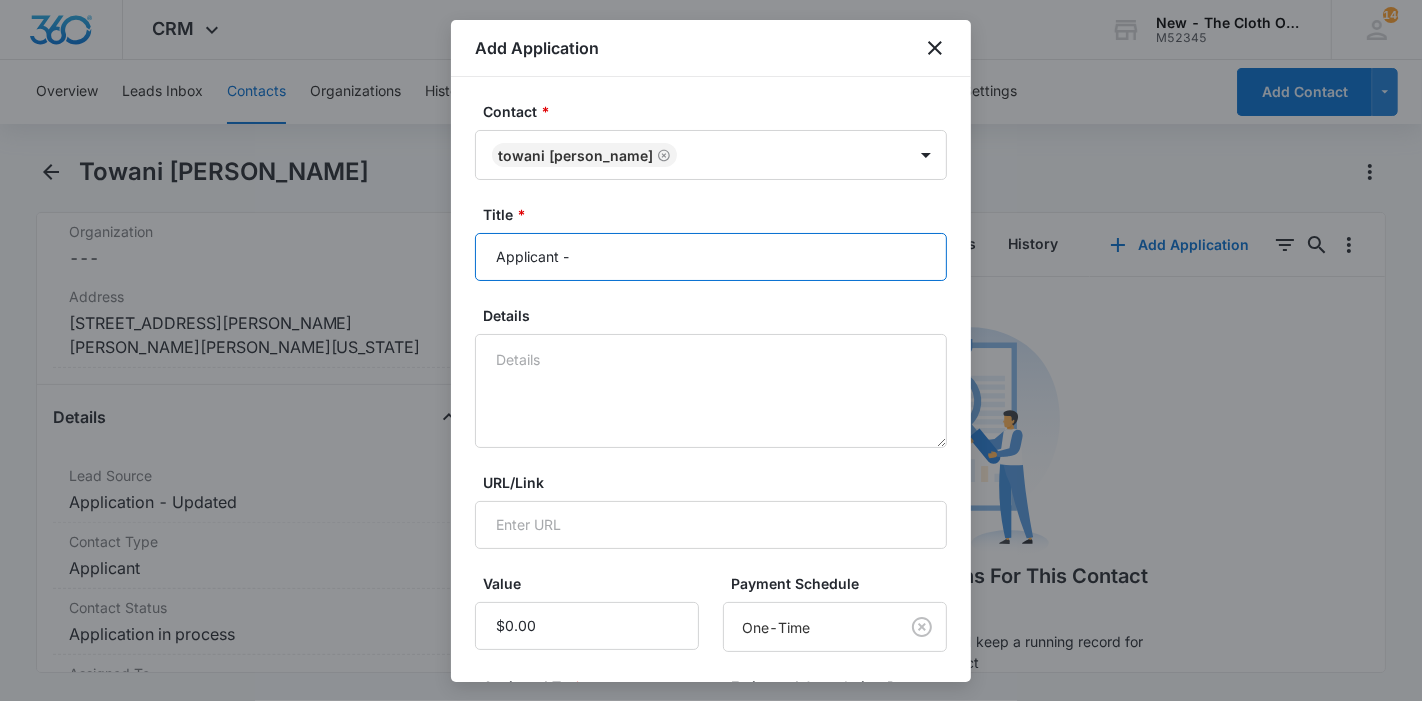 paste on "Towani [PERSON_NAME]" 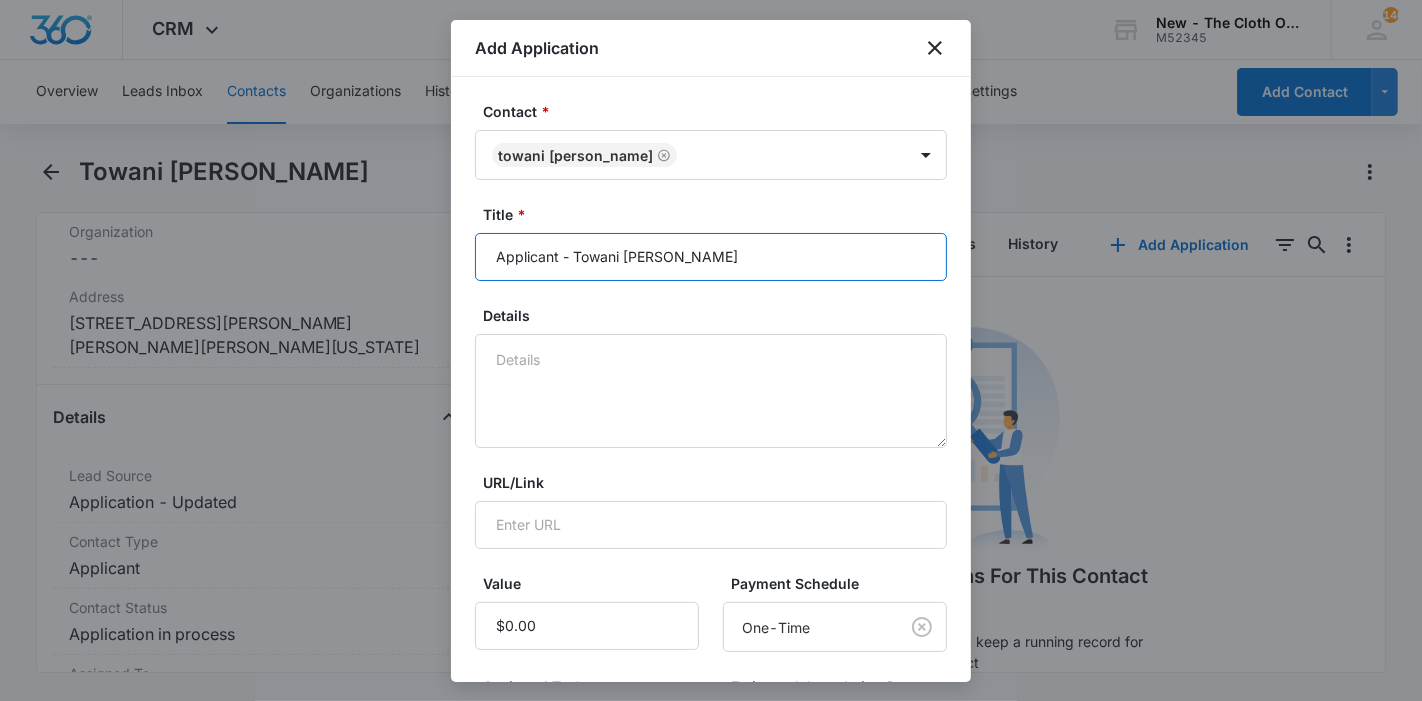 type on "Applicant - Towani Weah" 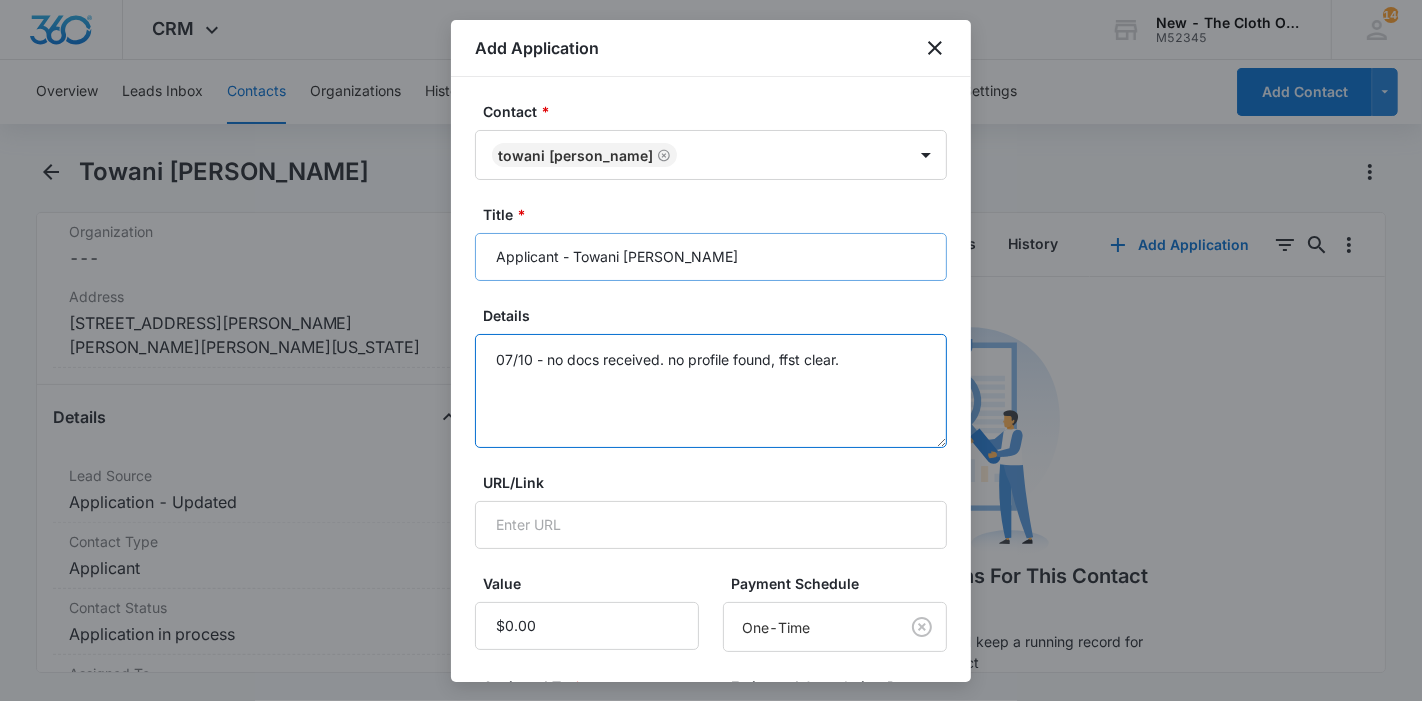 scroll, scrollTop: 285, scrollLeft: 0, axis: vertical 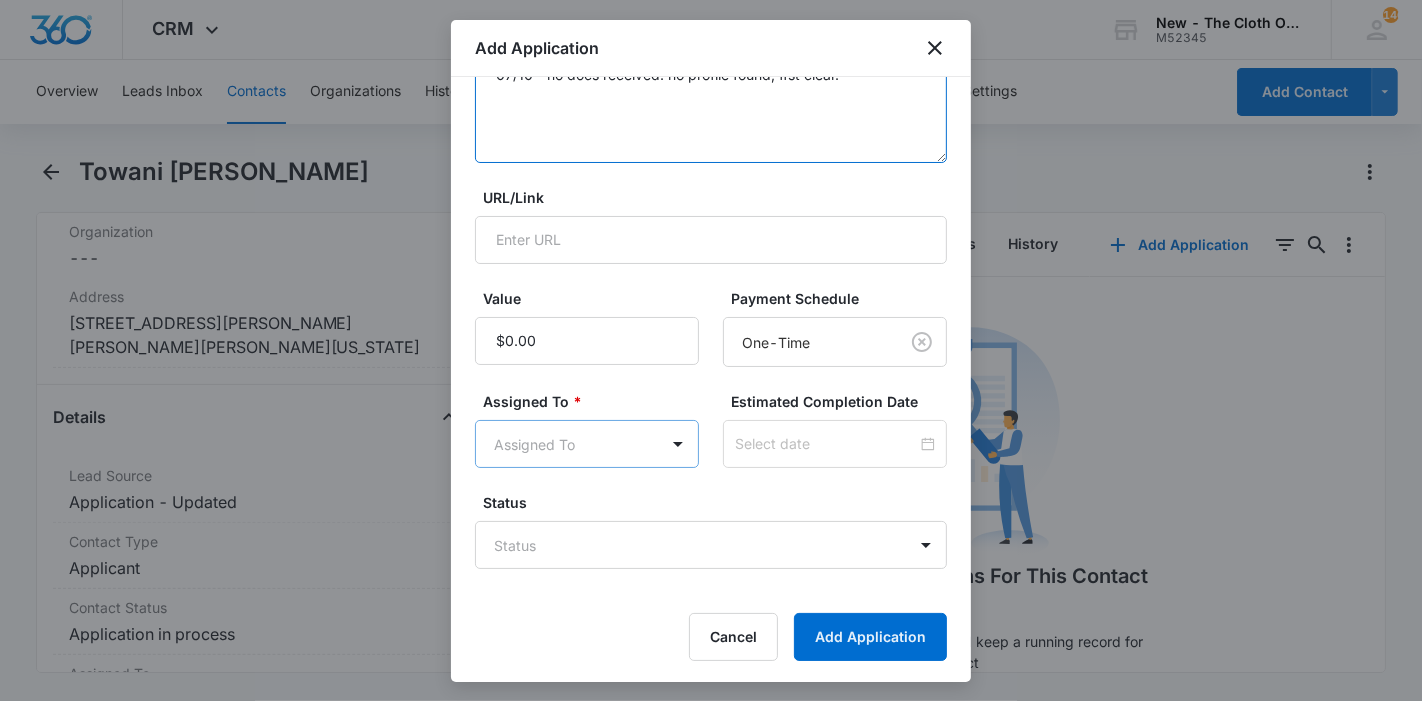 type on "07/10 - no docs received. no profile found, ffst clear." 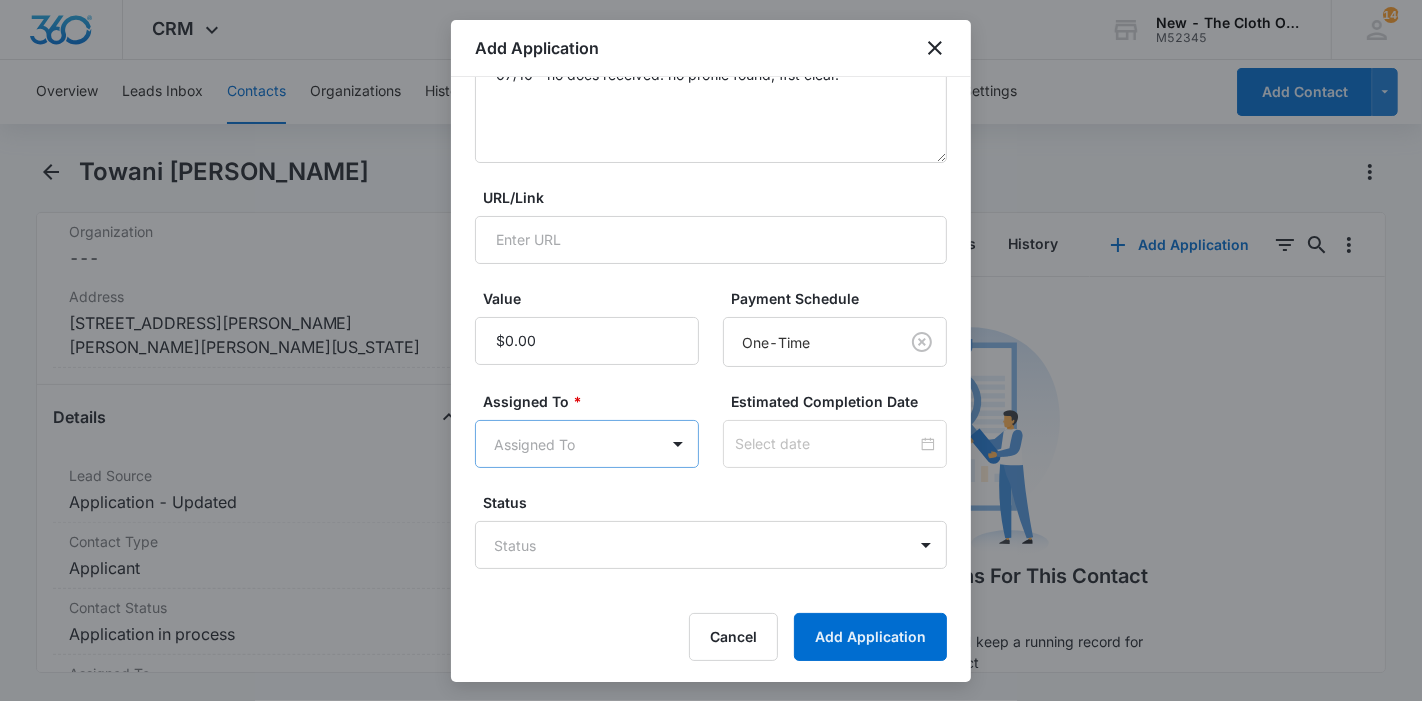 click on "CRM Apps Reputation Forms CRM Email Ads Intelligence Brand Settings New - The Cloth Option M52345 Your Accounts View All 146 KL Katie Lohr katie.WA@theclothoption.org My Profile 146 Notifications Support Logout Terms & Conditions   •   Privacy Policy Overview Leads Inbox Contacts Organizations History Applications Donations Tasks Calendar Lists Reports Settings Add Contact Towani Weah Remove TW Towani Weah Contact Info Name Cancel Save Changes Towani Weah Phone Cancel Save Changes (763) 393-5076 Email Cancel Save Changes wtowani@gmail.com Organization Cancel Save Changes --- Address Cancel Save Changes 88 Foster Ave Sharon Hill Pennsylvania 19079 Details Lead Source Cancel Save Changes Application - Updated Contact Type Cancel Save Changes Applicant Contact Status Cancel Save Changes Application in process Assigned To Cancel Save Changes Applications Team Tags Cancel Save Changes --- Next Contact Date Cancel Save Changes --- Color Tag Current Color: Cancel Save Changes Payments ID ID 16860 Created Cancel" at bounding box center [711, 350] 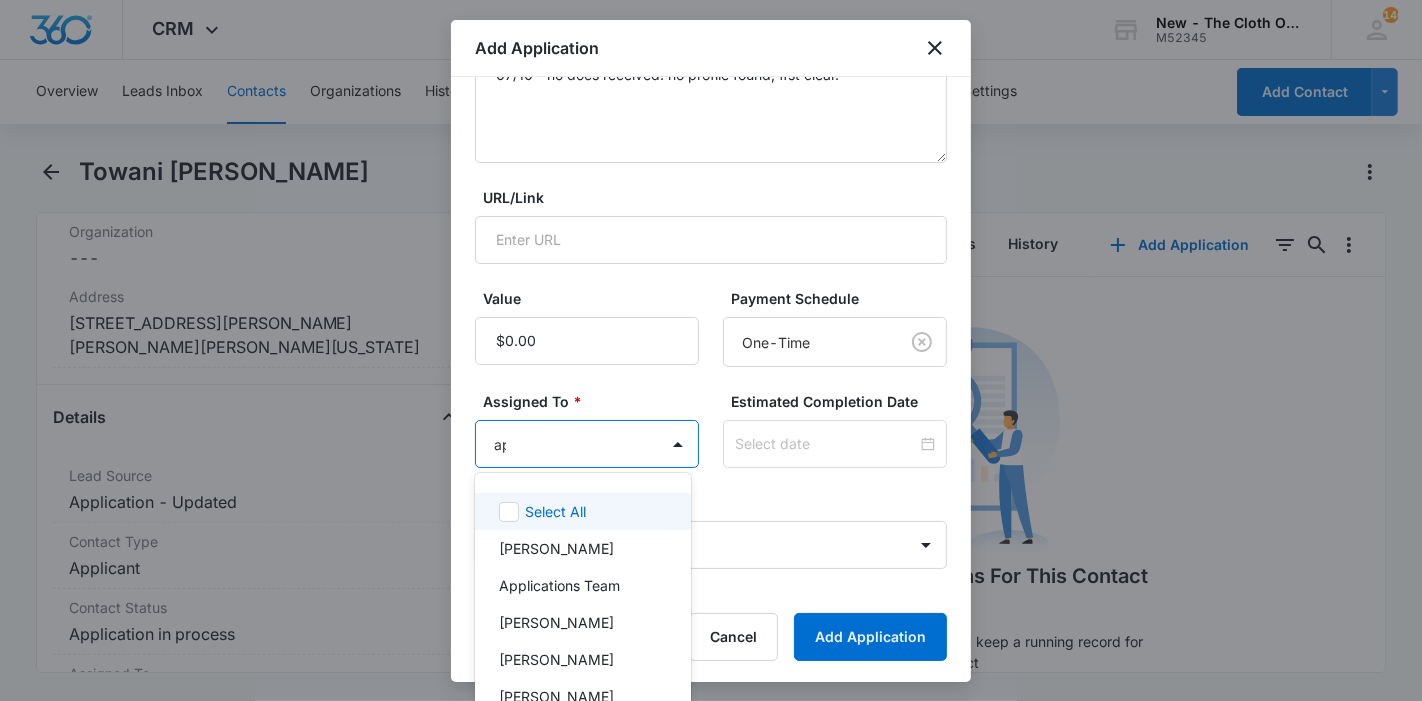 type on "app" 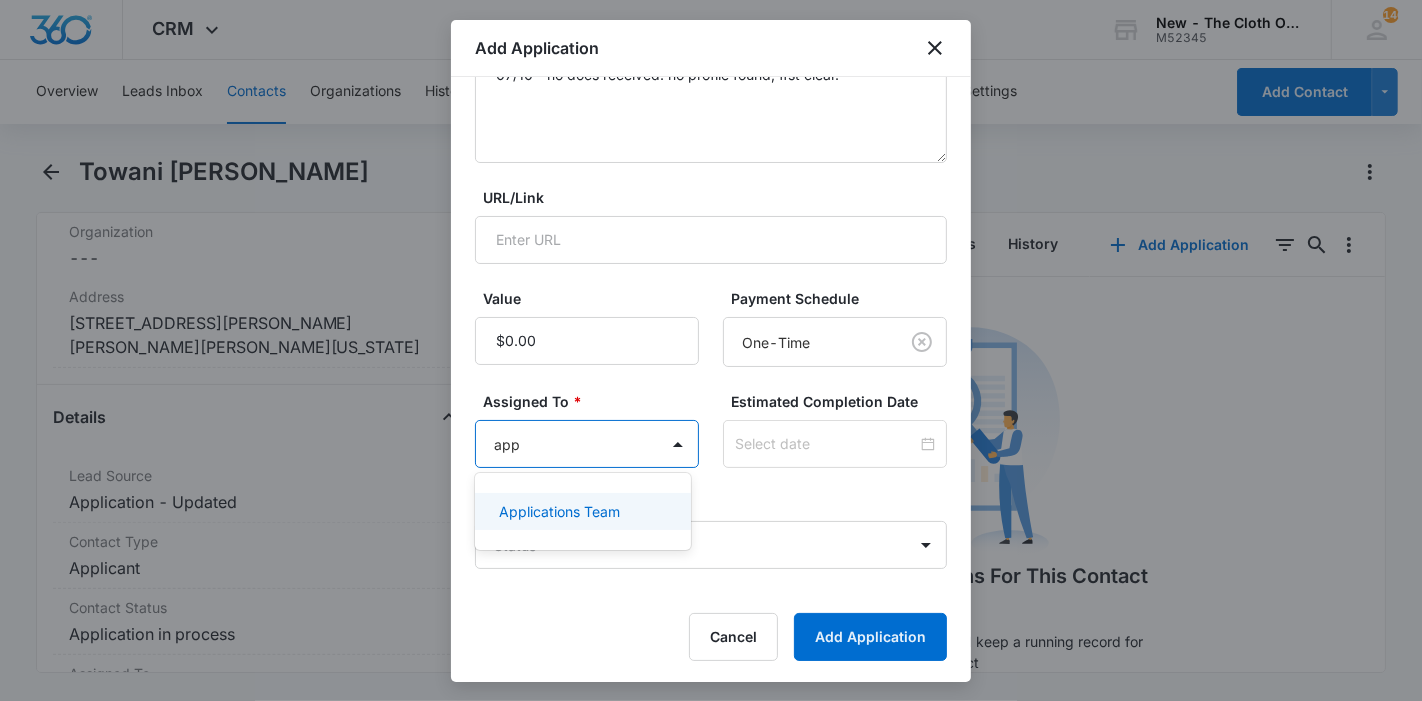 click on "Applications Team" at bounding box center [559, 511] 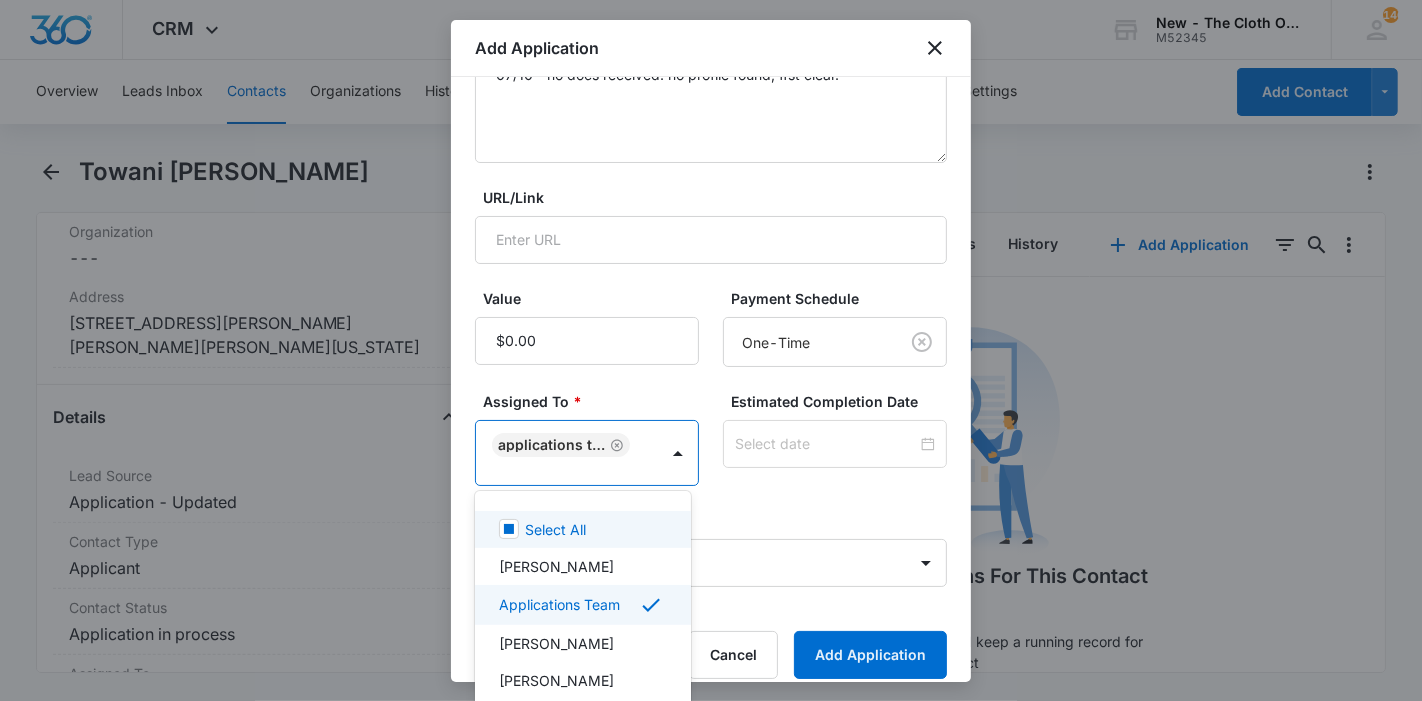 click at bounding box center [711, 350] 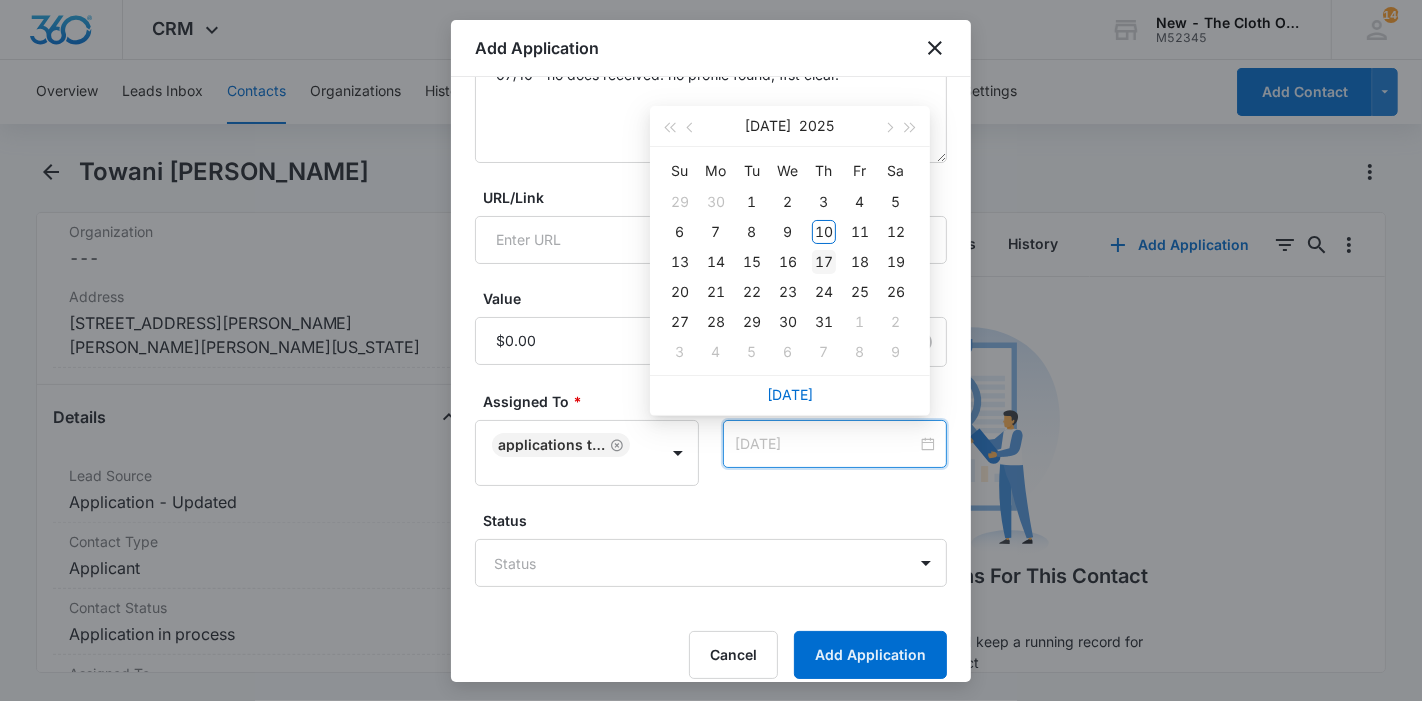 click on "17" at bounding box center (824, 262) 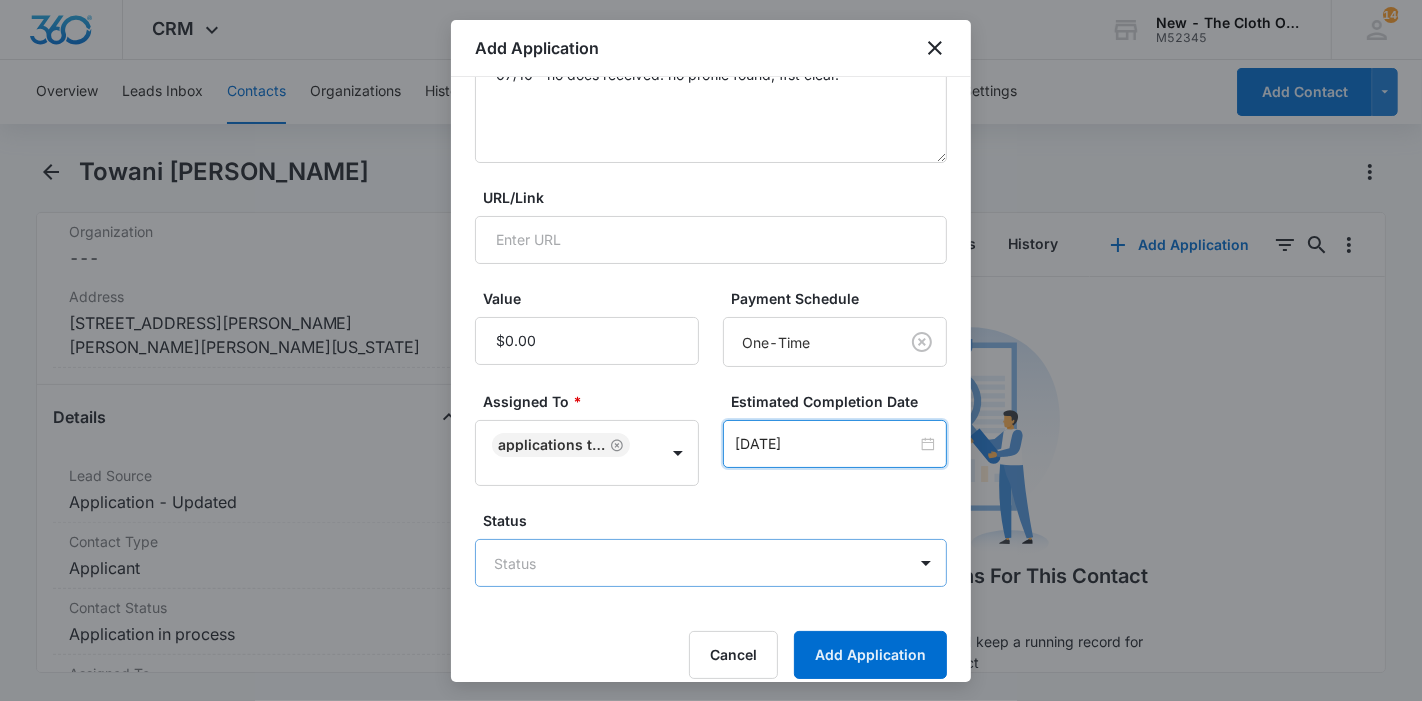 click on "CRM Apps Reputation Forms CRM Email Ads Intelligence Brand Settings New - The Cloth Option M52345 Your Accounts View All 146 KL Katie Lohr katie.WA@theclothoption.org My Profile 146 Notifications Support Logout Terms & Conditions   •   Privacy Policy Overview Leads Inbox Contacts Organizations History Applications Donations Tasks Calendar Lists Reports Settings Add Contact Towani Weah Remove TW Towani Weah Contact Info Name Cancel Save Changes Towani Weah Phone Cancel Save Changes (763) 393-5076 Email Cancel Save Changes wtowani@gmail.com Organization Cancel Save Changes --- Address Cancel Save Changes 88 Foster Ave Sharon Hill Pennsylvania 19079 Details Lead Source Cancel Save Changes Application - Updated Contact Type Cancel Save Changes Applicant Contact Status Cancel Save Changes Application in process Assigned To Cancel Save Changes Applications Team Tags Cancel Save Changes --- Next Contact Date Cancel Save Changes --- Color Tag Current Color: Cancel Save Changes Payments ID ID 16860 Created Cancel" at bounding box center [711, 350] 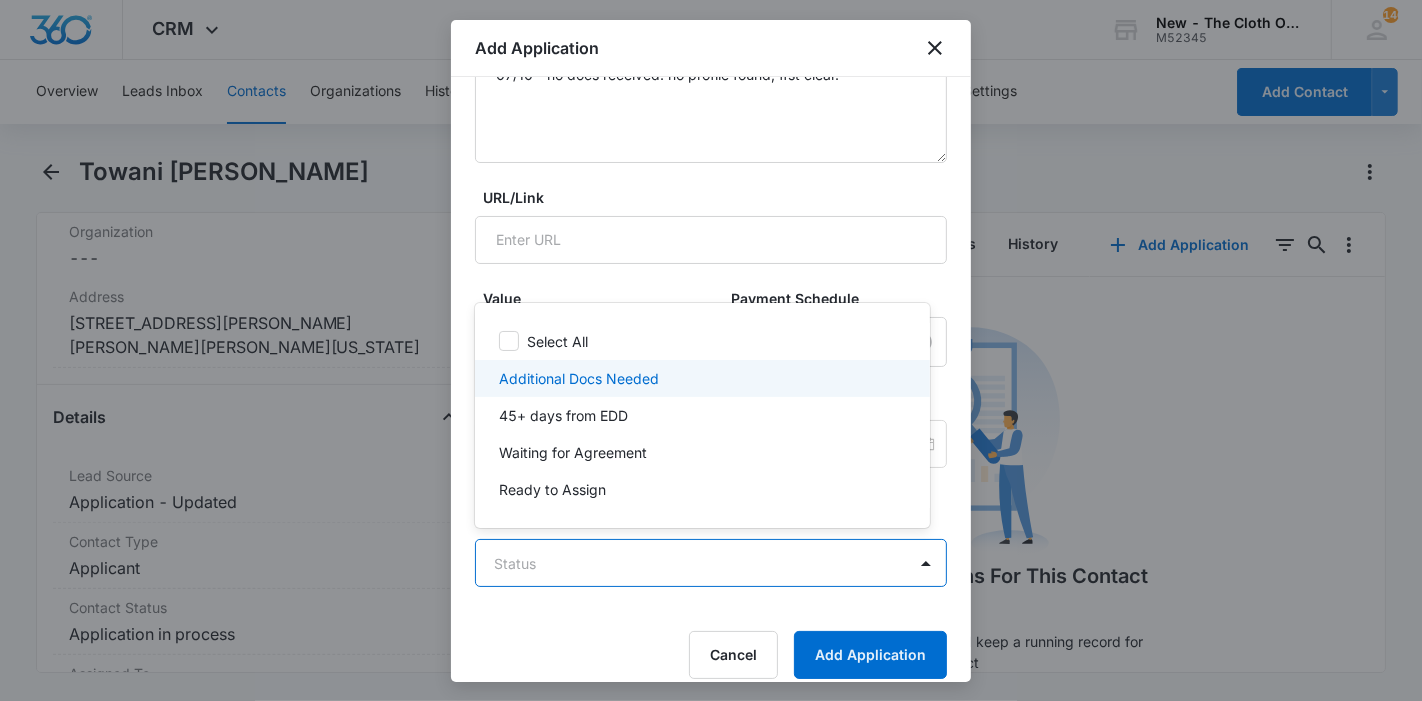 click on "Additional Docs Needed" at bounding box center [700, 378] 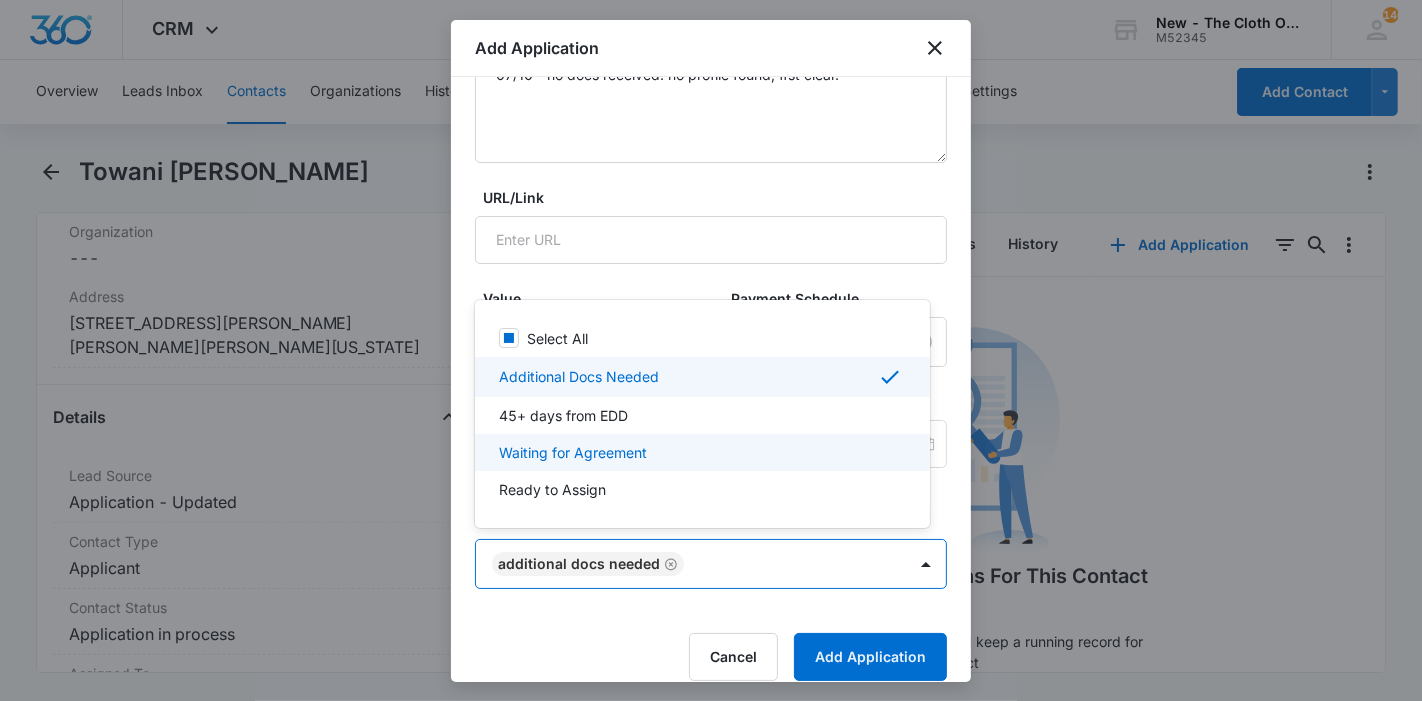click at bounding box center [711, 350] 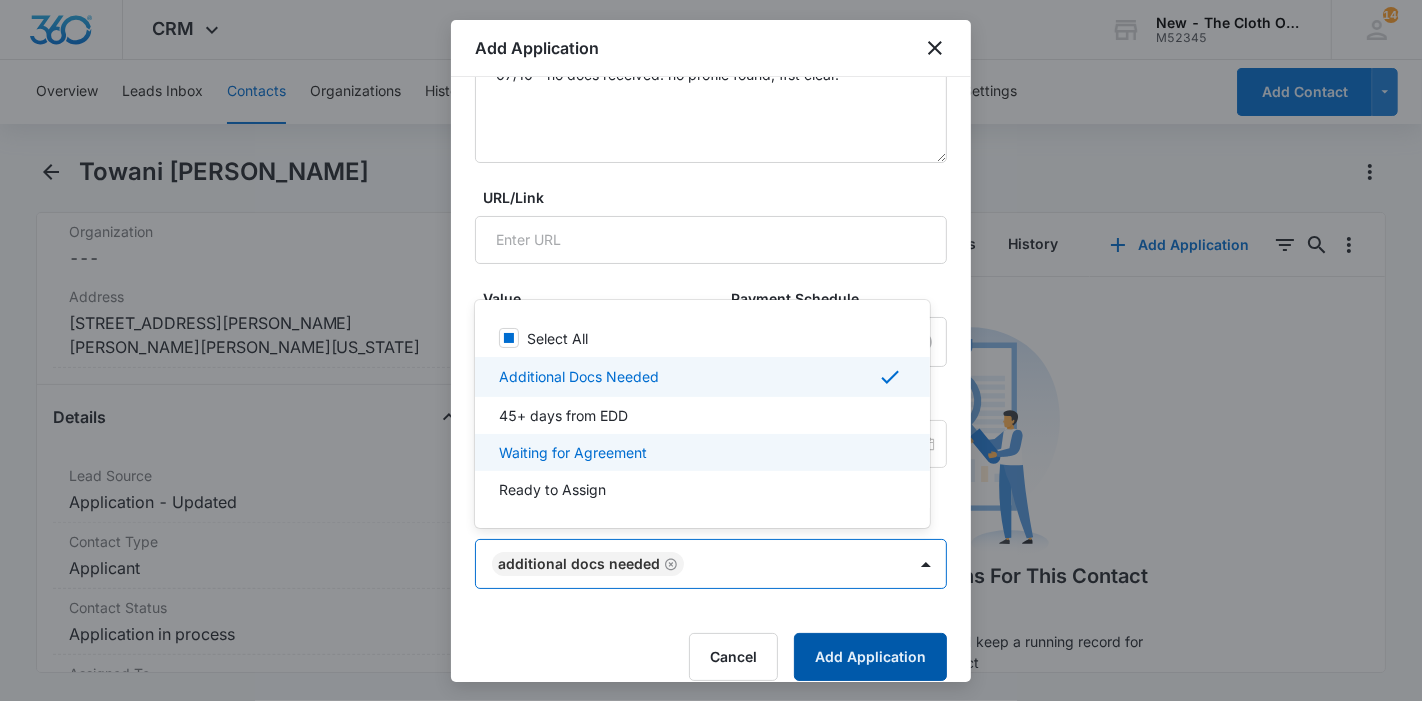 click on "Add Application" at bounding box center (870, 657) 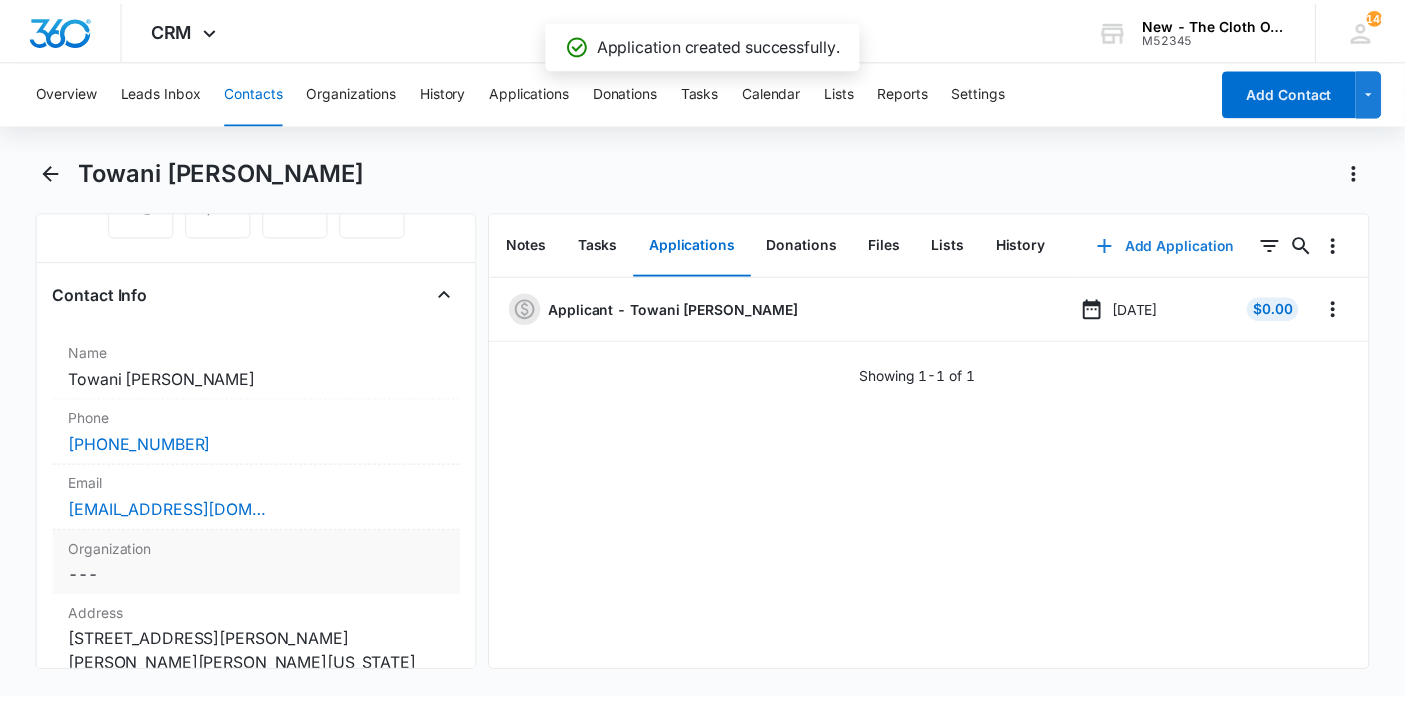 scroll, scrollTop: 271, scrollLeft: 0, axis: vertical 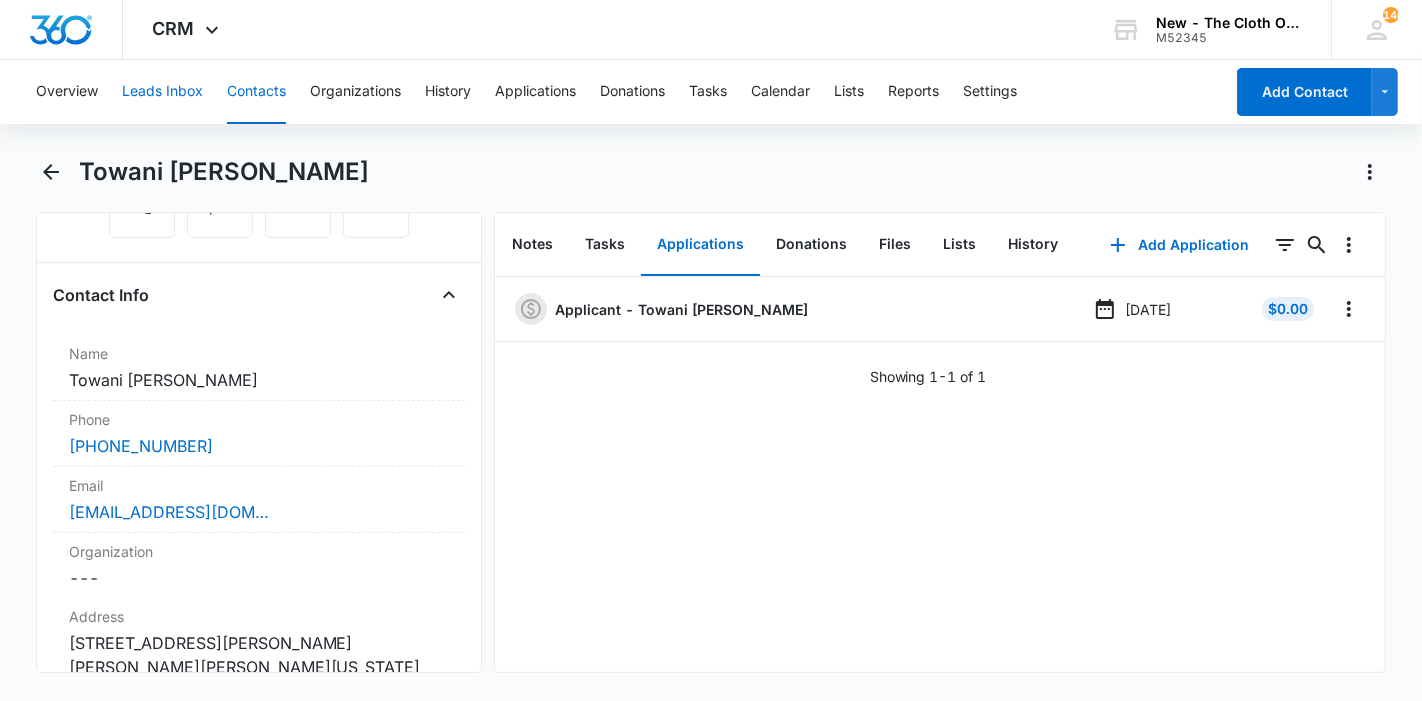 click on "Leads Inbox" at bounding box center (162, 92) 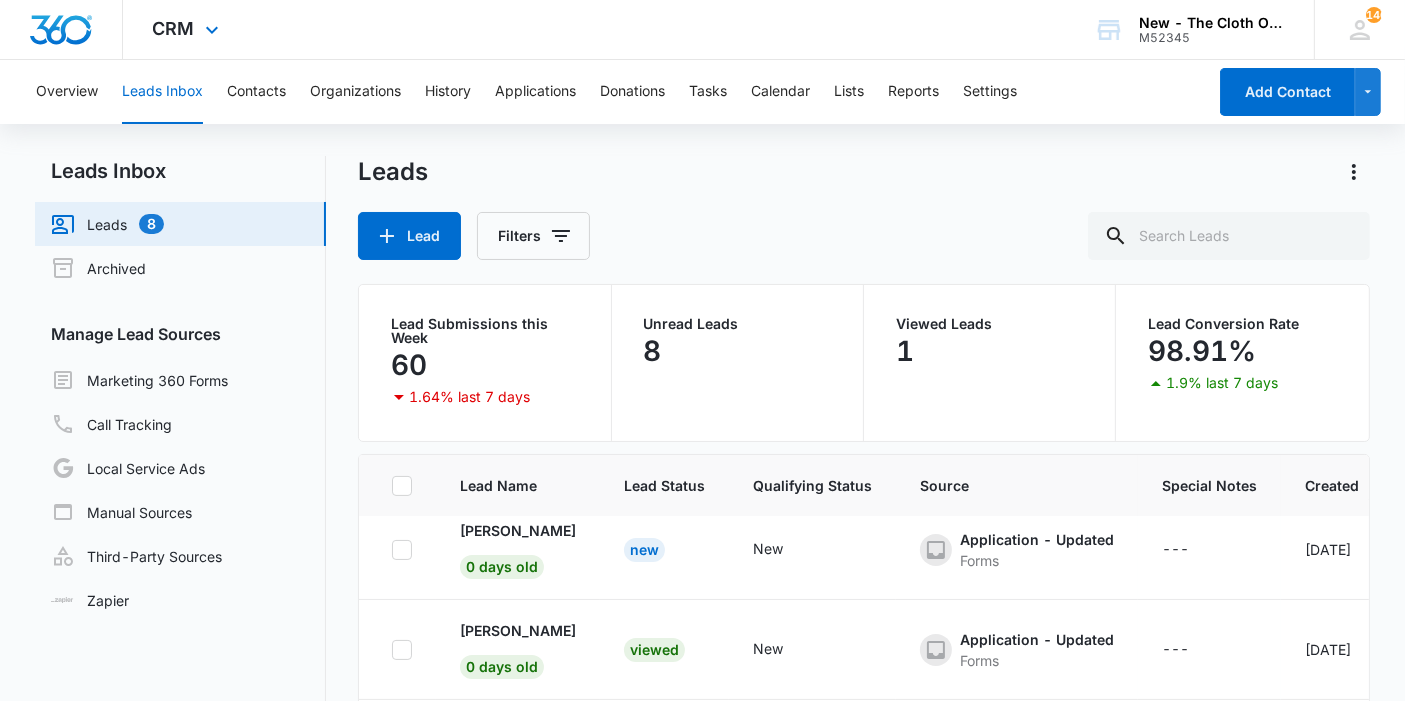 scroll, scrollTop: 630, scrollLeft: 0, axis: vertical 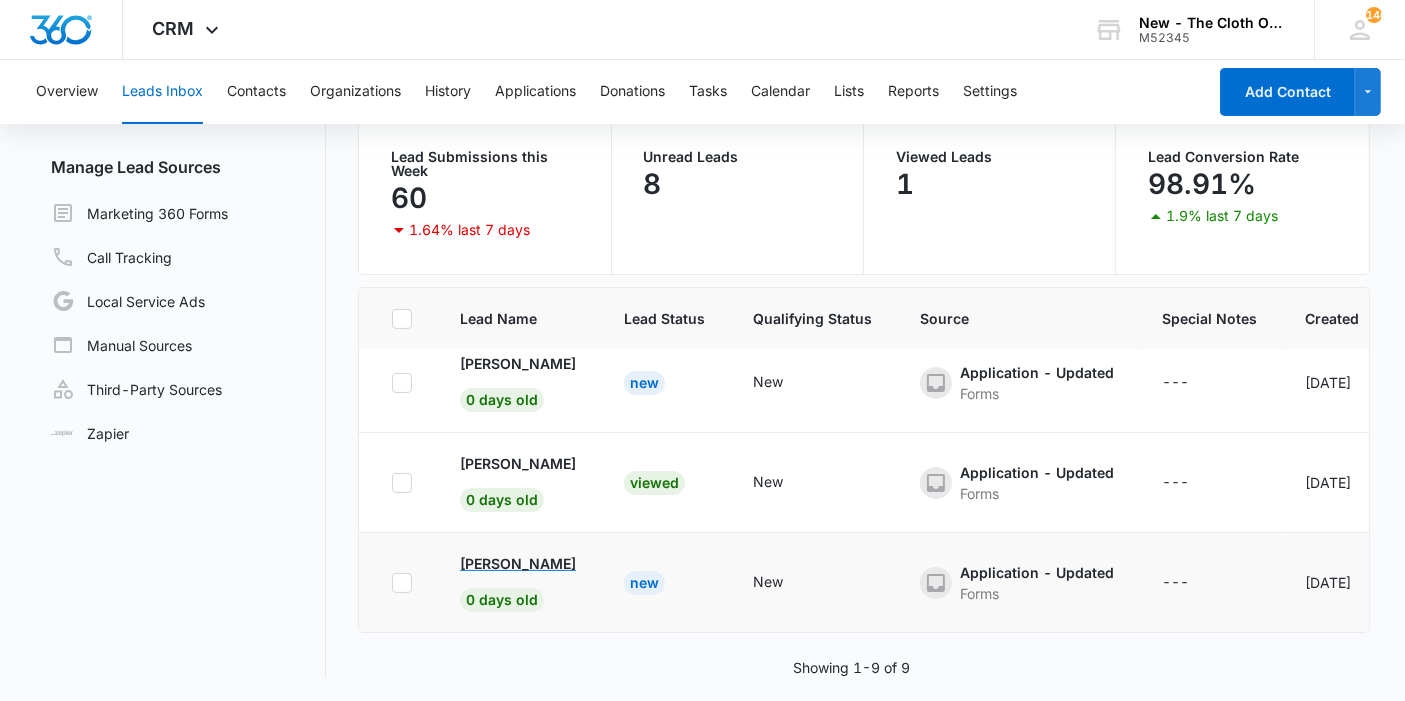 click on "Damariz" at bounding box center (518, 563) 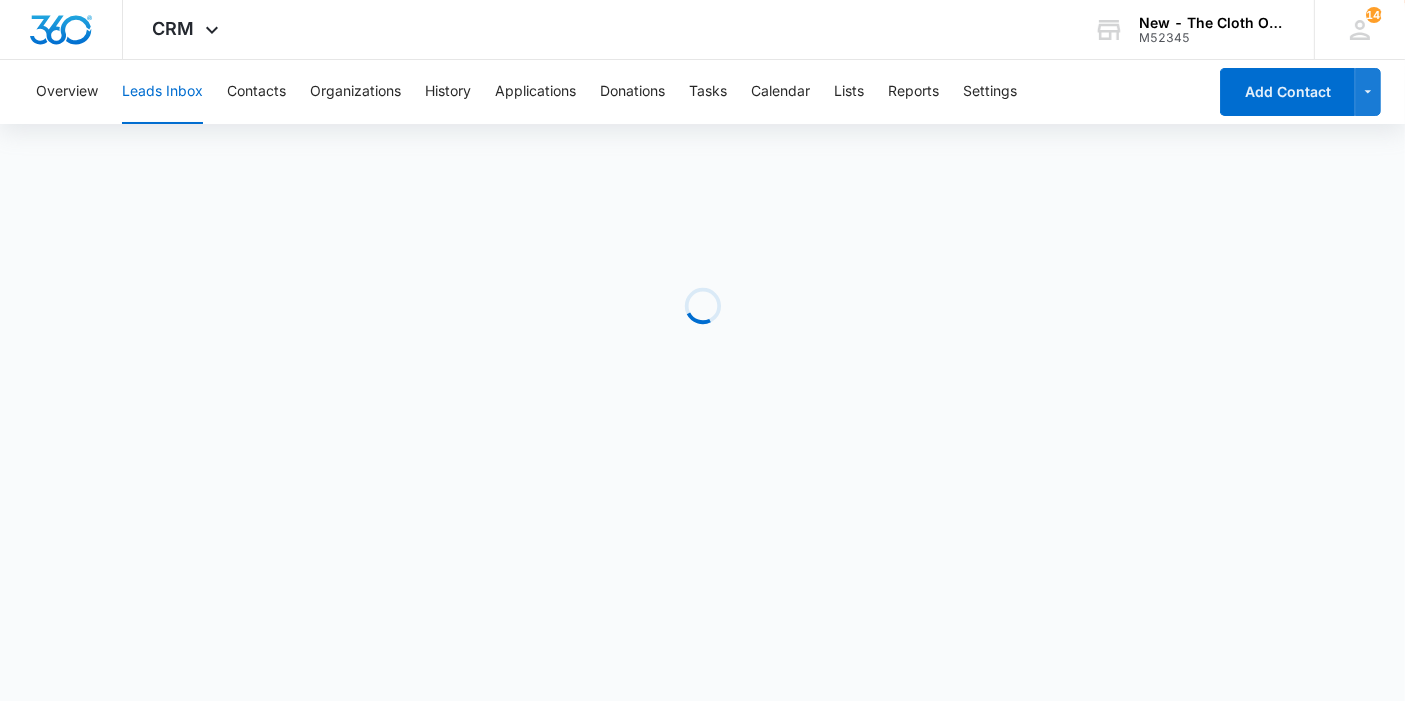 scroll, scrollTop: 0, scrollLeft: 0, axis: both 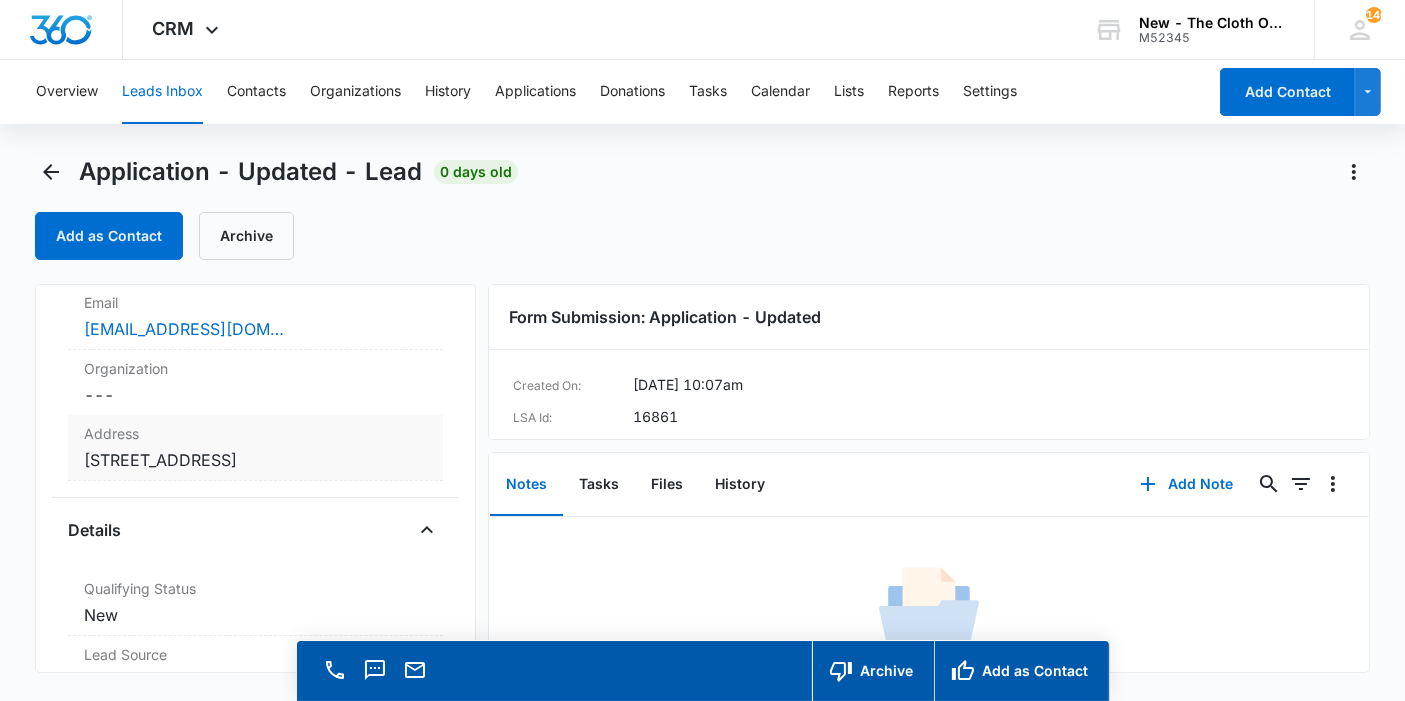 click on "Cancel Save Changes 96 pike Street Apto 1 Biddeford ME 04005 Estados Unidos" at bounding box center [255, 460] 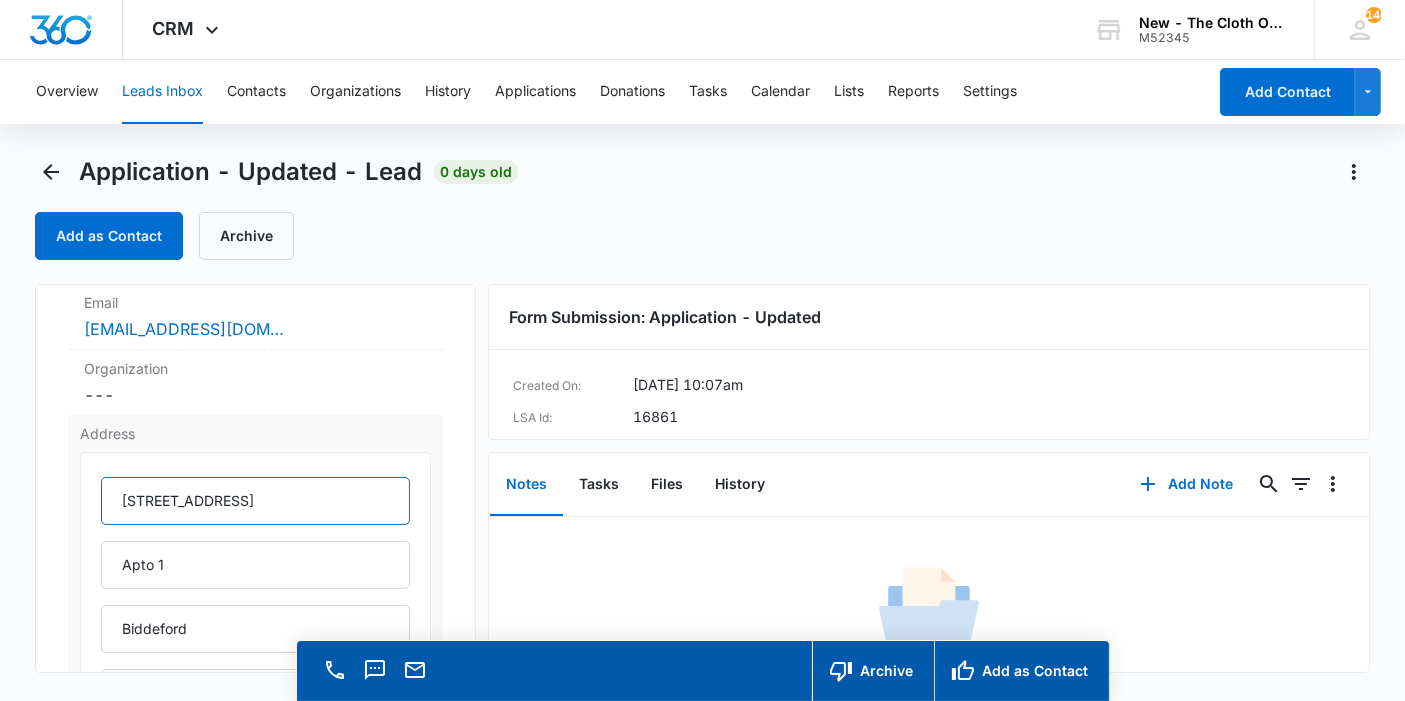 click on "96 pike Street" at bounding box center (255, 501) 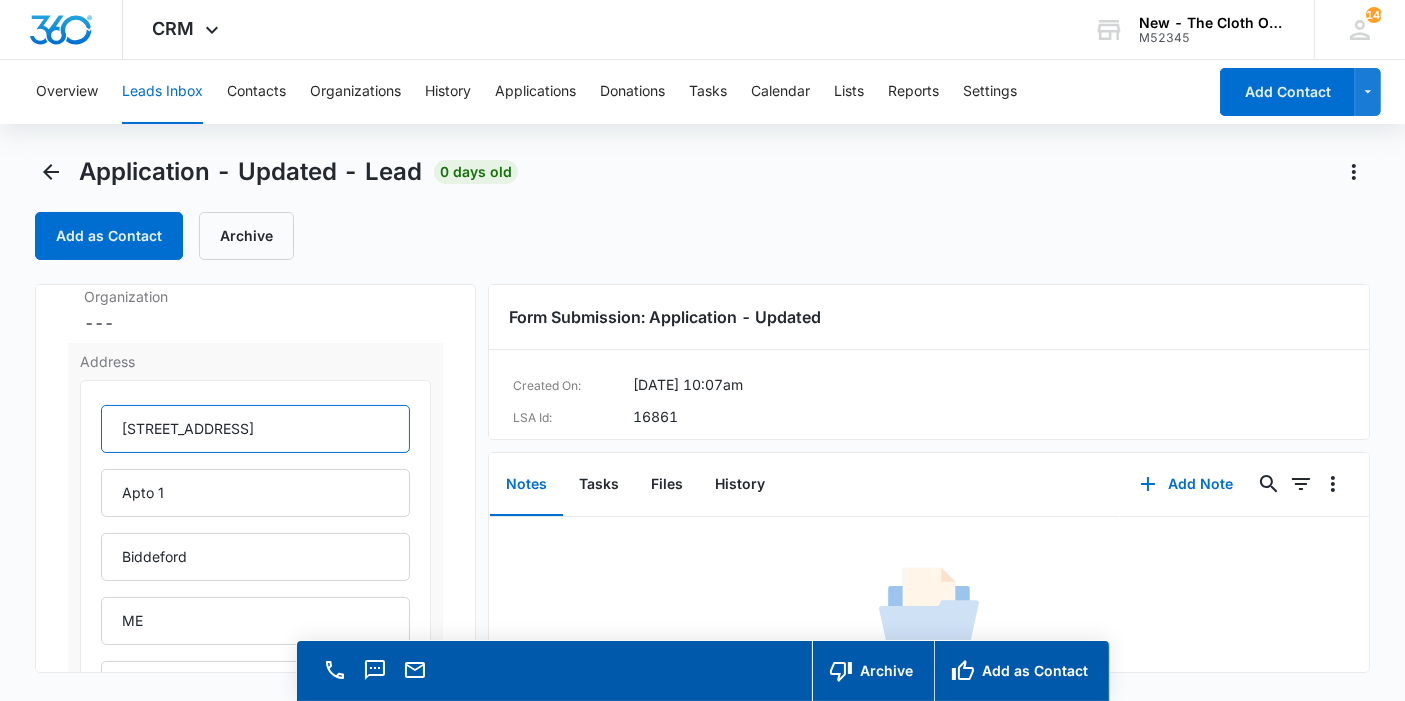 scroll, scrollTop: 379, scrollLeft: 0, axis: vertical 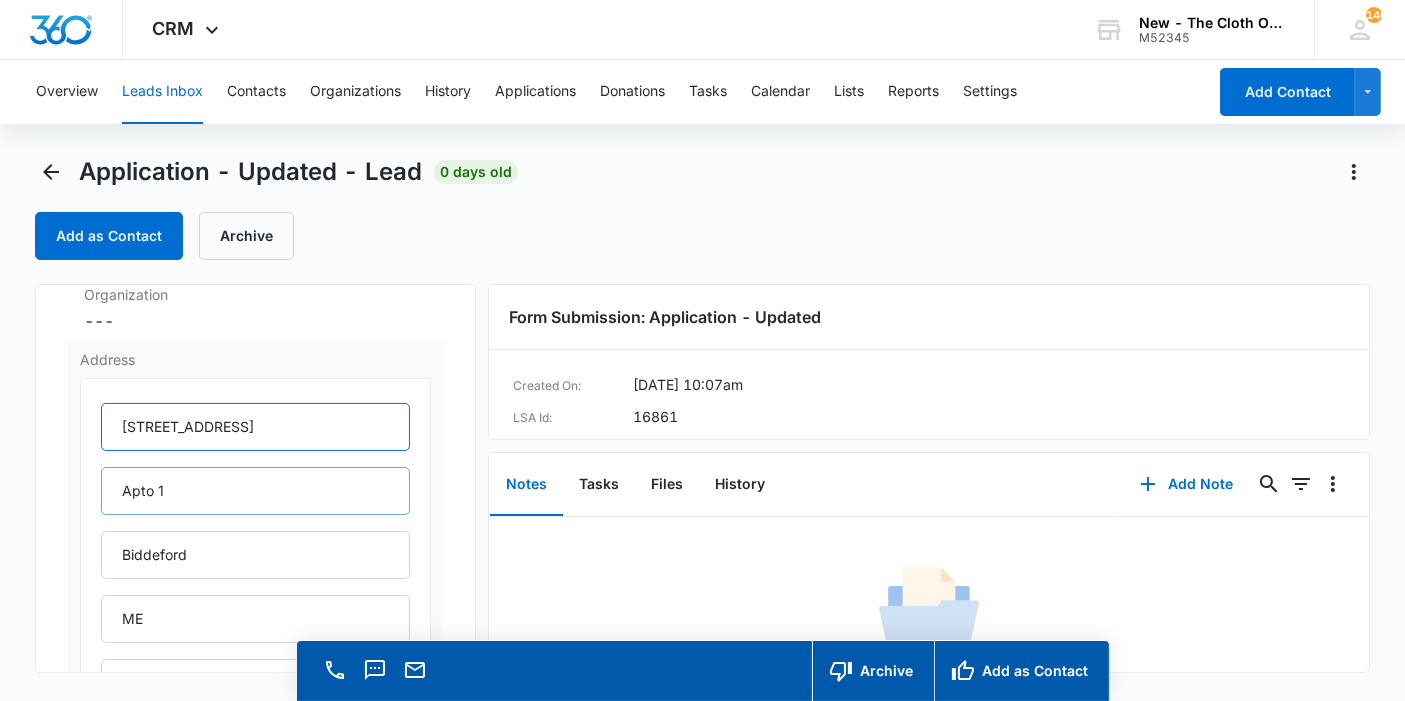 type on "96 Pike Street" 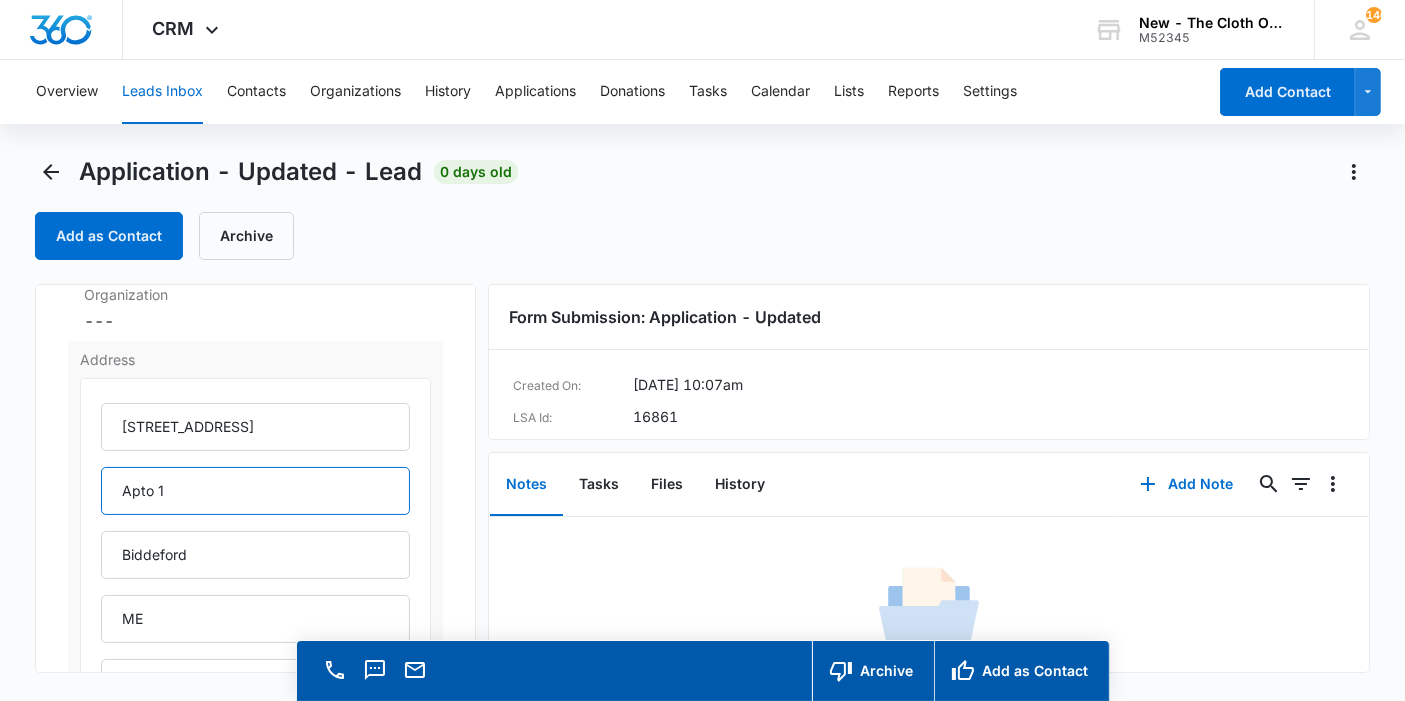 click on "Apto 1" at bounding box center (255, 491) 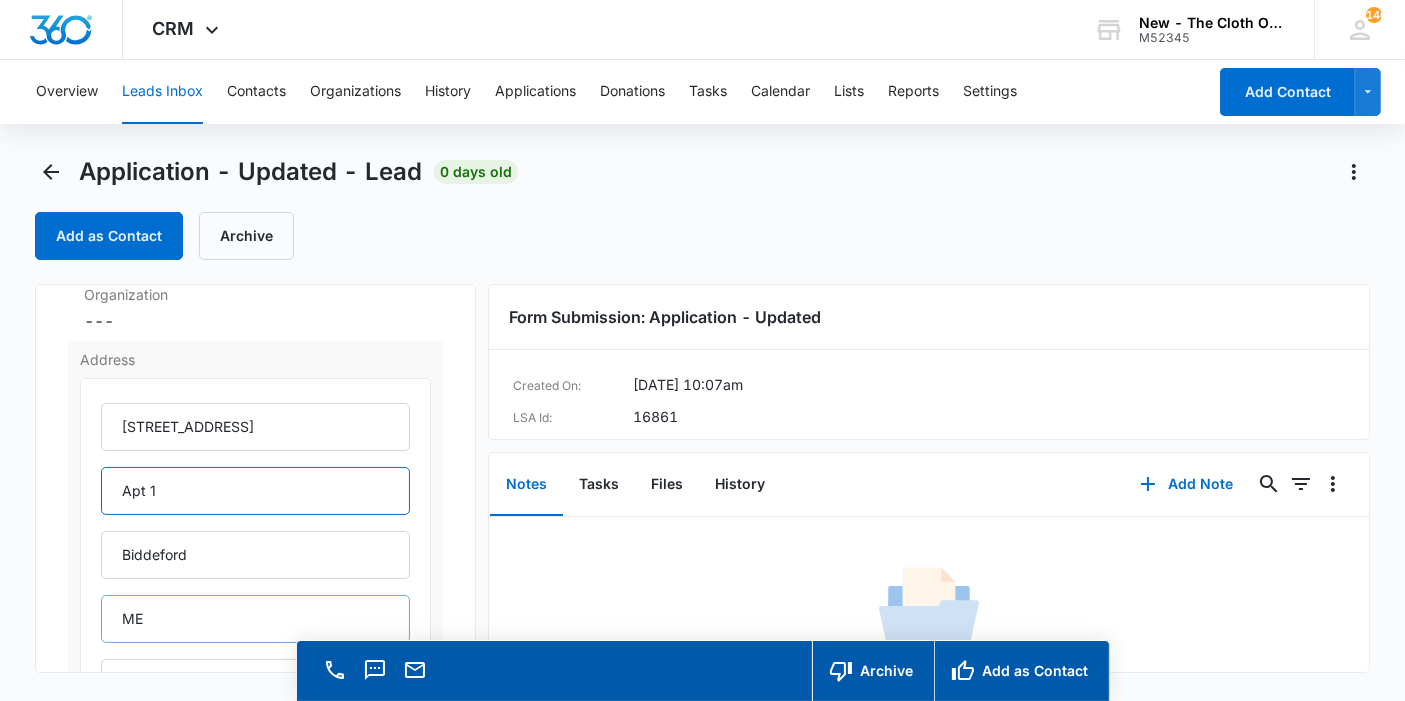 type on "Apt 1" 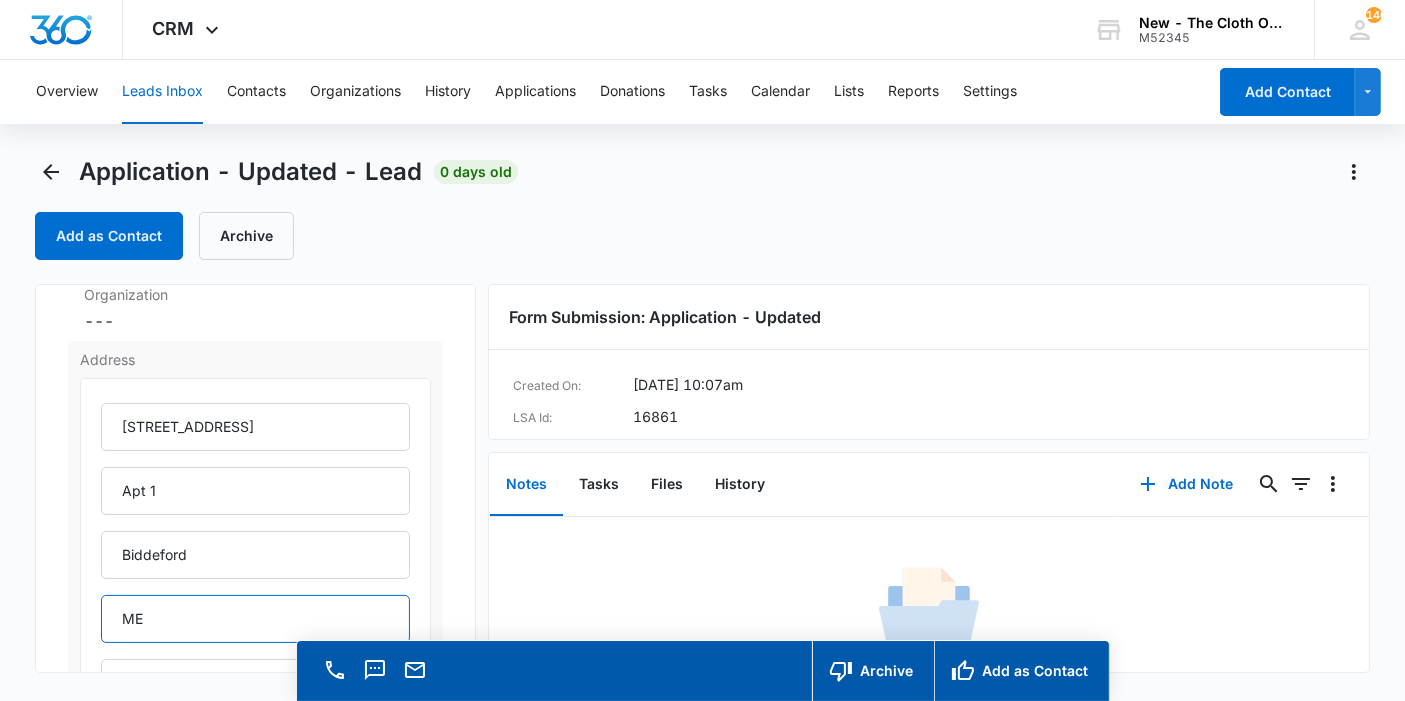 click on "ME" at bounding box center [255, 619] 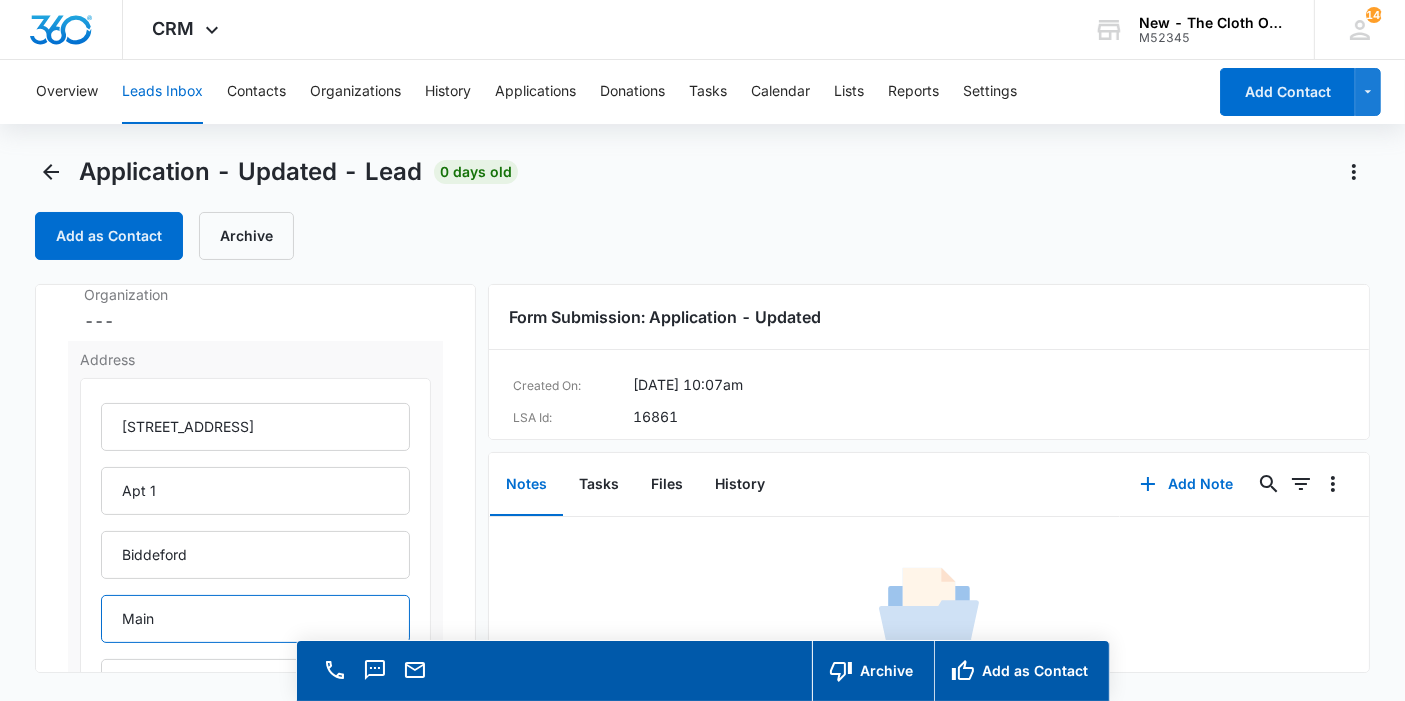 type on "Maine" 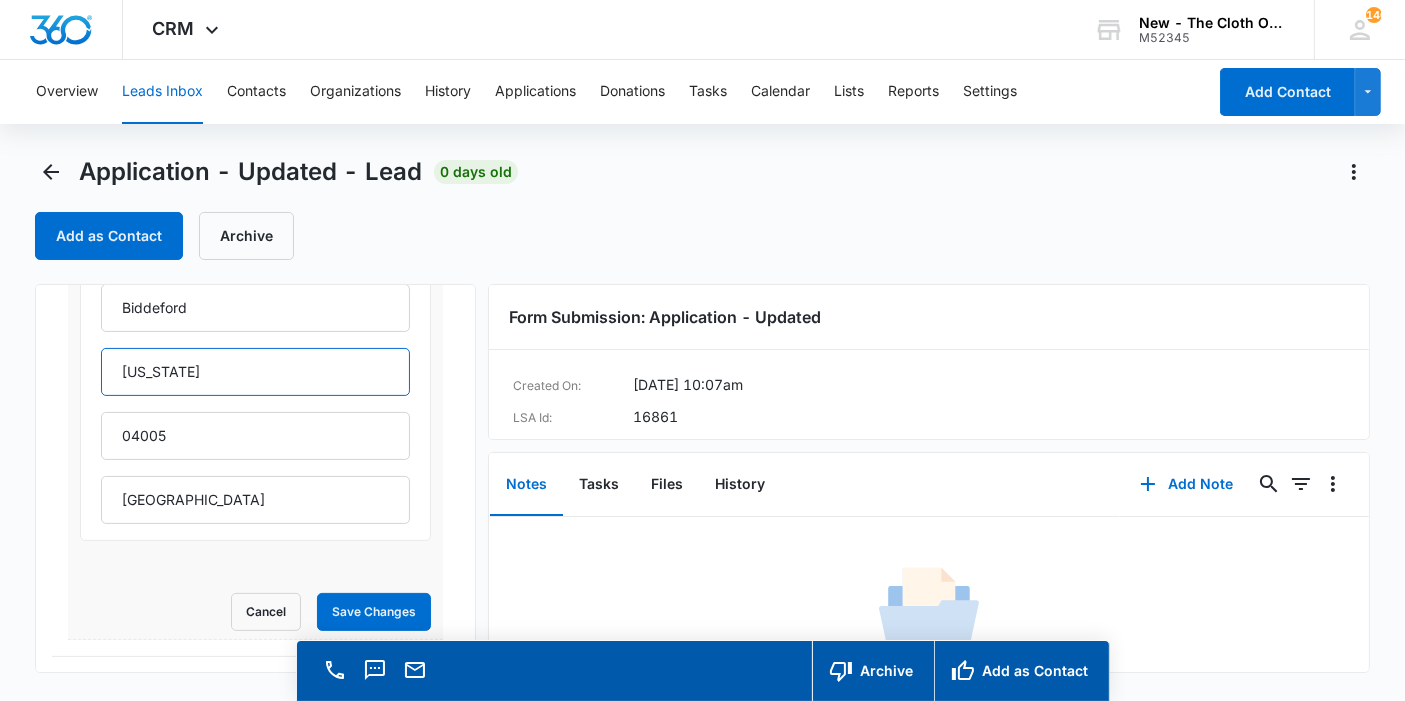 scroll, scrollTop: 628, scrollLeft: 0, axis: vertical 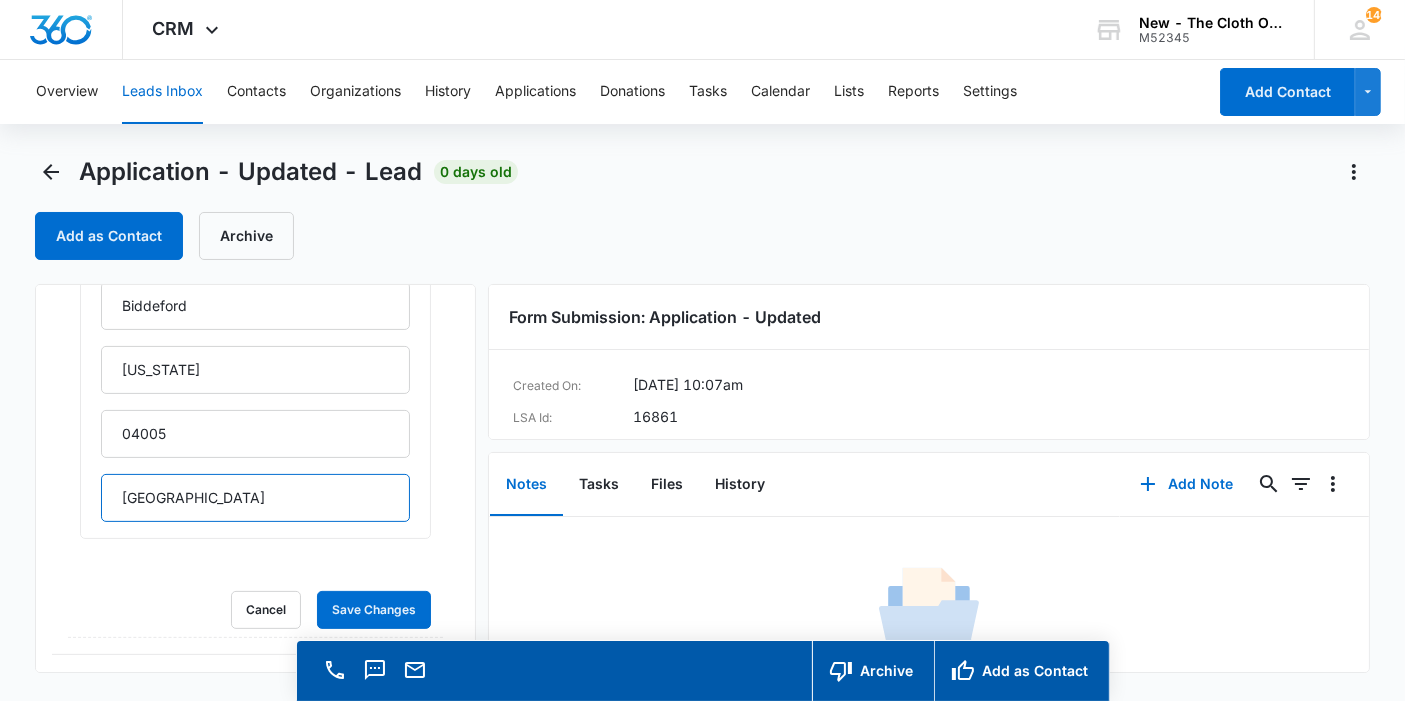 drag, startPoint x: 287, startPoint y: 497, endPoint x: 0, endPoint y: 492, distance: 287.04355 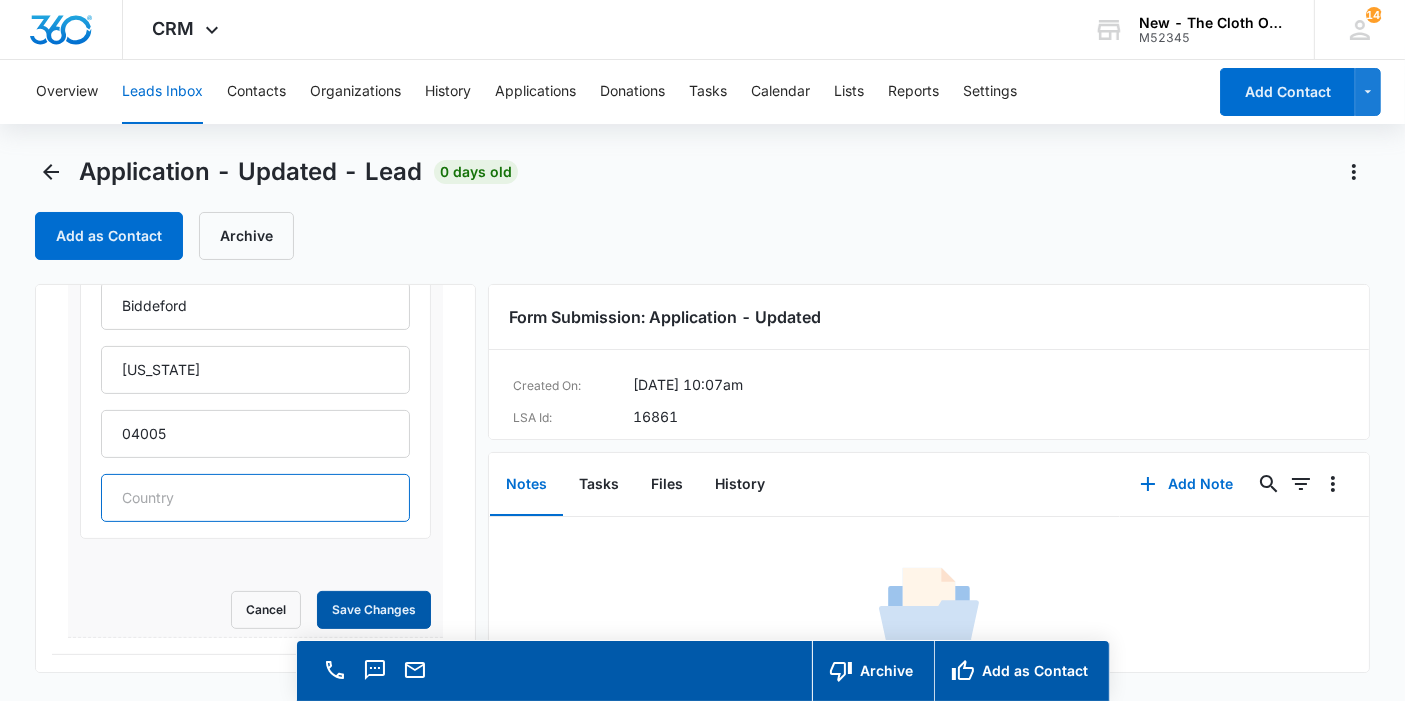 type 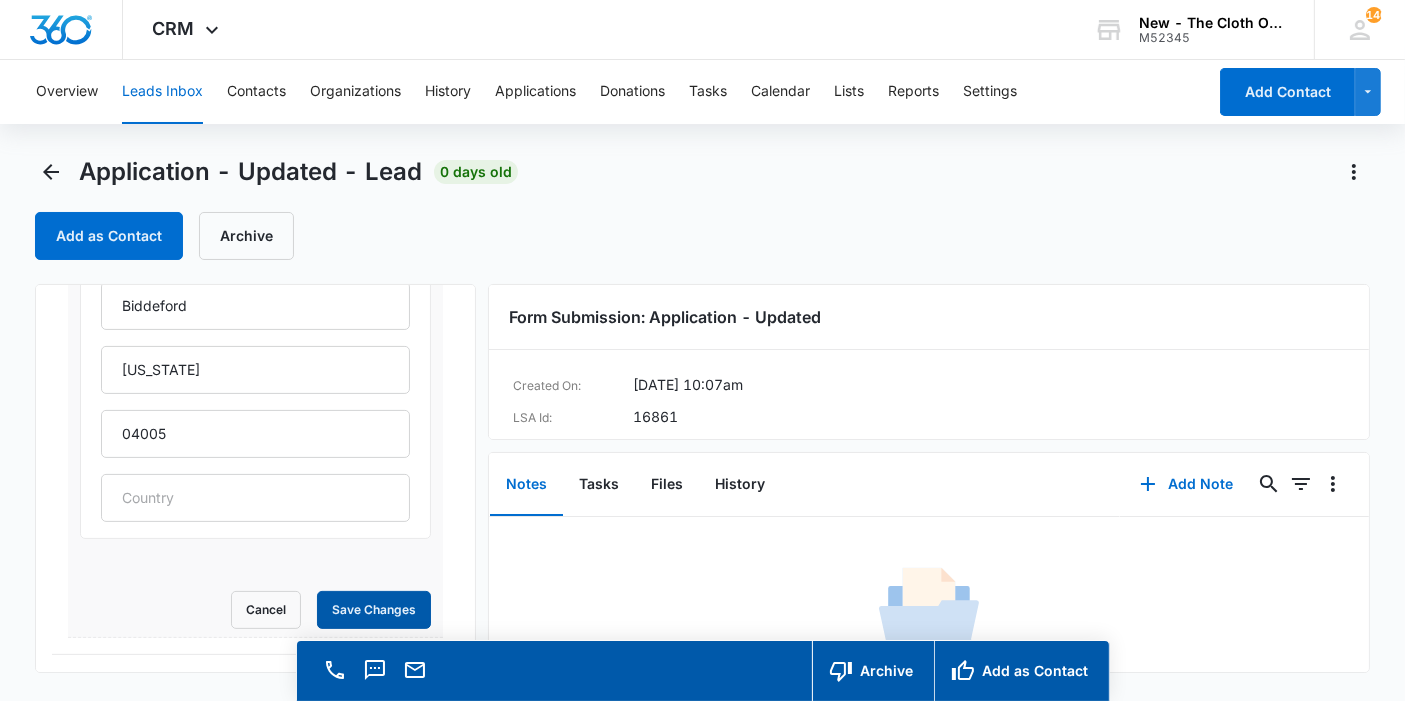 click on "Save Changes" at bounding box center (374, 610) 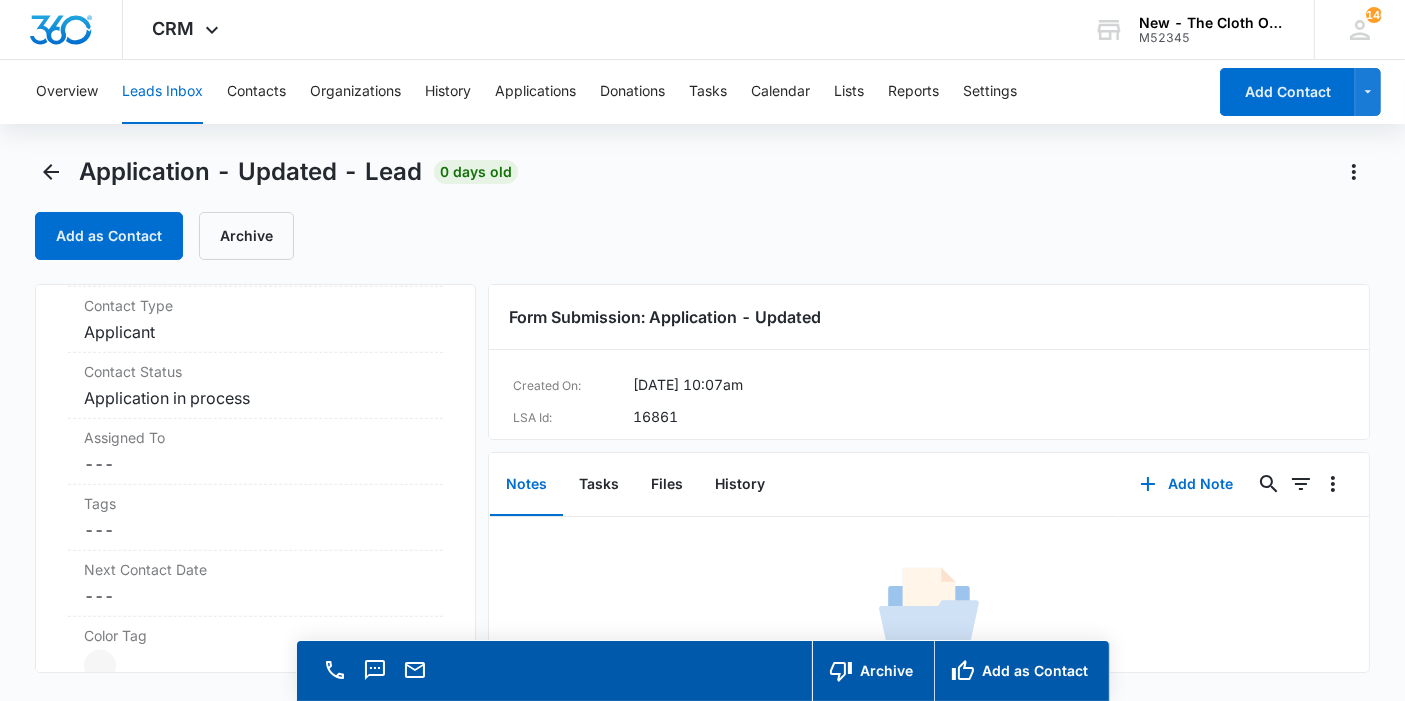 scroll, scrollTop: 1374, scrollLeft: 0, axis: vertical 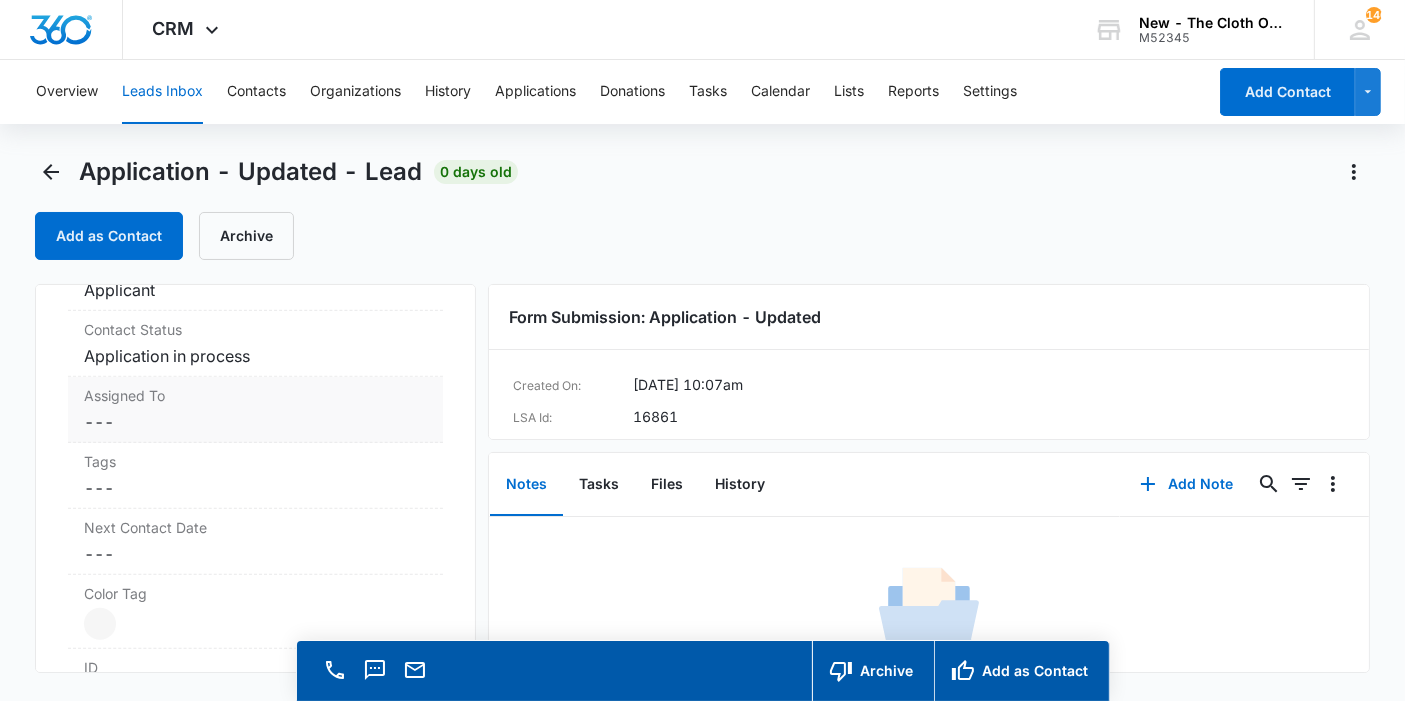 click on "Cancel Save Changes ---" at bounding box center (255, 422) 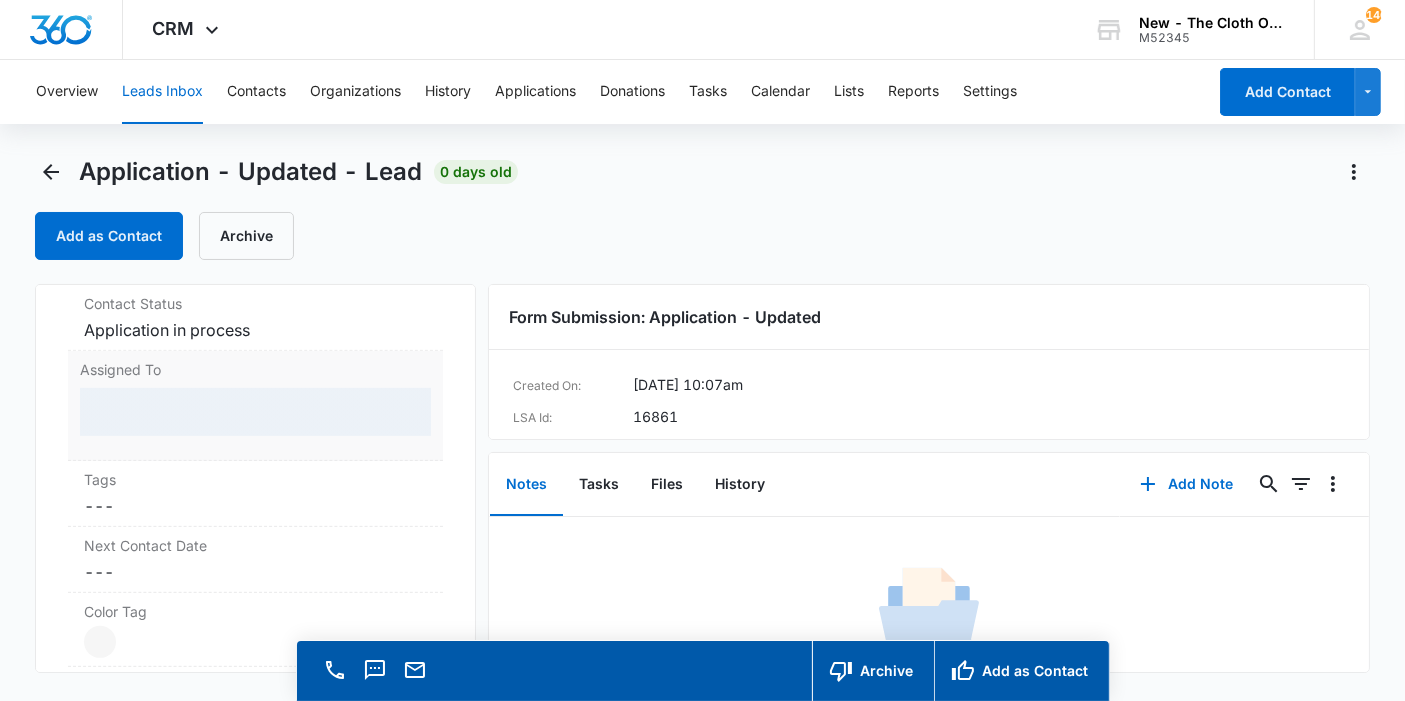 scroll, scrollTop: 919, scrollLeft: 0, axis: vertical 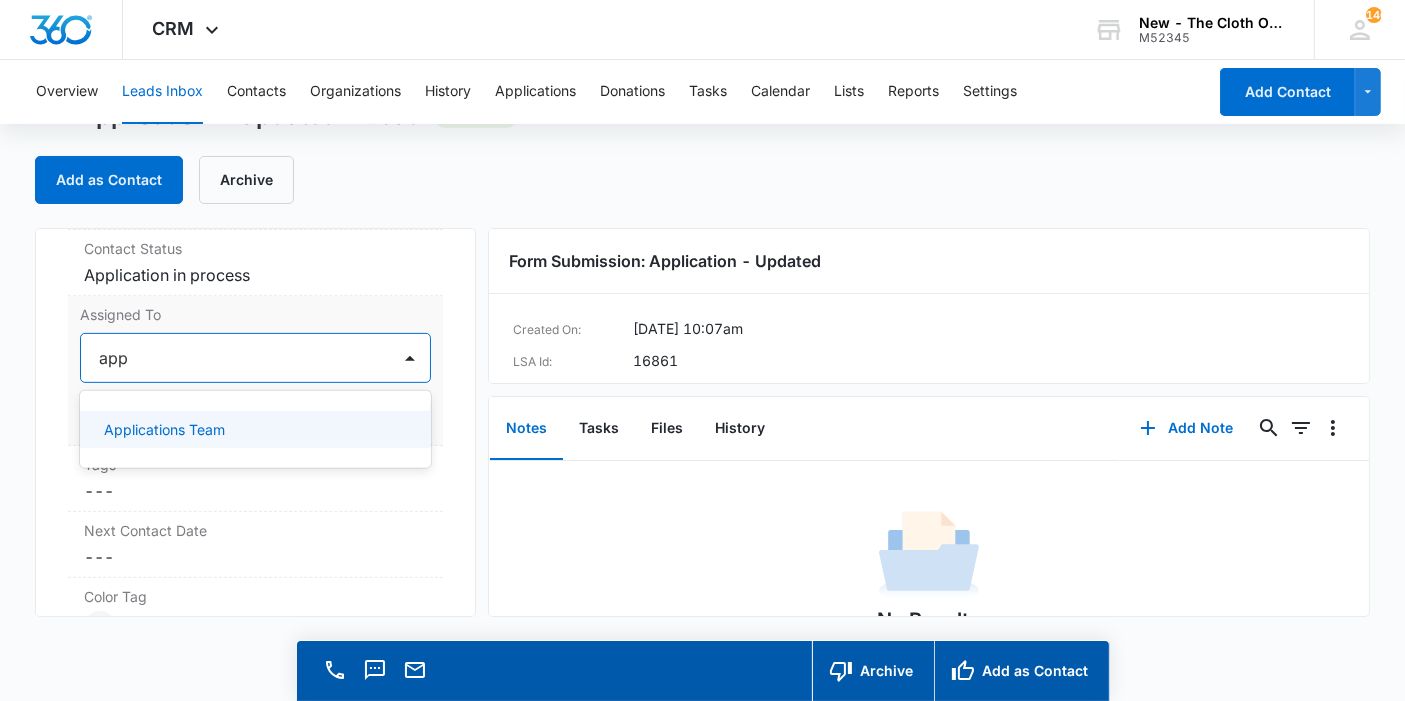 type on "appl" 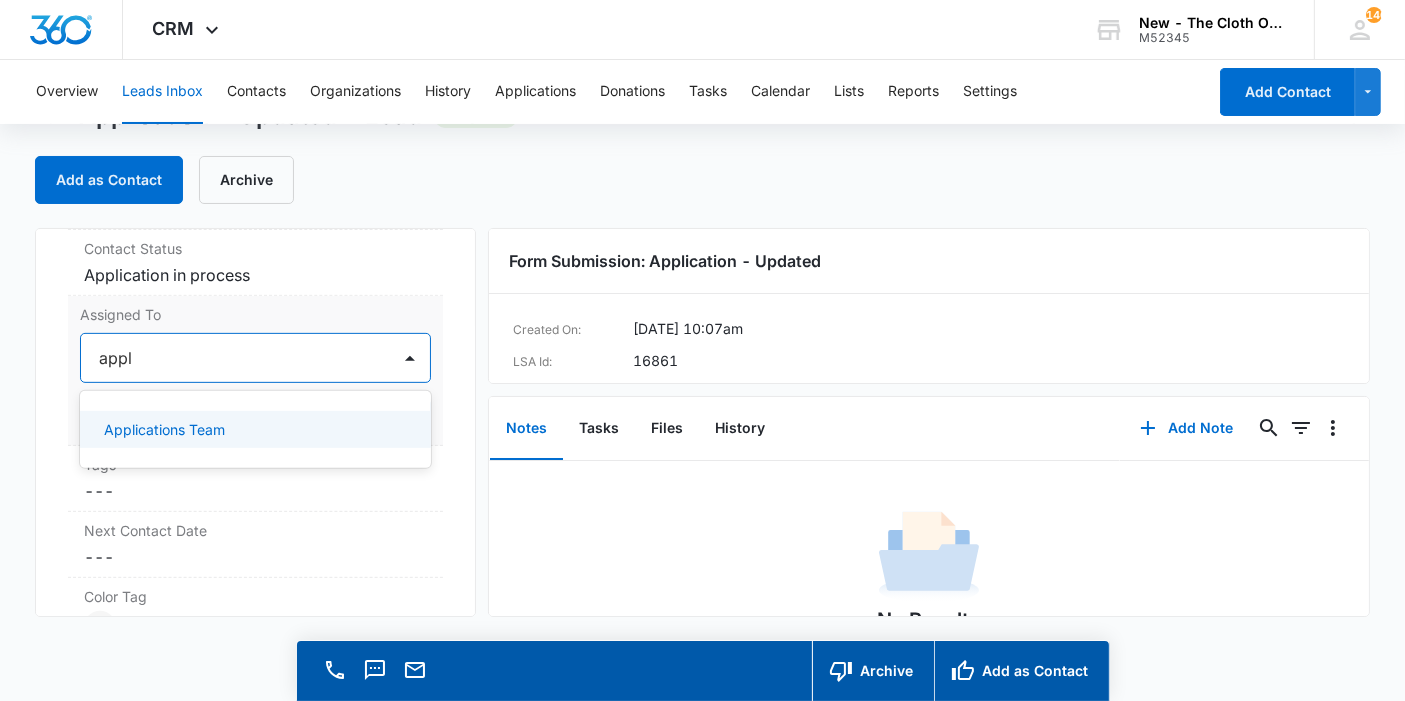 click on "Applications Team" at bounding box center (255, 429) 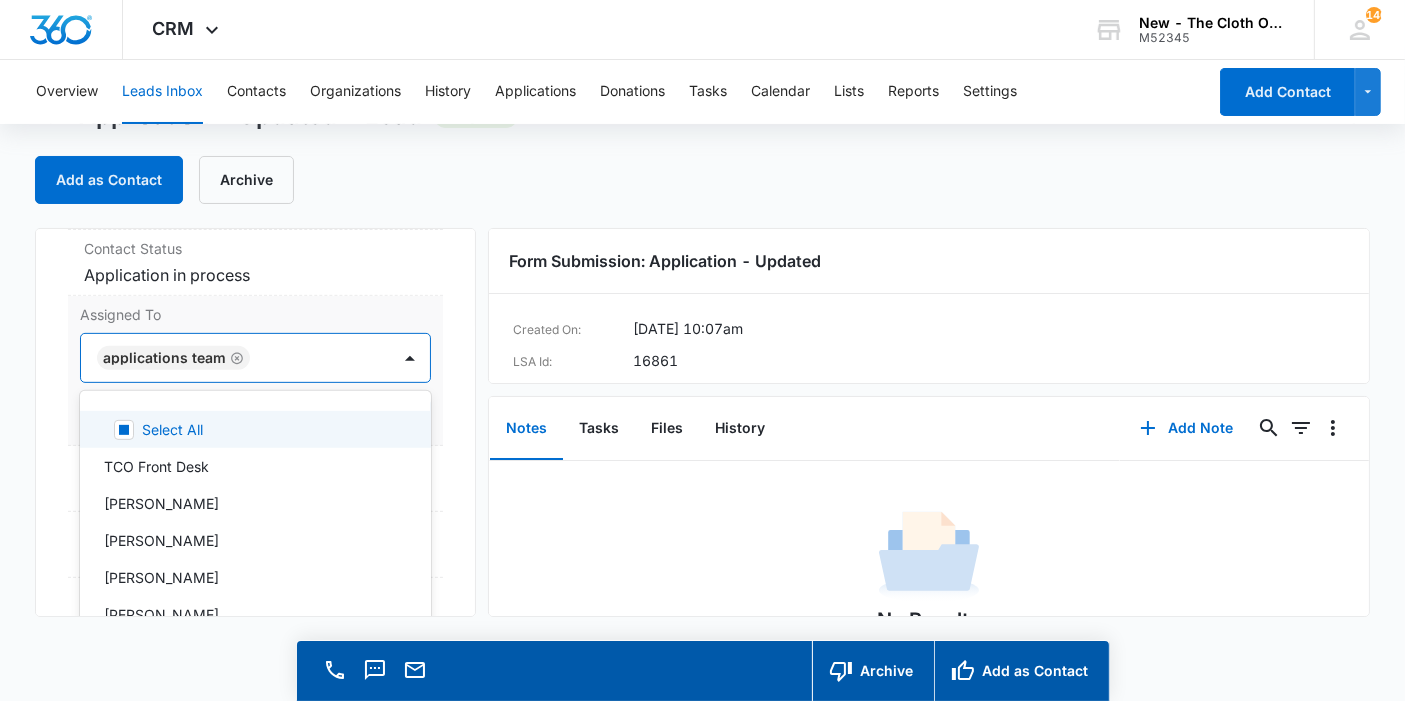 click on "Application - Updated Contact Info Name Cancel Save Changes Damariz  Phone Cancel Save Changes (207) 806-3567 Email Cancel Save Changes Valvinawachapa@gmail.com Organization Cancel Save Changes --- Address Cancel Save Changes 96 Pike Street Apt 1 Biddeford Maine 04005 Details Qualifying Status Cancel Save Changes New Lead Source Application - Updated Lead Status Viewed Special Notes Cancel Save Changes --- Contact Type Cancel Save Changes Applicant Contact Status Cancel Save Changes Application in process Assigned To option Applications Team, selected. 47 results available. Use Up and Down to choose options, press Enter to select the currently focused option, press Escape to exit the menu, press Tab to select the option and exit the menu. Applications Team Select All TCO Front Desk Jennifer Taylor Chelsea Moerles Lauren Easden Makira Manns Kate Hoffman Reba Davis Carmella Palmer Sarah Wells Kathryn Coursey Faye Laherty Kesha Gibbs Kayle Simons Rachel Mol Britani Hampton Cheyenne Bridgeman Lauren Miranda Tags" at bounding box center (255, 422) 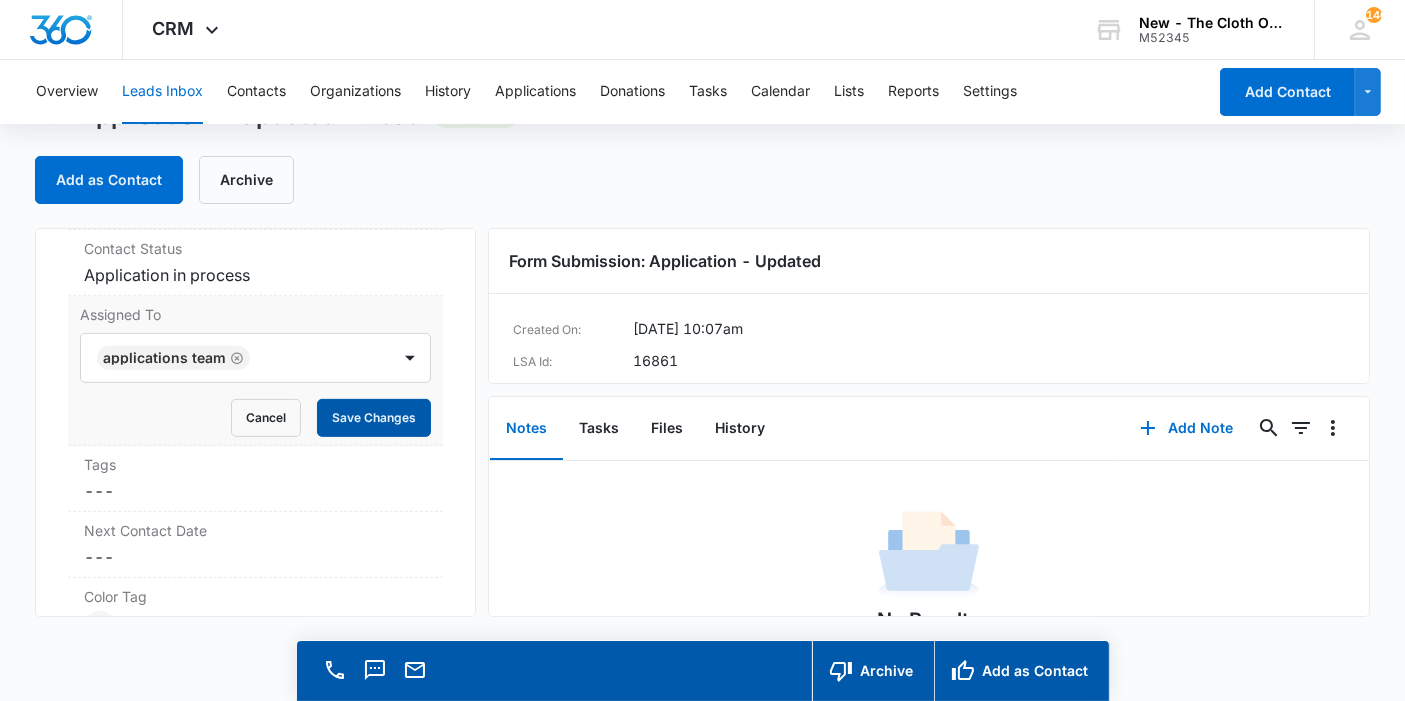 click on "Save Changes" at bounding box center [374, 418] 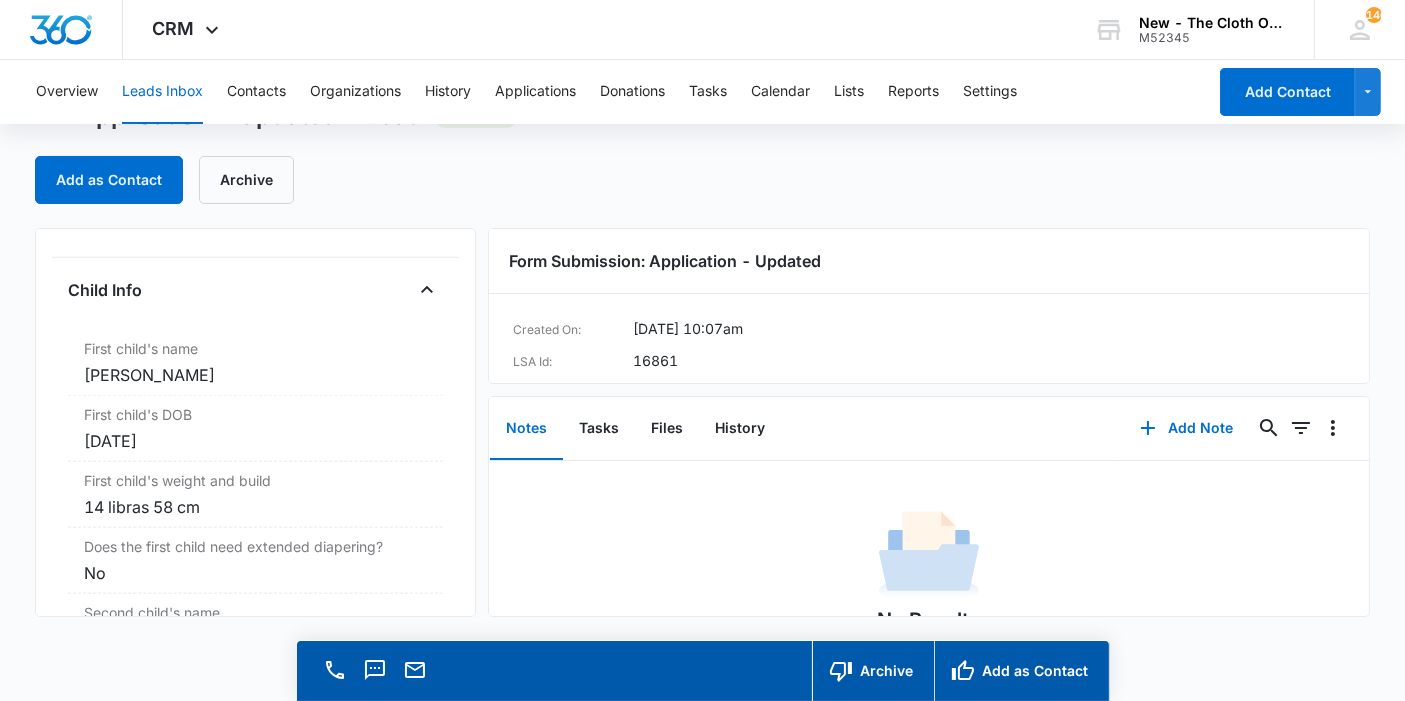 scroll, scrollTop: 2234, scrollLeft: 0, axis: vertical 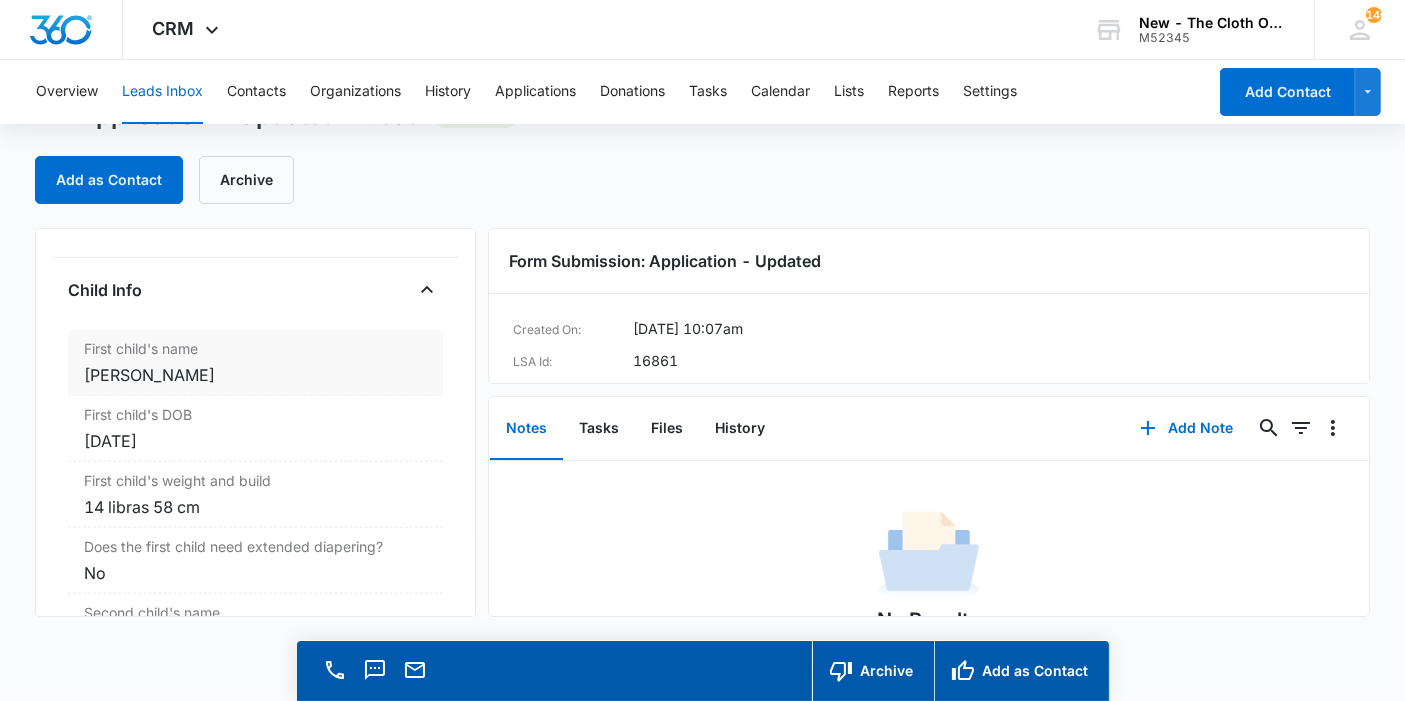 click on "Abigail maia jimpikit" at bounding box center [255, 375] 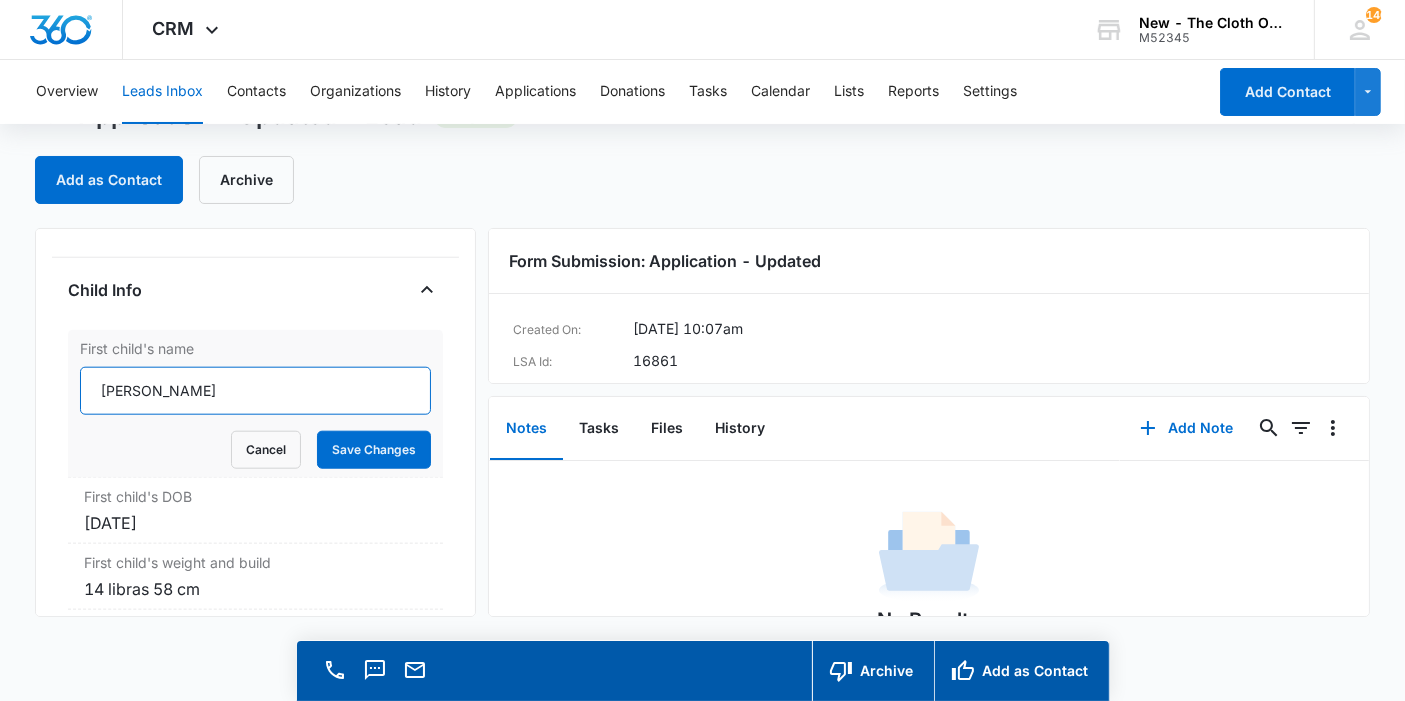 click on "Abigail maia jimpikit" at bounding box center [255, 391] 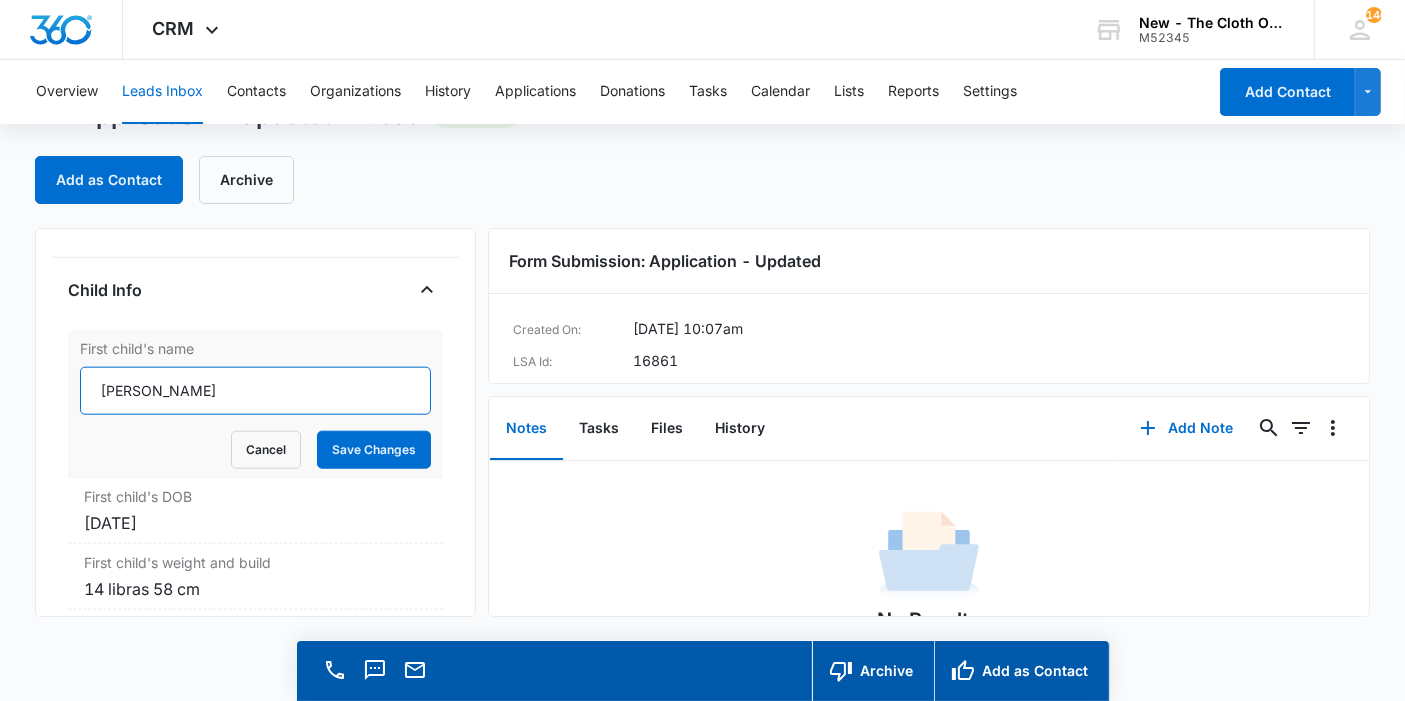 click on "Abigail Maia jimpikit" at bounding box center [255, 391] 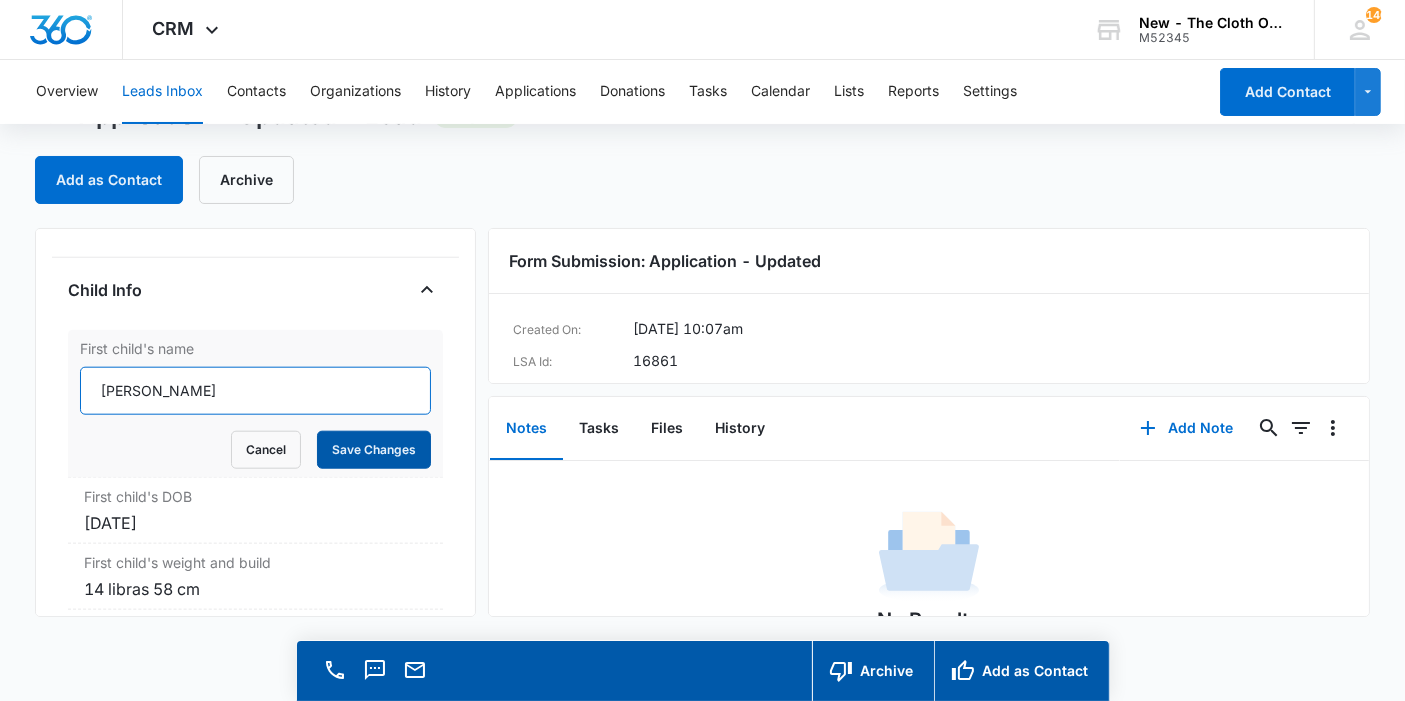 type on "Abigail Maia Jimpikit" 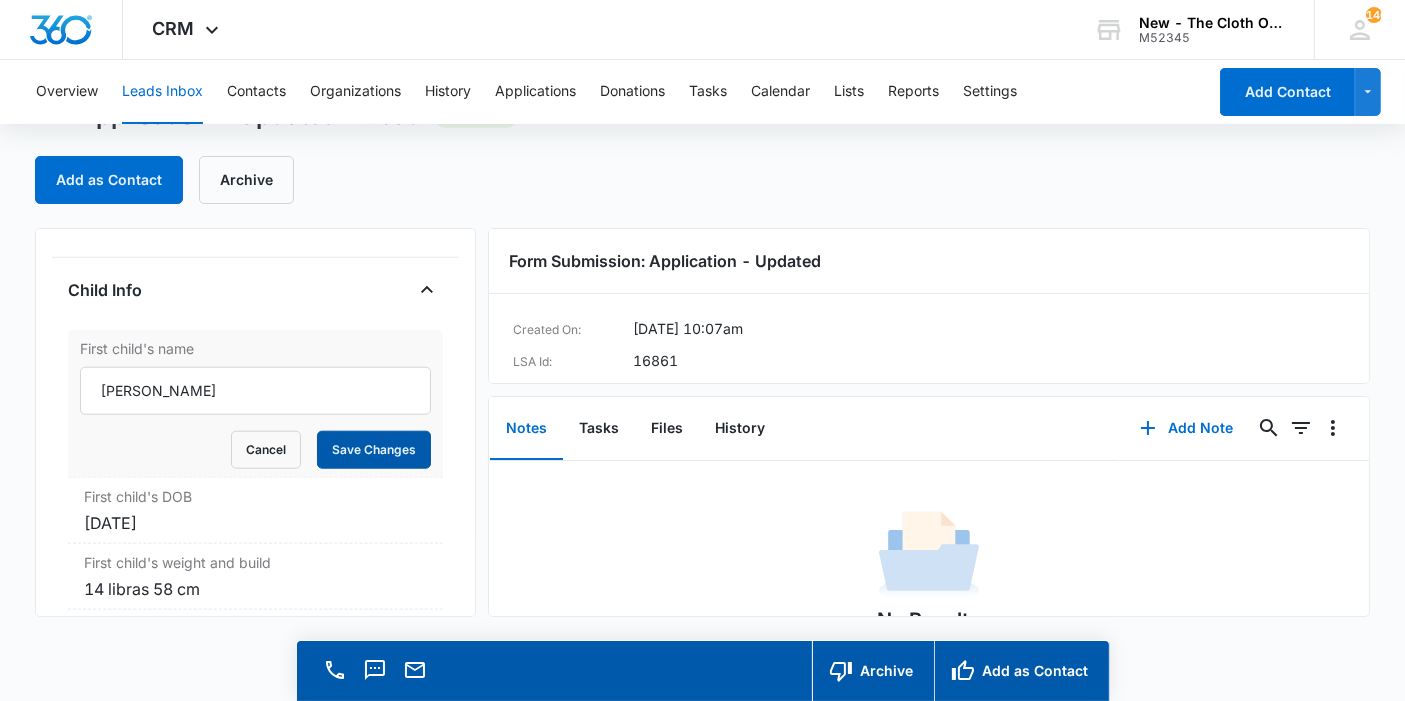 click on "Save Changes" at bounding box center (374, 450) 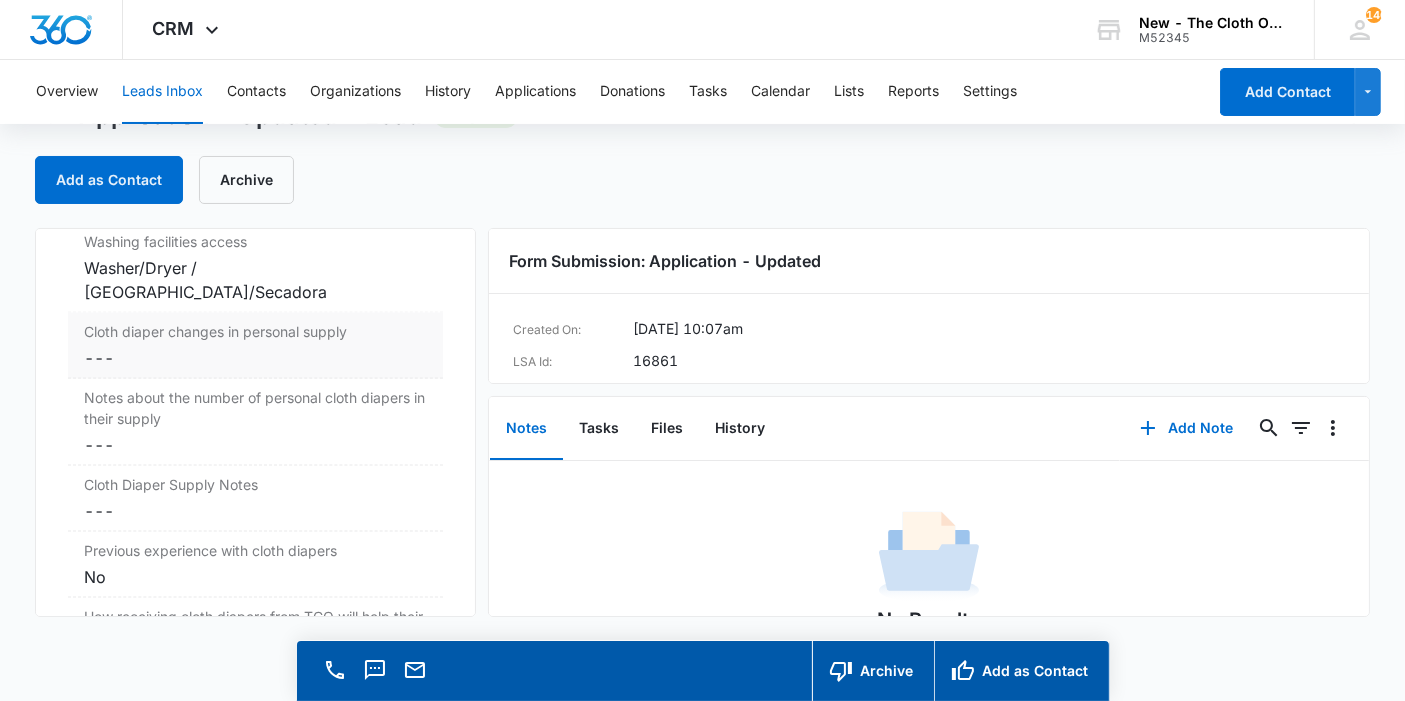 scroll, scrollTop: 3288, scrollLeft: 0, axis: vertical 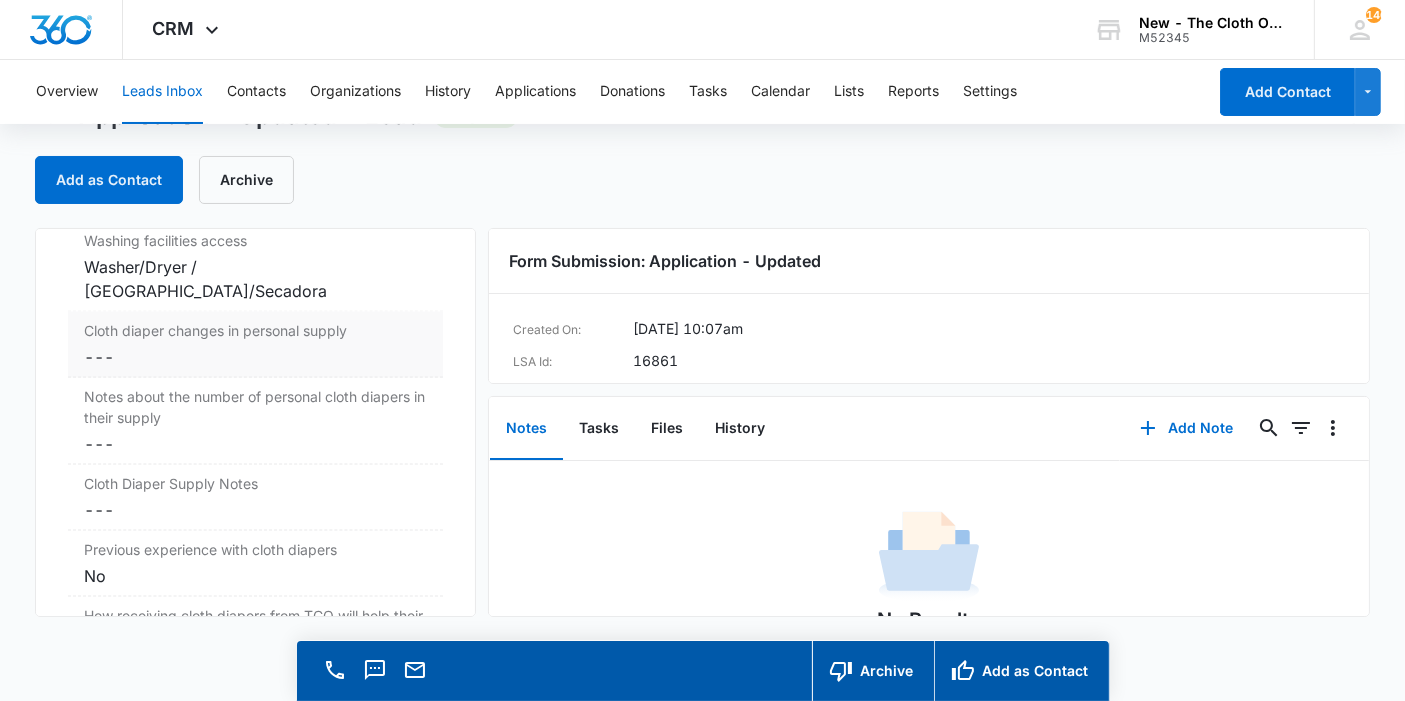 click on "Cancel Save Changes ---" at bounding box center (255, 357) 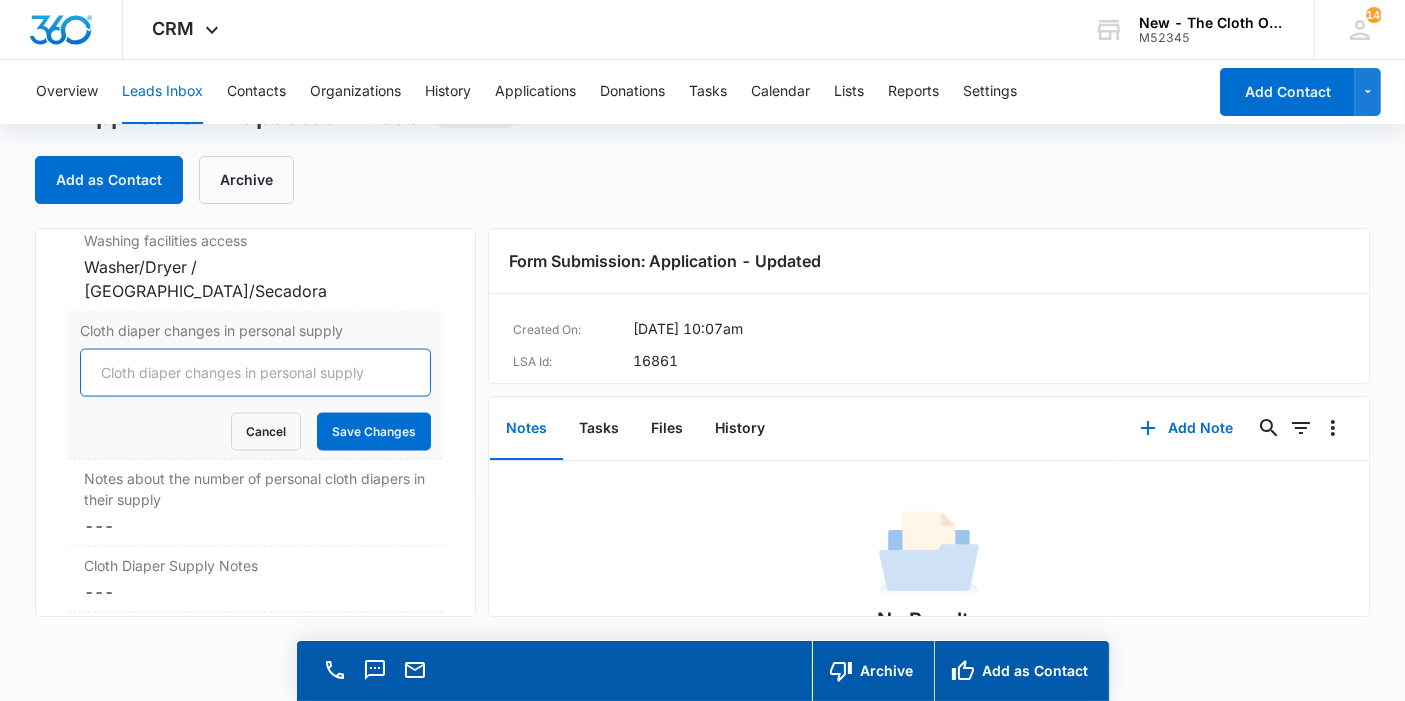 click on "Cloth diaper changes in personal supply" at bounding box center (255, 373) 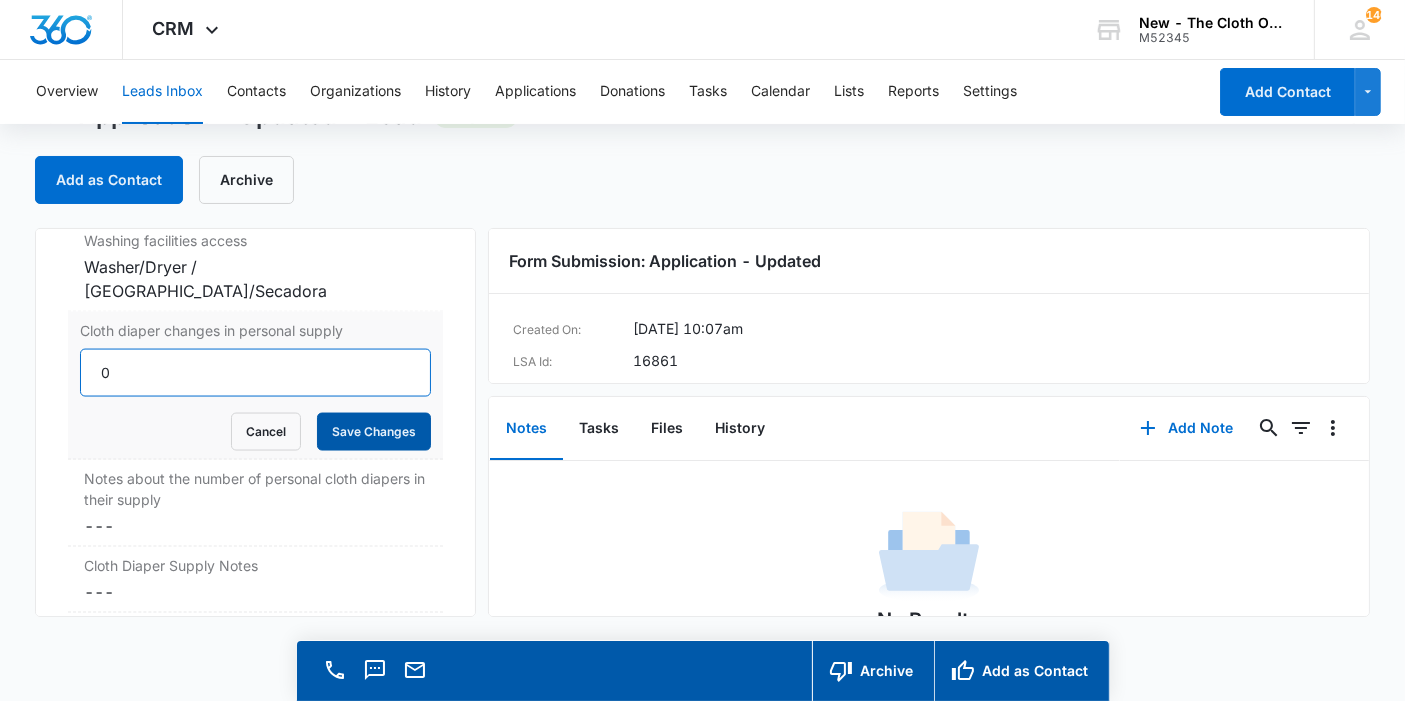 type on "0" 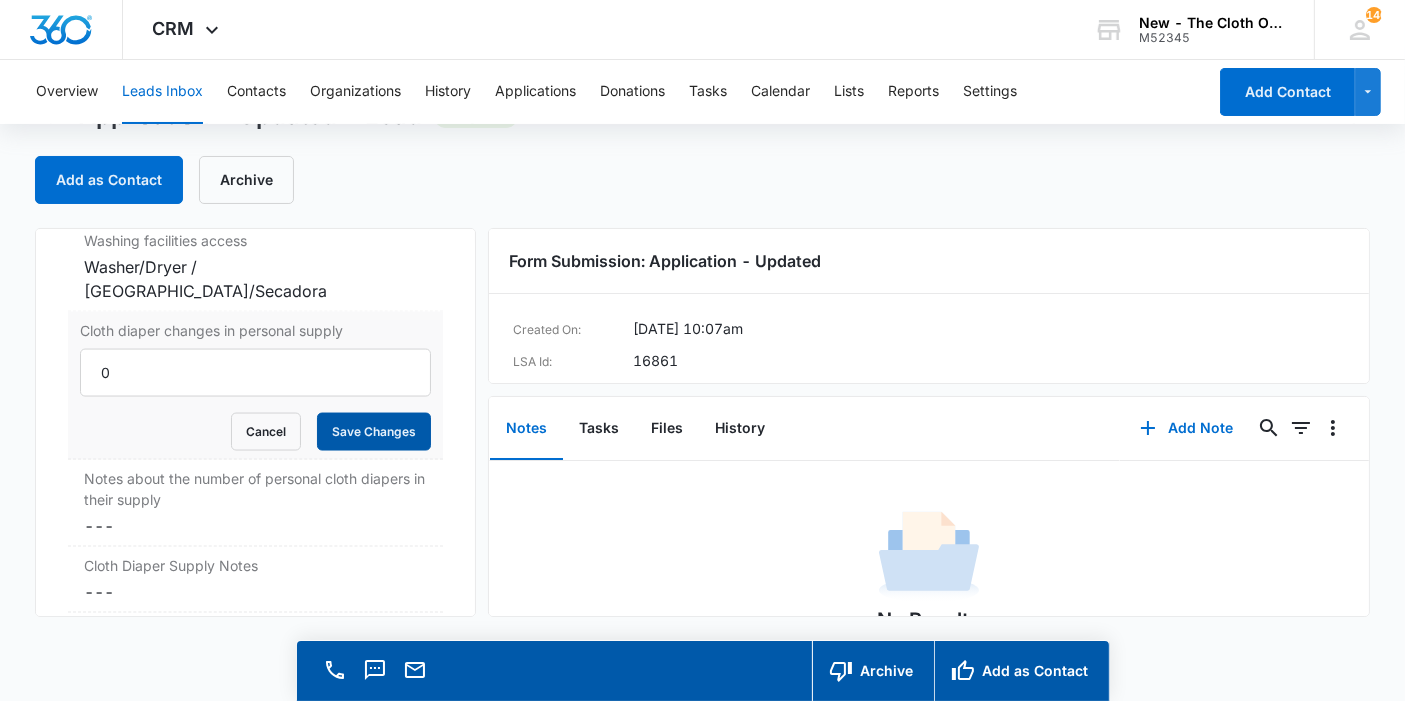 click on "Save Changes" at bounding box center [374, 432] 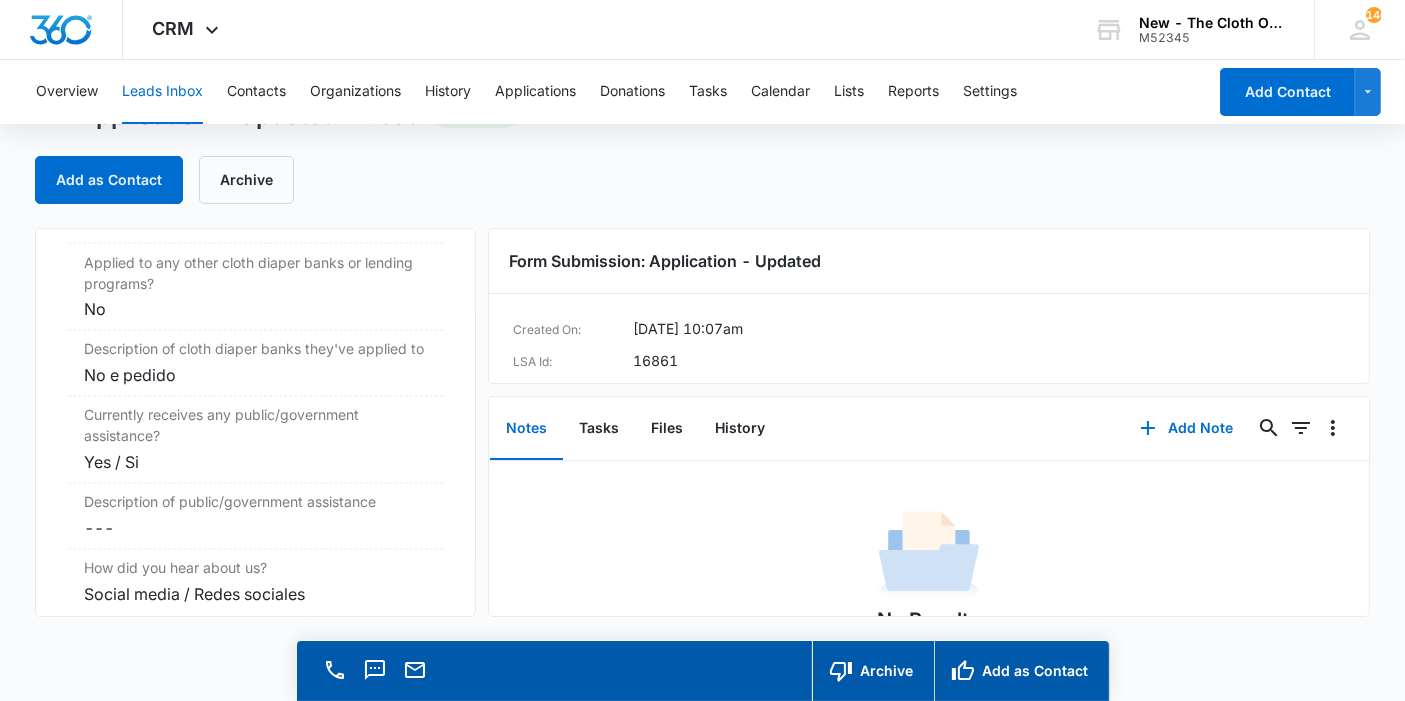 scroll, scrollTop: 3732, scrollLeft: 0, axis: vertical 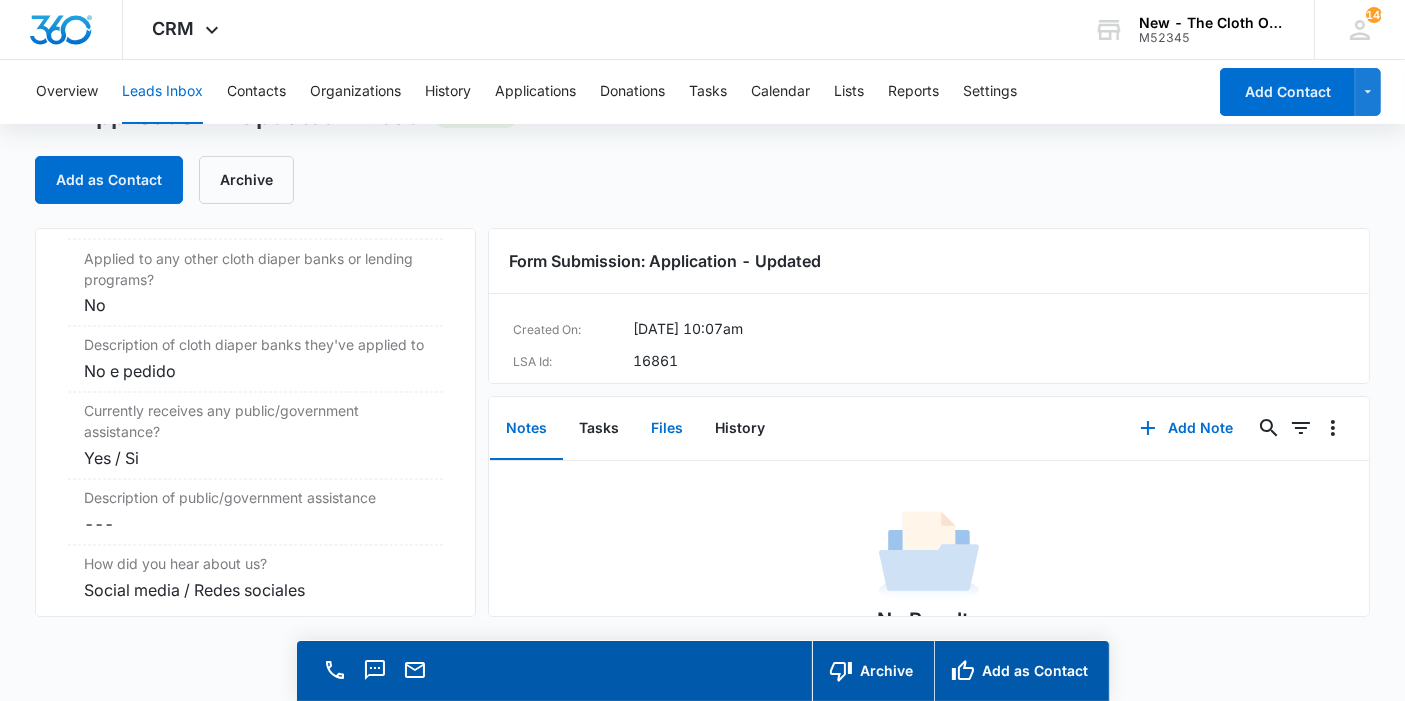 click on "Files" at bounding box center [667, 429] 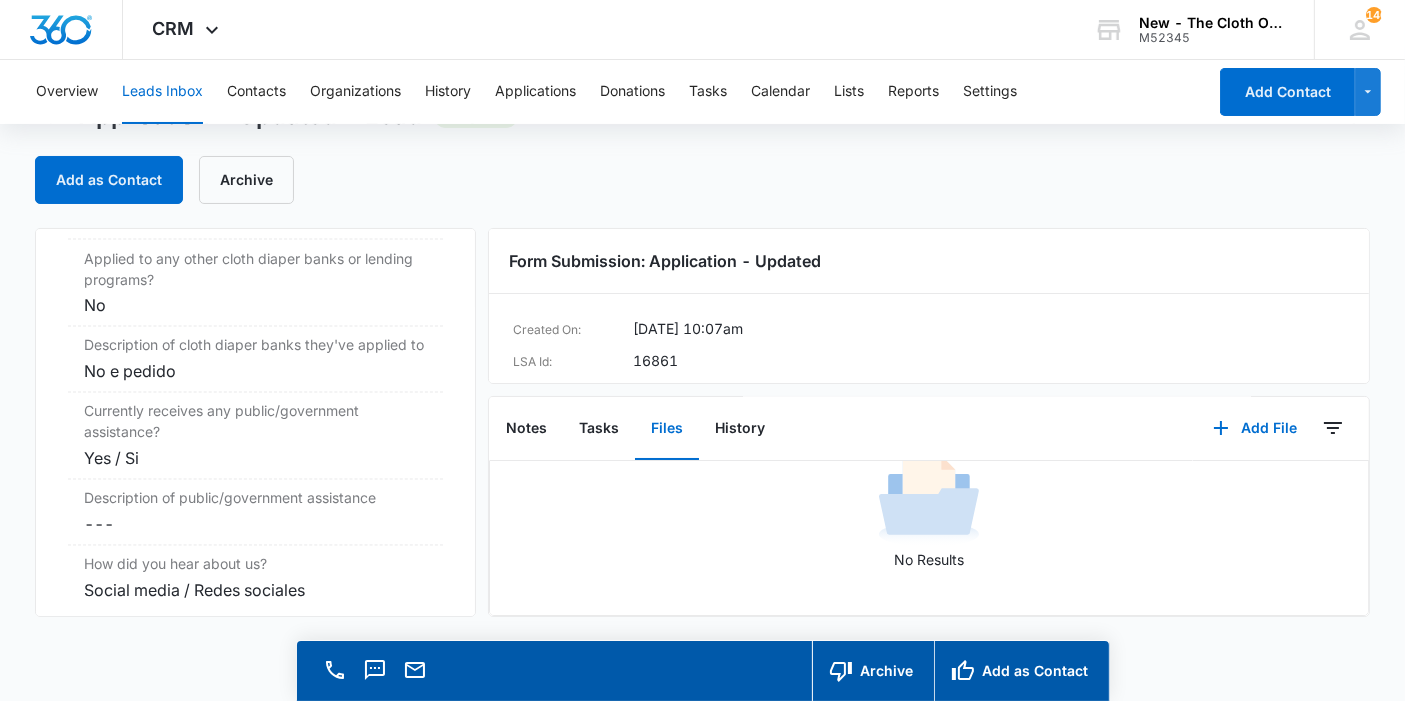 scroll, scrollTop: 131, scrollLeft: 0, axis: vertical 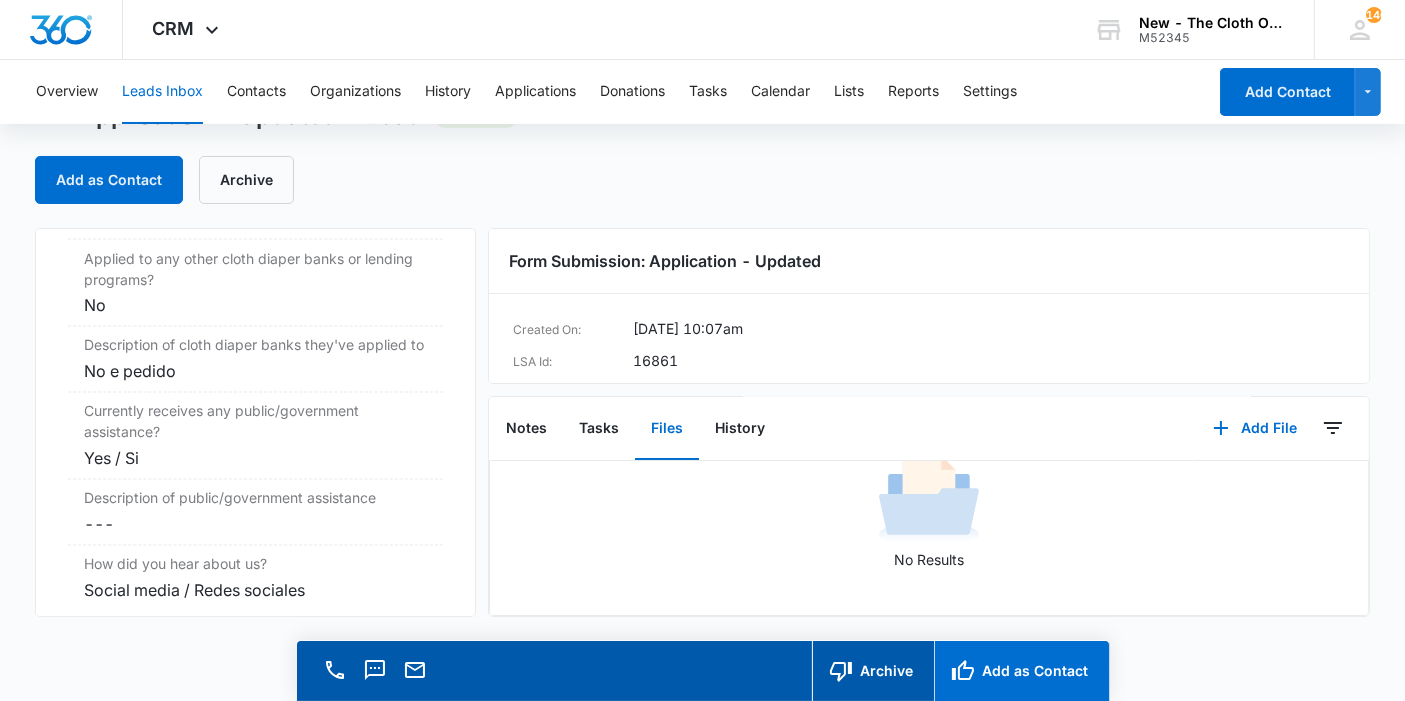 click on "Add as Contact" at bounding box center (1021, 671) 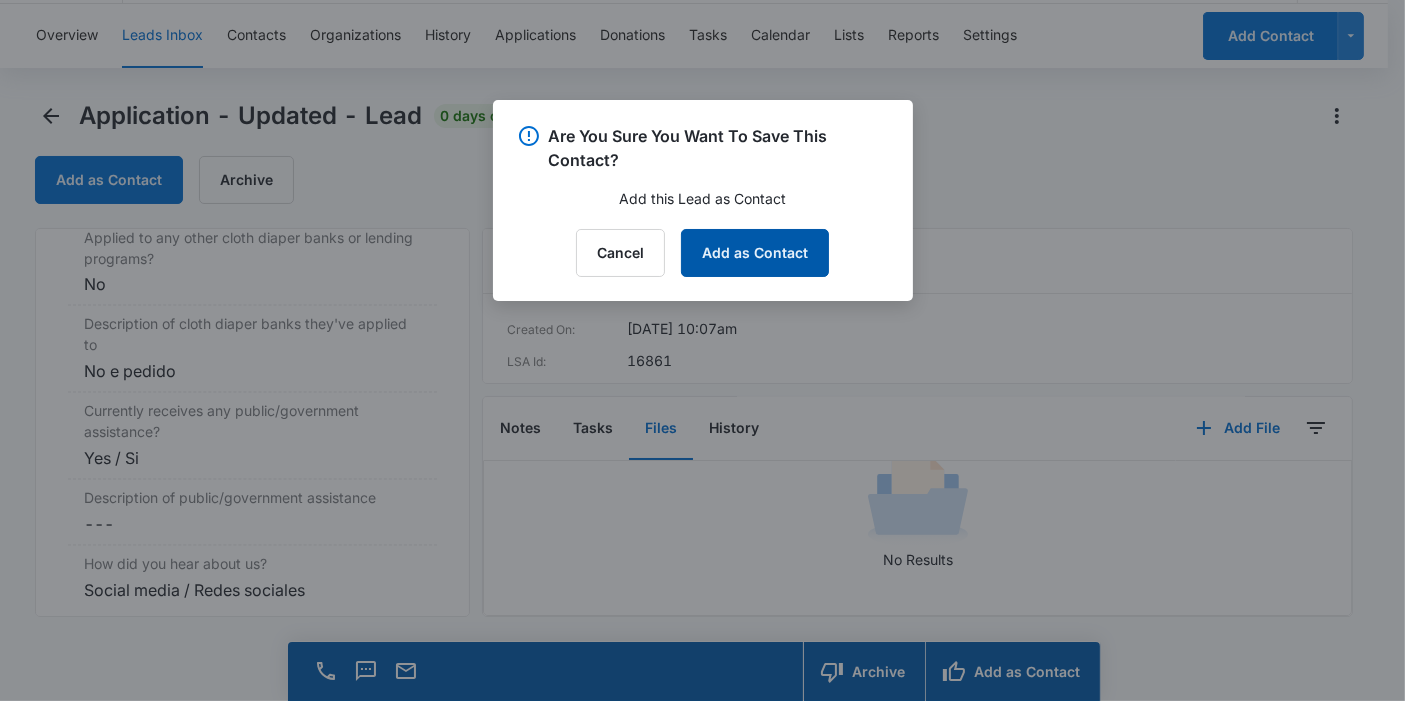 click on "Add as Contact" at bounding box center (755, 253) 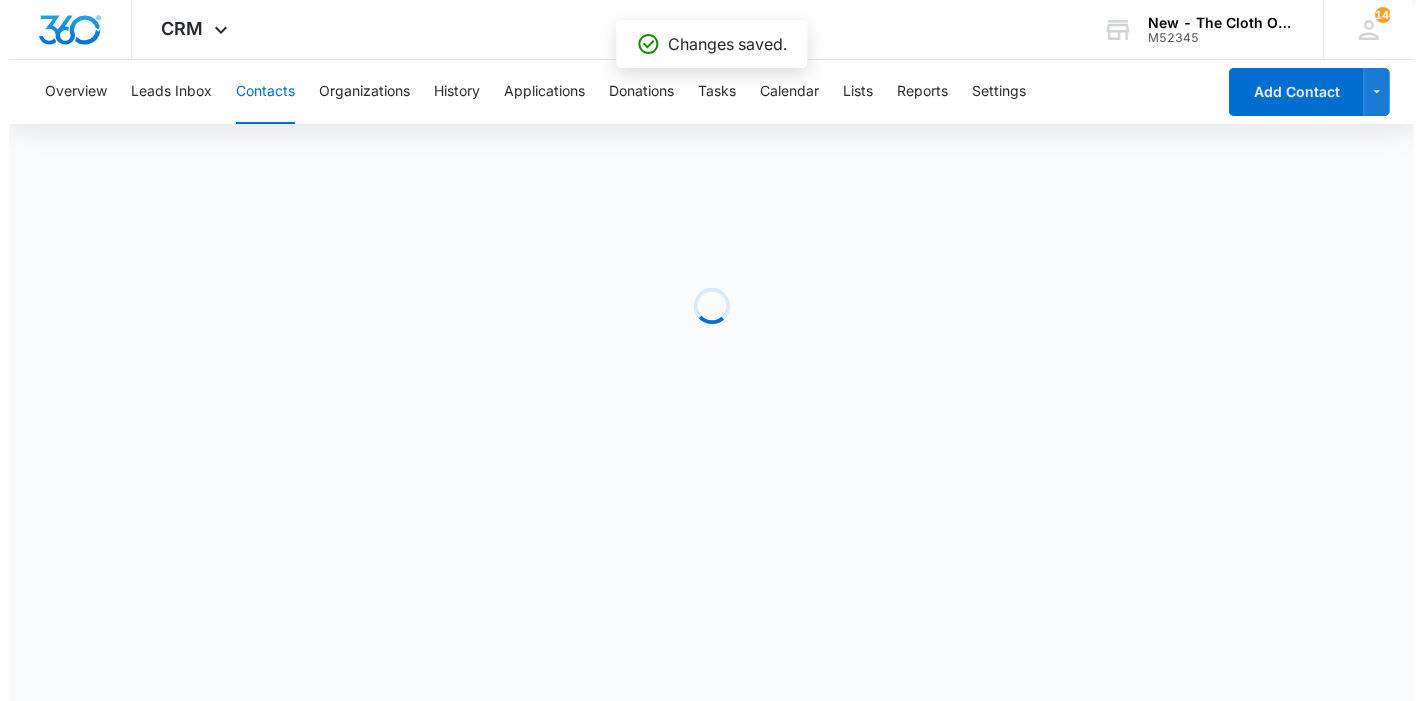 scroll, scrollTop: 0, scrollLeft: 0, axis: both 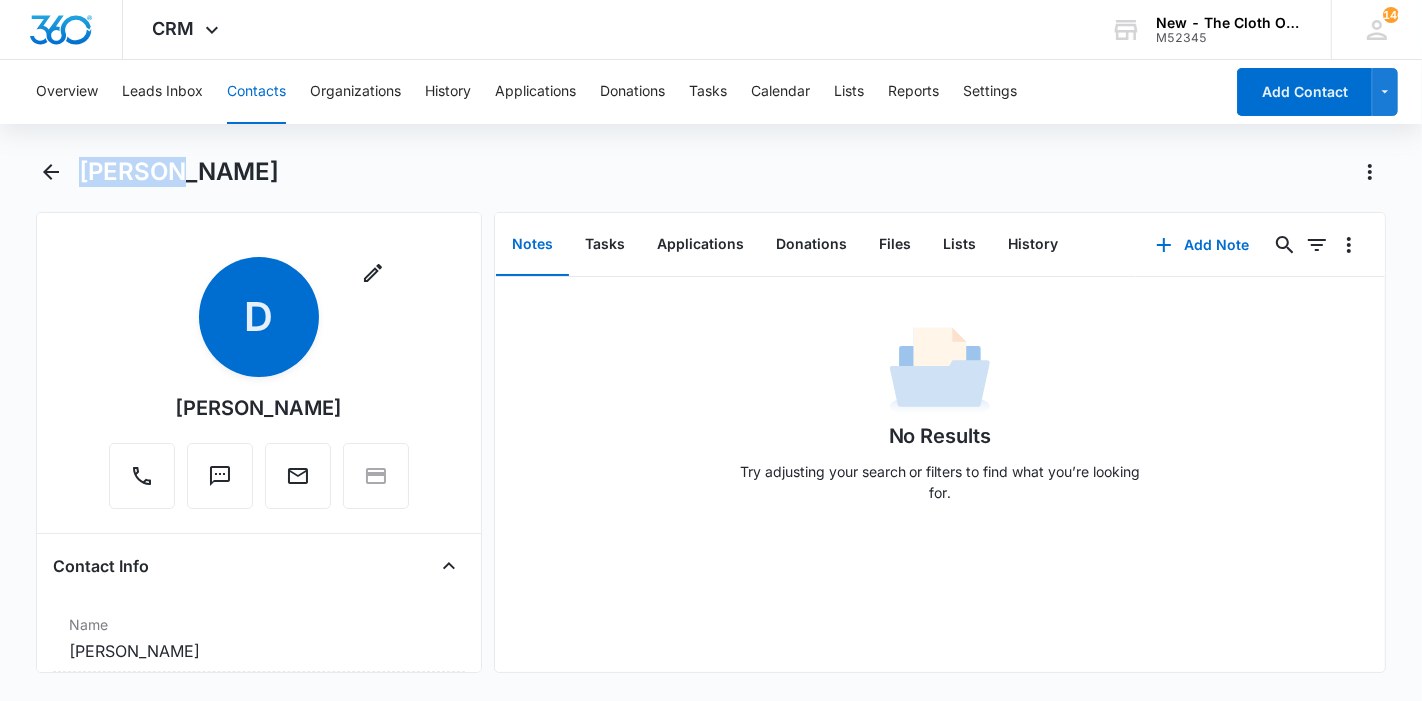 drag, startPoint x: 190, startPoint y: 176, endPoint x: 85, endPoint y: 179, distance: 105.04285 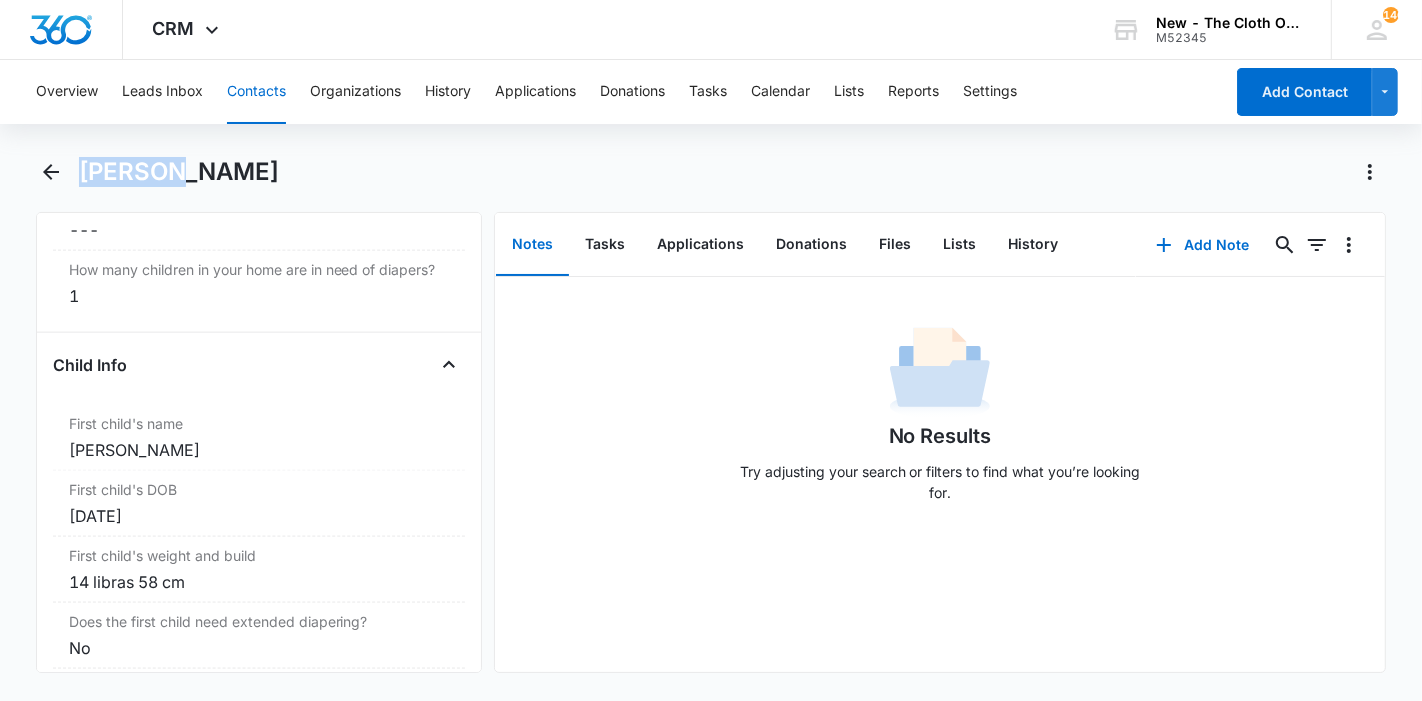 scroll, scrollTop: 2285, scrollLeft: 0, axis: vertical 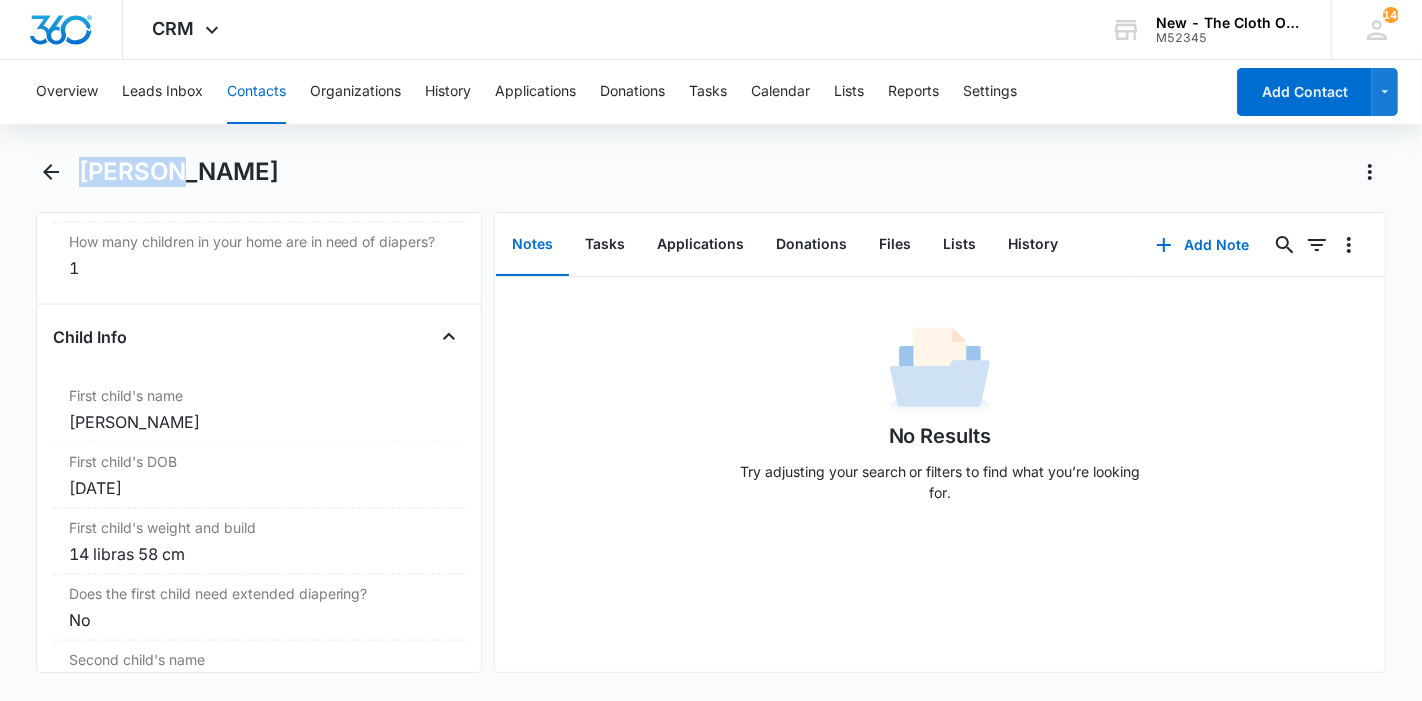 copy on "Damariz" 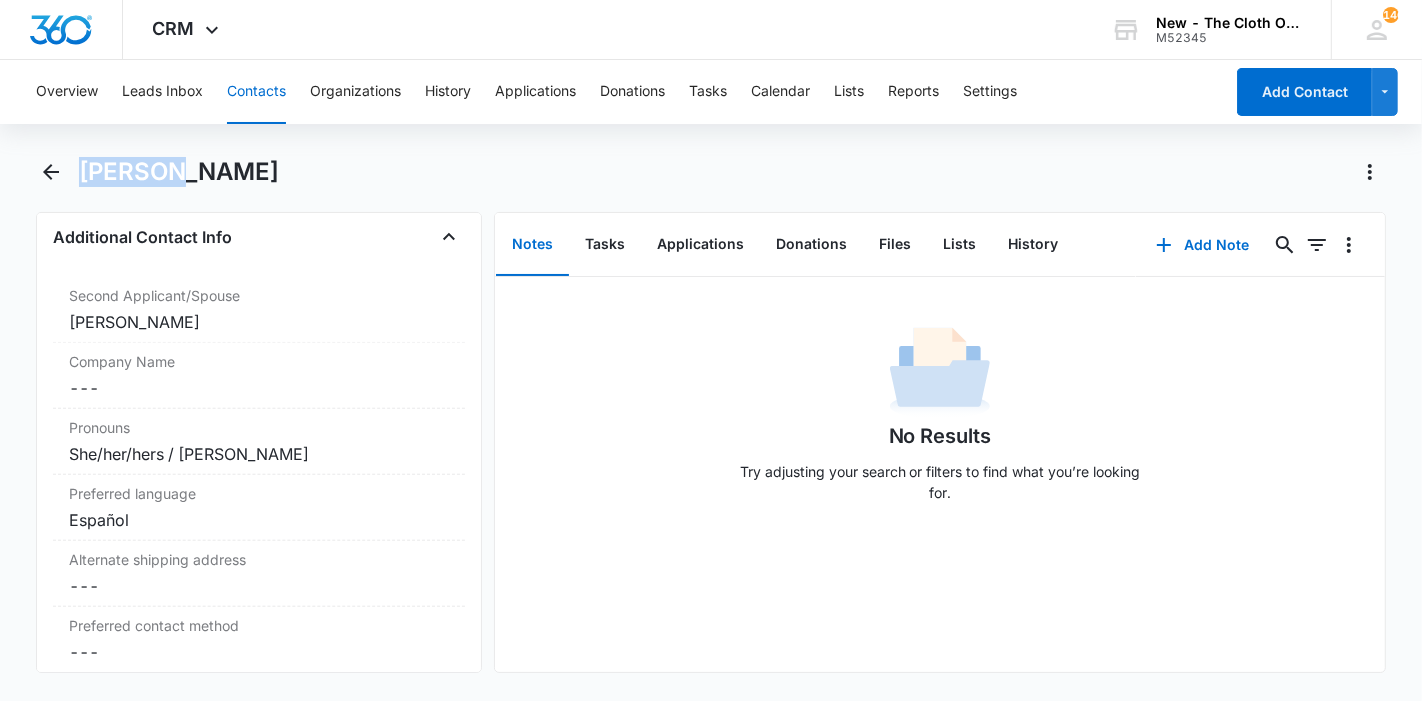 scroll, scrollTop: 1482, scrollLeft: 0, axis: vertical 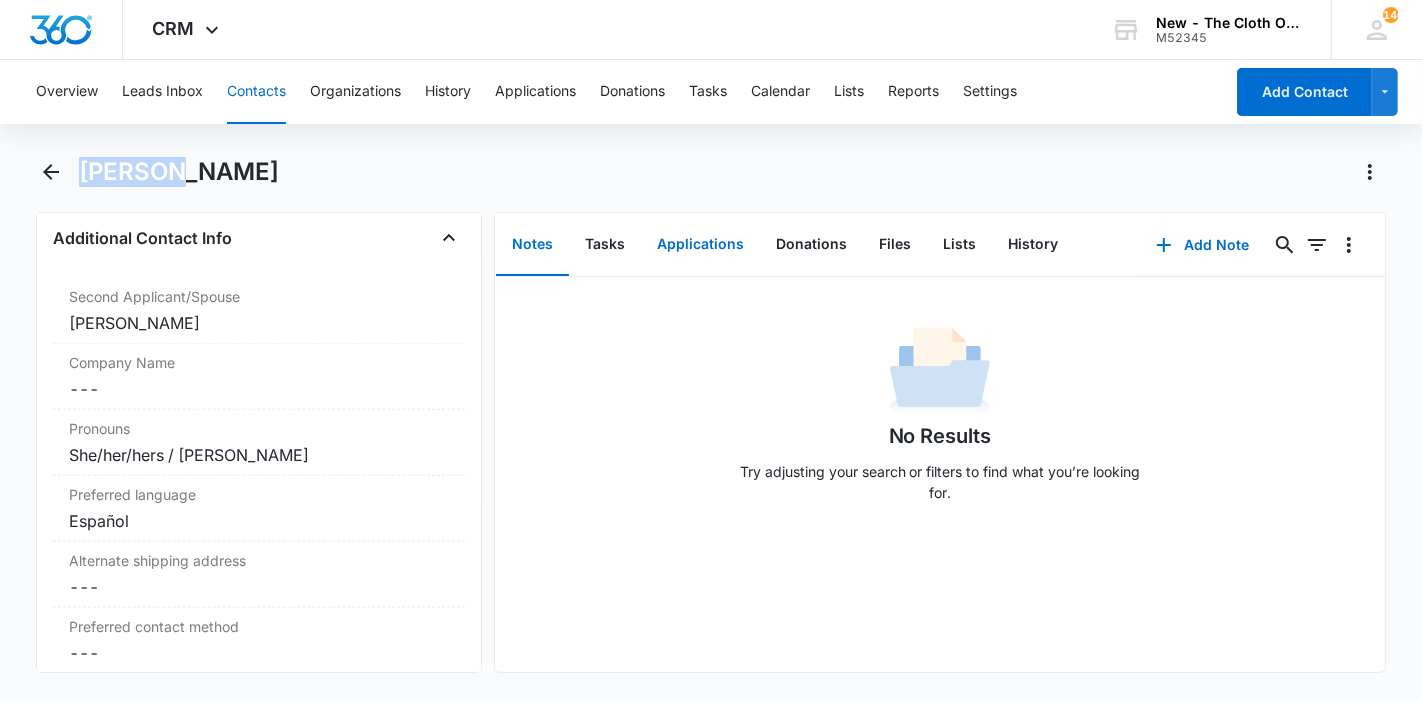 click on "Applications" at bounding box center (700, 245) 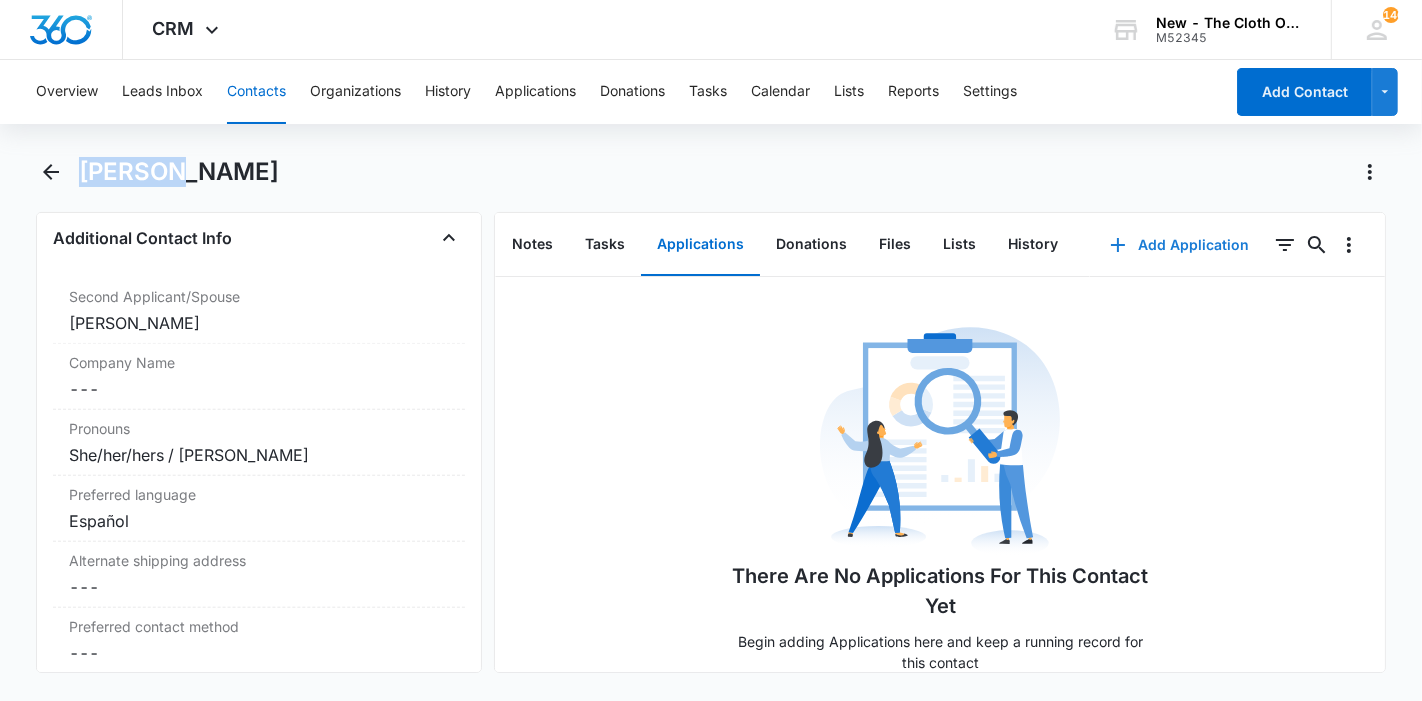 click 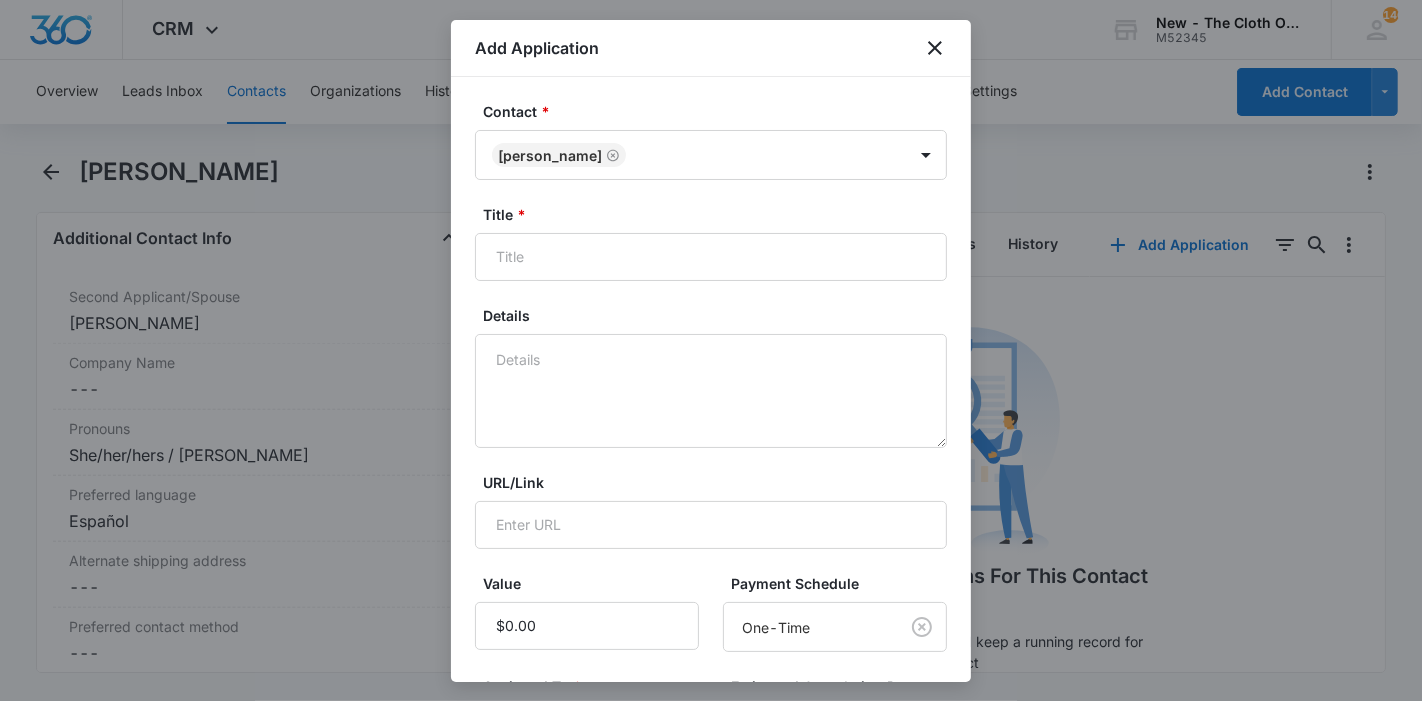 click on "Title *" at bounding box center (711, 242) 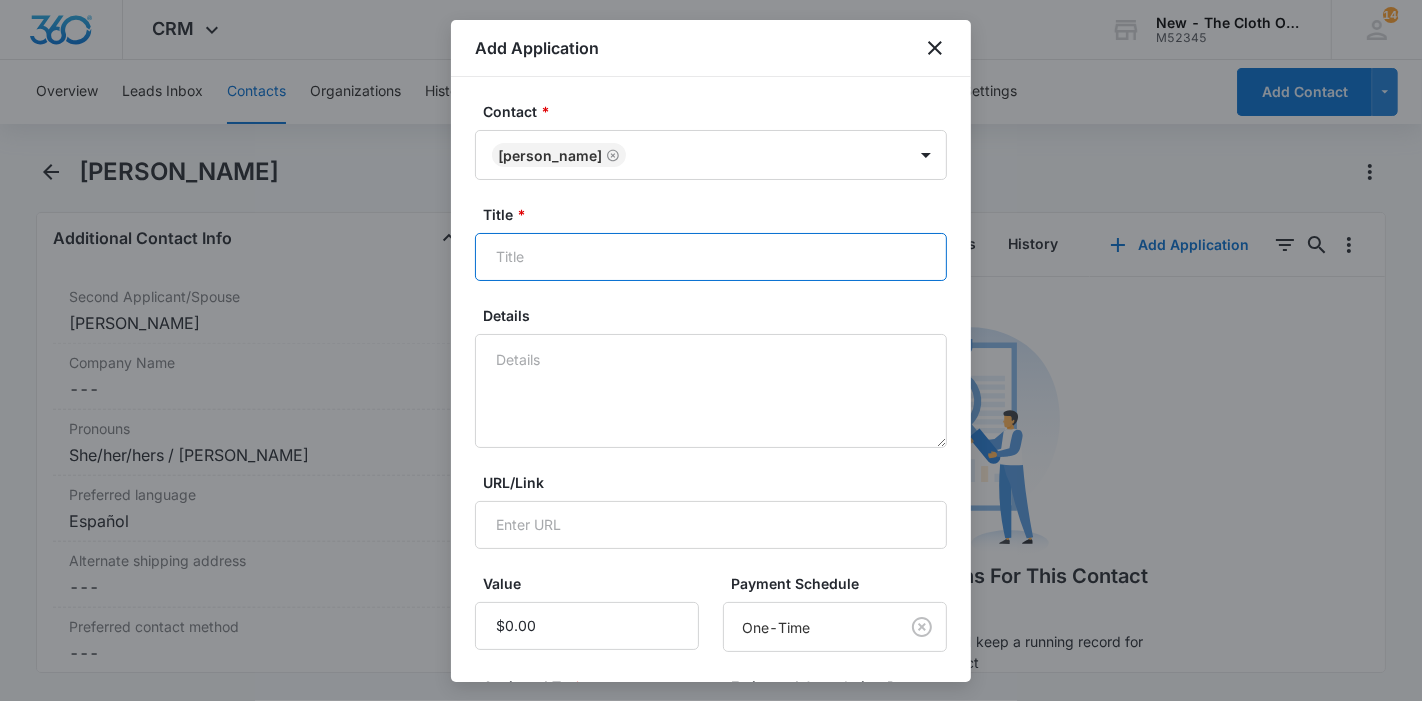 click on "Title *" at bounding box center [711, 257] 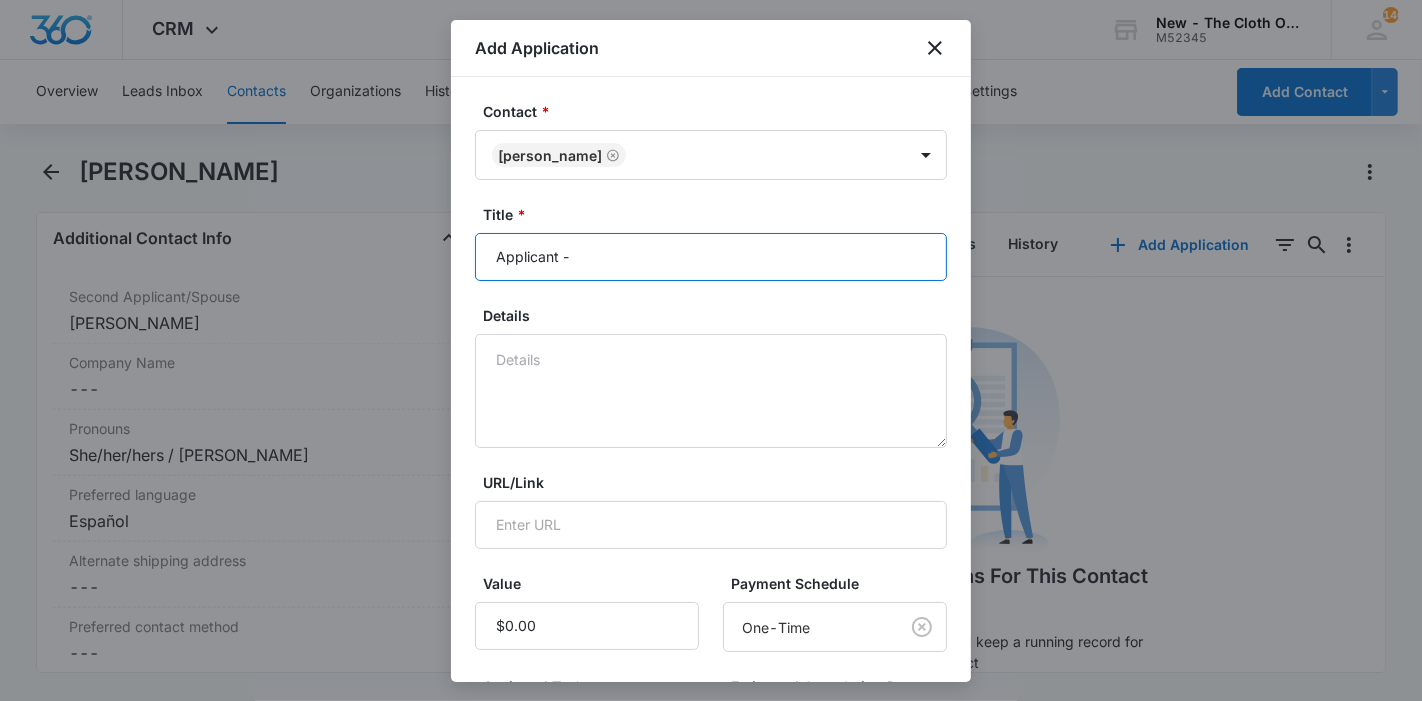 paste on "Damariz" 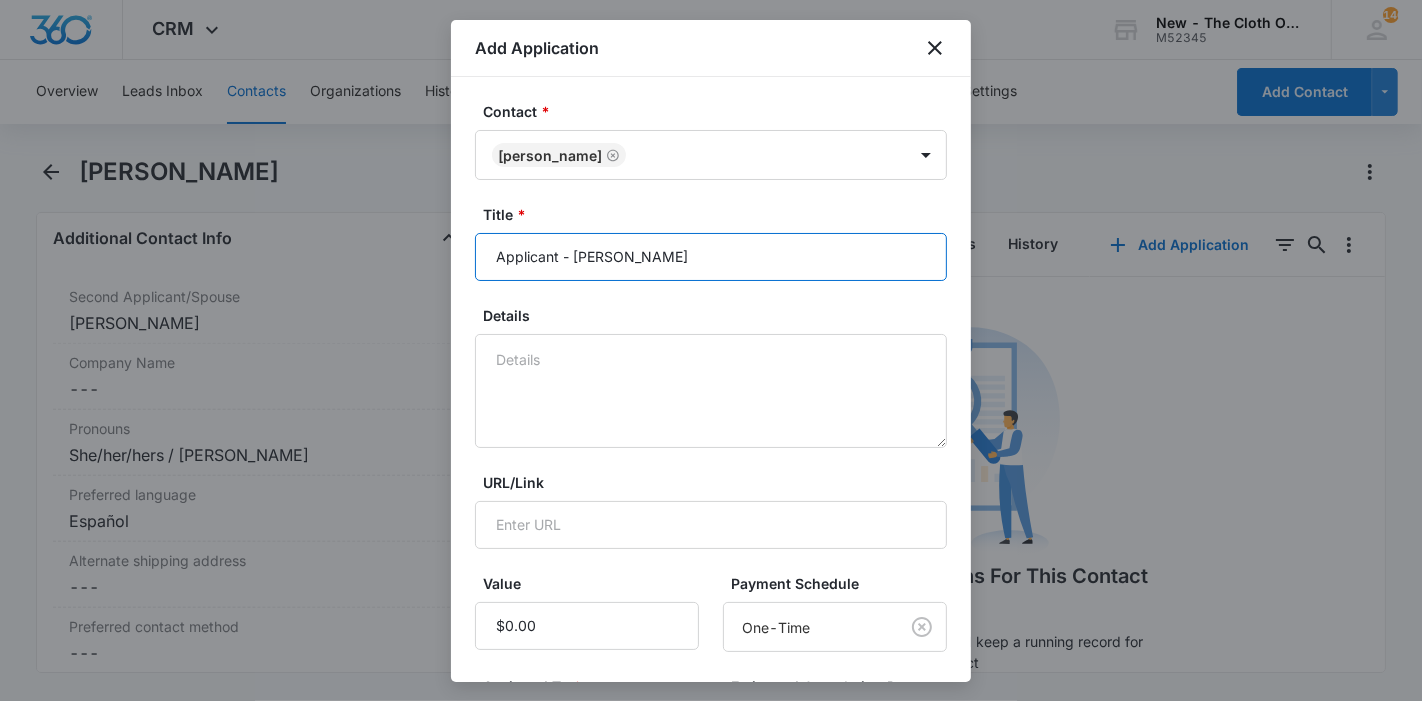 type on "Applicant - Damariz" 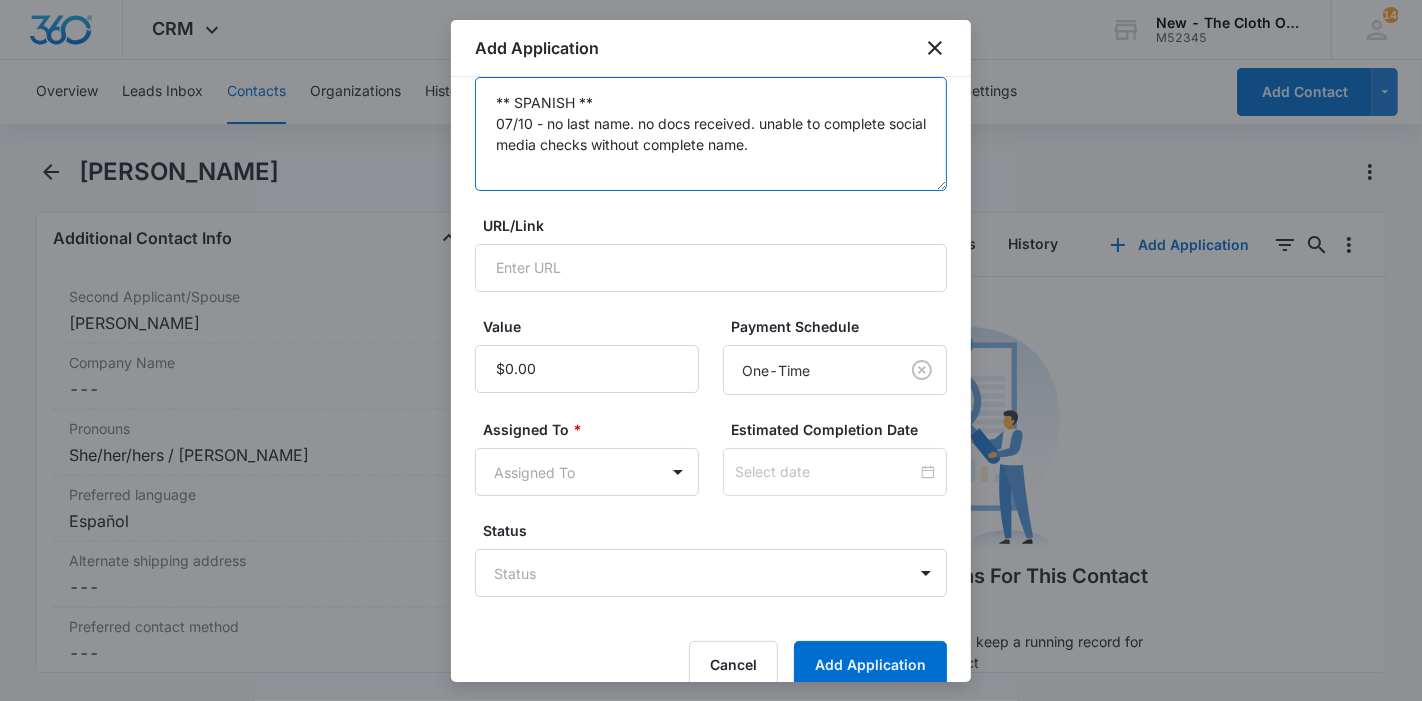 scroll, scrollTop: 285, scrollLeft: 0, axis: vertical 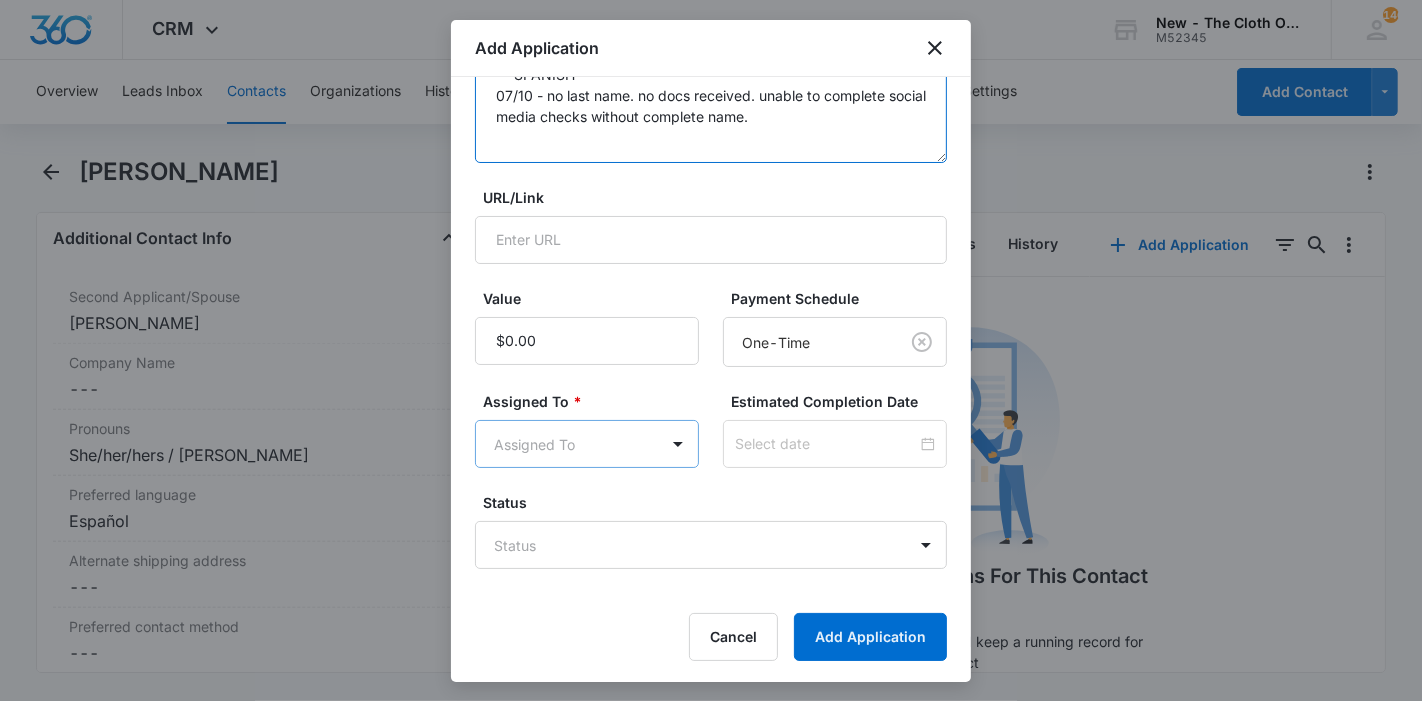 type on "** SPANISH **
07/10 - no last name. no docs received. unable to complete social media checks without complete name." 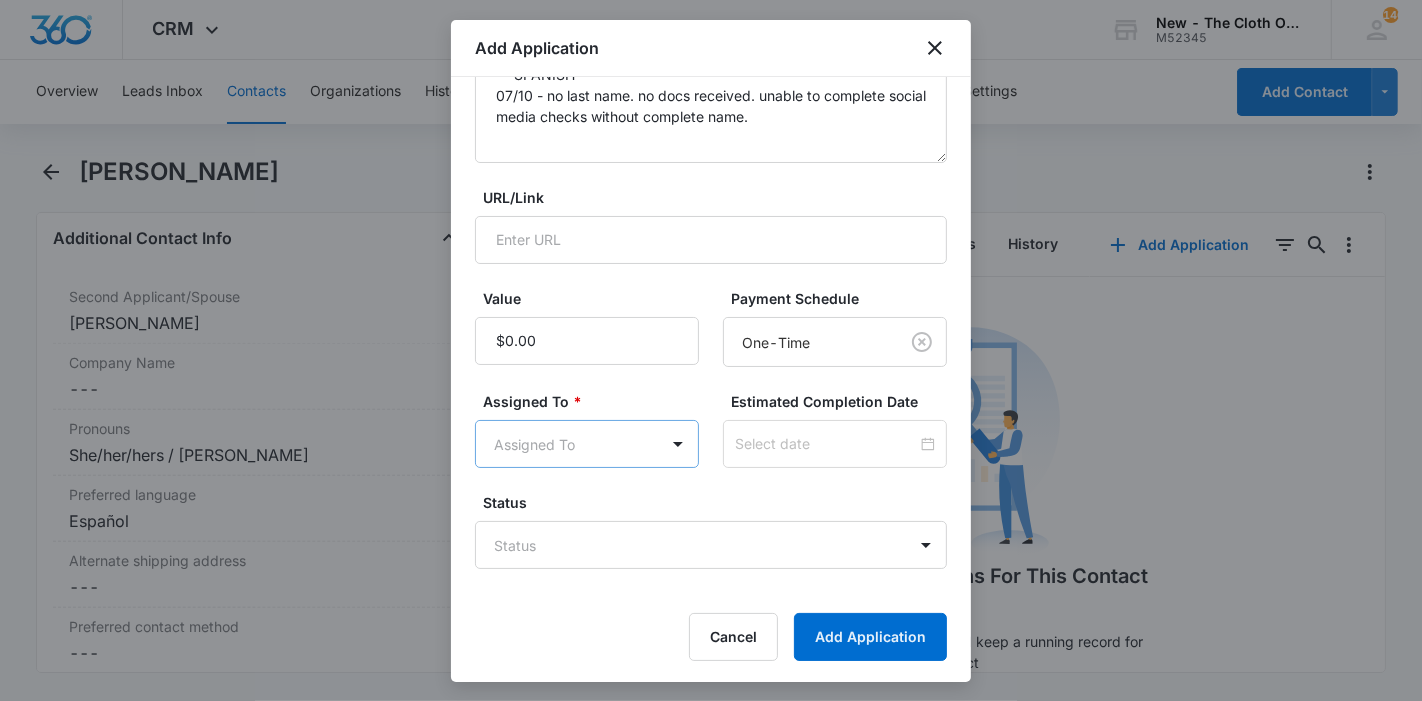 click on "CRM Apps Reputation Forms CRM Email Ads Intelligence Brand Settings New - The Cloth Option M52345 Your Accounts View All 146 KL Katie Lohr katie.WA@theclothoption.org My Profile 146 Notifications Support Logout Terms & Conditions   •   Privacy Policy Overview Leads Inbox Contacts Organizations History Applications Donations Tasks Calendar Lists Reports Settings Add Contact Damariz  Remove D Damariz  Contact Info Name Cancel Save Changes Damariz  Phone Cancel Save Changes (207) 806-3567 Email Cancel Save Changes Valvinawachapa@gmail.com Organization Cancel Save Changes --- Address Cancel Save Changes 96 Pike Street Apt 1 Biddeford Maine 04005 Details Lead Source Cancel Save Changes Application - Updated Contact Type Cancel Save Changes Applicant Contact Status Cancel Save Changes Application in process Assigned To Cancel Save Changes Applications Team Tags Cancel Save Changes --- Next Contact Date Cancel Save Changes --- Color Tag Current Color: Cancel Save Changes Payments ID ID 16861 Created Cancel Juan" at bounding box center [711, 350] 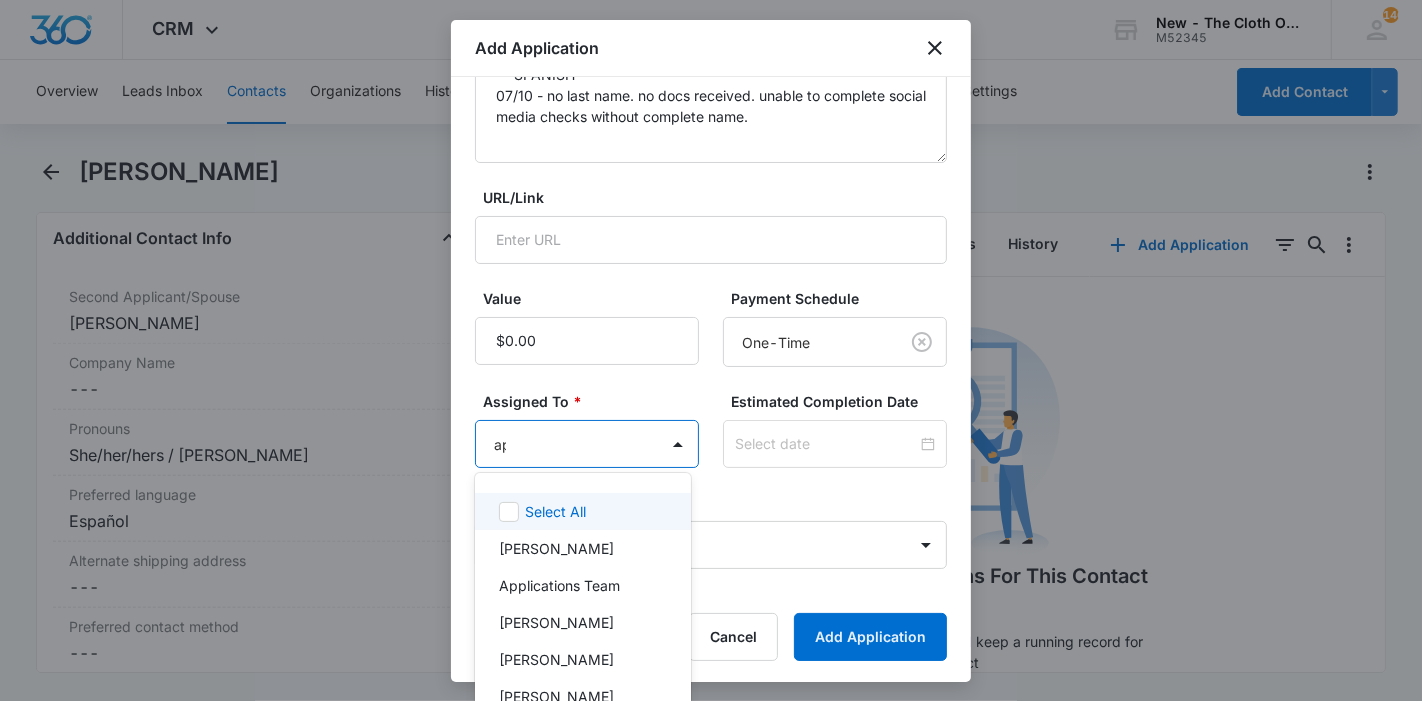 type on "app" 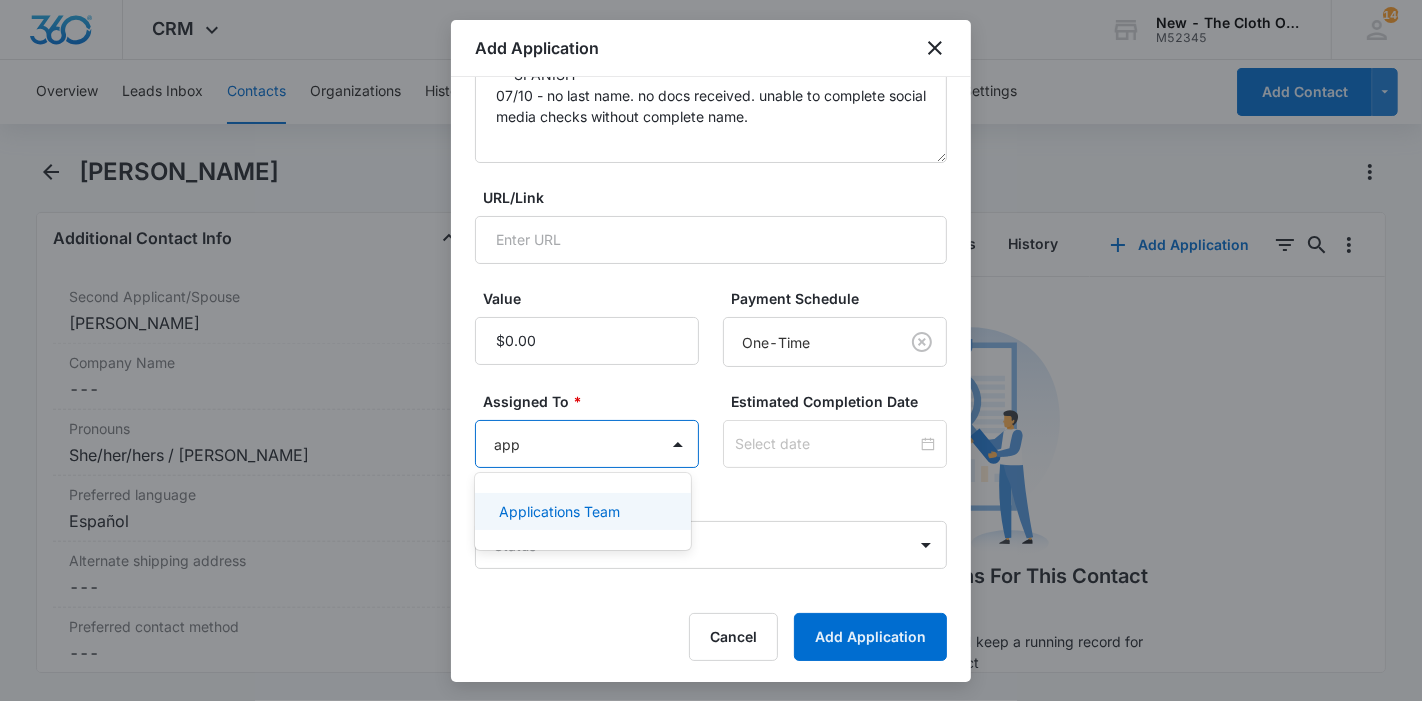 click on "Applications Team" at bounding box center [559, 511] 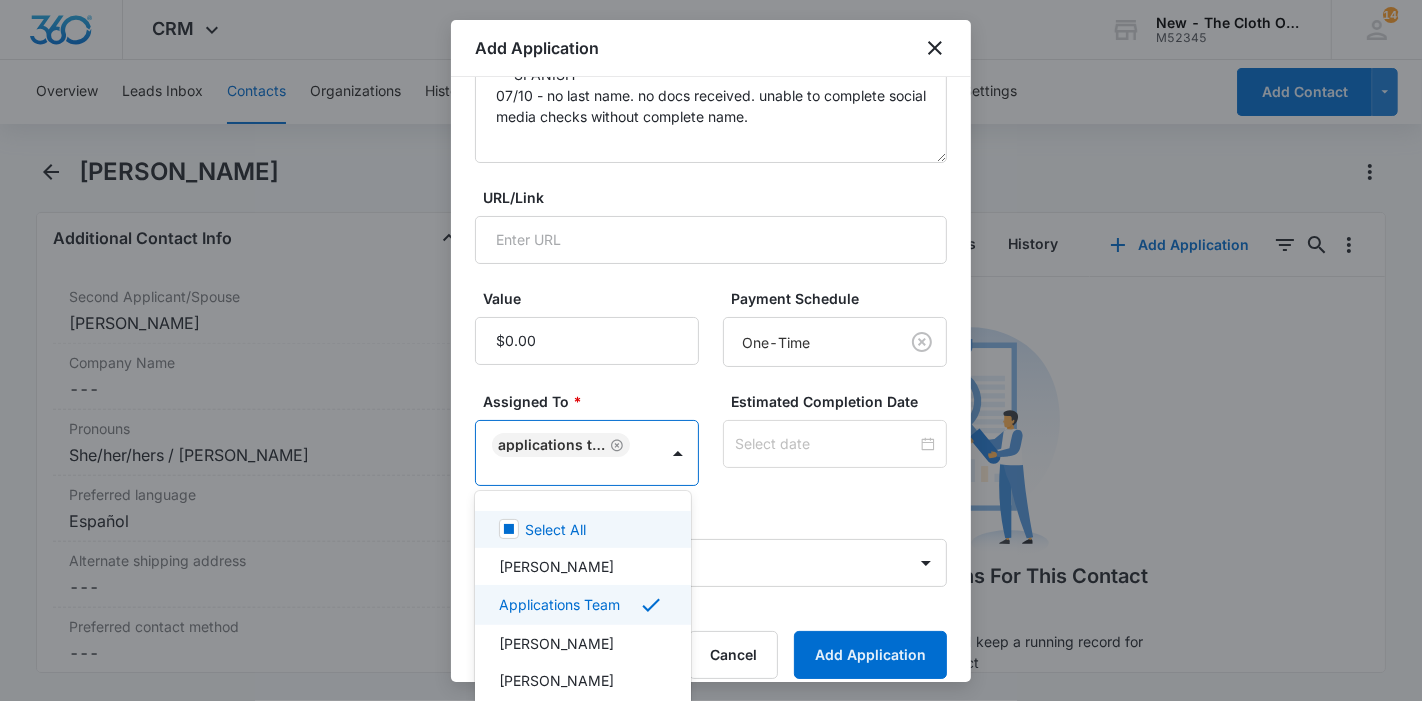 click at bounding box center (711, 350) 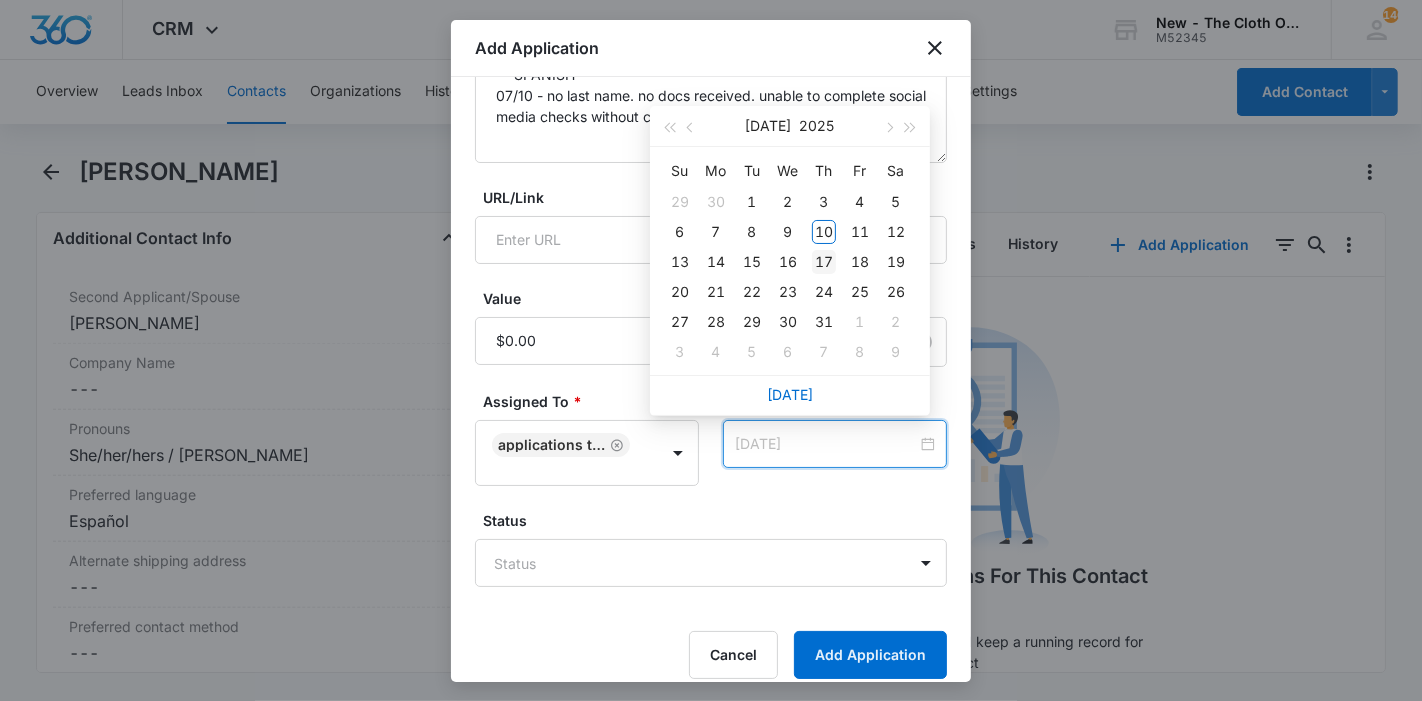 click on "17" at bounding box center [824, 262] 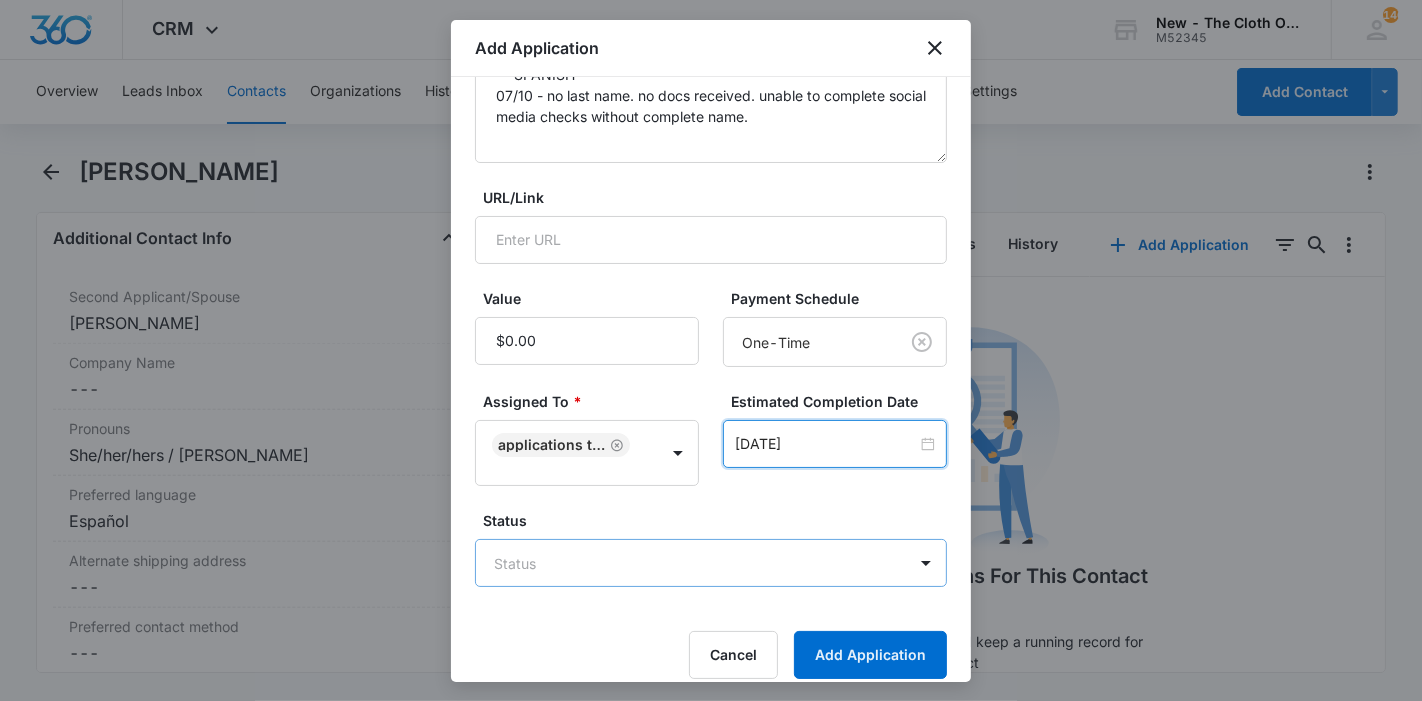 click on "CRM Apps Reputation Forms CRM Email Ads Intelligence Brand Settings New - The Cloth Option M52345 Your Accounts View All 146 KL Katie Lohr katie.WA@theclothoption.org My Profile 146 Notifications Support Logout Terms & Conditions   •   Privacy Policy Overview Leads Inbox Contacts Organizations History Applications Donations Tasks Calendar Lists Reports Settings Add Contact Damariz  Remove D Damariz  Contact Info Name Cancel Save Changes Damariz  Phone Cancel Save Changes (207) 806-3567 Email Cancel Save Changes Valvinawachapa@gmail.com Organization Cancel Save Changes --- Address Cancel Save Changes 96 Pike Street Apt 1 Biddeford Maine 04005 Details Lead Source Cancel Save Changes Application - Updated Contact Type Cancel Save Changes Applicant Contact Status Cancel Save Changes Application in process Assigned To Cancel Save Changes Applications Team Tags Cancel Save Changes --- Next Contact Date Cancel Save Changes --- Color Tag Current Color: Cancel Save Changes Payments ID ID 16861 Created Cancel Juan" at bounding box center [711, 350] 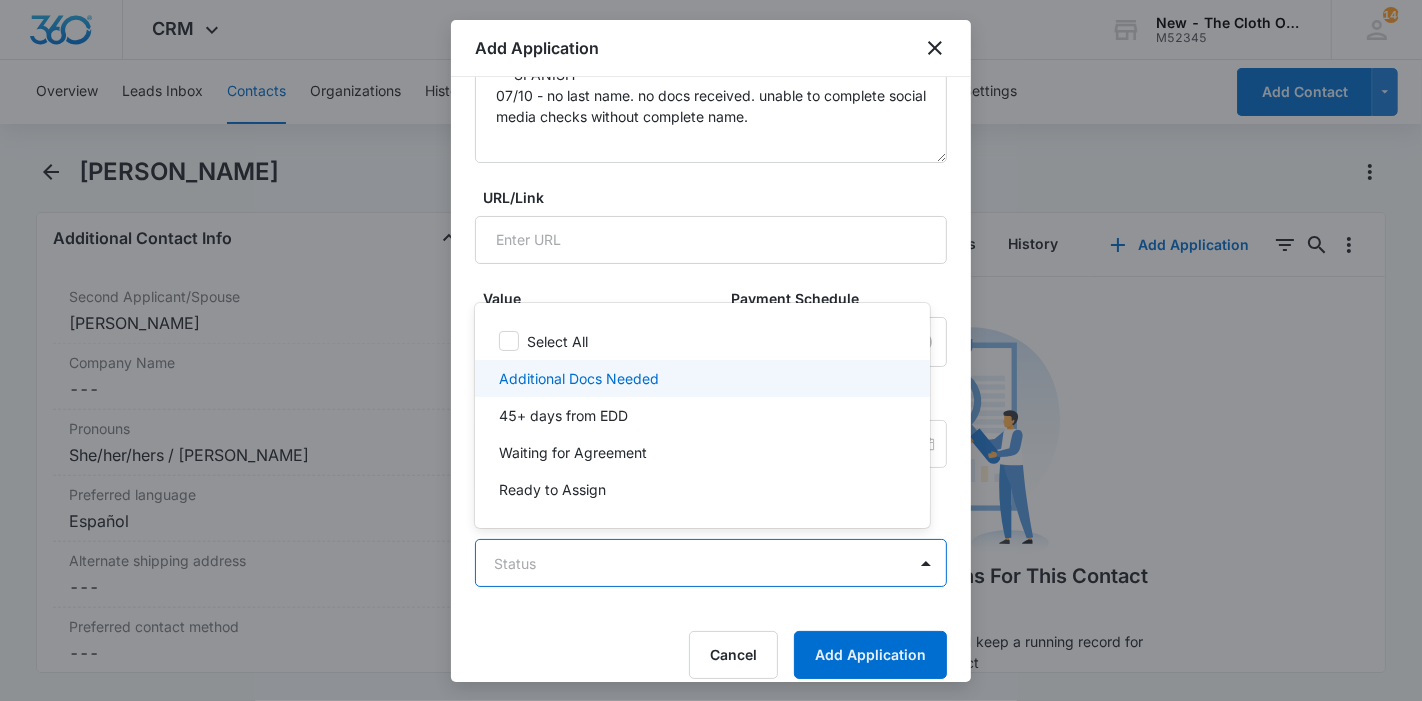 click on "Additional Docs Needed" at bounding box center (579, 378) 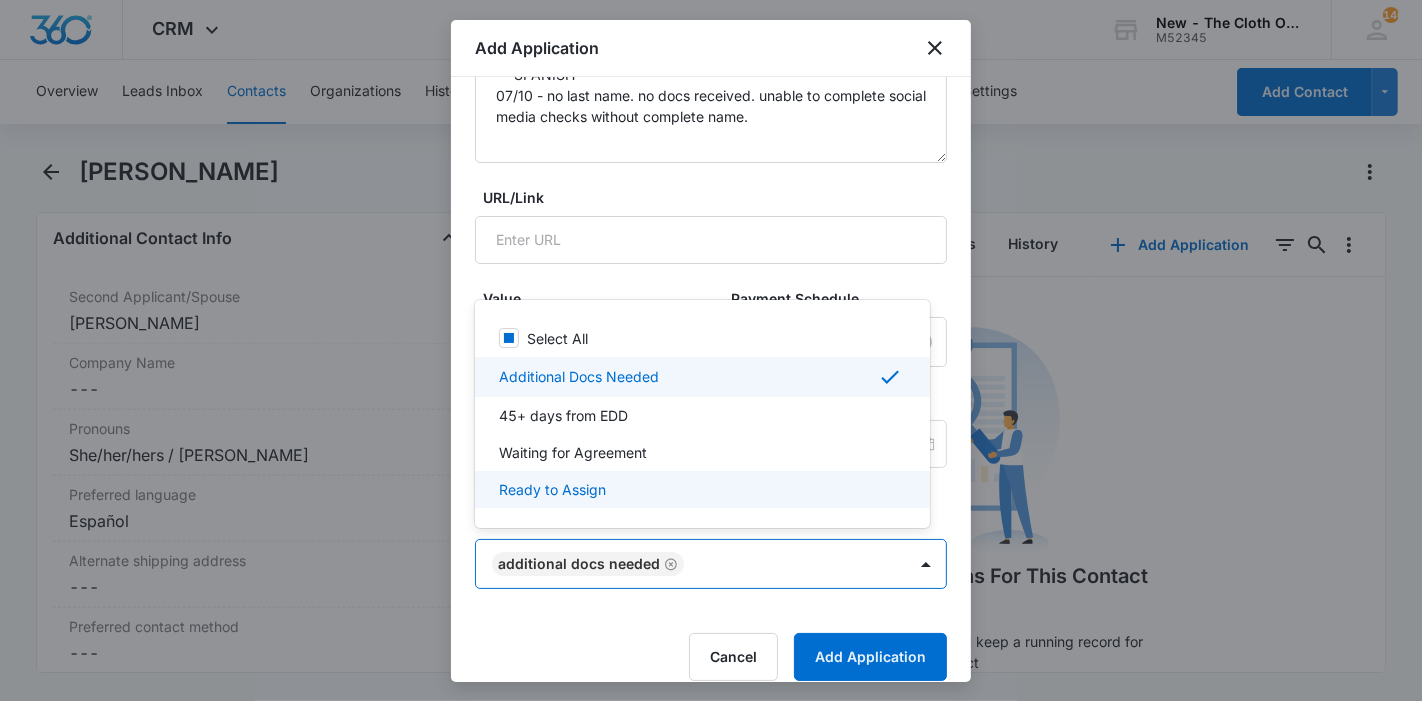 click at bounding box center [711, 350] 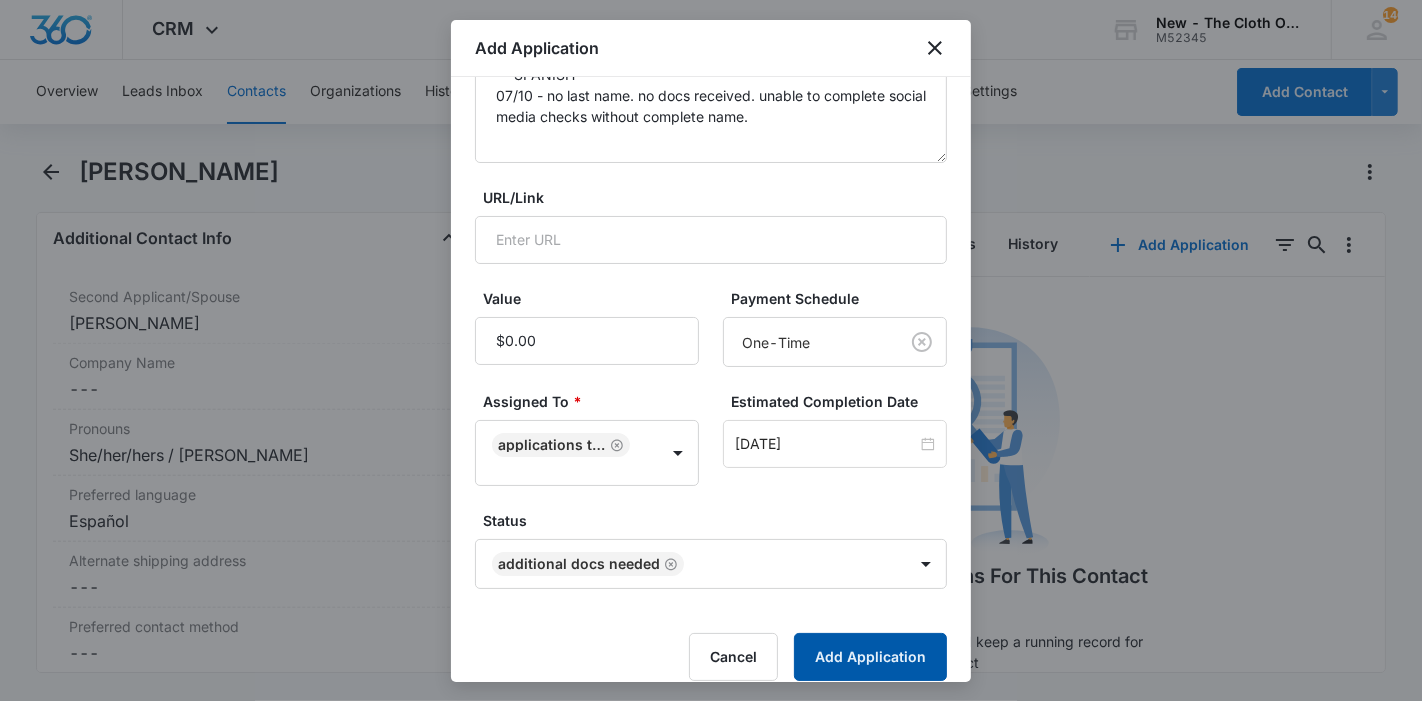 click on "Add Application" at bounding box center (870, 657) 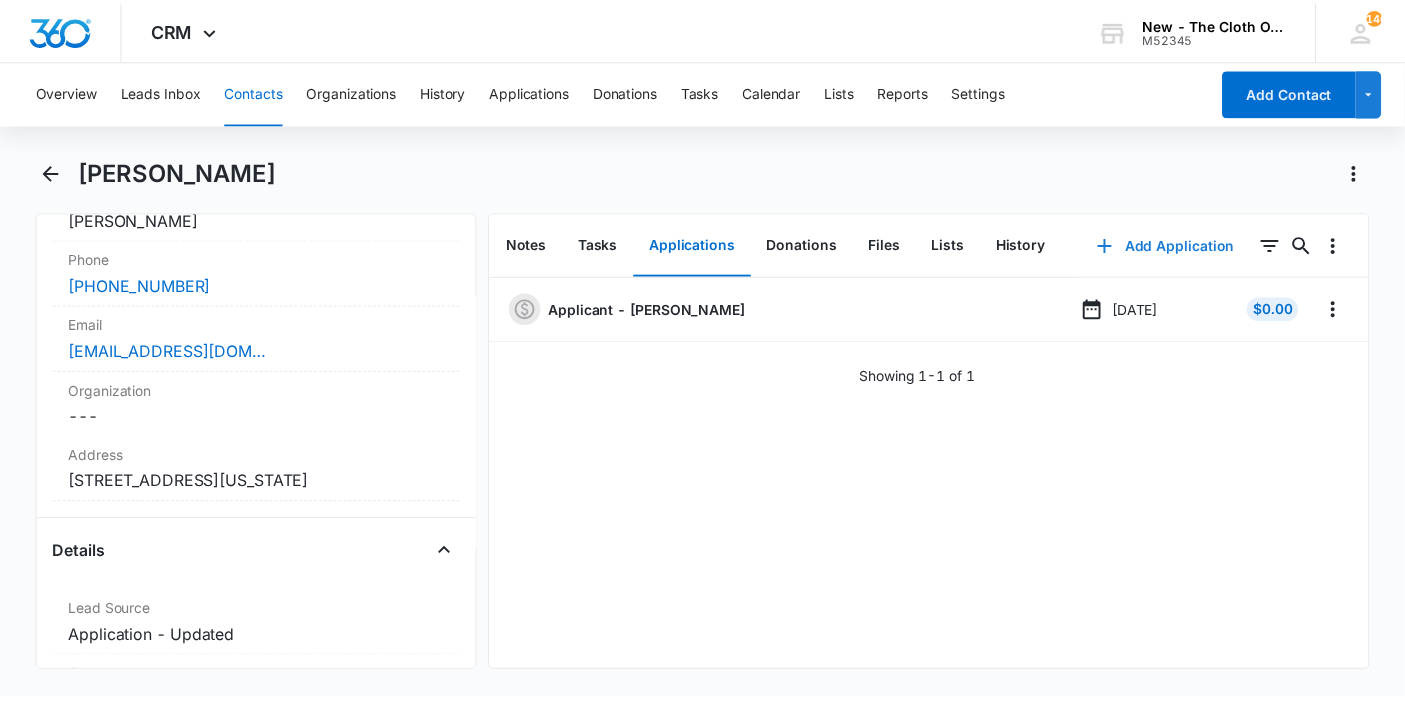 scroll, scrollTop: 420, scrollLeft: 0, axis: vertical 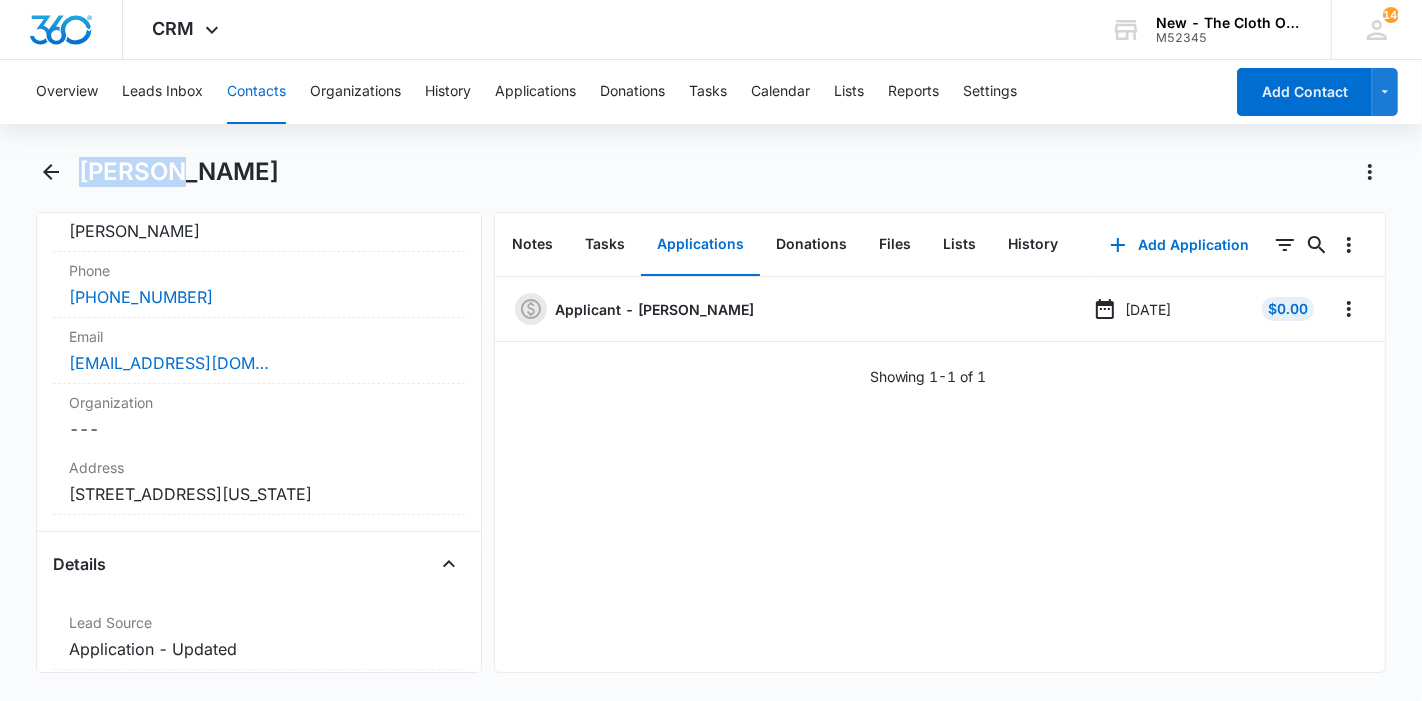 drag, startPoint x: 171, startPoint y: 181, endPoint x: 85, endPoint y: 178, distance: 86.05231 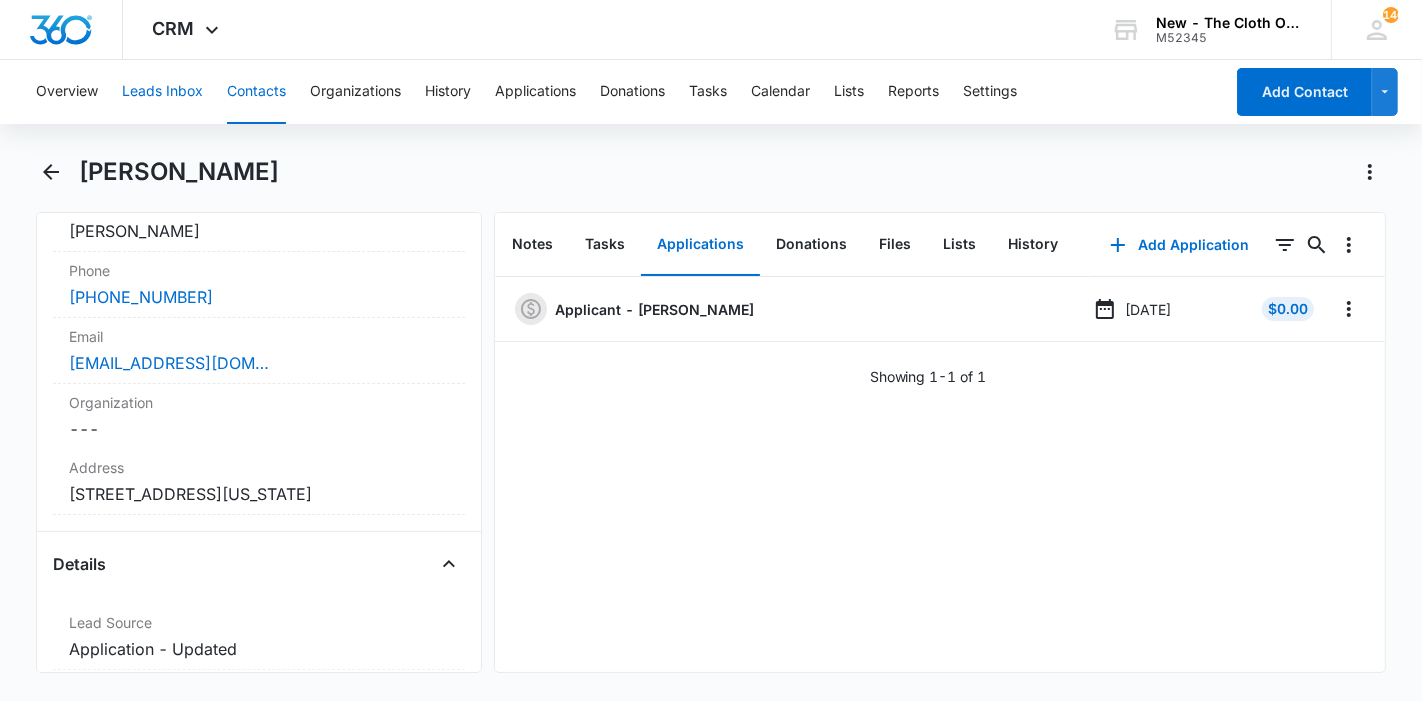 click on "Leads Inbox" at bounding box center [162, 92] 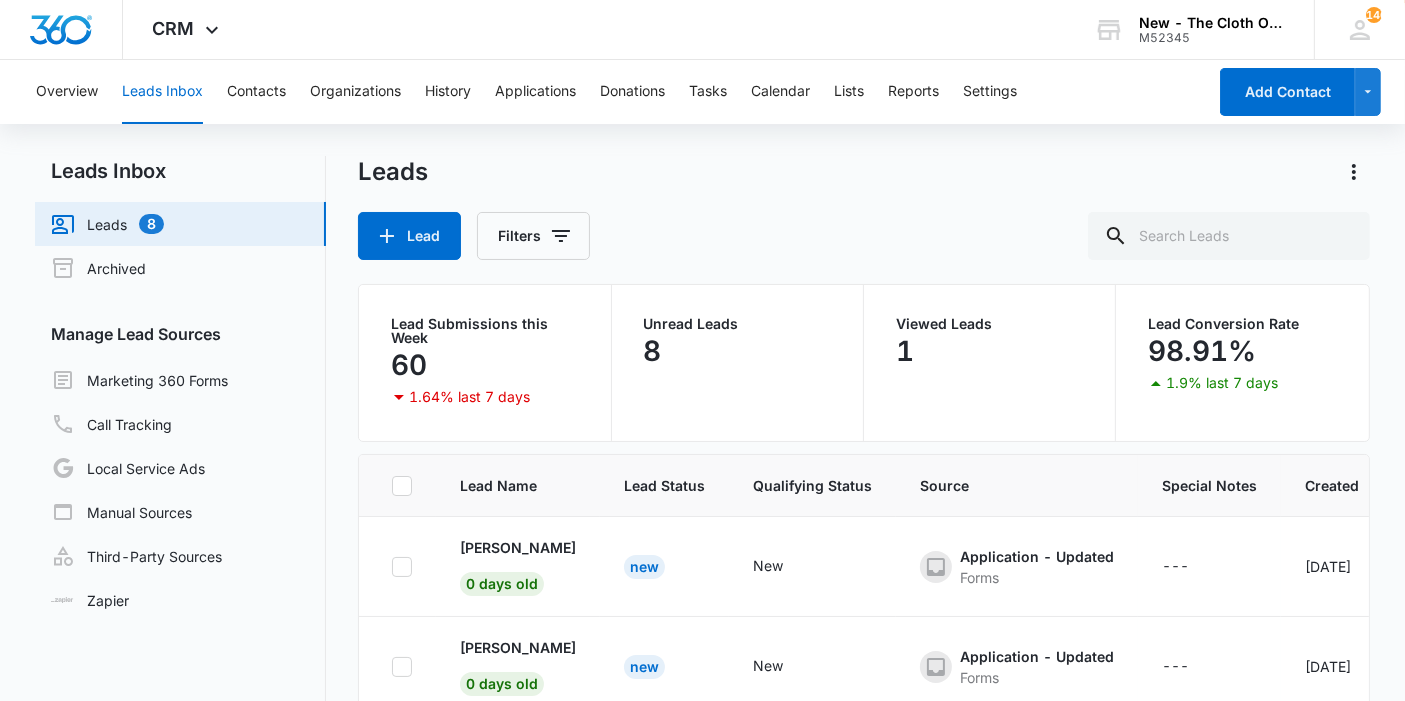 scroll, scrollTop: 630, scrollLeft: 0, axis: vertical 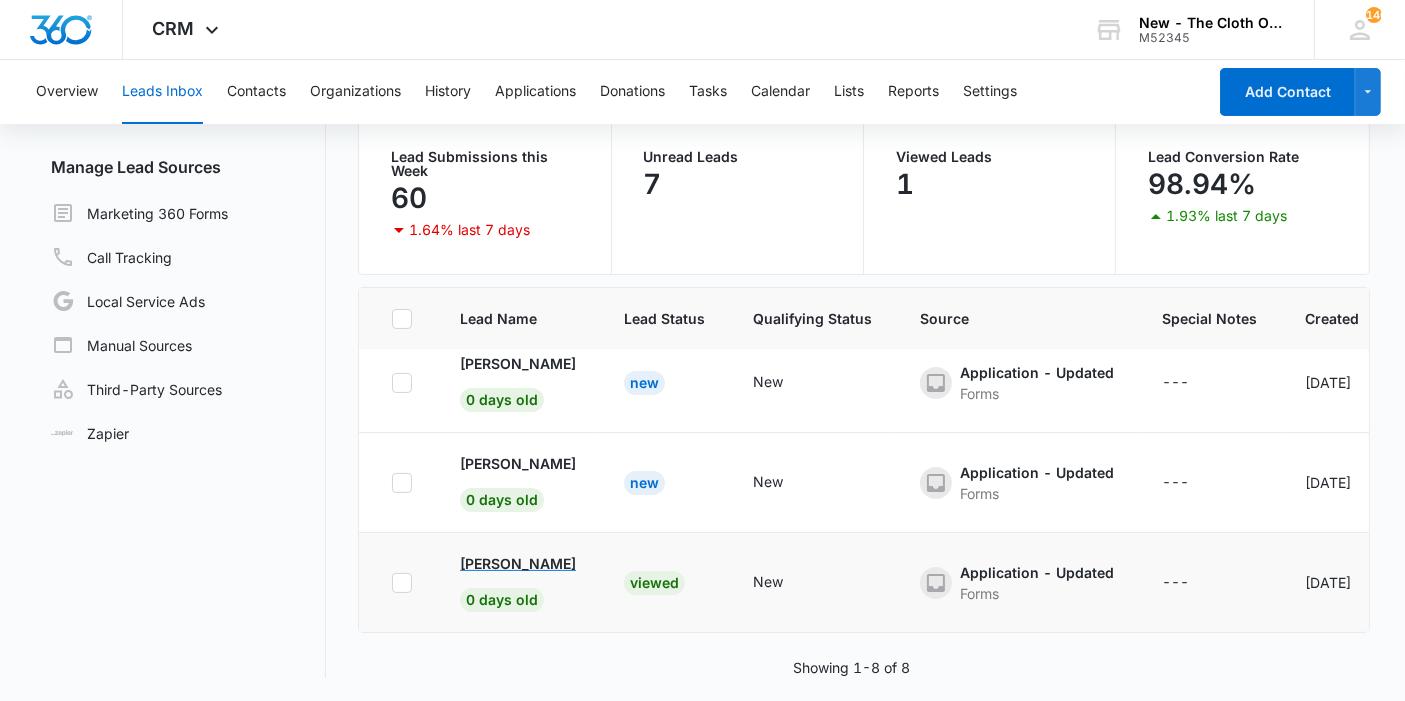 click on "[PERSON_NAME]" at bounding box center [518, 563] 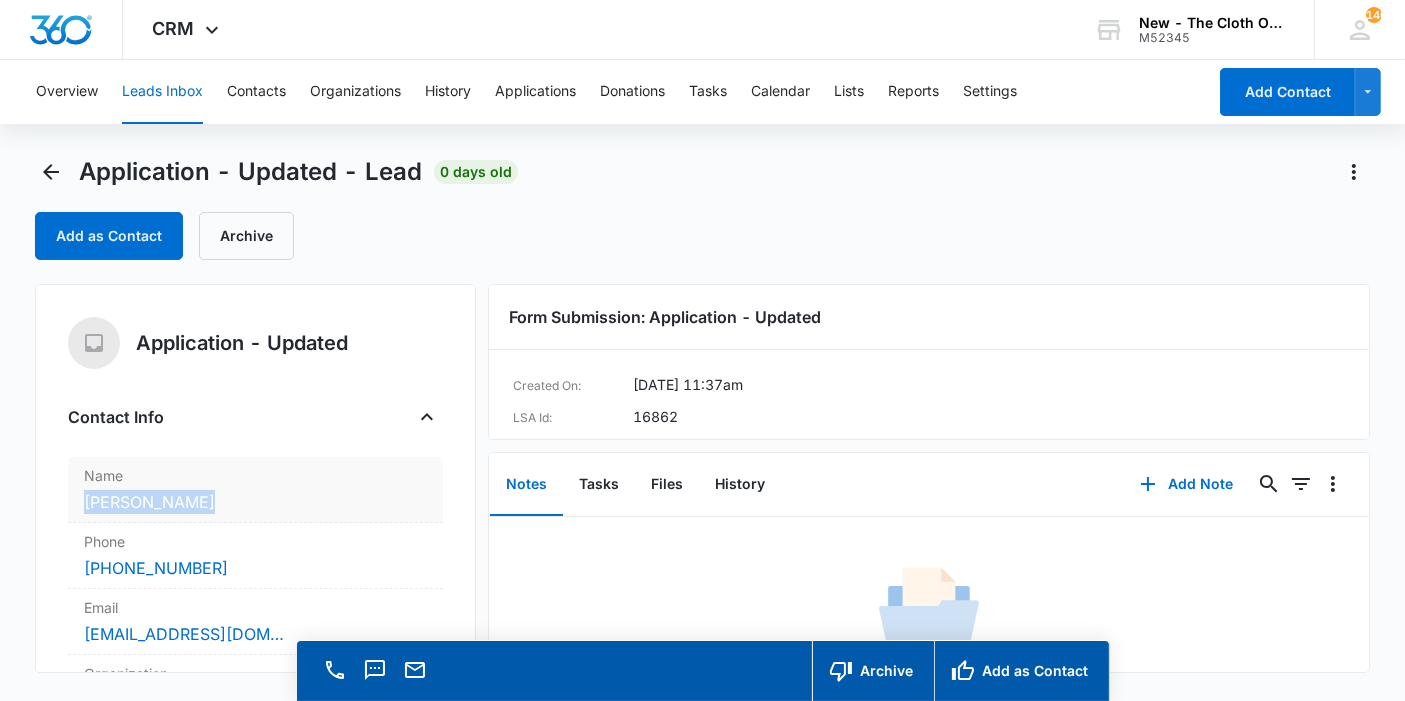 copy on "[PERSON_NAME]" 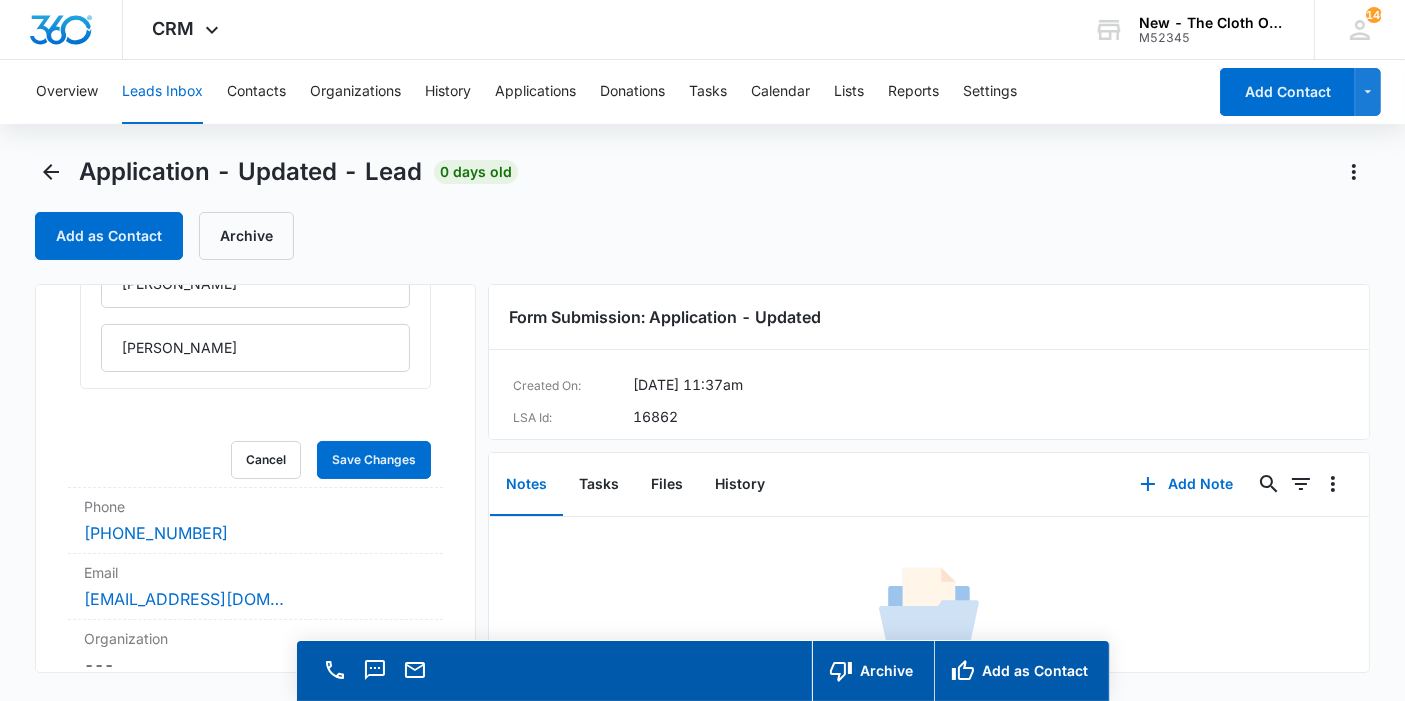 scroll, scrollTop: 261, scrollLeft: 0, axis: vertical 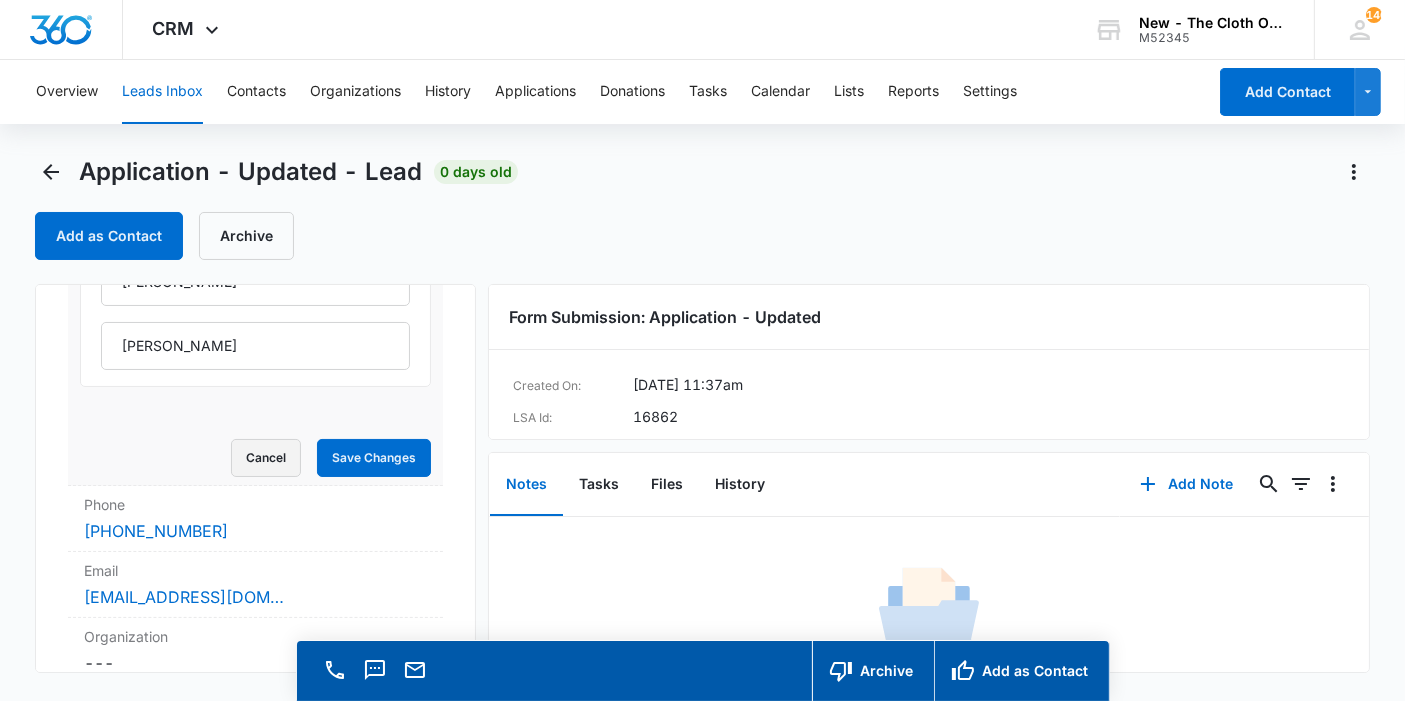 click on "Cancel" at bounding box center (266, 458) 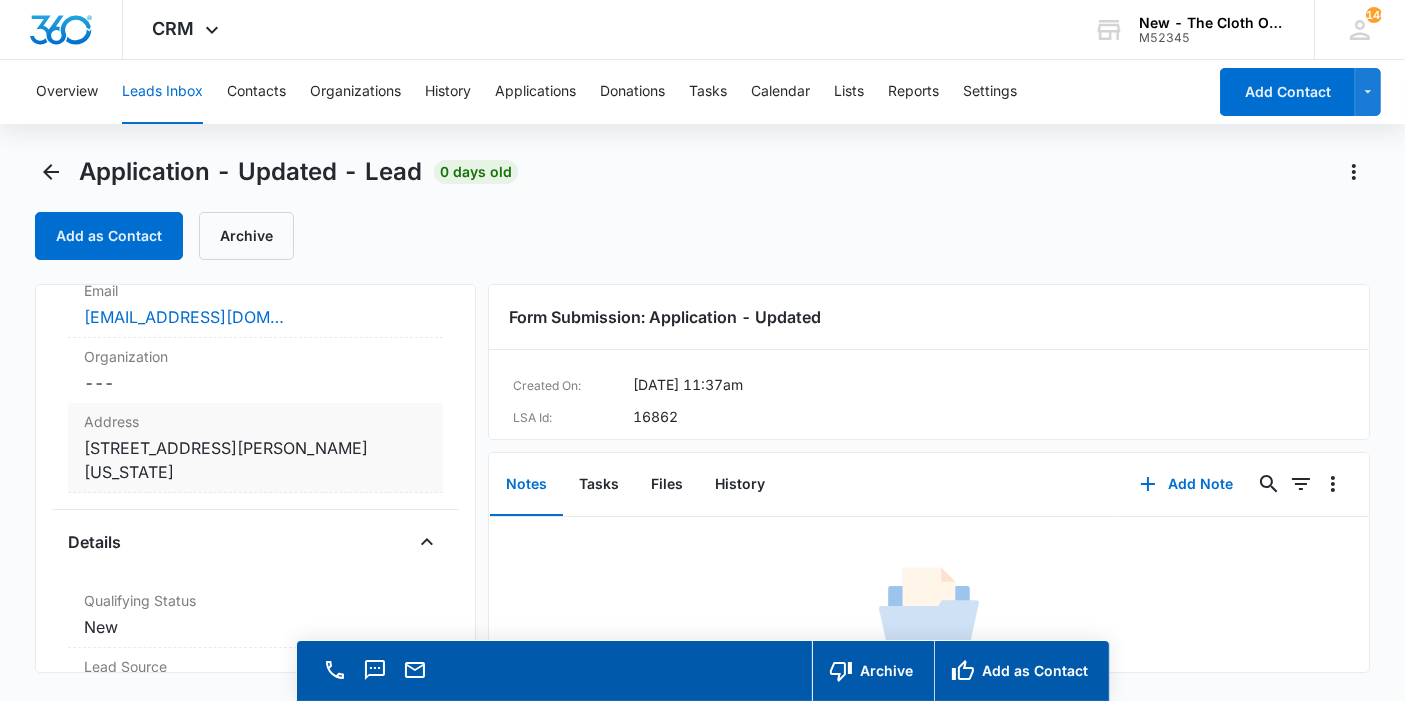 scroll, scrollTop: 339, scrollLeft: 0, axis: vertical 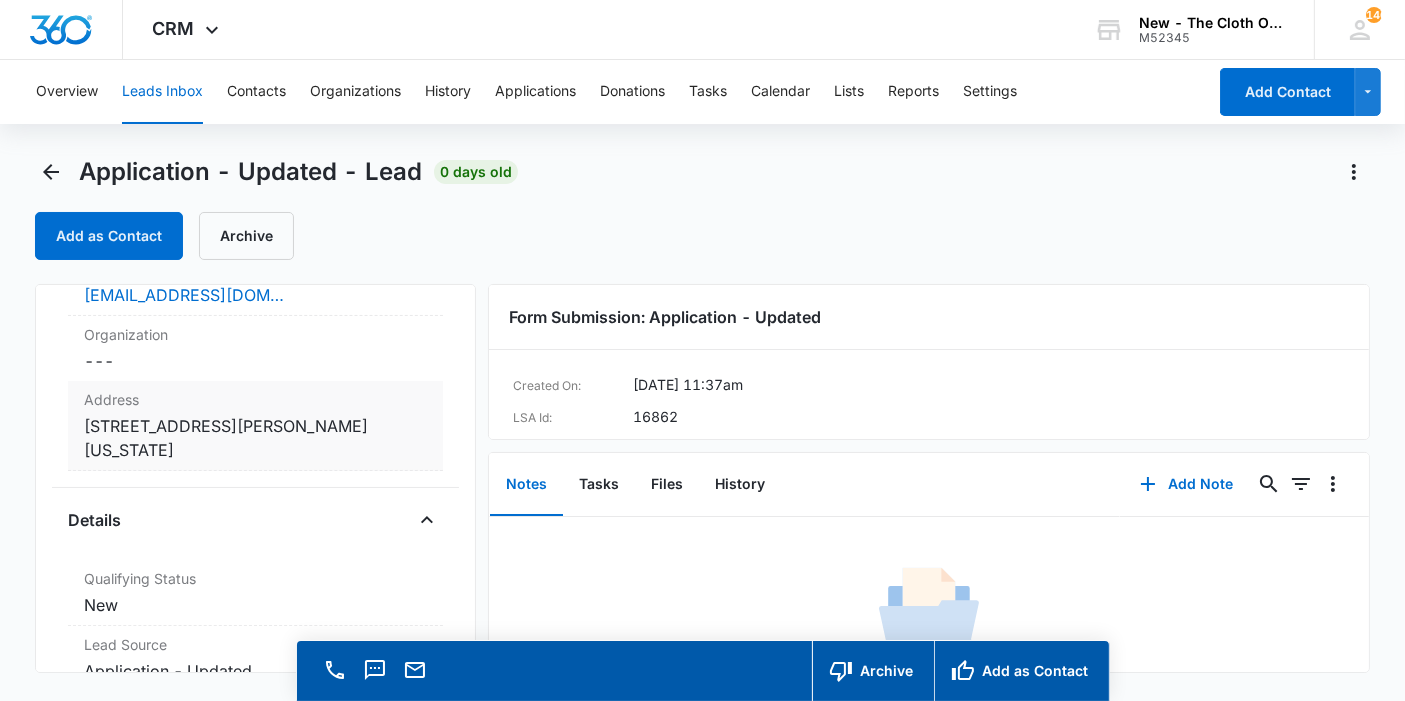 click on "Cancel Save Changes 160 McMakin St Summerville South Carolina 29483 USA" at bounding box center (255, 438) 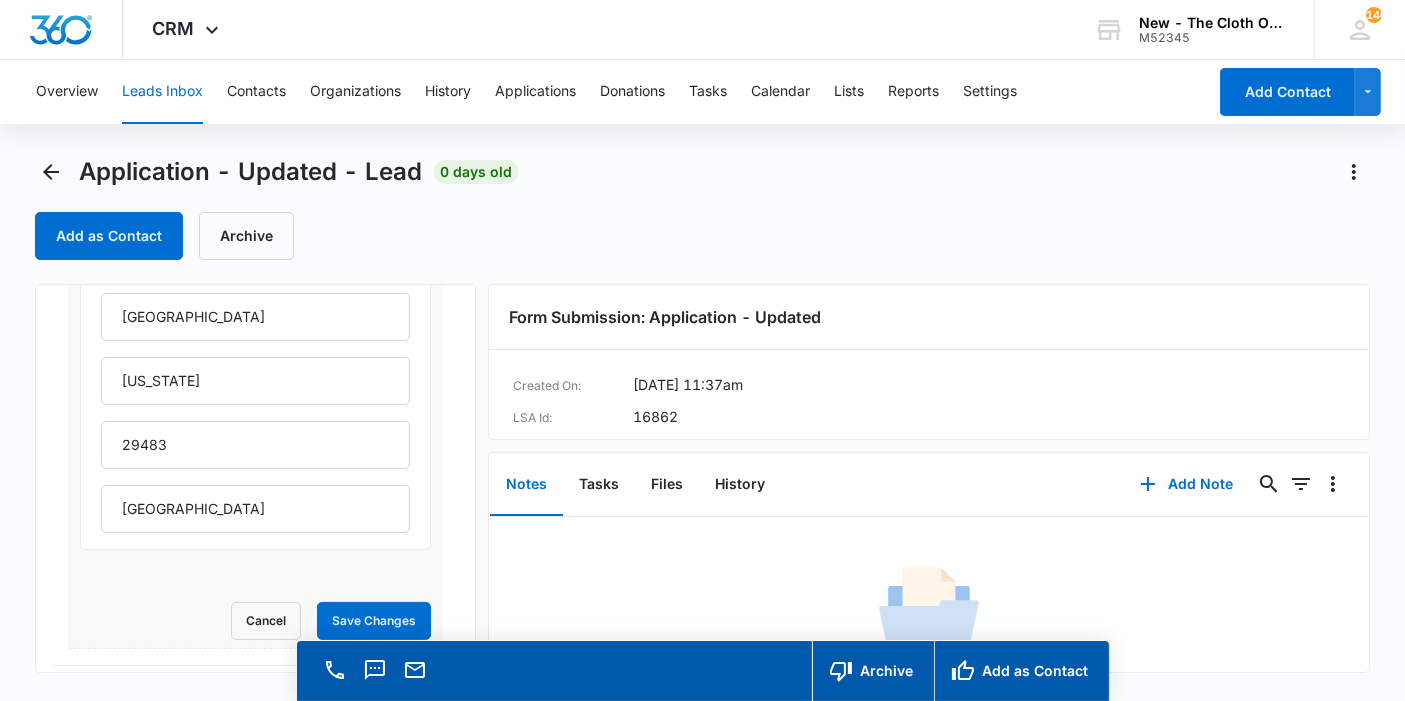 scroll, scrollTop: 617, scrollLeft: 0, axis: vertical 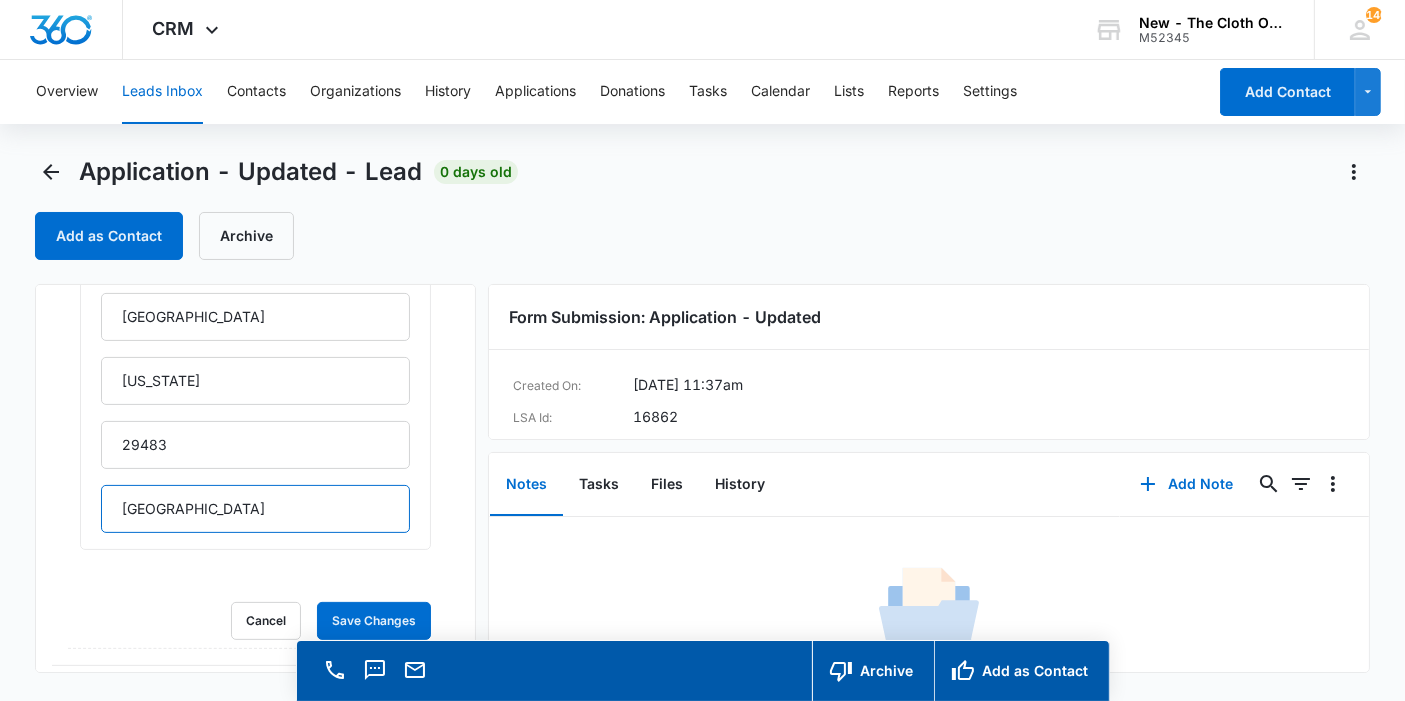 drag, startPoint x: 209, startPoint y: 501, endPoint x: 0, endPoint y: 495, distance: 209.0861 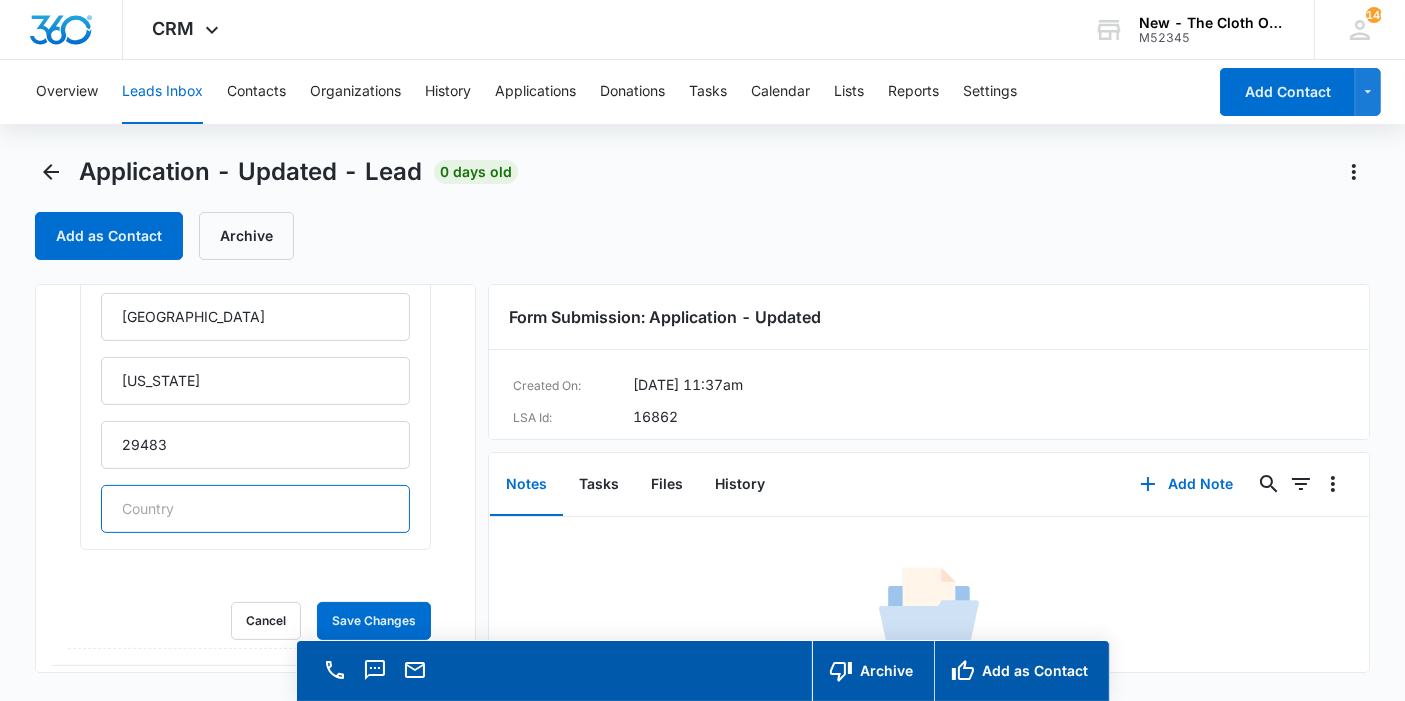 type 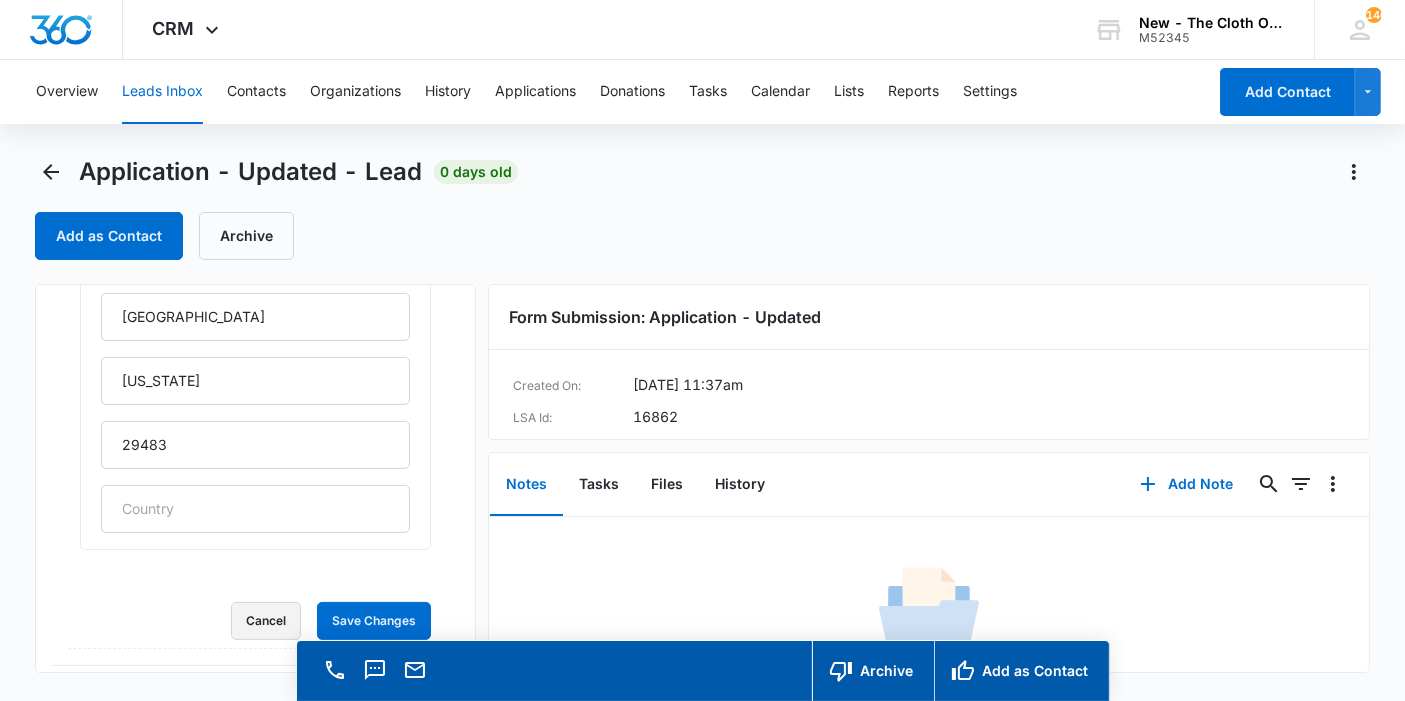 type 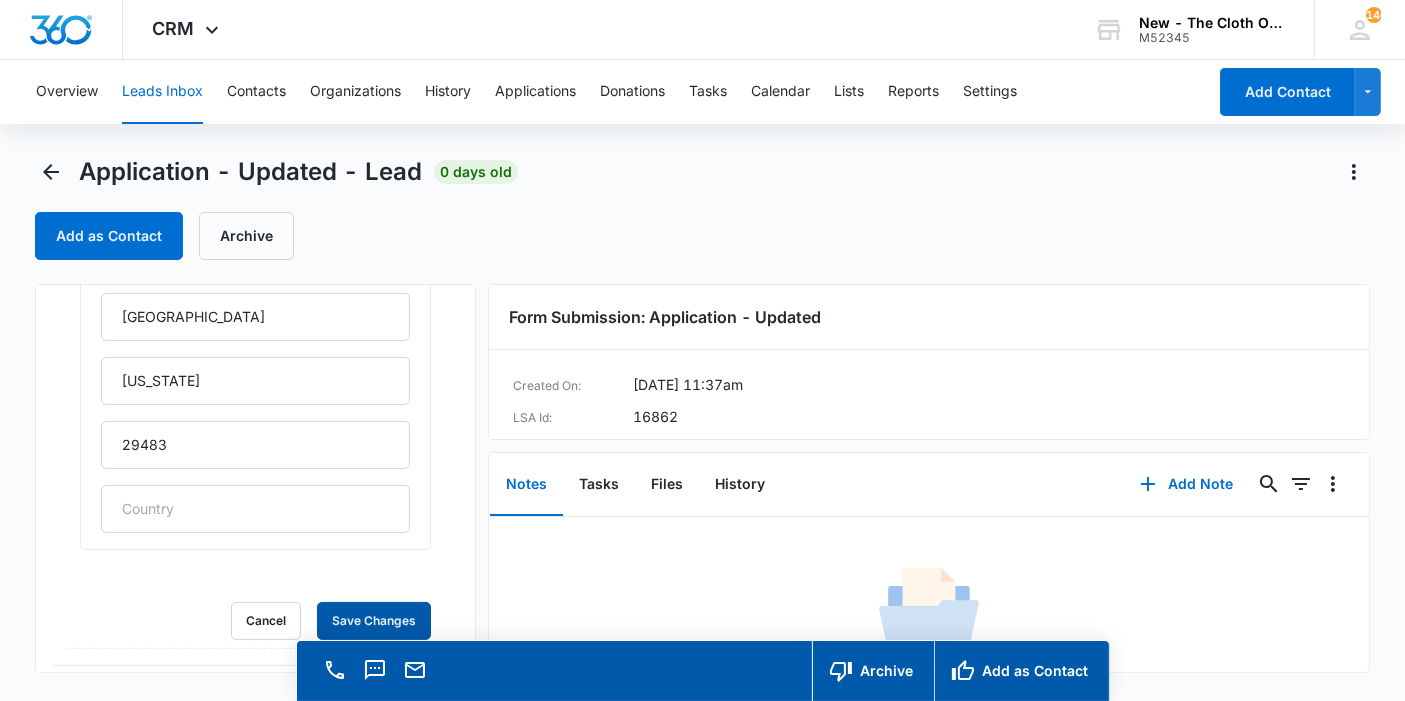 type 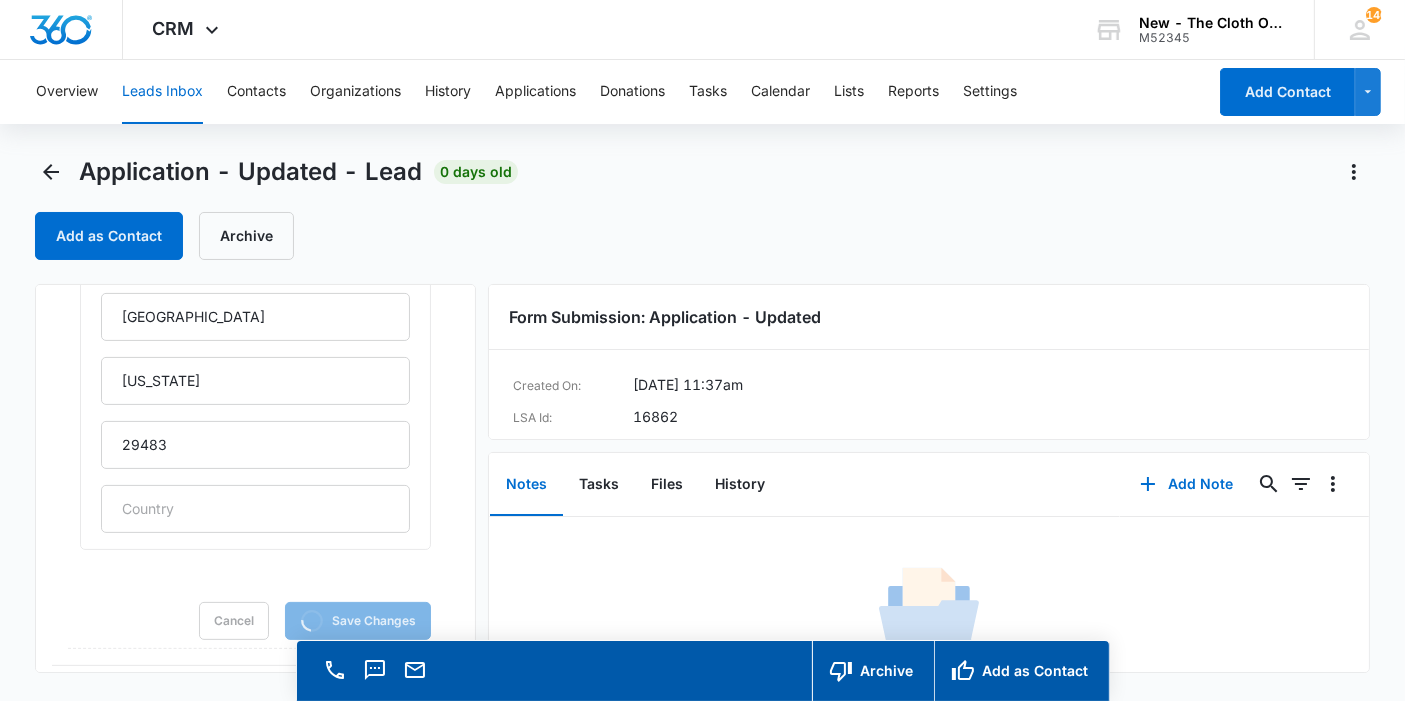 scroll, scrollTop: 56, scrollLeft: 0, axis: vertical 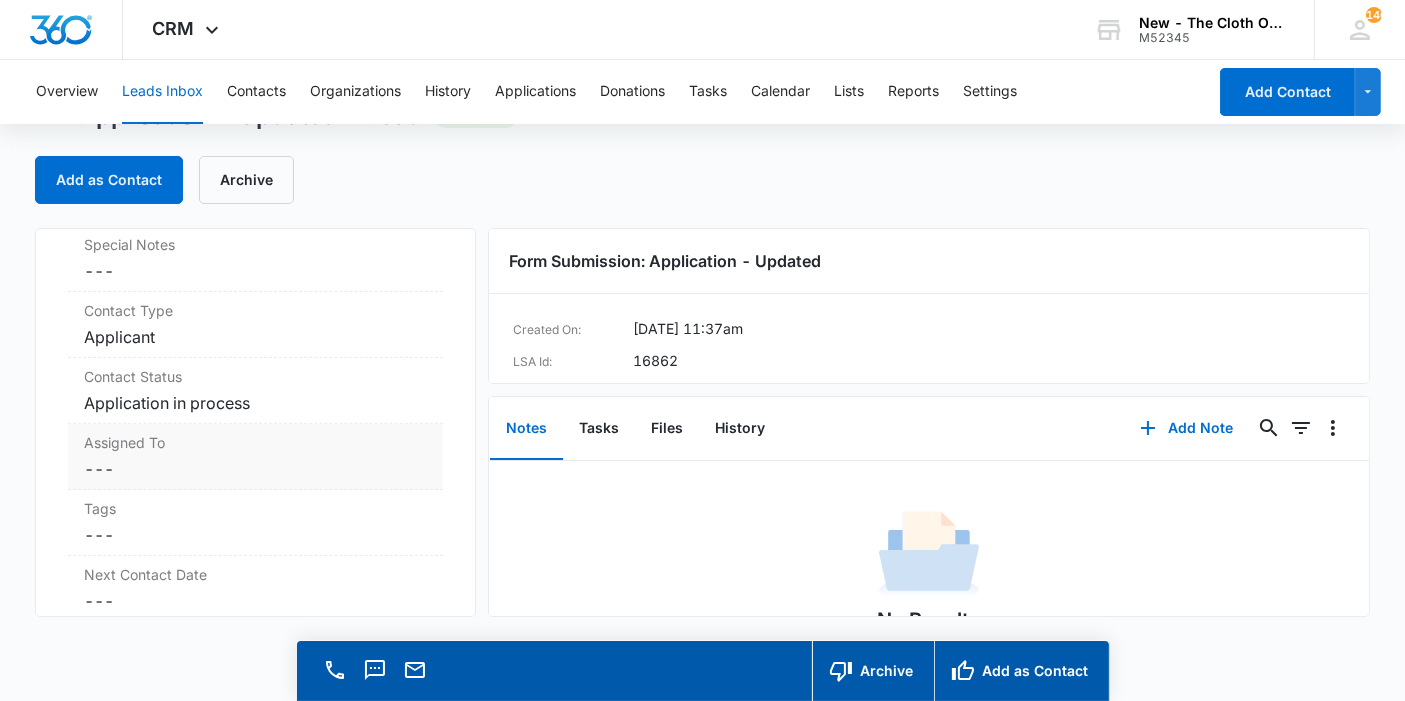 click on "Cancel Save Changes ---" at bounding box center (255, 469) 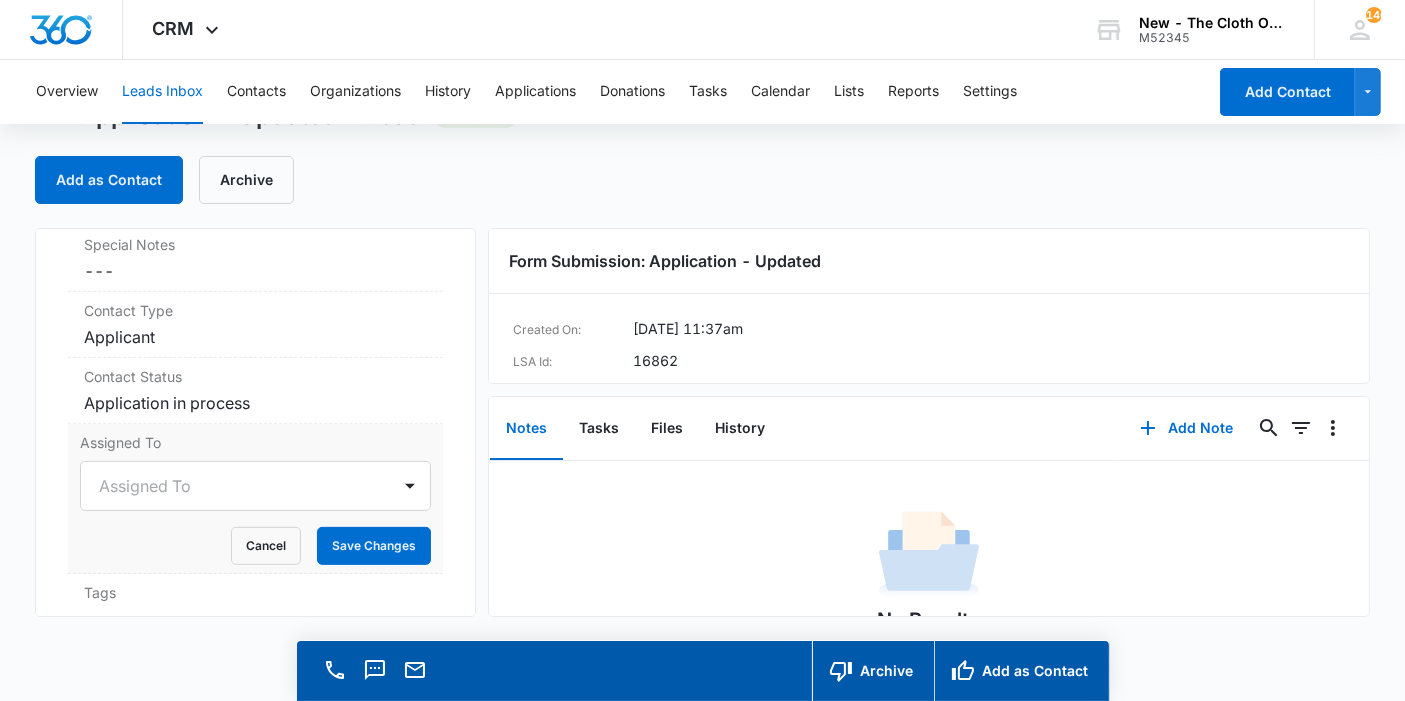 click on "Assigned To" at bounding box center [235, 486] 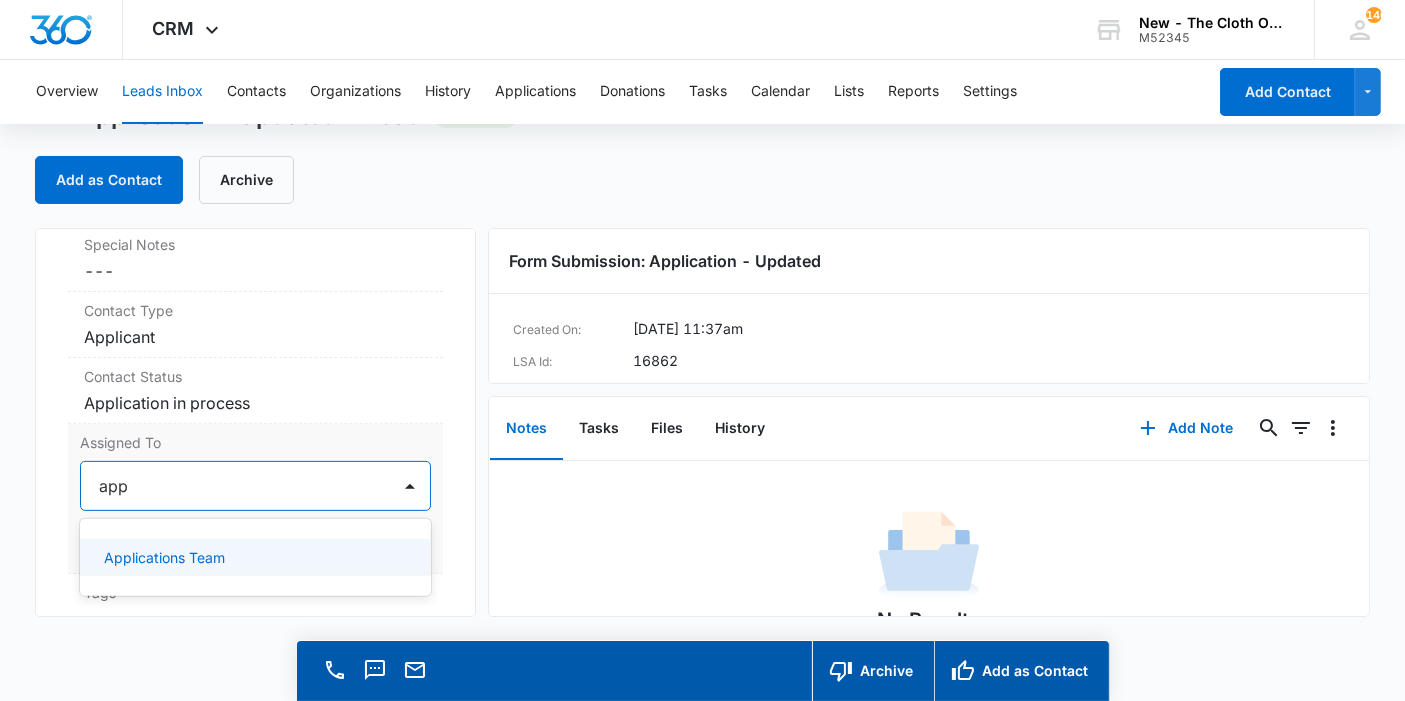 type on "appl" 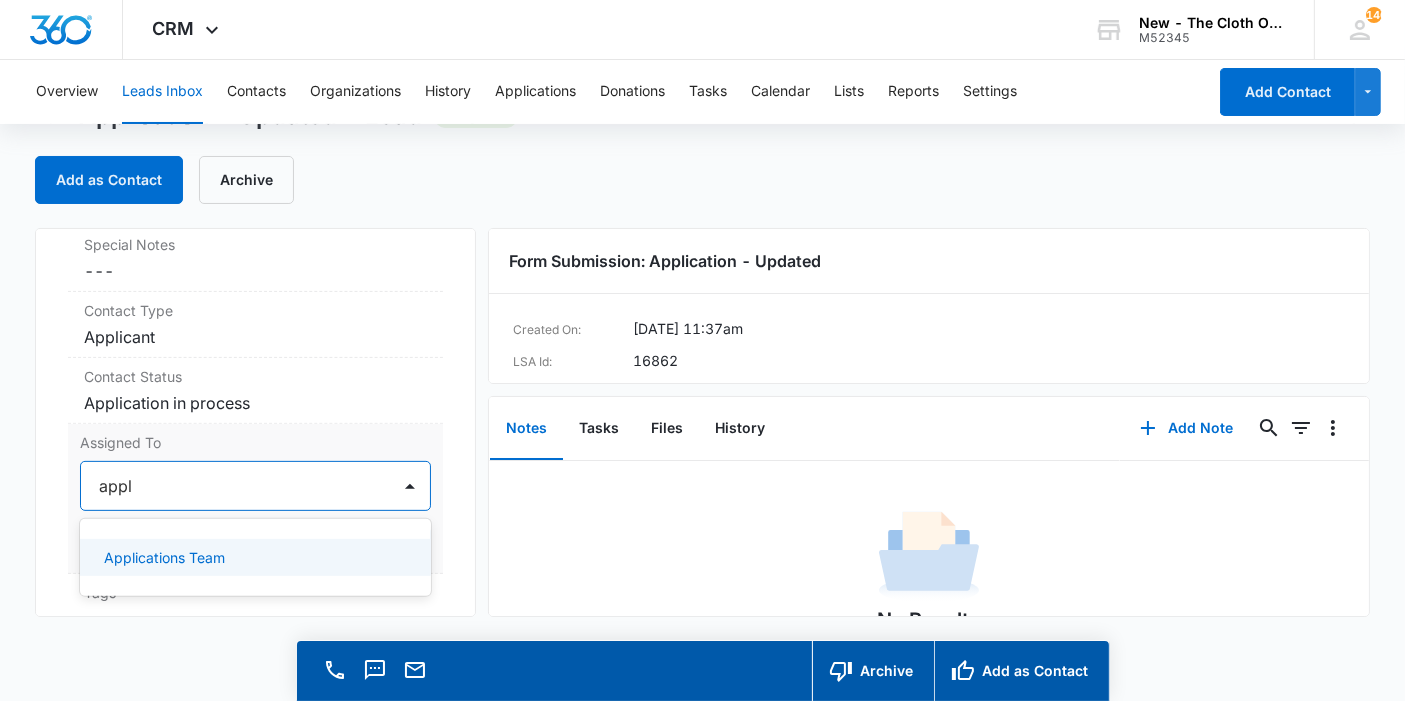 click on "Applications Team" at bounding box center [164, 557] 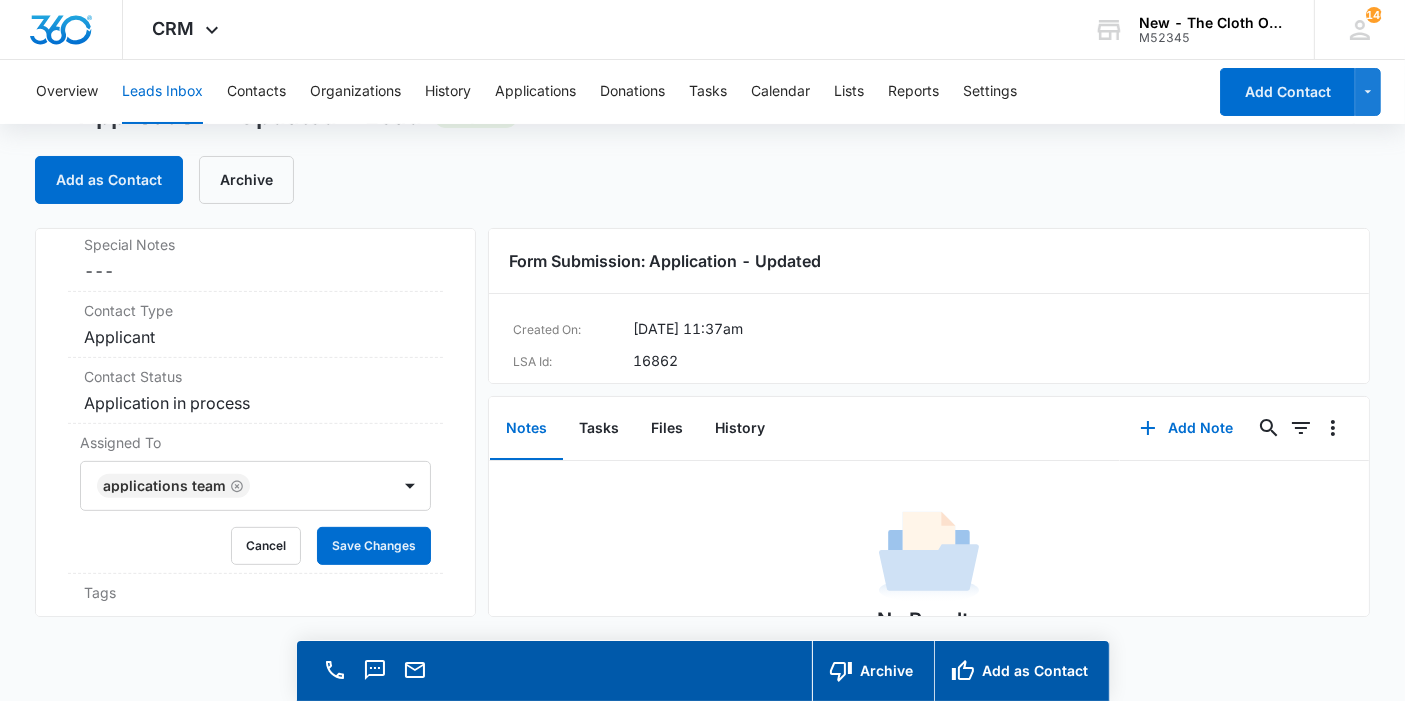 click on "Application - Updated Contact Info Name Cancel Save Changes Casey Jeffers Phone Cancel Save Changes (843) 241-3297 Email Cancel Save Changes casey3281@gmail.com Organization Cancel Save Changes --- Address Cancel Save Changes 160 McMakin St Summerville South Carolina 29483 Details Qualifying Status Cancel Save Changes New Lead Source Application - Updated Lead Status Viewed Special Notes Cancel Save Changes --- Contact Type Cancel Save Changes Applicant Contact Status Cancel Save Changes Application in process Assigned To Applications Team Cancel Save Changes Tags Cancel Save Changes --- Next Contact Date Cancel Save Changes --- Color Tag Current Color: Cancel Save Changes ID 16862 Created Jul 10, 2025 at 1:38pm Additional Contact Info Second Applicant/Spouse Cancel Save Changes --- Company Name Cancel Save Changes --- Pronouns Cancel Save Changes She/her/hers / Ella Preferred language Cancel Save Changes English Alternate shipping address Cancel Save Changes --- Preferred contact method Cancel Save Changes 2" at bounding box center (255, 422) 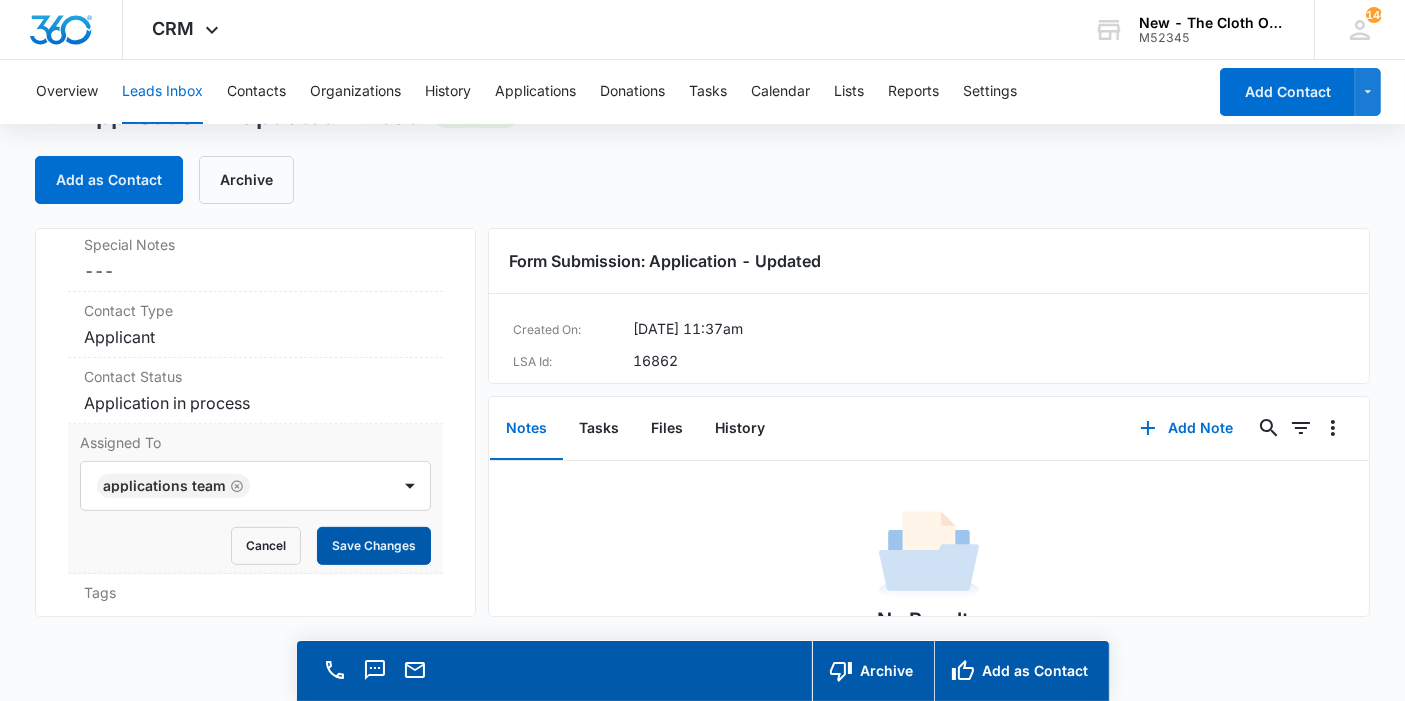 click on "Save Changes" at bounding box center [374, 546] 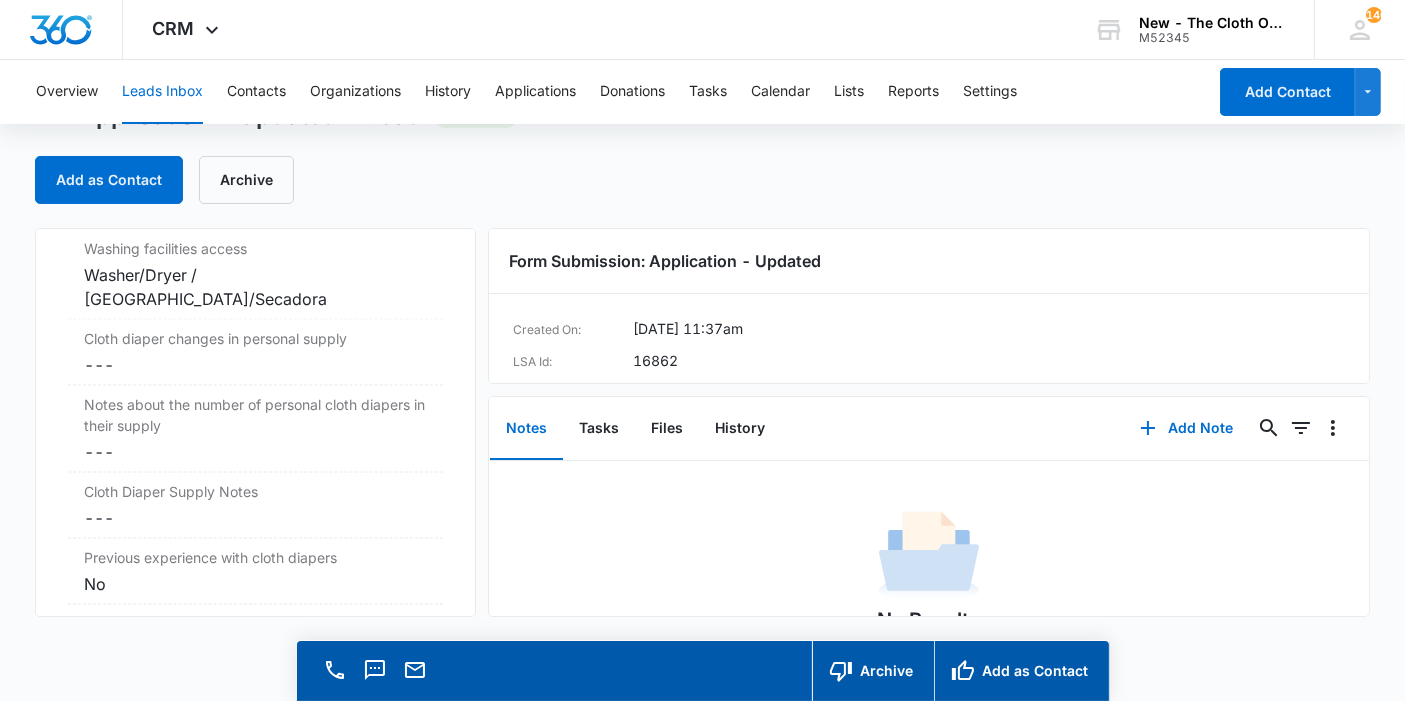 scroll, scrollTop: 3308, scrollLeft: 0, axis: vertical 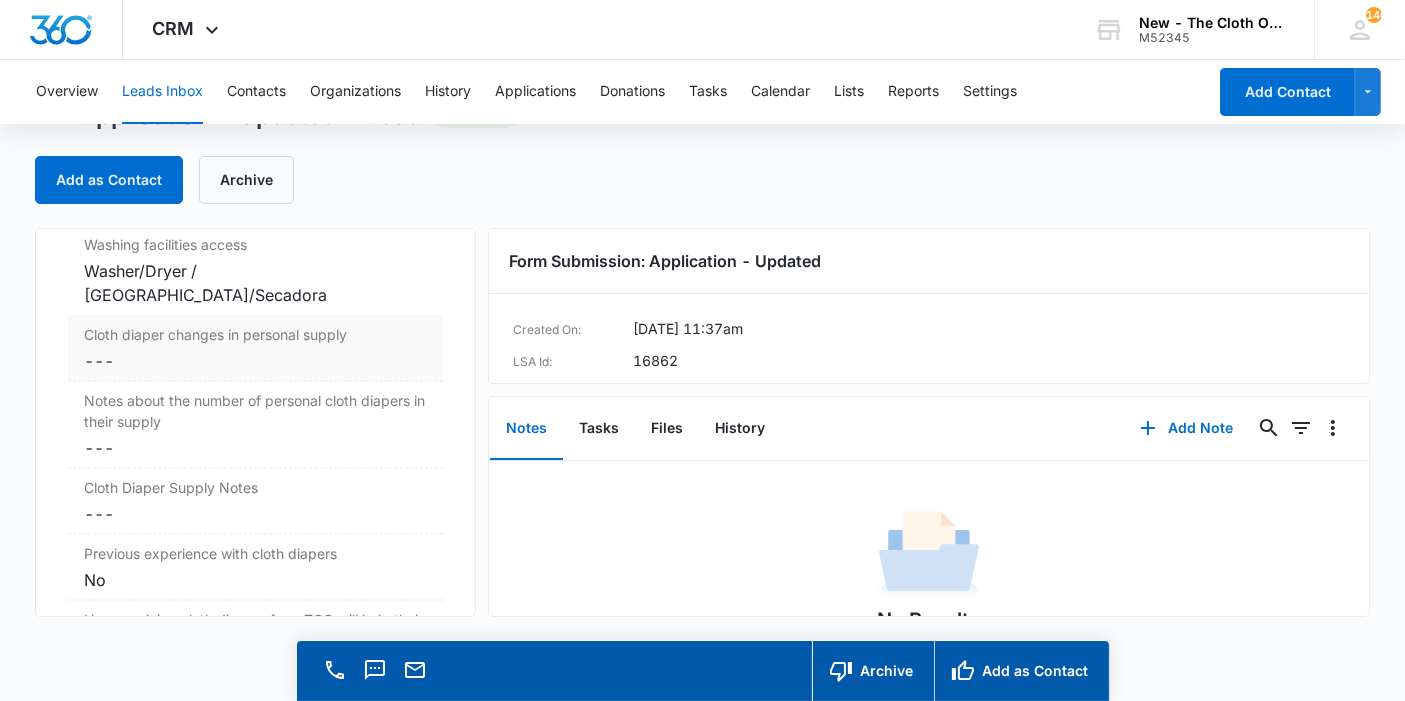click on "Cancel Save Changes ---" at bounding box center [255, 361] 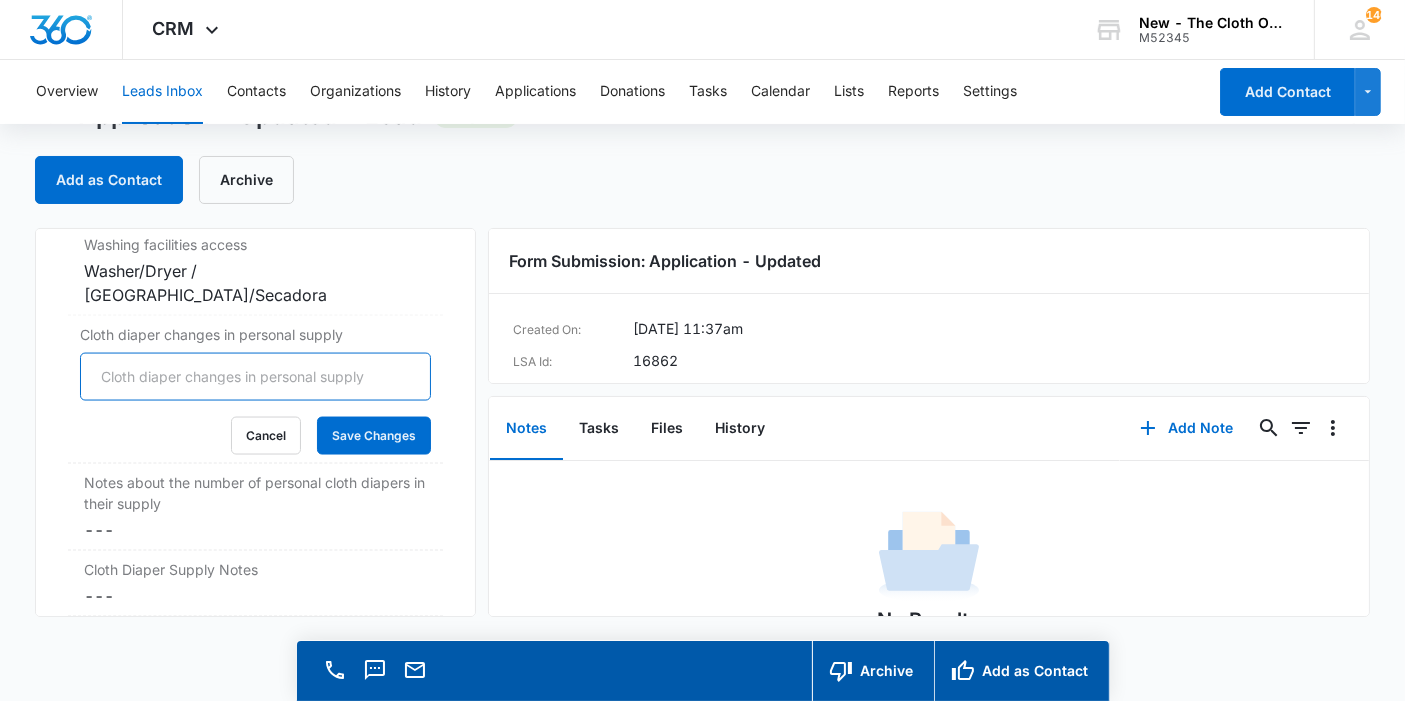 click on "Cloth diaper changes in personal supply" at bounding box center (255, 377) 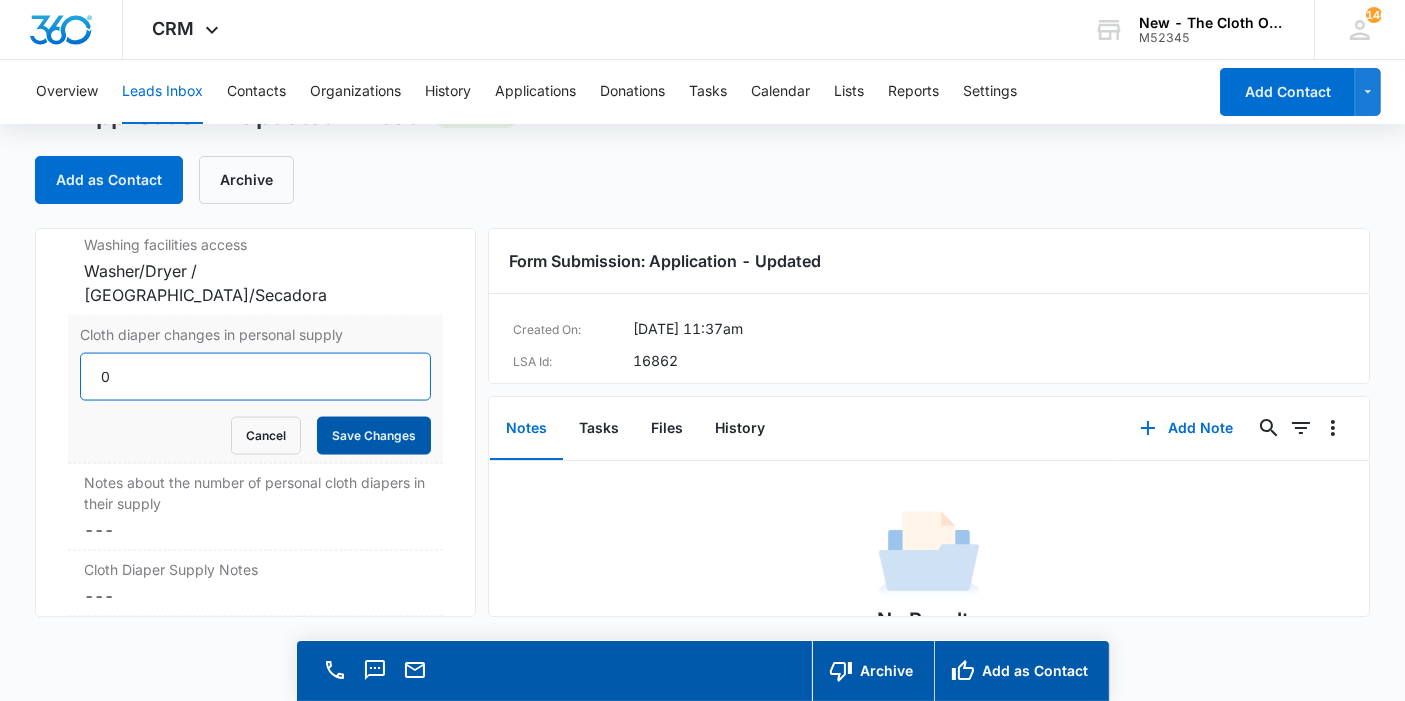 type on "0" 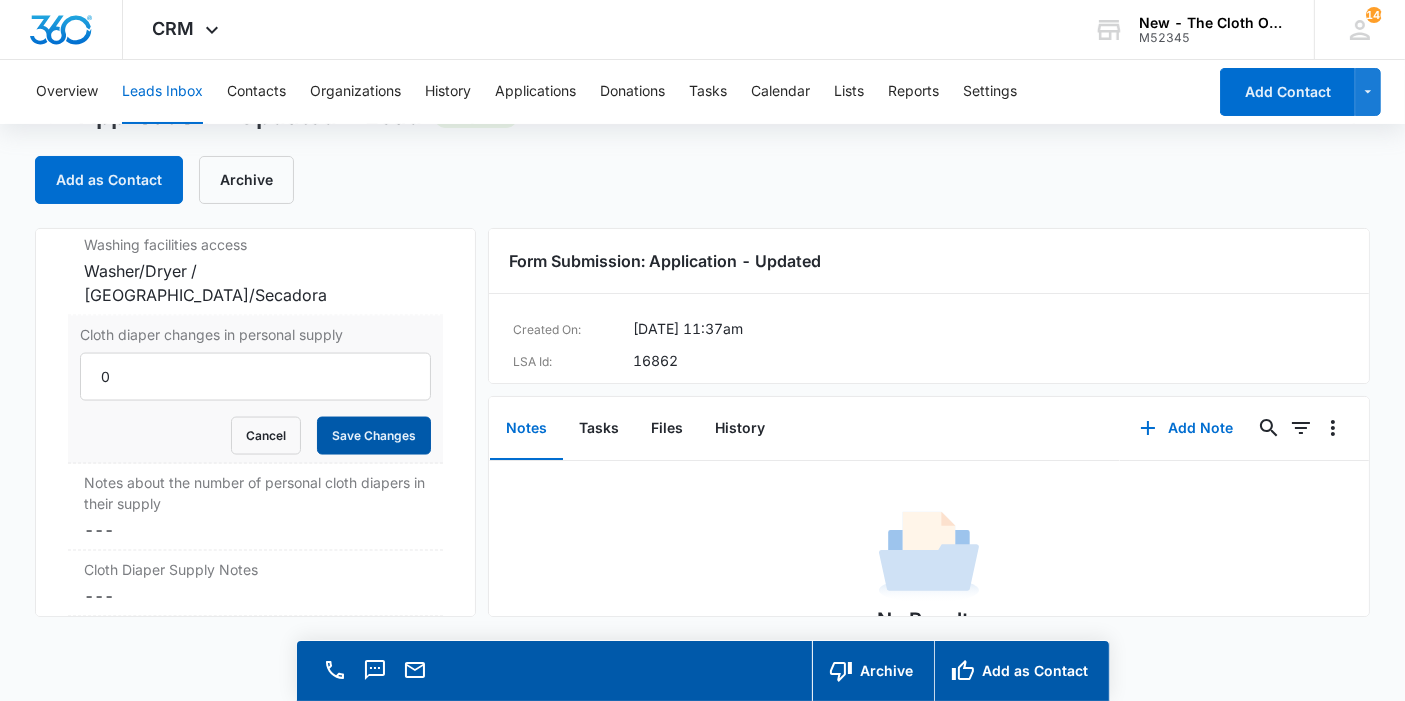click on "Save Changes" at bounding box center [374, 436] 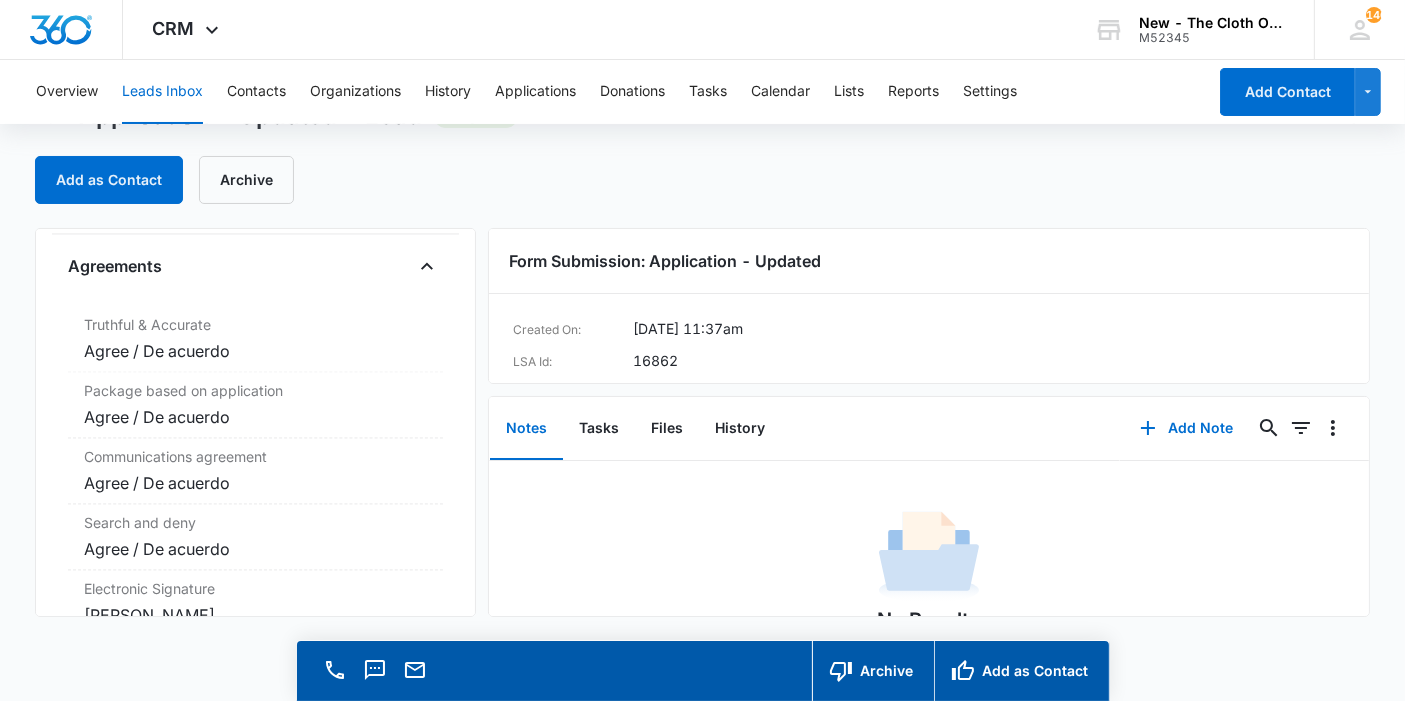 scroll, scrollTop: 4179, scrollLeft: 0, axis: vertical 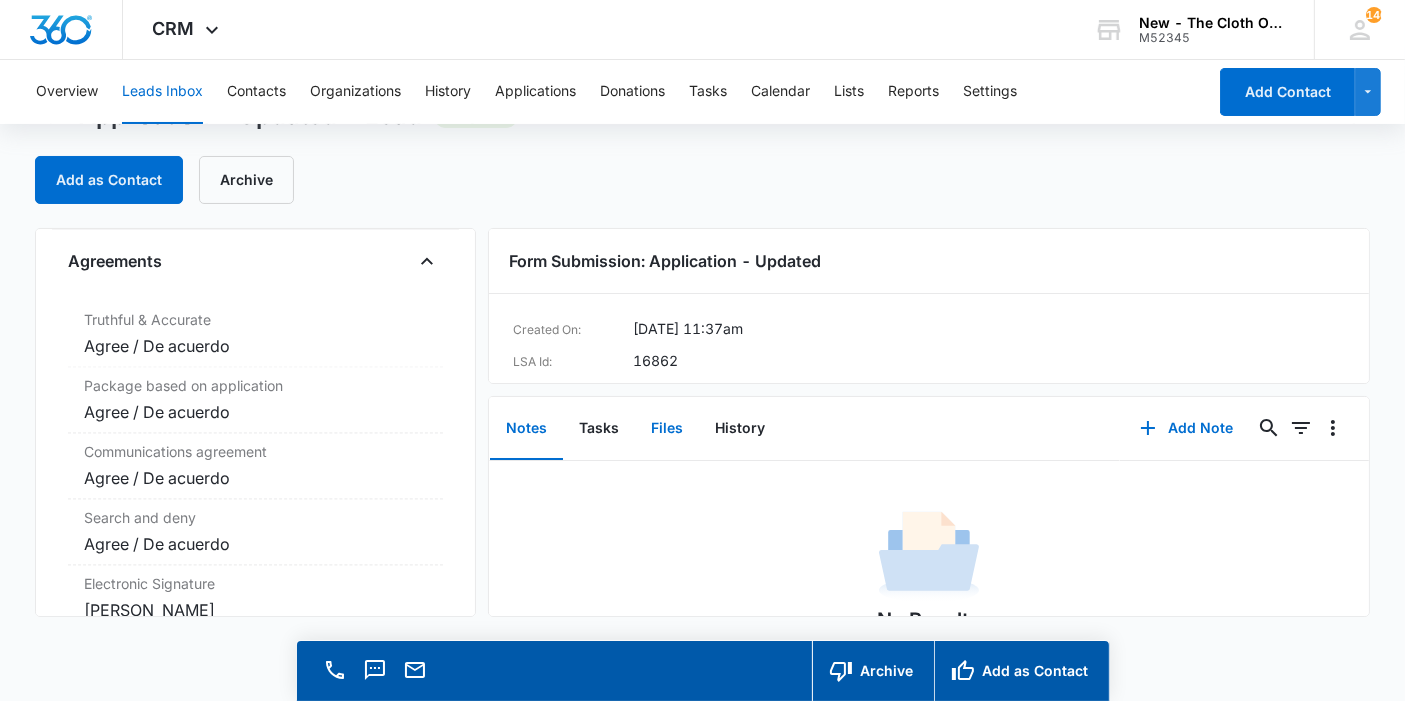 click on "Files" at bounding box center (667, 429) 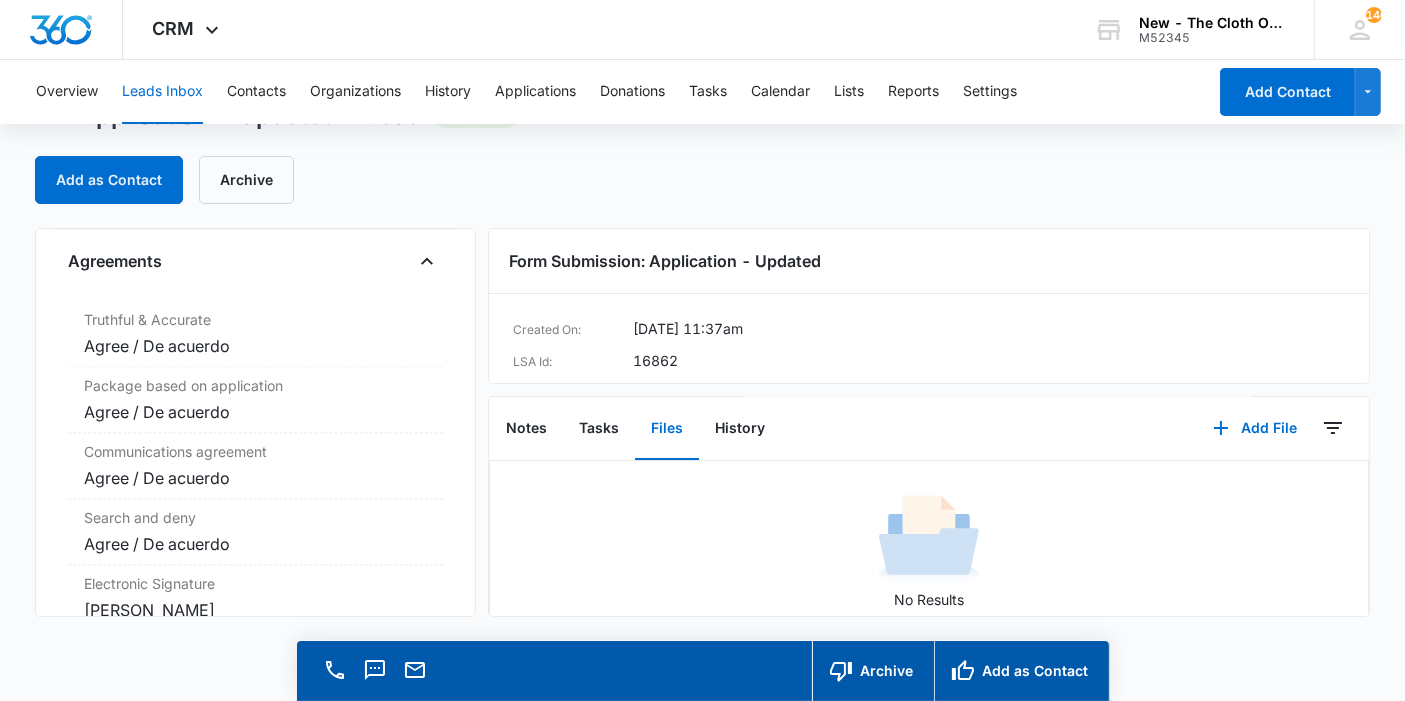scroll, scrollTop: 81, scrollLeft: 0, axis: vertical 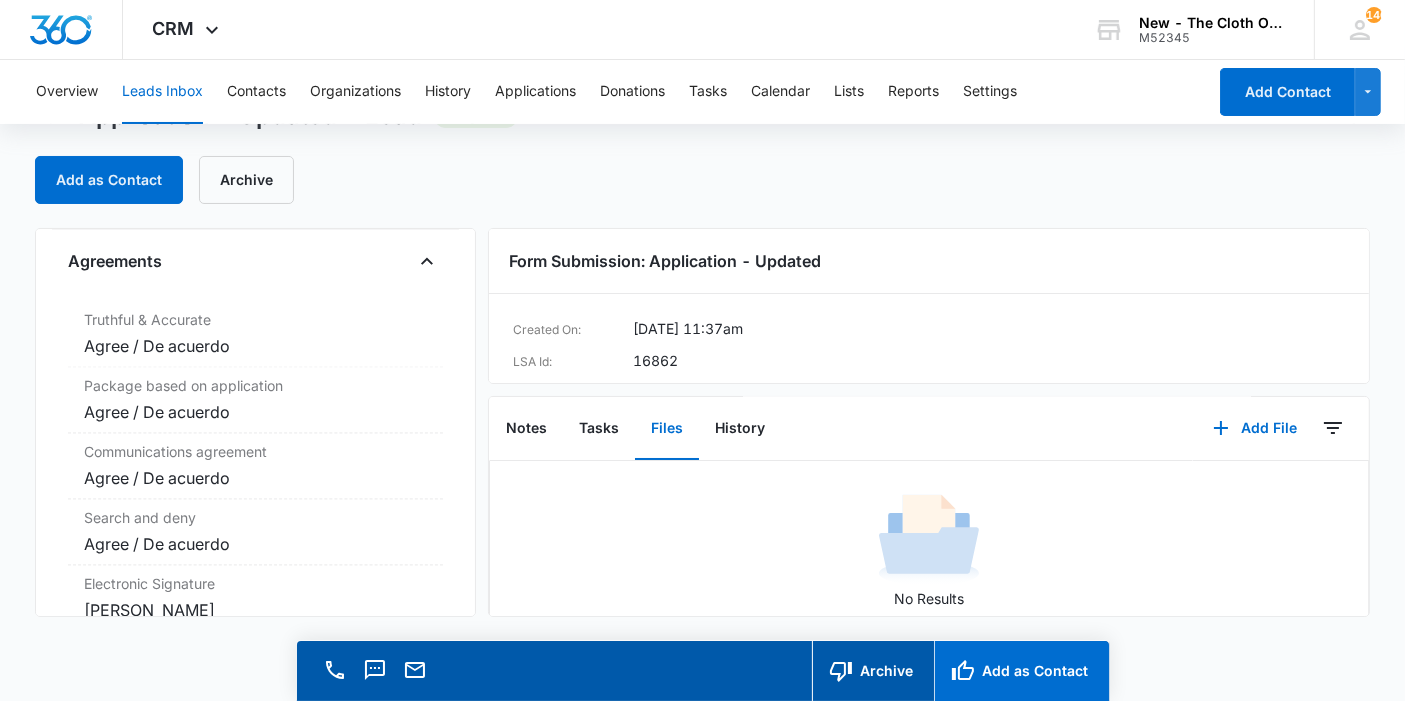 click on "Add as Contact" at bounding box center [1021, 671] 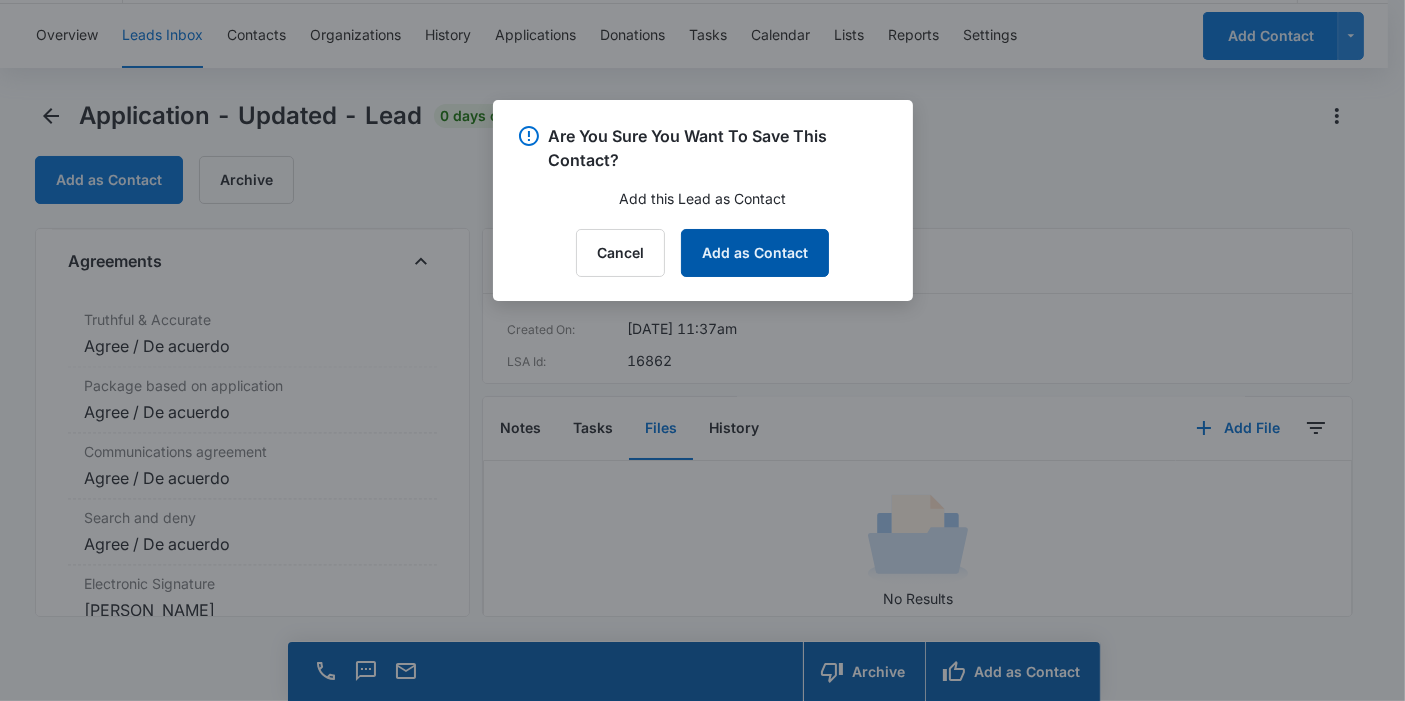click on "Add as Contact" at bounding box center [755, 253] 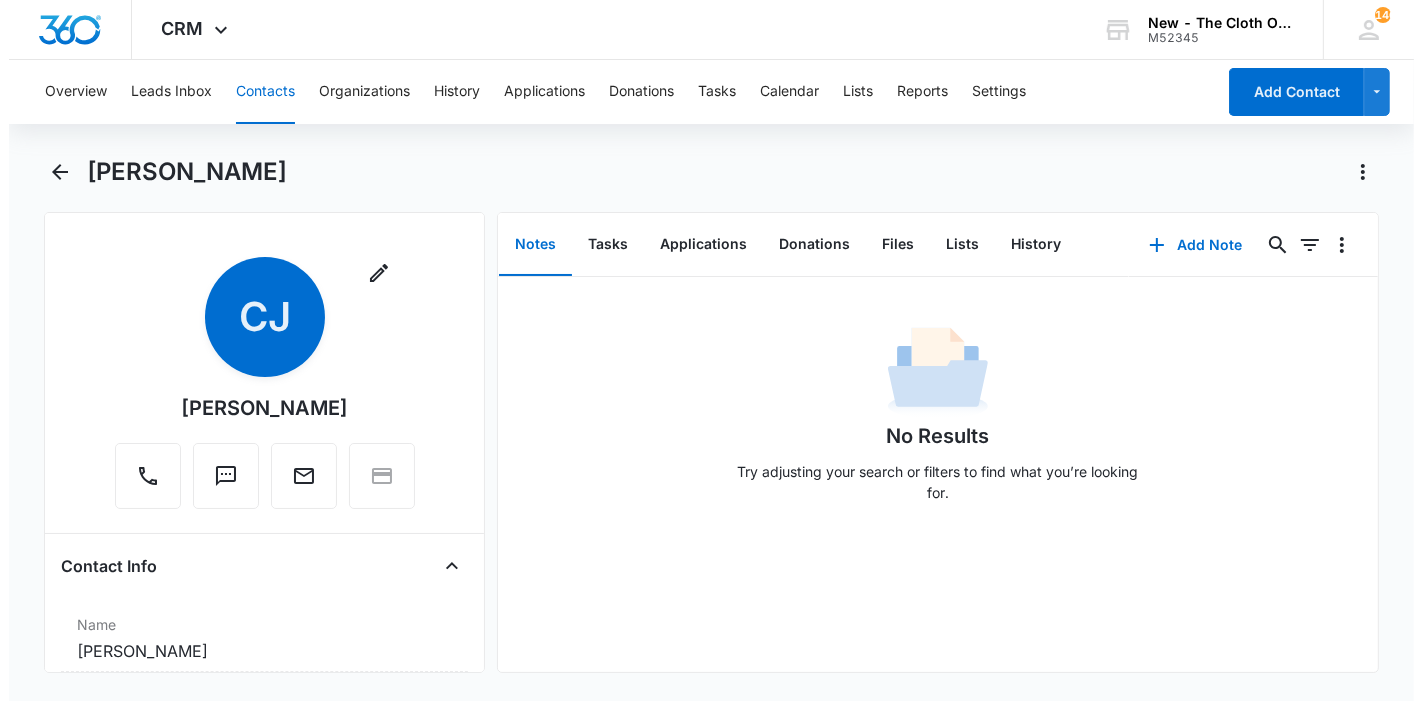 scroll, scrollTop: 0, scrollLeft: 0, axis: both 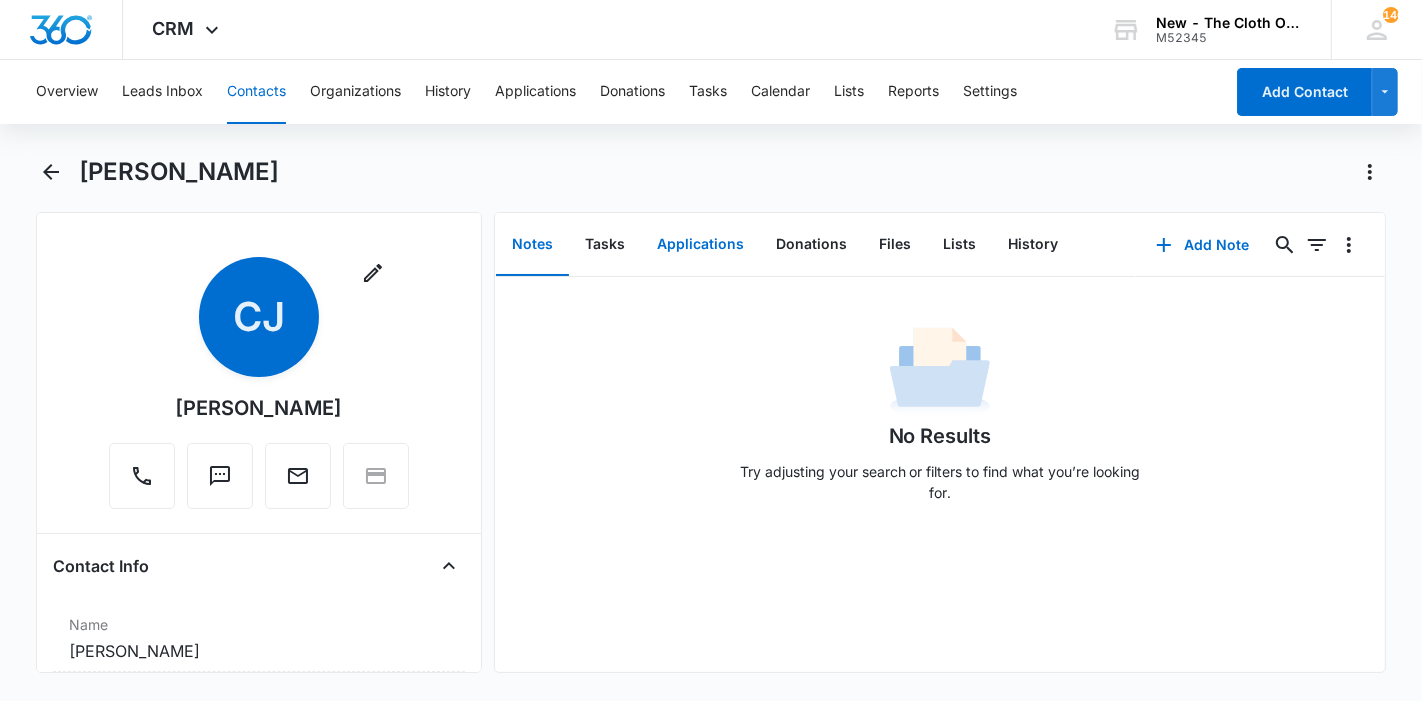 click on "Applications" at bounding box center (700, 245) 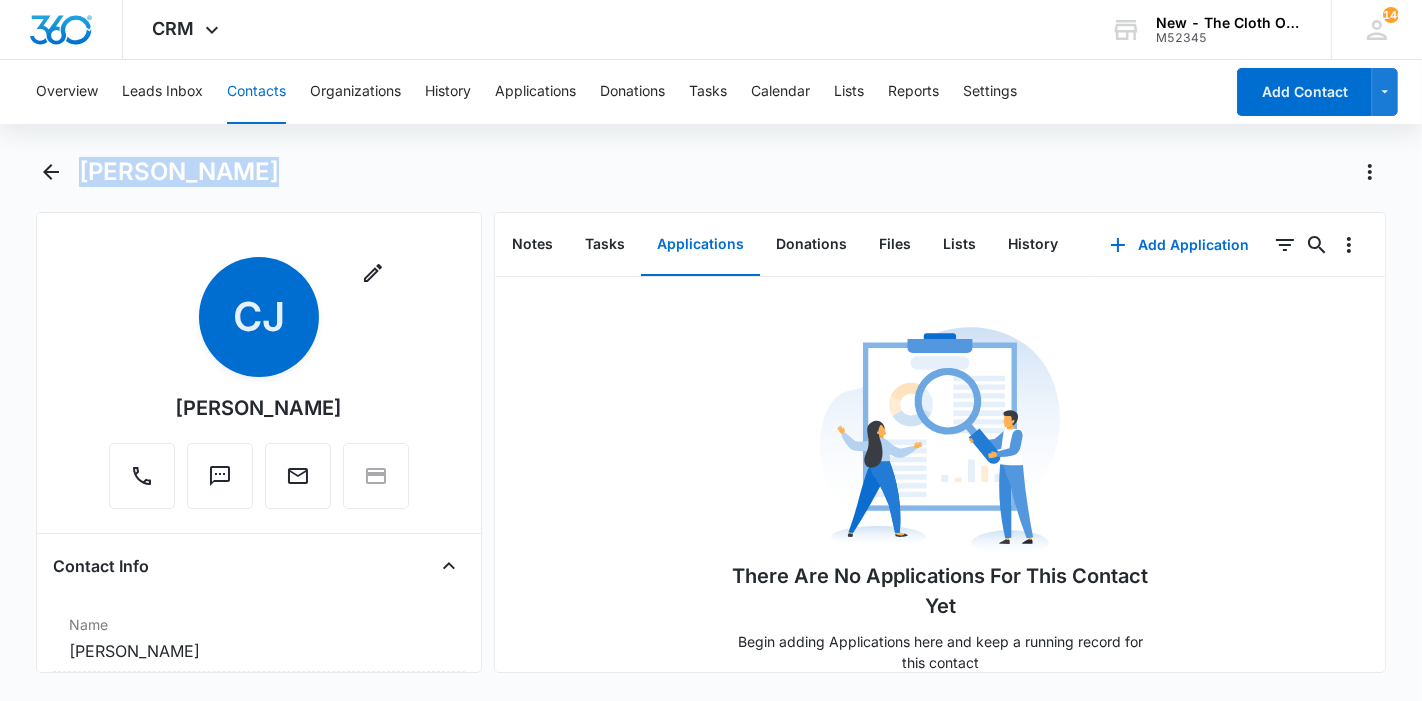 drag, startPoint x: 245, startPoint y: 157, endPoint x: 73, endPoint y: 160, distance: 172.02615 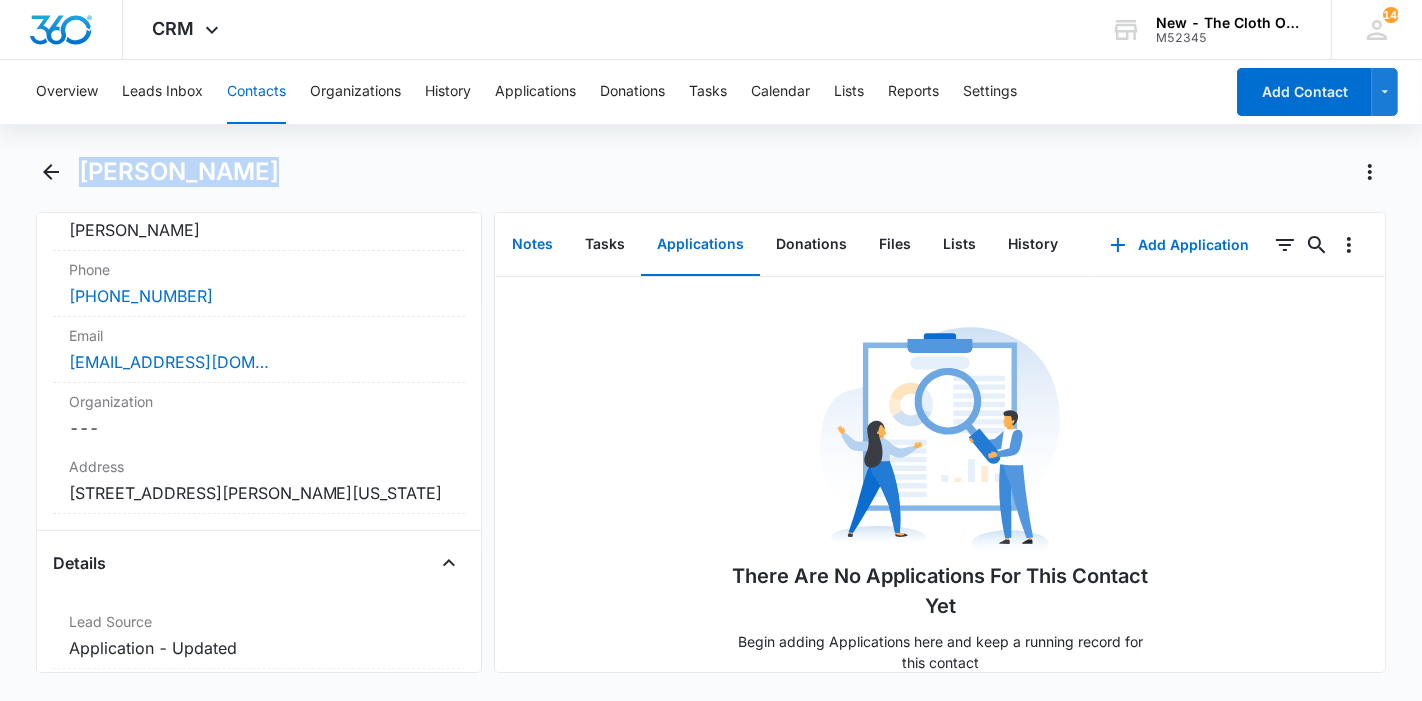 click on "Notes" at bounding box center (532, 245) 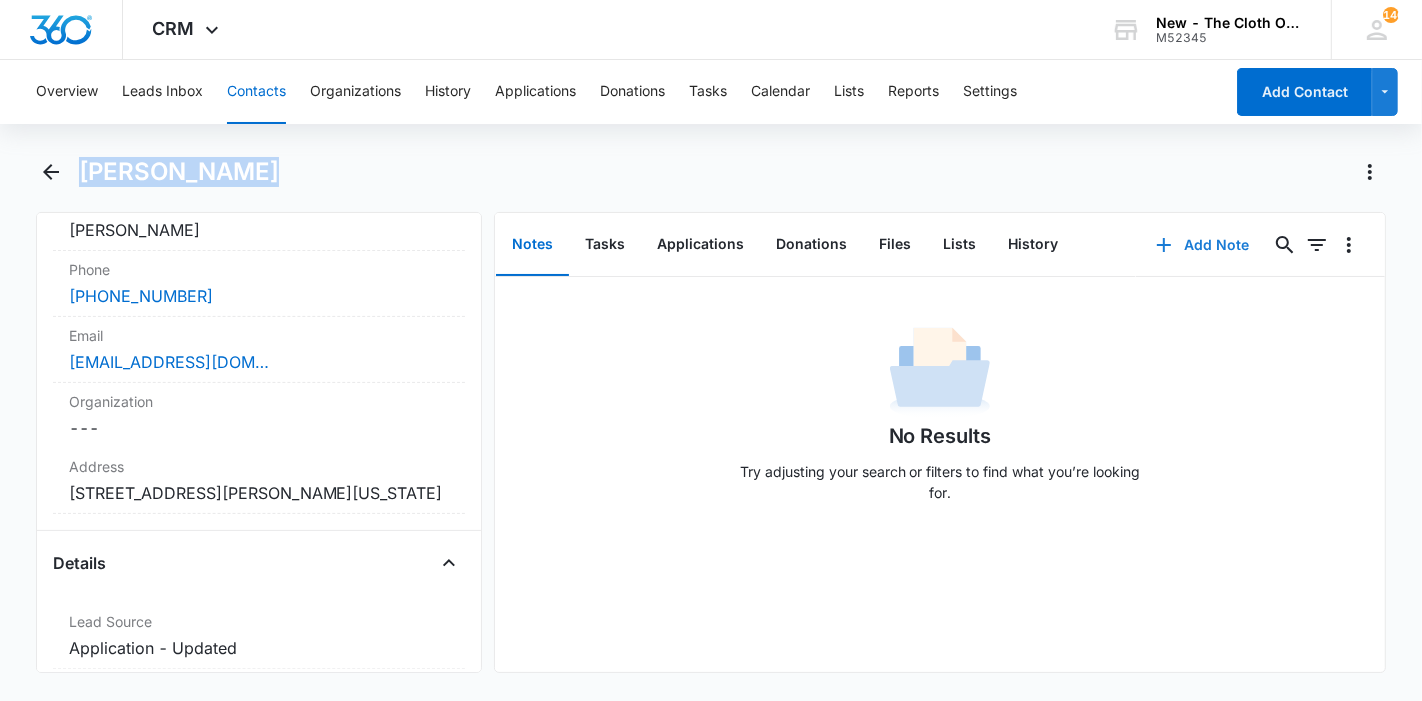 click 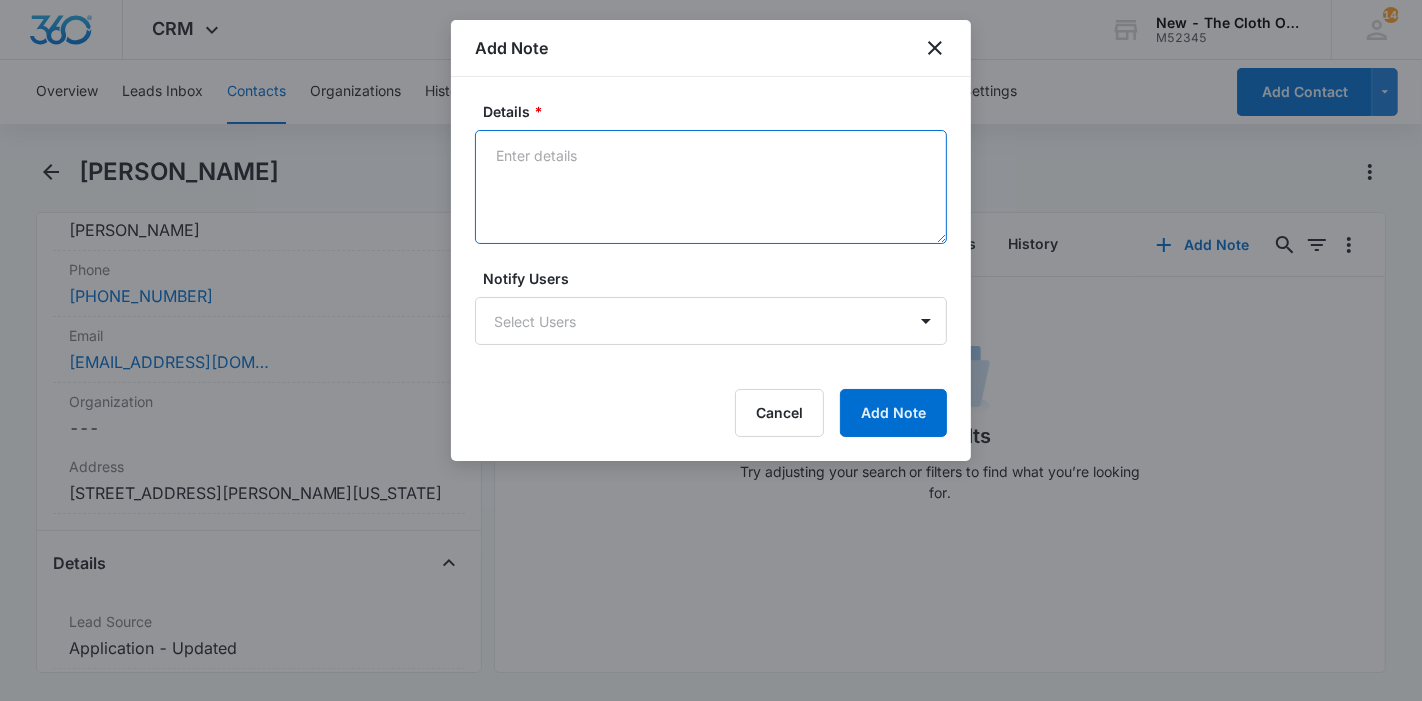 click on "Details *" at bounding box center [711, 187] 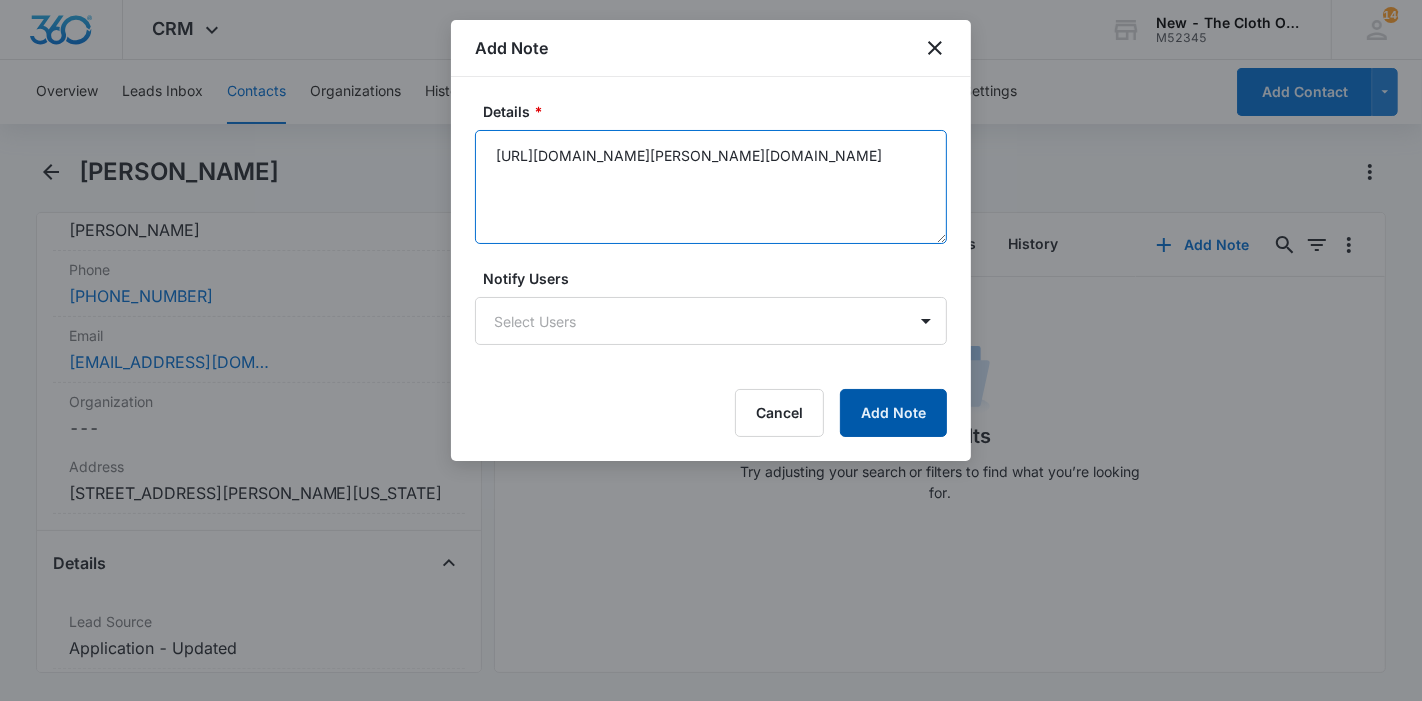 type on "https://www.facebook.com/casey.jenkins2/" 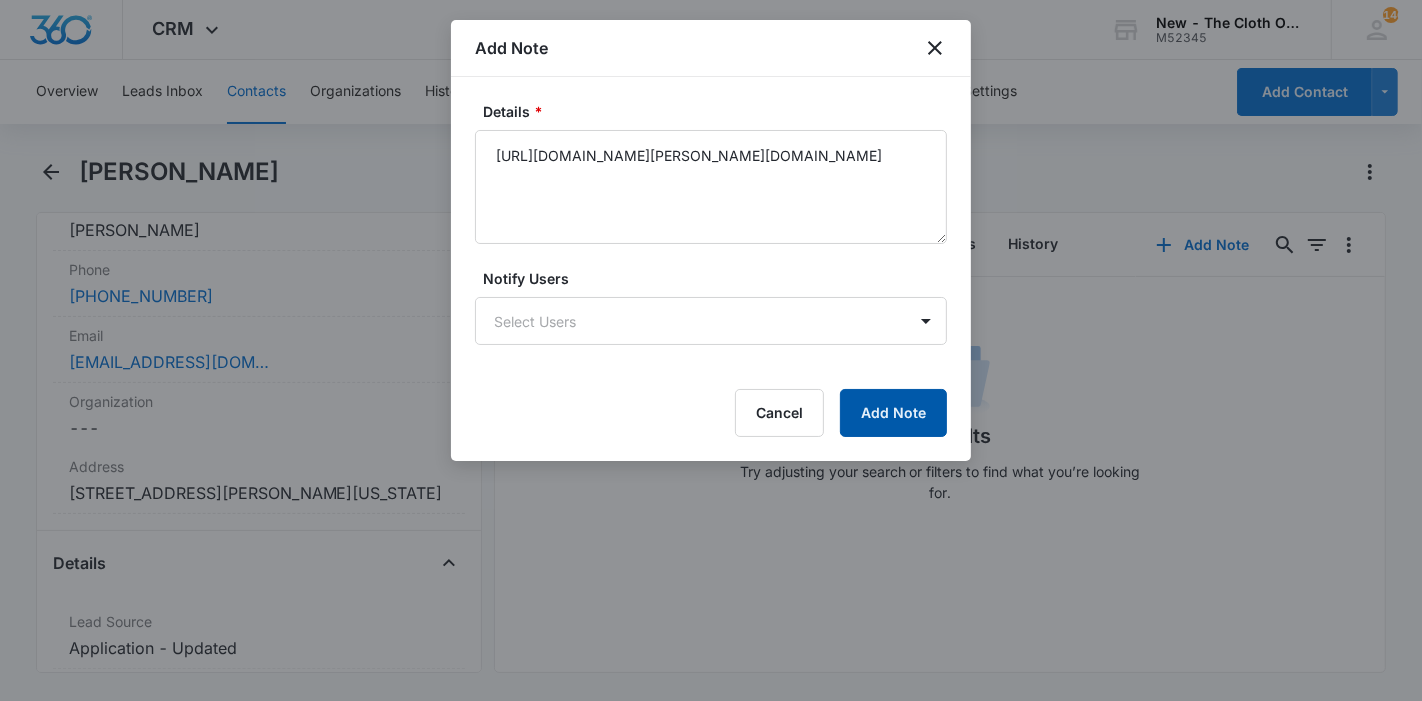 click on "Add Note" at bounding box center (893, 413) 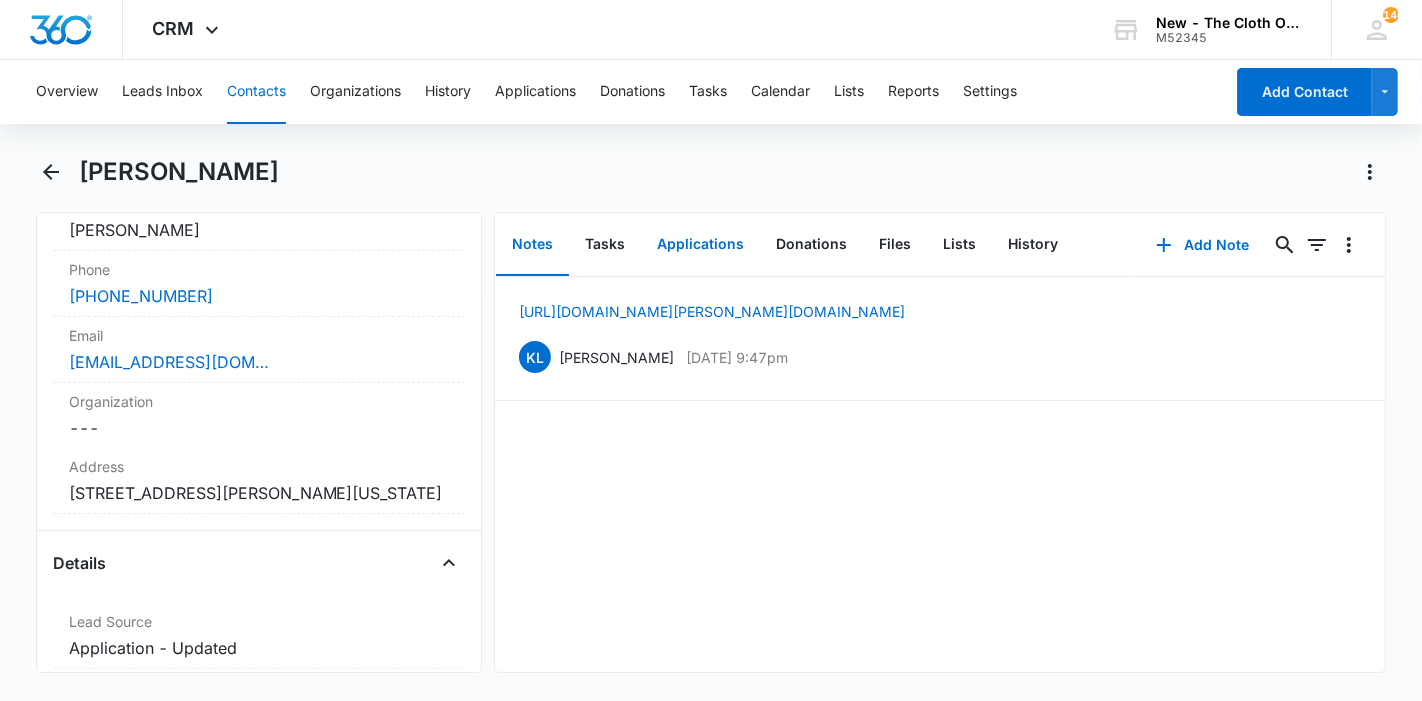click on "Applications" at bounding box center [700, 245] 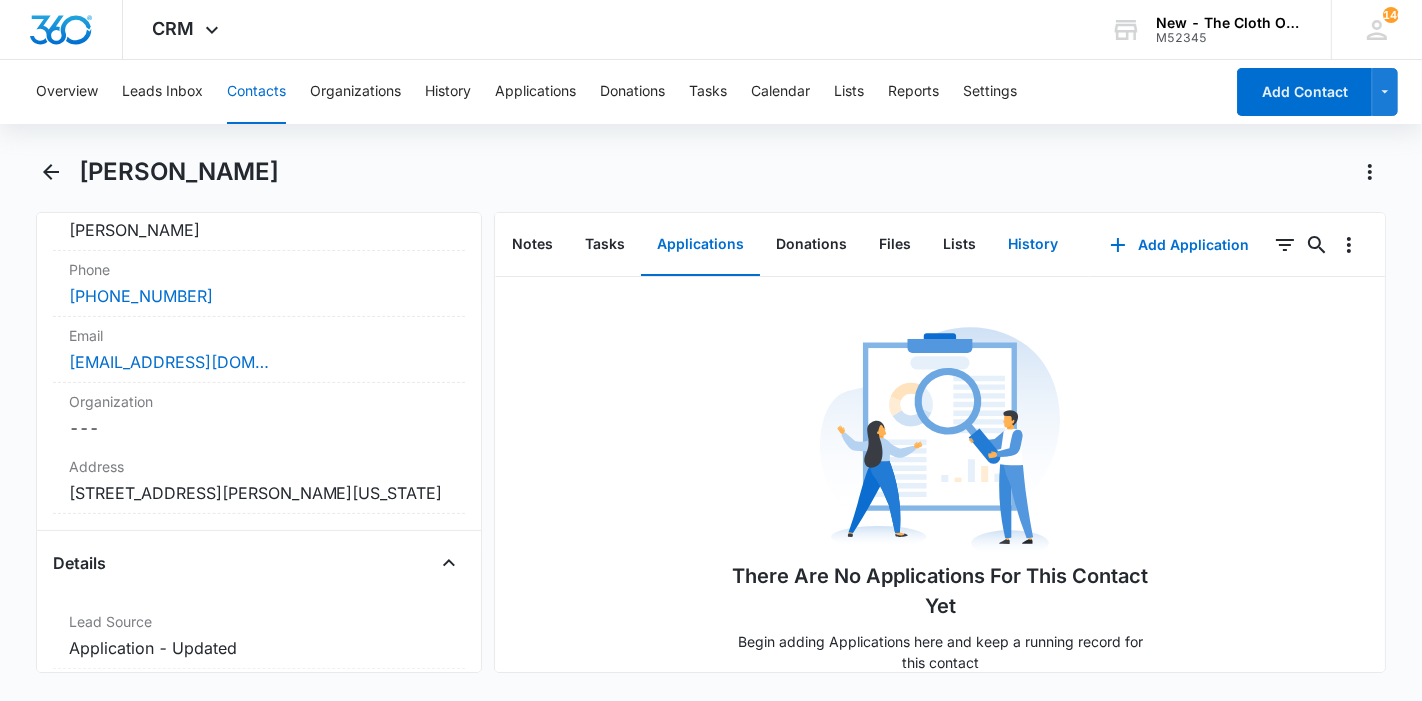 click on "History" at bounding box center [1033, 245] 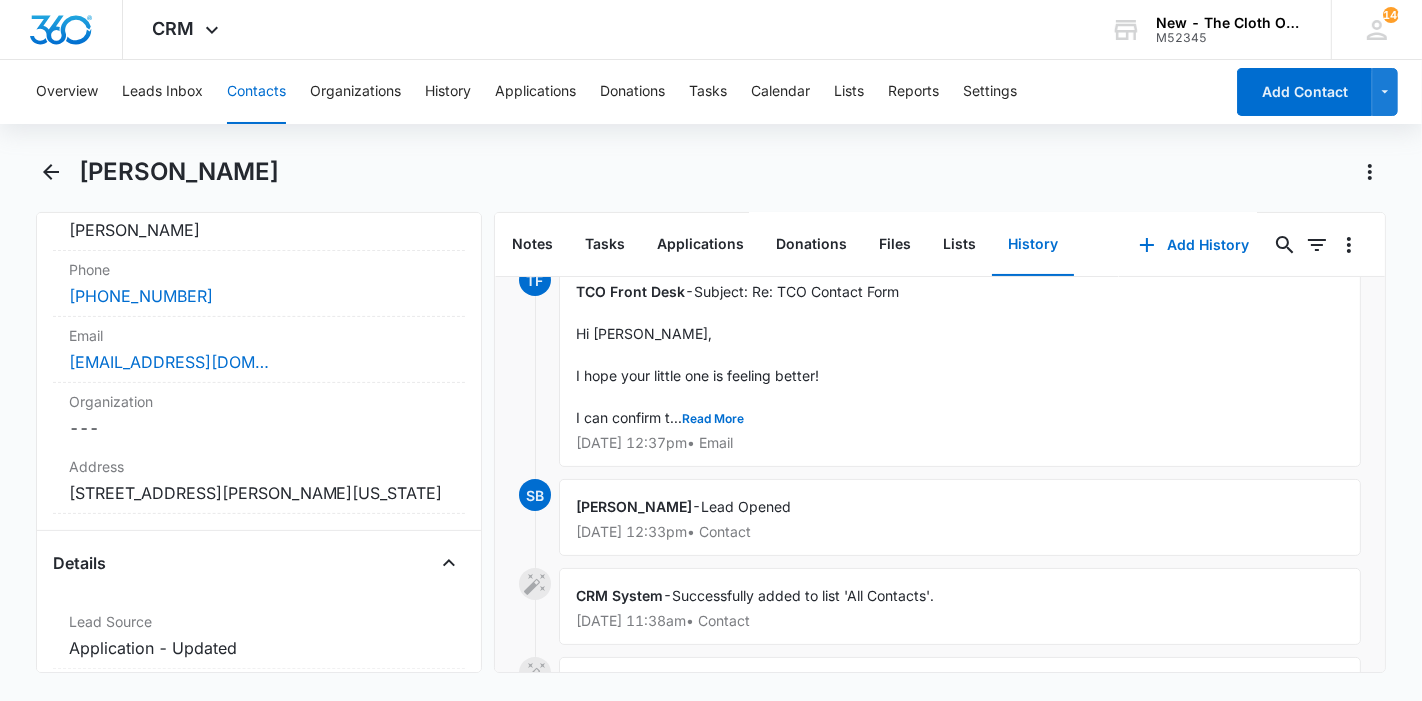 scroll, scrollTop: 0, scrollLeft: 0, axis: both 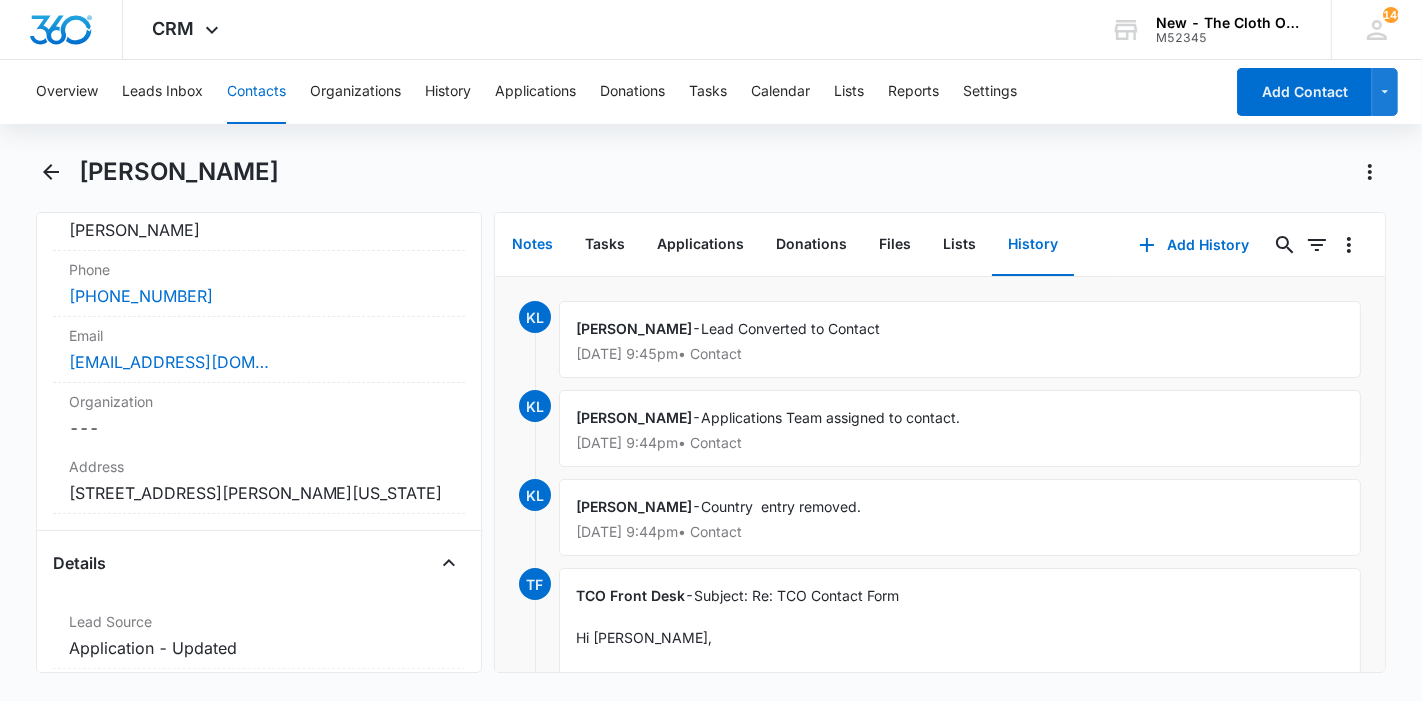 click on "Notes" at bounding box center (532, 245) 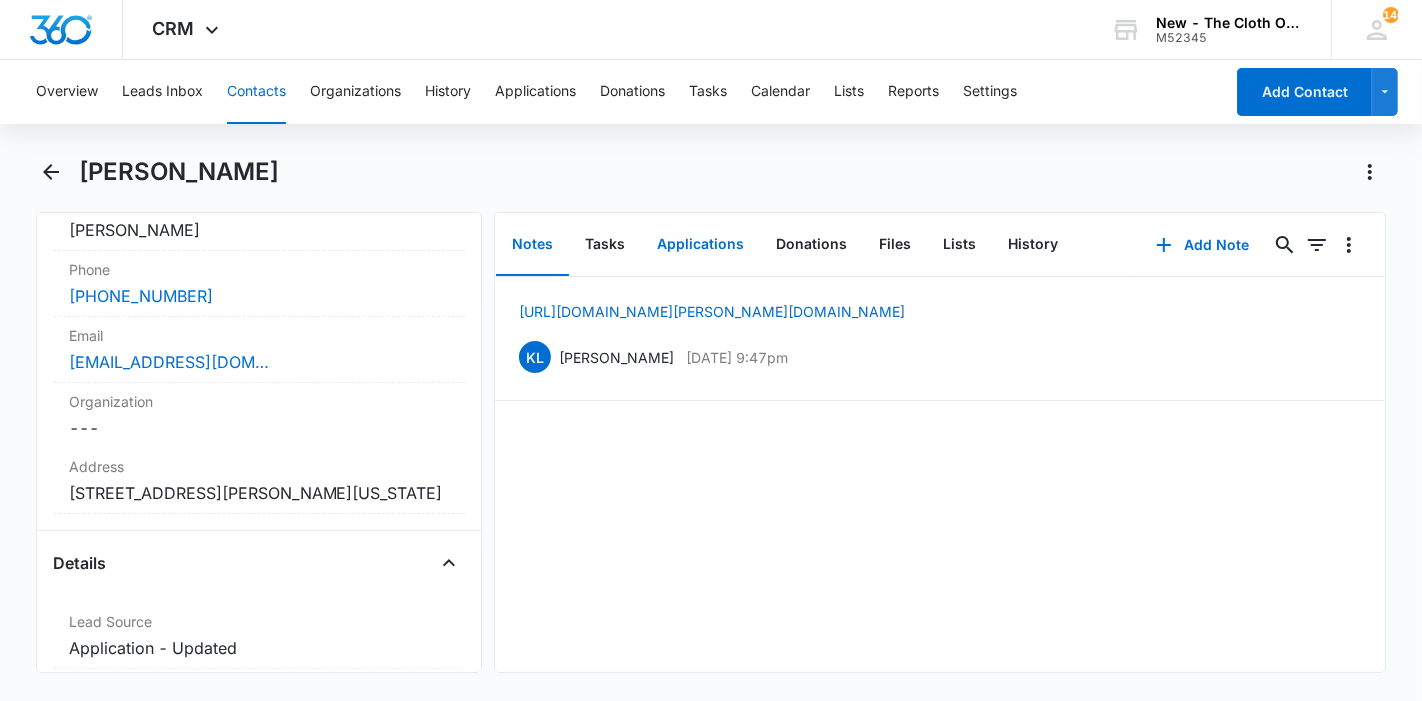 click on "Applications" at bounding box center [700, 245] 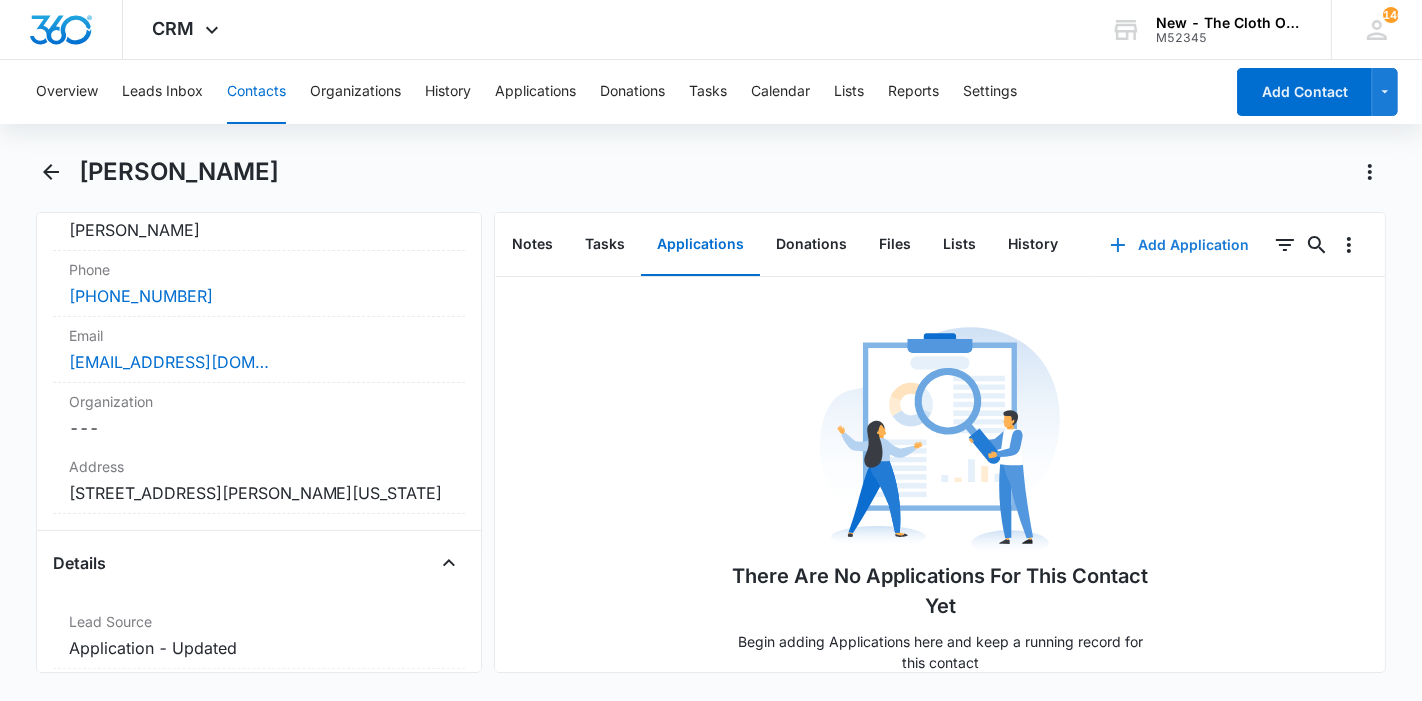 click on "Add Application" at bounding box center (1179, 245) 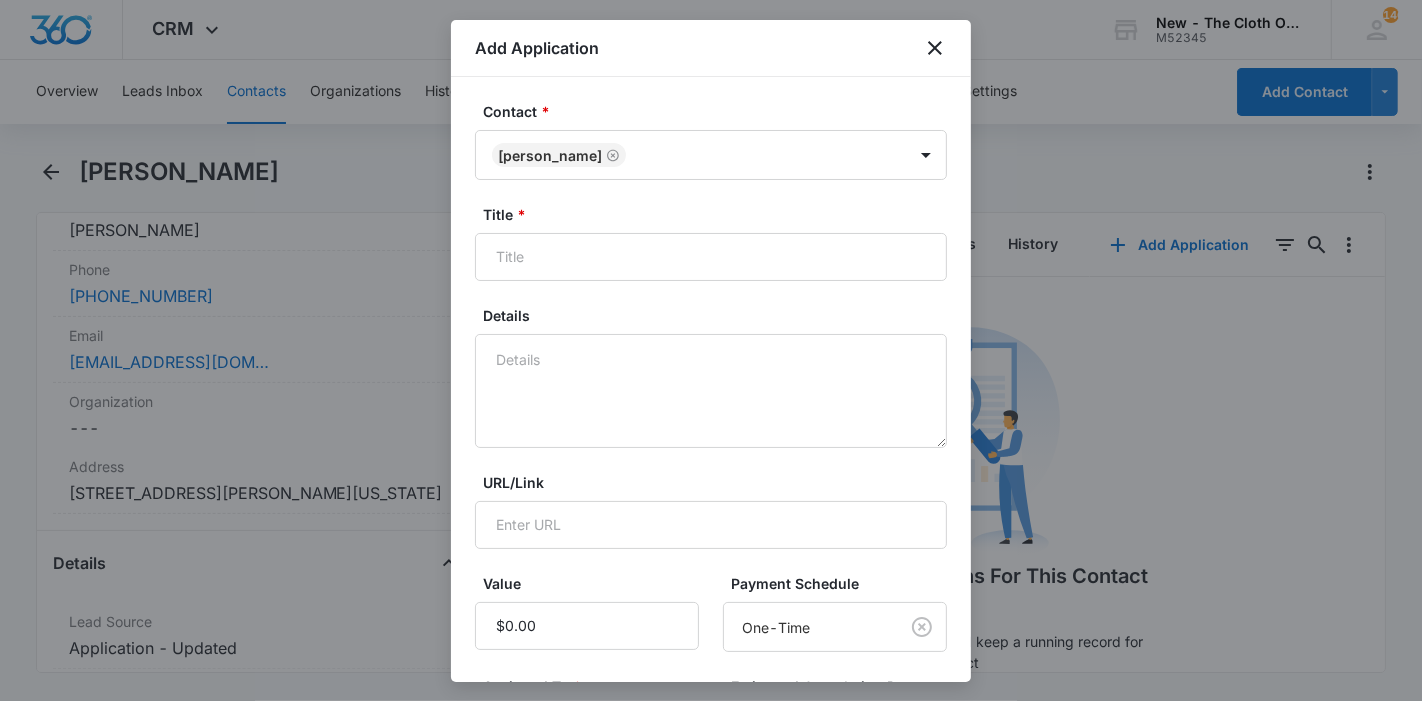 click on "Title *" at bounding box center (719, 214) 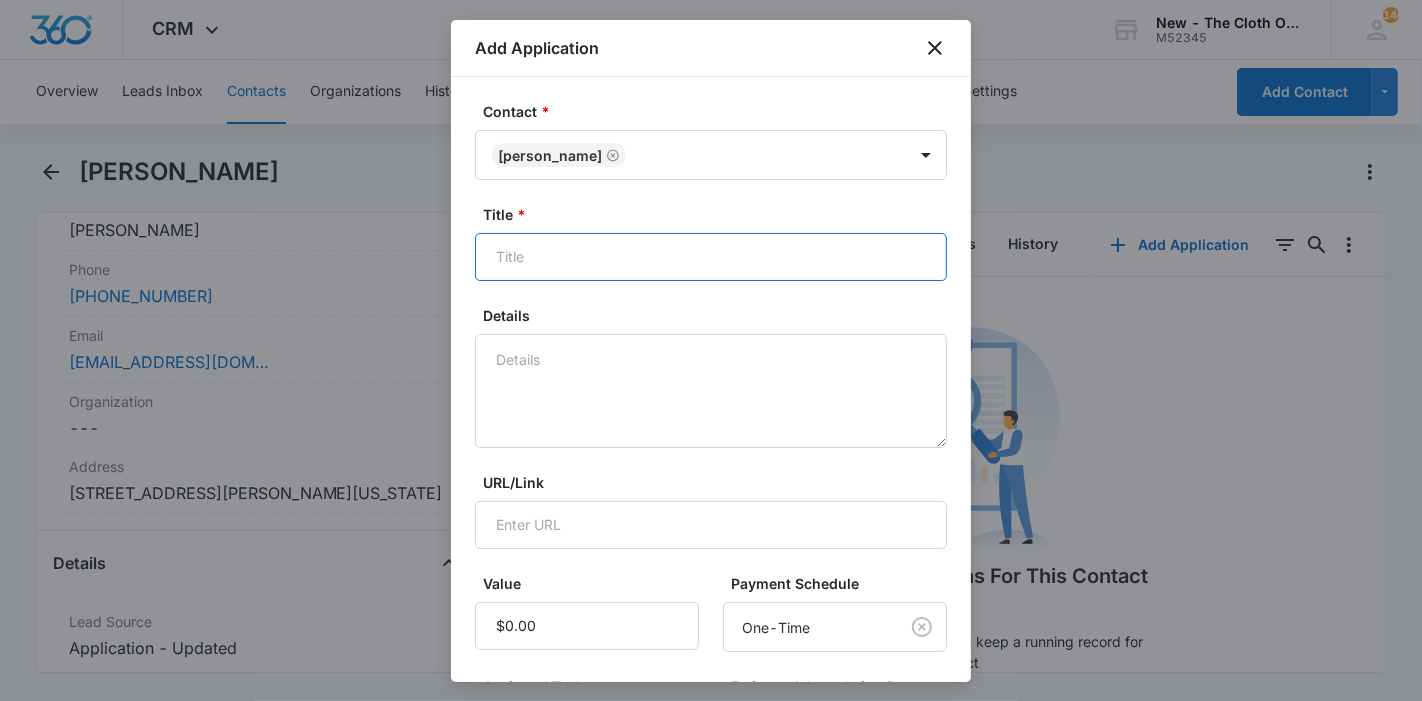 click on "Title *" at bounding box center (711, 257) 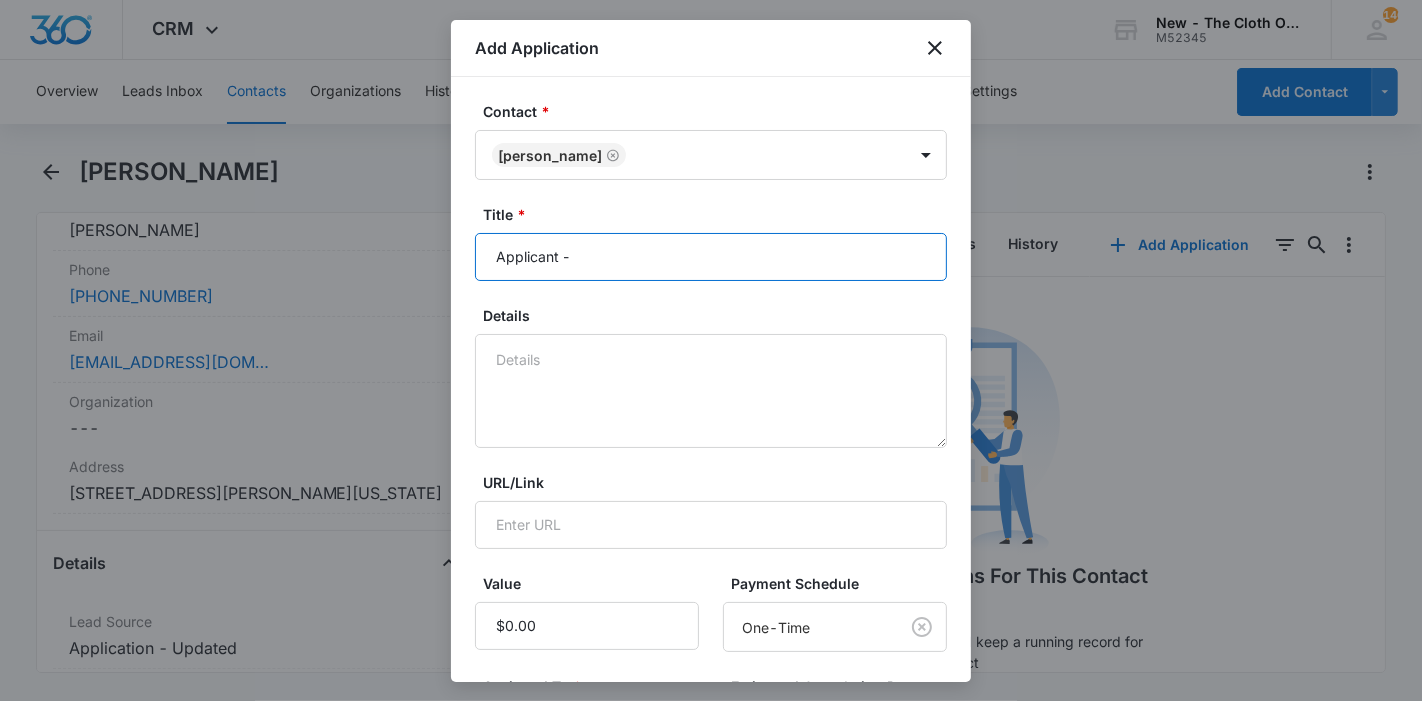 paste on "[PERSON_NAME]" 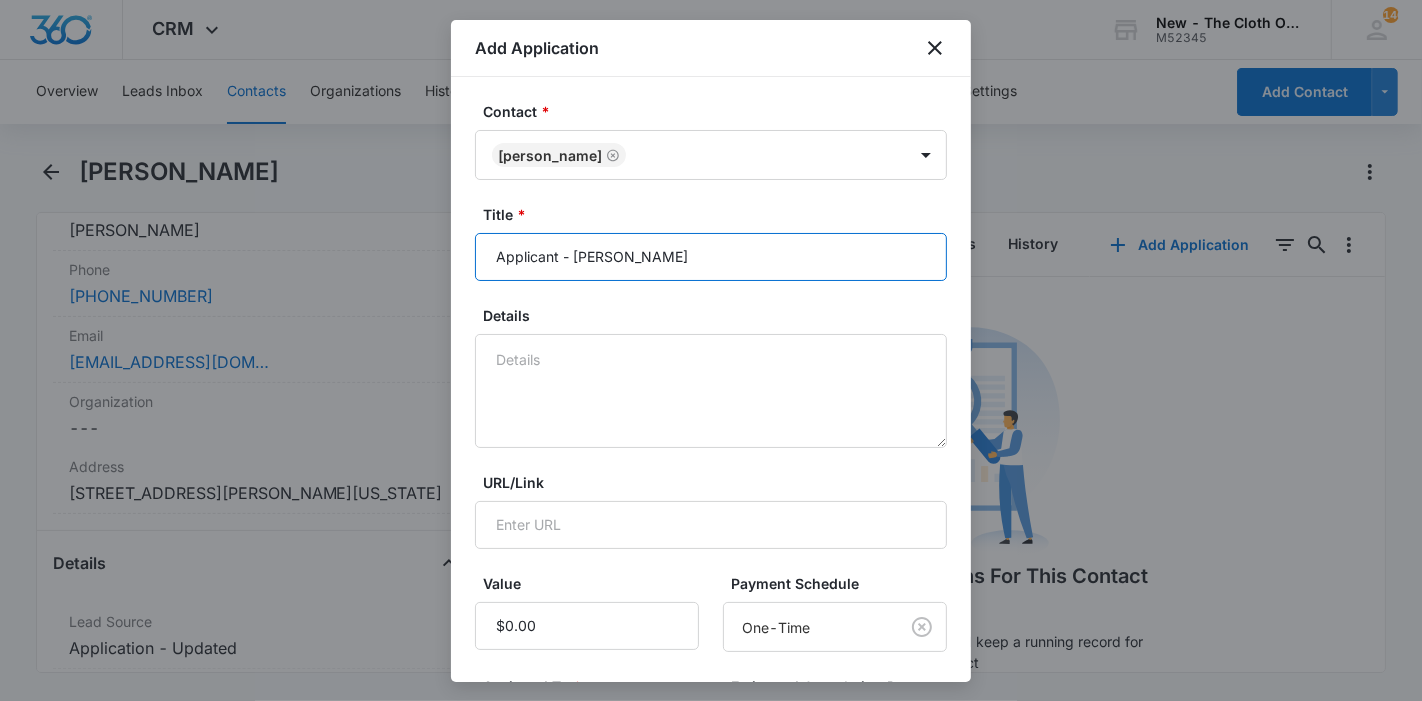 type on "Applicant - Casey Jeffers" 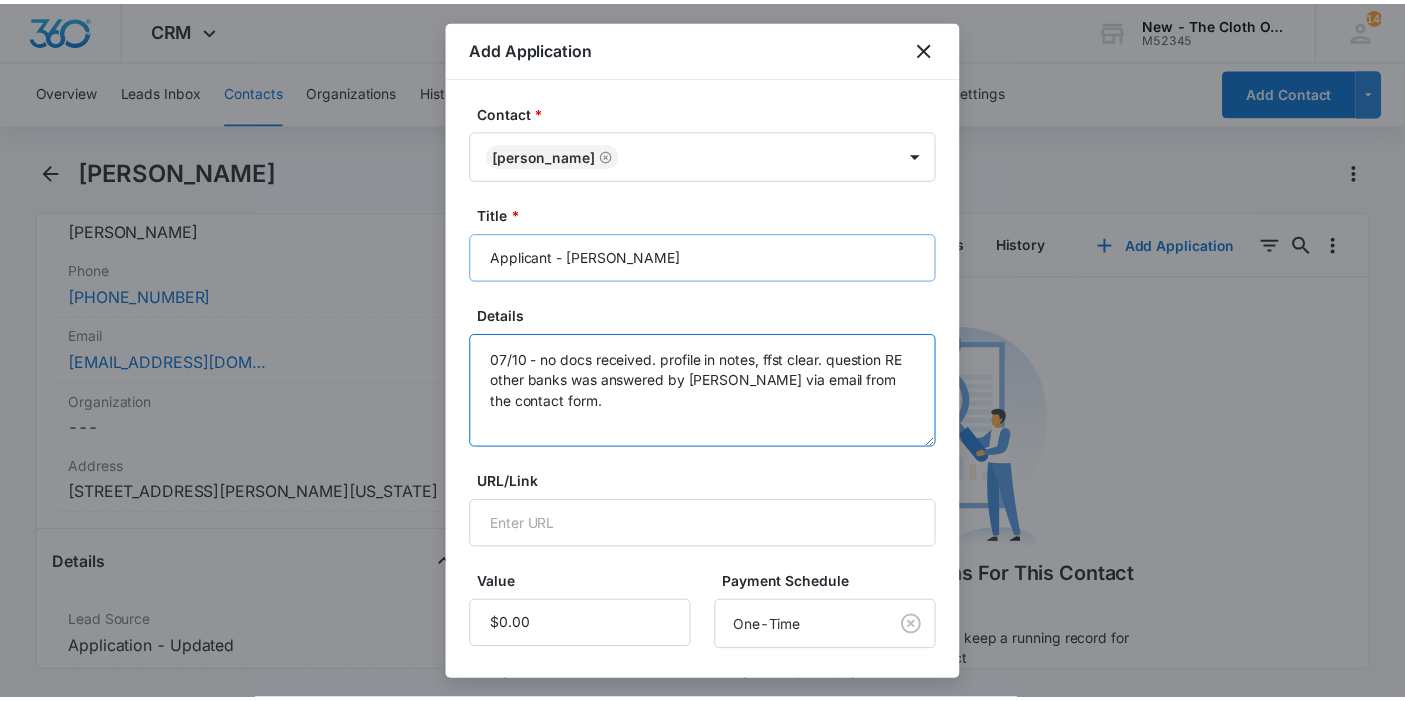 scroll, scrollTop: 285, scrollLeft: 0, axis: vertical 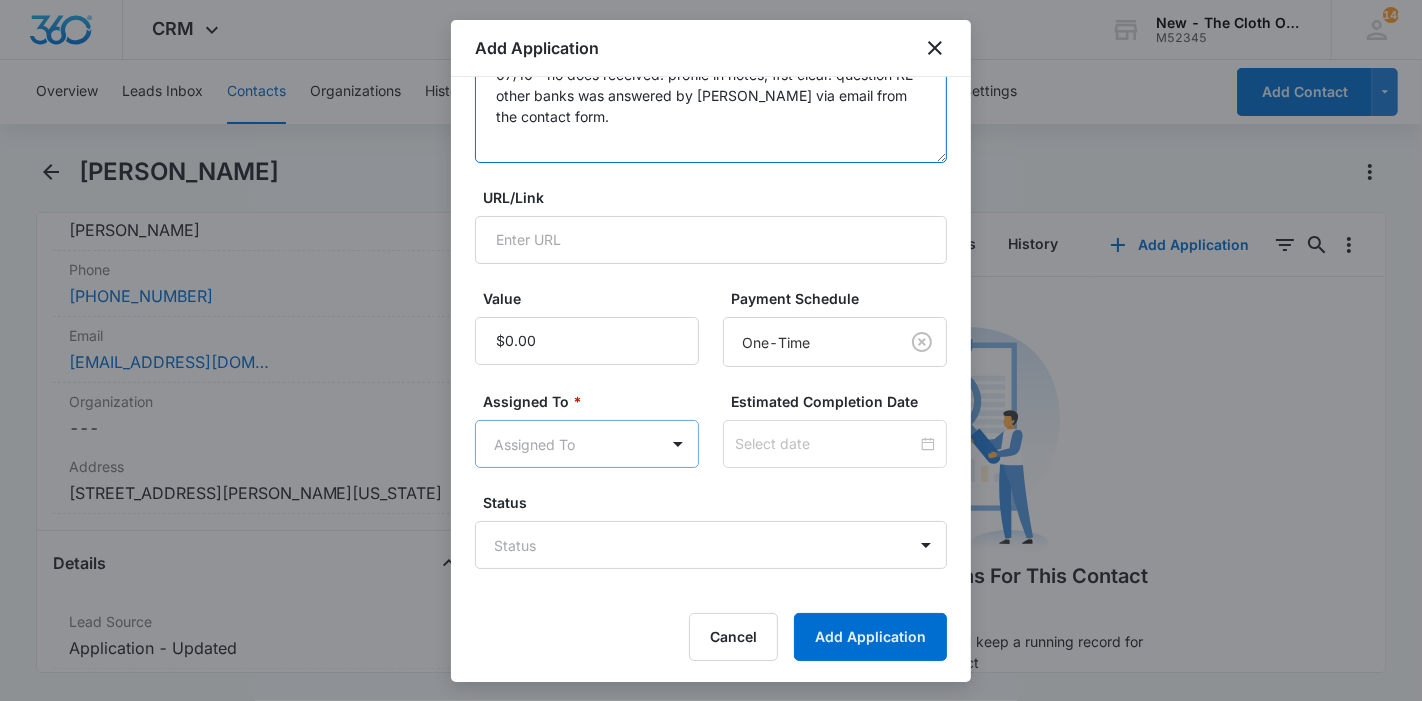 type on "07/10 - no docs received. profile in notes, ffst clear. question RE other banks was answered by Sandra via email from the contact form." 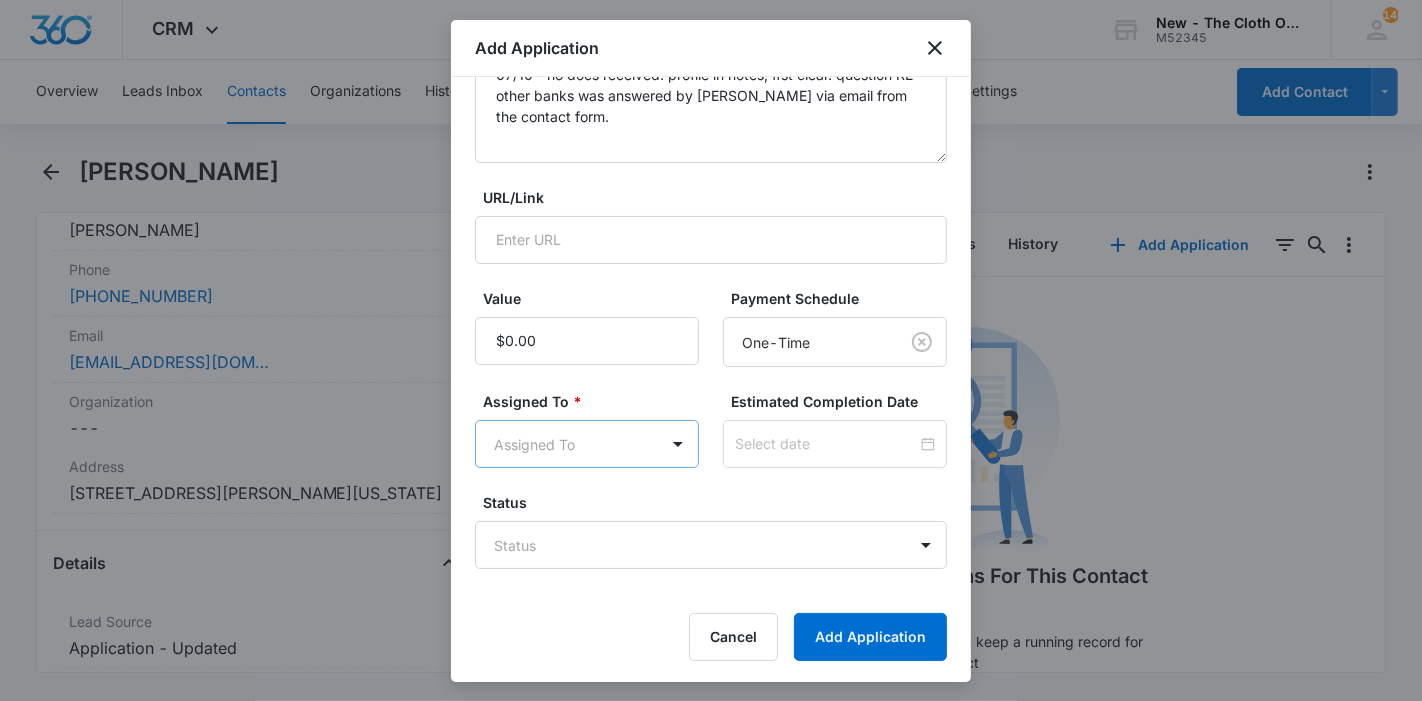 click on "CRM Apps Reputation Forms CRM Email Ads Intelligence Brand Settings New - The Cloth Option M52345 Your Accounts View All 146 KL Katie Lohr katie.WA@theclothoption.org My Profile 146 Notifications Support Logout Terms & Conditions   •   Privacy Policy Overview Leads Inbox Contacts Organizations History Applications Donations Tasks Calendar Lists Reports Settings Add Contact Casey Jeffers Remove CJ Casey Jeffers Contact Info Name Cancel Save Changes Casey Jeffers Phone Cancel Save Changes (843) 241-3297 Email Cancel Save Changes casey3281@gmail.com Organization Cancel Save Changes --- Address Cancel Save Changes 160 McMakin St Summerville South Carolina 29483 Details Lead Source Cancel Save Changes Application - Updated Contact Type Cancel Save Changes Applicant Contact Status Cancel Save Changes Application in process Assigned To Cancel Save Changes Applications Team Tags Cancel Save Changes --- Next Contact Date Cancel Save Changes --- Color Tag Current Color: Cancel Save Changes Payments ID ID 16862 ---" at bounding box center (711, 350) 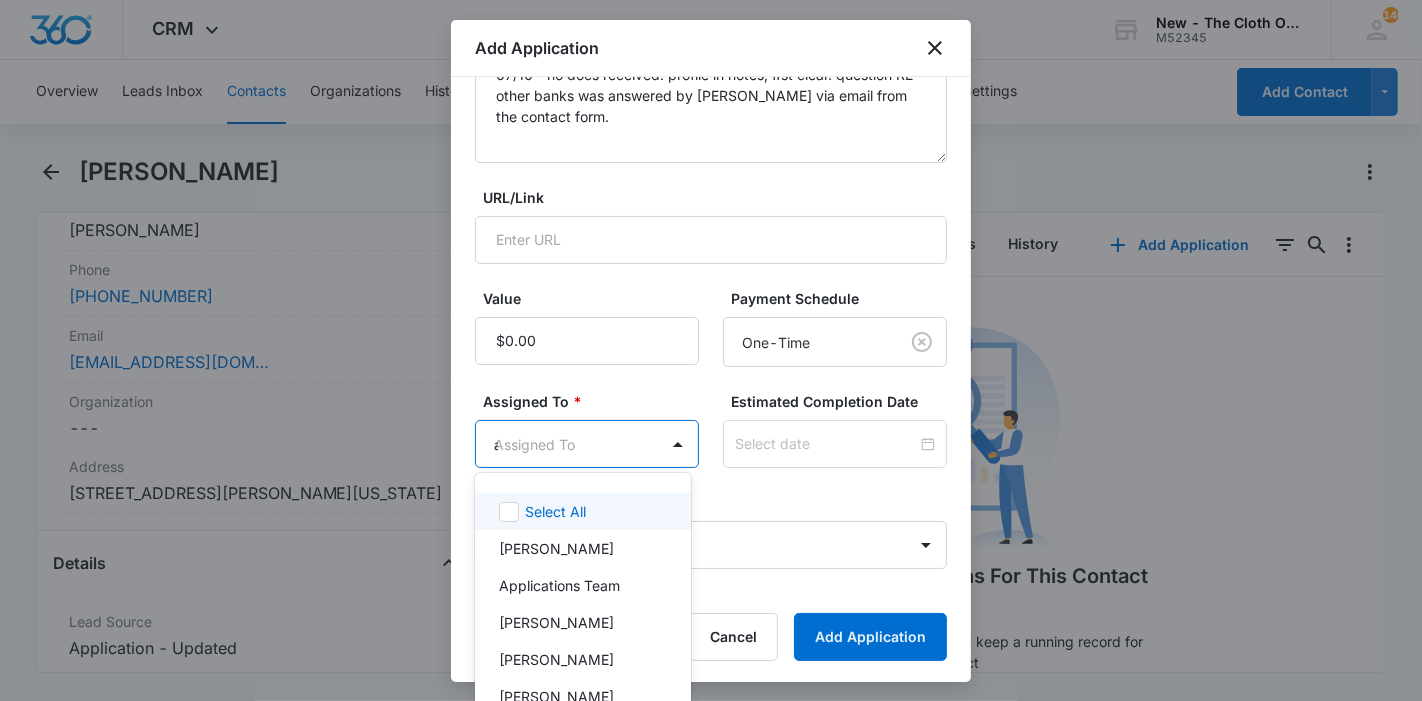 type on "app" 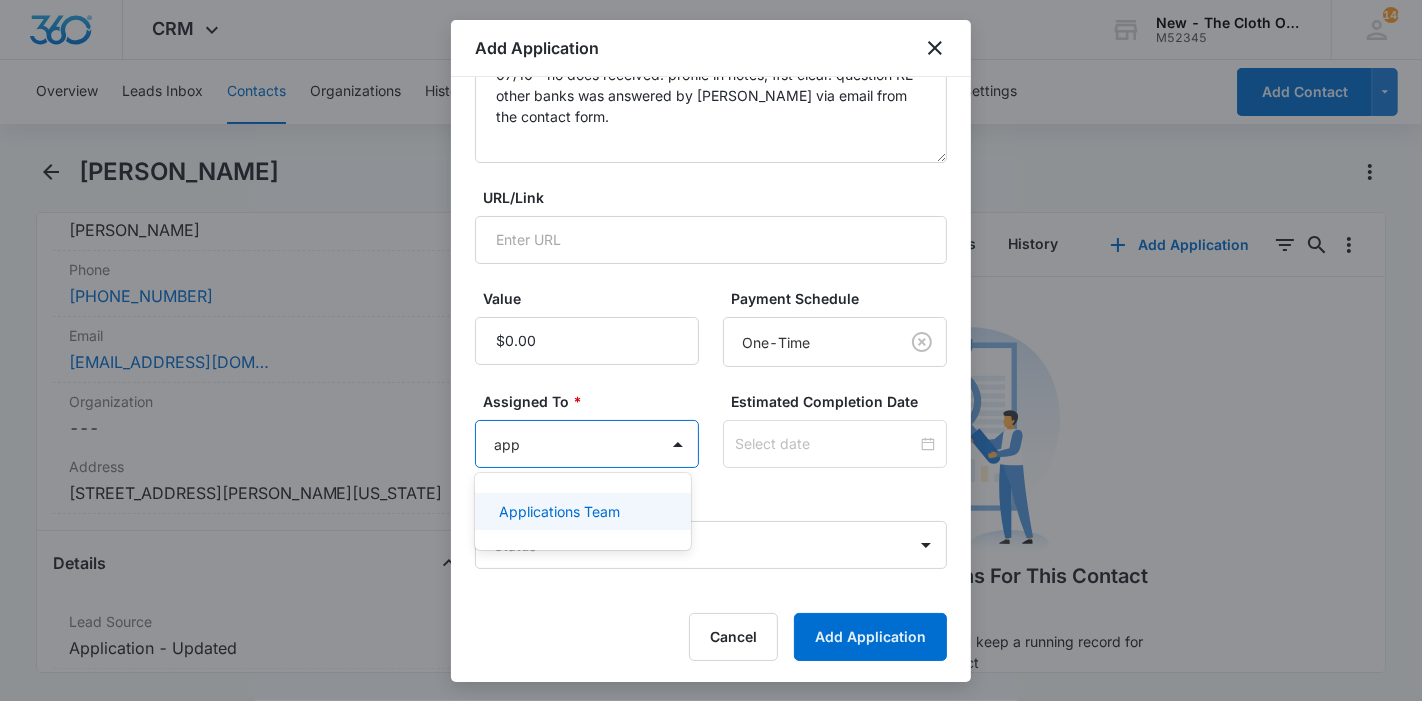 click on "Applications Team" at bounding box center (559, 511) 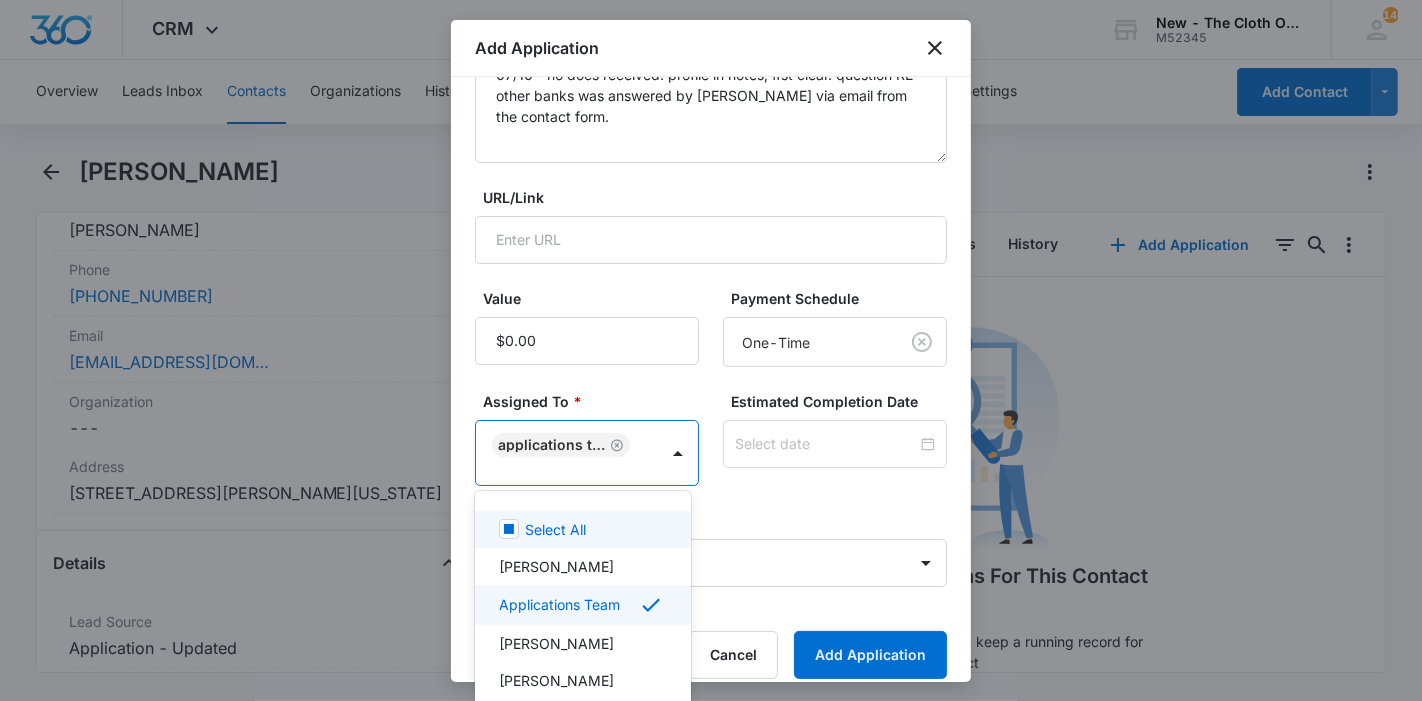 click at bounding box center (711, 350) 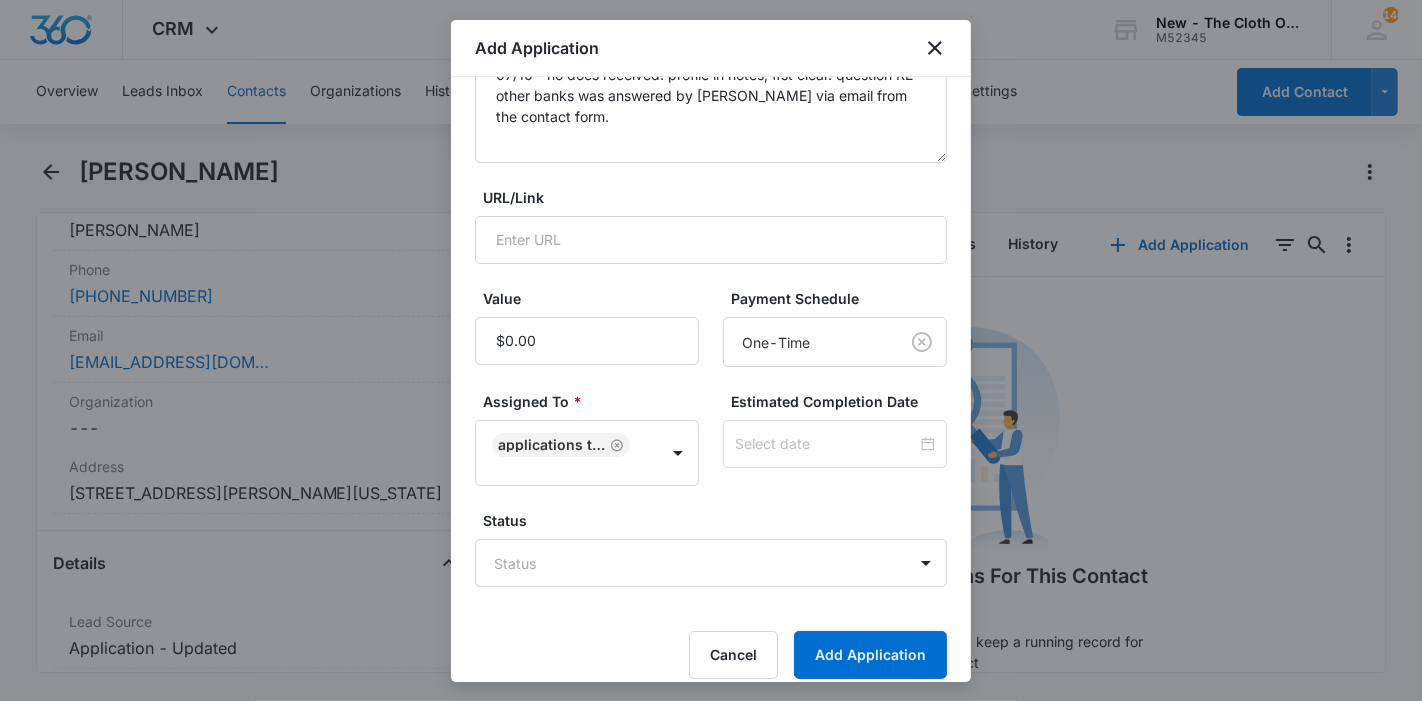 click at bounding box center (826, 444) 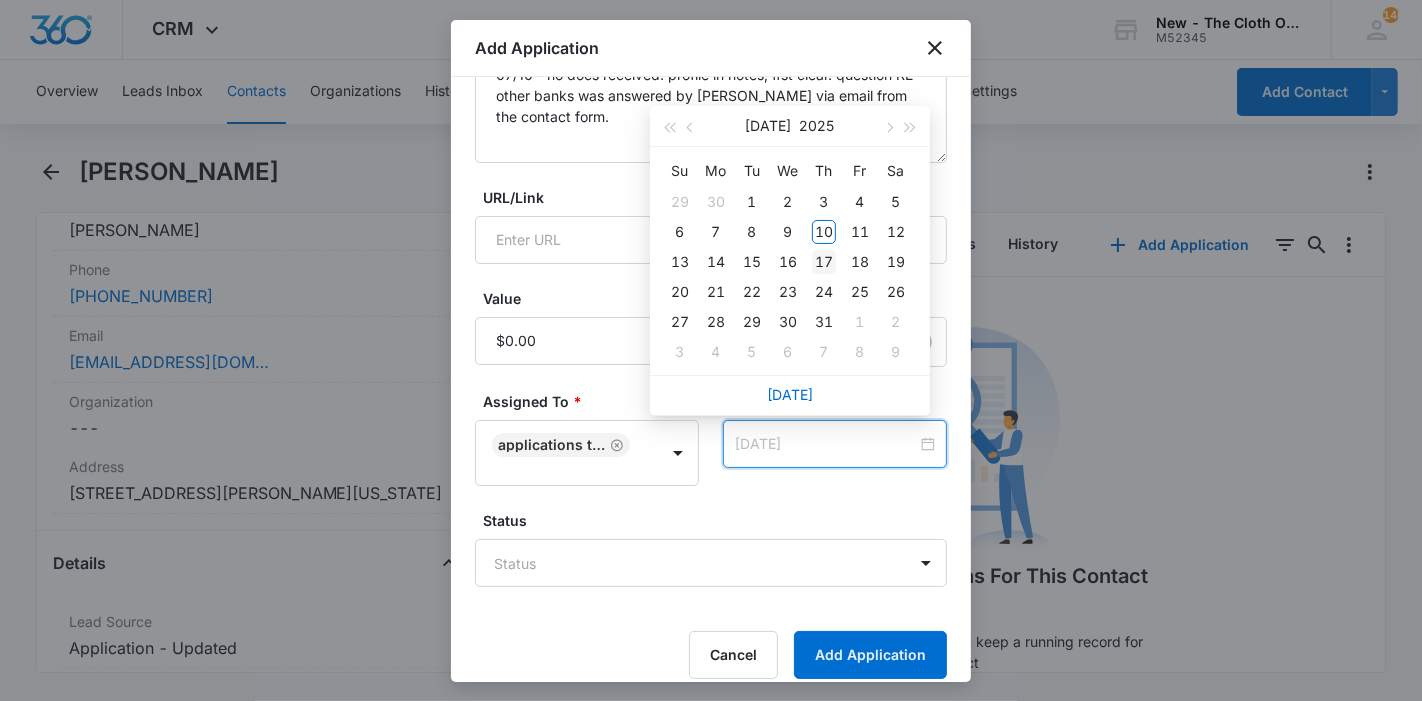 click on "17" at bounding box center (824, 262) 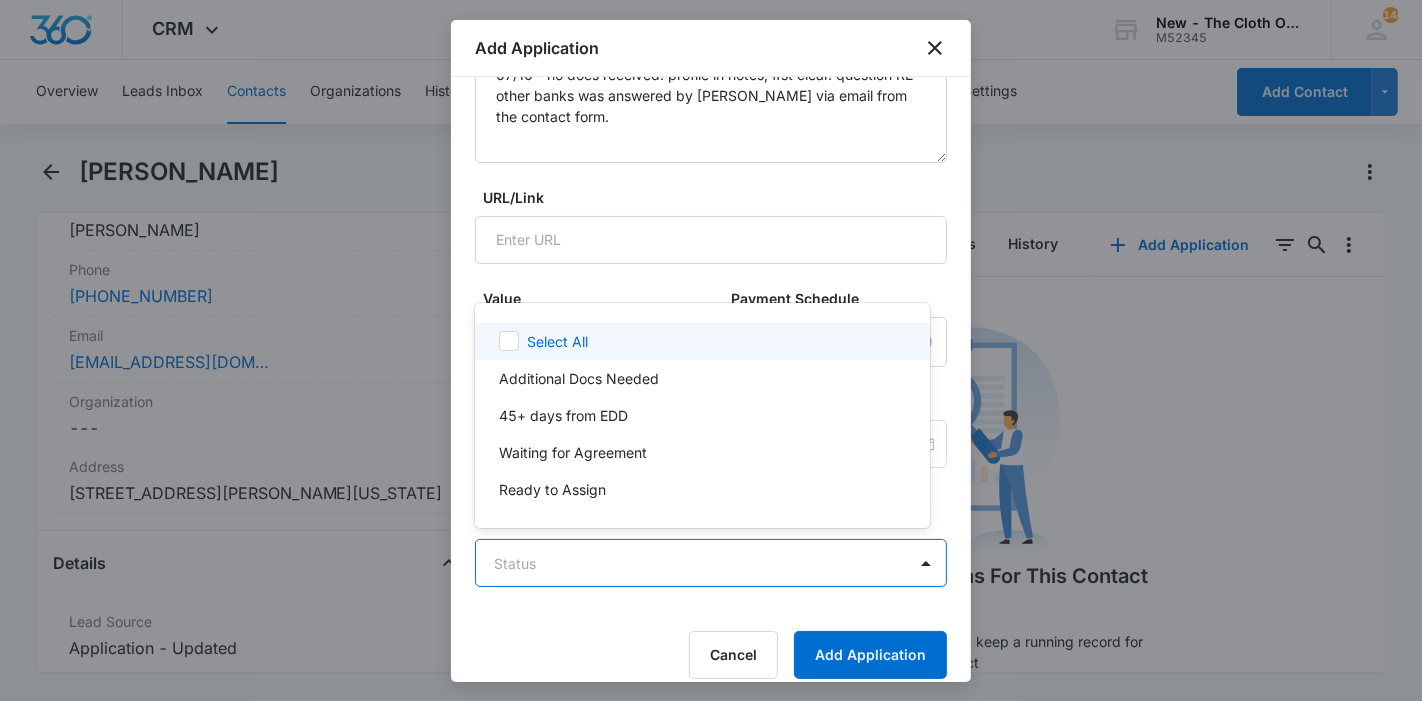 click on "CRM Apps Reputation Forms CRM Email Ads Intelligence Brand Settings New - The Cloth Option M52345 Your Accounts View All 146 KL Katie Lohr katie.WA@theclothoption.org My Profile 146 Notifications Support Logout Terms & Conditions   •   Privacy Policy Overview Leads Inbox Contacts Organizations History Applications Donations Tasks Calendar Lists Reports Settings Add Contact Casey Jeffers Remove CJ Casey Jeffers Contact Info Name Cancel Save Changes Casey Jeffers Phone Cancel Save Changes (843) 241-3297 Email Cancel Save Changes casey3281@gmail.com Organization Cancel Save Changes --- Address Cancel Save Changes 160 McMakin St Summerville South Carolina 29483 Details Lead Source Cancel Save Changes Application - Updated Contact Type Cancel Save Changes Applicant Contact Status Cancel Save Changes Application in process Assigned To Cancel Save Changes Applications Team Tags Cancel Save Changes --- Next Contact Date Cancel Save Changes --- Color Tag Current Color: Cancel Save Changes Payments ID ID 16862 ---" at bounding box center (711, 350) 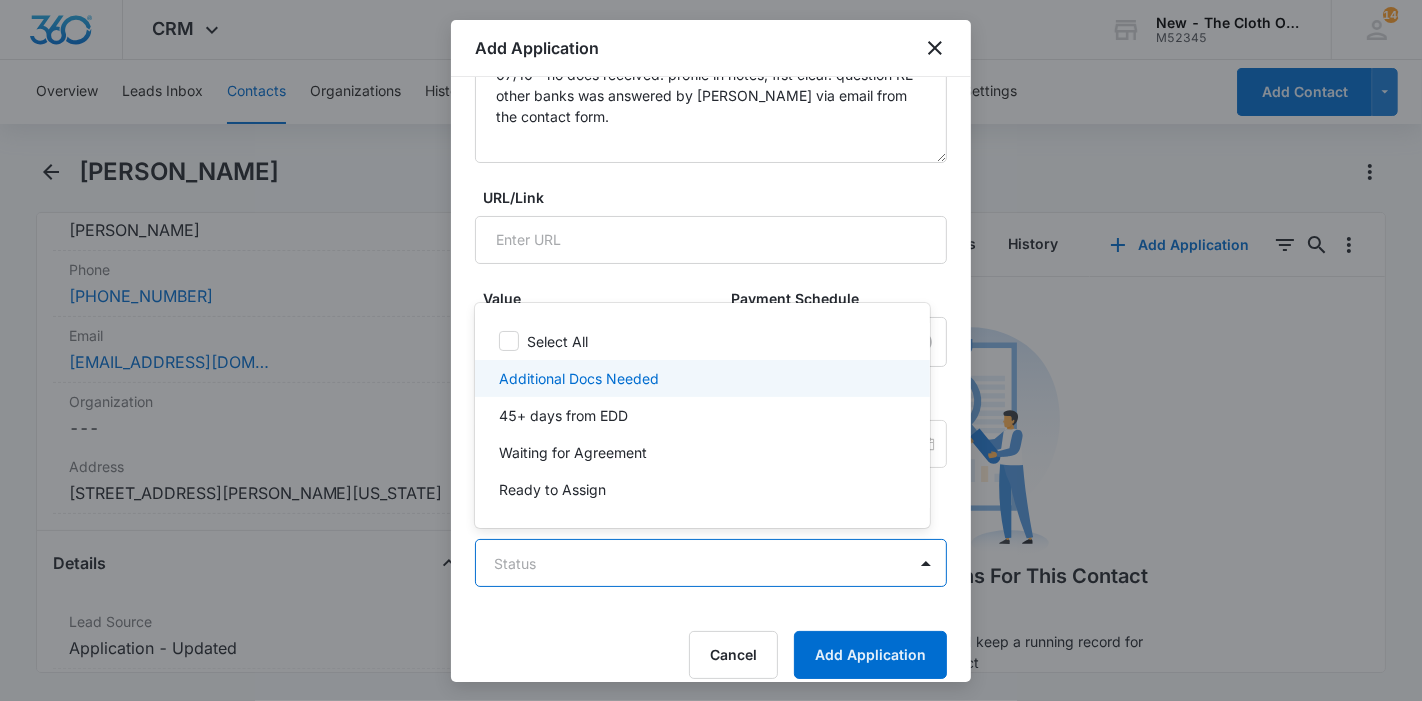 click on "Additional Docs Needed" at bounding box center (579, 378) 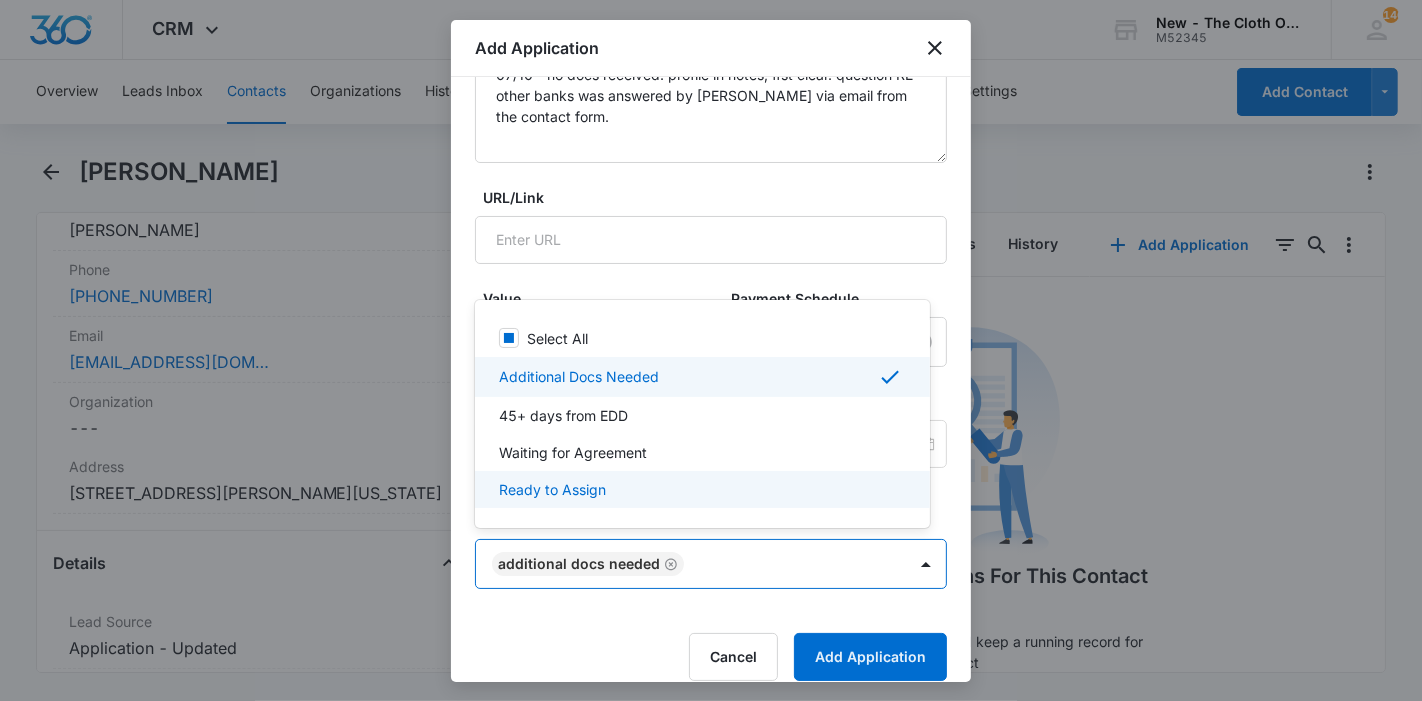 click at bounding box center (711, 350) 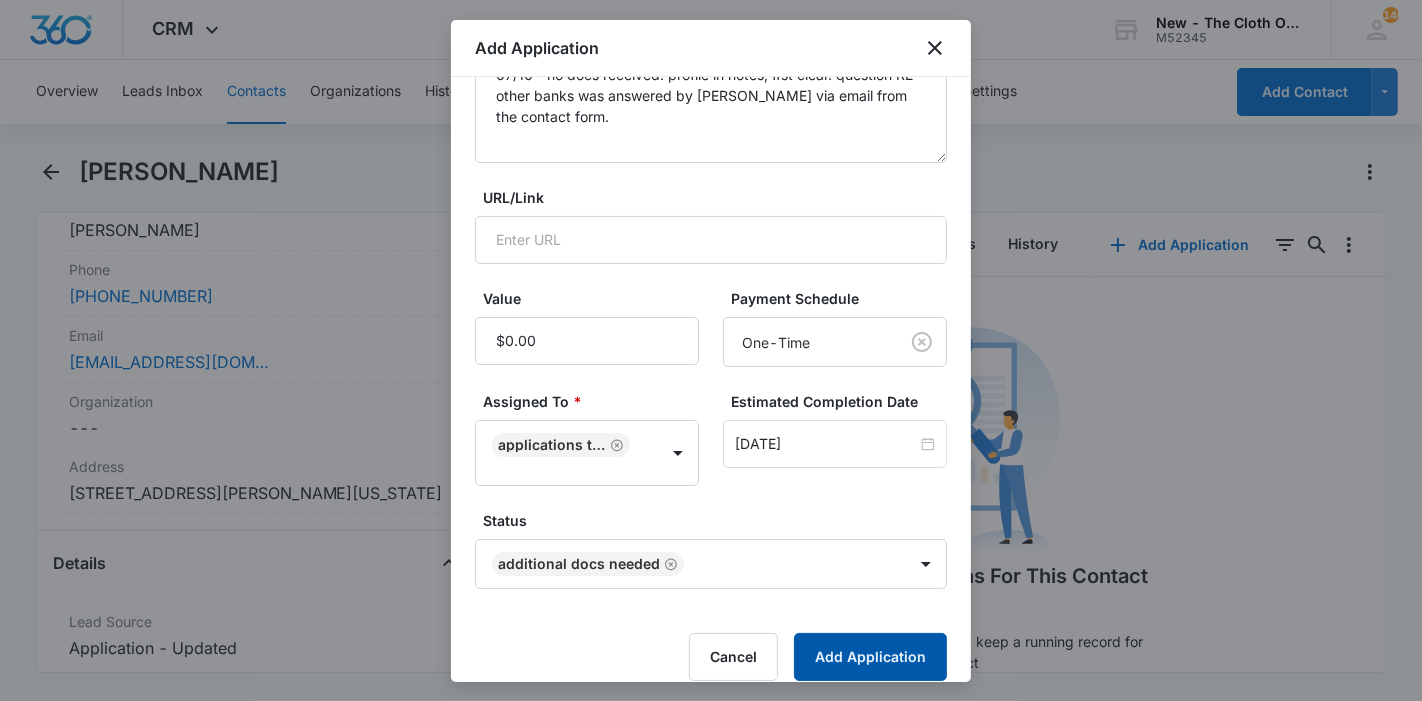 click on "Add Application" at bounding box center [870, 657] 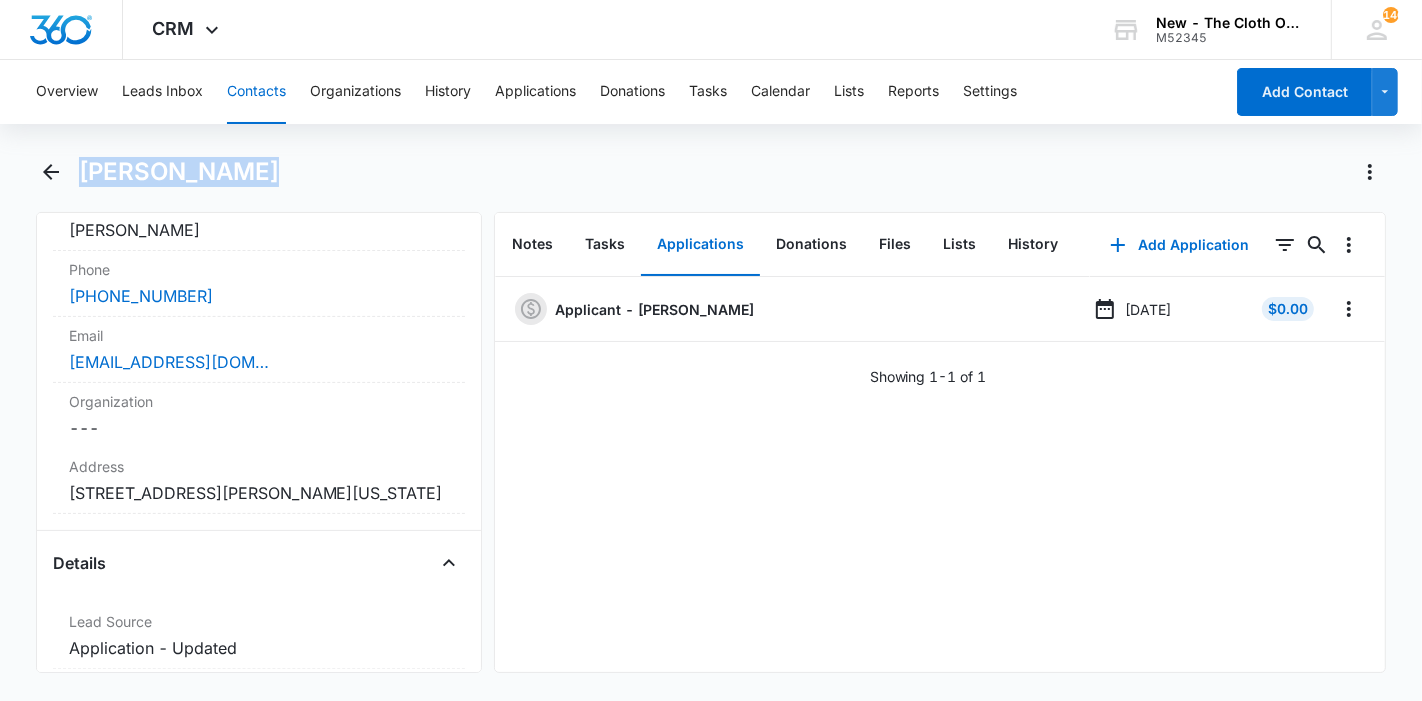 drag, startPoint x: 260, startPoint y: 178, endPoint x: 86, endPoint y: 163, distance: 174.64536 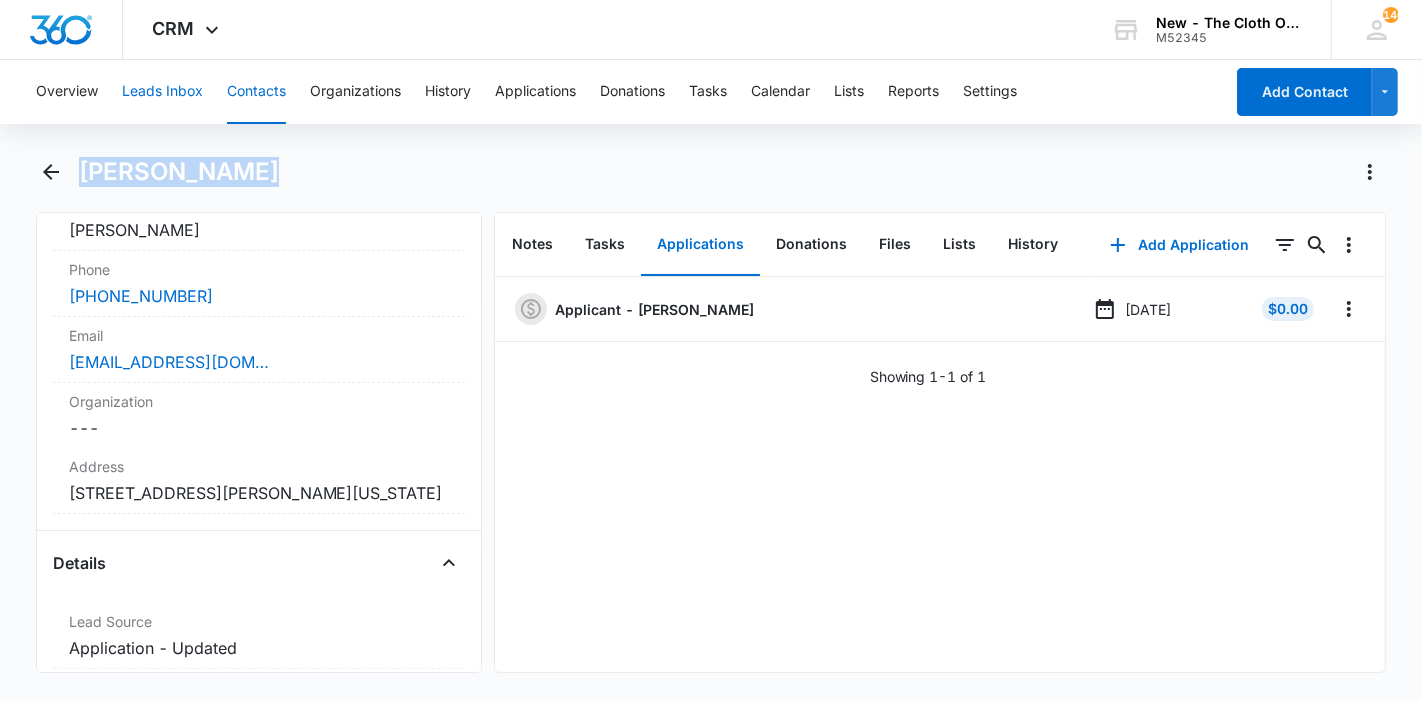 click on "Leads Inbox" at bounding box center (162, 92) 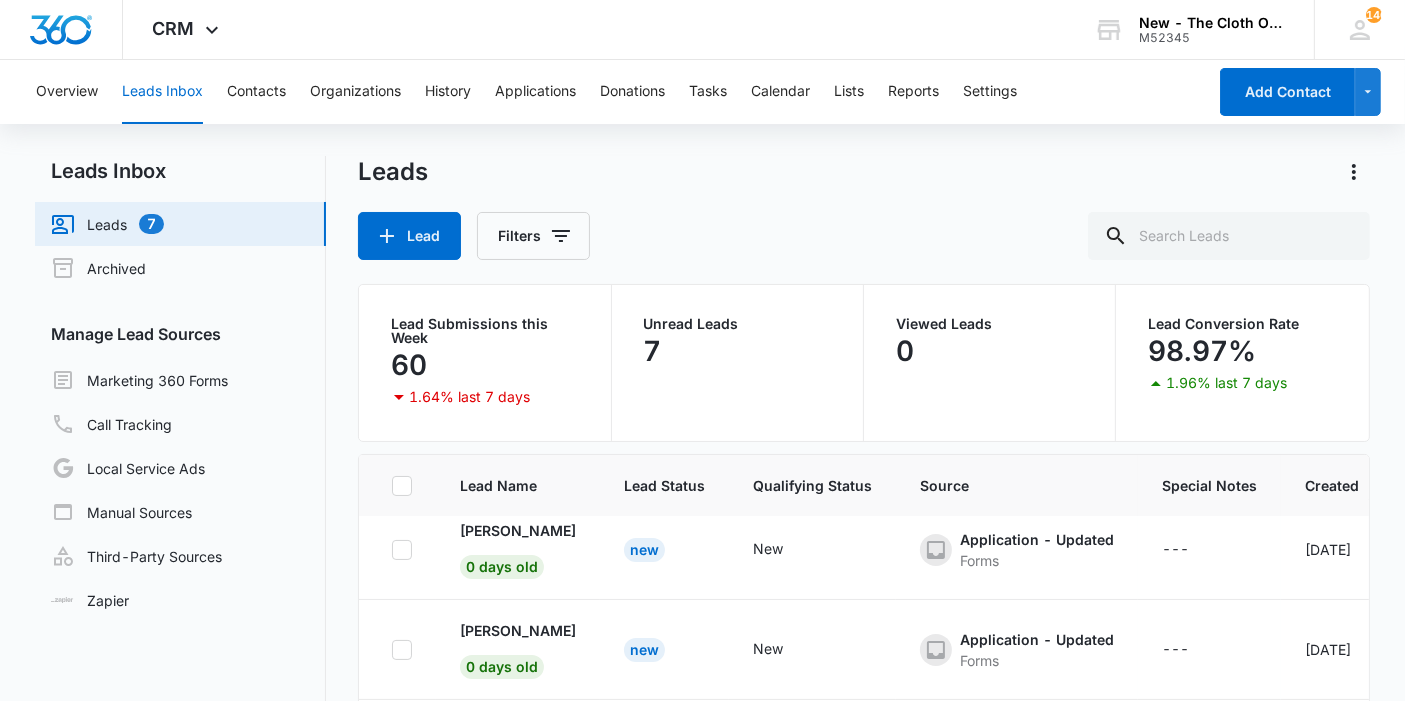 scroll, scrollTop: 431, scrollLeft: 0, axis: vertical 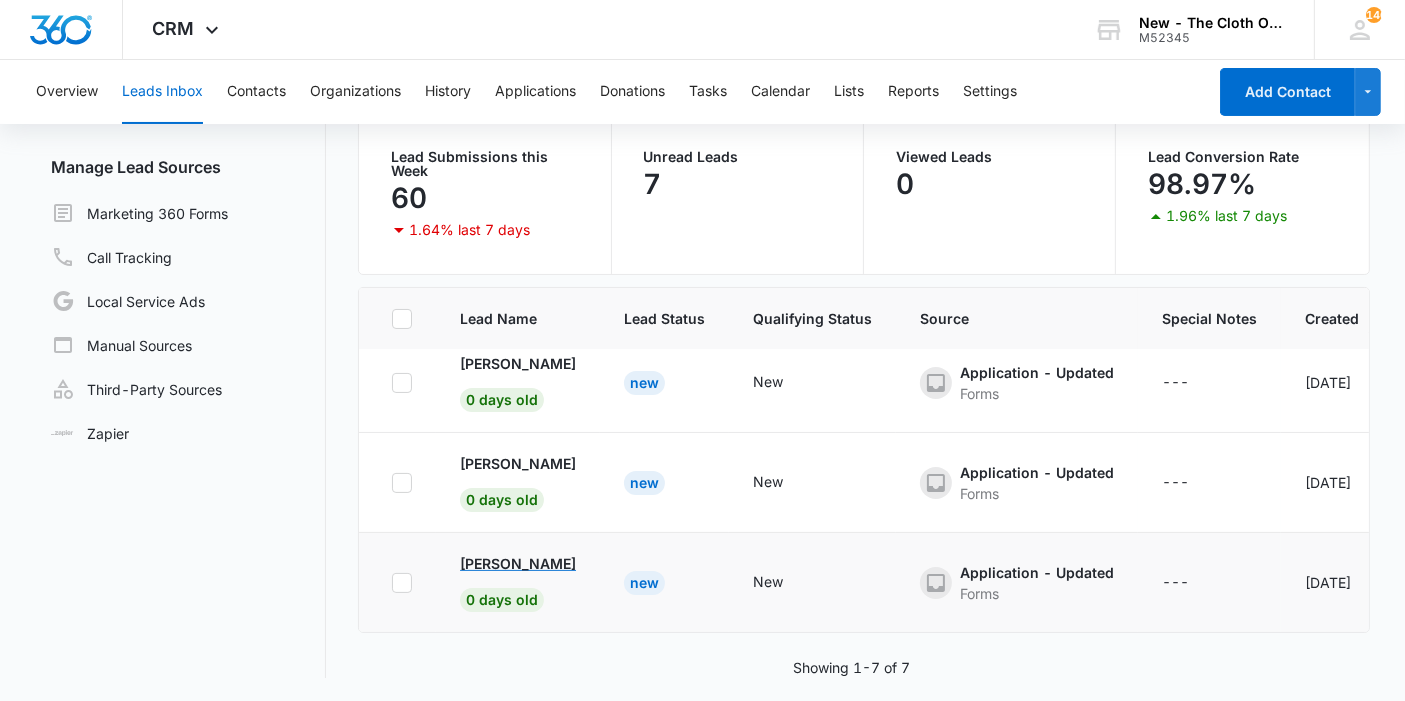 click on "[PERSON_NAME]" at bounding box center [518, 563] 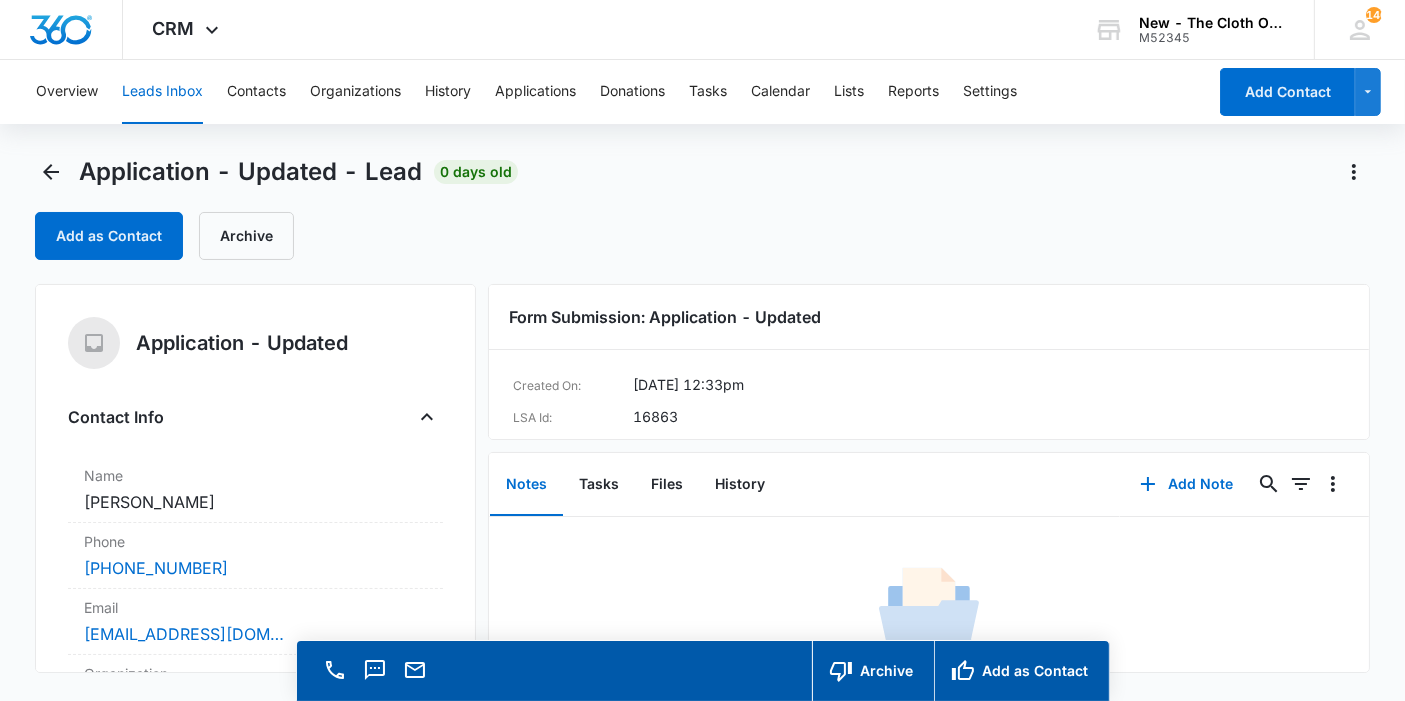 drag, startPoint x: 235, startPoint y: 506, endPoint x: 60, endPoint y: 501, distance: 175.07141 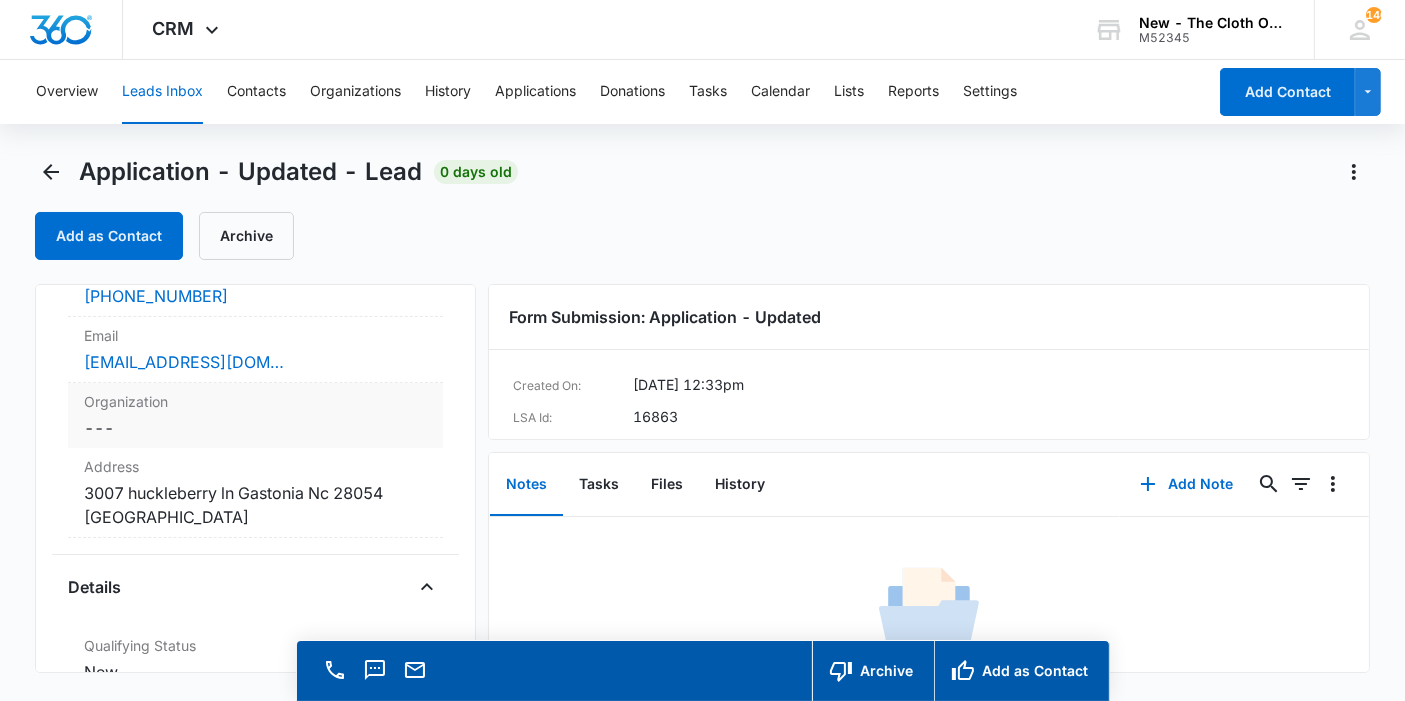 scroll, scrollTop: 273, scrollLeft: 0, axis: vertical 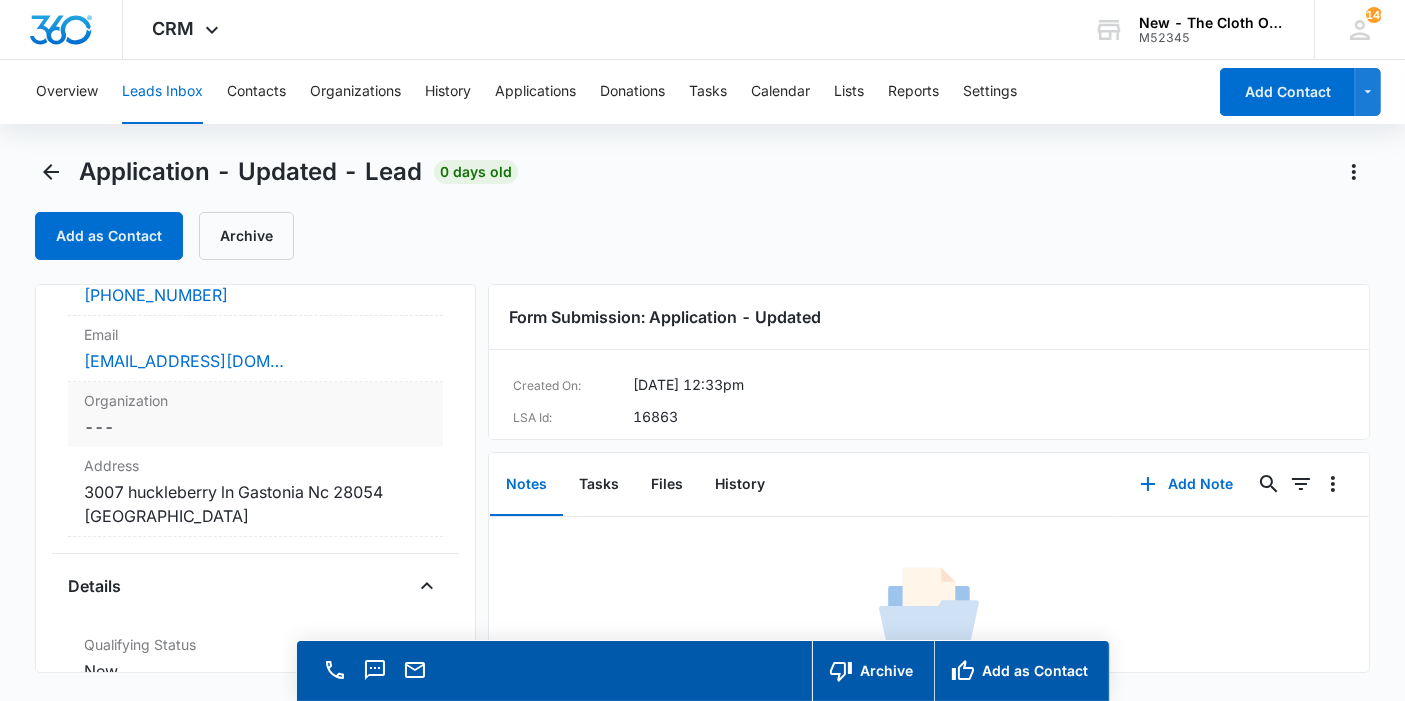 click on "Cancel Save Changes 3007 huckleberry ln Gastonia Nc 28054 United States" at bounding box center (255, 504) 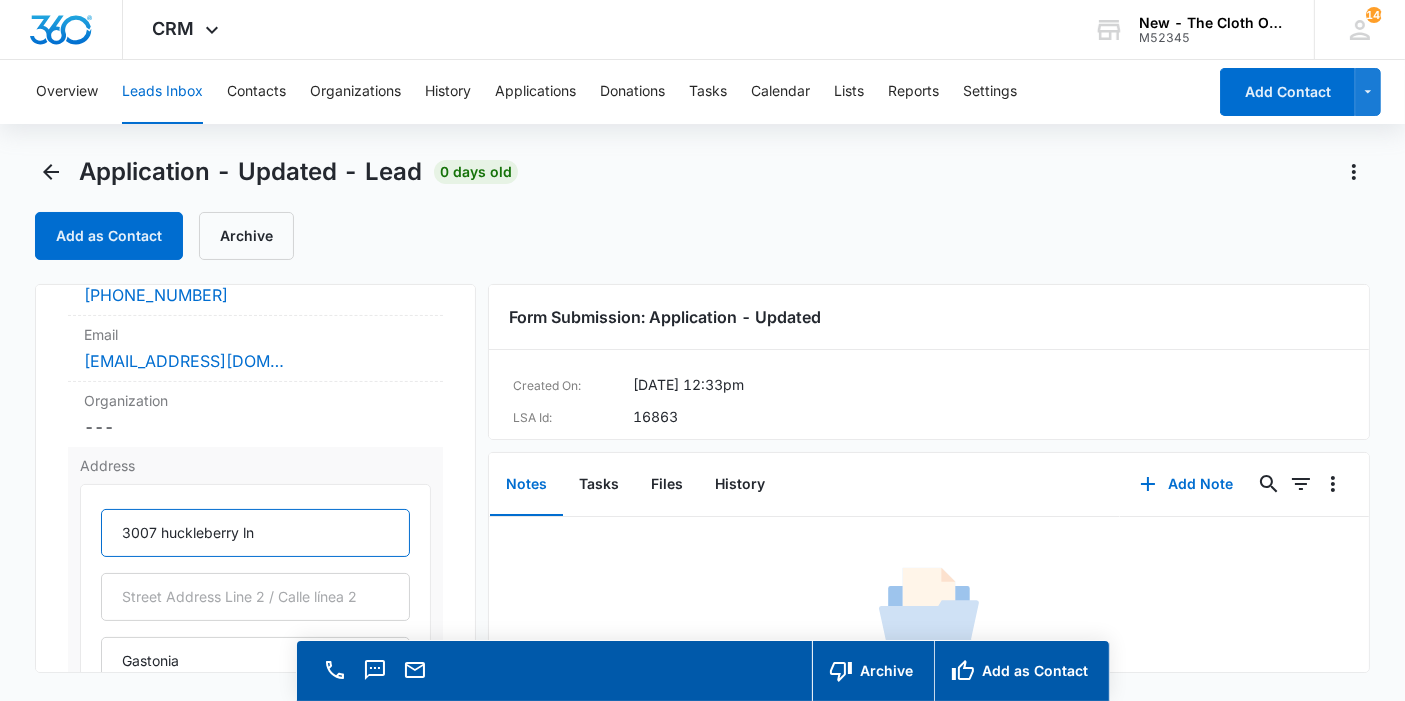 click on "3007 huckleberry ln" at bounding box center (255, 533) 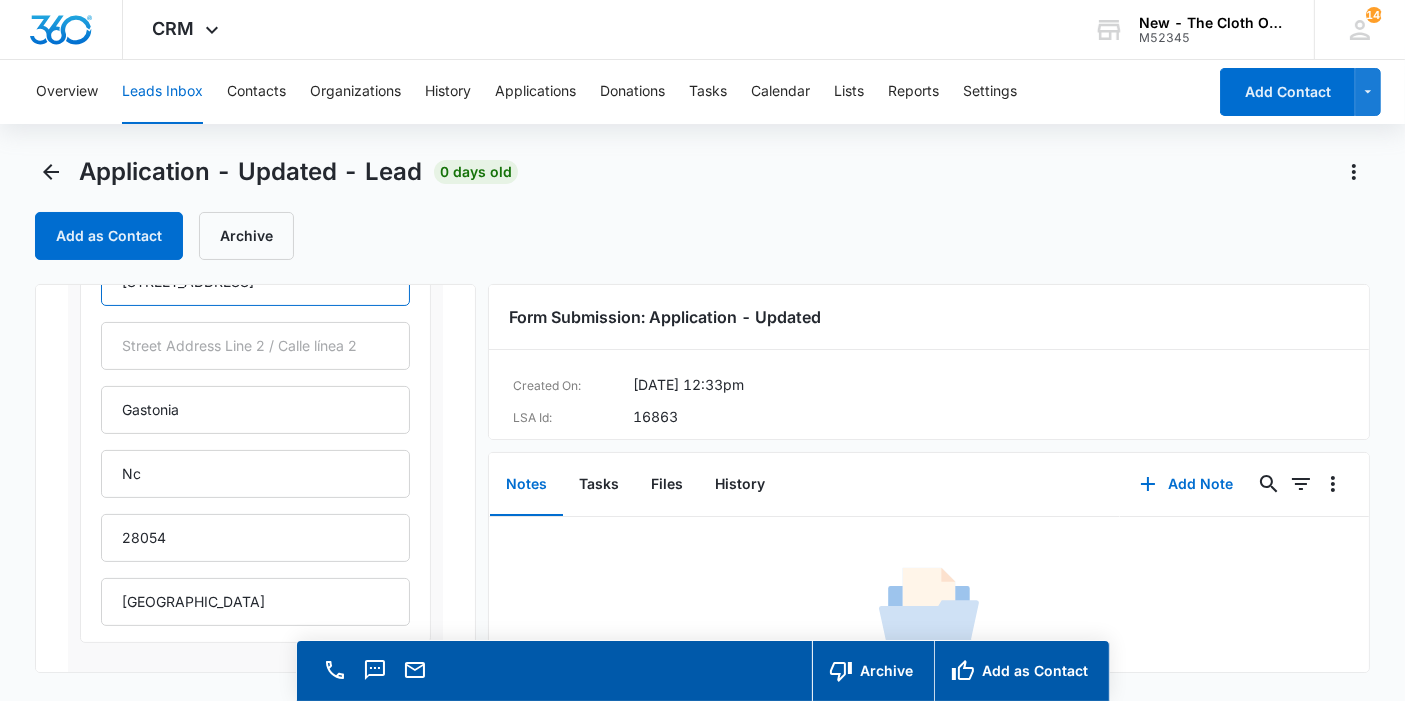 scroll, scrollTop: 528, scrollLeft: 0, axis: vertical 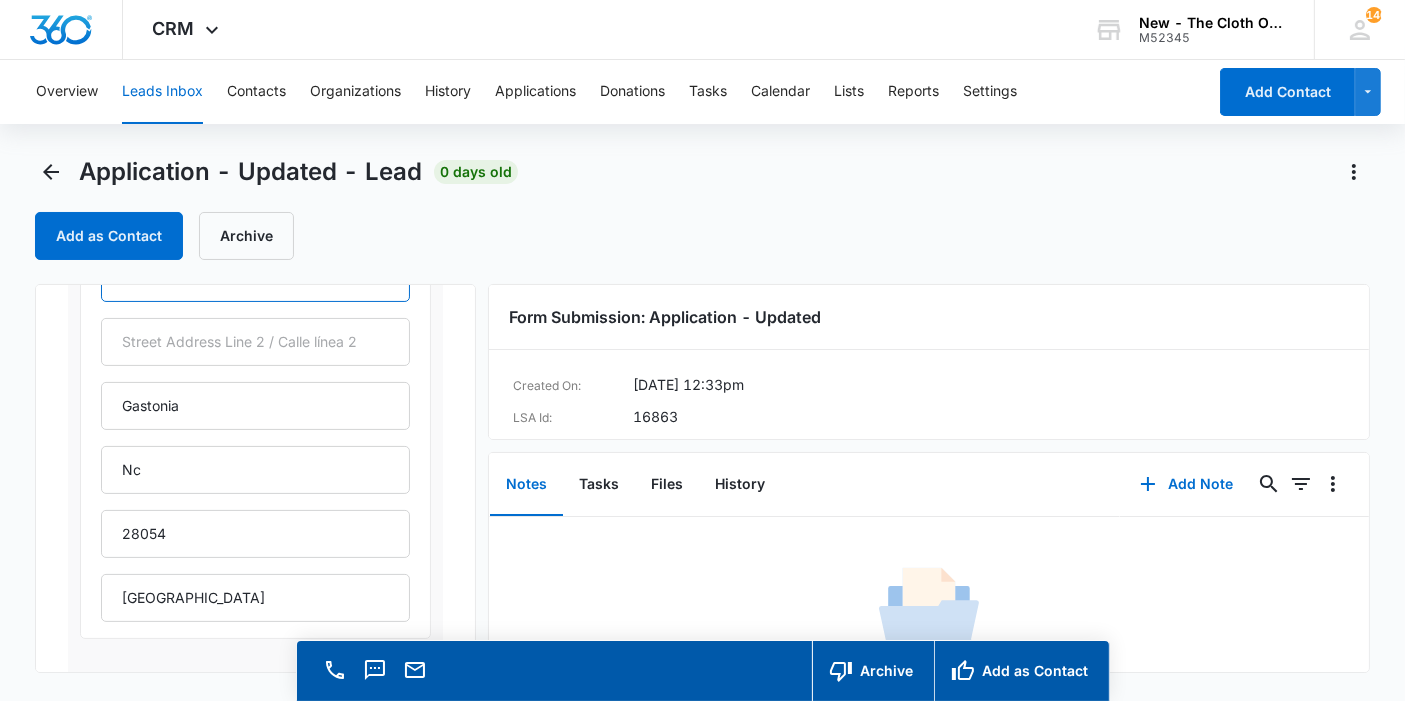 type on "3007 Huckleberry Ln" 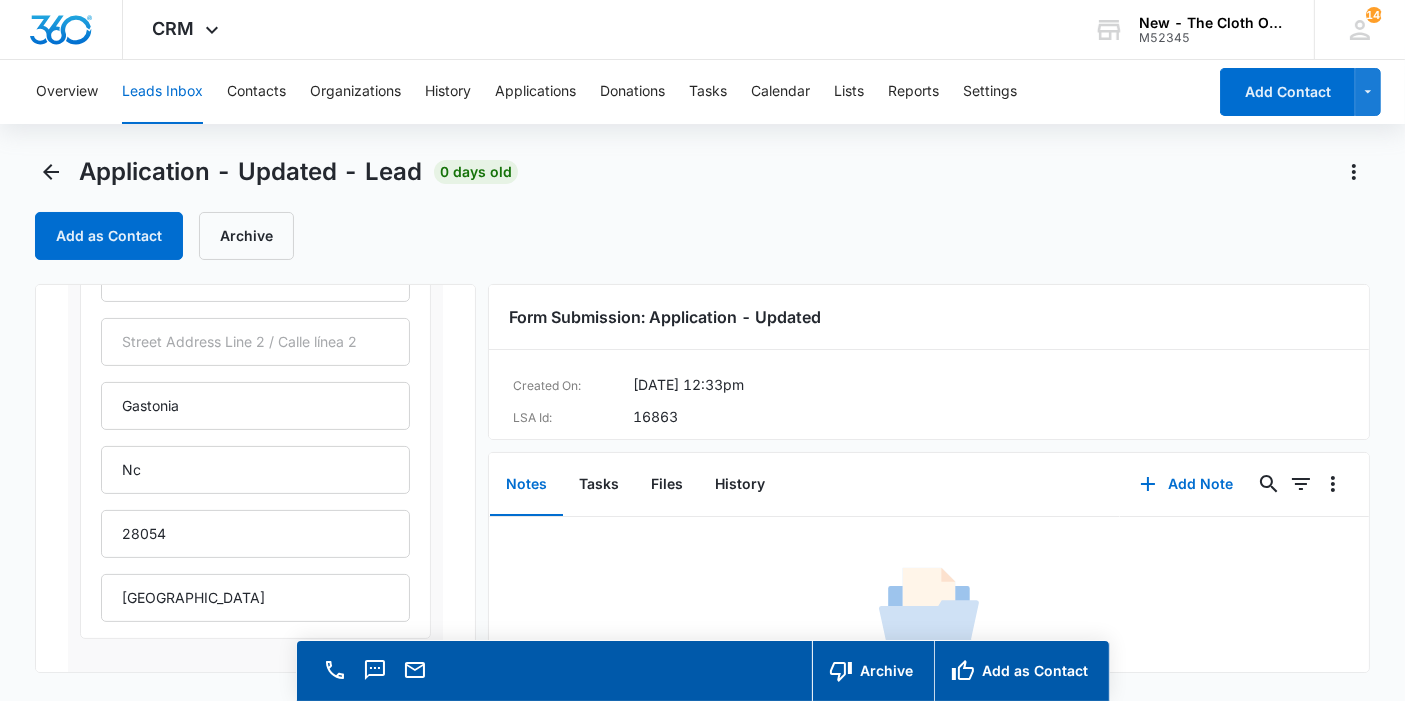 click on "3007 Huckleberry Ln Gastonia Nc 28054 United States" at bounding box center [255, 438] 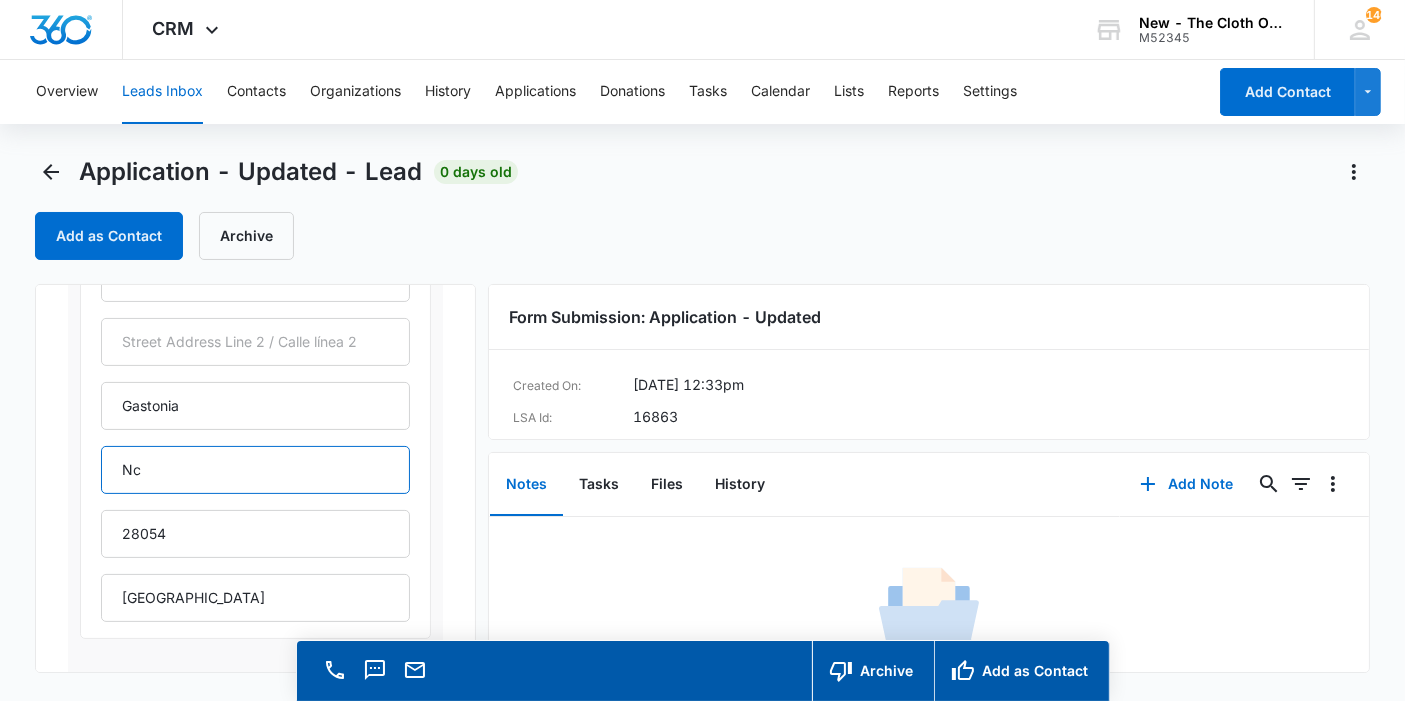 click on "Nc" at bounding box center [255, 470] 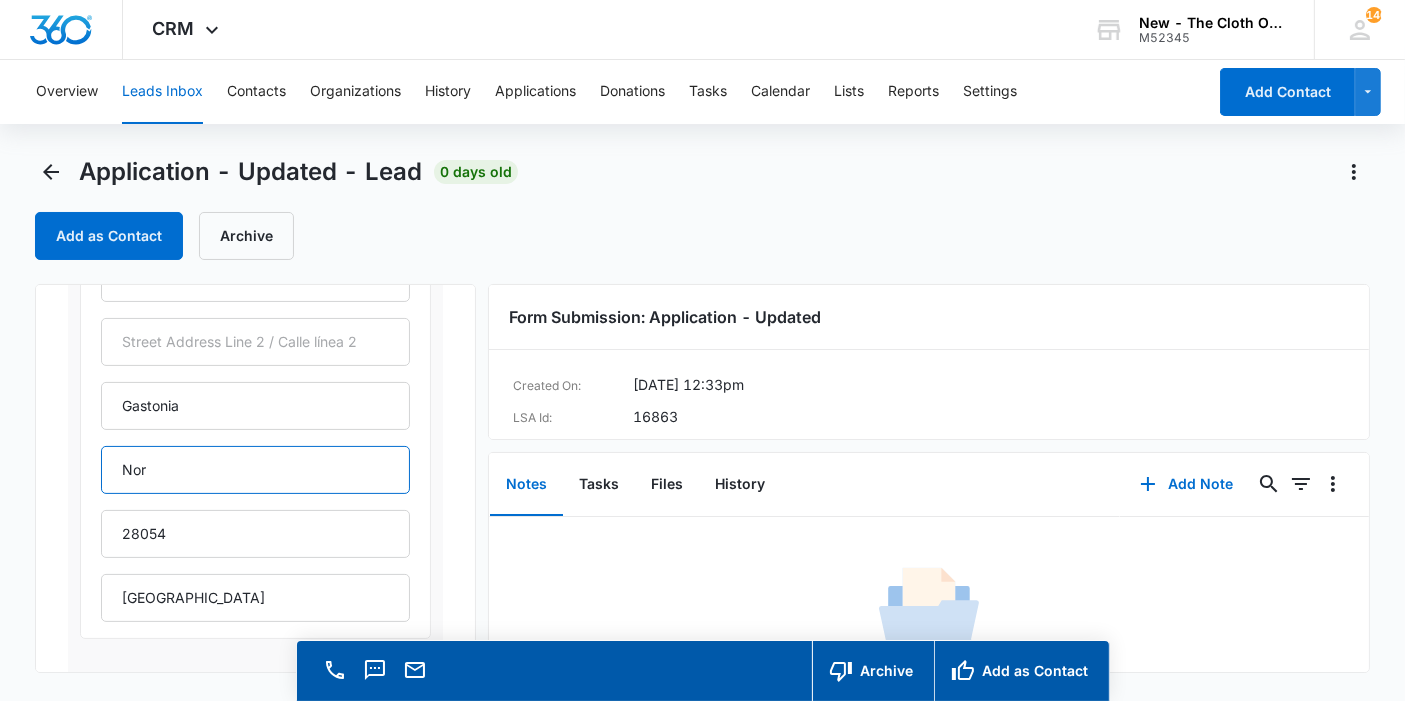 type on "North Carolina" 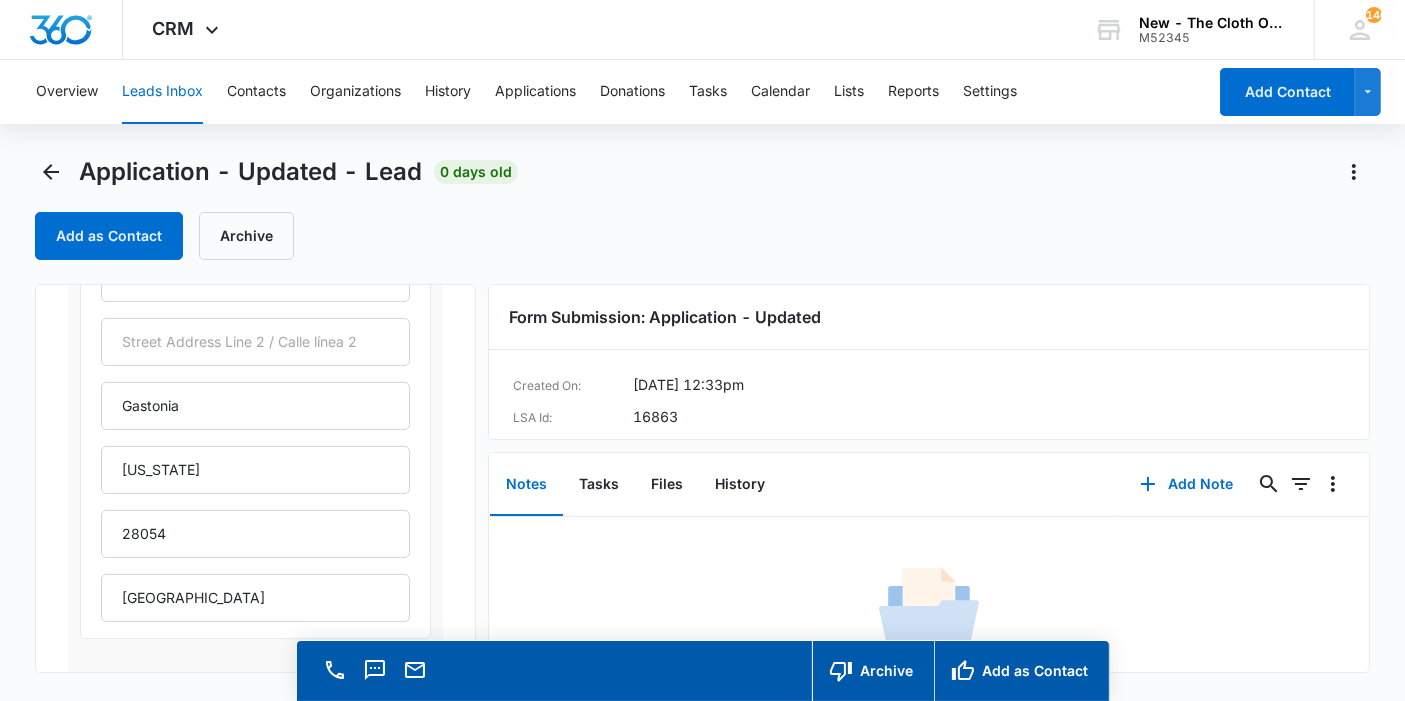 click on "3007 Huckleberry Ln Gastonia North Carolina 28054 United States" at bounding box center (255, 434) 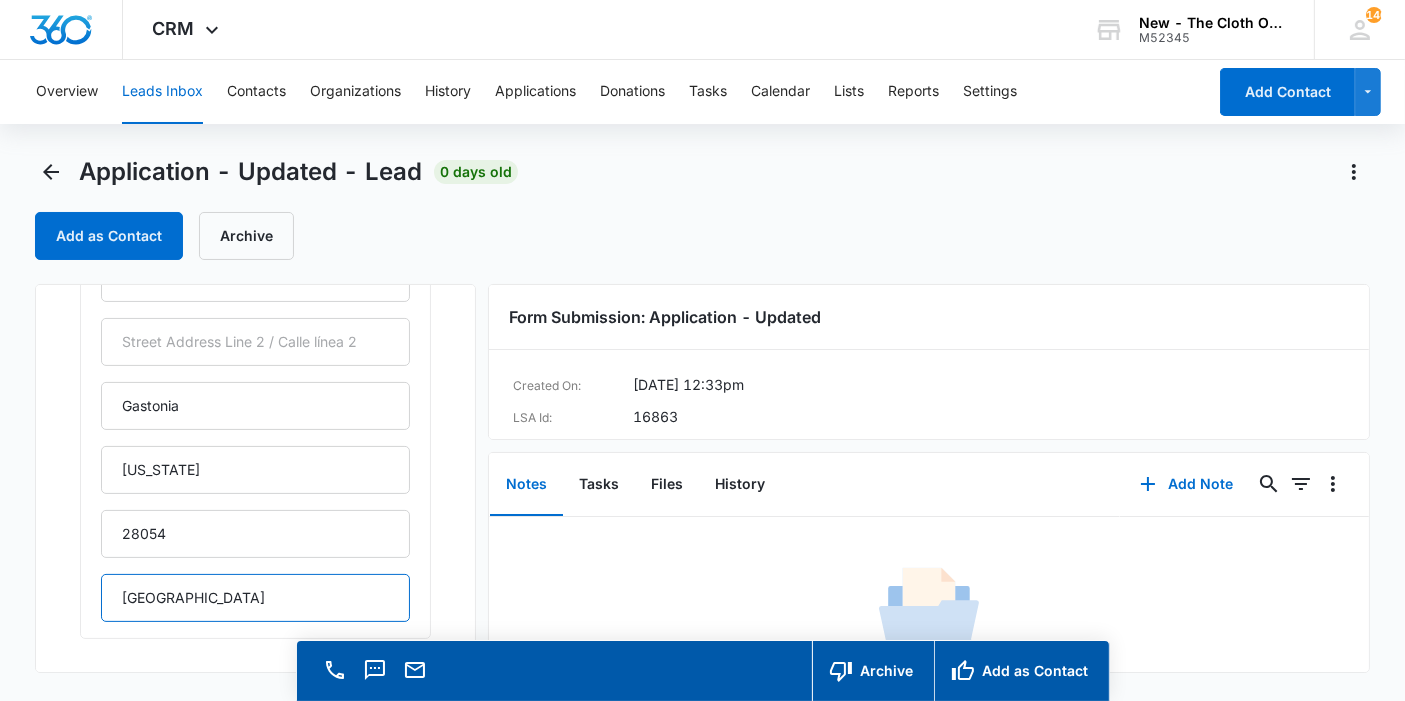 drag, startPoint x: 228, startPoint y: 595, endPoint x: 11, endPoint y: 595, distance: 217 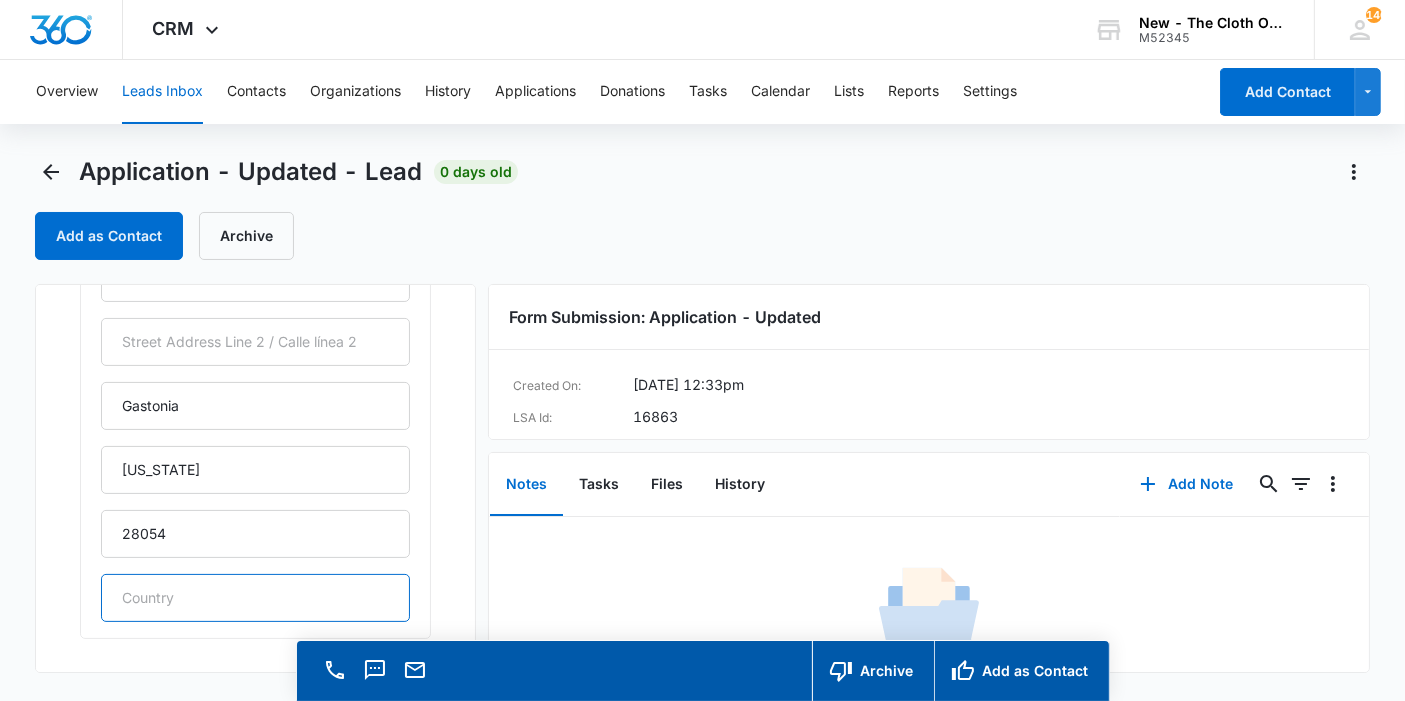type 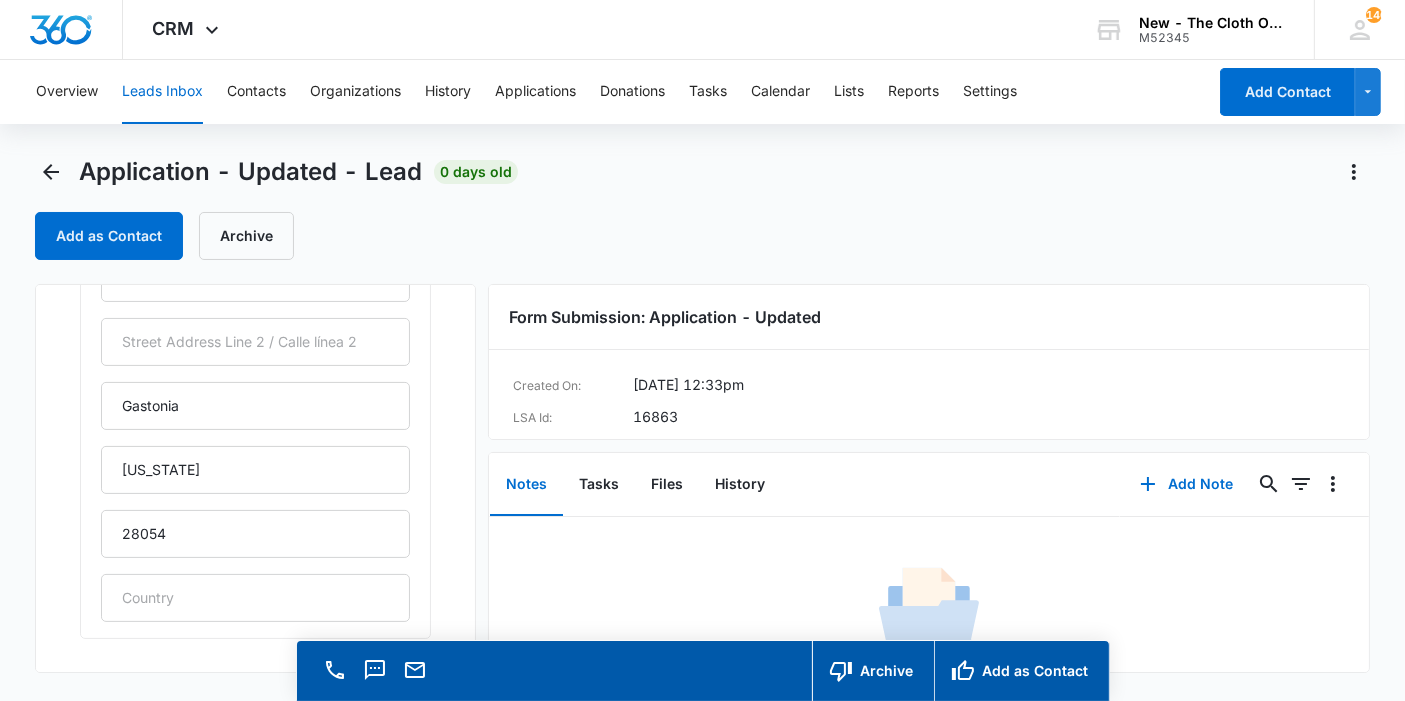 scroll, scrollTop: 765, scrollLeft: 0, axis: vertical 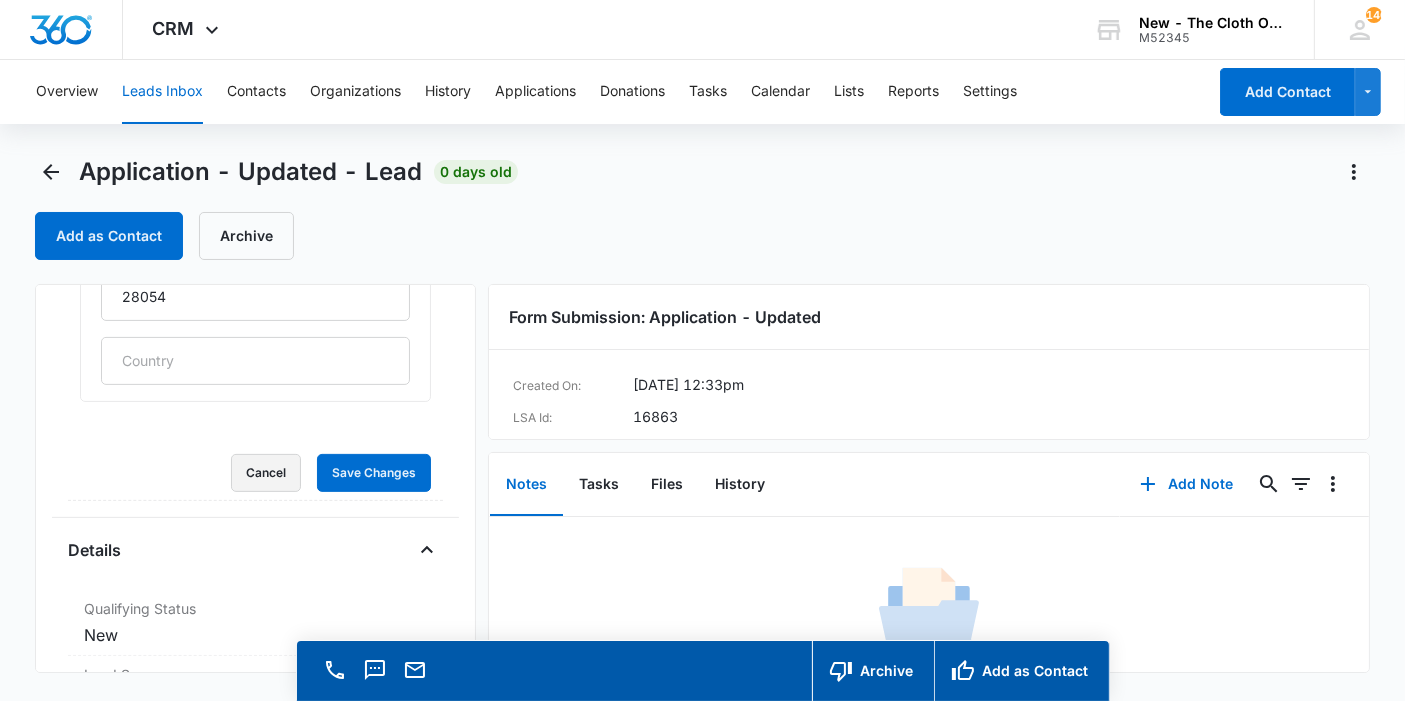 type 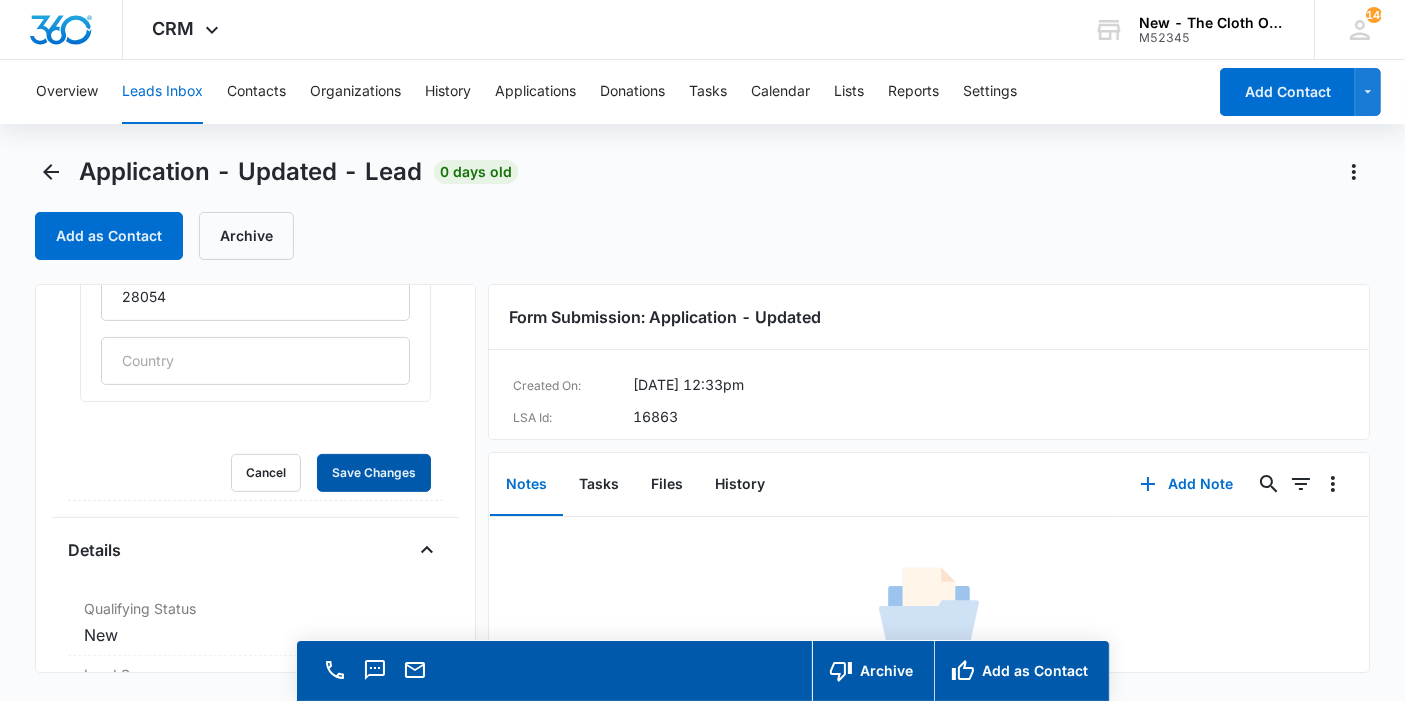 type 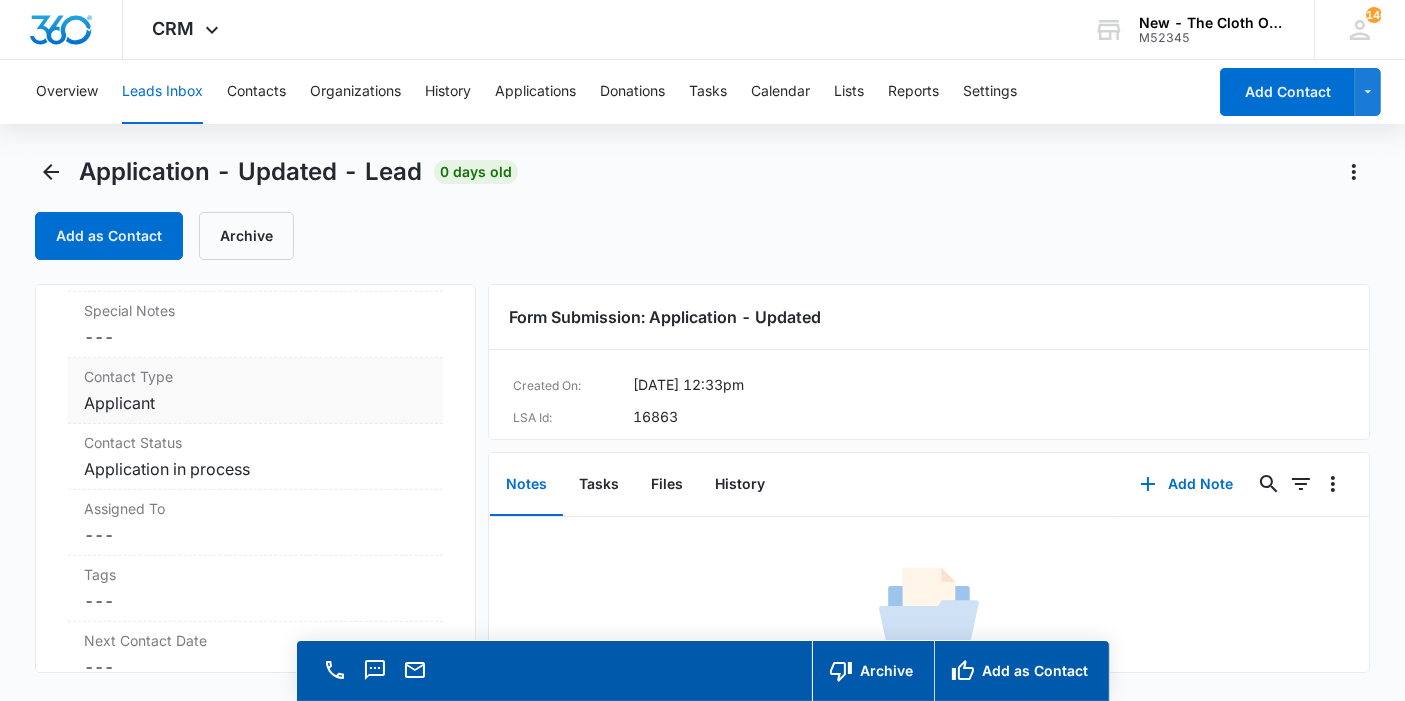 scroll, scrollTop: 1262, scrollLeft: 0, axis: vertical 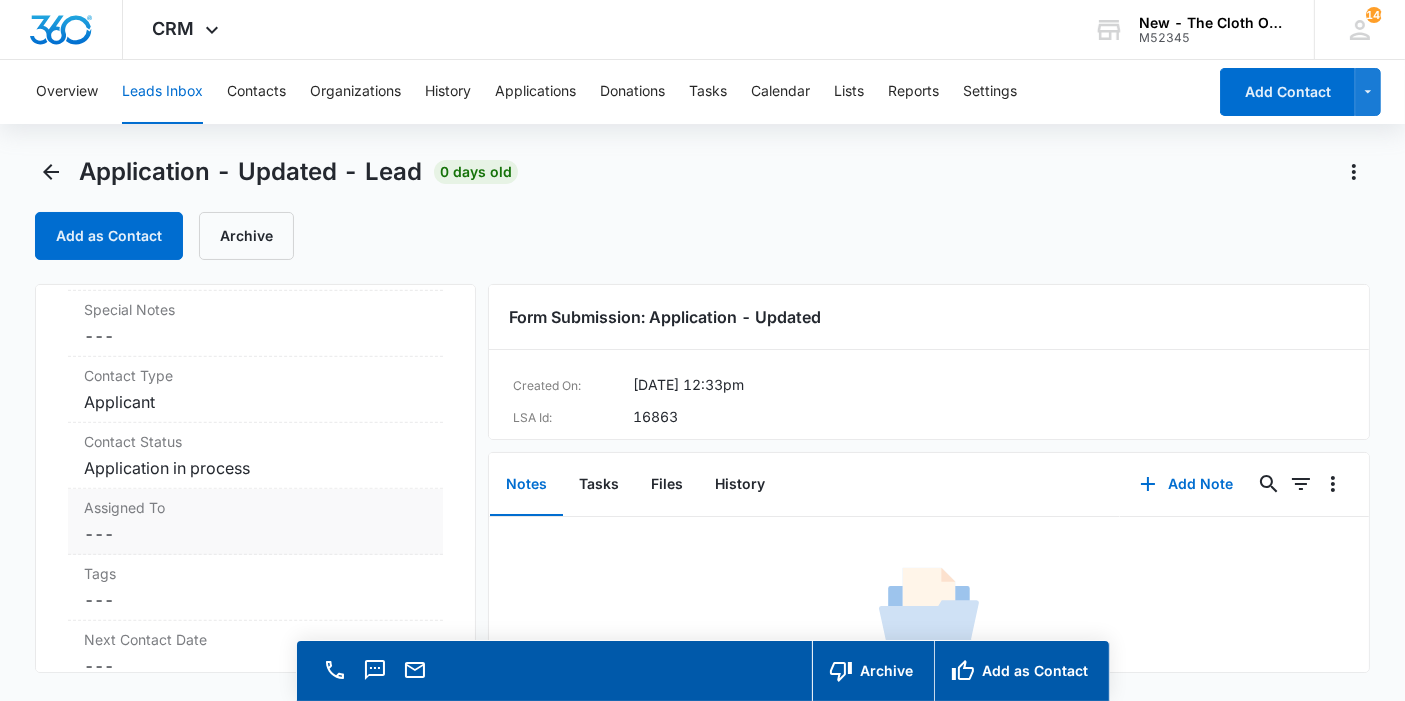 click on "Cancel Save Changes ---" at bounding box center [255, 534] 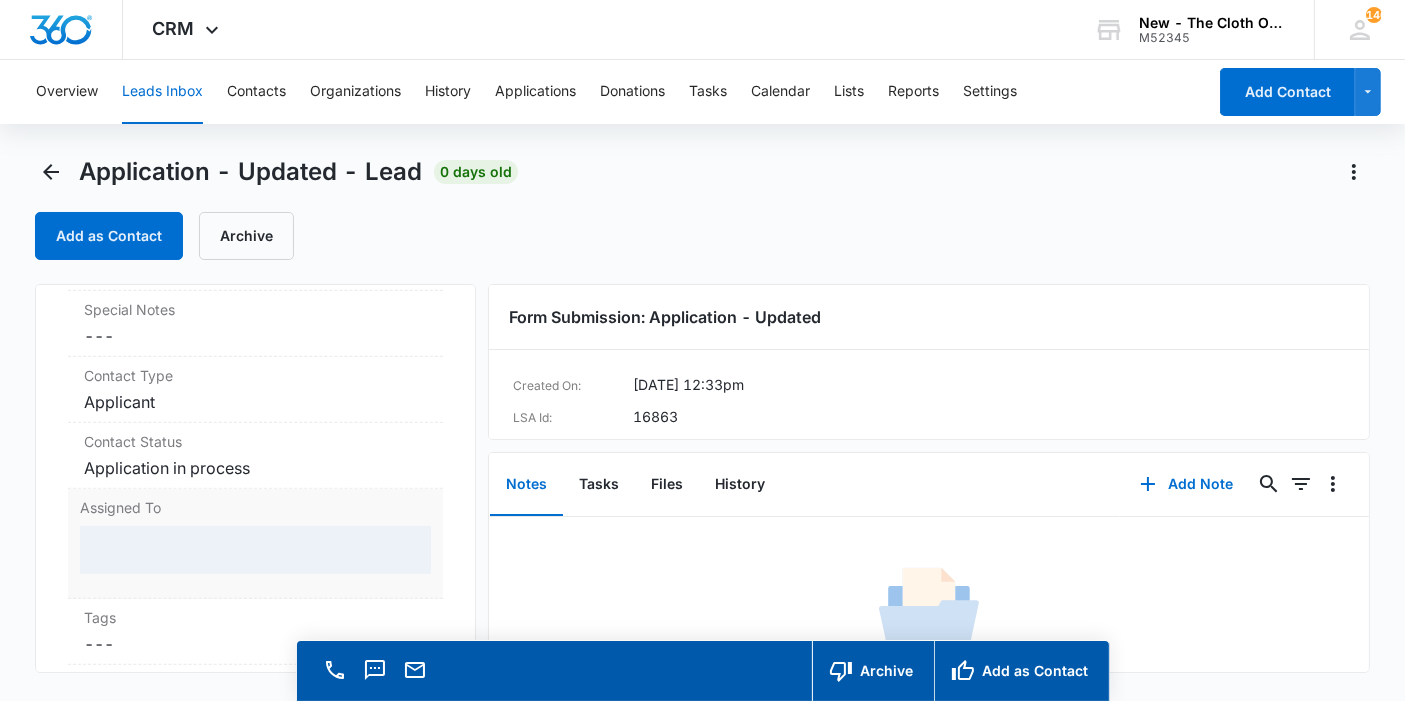 click at bounding box center [255, 550] 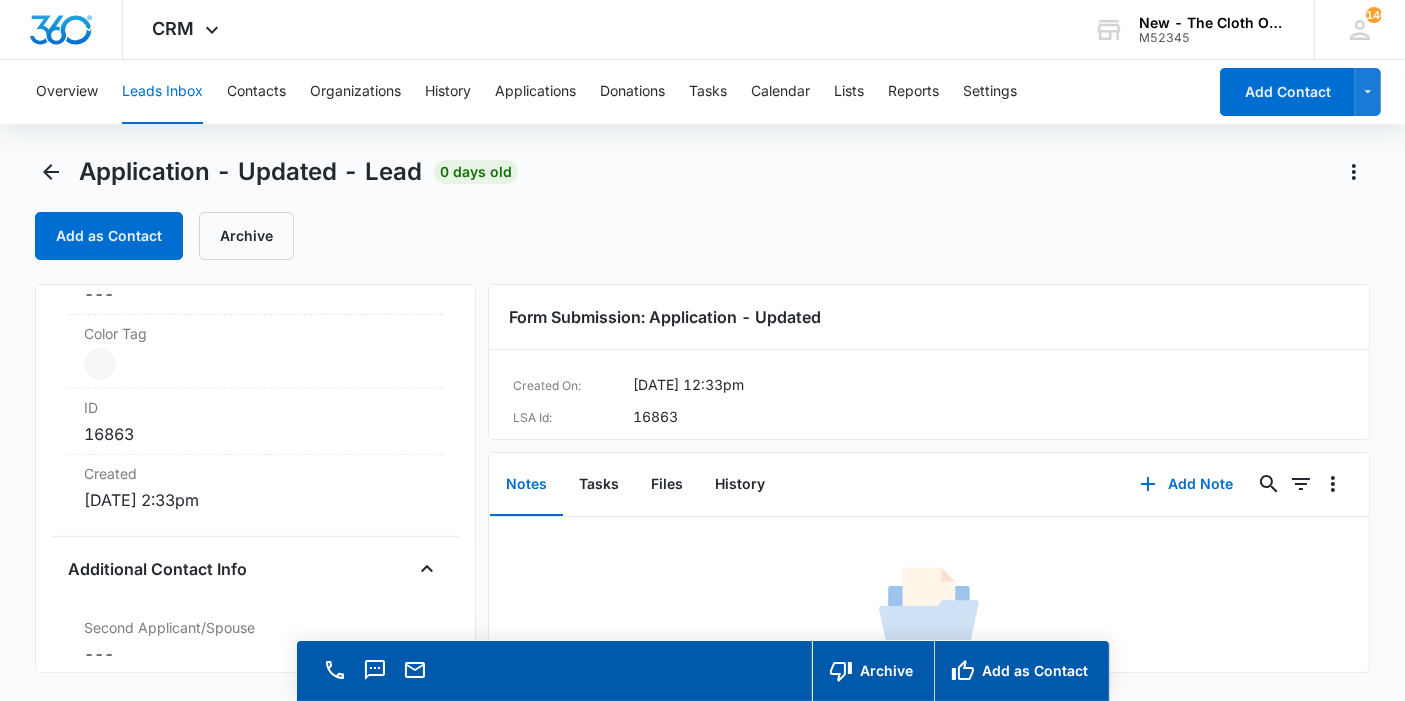 scroll, scrollTop: 807, scrollLeft: 0, axis: vertical 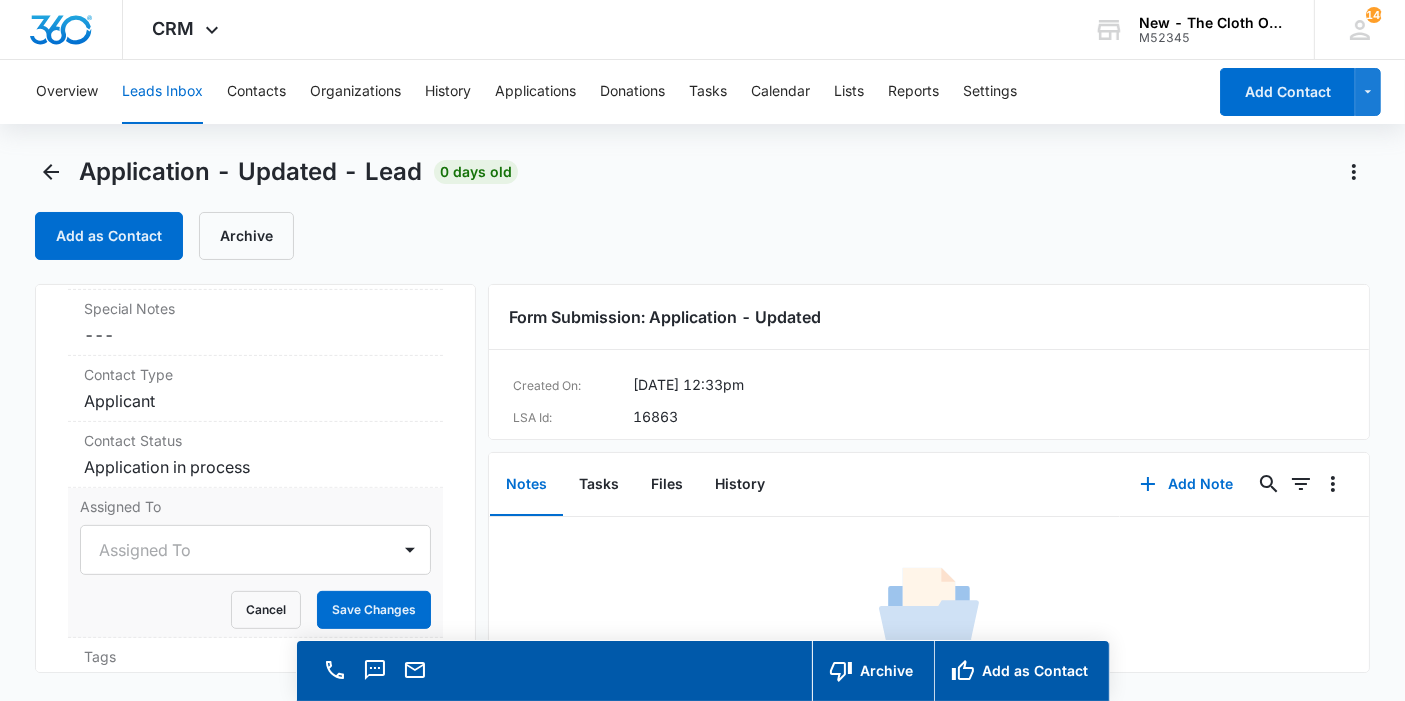 click on "Assigned To" at bounding box center (255, 550) 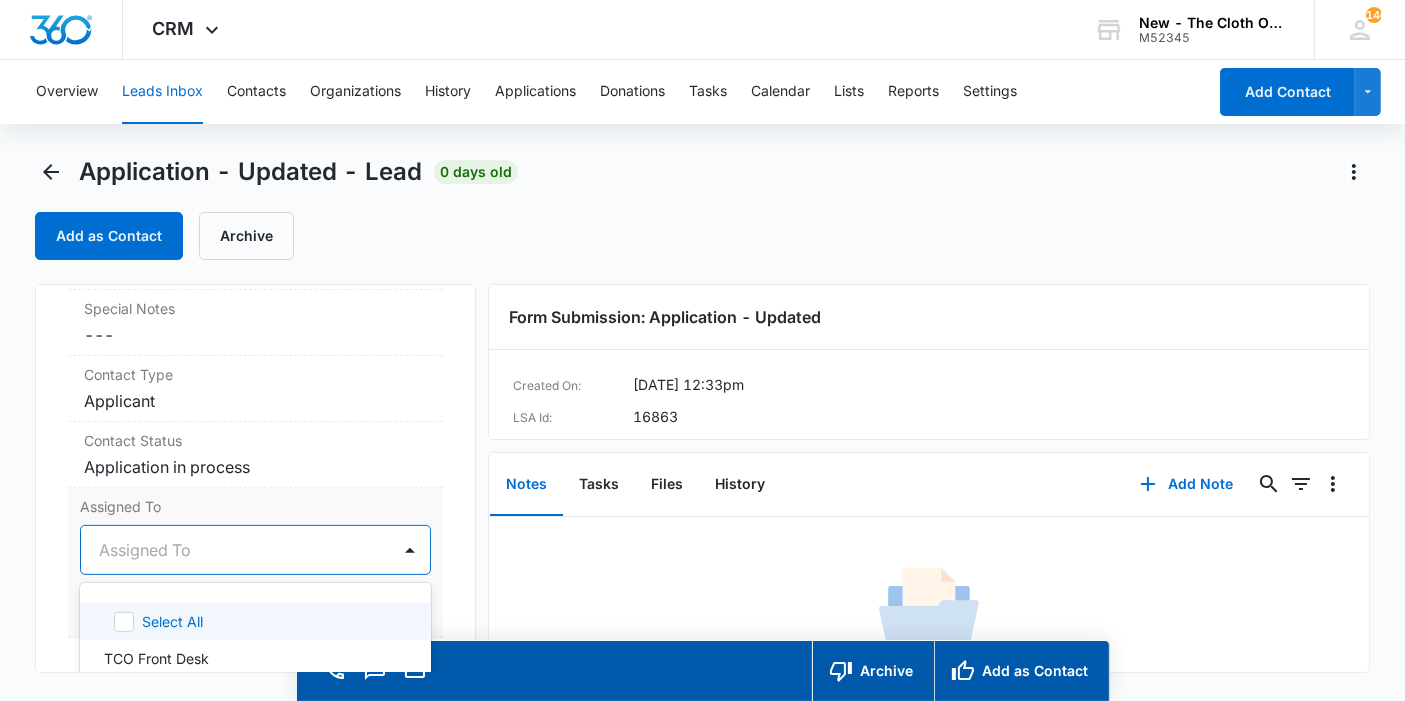 scroll, scrollTop: 56, scrollLeft: 0, axis: vertical 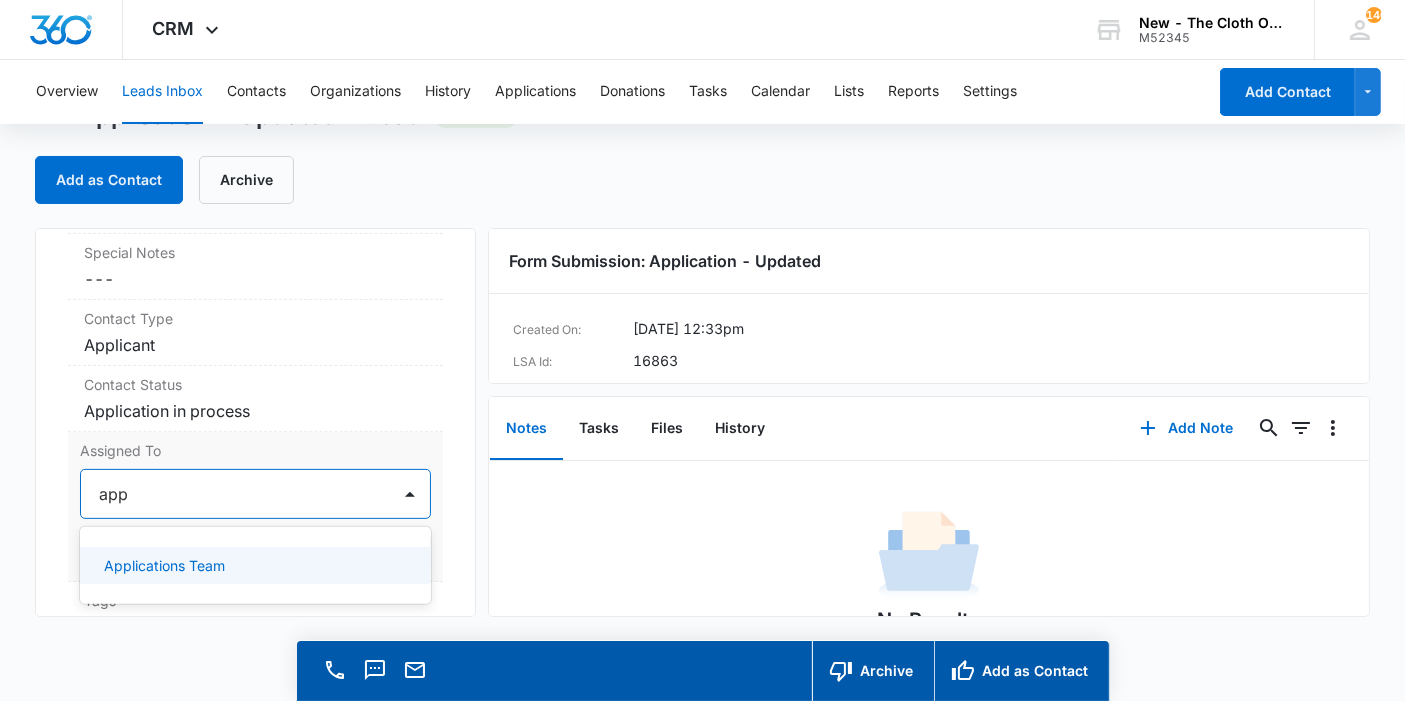 type on "appl" 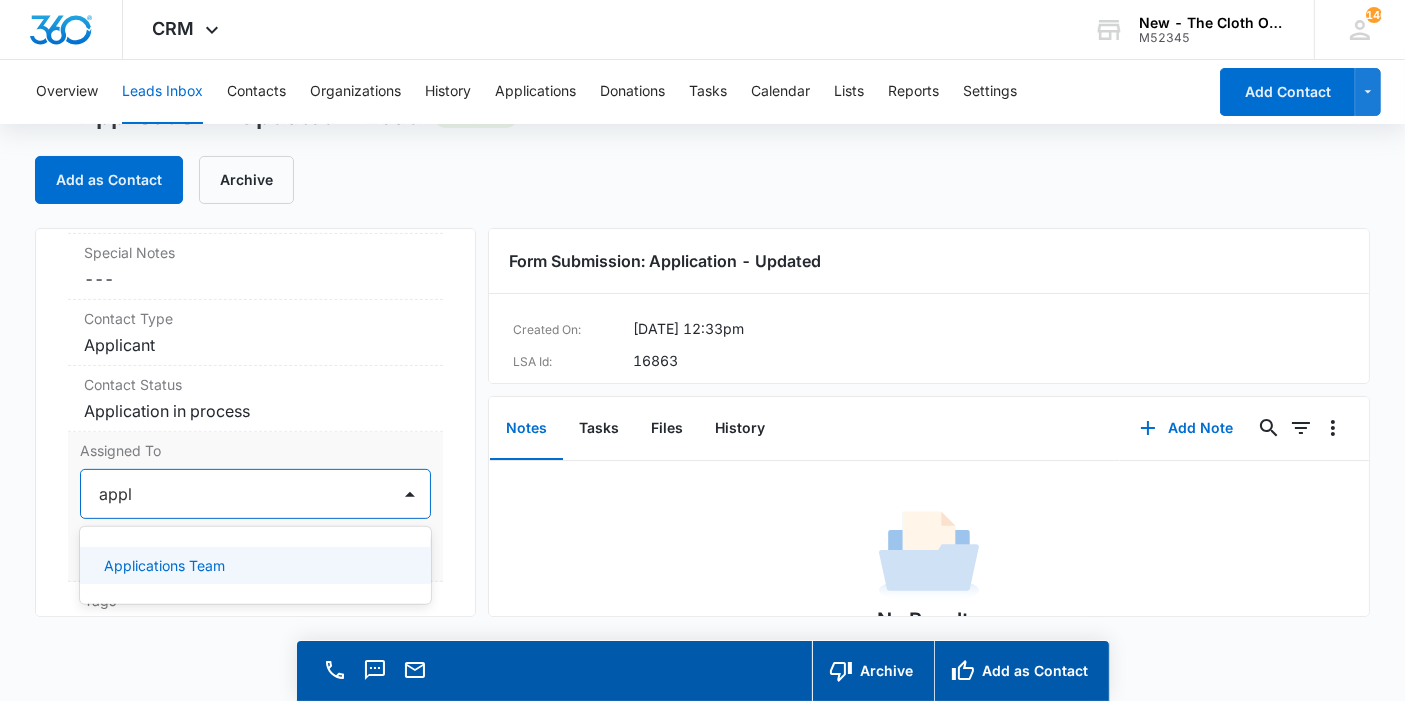click on "Applications Team" at bounding box center [164, 565] 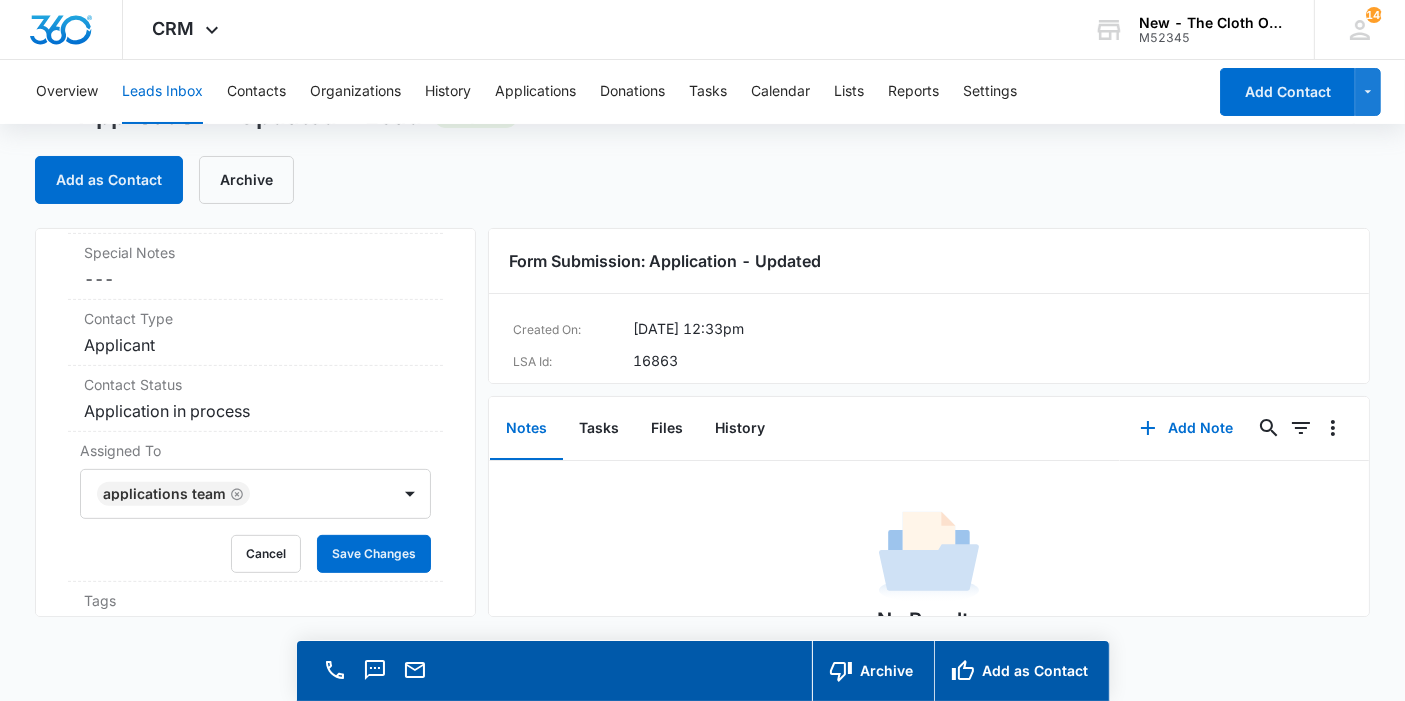 click on "Application - Updated Contact Info Name Cancel Save Changes Esteffani Vividor Phone Cancel Save Changes (980) 382-5172 Email Cancel Save Changes liz.saldana92@gmail.com Organization Cancel Save Changes --- Address Cancel Save Changes 3007 Huckleberry Ln Gastonia North Carolina 28054 Details Qualifying Status Cancel Save Changes New Lead Source Application - Updated Lead Status Viewed Special Notes Cancel Save Changes --- Contact Type Cancel Save Changes Applicant Contact Status Cancel Save Changes Application in process Assigned To Applications Team Cancel Save Changes Tags Cancel Save Changes --- Next Contact Date Cancel Save Changes --- Color Tag Current Color: Cancel Save Changes ID 16863 Created Jul 10, 2025 at 2:33pm Additional Contact Info Second Applicant/Spouse Cancel Save Changes --- Company Name Cancel Save Changes --- Pronouns Cancel Save Changes She/her/hers / Ella Preferred language Cancel Save Changes Español Alternate shipping address Cancel Save Changes --- Preferred contact method Cancel ---" at bounding box center [255, 422] 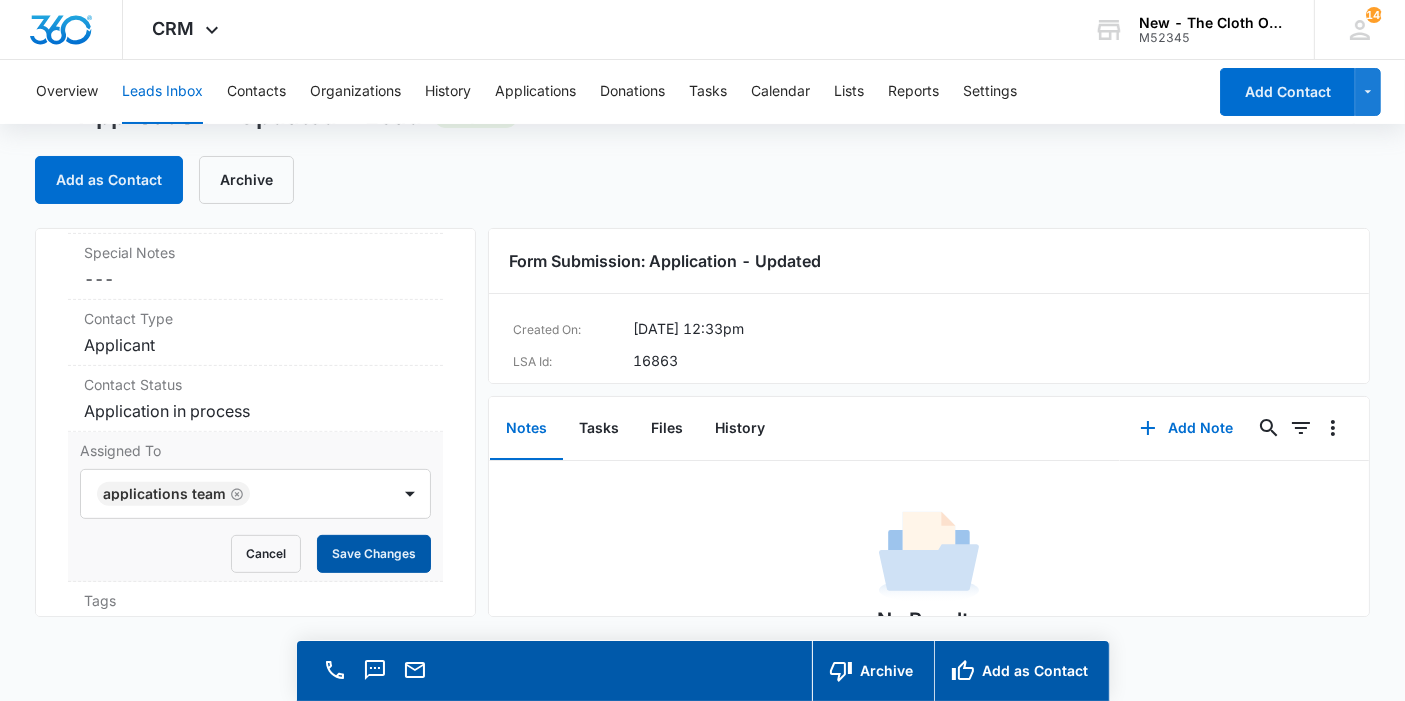 click on "Save Changes" at bounding box center [374, 554] 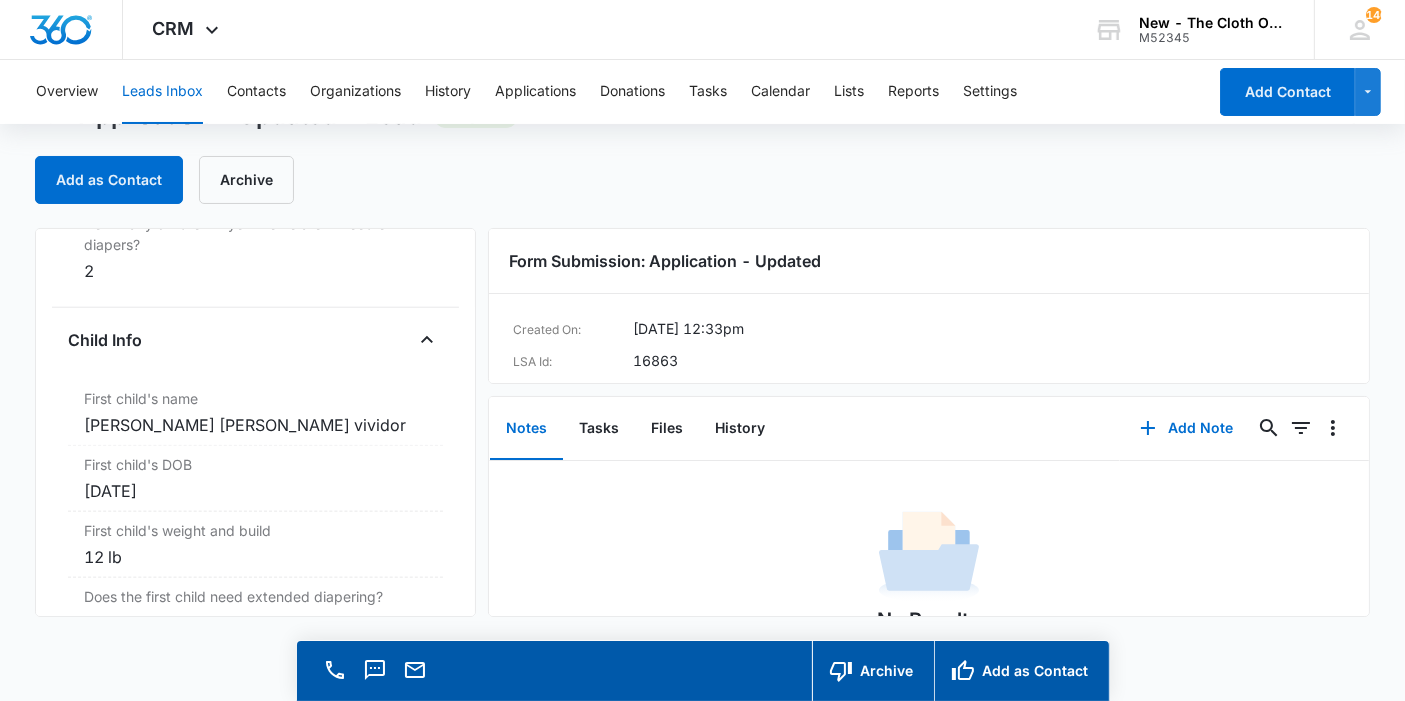 scroll, scrollTop: 2209, scrollLeft: 0, axis: vertical 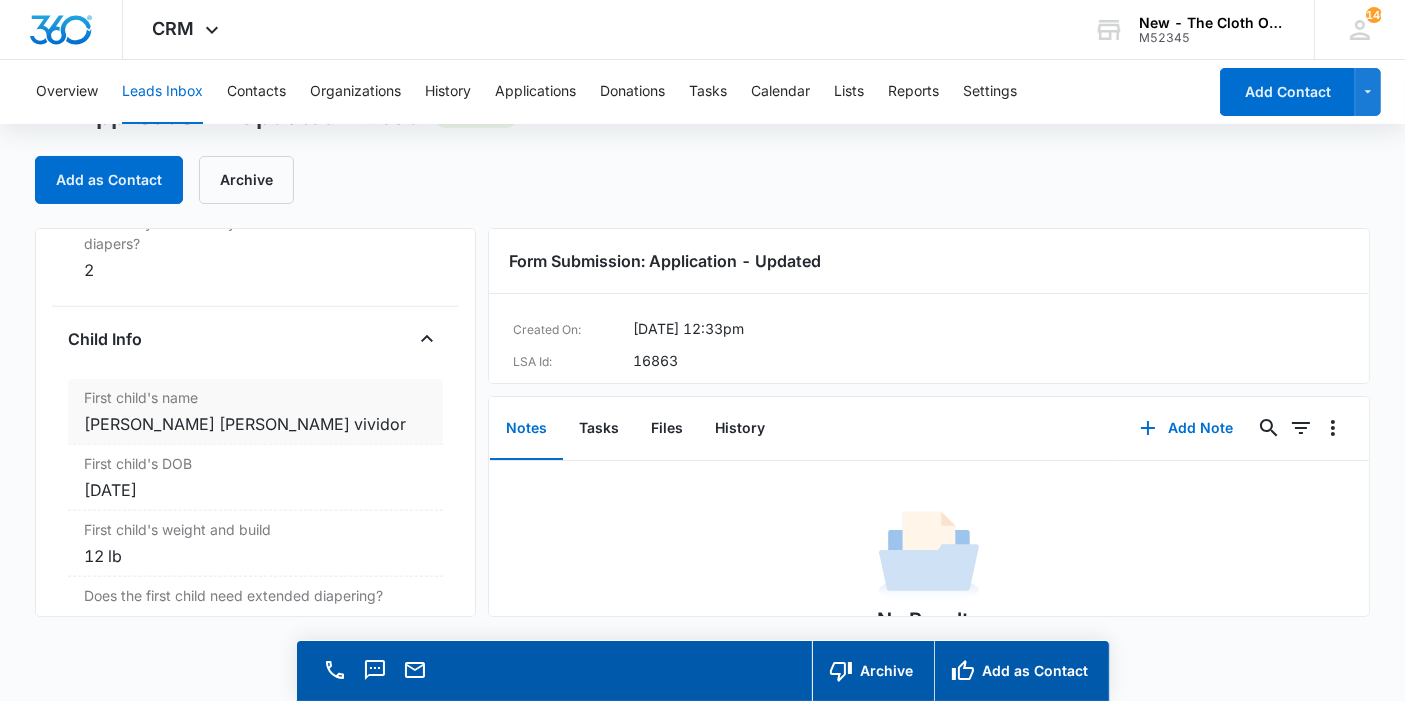 click on "José Alfredo castro vividor" at bounding box center [255, 424] 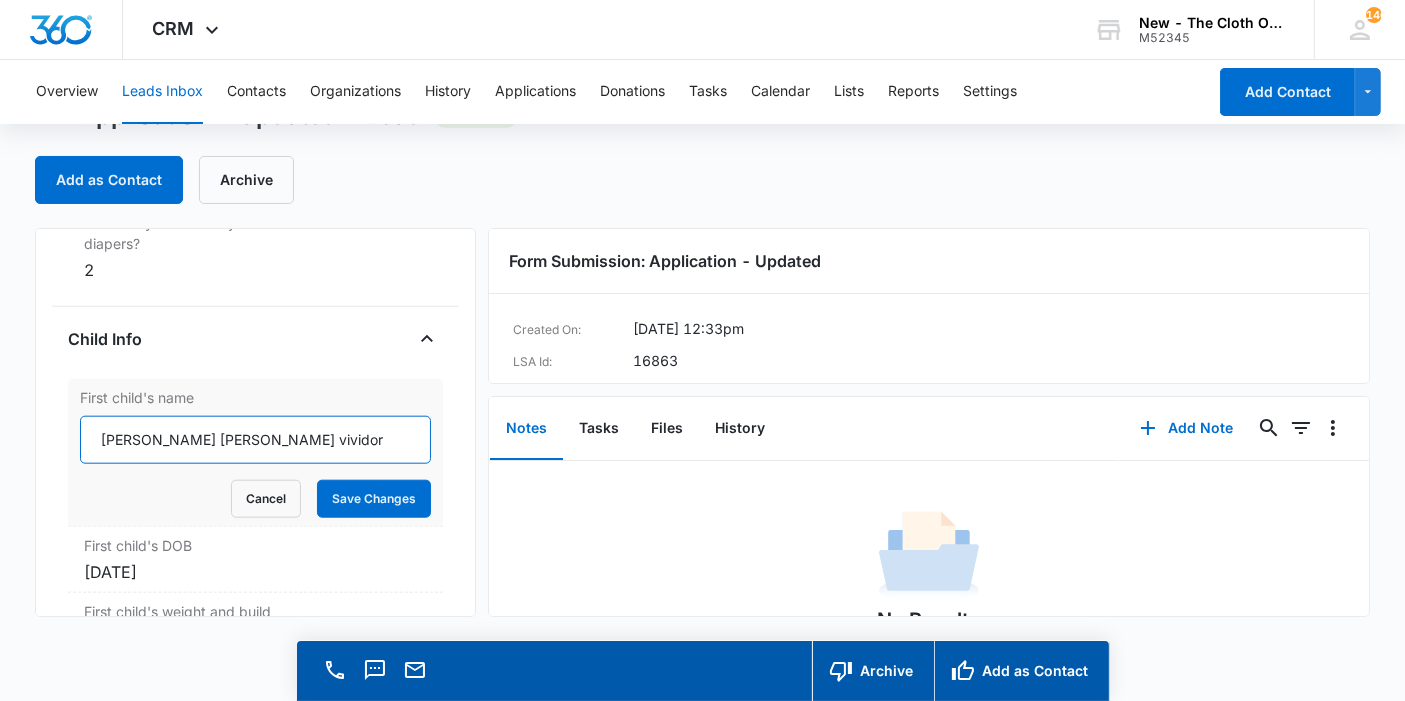 click on "José Alfredo castro vividor" at bounding box center [255, 440] 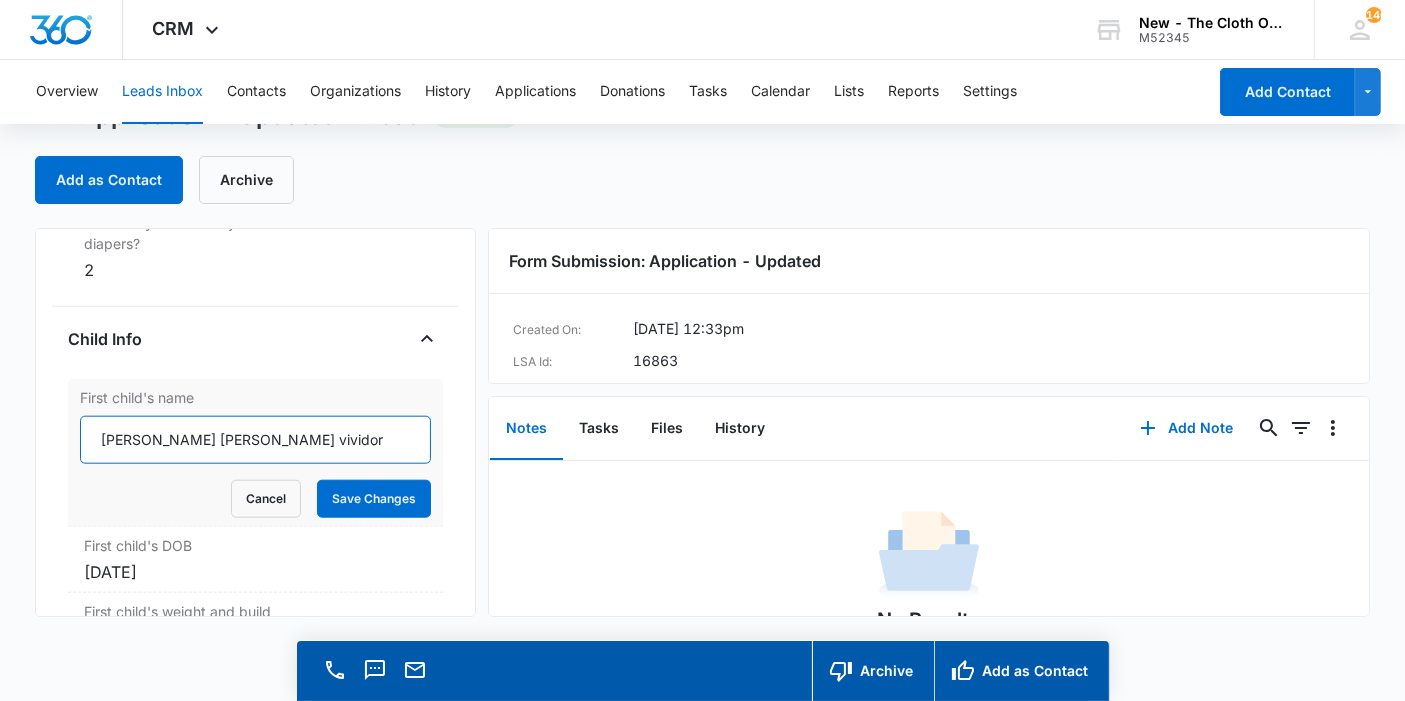 click on "José Alfredo Castro vividor" at bounding box center (255, 440) 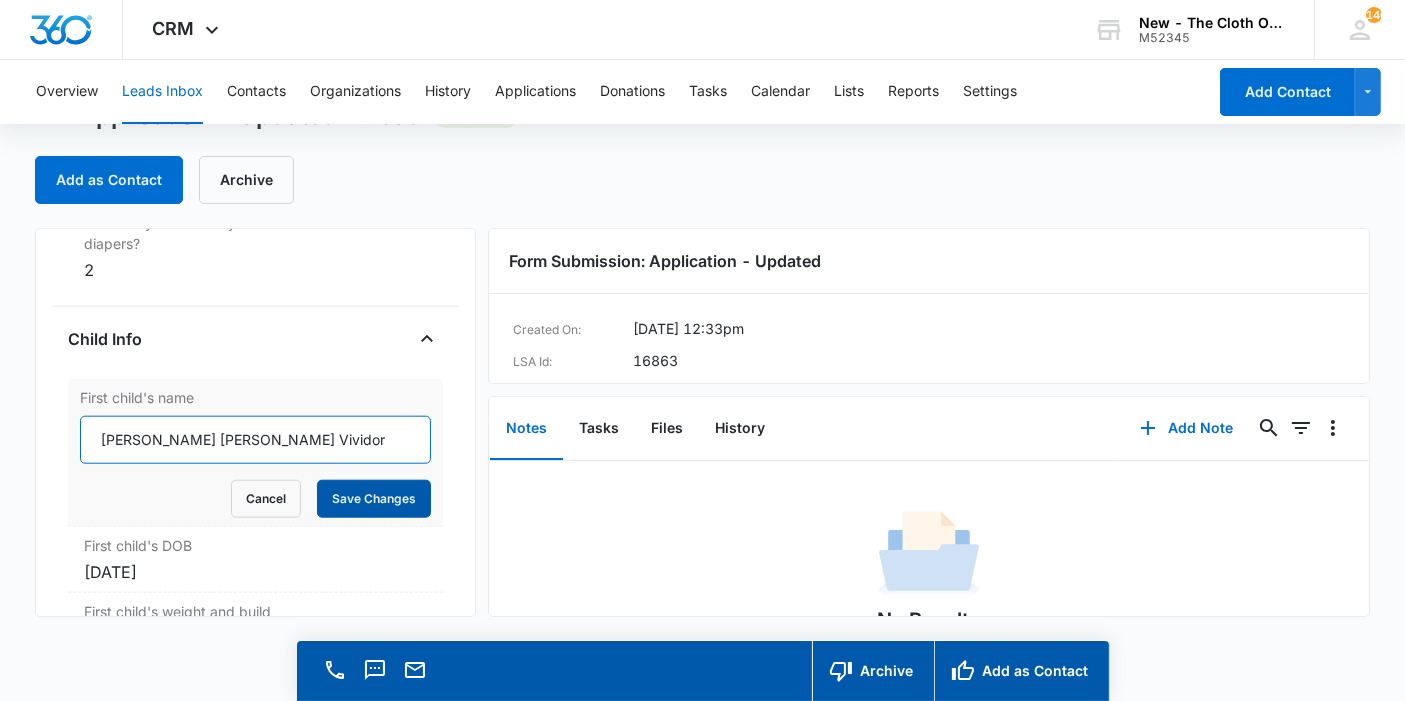 type on "José Alfredo Castro Vividor" 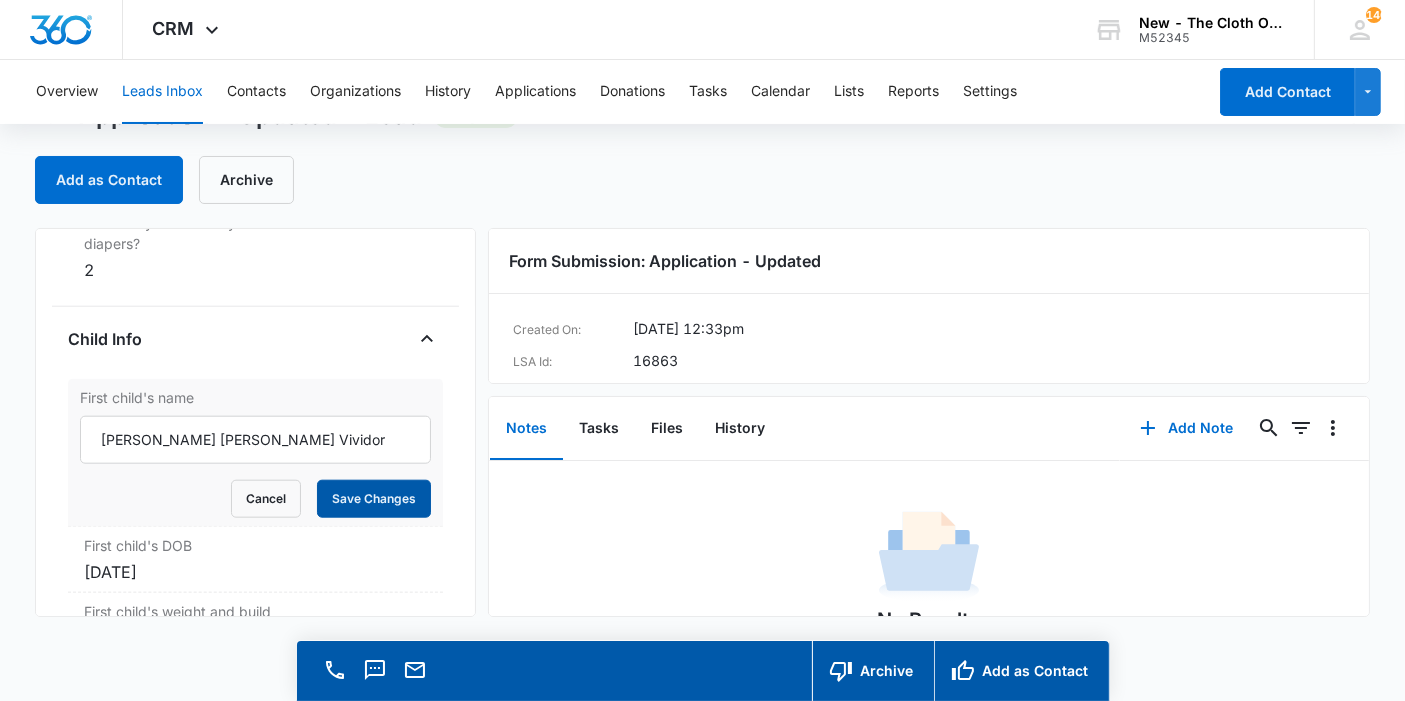 click on "Save Changes" at bounding box center (374, 499) 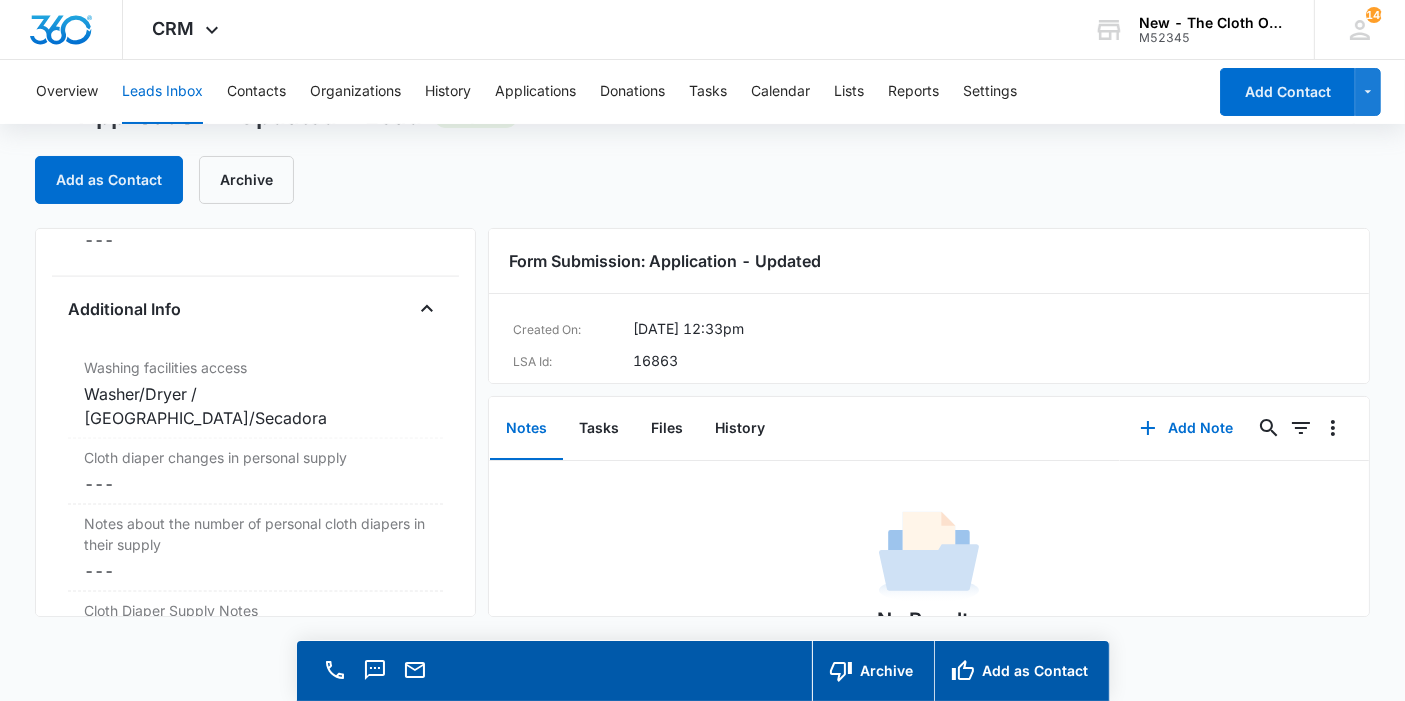 scroll, scrollTop: 3187, scrollLeft: 0, axis: vertical 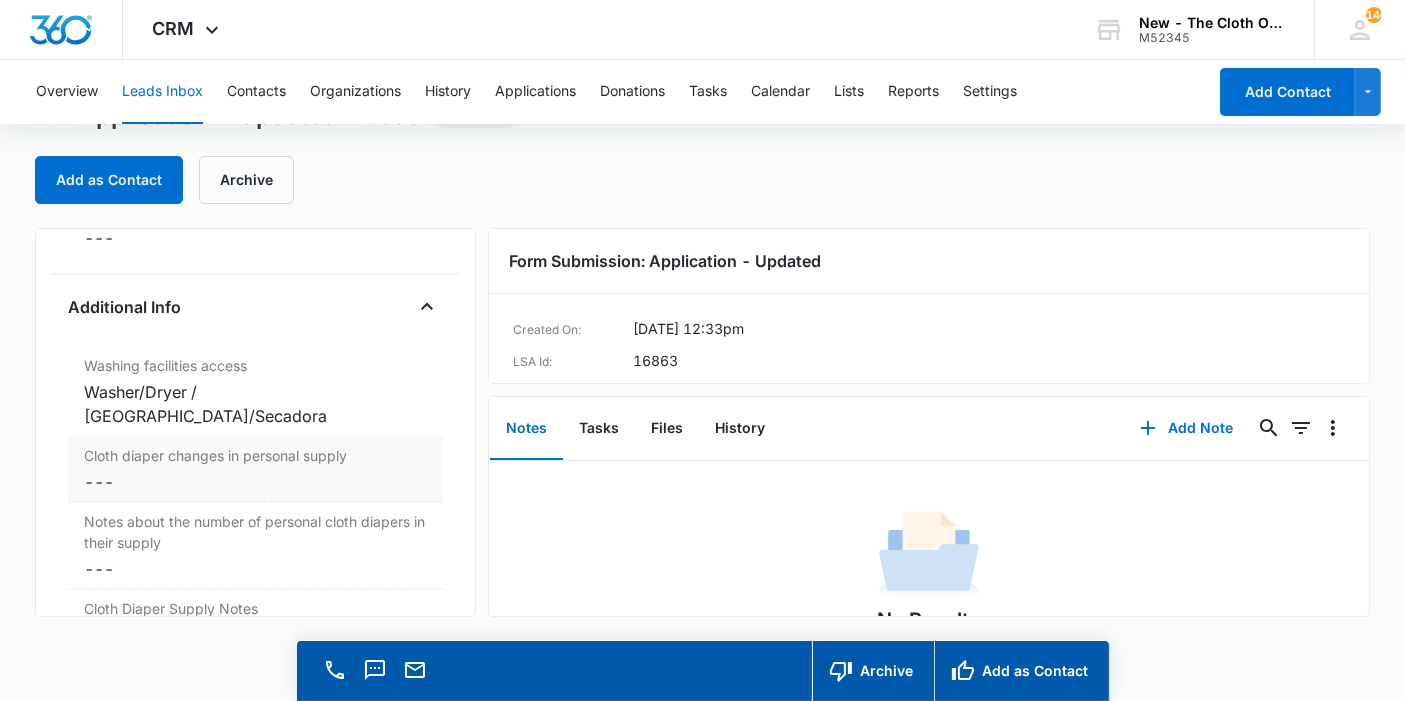 click on "Cancel Save Changes ---" at bounding box center [255, 482] 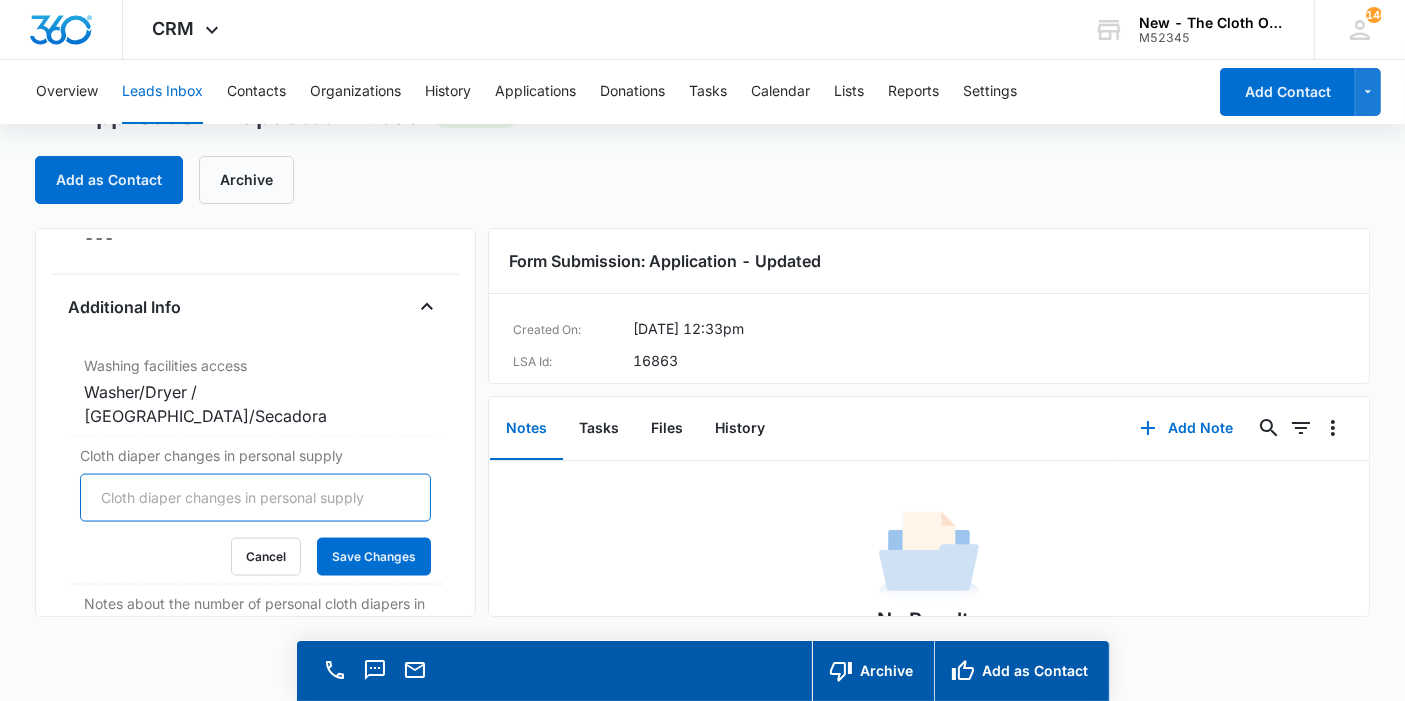 click on "Cloth diaper changes in personal supply" at bounding box center (255, 498) 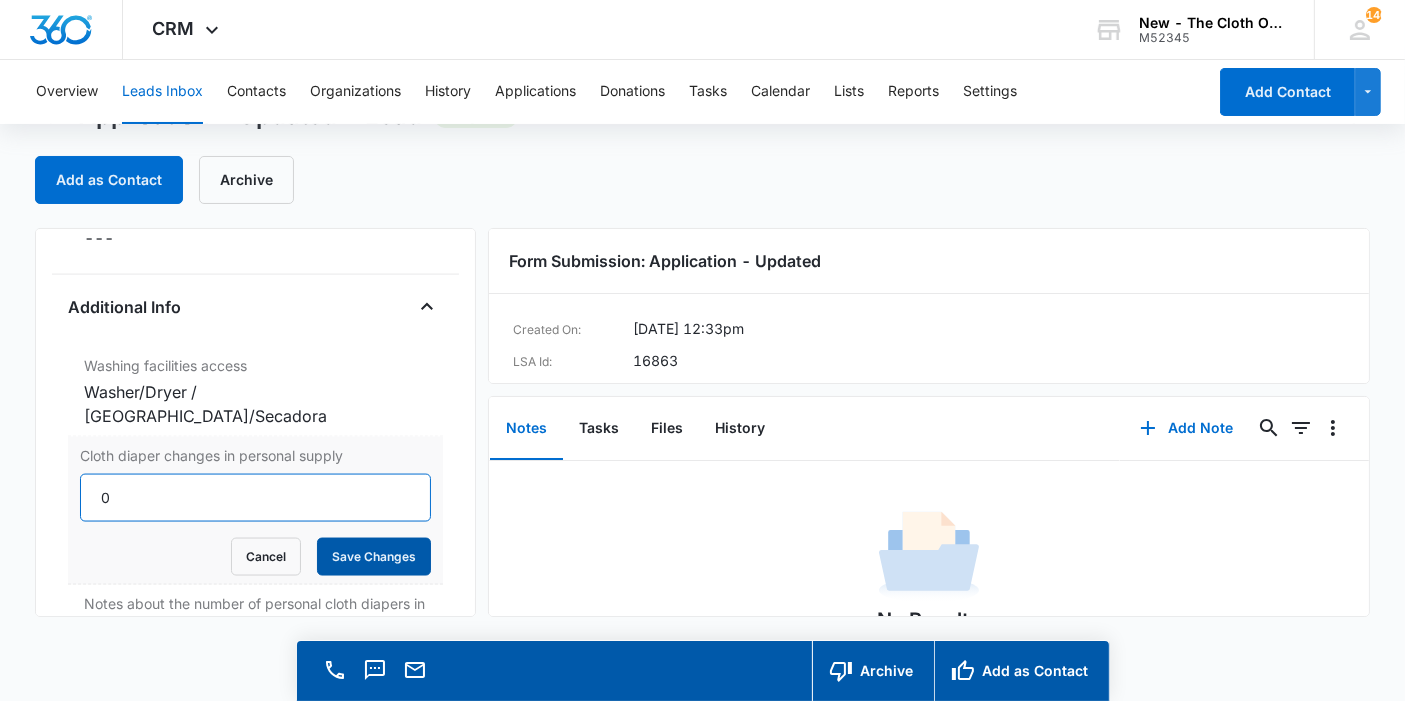 type on "0" 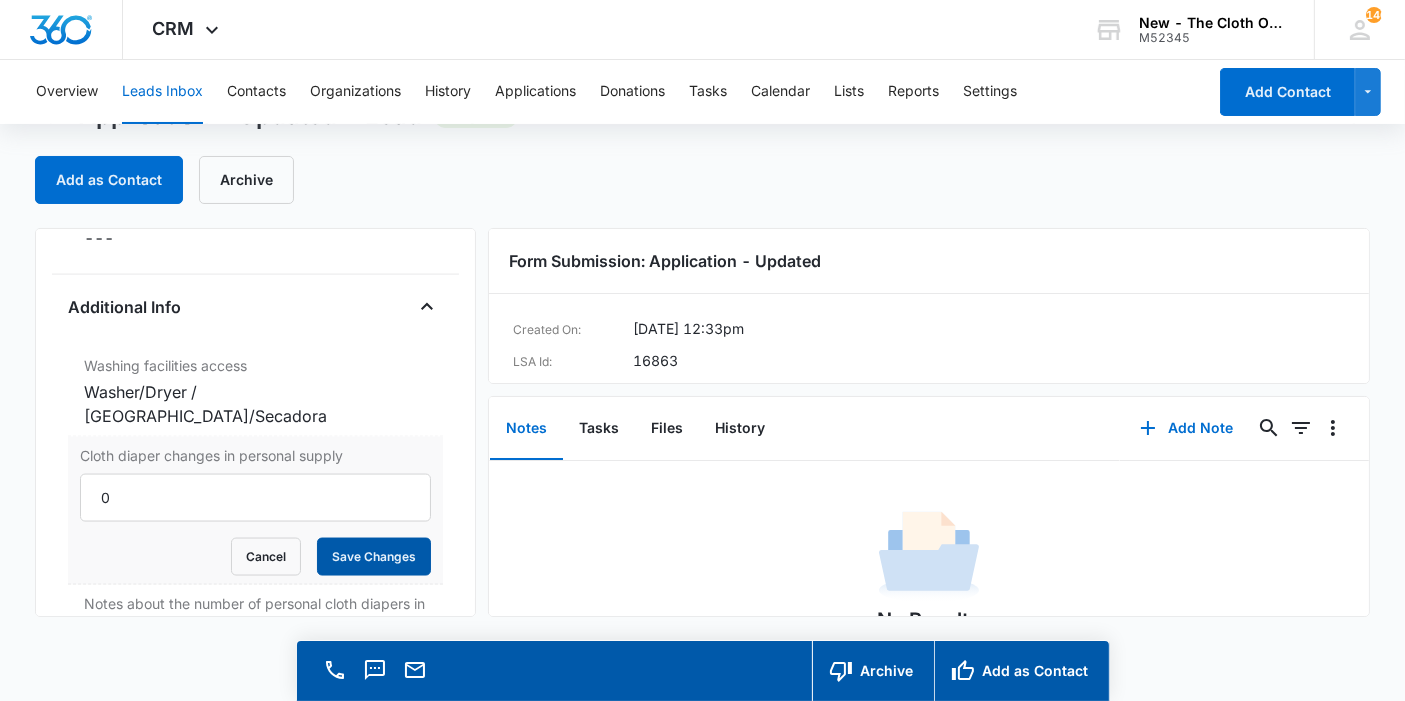 click on "Save Changes" at bounding box center [374, 557] 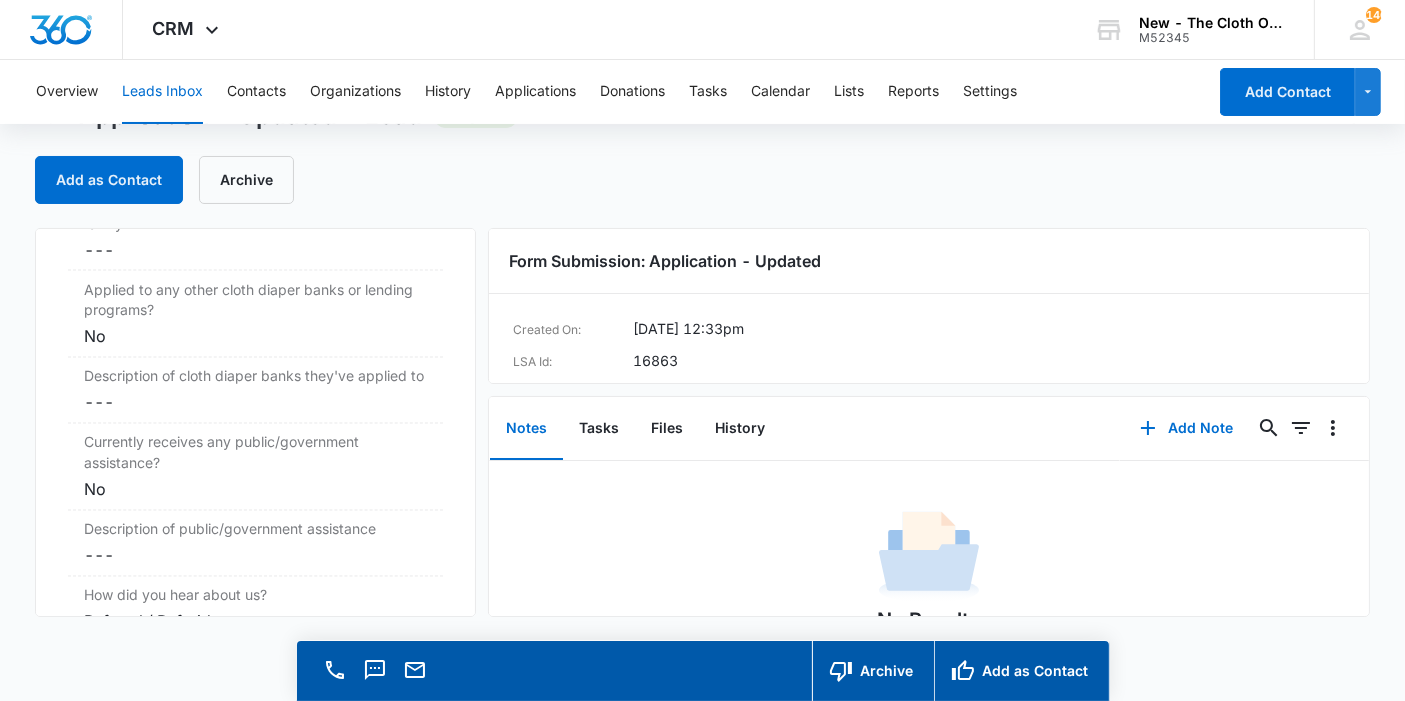 scroll, scrollTop: 3725, scrollLeft: 0, axis: vertical 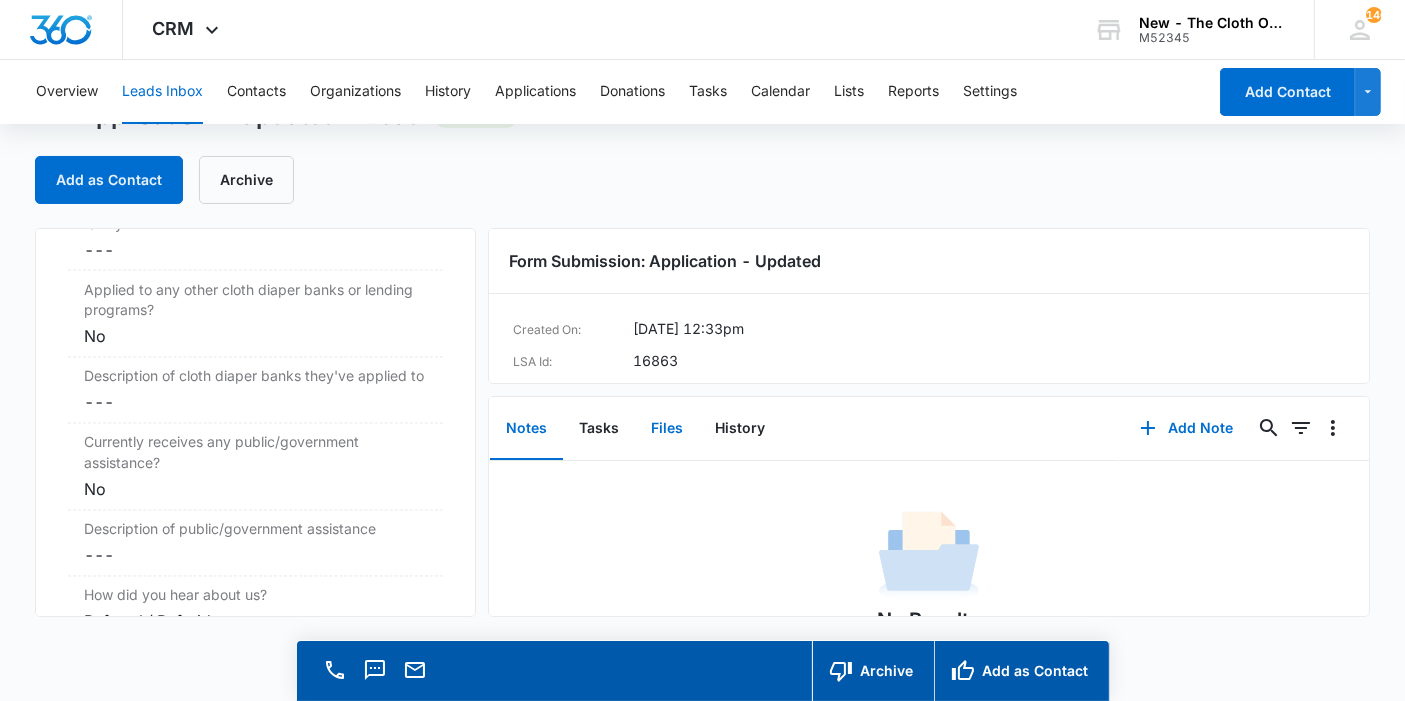 click on "Files" at bounding box center [667, 429] 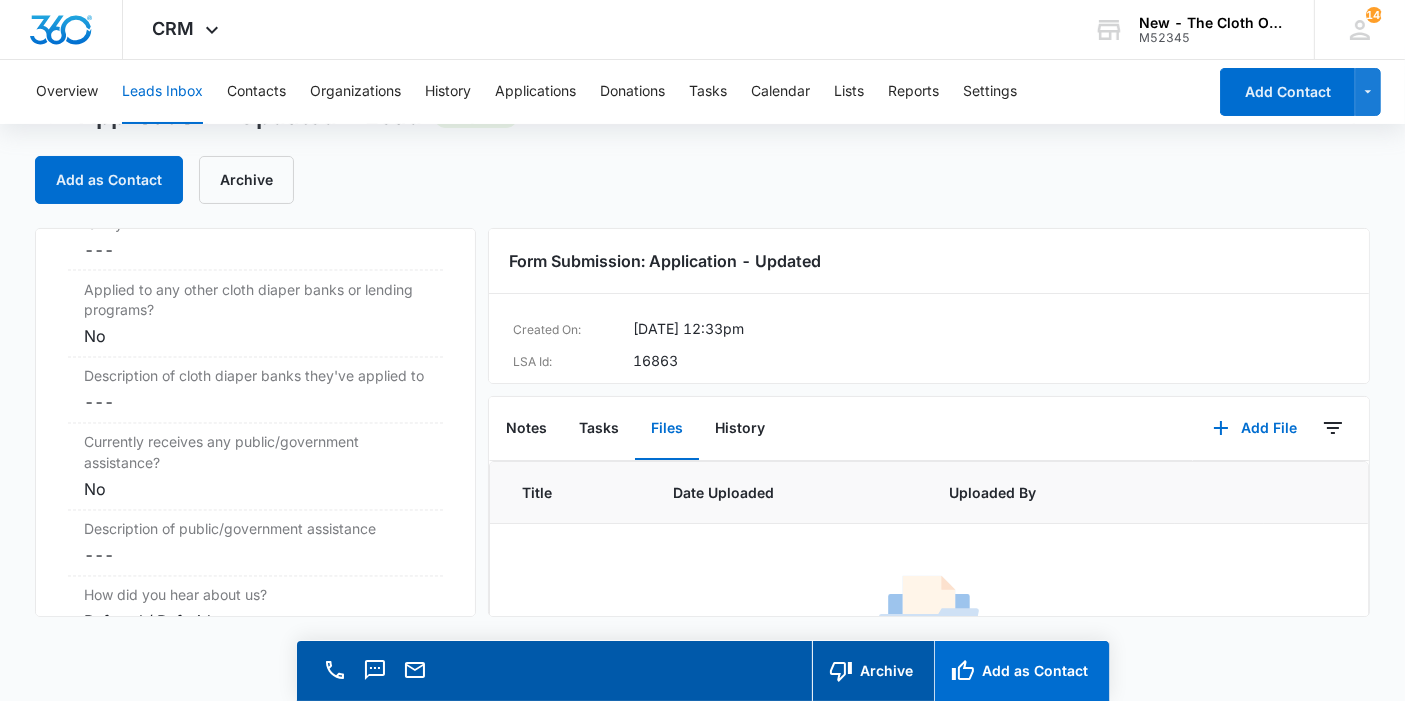 click on "Add as Contact" at bounding box center [1021, 671] 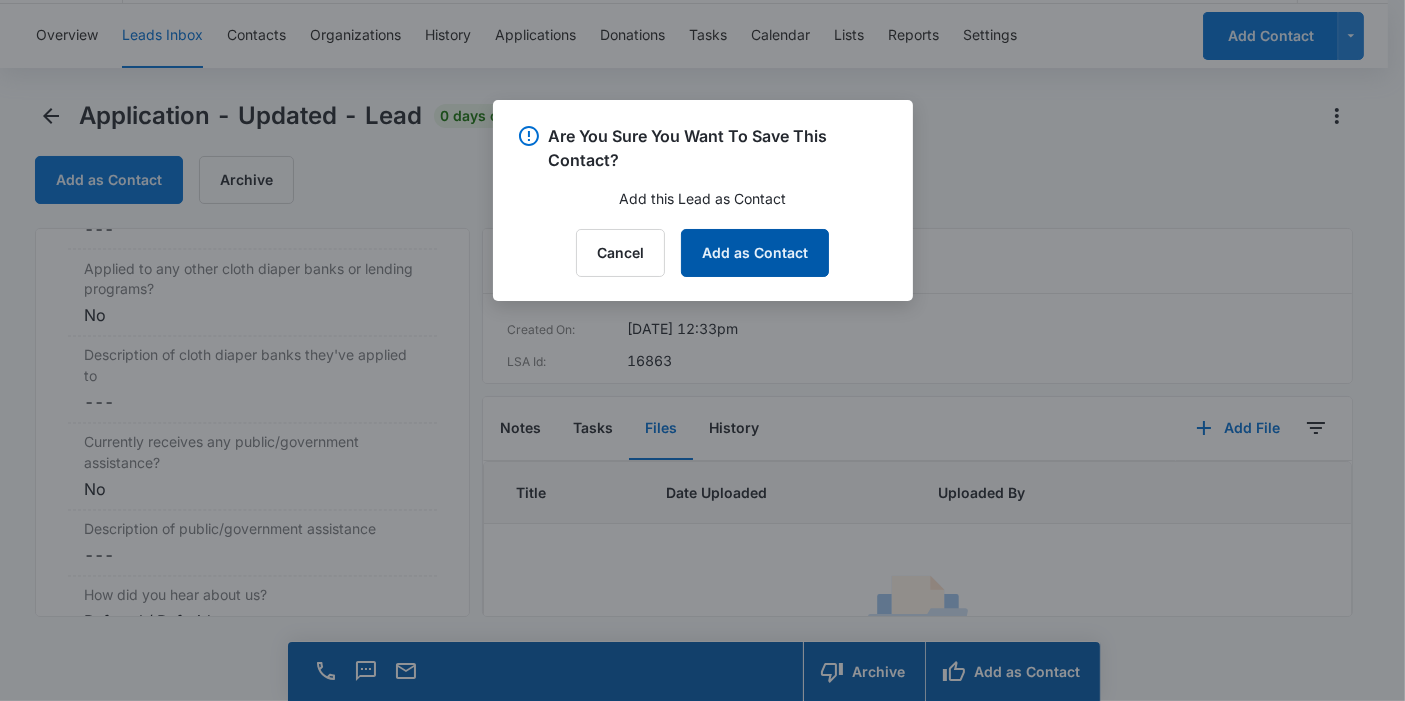 click on "Add as Contact" at bounding box center [755, 253] 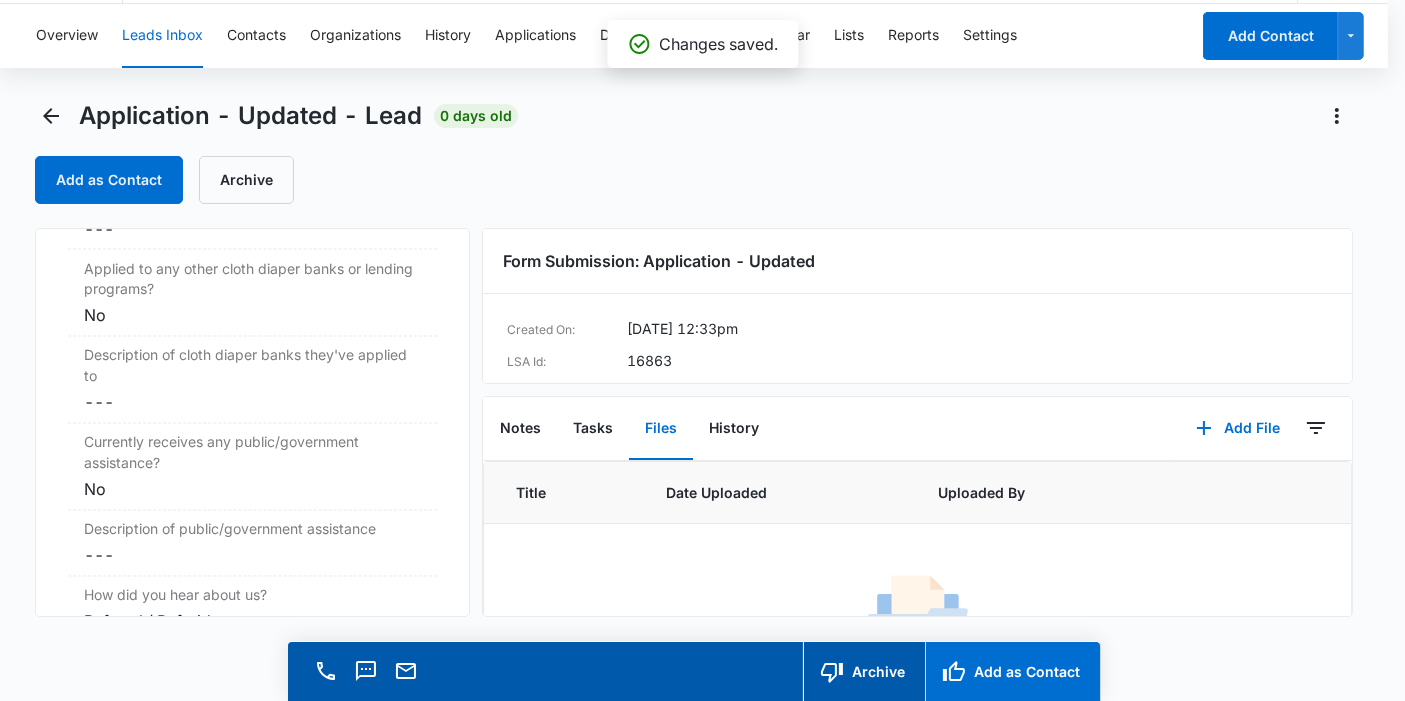 scroll, scrollTop: 3725, scrollLeft: 0, axis: vertical 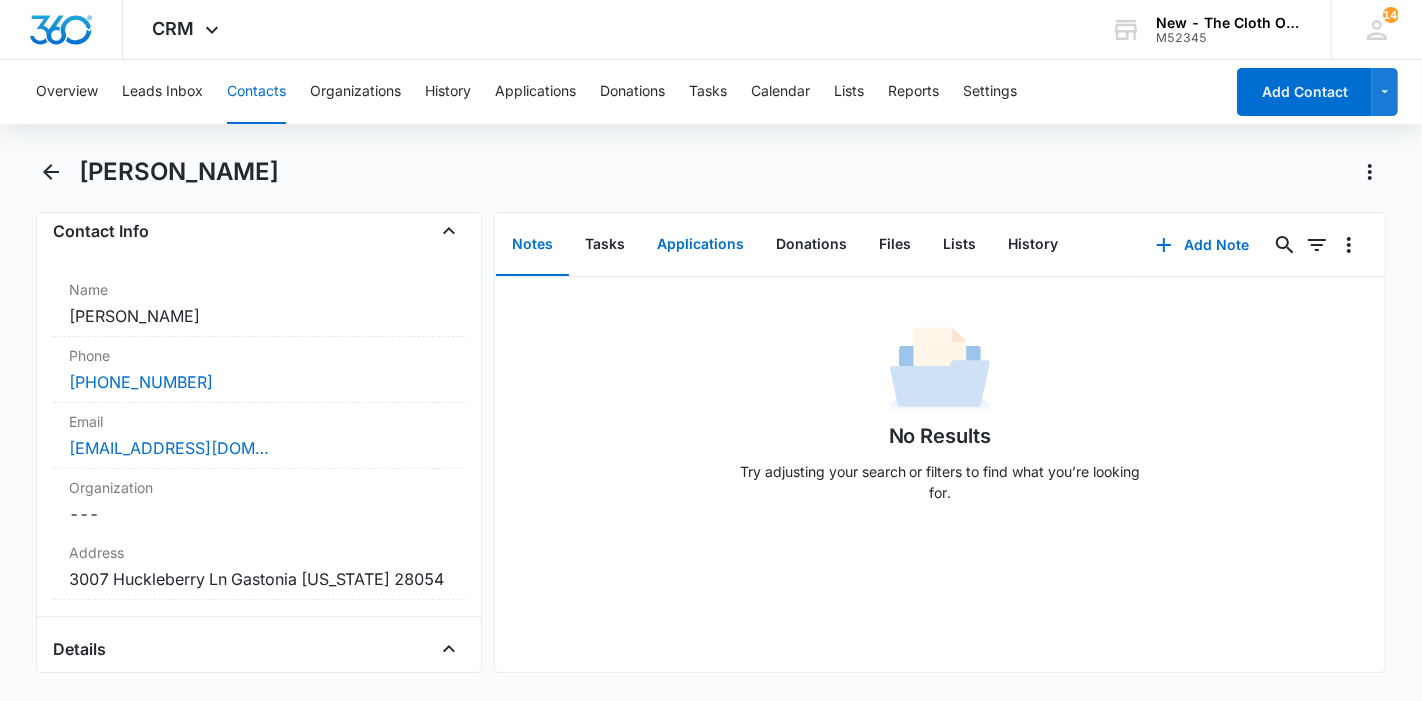 click on "Applications" at bounding box center (700, 245) 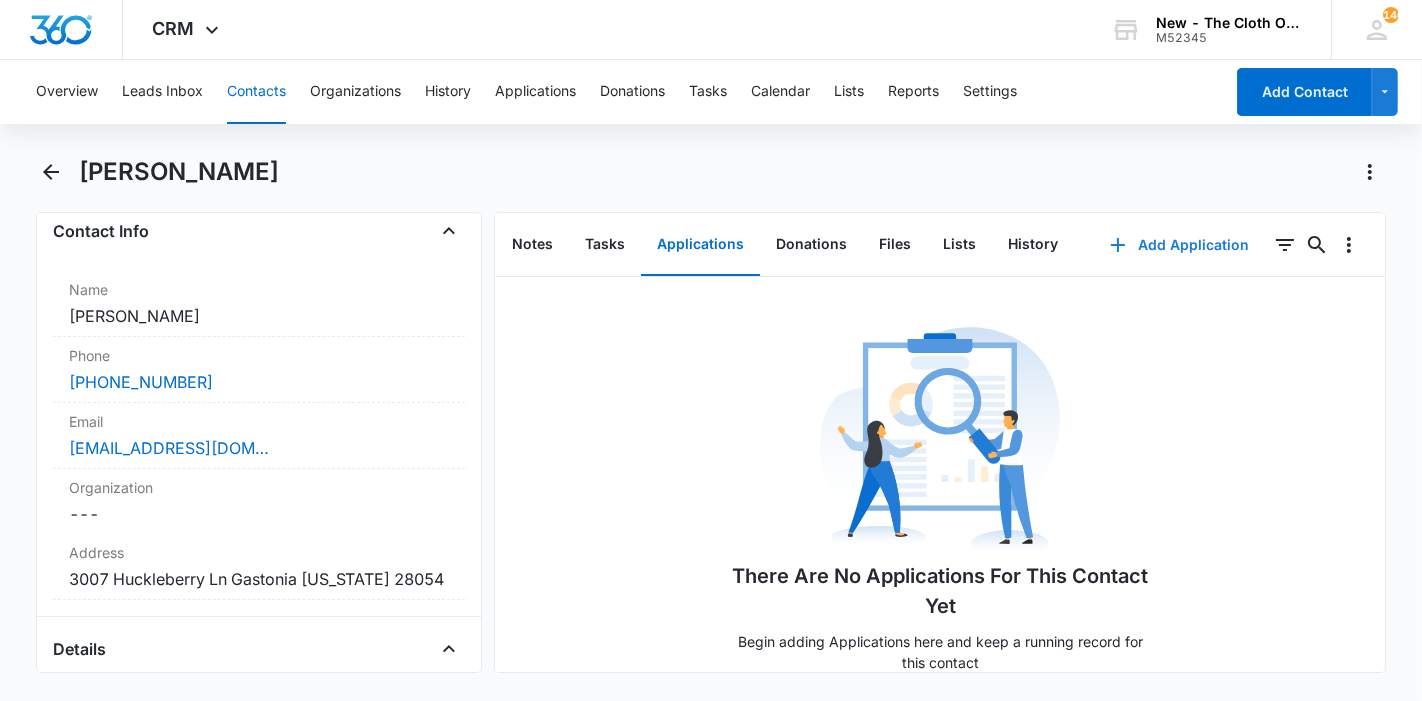 click on "Add Application" at bounding box center [1179, 245] 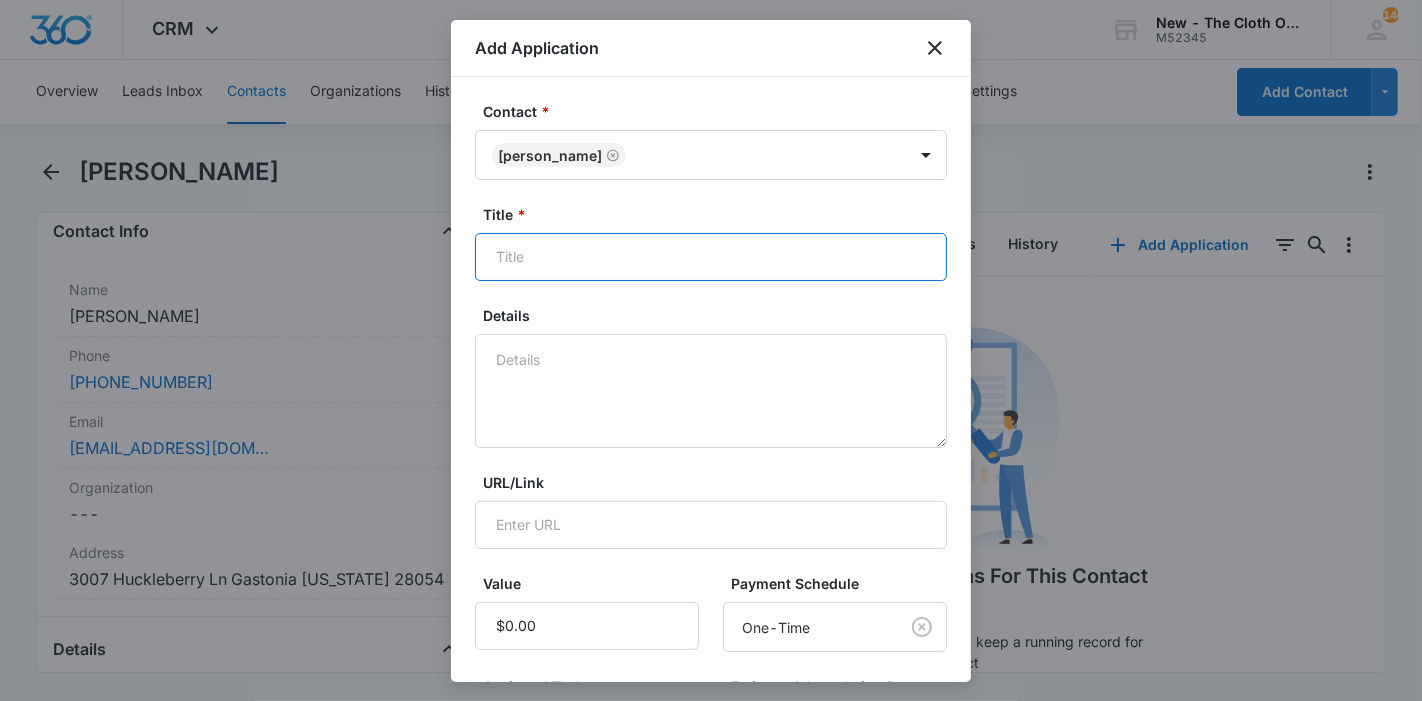 click on "Title *" at bounding box center [711, 257] 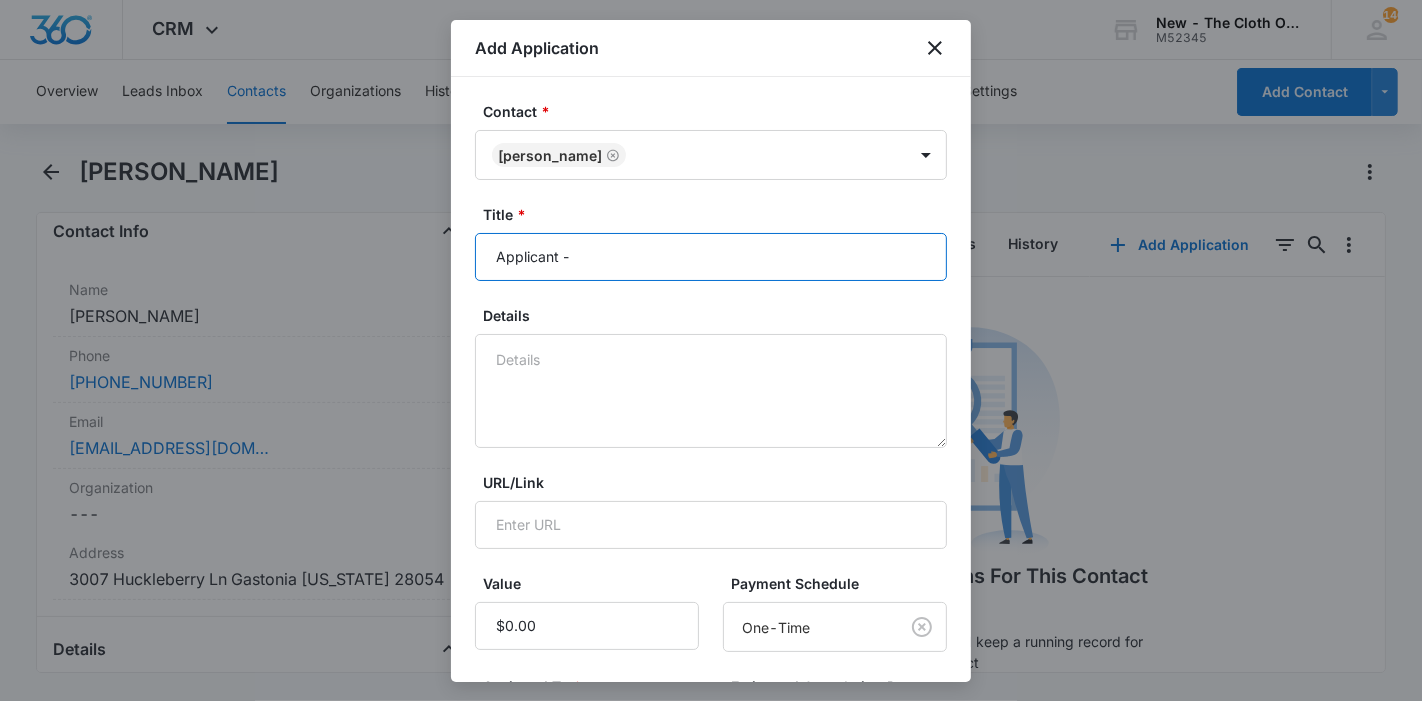 paste on "[PERSON_NAME]" 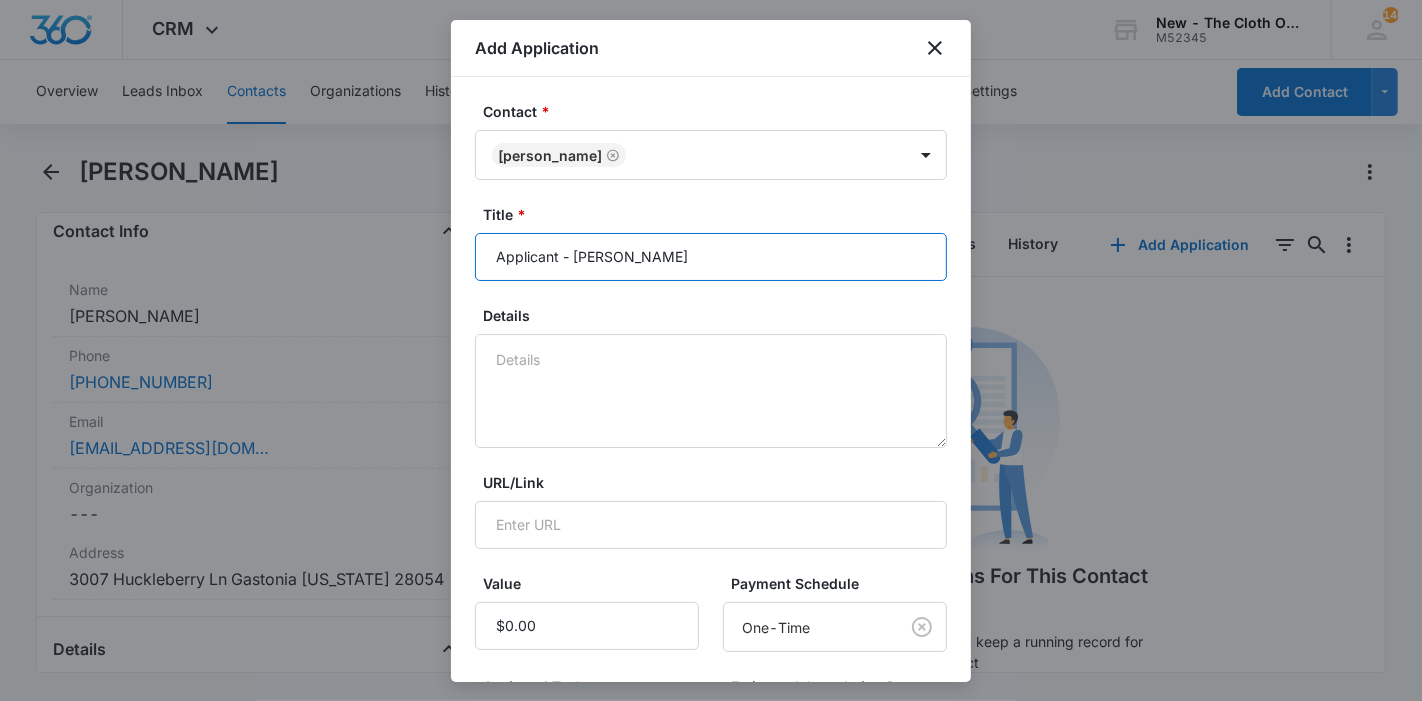type on "Applicant - Esteffani Vividor" 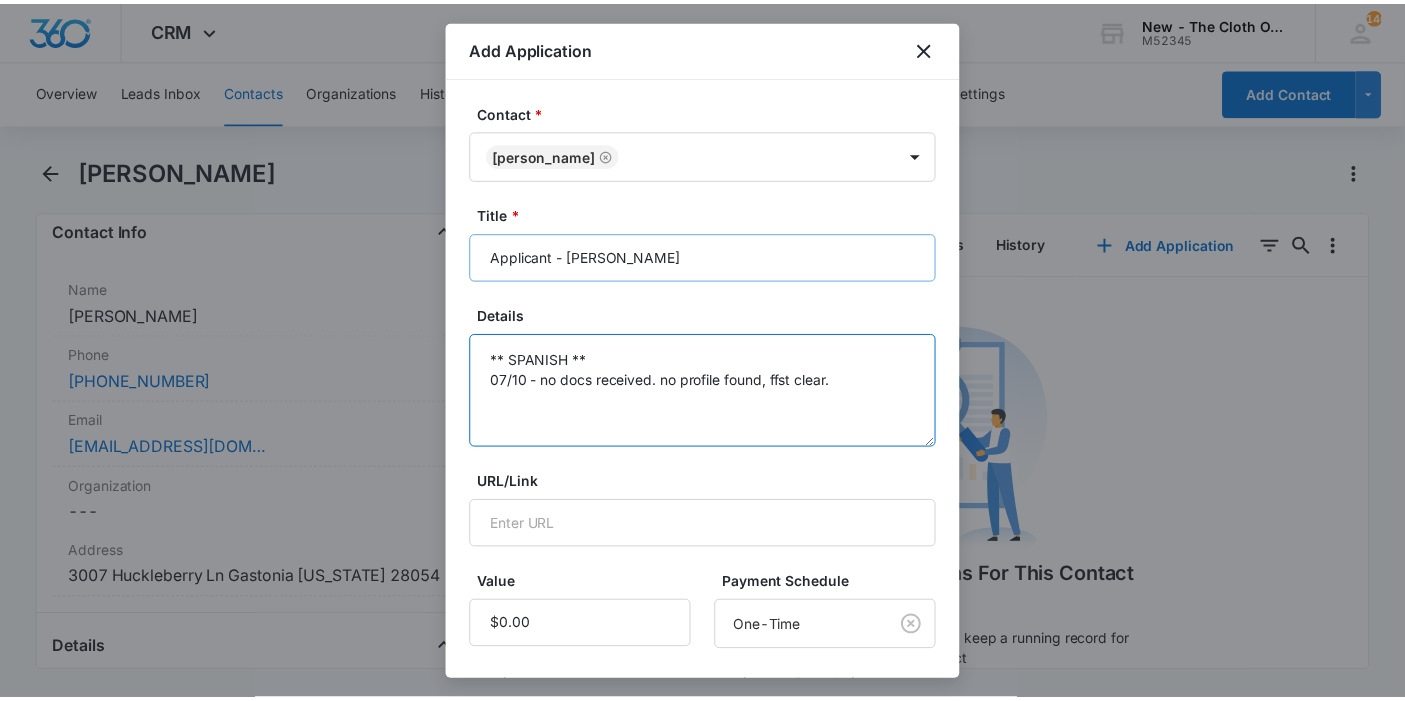 scroll, scrollTop: 285, scrollLeft: 0, axis: vertical 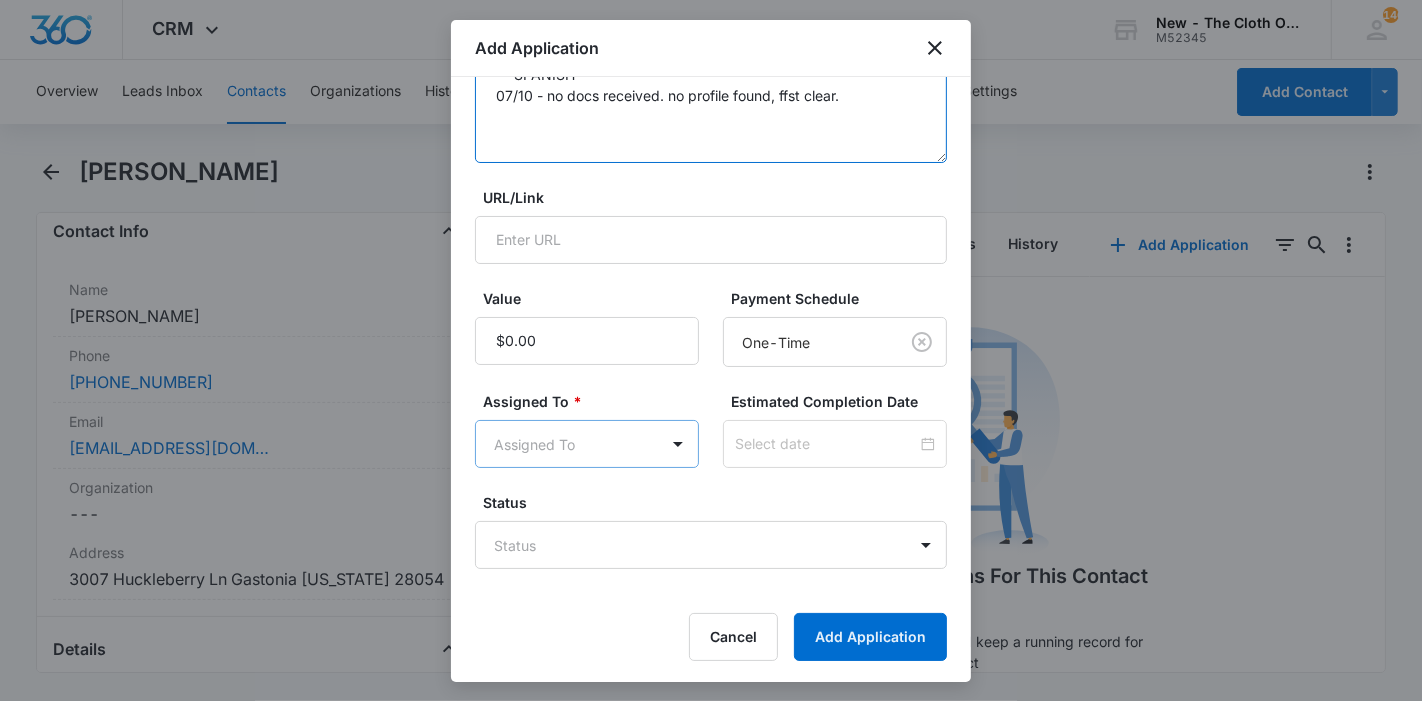 type on "** SPANISH **
07/10 - no docs received. no profile found, ffst clear." 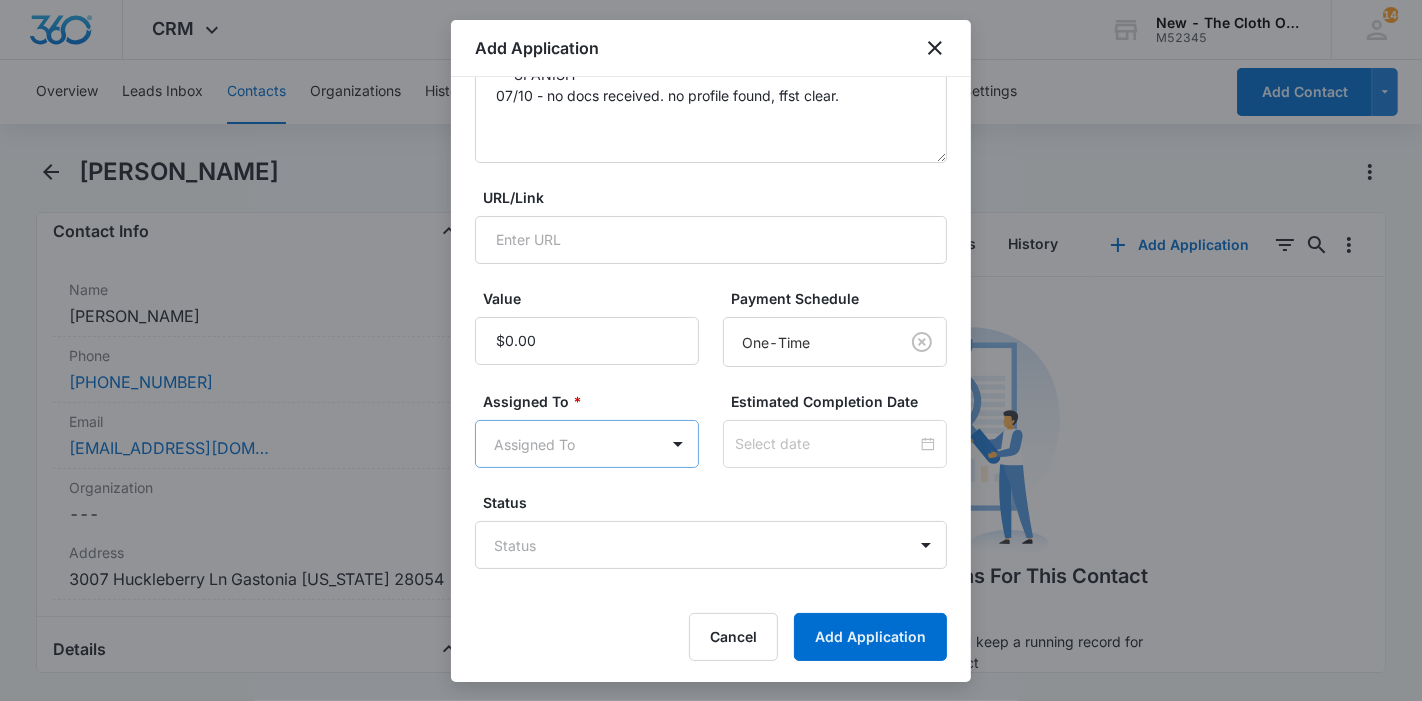 click on "CRM Apps Reputation Forms CRM Email Ads Intelligence Brand Settings New - The Cloth Option M52345 Your Accounts View All 146 KL Katie Lohr katie.WA@theclothoption.org My Profile 146 Notifications Support Logout Terms & Conditions   •   Privacy Policy Overview Leads Inbox Contacts Organizations History Applications Donations Tasks Calendar Lists Reports Settings Add Contact Esteffani Vividor Remove EV Esteffani Vividor Contact Info Name Cancel Save Changes Esteffani Vividor Phone Cancel Save Changes (980) 382-5172 Email Cancel Save Changes liz.saldana92@gmail.com Organization Cancel Save Changes --- Address Cancel Save Changes 3007 Huckleberry Ln Gastonia North Carolina 28054 Details Lead Source Cancel Save Changes Application - Updated Contact Type Cancel Save Changes Applicant Contact Status Cancel Save Changes Application in process Assigned To Cancel Save Changes Applications Team Tags Cancel Save Changes --- Next Contact Date Cancel Save Changes --- Color Tag Current Color: Cancel Save Changes ID ---" at bounding box center [711, 350] 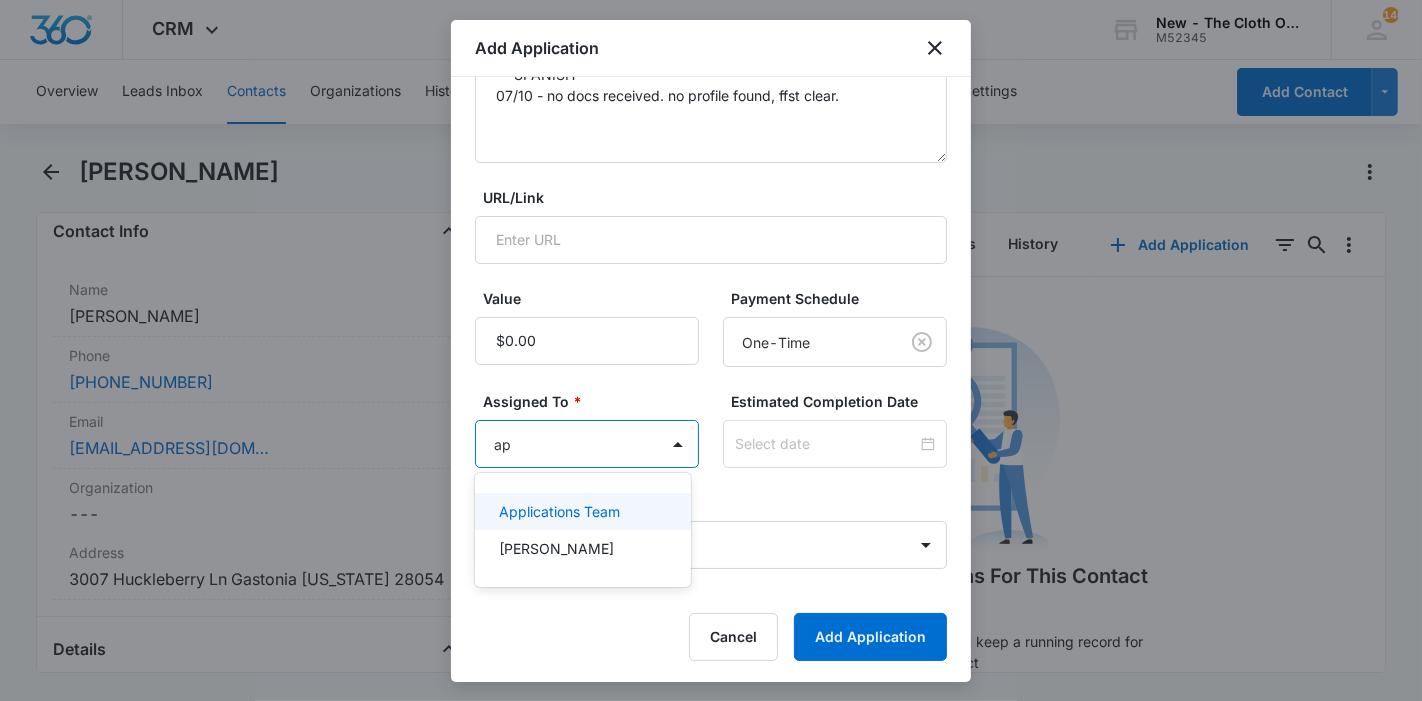 type on "app" 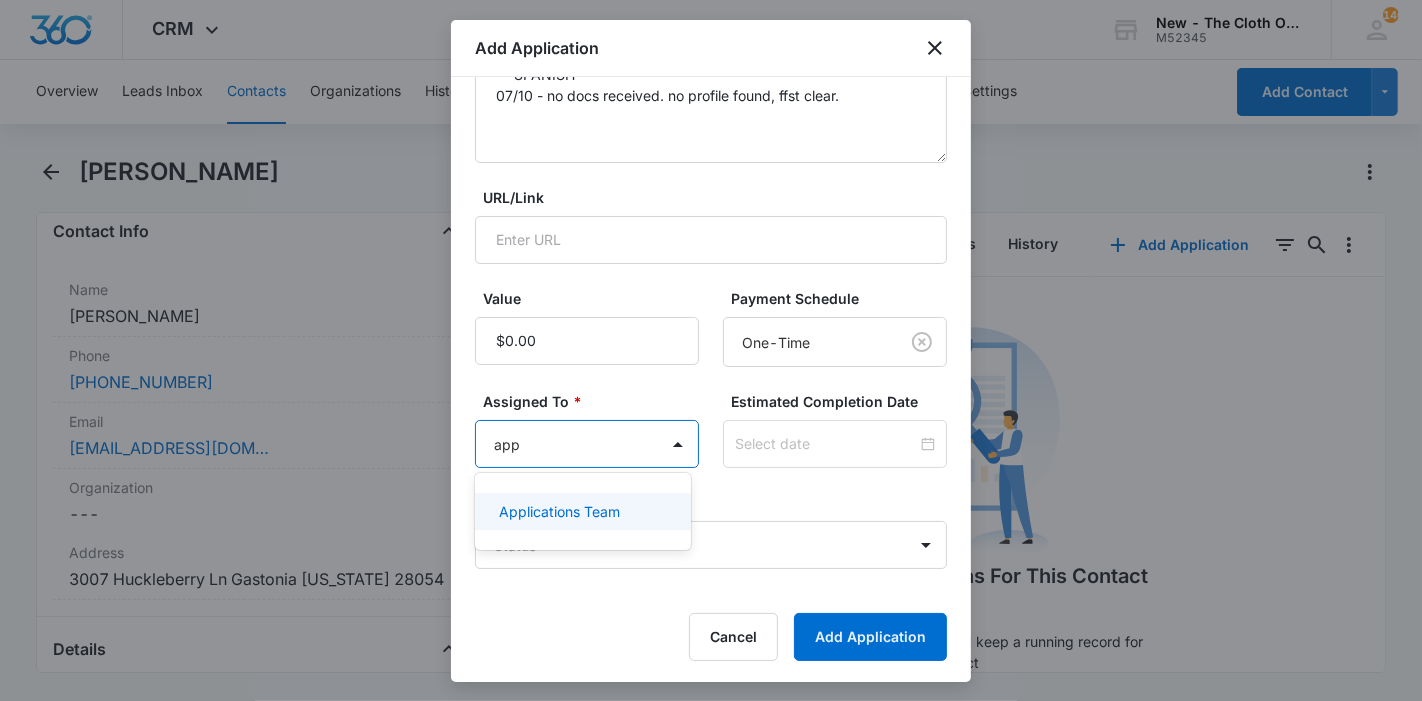 click on "Applications Team" at bounding box center (559, 511) 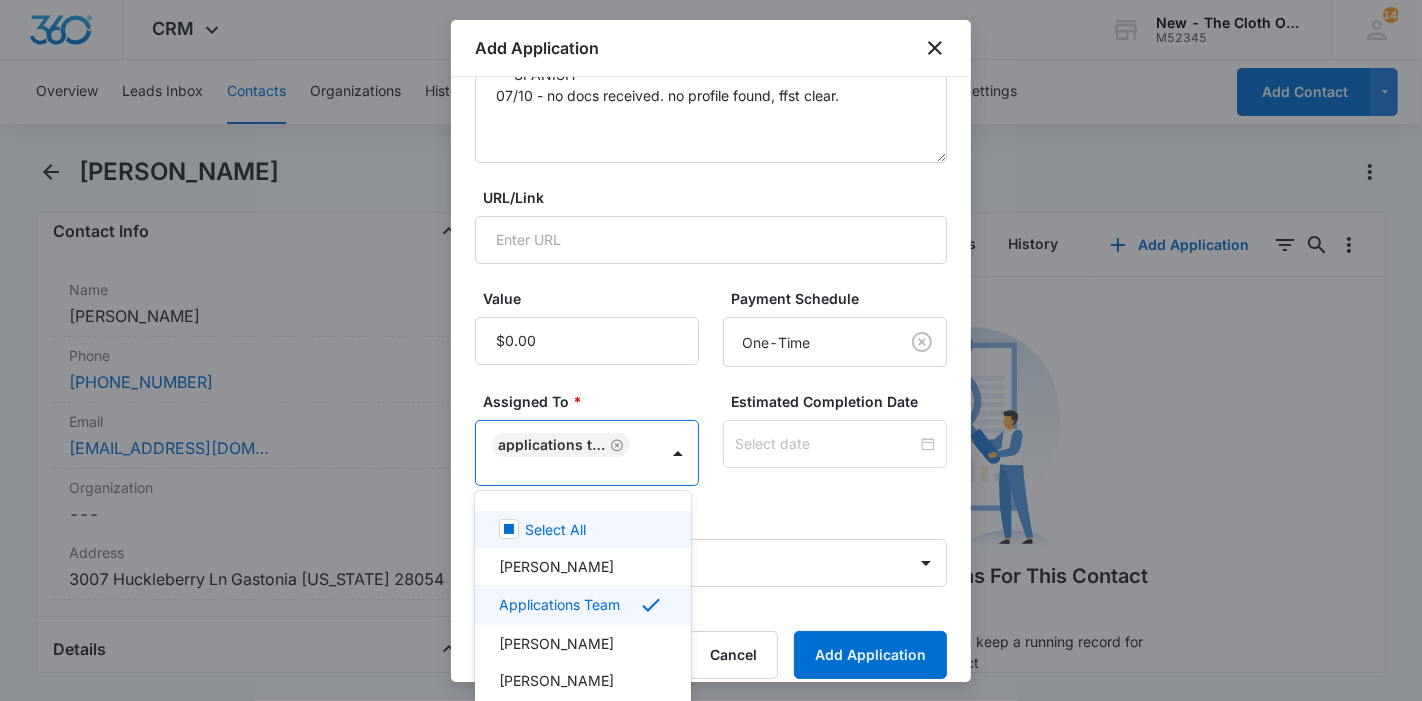 click at bounding box center [711, 350] 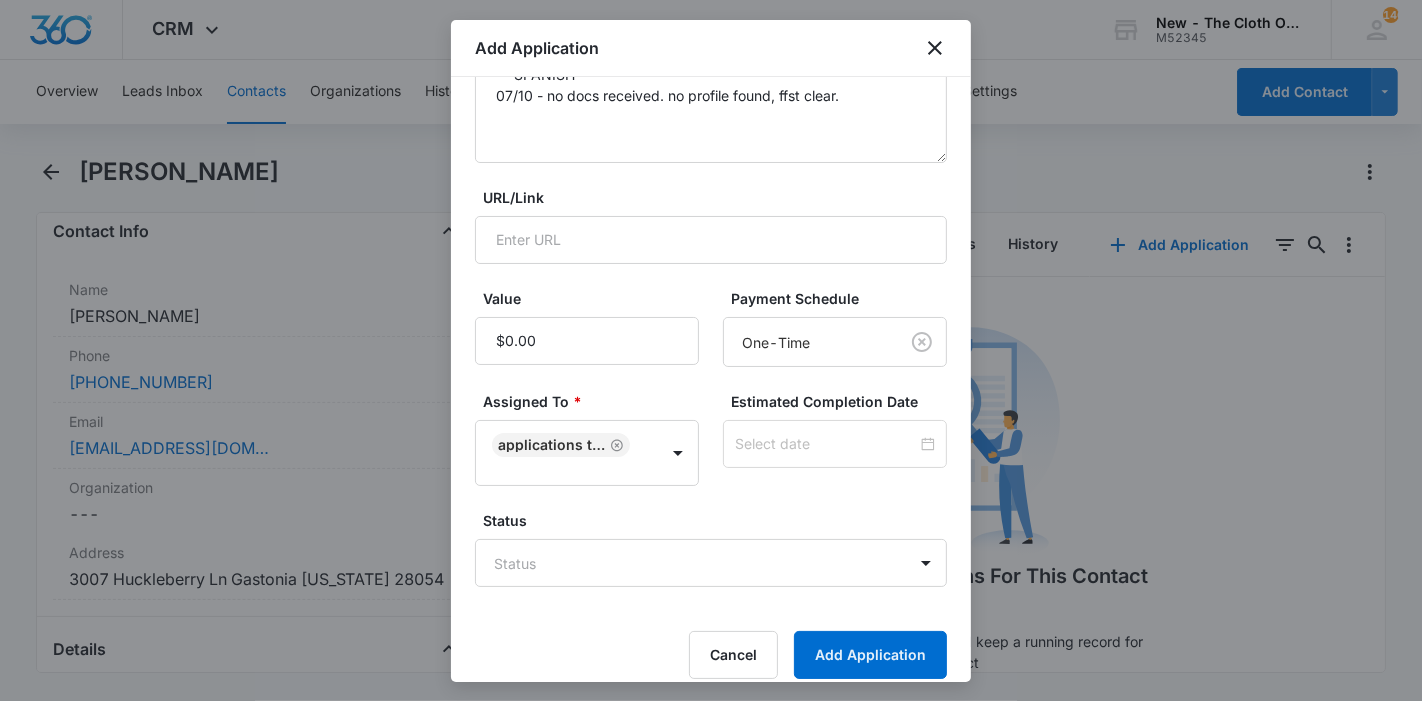 click at bounding box center (835, 444) 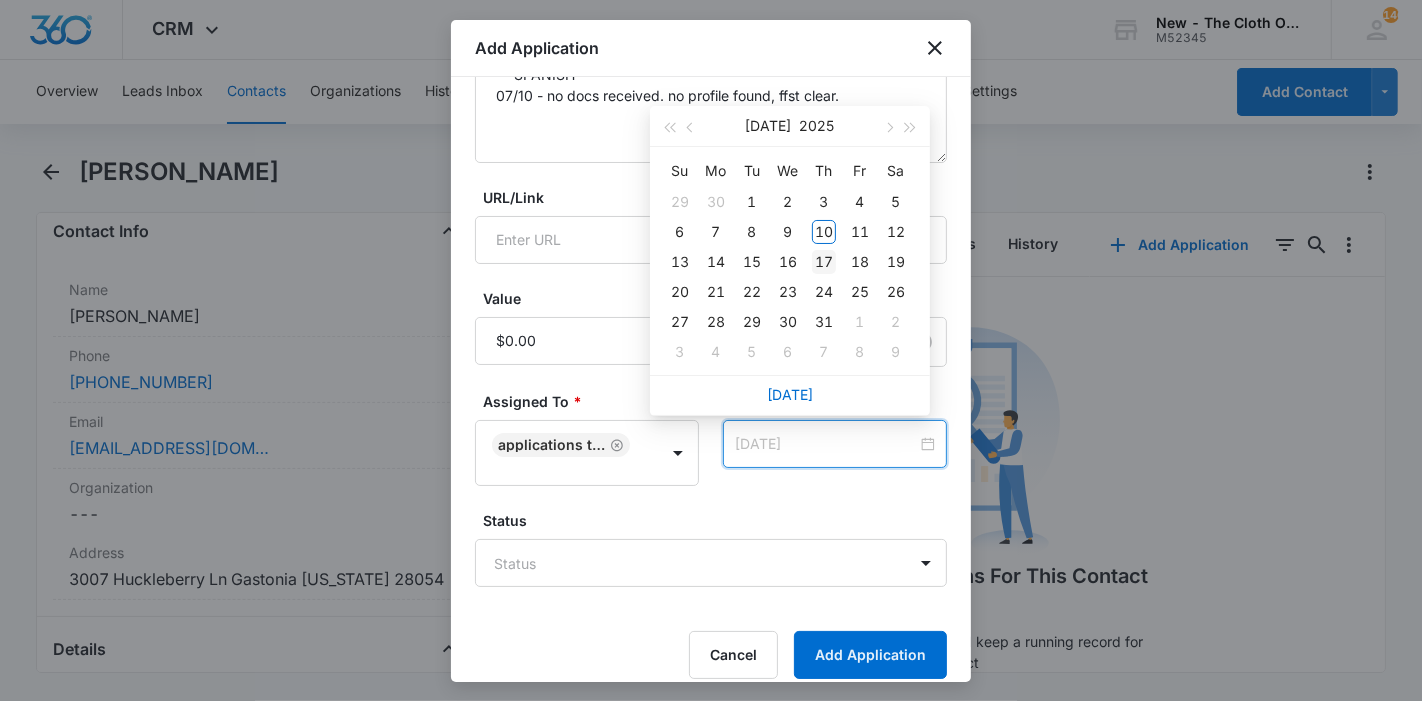 click on "17" at bounding box center (824, 262) 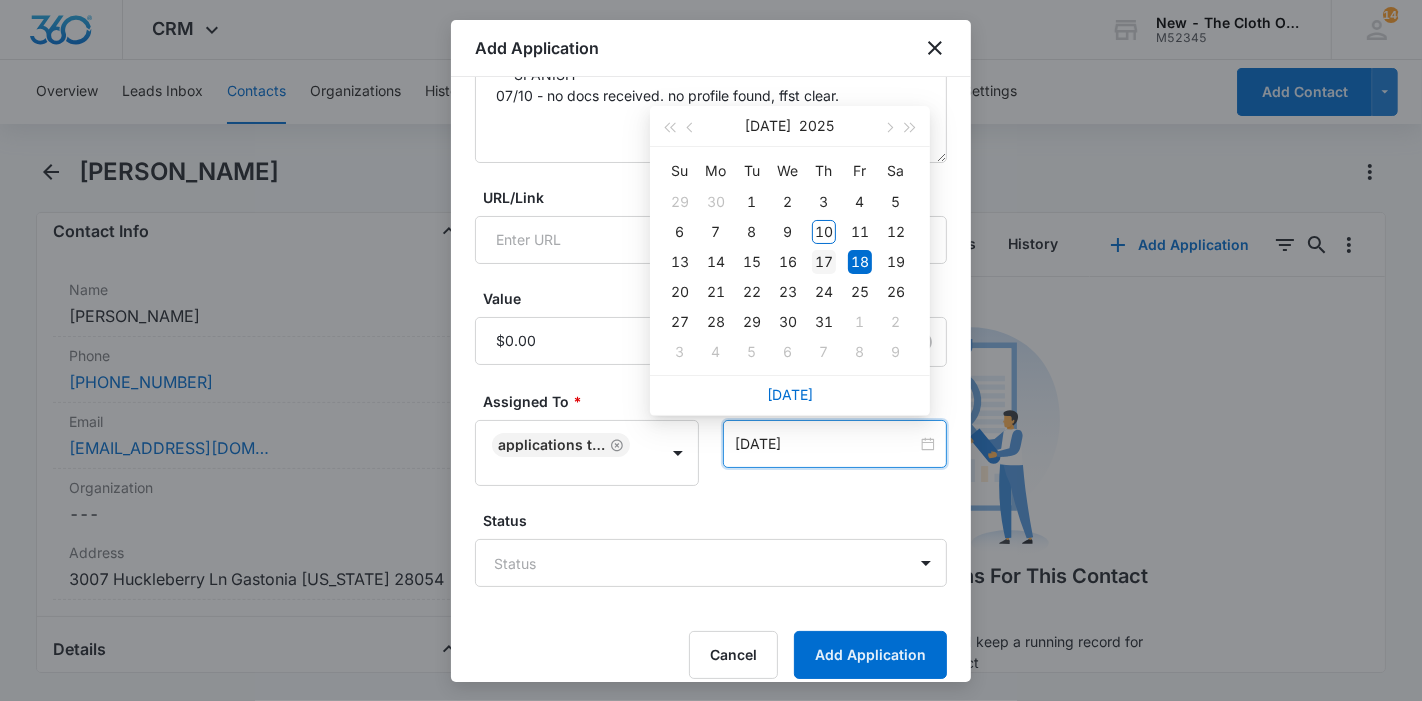 type on "Jul 18, 2025" 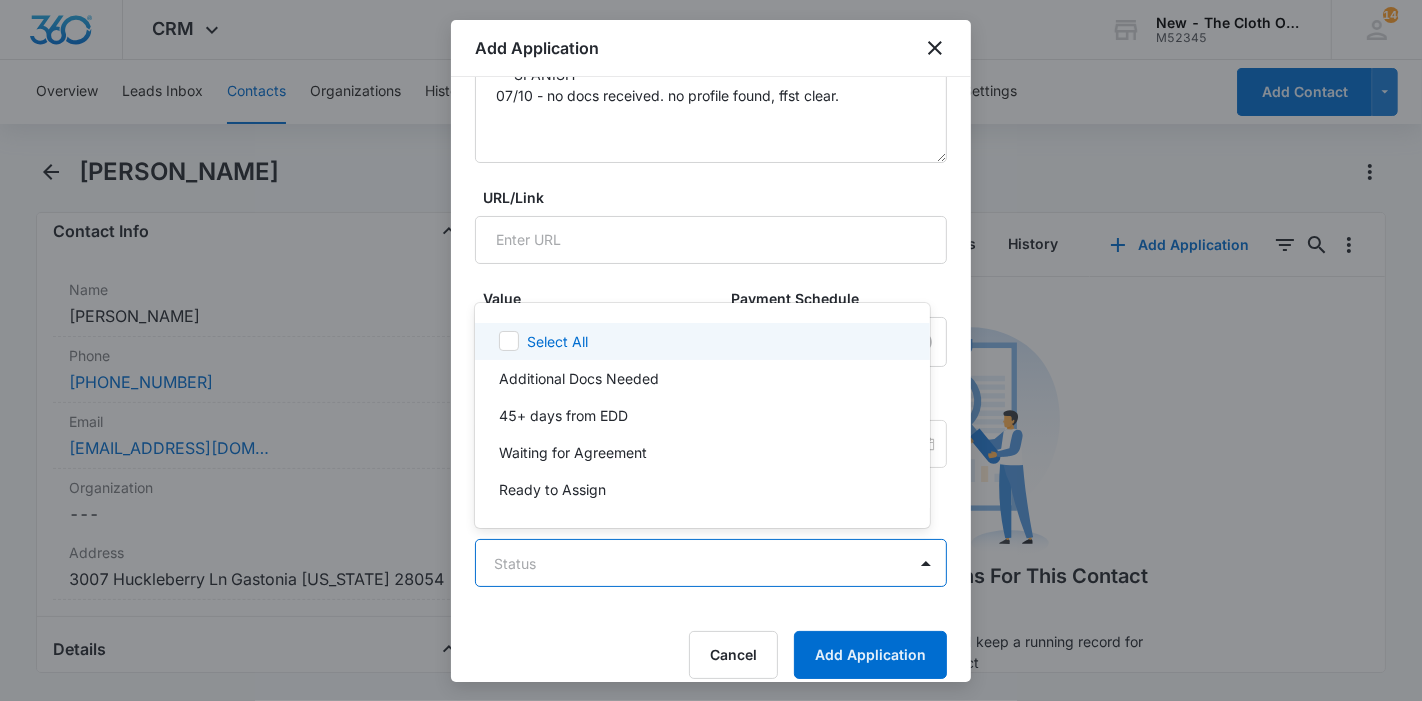 click on "CRM Apps Reputation Forms CRM Email Ads Intelligence Brand Settings New - The Cloth Option M52345 Your Accounts View All 146 KL Katie Lohr katie.WA@theclothoption.org My Profile 146 Notifications Support Logout Terms & Conditions   •   Privacy Policy Overview Leads Inbox Contacts Organizations History Applications Donations Tasks Calendar Lists Reports Settings Add Contact Esteffani Vividor Remove EV Esteffani Vividor Contact Info Name Cancel Save Changes Esteffani Vividor Phone Cancel Save Changes (980) 382-5172 Email Cancel Save Changes liz.saldana92@gmail.com Organization Cancel Save Changes --- Address Cancel Save Changes 3007 Huckleberry Ln Gastonia North Carolina 28054 Details Lead Source Cancel Save Changes Application - Updated Contact Type Cancel Save Changes Applicant Contact Status Cancel Save Changes Application in process Assigned To Cancel Save Changes Applications Team Tags Cancel Save Changes --- Next Contact Date Cancel Save Changes --- Color Tag Current Color: Cancel Save Changes ID ---" at bounding box center [711, 350] 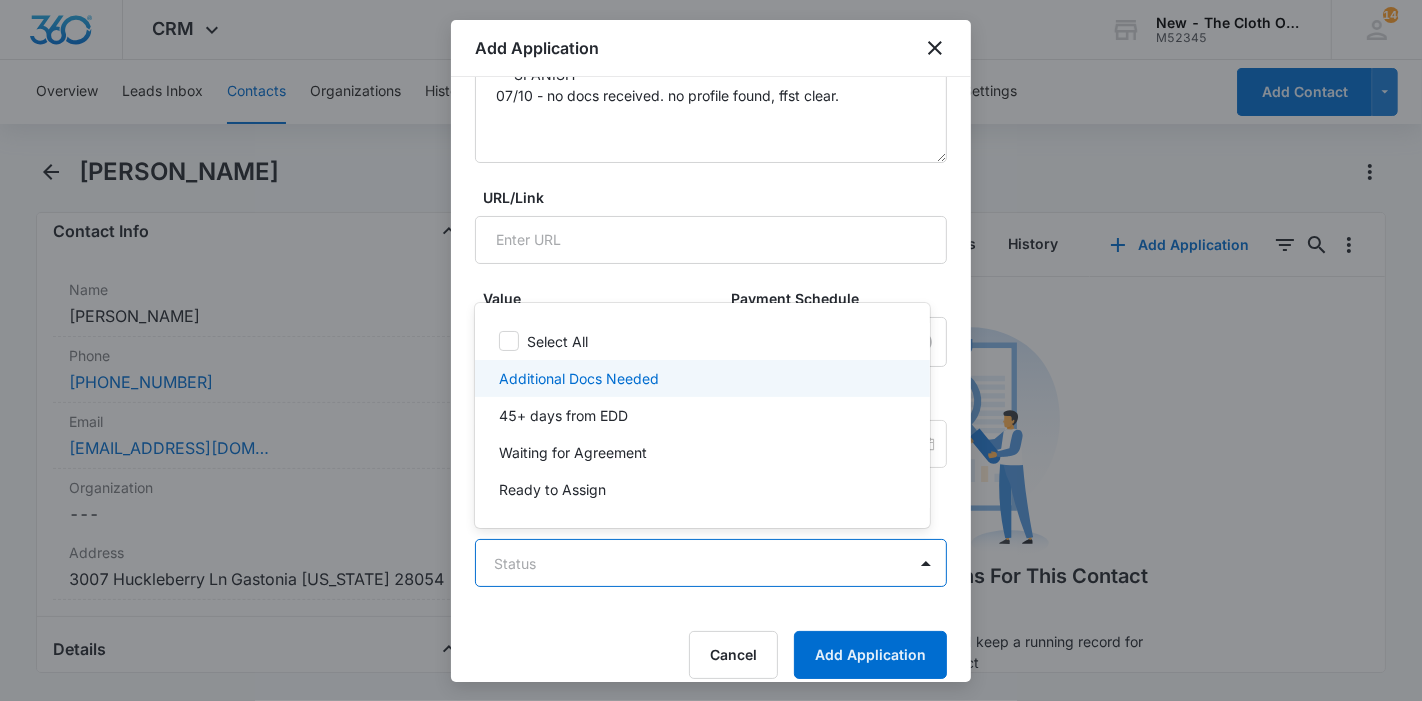 click on "Additional Docs Needed" at bounding box center (579, 378) 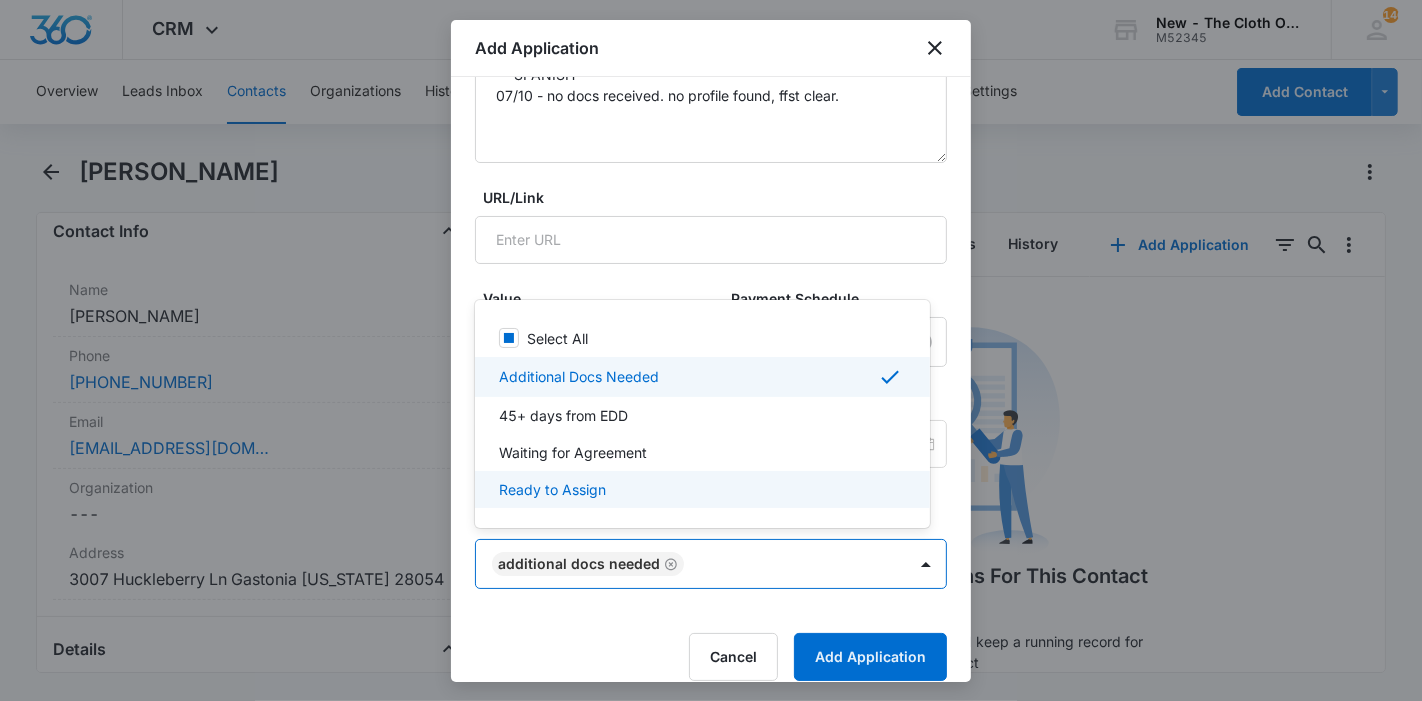 click at bounding box center (711, 350) 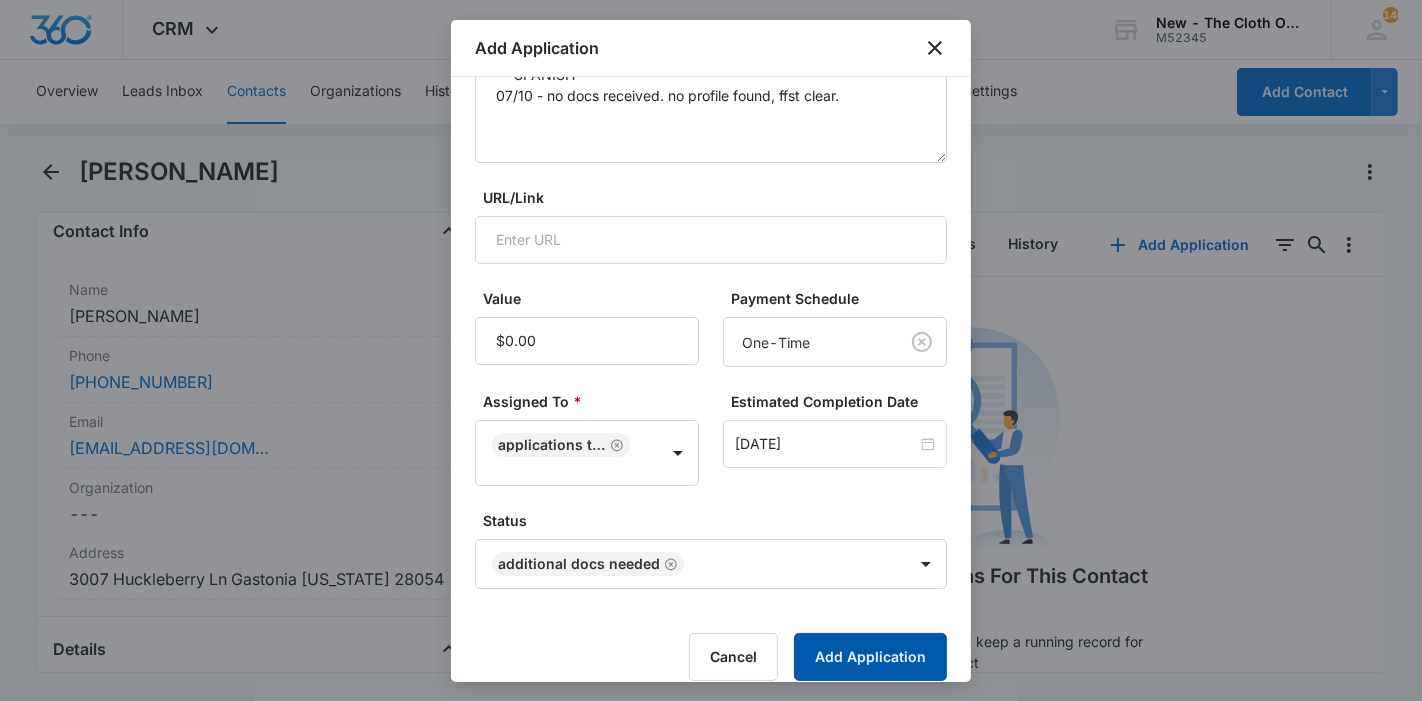 click on "Add Application" at bounding box center [870, 657] 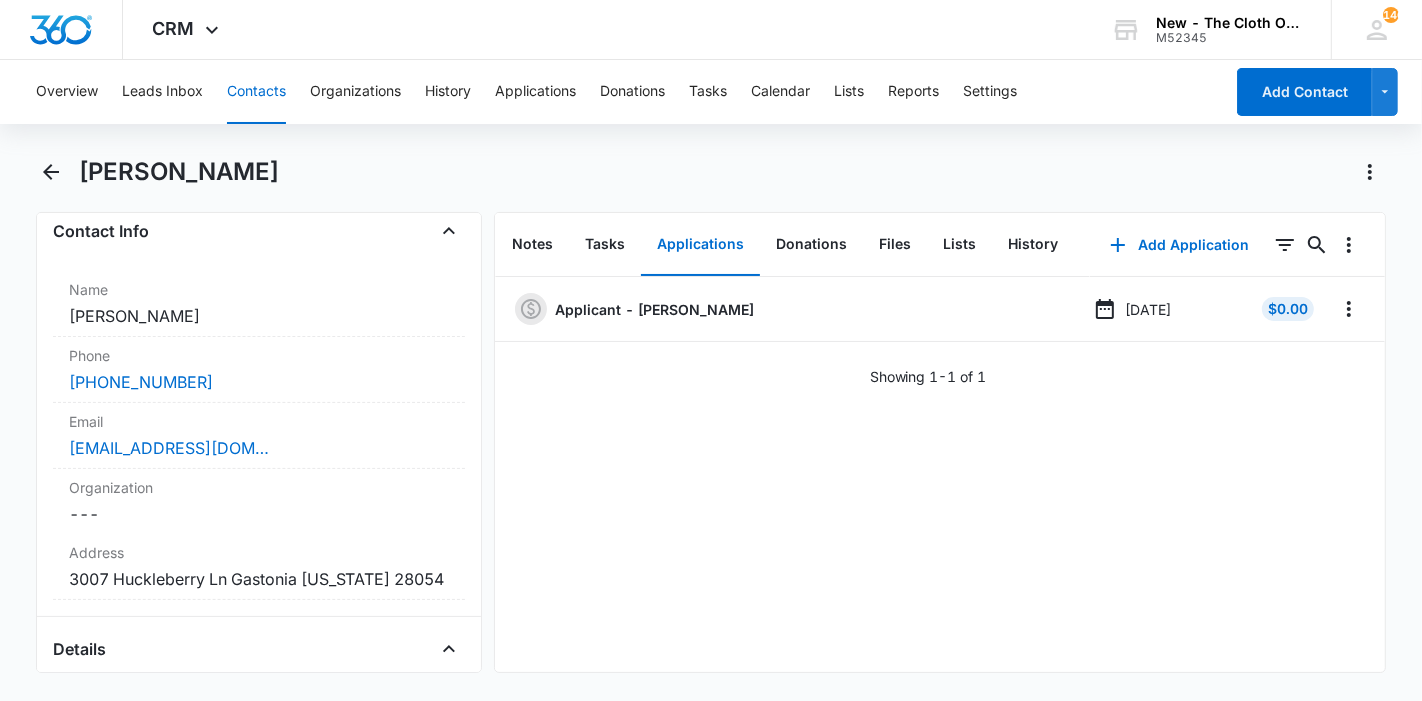 drag, startPoint x: 300, startPoint y: 159, endPoint x: 80, endPoint y: 159, distance: 220 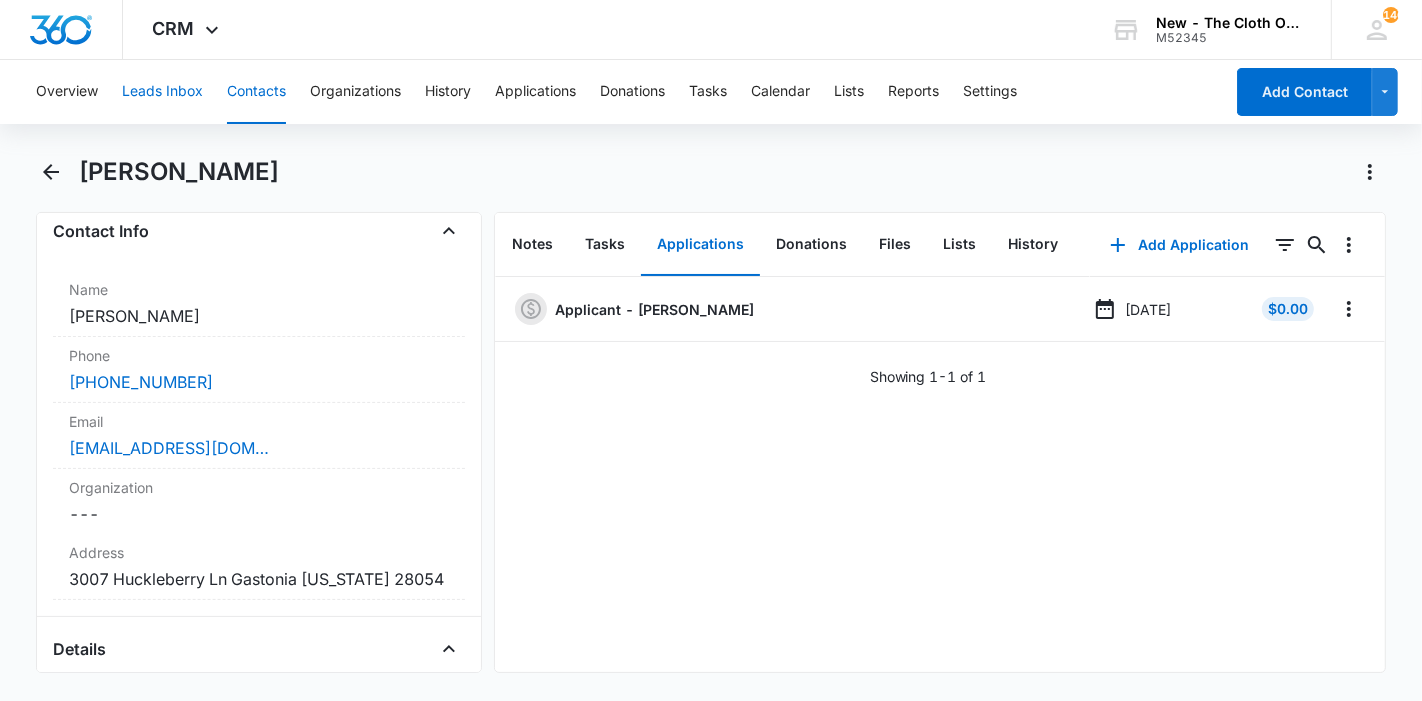click on "Leads Inbox" at bounding box center [162, 92] 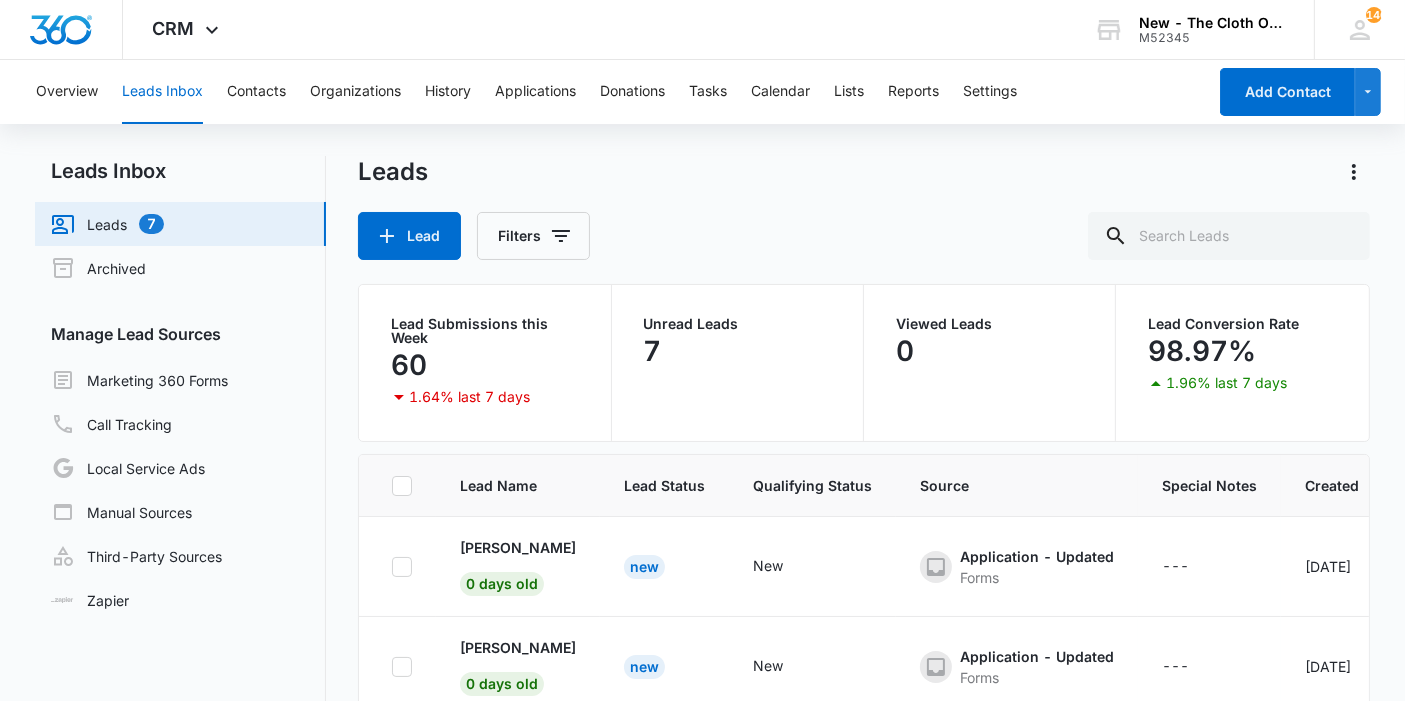 scroll, scrollTop: 431, scrollLeft: 0, axis: vertical 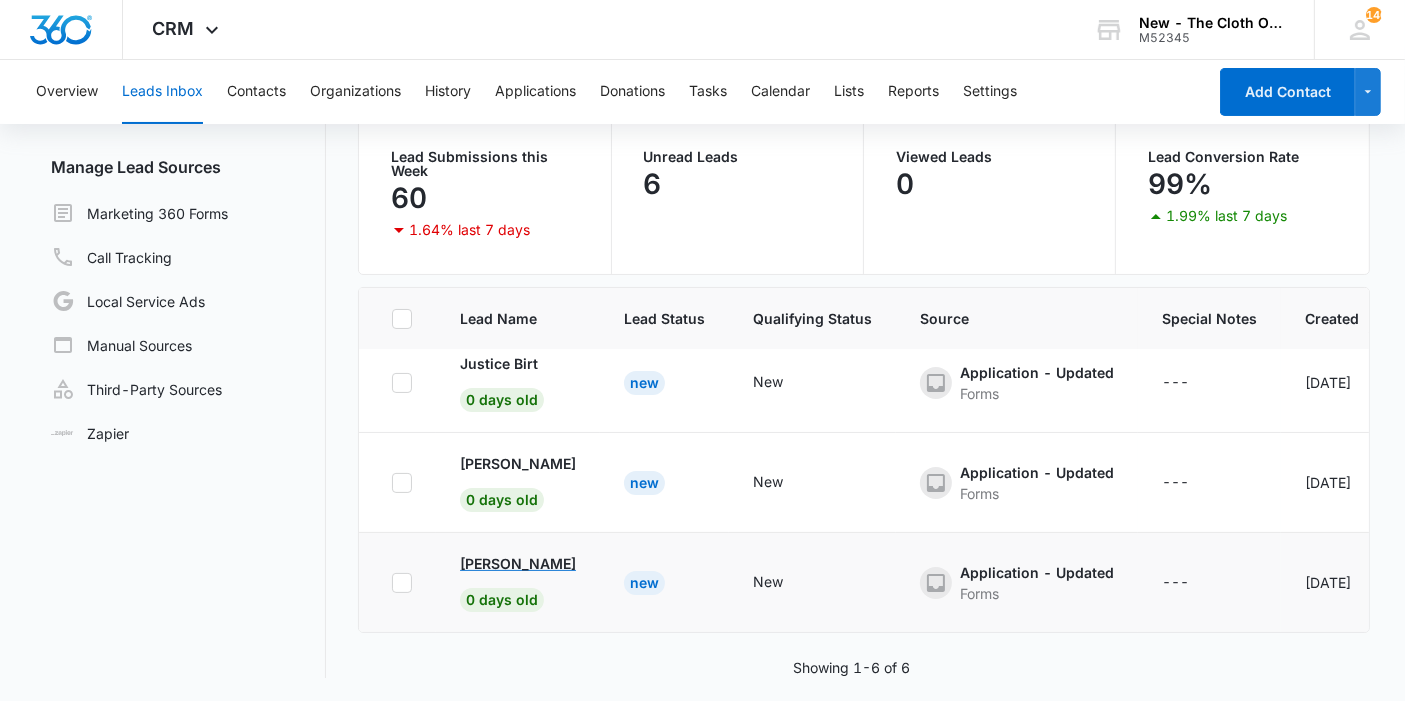 click on "[PERSON_NAME]" at bounding box center [518, 563] 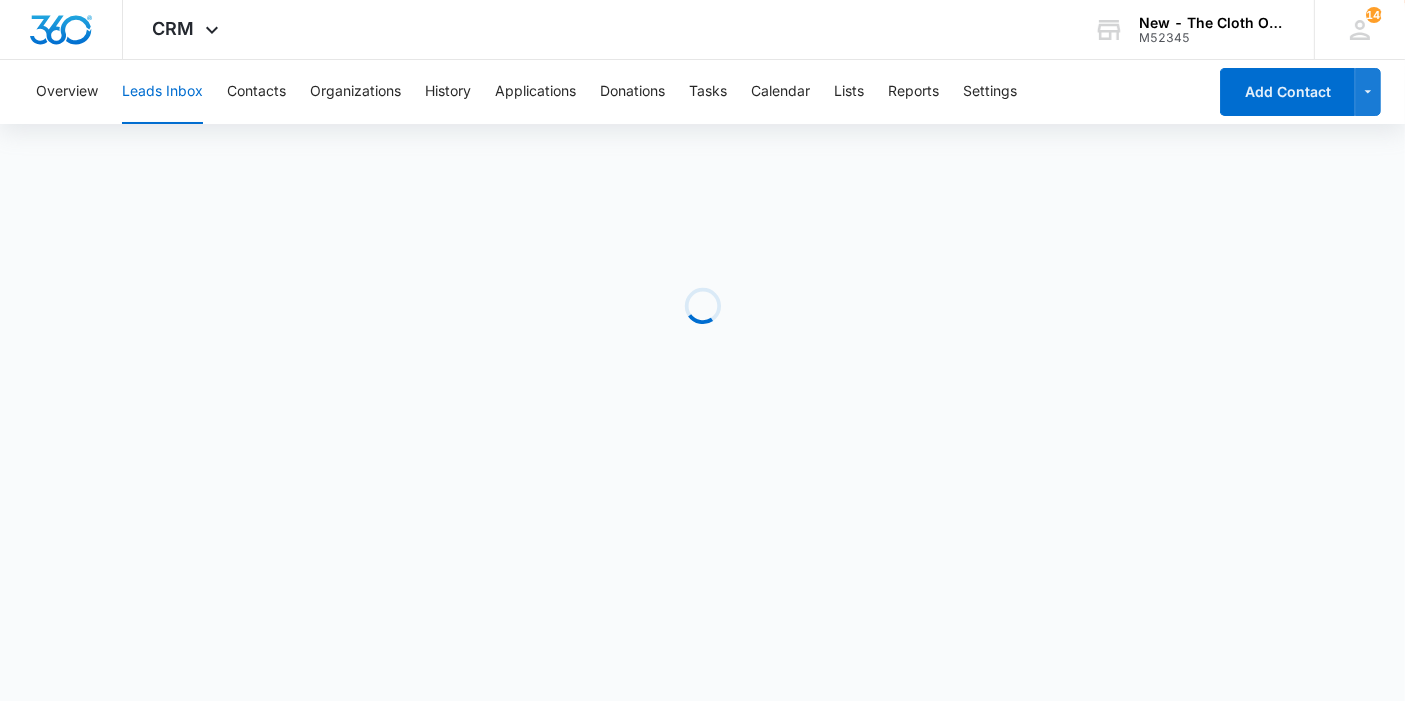scroll, scrollTop: 0, scrollLeft: 0, axis: both 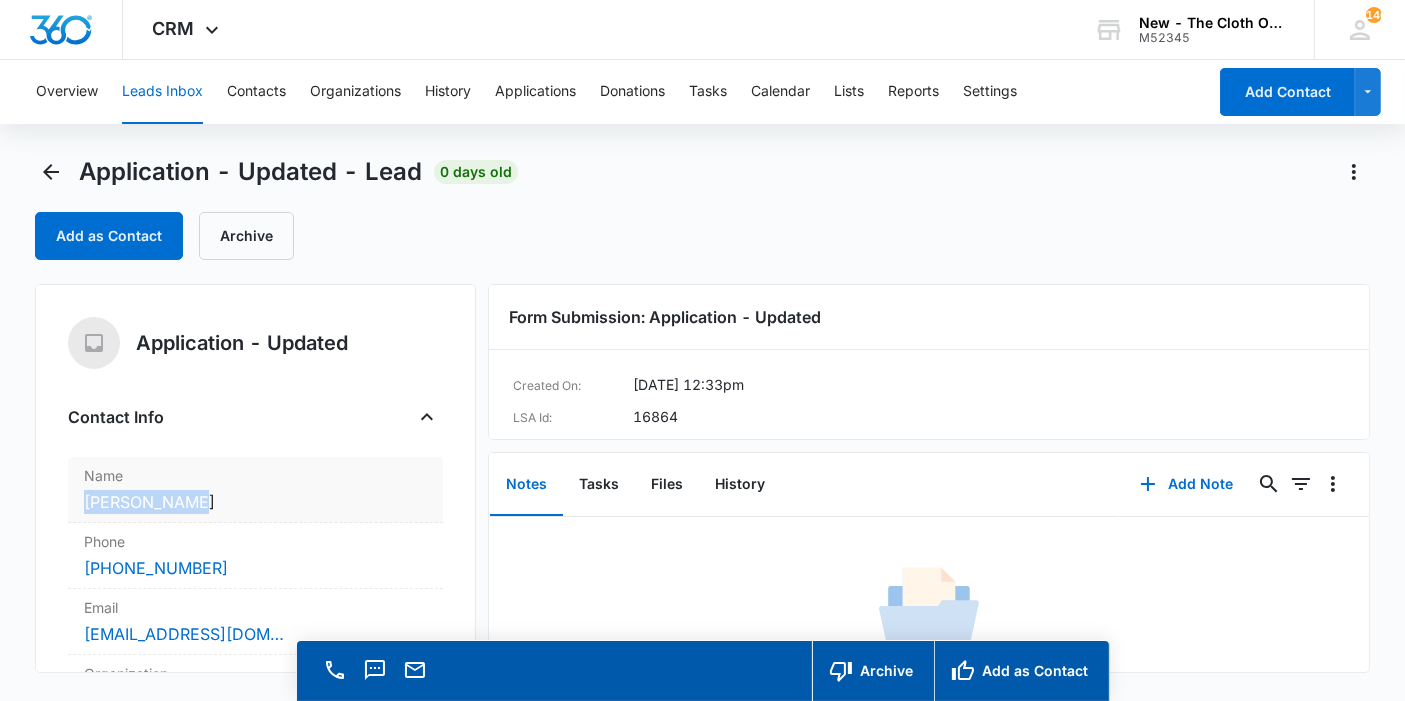 drag, startPoint x: 197, startPoint y: 493, endPoint x: 77, endPoint y: 507, distance: 120.8139 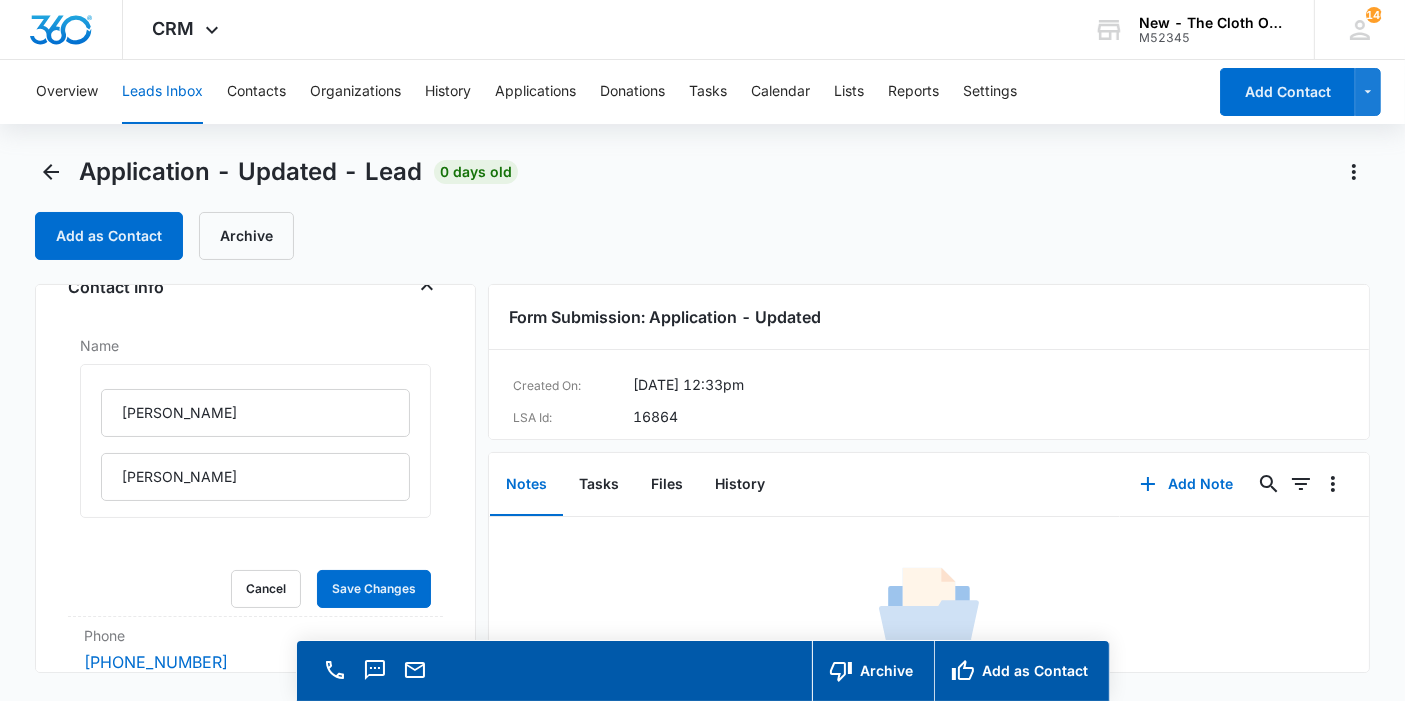 scroll, scrollTop: 133, scrollLeft: 0, axis: vertical 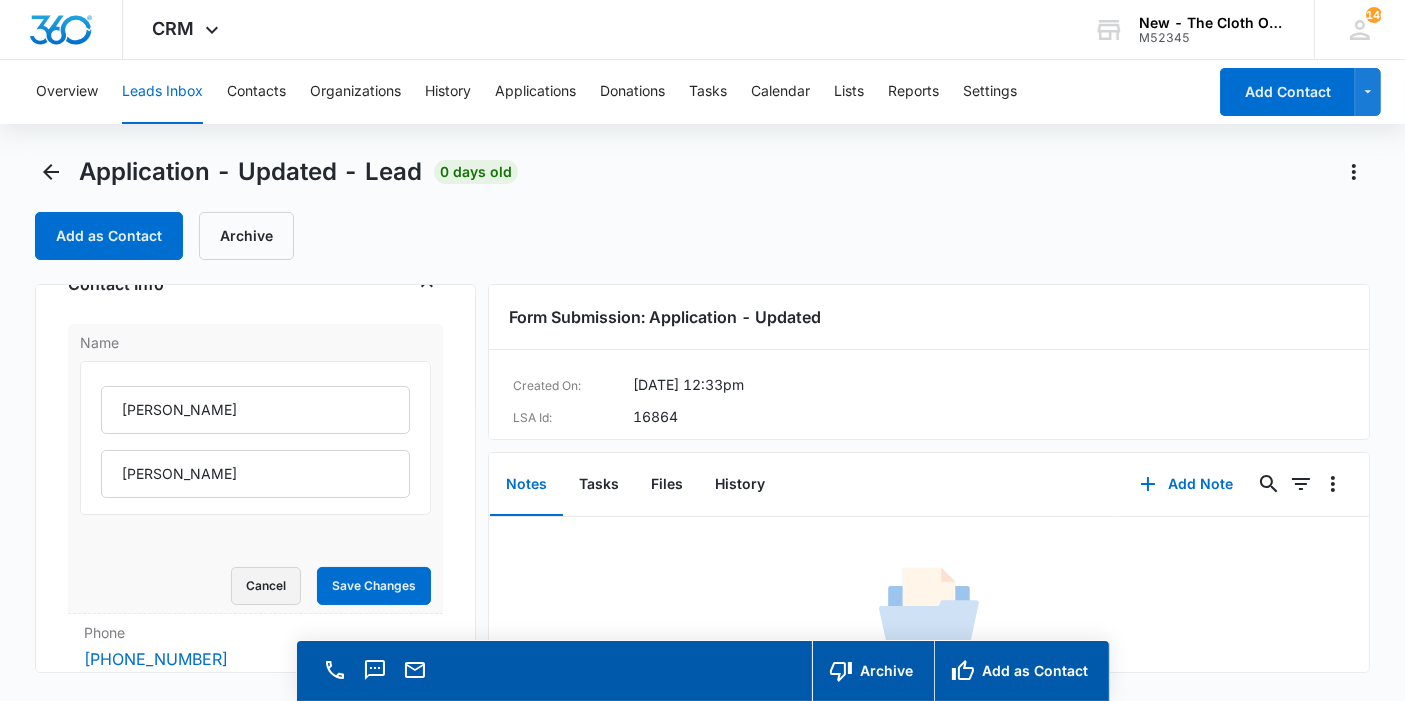 click on "Cancel" at bounding box center (266, 586) 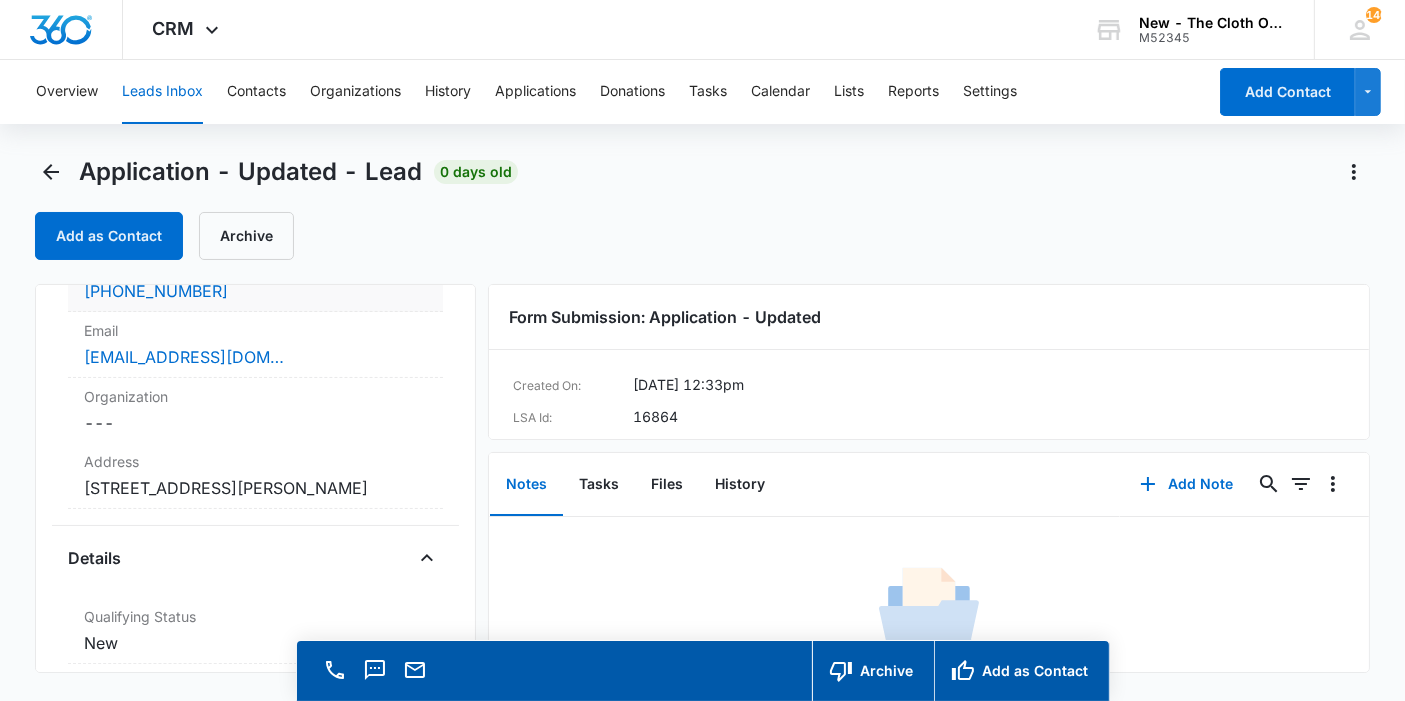 scroll, scrollTop: 294, scrollLeft: 0, axis: vertical 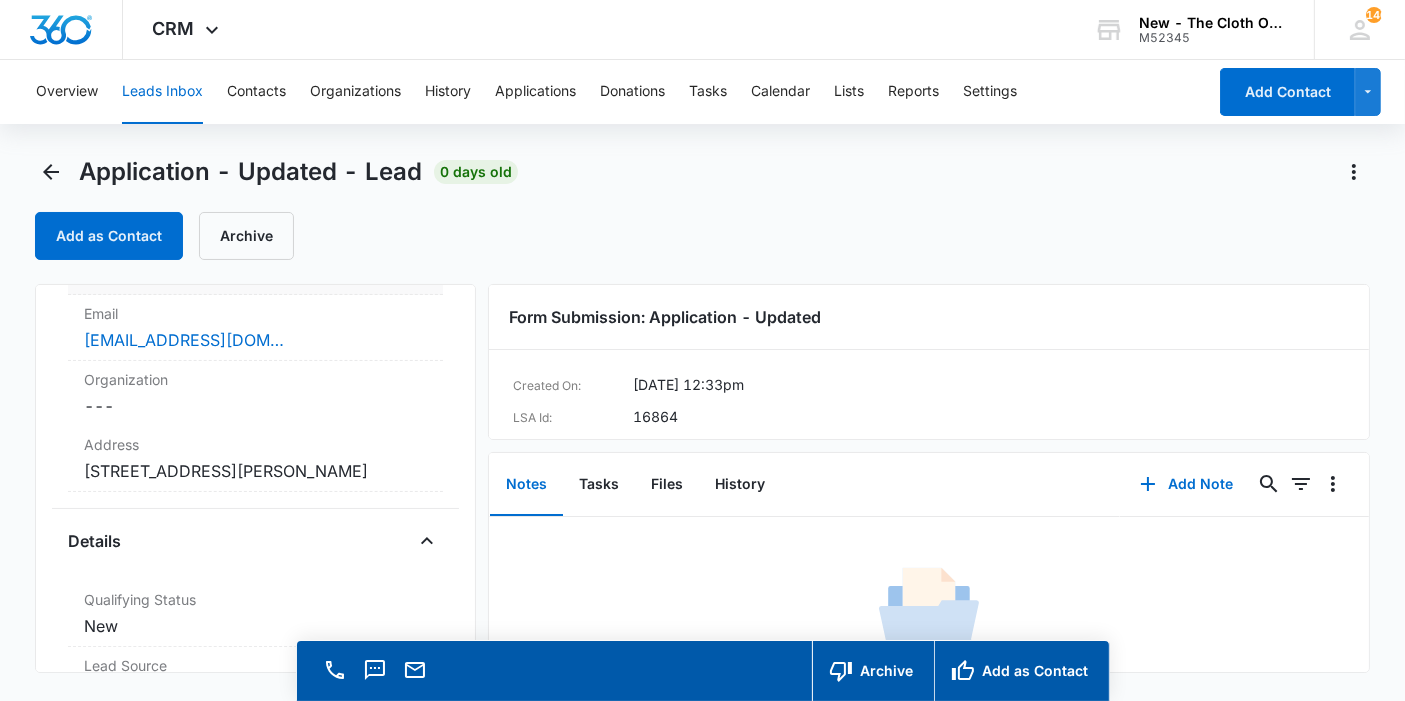 click on "Address" at bounding box center [255, 444] 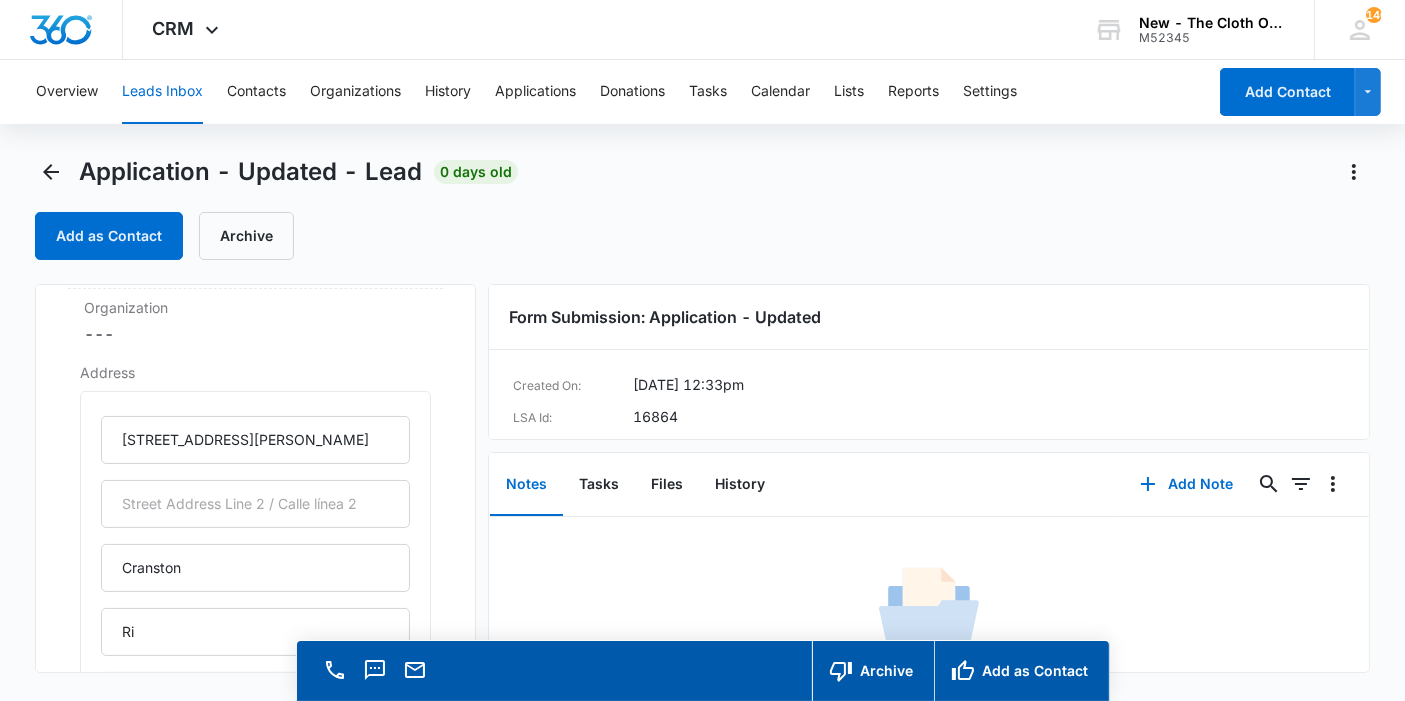 scroll, scrollTop: 368, scrollLeft: 0, axis: vertical 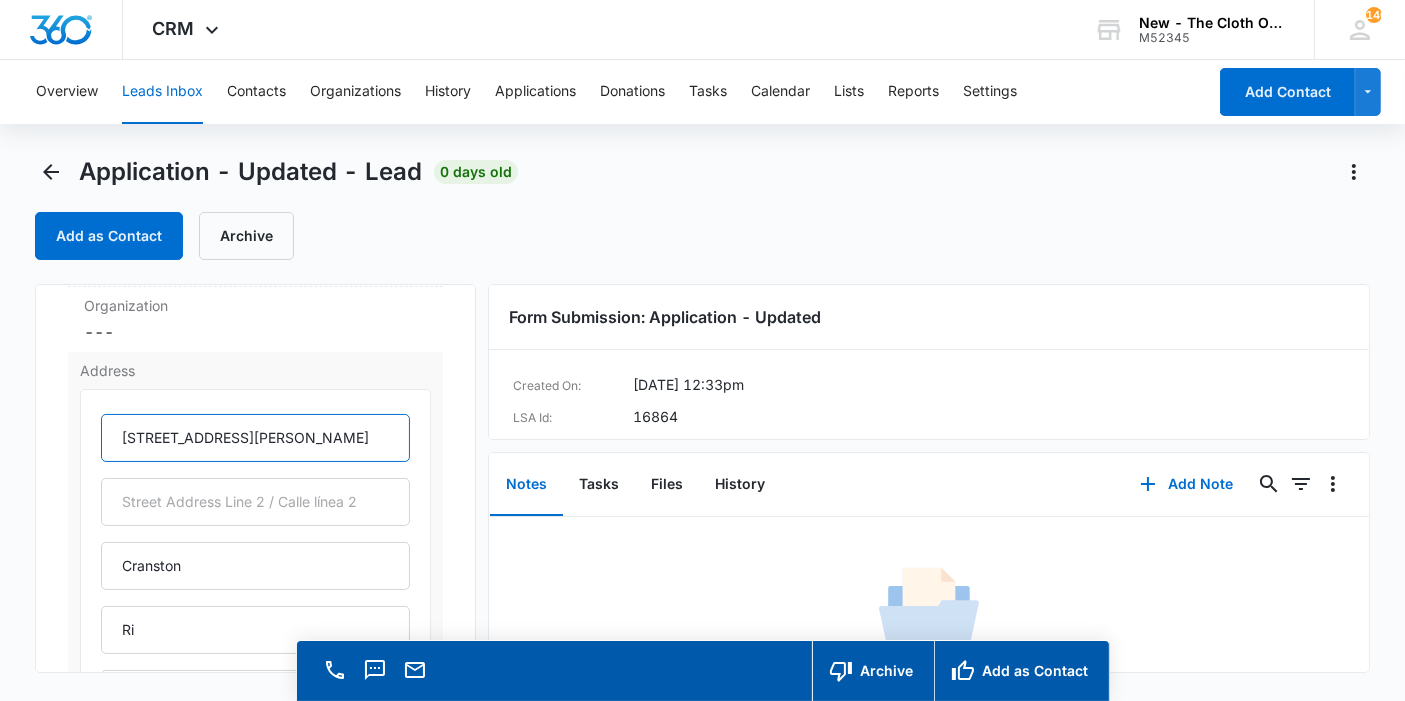 click on "34 Rolfe square" at bounding box center [255, 438] 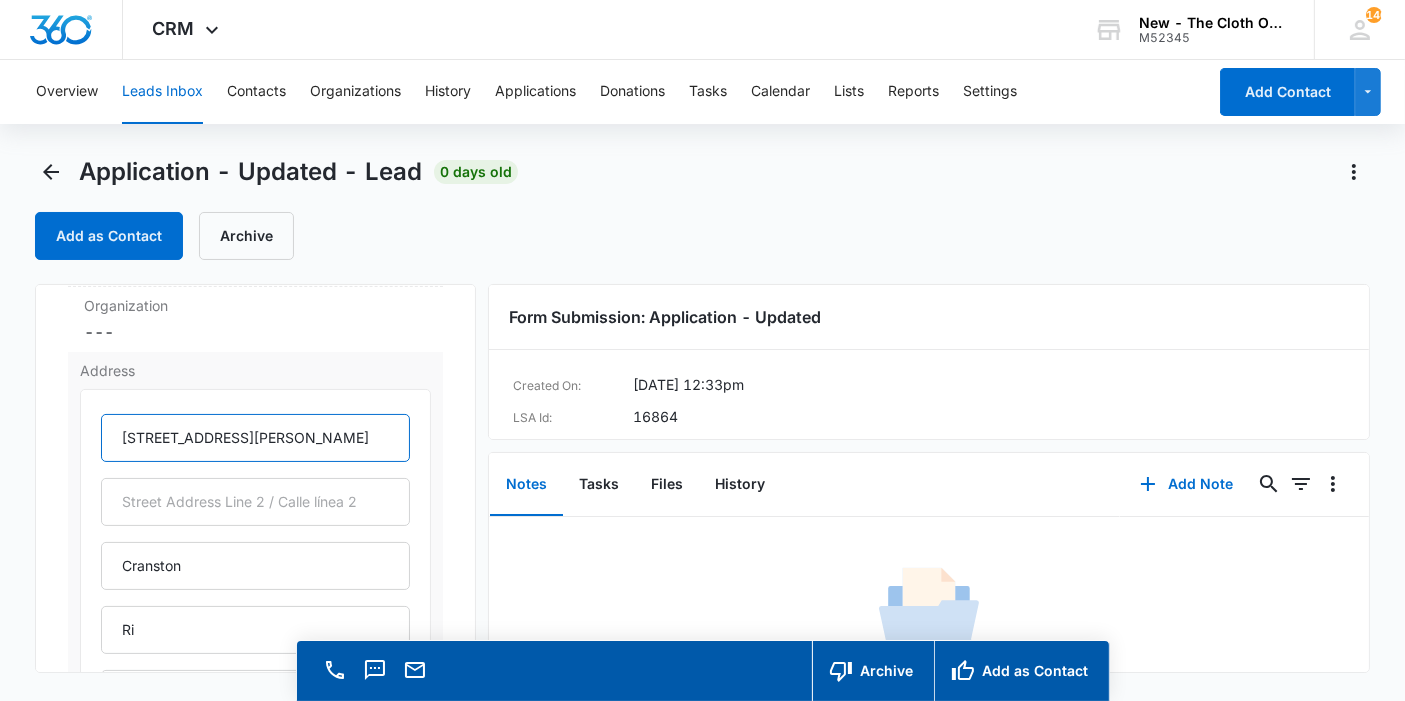 scroll, scrollTop: 494, scrollLeft: 0, axis: vertical 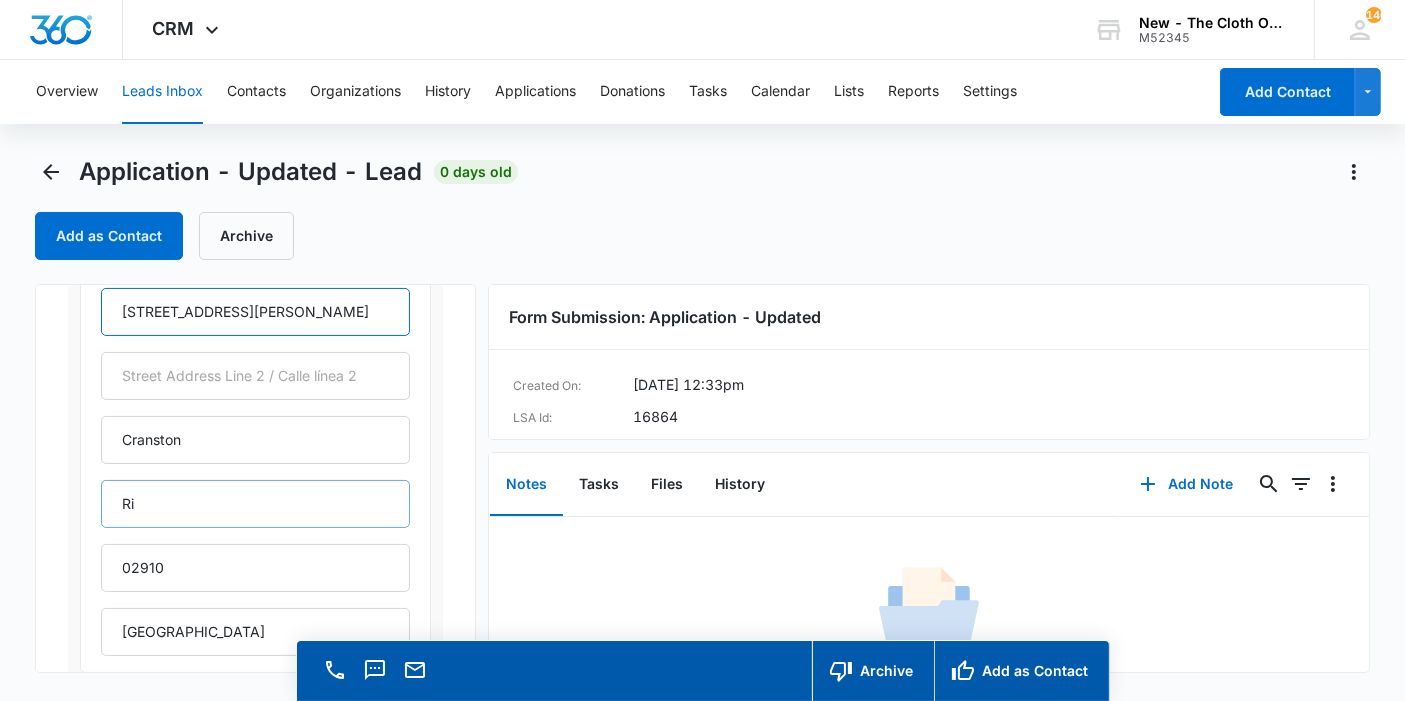 type on "34 Rolfe Square" 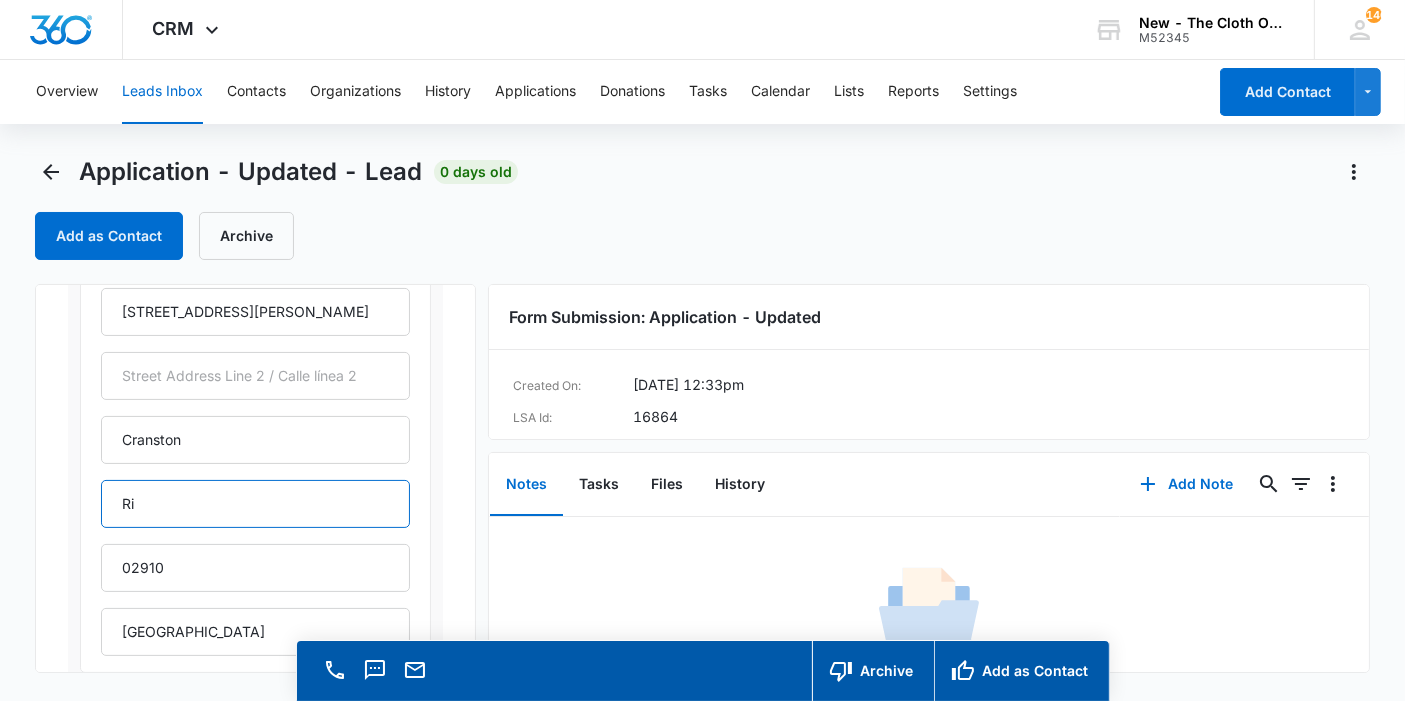 click on "Ri" at bounding box center [255, 504] 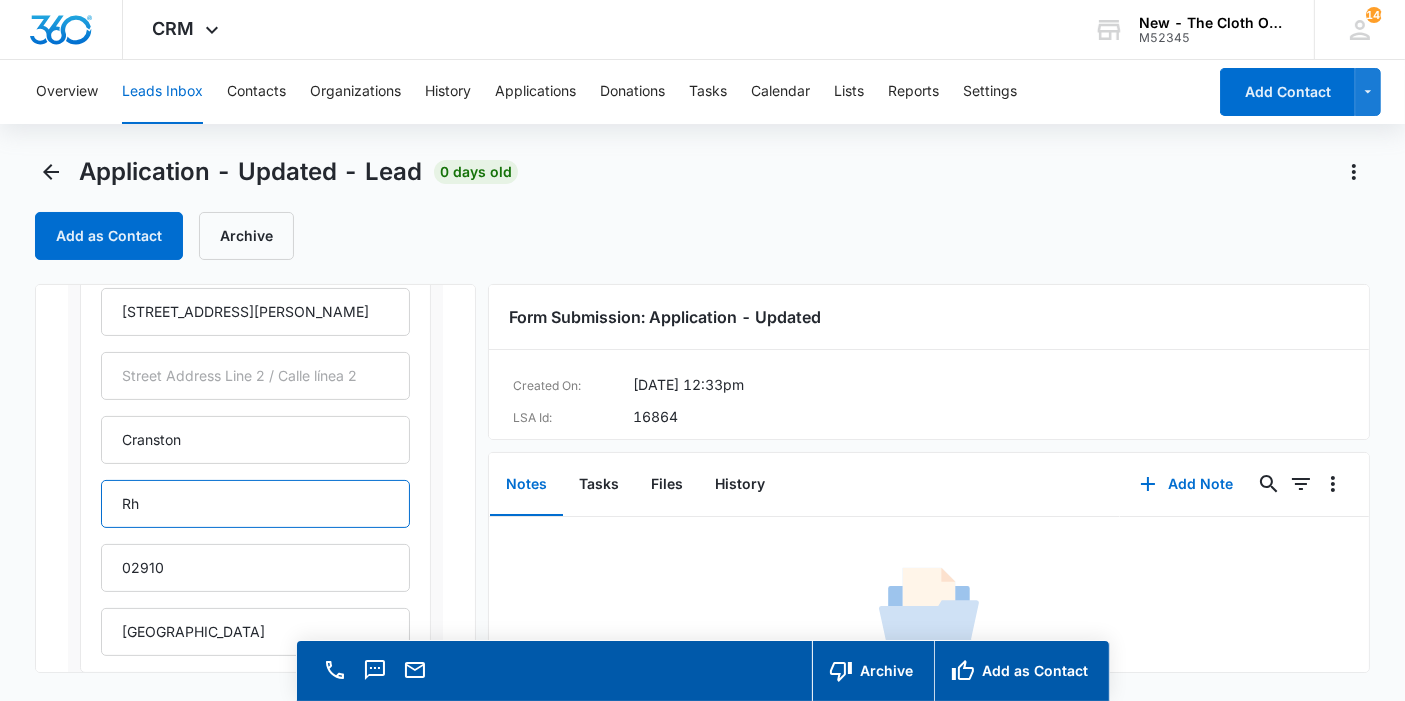 type on "Rhode Island" 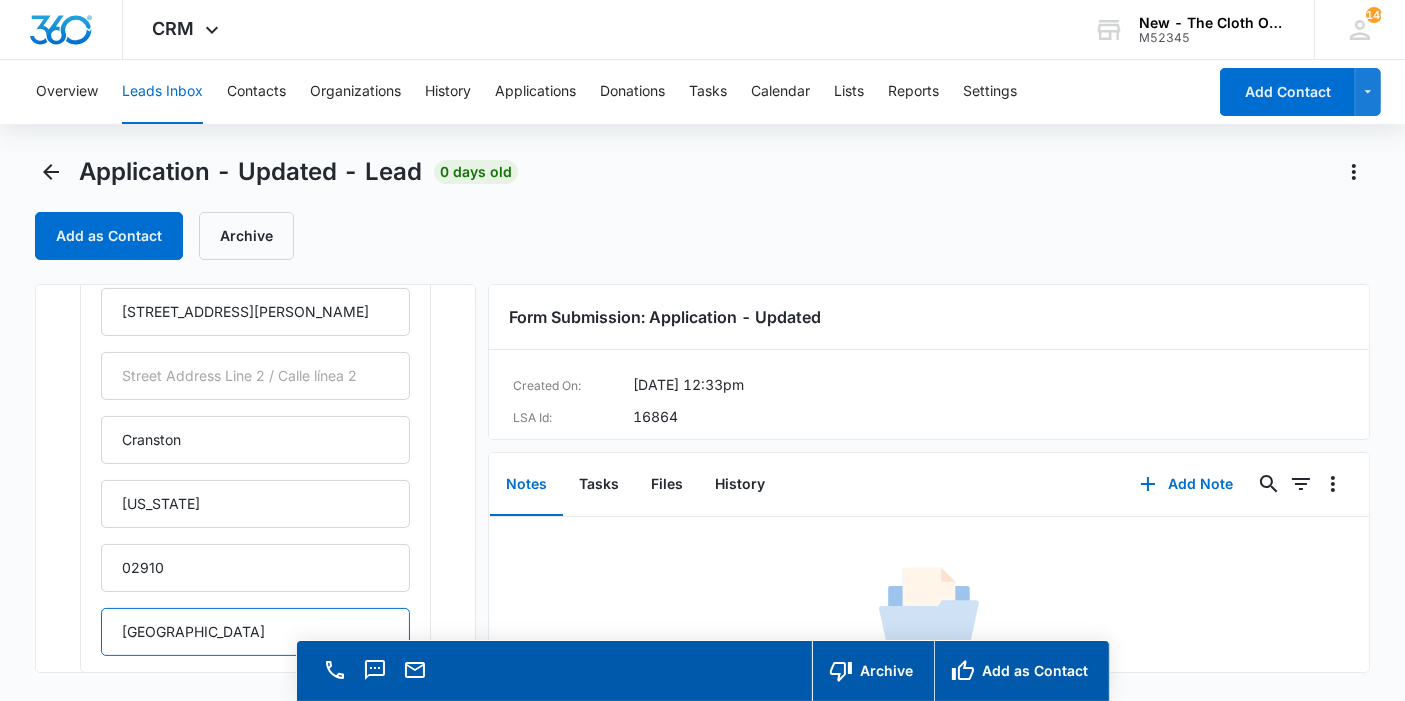 drag, startPoint x: 230, startPoint y: 634, endPoint x: 57, endPoint y: 645, distance: 173.34937 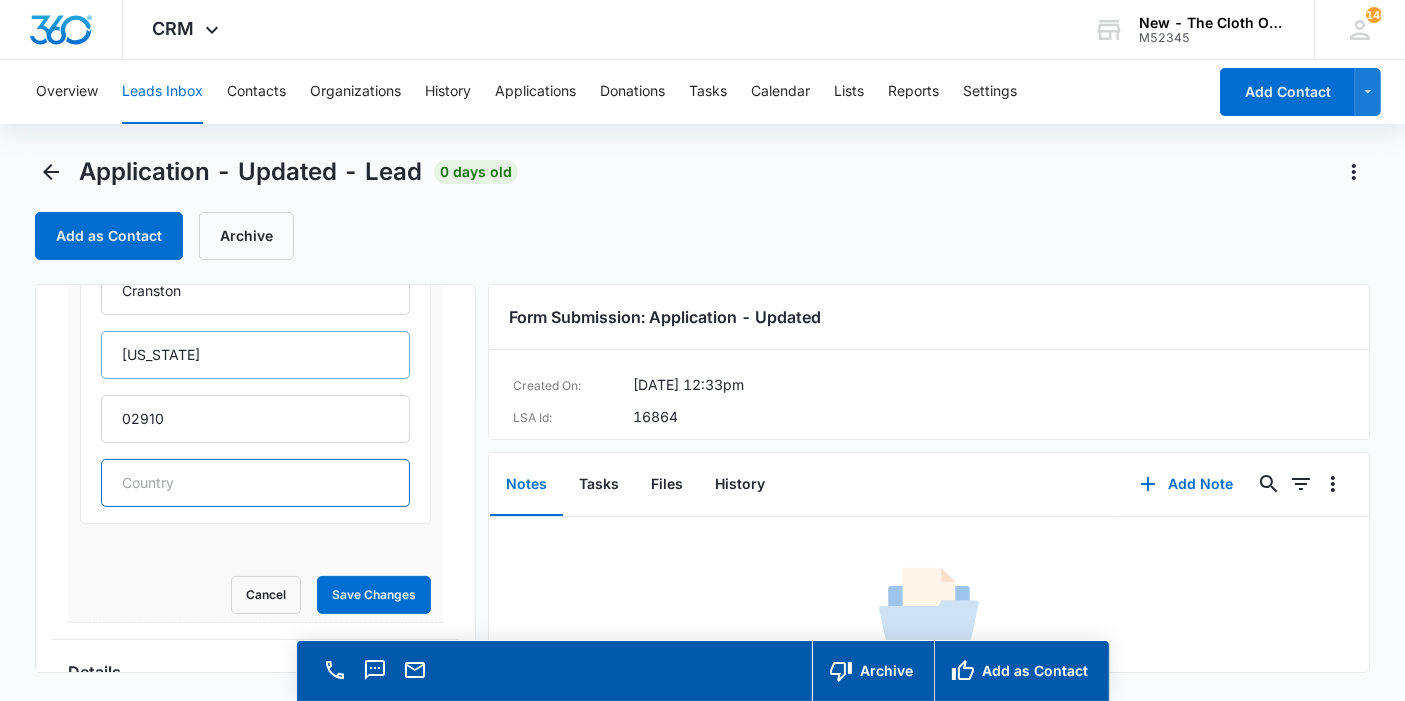 scroll, scrollTop: 652, scrollLeft: 0, axis: vertical 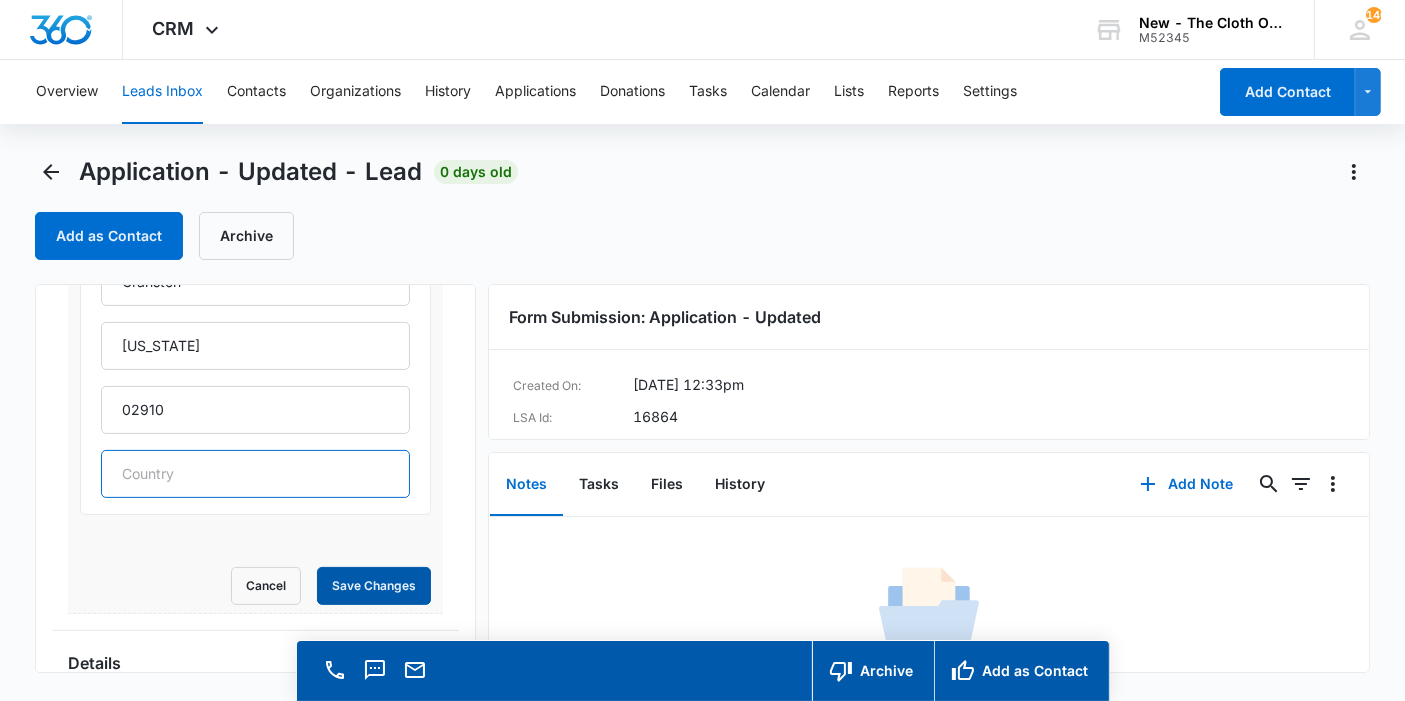 type 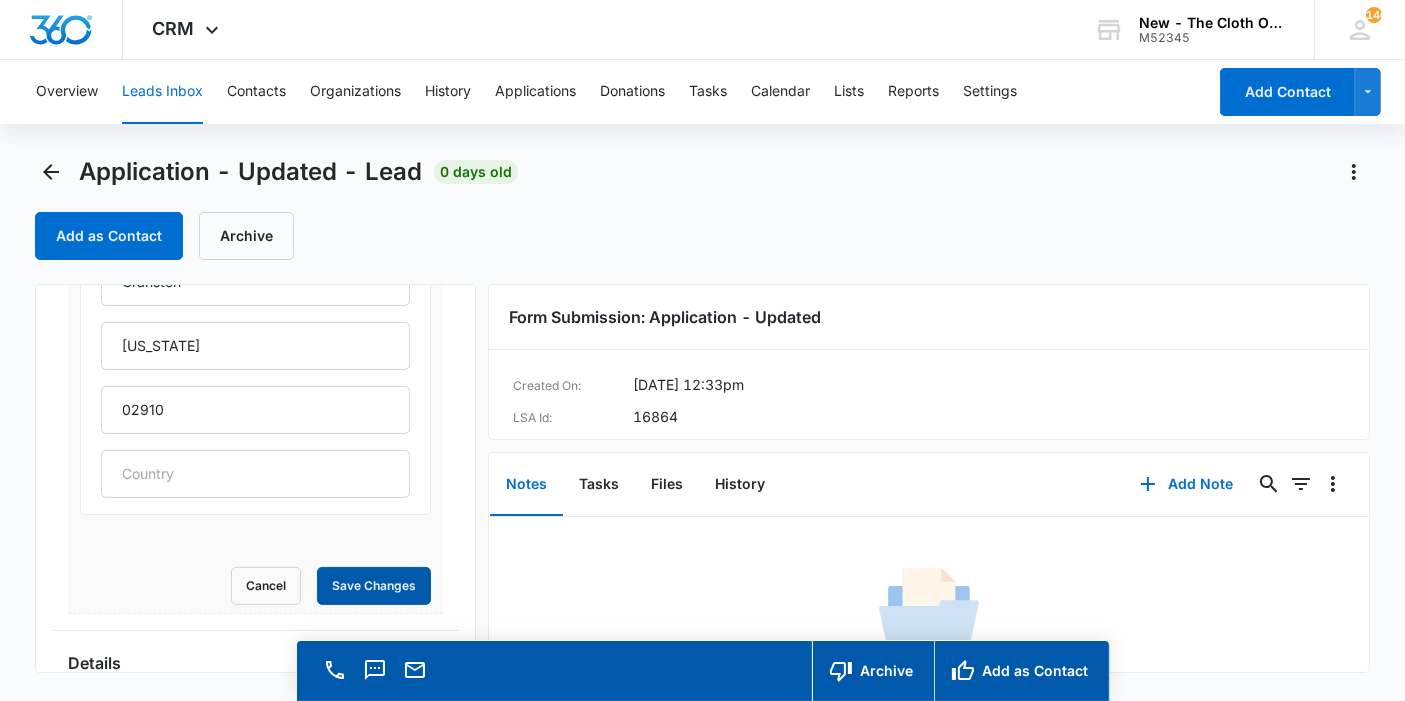 click on "Save Changes" at bounding box center (374, 586) 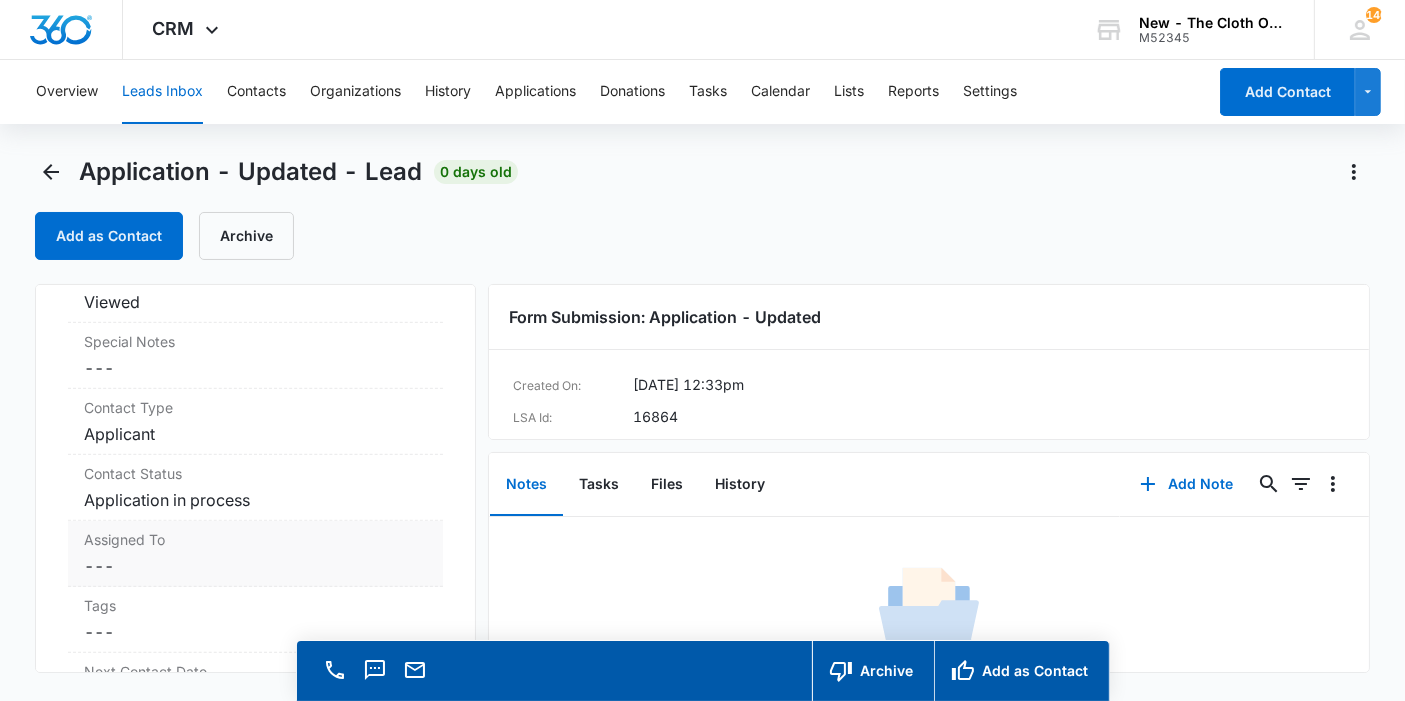 scroll, scrollTop: 1231, scrollLeft: 0, axis: vertical 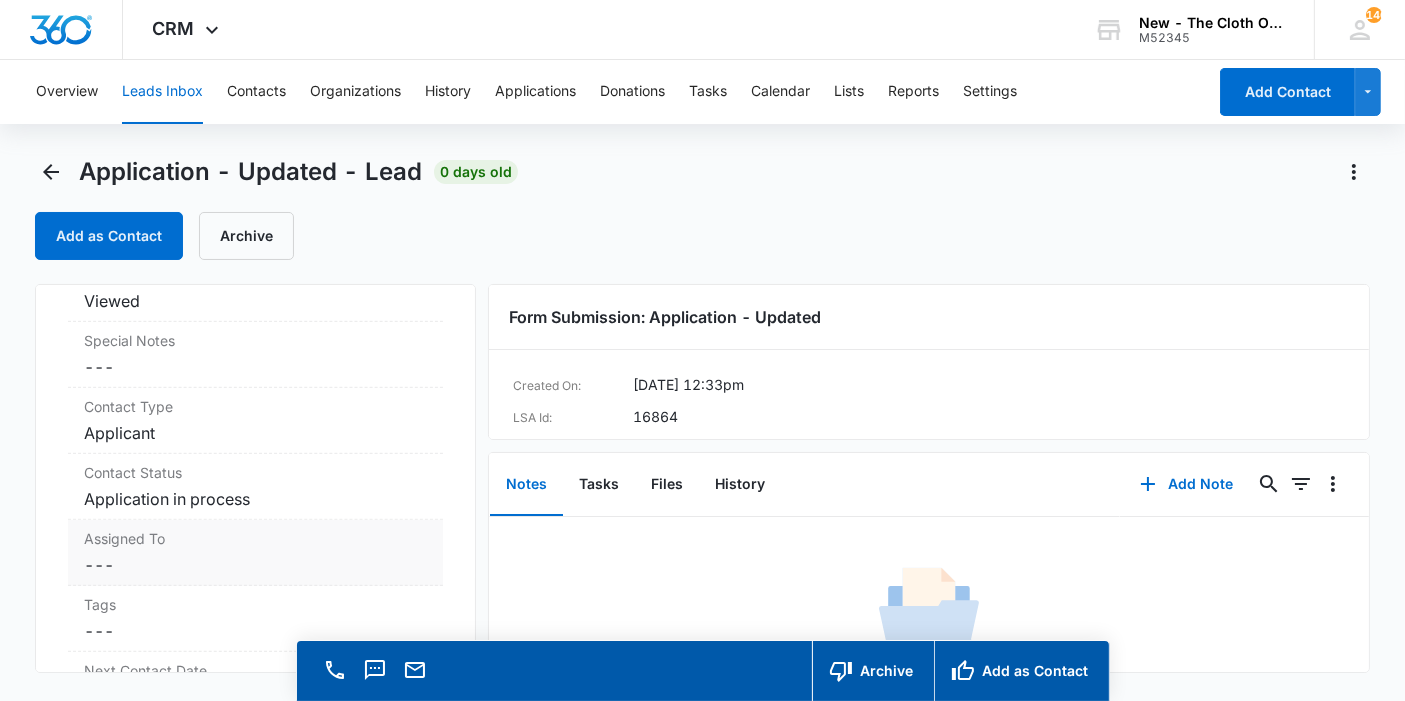 click on "Cancel Save Changes ---" at bounding box center [255, 565] 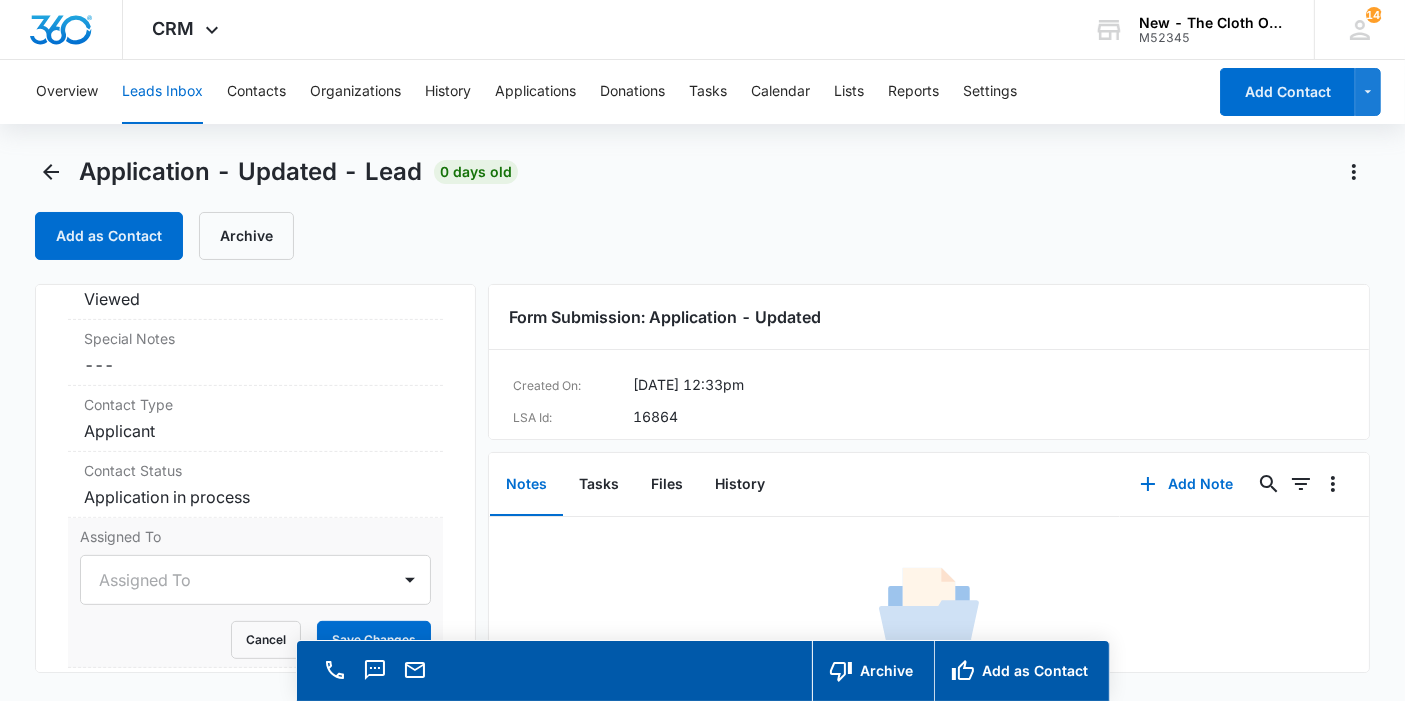 scroll, scrollTop: 776, scrollLeft: 0, axis: vertical 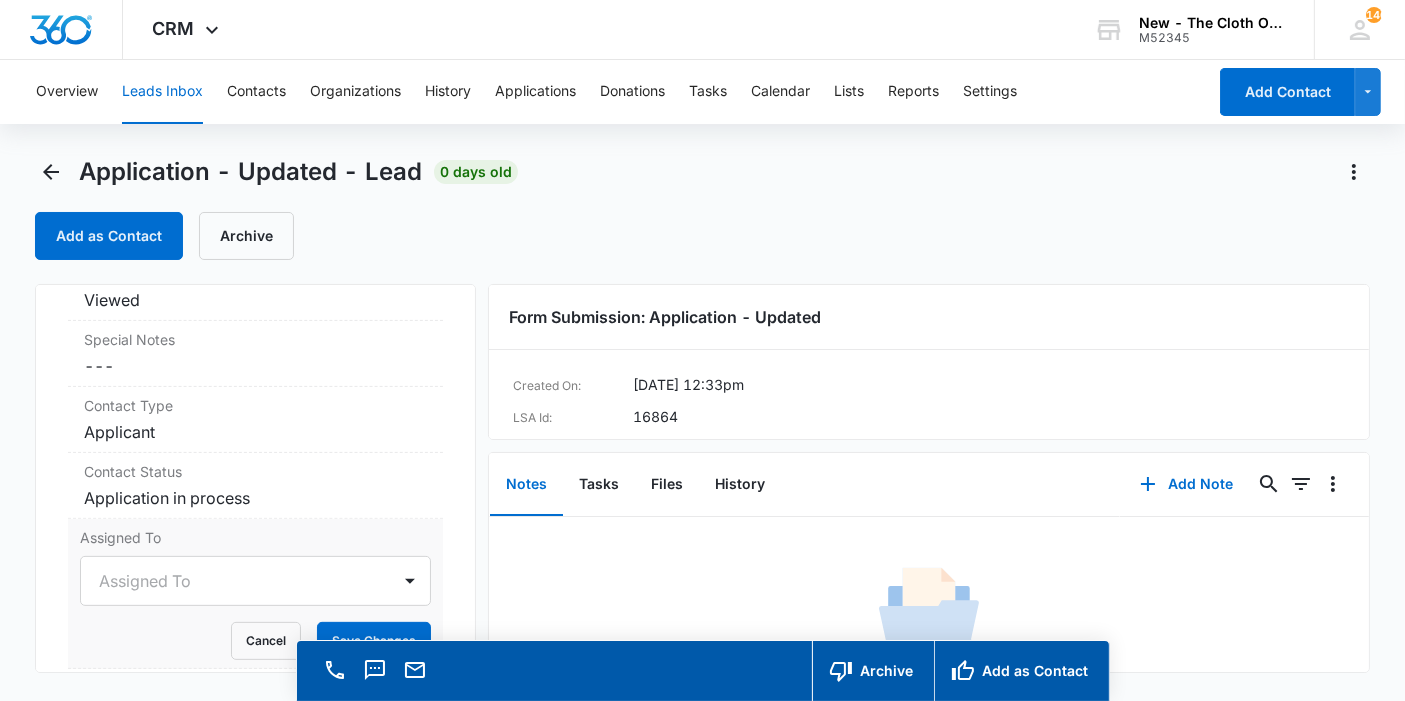 click on "Assigned To" at bounding box center [255, 581] 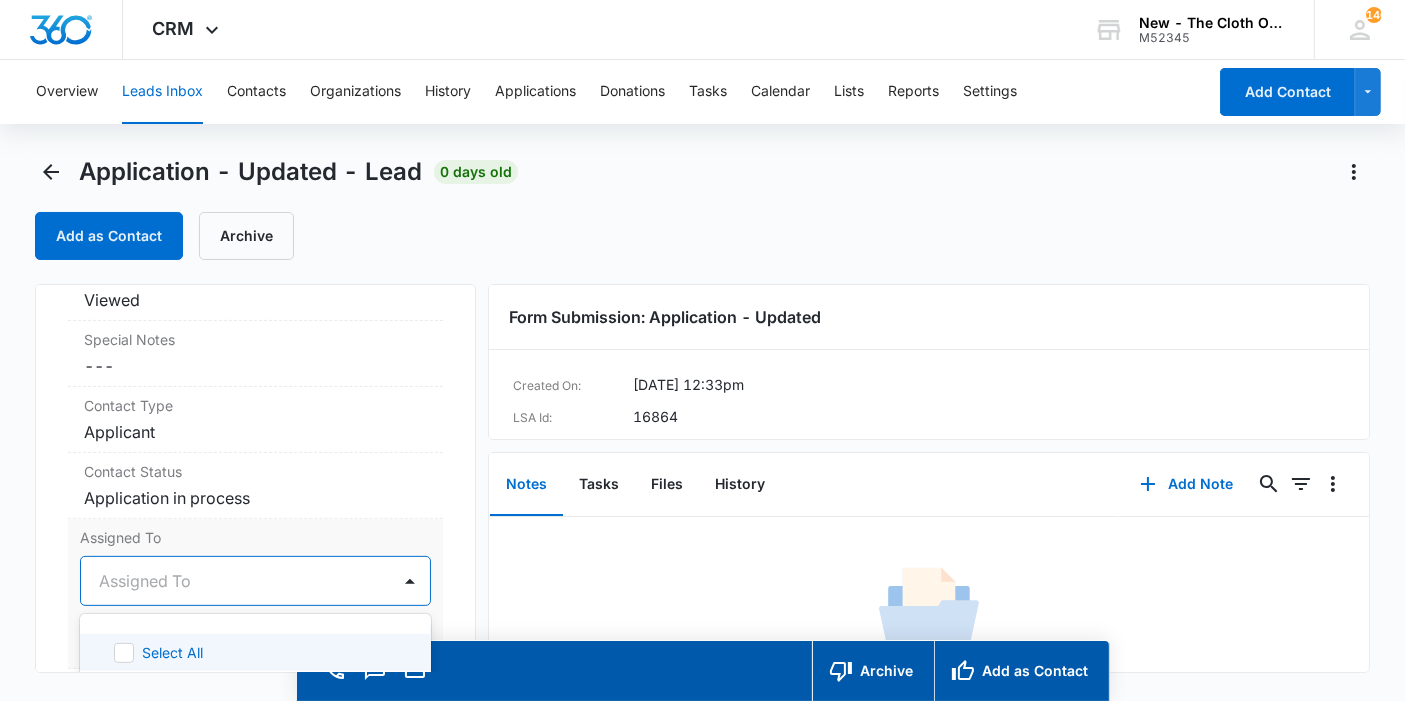 scroll, scrollTop: 56, scrollLeft: 0, axis: vertical 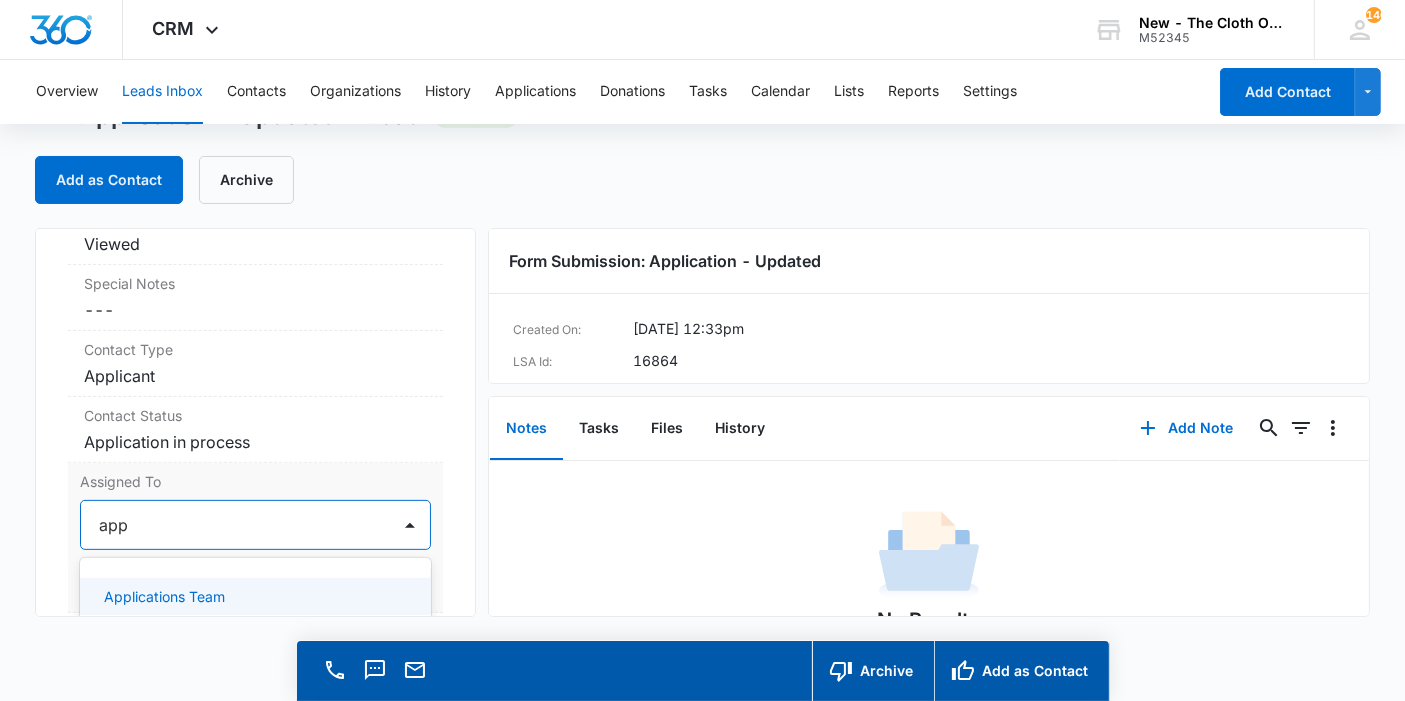 type on "appl" 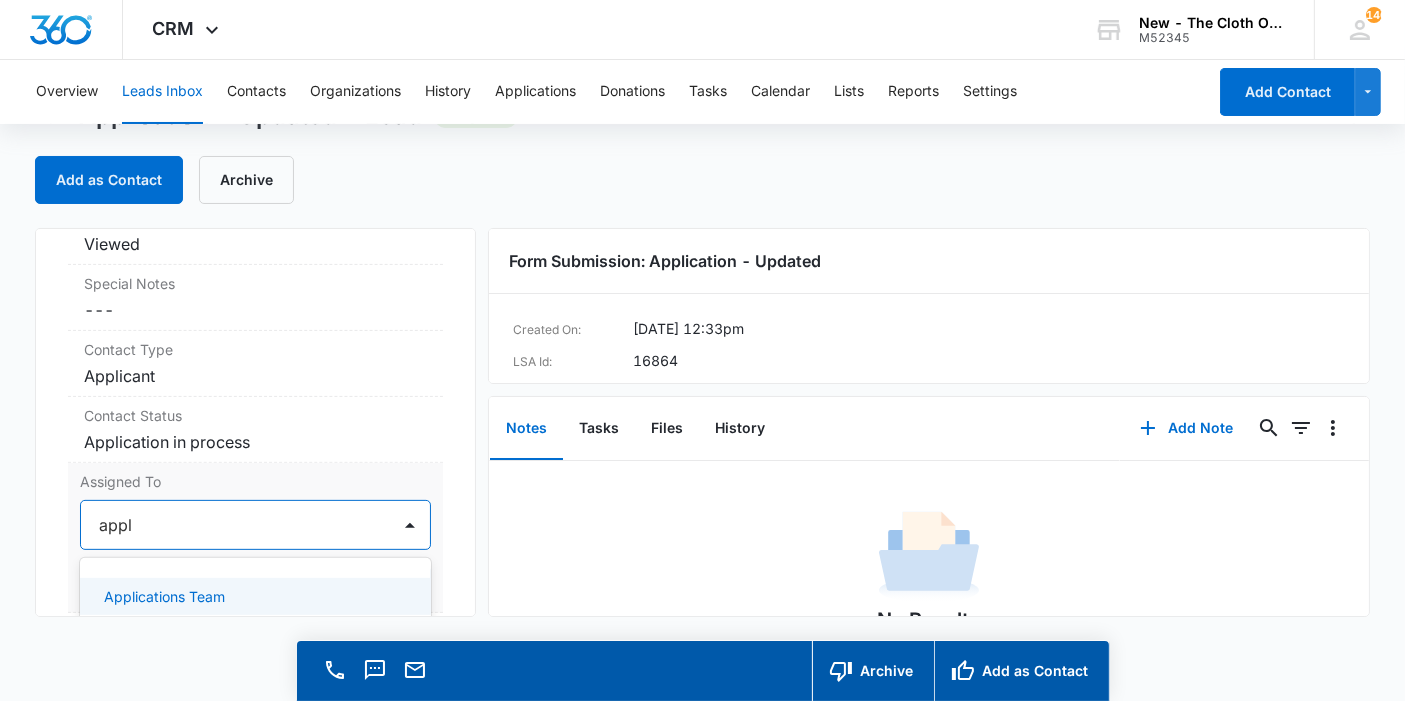 click on "Applications Team" at bounding box center (255, 596) 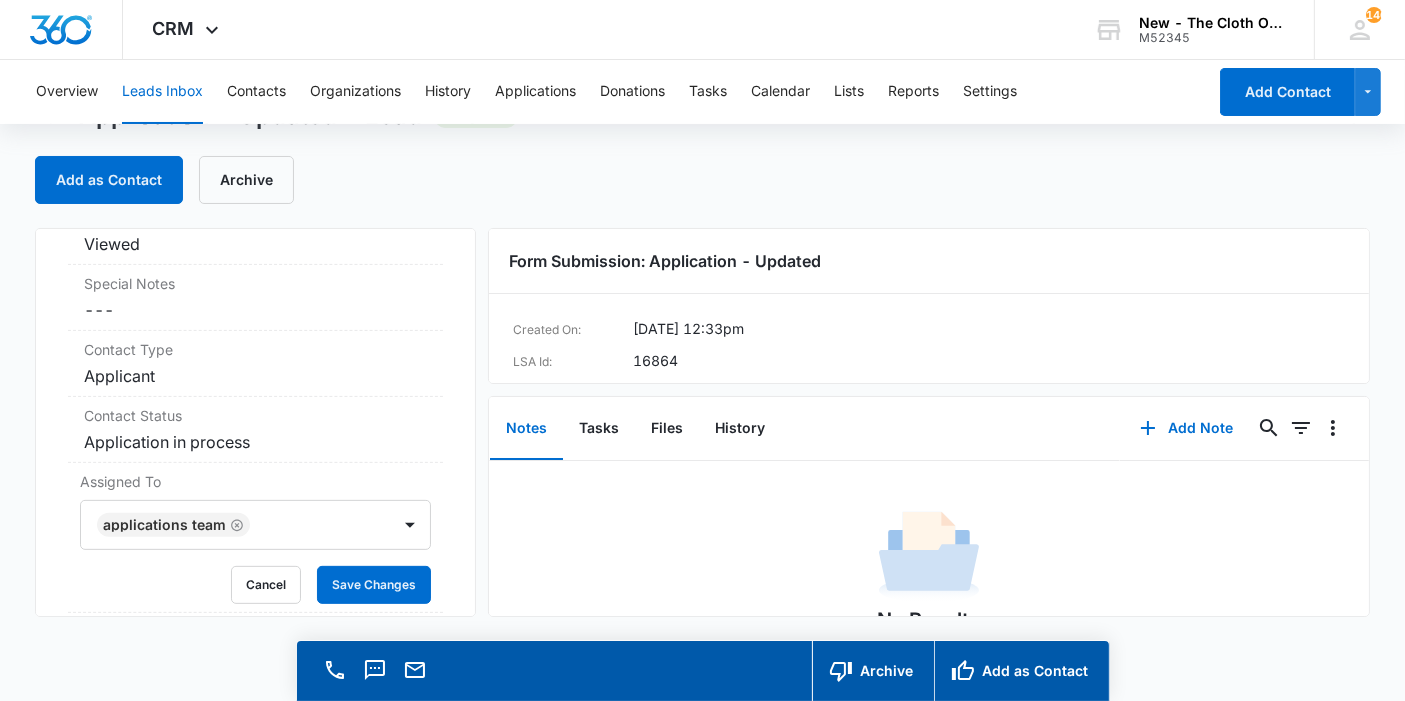 click on "Application - Updated Contact Info Name Cancel Save Changes Ashley Zollo Phone Cancel Save Changes (401) 601-5876 Email Cancel Save Changes mommyashxo2@gmail.com Organization Cancel Save Changes --- Address Cancel Save Changes 34 Rolfe Square Cranston Rhode Island 02910 Details Qualifying Status Cancel Save Changes New Lead Source Application - Updated Lead Status Viewed Special Notes Cancel Save Changes --- Contact Type Cancel Save Changes Applicant Contact Status Cancel Save Changes Application in process Assigned To Applications Team Cancel Save Changes Tags Cancel Save Changes --- Next Contact Date Cancel Save Changes --- Color Tag Current Color: Cancel Save Changes ID 16864 Created Jul 10, 2025 at 2:33pm Additional Contact Info Second Applicant/Spouse Cancel Save Changes Luke levasseur Company Name Cancel Save Changes --- Pronouns Cancel Save Changes She/her/hers / Ella Preferred language Cancel Save Changes English Alternate shipping address Cancel Save Changes --- Preferred contact method Cancel --- 1" at bounding box center (255, 422) 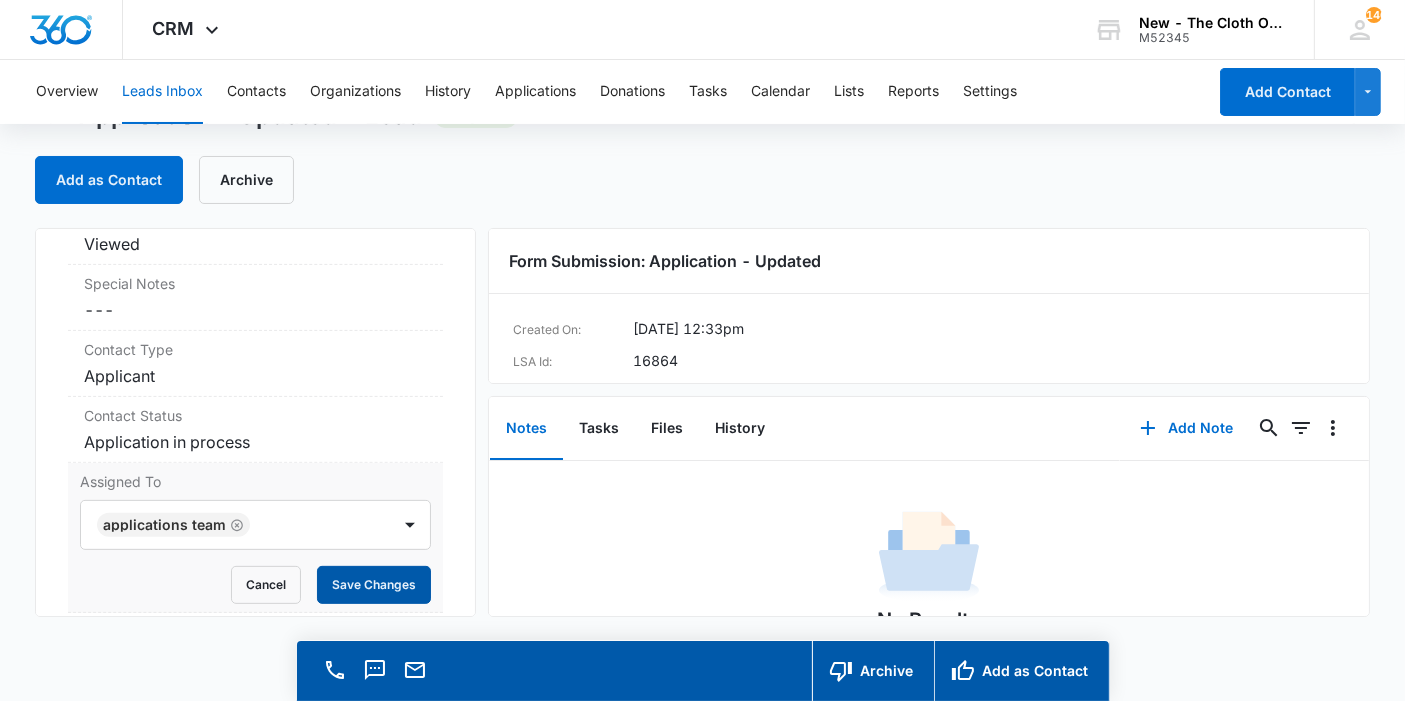 click on "Save Changes" at bounding box center [374, 585] 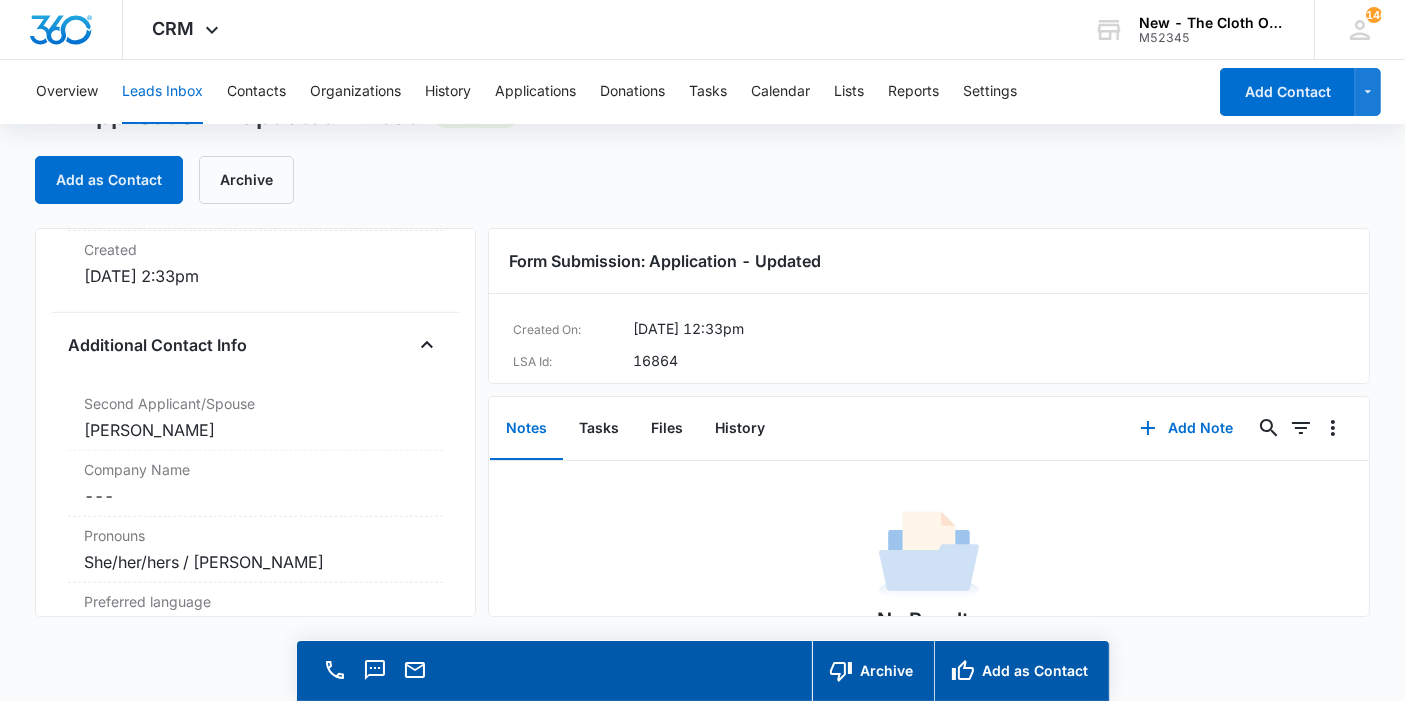 scroll, scrollTop: 1449, scrollLeft: 0, axis: vertical 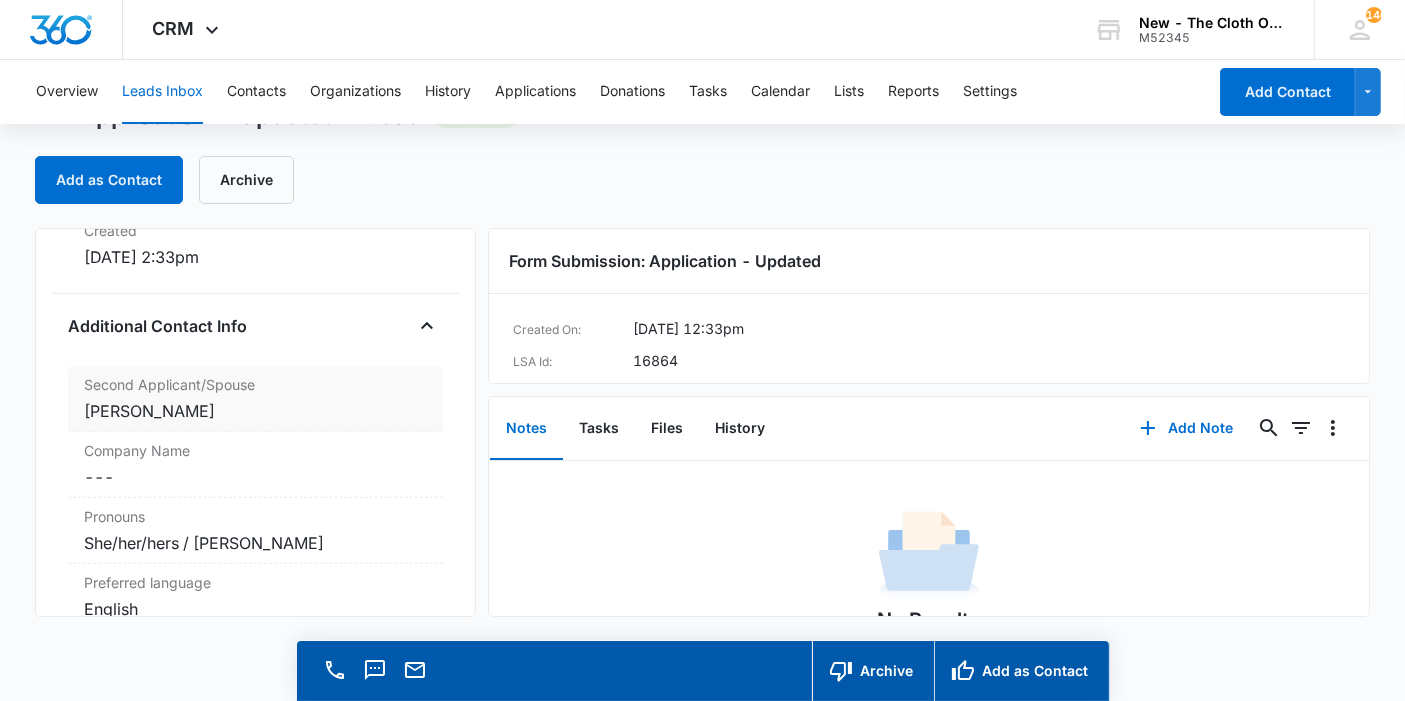 click on "Luke levasseur" at bounding box center (255, 411) 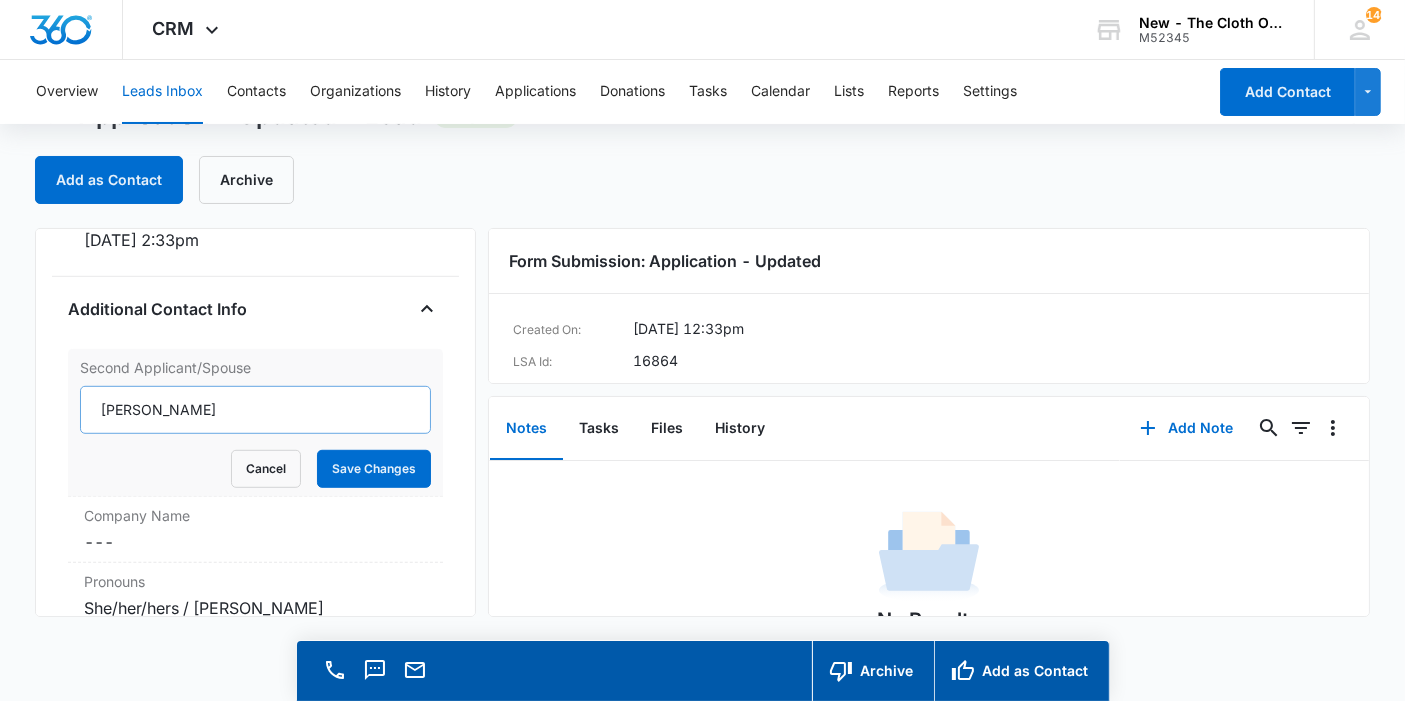 scroll, scrollTop: 1366, scrollLeft: 0, axis: vertical 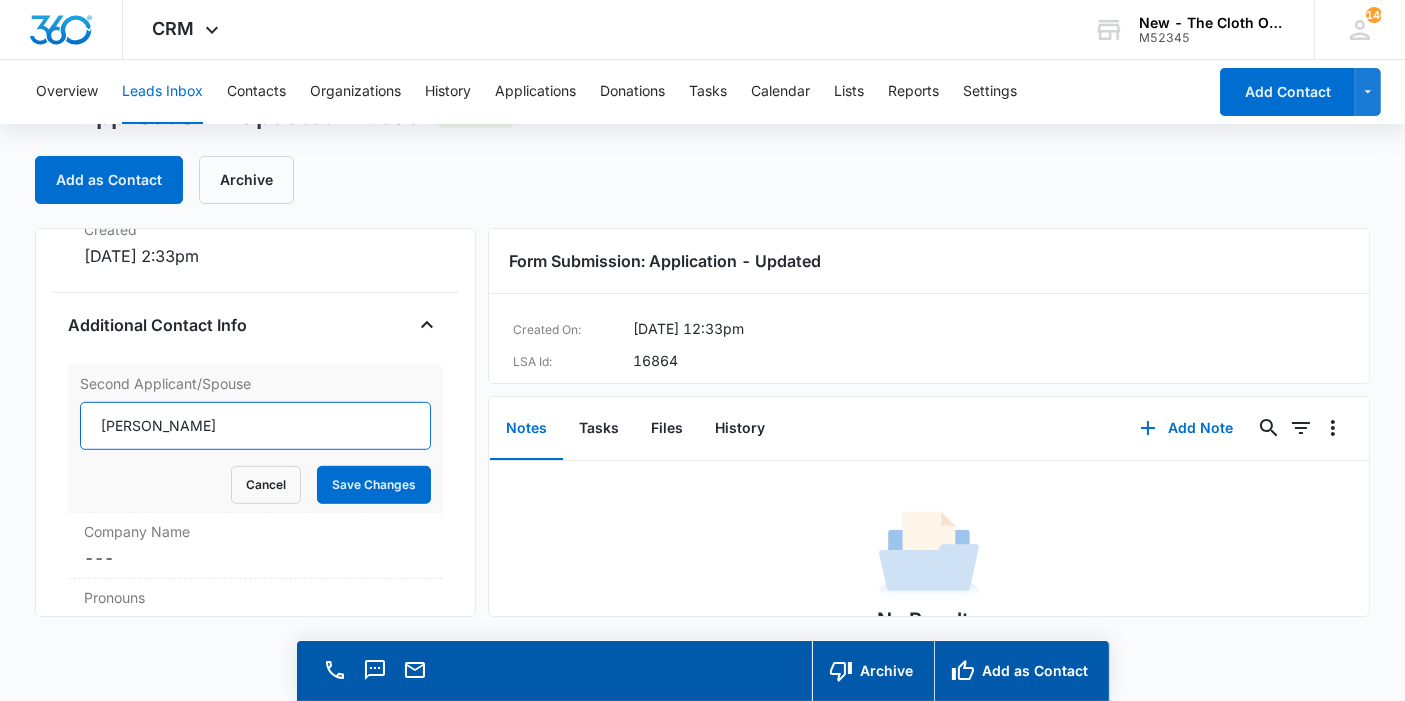 click on "Luke levasseur" at bounding box center (255, 426) 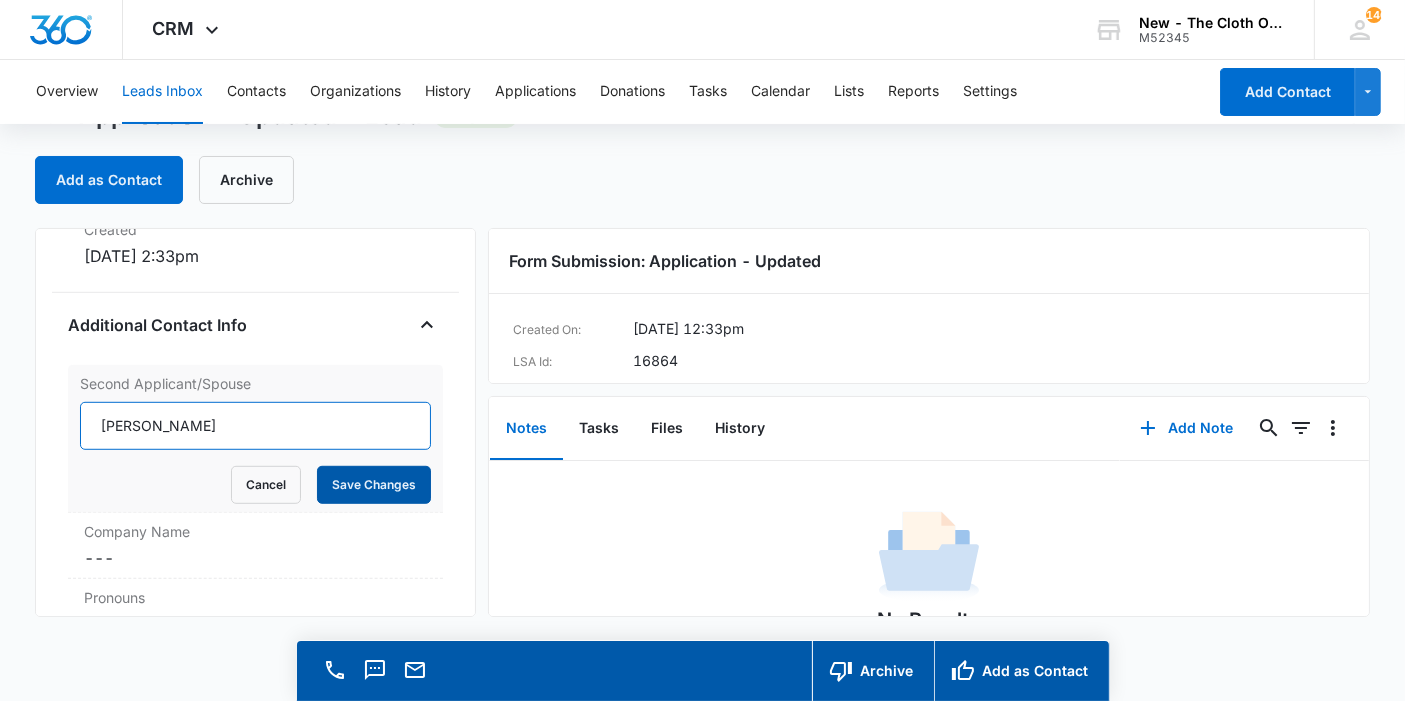 type on "Luke Levasseur" 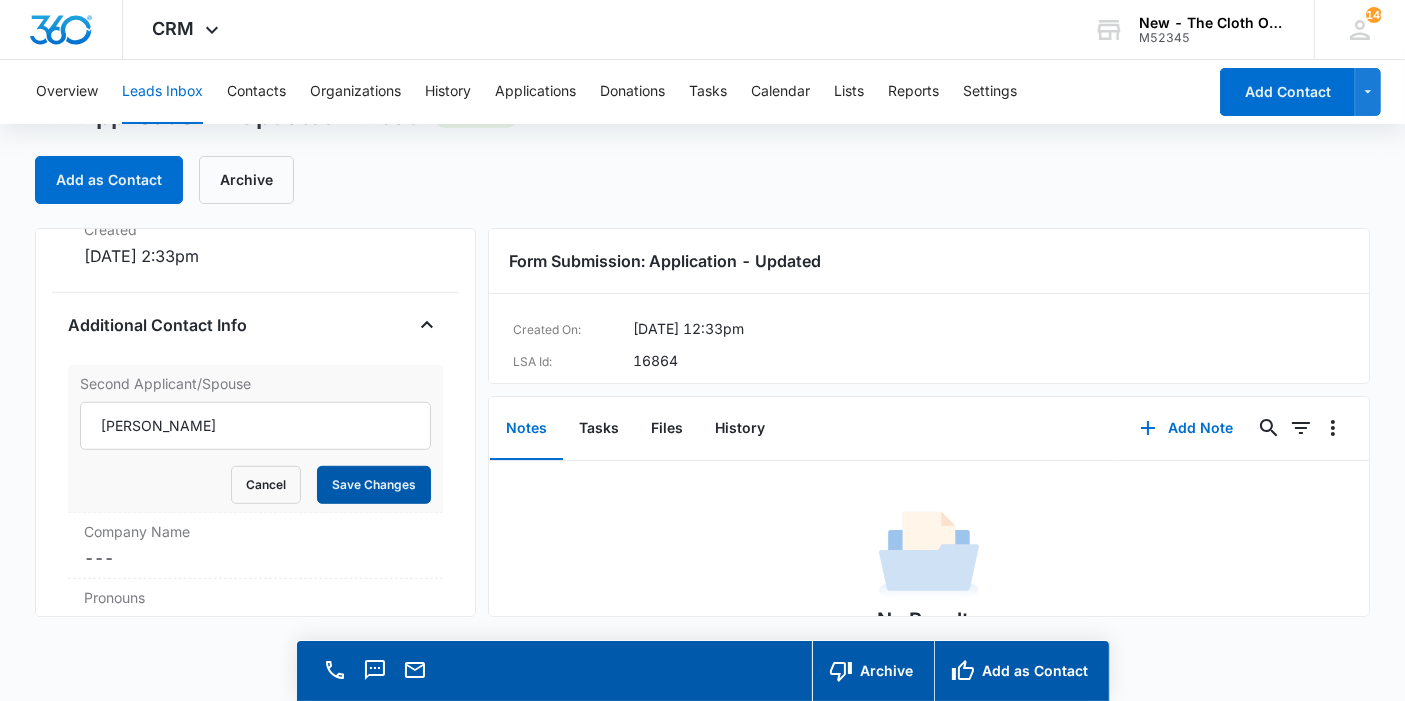 click on "Save Changes" at bounding box center (374, 485) 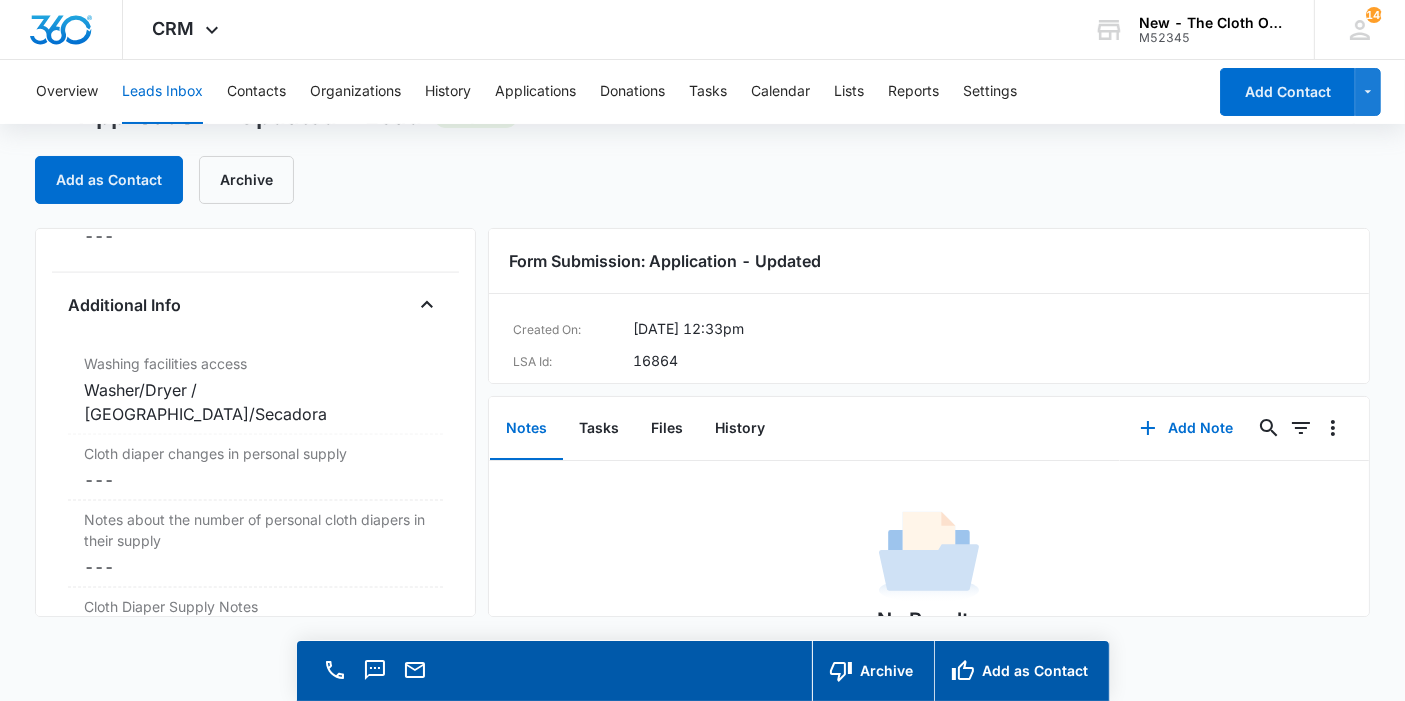 scroll, scrollTop: 3193, scrollLeft: 0, axis: vertical 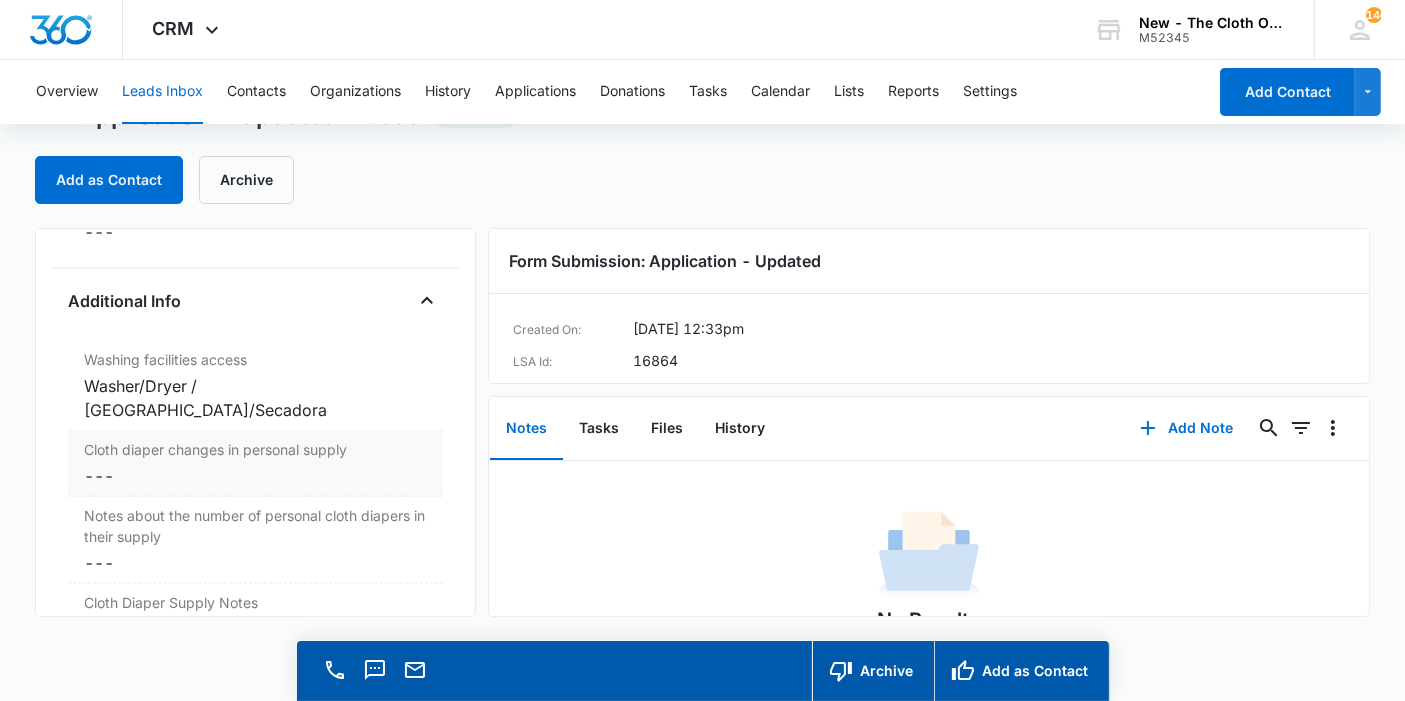 click on "Cancel Save Changes ---" at bounding box center (255, 476) 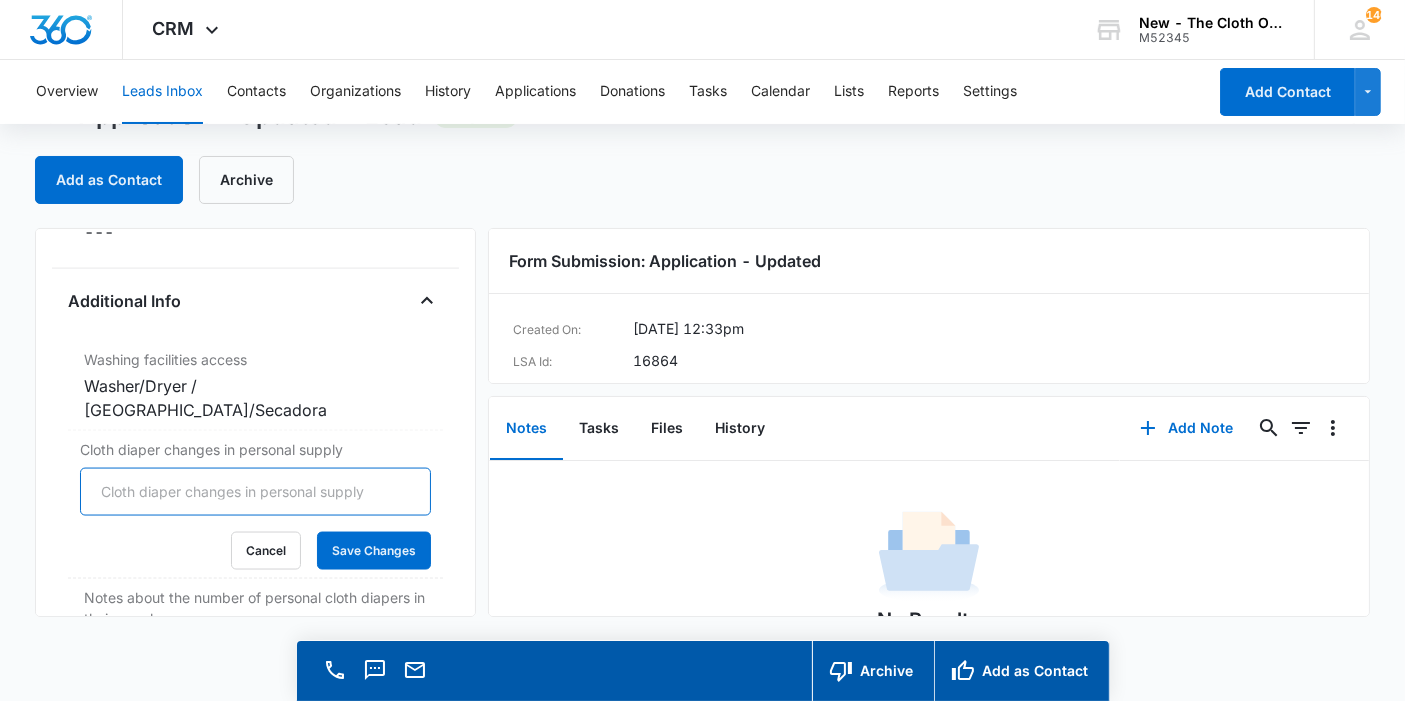 click on "Cloth diaper changes in personal supply" at bounding box center (255, 492) 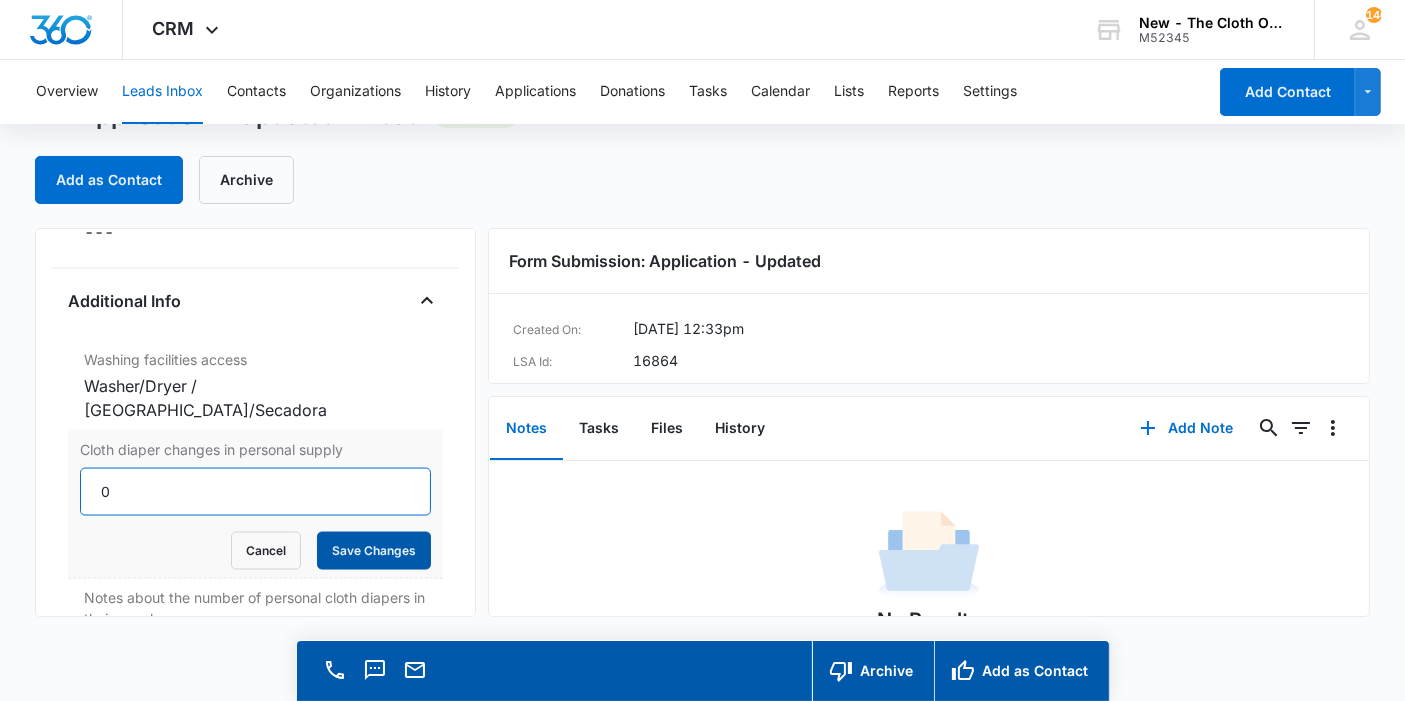 type on "0" 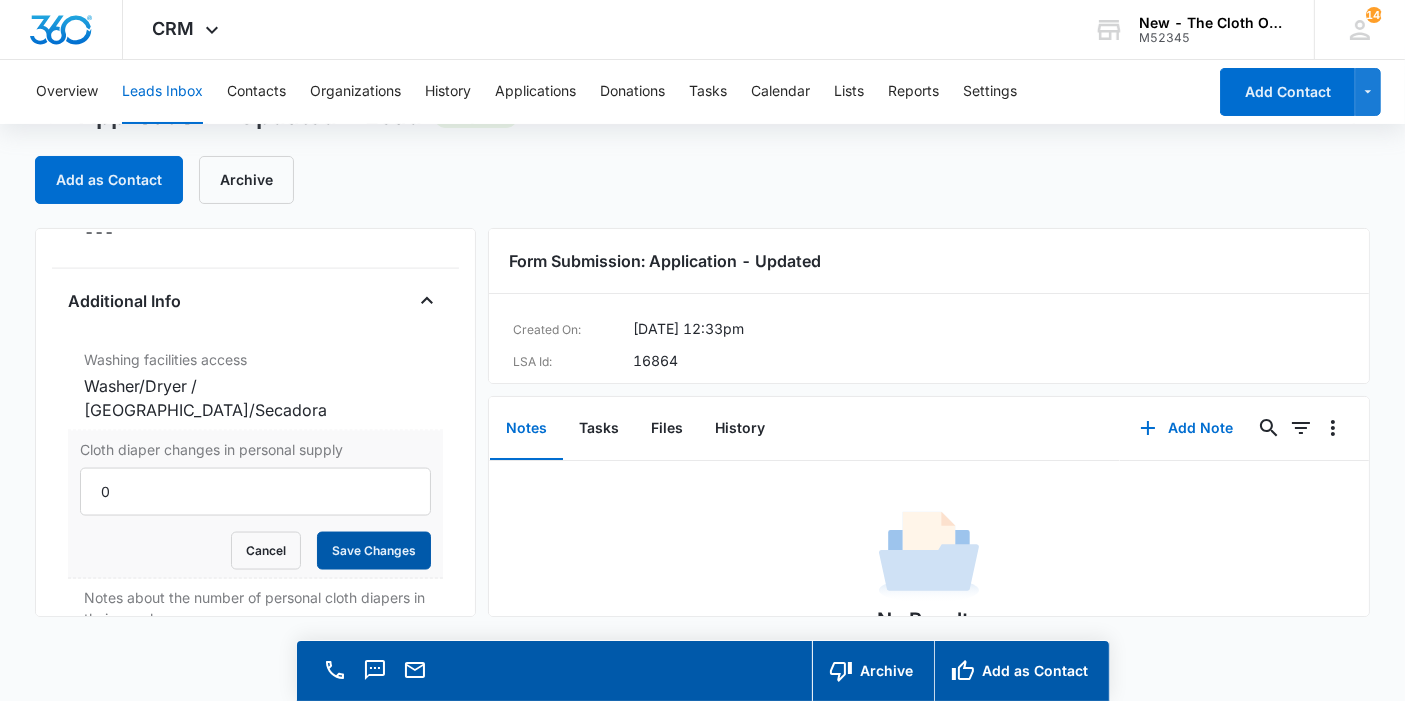 click on "Save Changes" at bounding box center (374, 551) 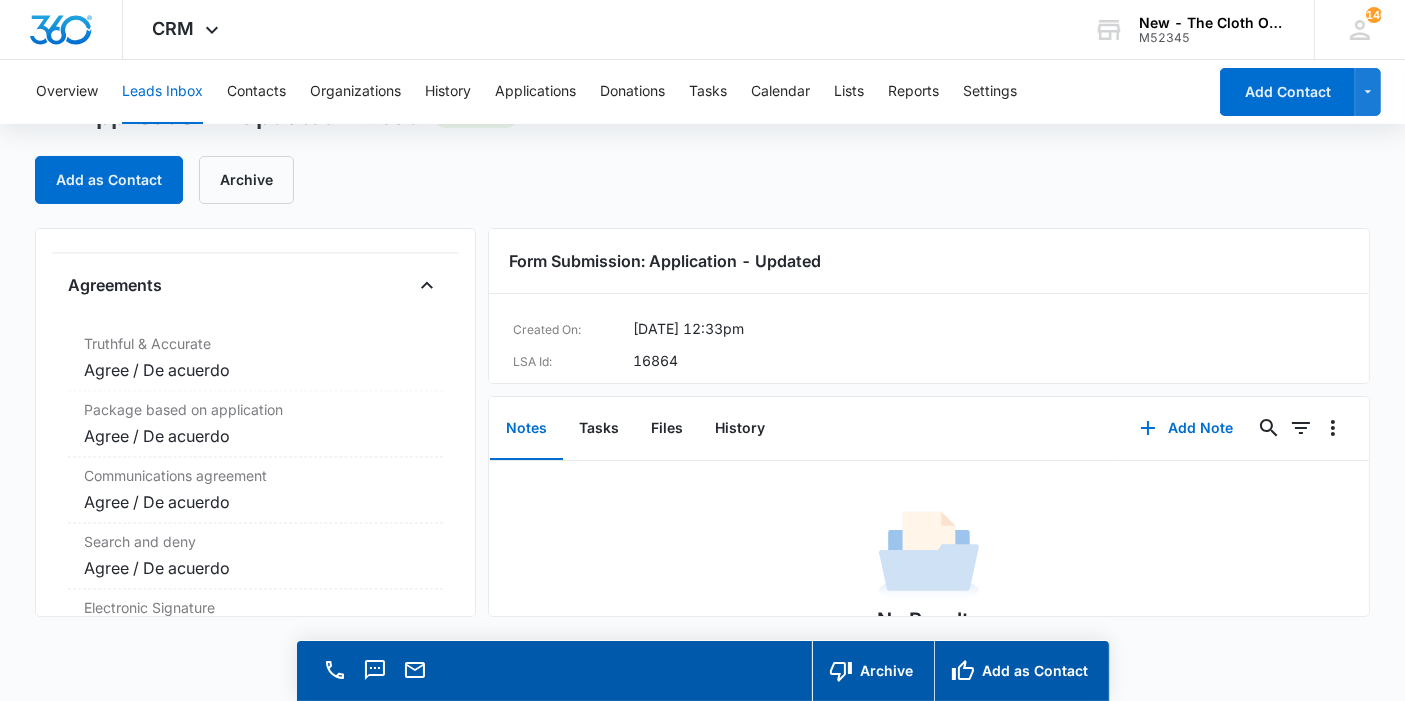 scroll, scrollTop: 4144, scrollLeft: 0, axis: vertical 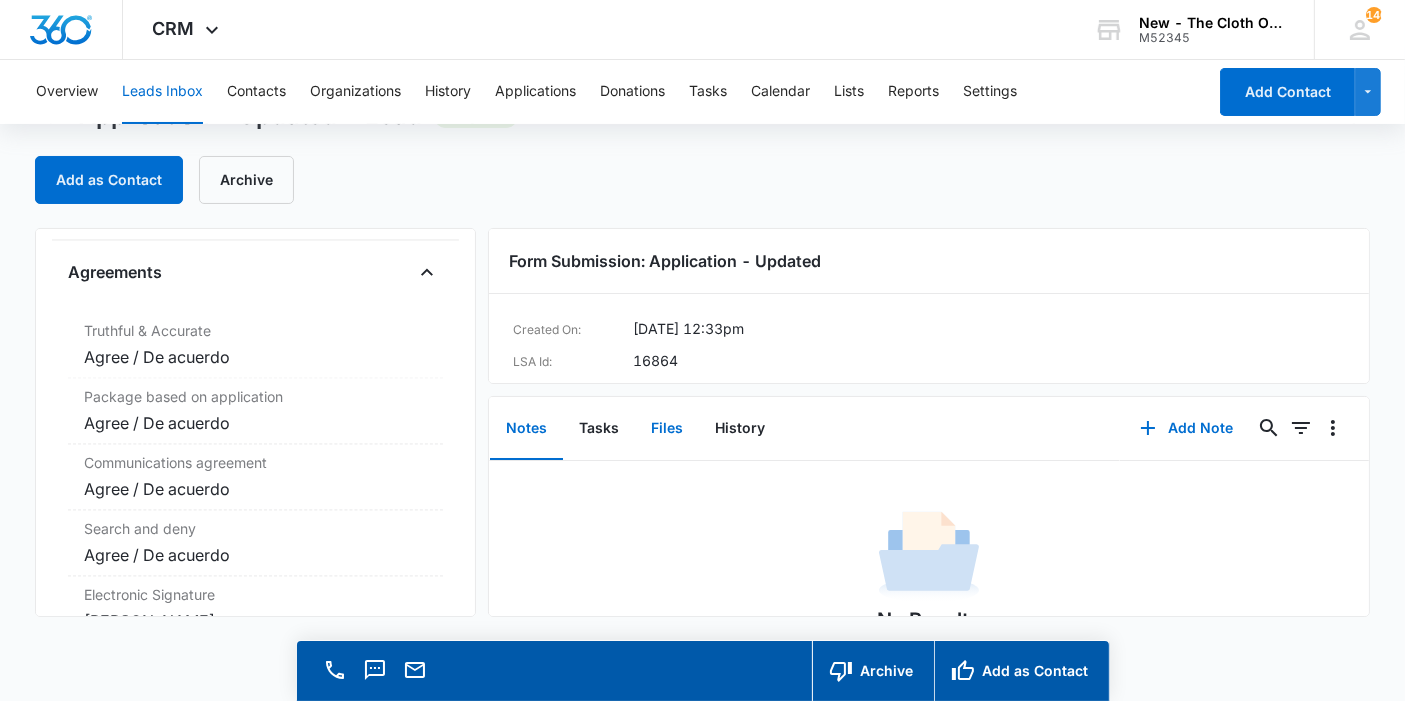 click on "Files" at bounding box center (667, 429) 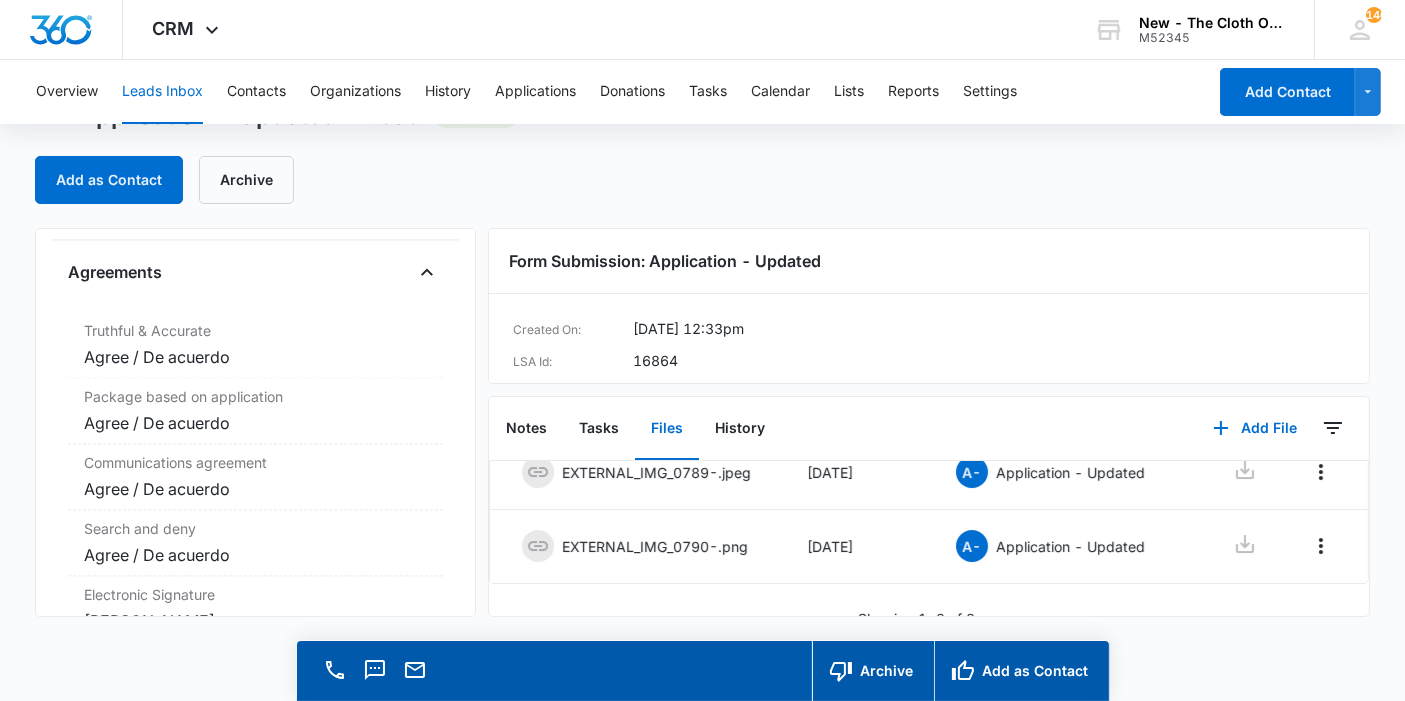 scroll, scrollTop: 90, scrollLeft: 0, axis: vertical 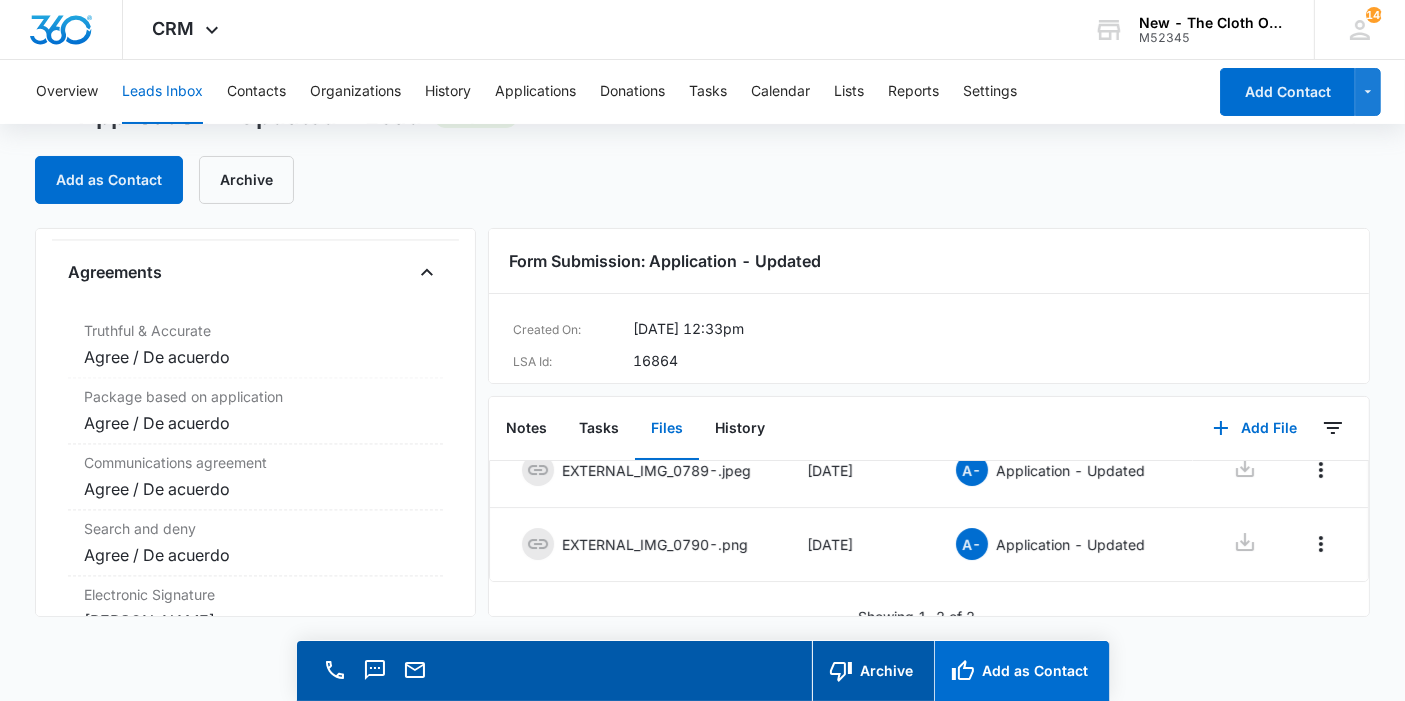 click on "Add as Contact" at bounding box center (1021, 671) 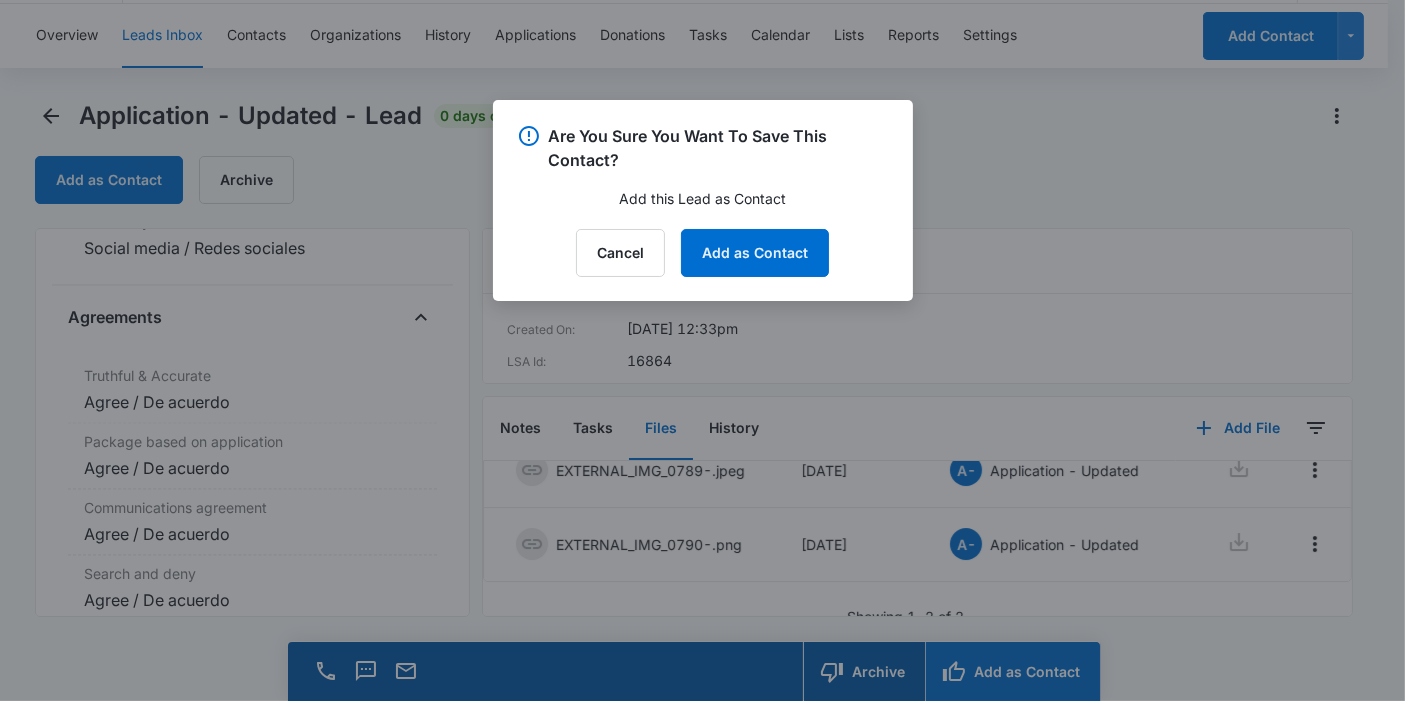 scroll, scrollTop: 4165, scrollLeft: 0, axis: vertical 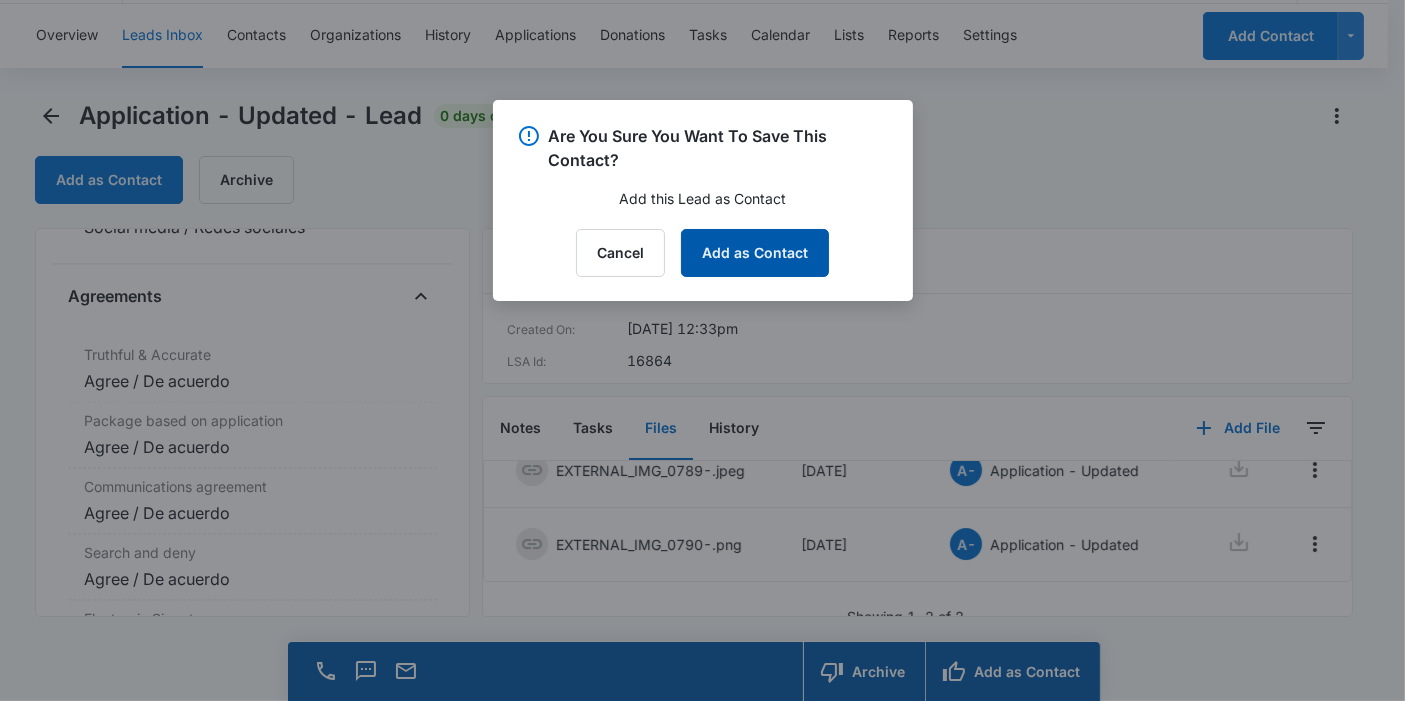 click on "Add as Contact" at bounding box center (755, 253) 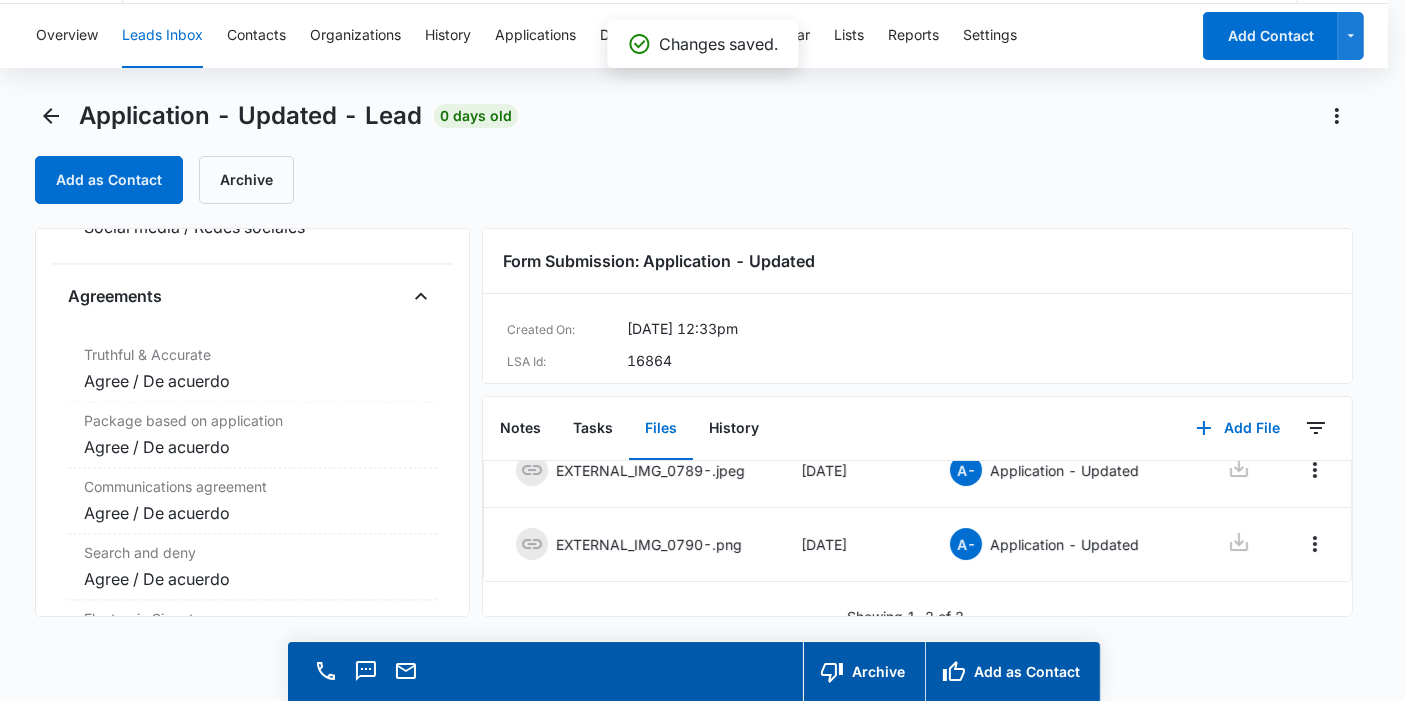 scroll, scrollTop: 0, scrollLeft: 0, axis: both 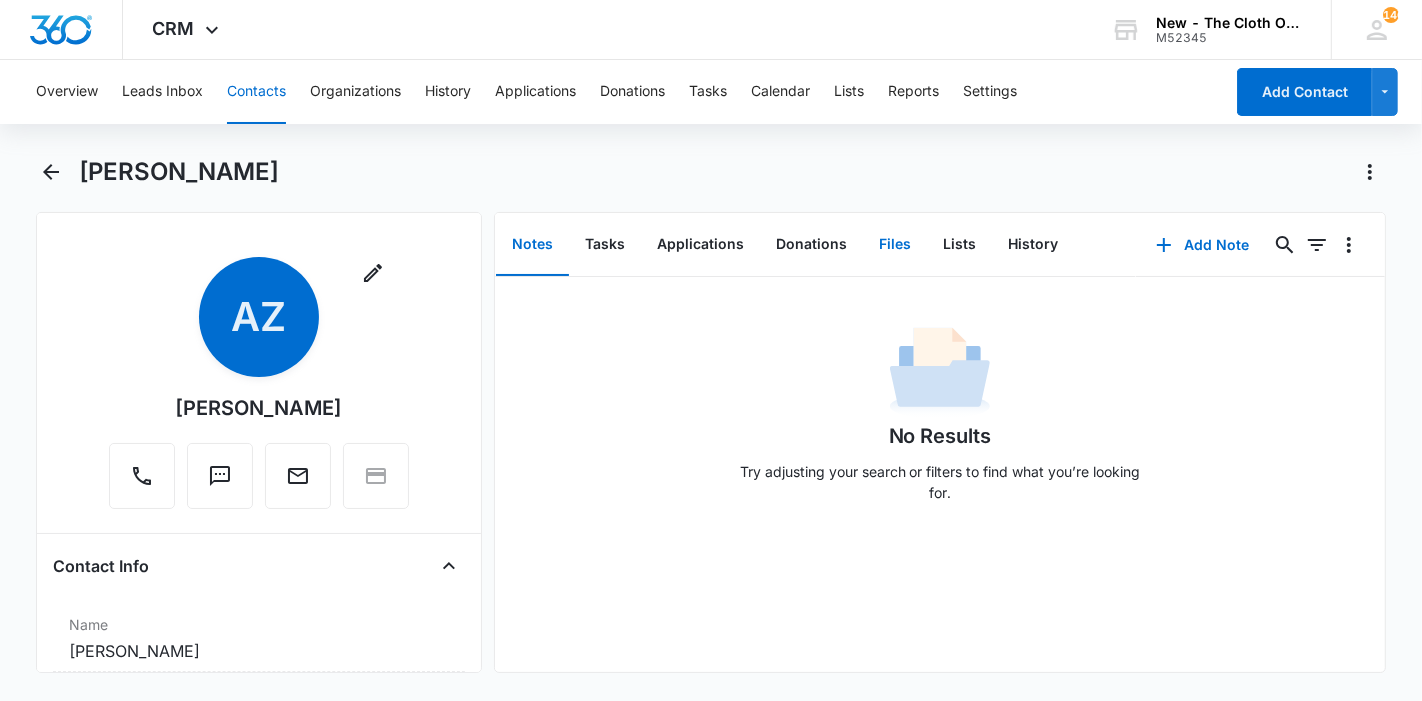 click on "Files" at bounding box center (895, 245) 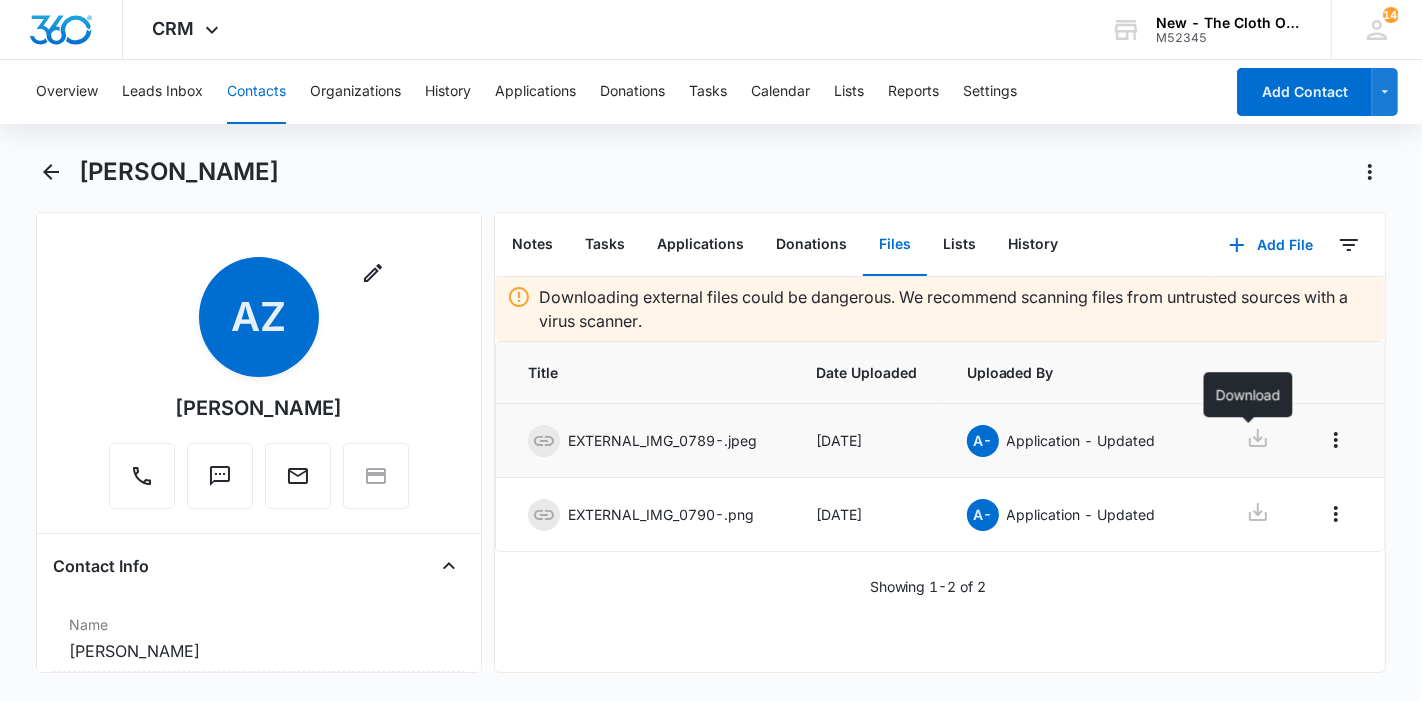 click 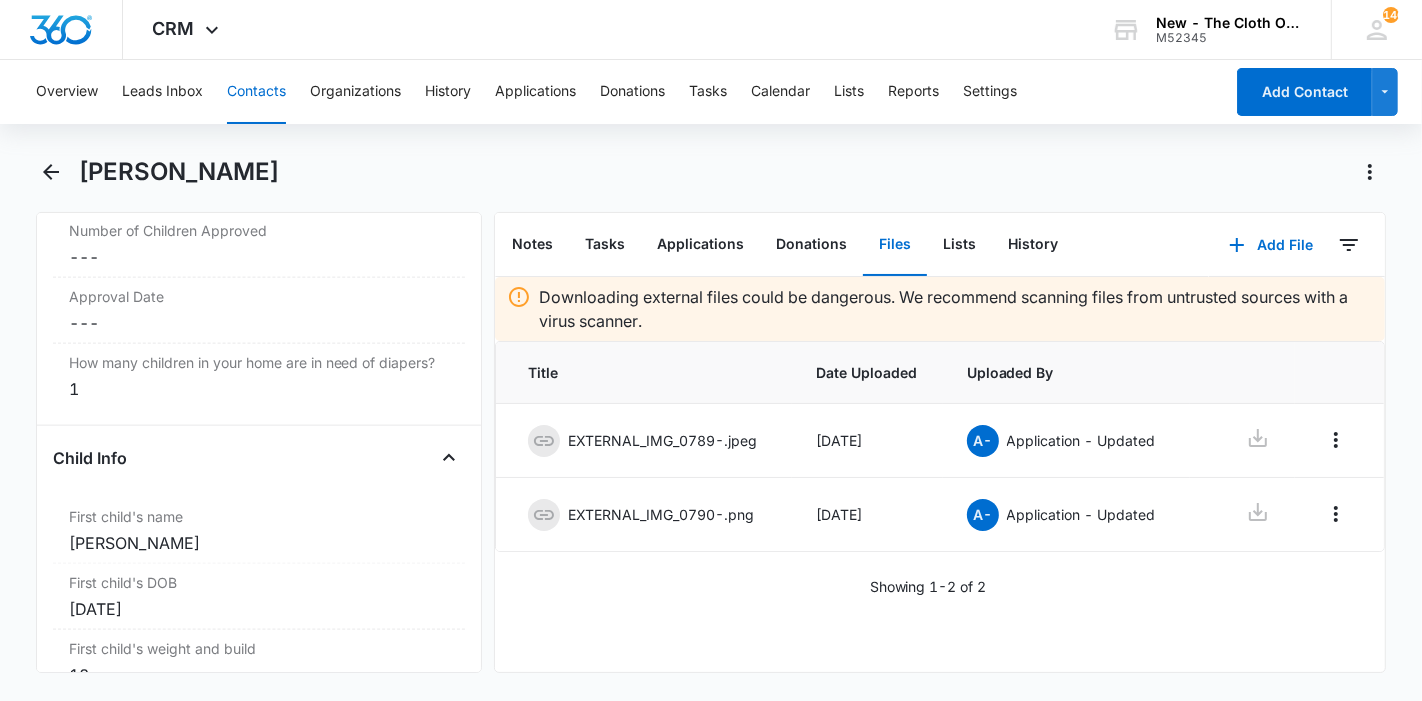 scroll, scrollTop: 2275, scrollLeft: 0, axis: vertical 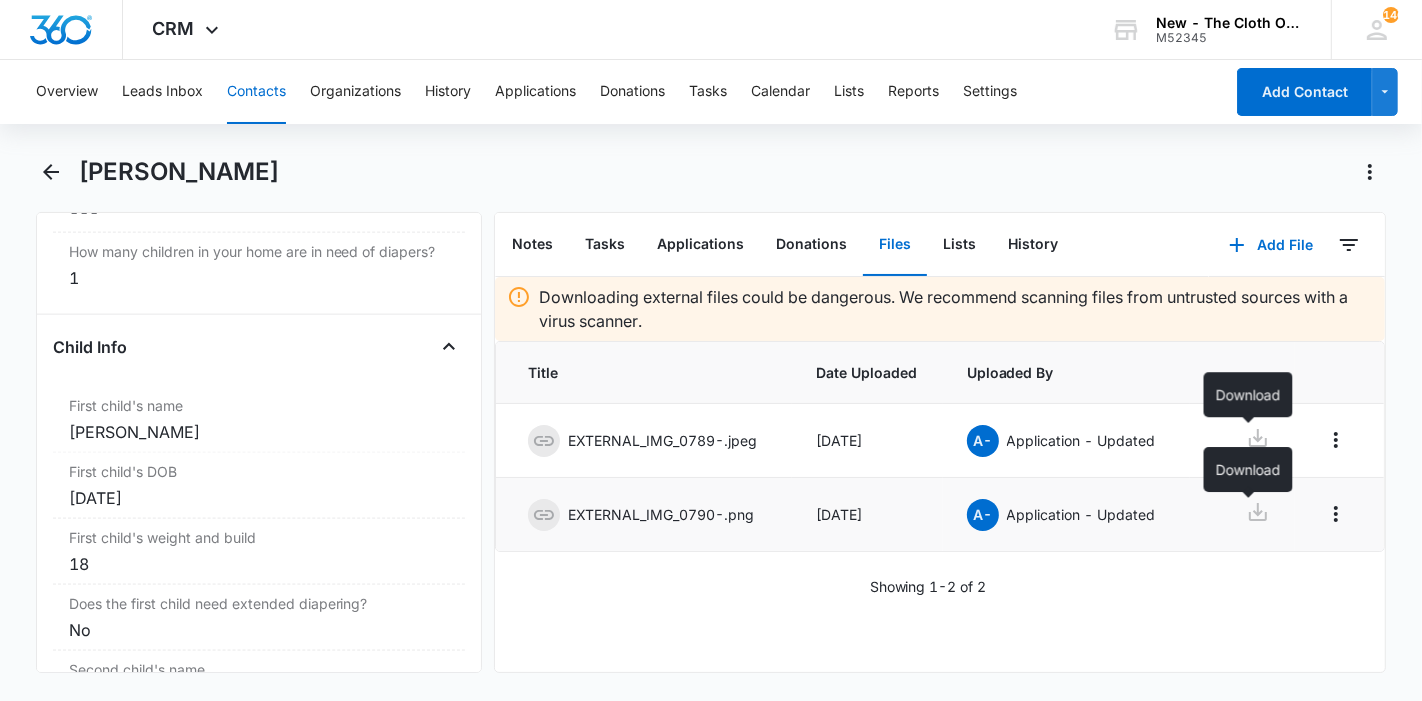 click at bounding box center (1258, 514) 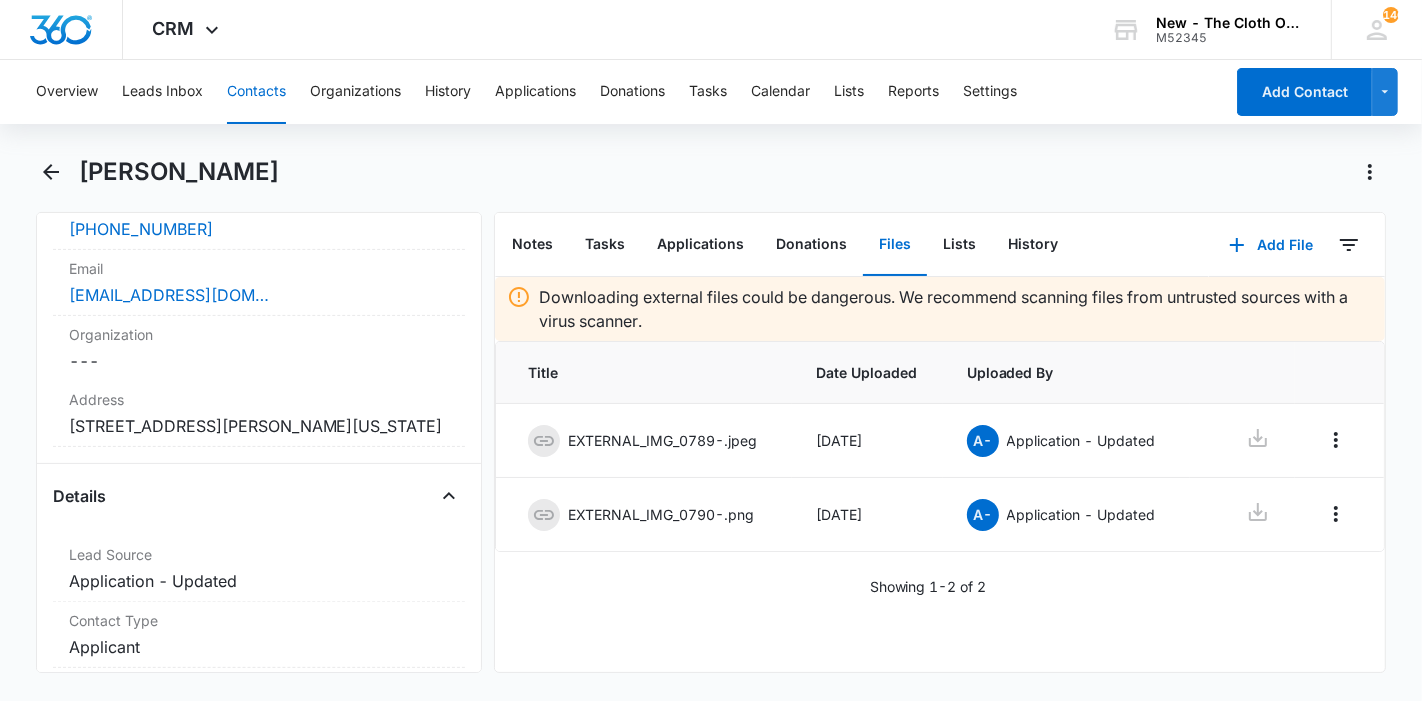 scroll, scrollTop: 490, scrollLeft: 0, axis: vertical 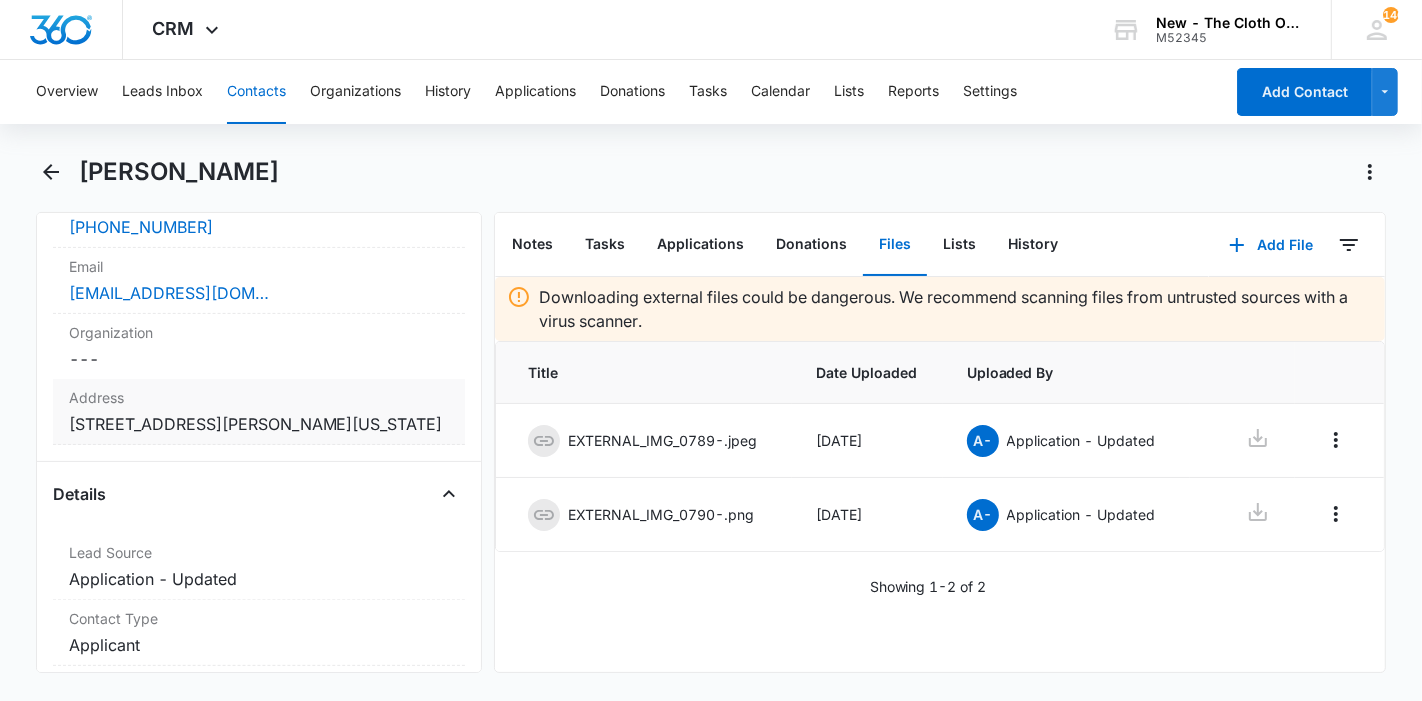 click on "Cancel Save Changes 34 Rolfe Square Cranston Rhode Island 02910" at bounding box center (259, 424) 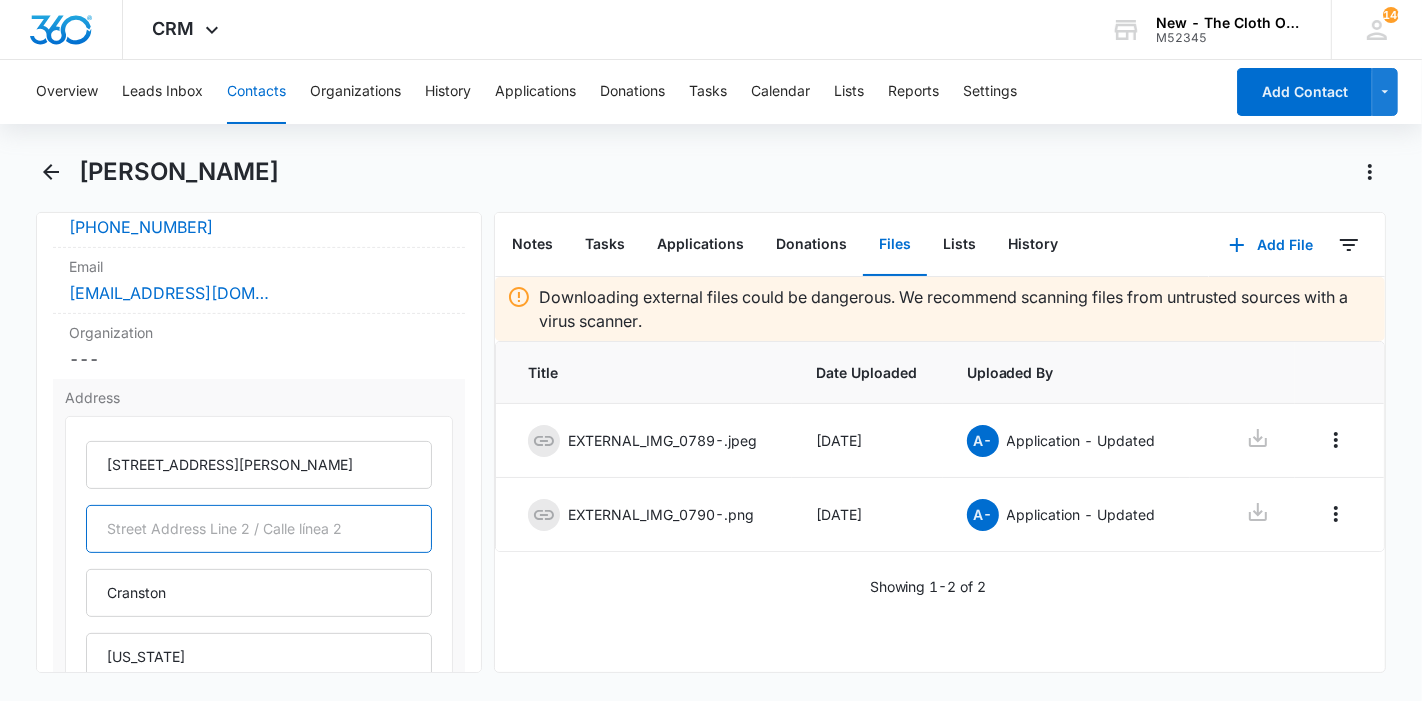 click at bounding box center (259, 529) 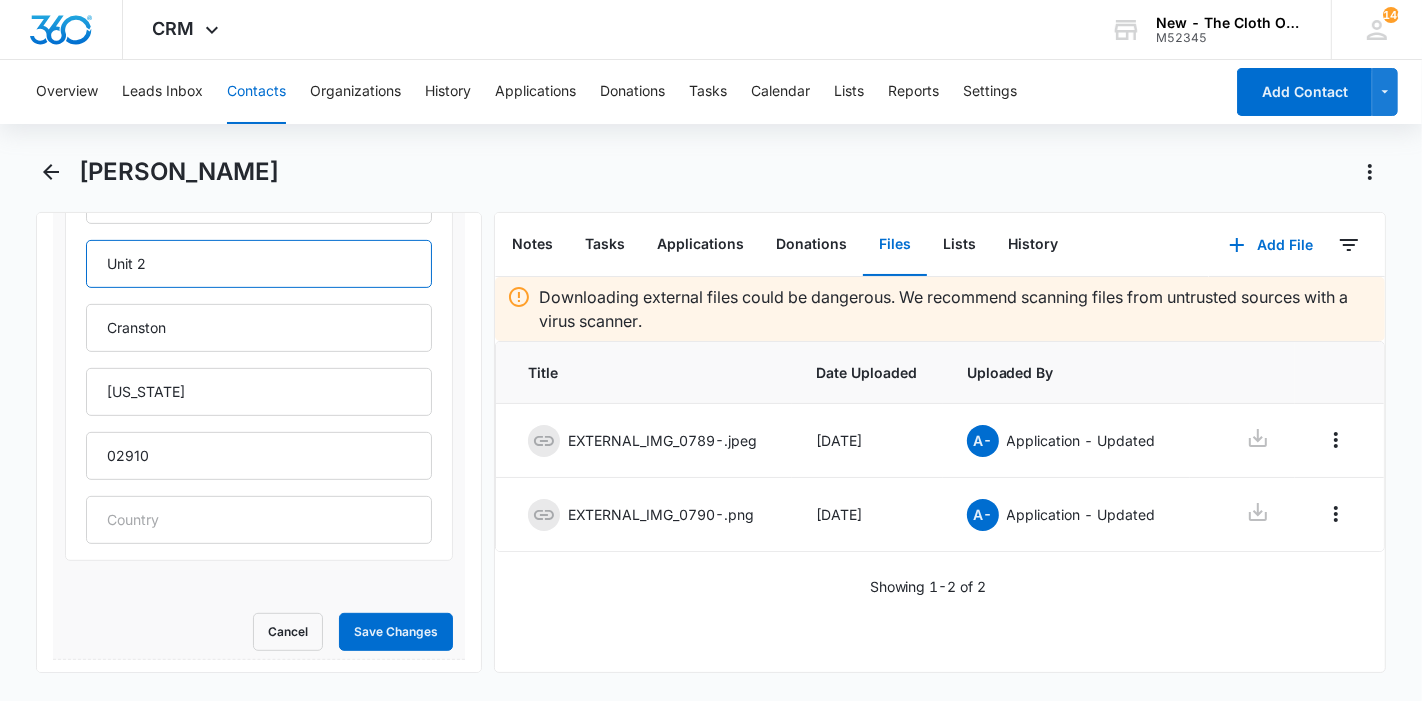 scroll, scrollTop: 757, scrollLeft: 0, axis: vertical 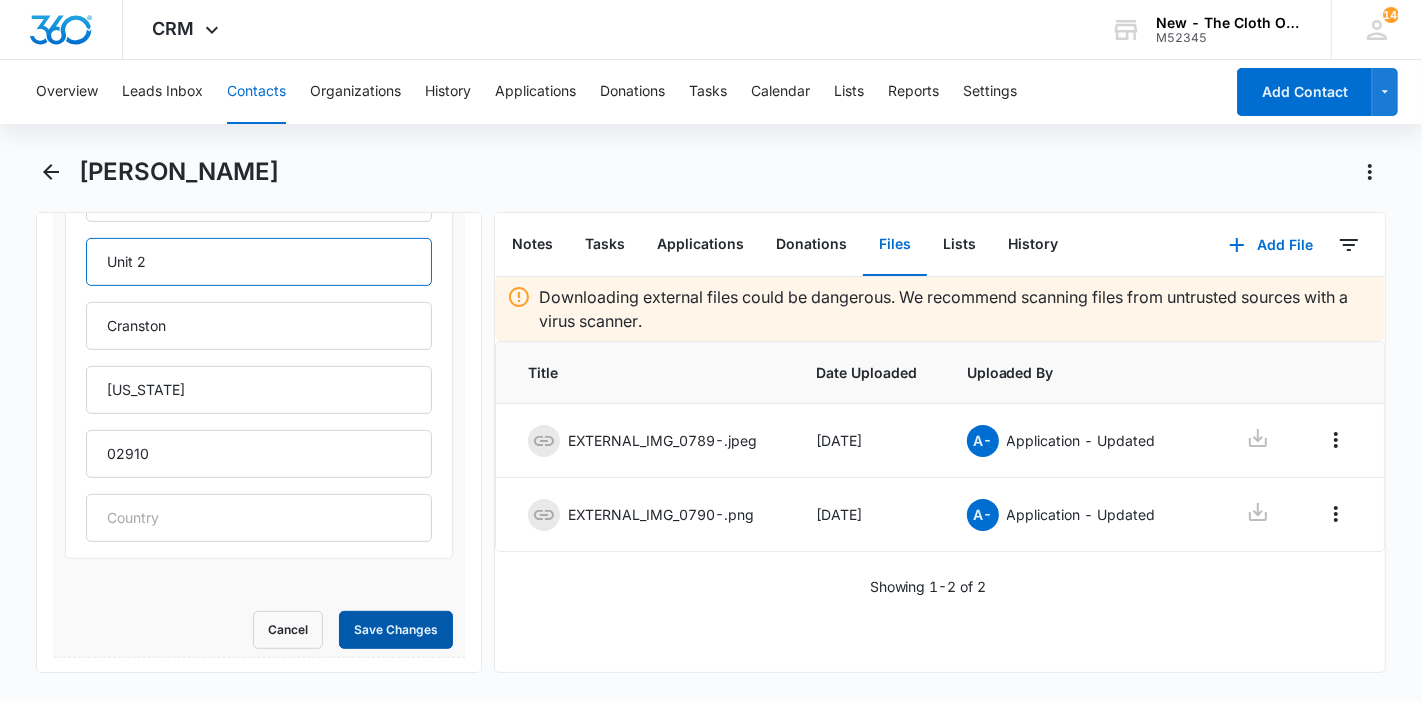 type on "Unit 2" 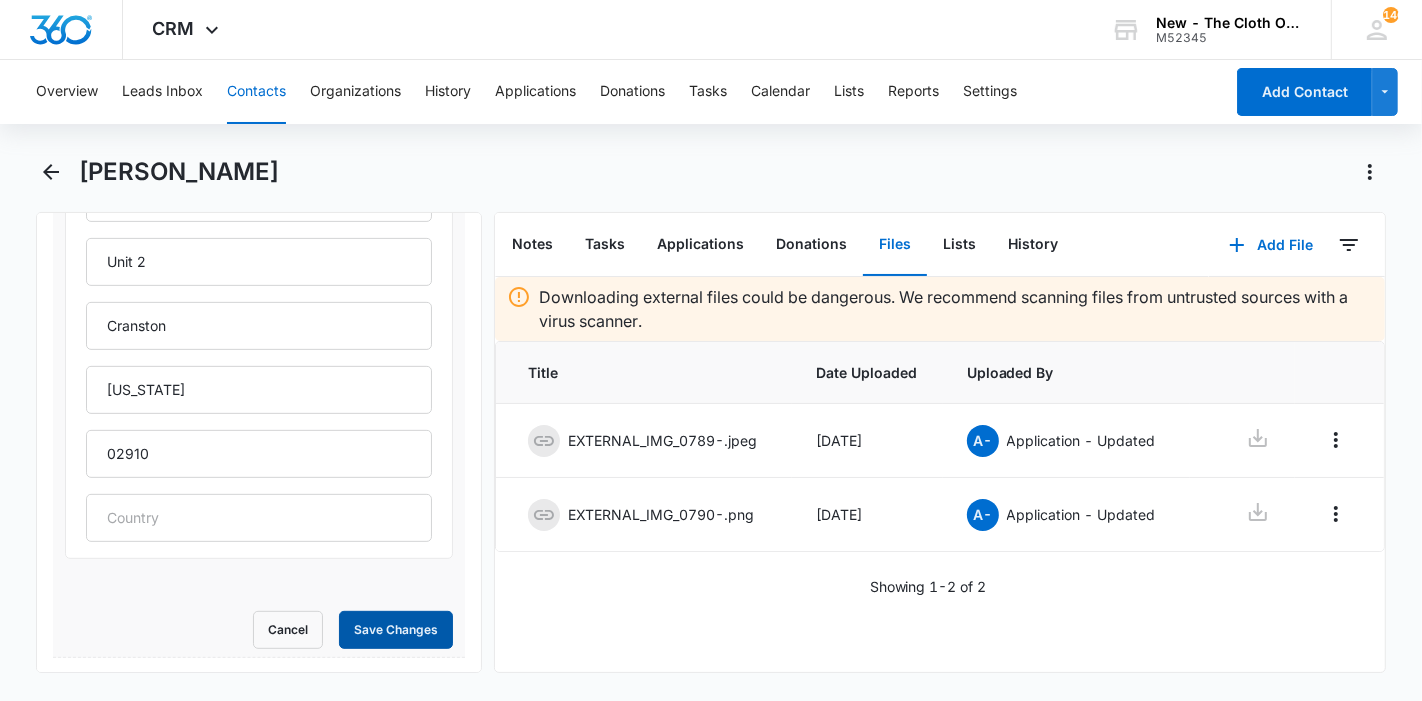 click on "Save Changes" at bounding box center (396, 630) 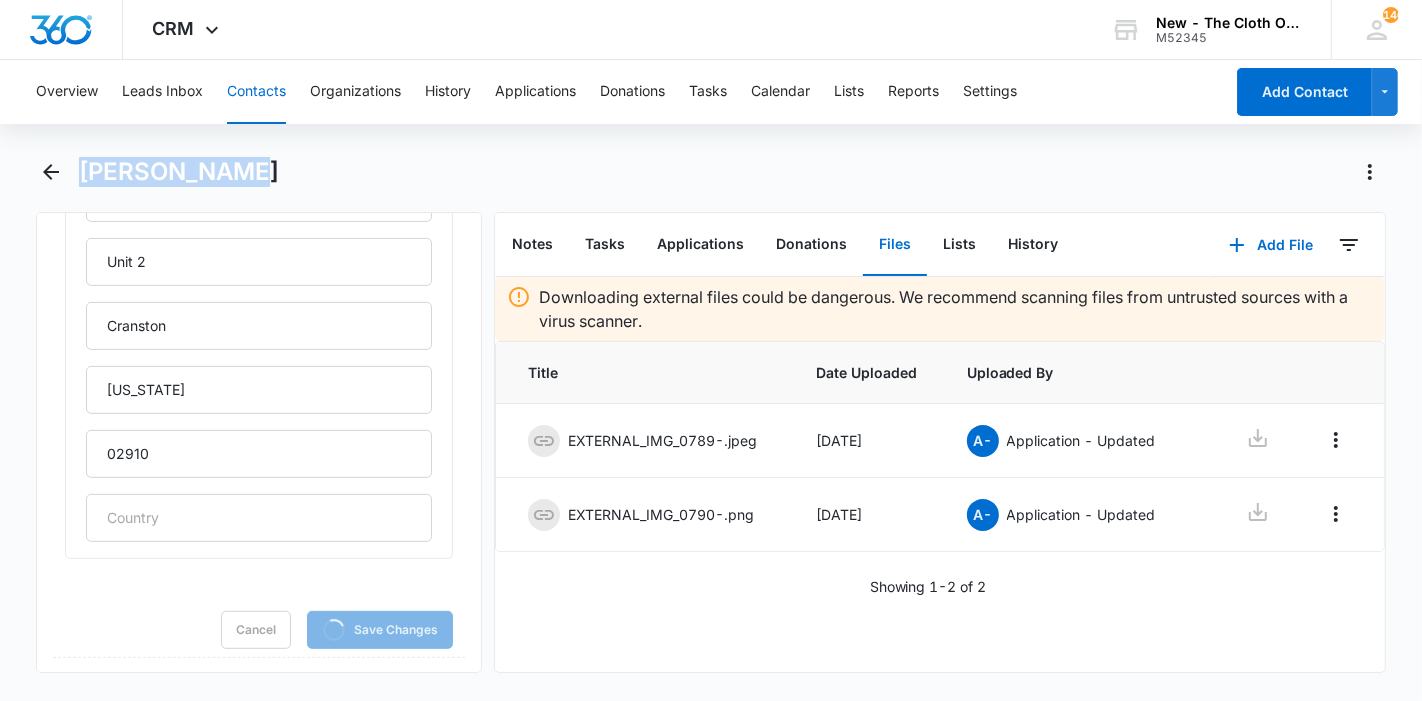 drag, startPoint x: 251, startPoint y: 172, endPoint x: 74, endPoint y: 175, distance: 177.02542 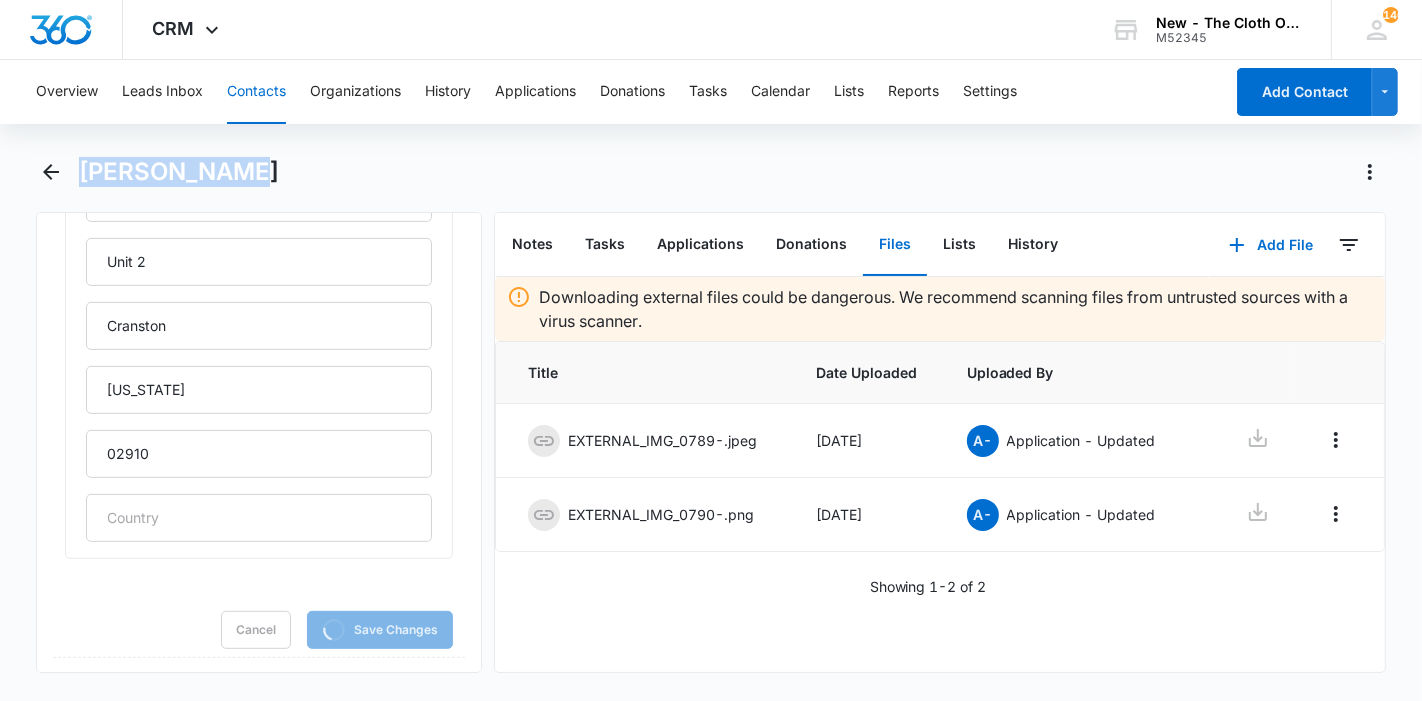click on "[PERSON_NAME]" at bounding box center [711, 184] 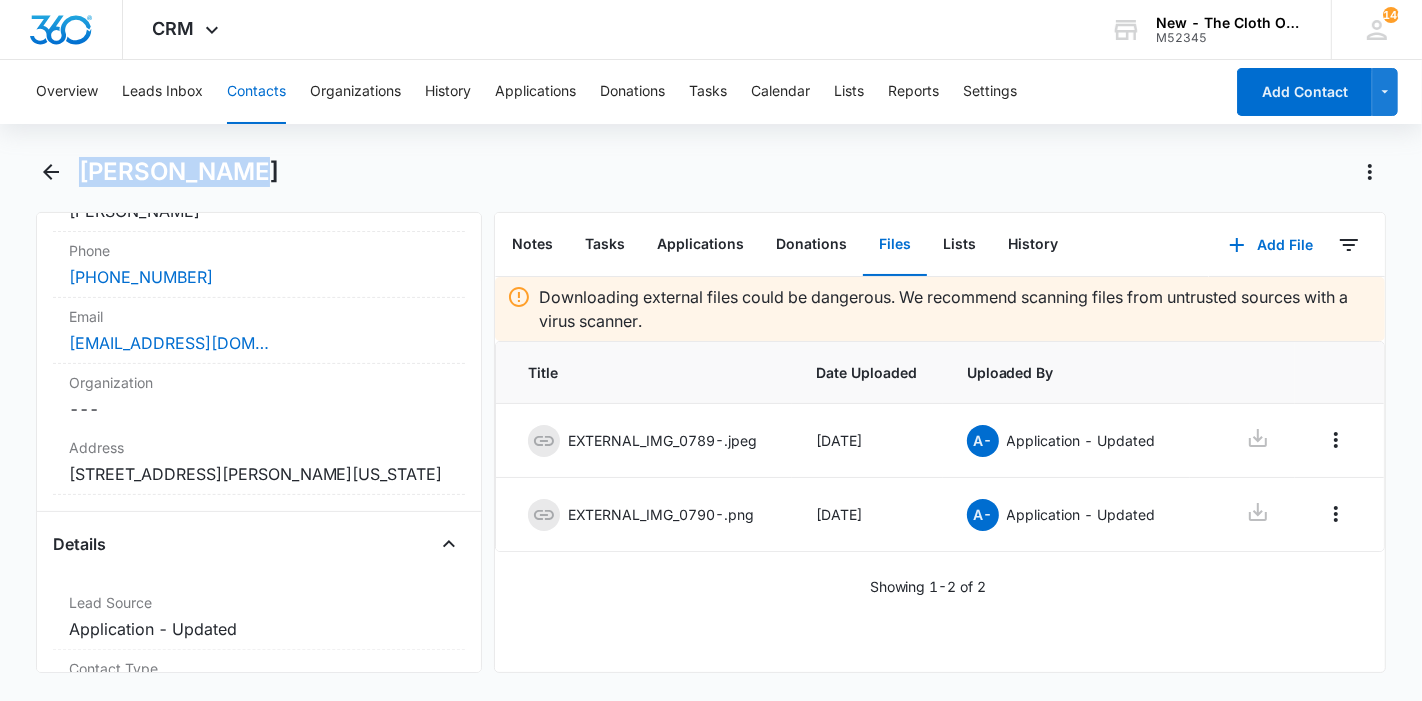 scroll, scrollTop: 439, scrollLeft: 0, axis: vertical 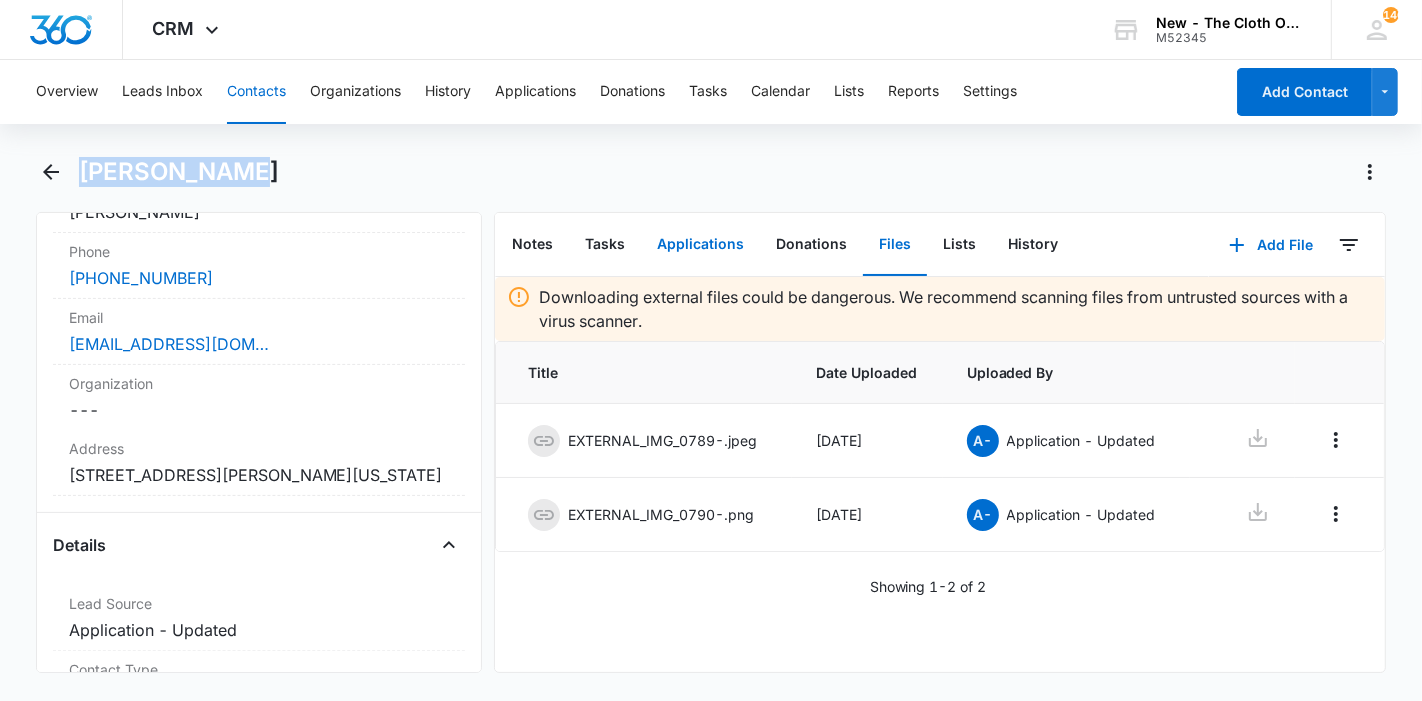 click on "Applications" at bounding box center [700, 245] 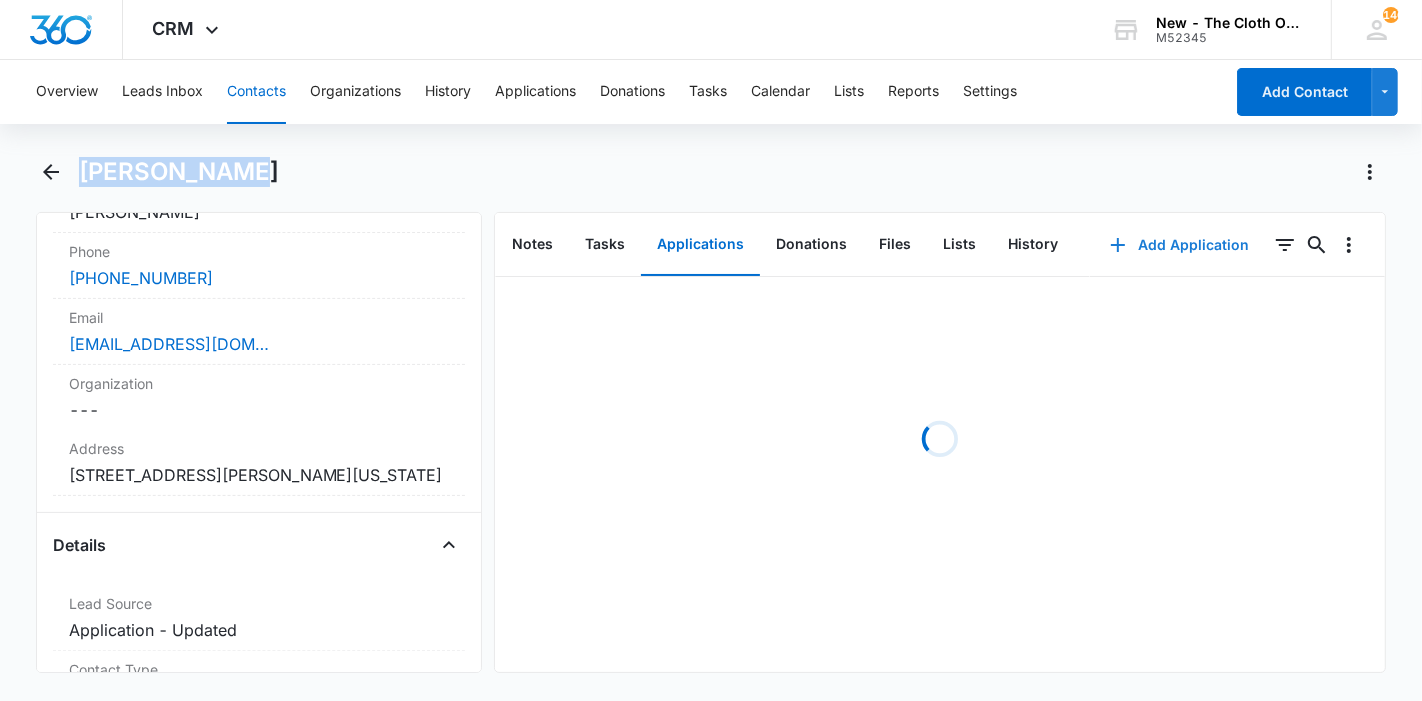 click on "Add Application" at bounding box center [1179, 245] 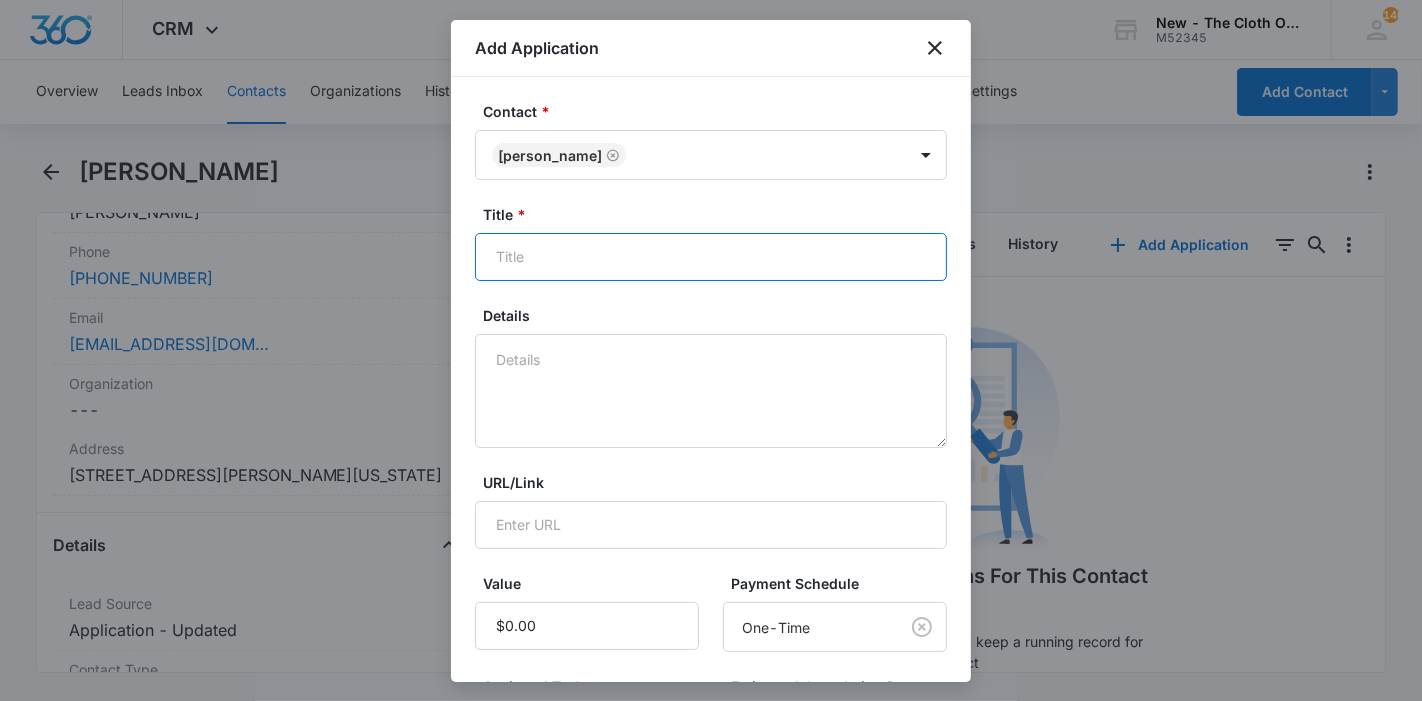 click on "Title *" at bounding box center [711, 257] 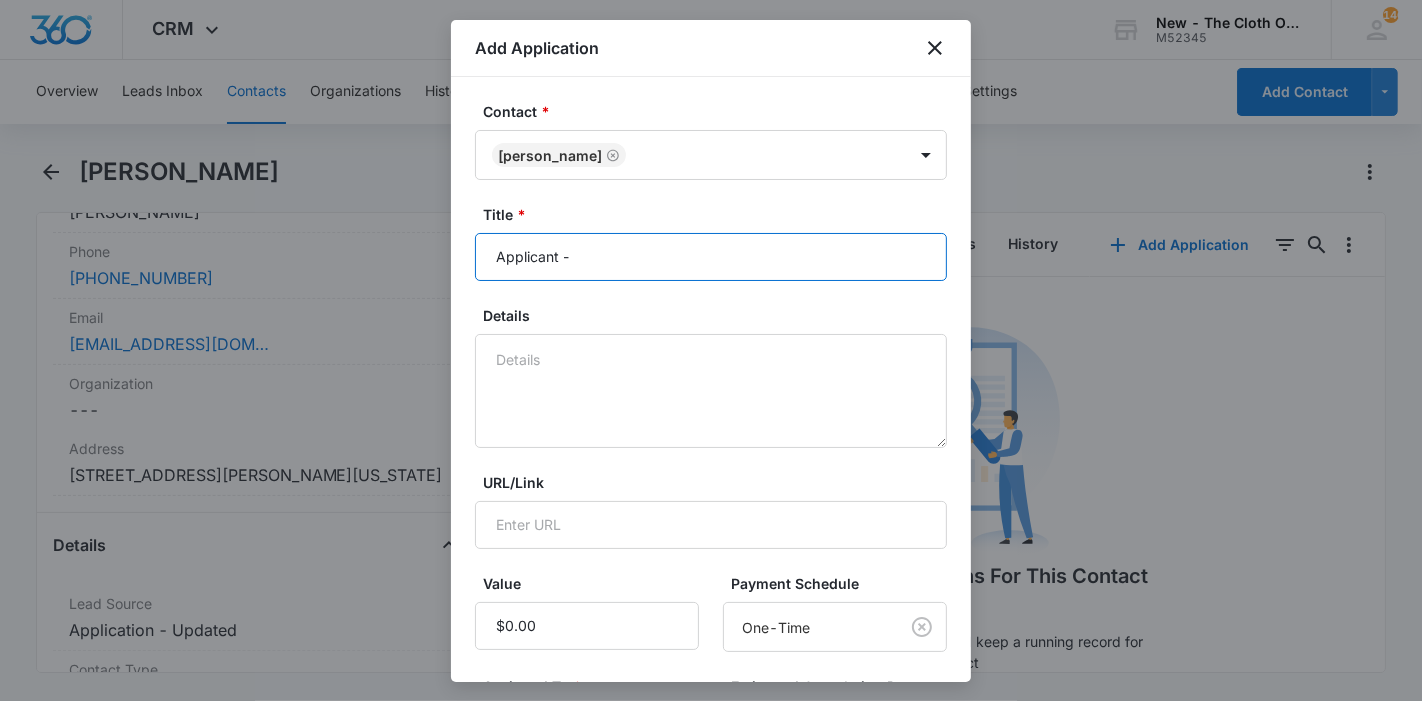 paste on "[PERSON_NAME]" 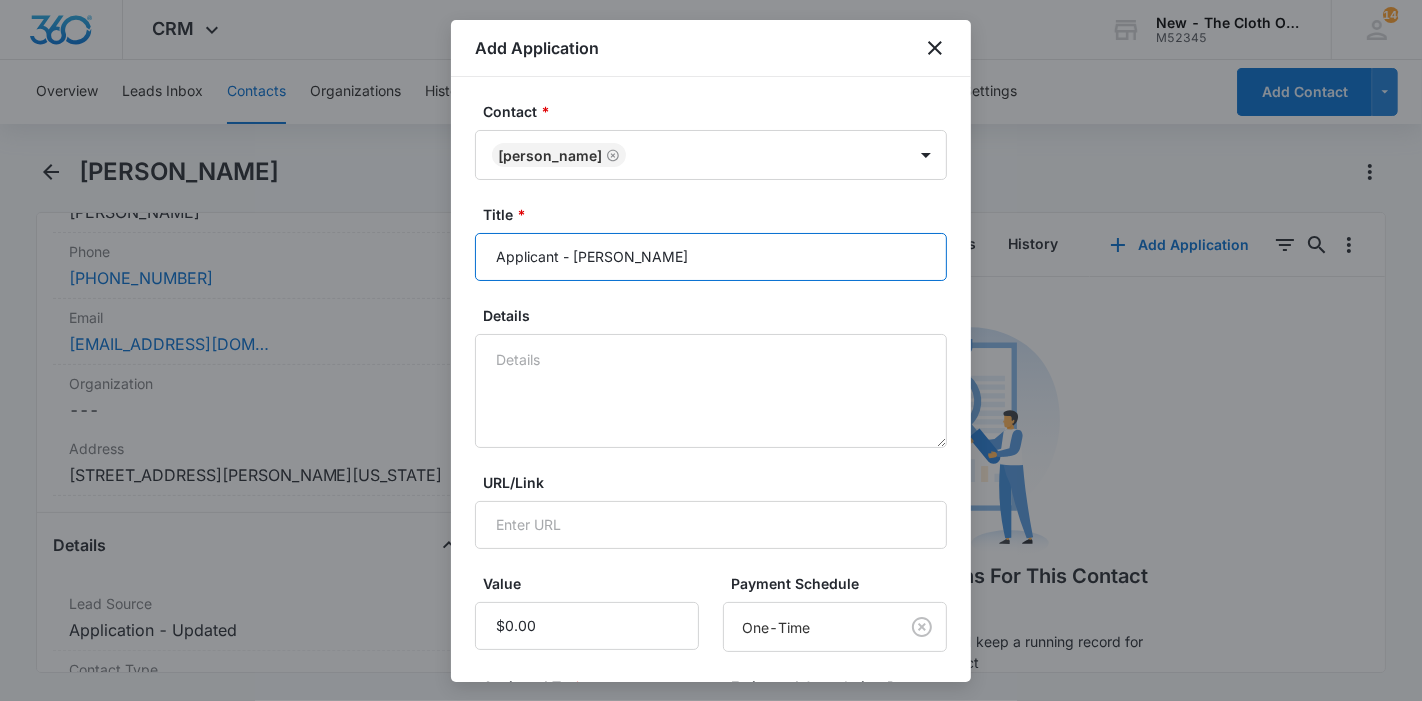 type on "Applicant - Ashley Zollo" 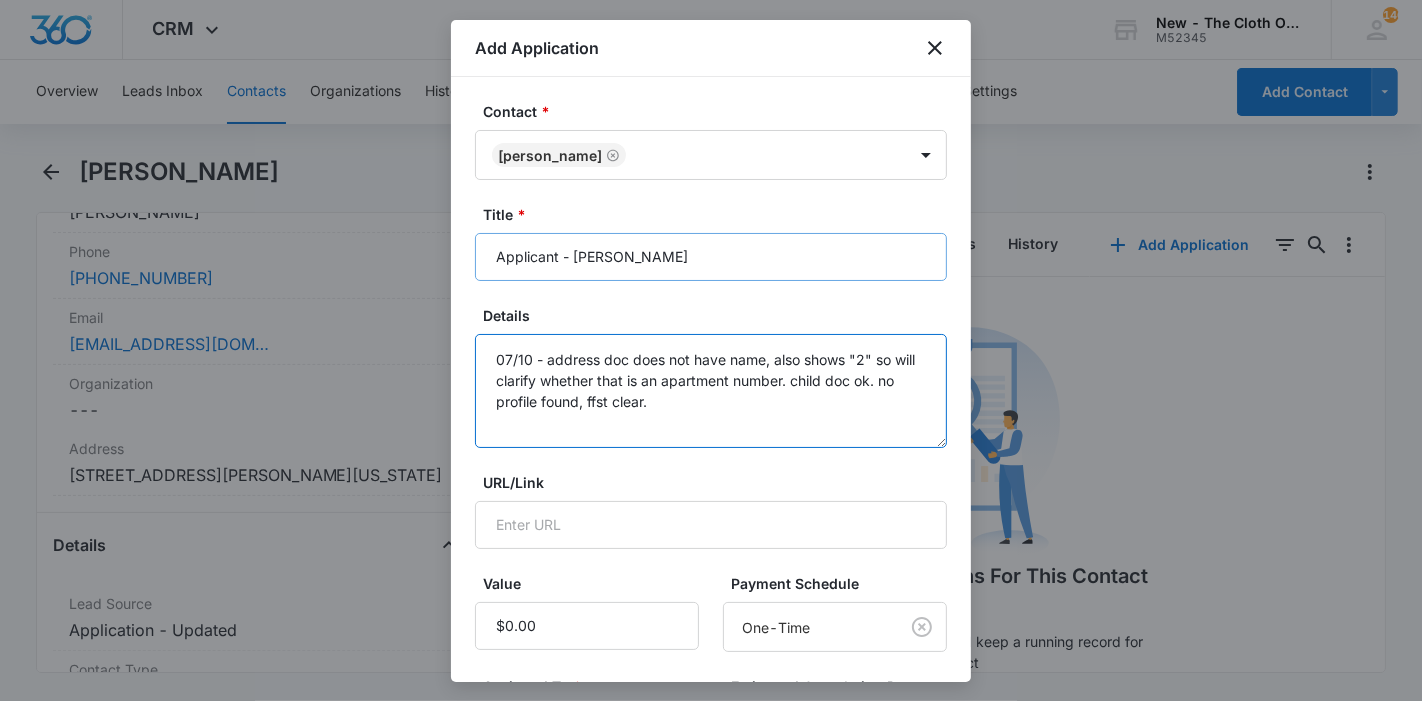 scroll, scrollTop: 285, scrollLeft: 0, axis: vertical 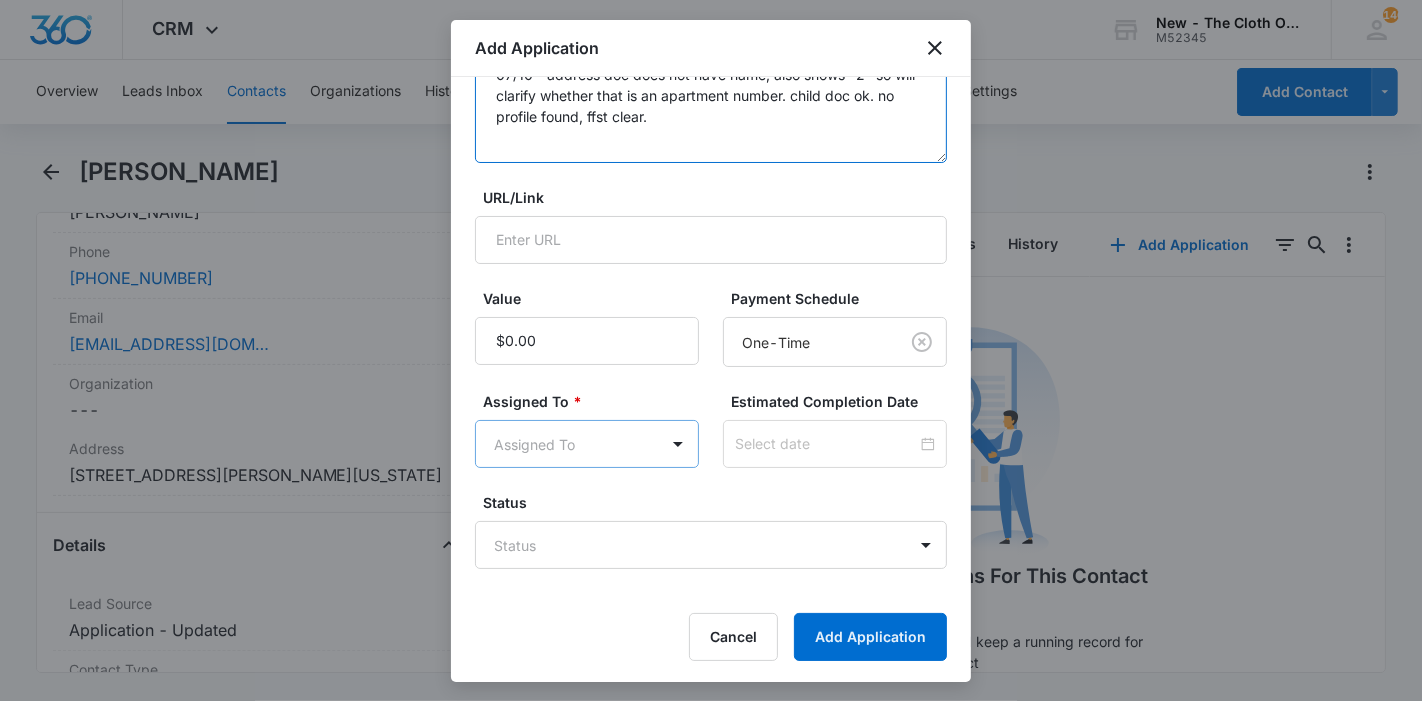 type on "07/10 - address doc does not have name, also shows "2" so will clarify whether that is an apartment number. child doc ok. no profile found, ffst clear." 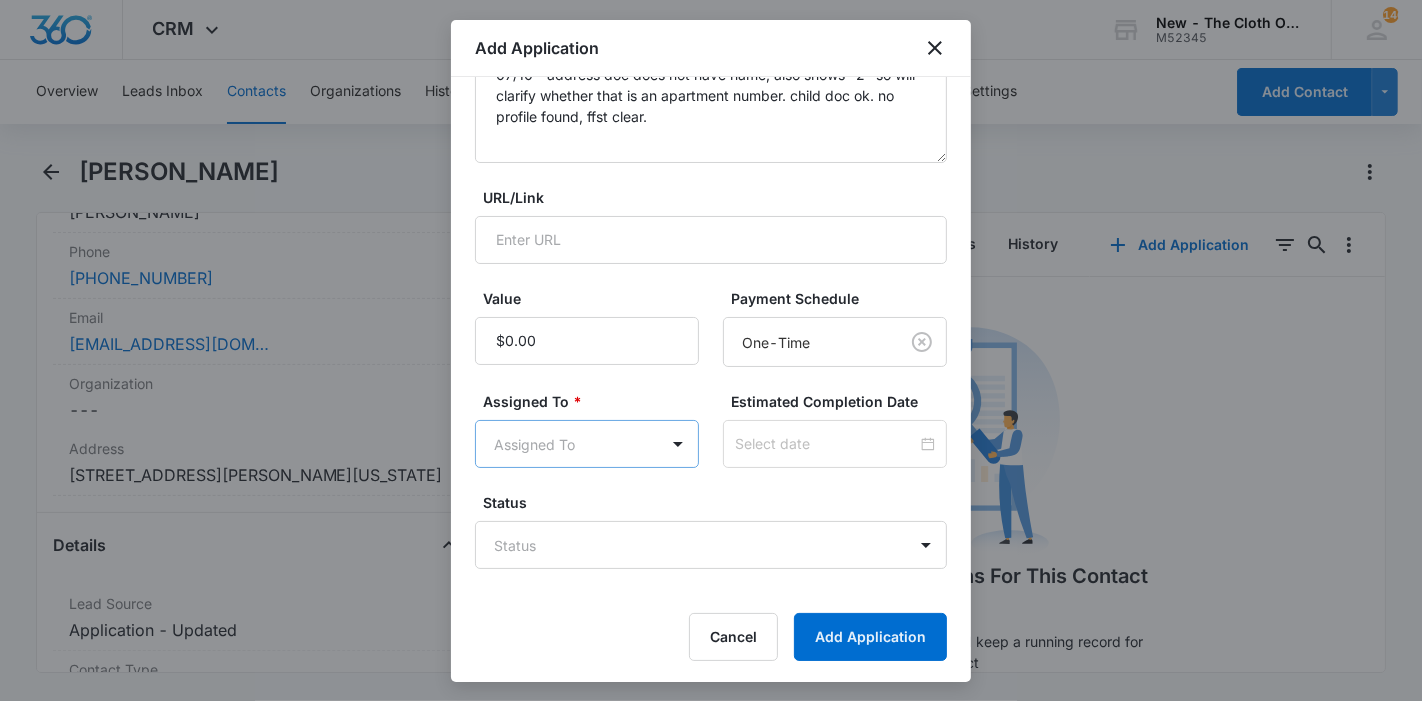 click on "CRM Apps Reputation Forms CRM Email Ads Intelligence Brand Settings New - The Cloth Option M52345 Your Accounts View All 146 KL Katie Lohr katie.WA@theclothoption.org My Profile 146 Notifications Support Logout Terms & Conditions   •   Privacy Policy Overview Leads Inbox Contacts Organizations History Applications Donations Tasks Calendar Lists Reports Settings Add Contact Ashley Zollo Remove AZ Ashley Zollo Contact Info Name Cancel Save Changes Ashley Zollo Phone Cancel Save Changes (401) 601-5876 Email Cancel Save Changes mommyashxo2@gmail.com Organization Cancel Save Changes --- Address Cancel Save Changes 34 Rolfe Square Unit 2 Cranston Rhode Island 02910 Details Lead Source Cancel Save Changes Application - Updated Contact Type Cancel Save Changes Applicant Contact Status Cancel Save Changes Application in process Assigned To Cancel Save Changes Applications Team Tags Cancel Save Changes --- Next Contact Date Cancel Save Changes --- Color Tag Current Color: Cancel Save Changes Payments ID ID 16864 1" at bounding box center [711, 350] 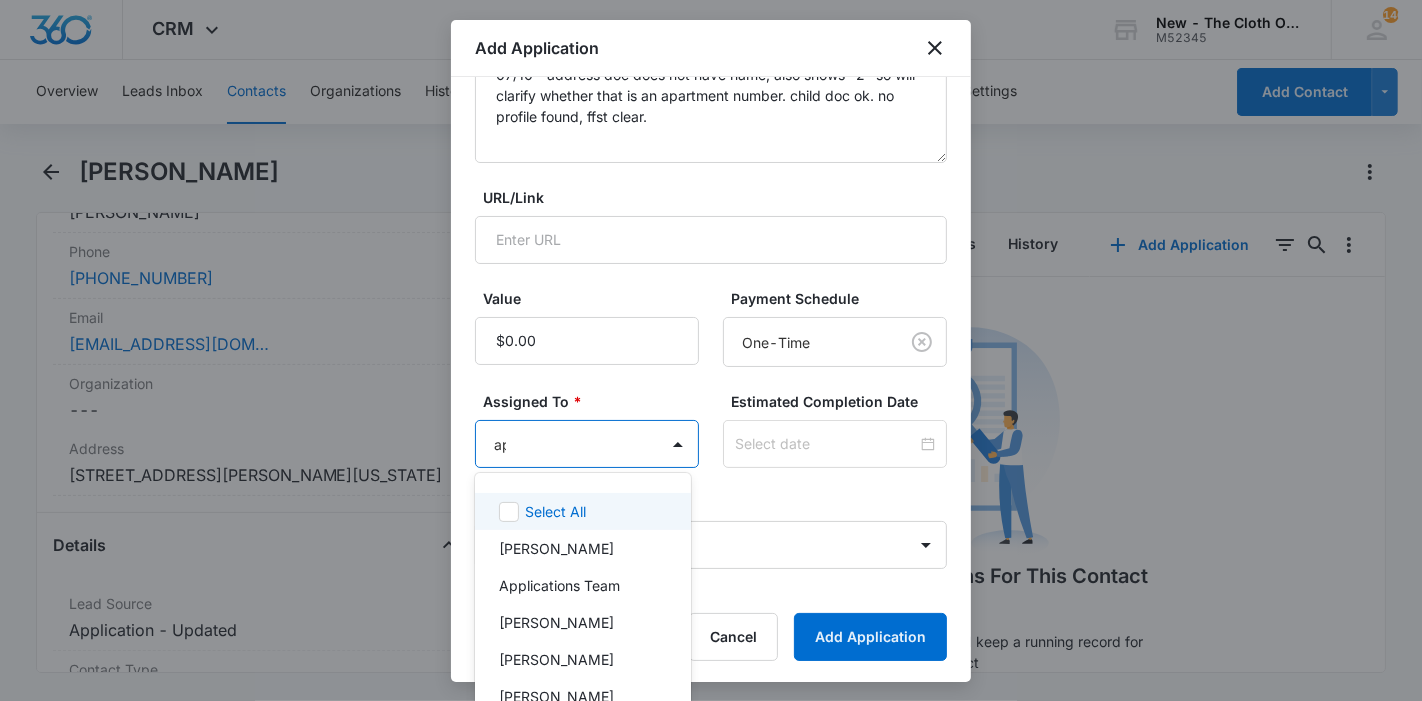 type on "app" 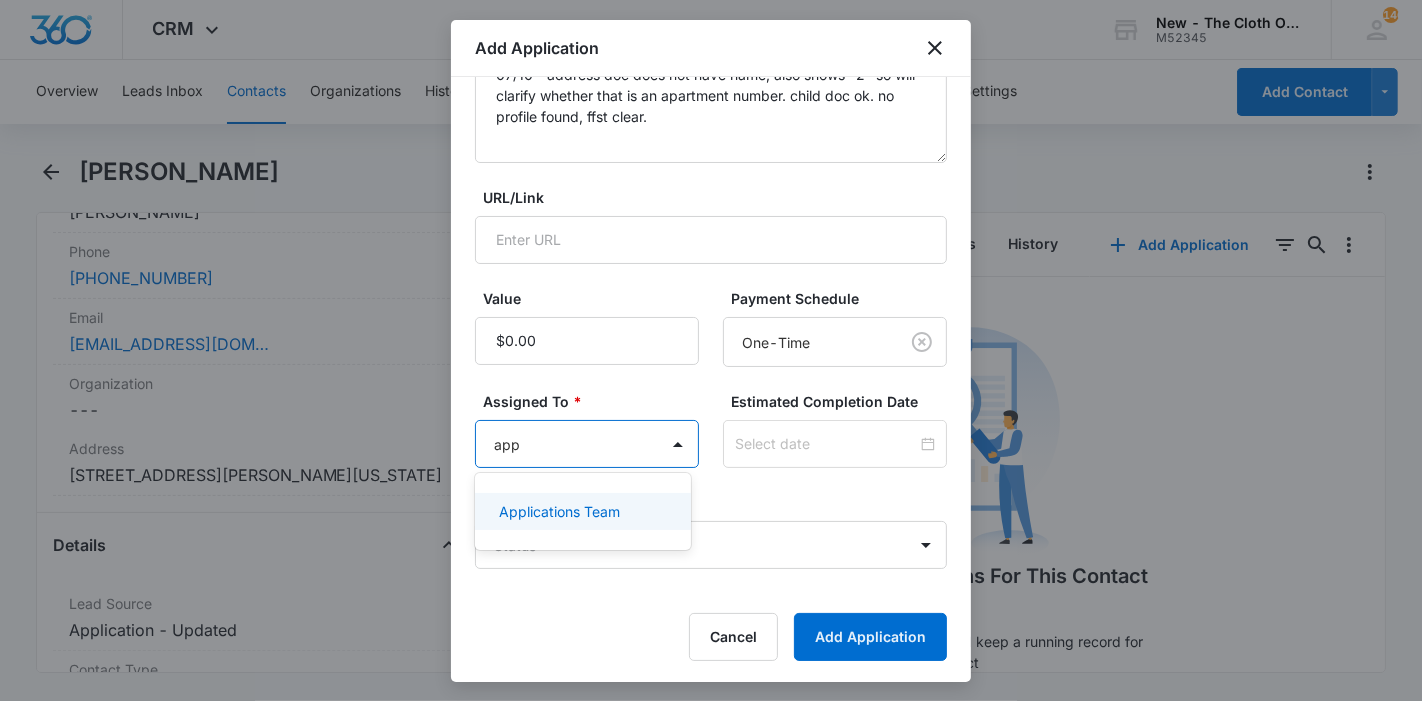 click on "Applications Team" at bounding box center [559, 511] 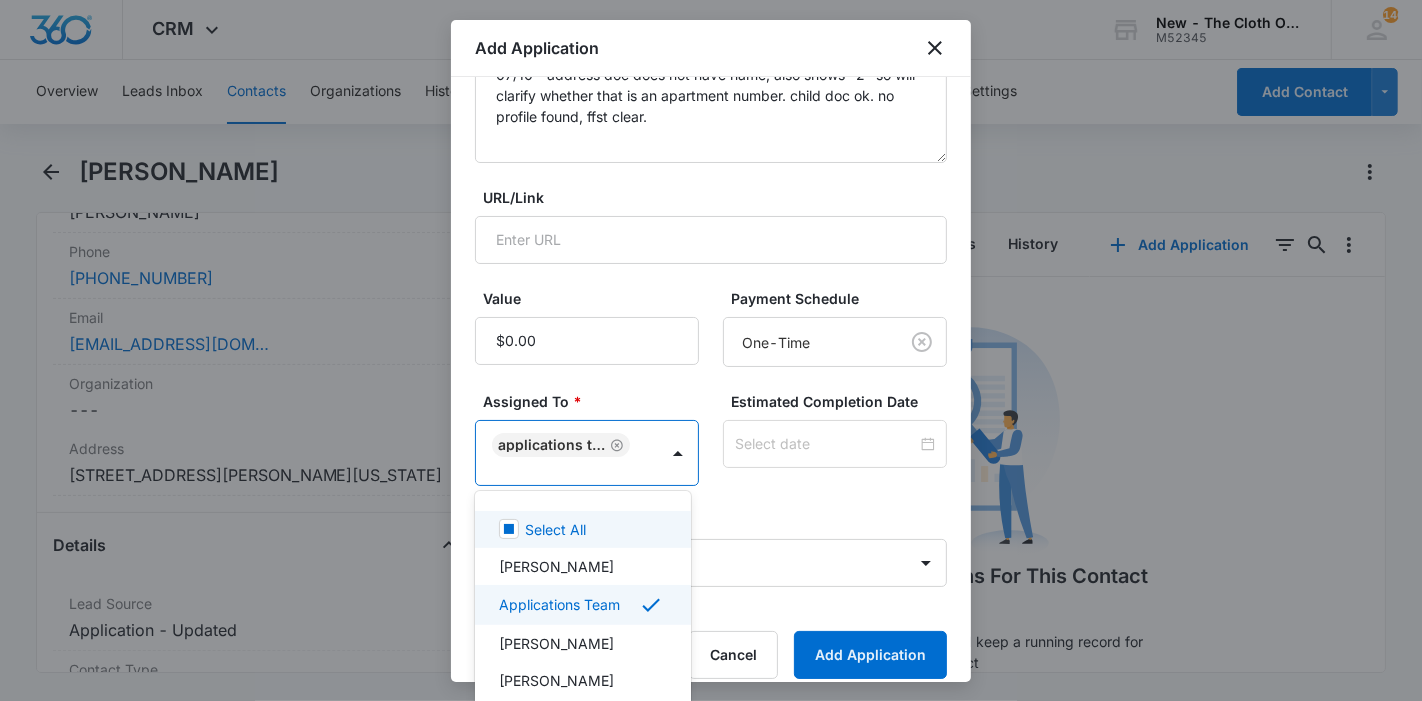 click at bounding box center [711, 350] 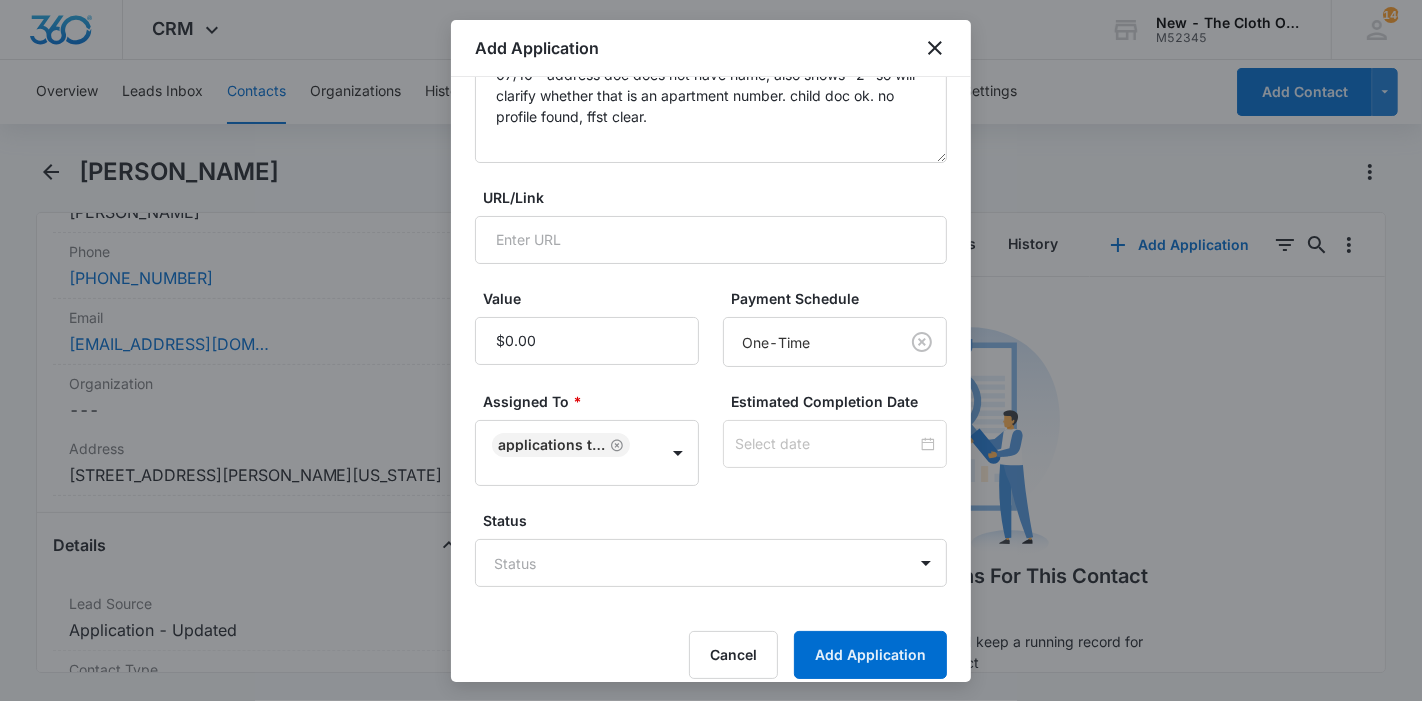click at bounding box center (835, 444) 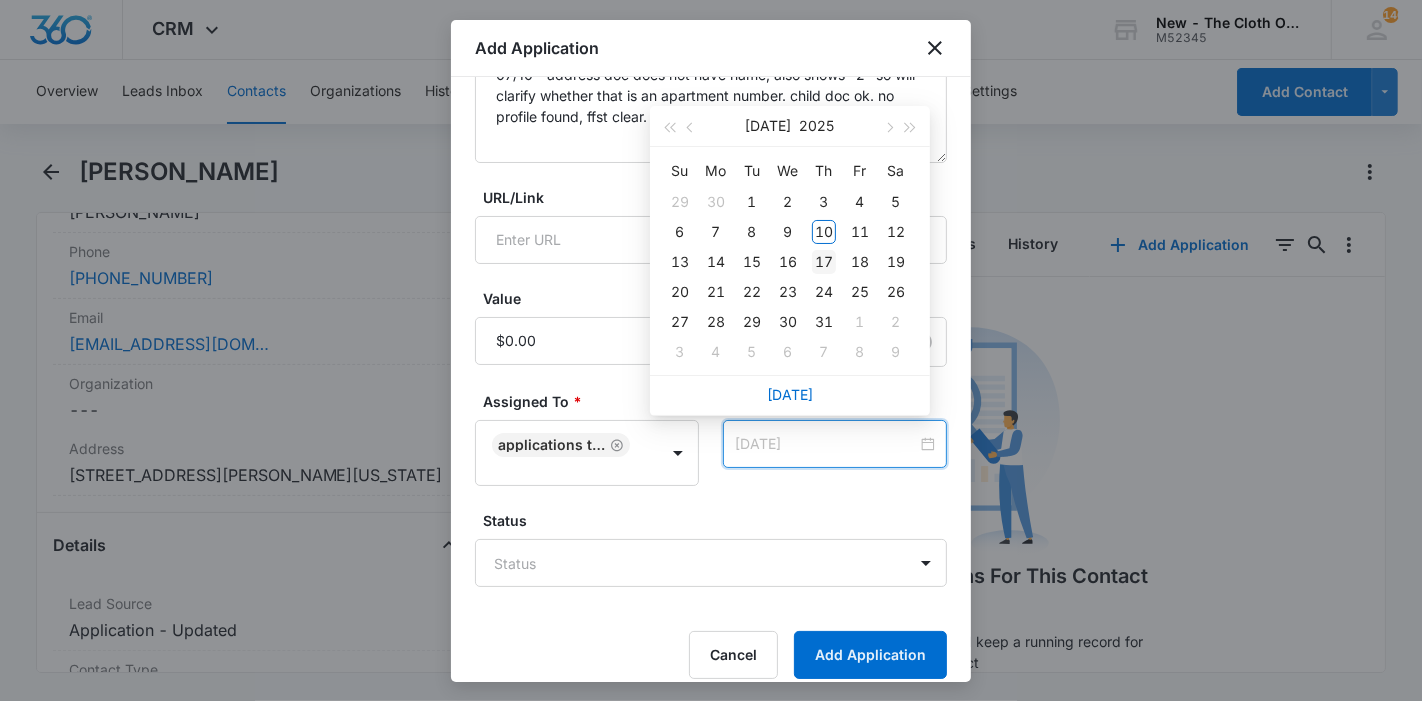 click on "17" at bounding box center [824, 262] 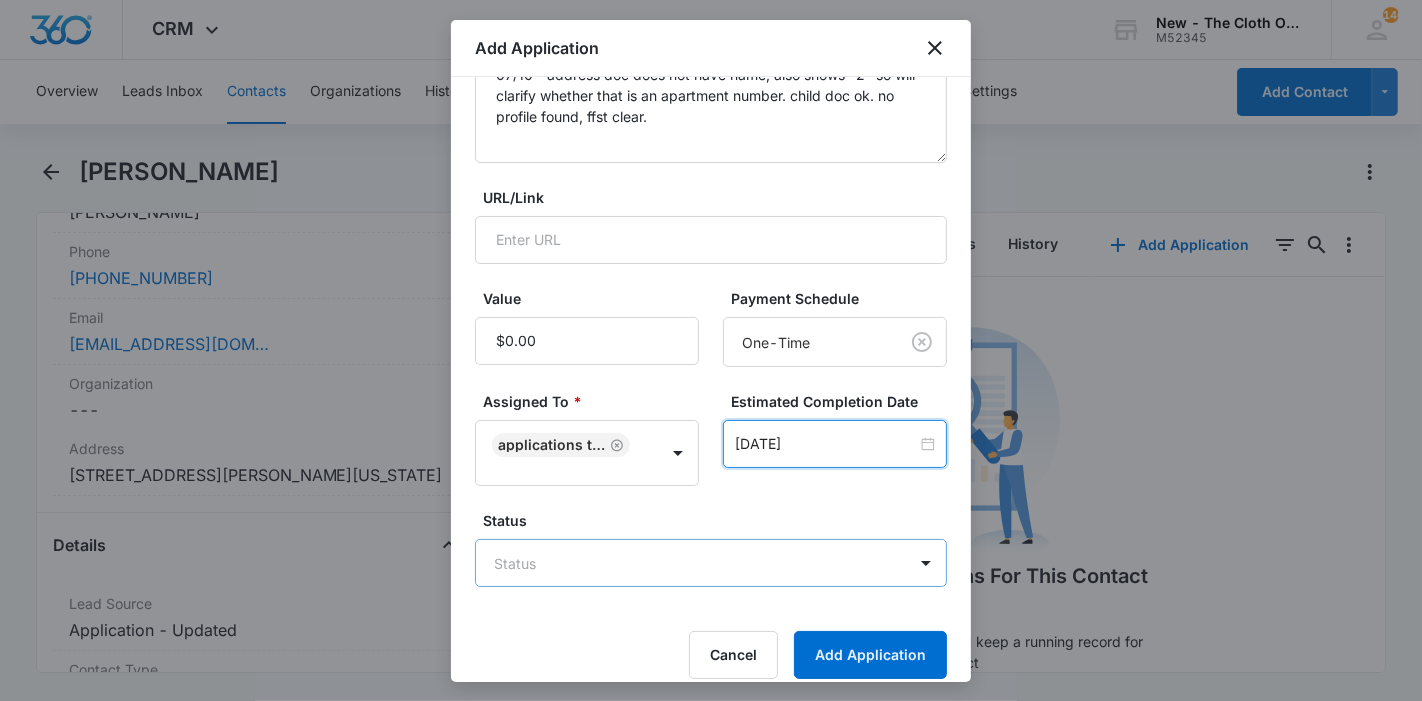 click on "CRM Apps Reputation Forms CRM Email Ads Intelligence Brand Settings New - The Cloth Option M52345 Your Accounts View All 146 KL Katie Lohr katie.WA@theclothoption.org My Profile 146 Notifications Support Logout Terms & Conditions   •   Privacy Policy Overview Leads Inbox Contacts Organizations History Applications Donations Tasks Calendar Lists Reports Settings Add Contact Ashley Zollo Remove AZ Ashley Zollo Contact Info Name Cancel Save Changes Ashley Zollo Phone Cancel Save Changes (401) 601-5876 Email Cancel Save Changes mommyashxo2@gmail.com Organization Cancel Save Changes --- Address Cancel Save Changes 34 Rolfe Square Unit 2 Cranston Rhode Island 02910 Details Lead Source Cancel Save Changes Application - Updated Contact Type Cancel Save Changes Applicant Contact Status Cancel Save Changes Application in process Assigned To Cancel Save Changes Applications Team Tags Cancel Save Changes --- Next Contact Date Cancel Save Changes --- Color Tag Current Color: Cancel Save Changes Payments ID ID 16864 1" at bounding box center [711, 350] 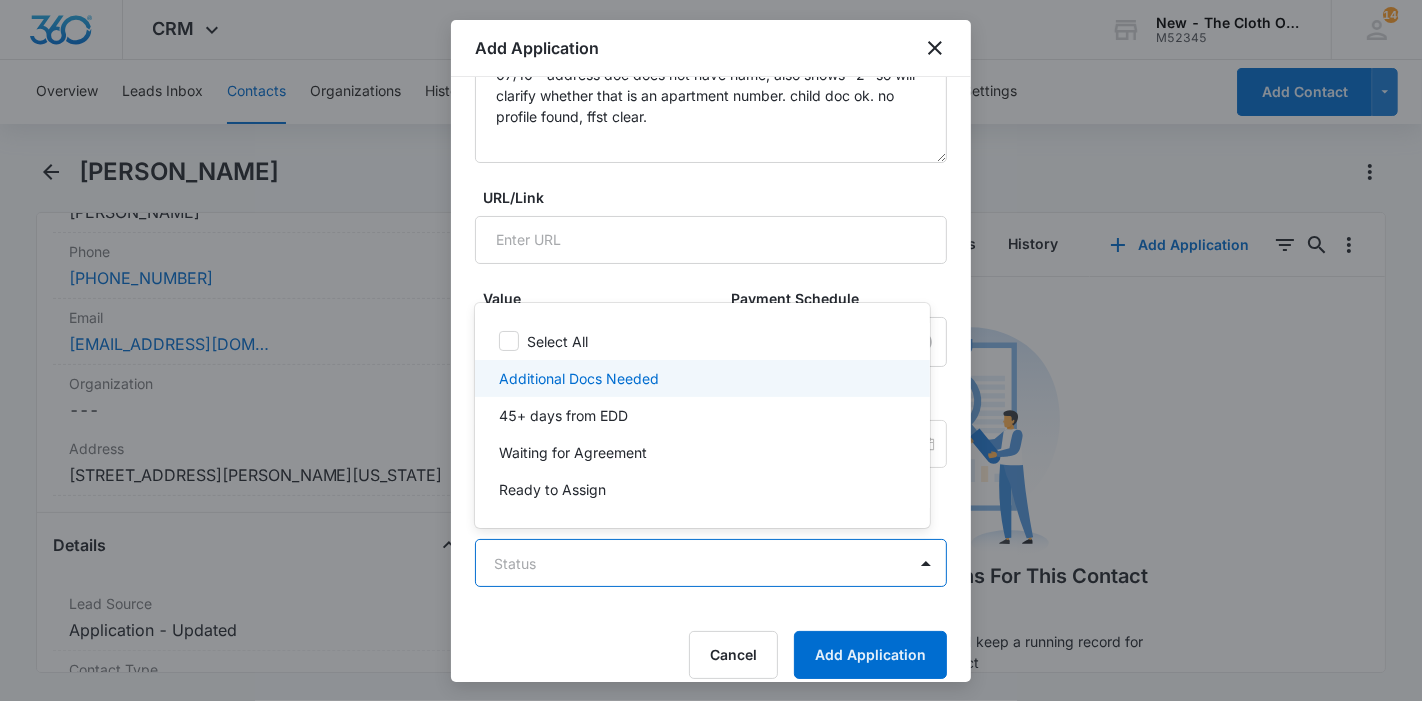 click on "Additional Docs Needed" at bounding box center [702, 378] 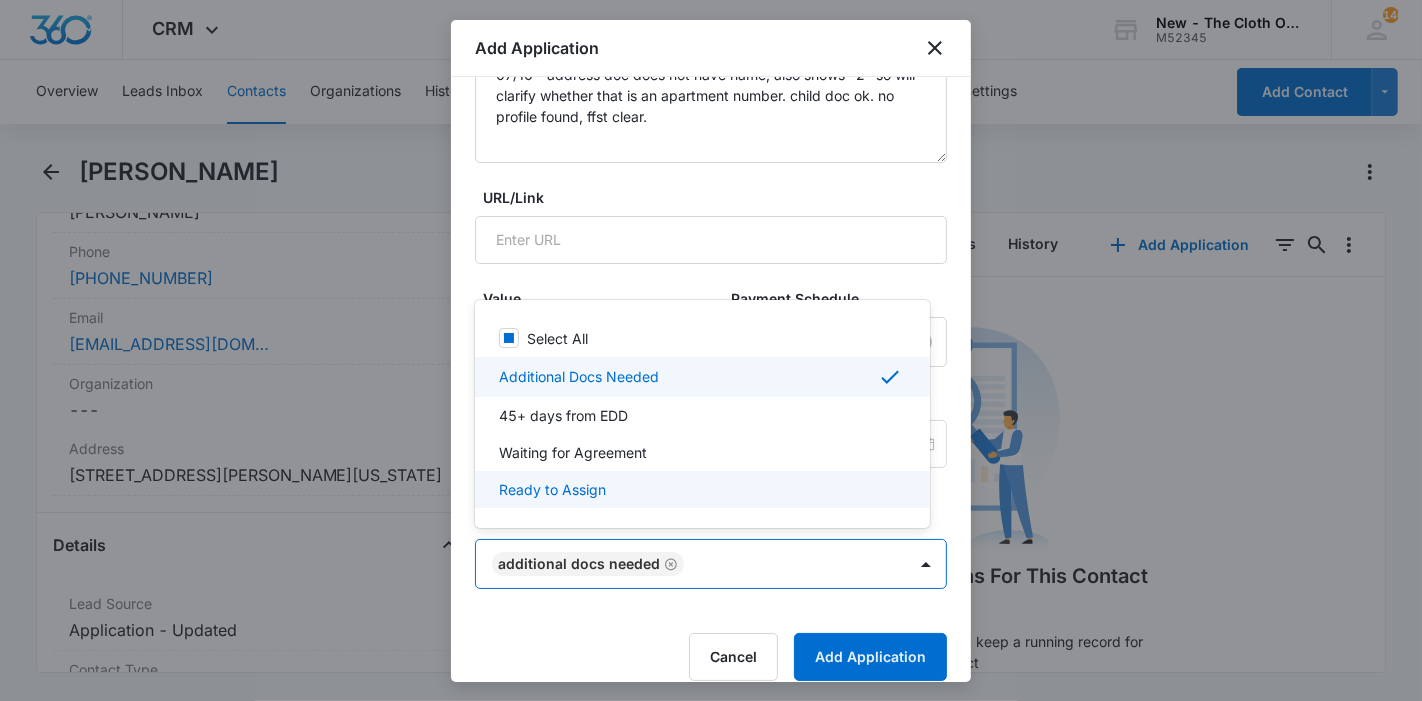 click at bounding box center (711, 350) 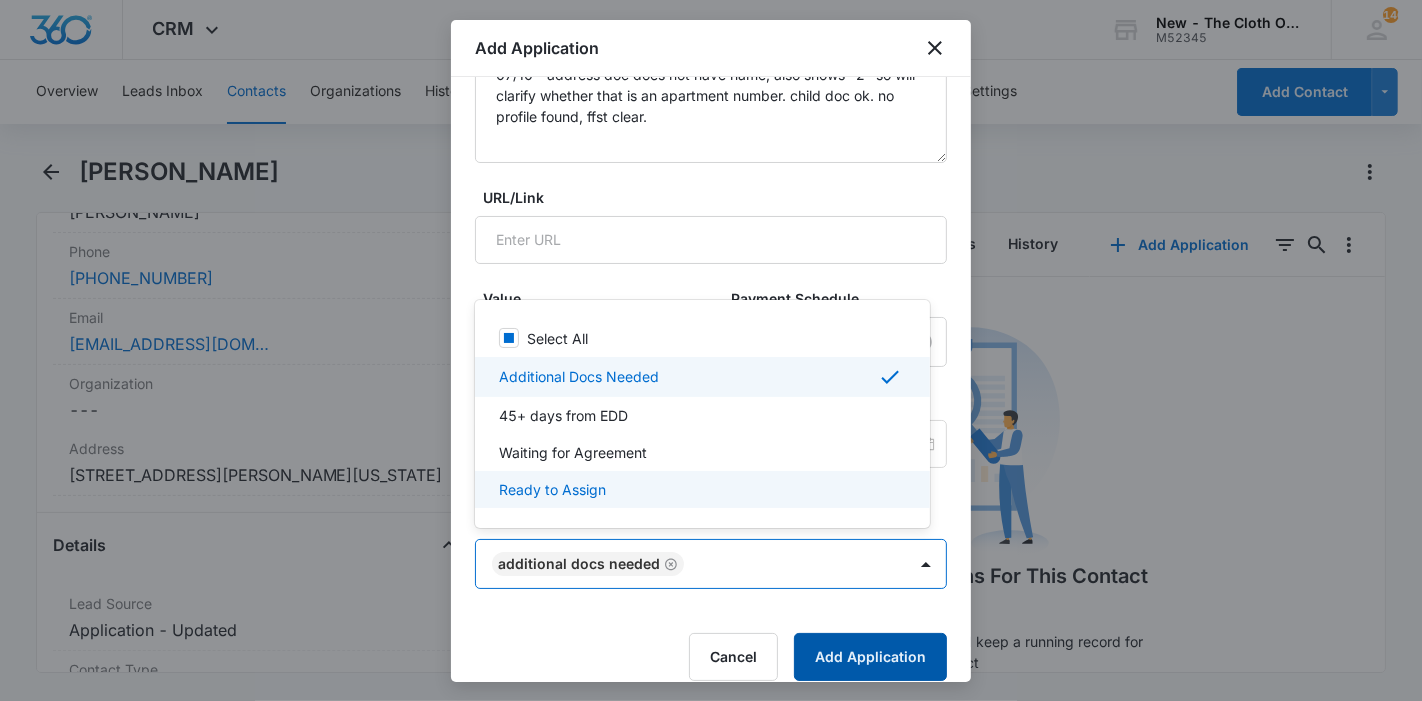 click on "Add Application" at bounding box center [870, 657] 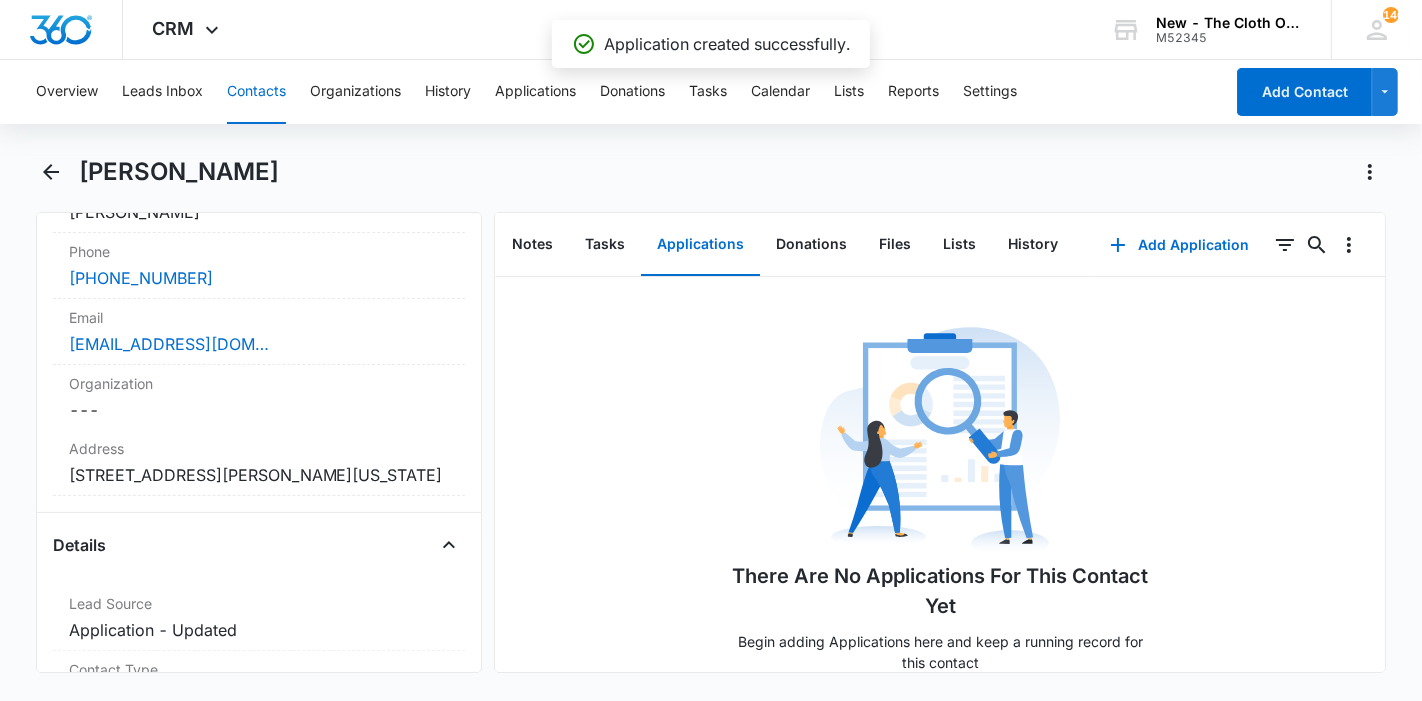 click on "Cancel Save Changes 34 Rolfe Square Unit 2 Cranston Rhode Island 02910" at bounding box center (259, 475) 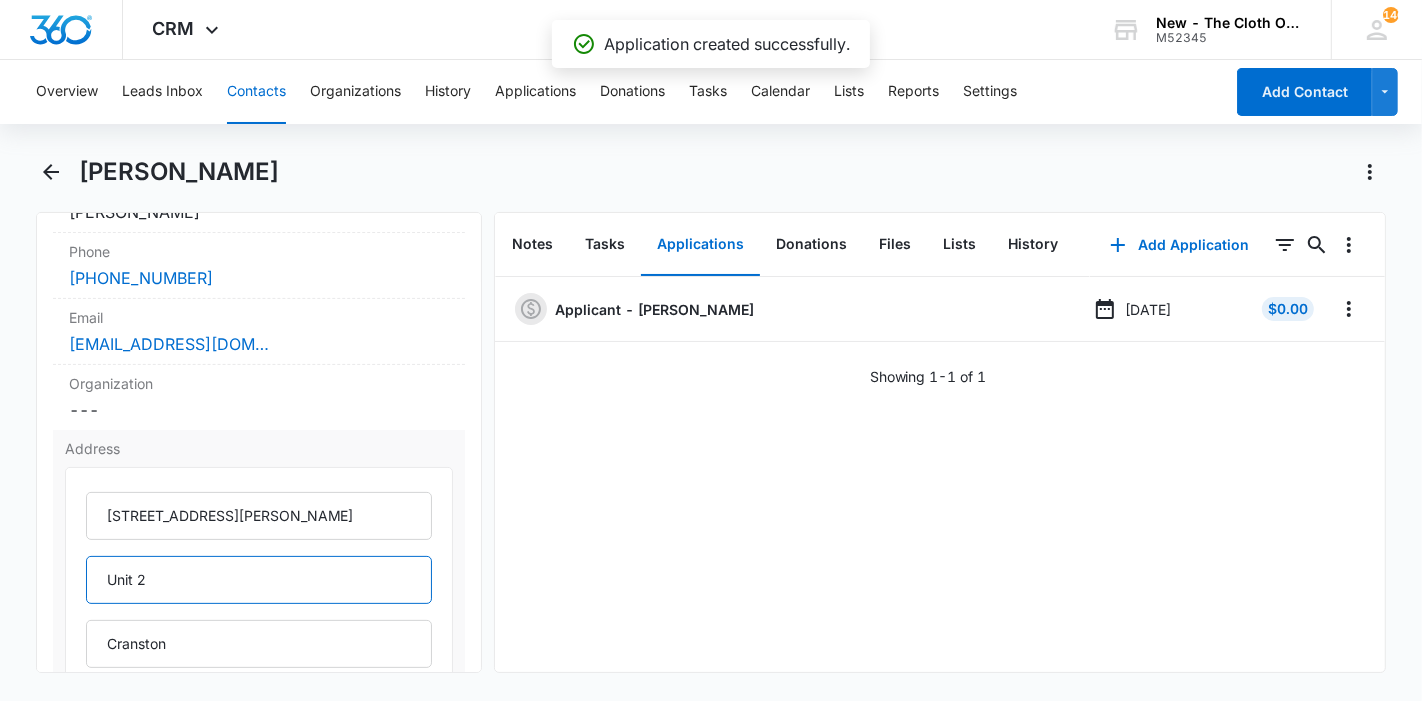 click on "Unit 2" at bounding box center [259, 580] 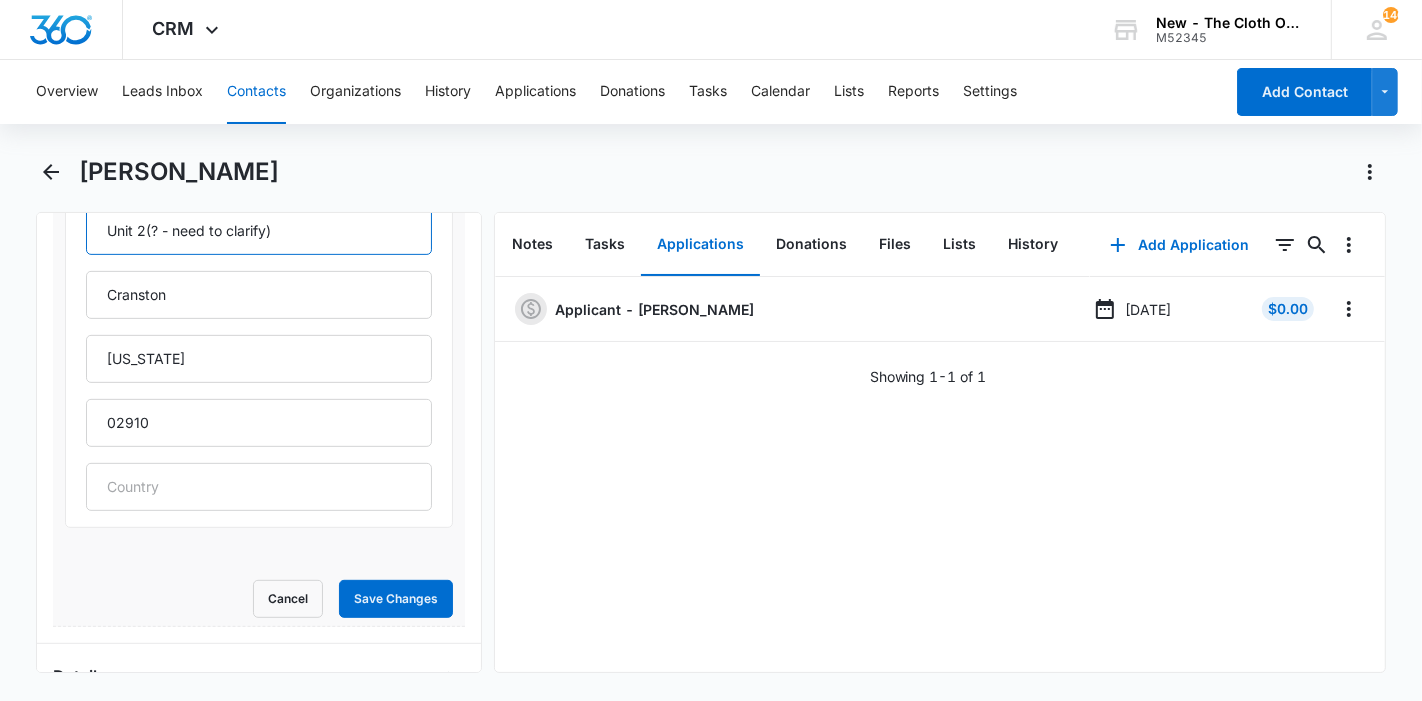 scroll, scrollTop: 799, scrollLeft: 0, axis: vertical 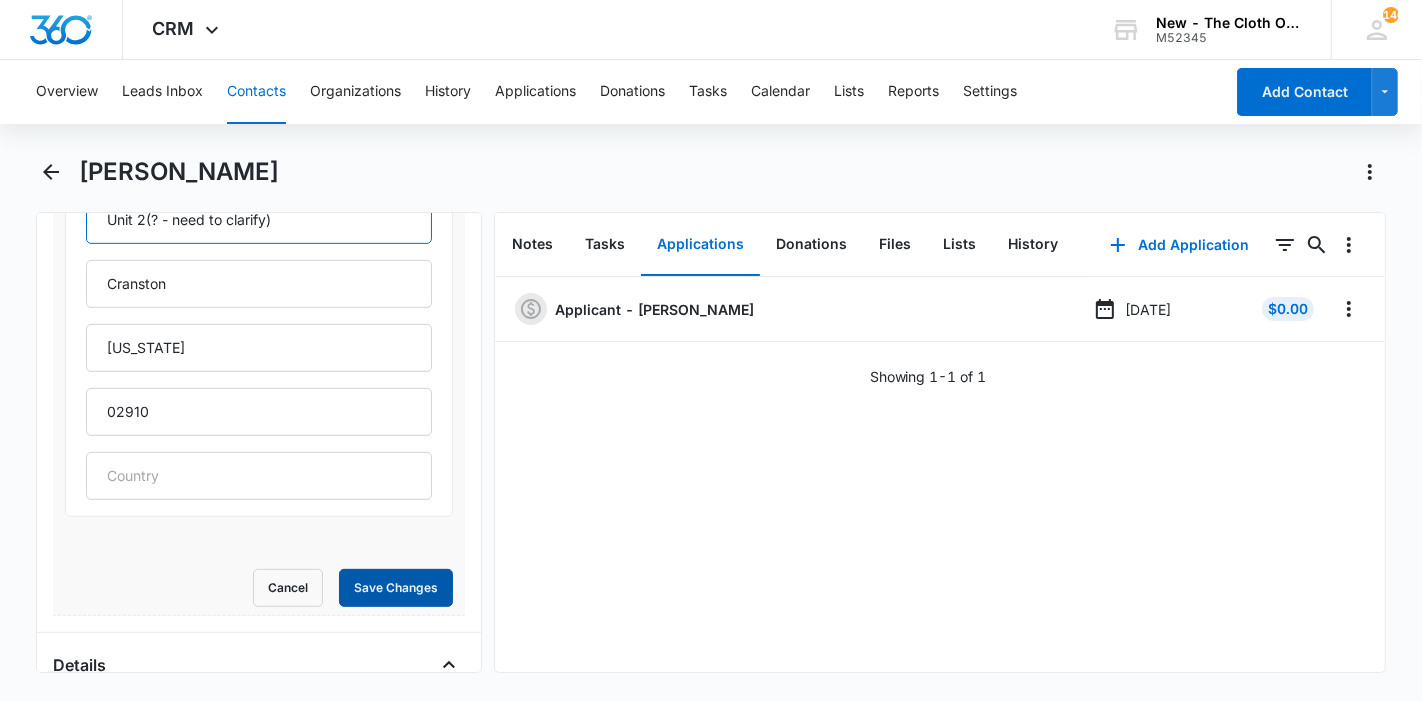 type on "Unit 2(? - need to clarify)" 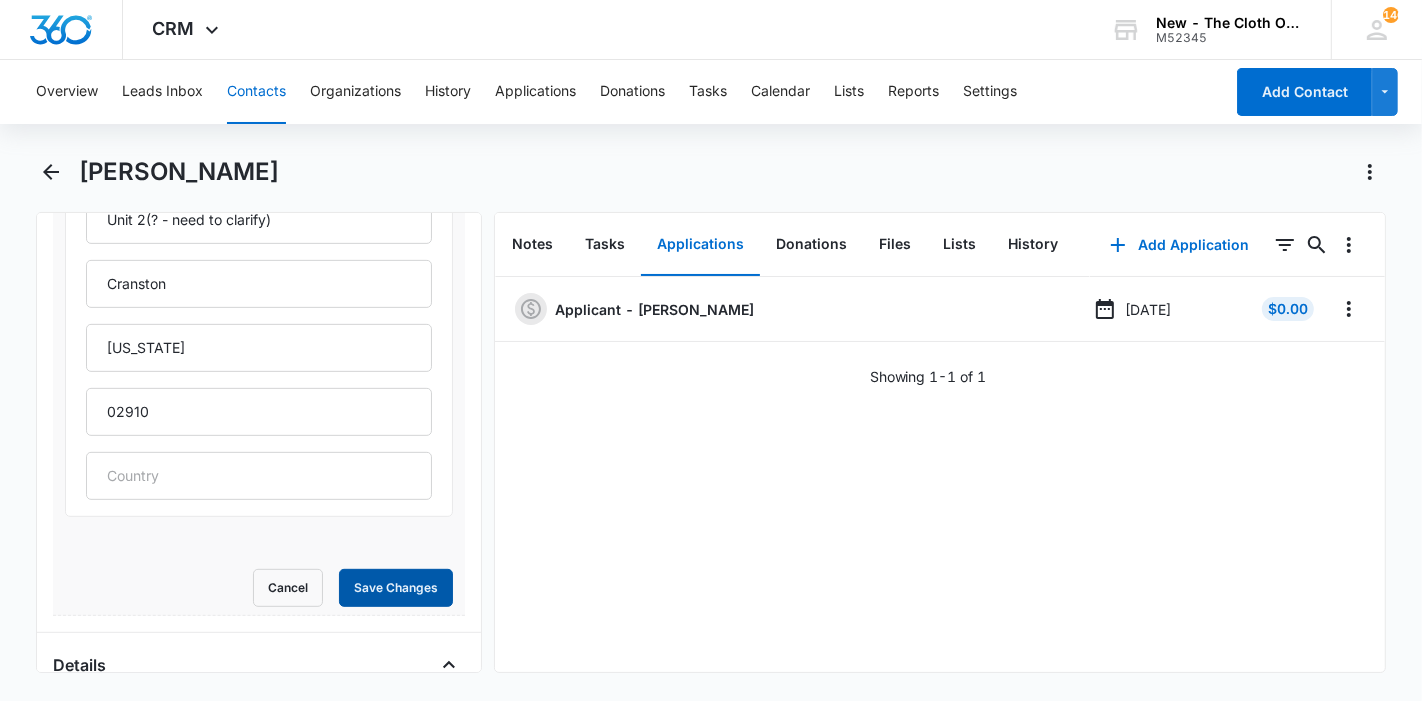click on "Save Changes" at bounding box center (396, 588) 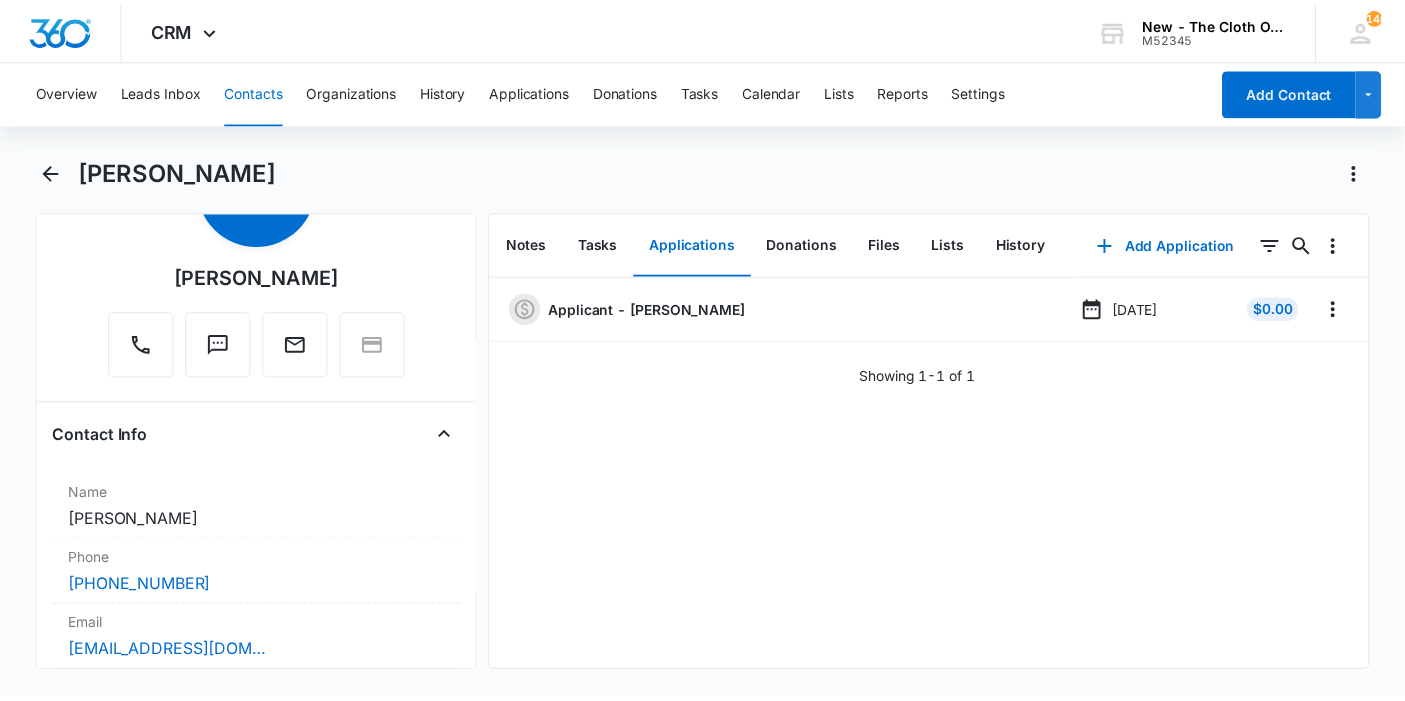 scroll, scrollTop: 308, scrollLeft: 0, axis: vertical 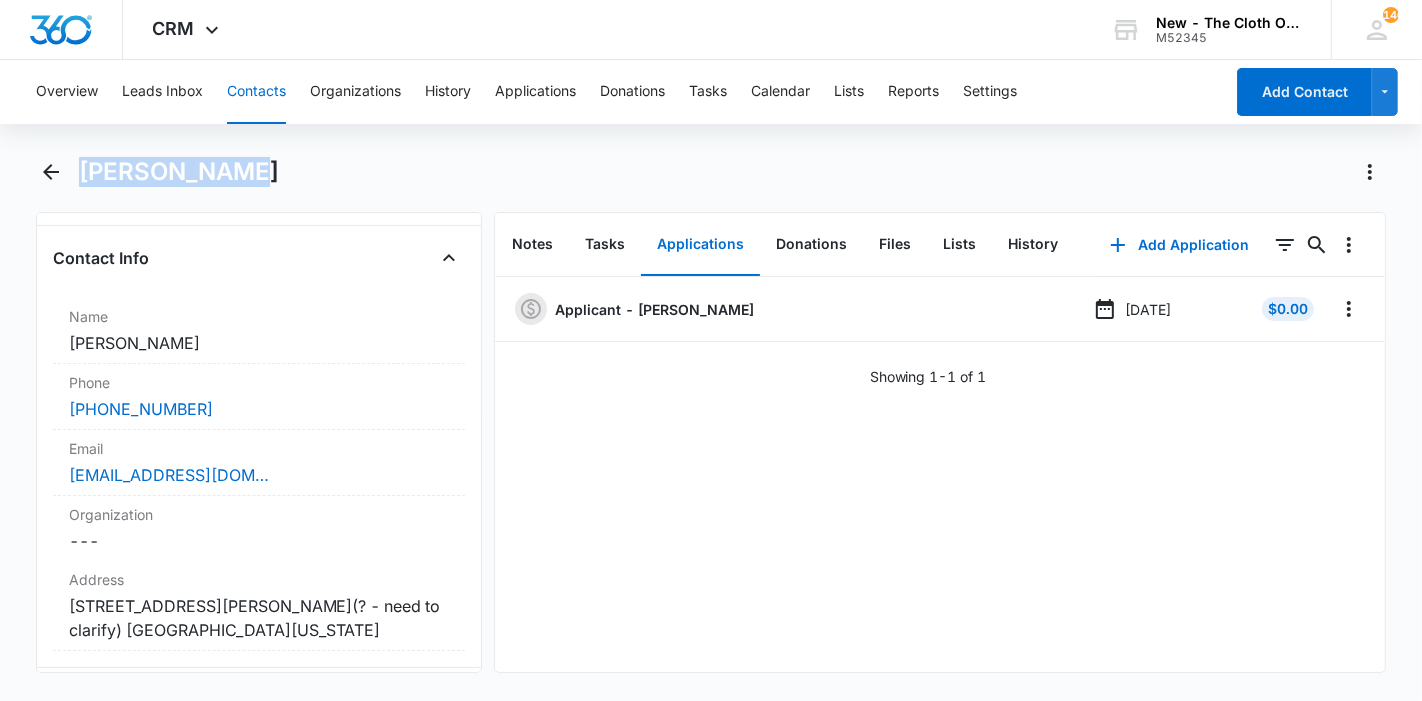drag, startPoint x: 220, startPoint y: 170, endPoint x: 85, endPoint y: 180, distance: 135.36986 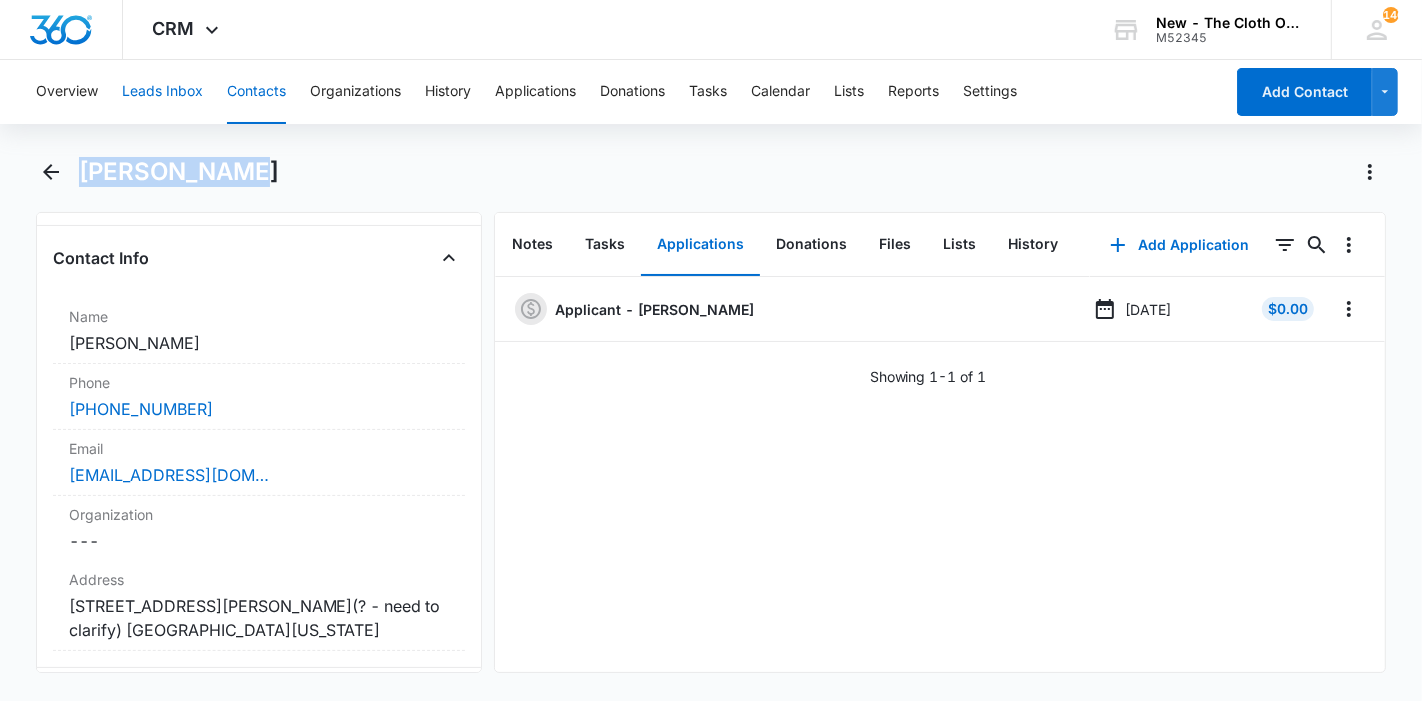 click on "Leads Inbox" at bounding box center [162, 92] 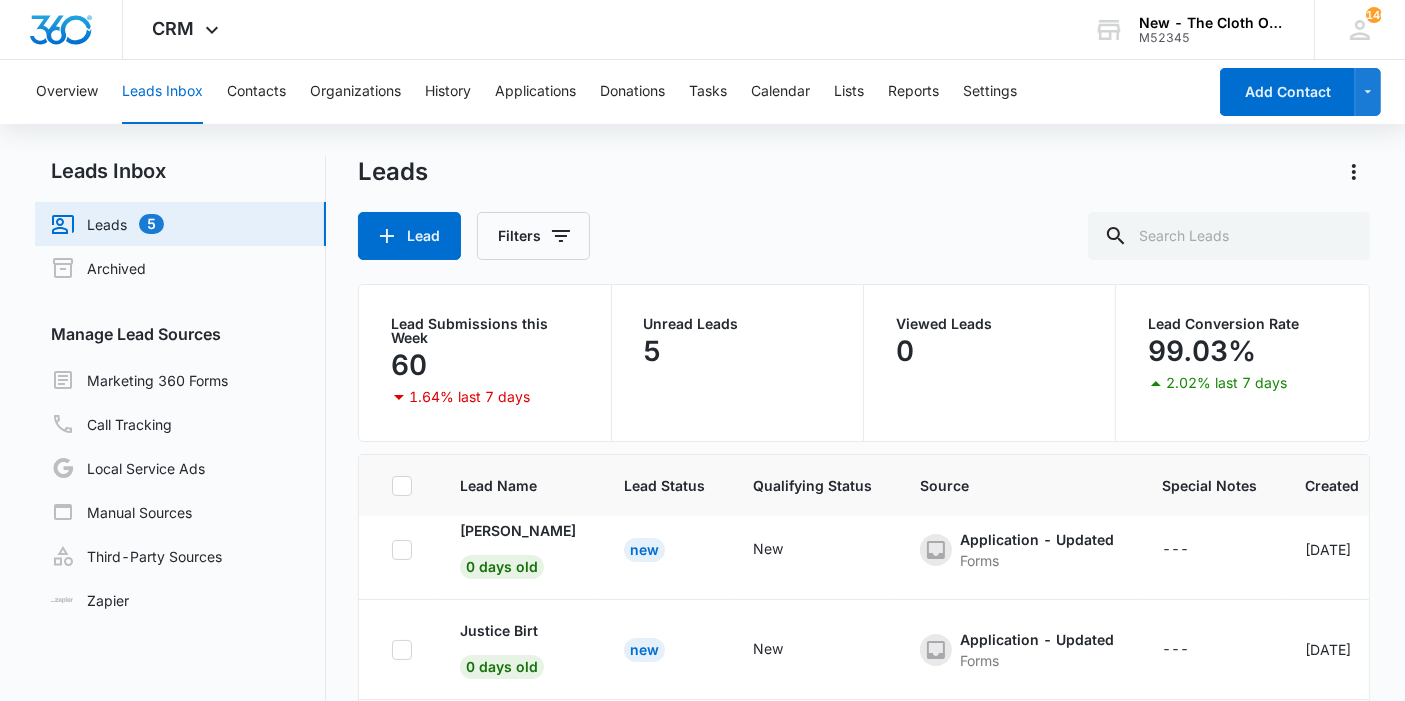 scroll, scrollTop: 231, scrollLeft: 0, axis: vertical 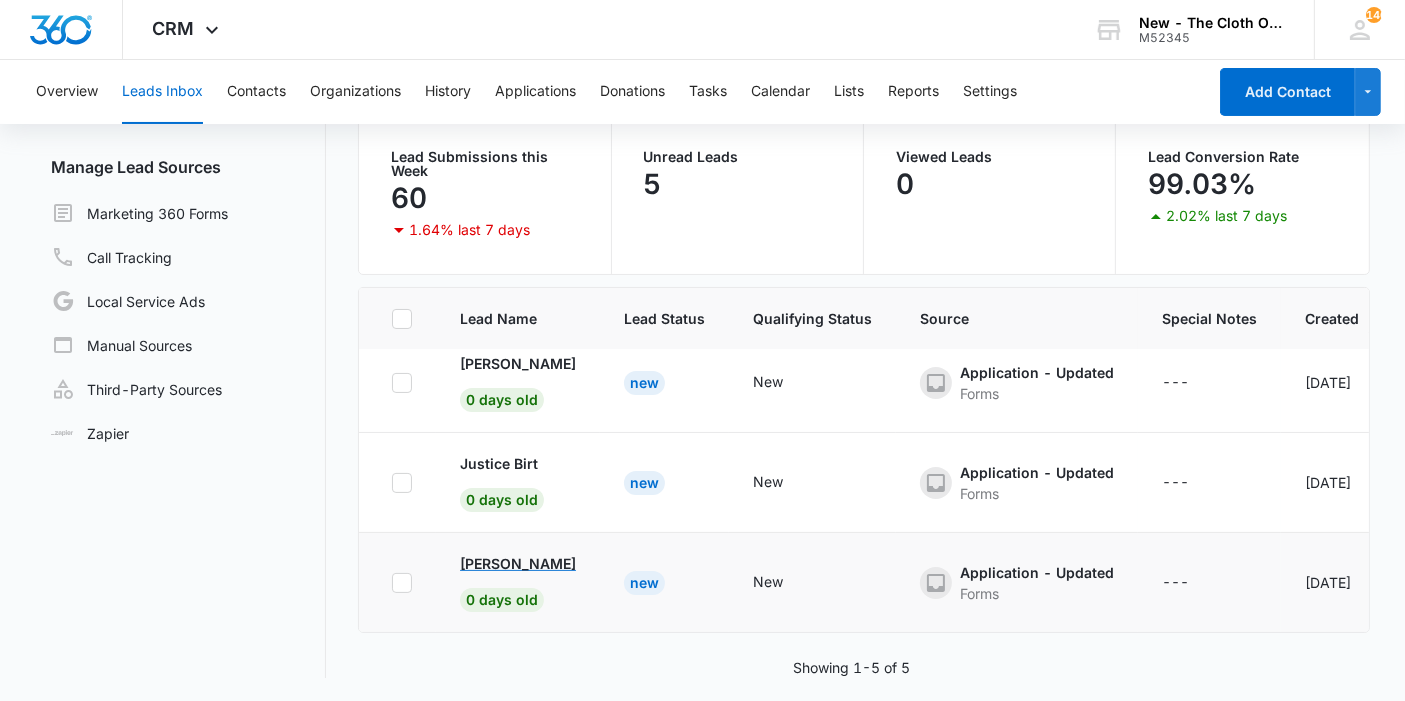 click on "[PERSON_NAME]" at bounding box center [518, 563] 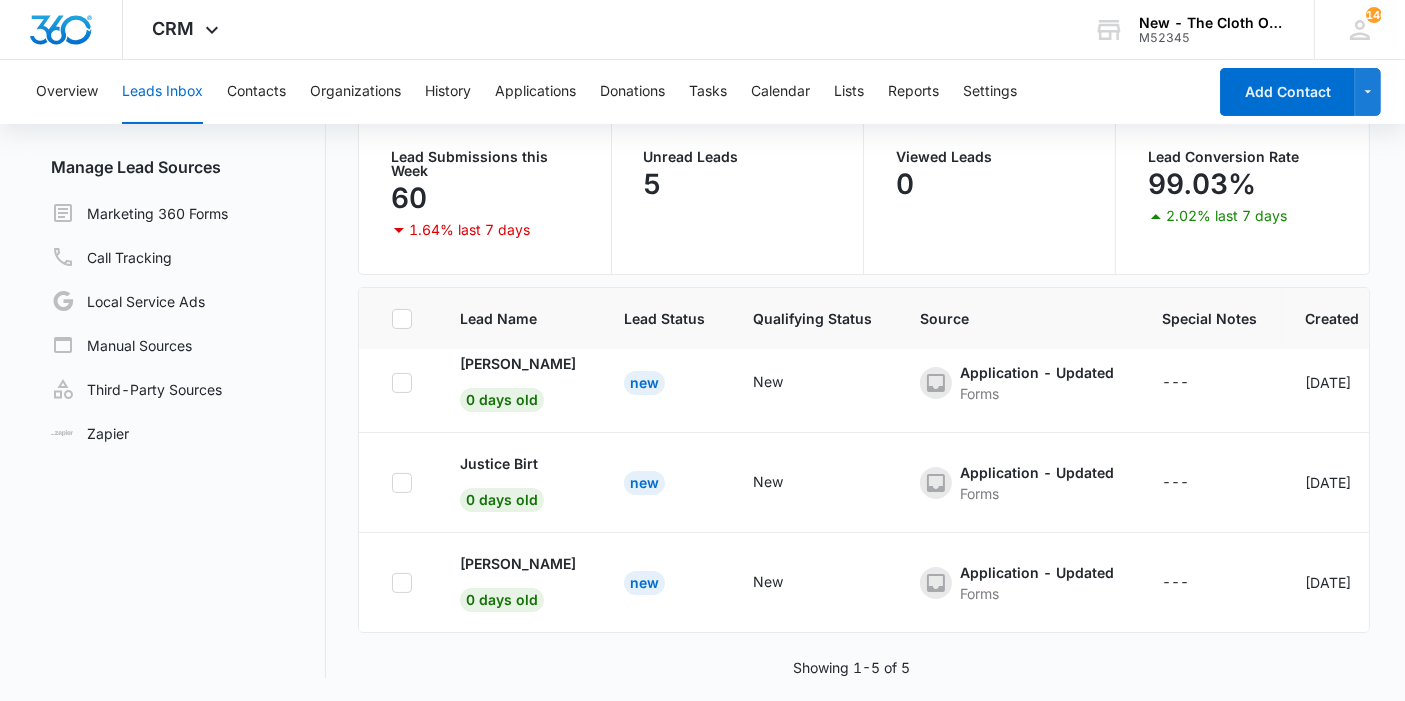 scroll, scrollTop: 0, scrollLeft: 0, axis: both 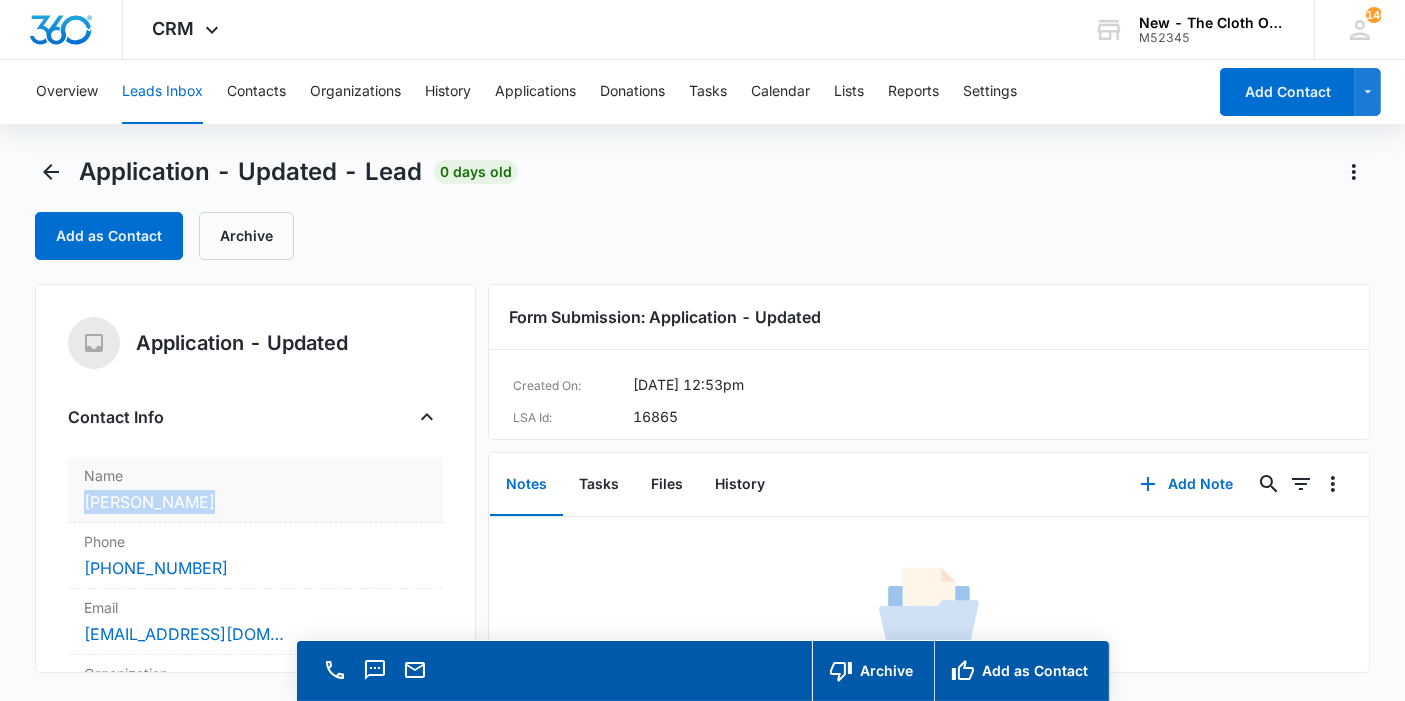 drag, startPoint x: 217, startPoint y: 503, endPoint x: 74, endPoint y: 507, distance: 143.05594 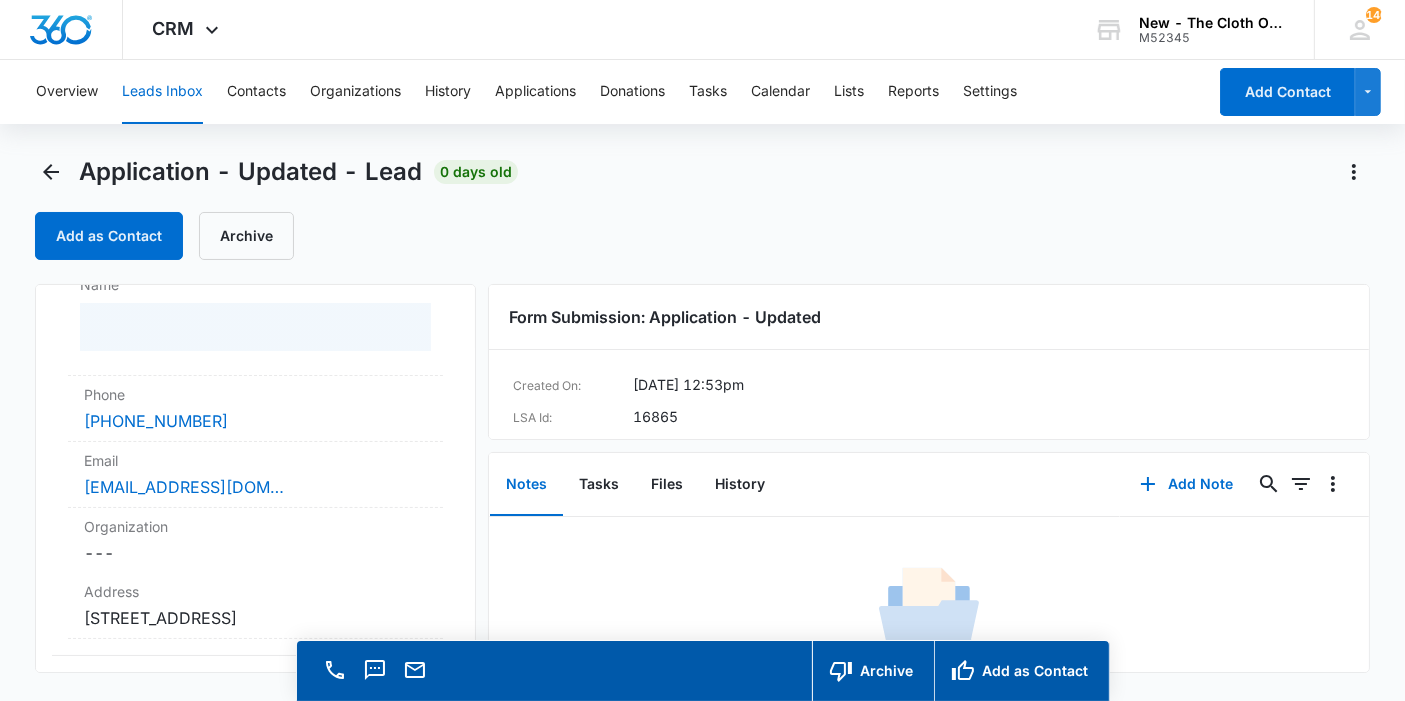 scroll, scrollTop: 217, scrollLeft: 0, axis: vertical 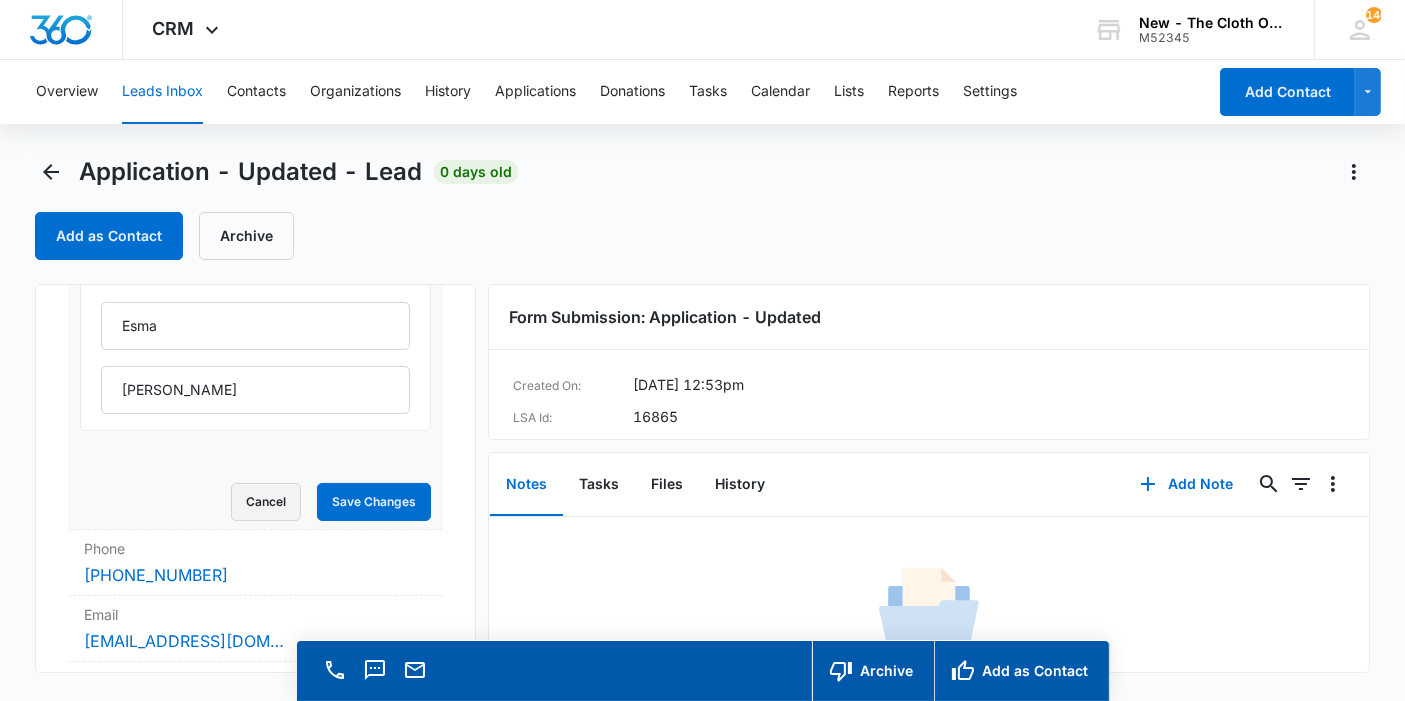 click on "Cancel" at bounding box center [266, 502] 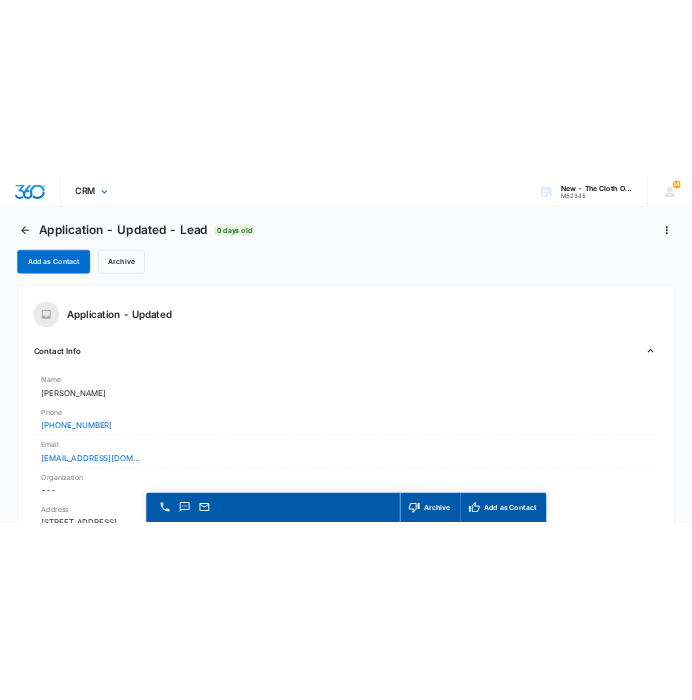 scroll, scrollTop: 0, scrollLeft: 0, axis: both 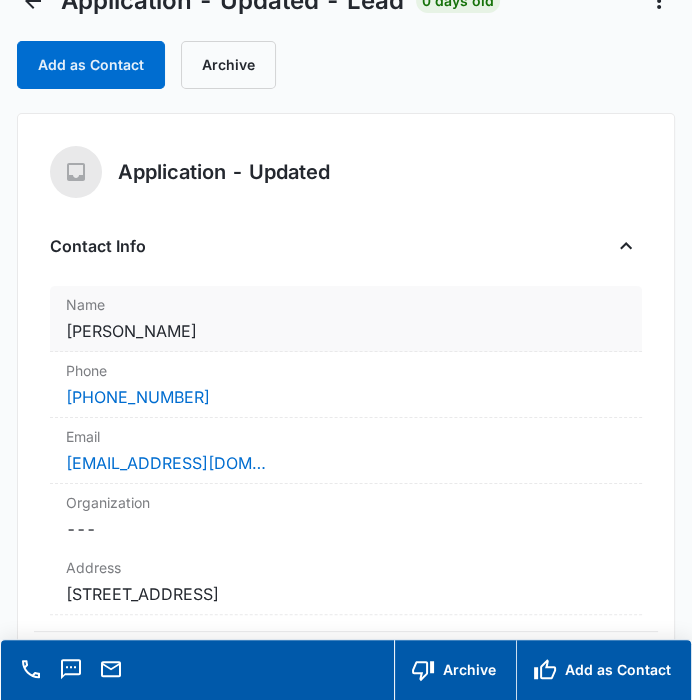 click on "Cancel Save Changes Esma CASTILLO" at bounding box center (345, 331) 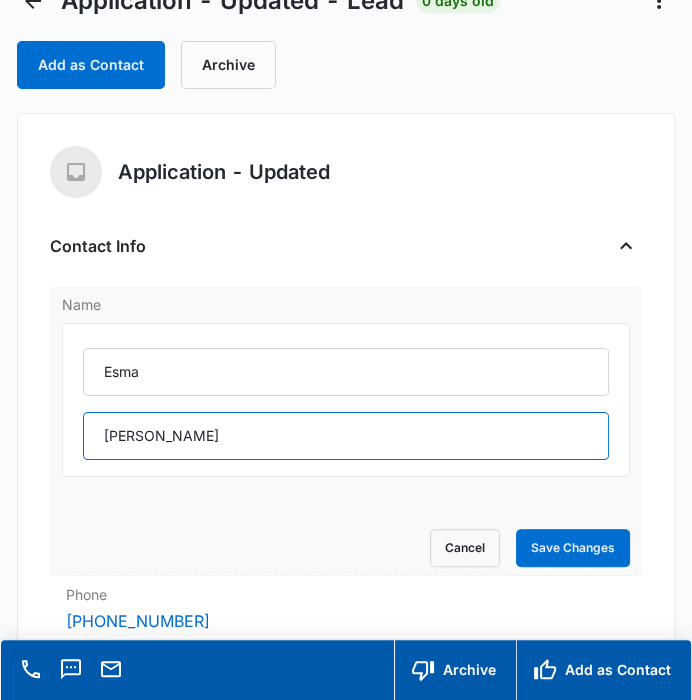 click on "CASTILLO" at bounding box center [345, 436] 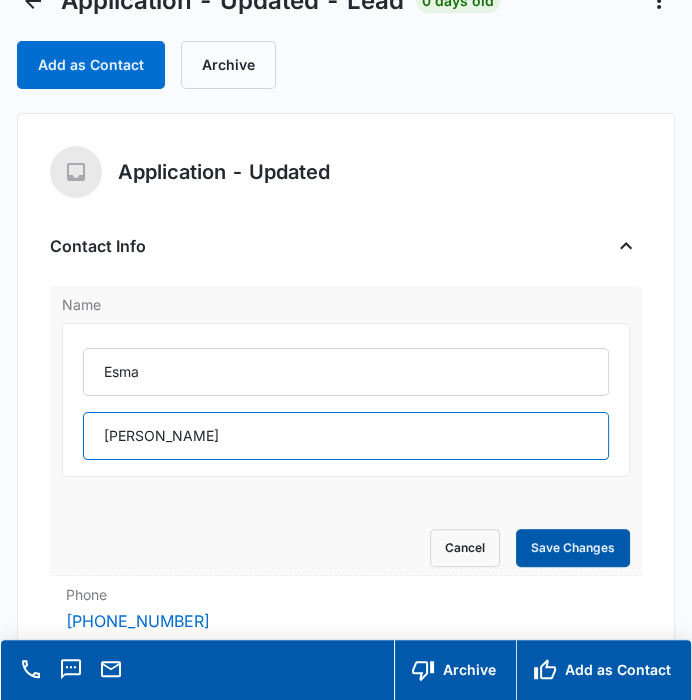type on "Castillo" 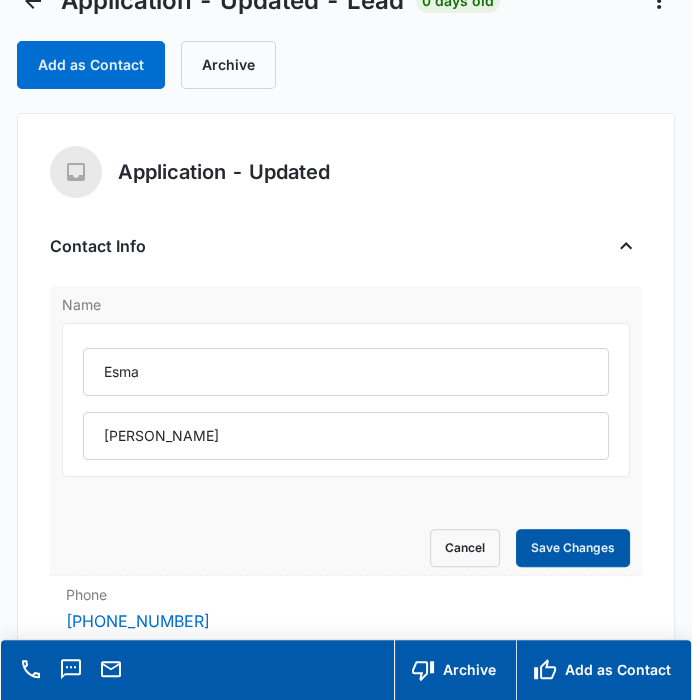 click on "Save Changes" at bounding box center [573, 548] 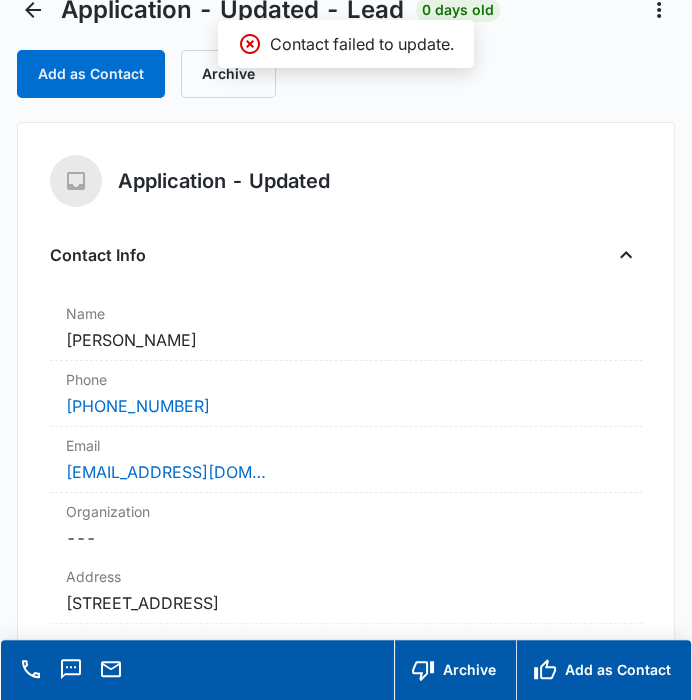 scroll, scrollTop: 234, scrollLeft: 0, axis: vertical 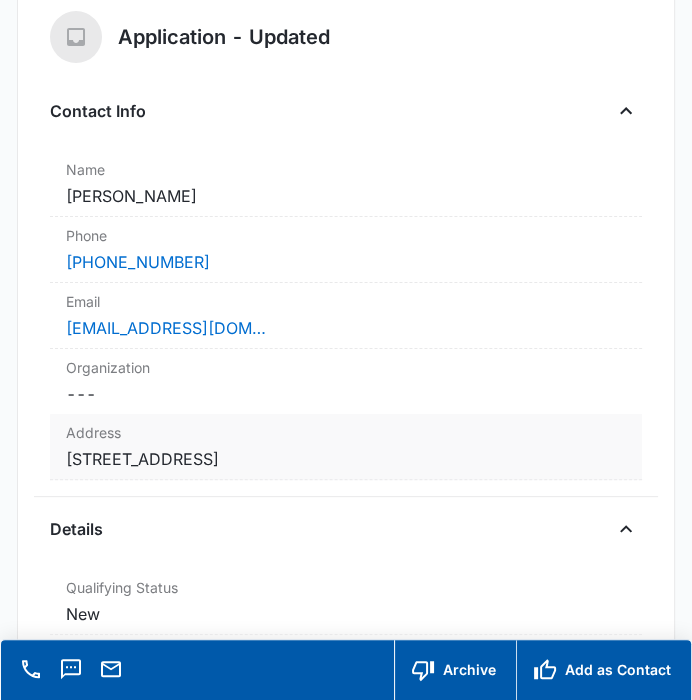 click on "Cancel Save Changes 9001 South Braeswood Boulevard 1613 Houston TX 77074 Estados Unidos" at bounding box center (345, 459) 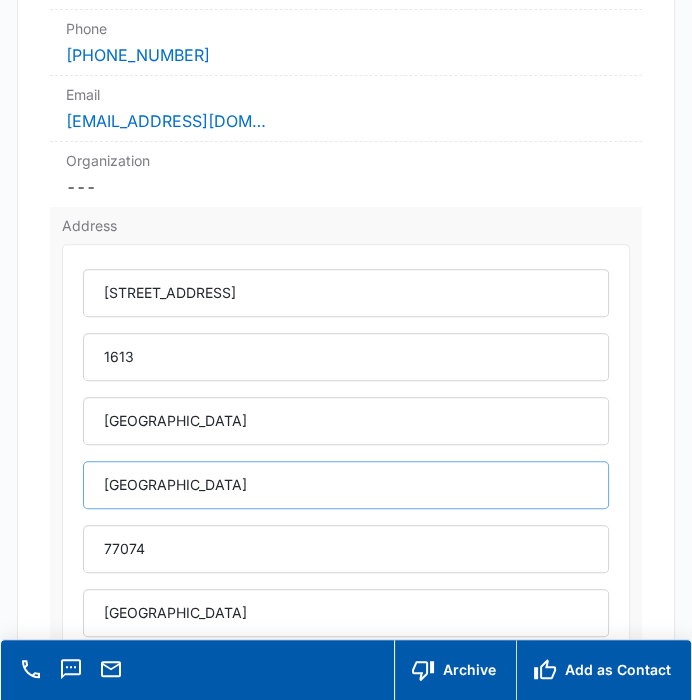scroll, scrollTop: 497, scrollLeft: 0, axis: vertical 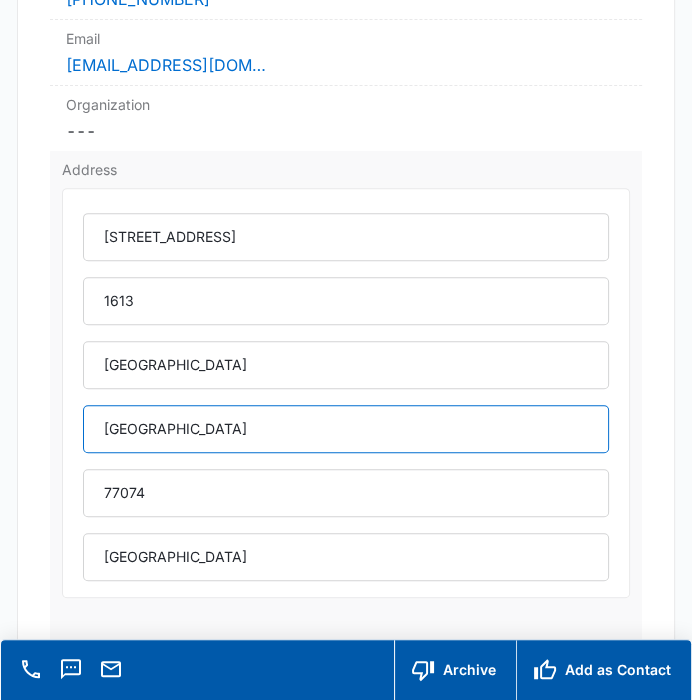 click on "TX" at bounding box center (345, 429) 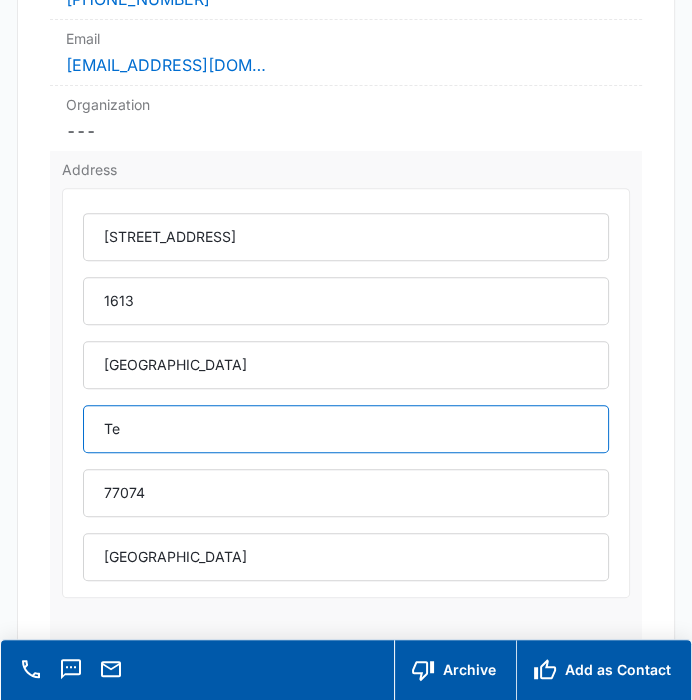 type on "[US_STATE]" 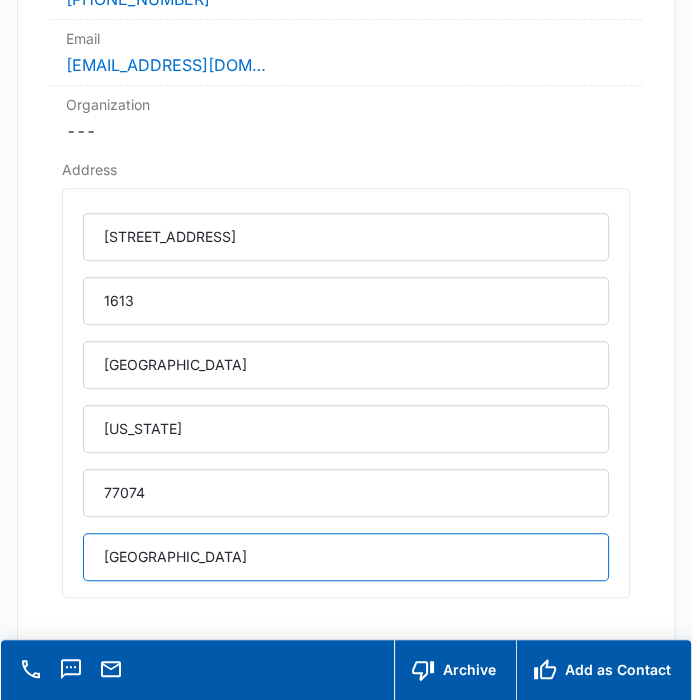 drag, startPoint x: 225, startPoint y: 569, endPoint x: -2, endPoint y: 591, distance: 228.06358 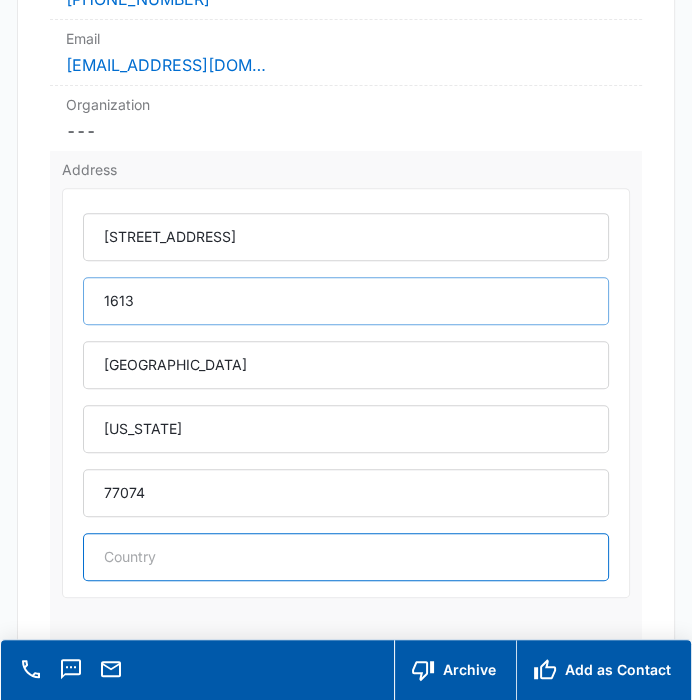 type 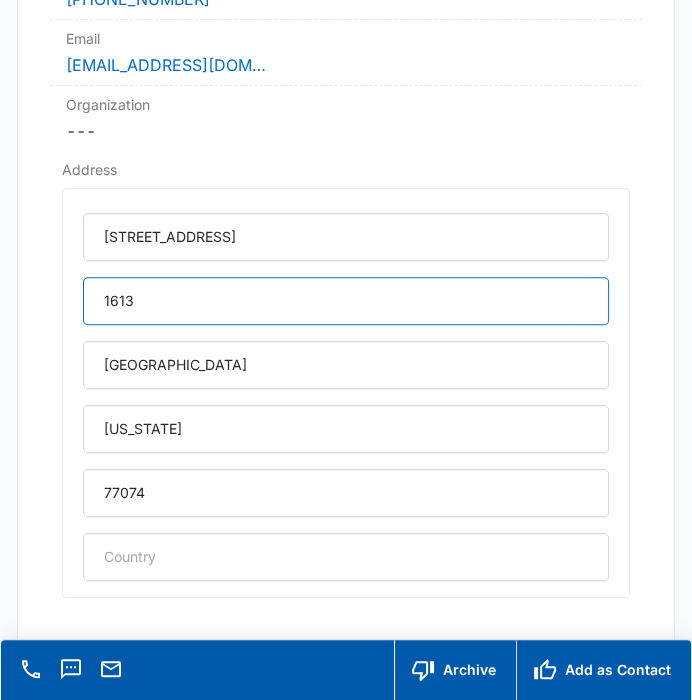 drag, startPoint x: 148, startPoint y: 294, endPoint x: 43, endPoint y: 301, distance: 105.23308 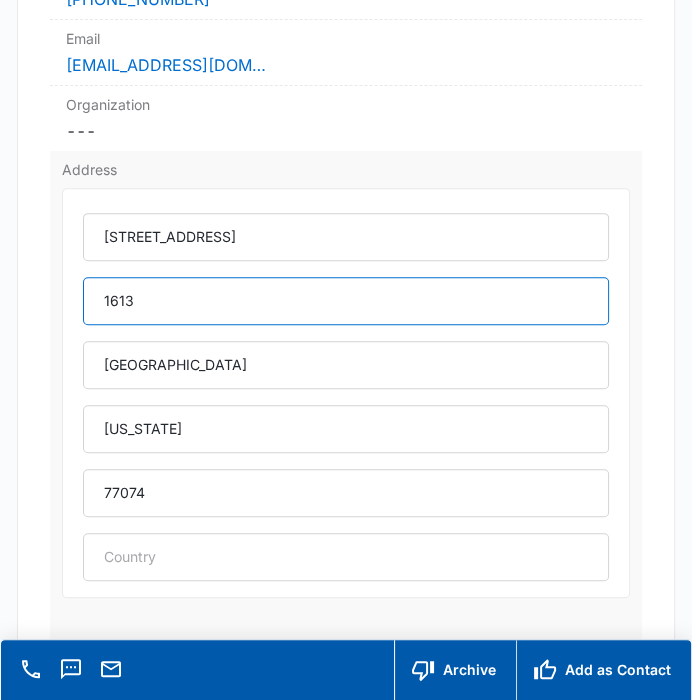 click on "1613" at bounding box center (345, 301) 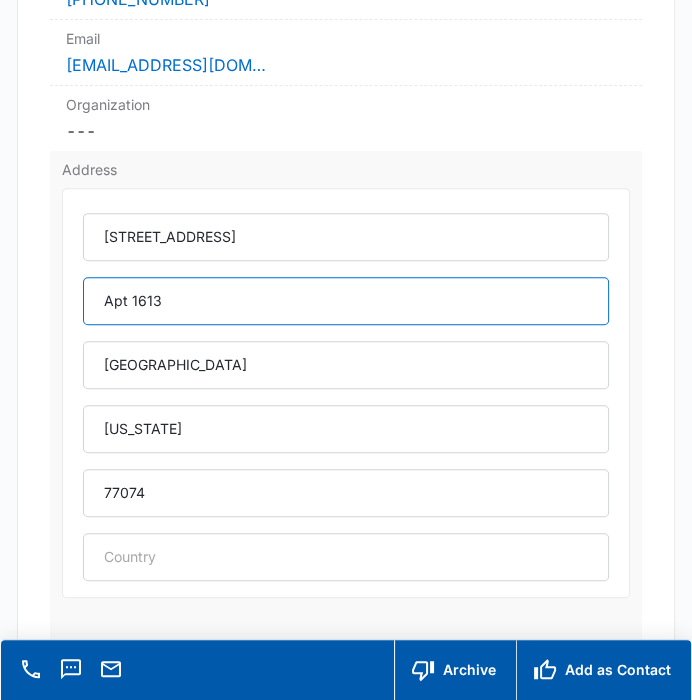 drag, startPoint x: 164, startPoint y: 298, endPoint x: 63, endPoint y: 291, distance: 101.24229 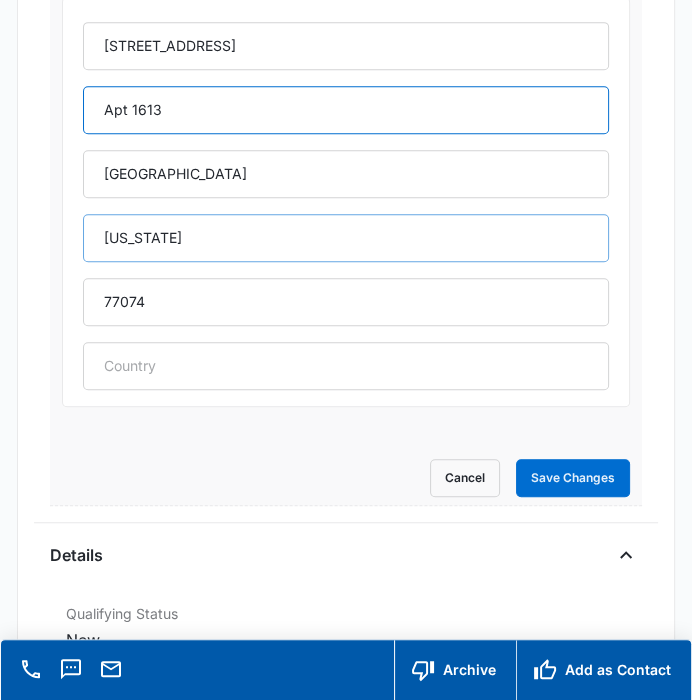 scroll, scrollTop: 706, scrollLeft: 0, axis: vertical 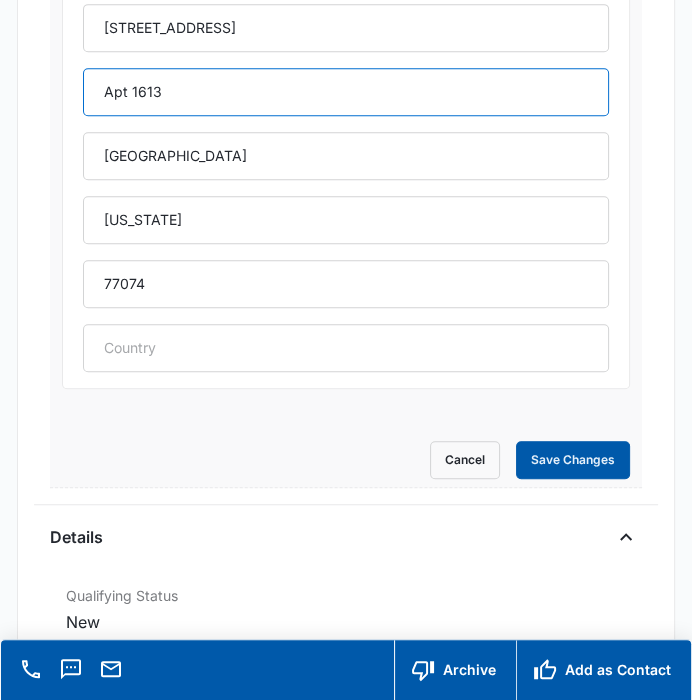 type on "Apt 1613" 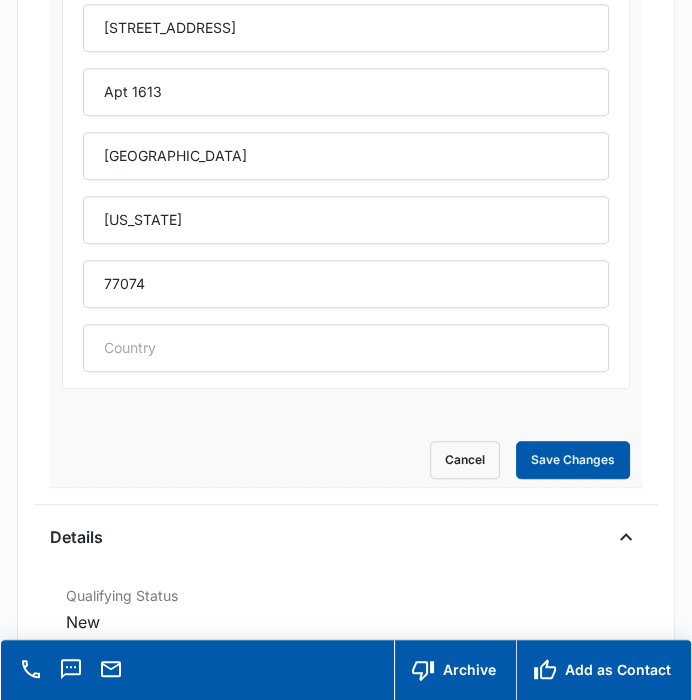 click on "Save Changes" at bounding box center [573, 460] 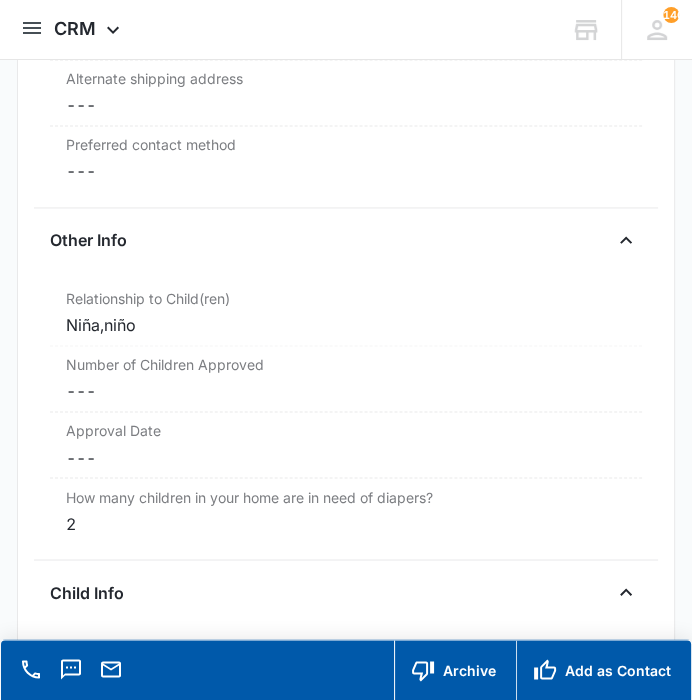 scroll, scrollTop: 1874, scrollLeft: 0, axis: vertical 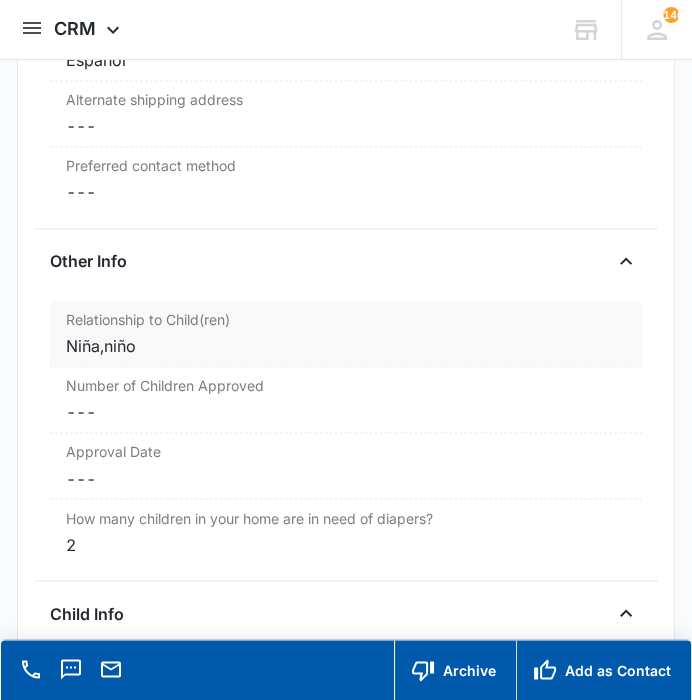 click on "Niña,niño" at bounding box center (345, 346) 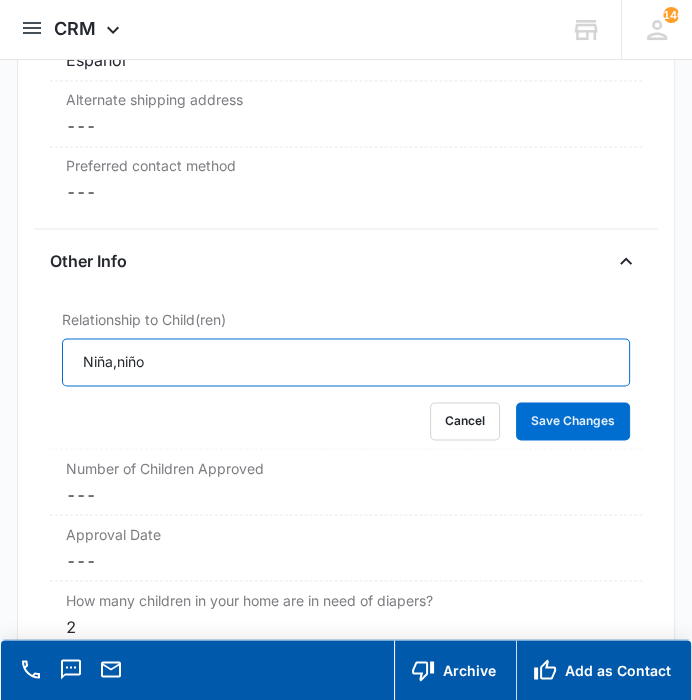 drag, startPoint x: 160, startPoint y: 354, endPoint x: 18, endPoint y: 350, distance: 142.05632 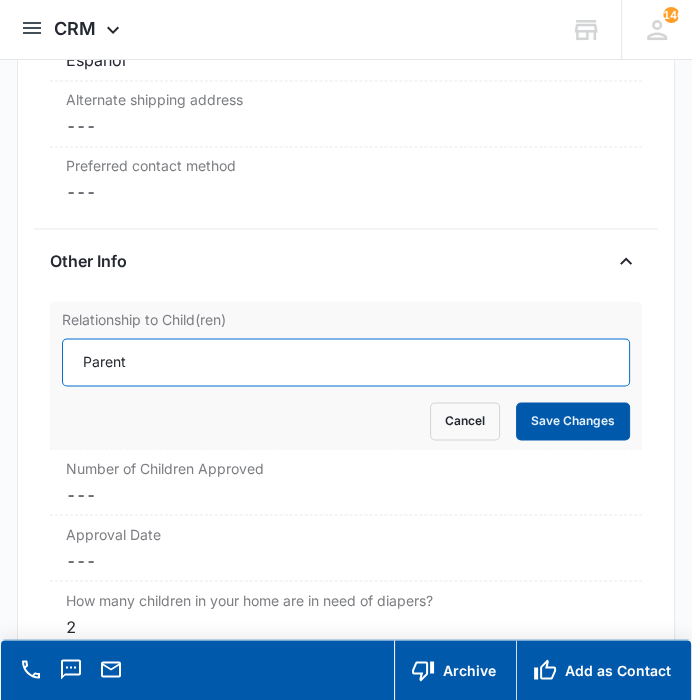 type on "Parent" 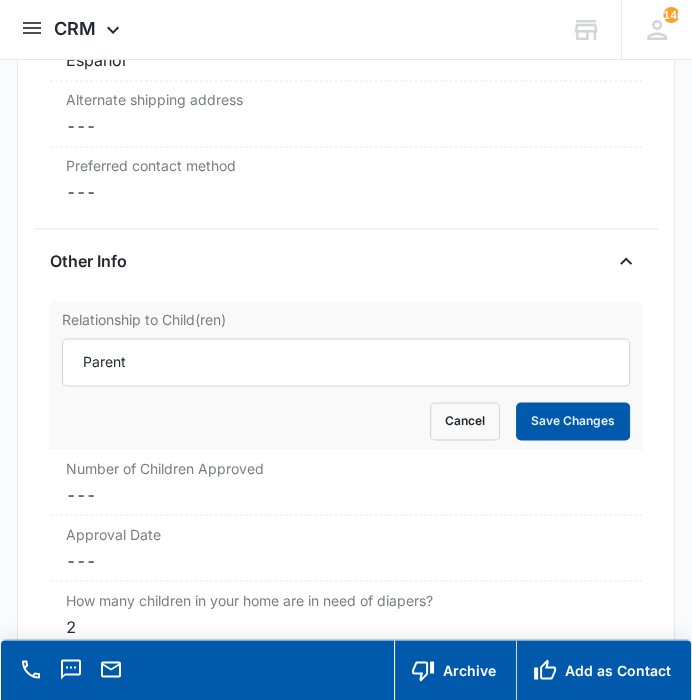 click on "Save Changes" at bounding box center (573, 421) 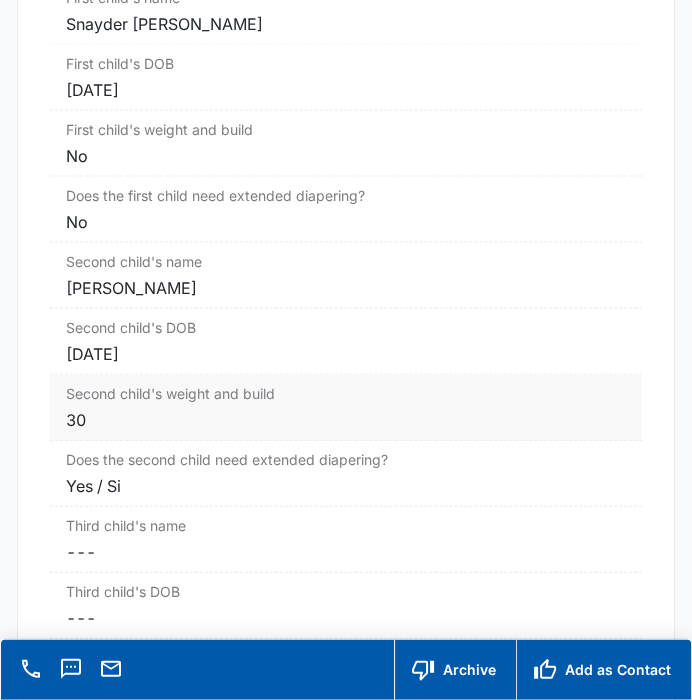scroll, scrollTop: 2562, scrollLeft: 0, axis: vertical 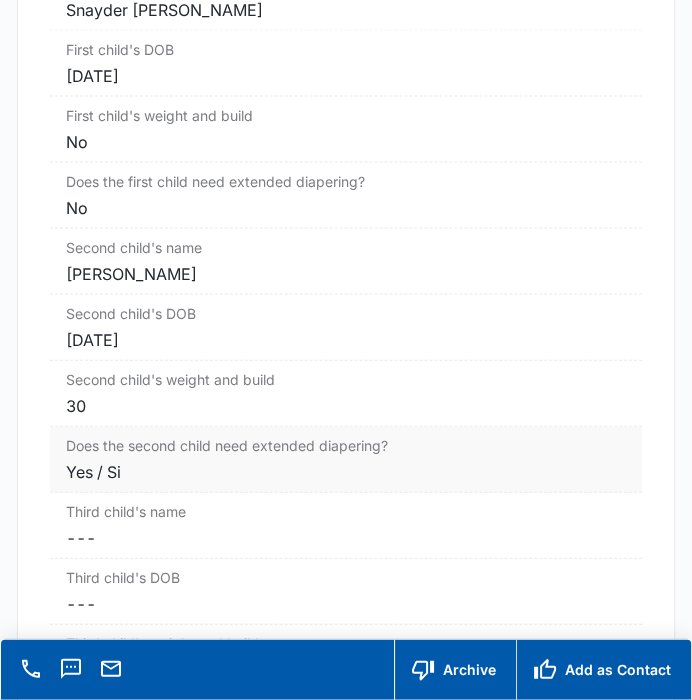 click on "Does the second child need extended diapering? Cancel Save Changes Yes / Si" at bounding box center [345, 460] 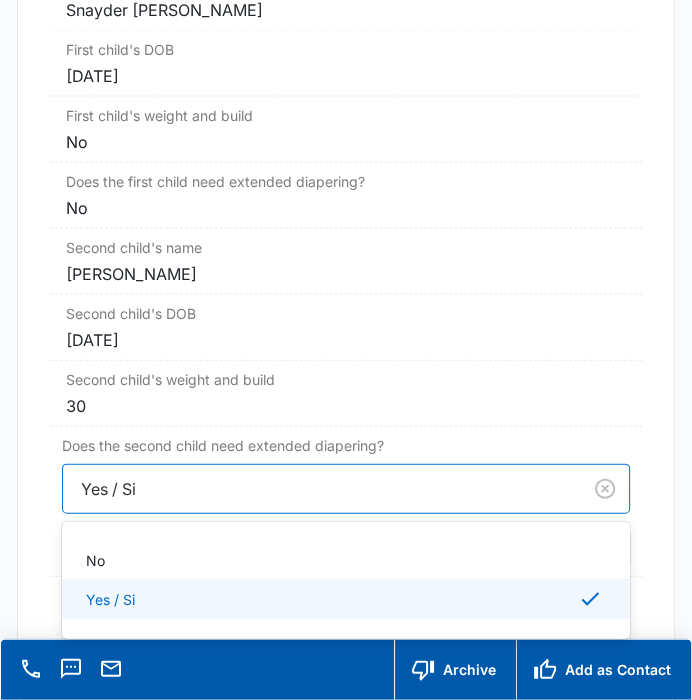 click at bounding box center [317, 489] 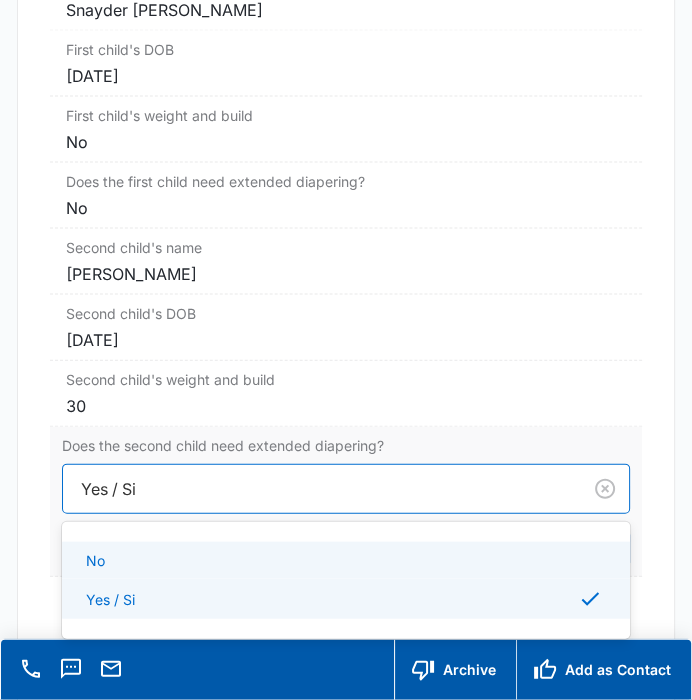 click on "No" at bounding box center (345, 560) 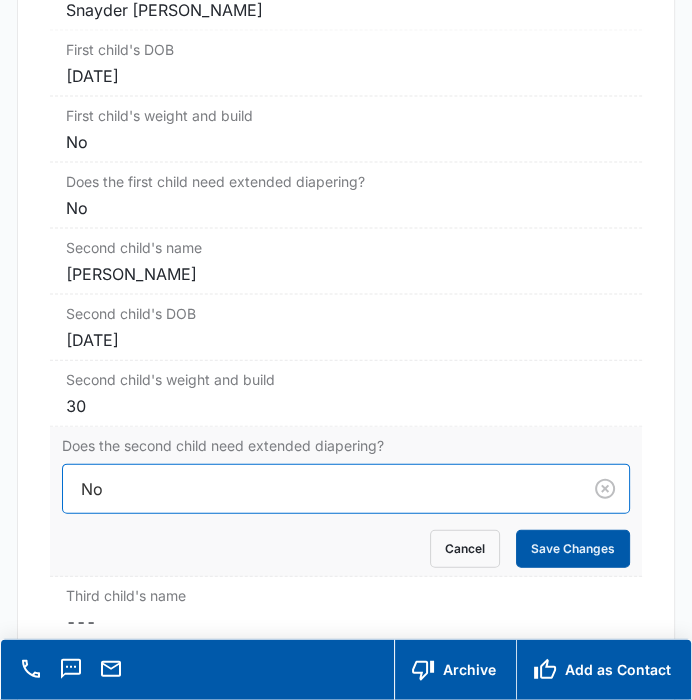 click on "Save Changes" at bounding box center (573, 549) 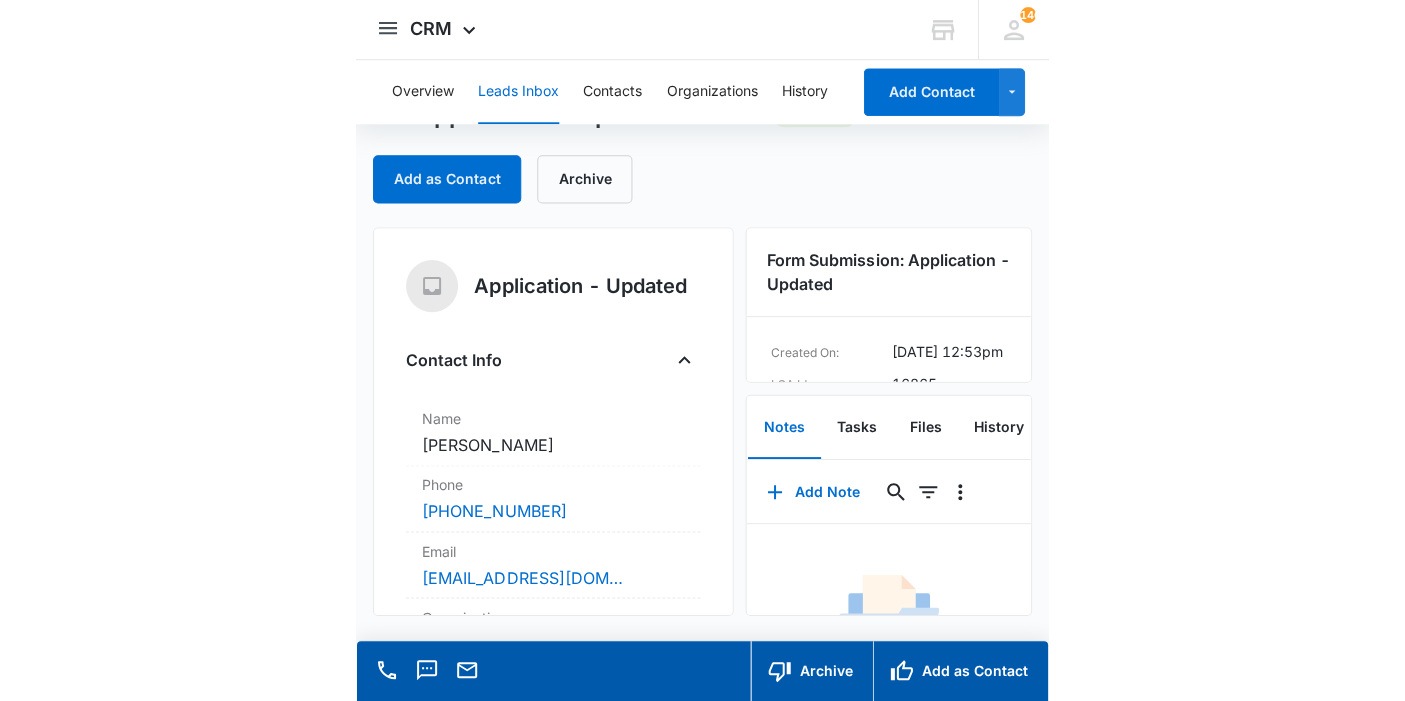 scroll, scrollTop: 0, scrollLeft: 0, axis: both 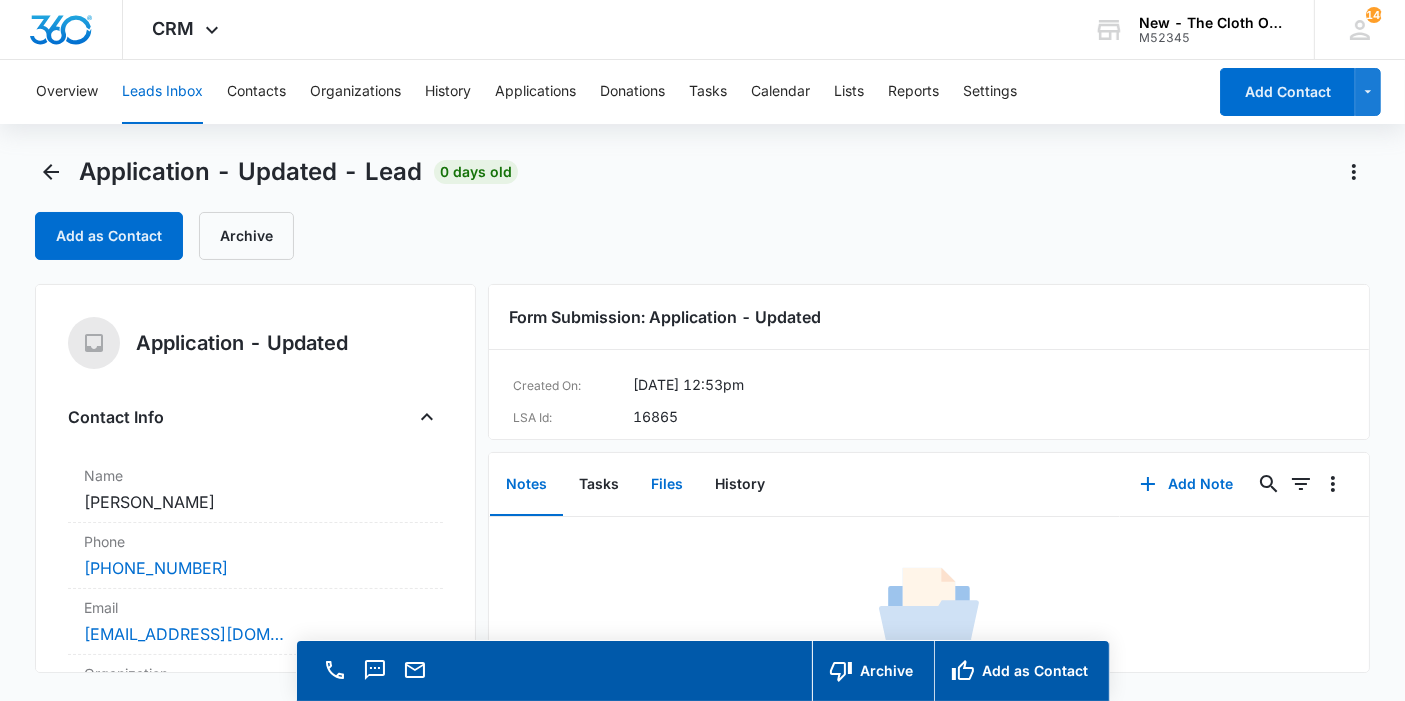 click on "Files" at bounding box center [667, 485] 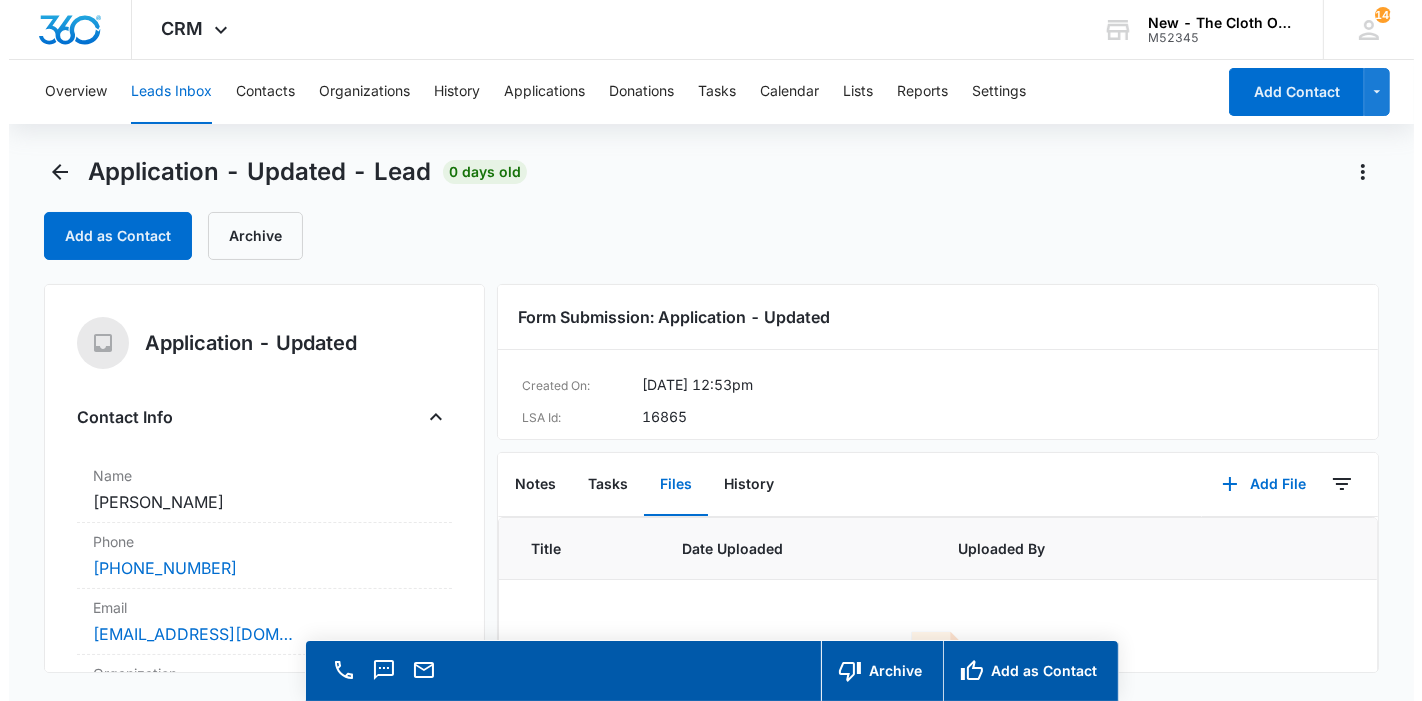 scroll, scrollTop: 105, scrollLeft: 0, axis: vertical 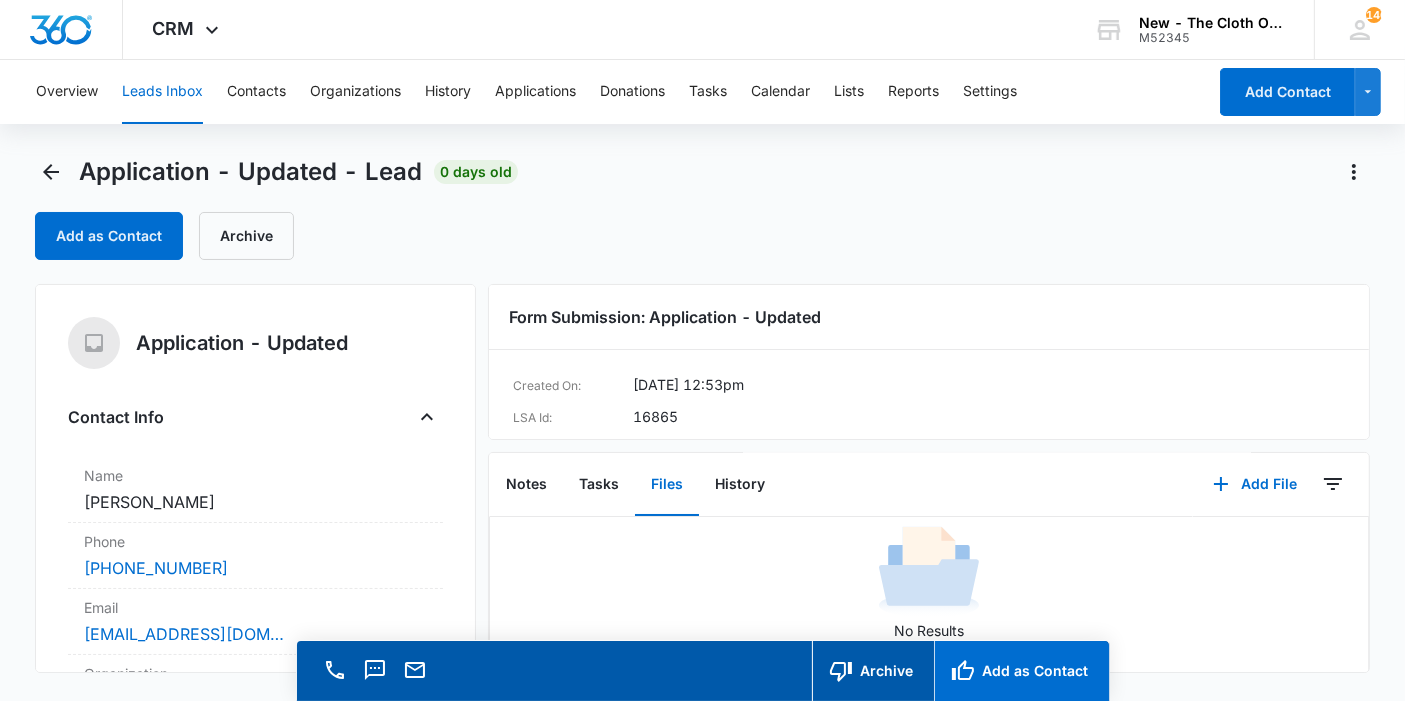 click on "Add as Contact" at bounding box center (1021, 671) 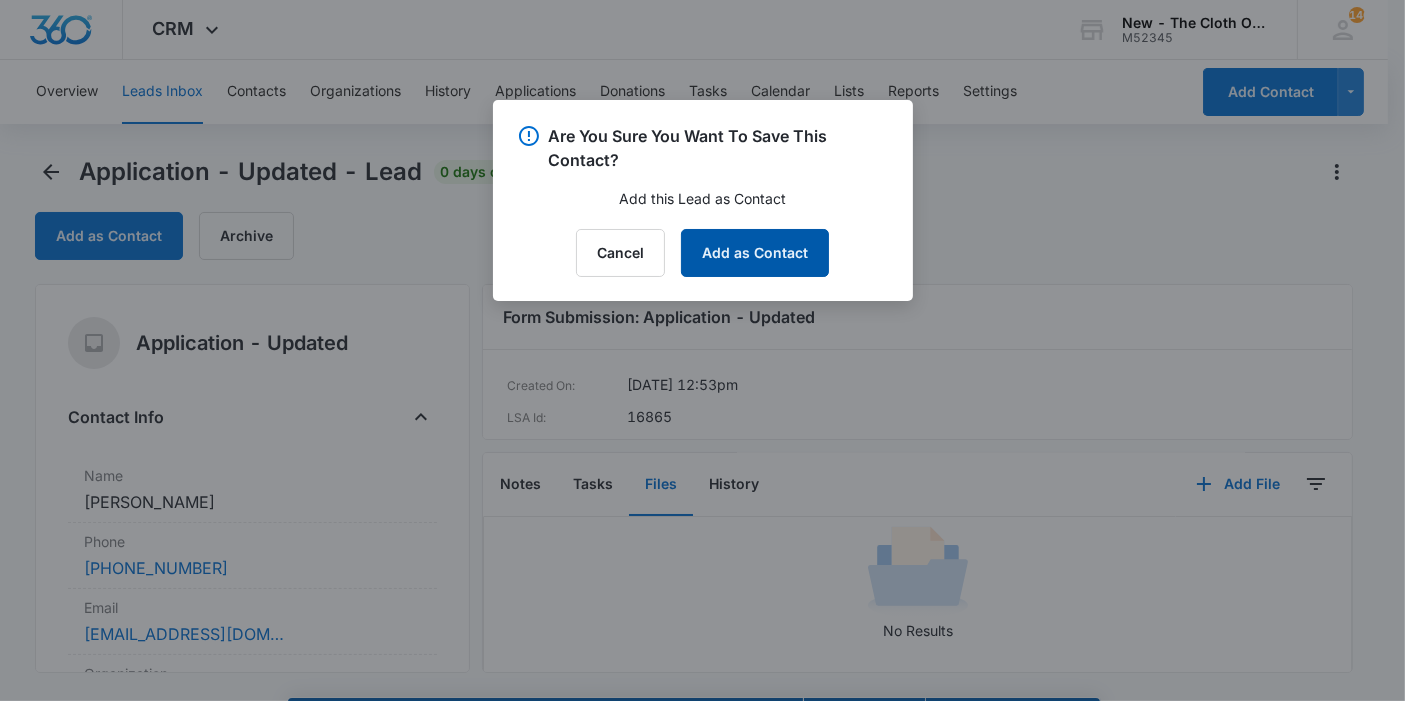 click on "Add as Contact" at bounding box center [755, 253] 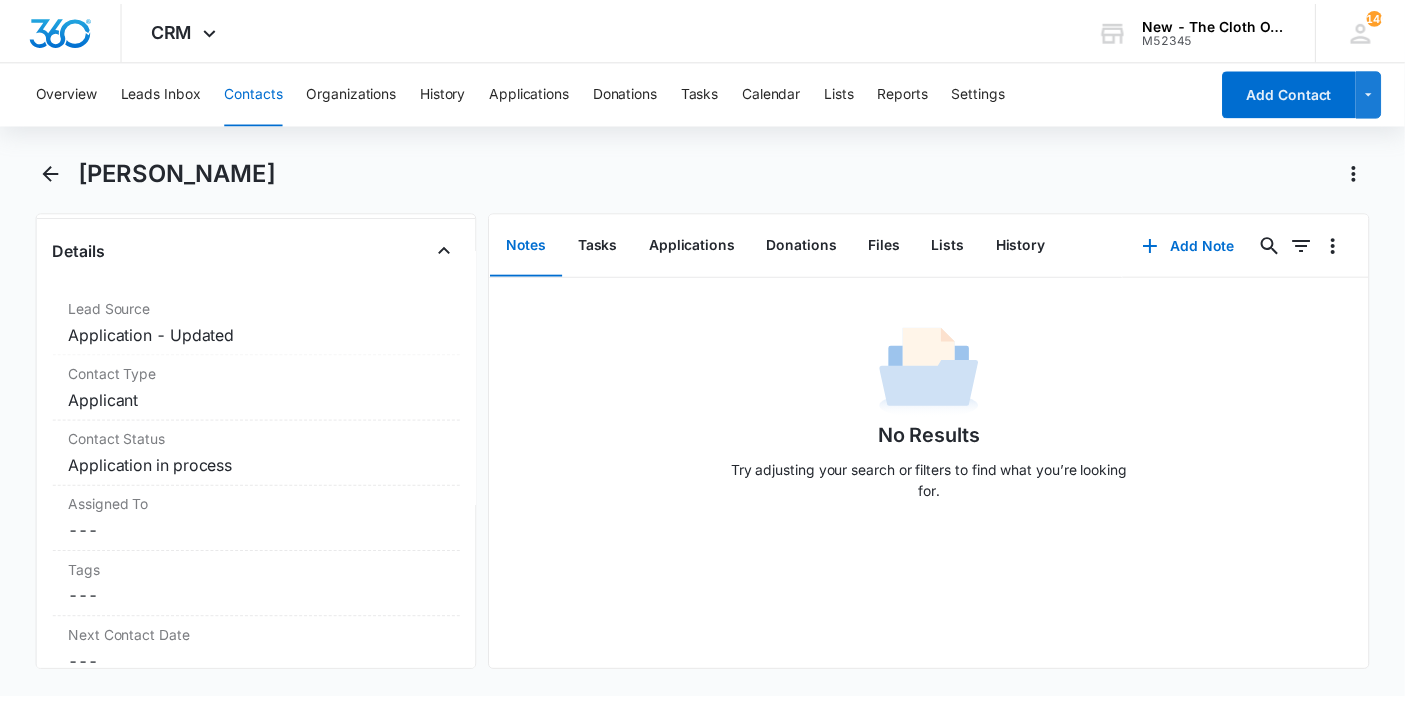 scroll, scrollTop: 735, scrollLeft: 0, axis: vertical 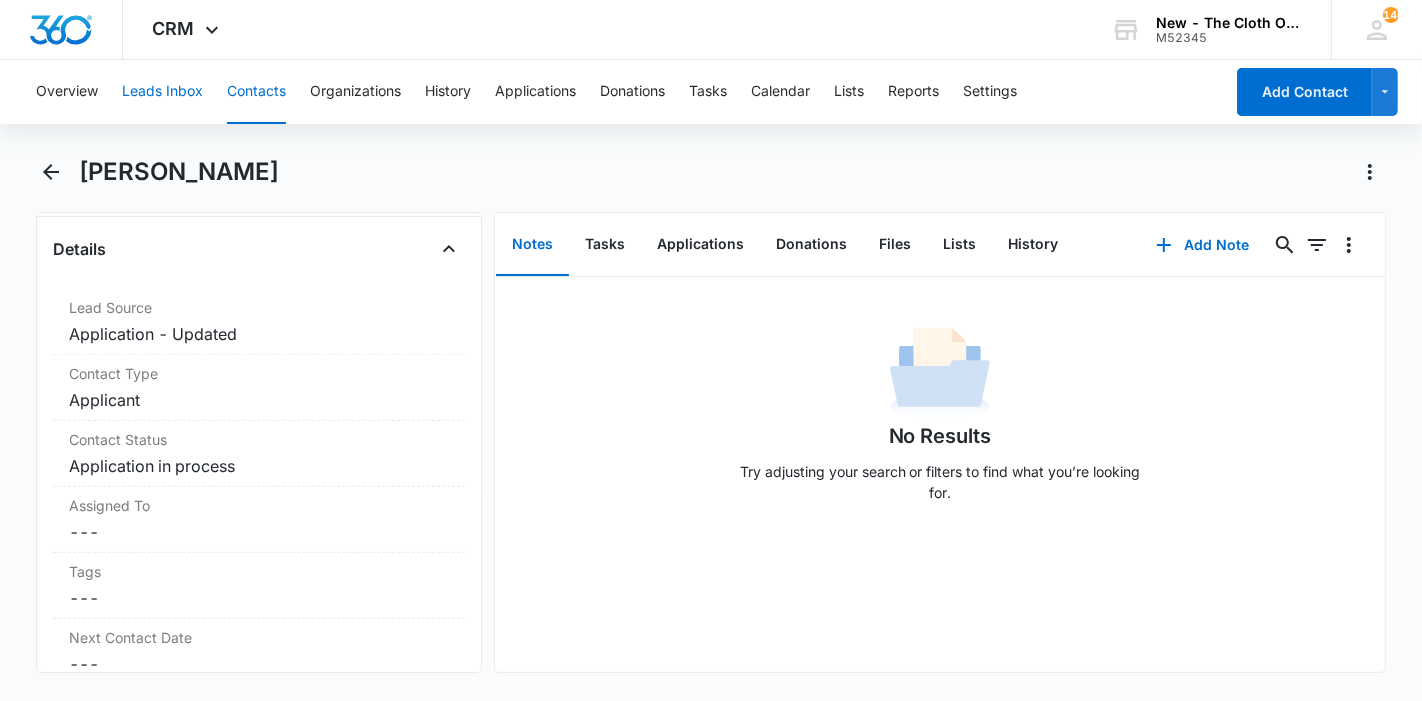 click on "Leads Inbox" at bounding box center (162, 92) 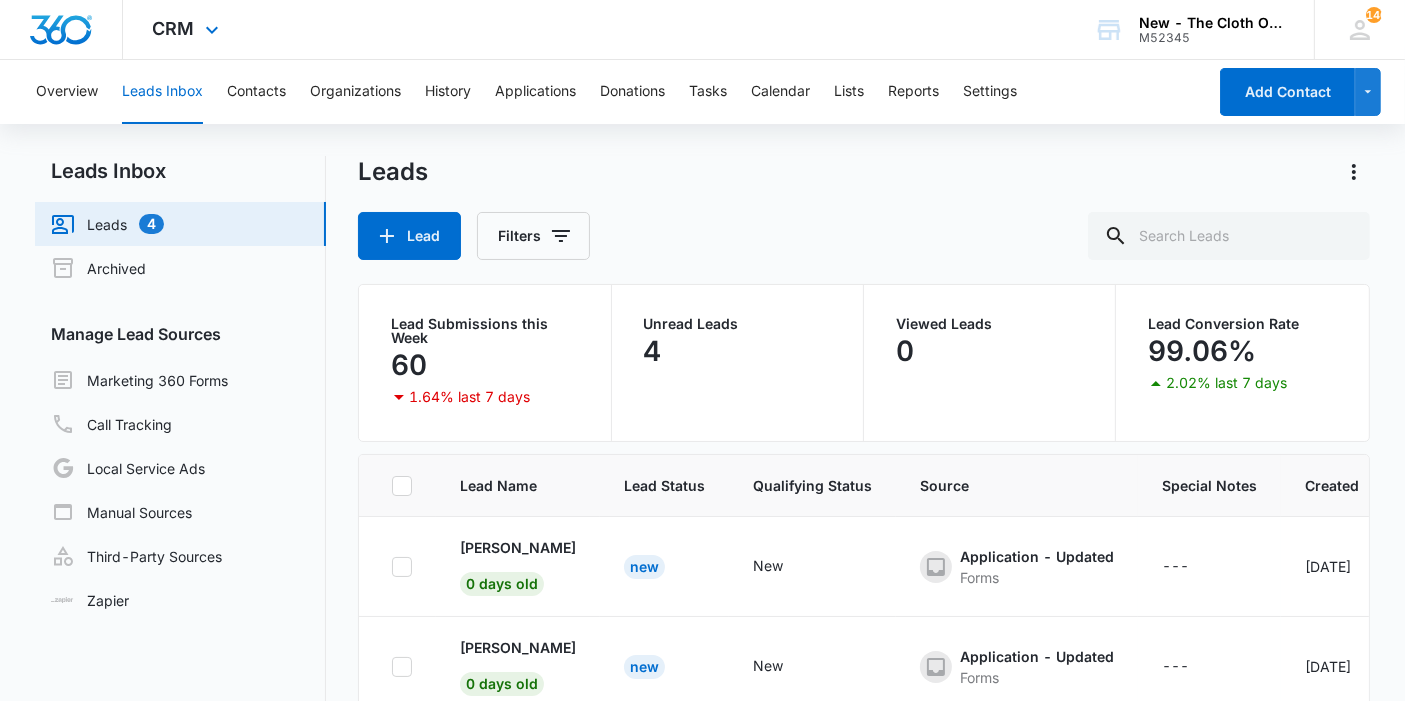 scroll, scrollTop: 131, scrollLeft: 0, axis: vertical 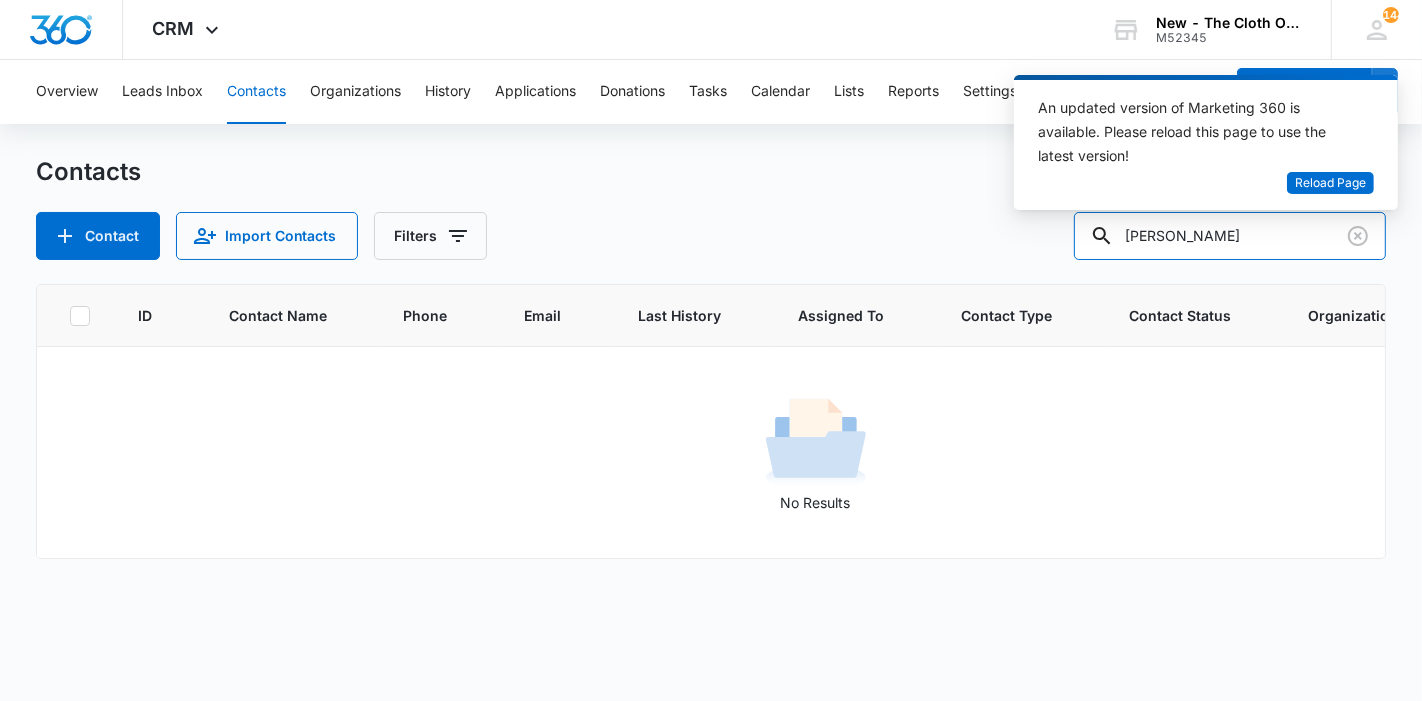 drag, startPoint x: 1294, startPoint y: 240, endPoint x: 1024, endPoint y: 218, distance: 270.8948 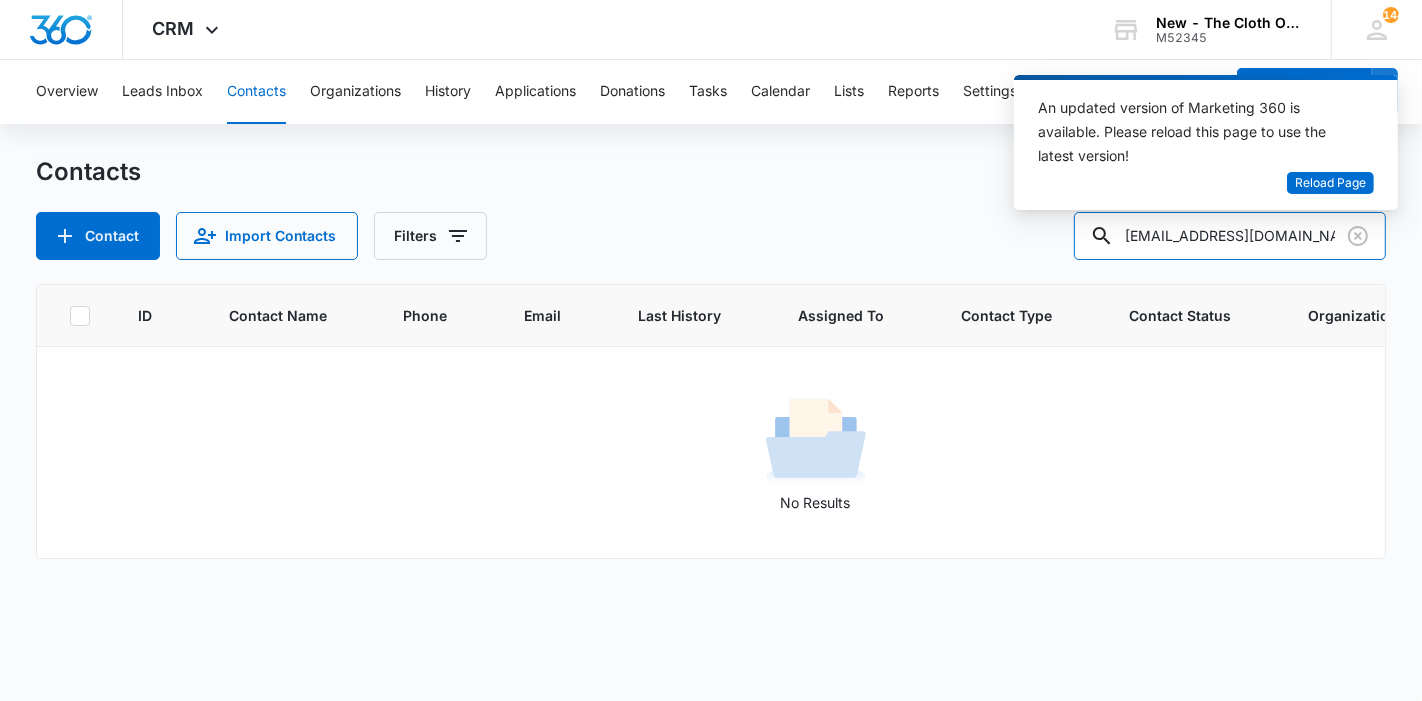 type on "verepalacios17@gmail.com" 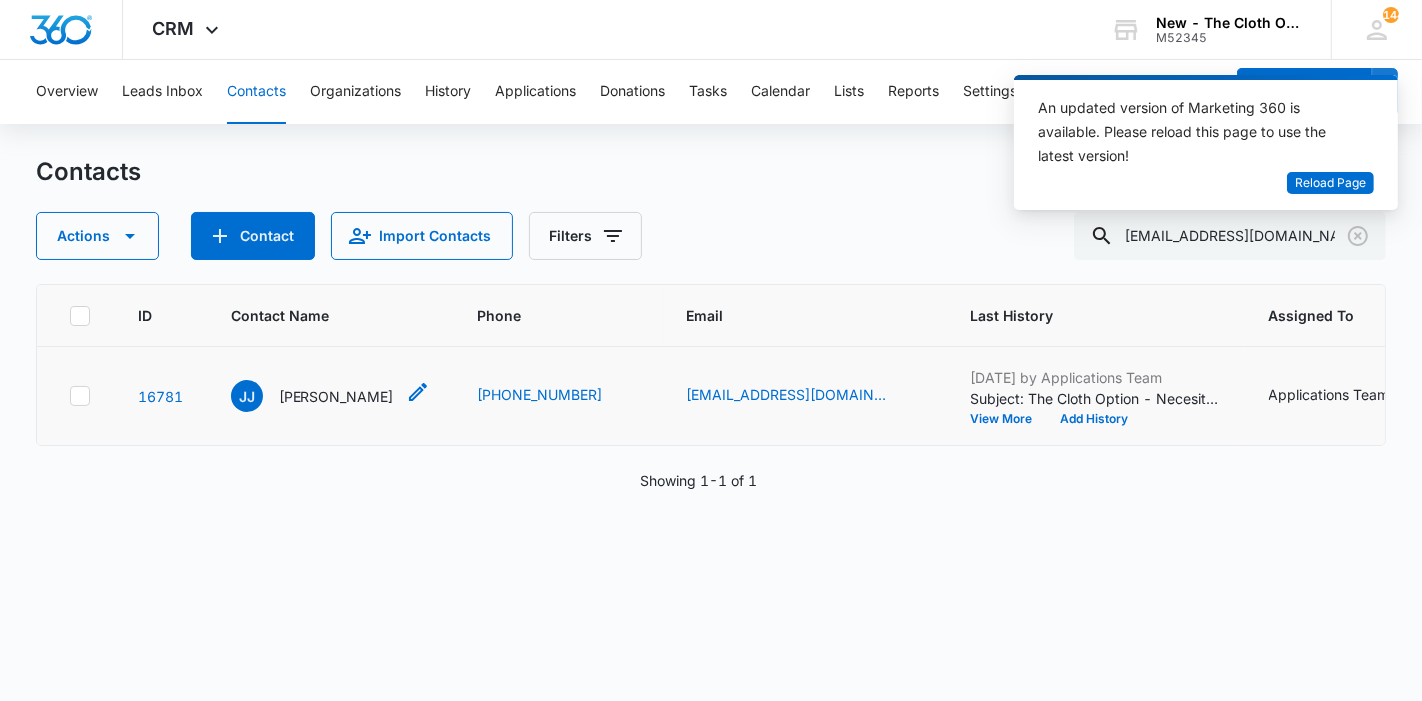 click on "[PERSON_NAME]" at bounding box center [336, 396] 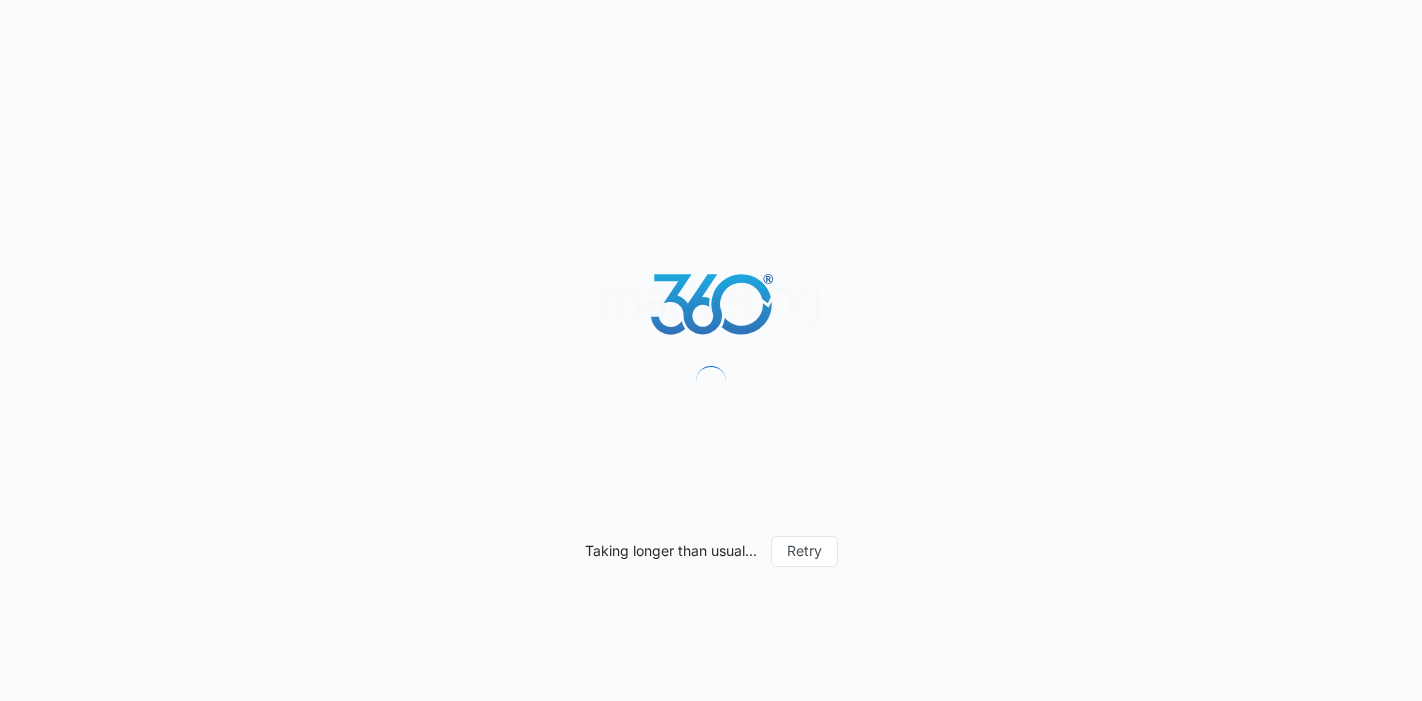 scroll, scrollTop: 0, scrollLeft: 0, axis: both 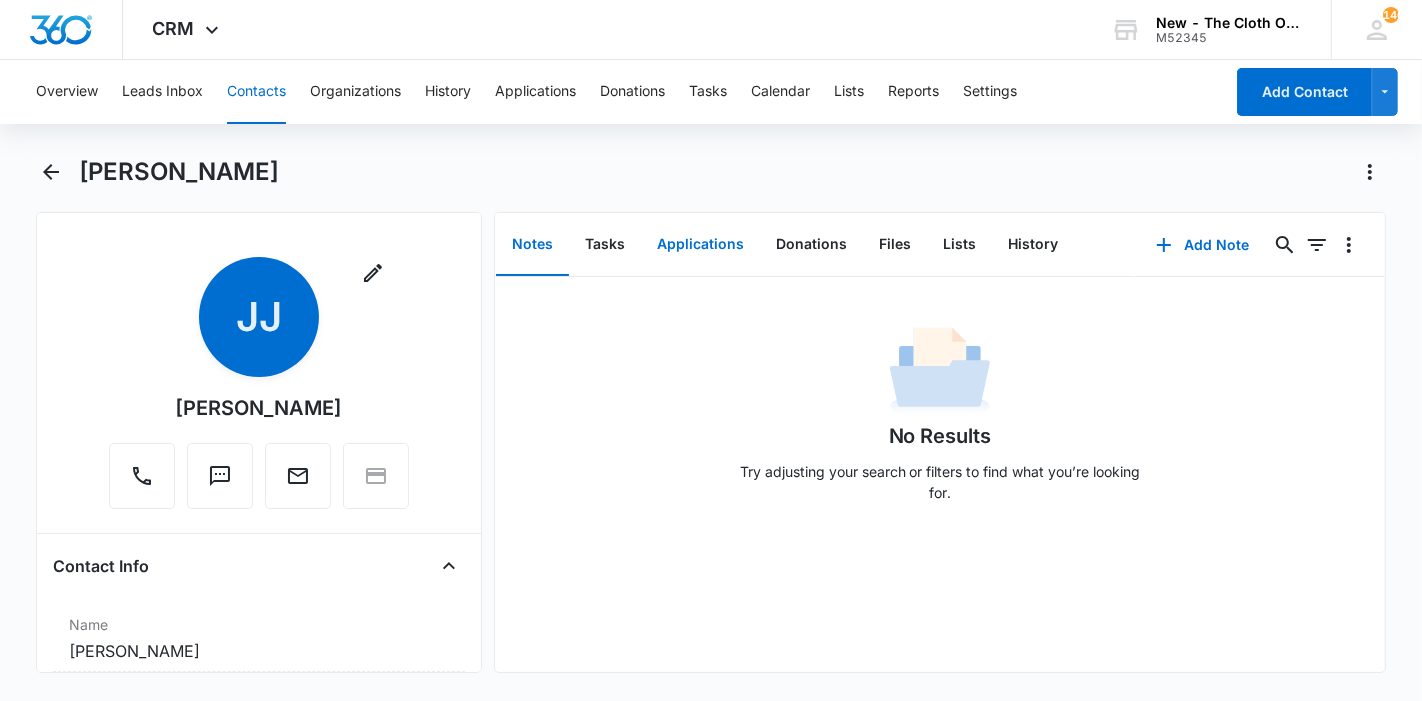 click on "Applications" at bounding box center [700, 245] 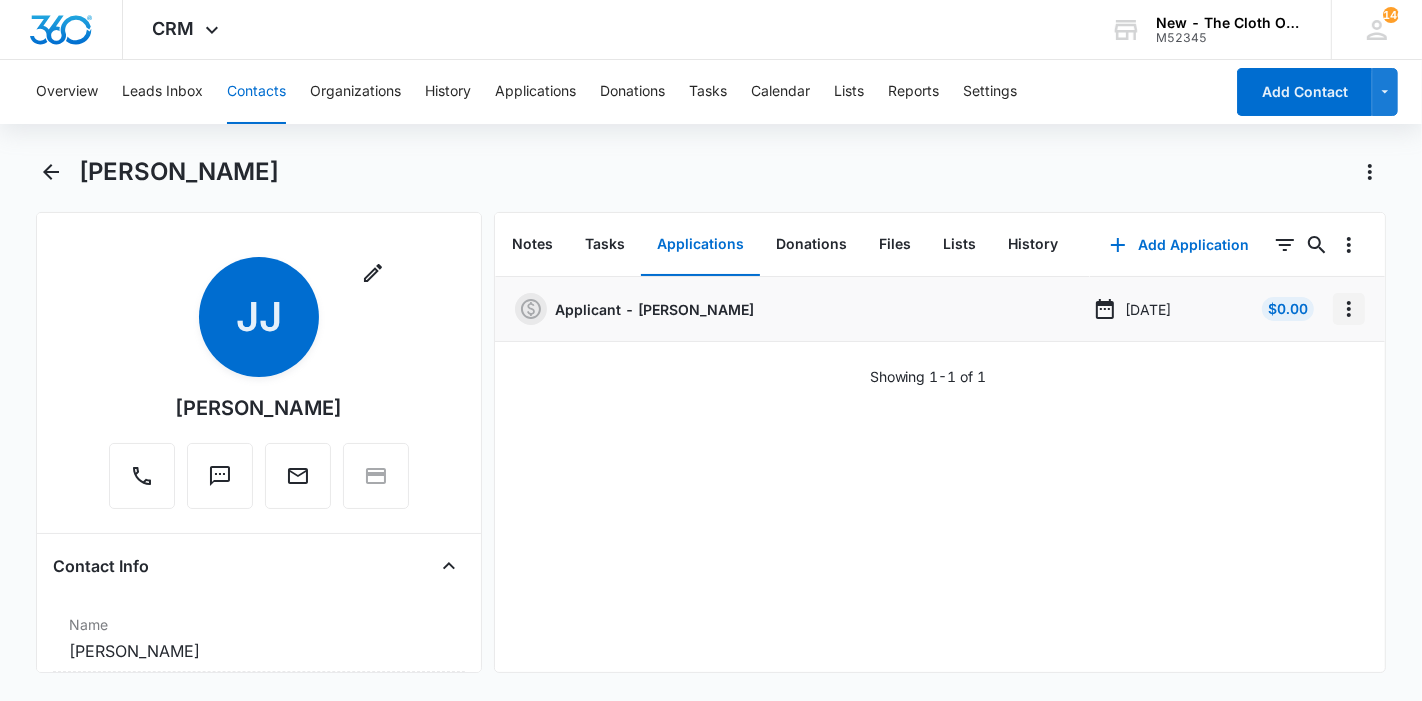 click 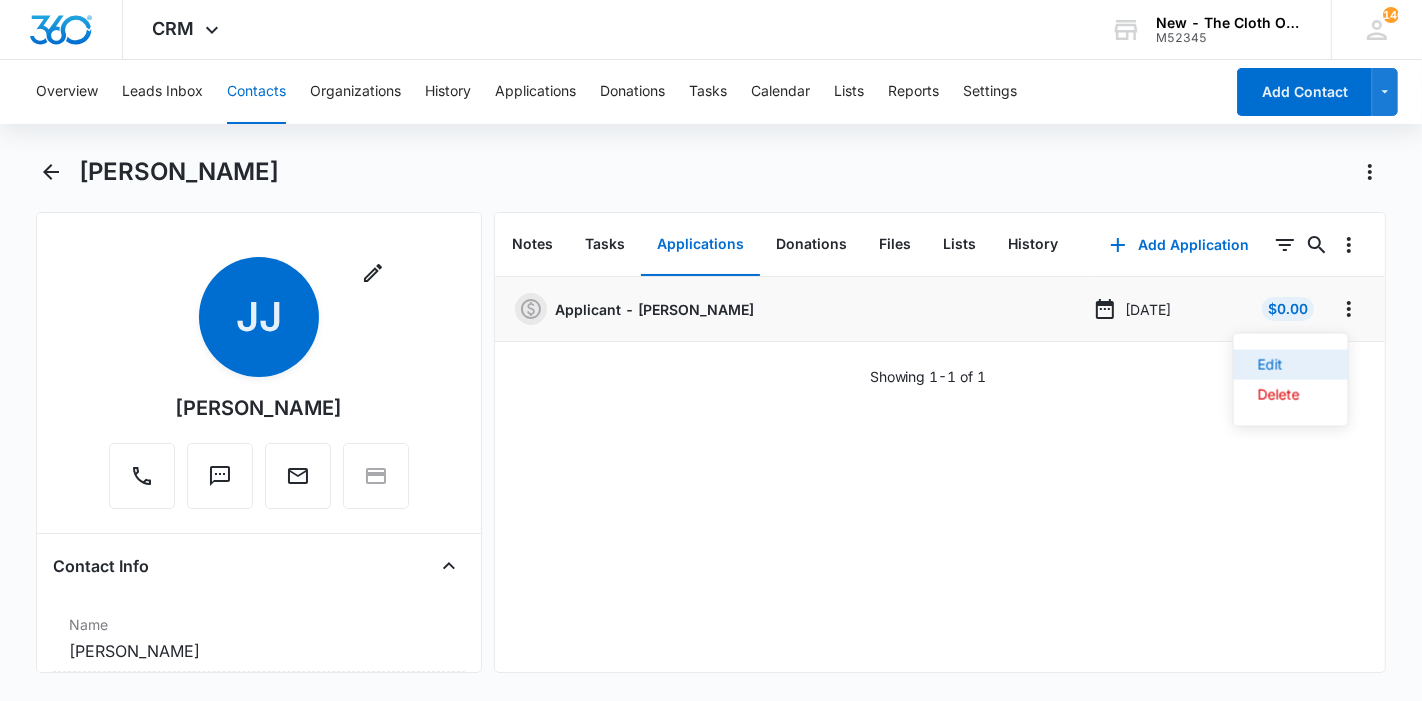 click on "Edit" at bounding box center (1279, 365) 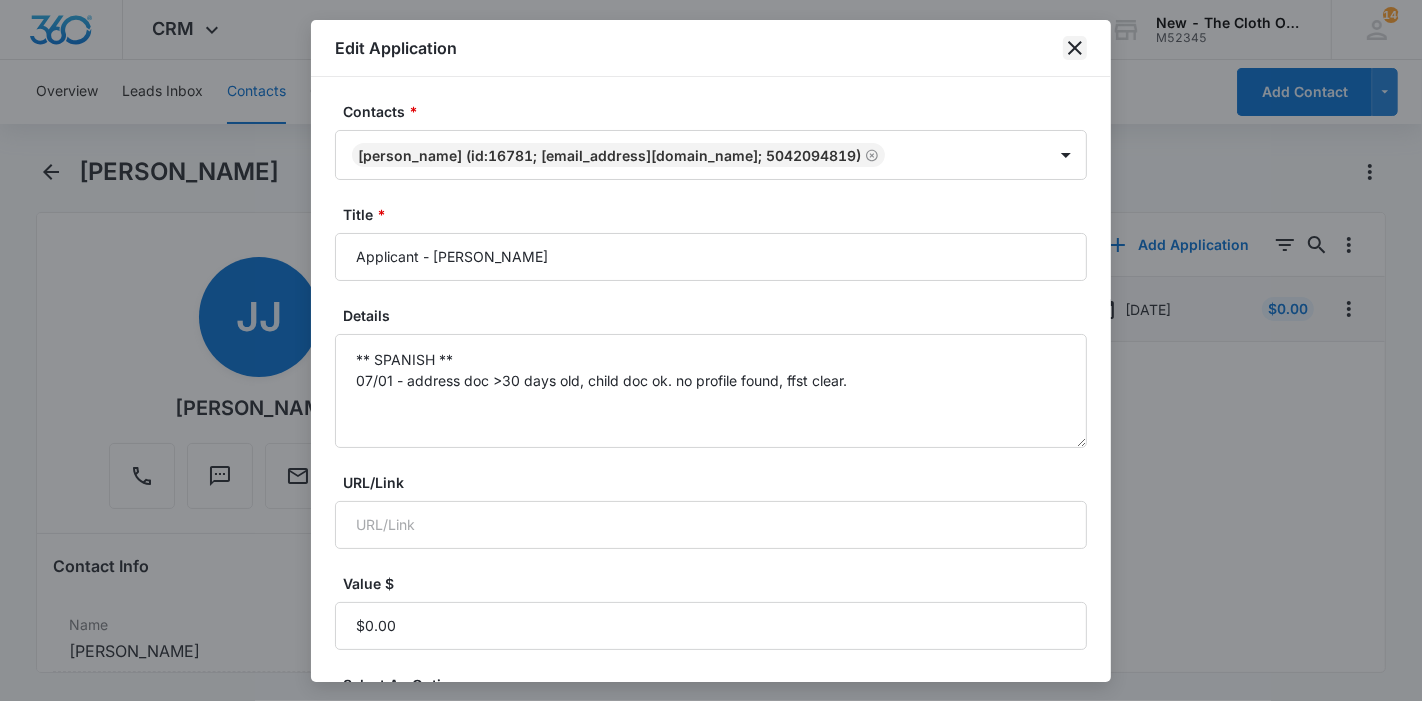 click 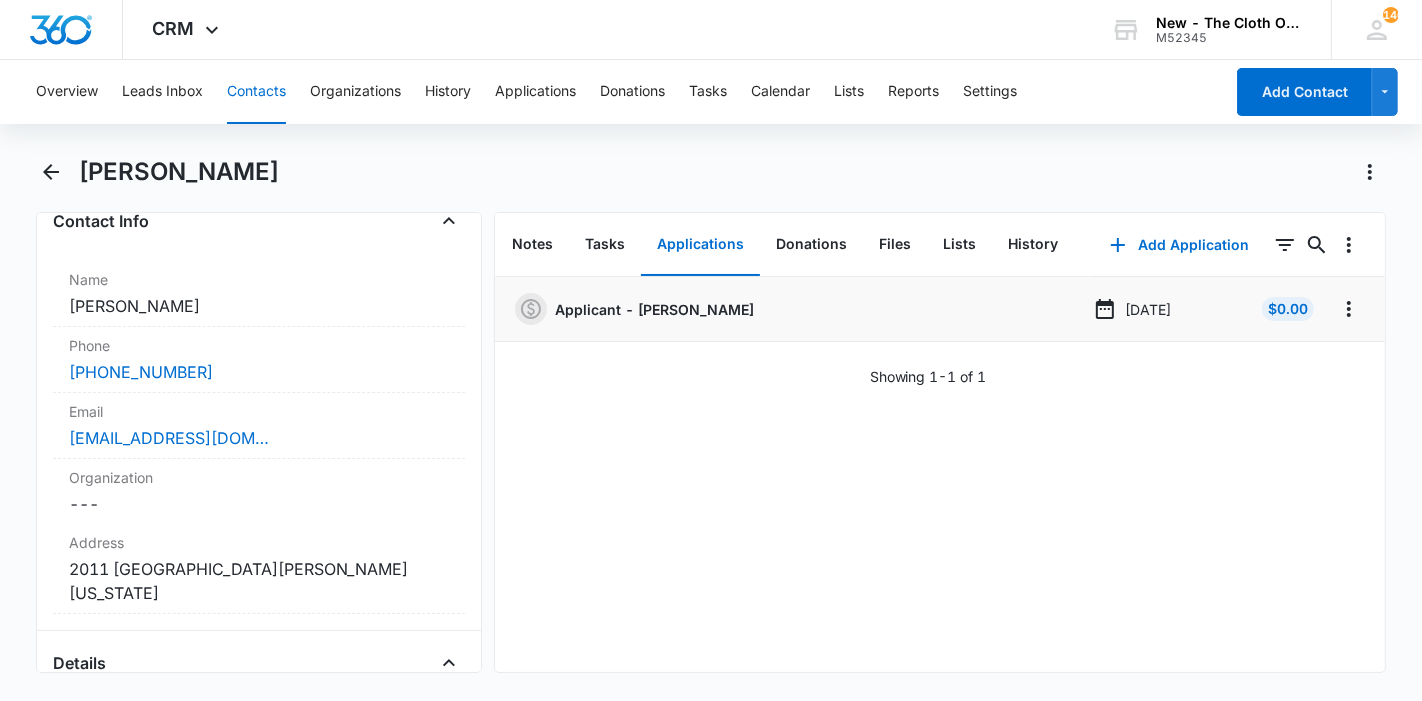 scroll, scrollTop: 444, scrollLeft: 0, axis: vertical 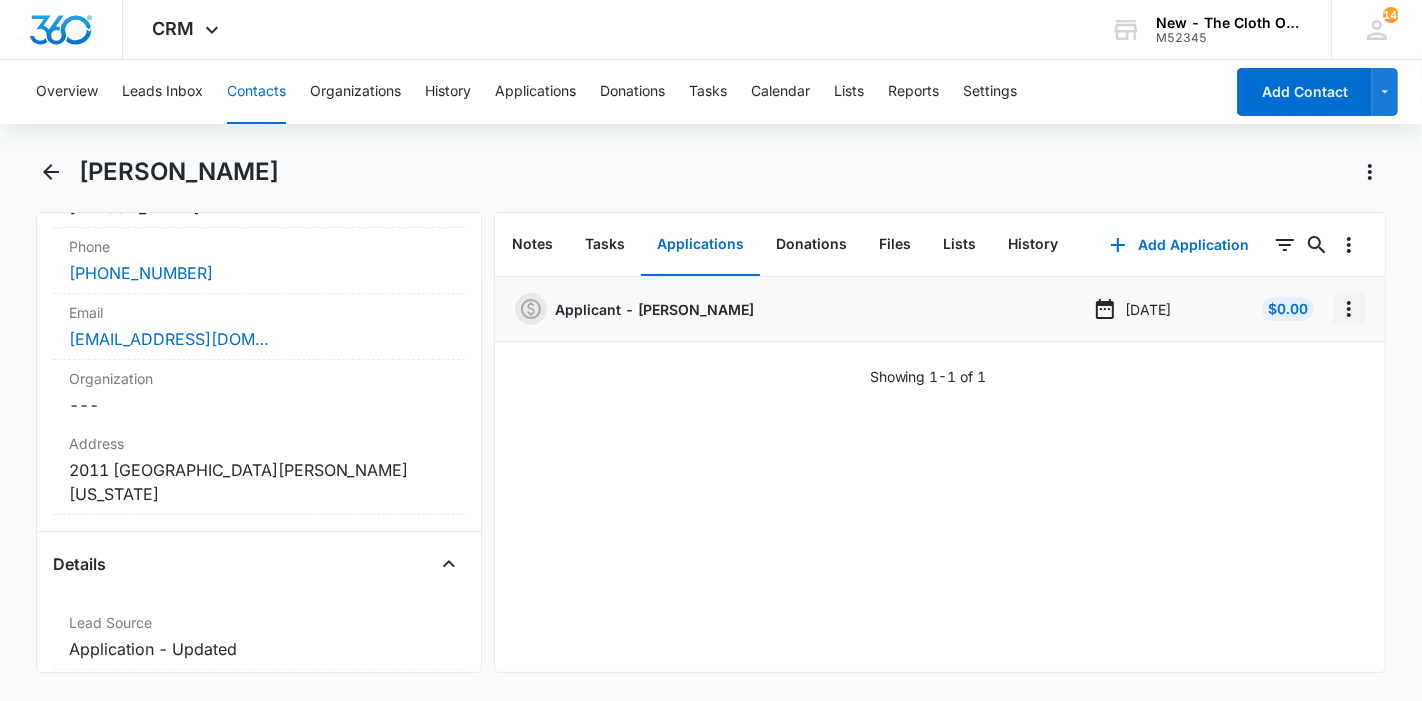 click 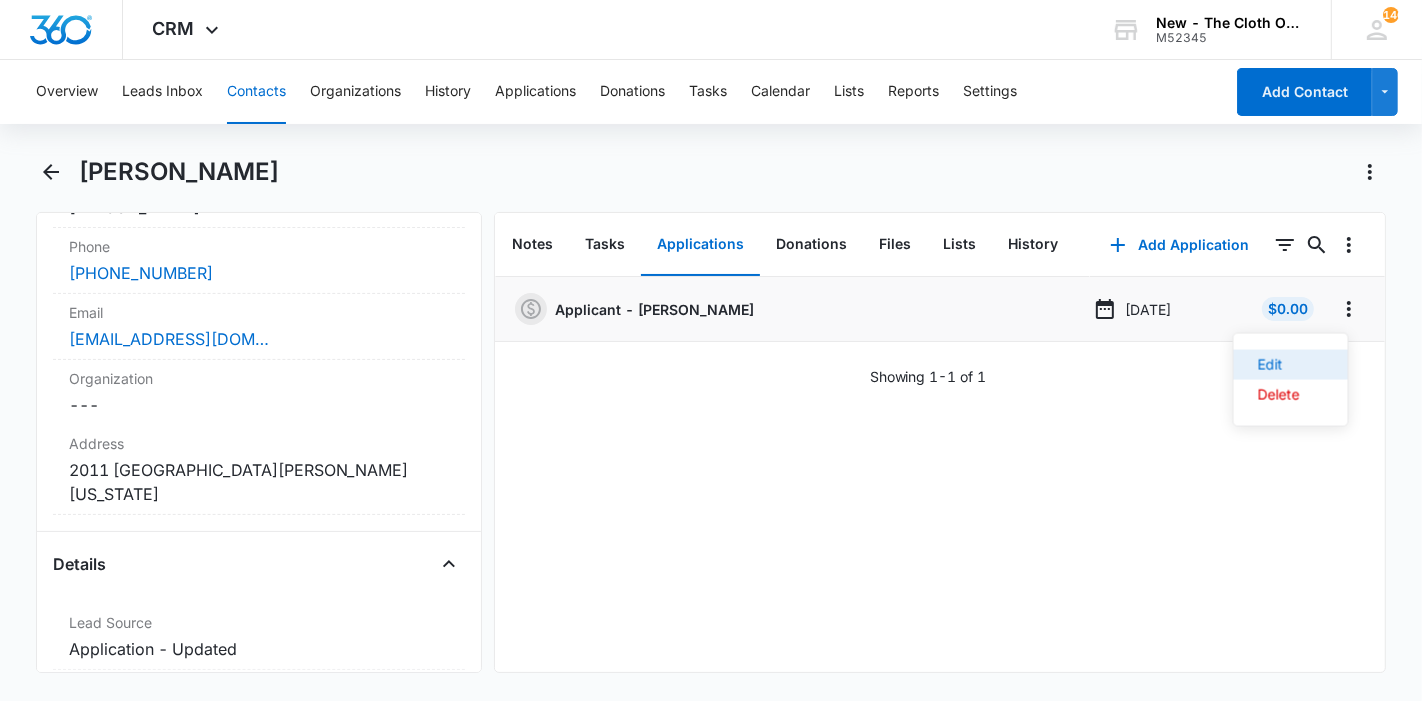 click on "Edit" at bounding box center [1291, 365] 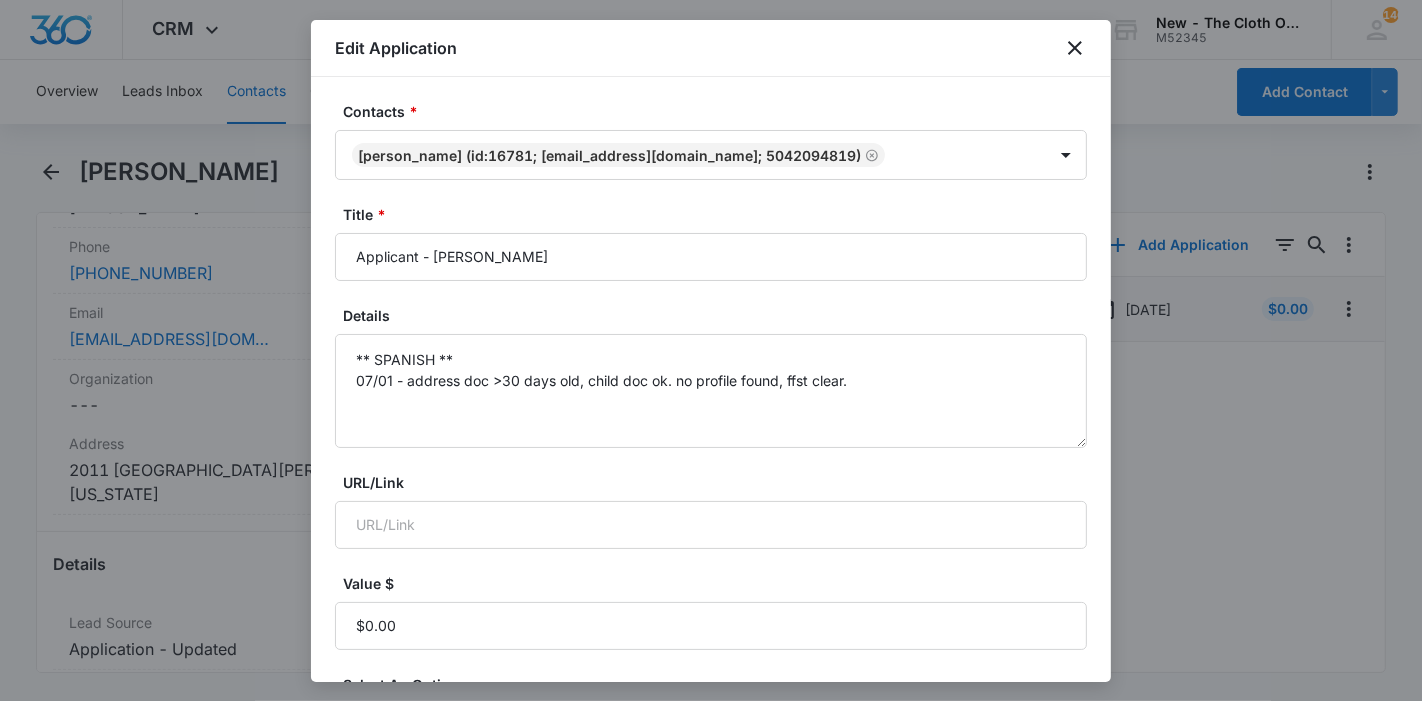 click on "Contacts * Jancy Jarquin (ID:16781; verepalacios17@gmail.com; 5042094819) Title * Applicant - Jancy Jarquin Details ** SPANISH **
07/01 - address doc >30 days old, child doc ok. no profile found, ffst clear.  URL/Link Value $ Select An Option One-Time Assigned To * Applications Team Estimated Closing Date Jul 9, 2025 Status Additional Docs Needed Cancel Submit" at bounding box center [711, 616] 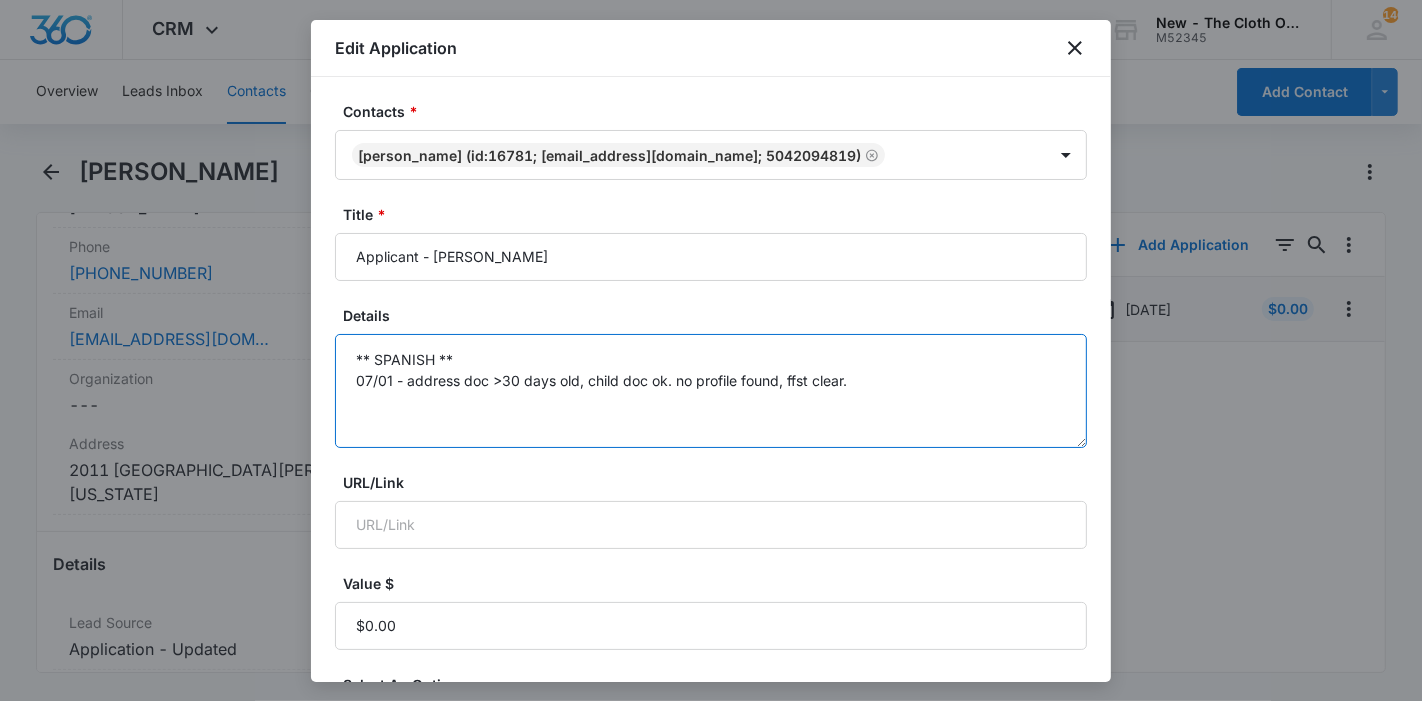 click on "** SPANISH **
07/01 - address doc >30 days old, child doc ok. no profile found, ffst clear." at bounding box center (711, 391) 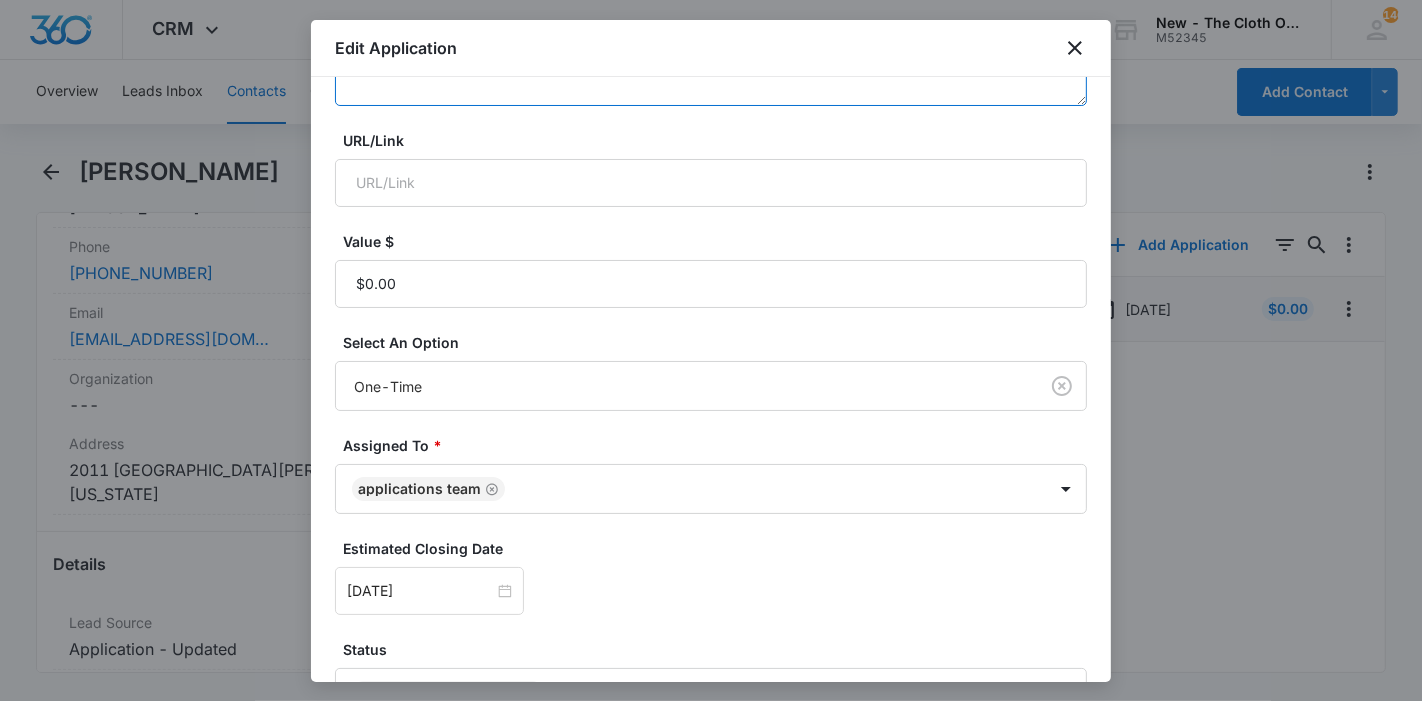 scroll, scrollTop: 470, scrollLeft: 0, axis: vertical 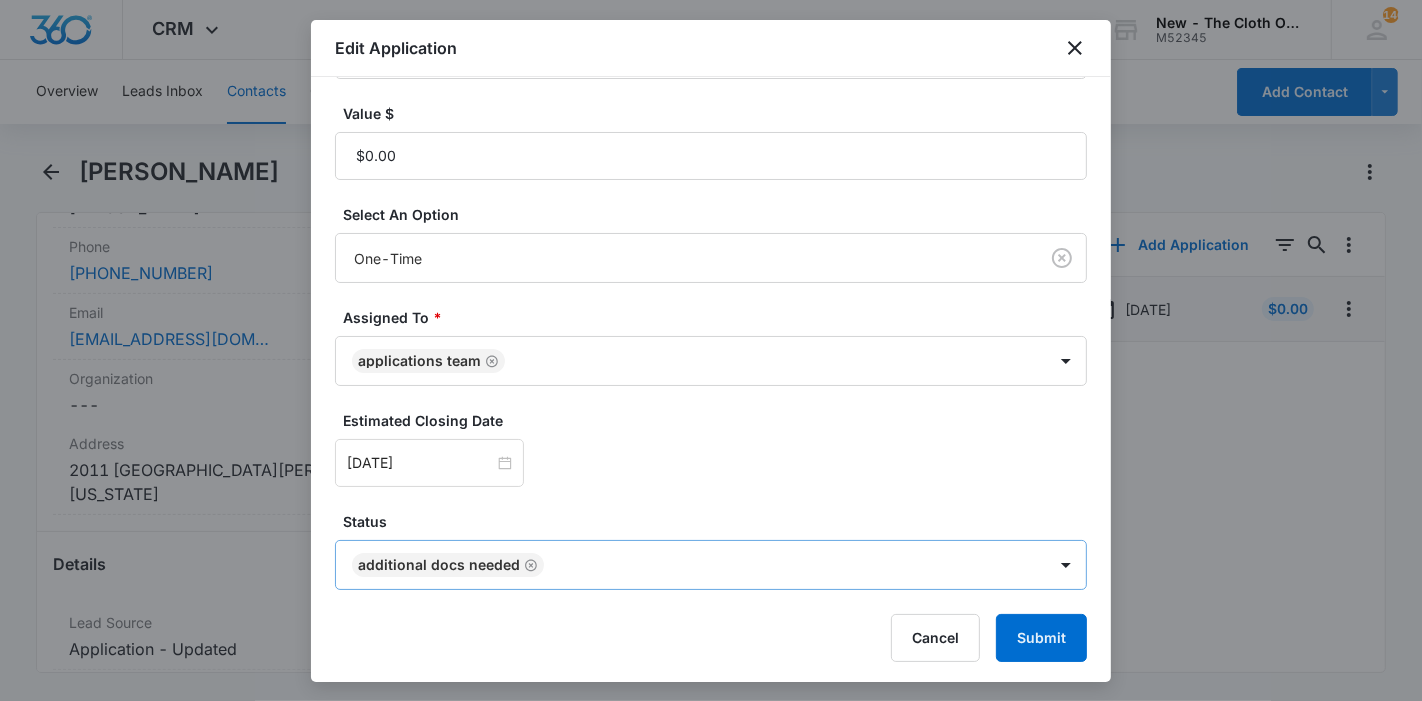 click 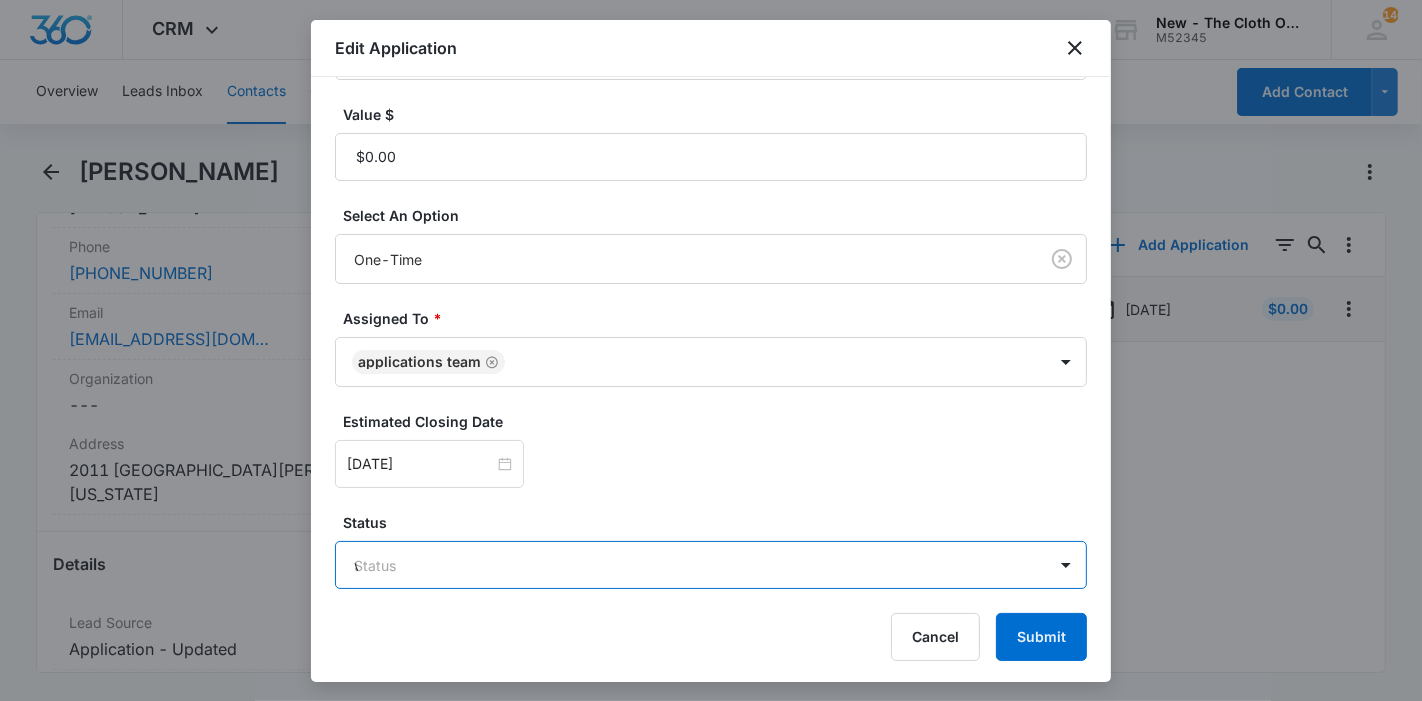 type on "wa" 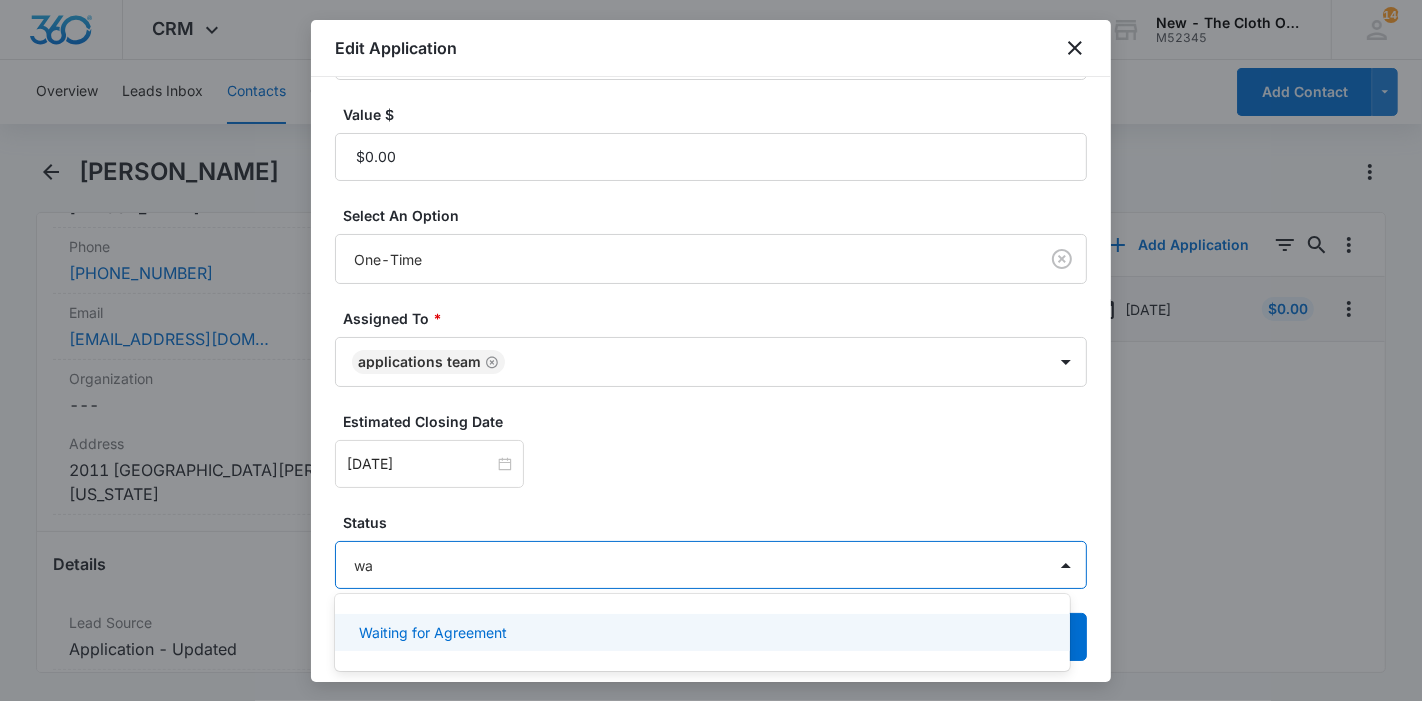 click on "Waiting for Agreement" at bounding box center (433, 632) 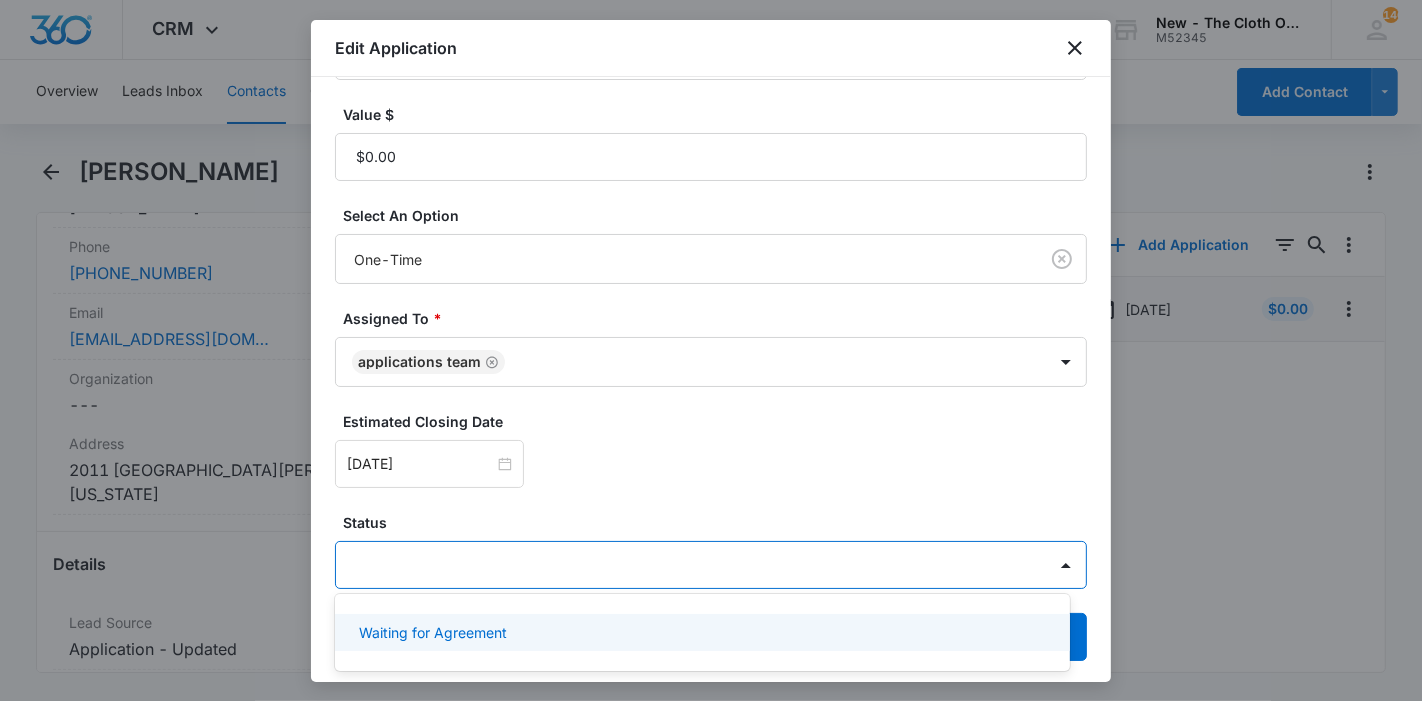 scroll, scrollTop: 470, scrollLeft: 0, axis: vertical 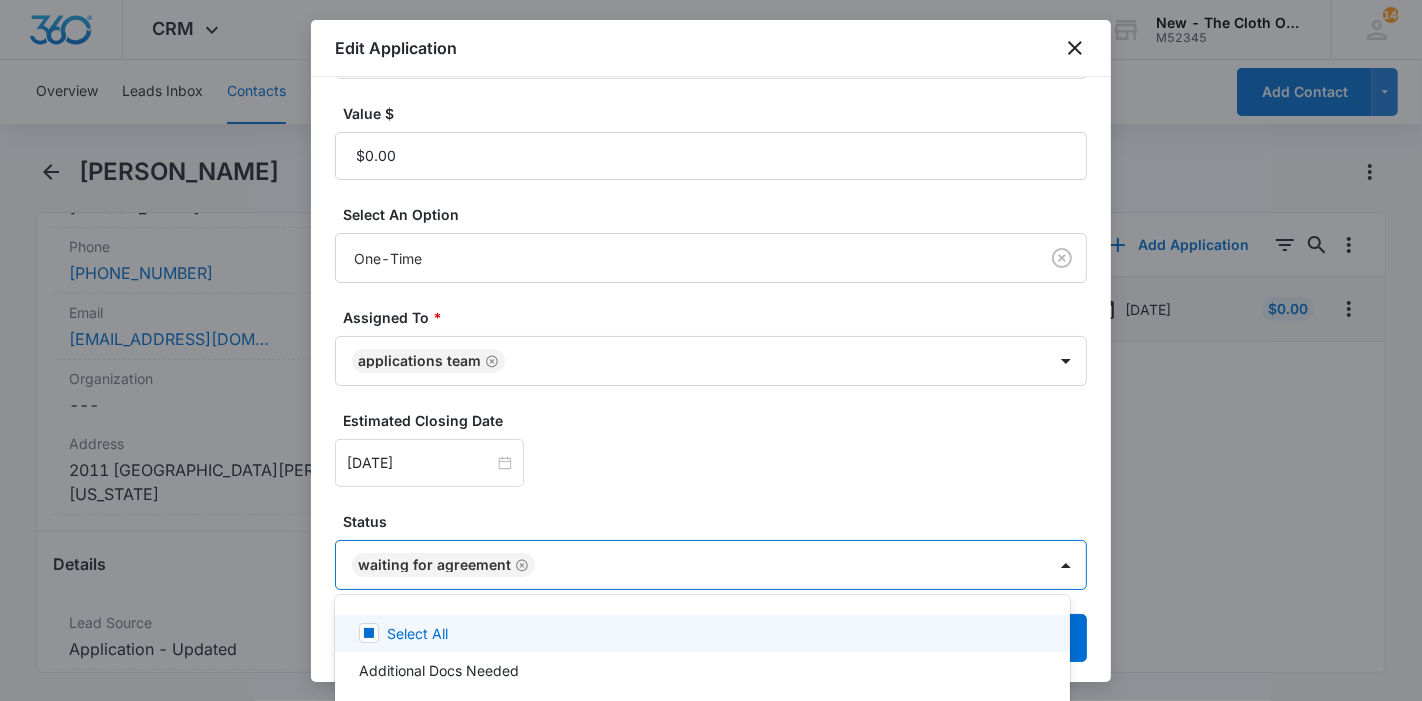 click at bounding box center (711, 350) 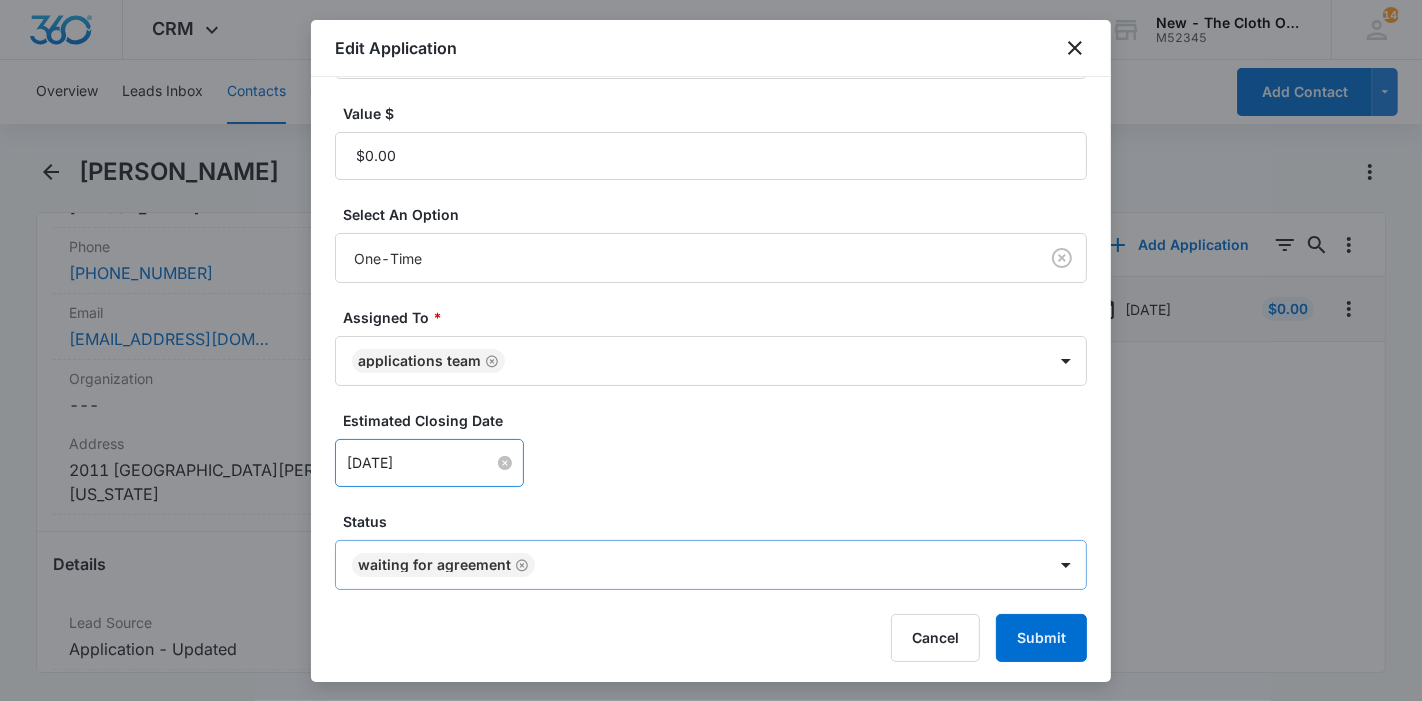 click on "[DATE]" at bounding box center [420, 463] 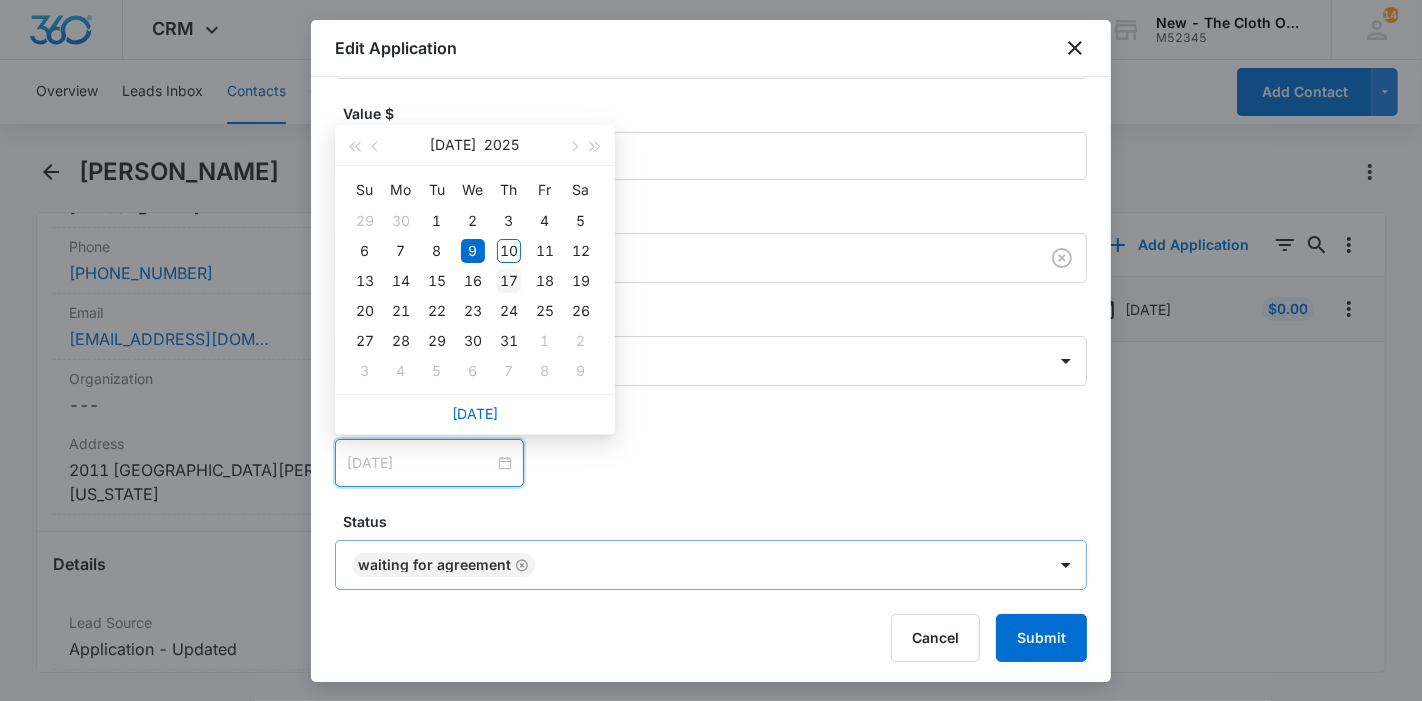 type on "[DATE]" 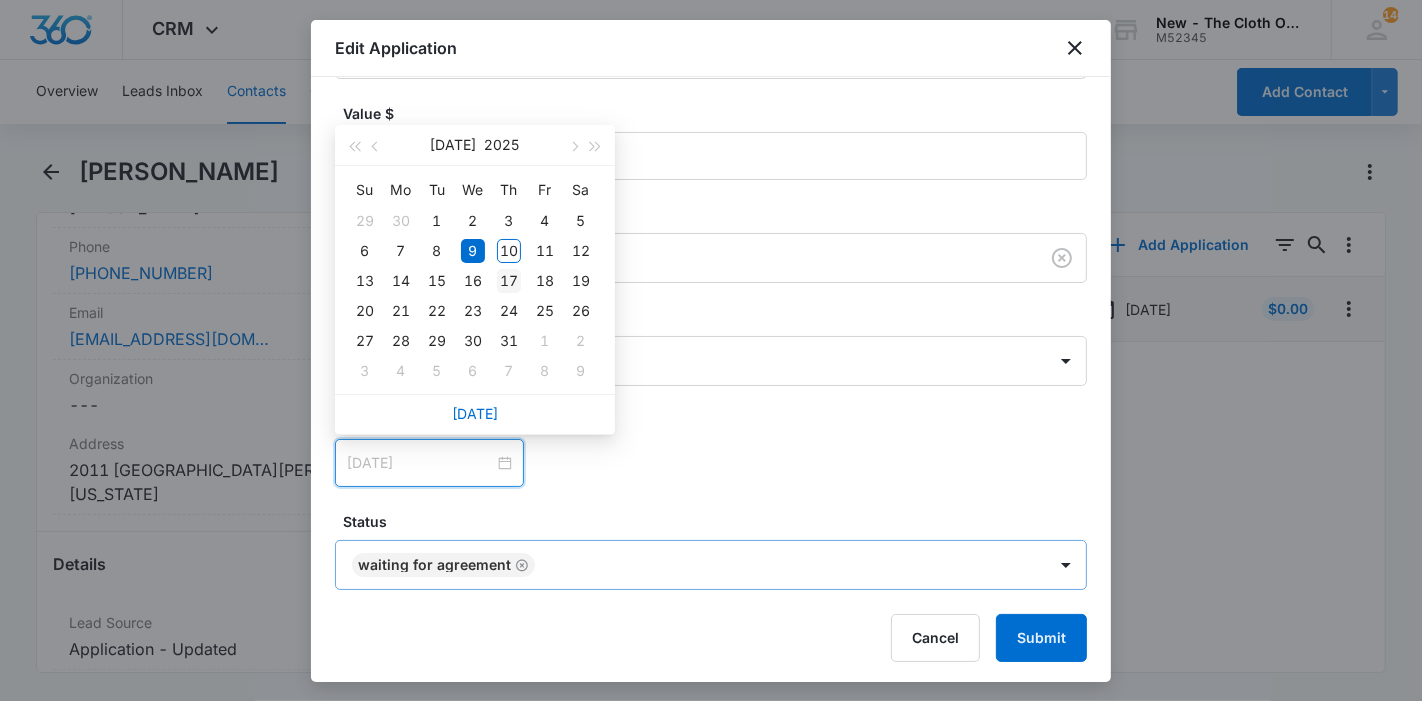click on "17" at bounding box center [509, 281] 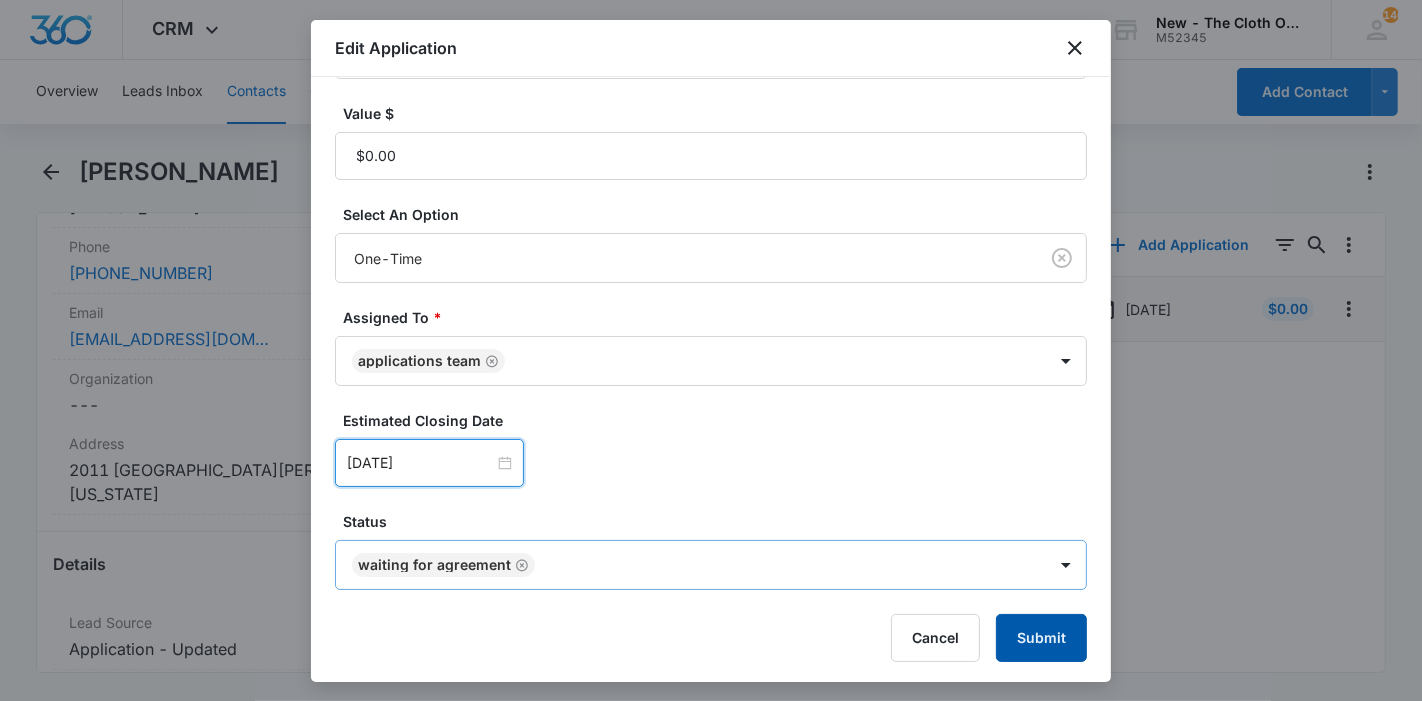 click on "Submit" at bounding box center (1041, 638) 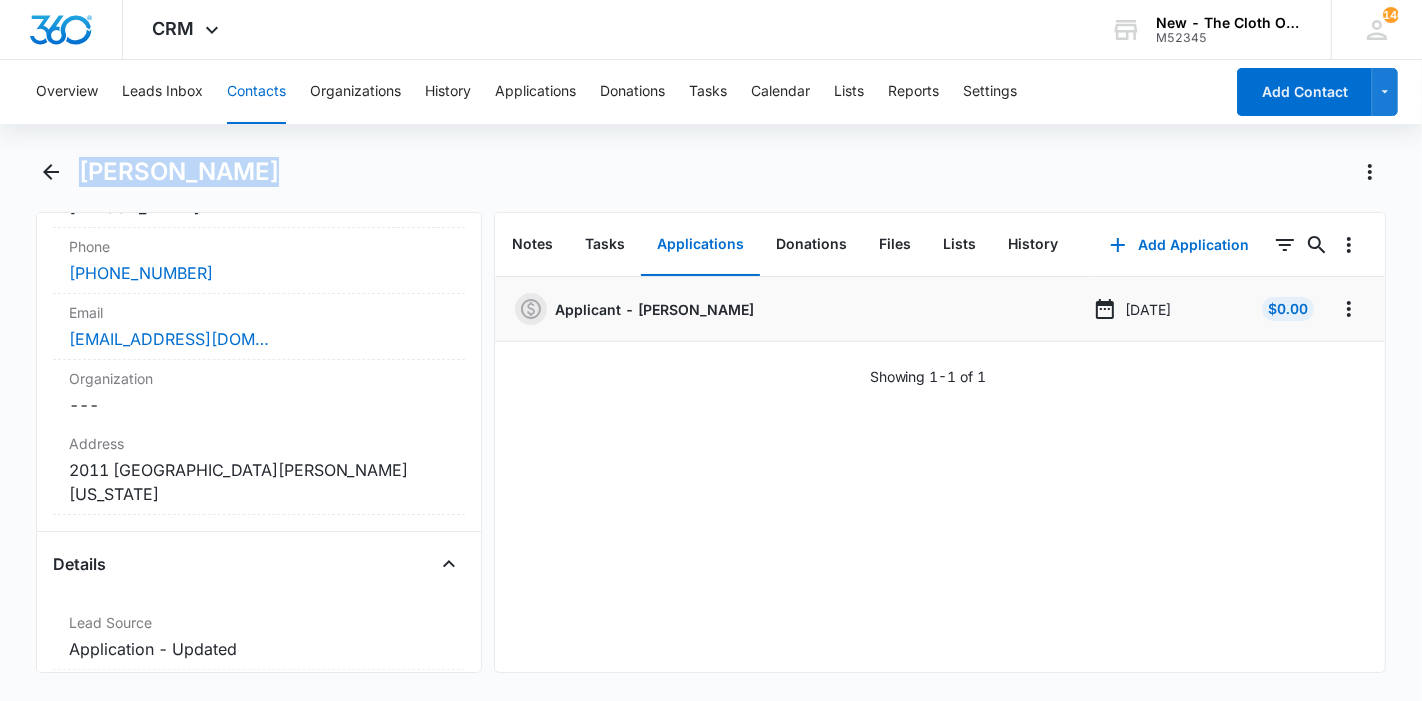 drag, startPoint x: 253, startPoint y: 175, endPoint x: 80, endPoint y: 182, distance: 173.14156 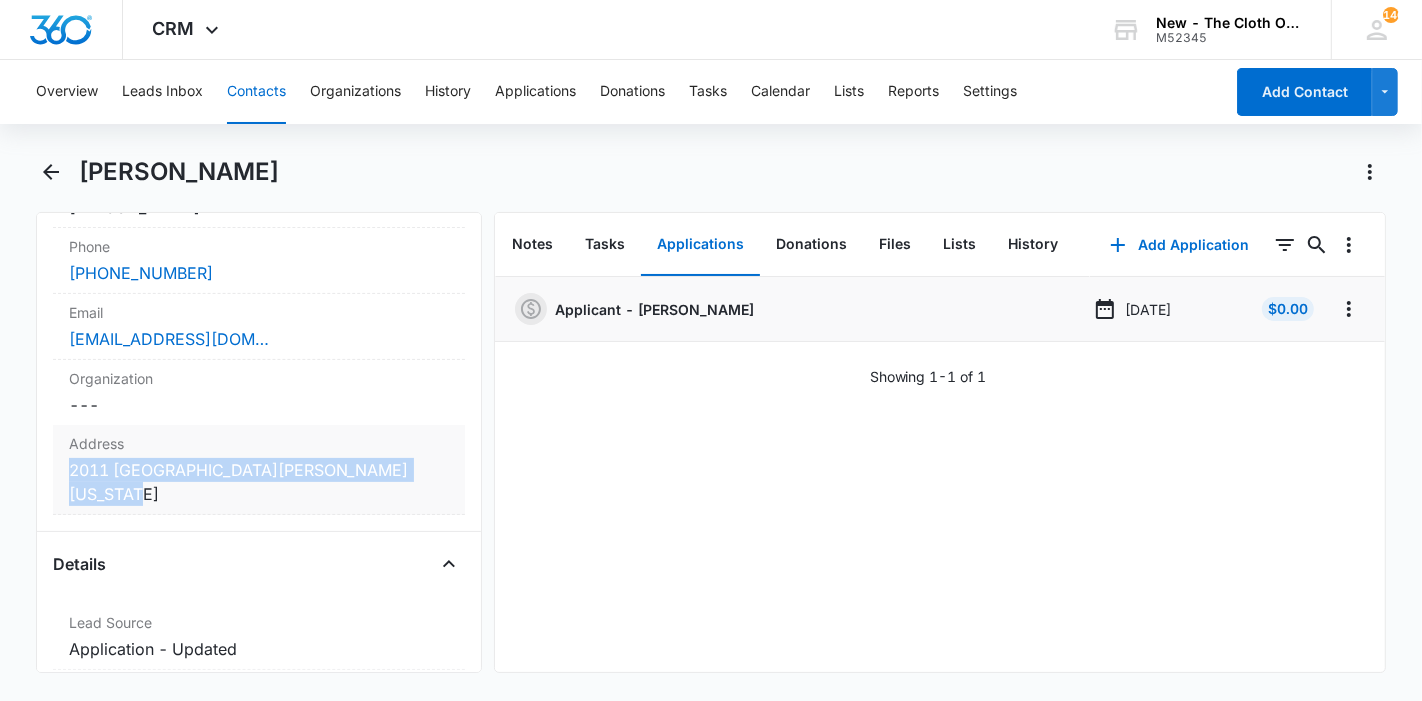 copy on "2011 Spanish Oaks Dr Harvey Louisiana 70058" 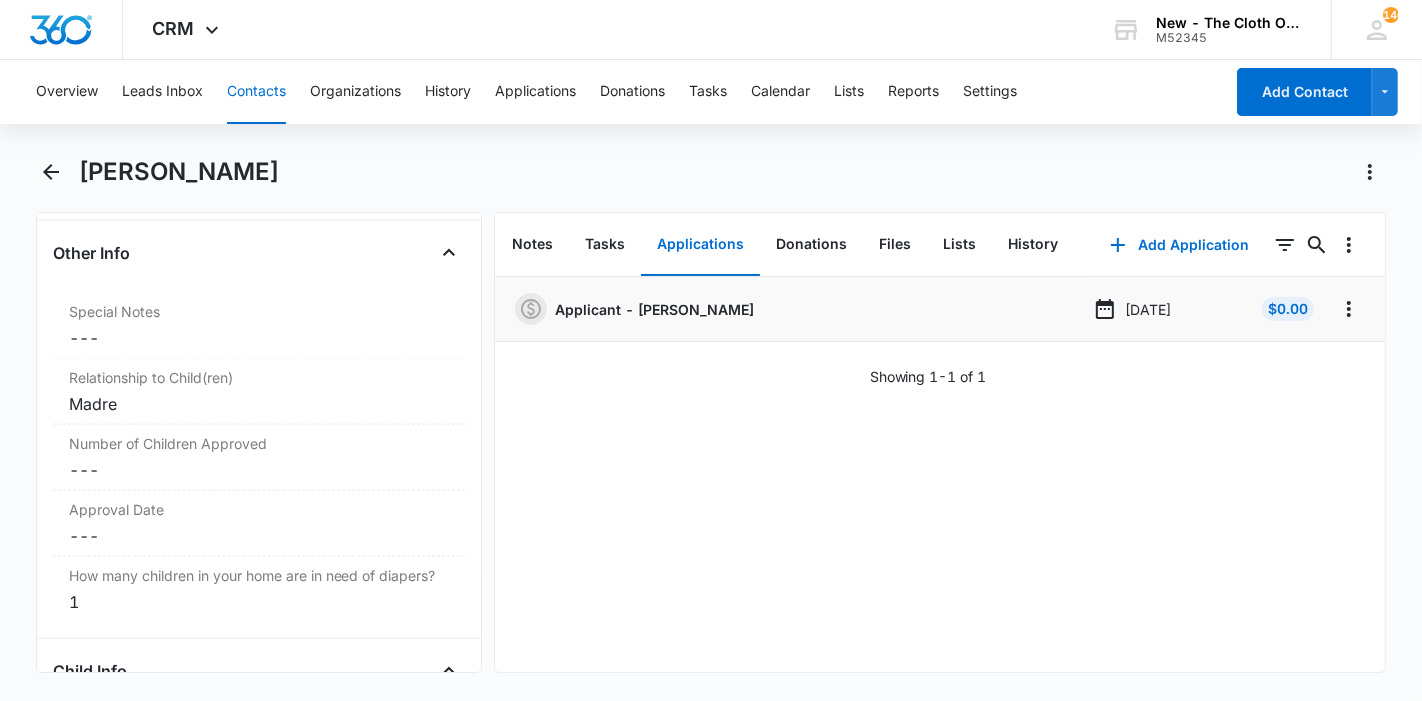 scroll, scrollTop: 2435, scrollLeft: 0, axis: vertical 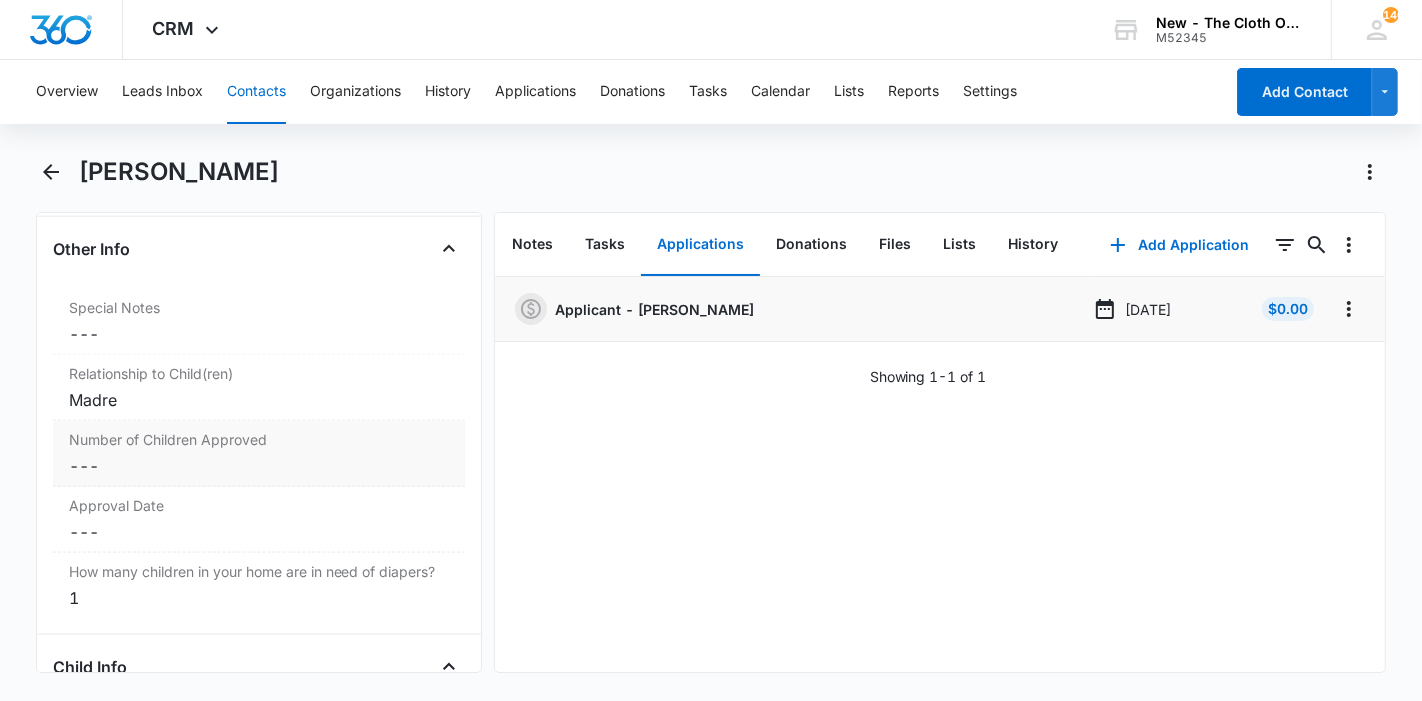 click on "Cancel Save Changes ---" at bounding box center (259, 466) 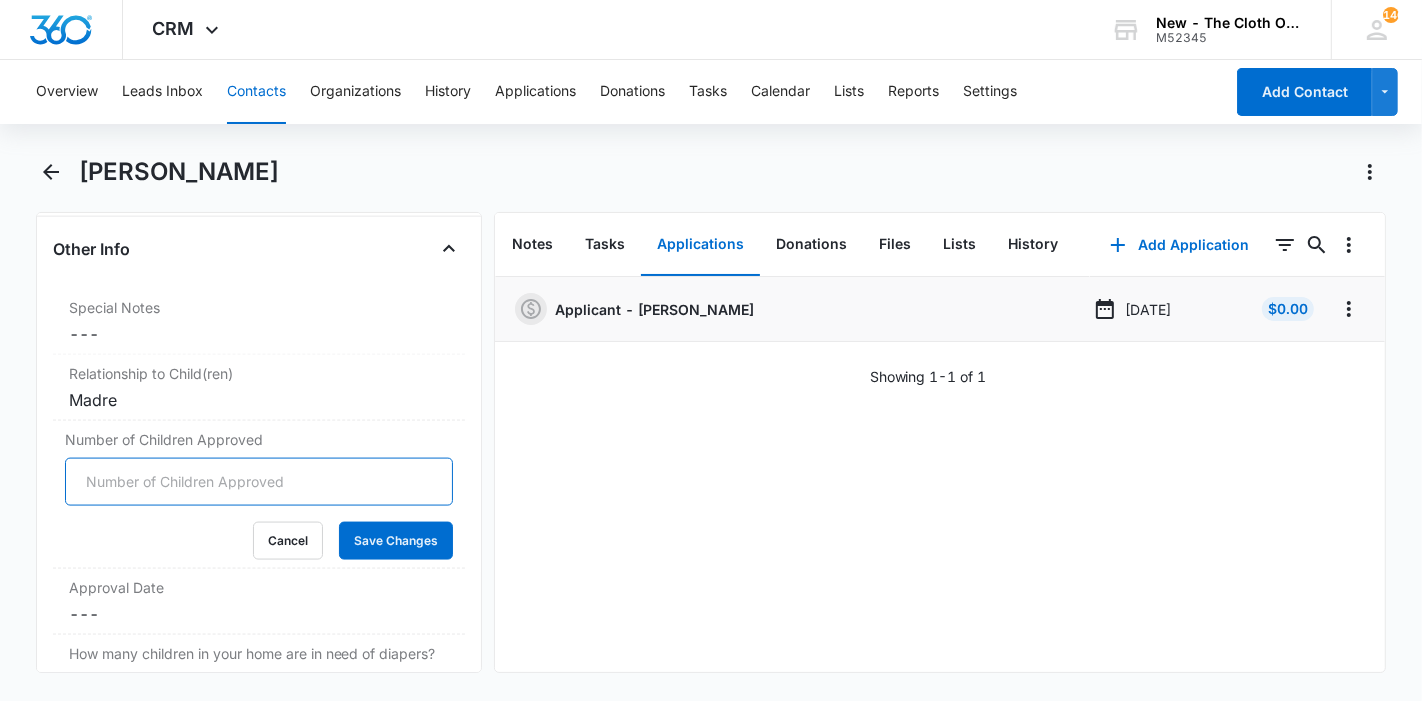 click on "Number of Children Approved" at bounding box center [259, 482] 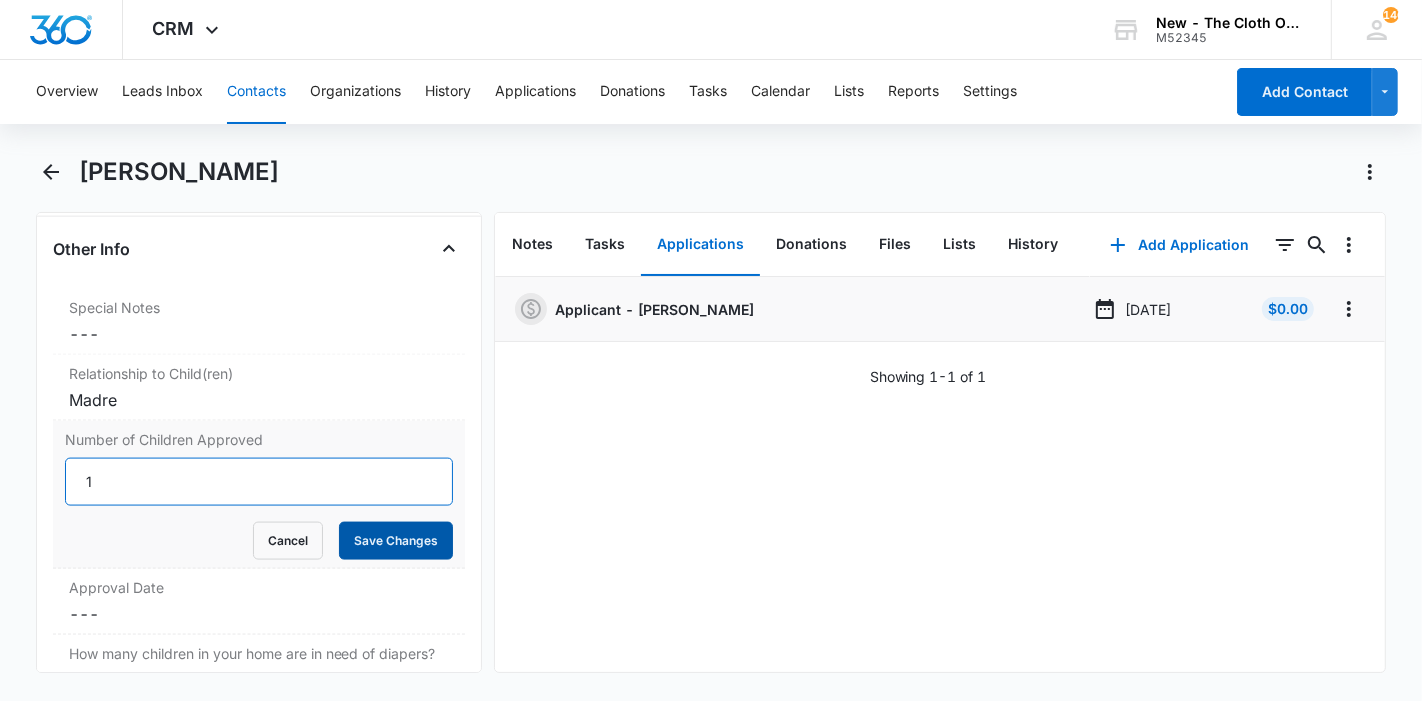 type on "1" 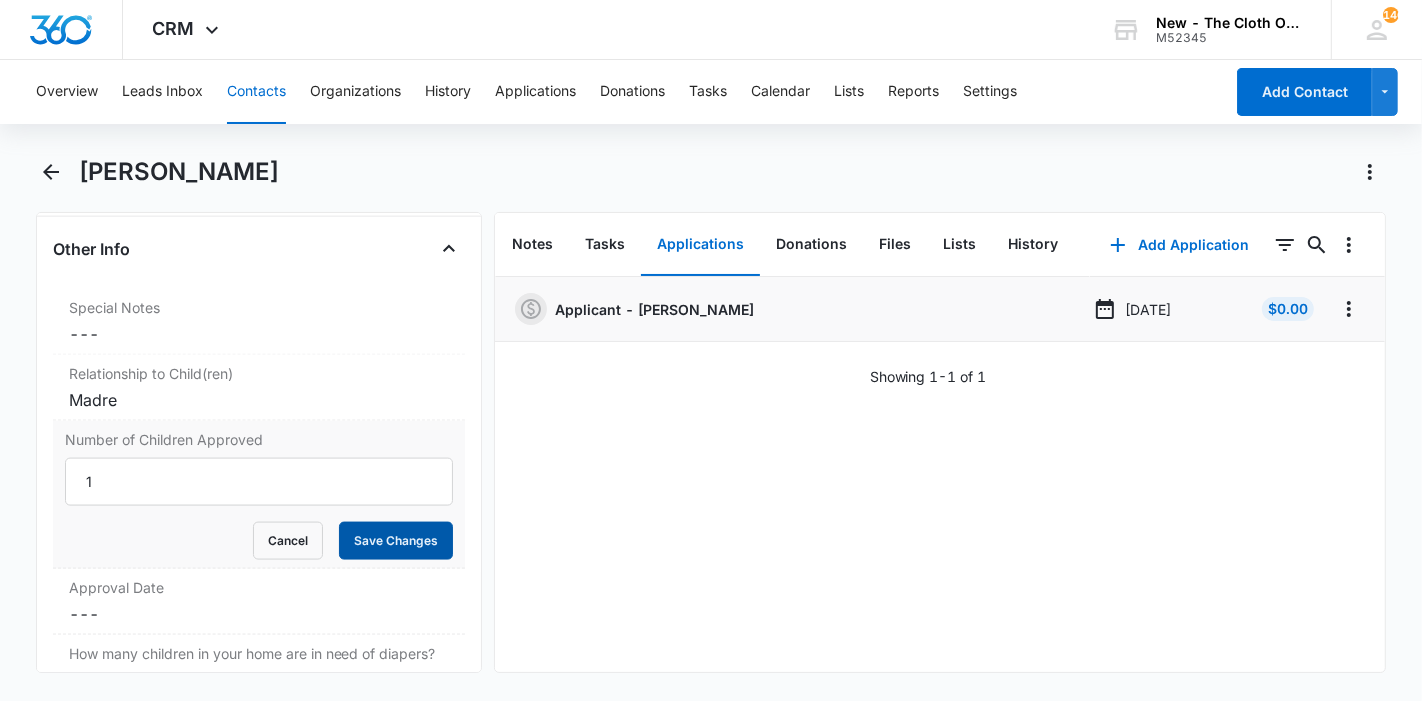 drag, startPoint x: 384, startPoint y: 525, endPoint x: 370, endPoint y: 528, distance: 14.3178215 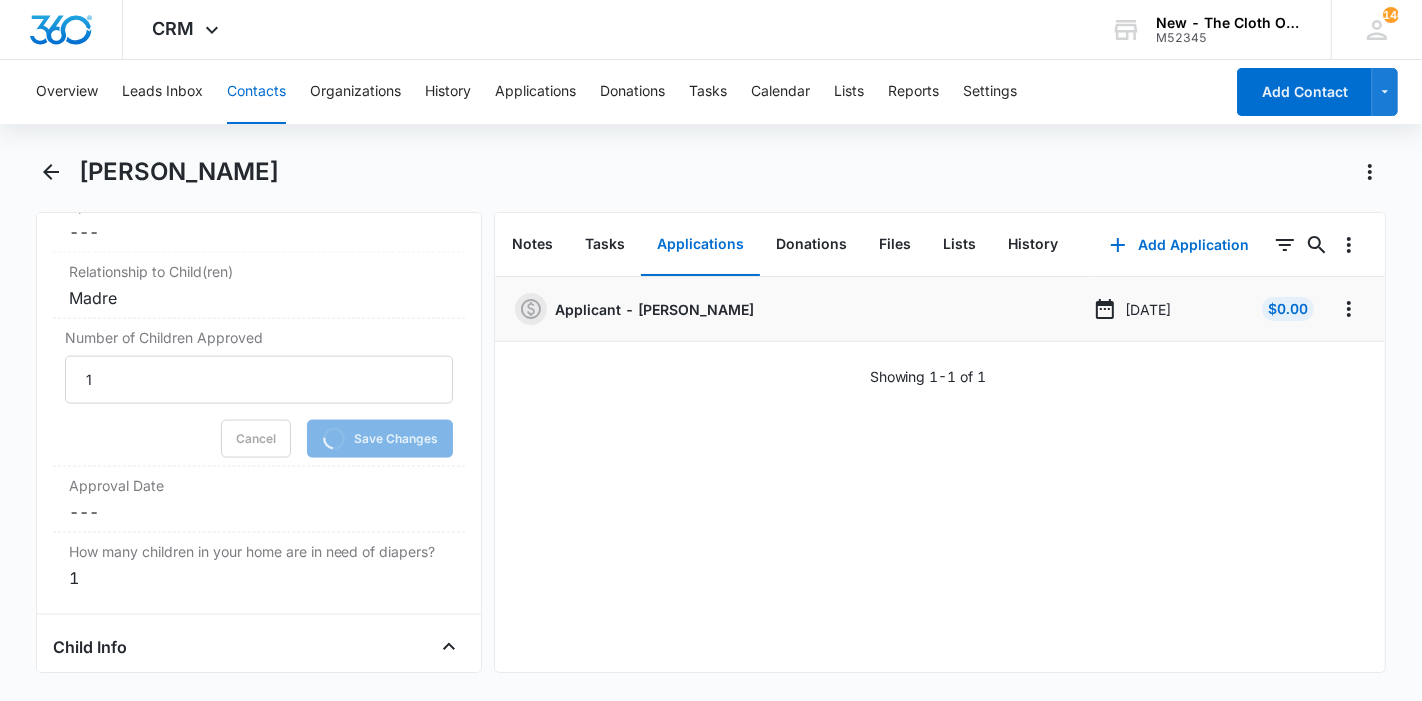 scroll, scrollTop: 2657, scrollLeft: 0, axis: vertical 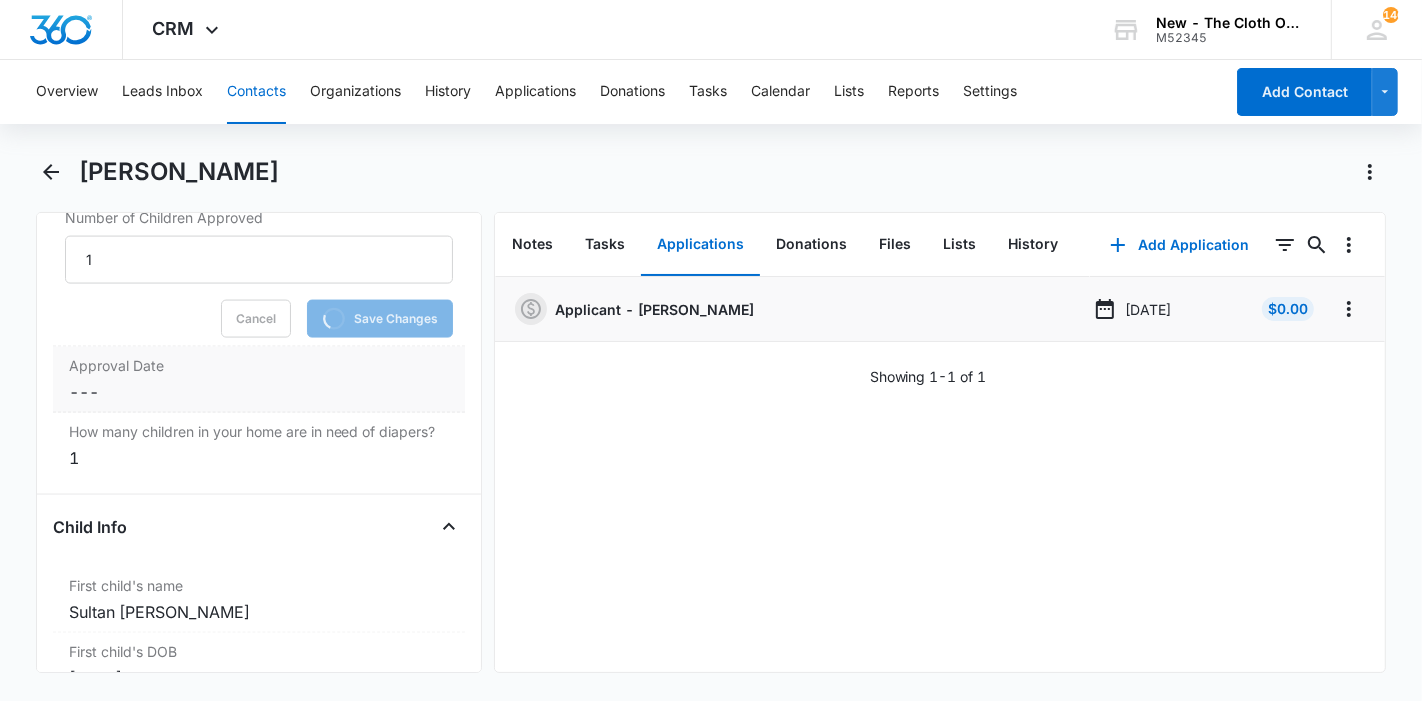 click on "Cancel Save Changes ---" at bounding box center [259, 392] 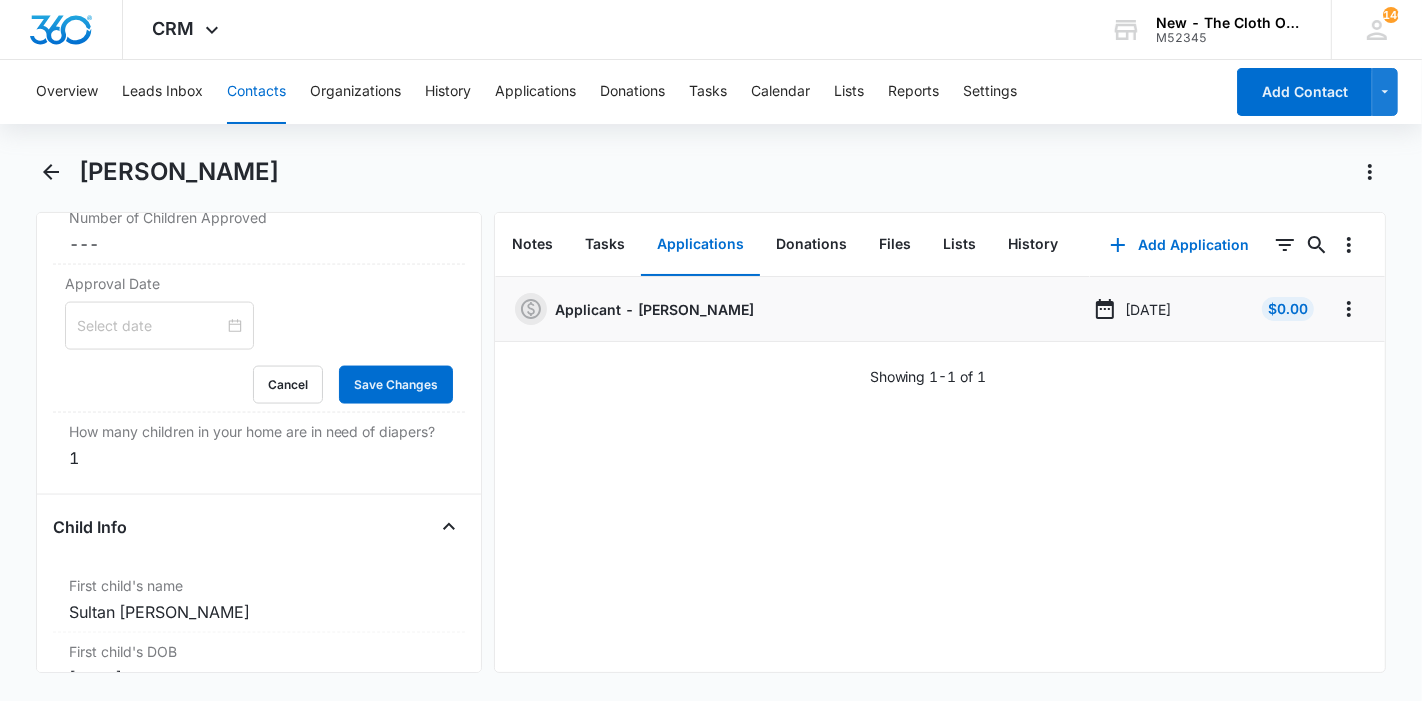 click on "Approval Date Cancel Save Changes" at bounding box center [259, 339] 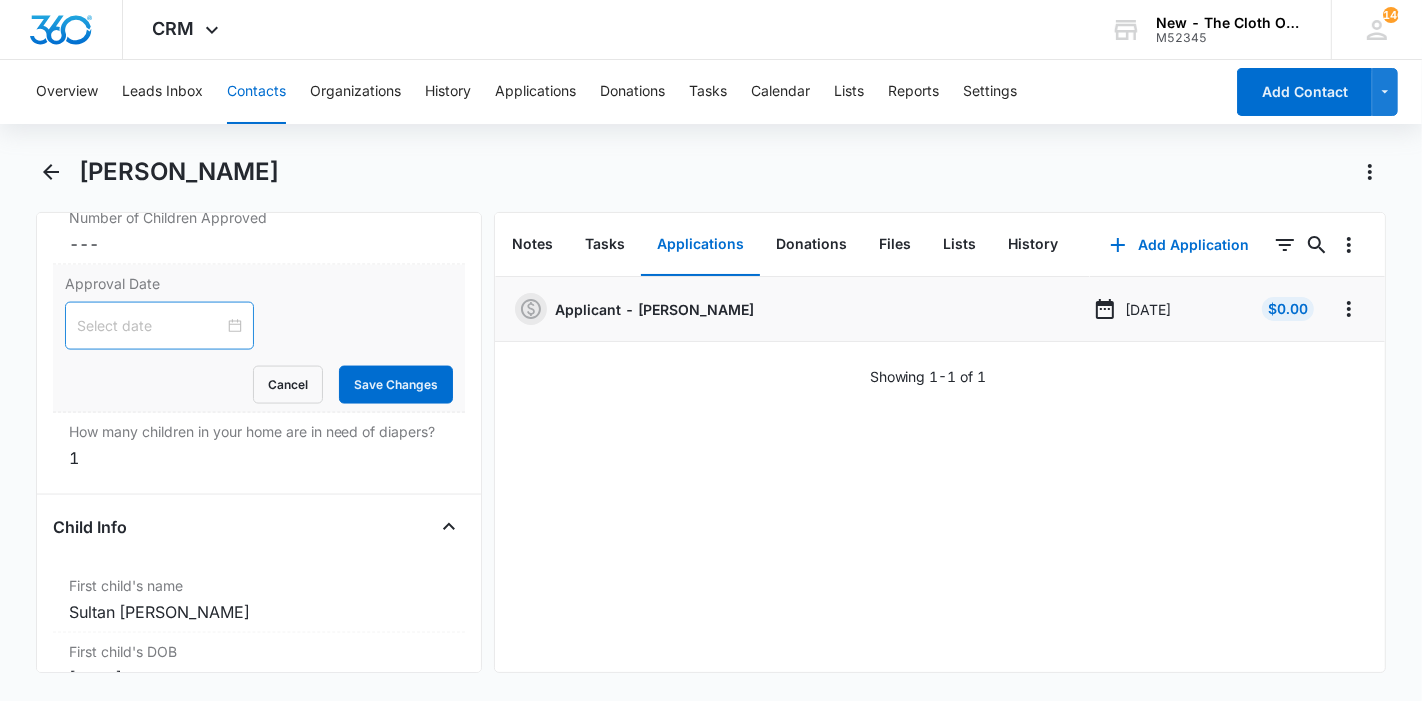 click at bounding box center [150, 326] 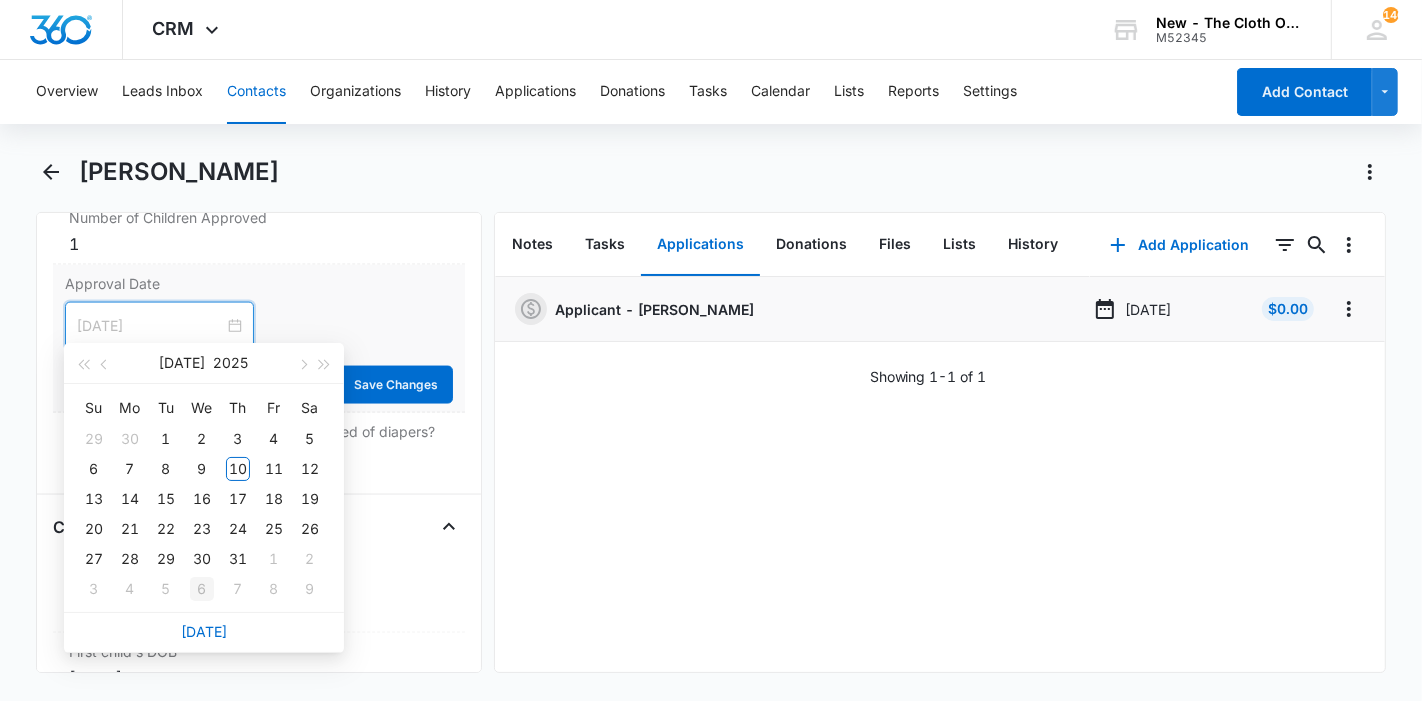 type on "[DATE]" 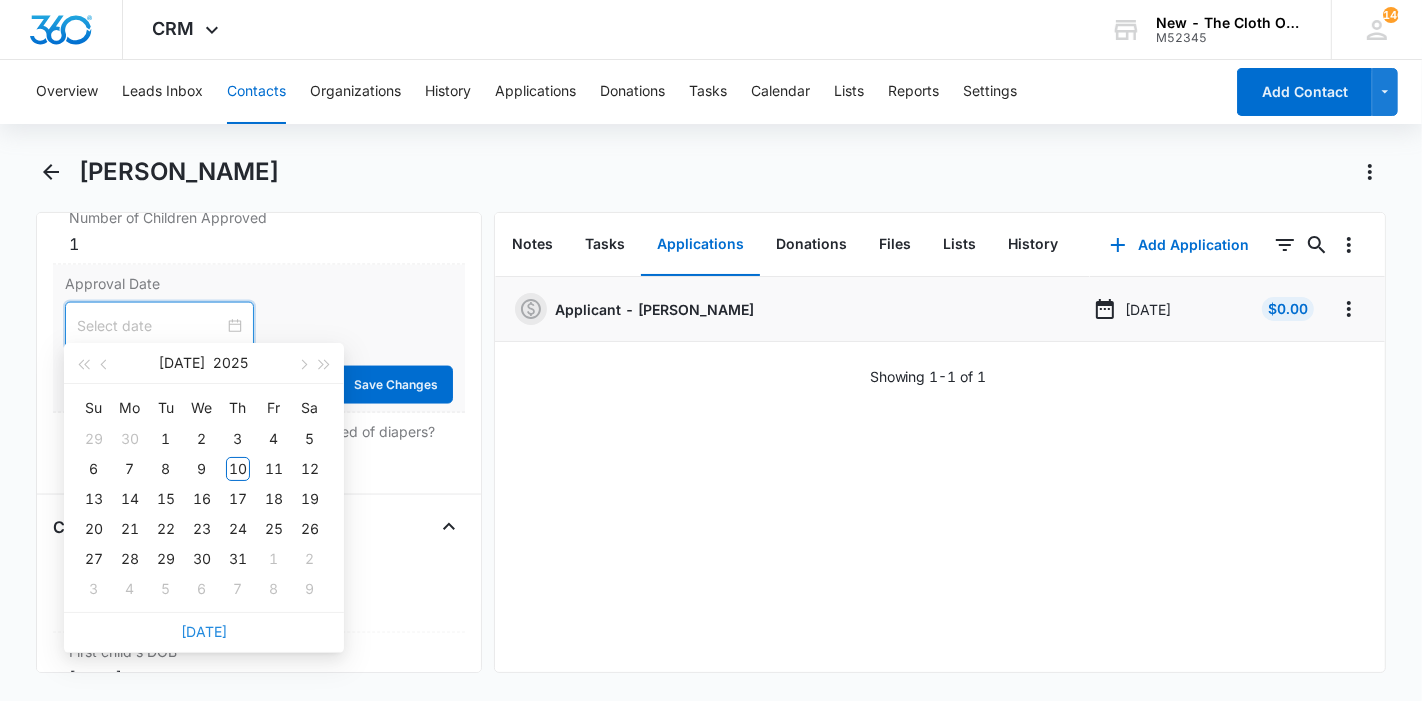 click on "[DATE]" at bounding box center [204, 631] 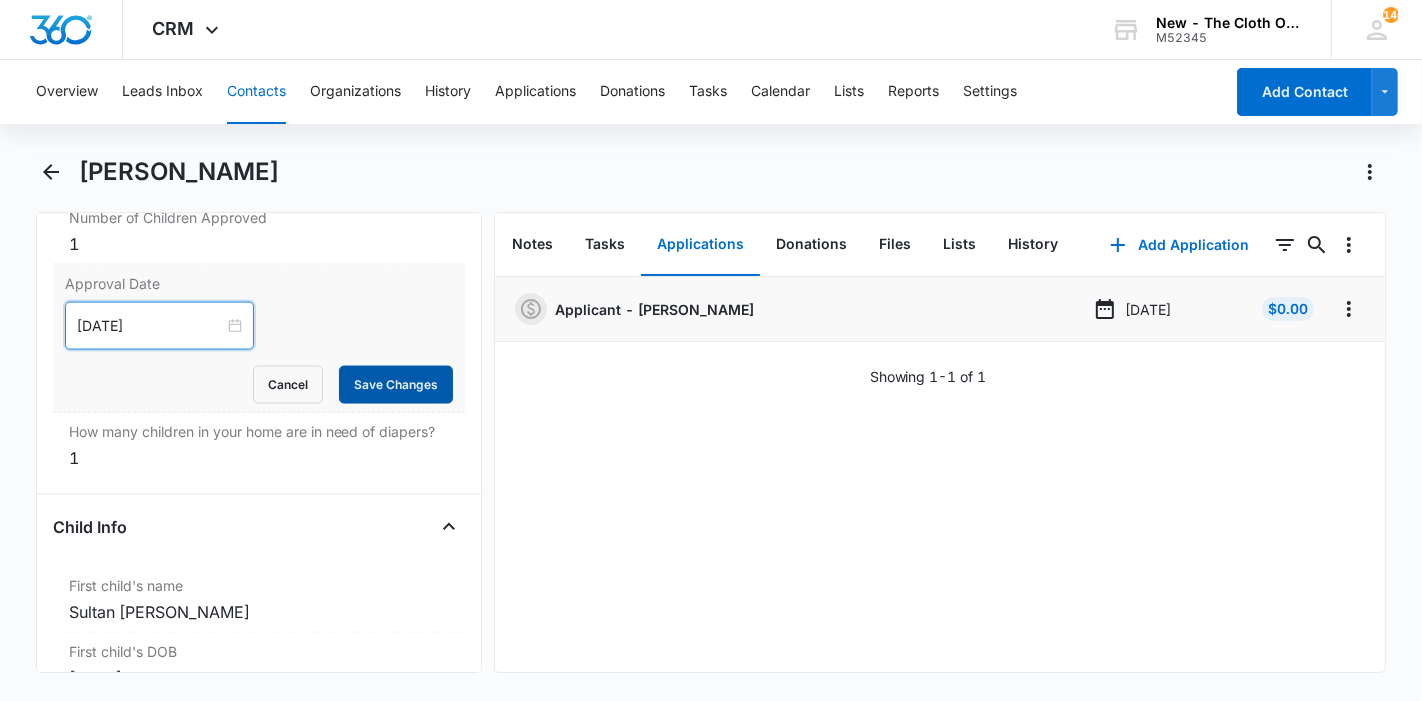 click on "Save Changes" at bounding box center [396, 385] 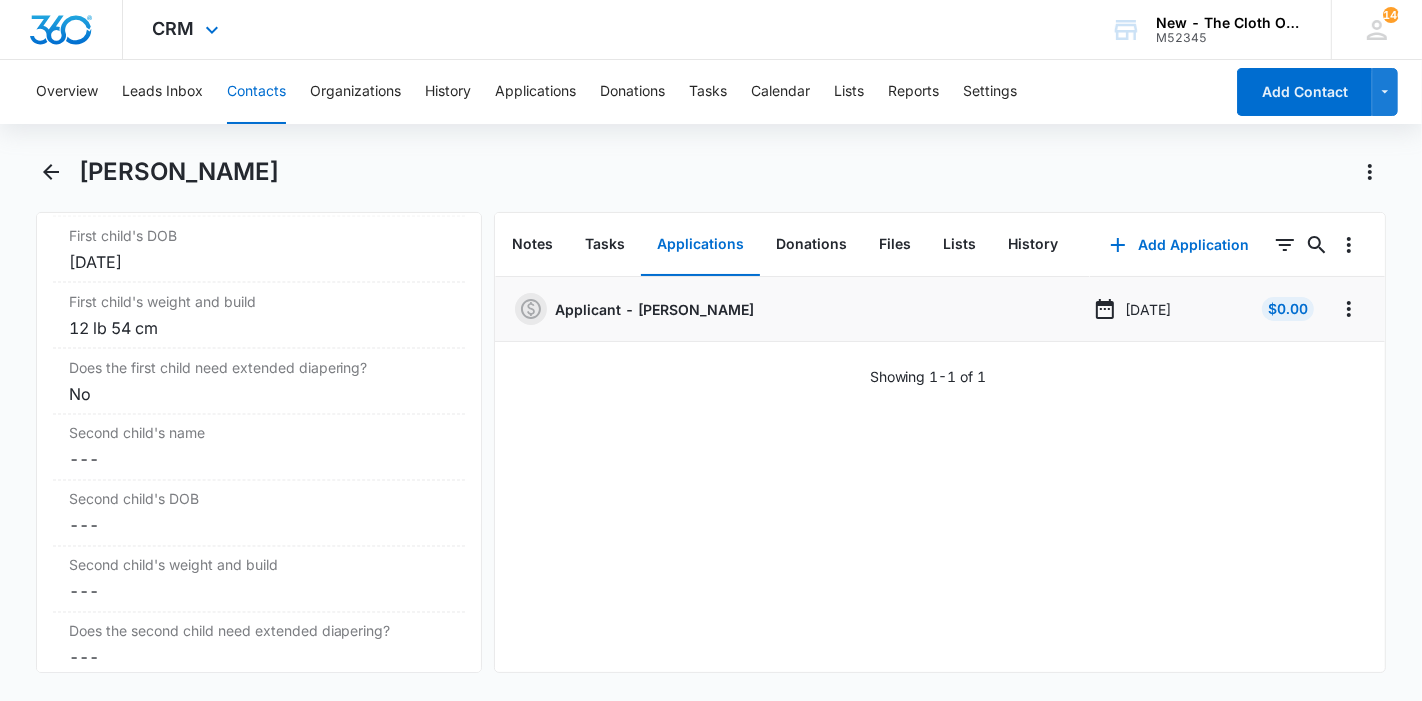 scroll, scrollTop: 2909, scrollLeft: 0, axis: vertical 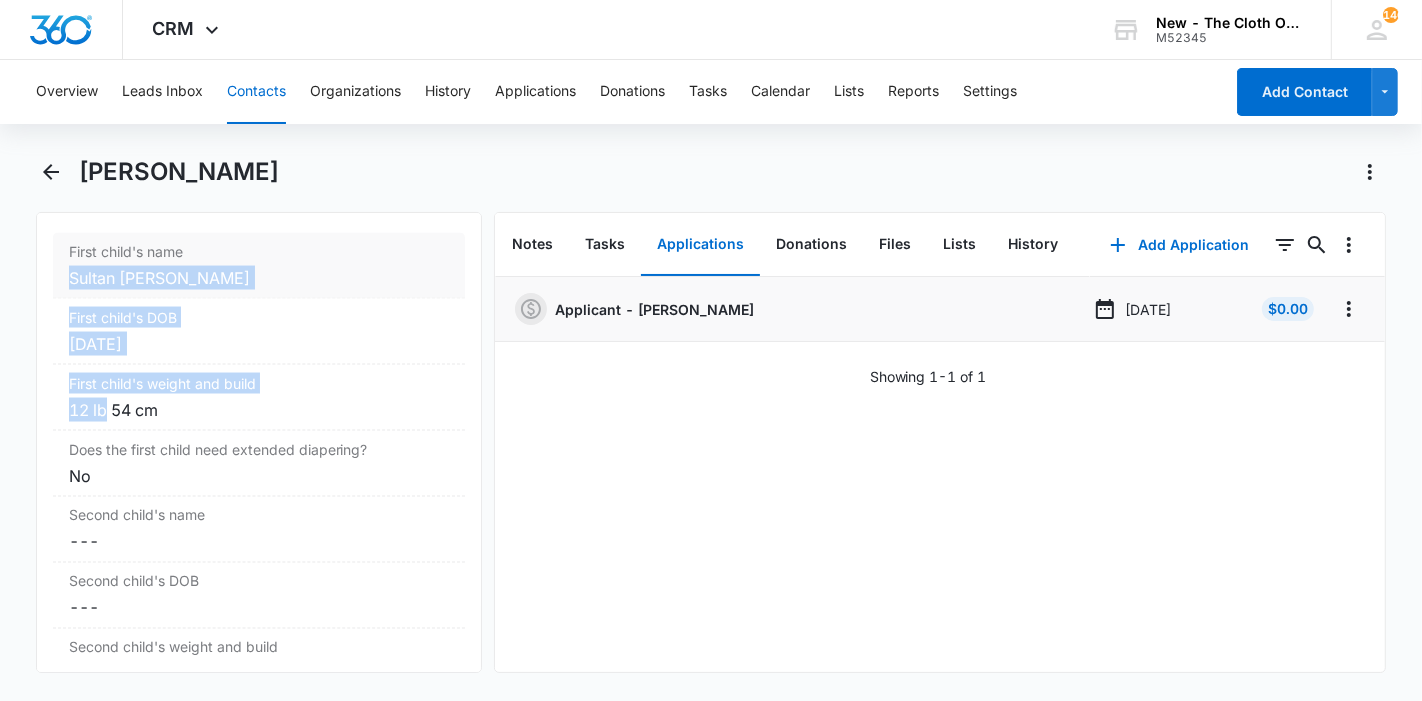 drag, startPoint x: 105, startPoint y: 424, endPoint x: 70, endPoint y: 303, distance: 125.96031 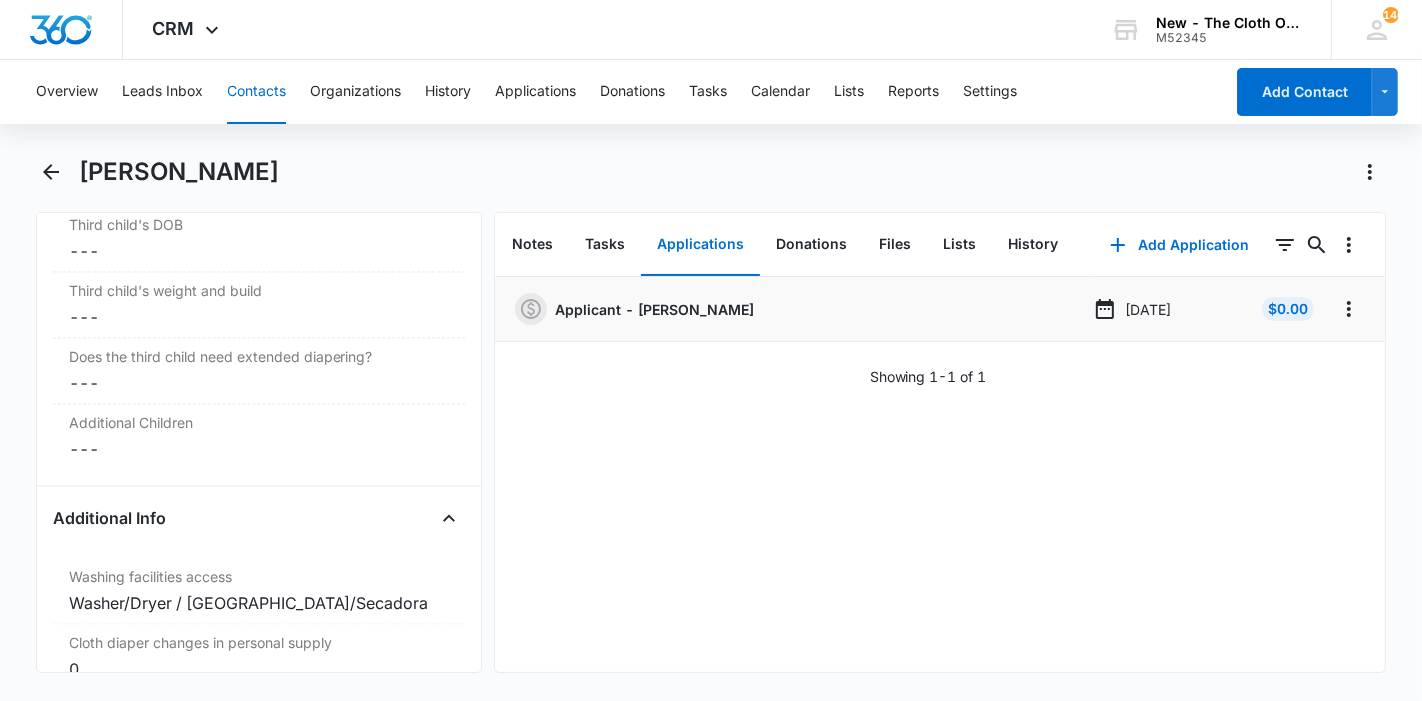 scroll, scrollTop: 3576, scrollLeft: 0, axis: vertical 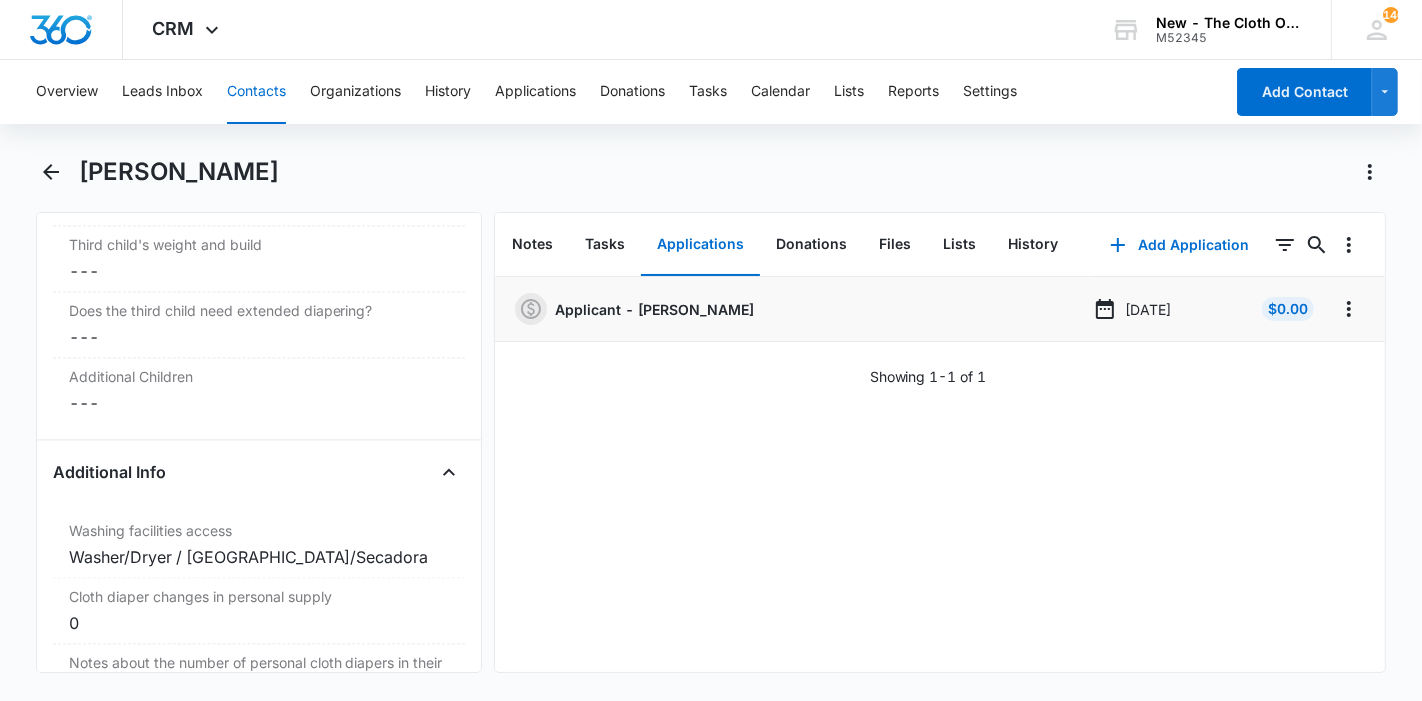 click on "Contacts" at bounding box center (256, 92) 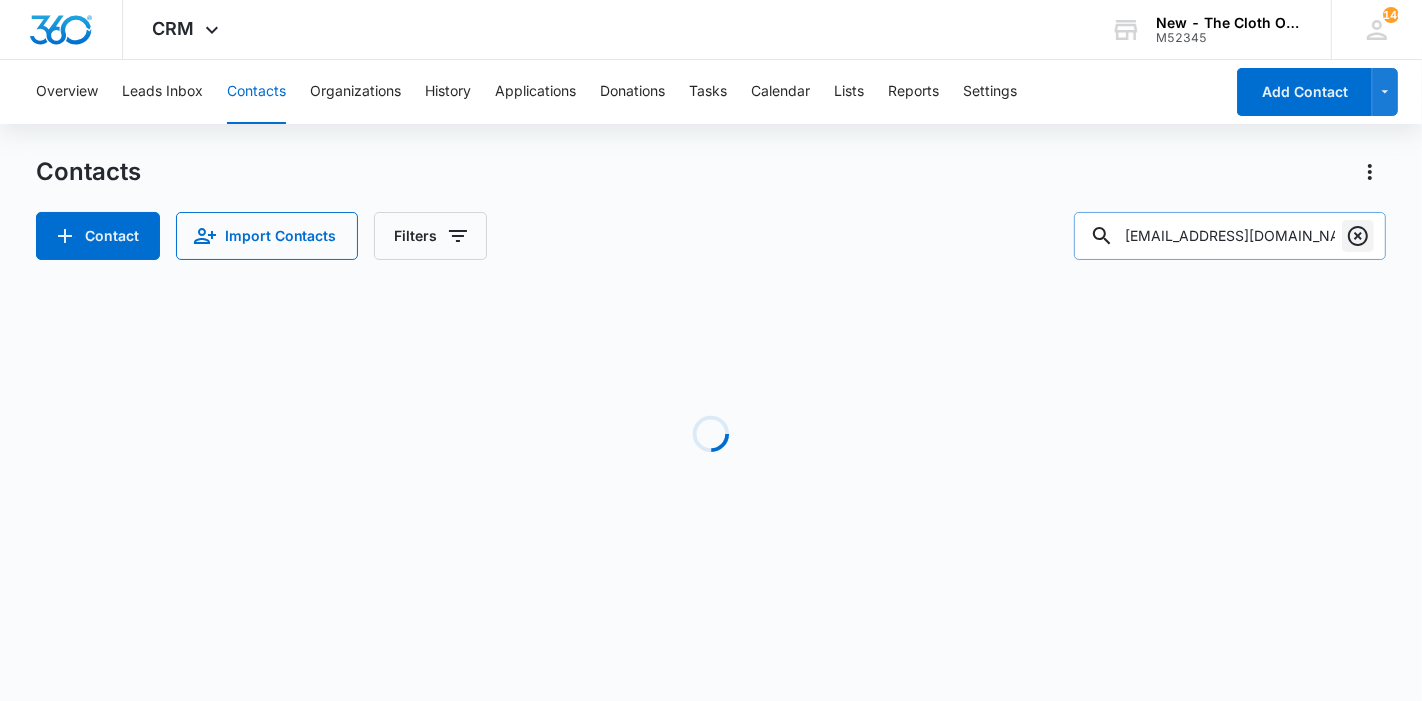 click 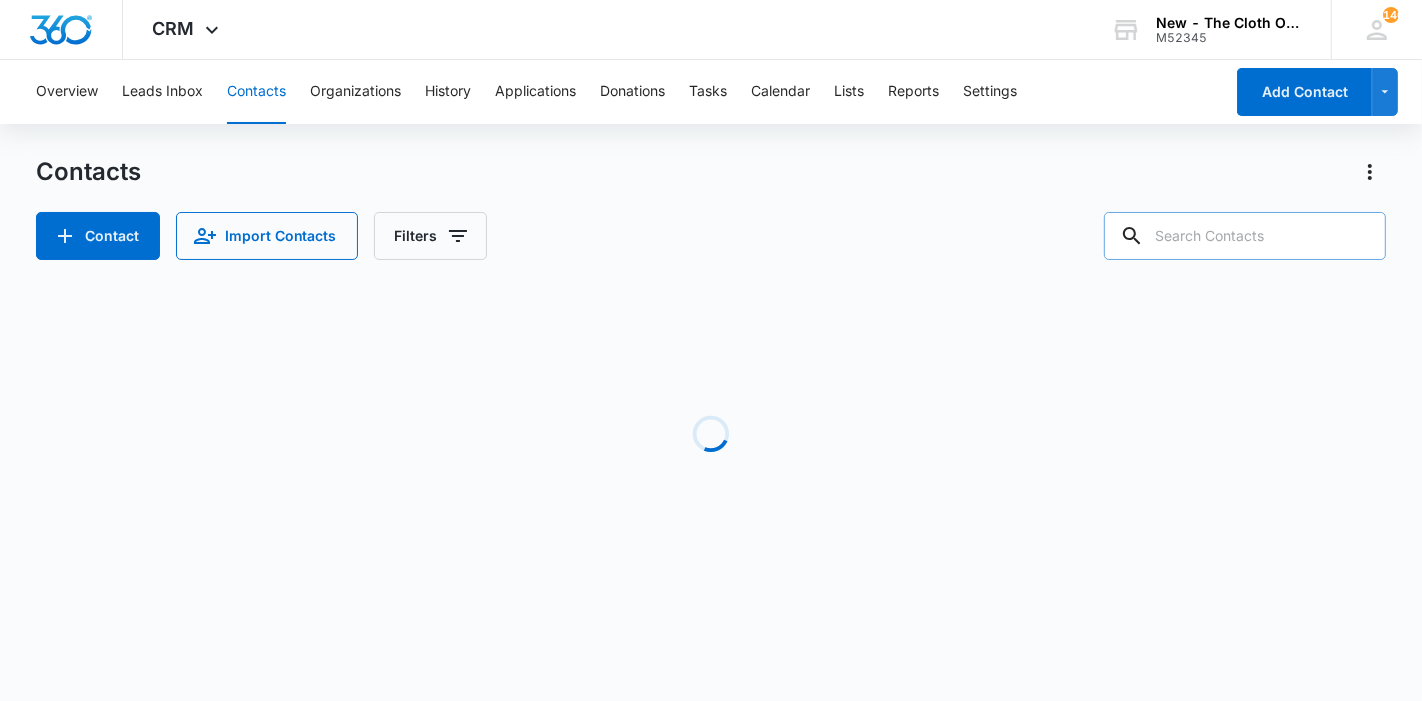 paste on "destinynorthrup62@gmail.com" 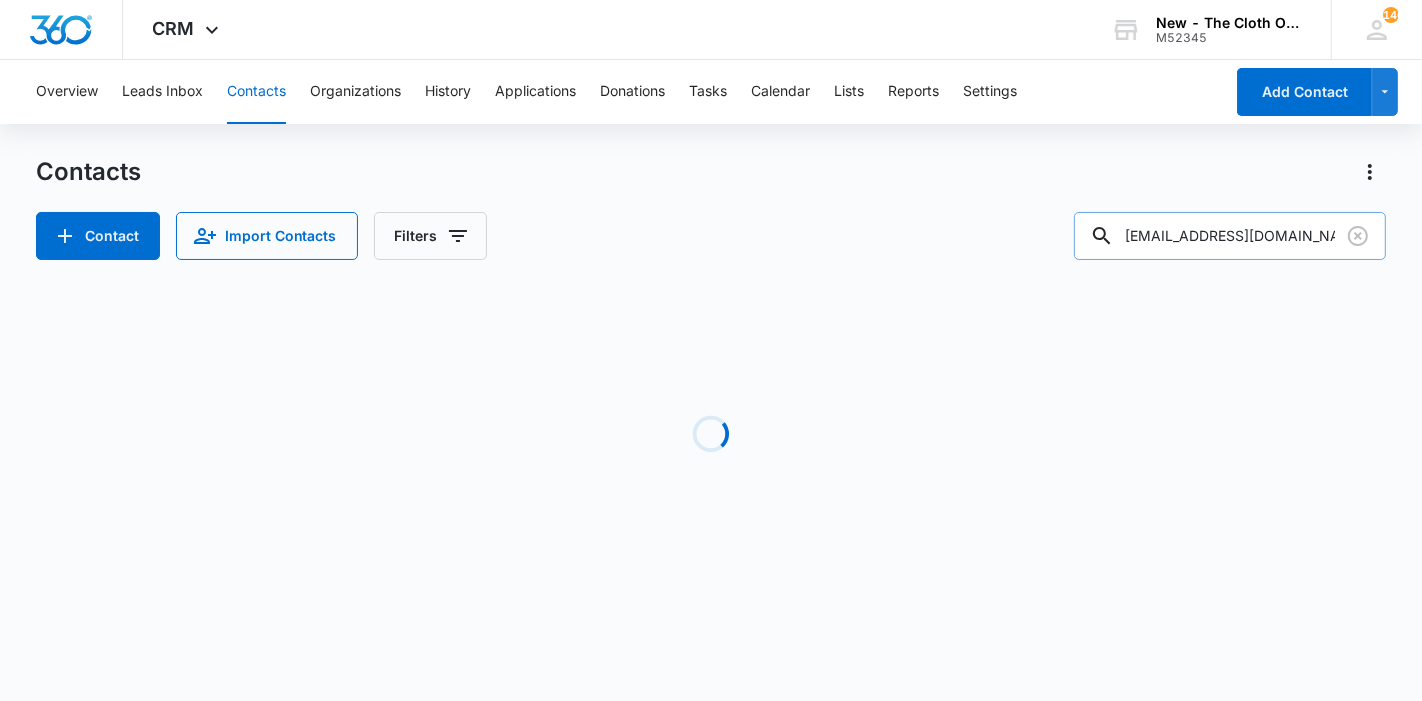scroll, scrollTop: 0, scrollLeft: 20, axis: horizontal 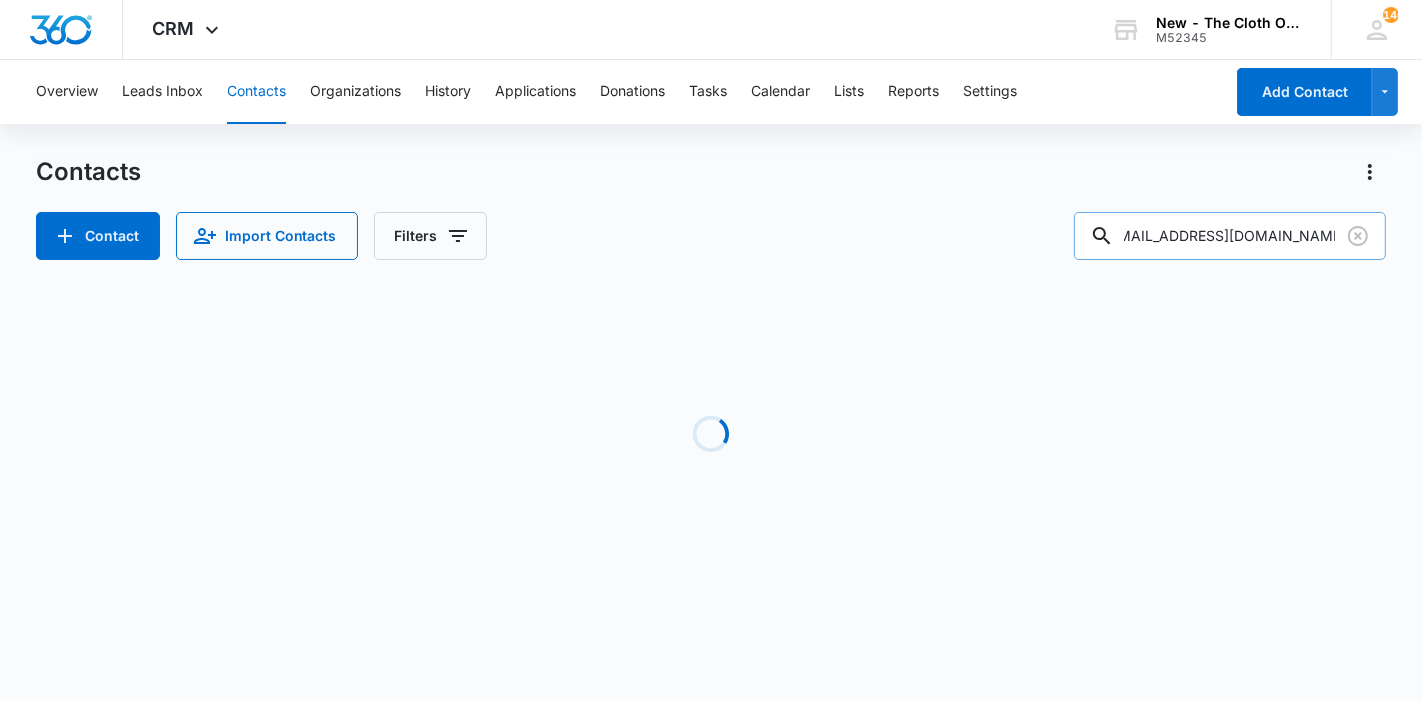 type on "destinynorthrup62@gmail.com" 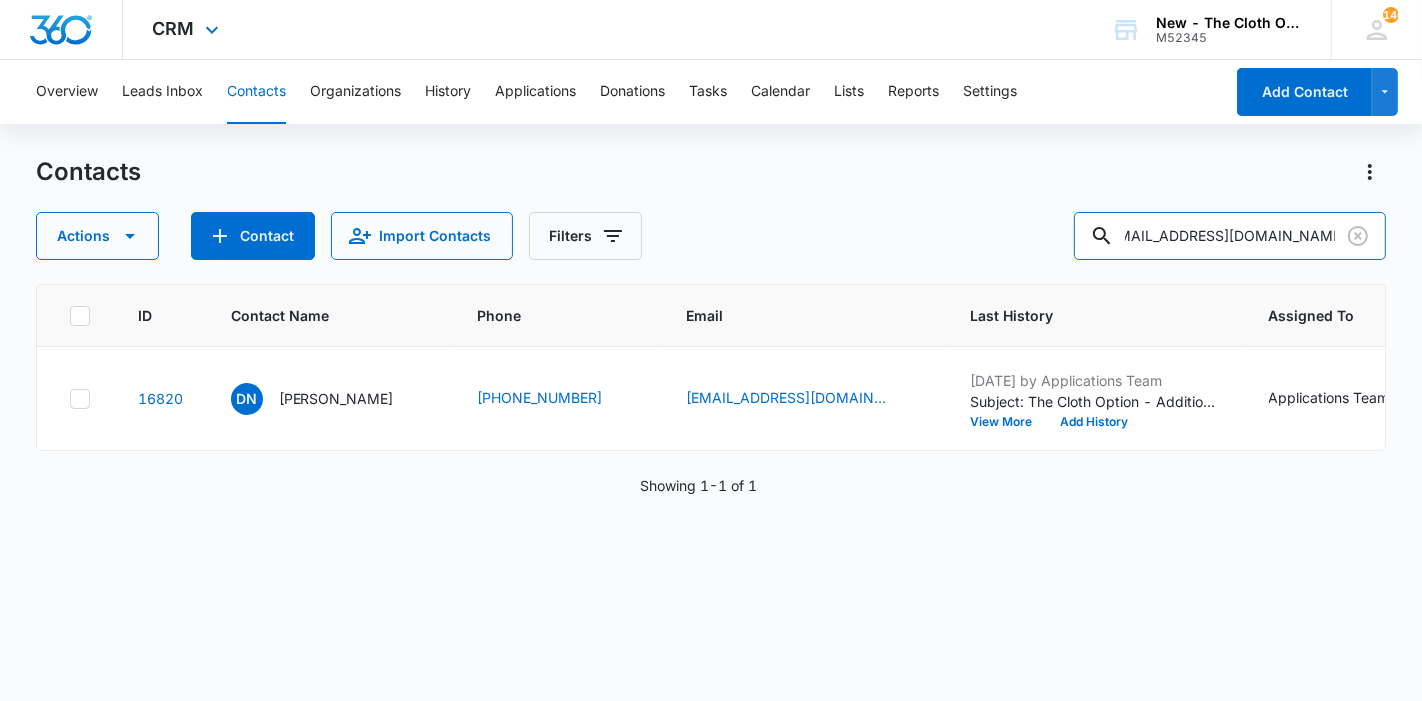 scroll, scrollTop: 0, scrollLeft: 0, axis: both 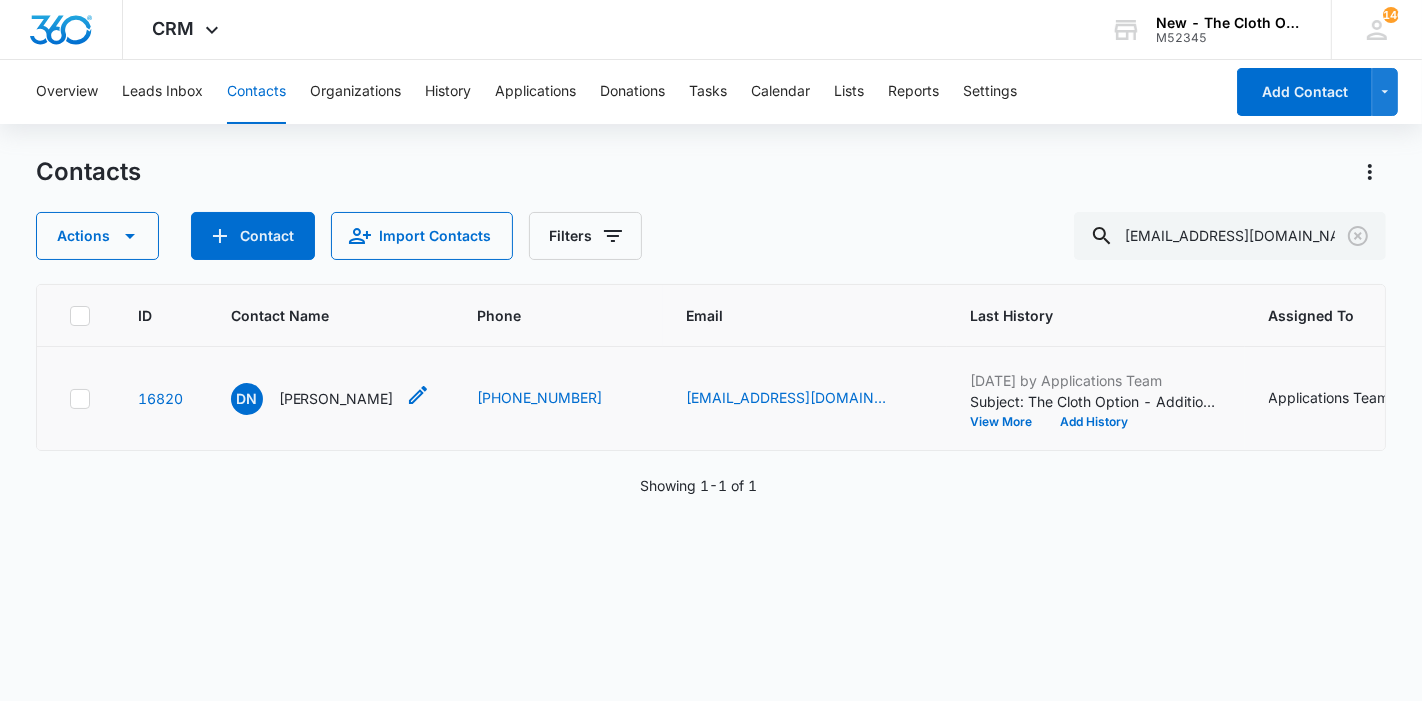 click on "Destiny Northrup" at bounding box center [336, 398] 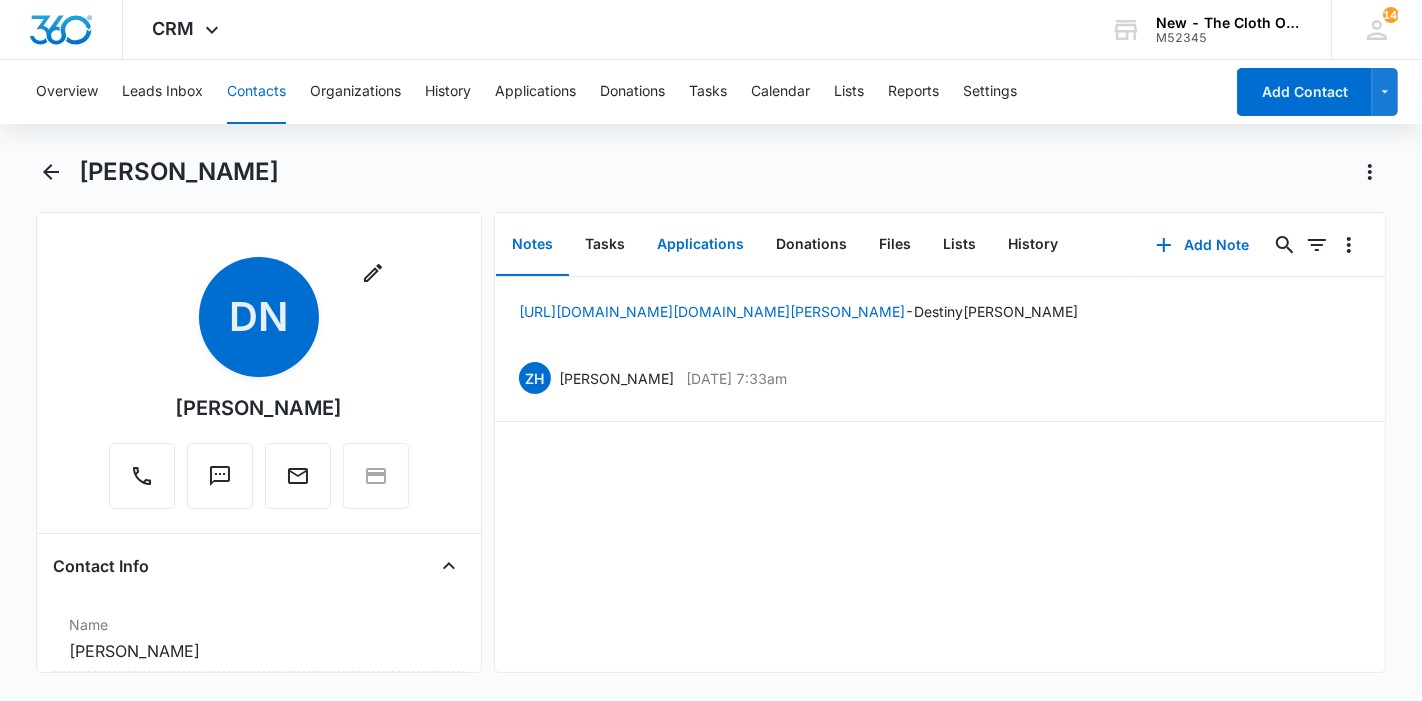 click on "Applications" at bounding box center (700, 245) 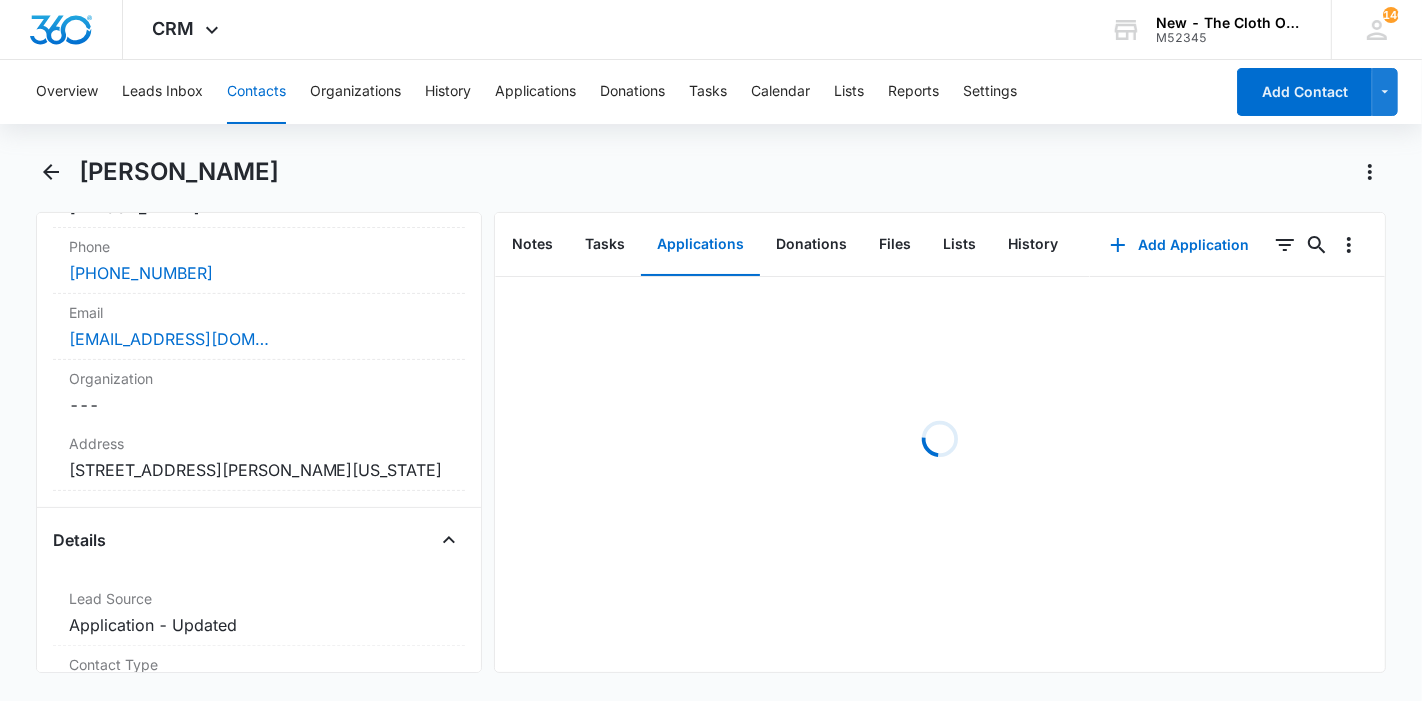 scroll, scrollTop: 555, scrollLeft: 0, axis: vertical 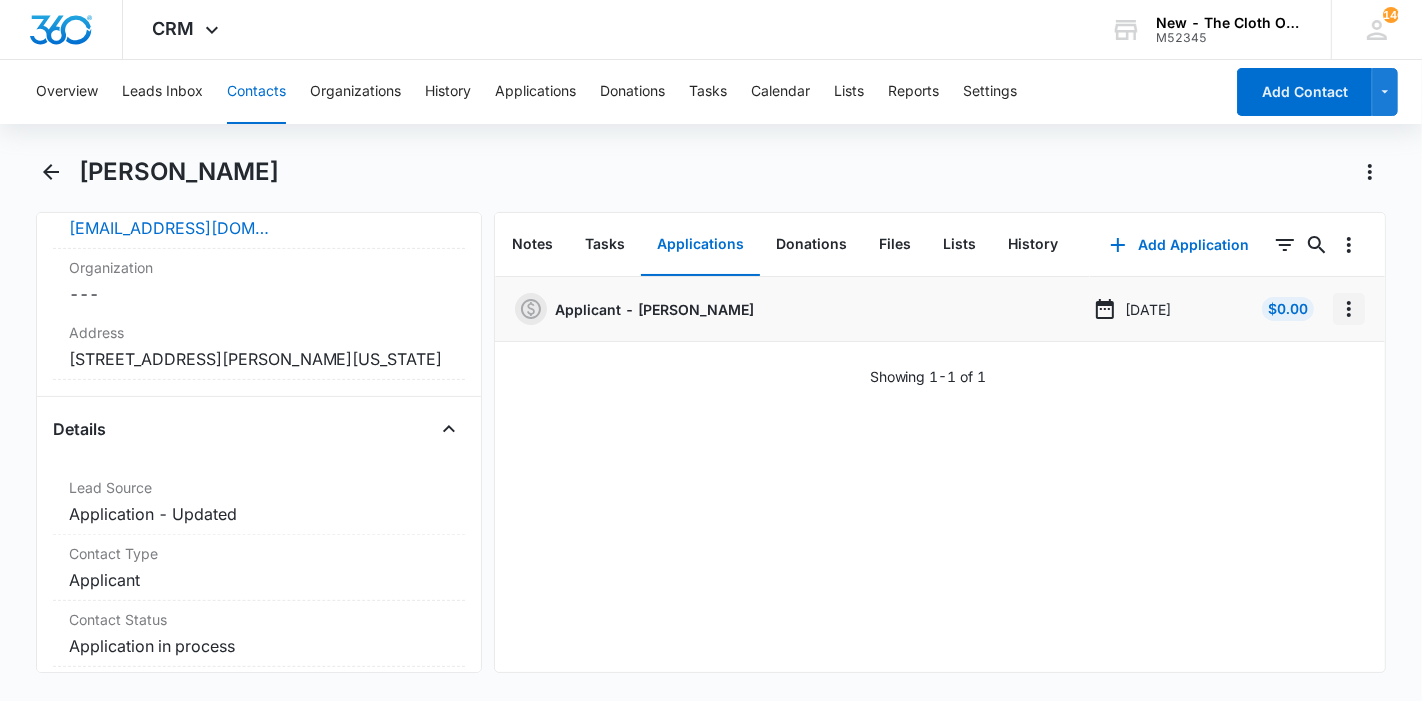 click at bounding box center (1349, 309) 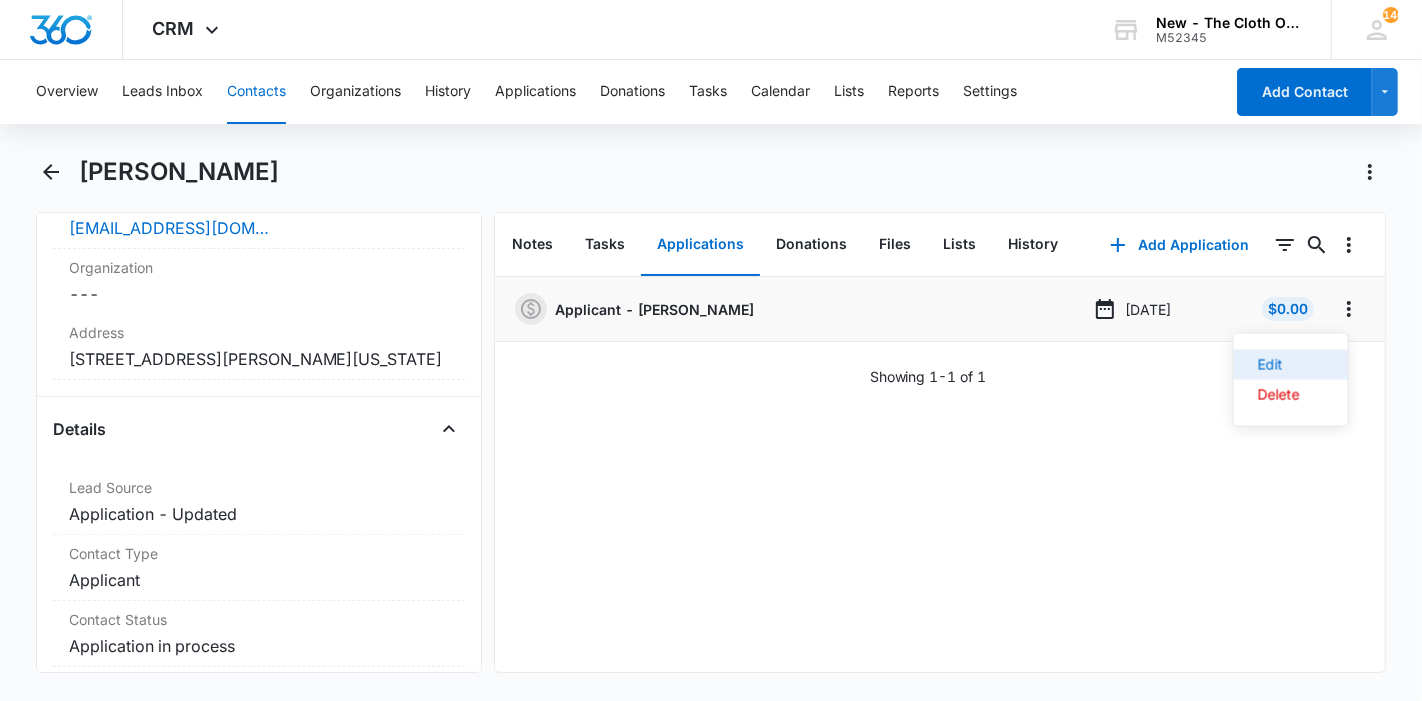 click on "Edit" at bounding box center (1279, 365) 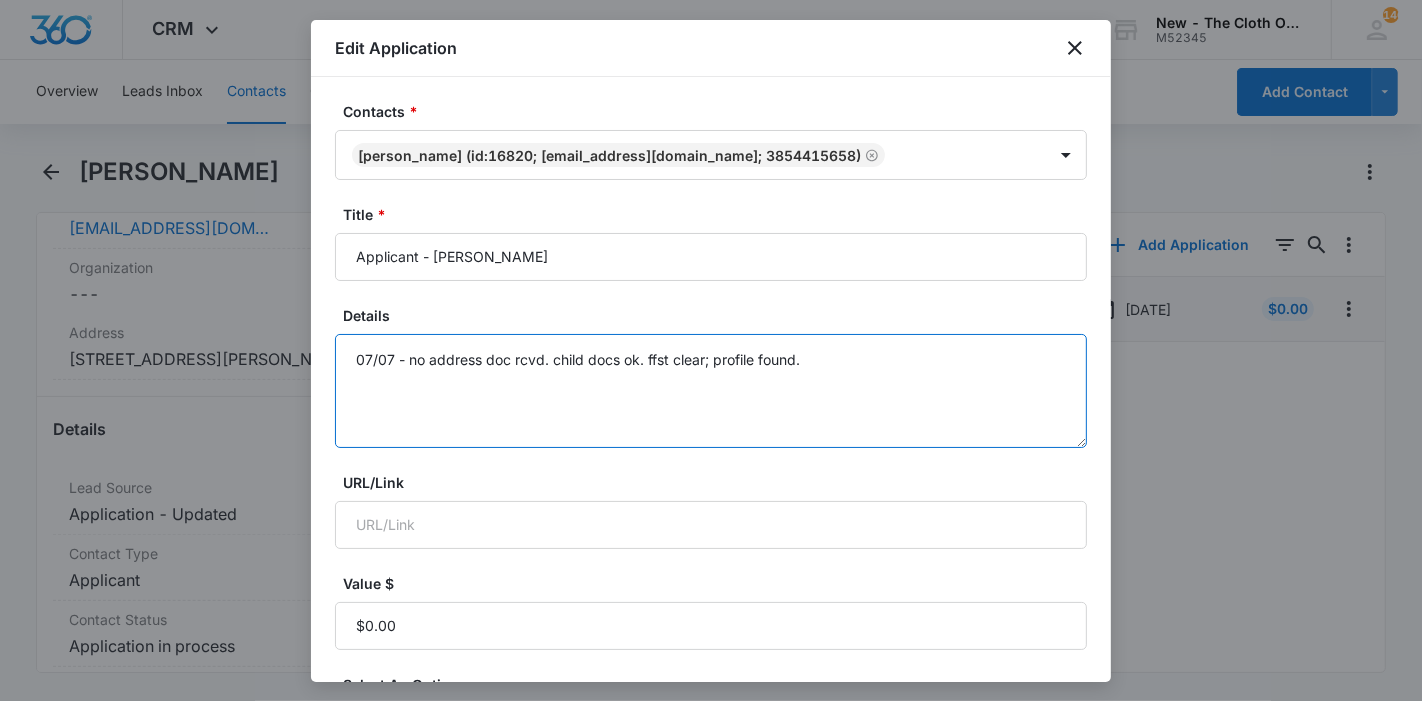click on "07/07 - no address doc rcvd. child docs ok. ffst clear; profile found." at bounding box center (711, 391) 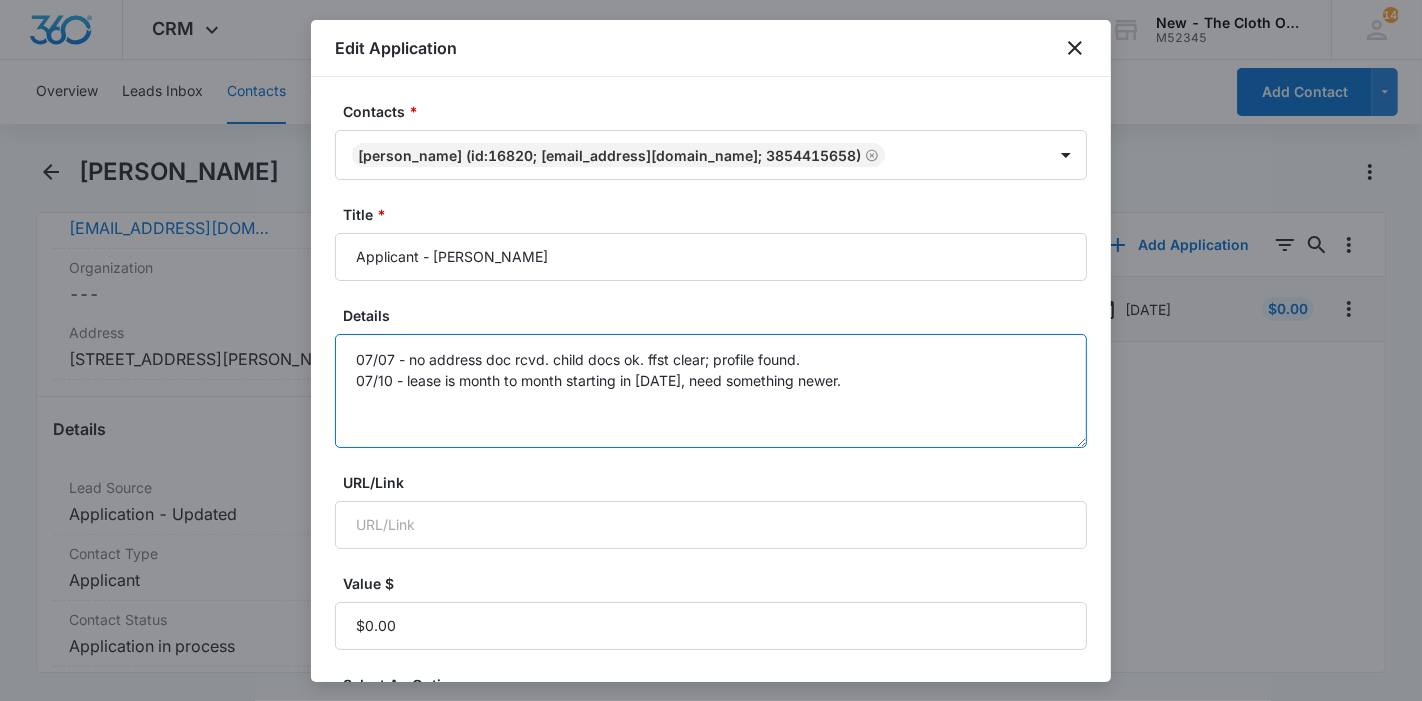 drag, startPoint x: 873, startPoint y: 378, endPoint x: 716, endPoint y: 377, distance: 157.00319 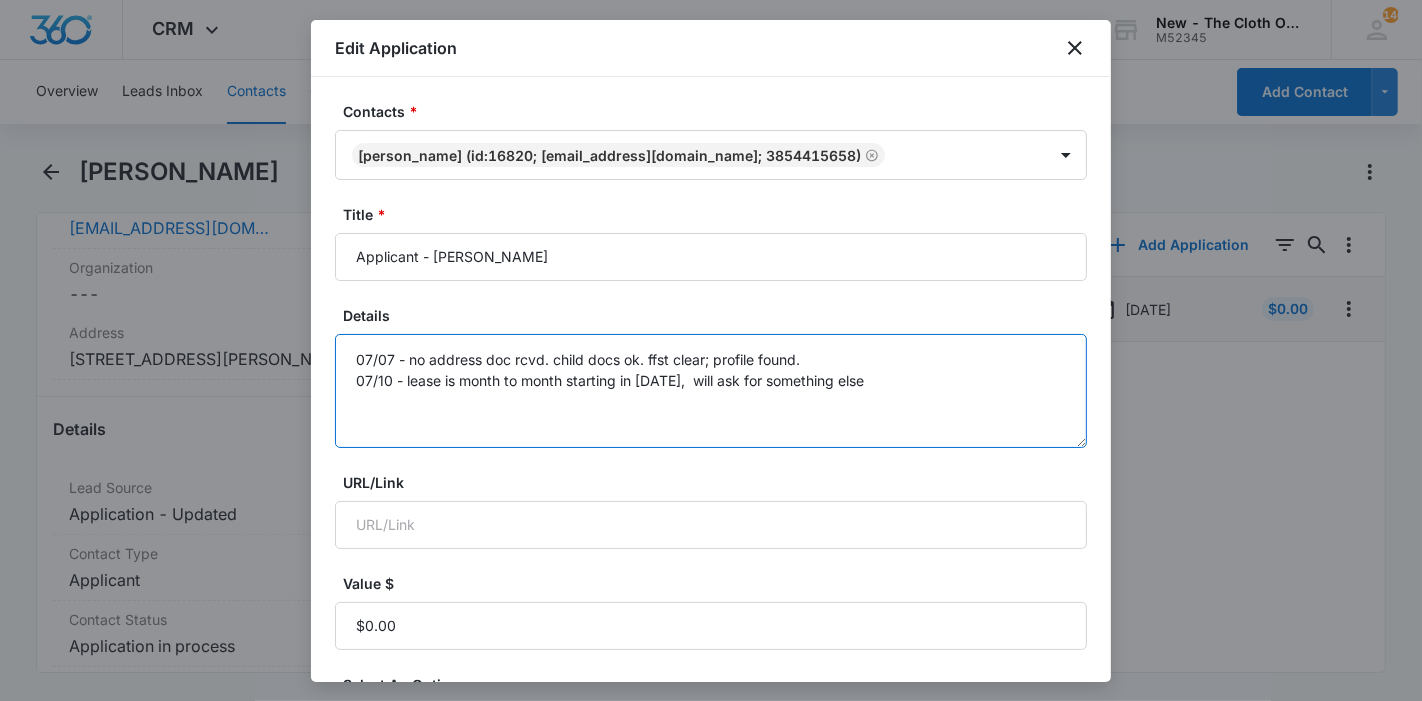 click on "07/07 - no address doc rcvd. child docs ok. ffst clear; profile found.
07/10 - lease is month to month starting in April 2025,  will ask for something else" at bounding box center (711, 391) 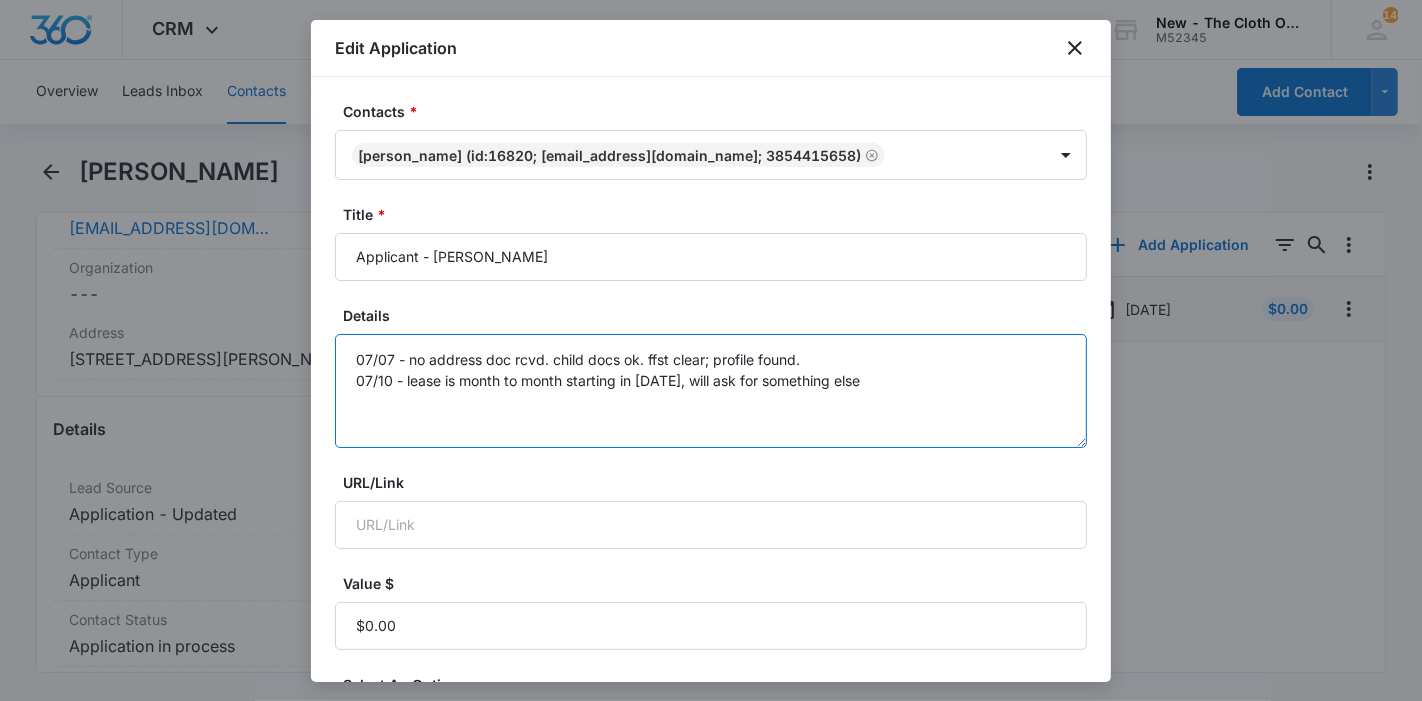 scroll, scrollTop: 470, scrollLeft: 0, axis: vertical 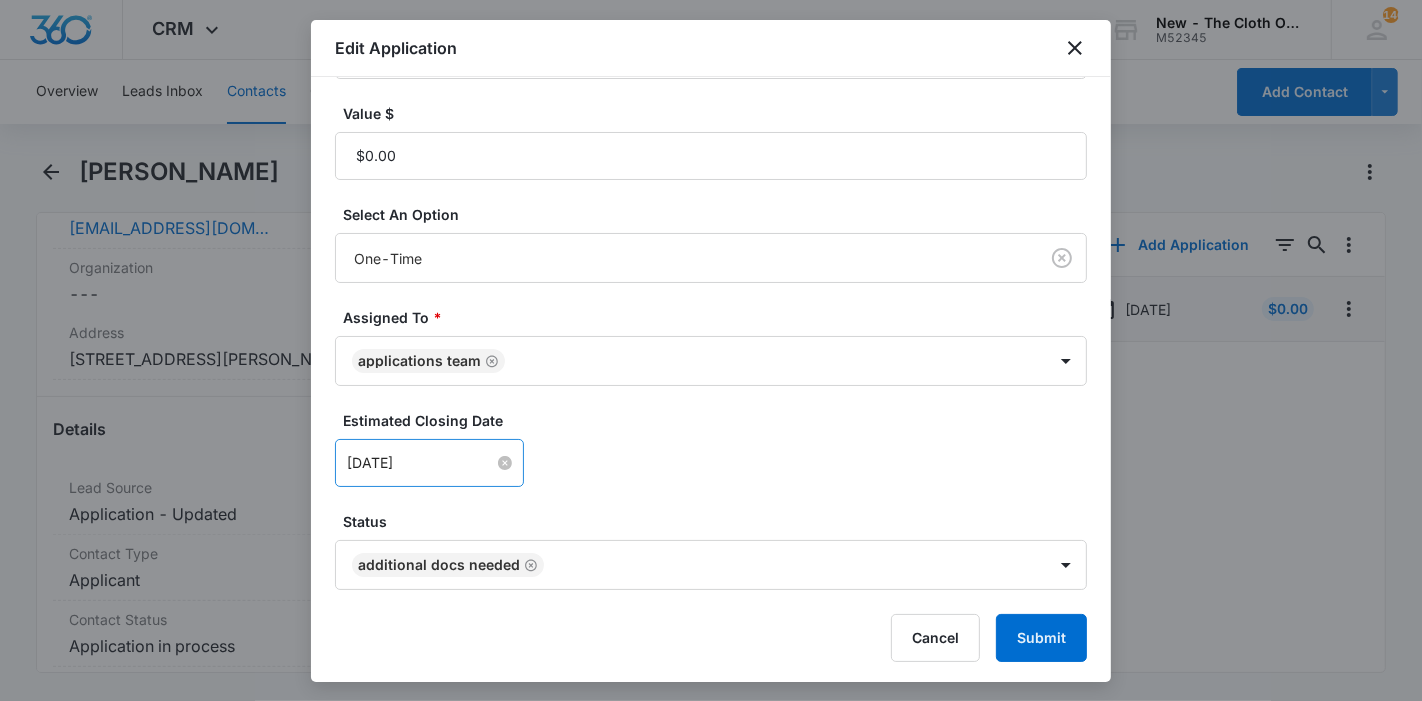 type on "07/07 - no address doc rcvd. child docs ok. ffst clear; profile found.
07/10 - lease is month to month starting in April 2025, will ask for something else" 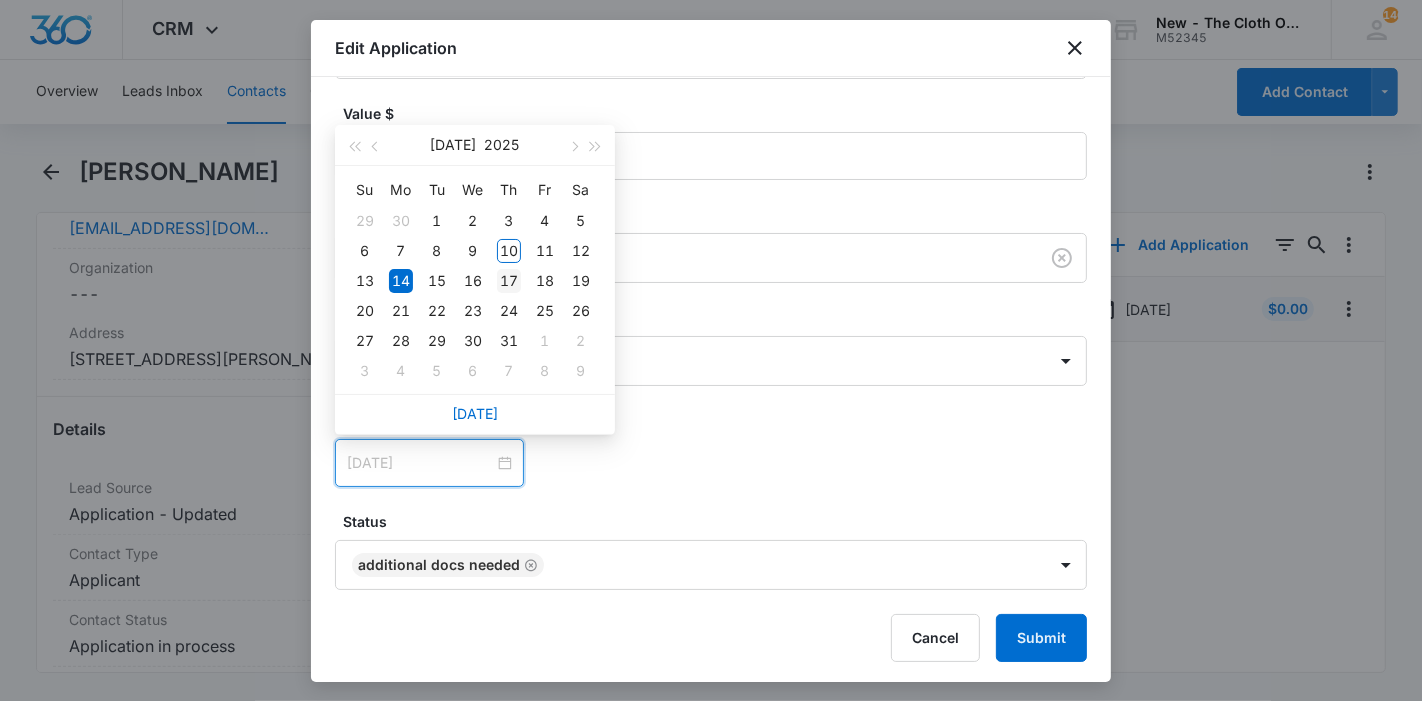 type on "[DATE]" 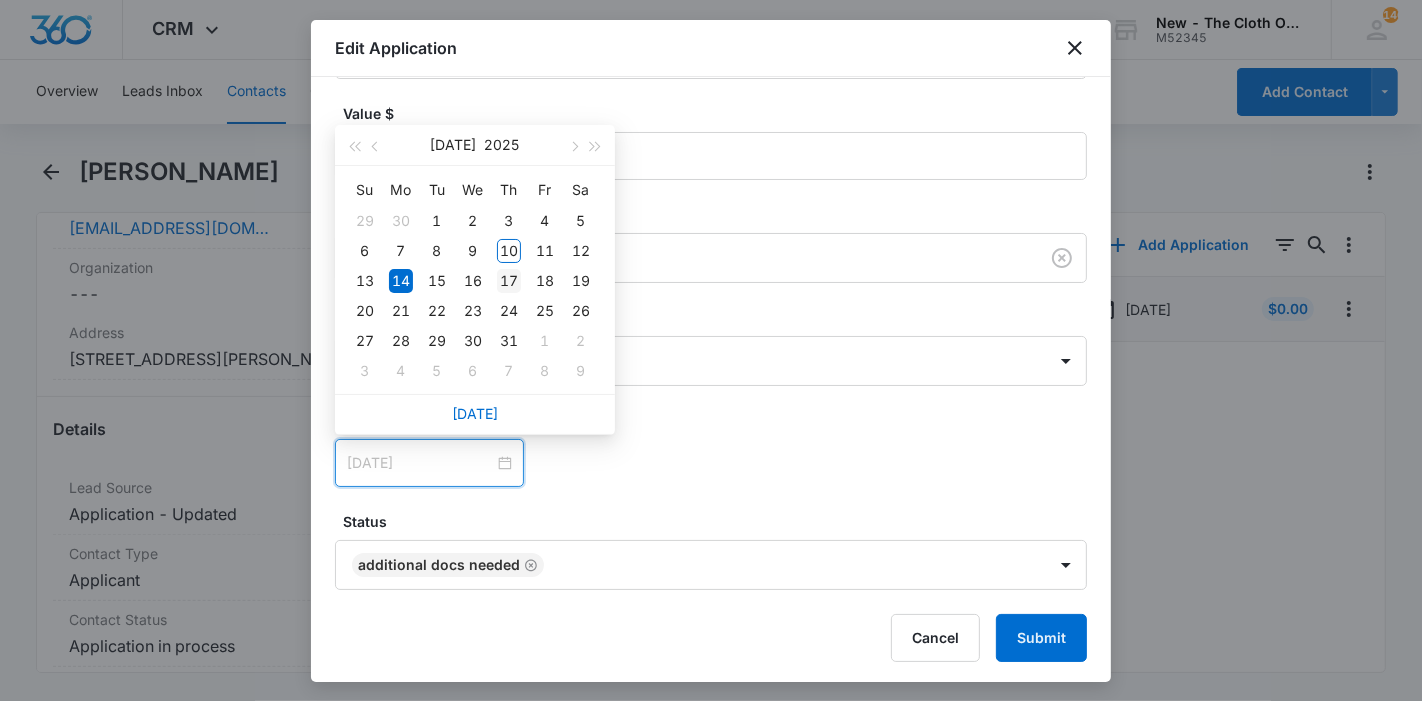 click on "17" at bounding box center (509, 281) 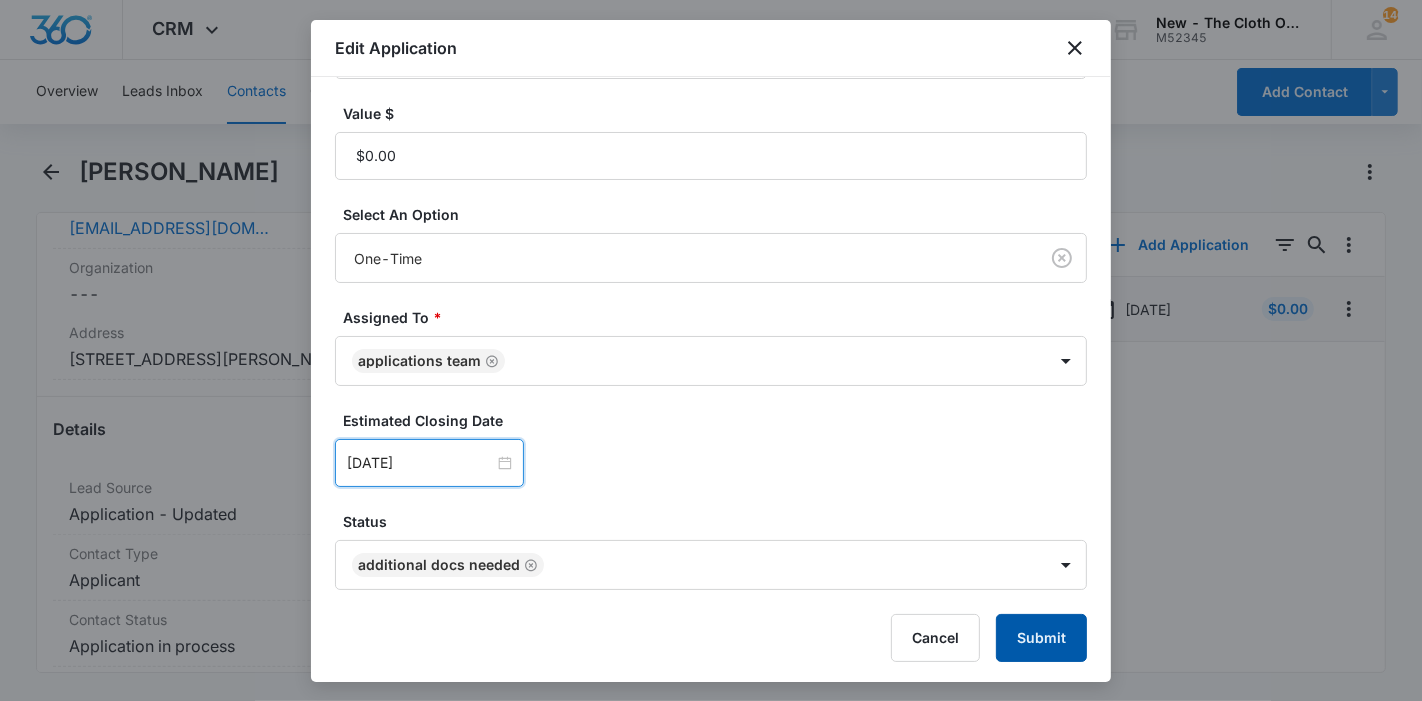 click on "Submit" at bounding box center (1041, 638) 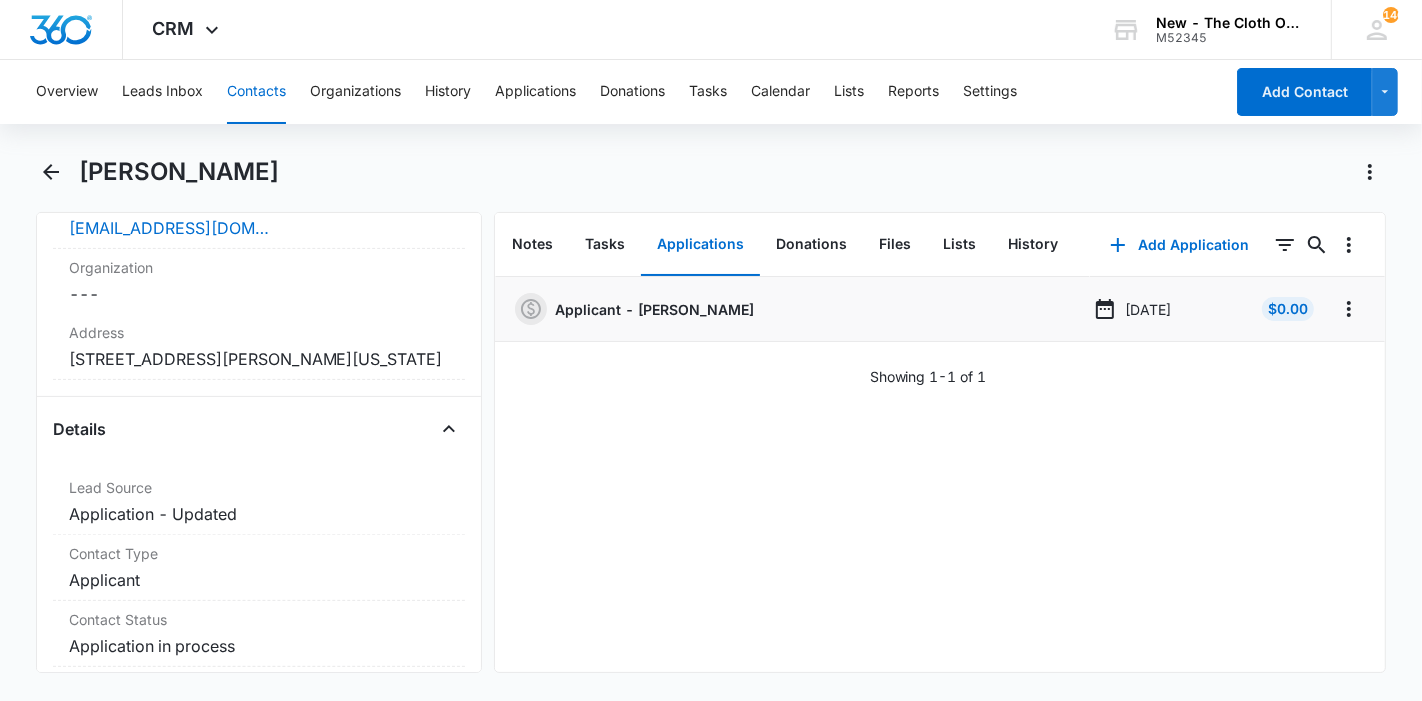 click on "Contacts" at bounding box center [256, 92] 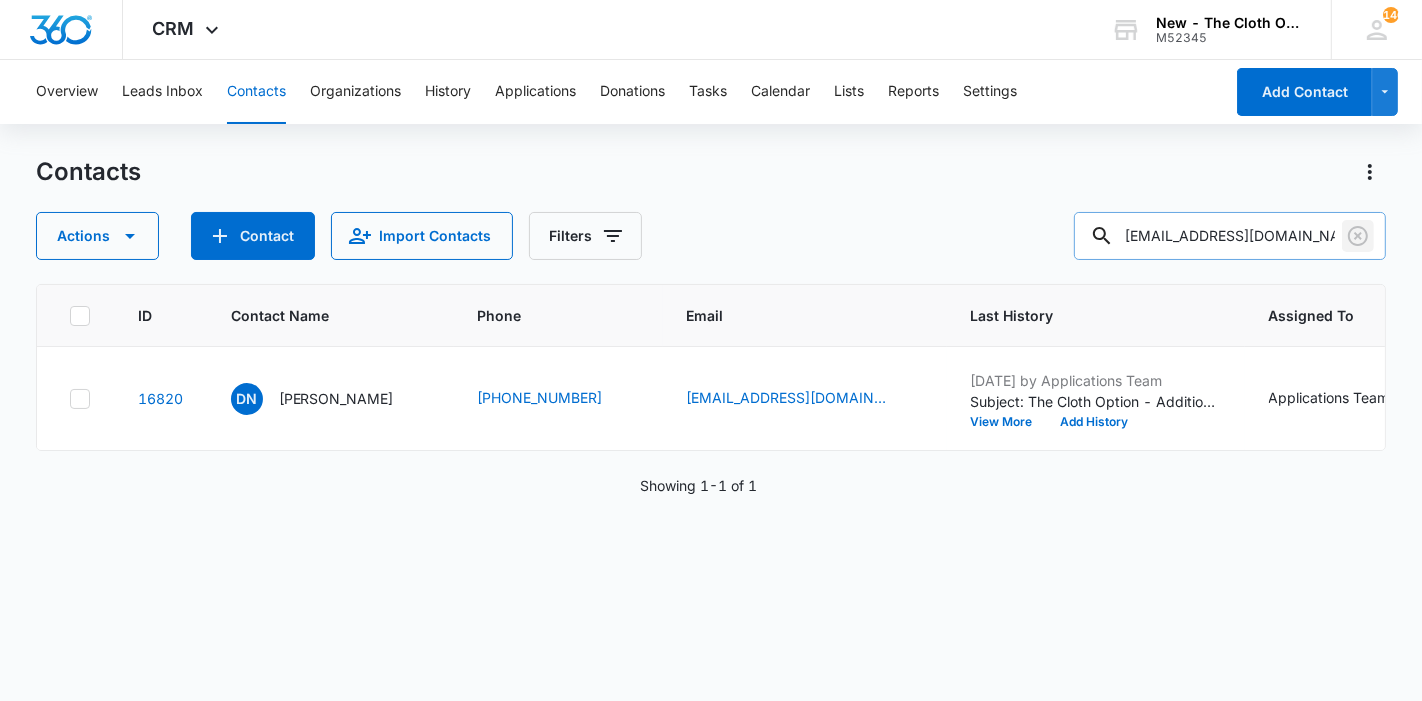 click 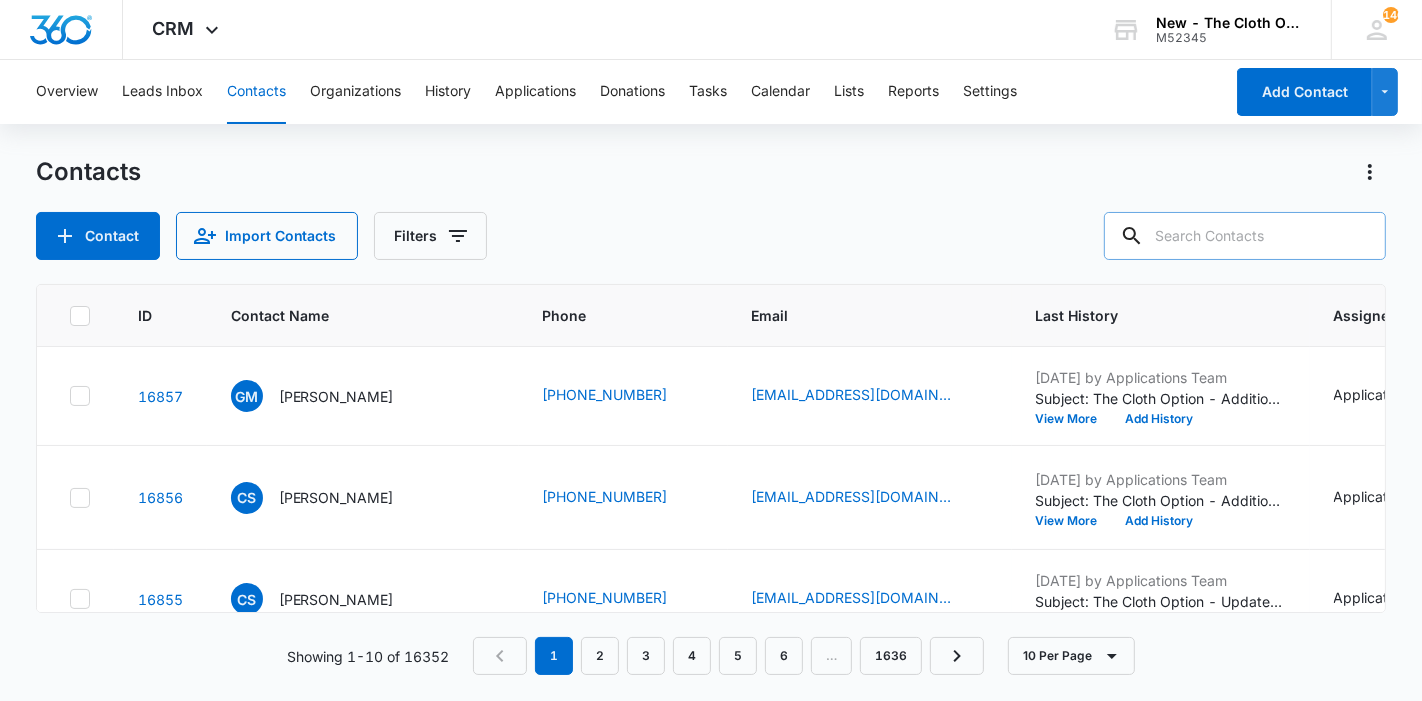 paste on "[EMAIL_ADDRESS][DOMAIN_NAME]" 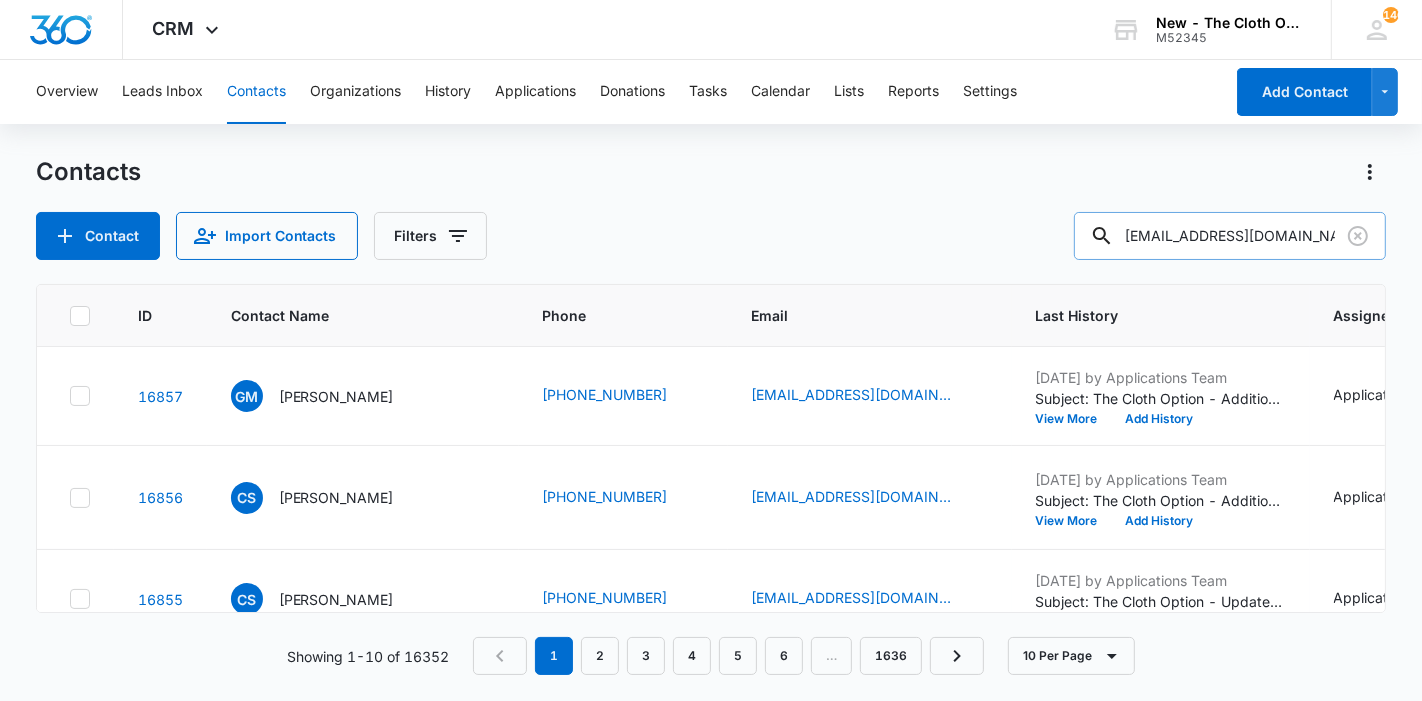 type on "[EMAIL_ADDRESS][DOMAIN_NAME]" 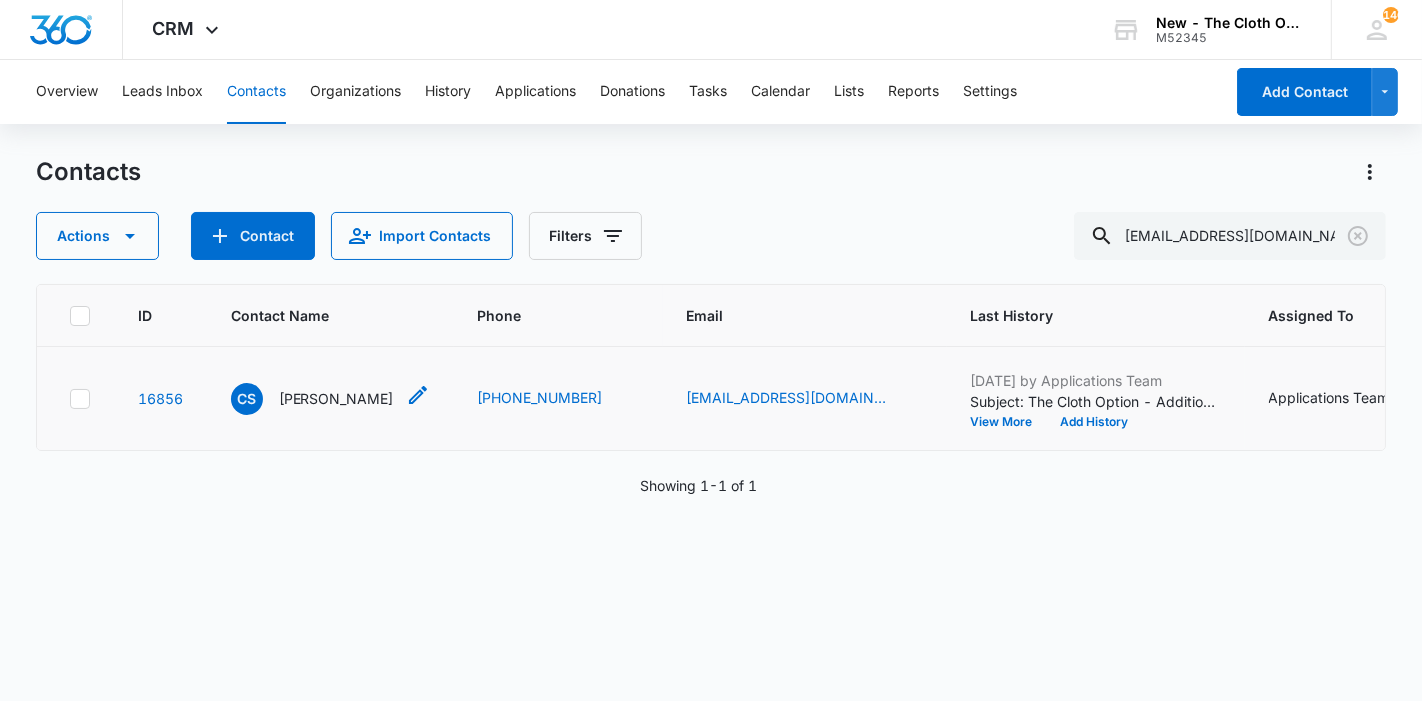 click on "CS Cristi Sierra" at bounding box center [312, 399] 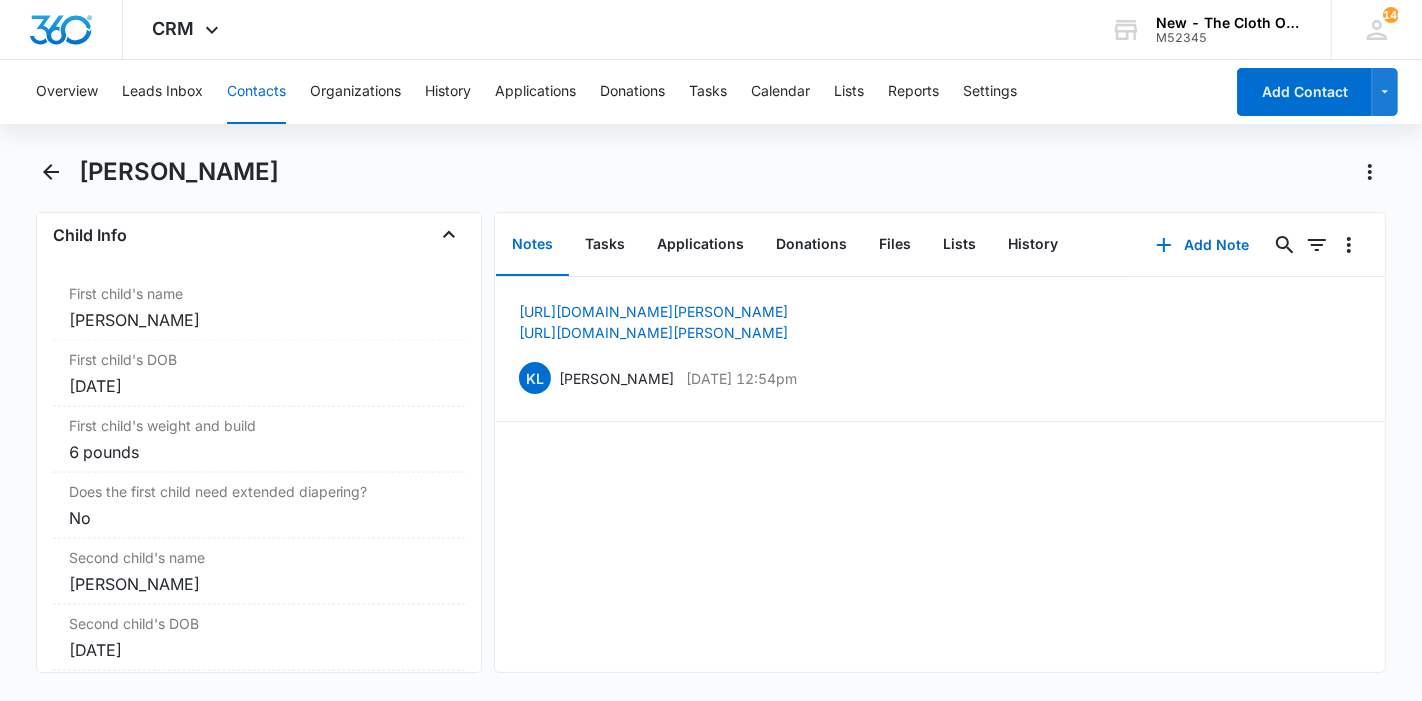 scroll, scrollTop: 2444, scrollLeft: 0, axis: vertical 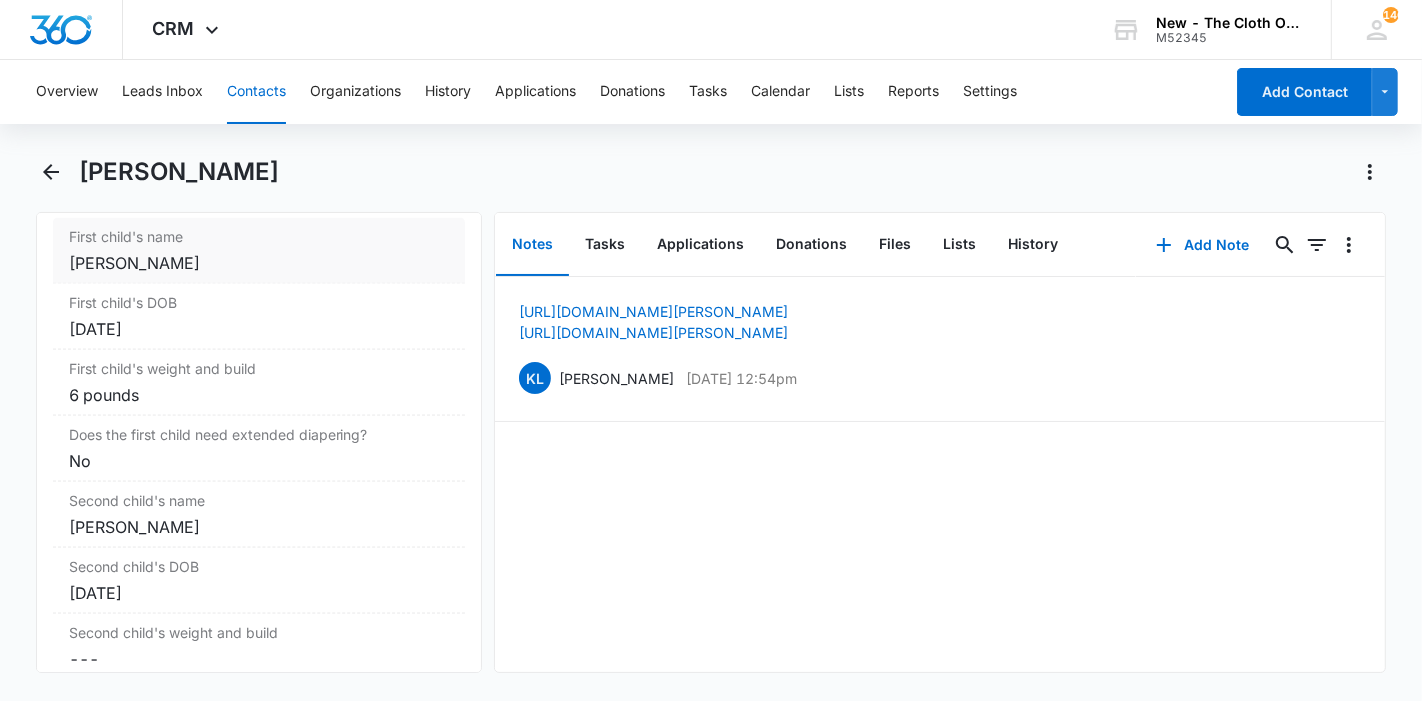 click on "Adelina Sierra" at bounding box center [259, 263] 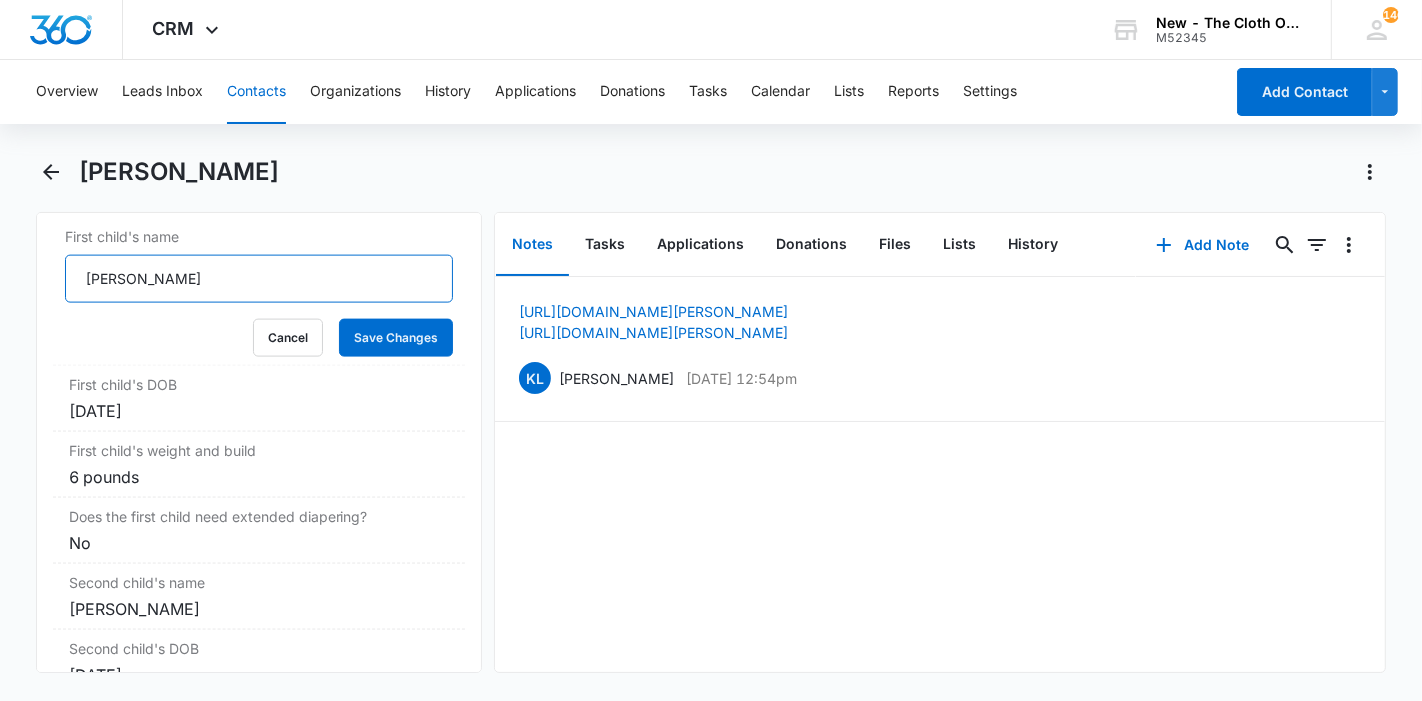 drag, startPoint x: 203, startPoint y: 312, endPoint x: 33, endPoint y: 321, distance: 170.23807 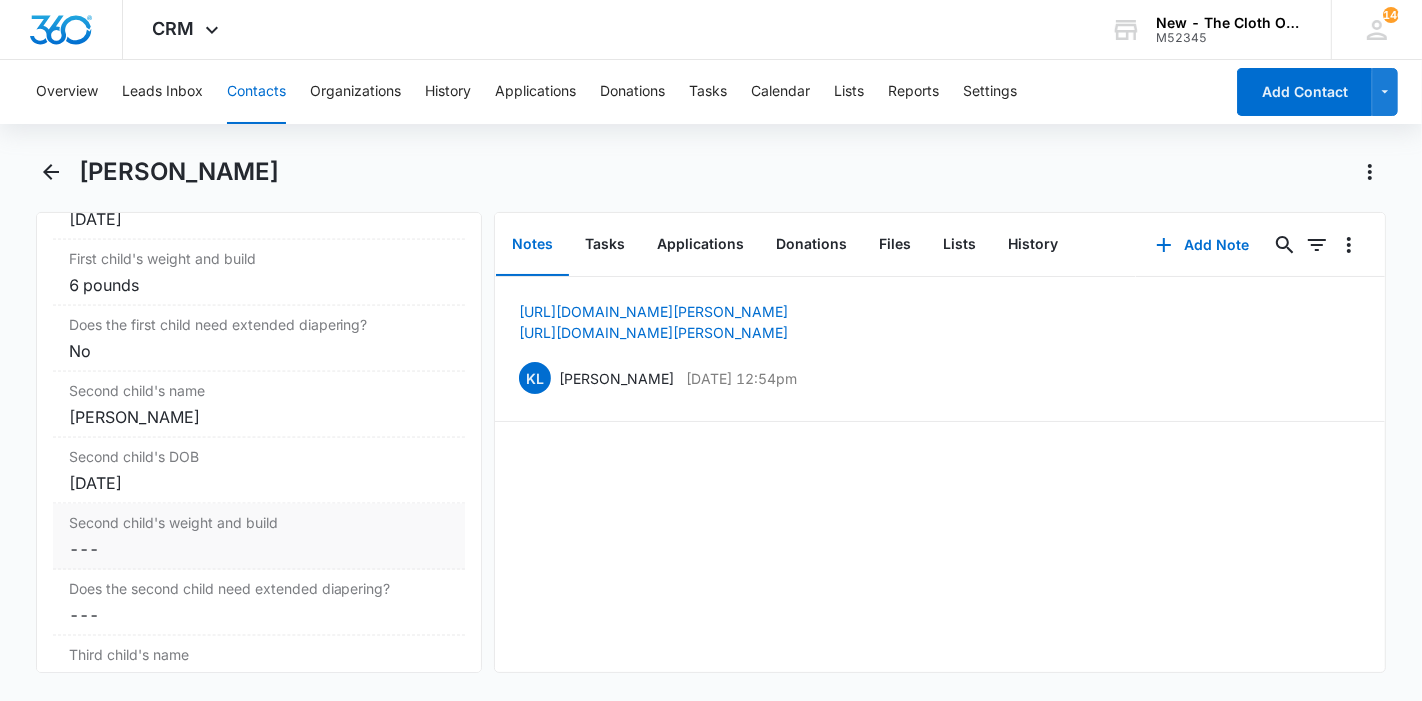 scroll, scrollTop: 2666, scrollLeft: 0, axis: vertical 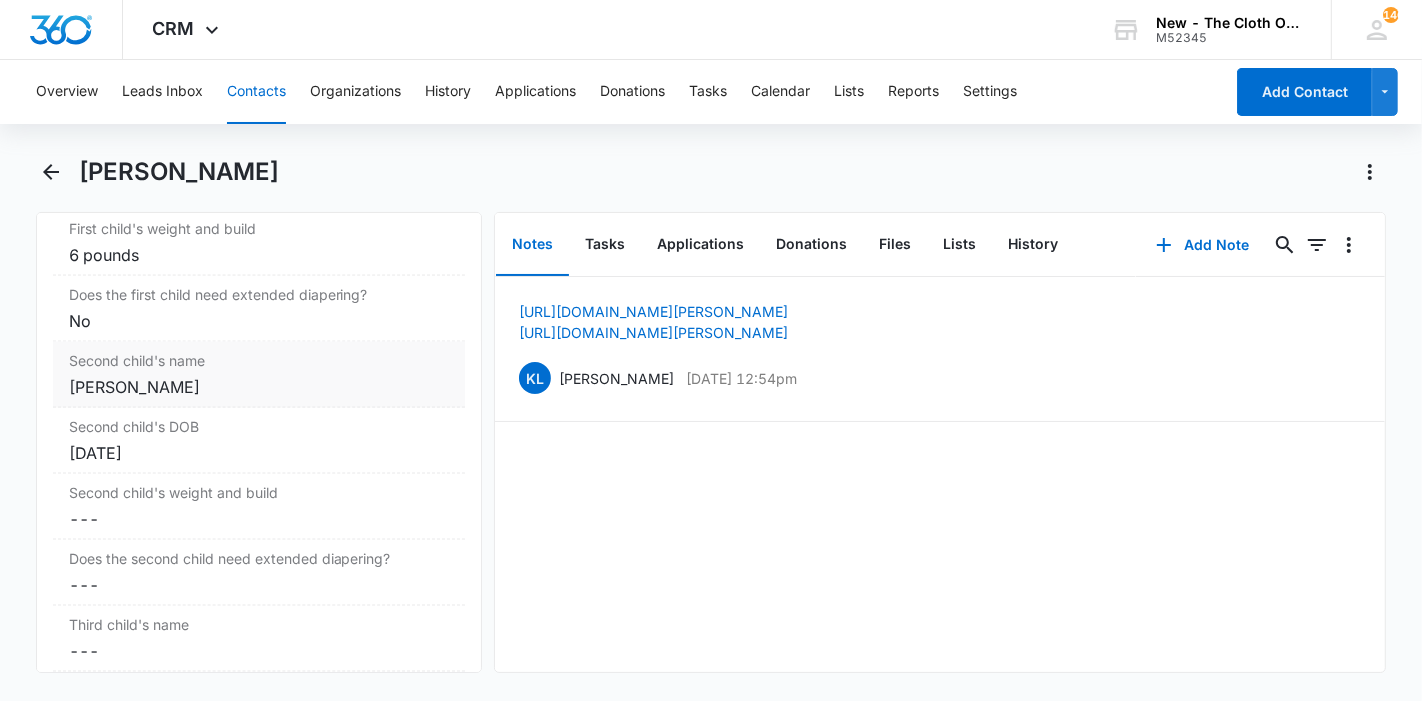 type 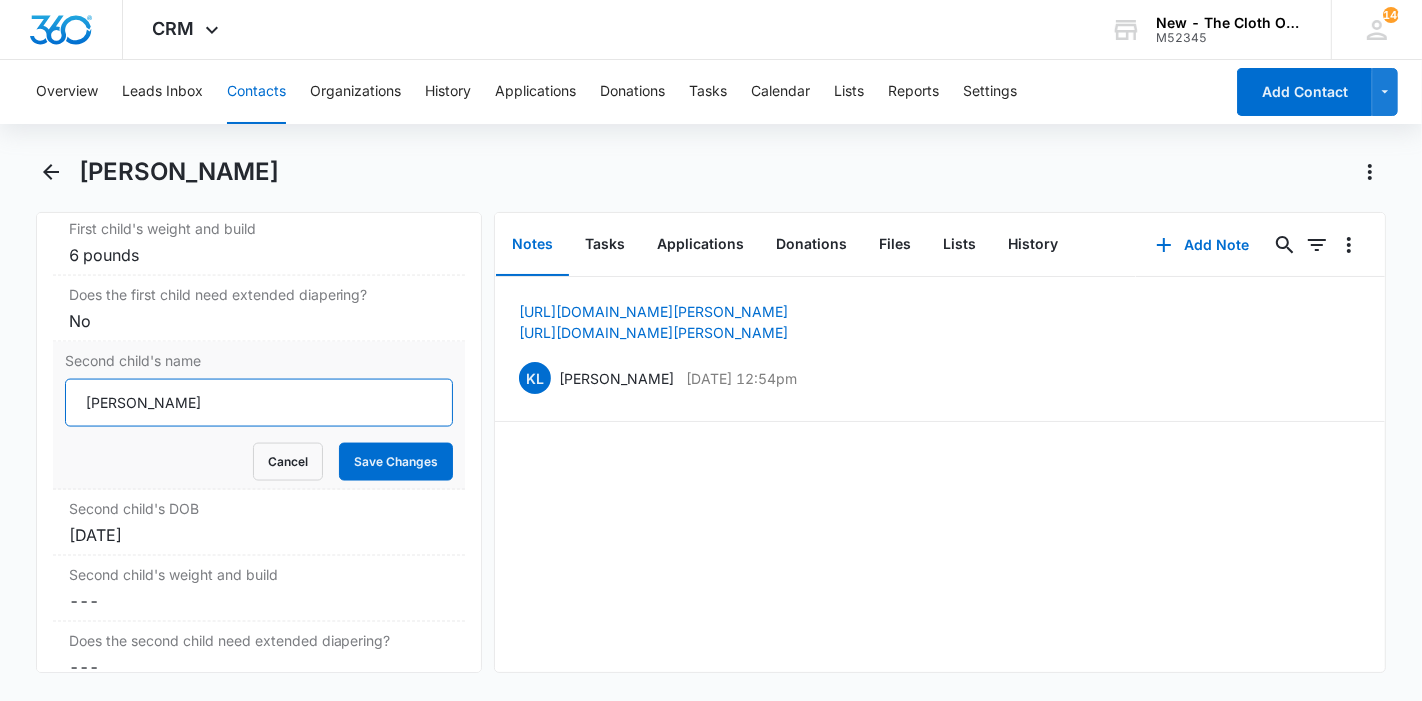 drag, startPoint x: 192, startPoint y: 431, endPoint x: 48, endPoint y: 438, distance: 144.17004 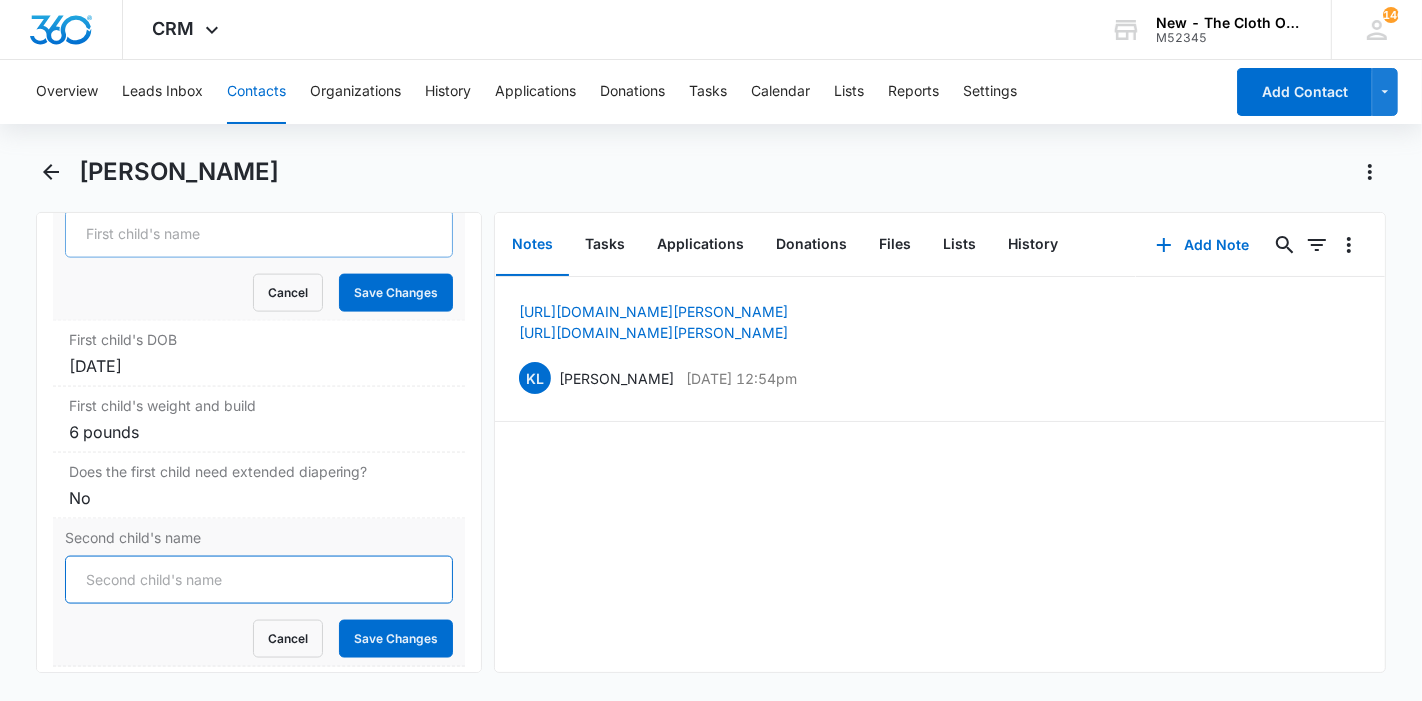 scroll, scrollTop: 2444, scrollLeft: 0, axis: vertical 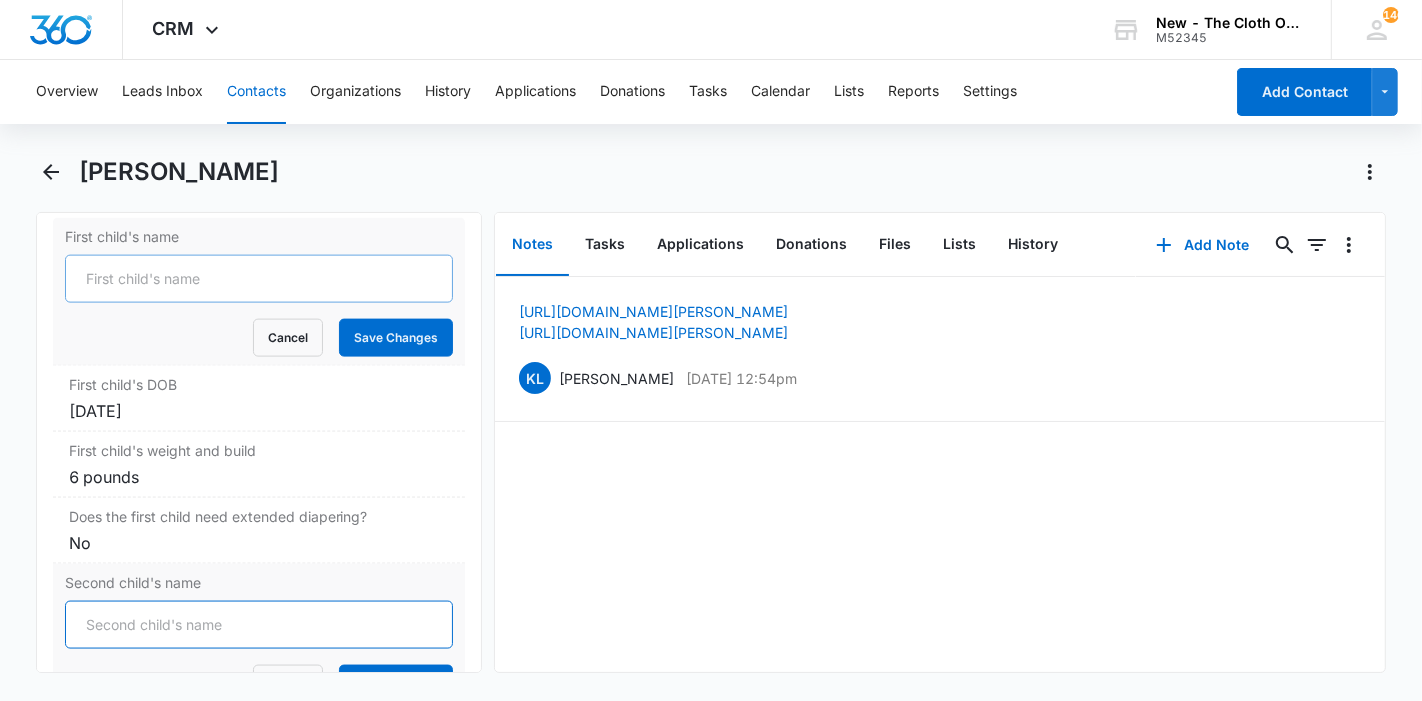 type 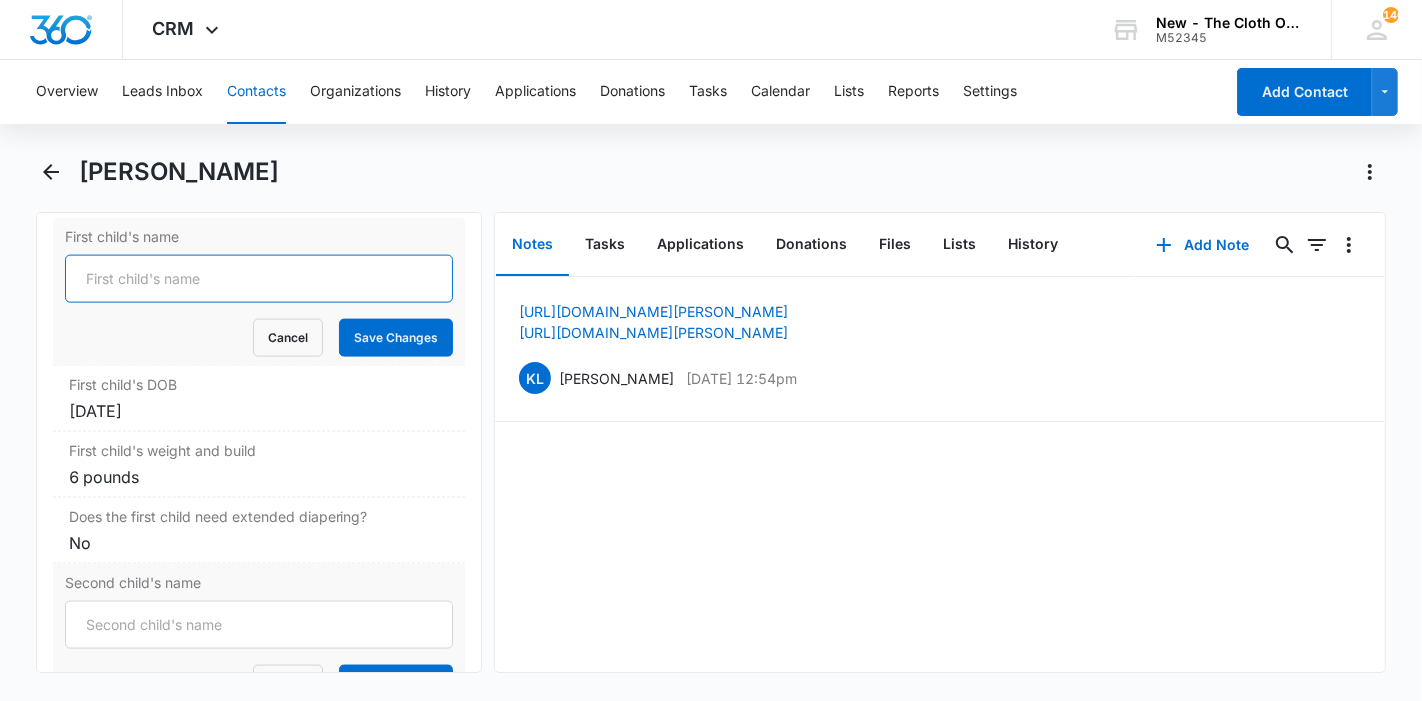 click on "First child's name" at bounding box center (259, 279) 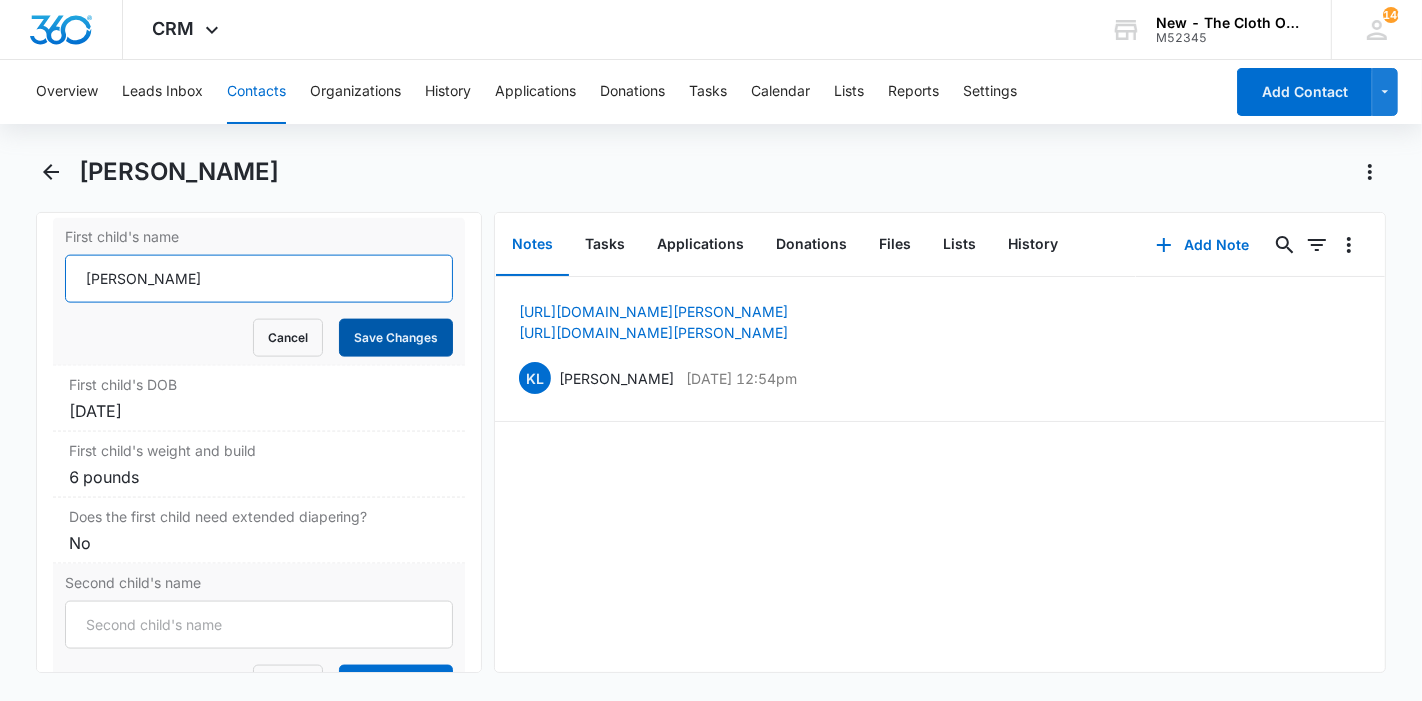 type on "Moises Sierra" 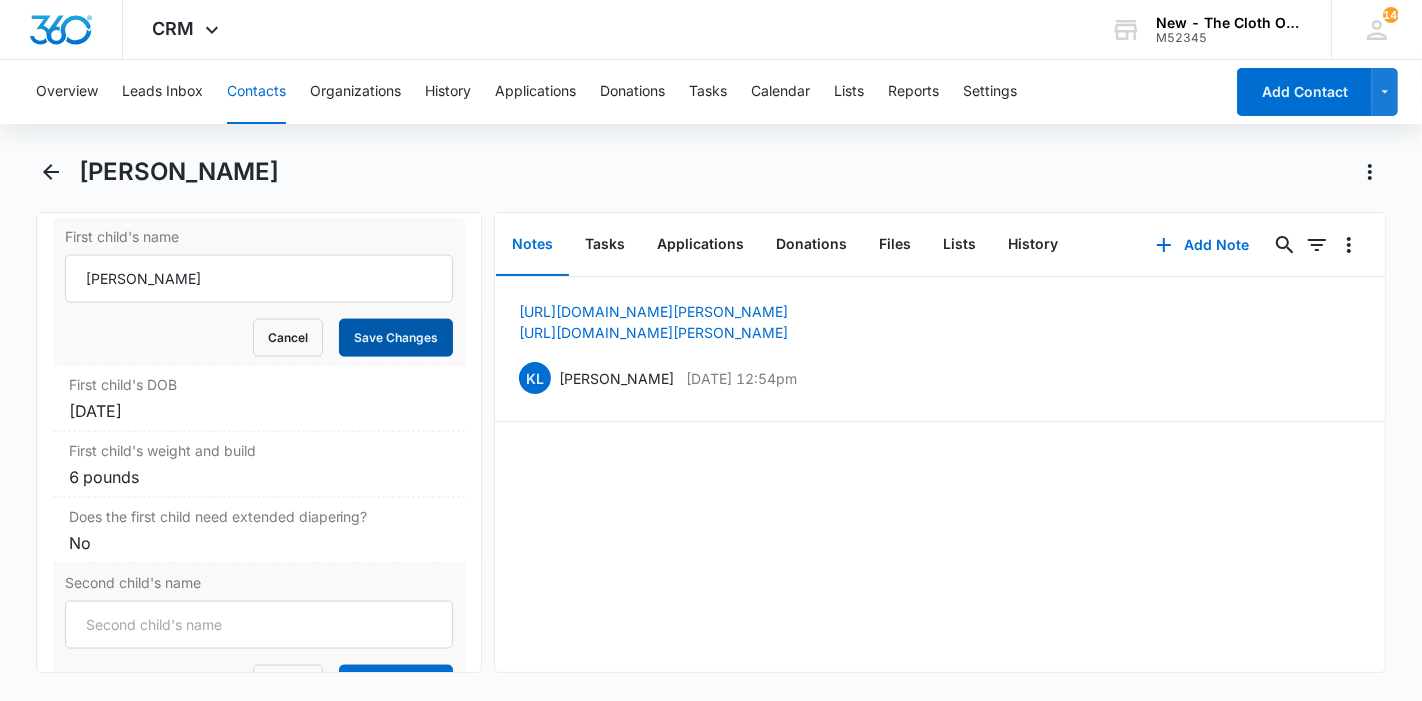 click on "Save Changes" at bounding box center [396, 338] 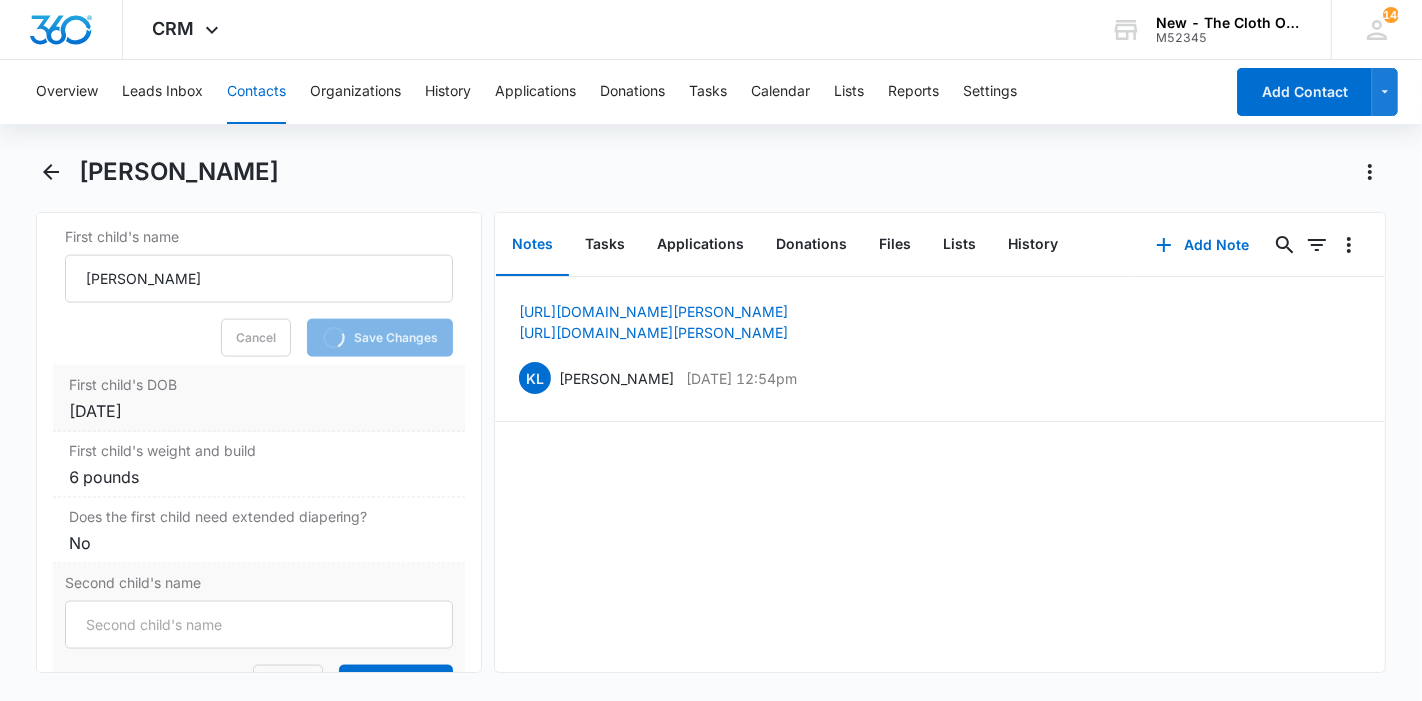 click on "Aug 11, 2020" at bounding box center (259, 411) 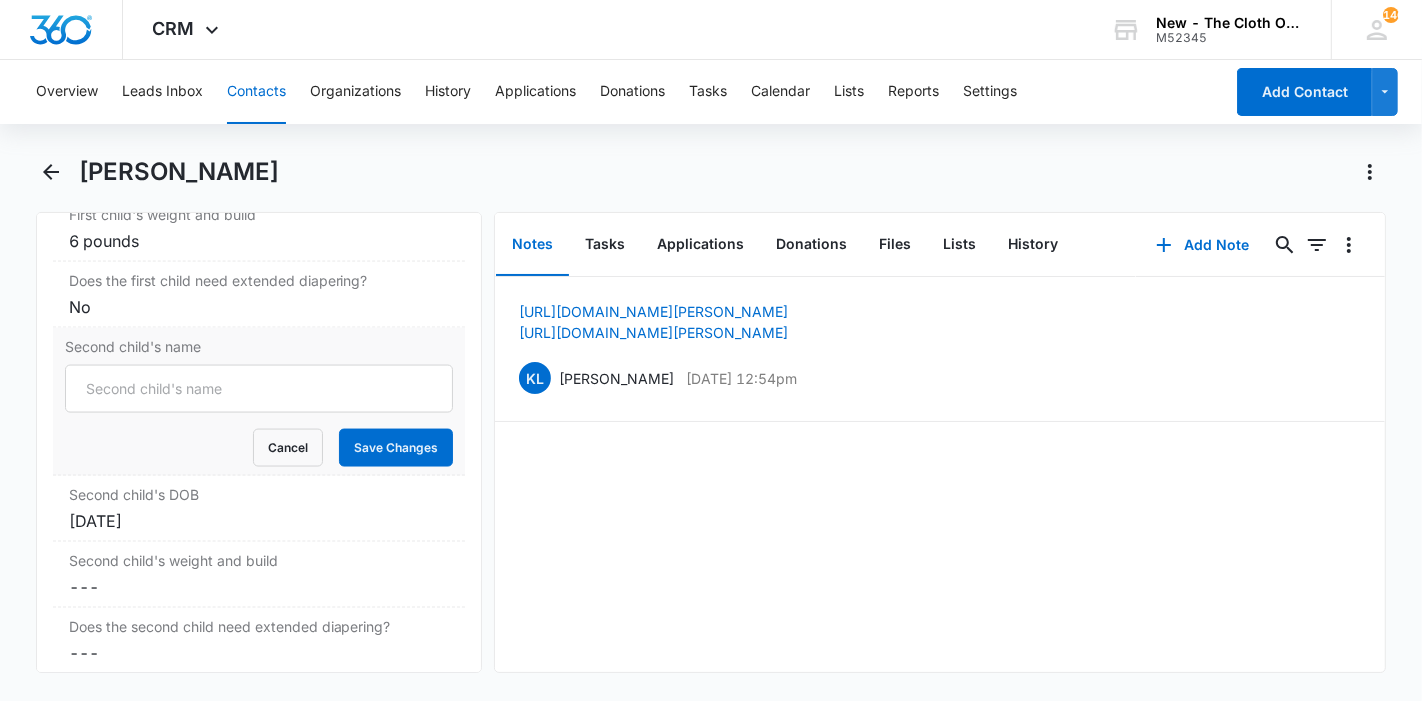 scroll, scrollTop: 2444, scrollLeft: 0, axis: vertical 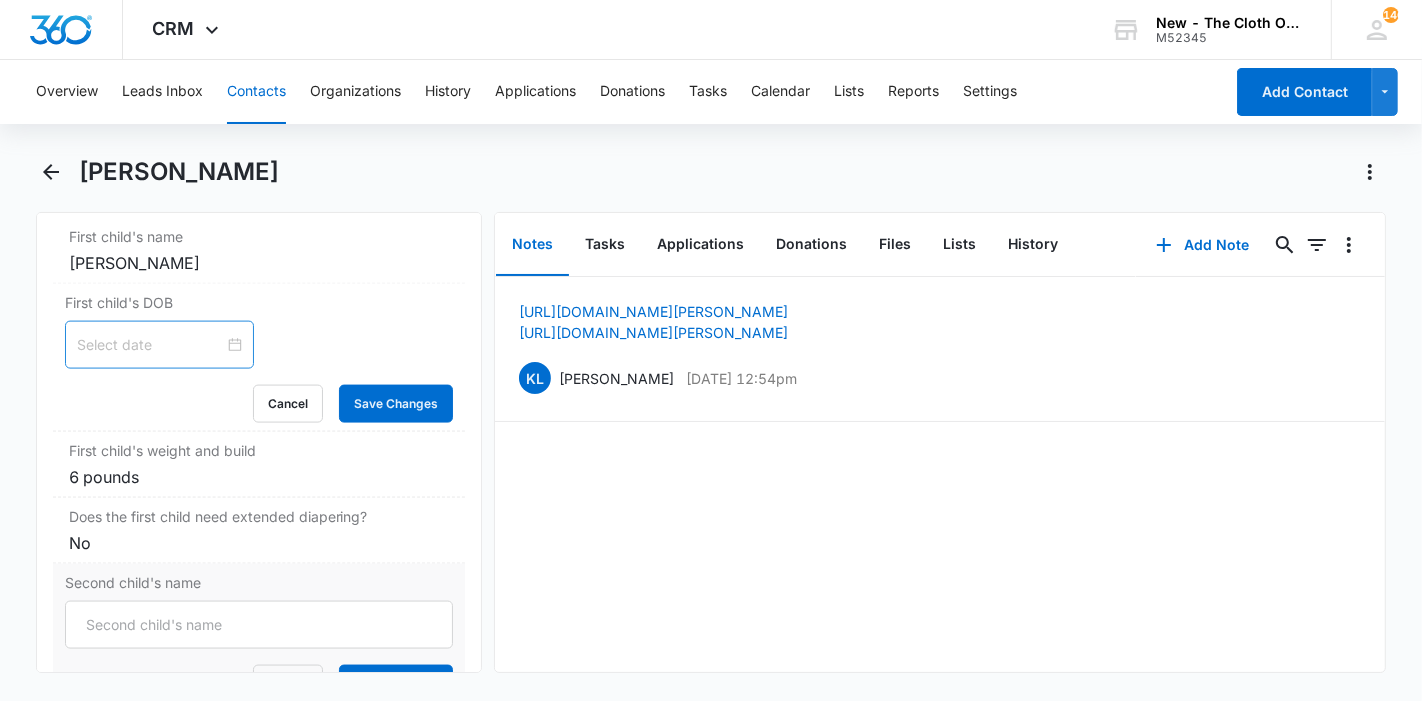 click at bounding box center (150, 345) 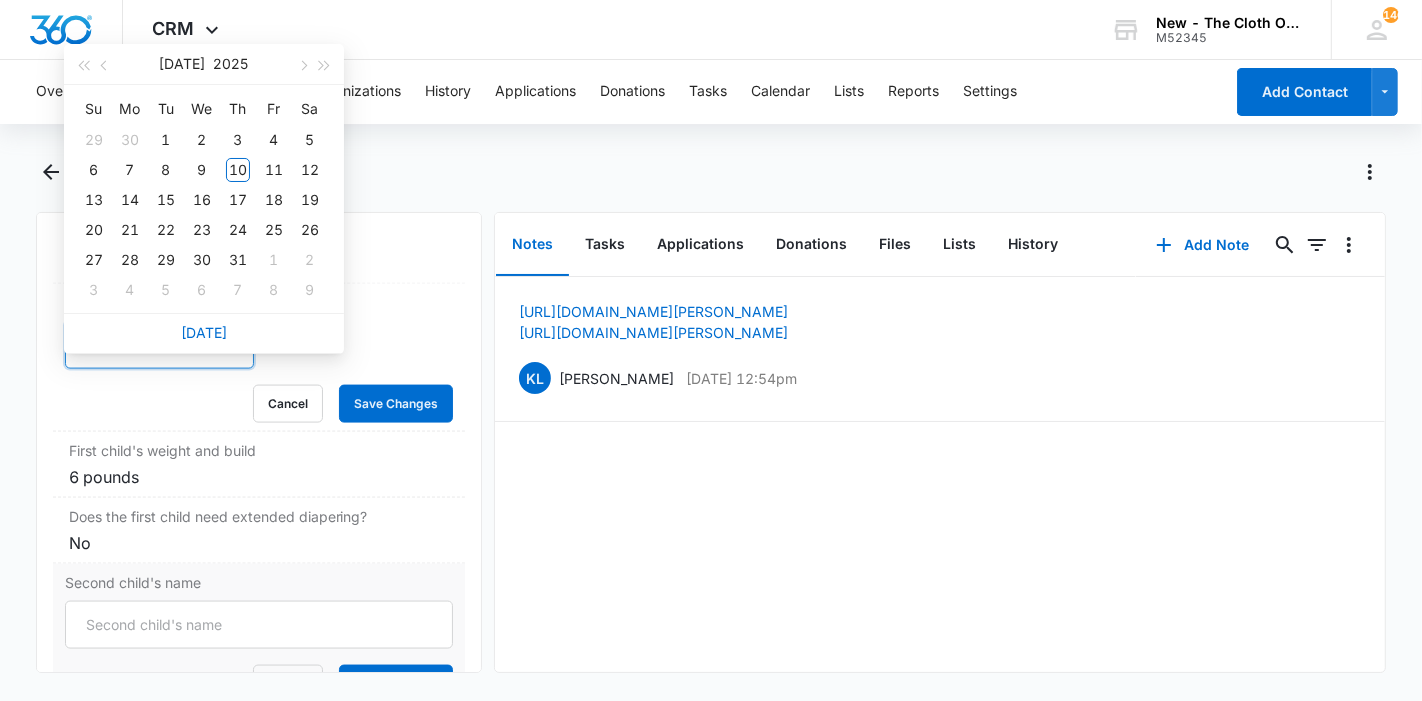 type on "Jul 3, 2025" 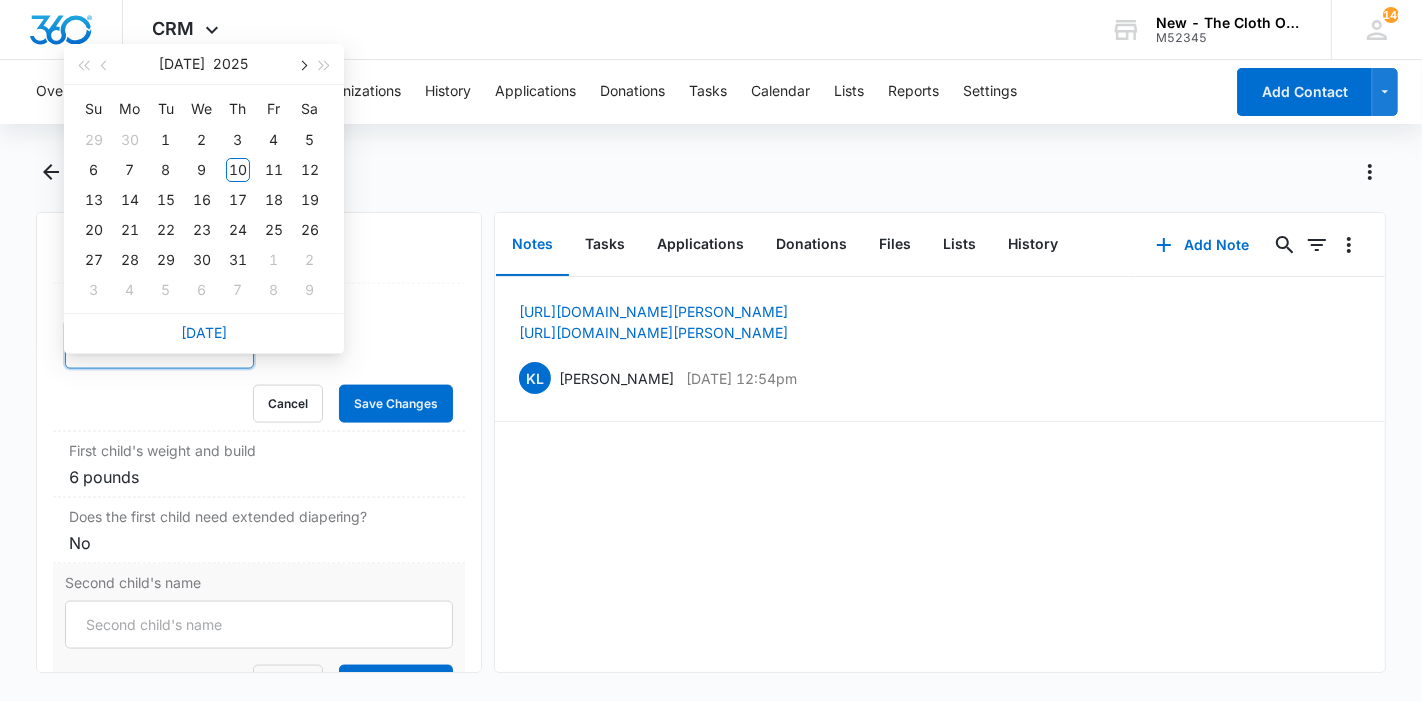 click at bounding box center [302, 64] 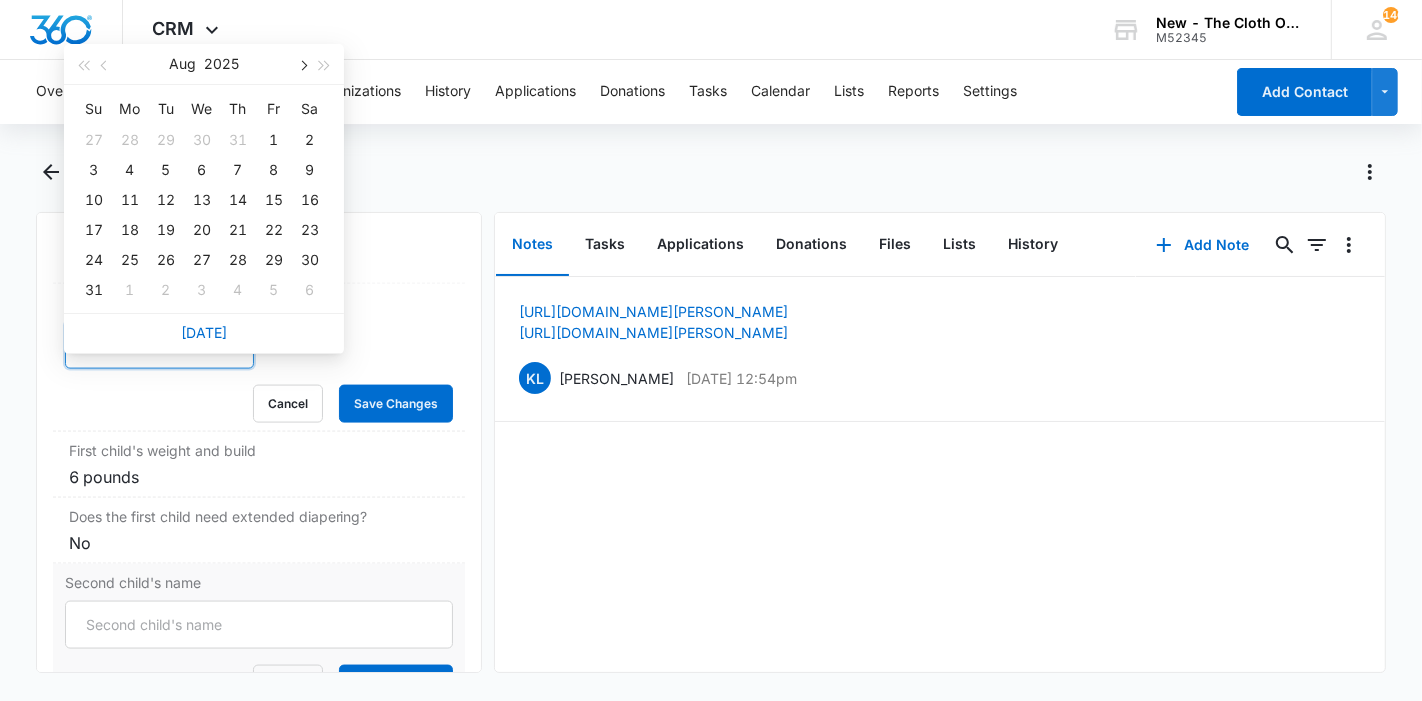 click at bounding box center (302, 64) 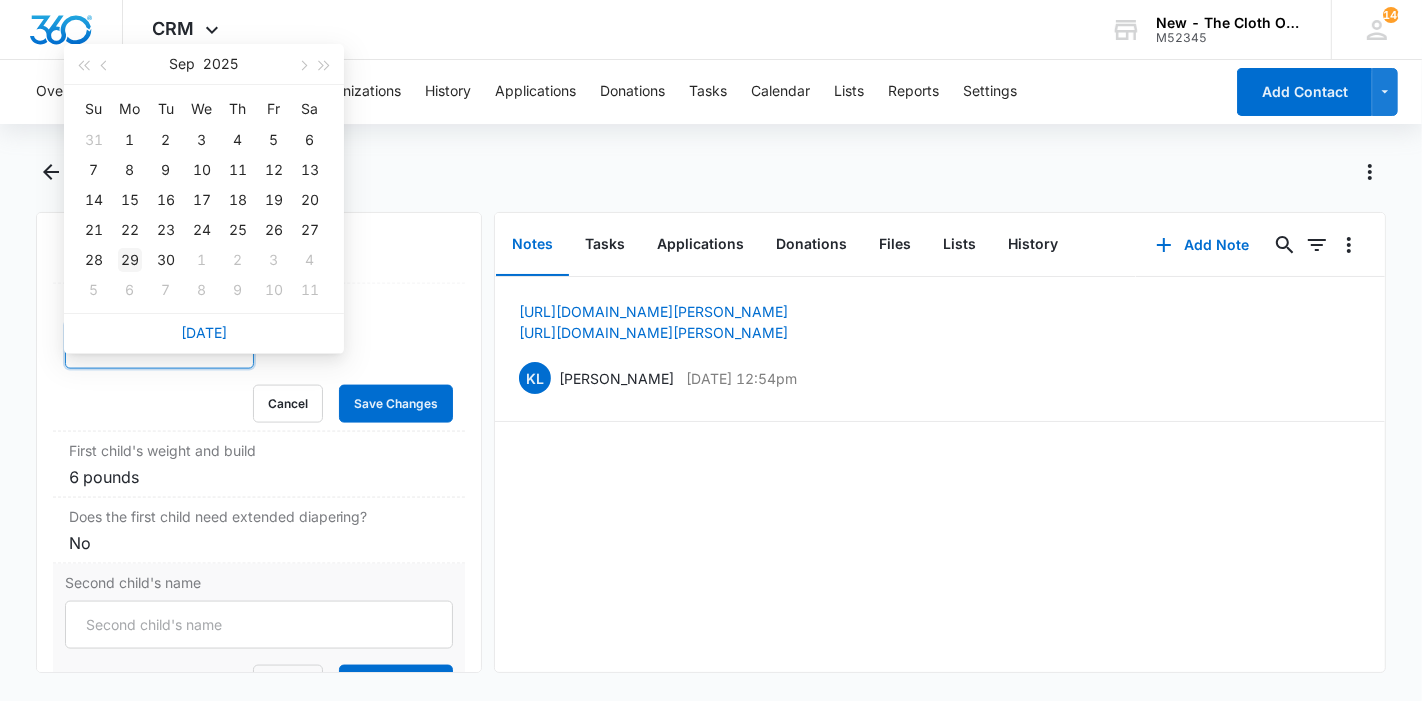 click on "29" at bounding box center [130, 260] 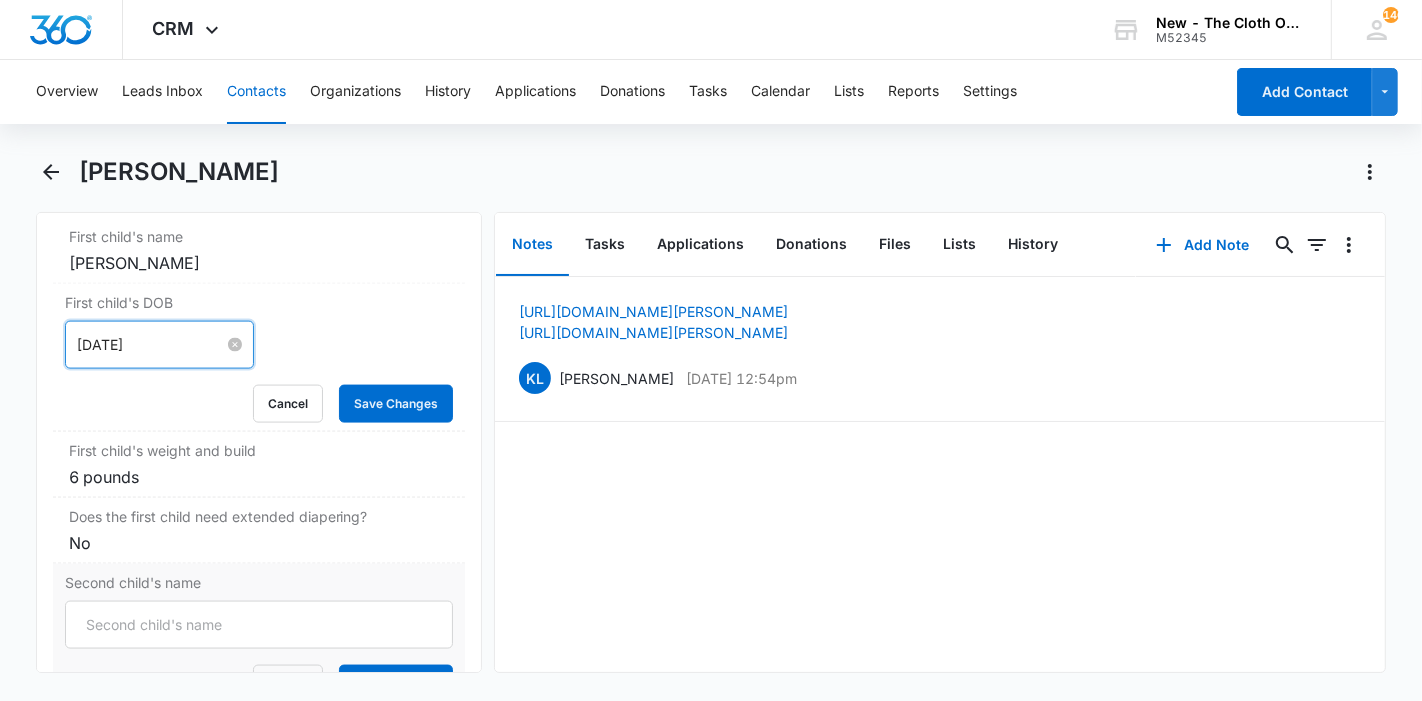 click on "Sep 30, 2025" at bounding box center [150, 345] 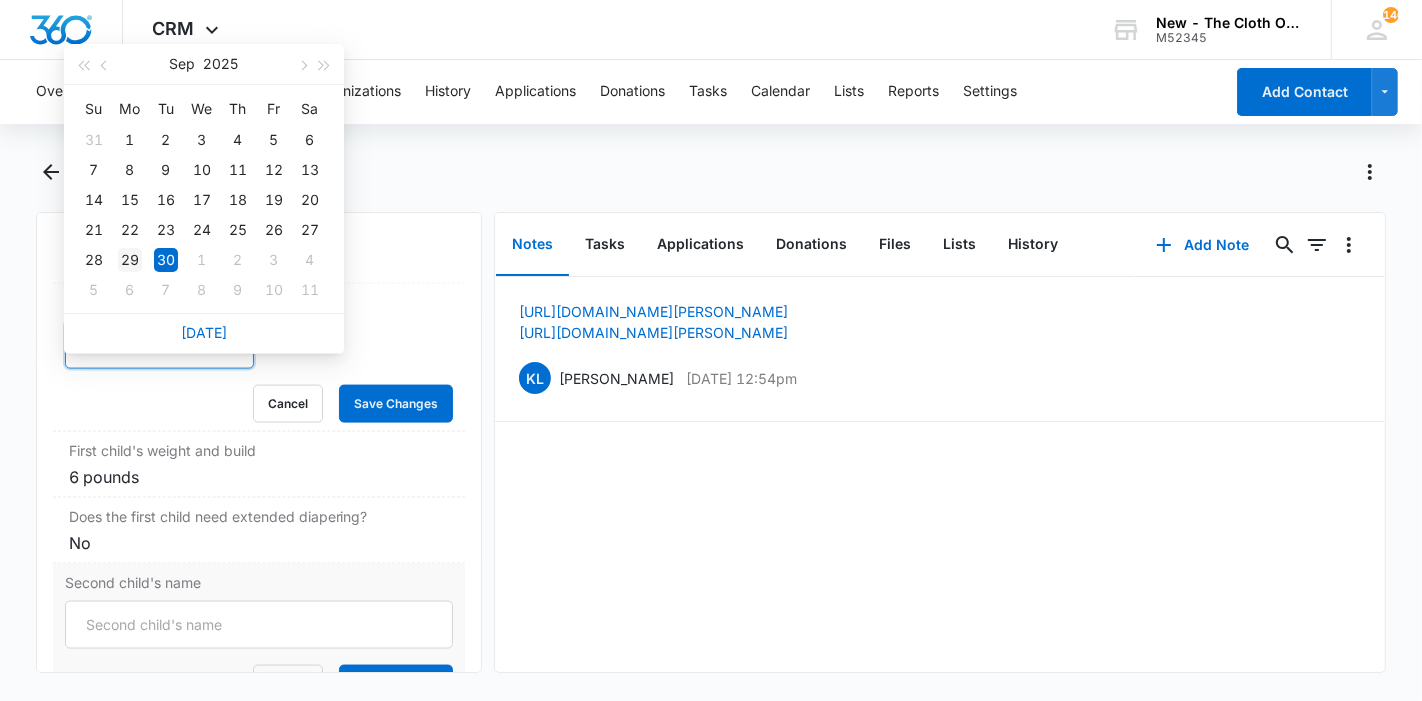 type on "Sep 29, 2025" 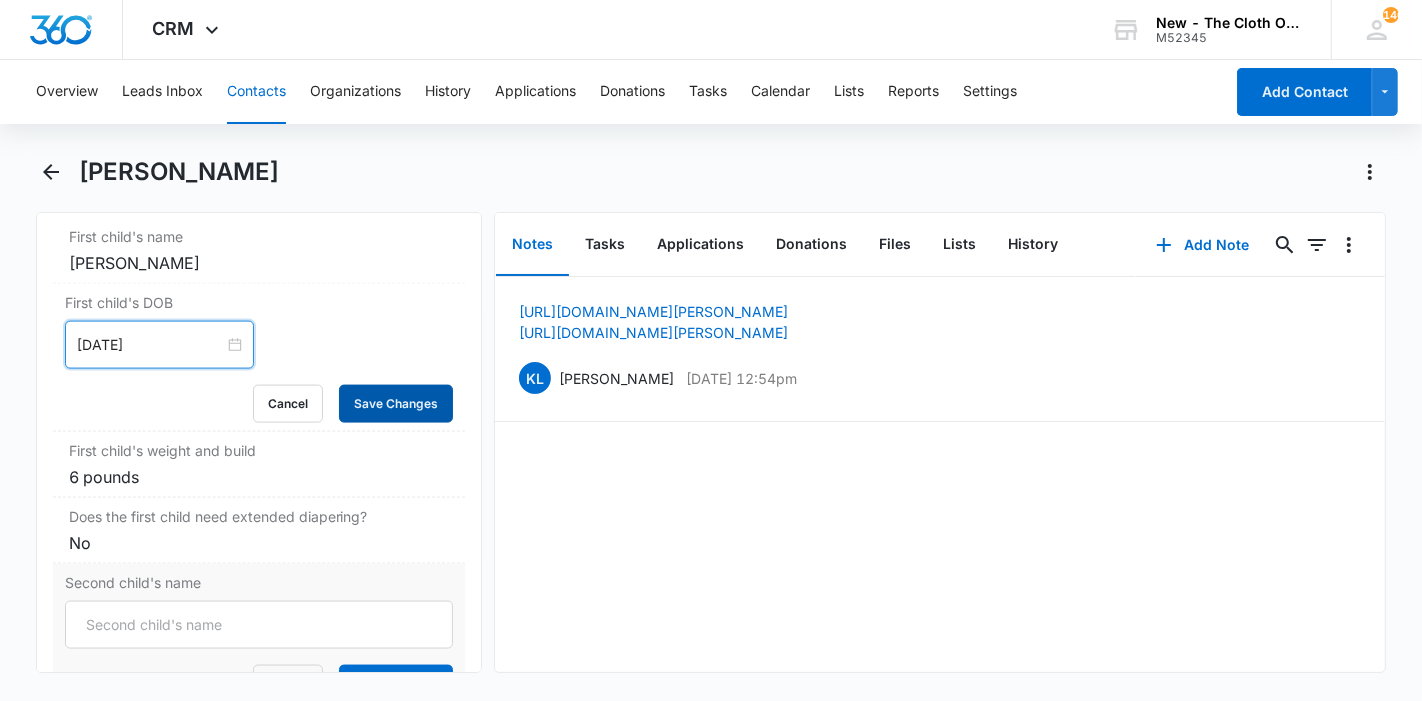 click on "Save Changes" at bounding box center (396, 404) 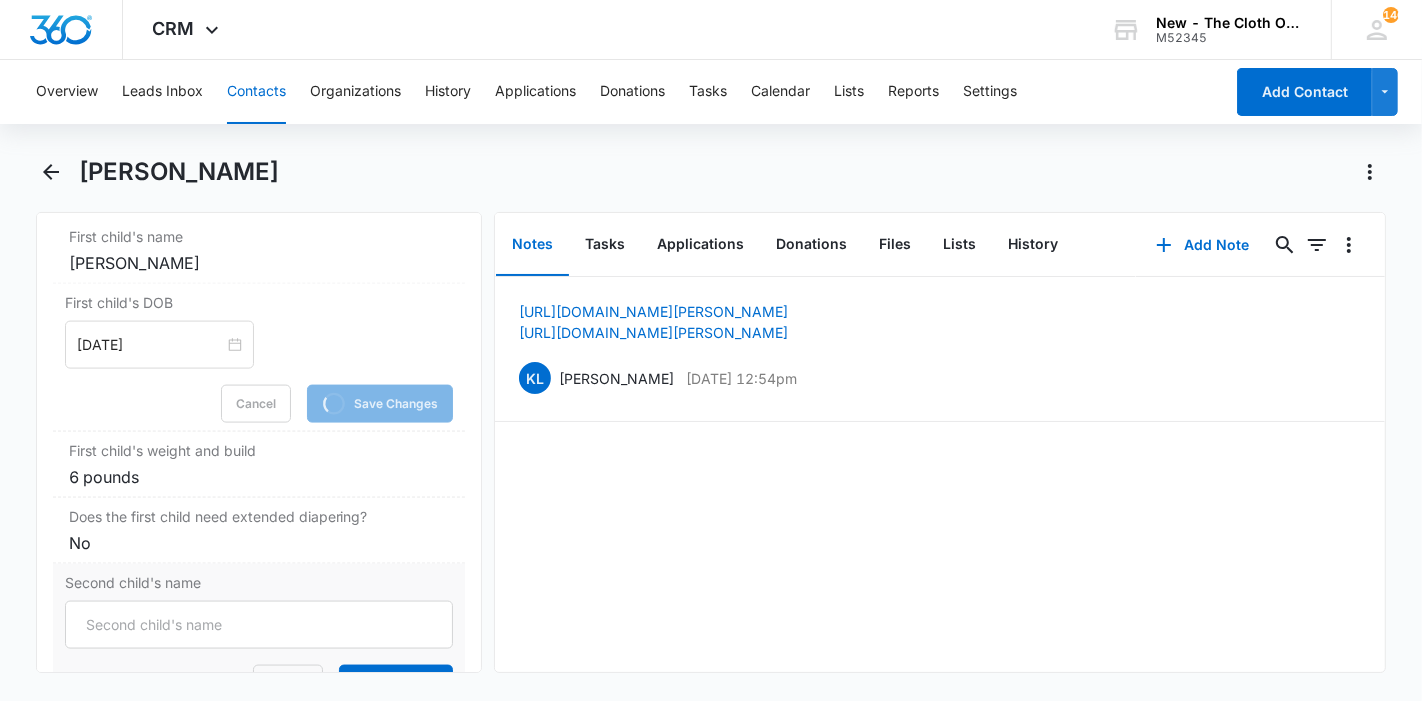 scroll, scrollTop: 2555, scrollLeft: 0, axis: vertical 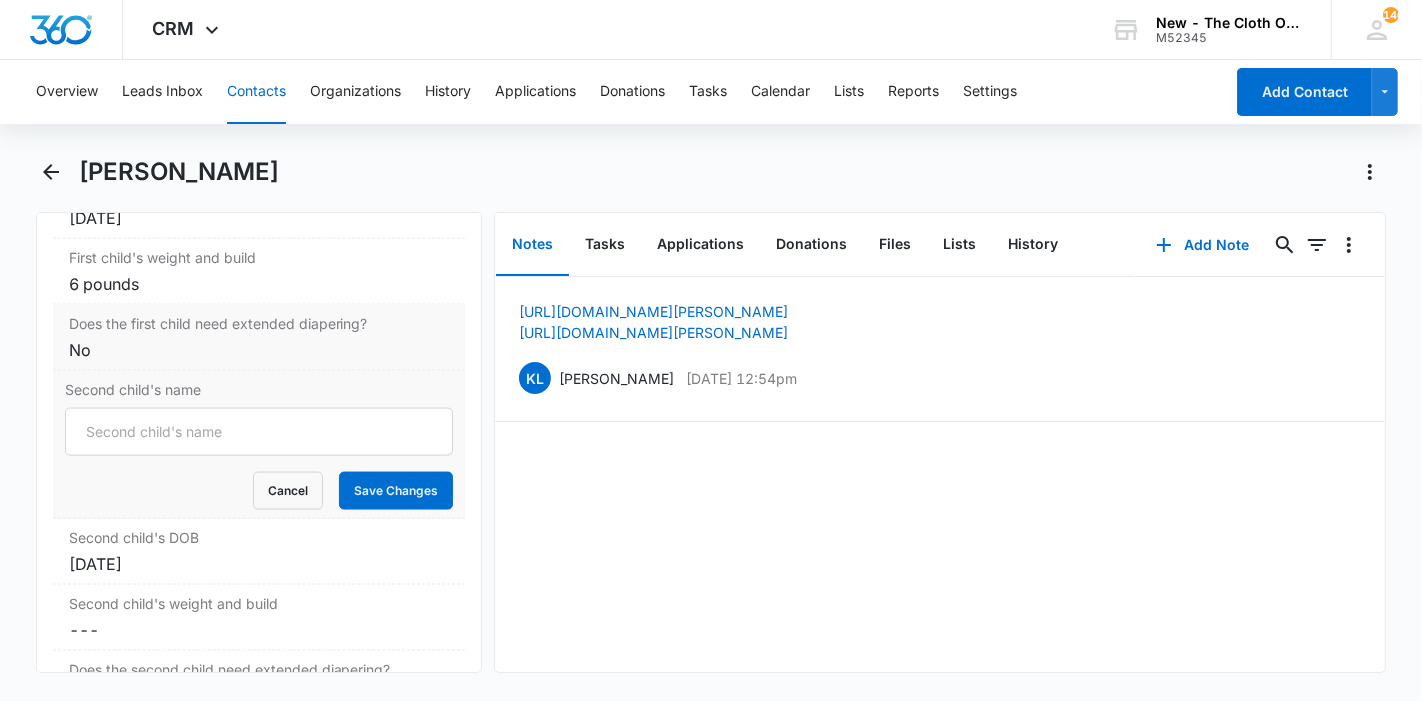 click on "First child's name Cancel Save Changes Moises Sierra First child's DOB Cancel Save Changes Aug 11, 2020 First child's weight and build Cancel Save Changes 6 pounds Does the first child need extended diapering? Cancel Save Changes No Second child's name Cancel Save Changes Second child's DOB Cancel Save Changes Sep 29, 2025 Second child's weight and build Cancel Save Changes --- Does the second child need extended diapering? Cancel Save Changes --- Third child's name Cancel Save Changes --- Third child's DOB Cancel Save Changes --- Third child's weight and build Cancel Save Changes --- Does the third child need extended diapering? Cancel Save Changes --- Additional Children Cancel Save Changes ---" at bounding box center [259, 576] 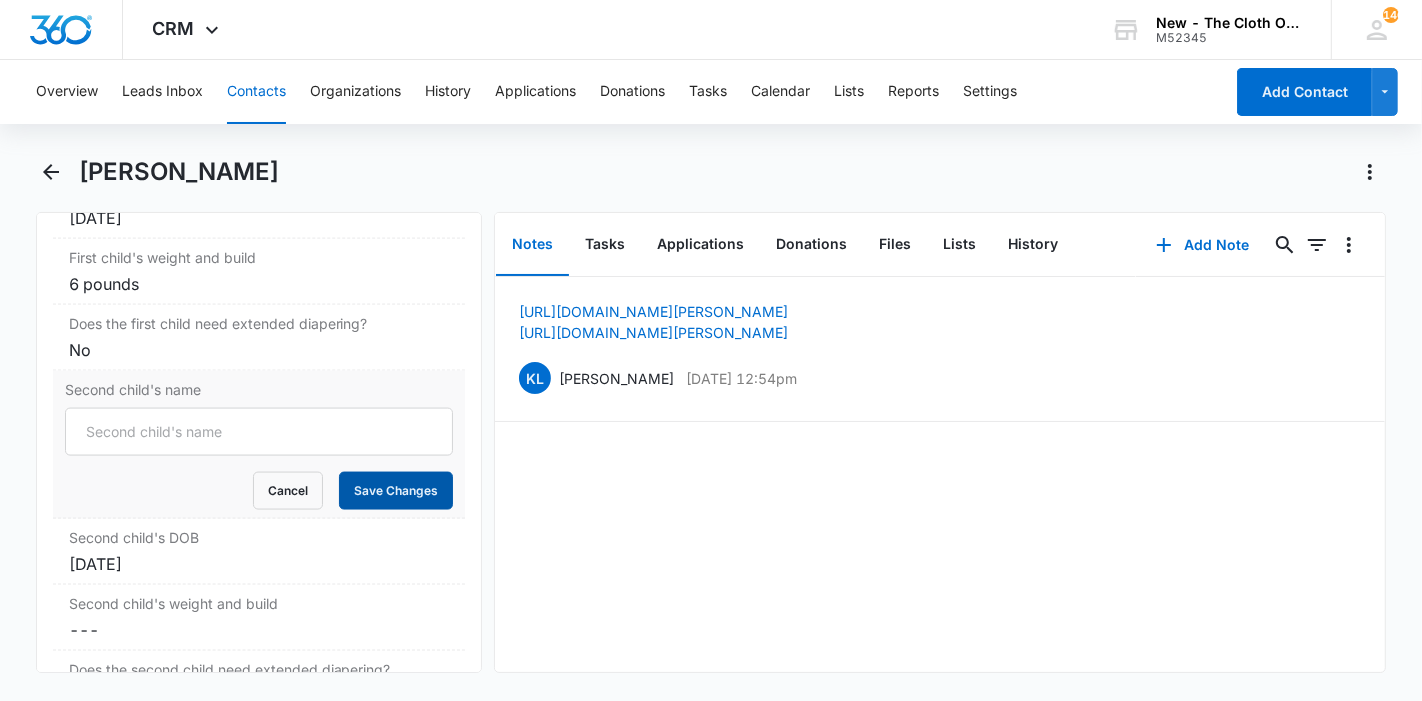 click on "Save Changes" at bounding box center (396, 491) 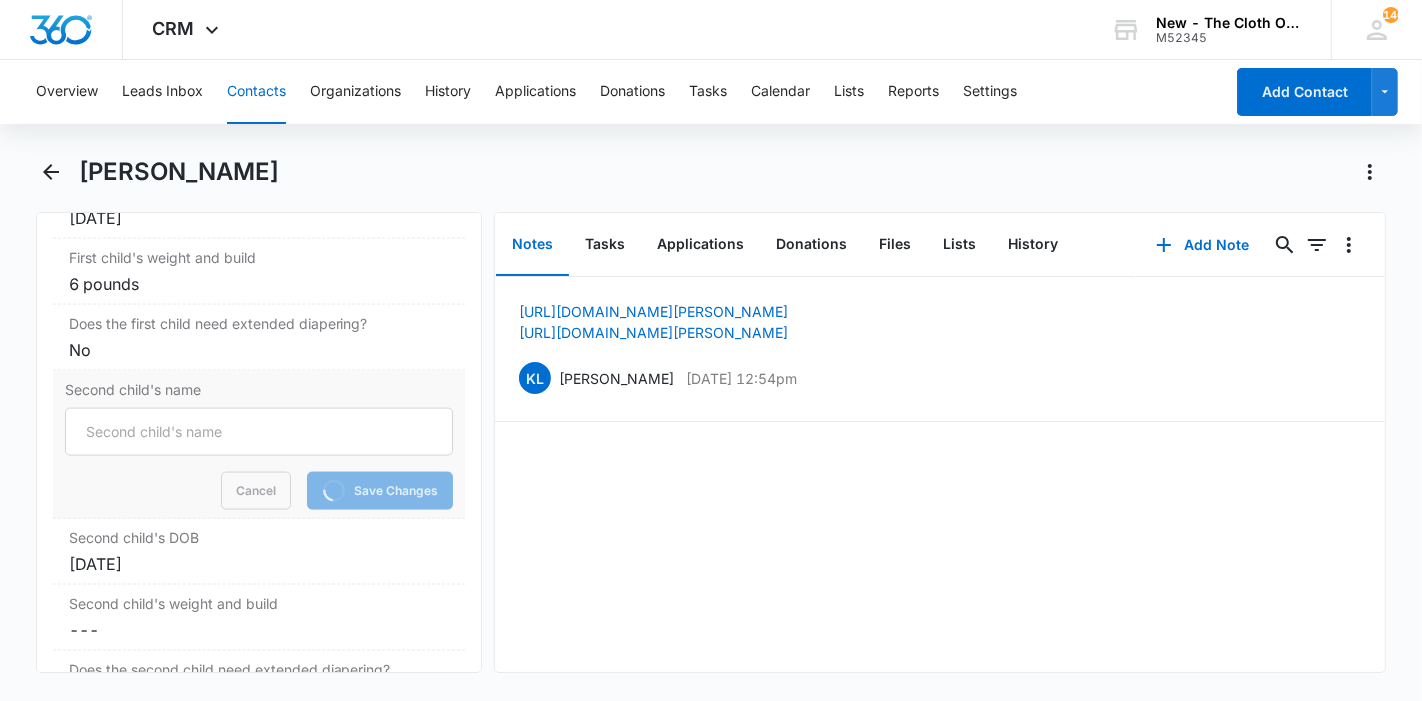 scroll, scrollTop: 2666, scrollLeft: 0, axis: vertical 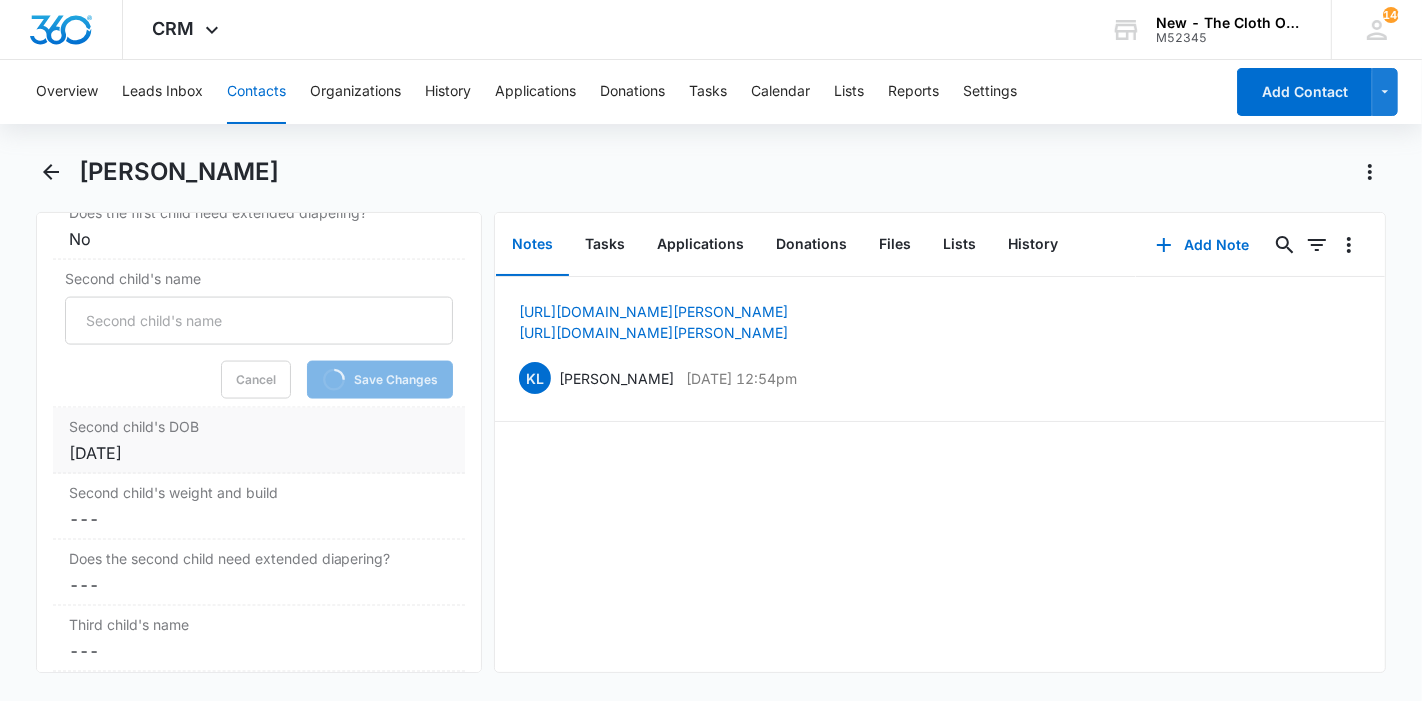 click on "Sep 29, 2025" at bounding box center [259, 453] 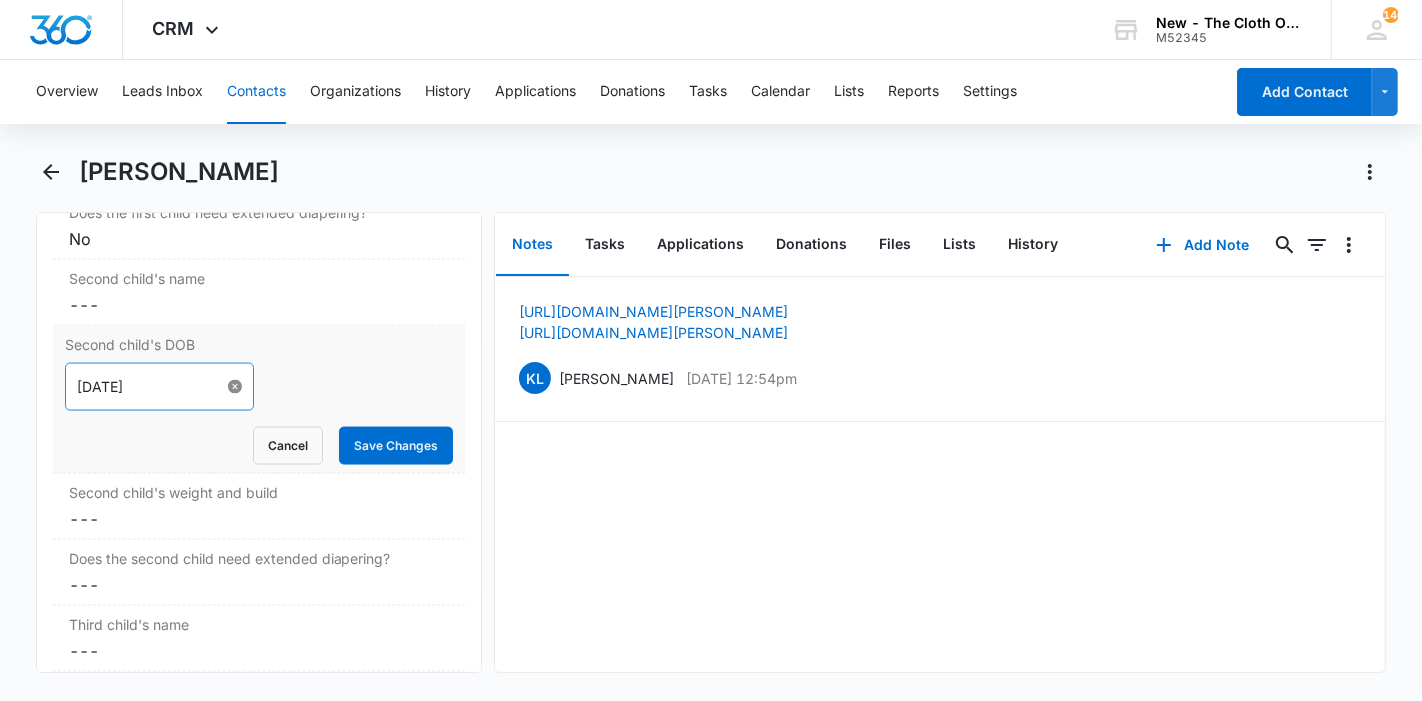 type 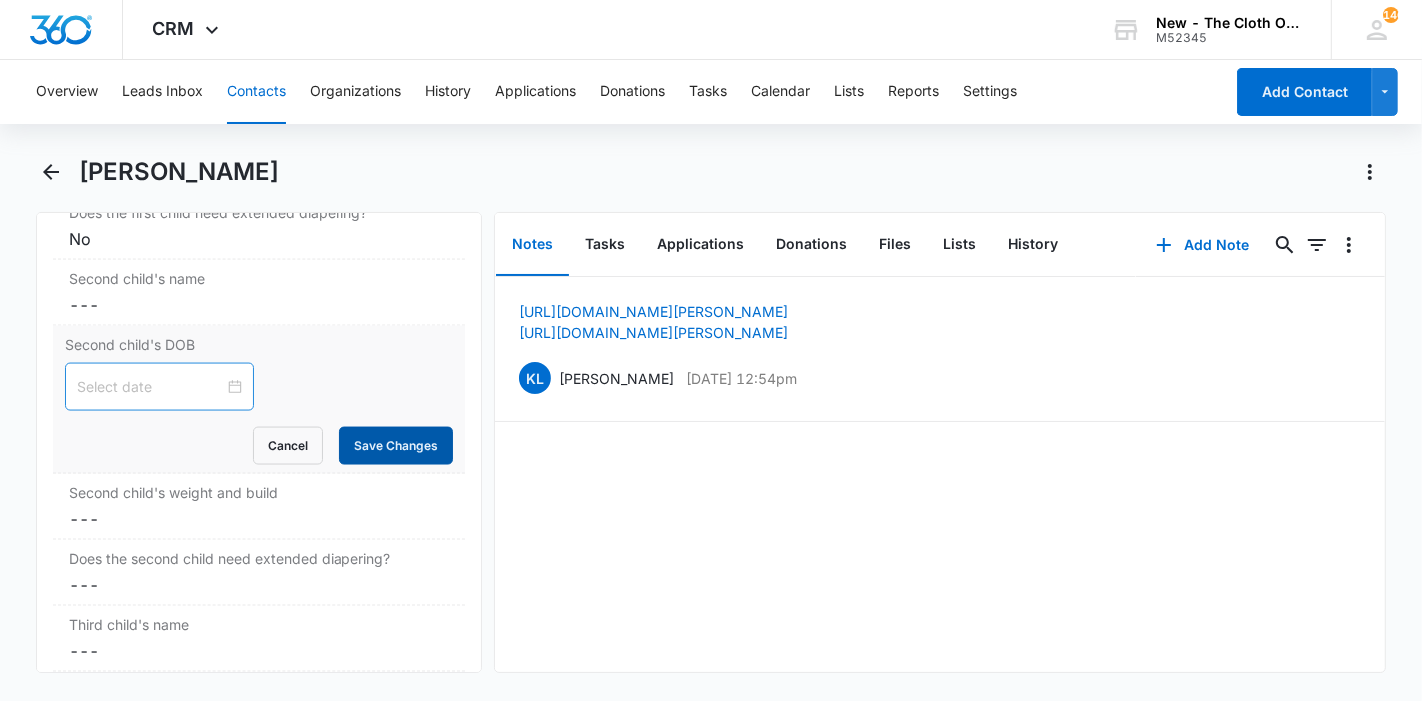 click on "Save Changes" at bounding box center [396, 446] 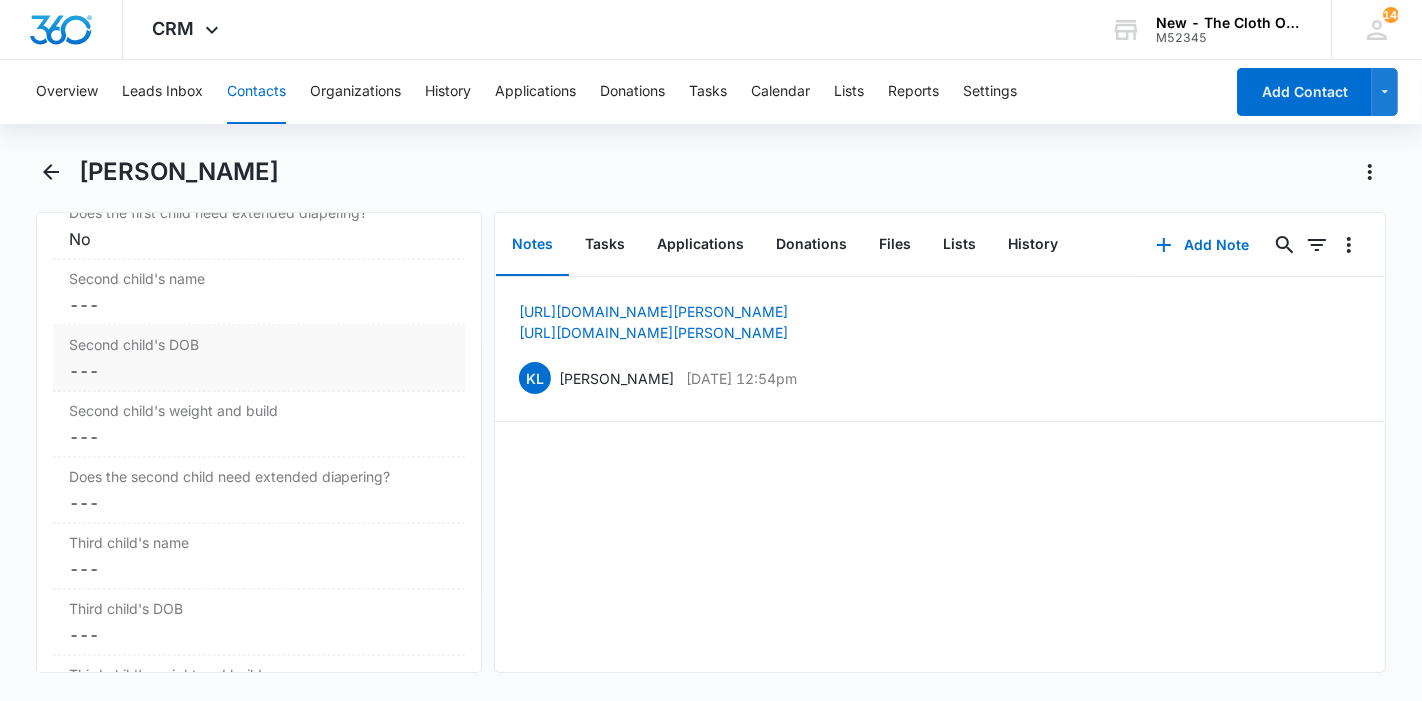 scroll, scrollTop: 2777, scrollLeft: 0, axis: vertical 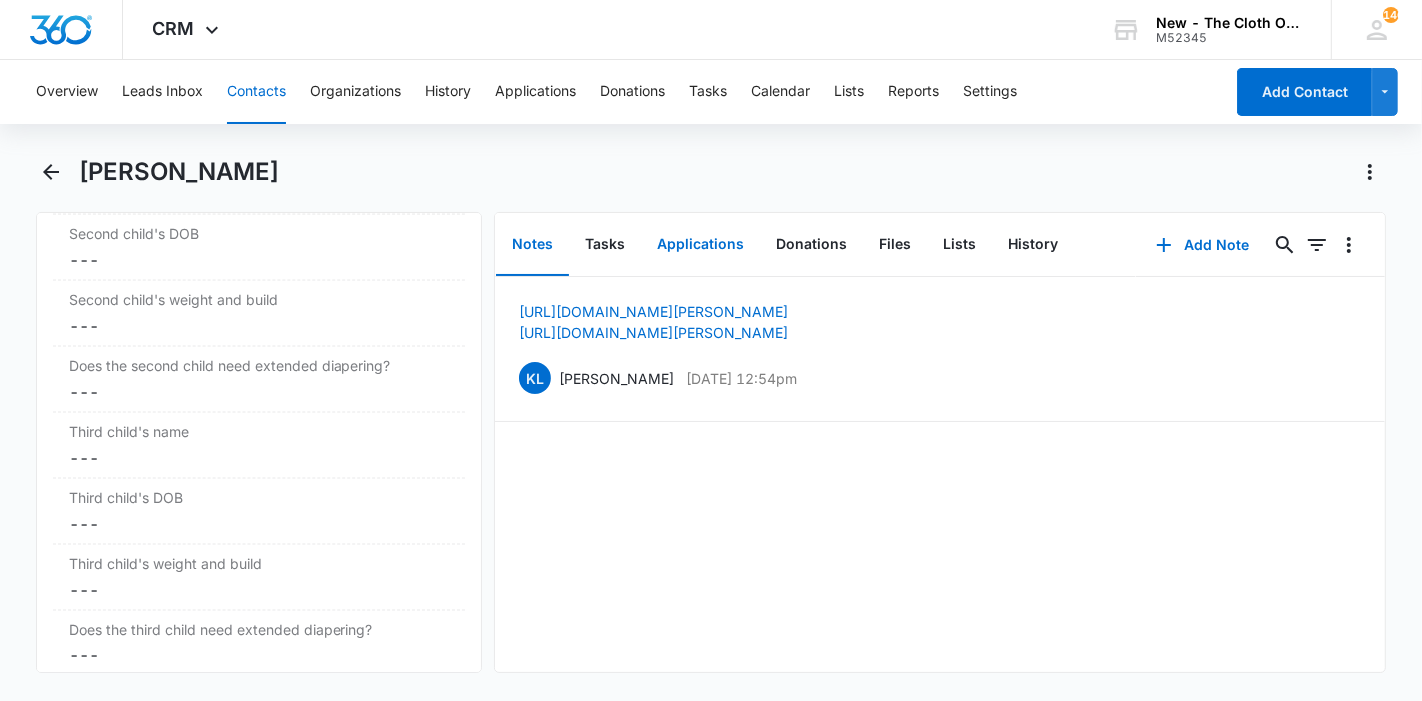click on "Applications" at bounding box center (700, 245) 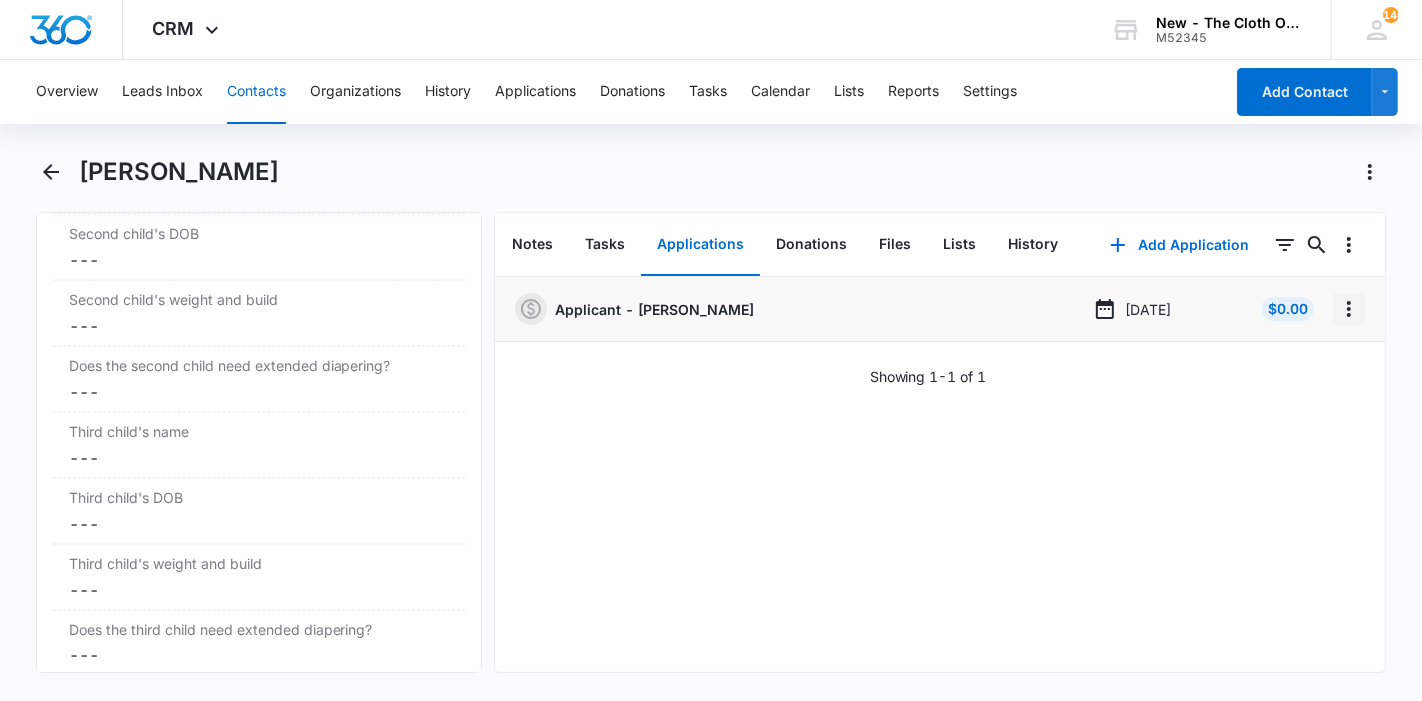 click at bounding box center (1349, 309) 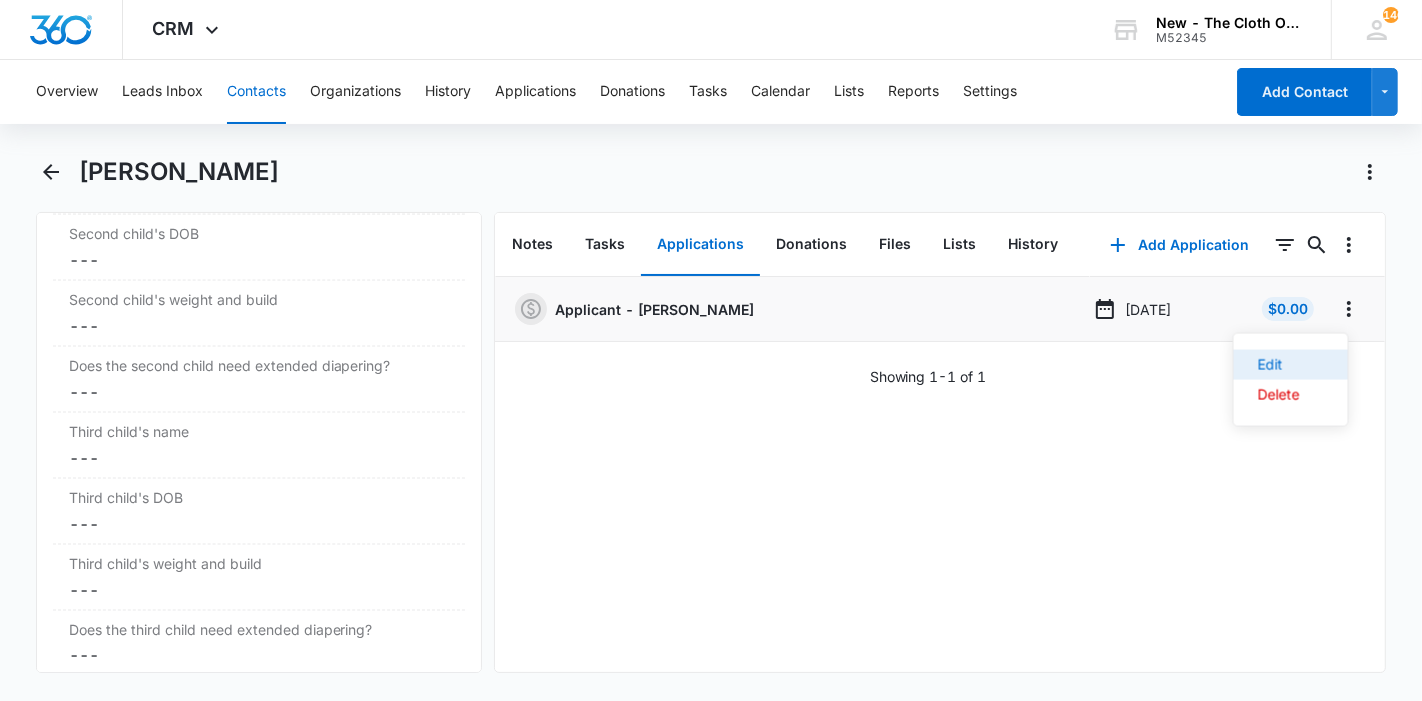 click on "Edit" at bounding box center [1279, 365] 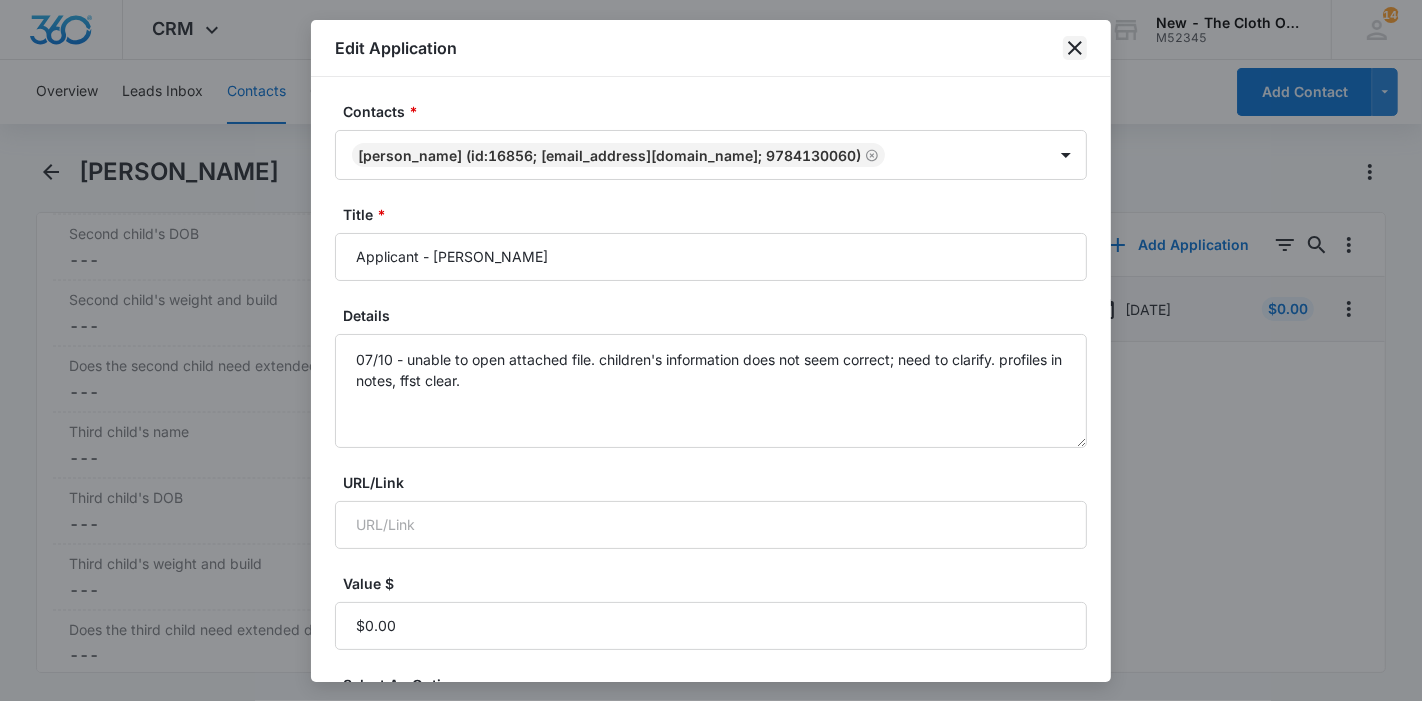 click 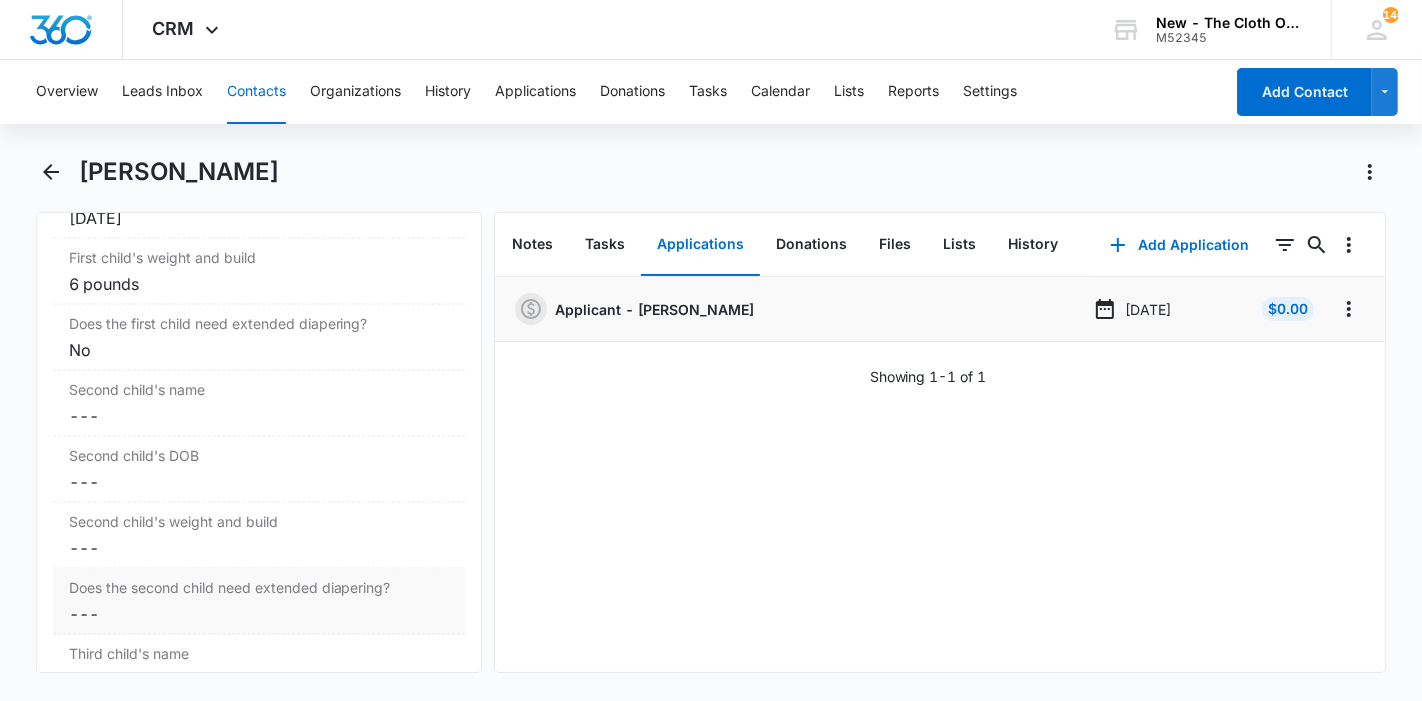 scroll, scrollTop: 2444, scrollLeft: 0, axis: vertical 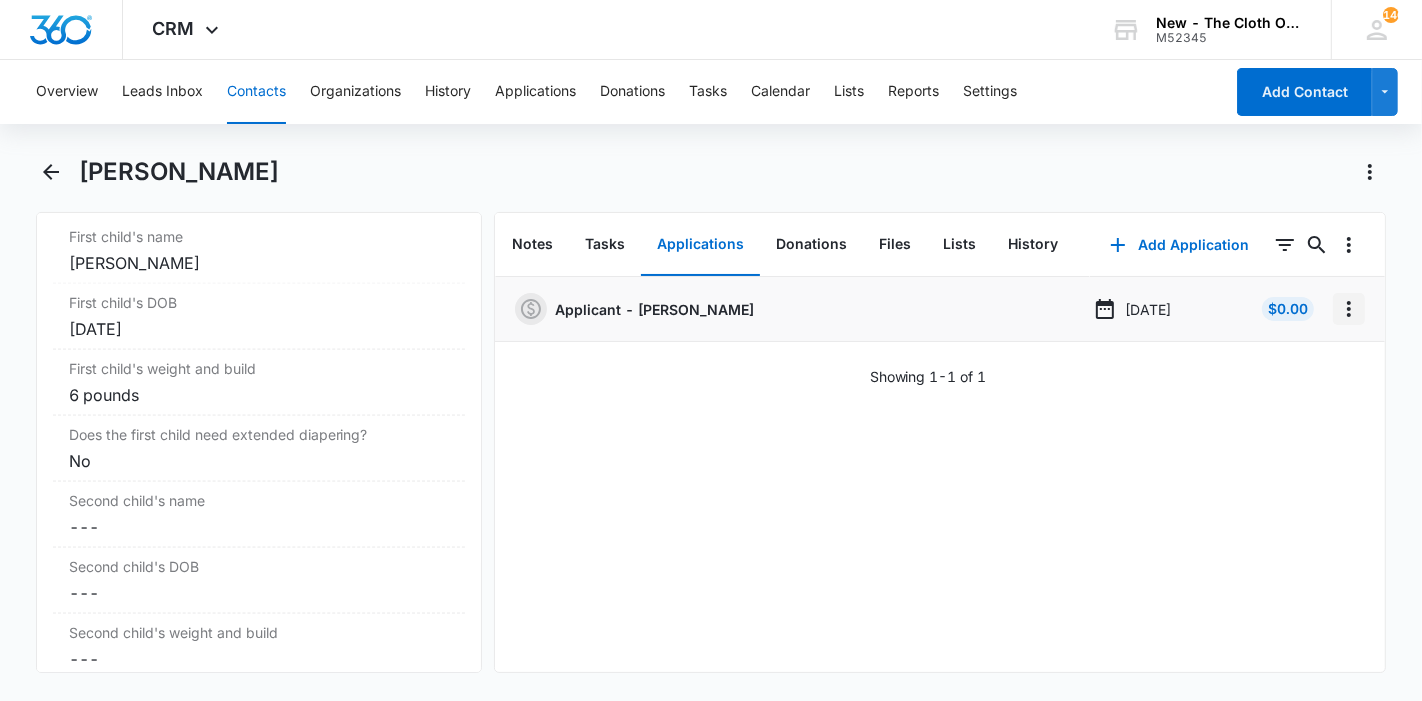 click 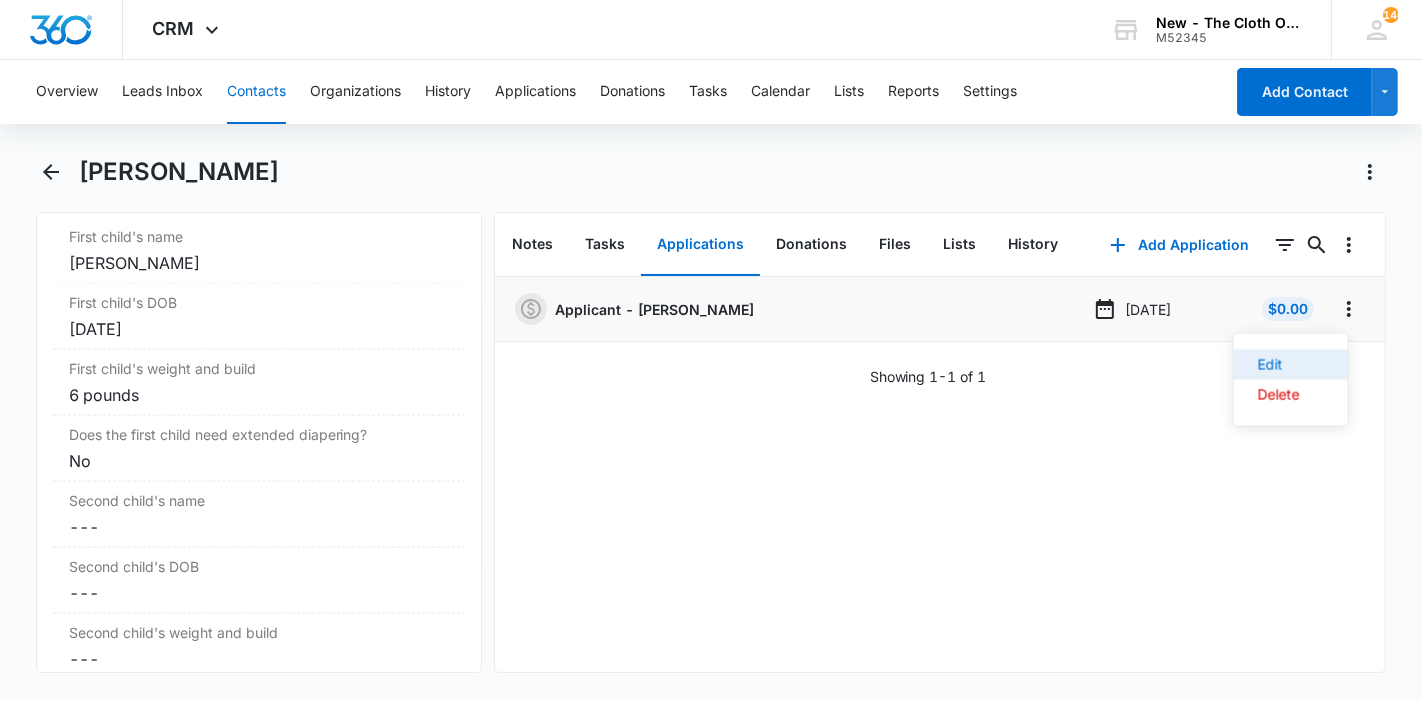 click on "Edit" at bounding box center [1279, 365] 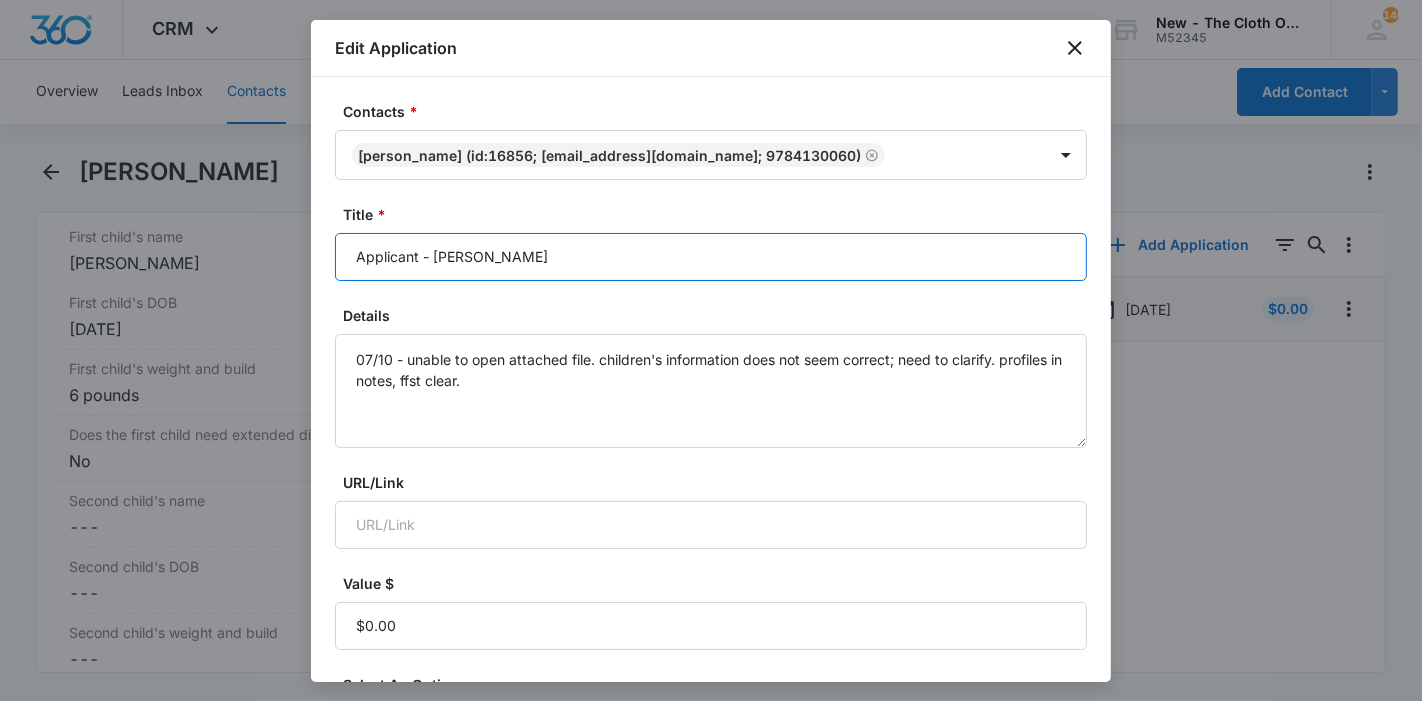 click on "Applicant - Cristi Sierra" at bounding box center (711, 257) 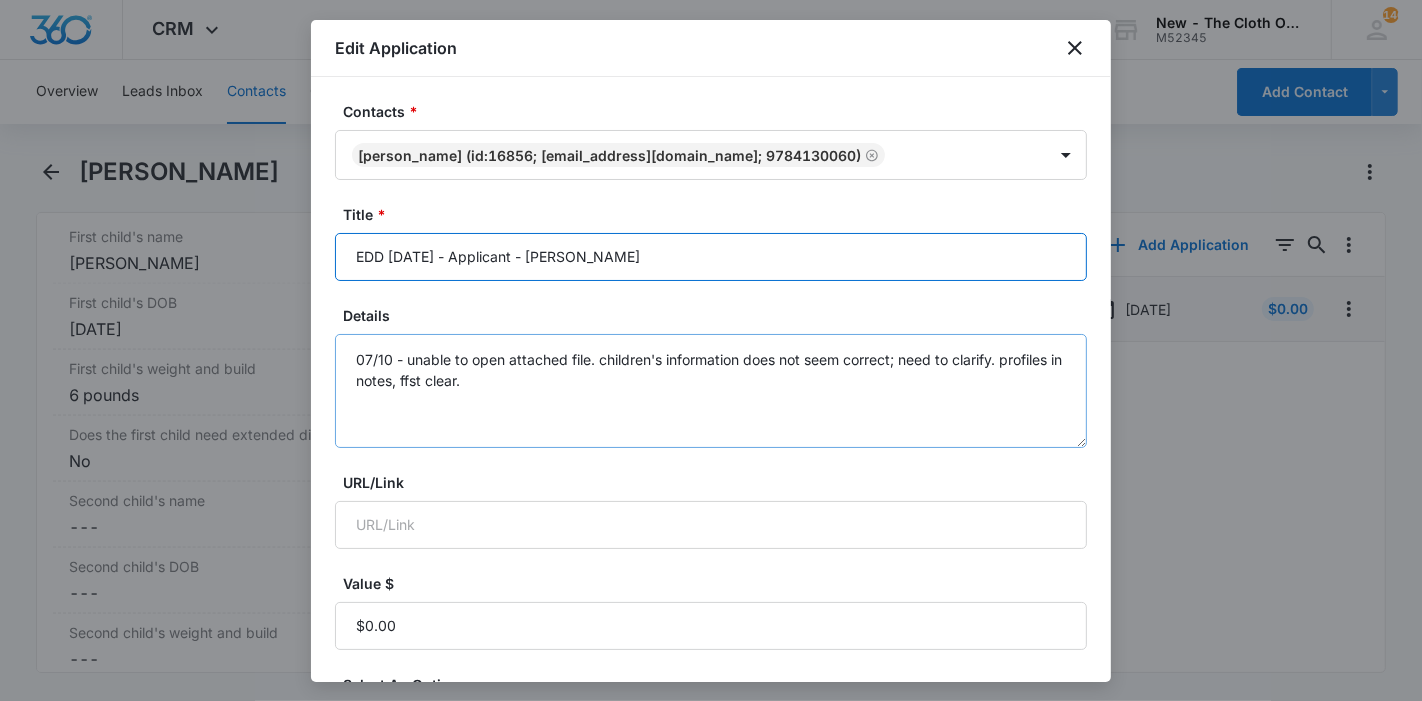 type on "EDD 09/25/2025 - Applicant - Cristi Sierra" 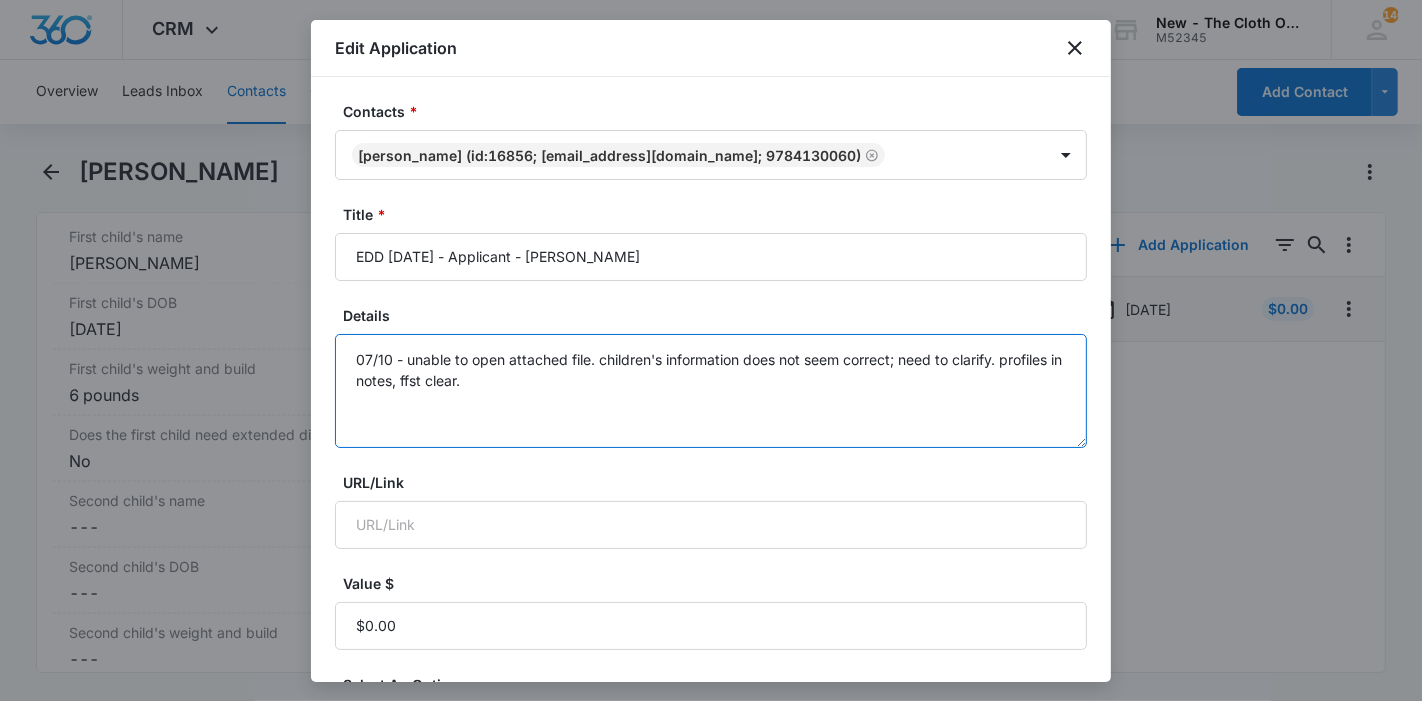 click on "07/10 - unable to open attached file. children's information does not seem correct; need to clarify. profiles in notes, ffst clear." at bounding box center (711, 391) 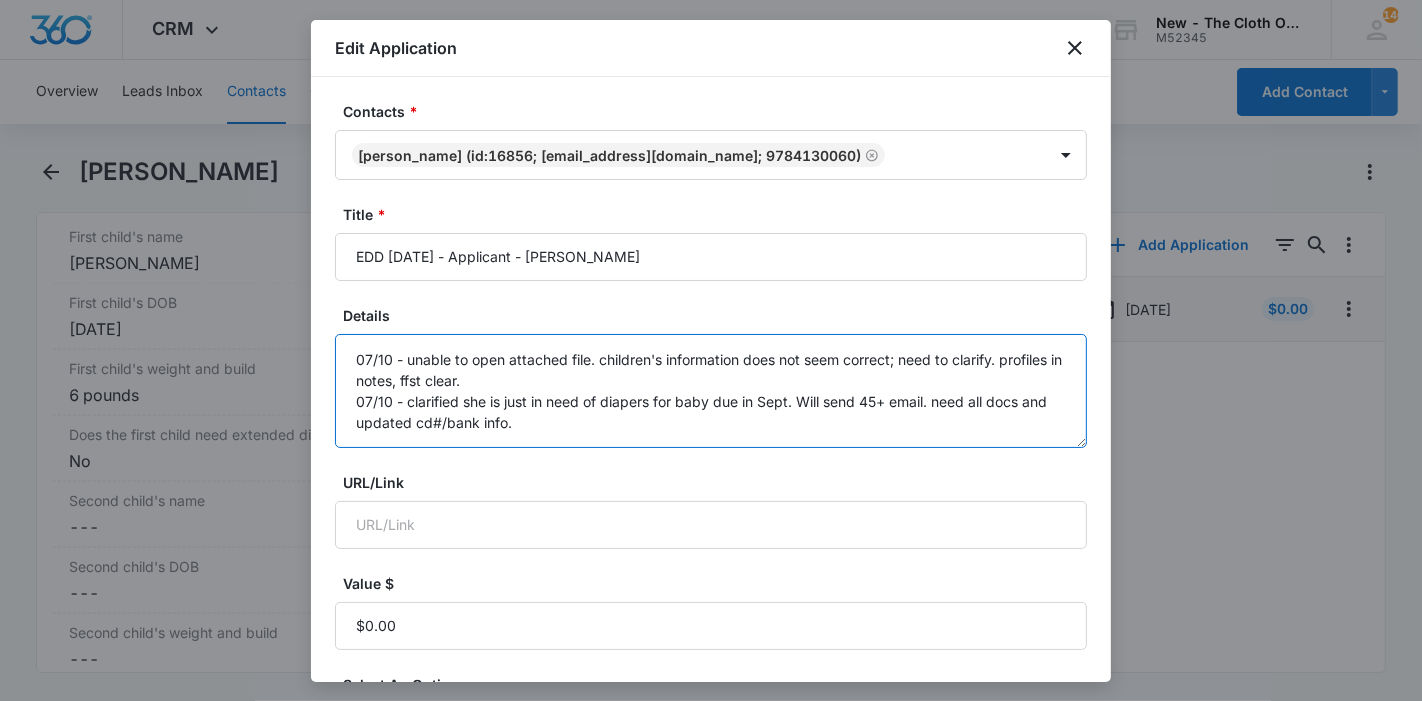 click on "07/10 - unable to open attached file. children's information does not seem correct; need to clarify. profiles in notes, ffst clear.
07/10 - clarified she is just in need of diapers for baby due in Sept. Will send 45+ email. need all docs and updated cd#/bank info." at bounding box center [711, 391] 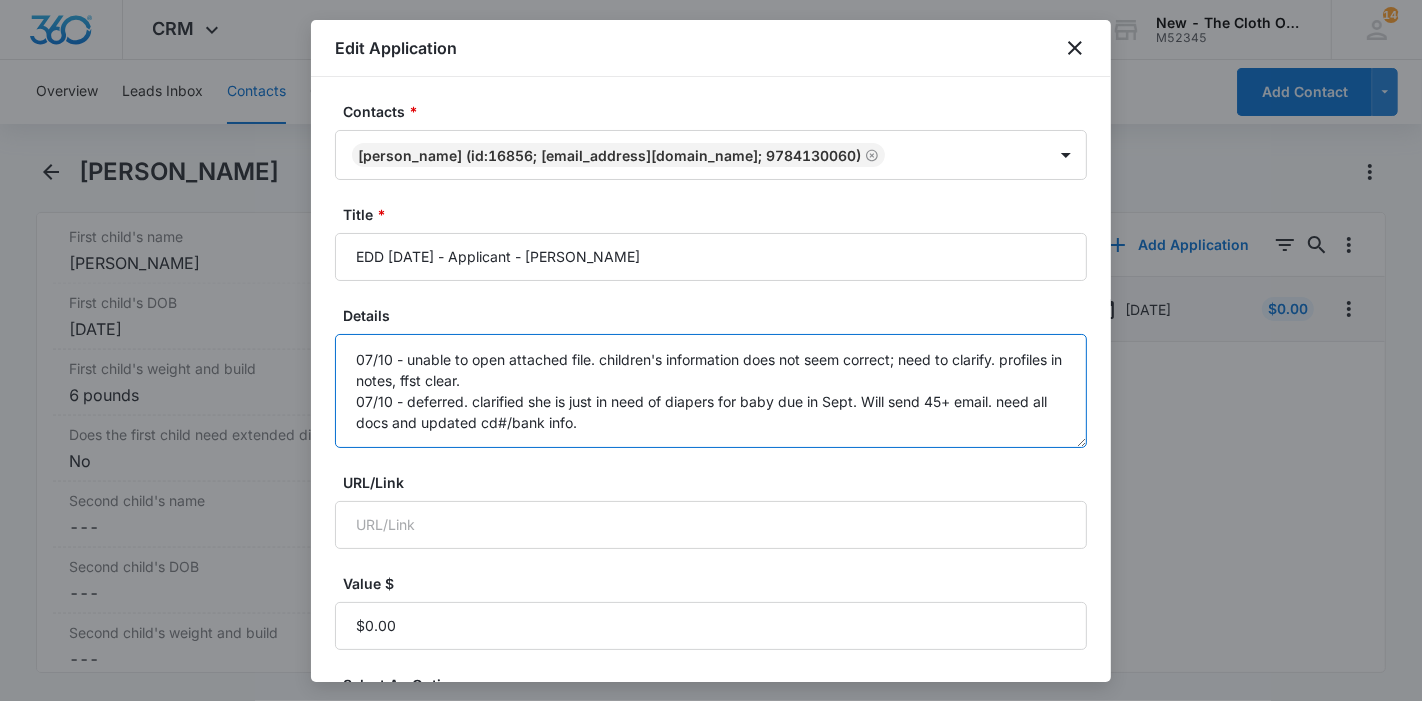 type on "07/10 - unable to open attached file. children's information does not seem correct; need to clarify. profiles in notes, ffst clear.
07/10 - deferred. clarified she is just in need of diapers for baby due in Sept. Will send 45+ email. need all docs and updated cd#/bank info." 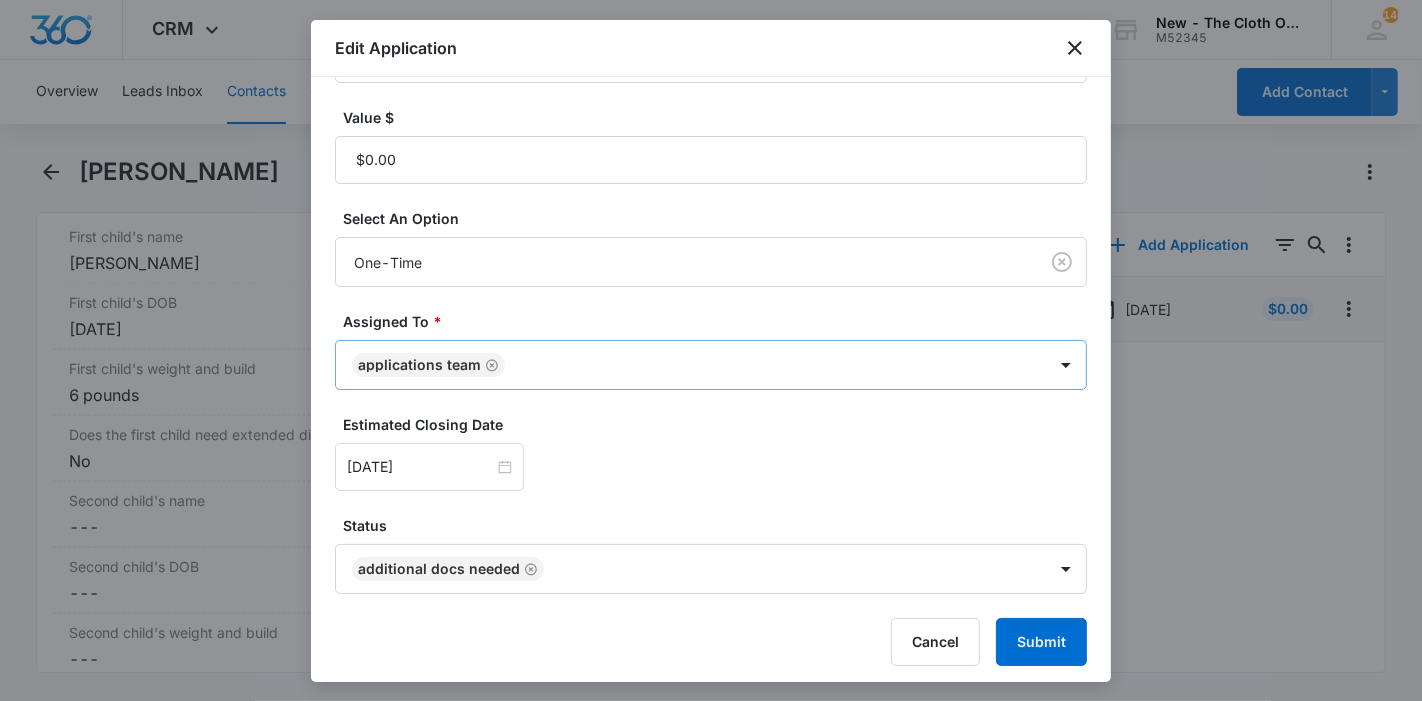 scroll, scrollTop: 470, scrollLeft: 0, axis: vertical 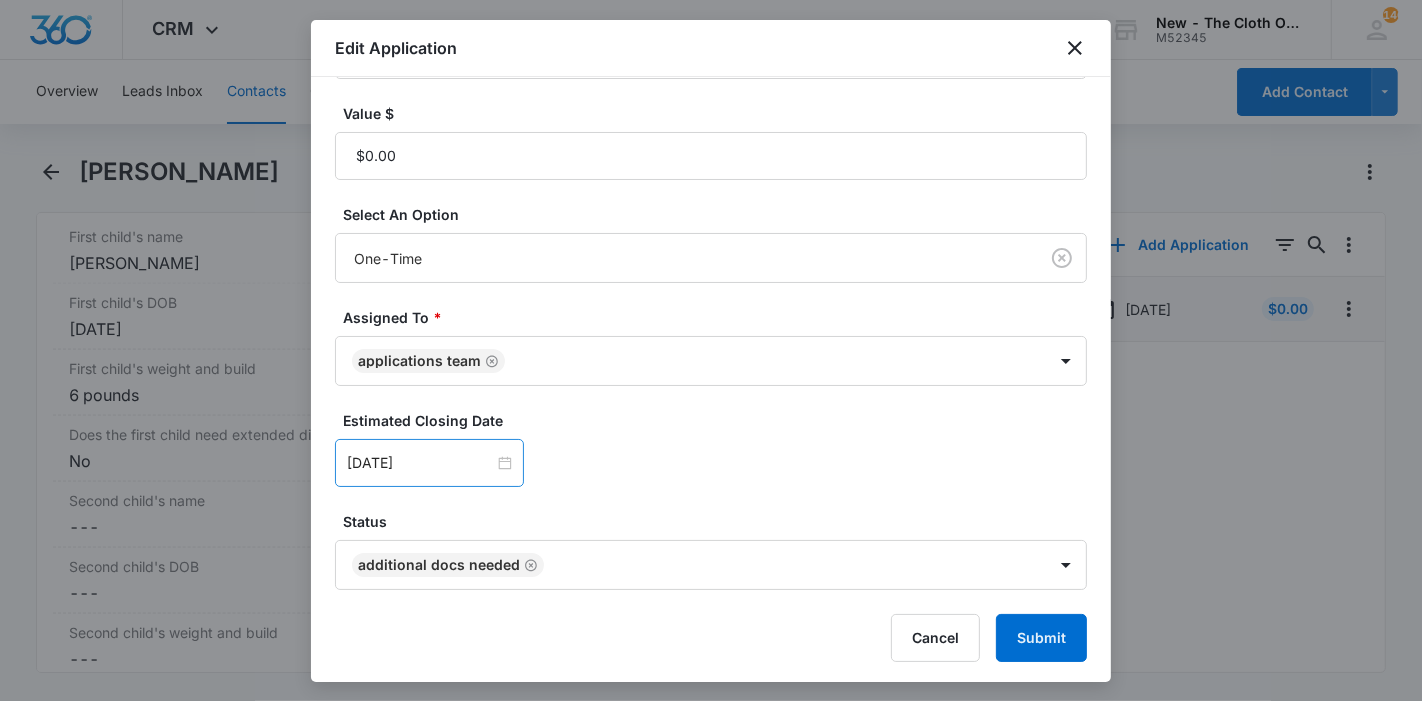 click on "[DATE]" at bounding box center (429, 463) 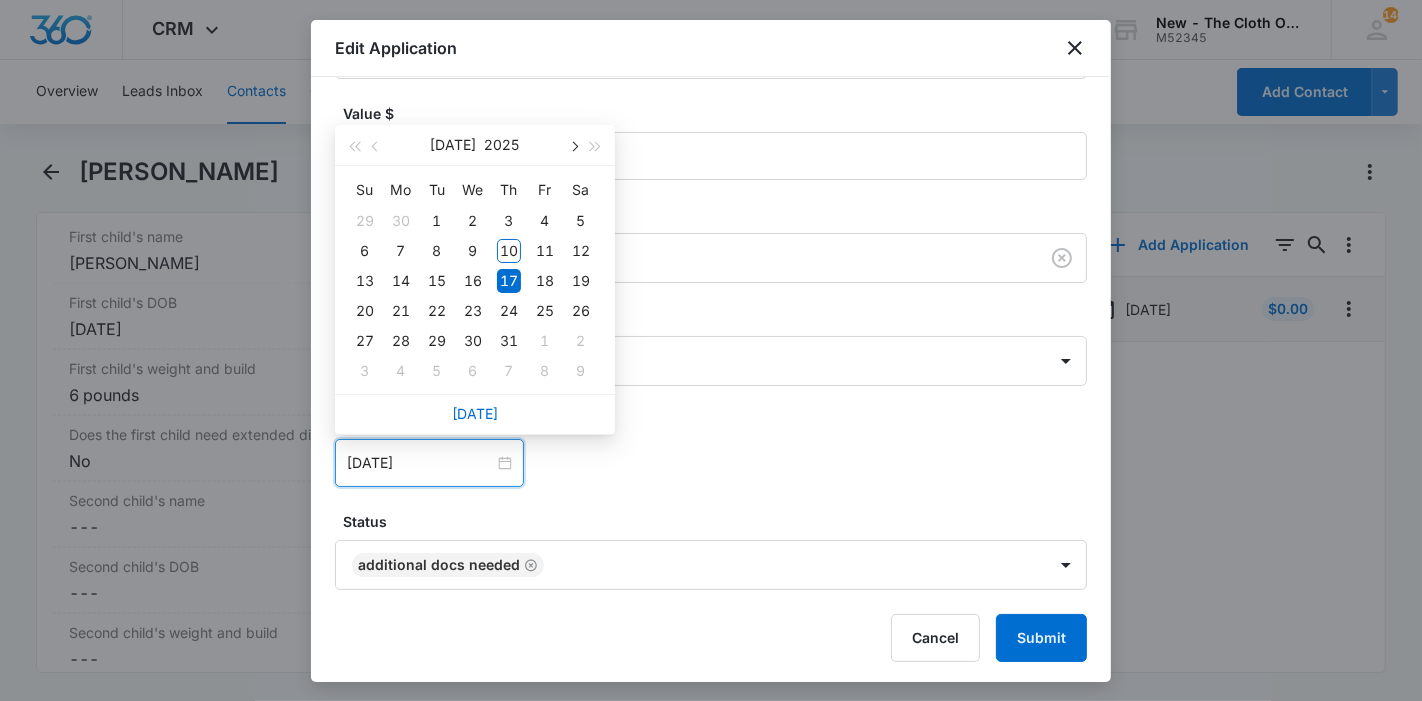click at bounding box center (573, 145) 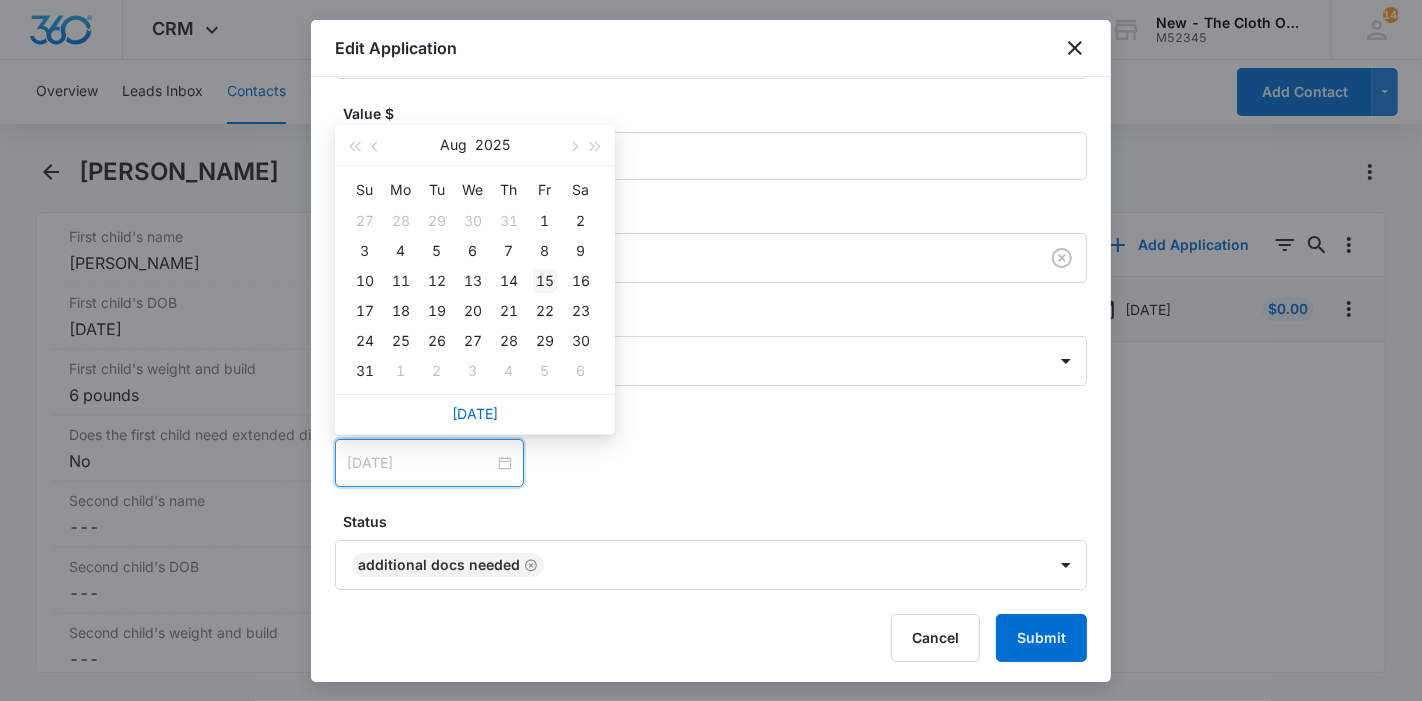 type on "Aug 15, 2025" 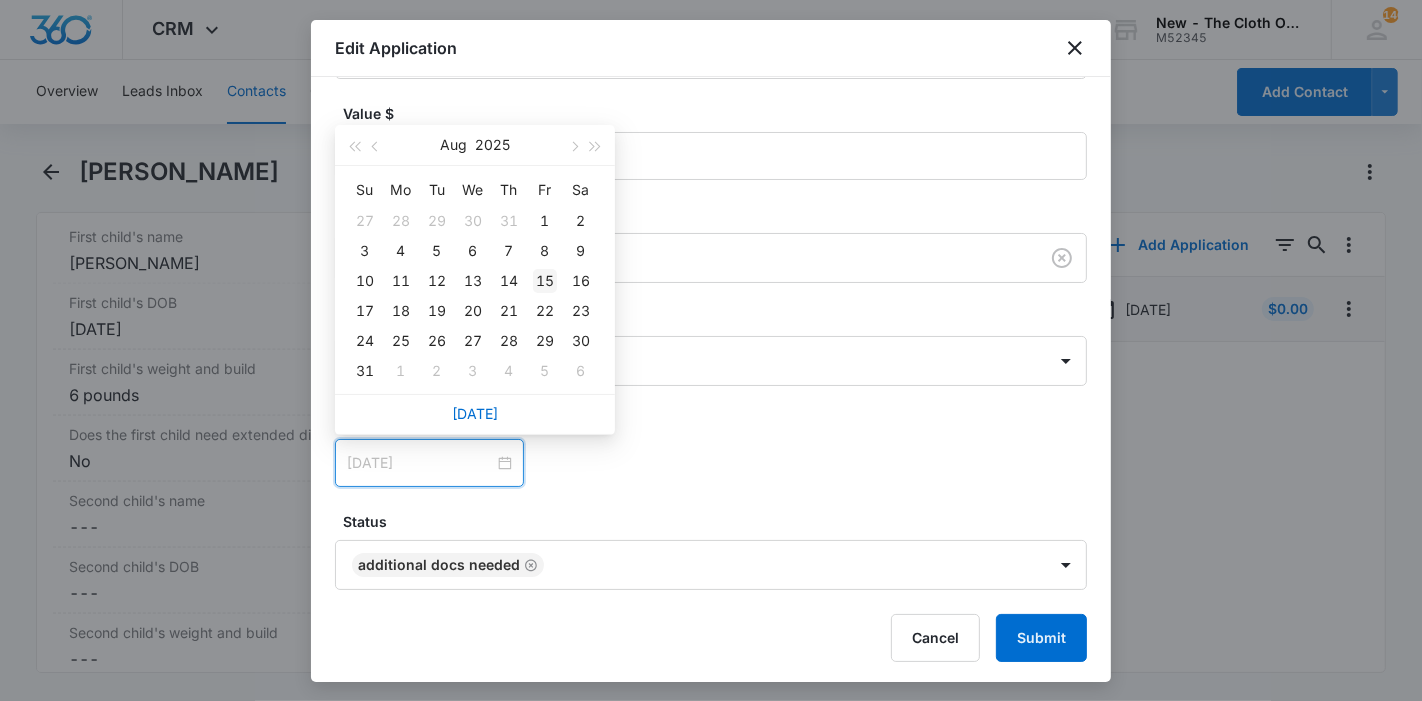 click on "15" at bounding box center (545, 281) 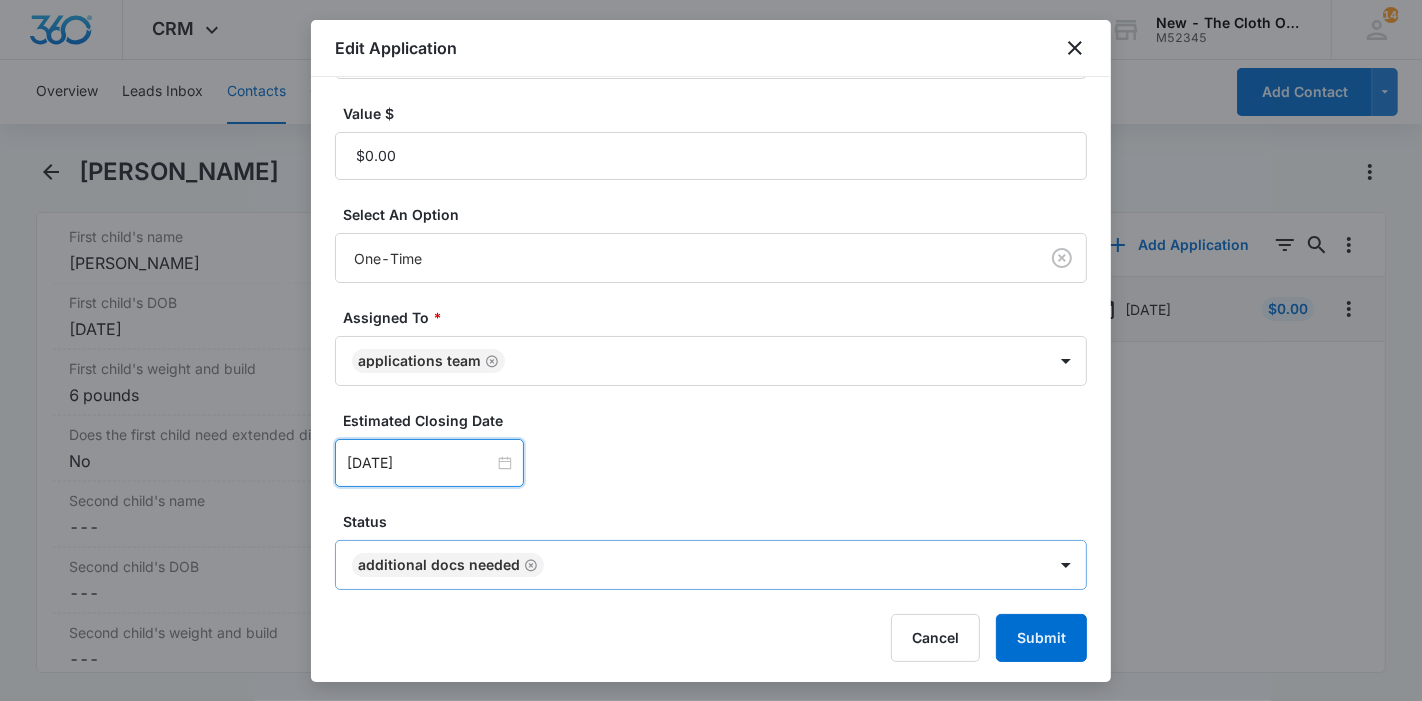 click 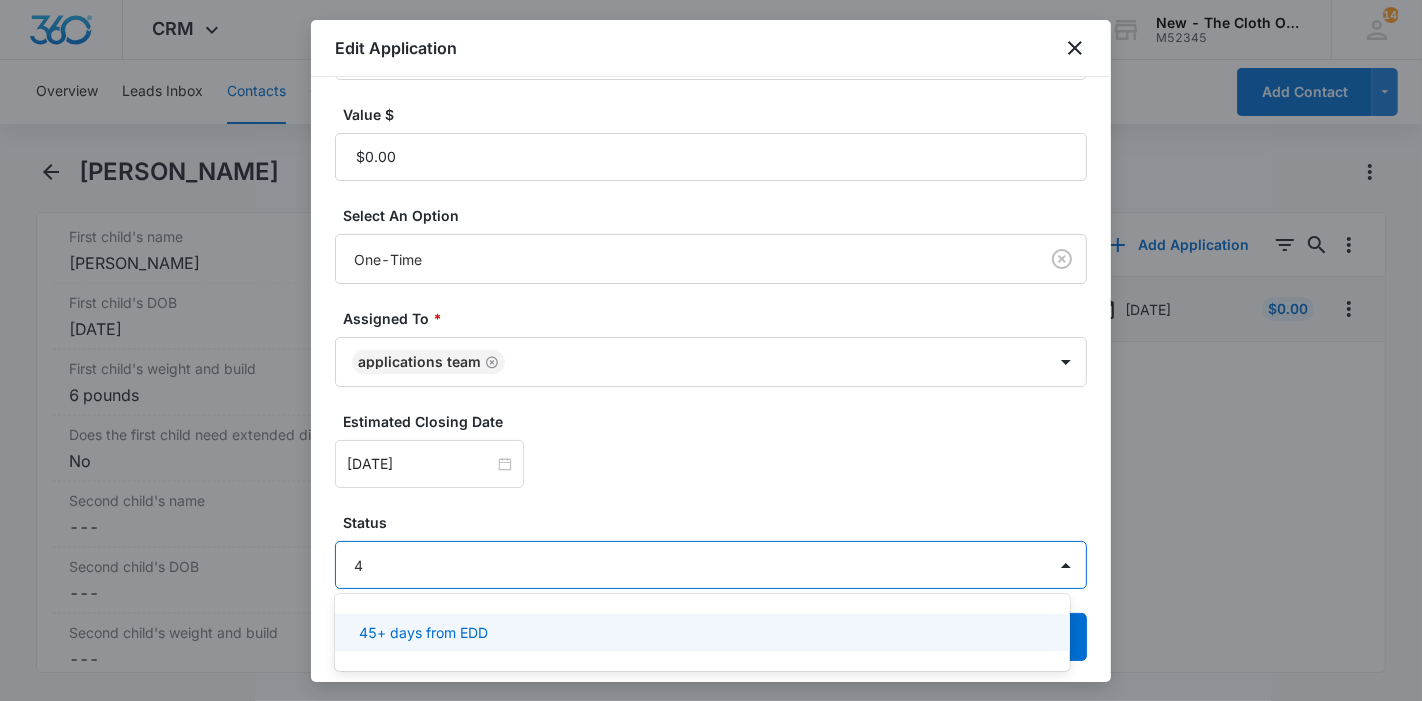 type on "45" 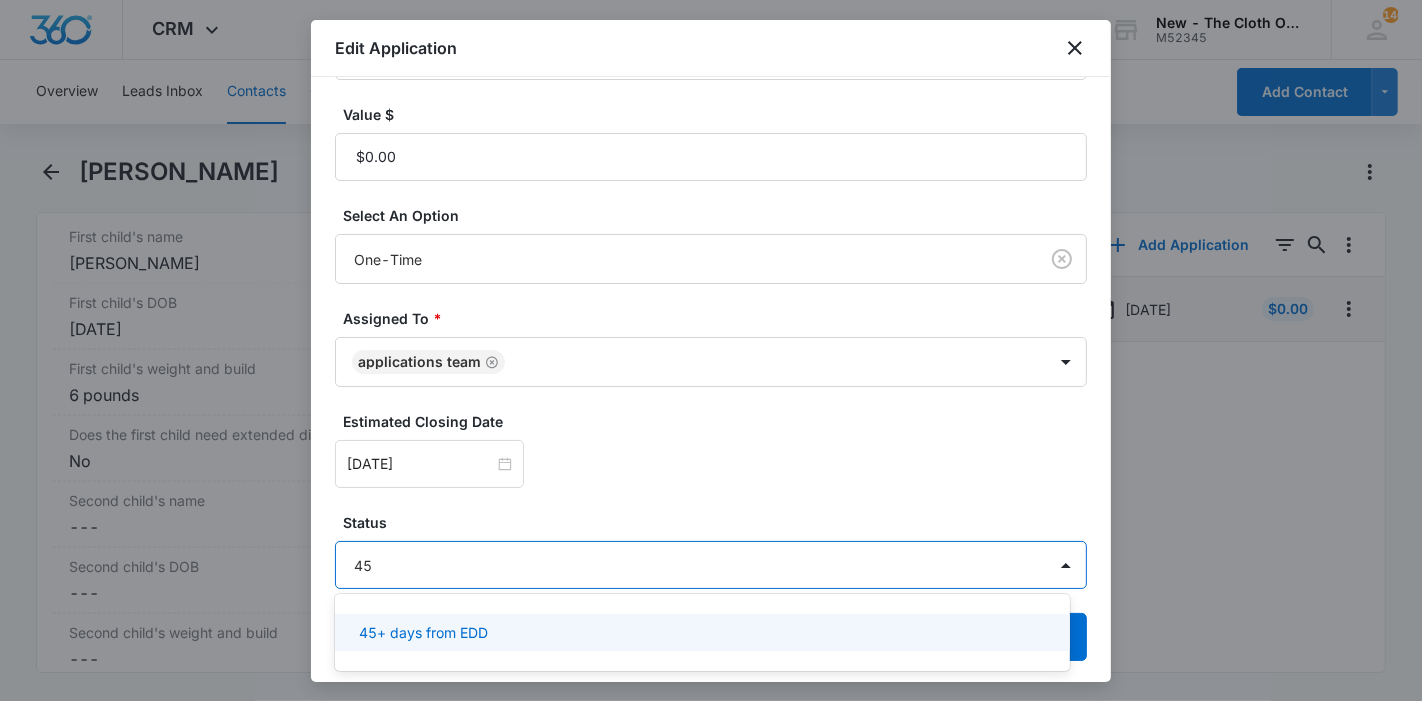 click on "45+ days from EDD" at bounding box center (423, 632) 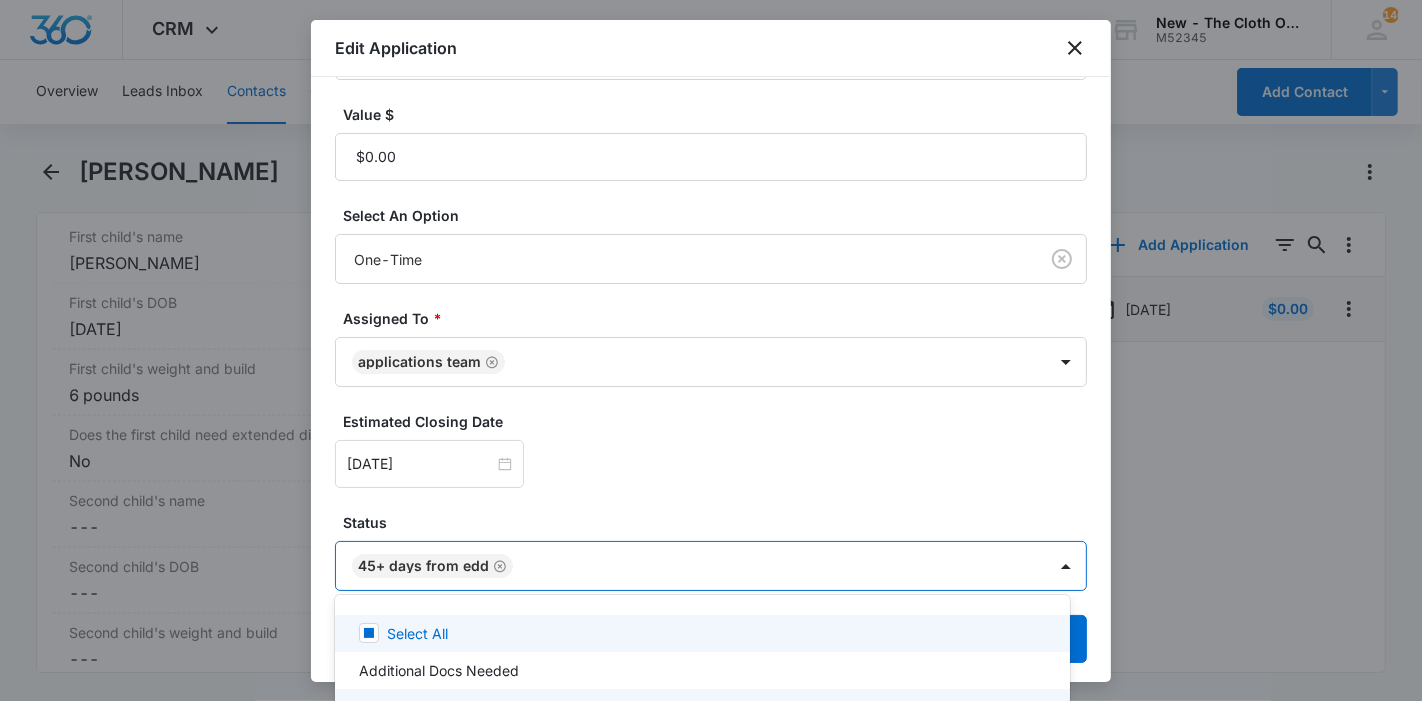 scroll, scrollTop: 470, scrollLeft: 0, axis: vertical 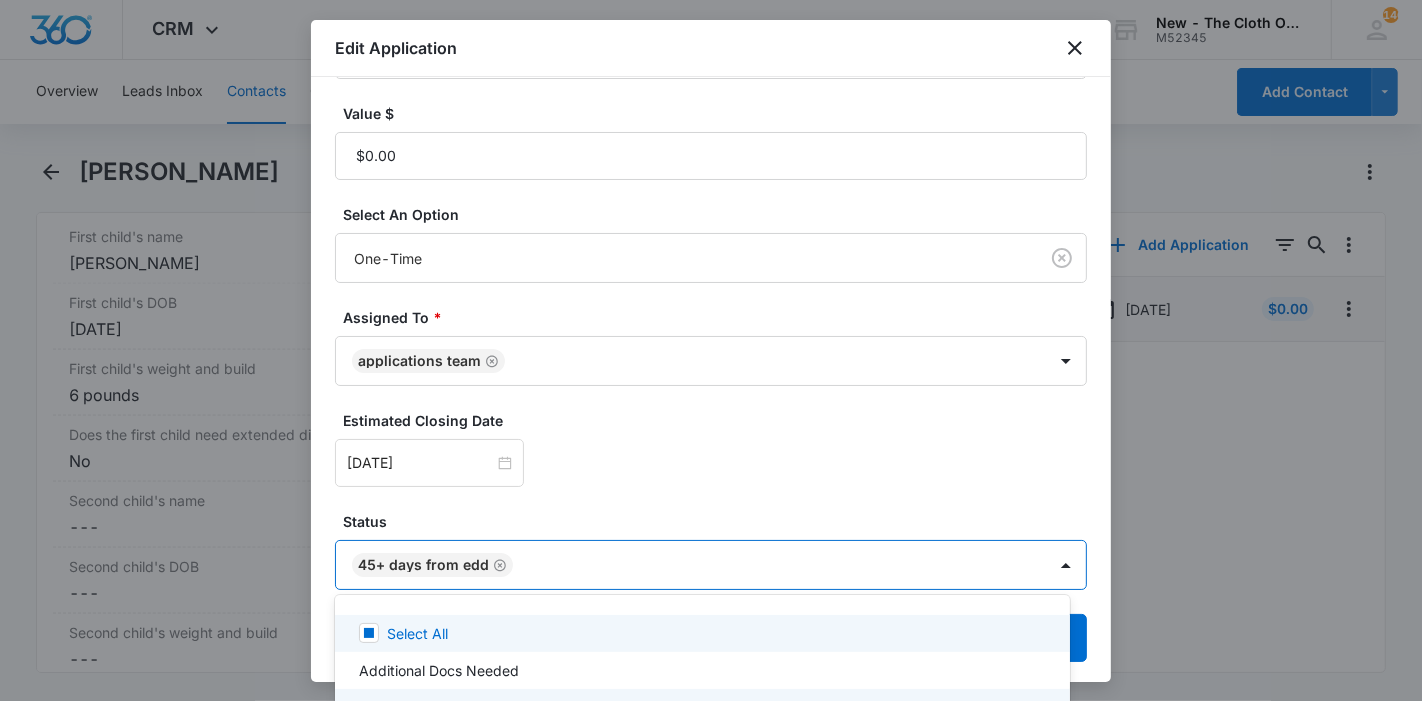 click at bounding box center [711, 350] 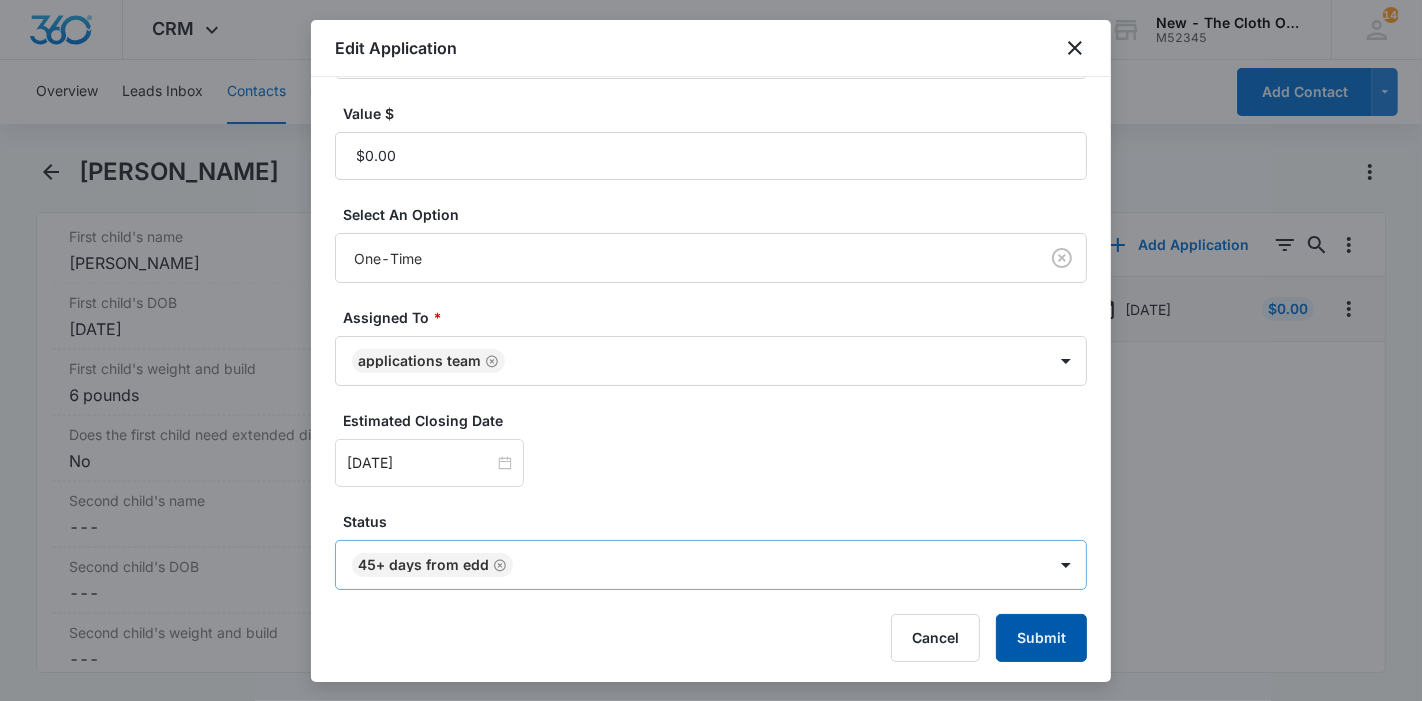 click on "Submit" at bounding box center (1041, 638) 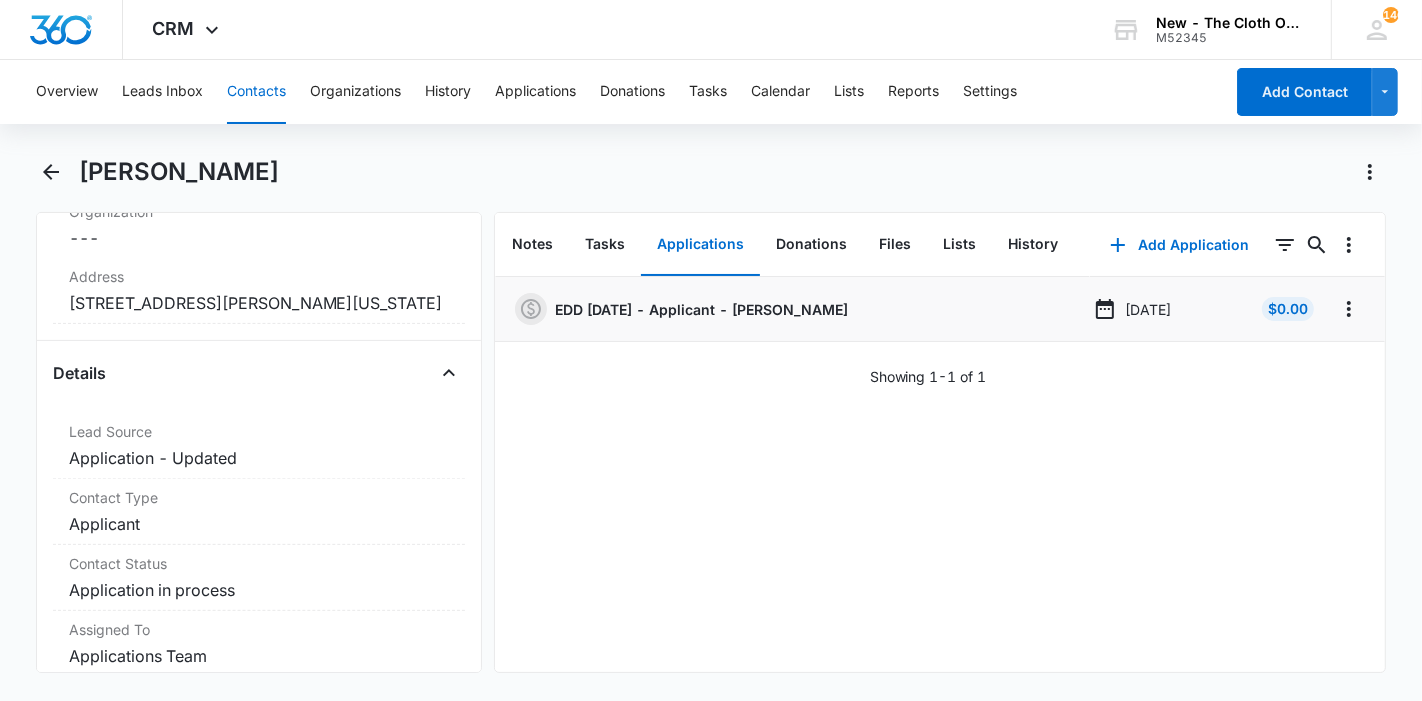 scroll, scrollTop: 555, scrollLeft: 0, axis: vertical 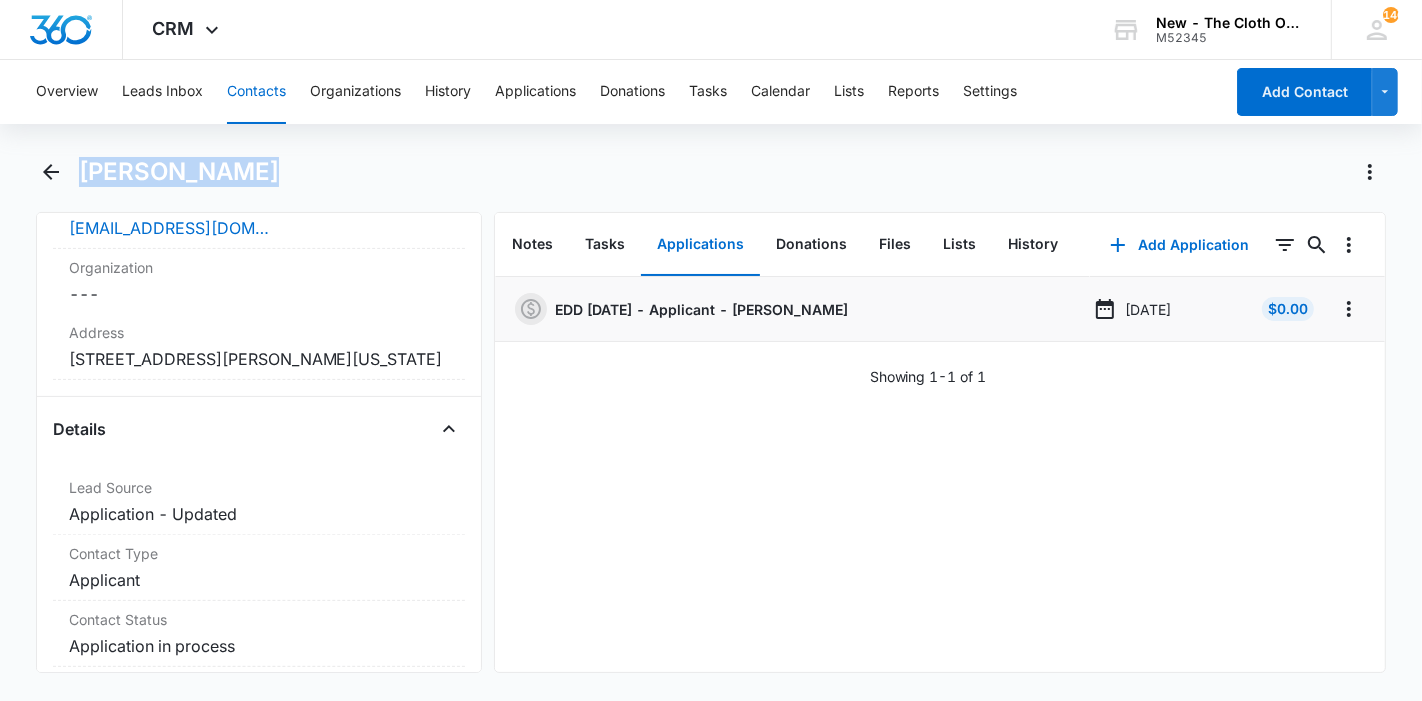 drag, startPoint x: 242, startPoint y: 173, endPoint x: 87, endPoint y: 175, distance: 155.01291 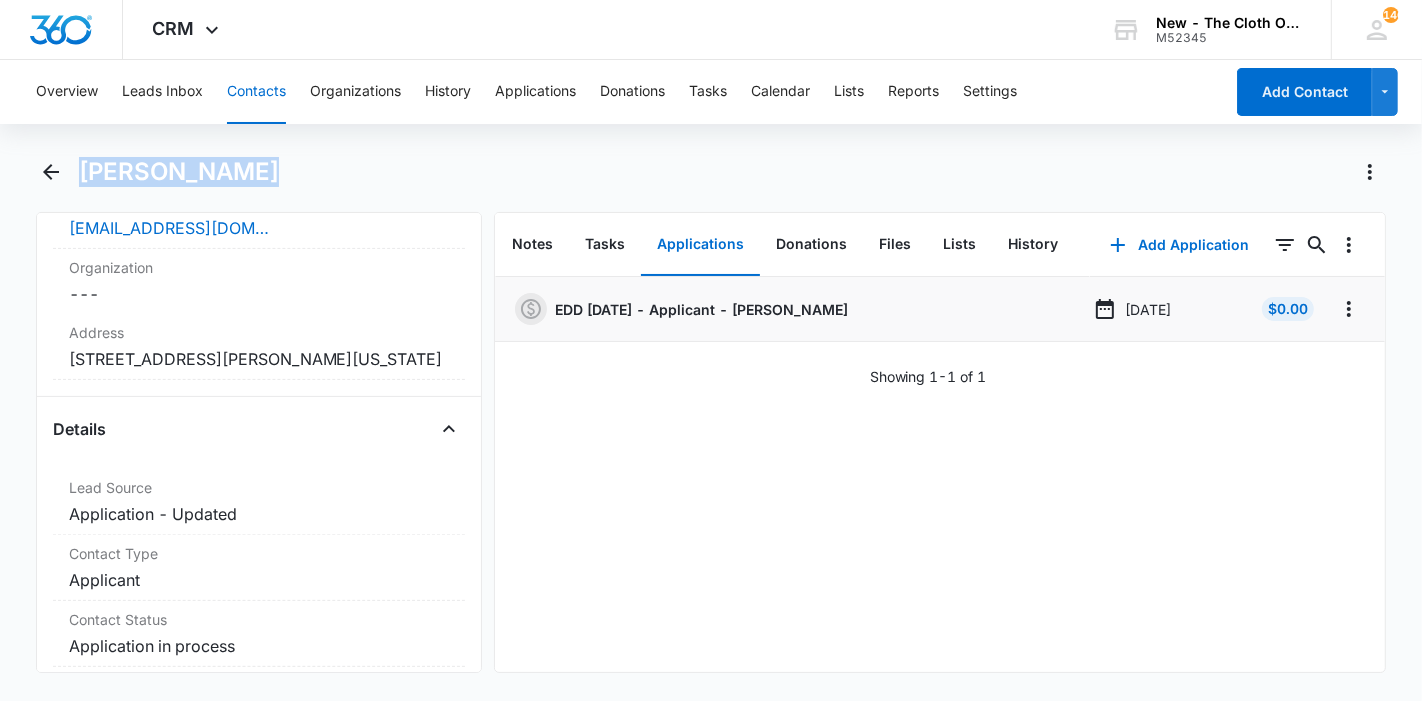 click on "Contacts" at bounding box center (256, 92) 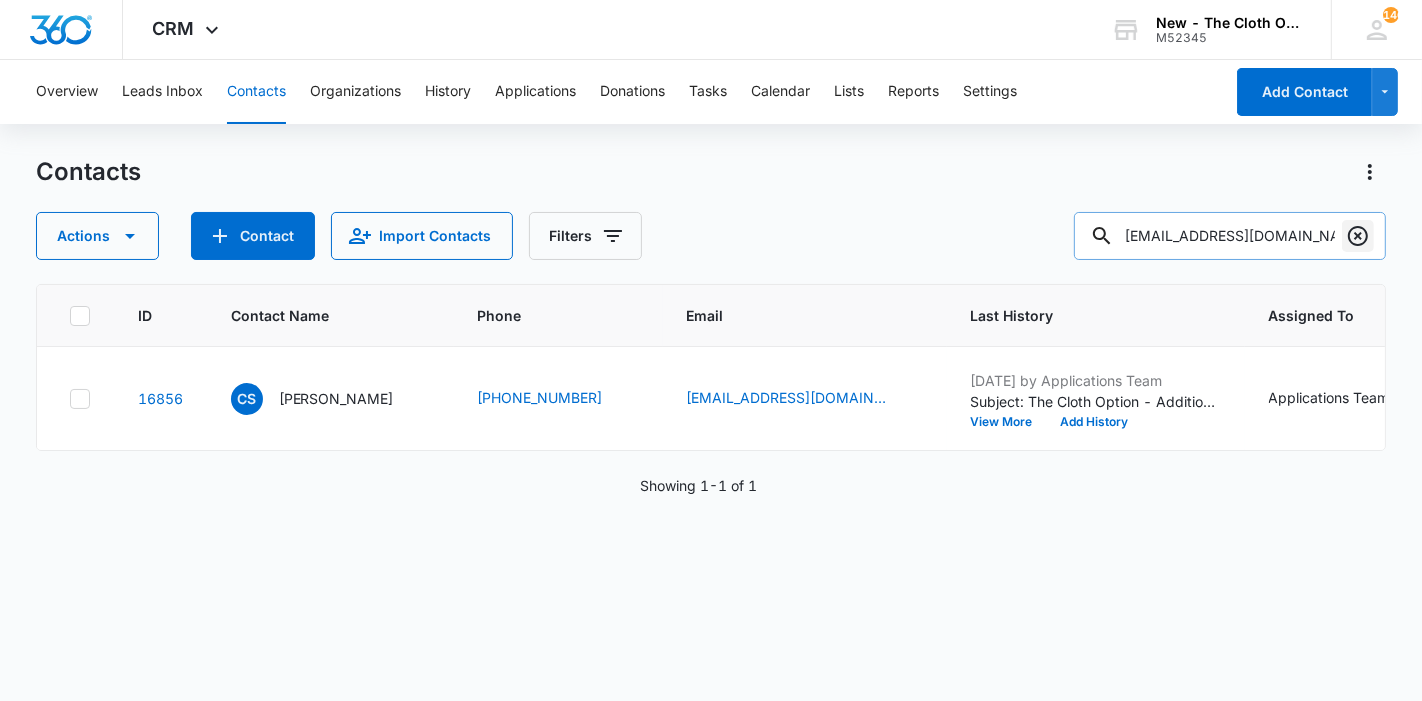 click 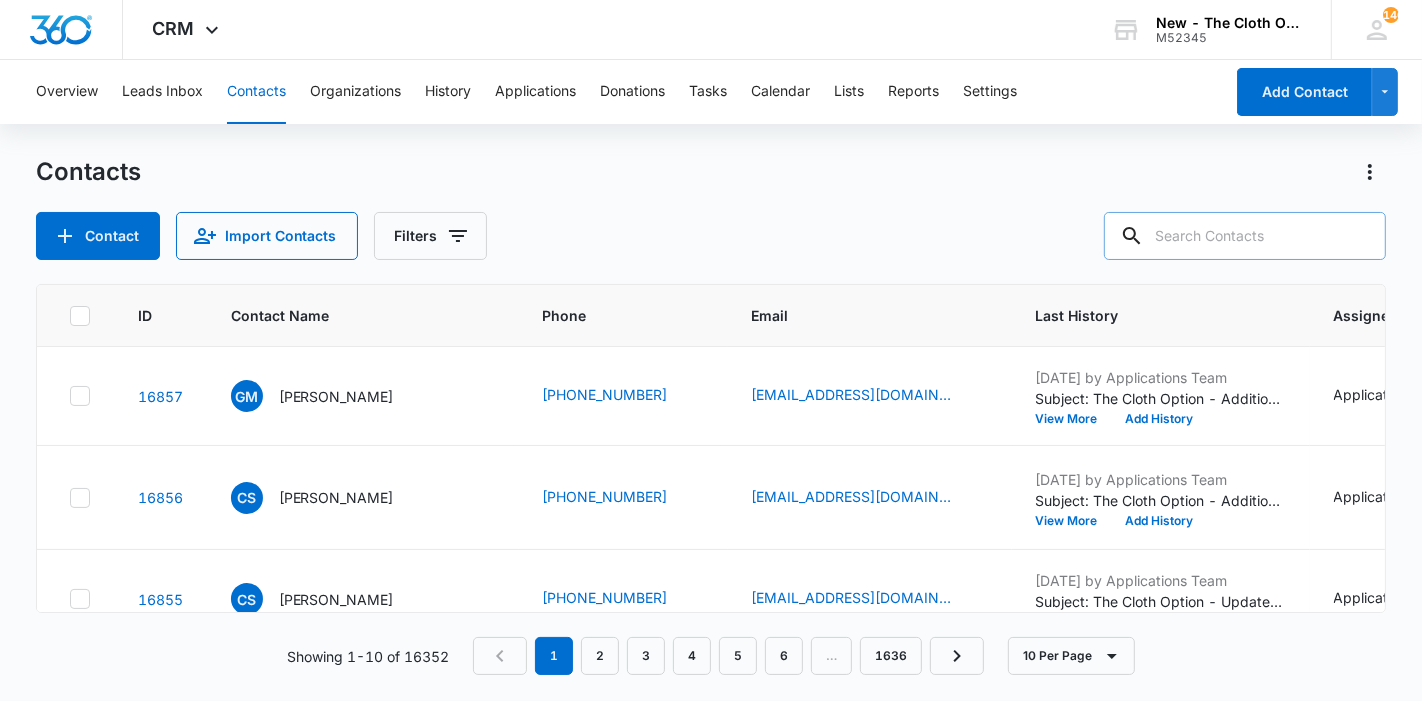 paste on "[EMAIL_ADDRESS][DOMAIN_NAME]" 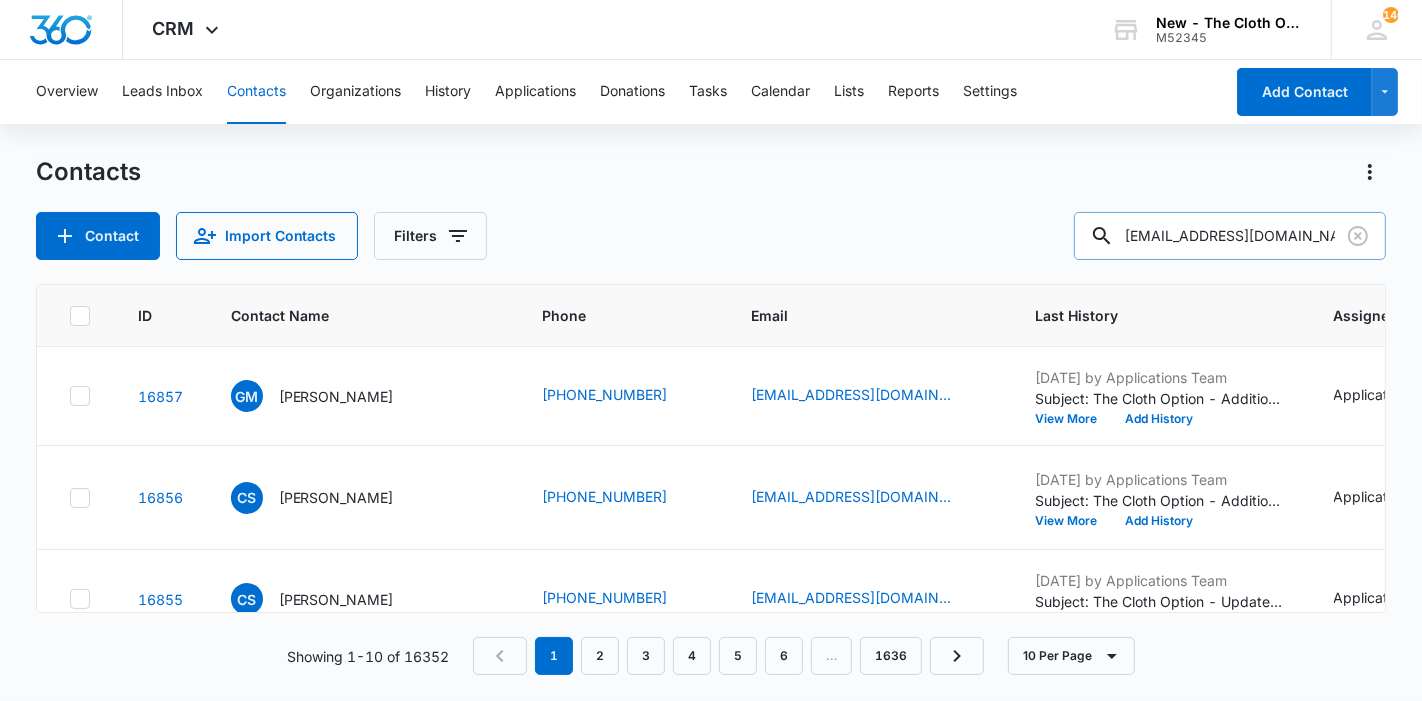 scroll, scrollTop: 0, scrollLeft: 30, axis: horizontal 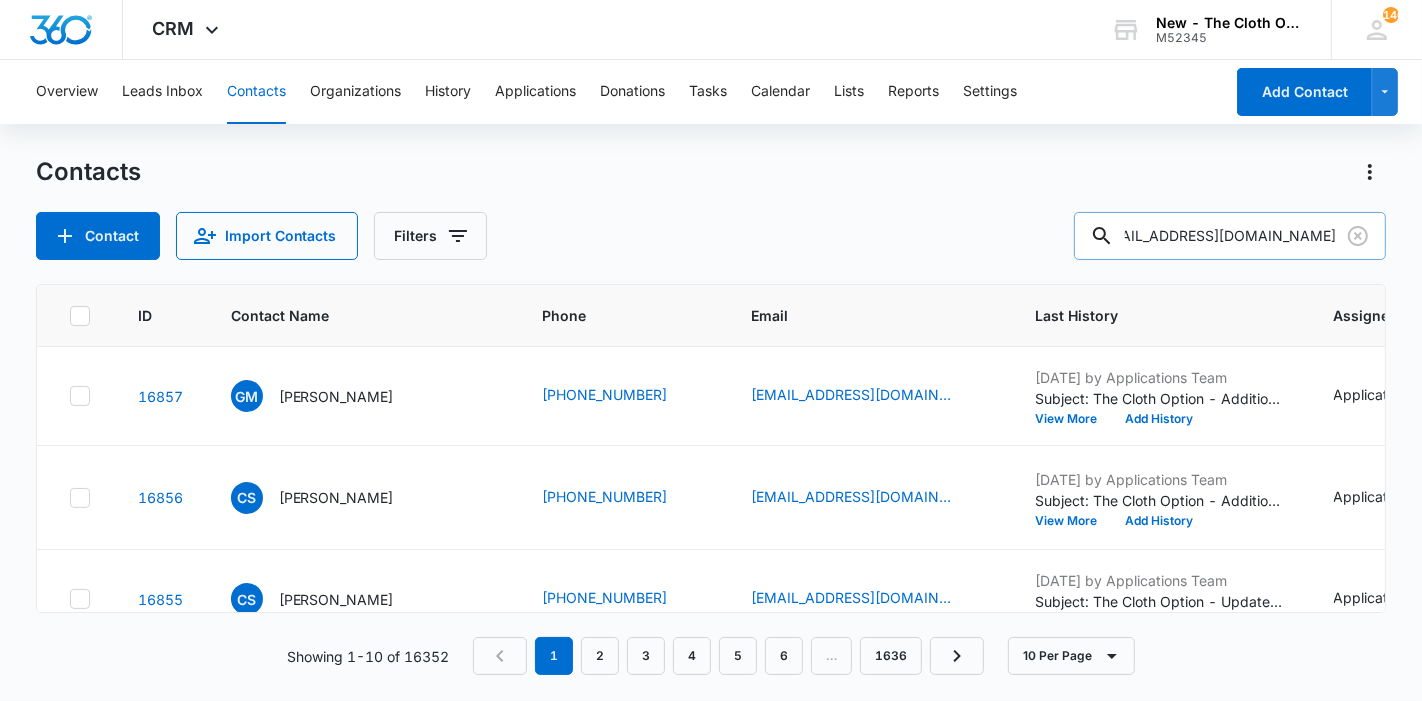 type on "[EMAIL_ADDRESS][DOMAIN_NAME]" 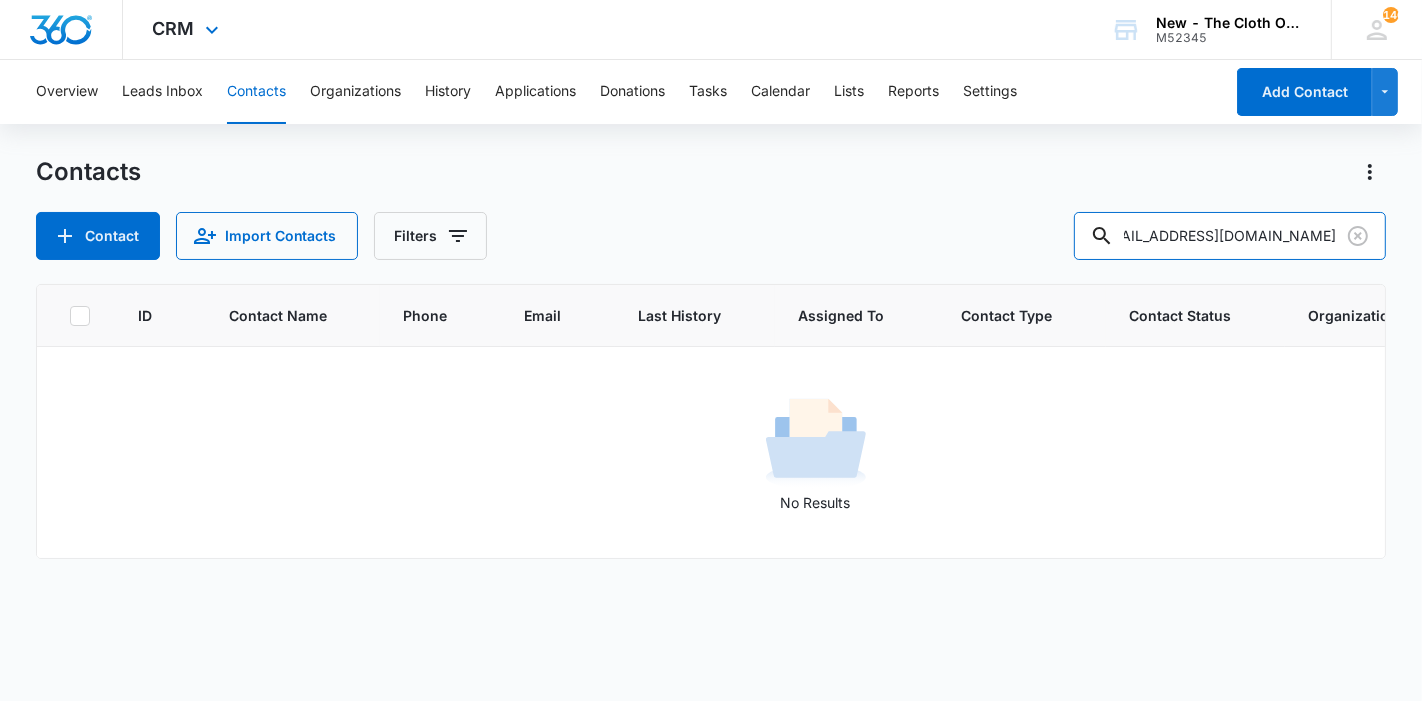 scroll, scrollTop: 0, scrollLeft: 0, axis: both 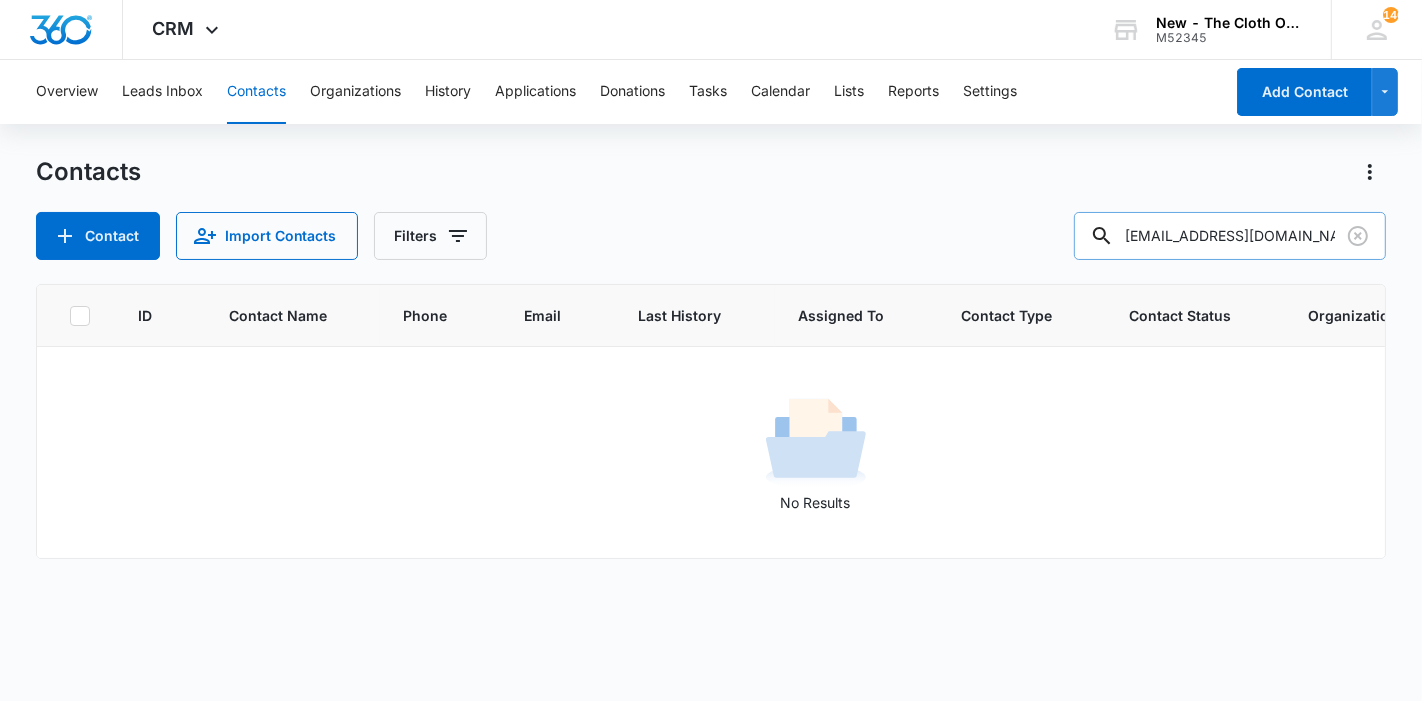 click on "[EMAIL_ADDRESS][DOMAIN_NAME]" at bounding box center (1230, 236) 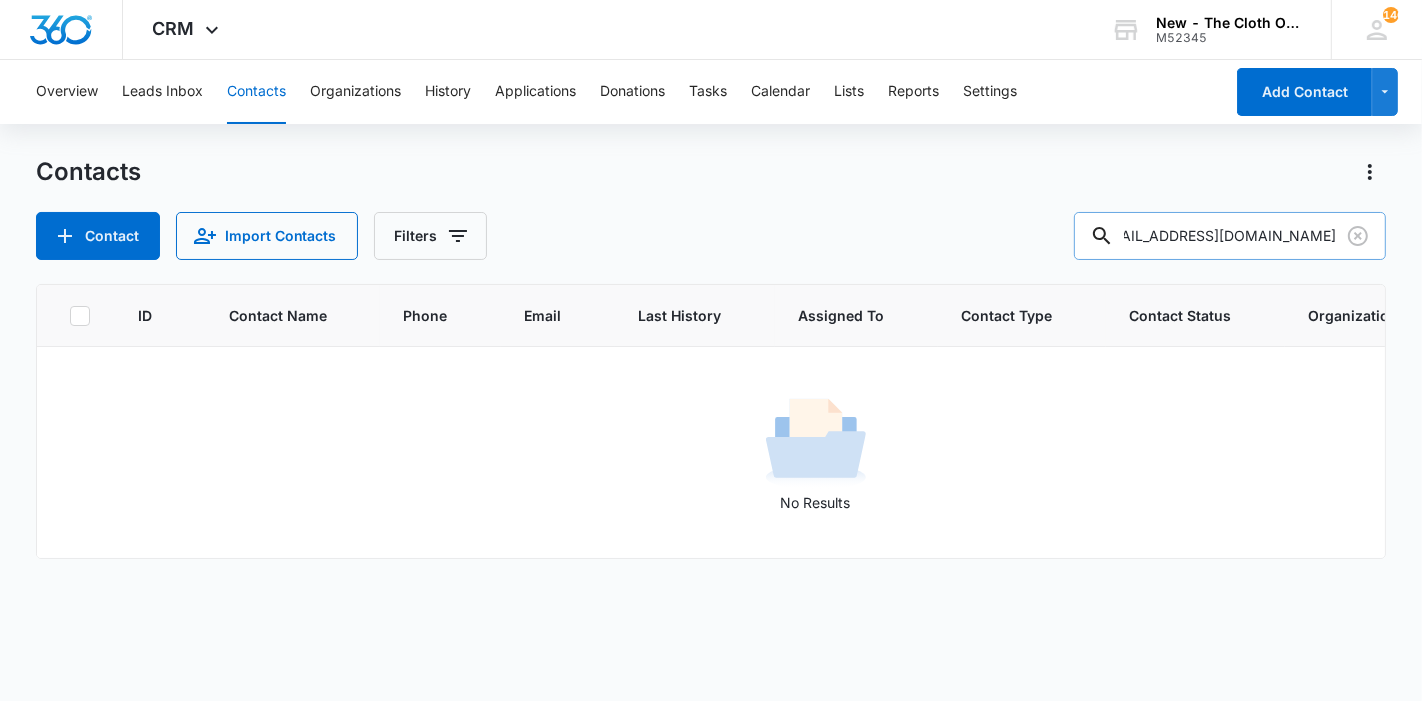 scroll, scrollTop: 0, scrollLeft: 0, axis: both 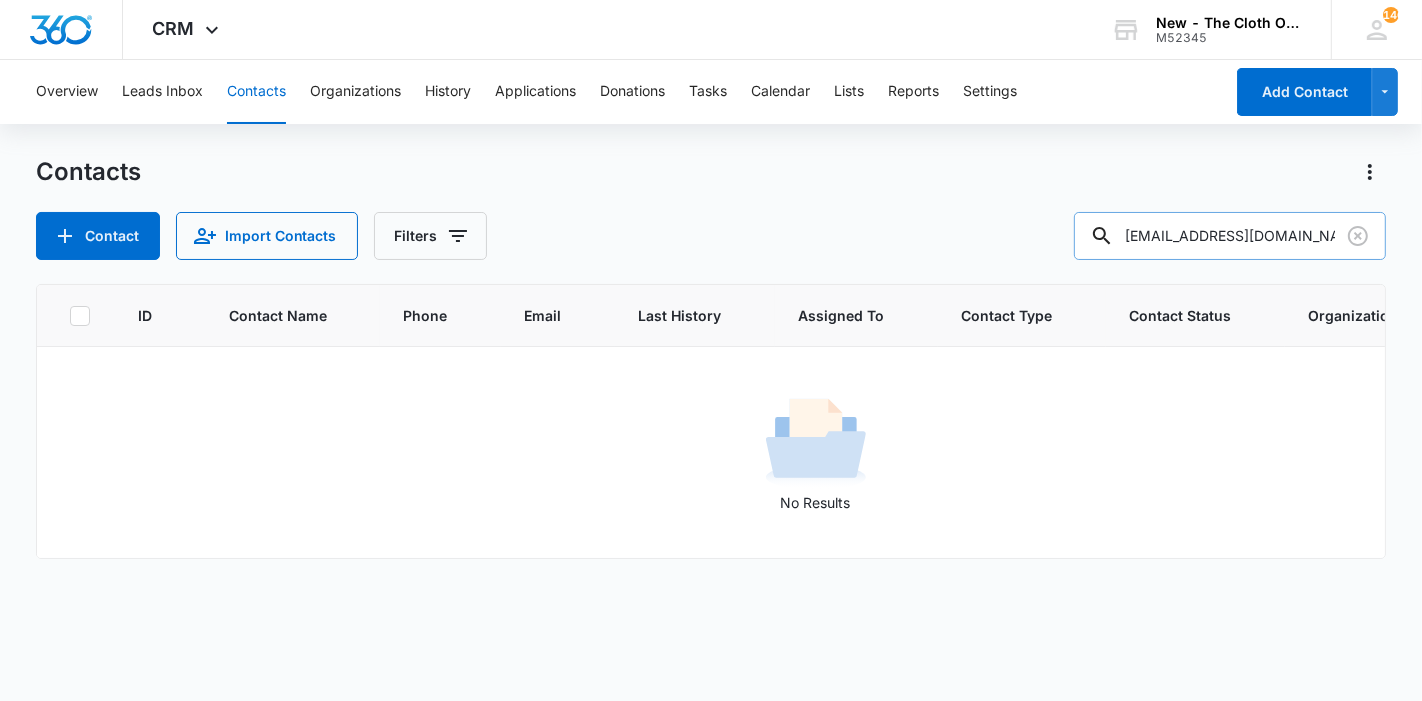 drag, startPoint x: 1228, startPoint y: 233, endPoint x: 1129, endPoint y: 251, distance: 100.62306 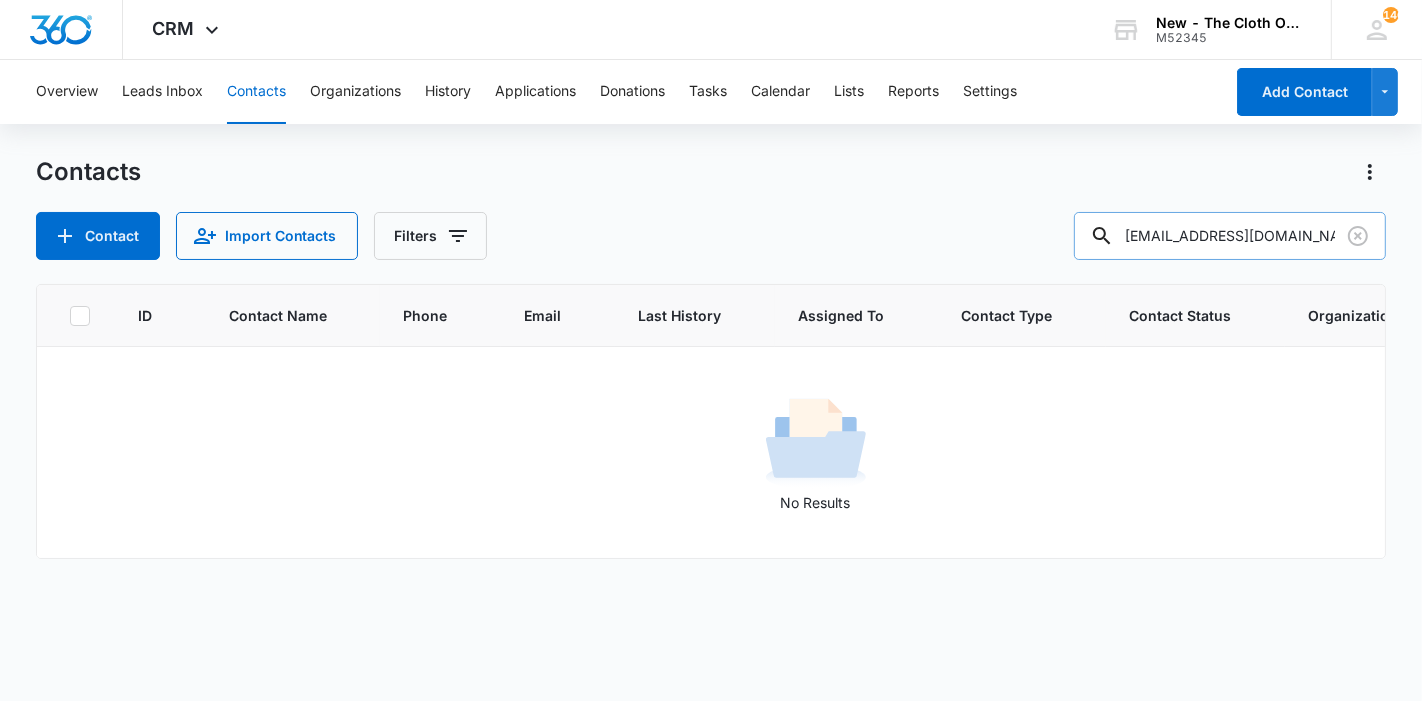 scroll, scrollTop: 0, scrollLeft: 30, axis: horizontal 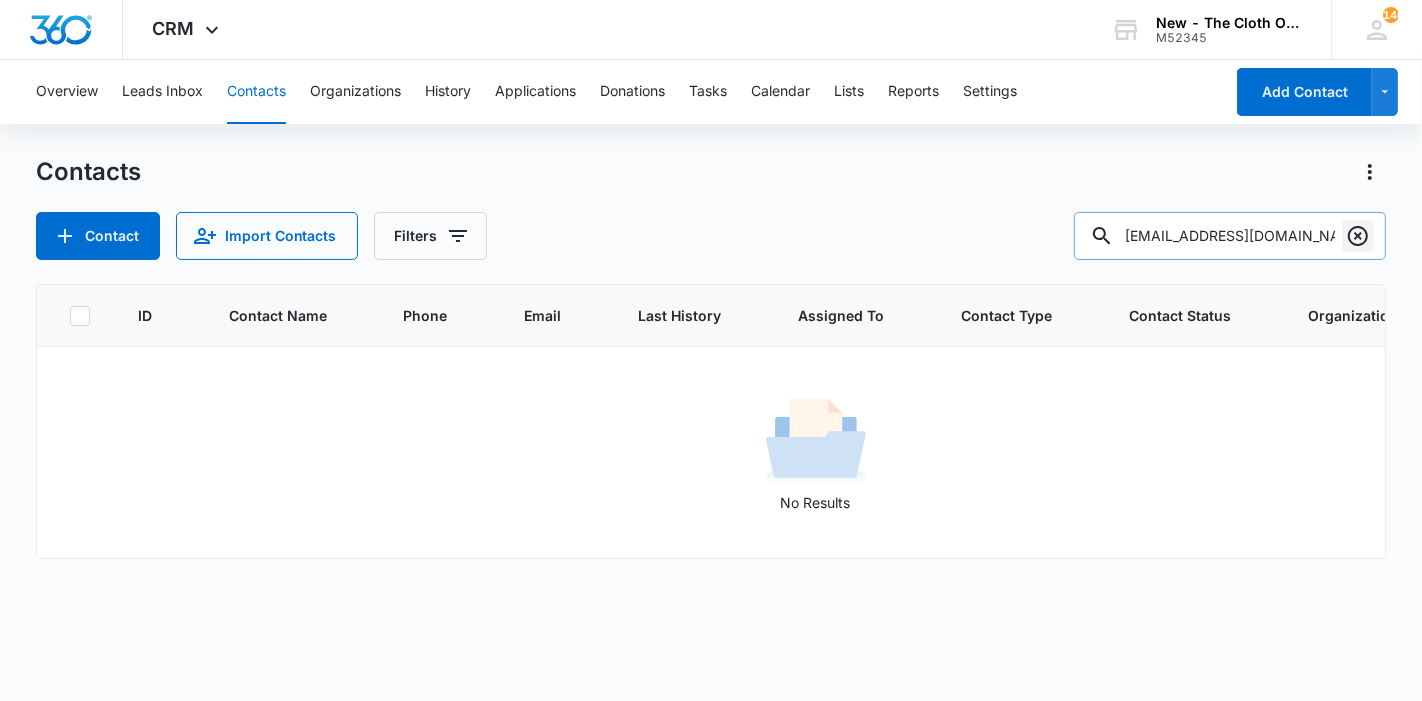 click 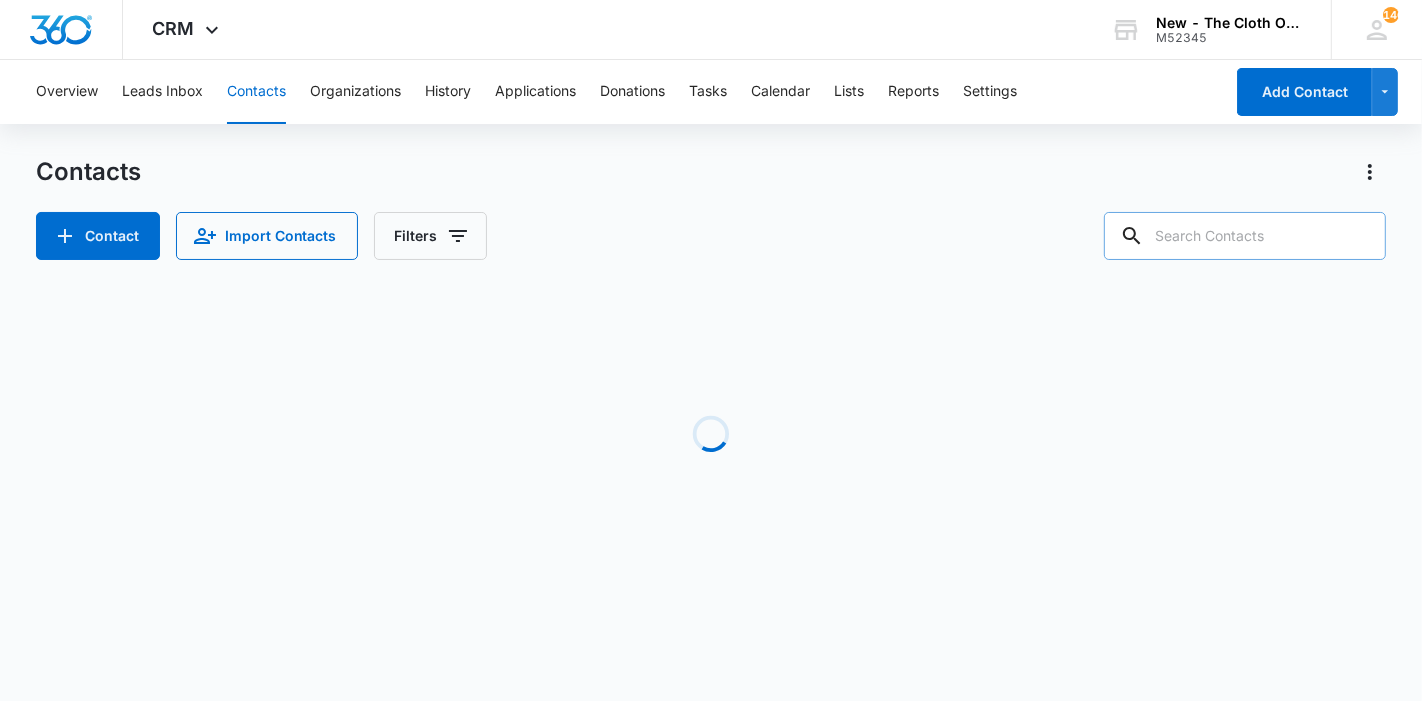paste on "[PERSON_NAME]" 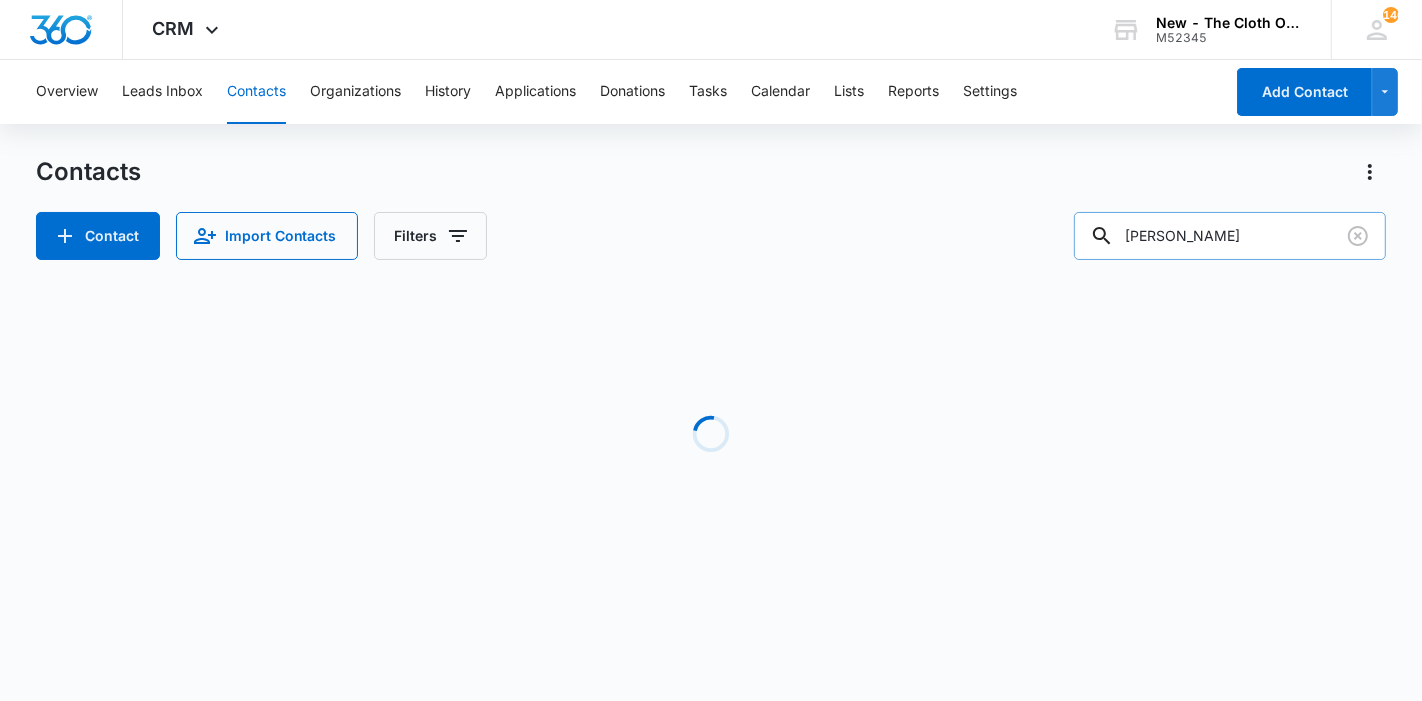 type on "[PERSON_NAME]" 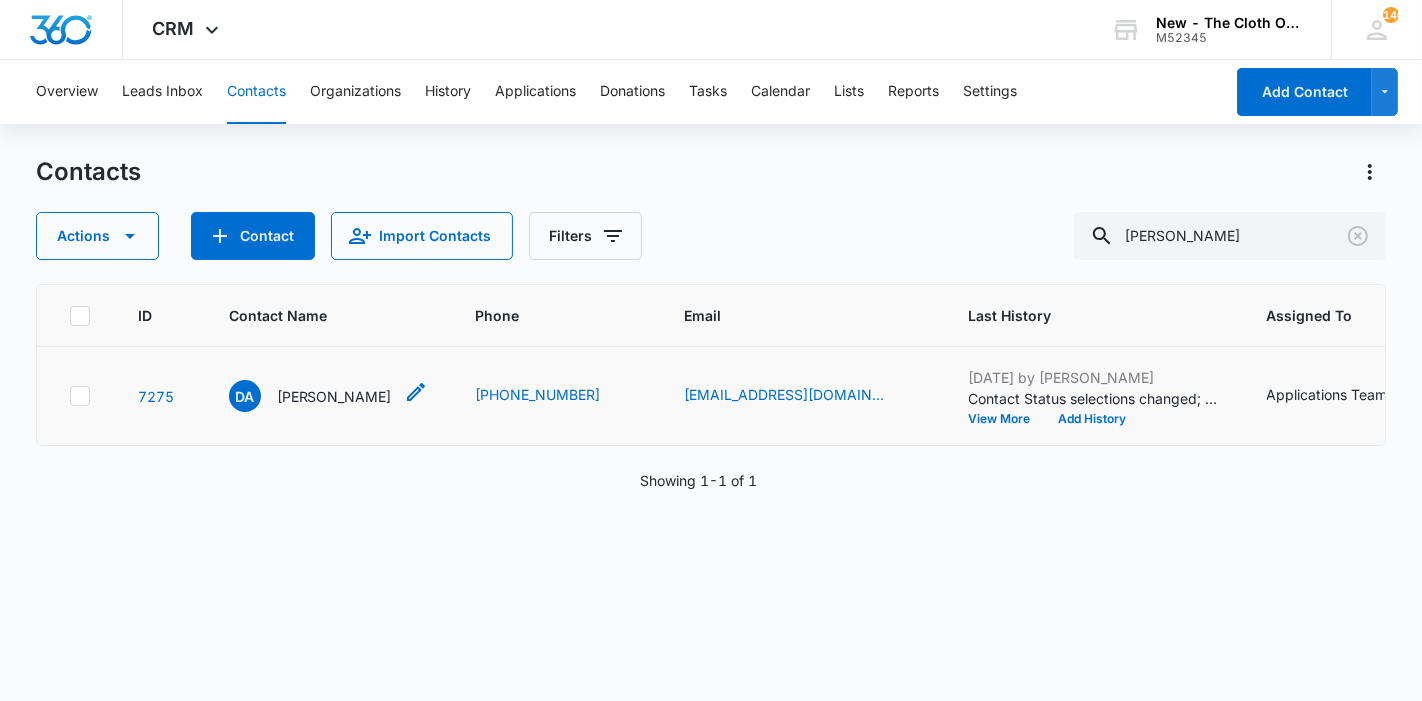 click on "[PERSON_NAME]" at bounding box center (334, 396) 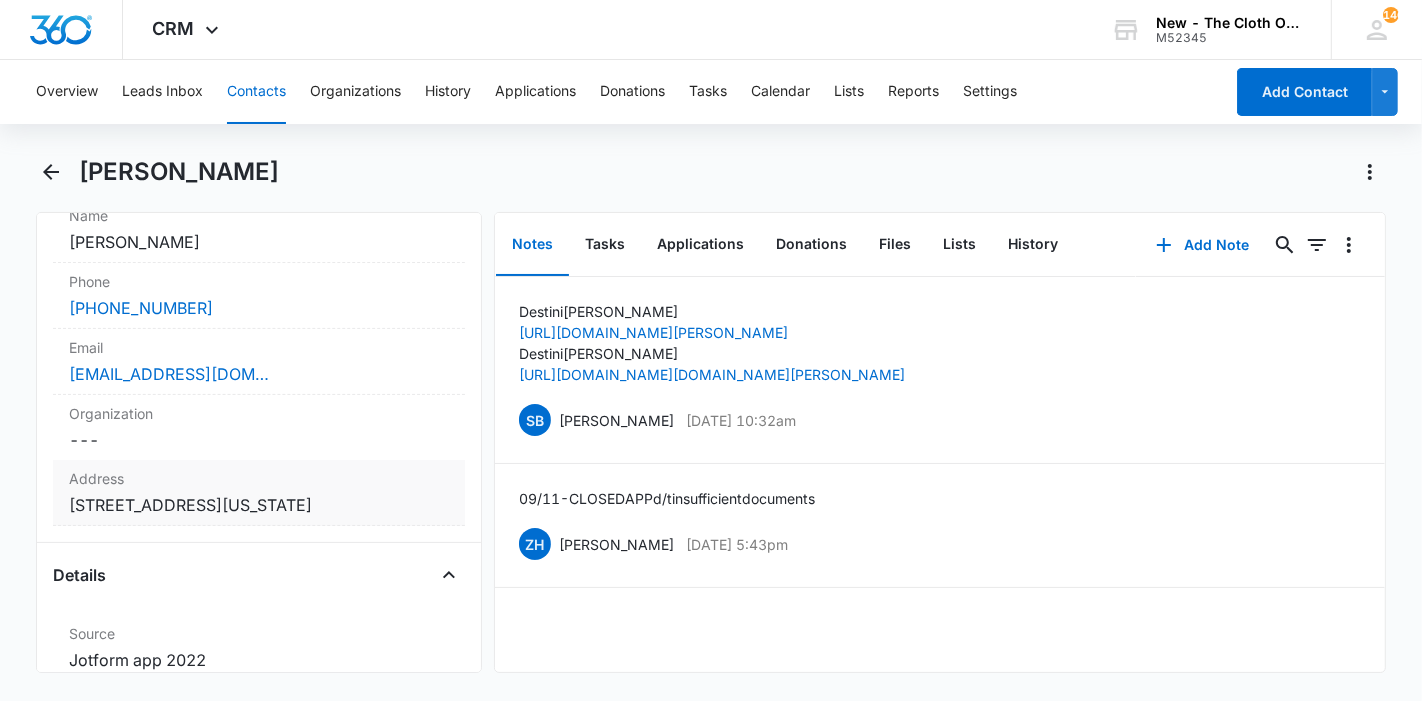 scroll, scrollTop: 444, scrollLeft: 0, axis: vertical 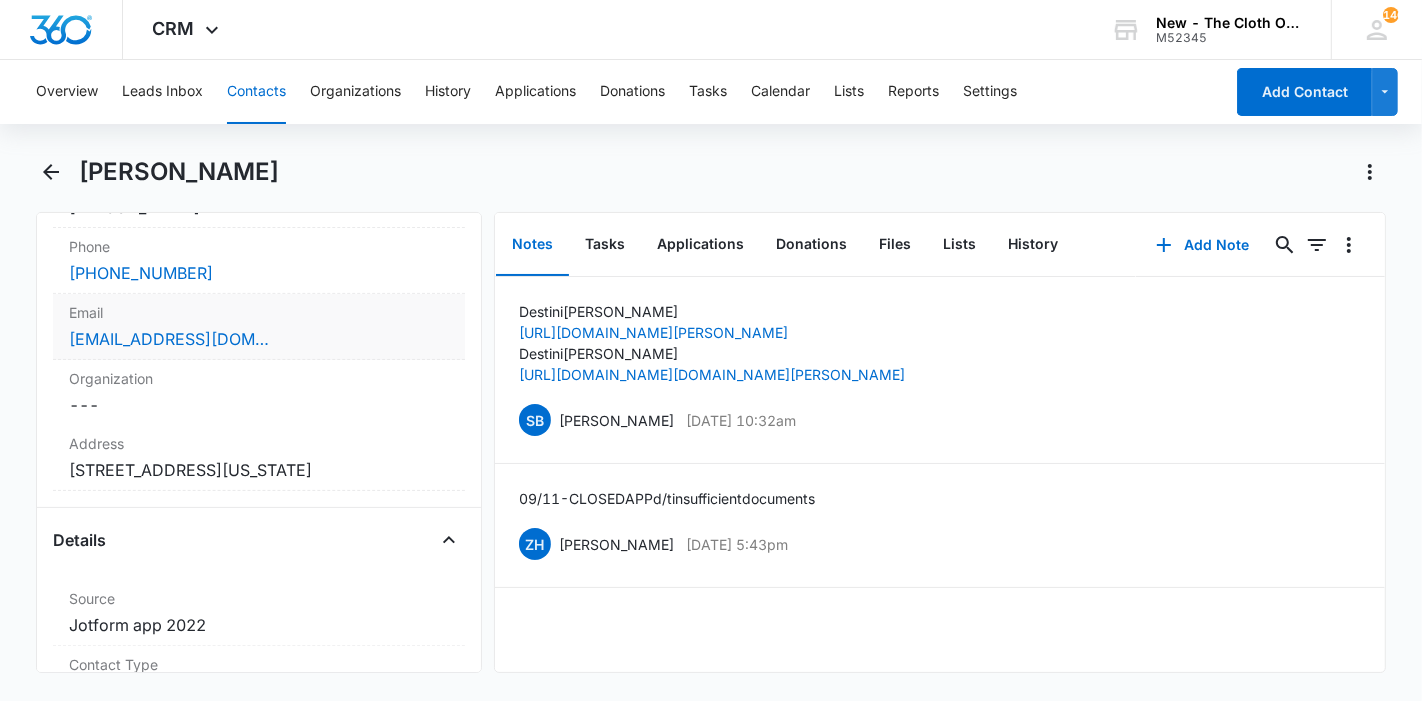 click on "Email Cancel Save Changes [EMAIL_ADDRESS][DOMAIN_NAME]" at bounding box center (259, 327) 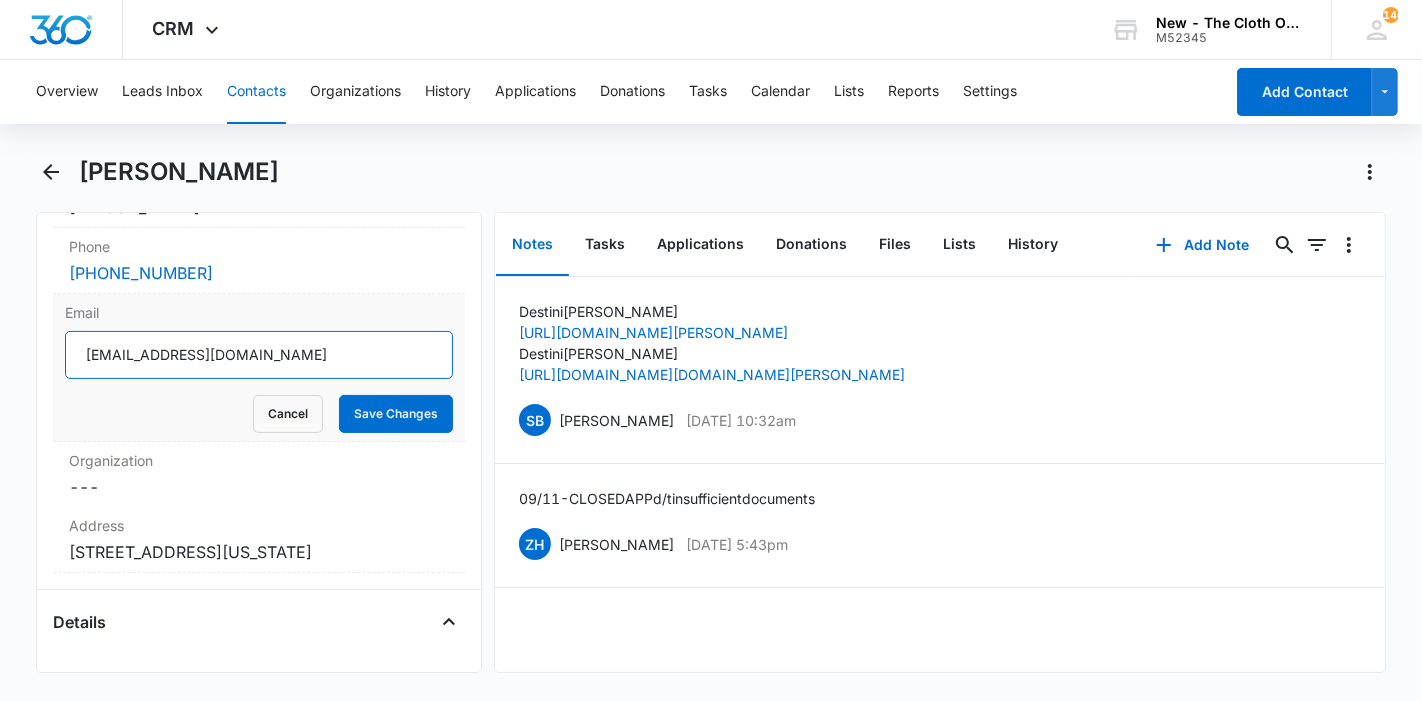 drag, startPoint x: 87, startPoint y: 356, endPoint x: 271, endPoint y: 358, distance: 184.01086 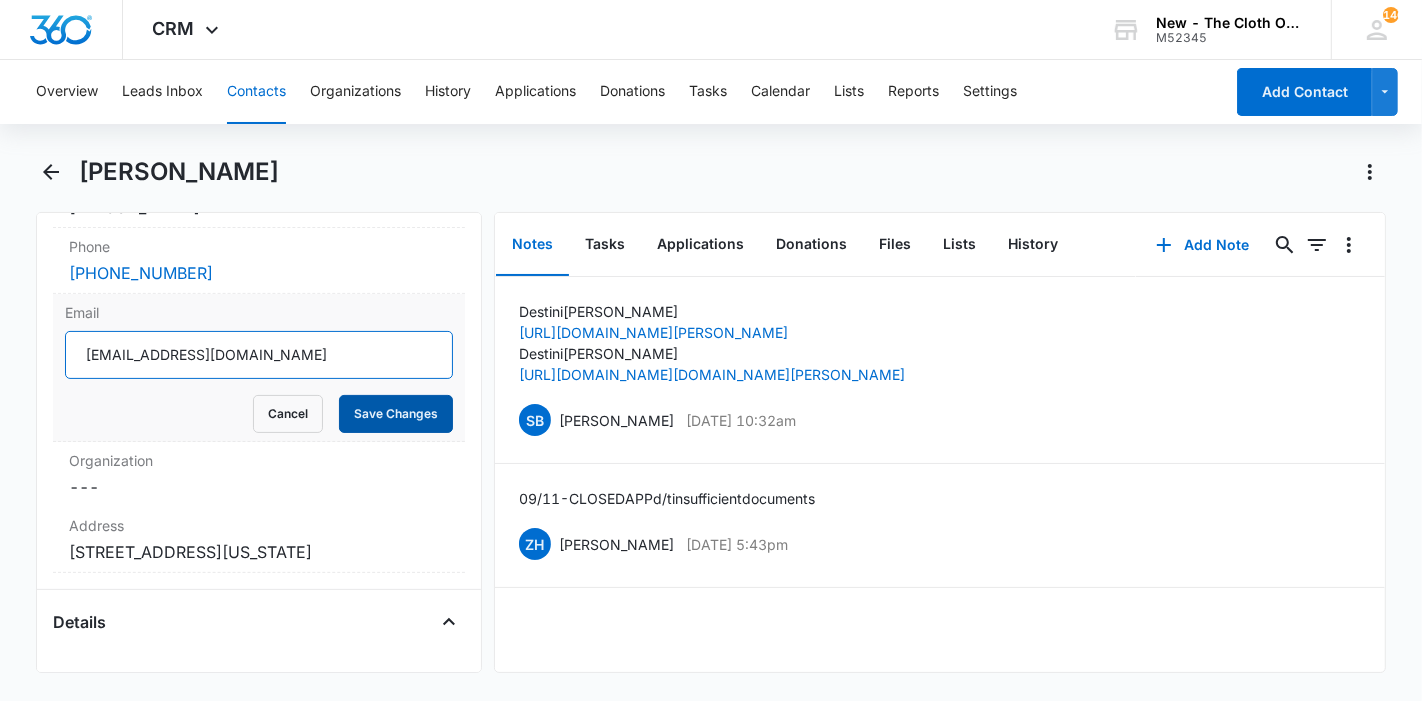 type on "[EMAIL_ADDRESS][DOMAIN_NAME]" 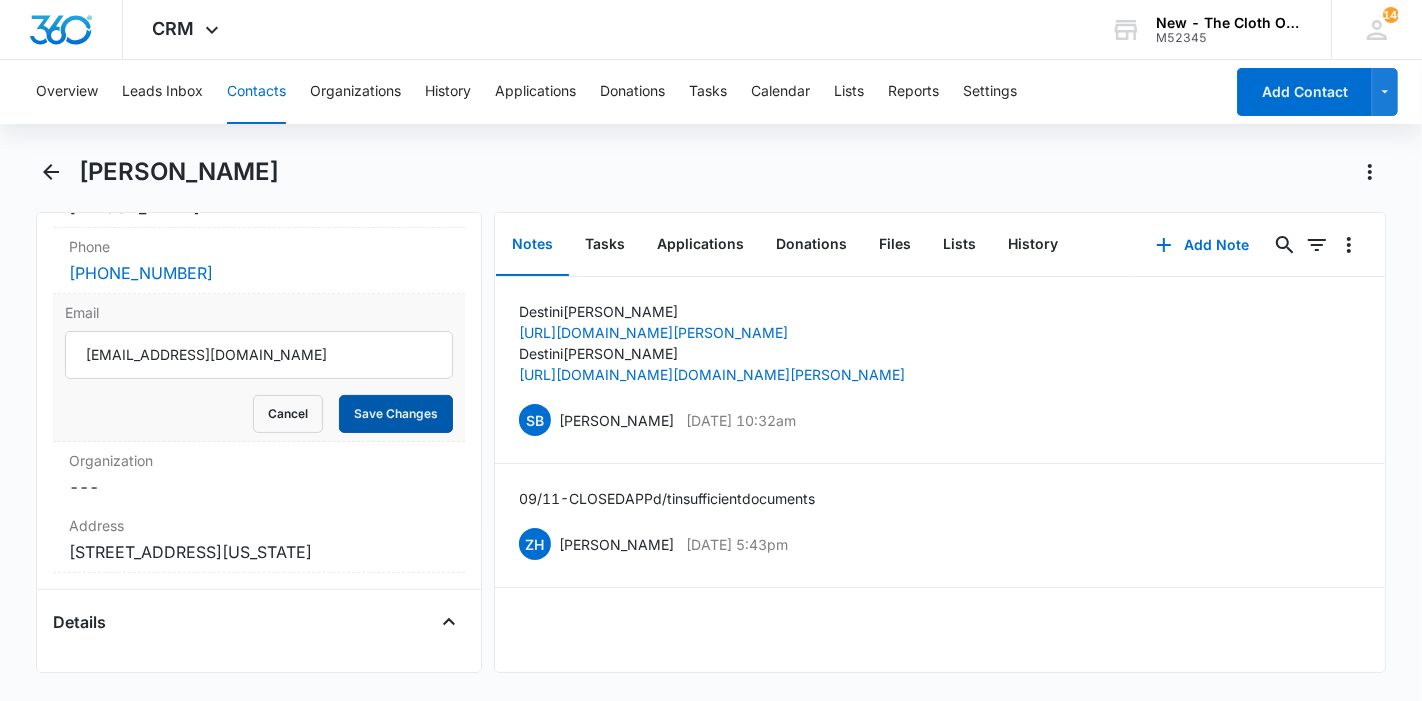 click on "Save Changes" at bounding box center (396, 414) 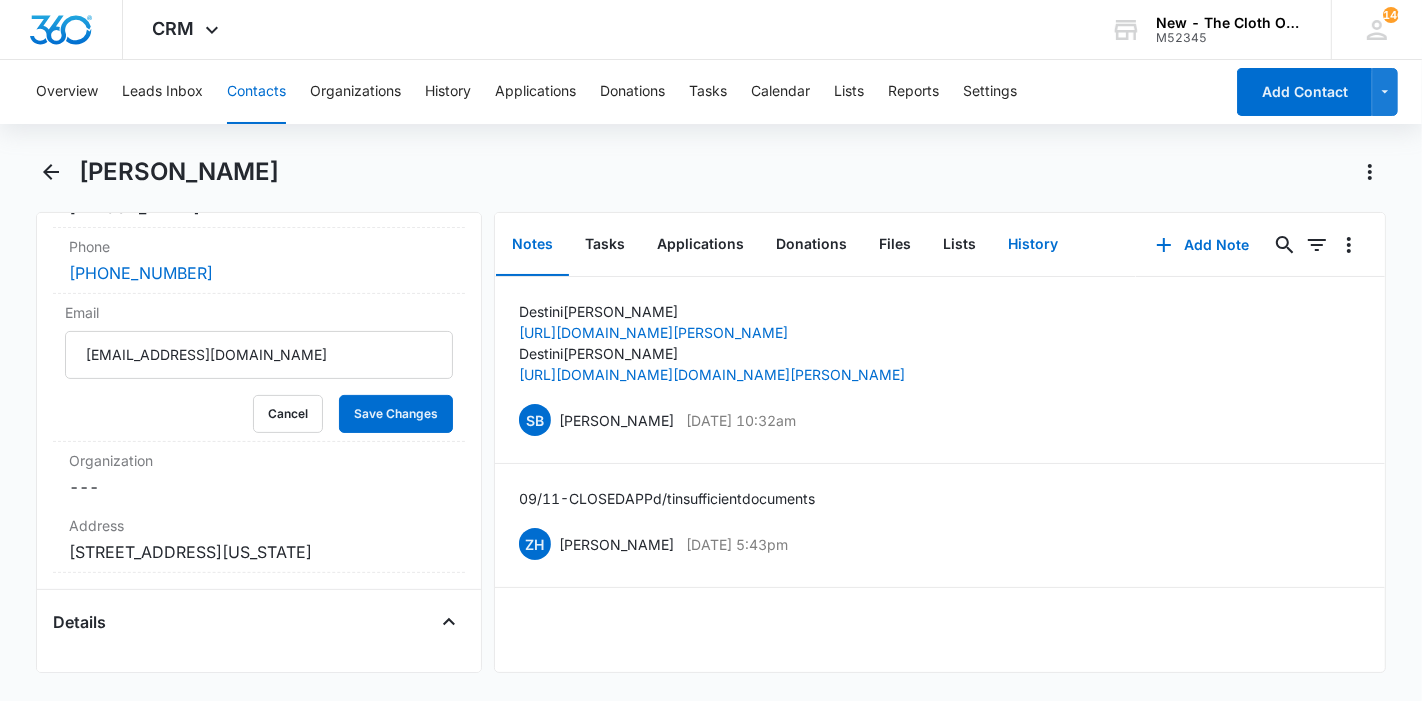 click on "History" at bounding box center [1033, 245] 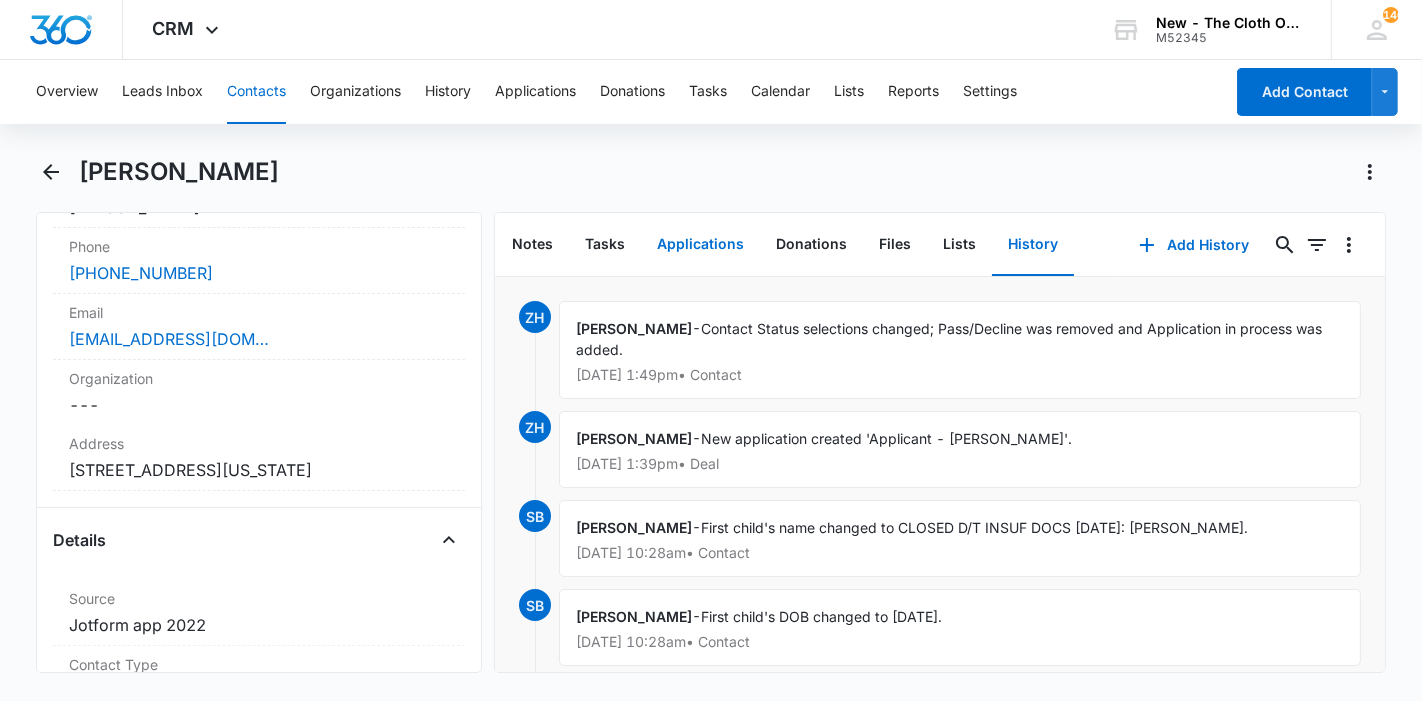 click on "Applications" at bounding box center [700, 245] 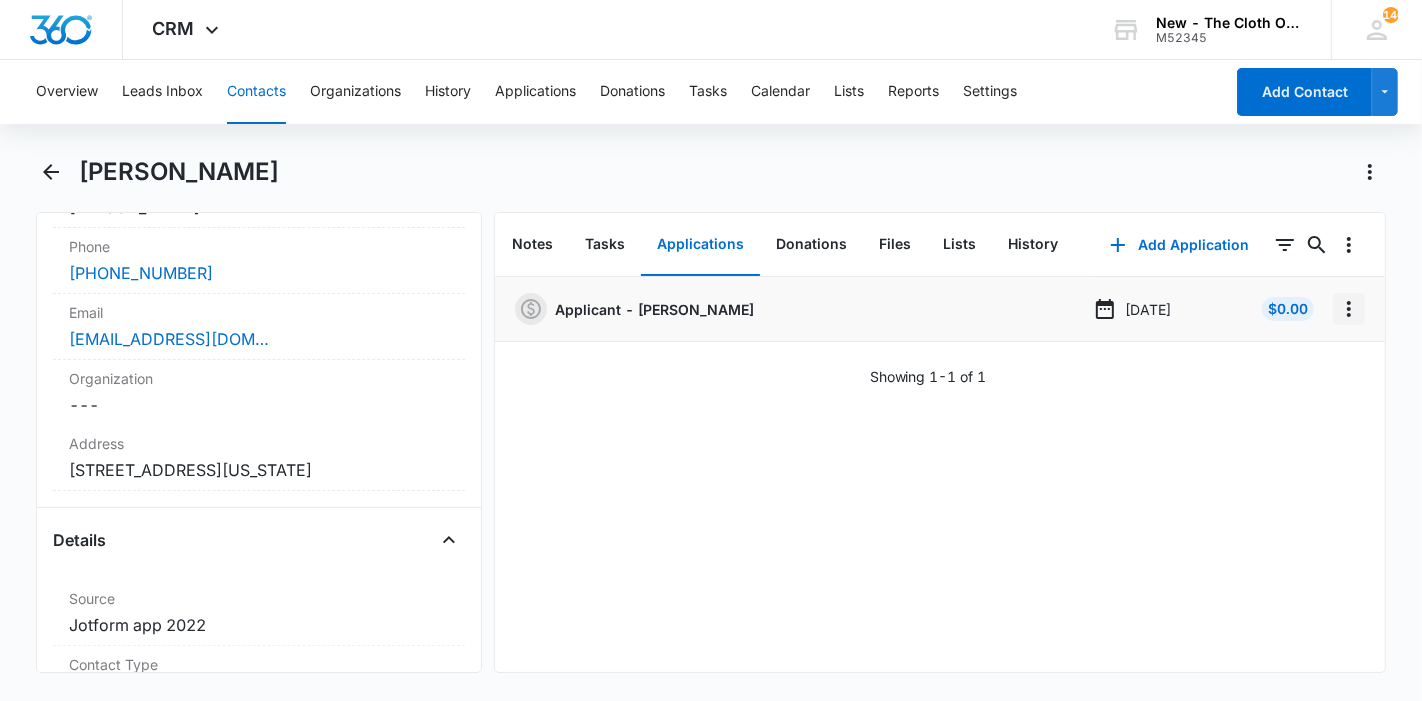 click 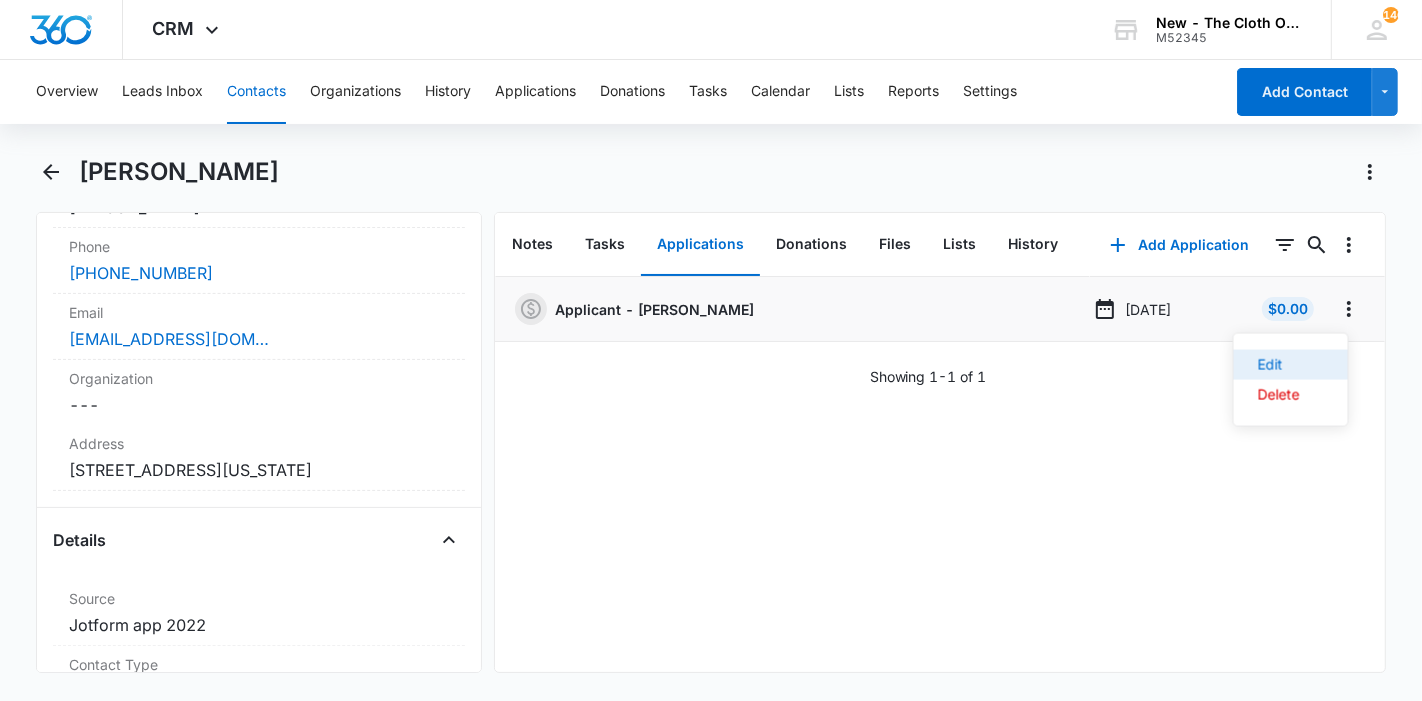 click on "Edit" at bounding box center (1279, 365) 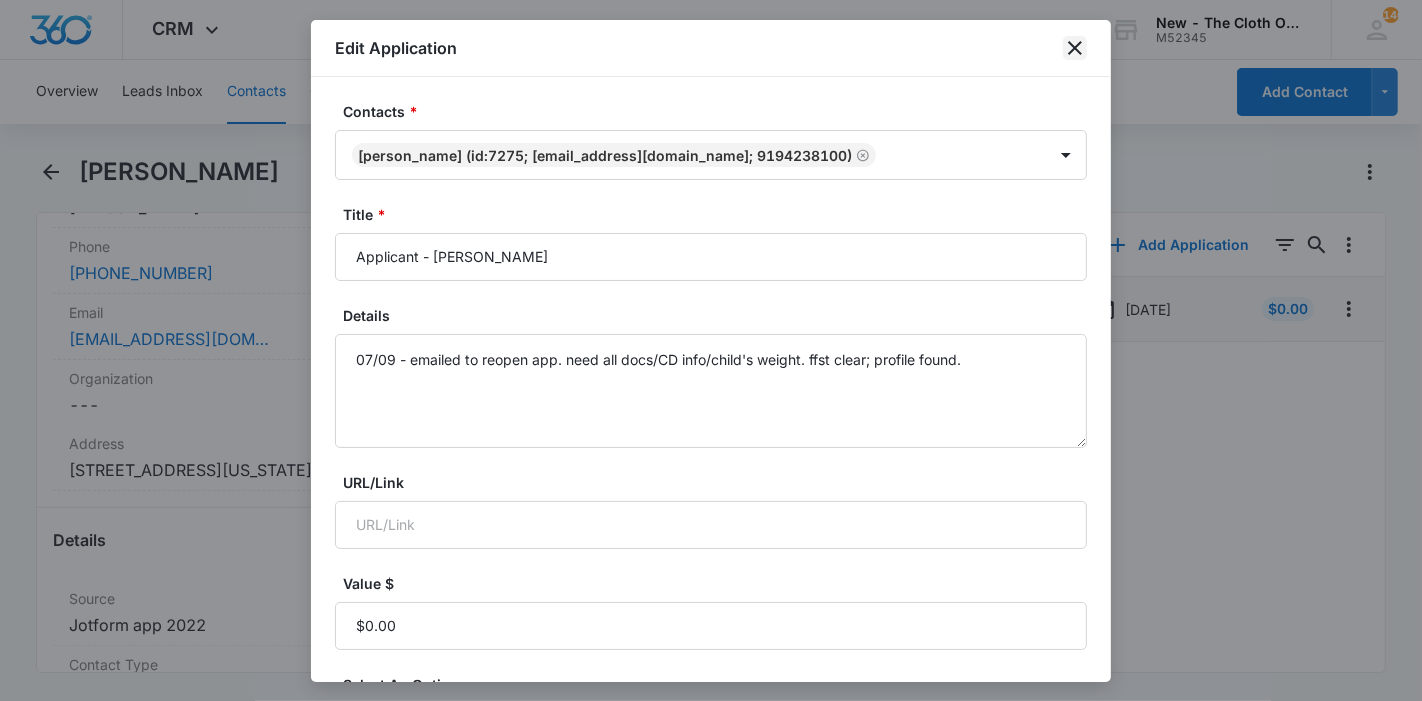 click 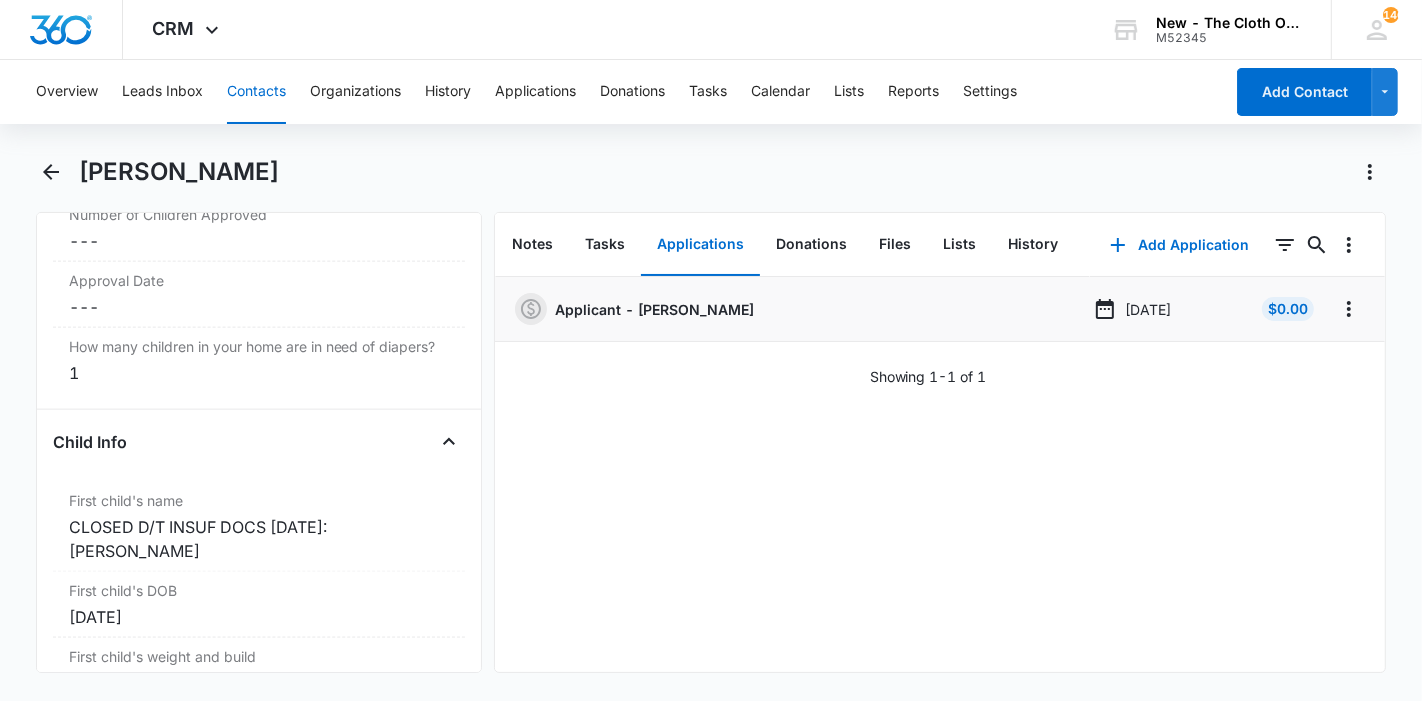 scroll, scrollTop: 2444, scrollLeft: 0, axis: vertical 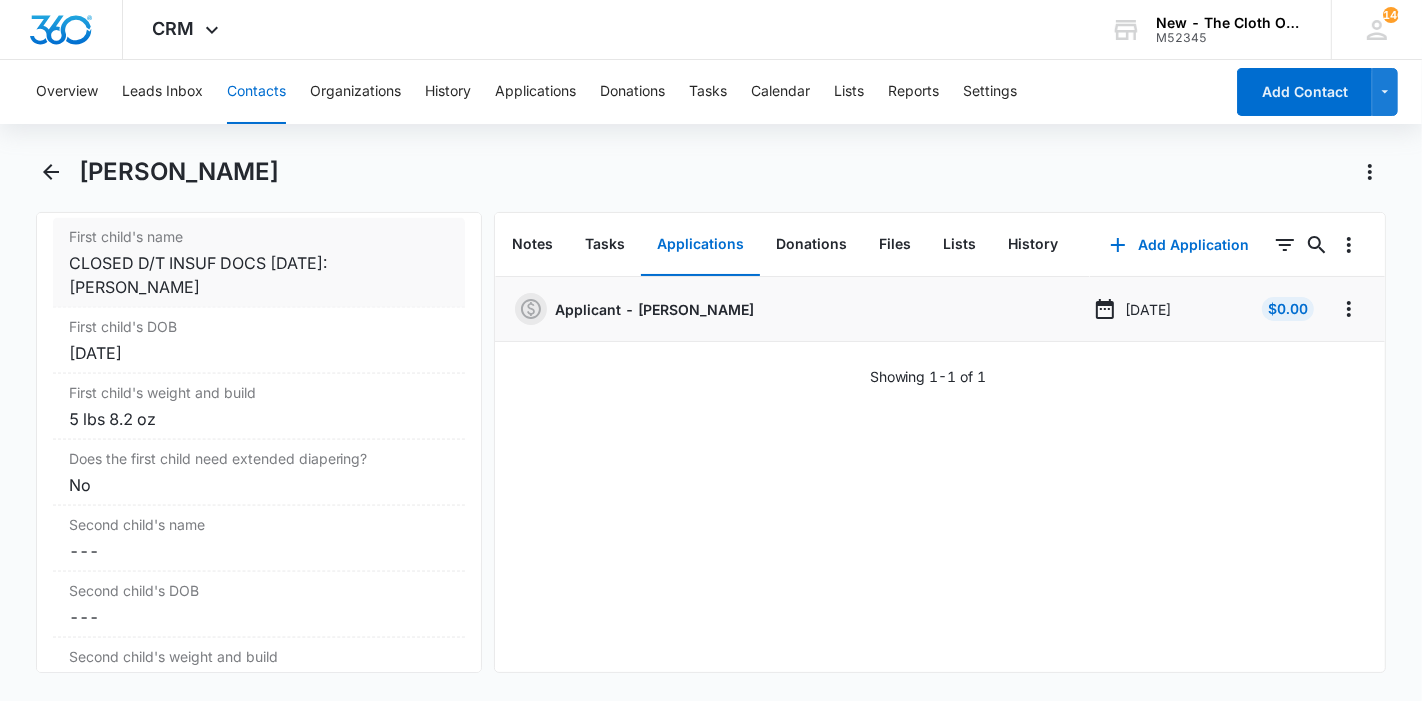 click on "CLOSED D/T INSUF DOCS [DATE]: [PERSON_NAME]" at bounding box center [259, 275] 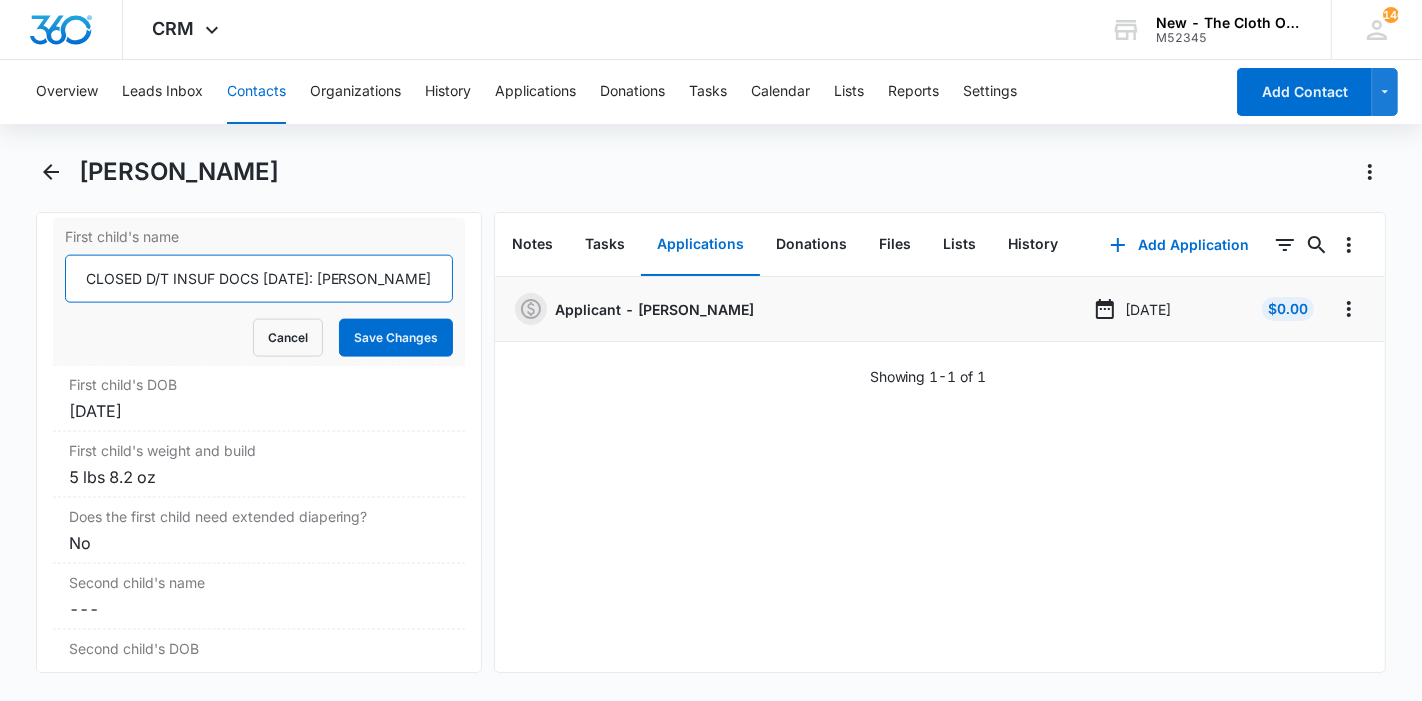 drag, startPoint x: 260, startPoint y: 318, endPoint x: 172, endPoint y: 318, distance: 88 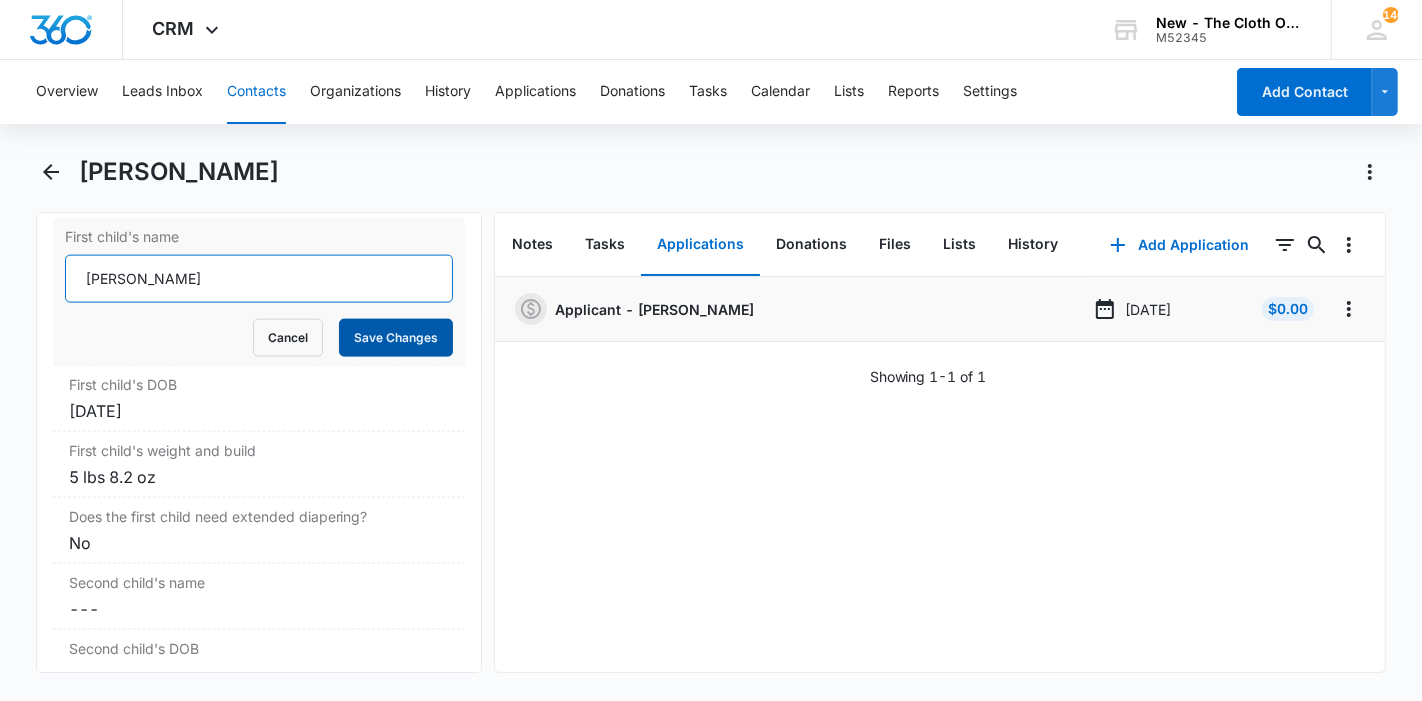 type on "[PERSON_NAME]" 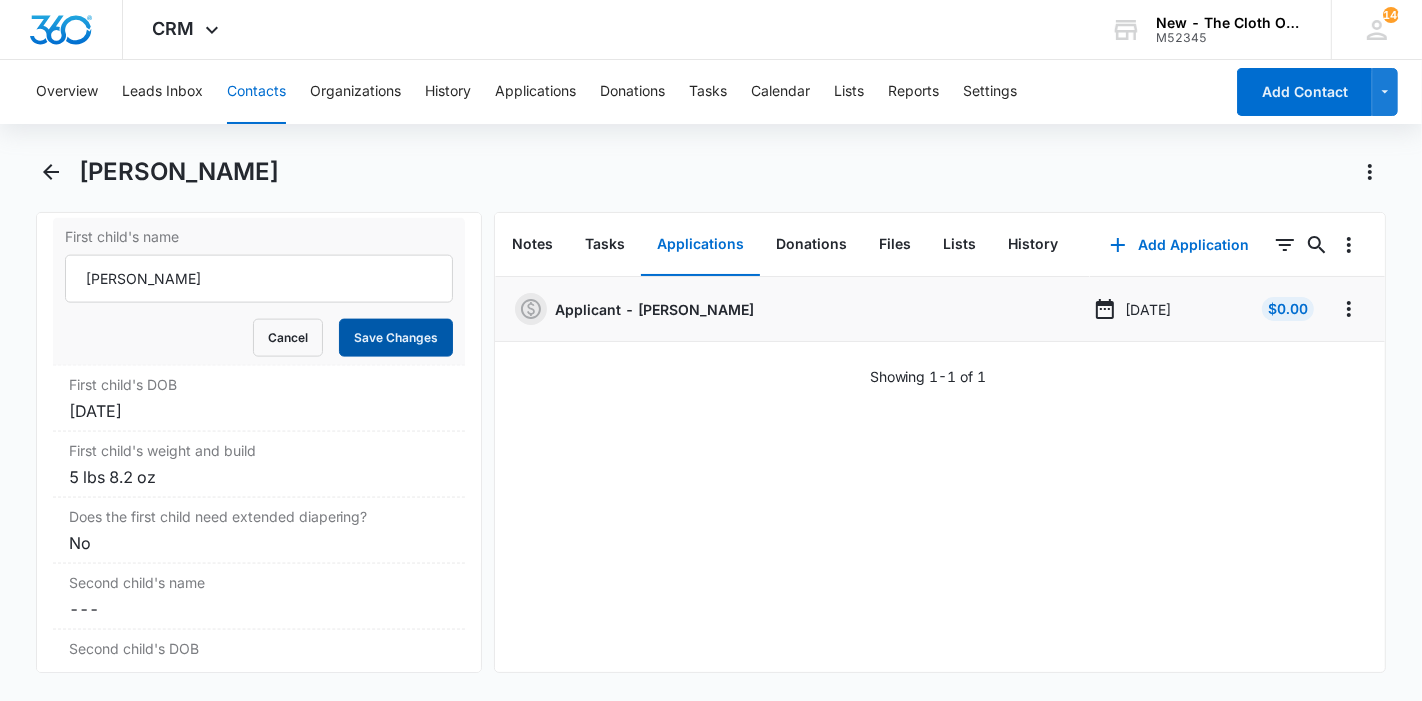 click on "Save Changes" at bounding box center [396, 338] 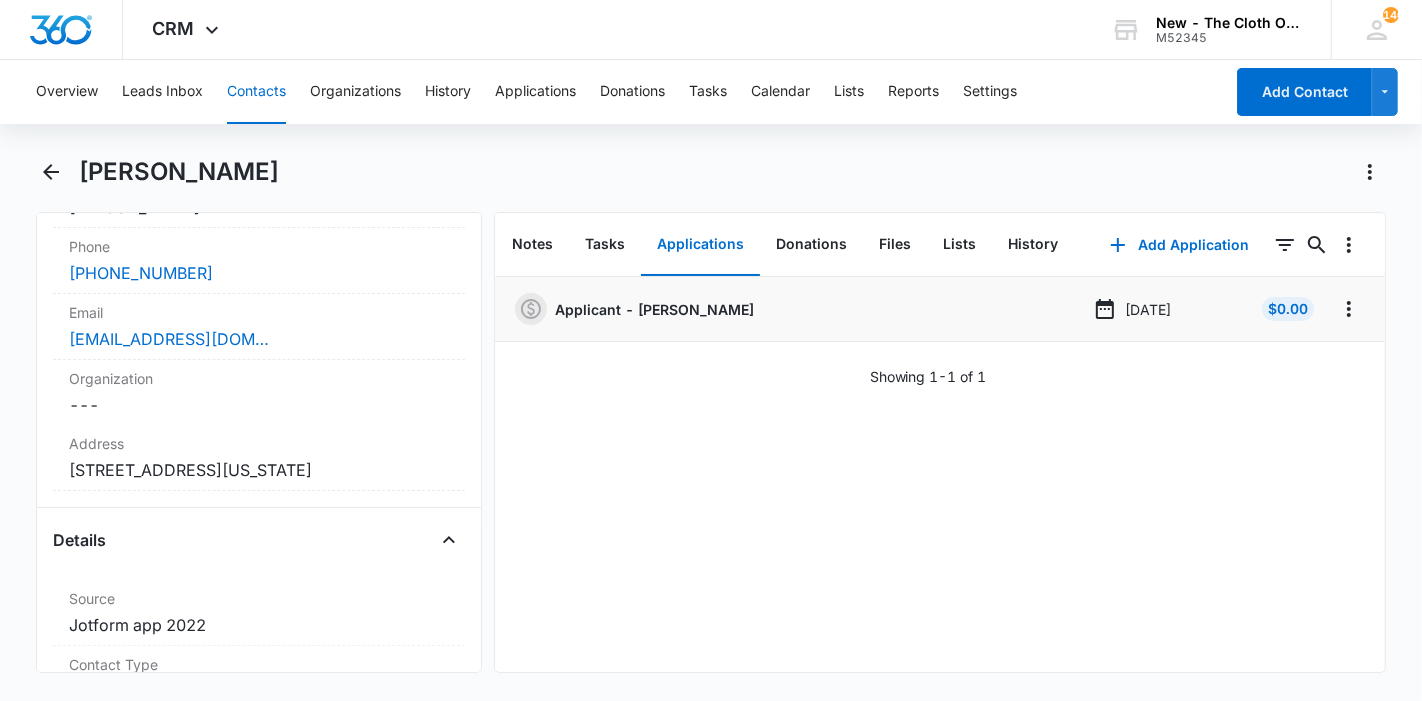 scroll, scrollTop: 555, scrollLeft: 0, axis: vertical 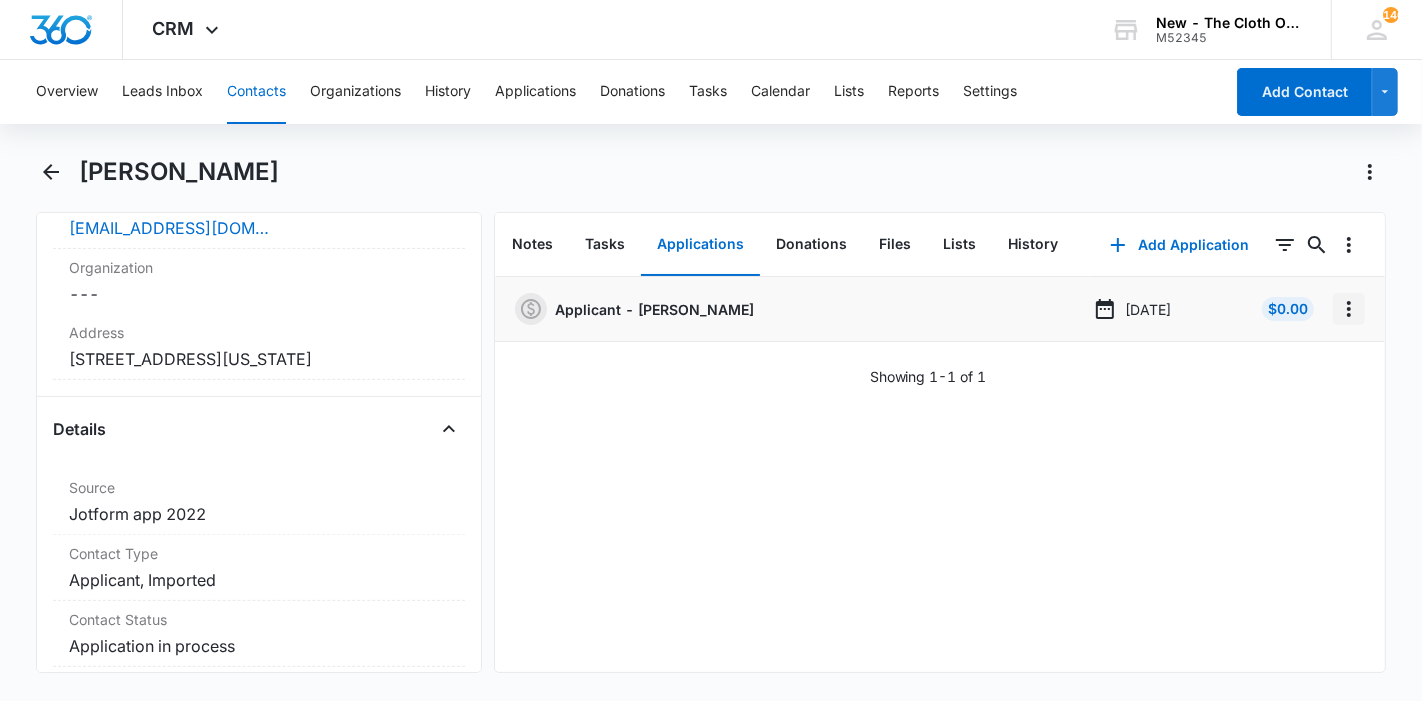 click 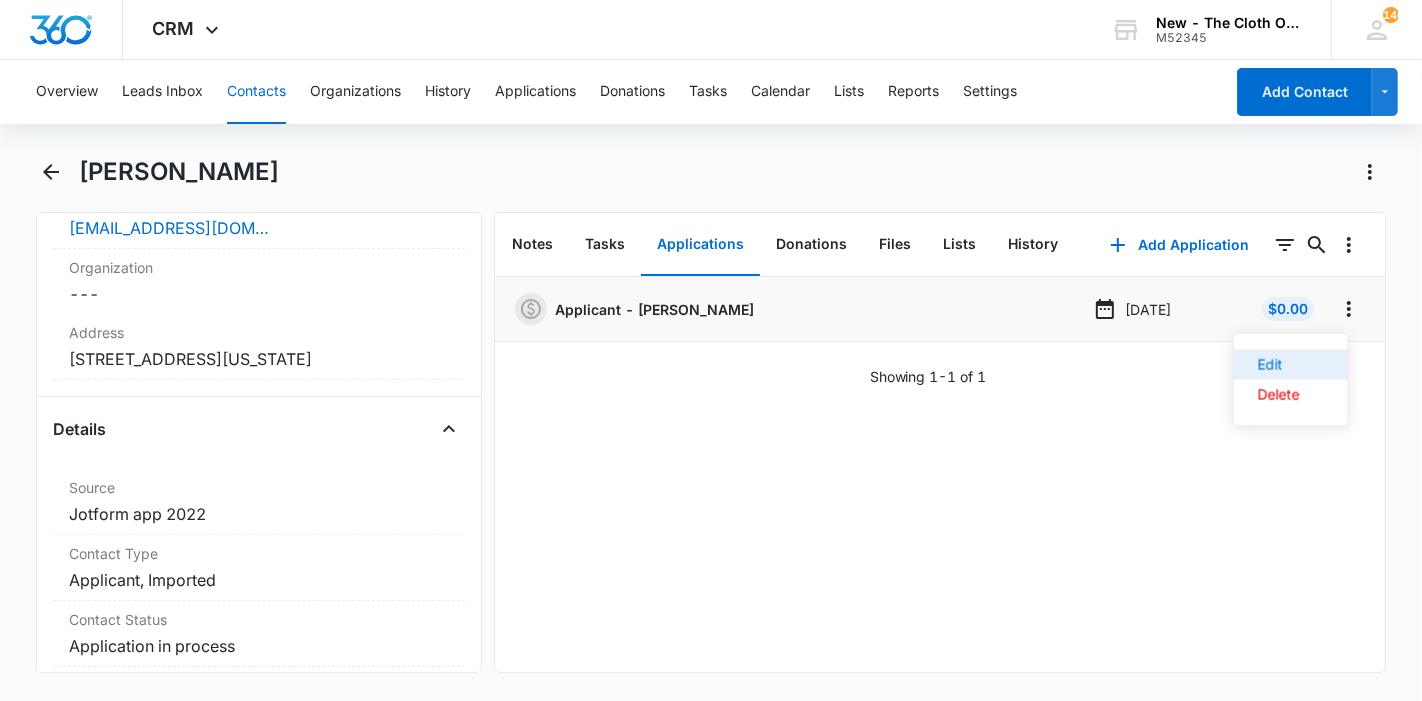 click on "Edit" at bounding box center (1291, 365) 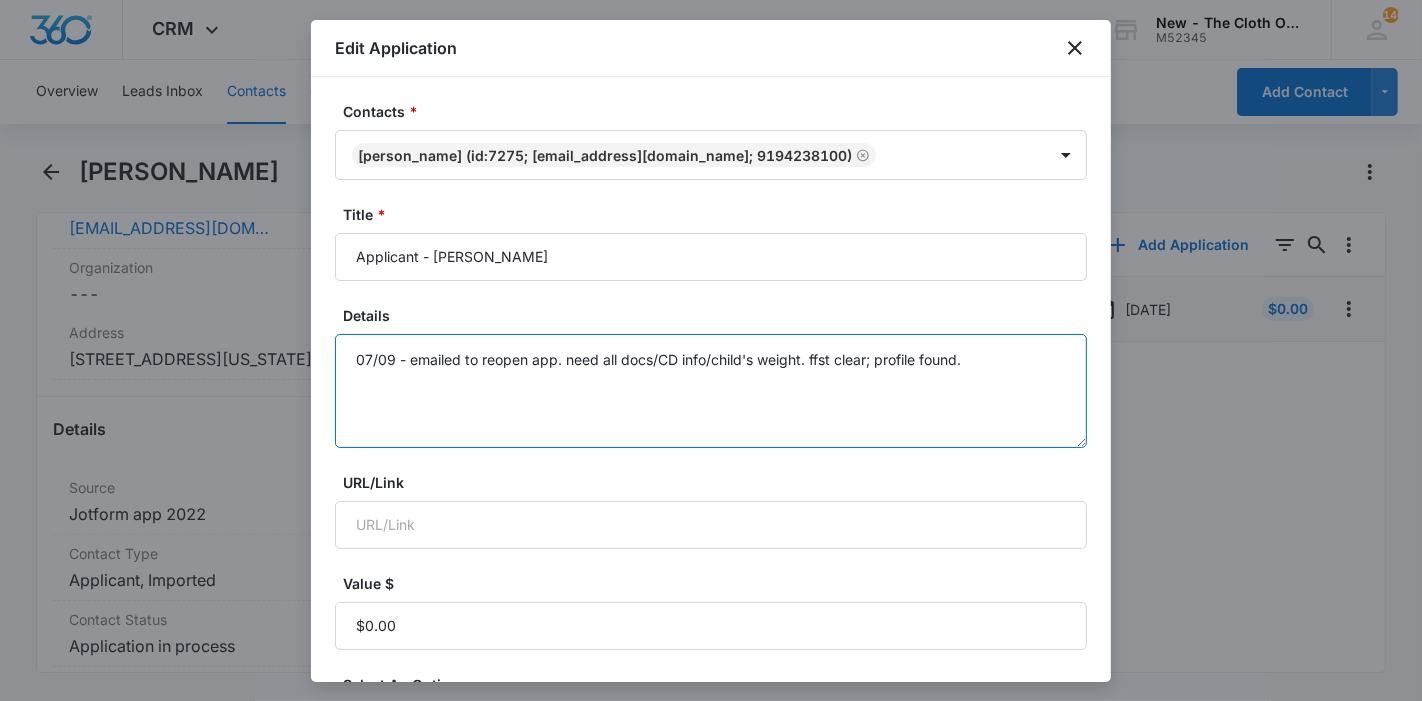 click on "07/09 - emailed to reopen app. need all docs/CD info/child's weight. ffst clear; profile found." at bounding box center [711, 391] 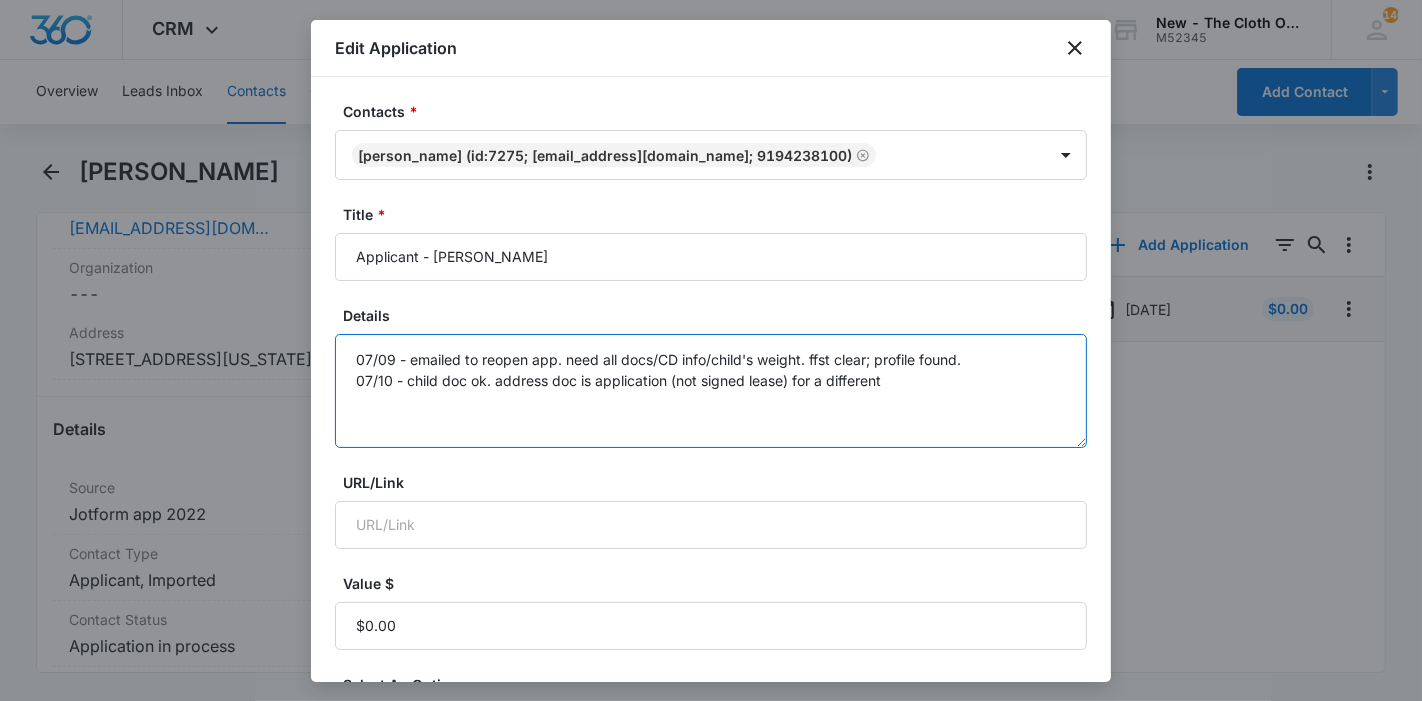 click on "07/09 - emailed to reopen app. need all docs/CD info/child's weight. ffst clear; profile found.
07/10 - child doc ok. address doc is application (not signed lease) for a different" at bounding box center [711, 391] 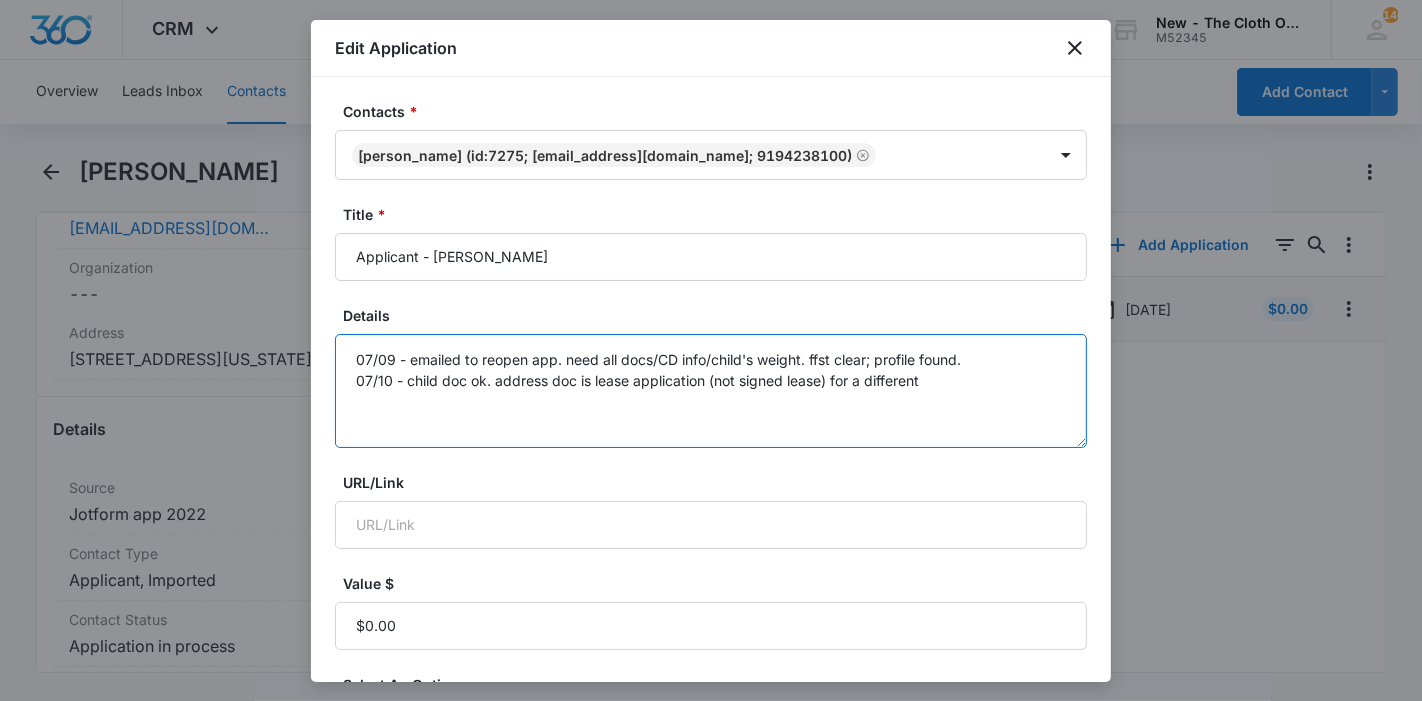 click on "07/09 - emailed to reopen app. need all docs/CD info/child's weight. ffst clear; profile found.
07/10 - child doc ok. address doc is lease application (not signed lease) for a different" at bounding box center [711, 391] 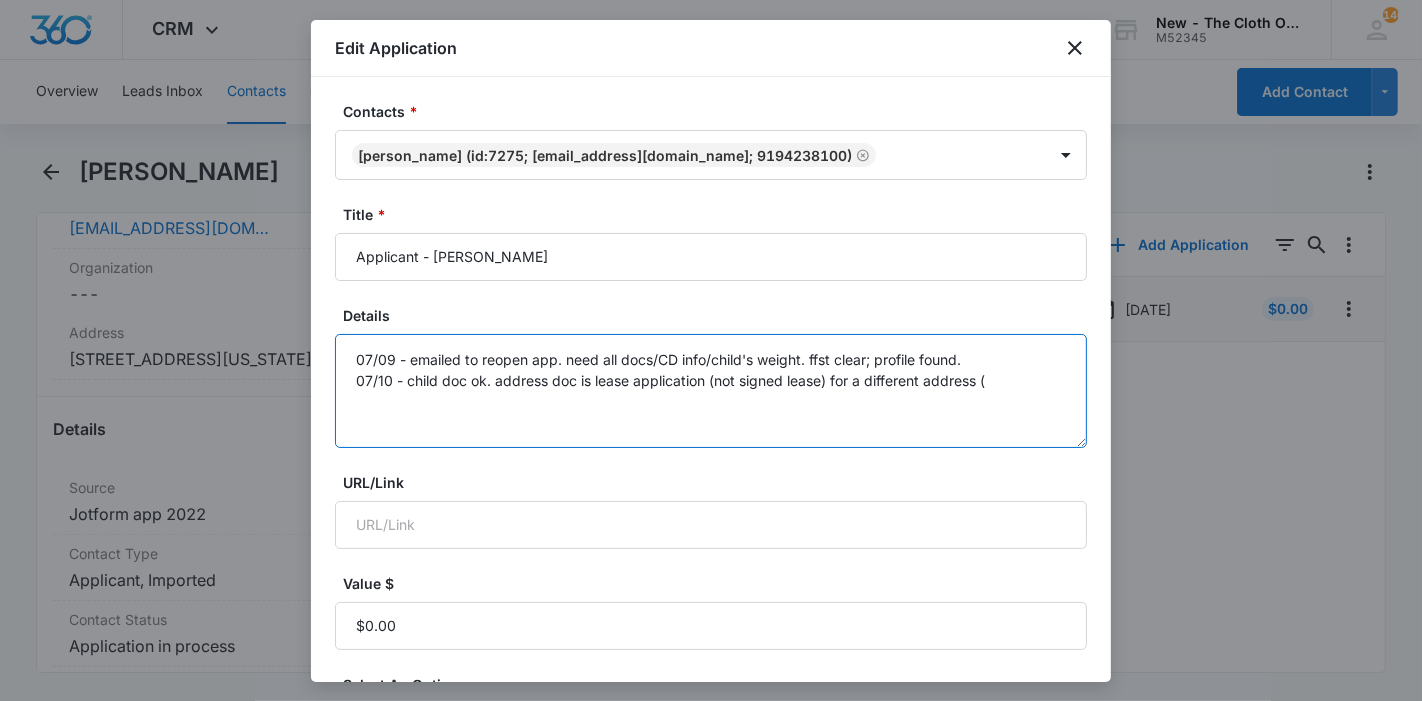 paste on "[STREET_ADDRESS]" 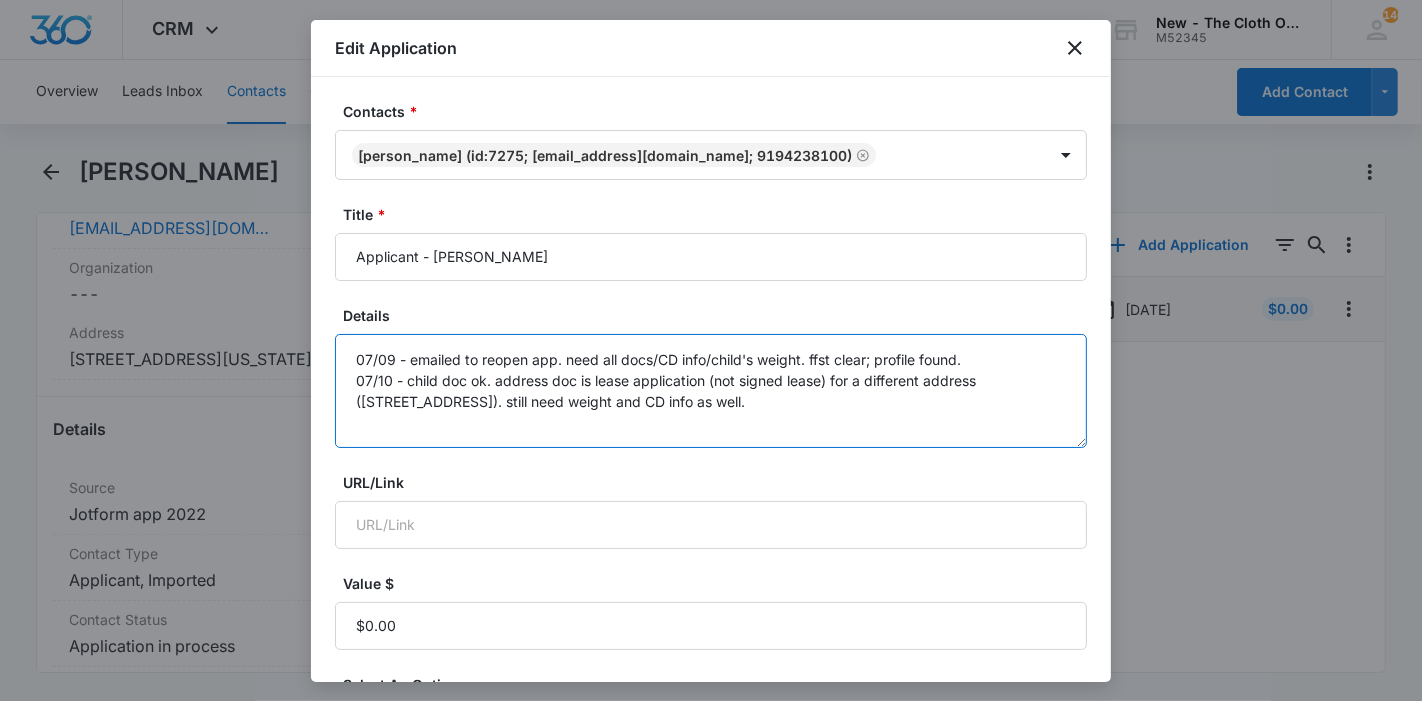 scroll, scrollTop: 444, scrollLeft: 0, axis: vertical 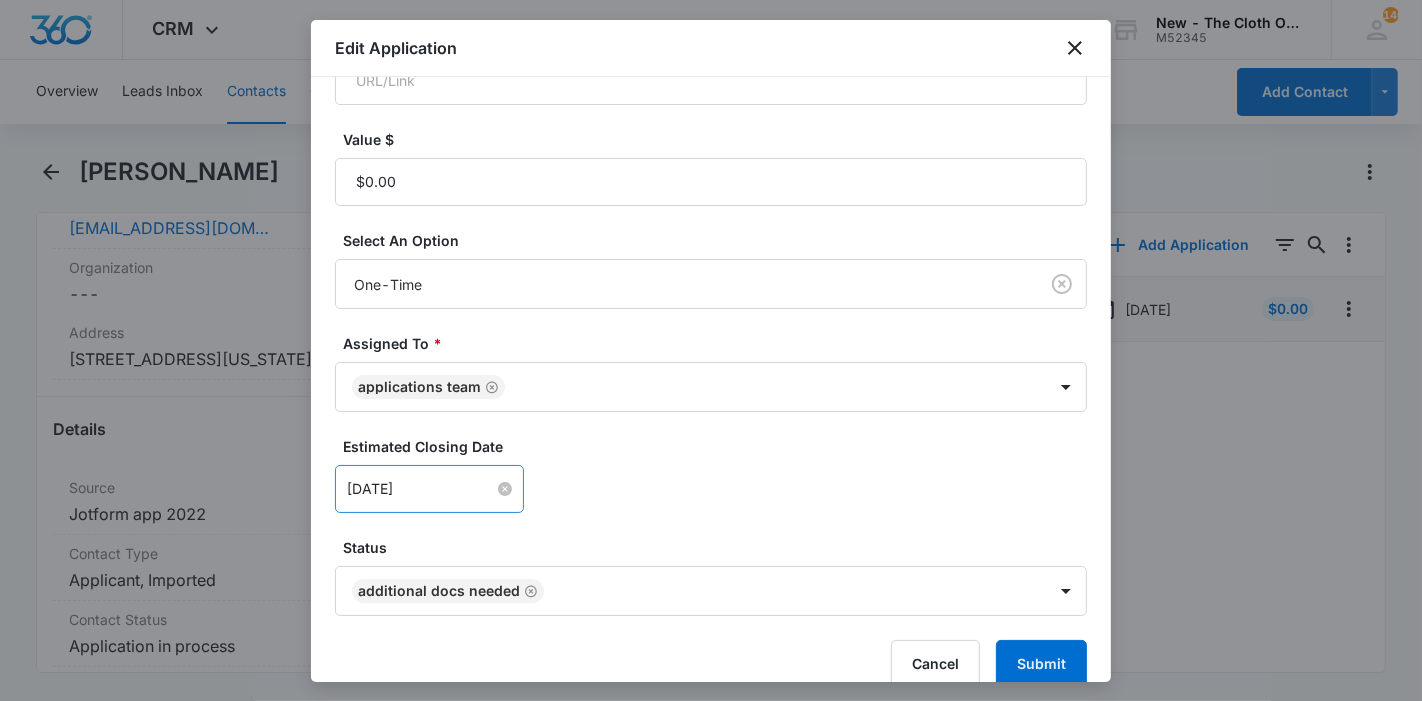 type on "07/09 - emailed to reopen app. need all docs/CD info/child's weight. ffst clear; profile found.
07/10 - child doc ok. address doc is lease application (not signed lease) for a different address ([STREET_ADDRESS]). still need weight and CD info as well." 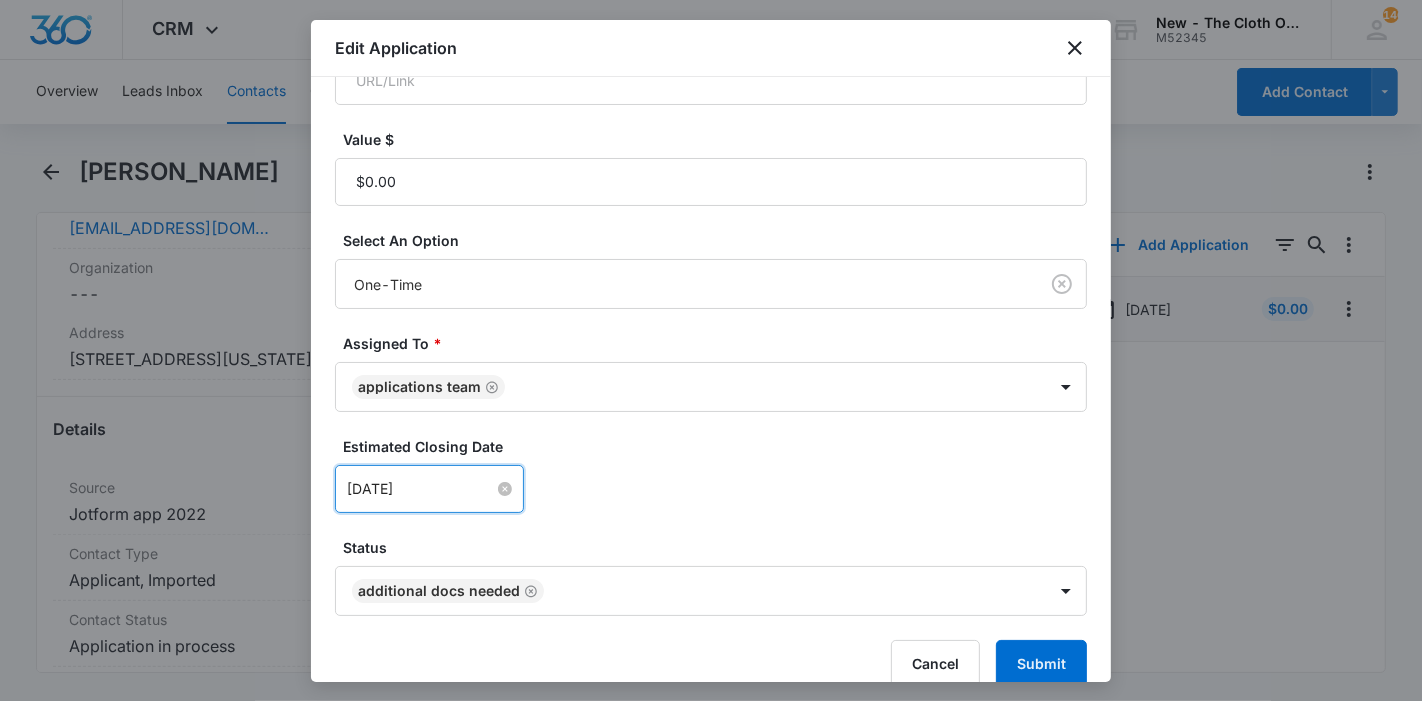 click on "[DATE]" at bounding box center (420, 489) 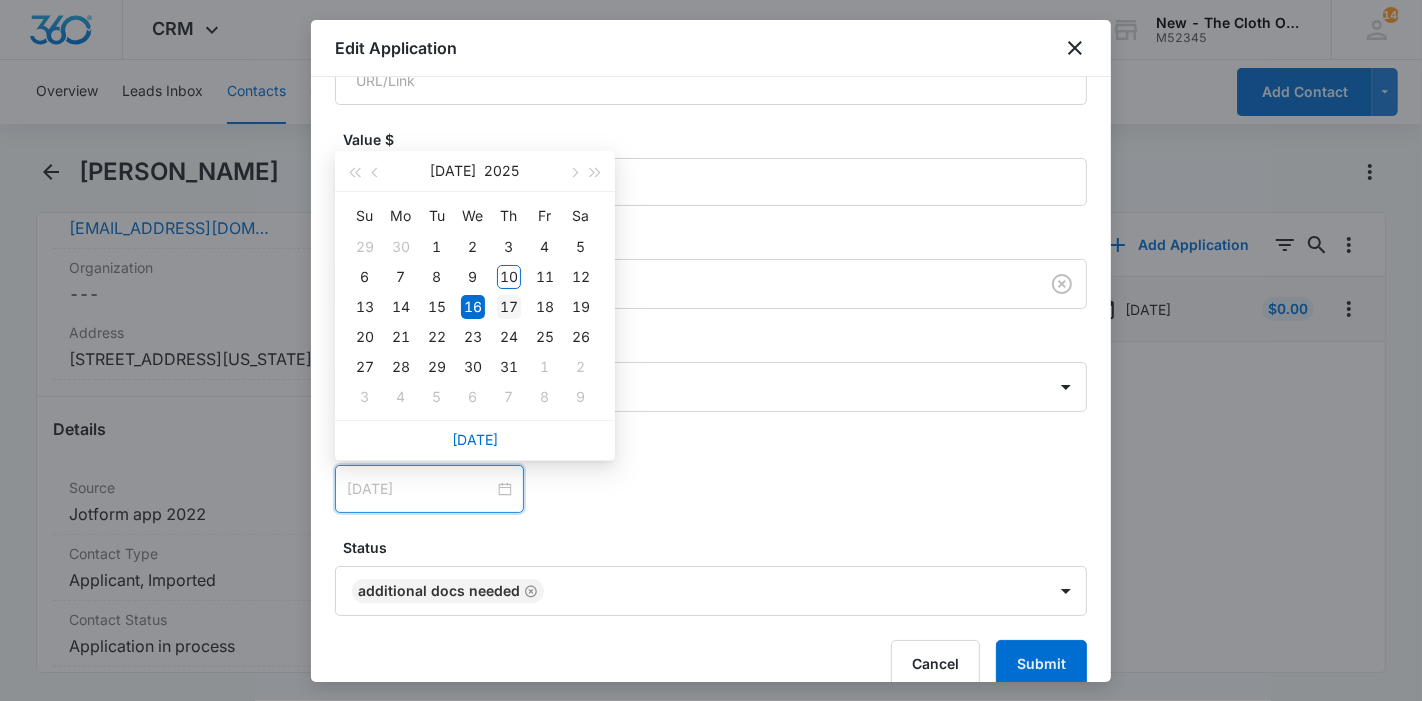 type on "[DATE]" 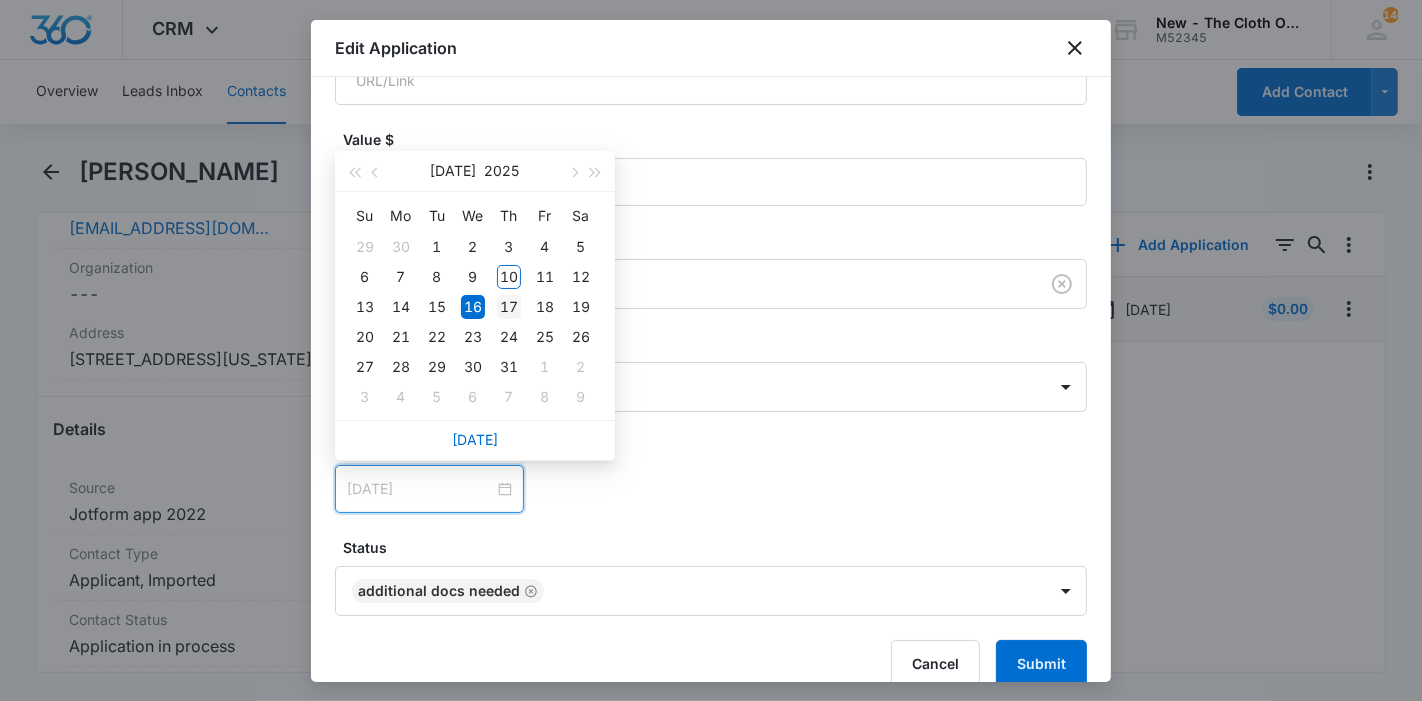 click on "17" at bounding box center [509, 307] 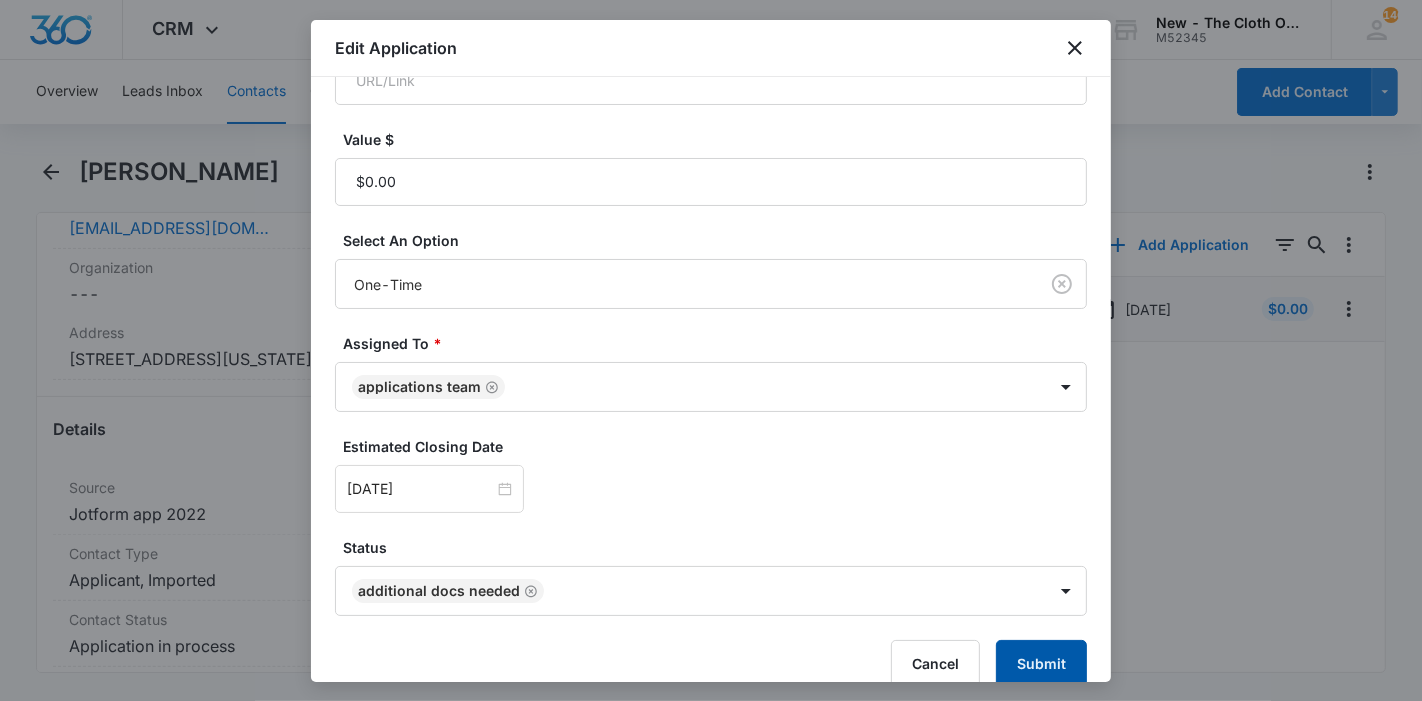 click on "Submit" at bounding box center [1041, 664] 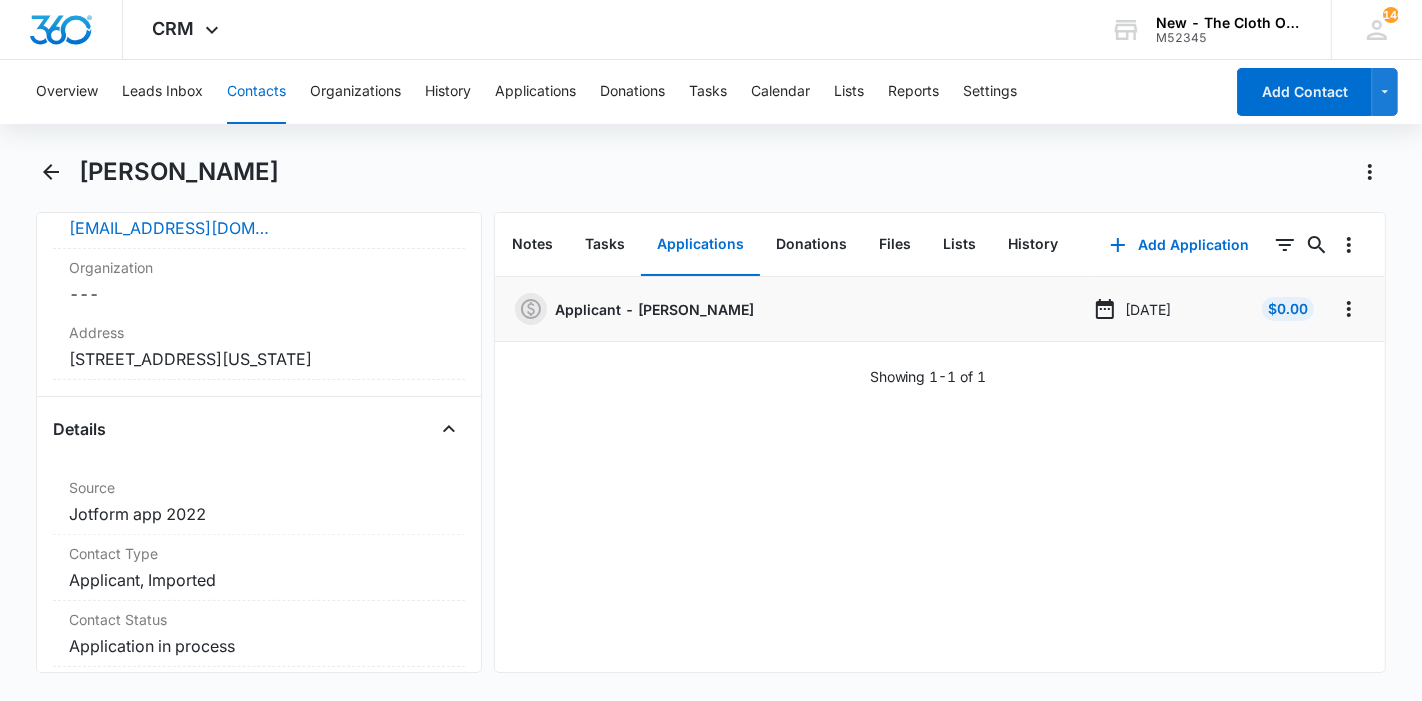click on "Contacts" at bounding box center (256, 92) 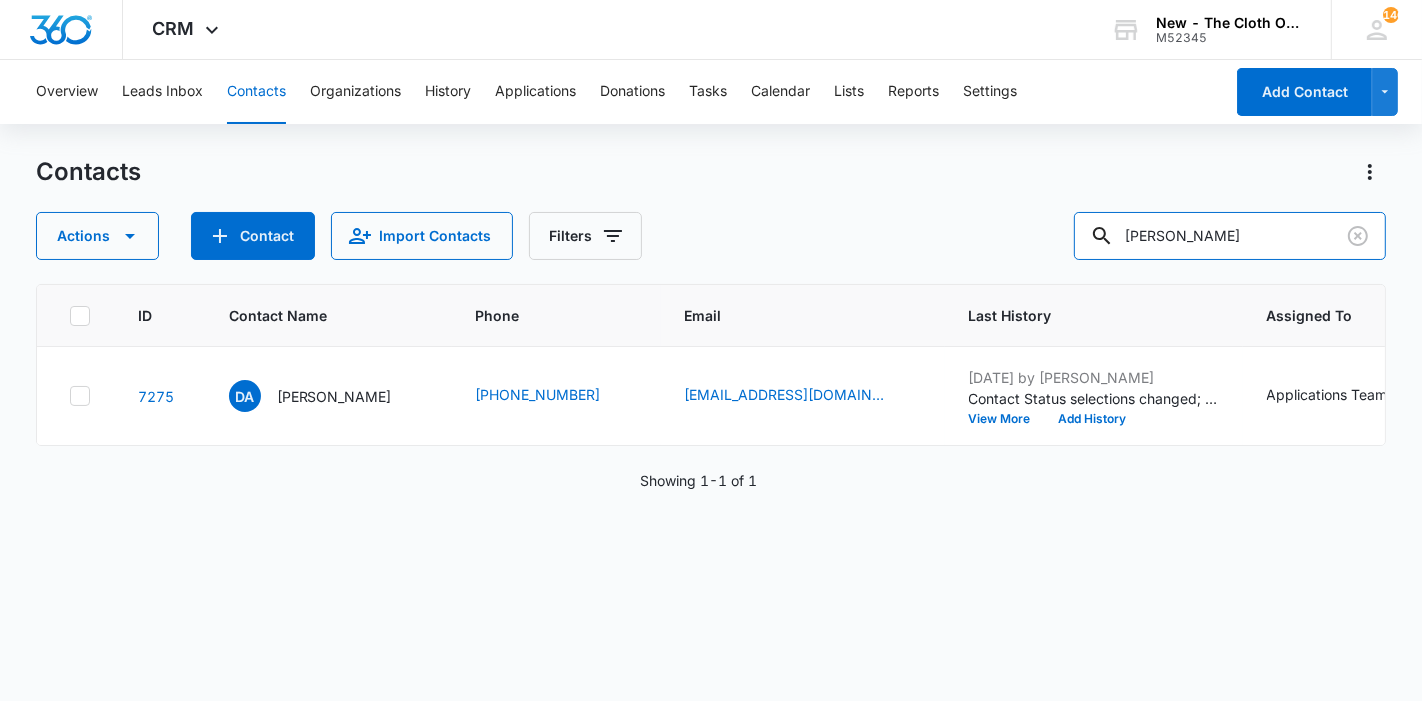 drag, startPoint x: 1300, startPoint y: 233, endPoint x: 1082, endPoint y: 238, distance: 218.05733 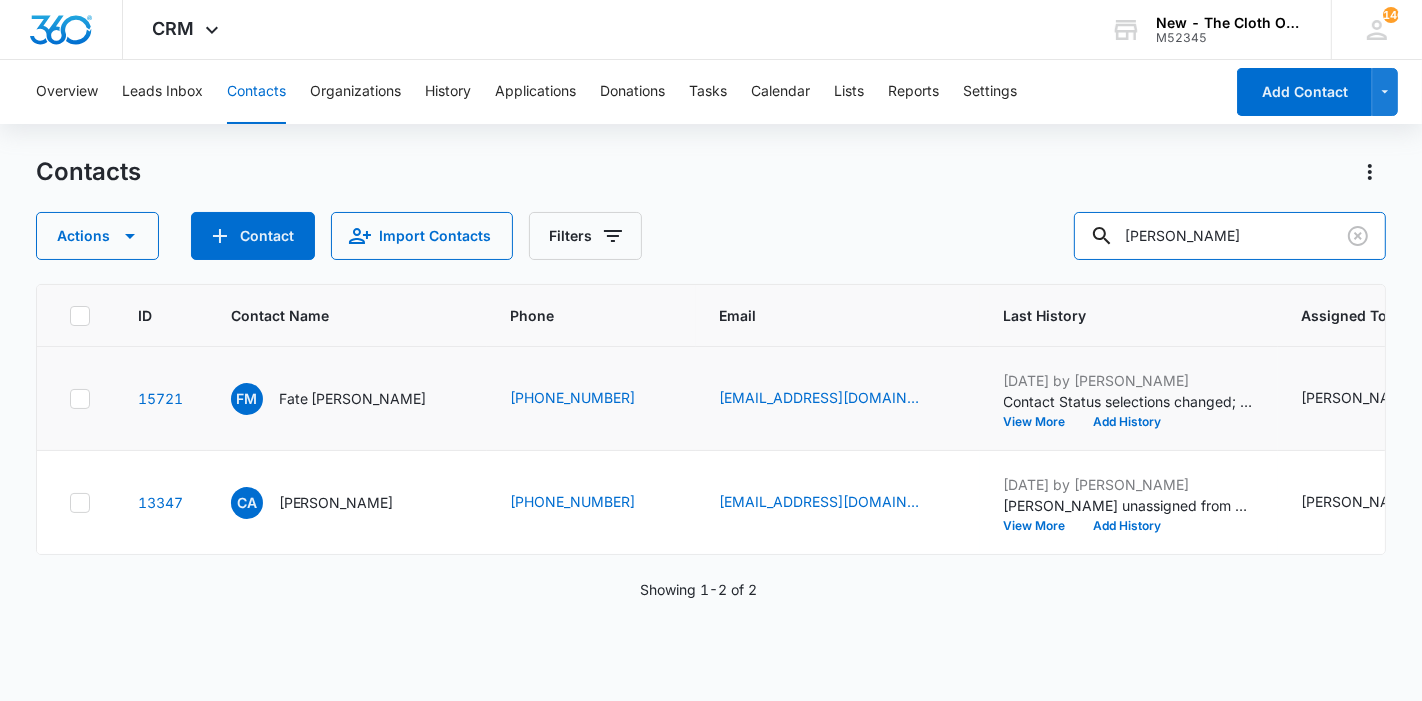 scroll, scrollTop: 18, scrollLeft: 0, axis: vertical 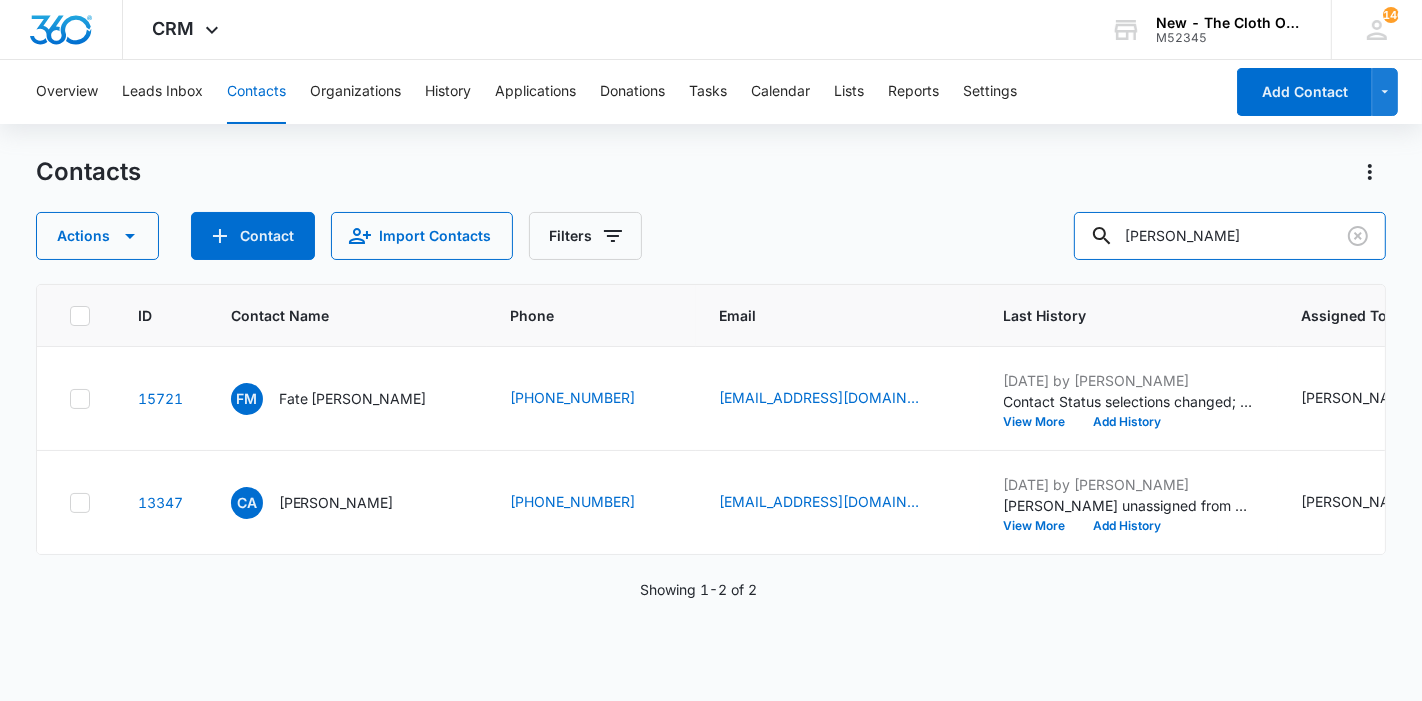drag, startPoint x: 1279, startPoint y: 238, endPoint x: 1010, endPoint y: 242, distance: 269.02972 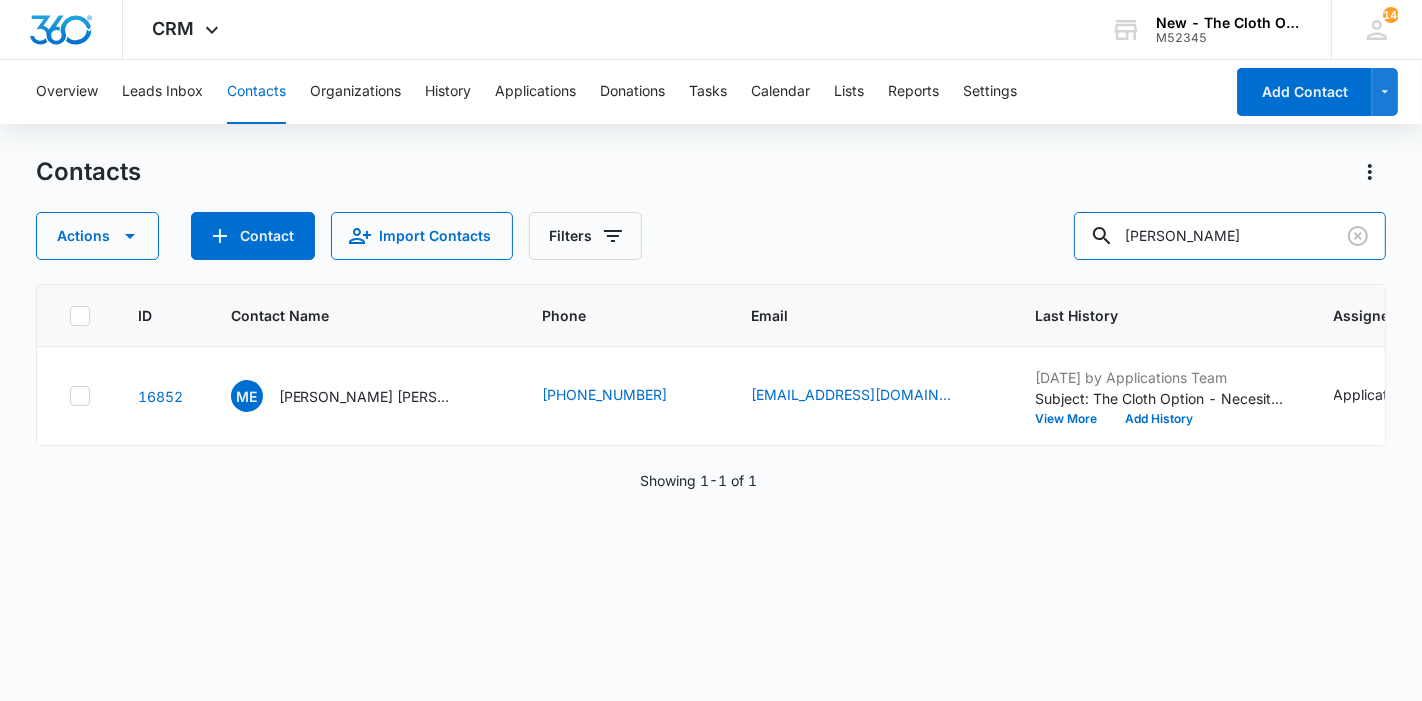 scroll, scrollTop: 0, scrollLeft: 0, axis: both 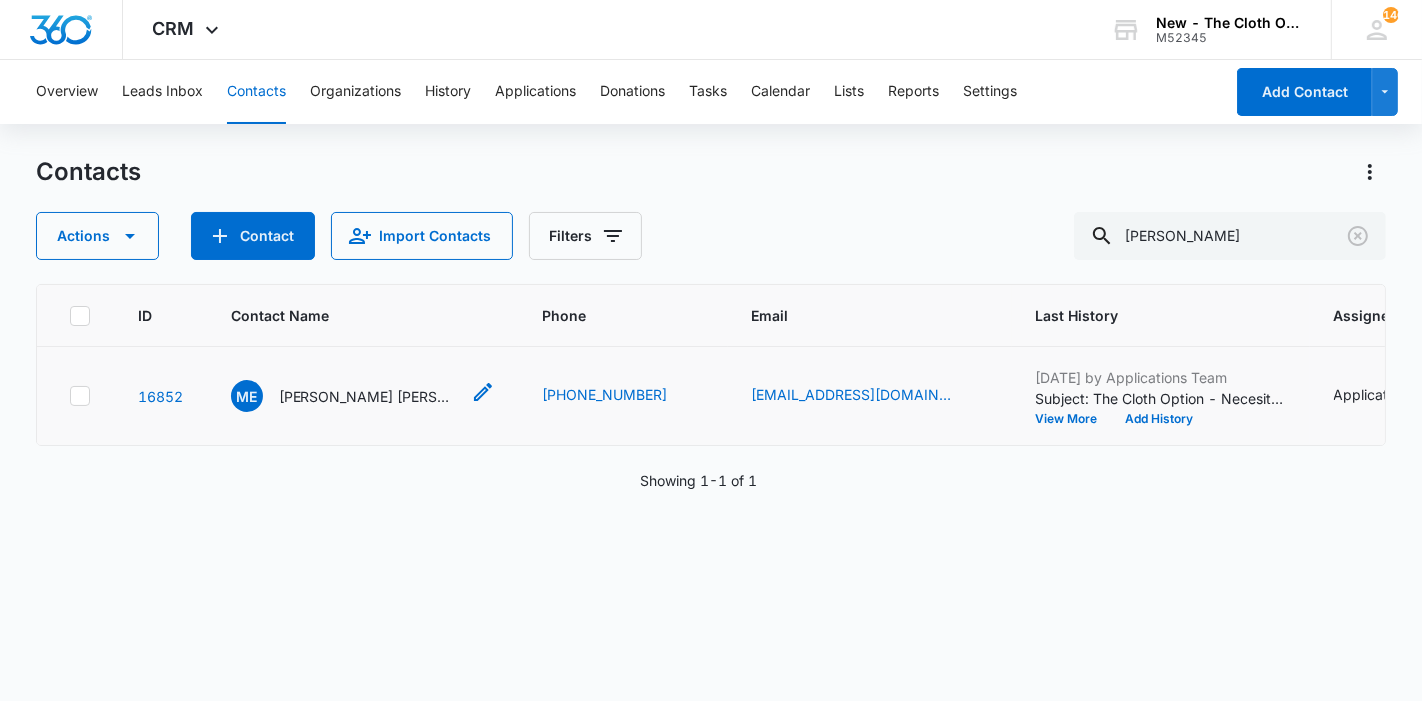 click on "[PERSON_NAME] [PERSON_NAME]" at bounding box center [369, 396] 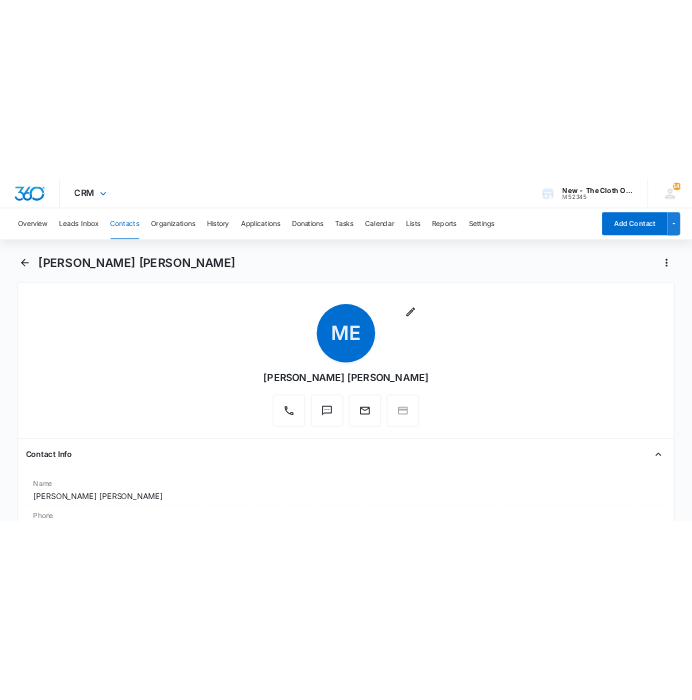 scroll, scrollTop: 0, scrollLeft: 0, axis: both 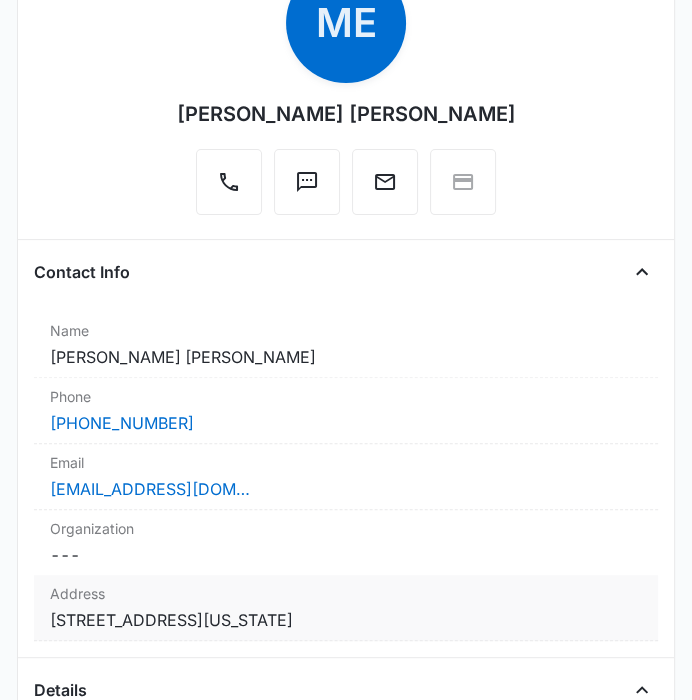click on "Cancel Save Changes [STREET_ADDRESS][US_STATE]" at bounding box center (345, 620) 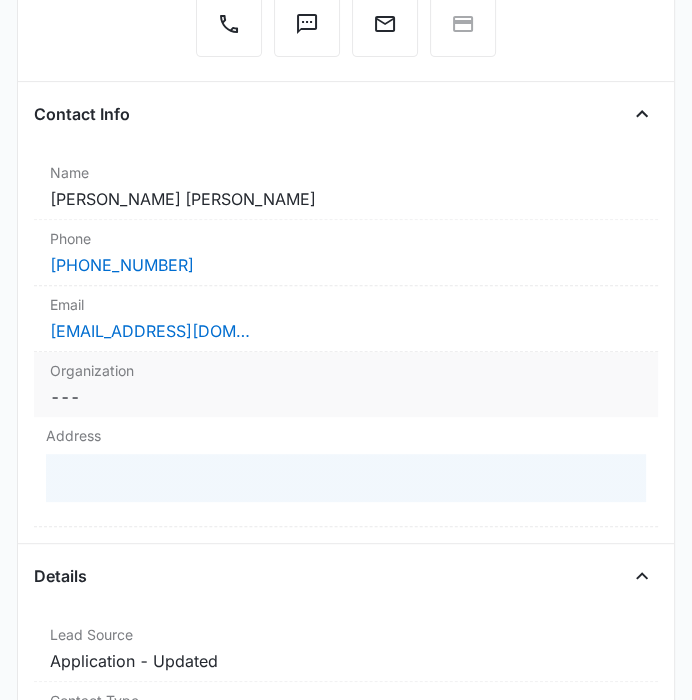 scroll, scrollTop: 444, scrollLeft: 0, axis: vertical 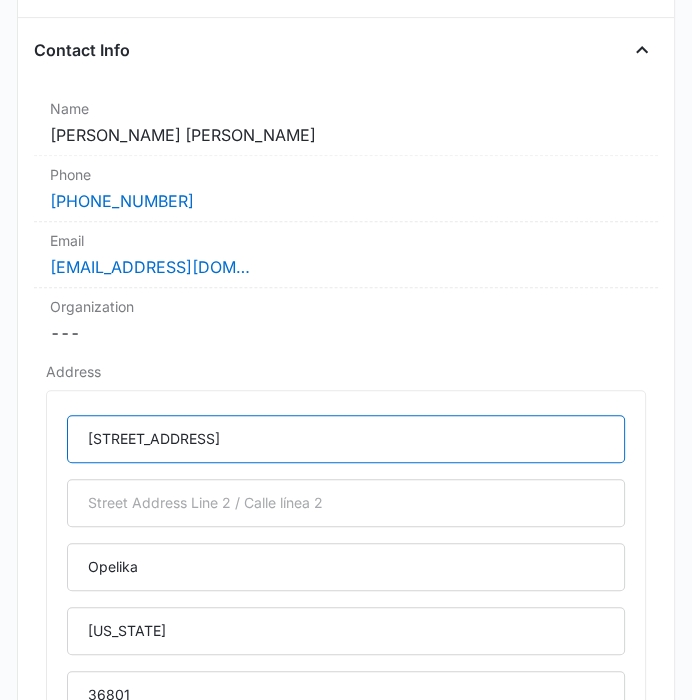 drag, startPoint x: 245, startPoint y: 439, endPoint x: 20, endPoint y: 443, distance: 225.03555 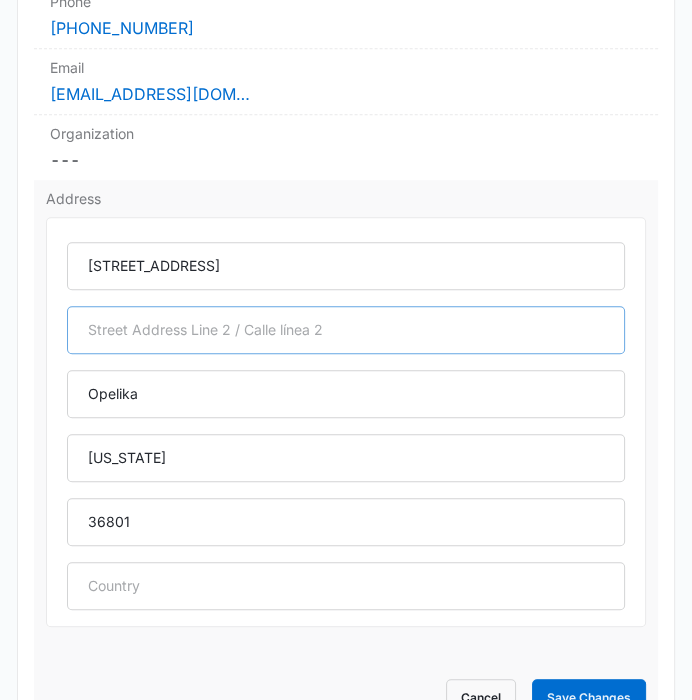 scroll, scrollTop: 666, scrollLeft: 0, axis: vertical 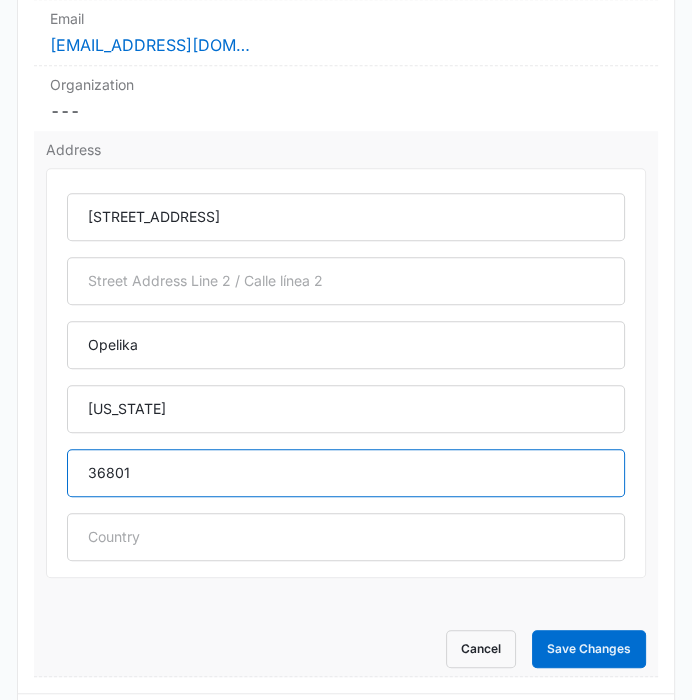 drag, startPoint x: 176, startPoint y: 470, endPoint x: 53, endPoint y: 478, distance: 123.25989 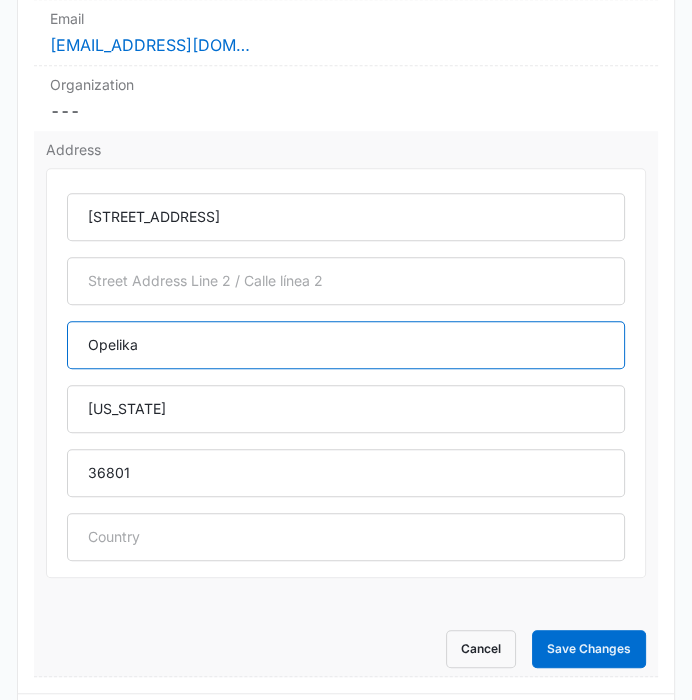 drag, startPoint x: 180, startPoint y: 343, endPoint x: 44, endPoint y: 345, distance: 136.01471 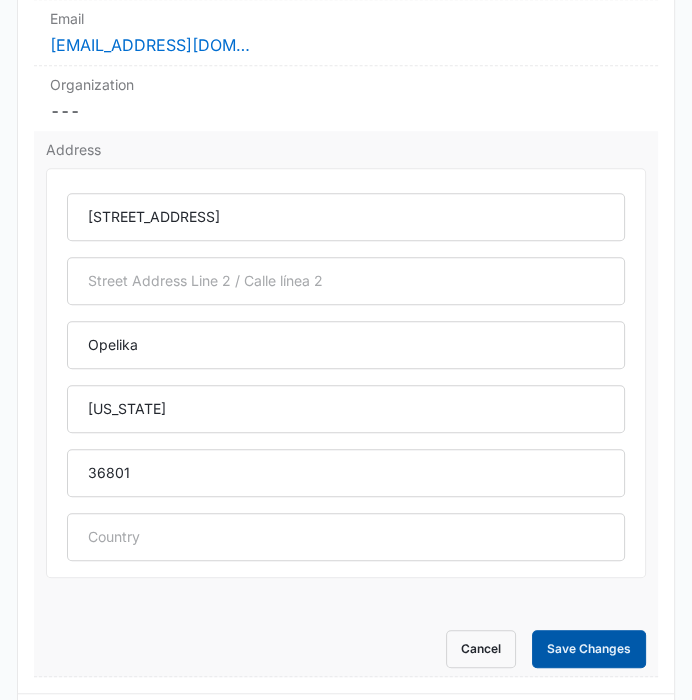 drag, startPoint x: 537, startPoint y: 638, endPoint x: 525, endPoint y: 624, distance: 18.439089 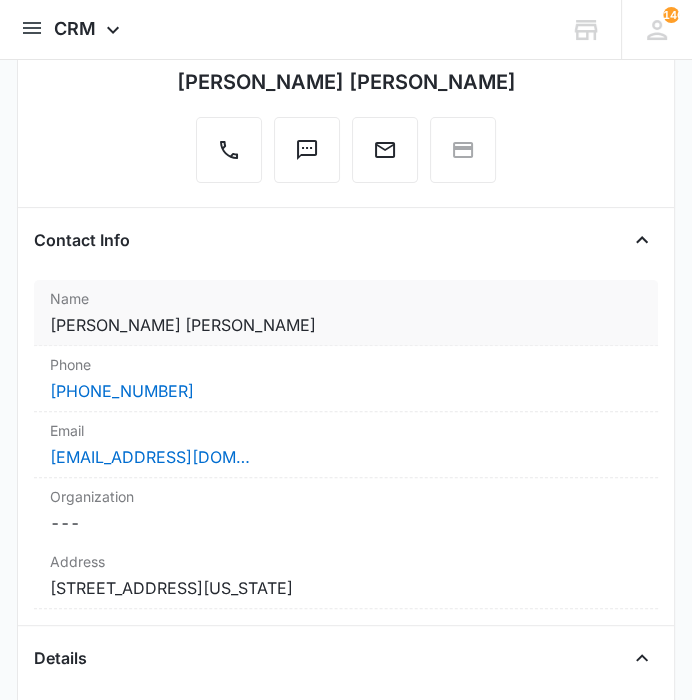 scroll, scrollTop: 186, scrollLeft: 0, axis: vertical 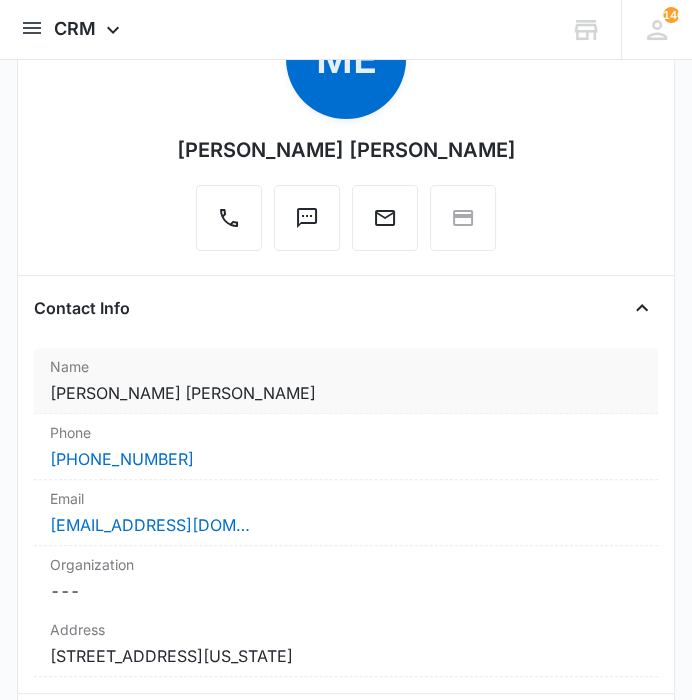 click on "Cancel Save Changes [PERSON_NAME] [PERSON_NAME]" at bounding box center (345, 393) 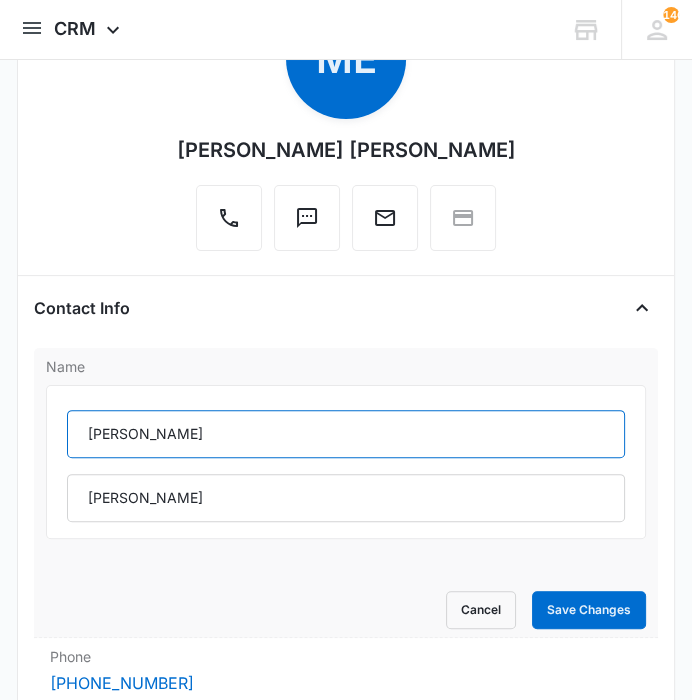 click on "[PERSON_NAME]" at bounding box center [345, 434] 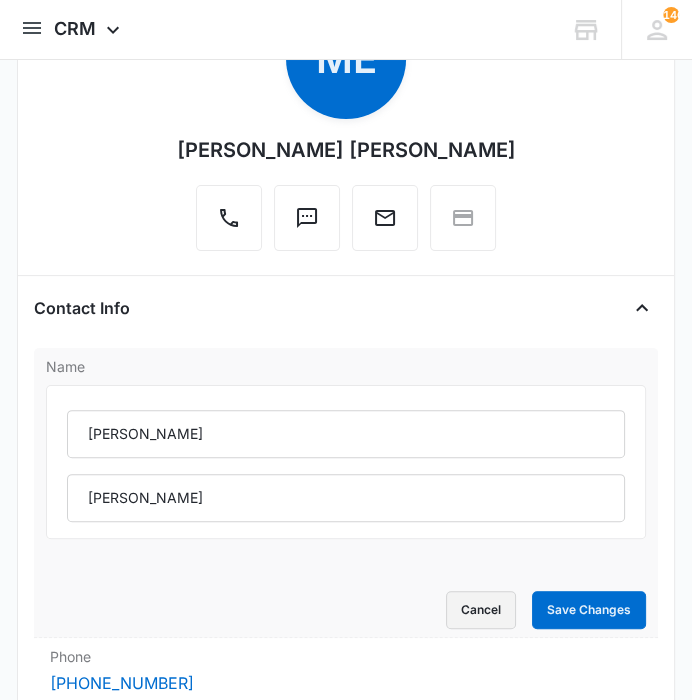 click on "Cancel" at bounding box center [481, 610] 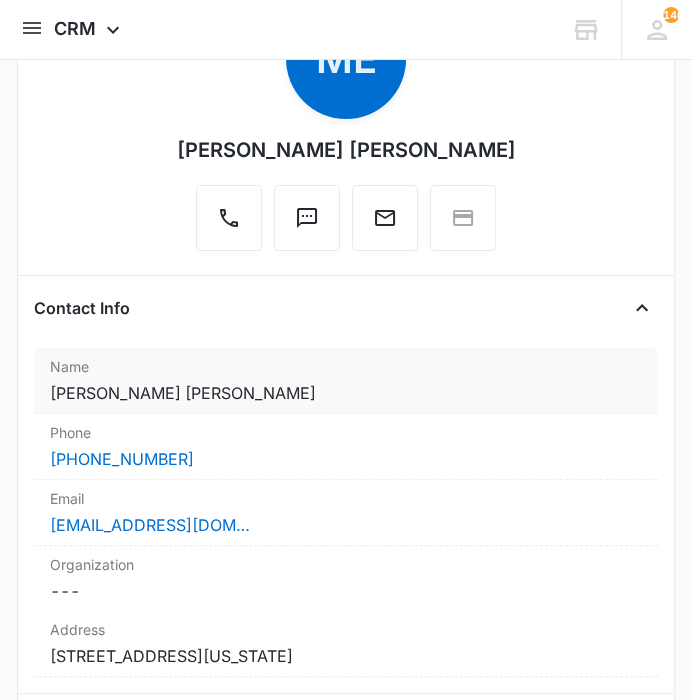 copy on "[PERSON_NAME] [PERSON_NAME]" 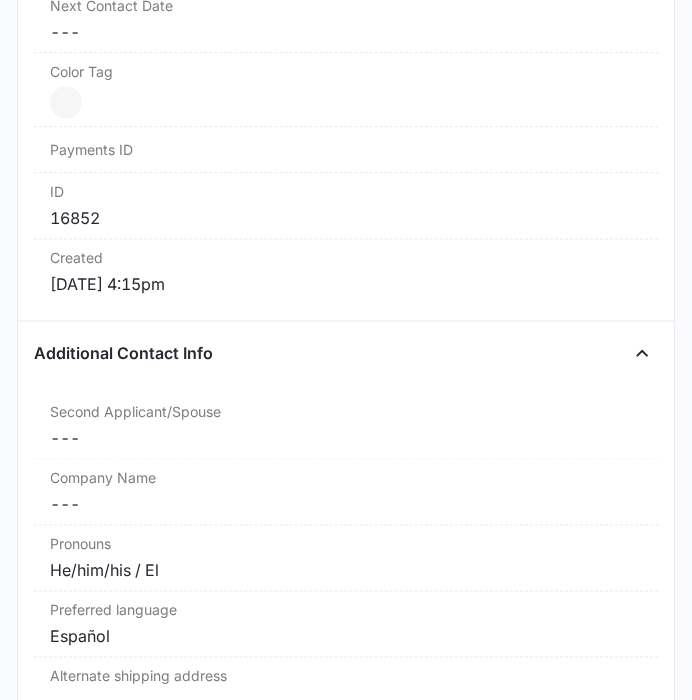 scroll, scrollTop: 1520, scrollLeft: 0, axis: vertical 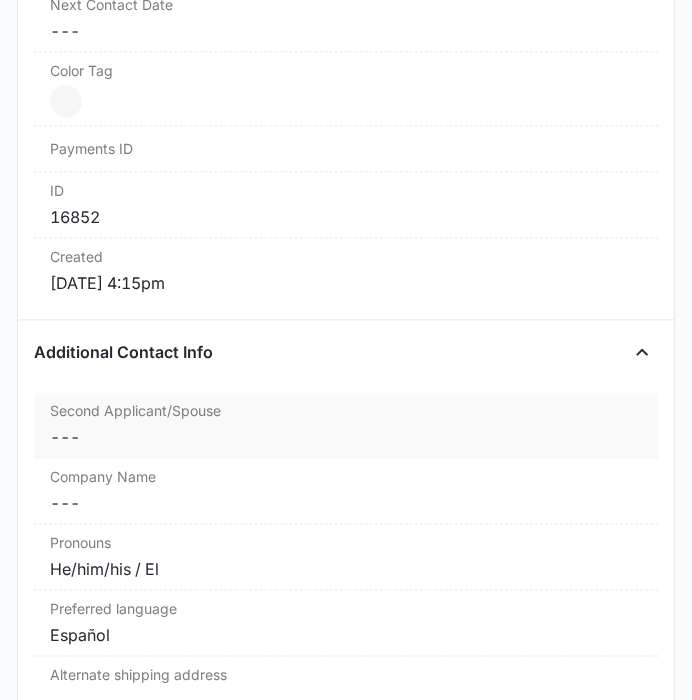 click on "Cancel Save Changes ---" at bounding box center (345, 437) 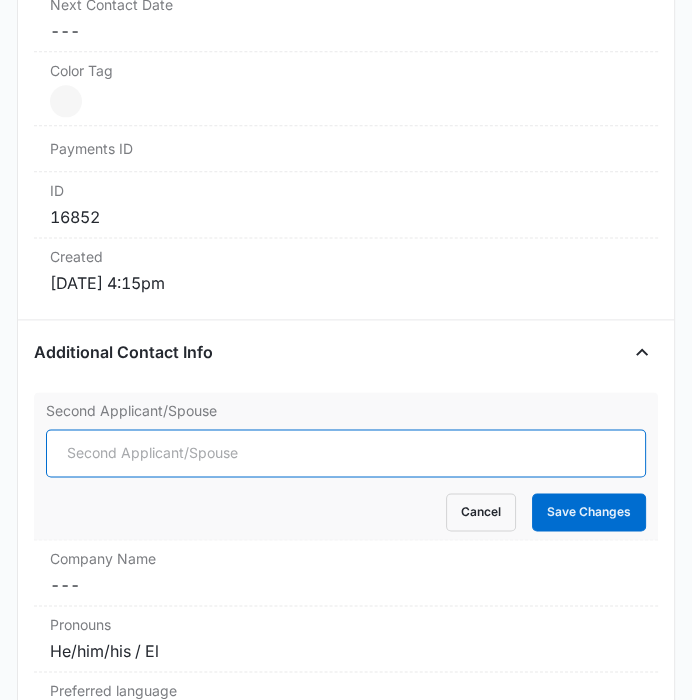 click on "Second Applicant/Spouse" at bounding box center (345, 453) 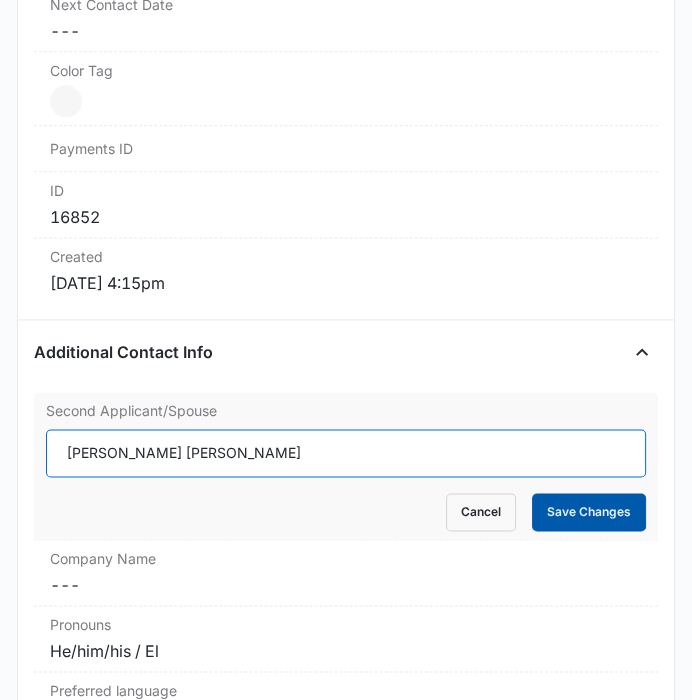 type on "[PERSON_NAME] [PERSON_NAME]" 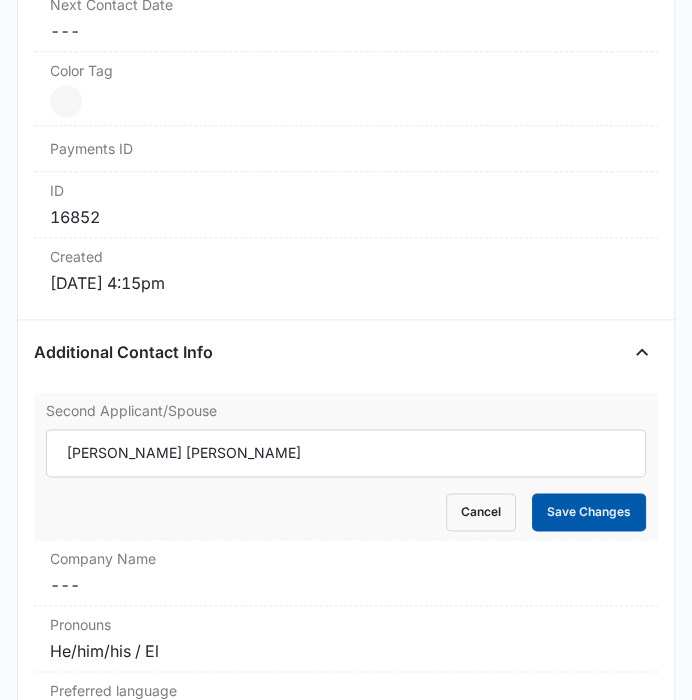 click on "Save Changes" at bounding box center [589, 512] 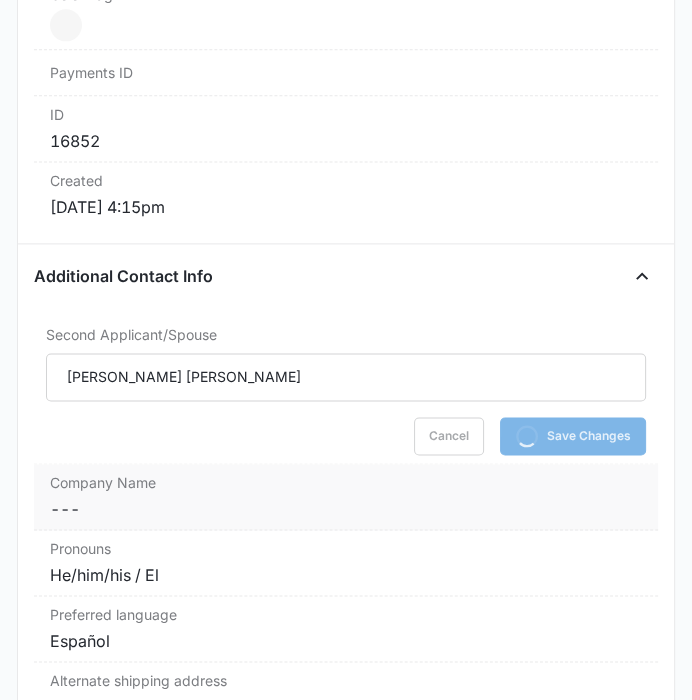 scroll, scrollTop: 1631, scrollLeft: 0, axis: vertical 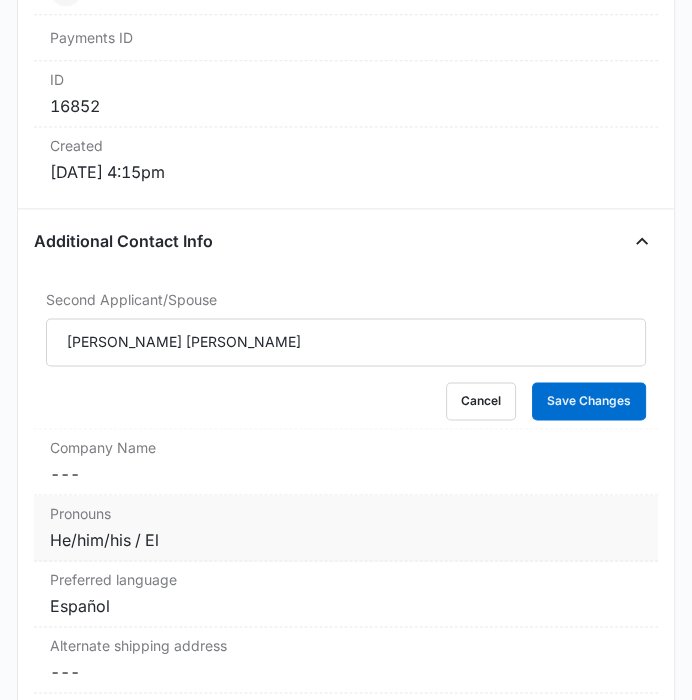 click on "He/him/his / El" at bounding box center (345, 540) 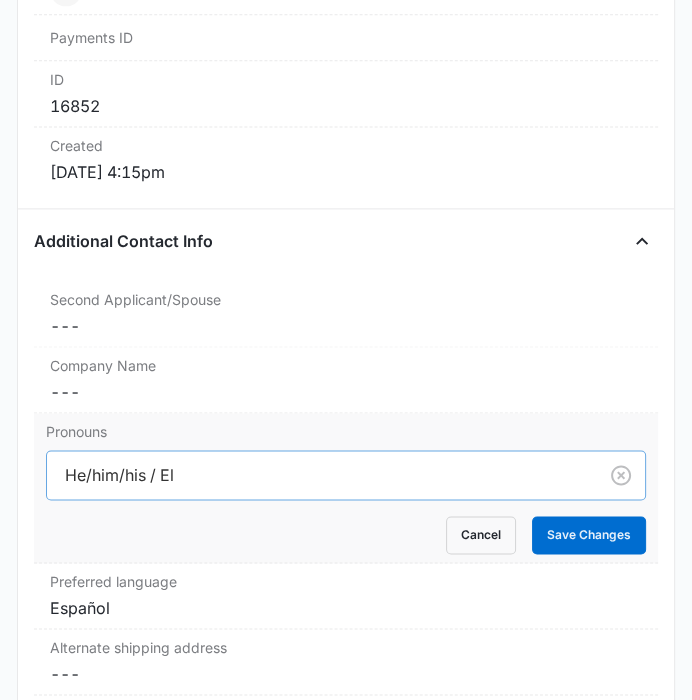 click at bounding box center [317, 475] 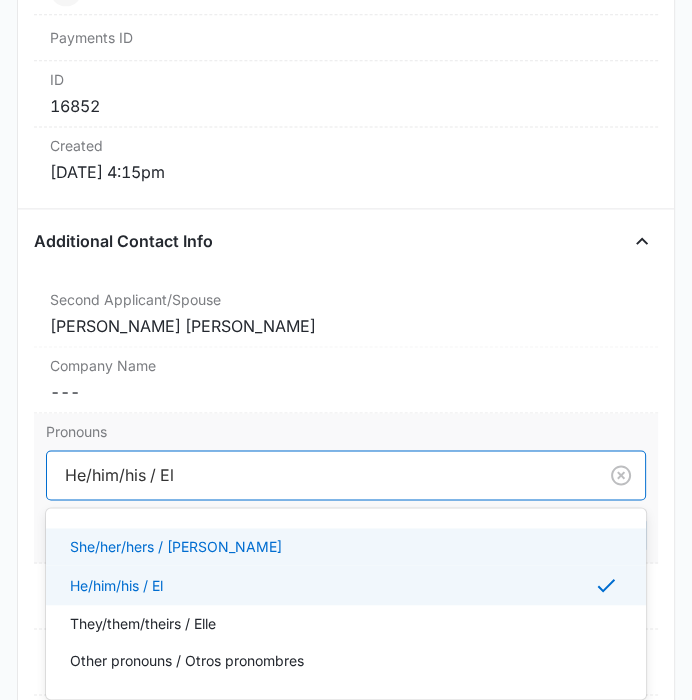 click on "She/her/hers / [PERSON_NAME]" at bounding box center (176, 546) 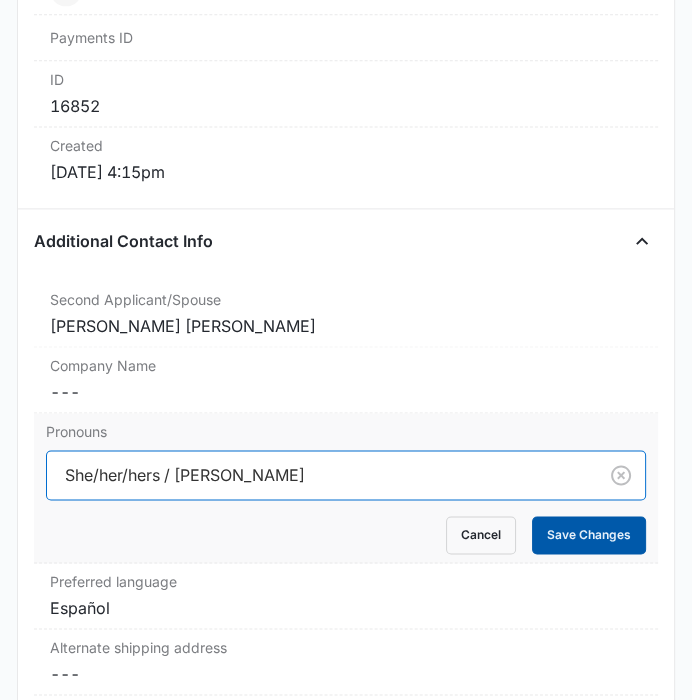 click on "Save Changes" at bounding box center [589, 535] 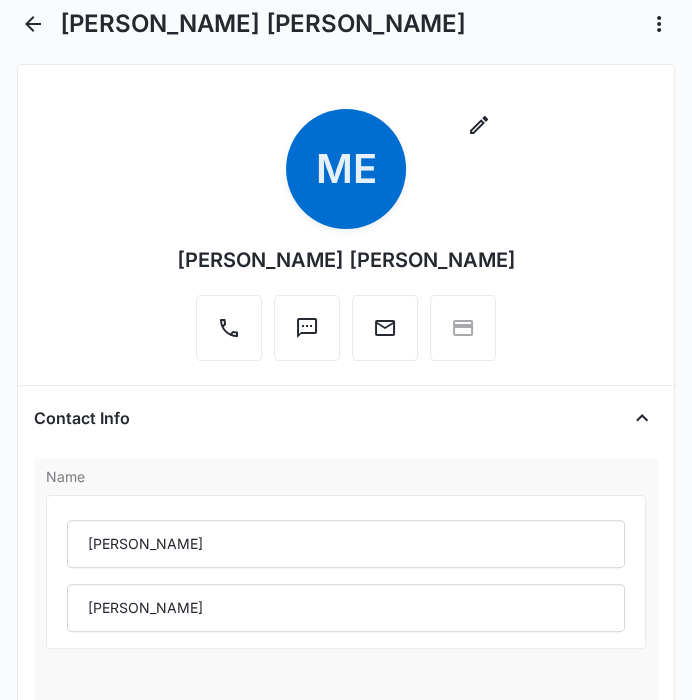 scroll, scrollTop: 111, scrollLeft: 0, axis: vertical 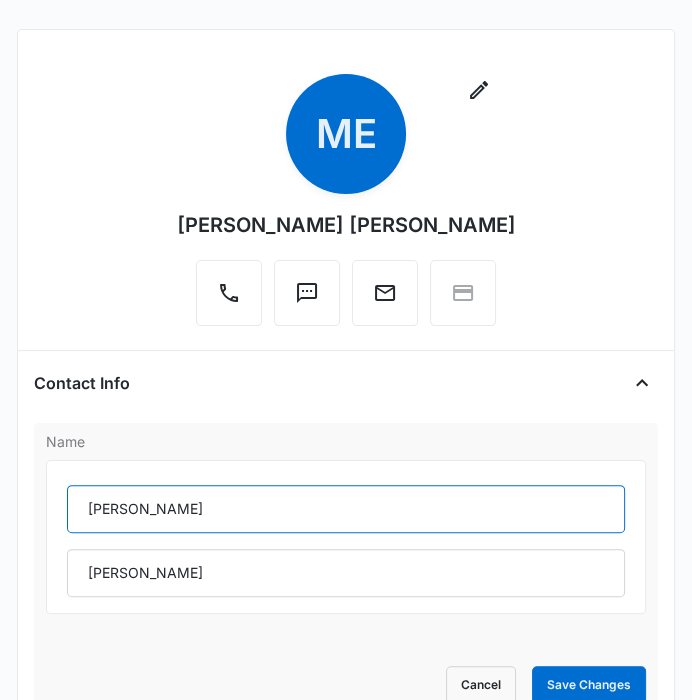 drag, startPoint x: 151, startPoint y: 504, endPoint x: 63, endPoint y: 499, distance: 88.14193 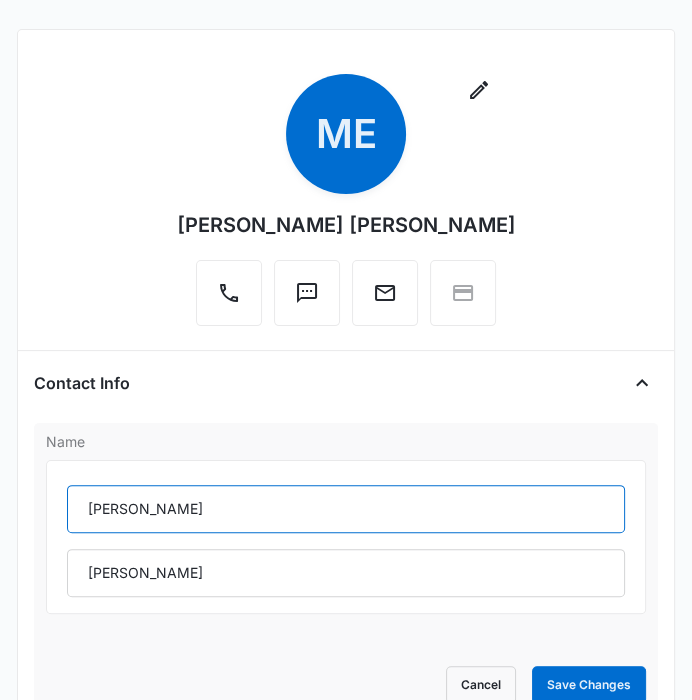 paste on "[PERSON_NAME]" 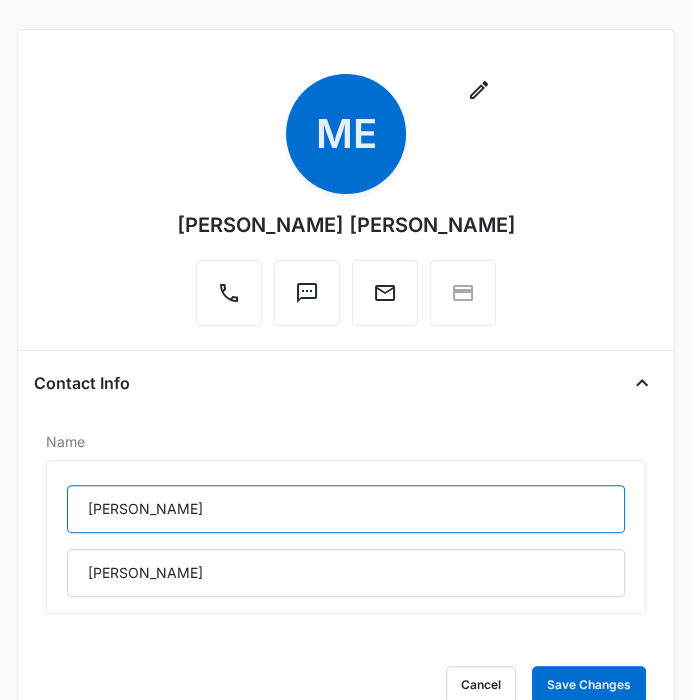 type on "[PERSON_NAME]" 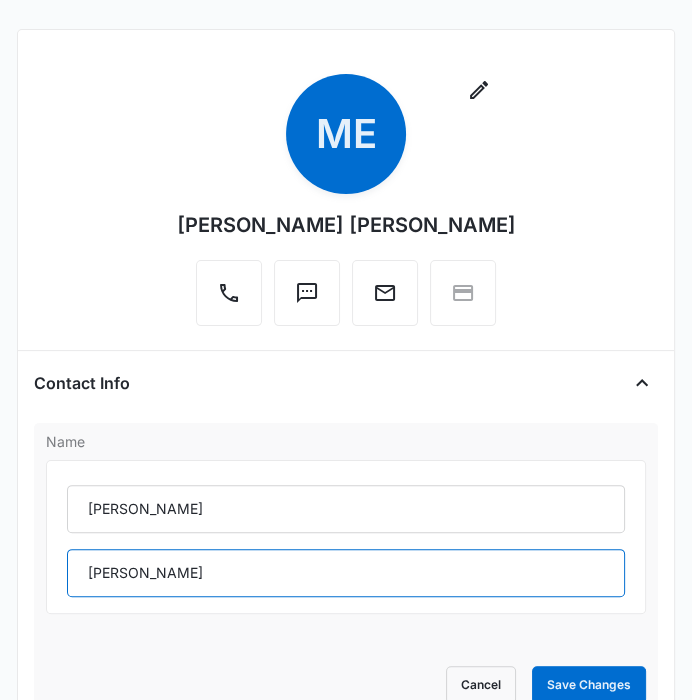drag, startPoint x: 251, startPoint y: 574, endPoint x: 50, endPoint y: 572, distance: 201.00995 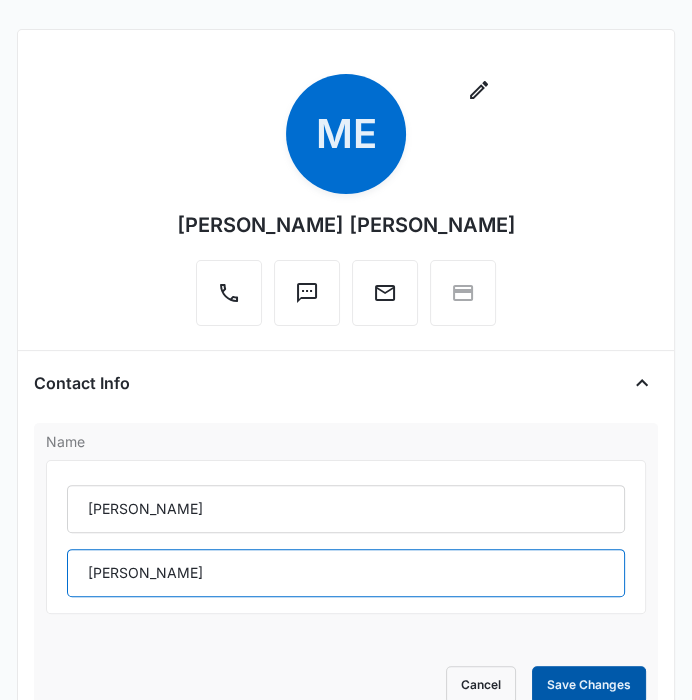 type on "[PERSON_NAME]" 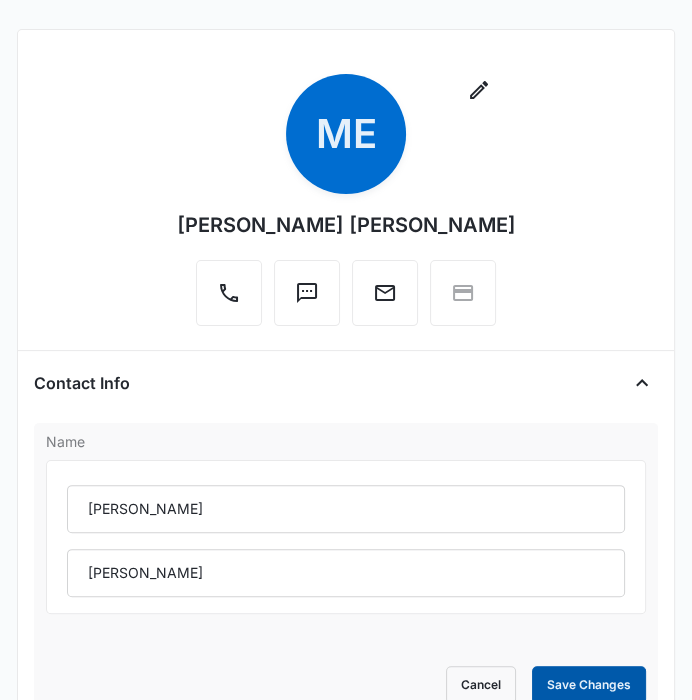 click on "Save Changes" at bounding box center [589, 685] 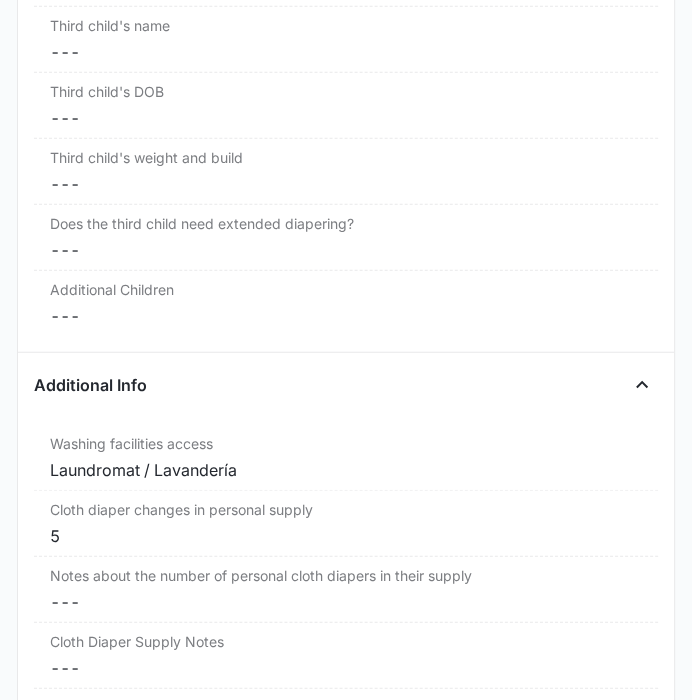 scroll, scrollTop: 3222, scrollLeft: 0, axis: vertical 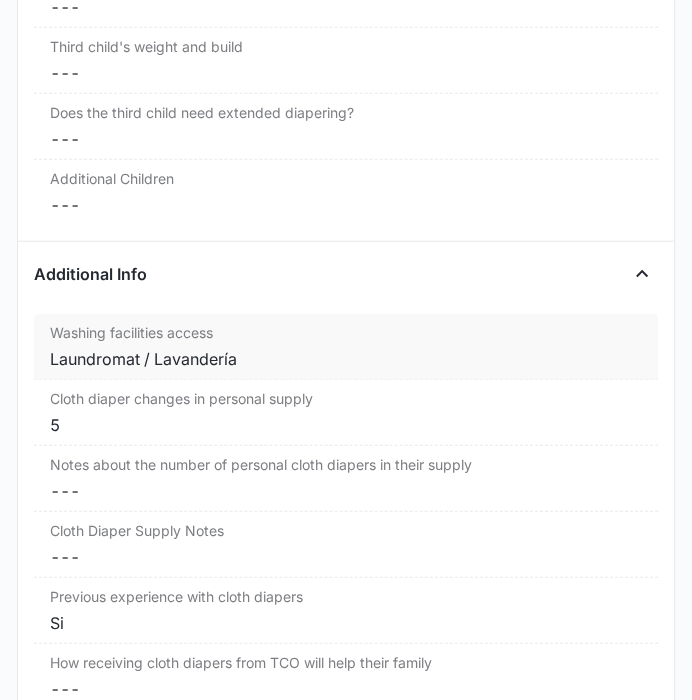 click on "Washing facilities access" at bounding box center [345, 332] 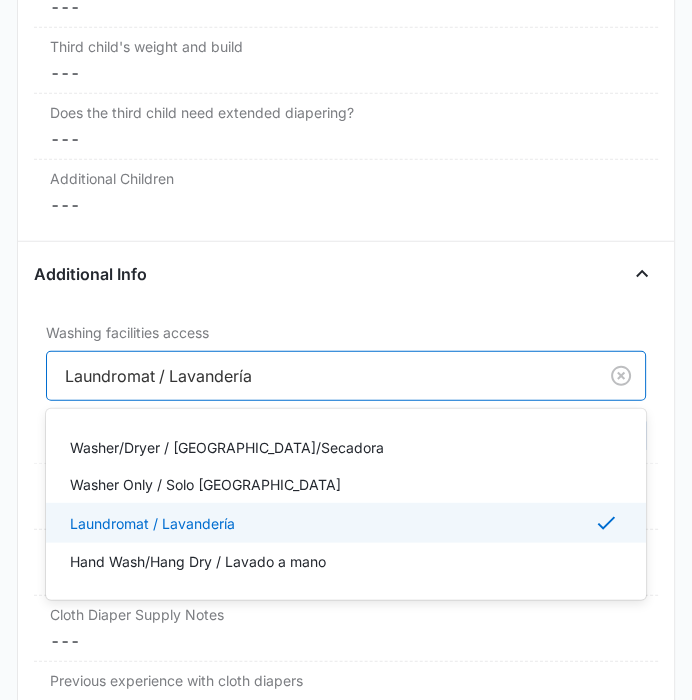 click at bounding box center (317, 376) 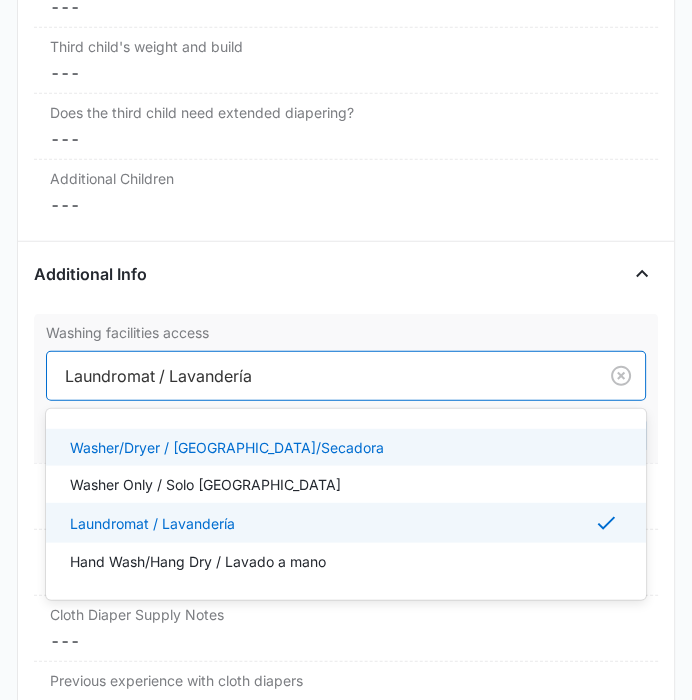 click on "Washer/Dryer /  [GEOGRAPHIC_DATA]/Secadora" at bounding box center [227, 447] 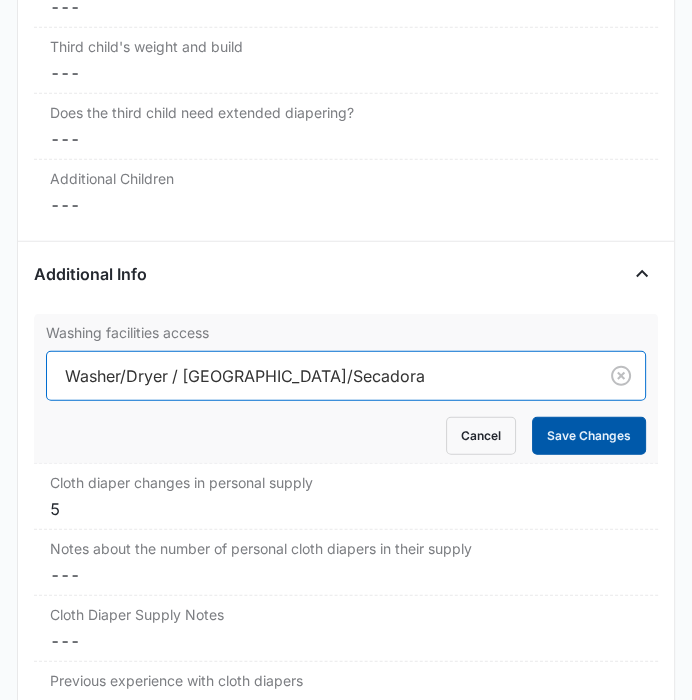 click on "Save Changes" at bounding box center (589, 436) 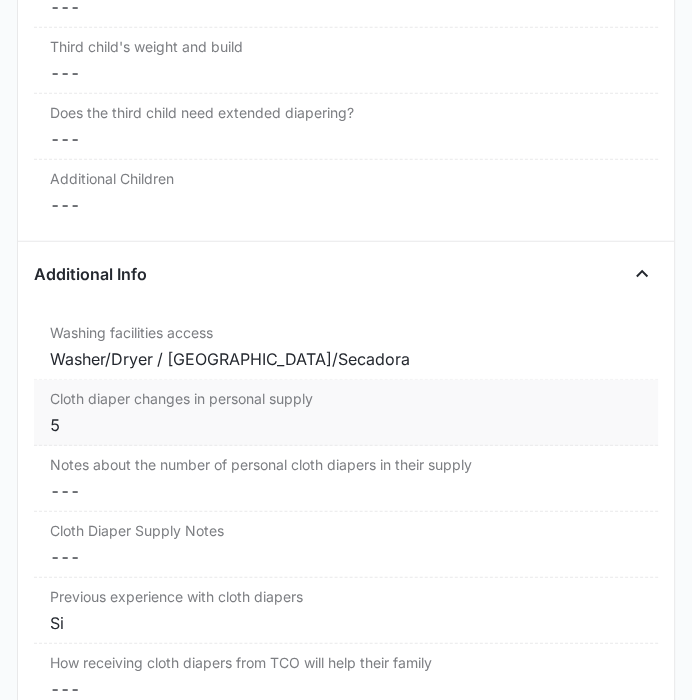 click on "5" at bounding box center (345, 425) 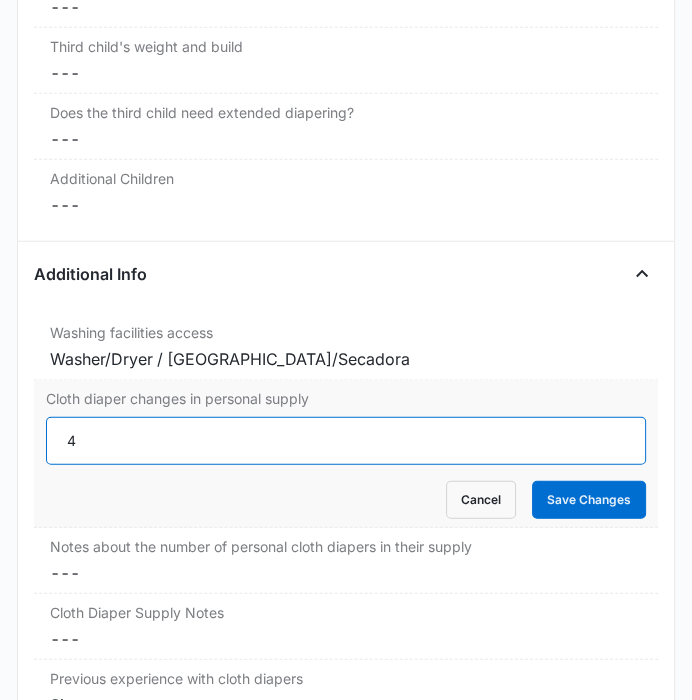 type on "4" 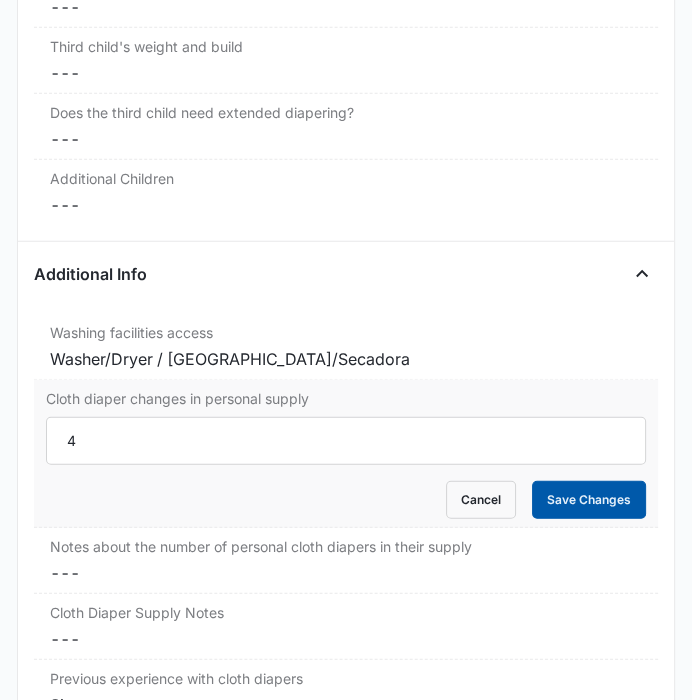 click on "Save Changes" at bounding box center [589, 500] 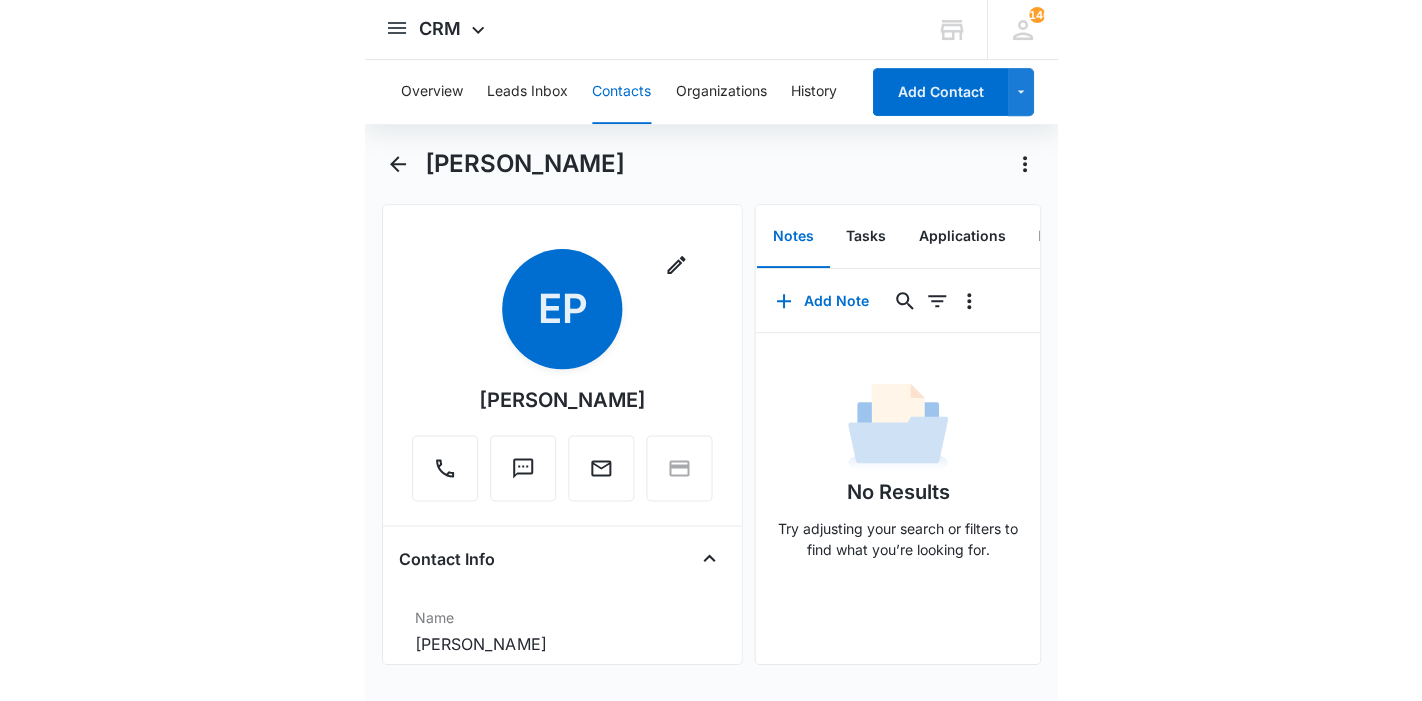 scroll, scrollTop: 0, scrollLeft: 0, axis: both 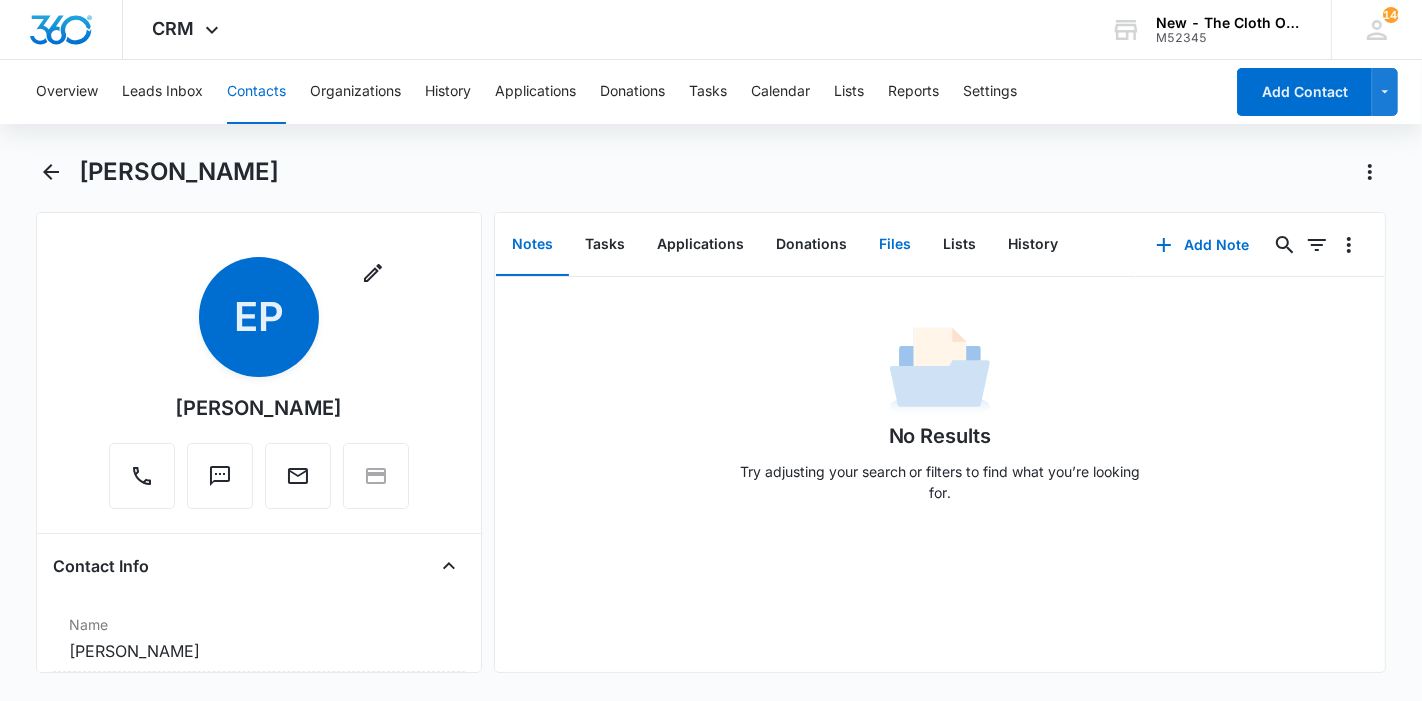 click on "Files" at bounding box center [895, 245] 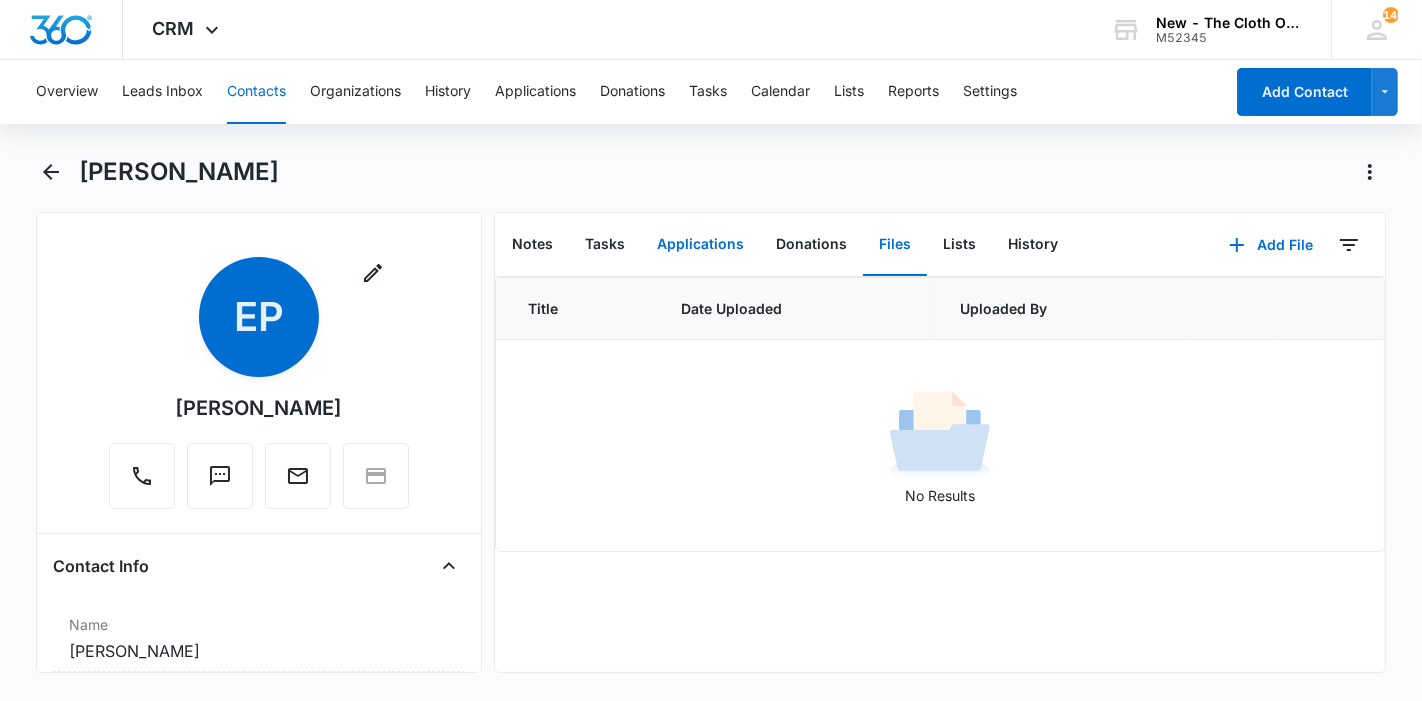 click on "Applications" at bounding box center (700, 245) 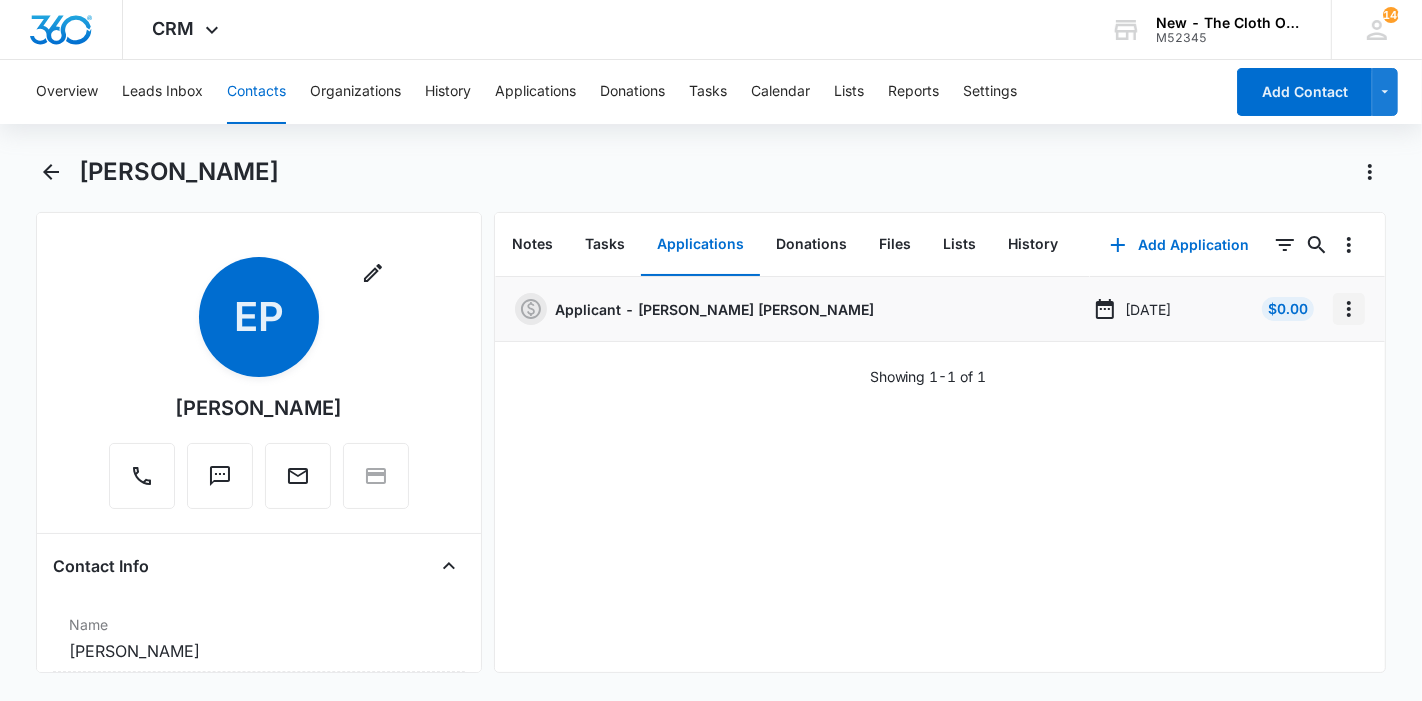 click 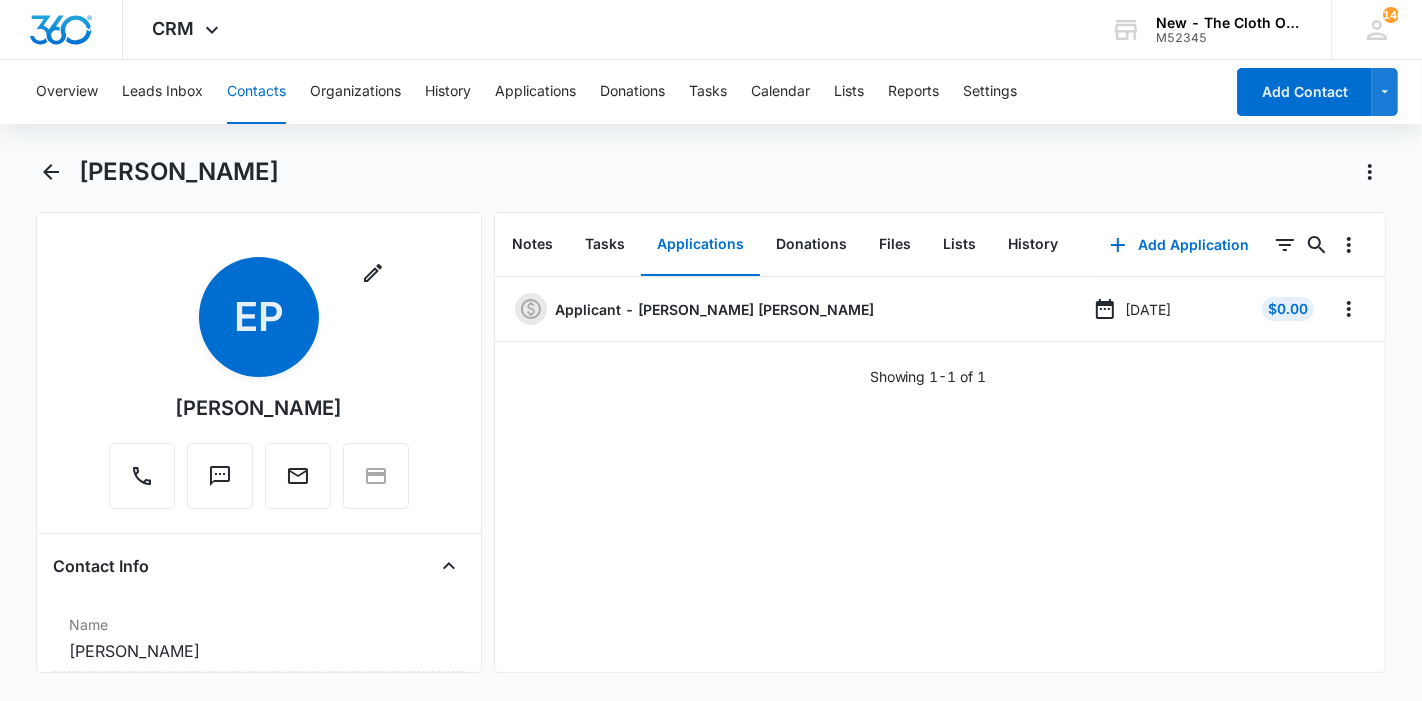 drag, startPoint x: 317, startPoint y: 175, endPoint x: 76, endPoint y: 164, distance: 241.2509 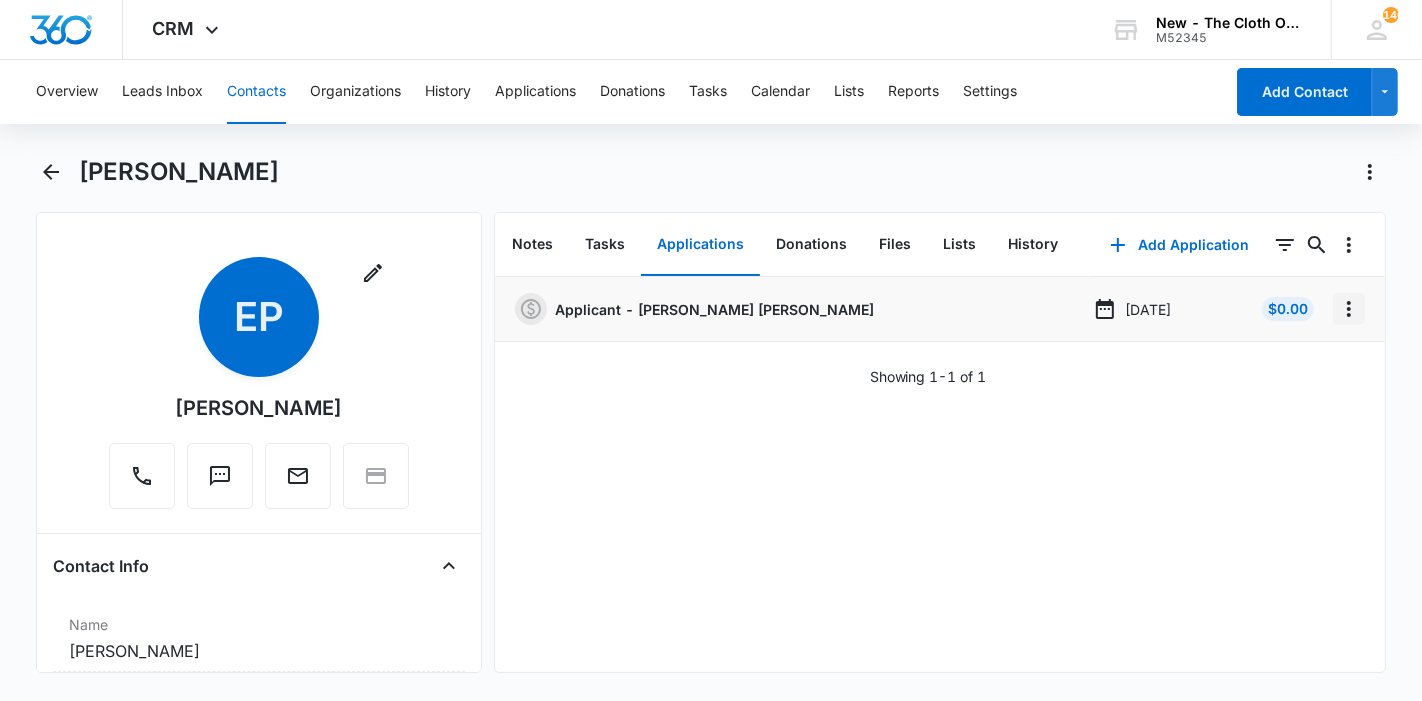 click 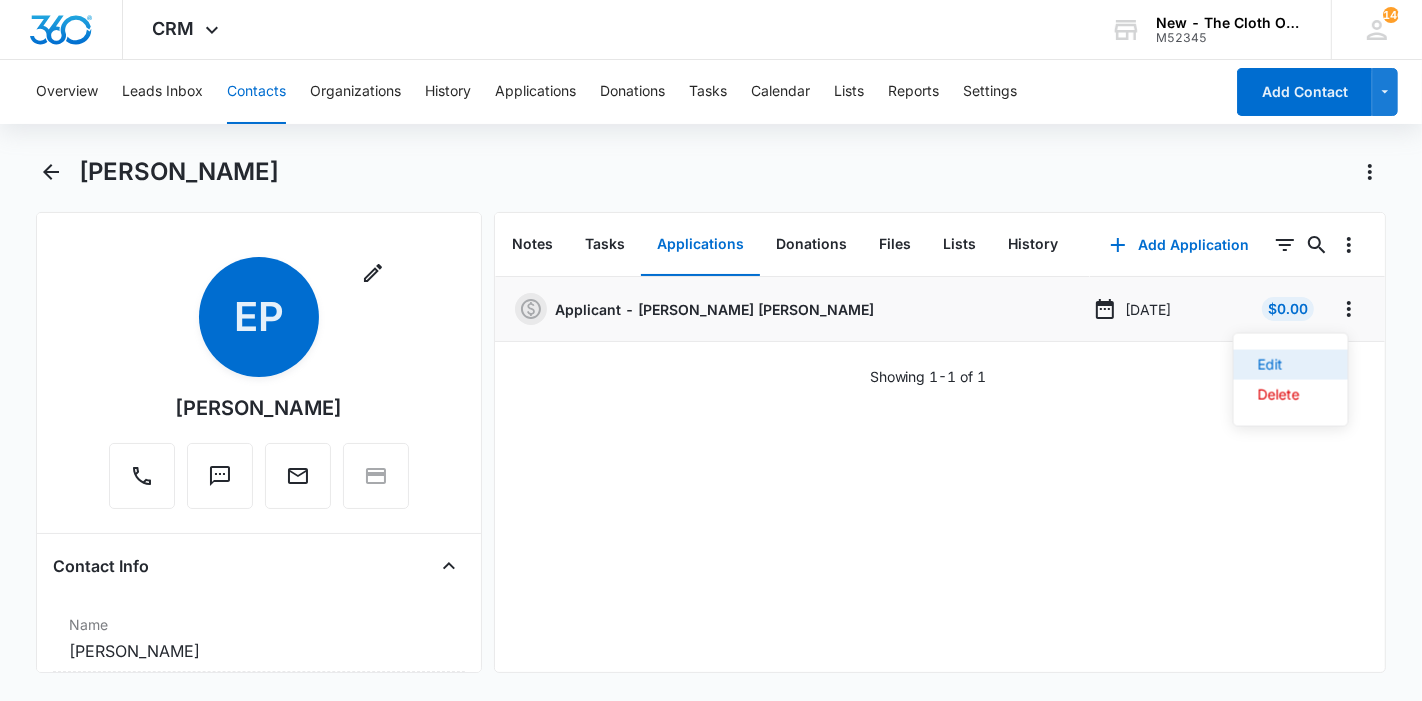 click on "Edit" at bounding box center [1279, 365] 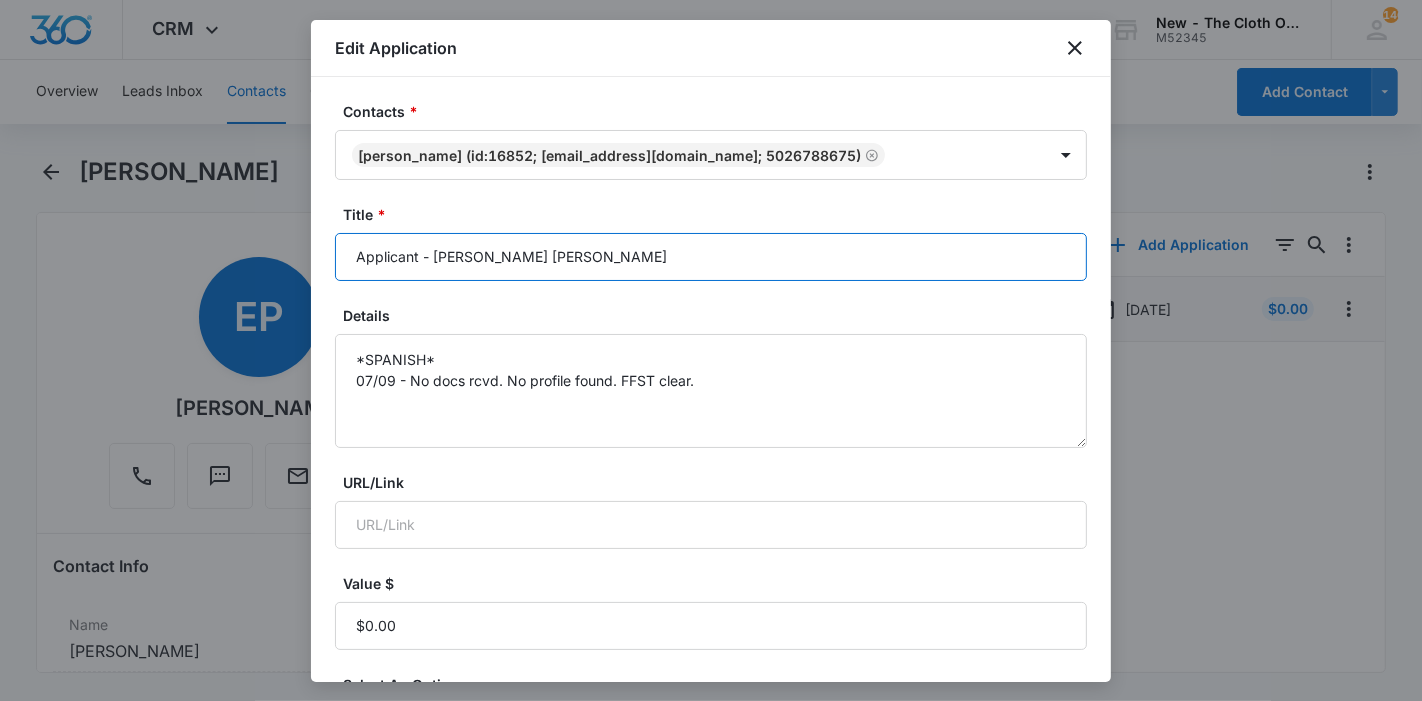 drag, startPoint x: 785, startPoint y: 268, endPoint x: 437, endPoint y: 244, distance: 348.8266 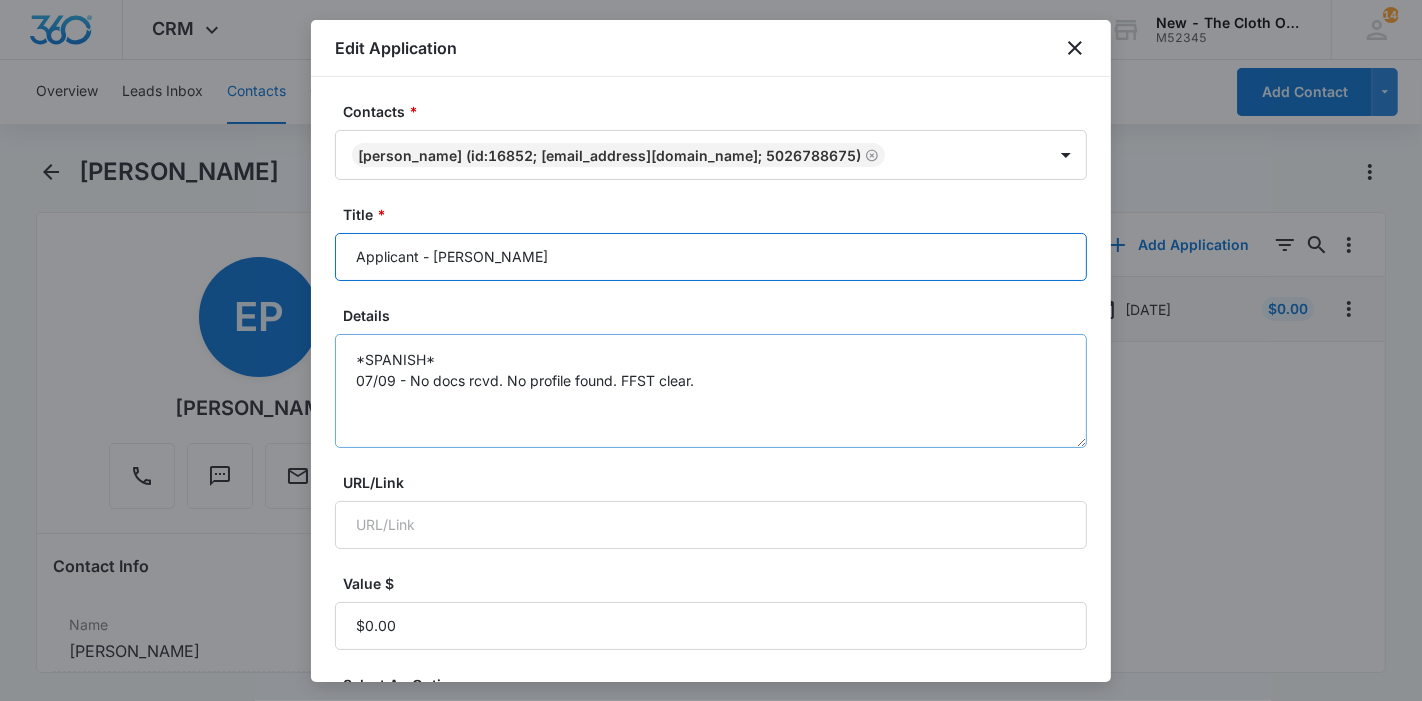 type on "Applicant - [PERSON_NAME]" 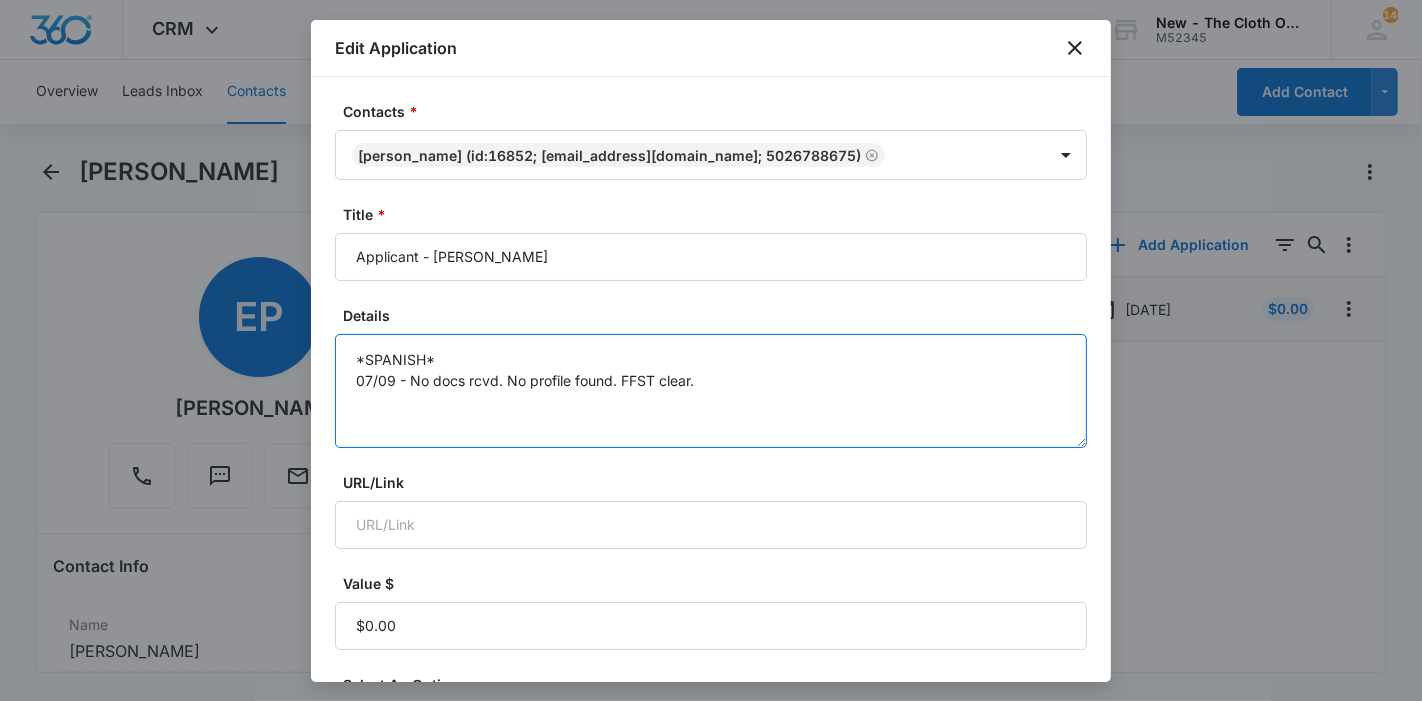 click on "*SPANISH*
07/09 - No docs rcvd. No profile found. FFST clear." at bounding box center [711, 391] 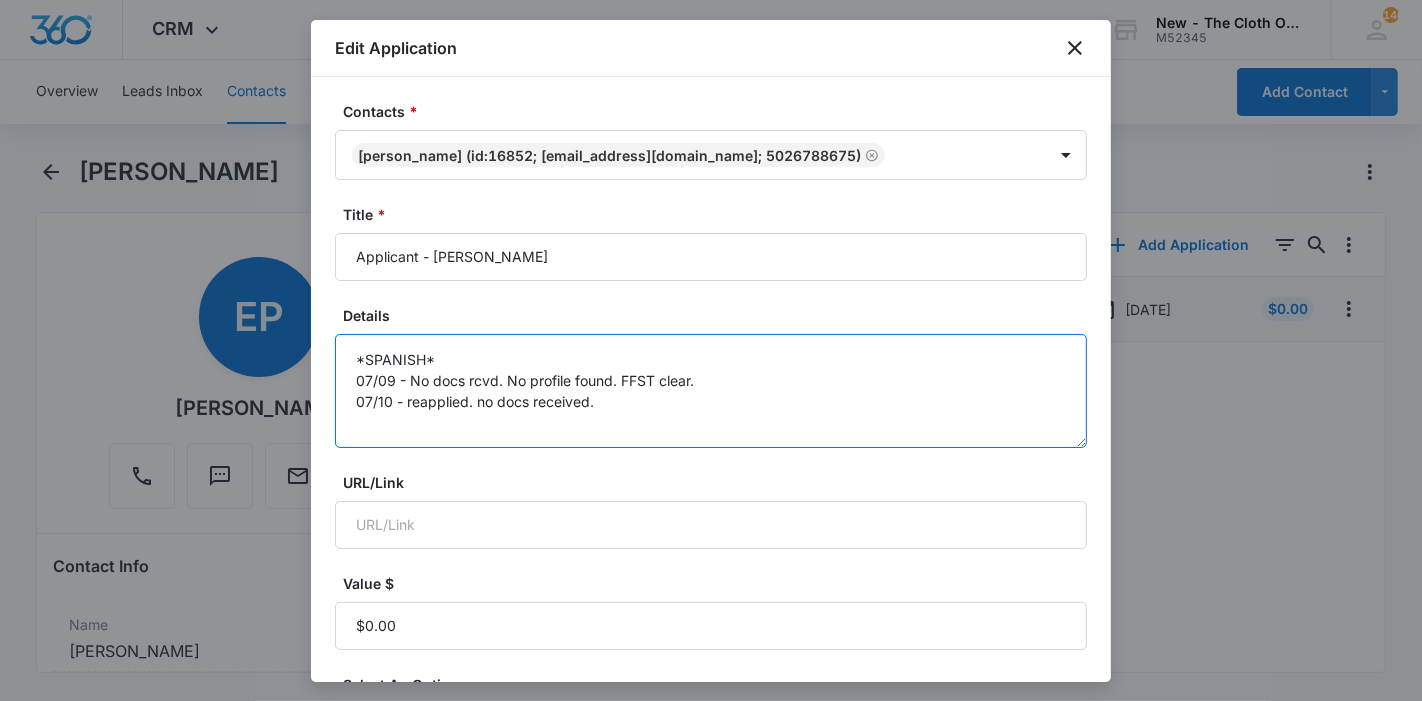scroll, scrollTop: 470, scrollLeft: 0, axis: vertical 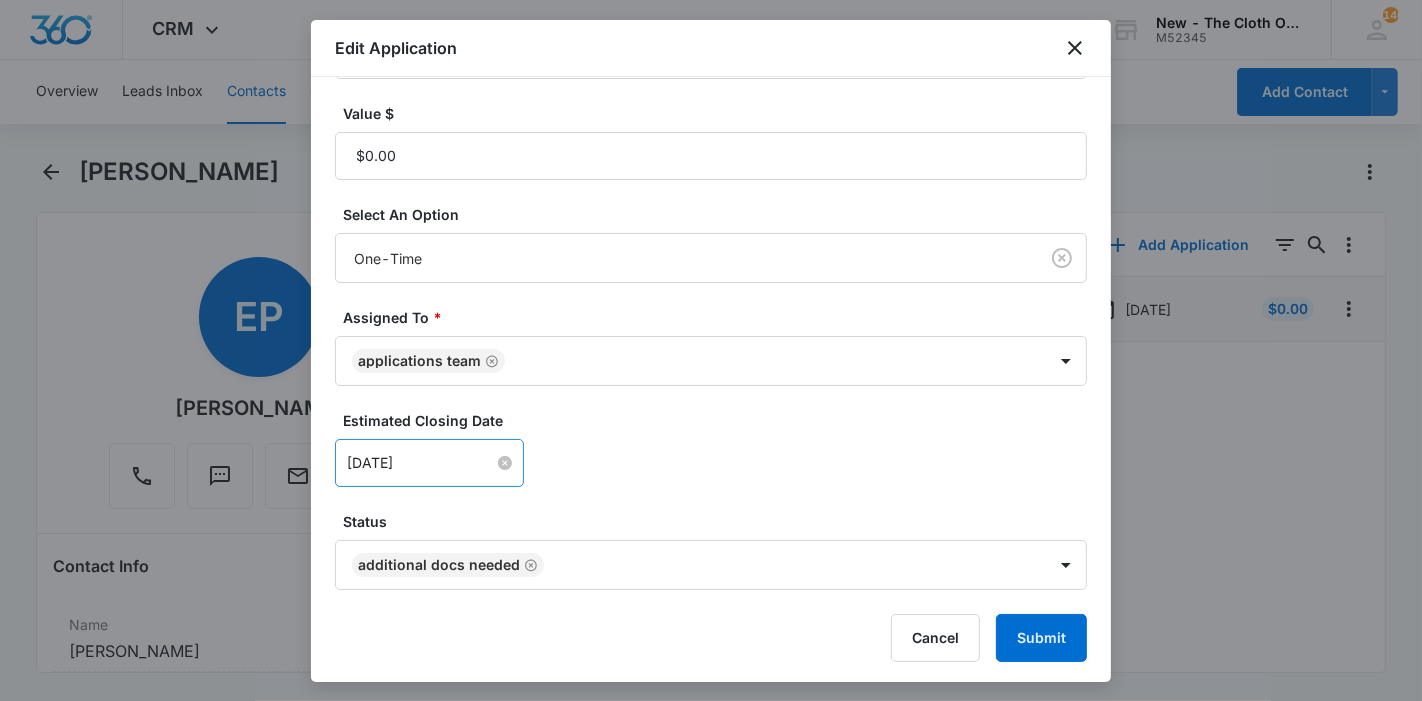 type on "*SPANISH*
07/09 - No docs rcvd. No profile found. FFST clear.
07/10 - reapplied. no docs received." 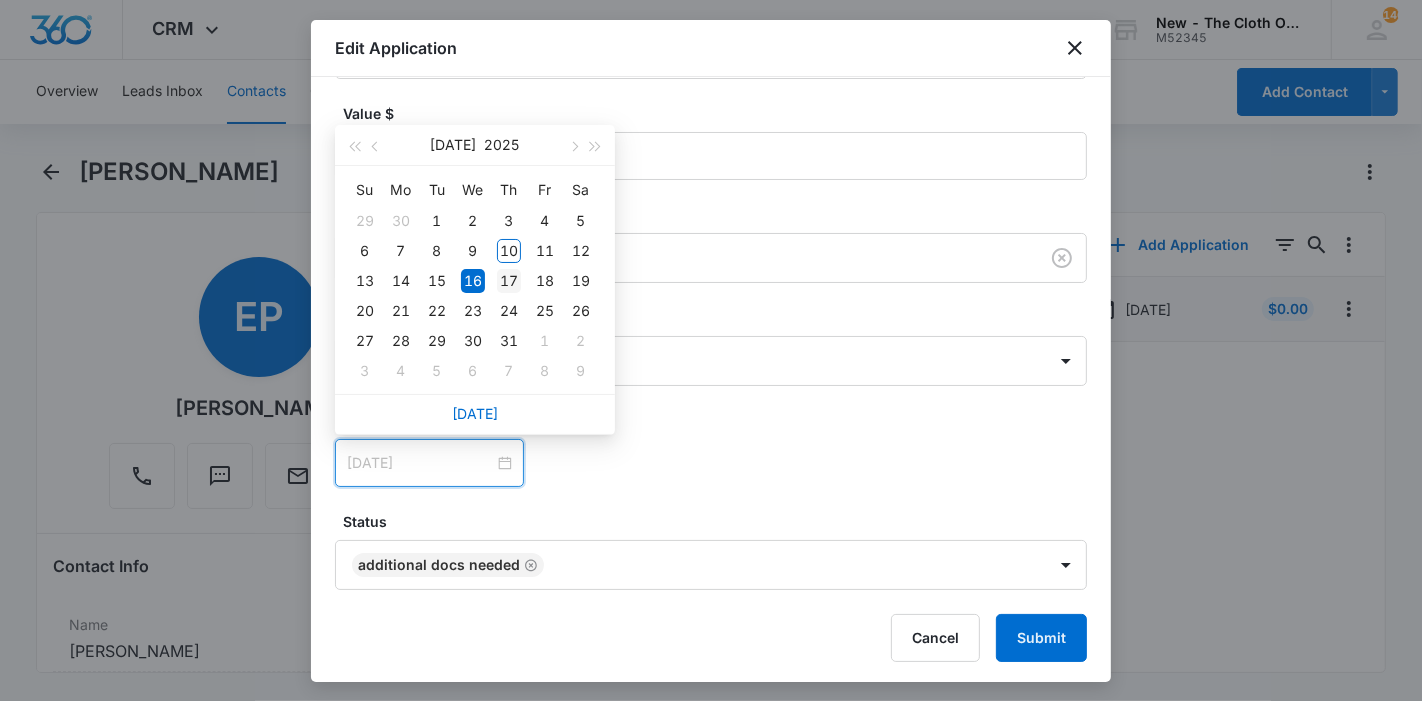 type on "[DATE]" 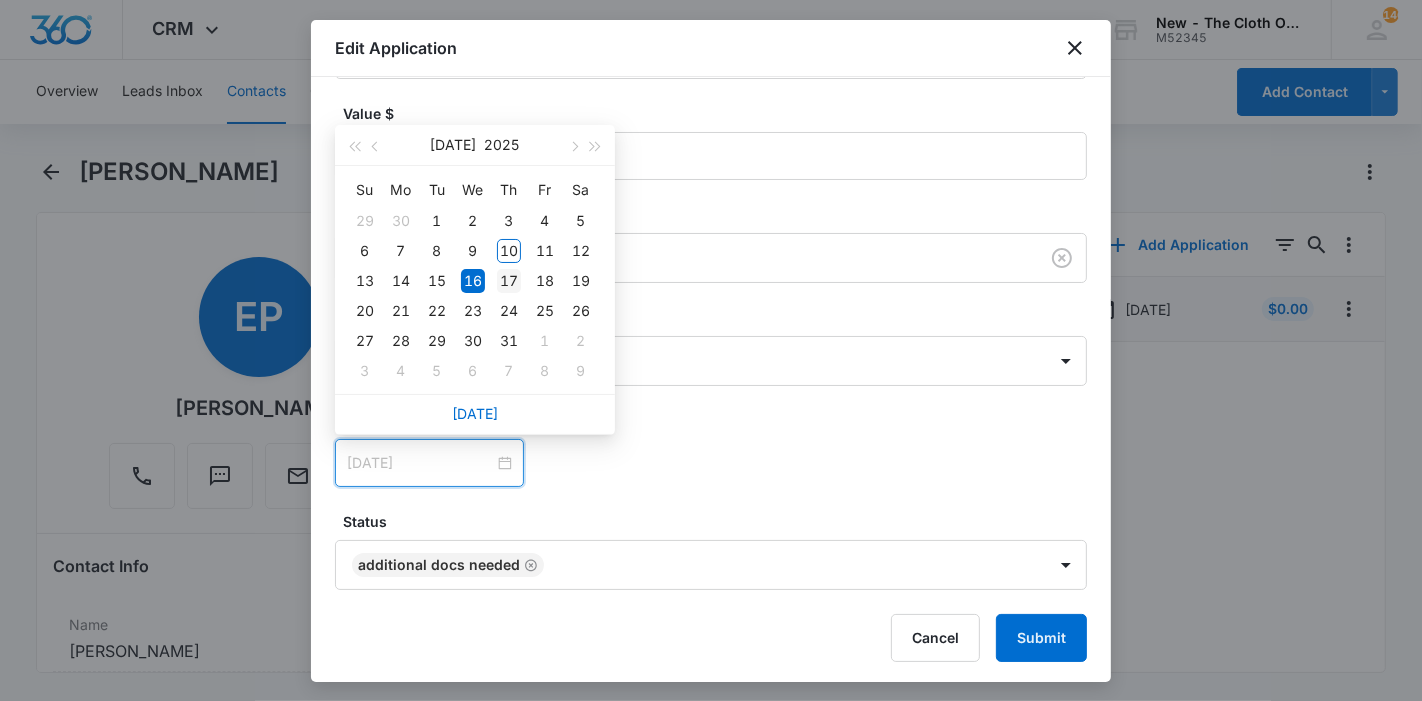 click on "17" at bounding box center (509, 281) 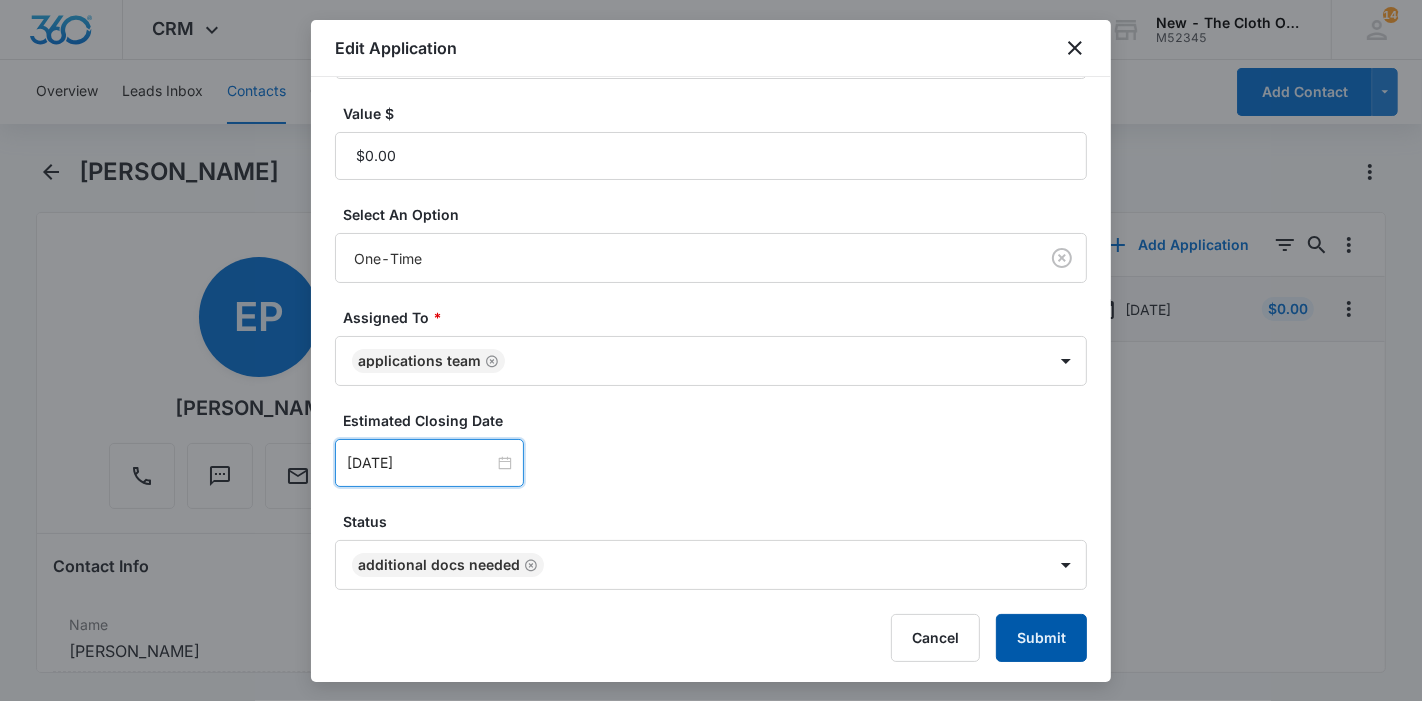 click on "Submit" at bounding box center (1041, 638) 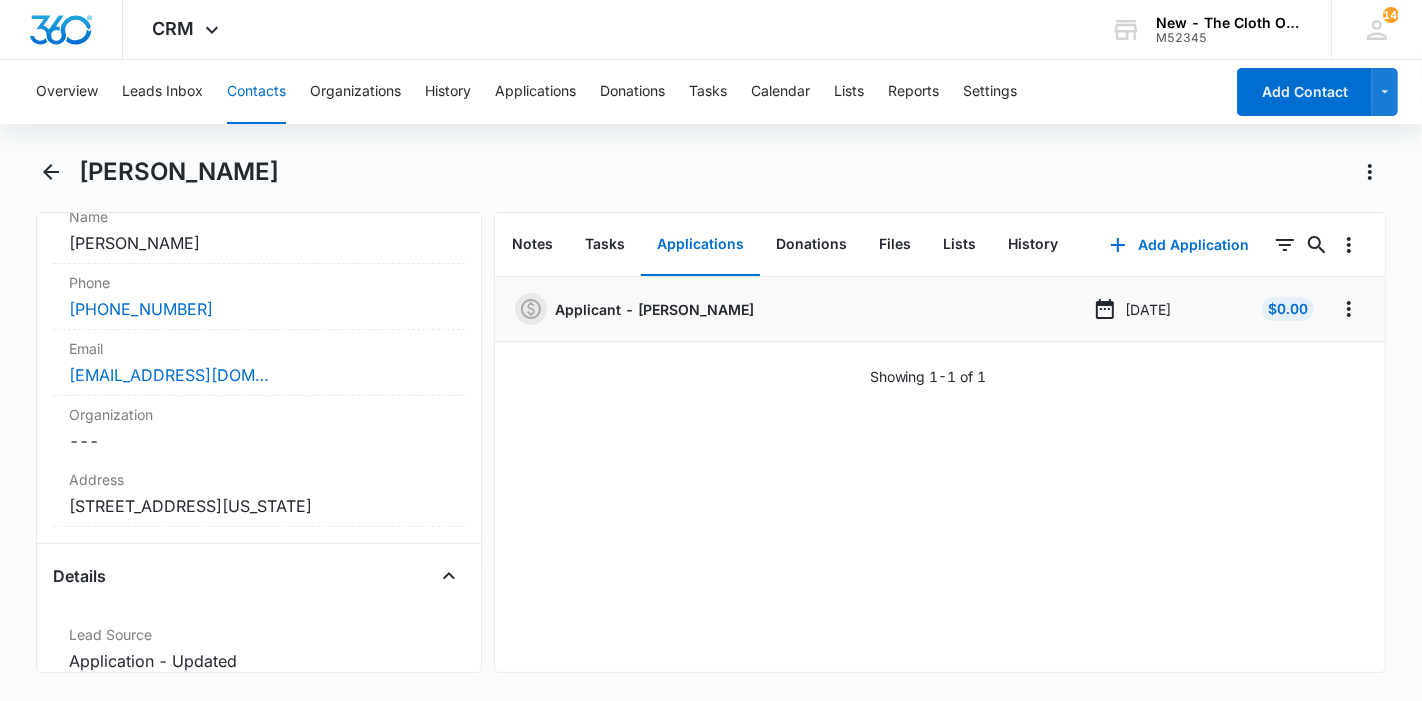 scroll, scrollTop: 422, scrollLeft: 0, axis: vertical 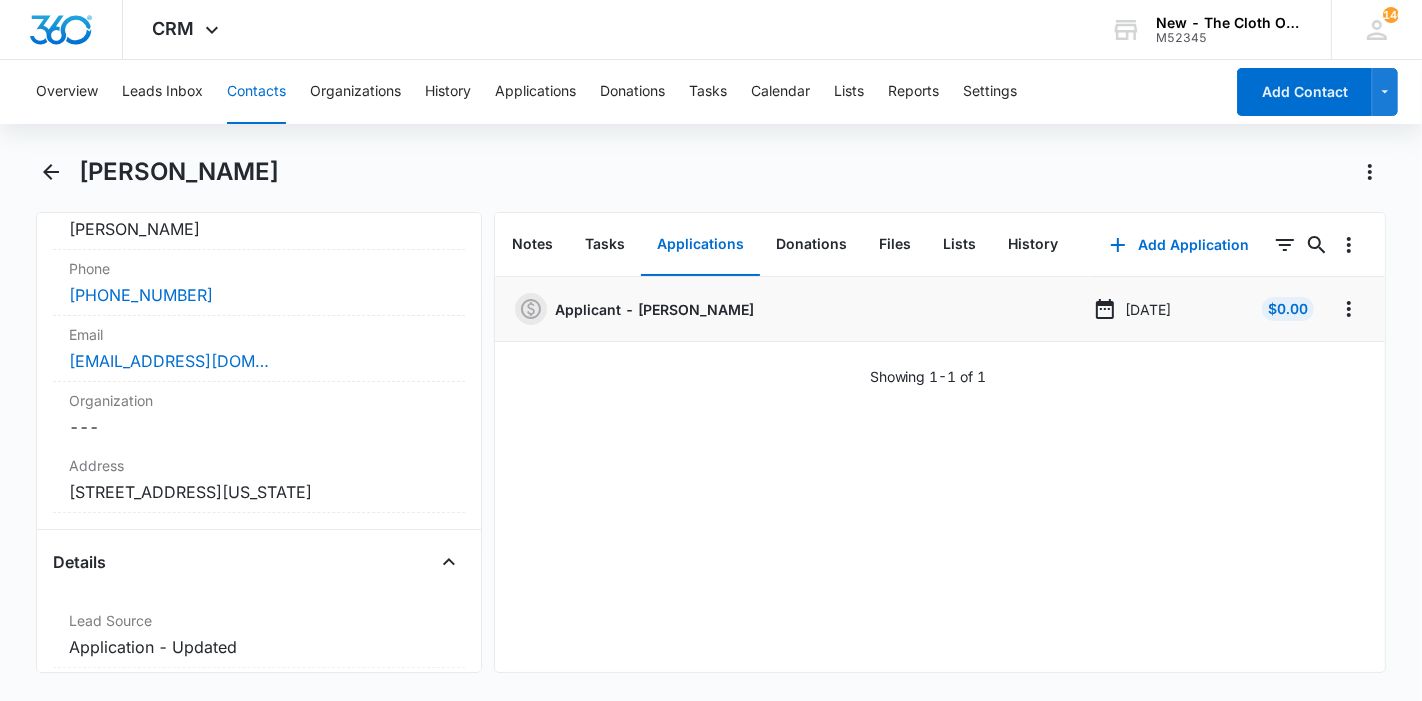 click on "Contacts" at bounding box center [256, 92] 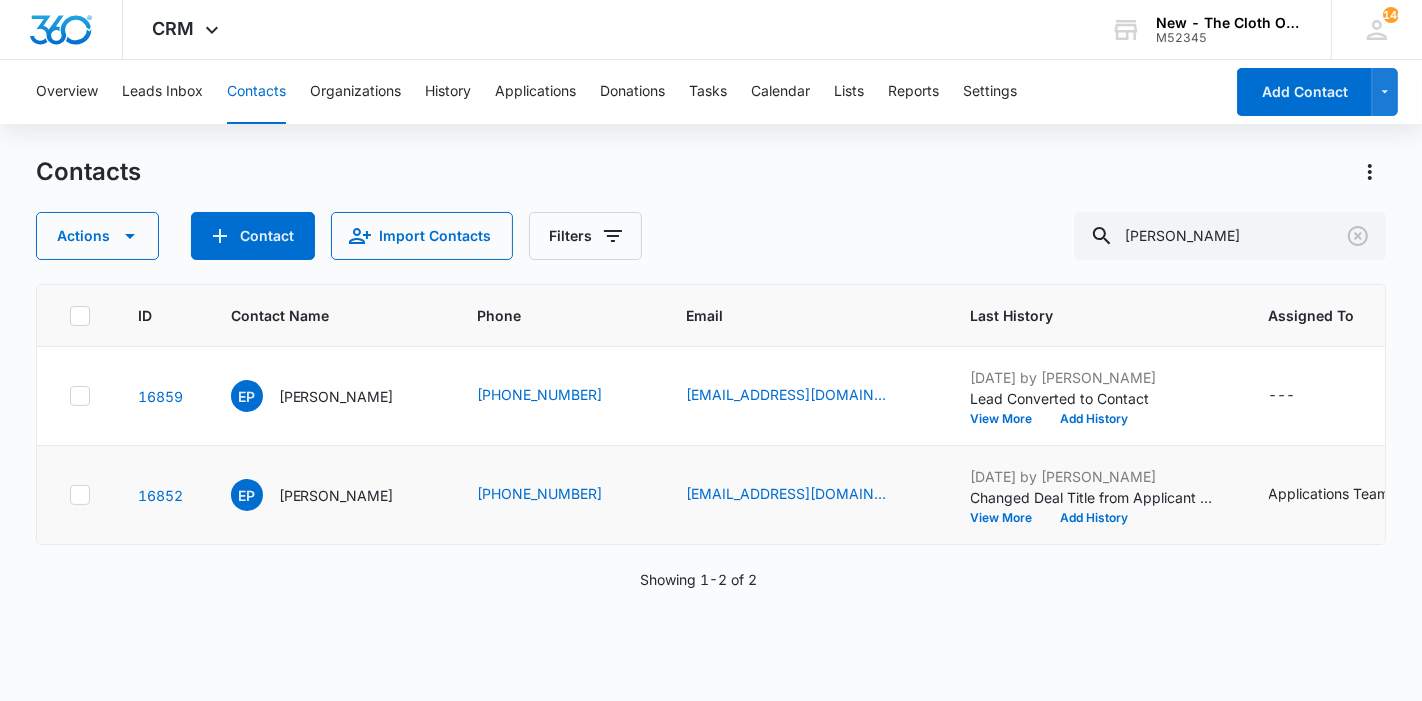 click 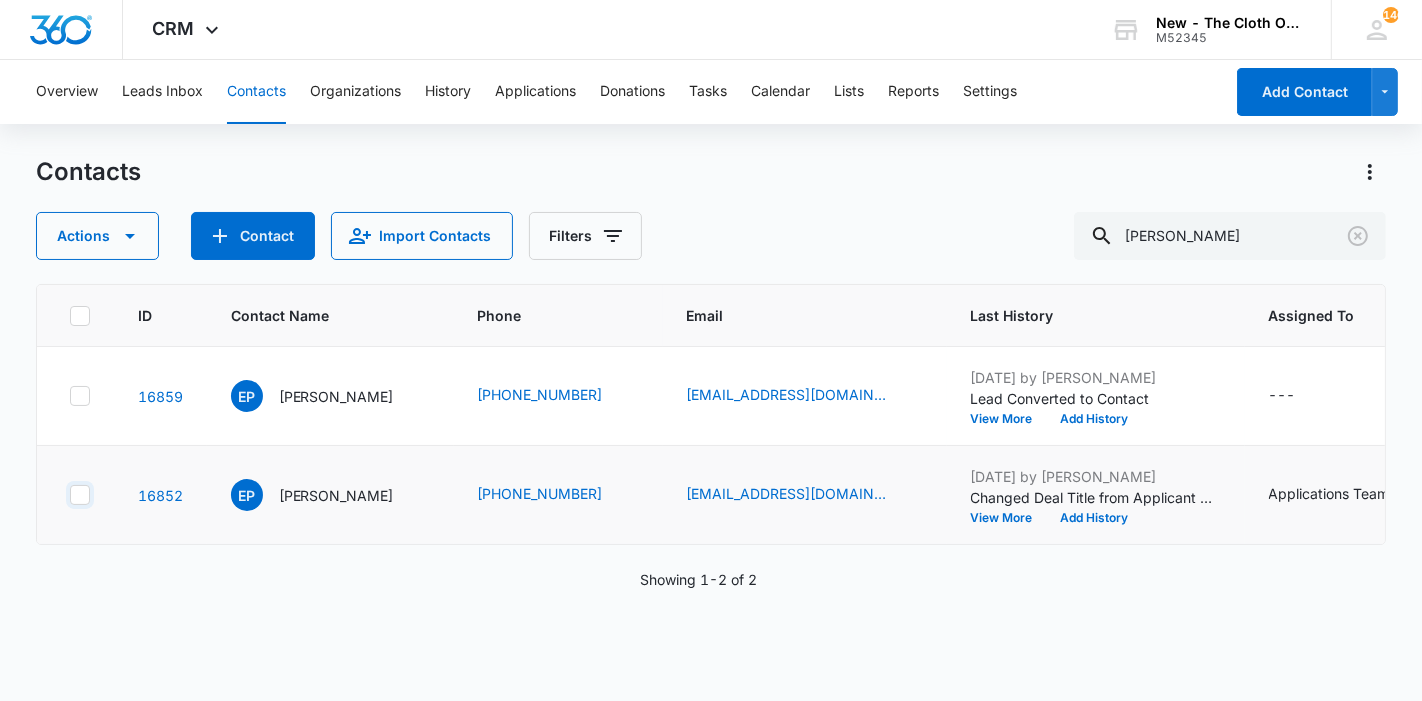 click at bounding box center [69, 495] 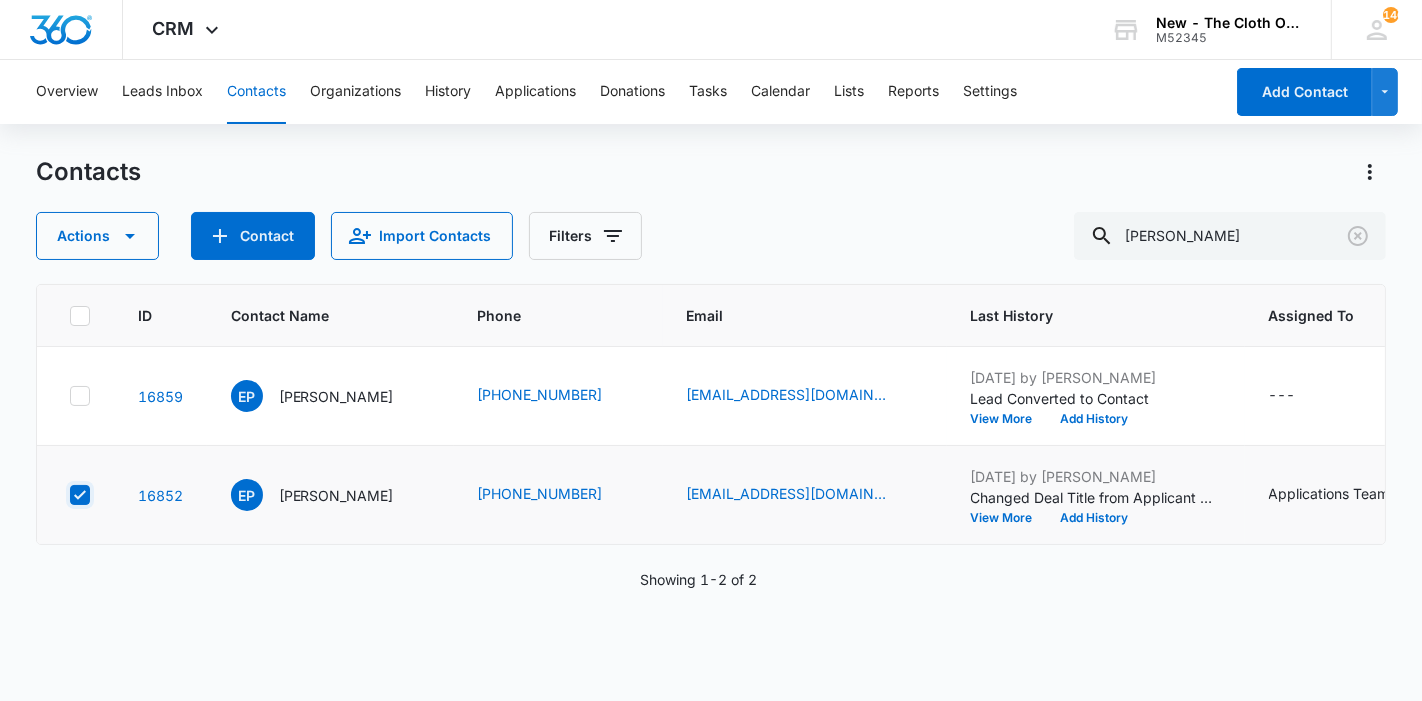 checkbox on "true" 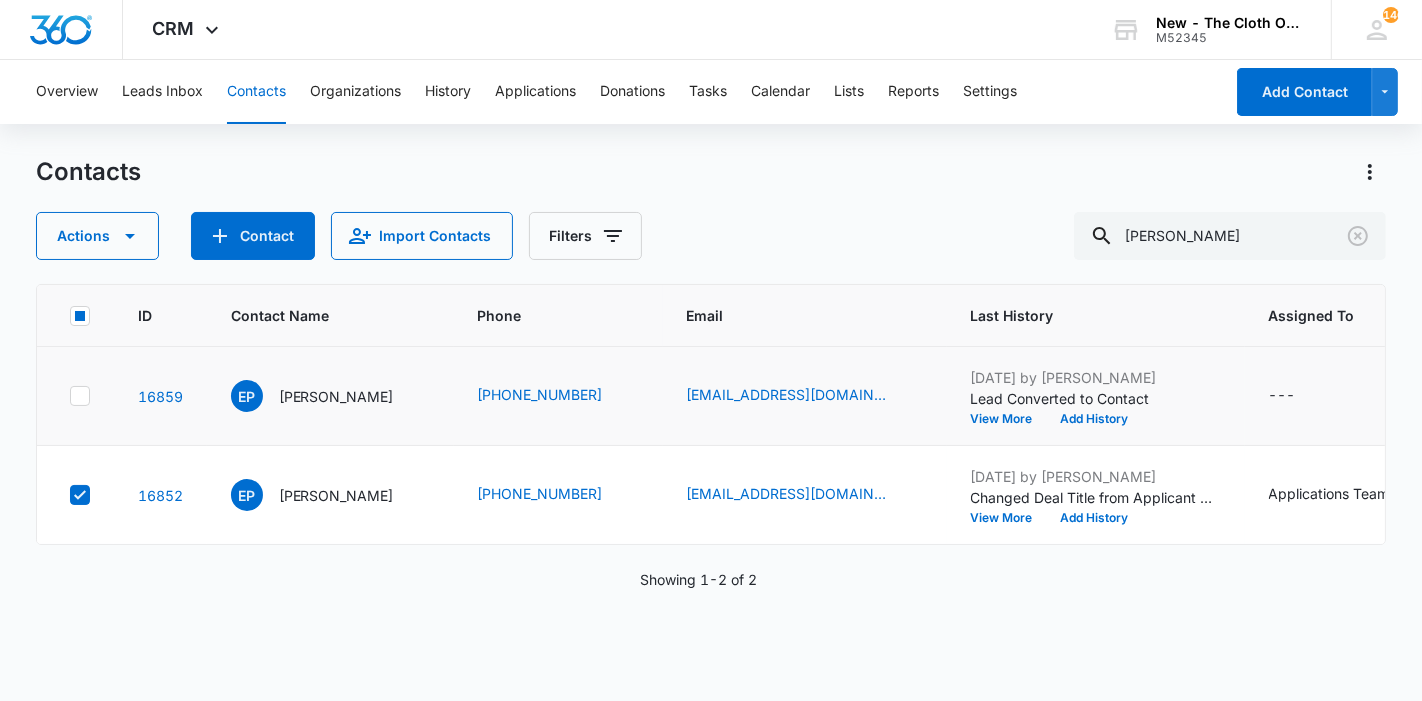 click 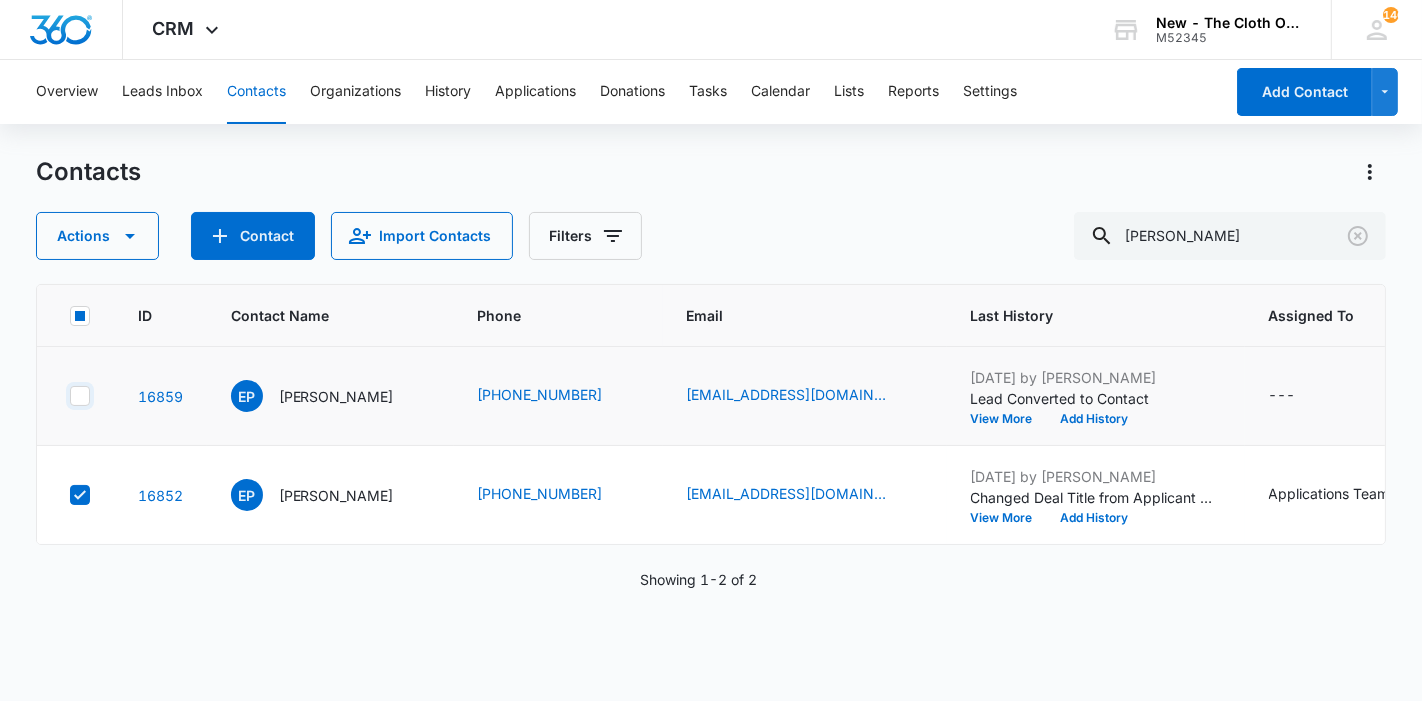 click at bounding box center (69, 396) 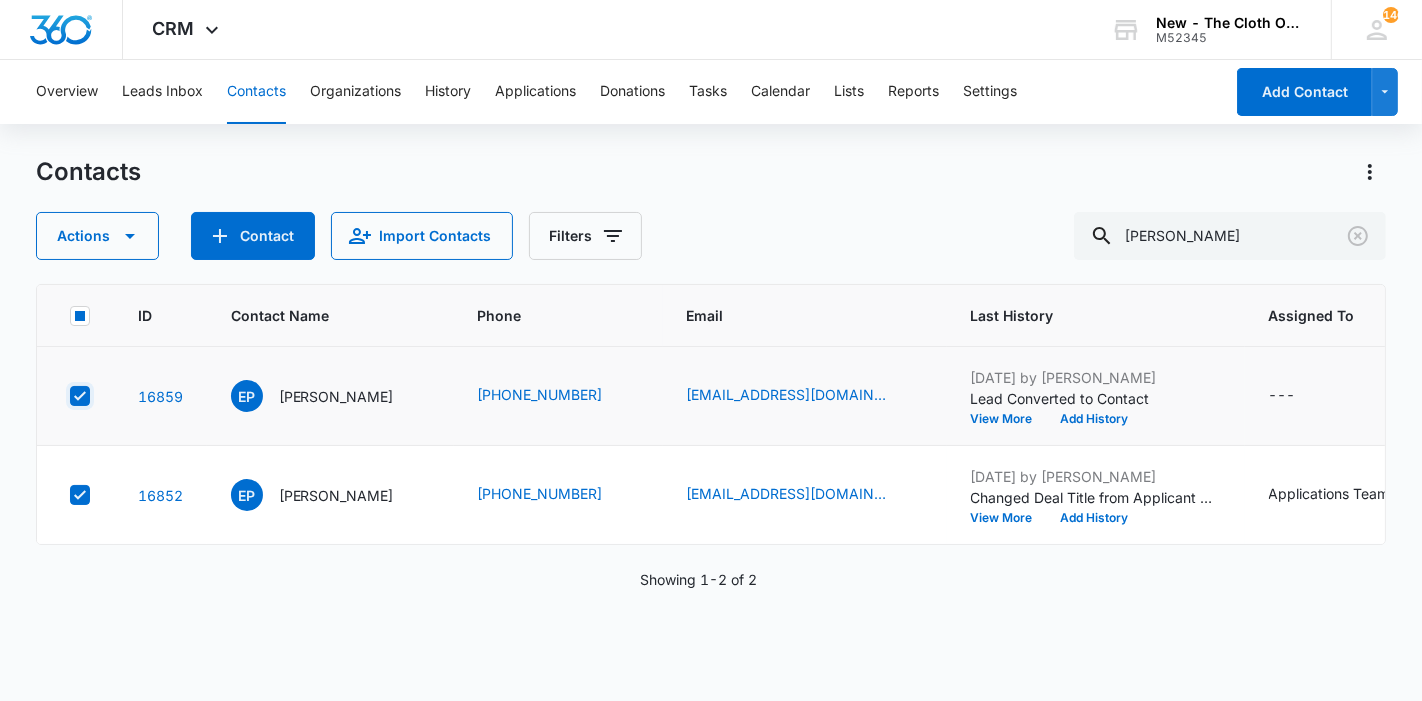 checkbox on "true" 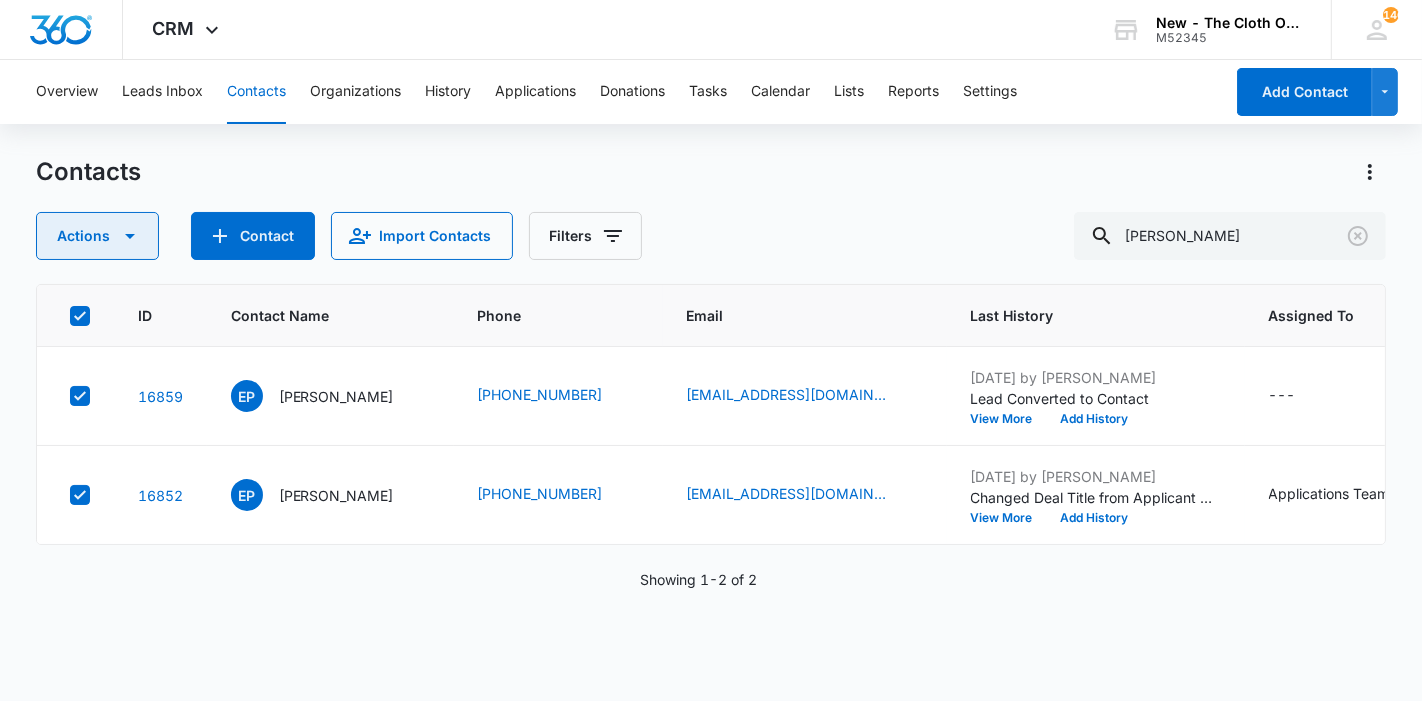 click on "Actions" at bounding box center (97, 236) 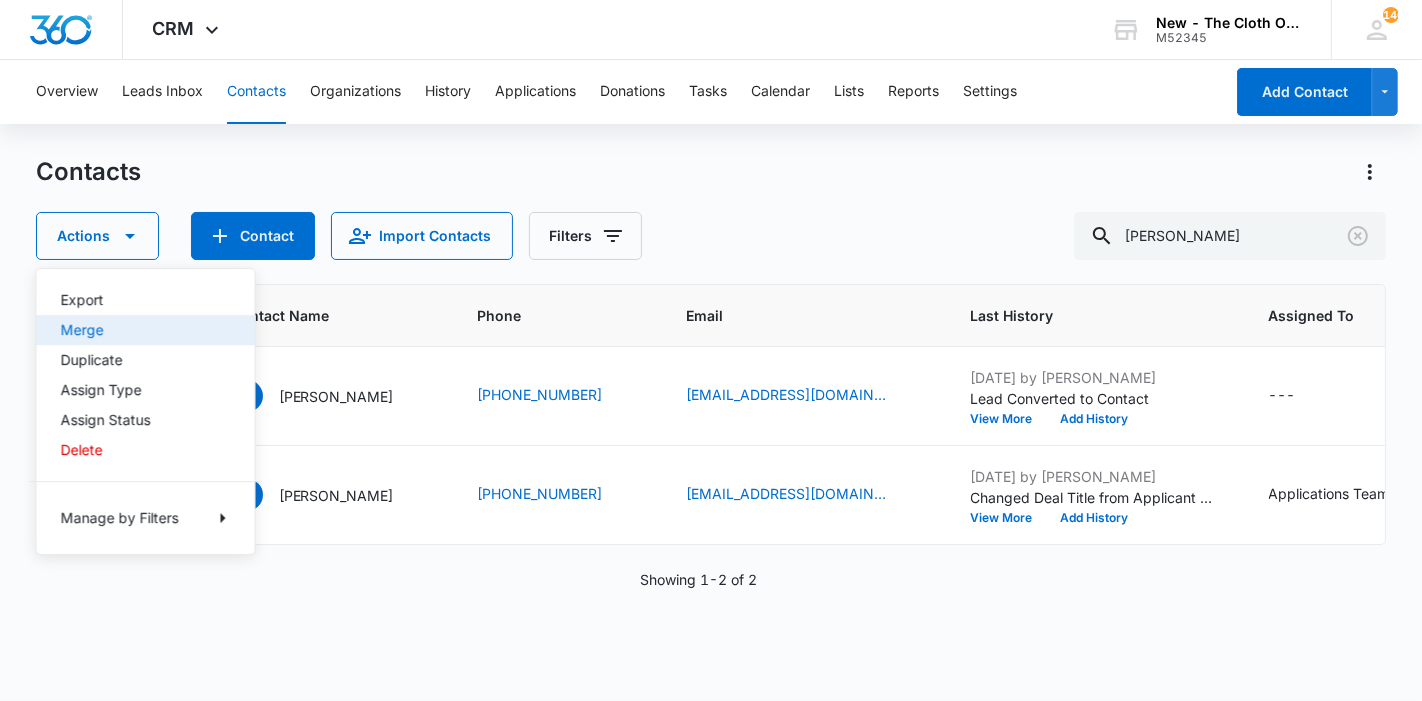 click on "Merge" at bounding box center (134, 330) 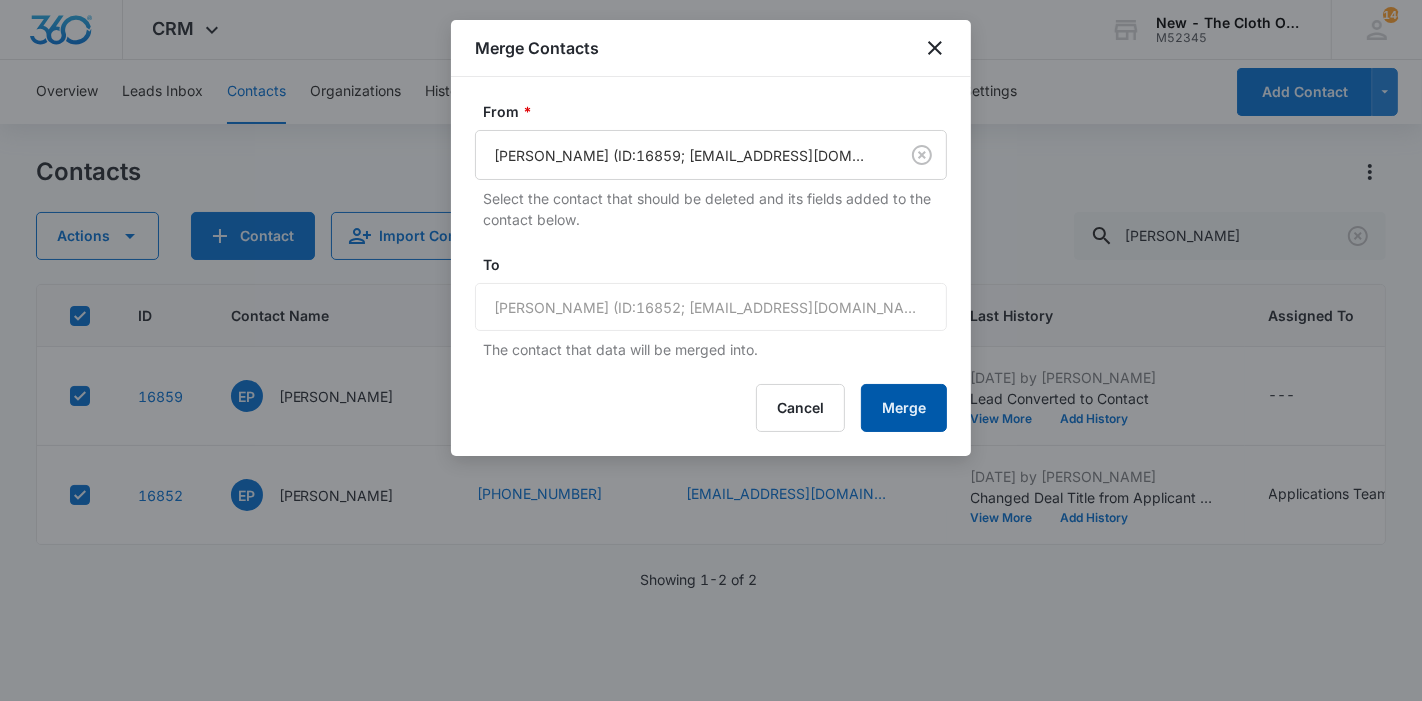 click on "Merge" at bounding box center [904, 408] 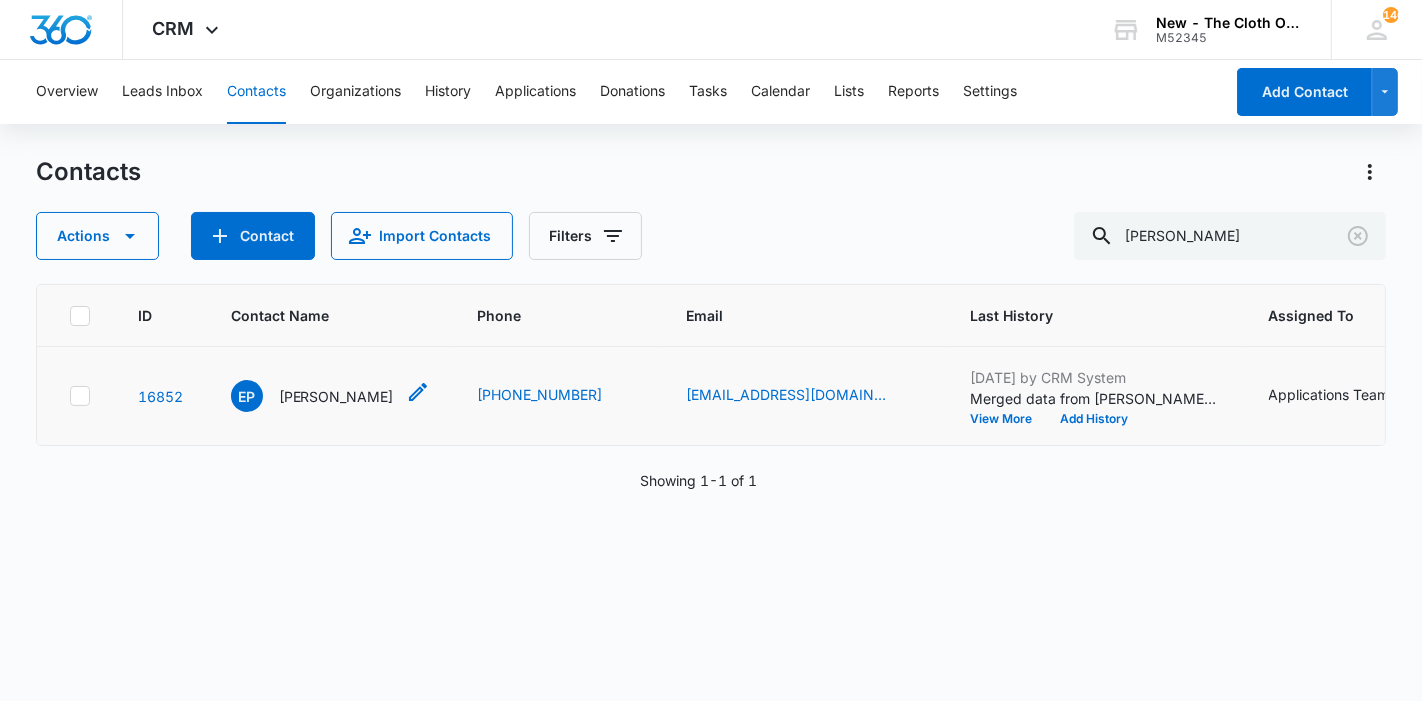 click on "[PERSON_NAME]" at bounding box center [336, 396] 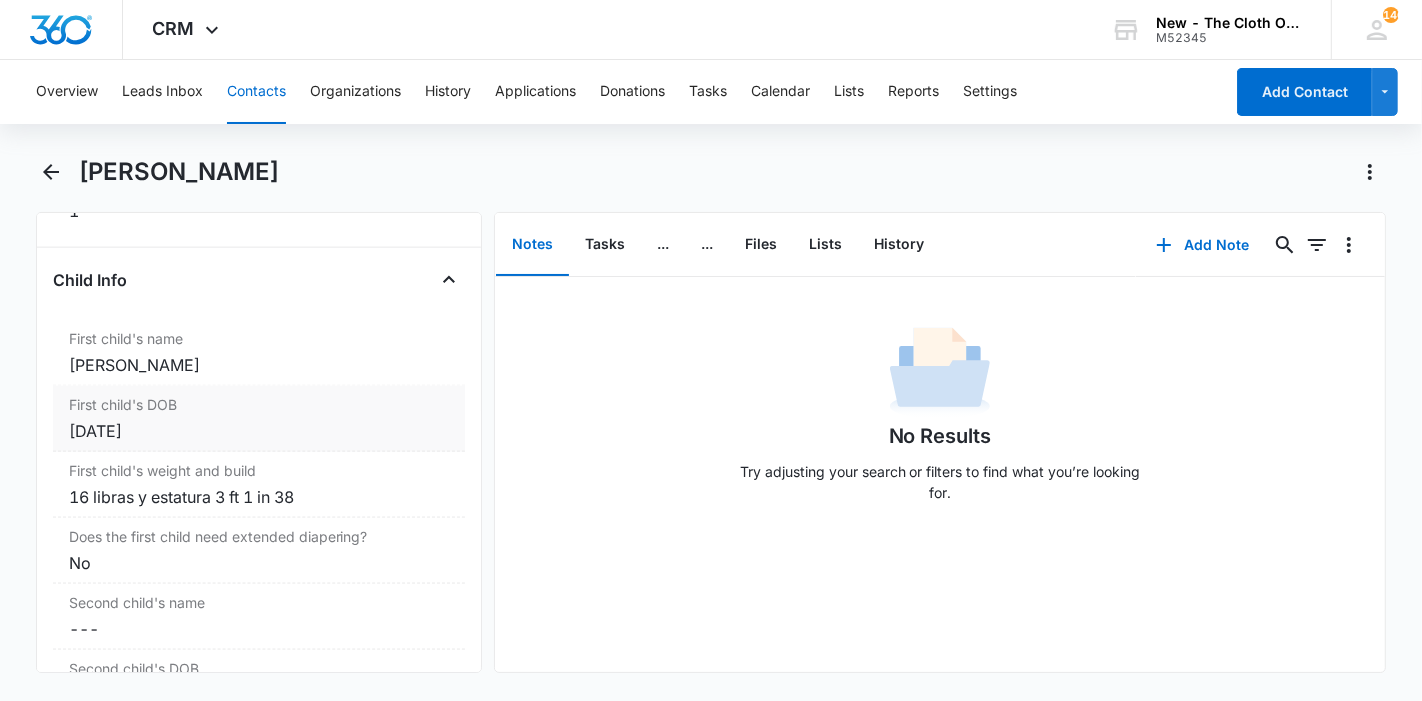 scroll, scrollTop: 2340, scrollLeft: 0, axis: vertical 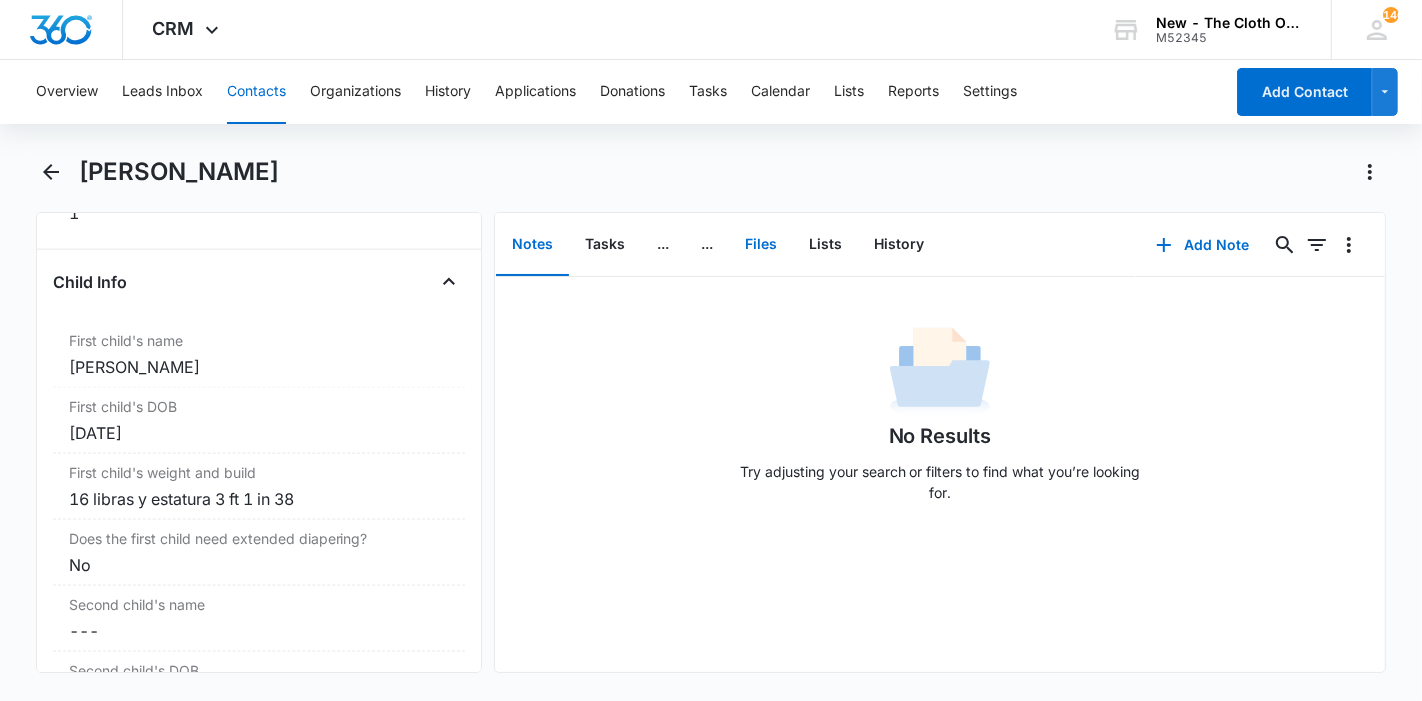 click on "Files" at bounding box center [761, 245] 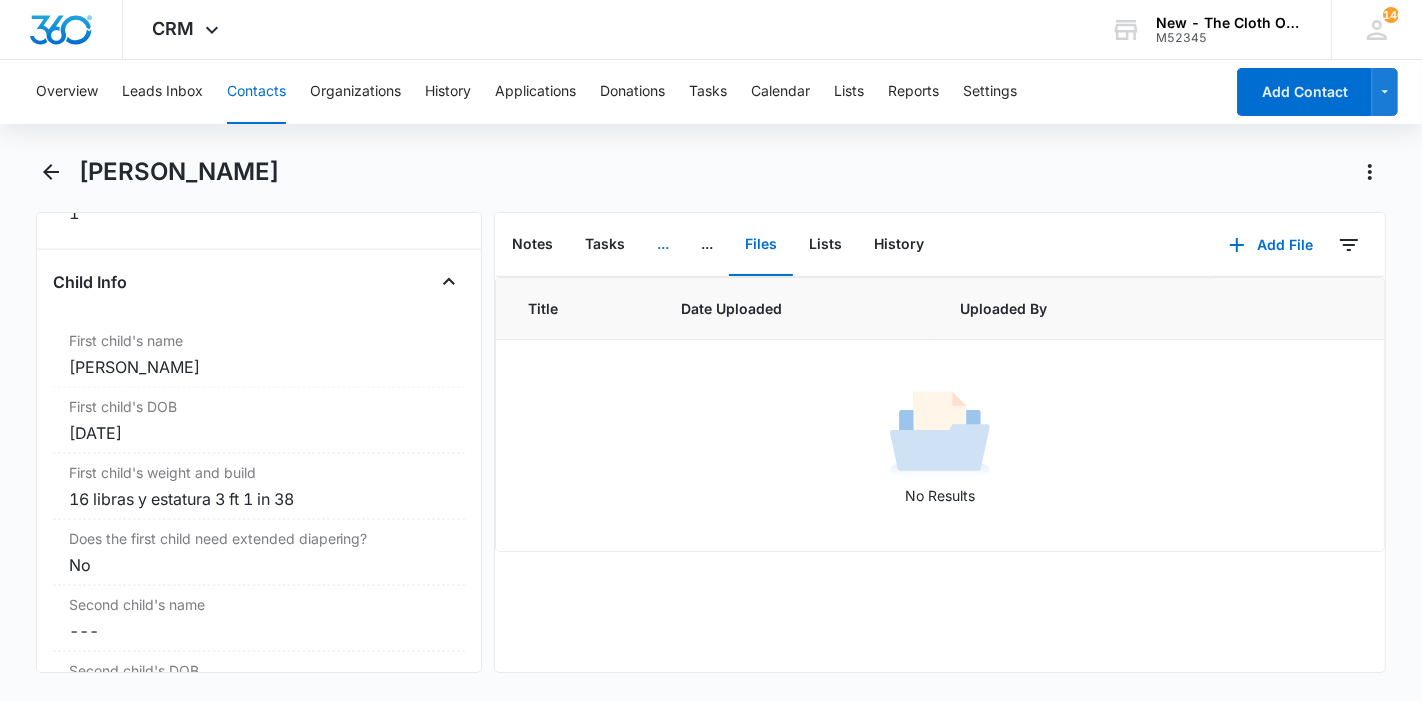 click on "..." at bounding box center (663, 245) 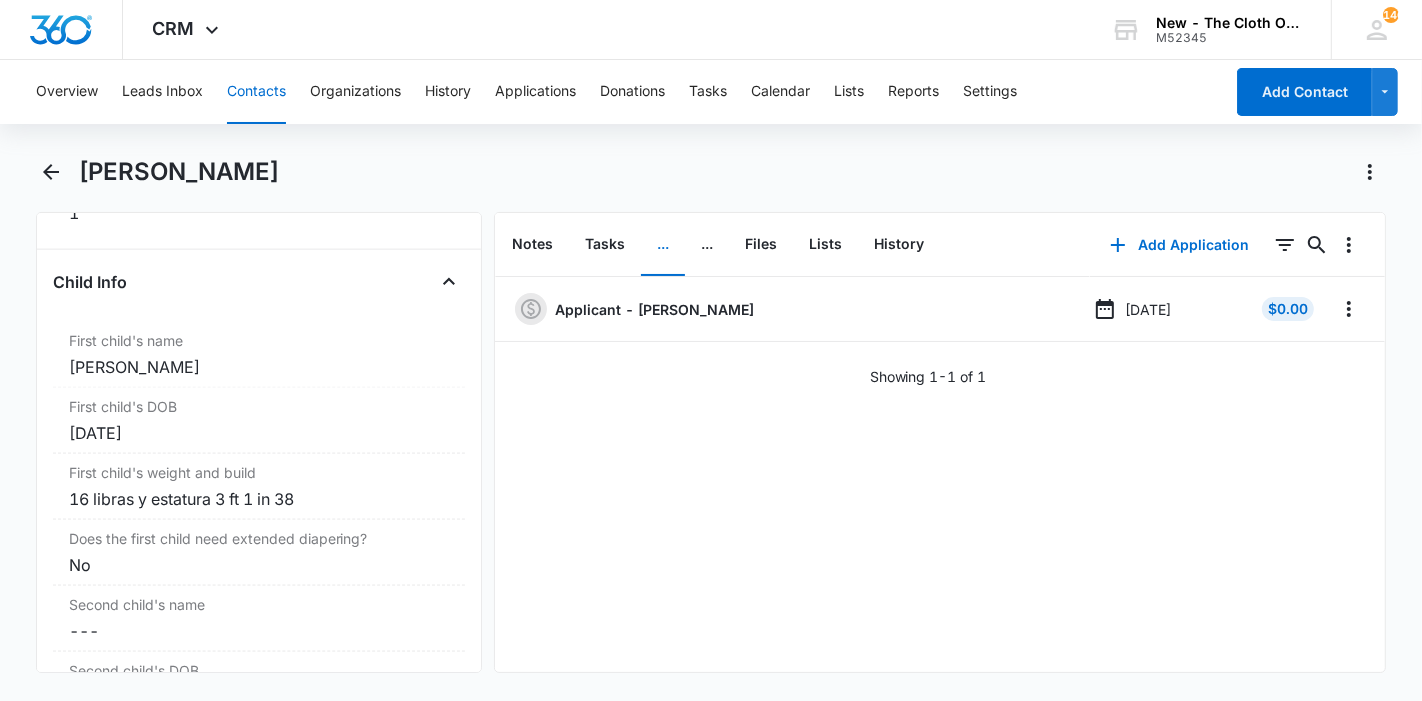 drag, startPoint x: 331, startPoint y: 172, endPoint x: 77, endPoint y: 179, distance: 254.09644 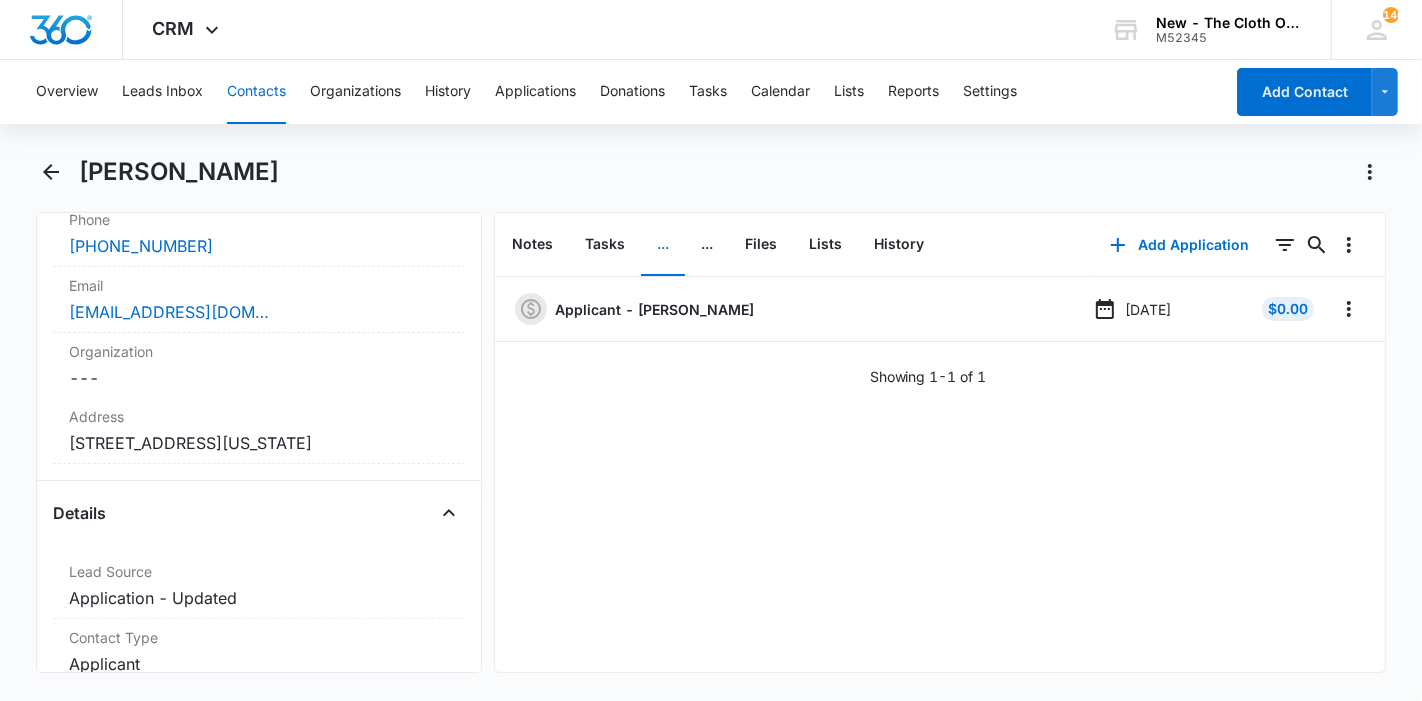 scroll, scrollTop: 470, scrollLeft: 0, axis: vertical 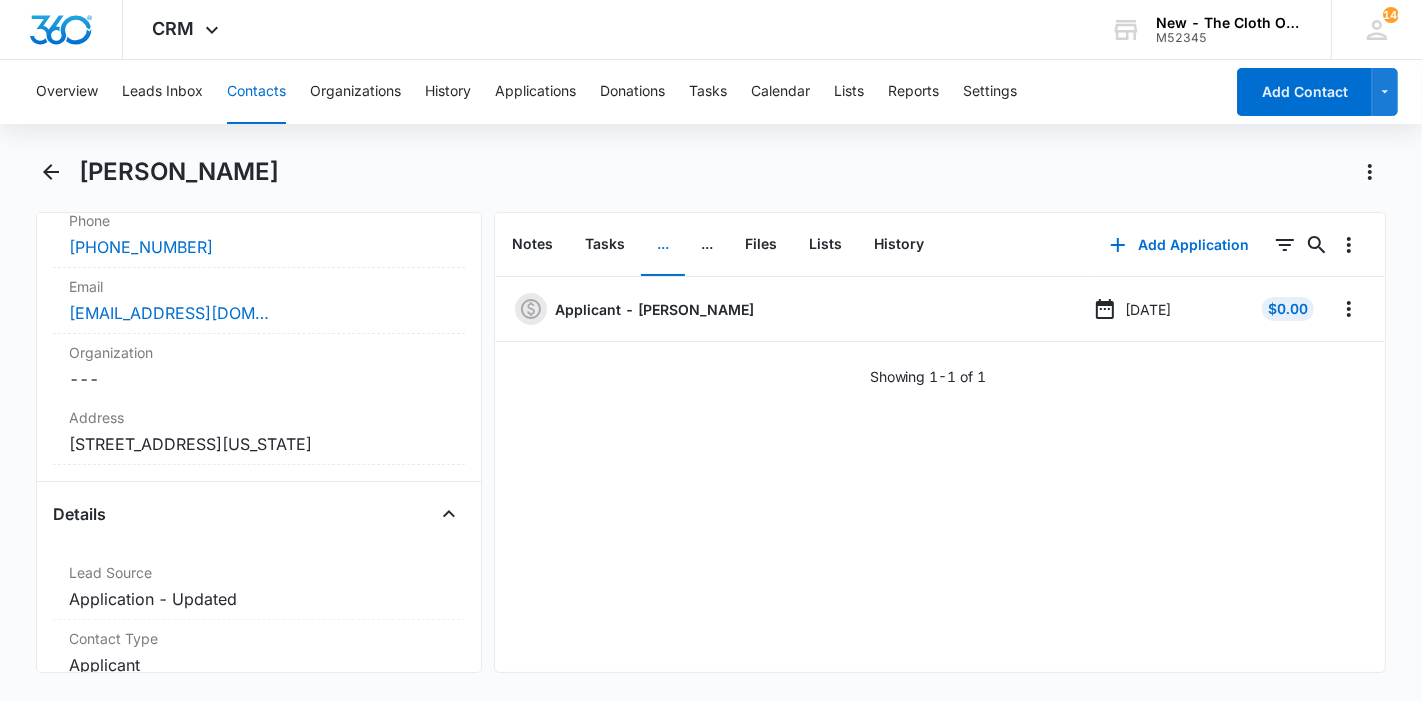 click on "Contacts" at bounding box center (256, 92) 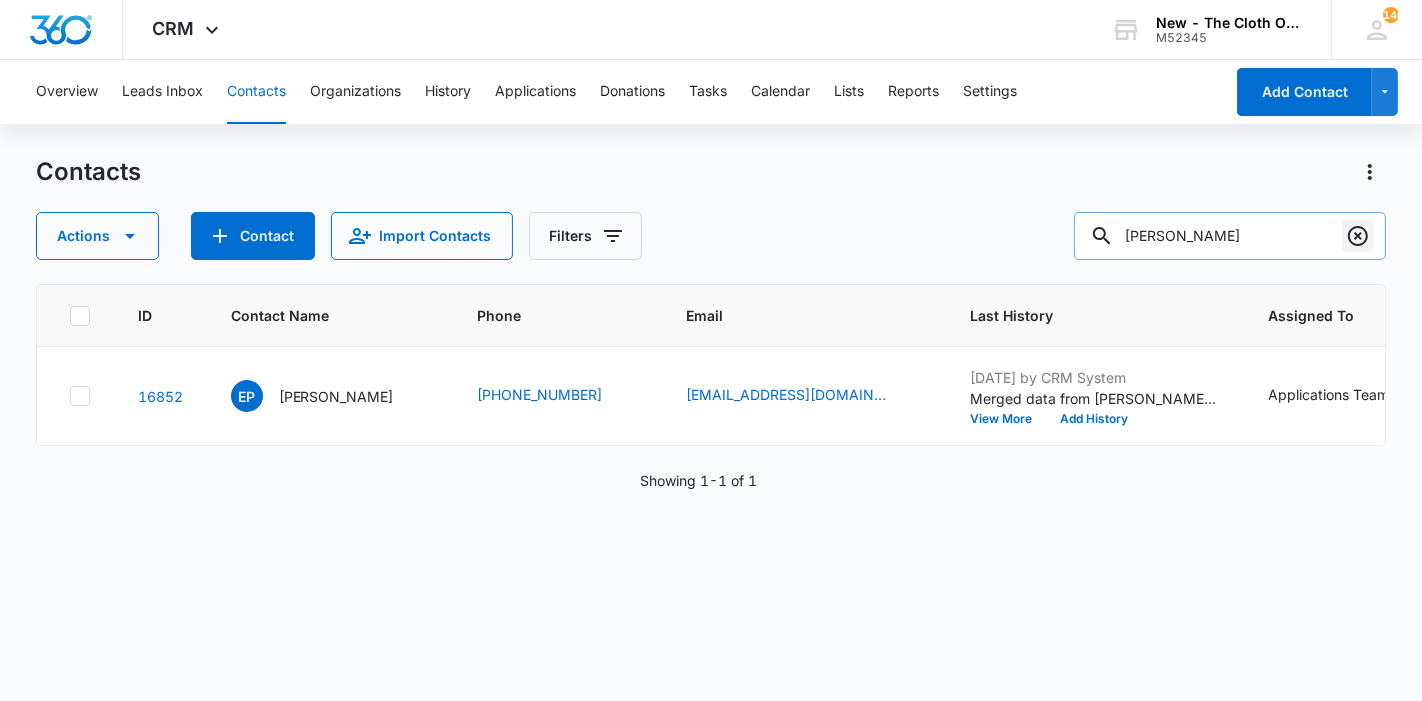 click 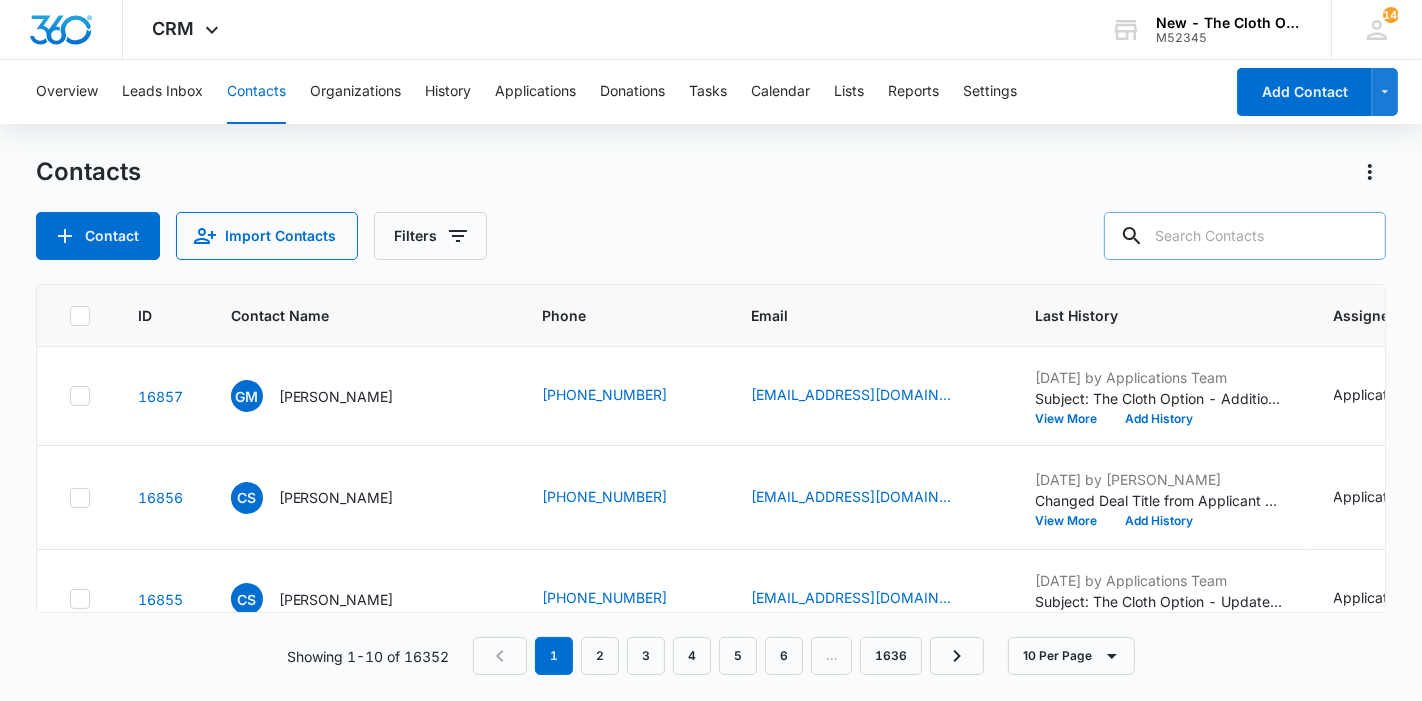 paste on "Un (1) documento es necesario para verificar cada niño/niña o embarazo" 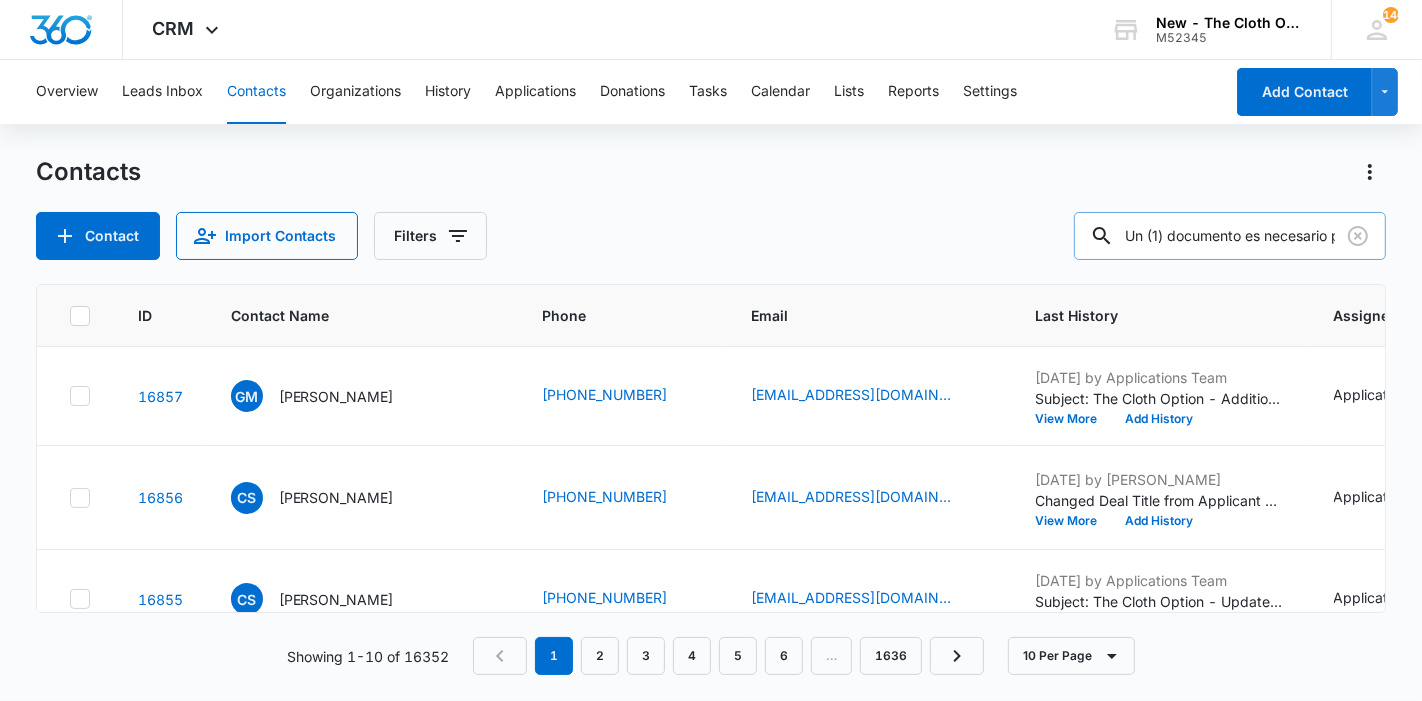 scroll, scrollTop: 0, scrollLeft: 297, axis: horizontal 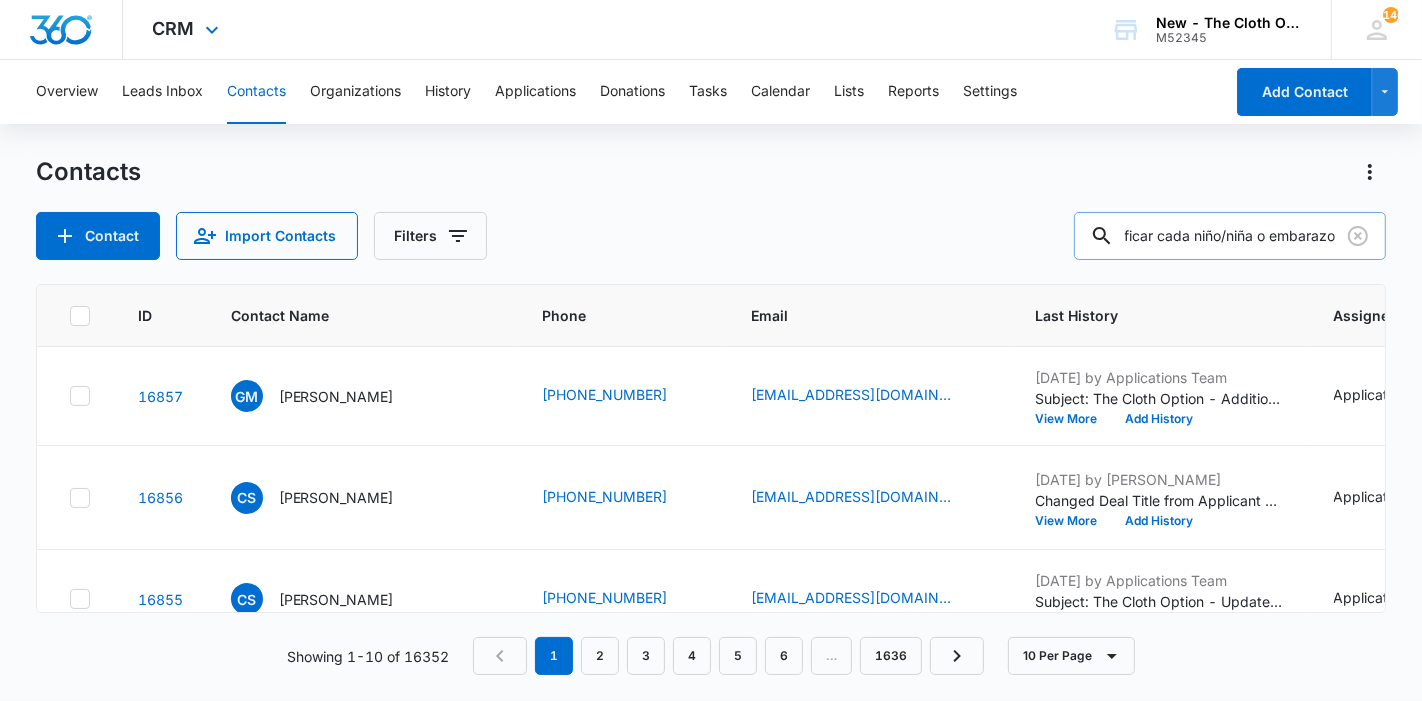 type on "Un (1) documento es necesario para verificar cada niño/niña o embarazo" 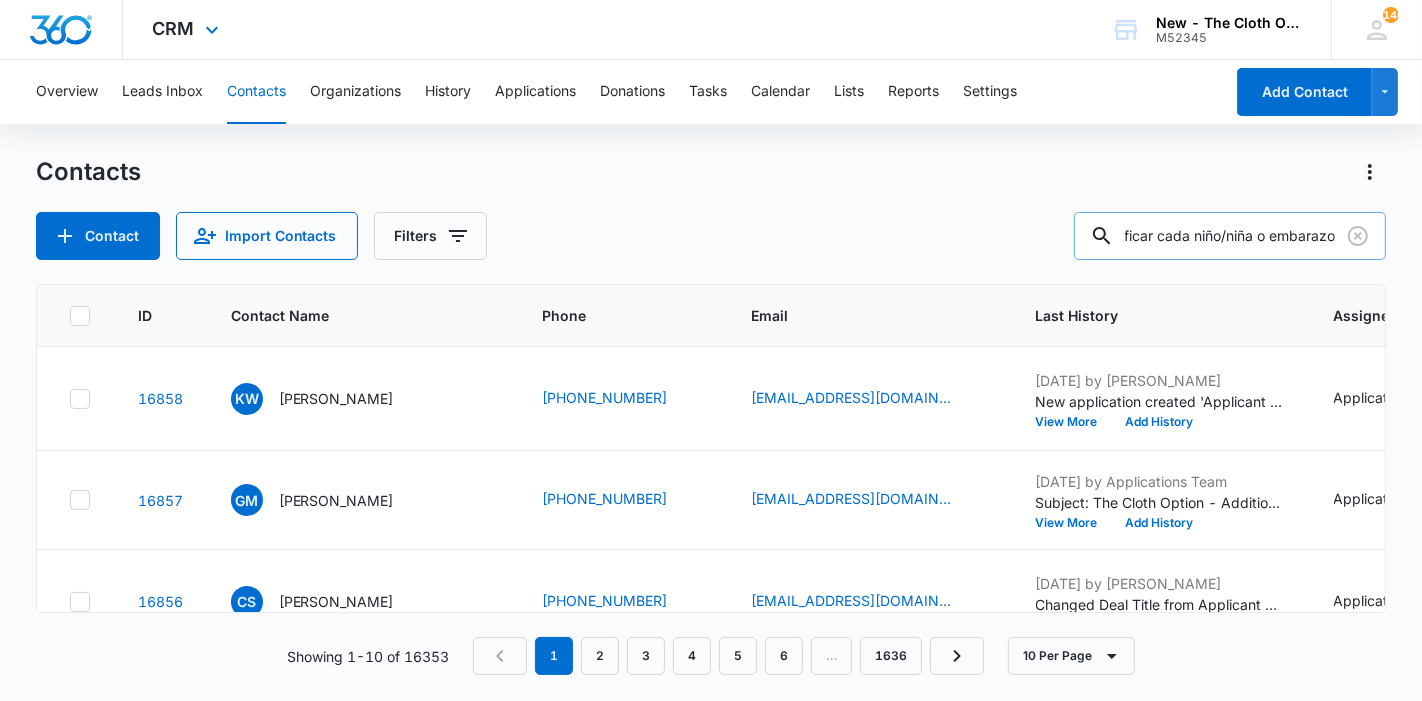 scroll, scrollTop: 0, scrollLeft: 0, axis: both 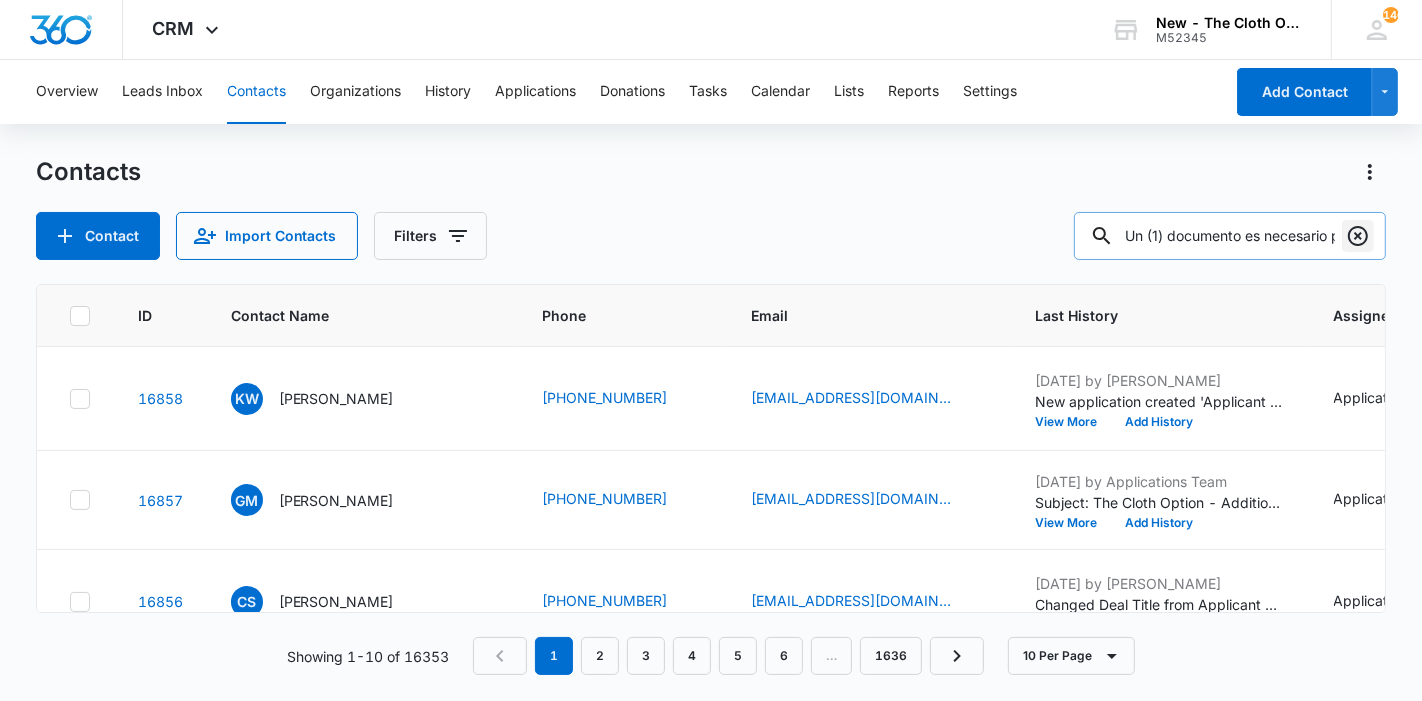click 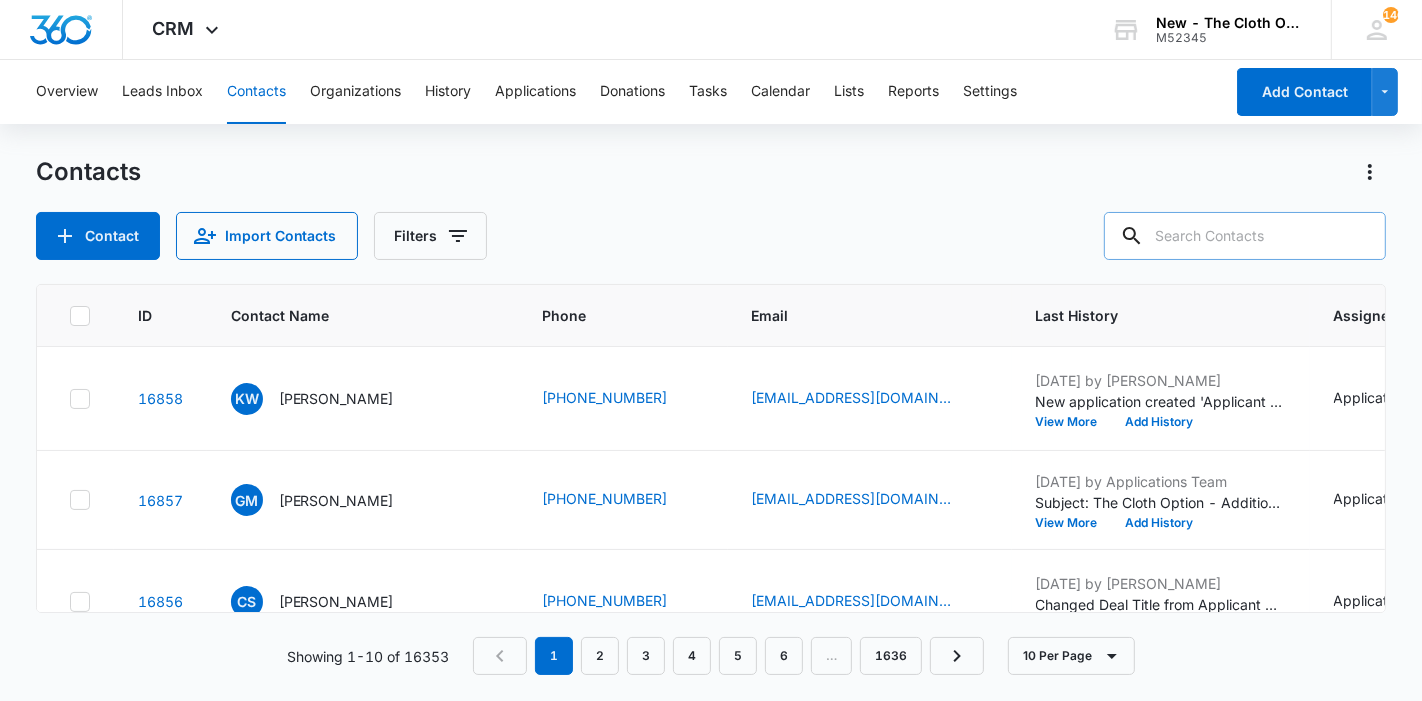 paste on "Towani [PERSON_NAME]" 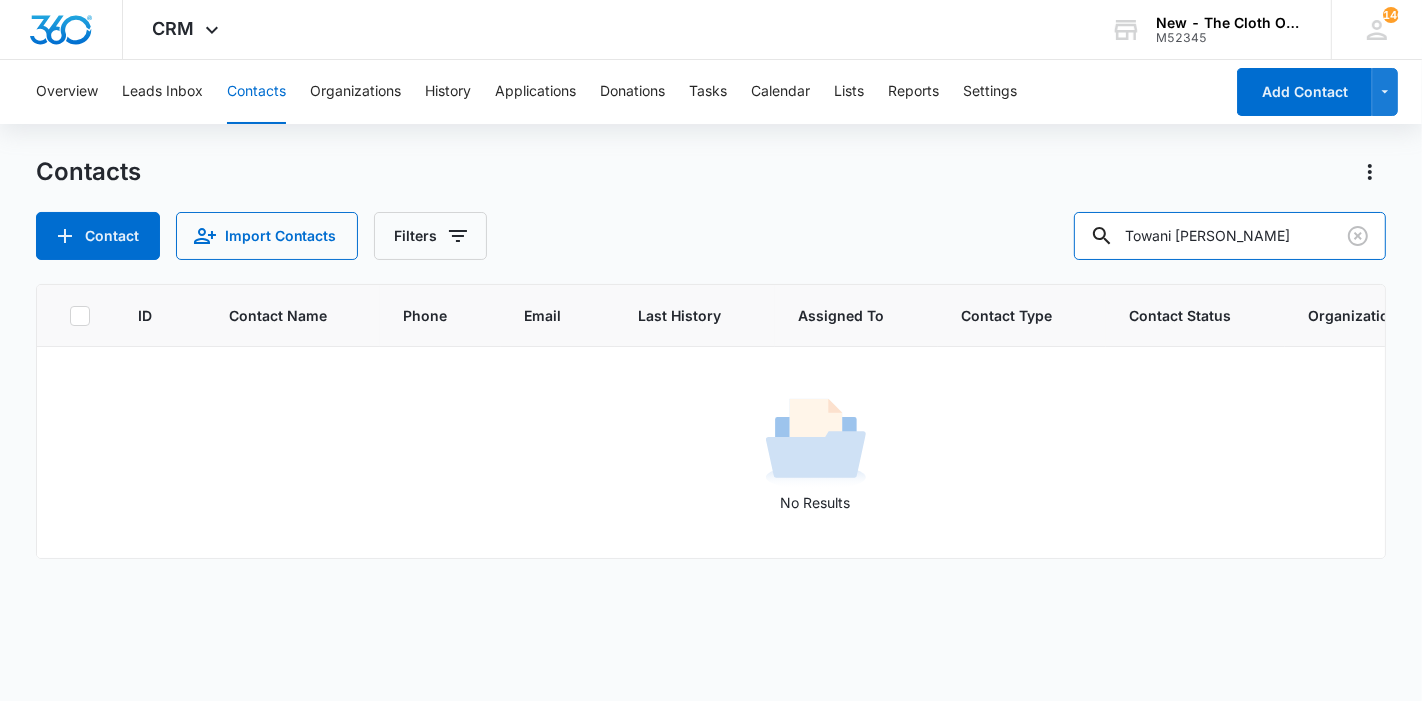 drag, startPoint x: 1250, startPoint y: 238, endPoint x: 992, endPoint y: 213, distance: 259.2084 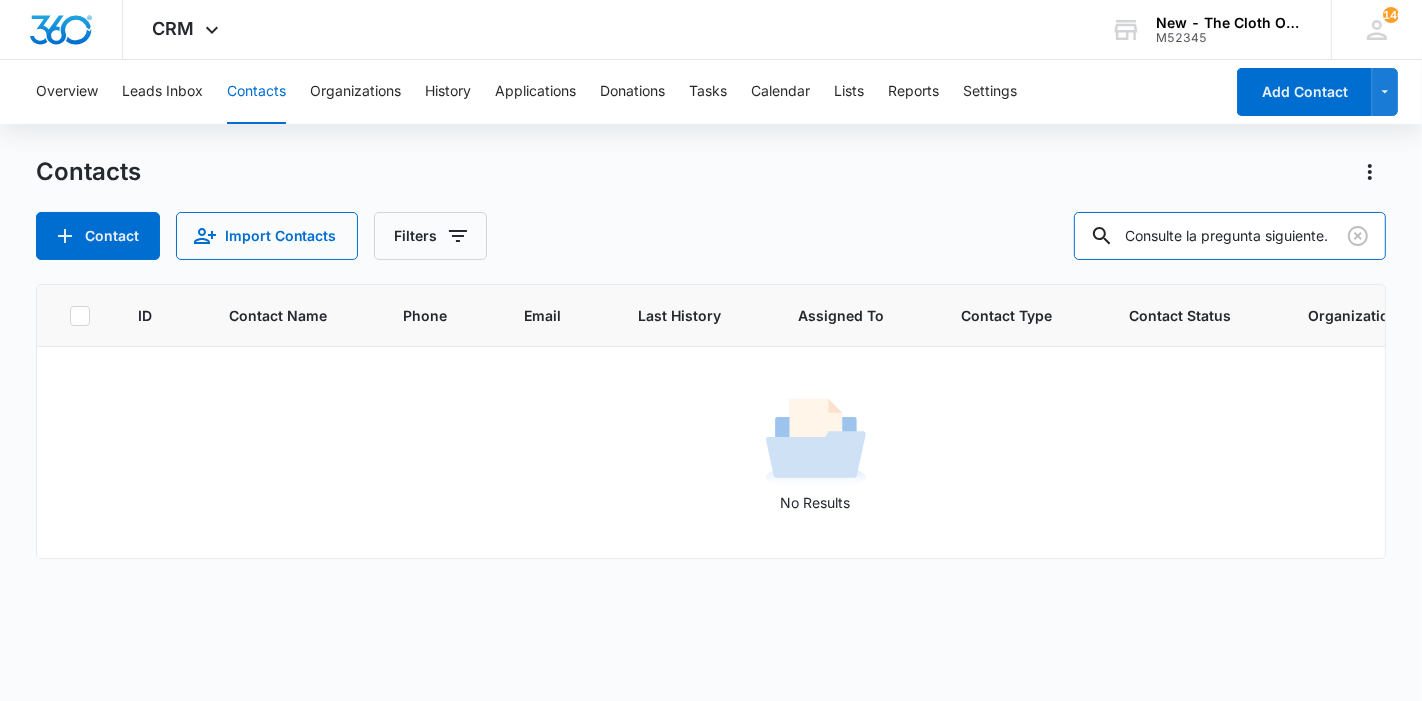 scroll, scrollTop: 0, scrollLeft: 21, axis: horizontal 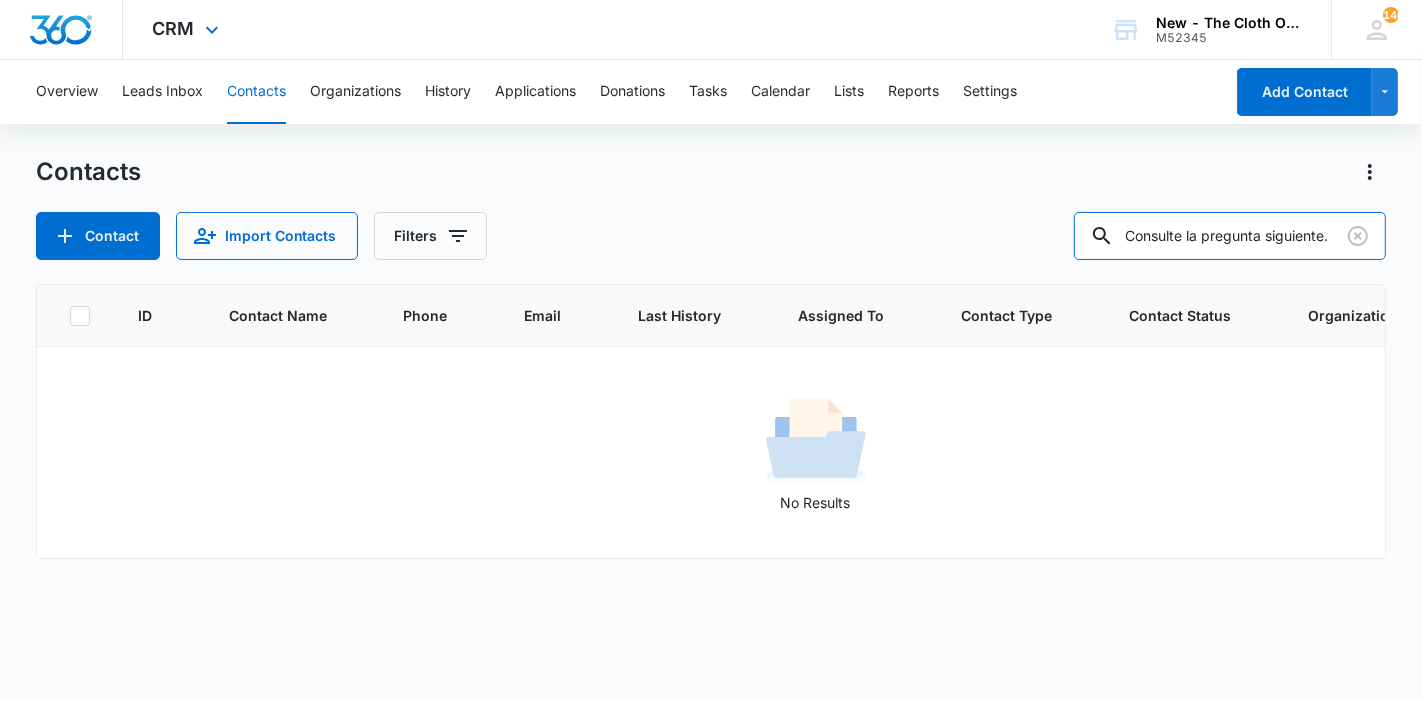 type on "Consulte la pregunta siguiente." 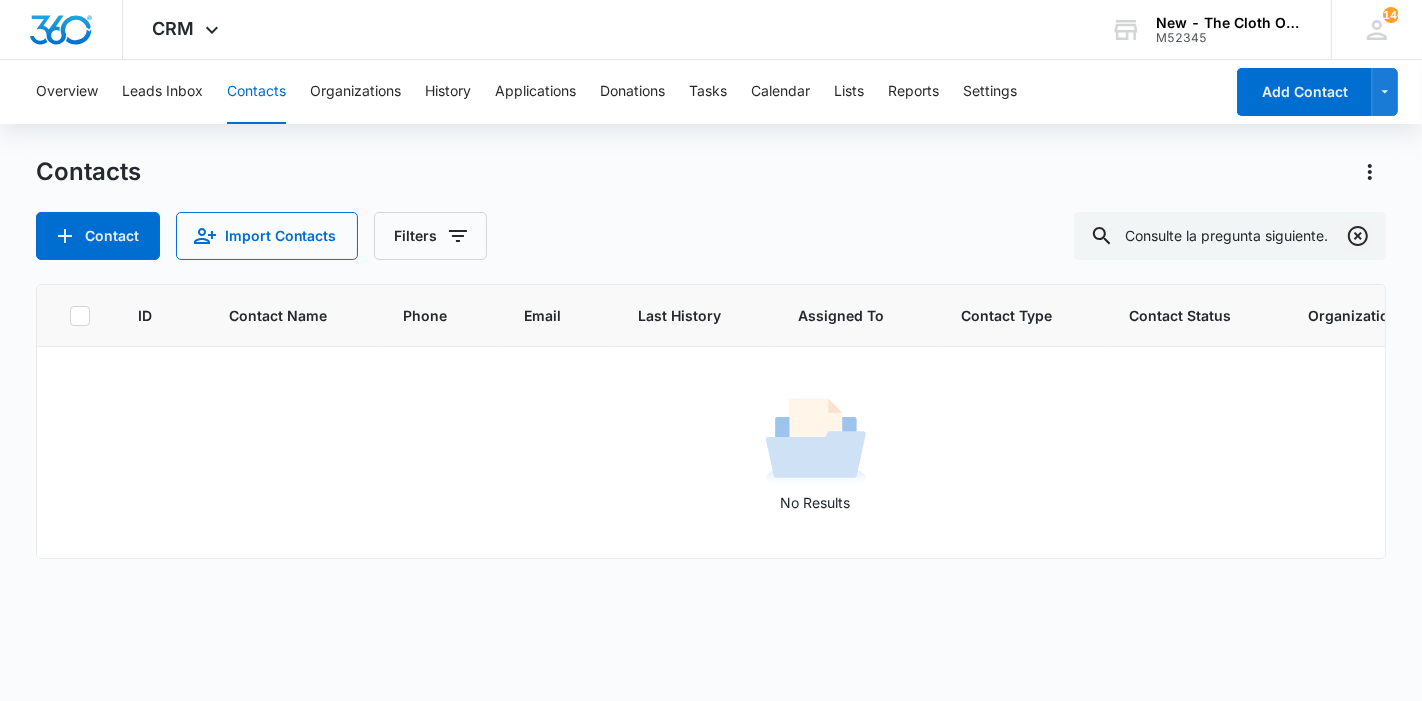 click 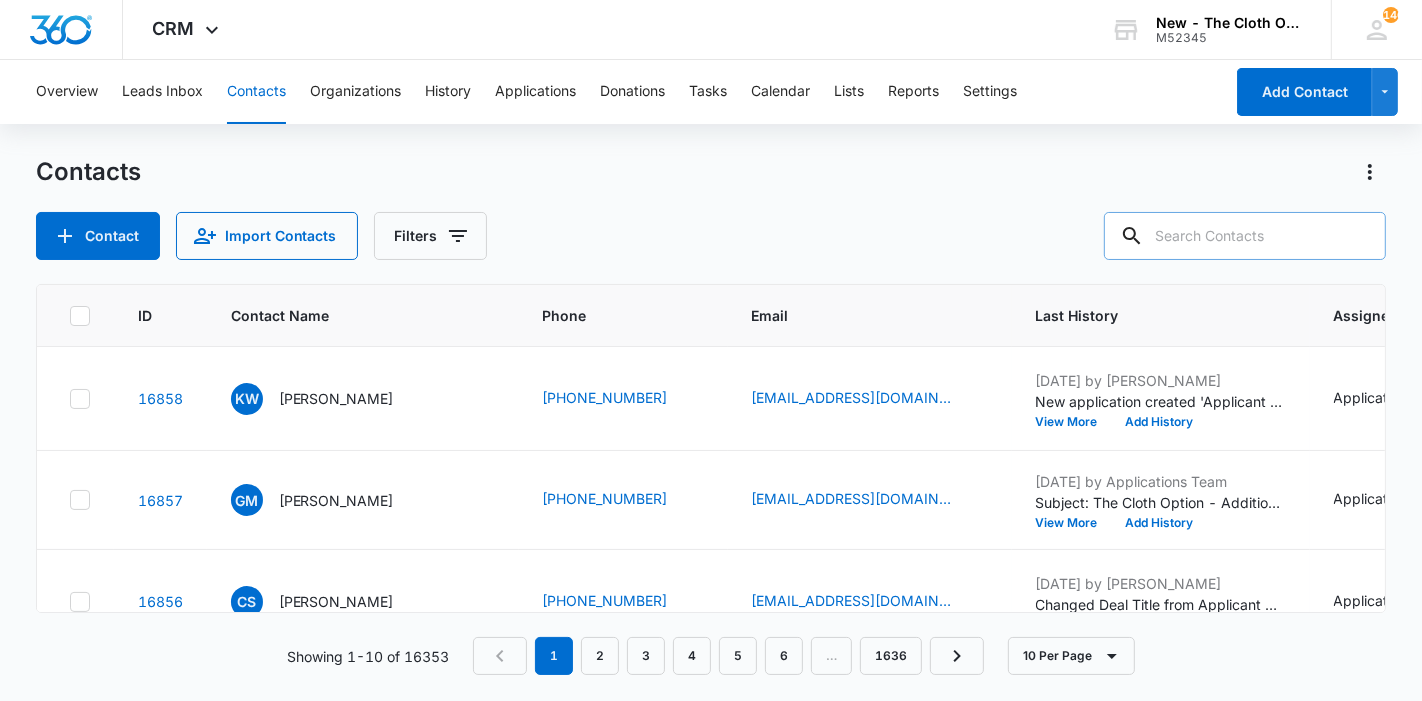 paste on "[PERSON_NAME]" 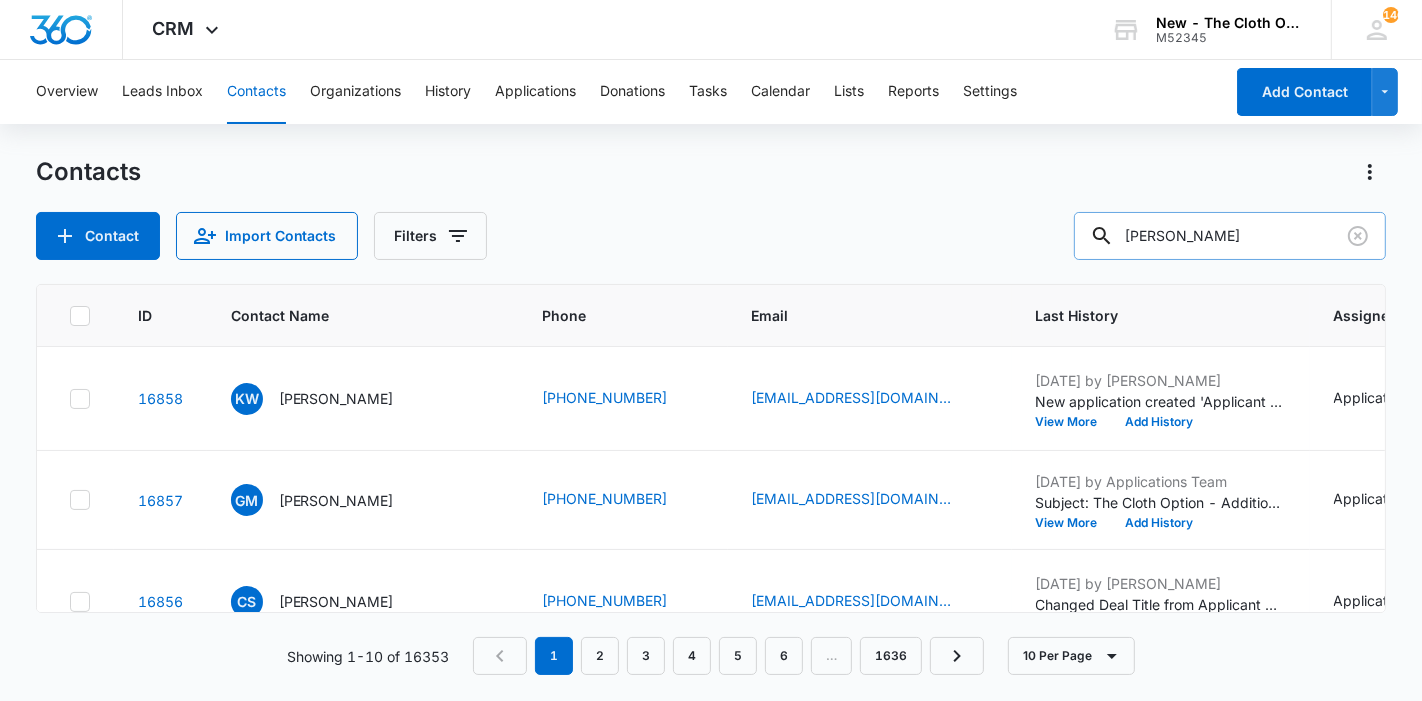 type on "[PERSON_NAME]" 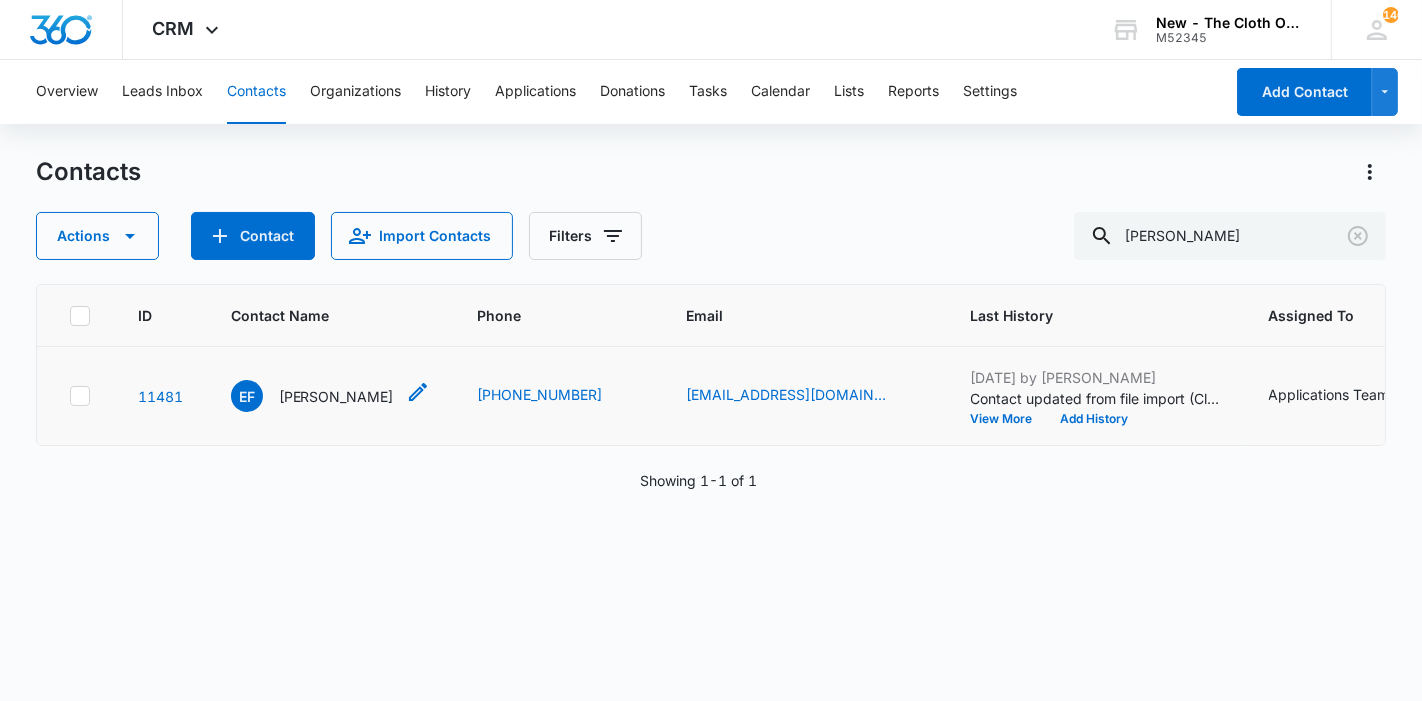 click on "[PERSON_NAME]" at bounding box center [336, 396] 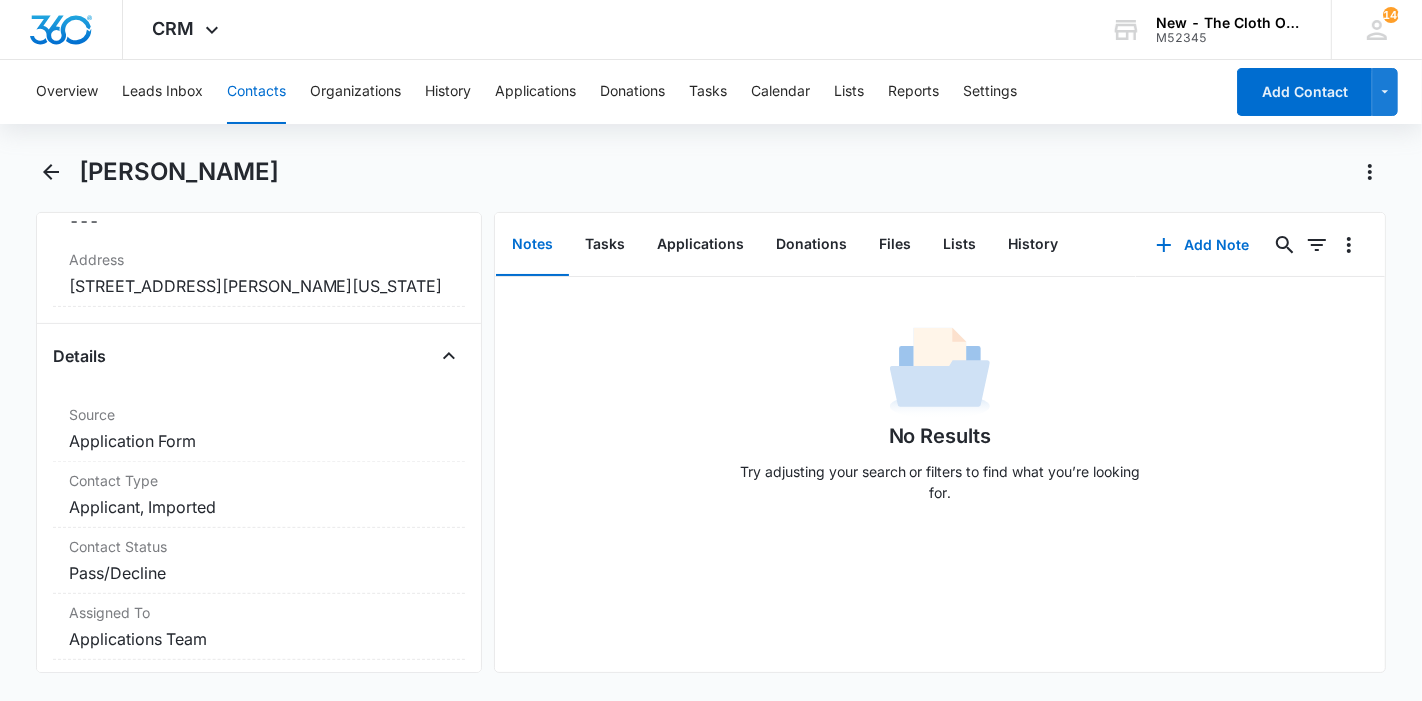scroll, scrollTop: 626, scrollLeft: 0, axis: vertical 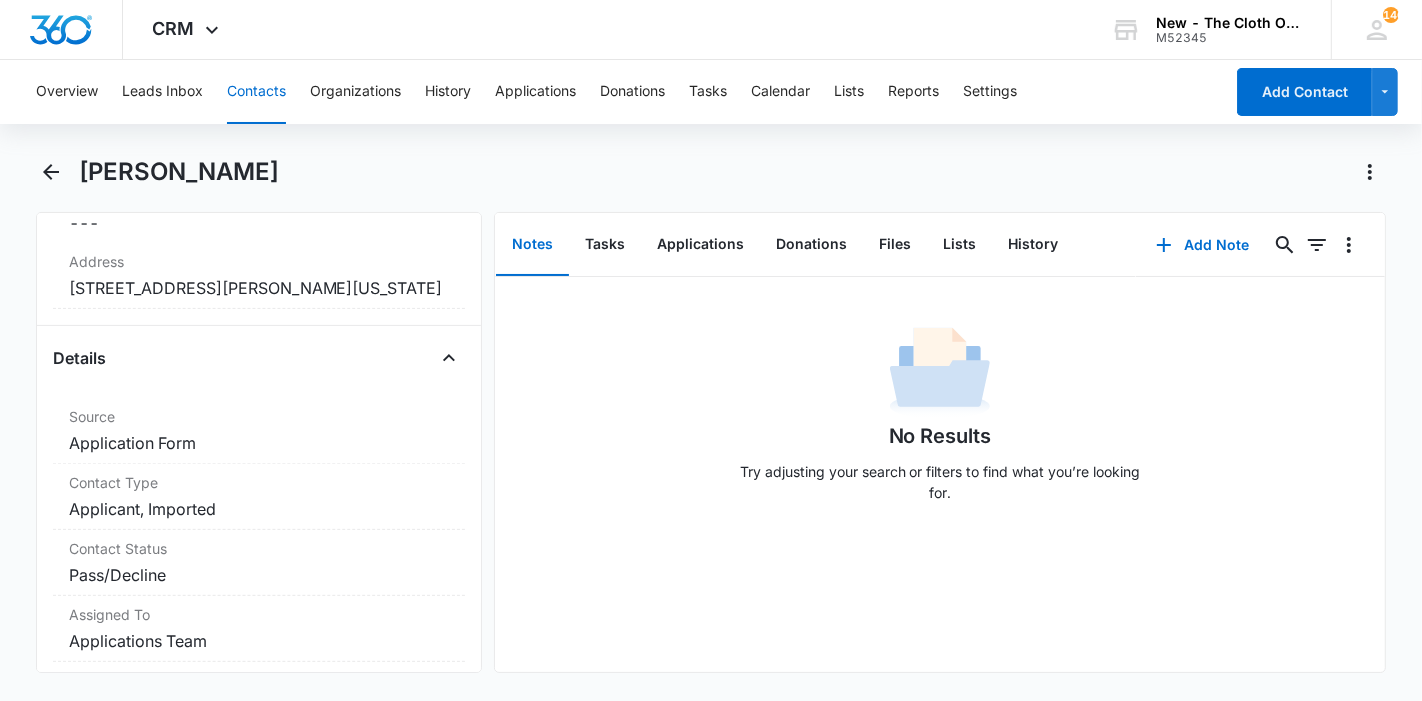 click on "Contacts" at bounding box center (256, 92) 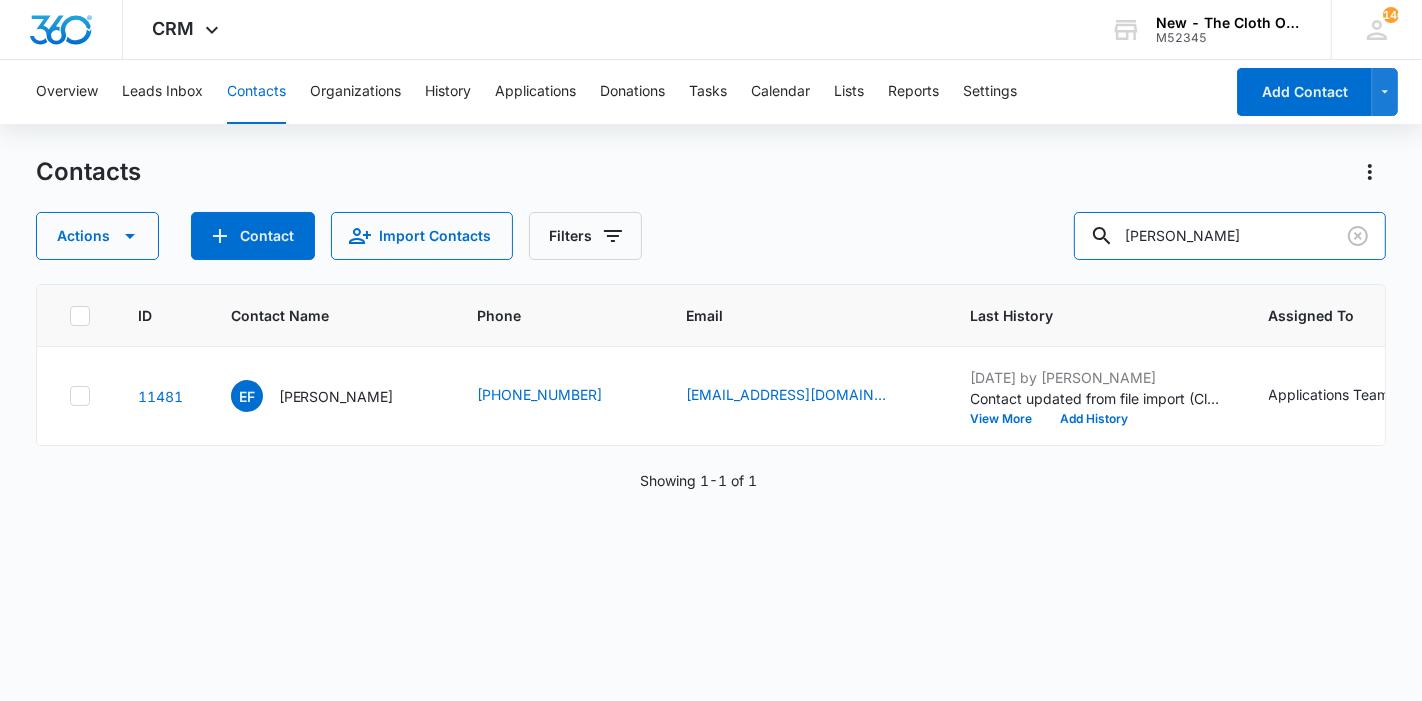 drag, startPoint x: 1296, startPoint y: 233, endPoint x: 1066, endPoint y: 247, distance: 230.42569 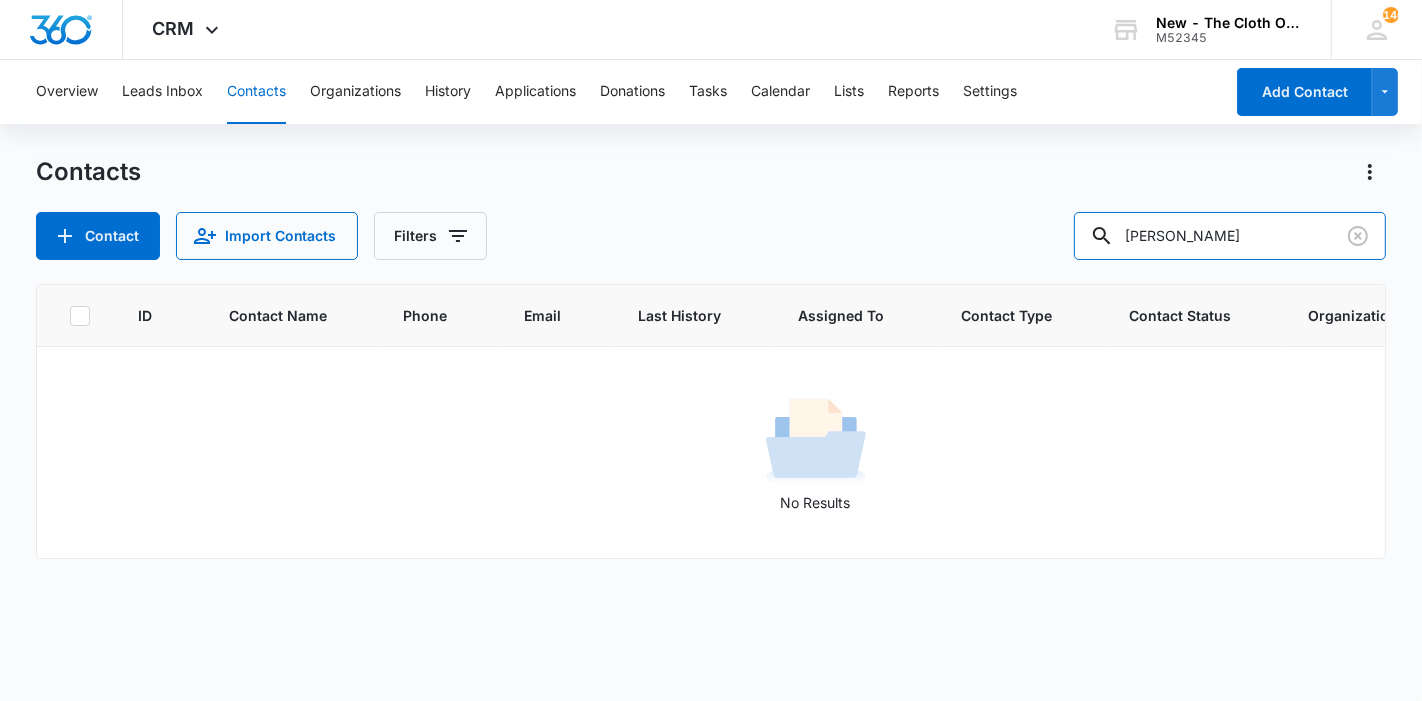 drag, startPoint x: 1264, startPoint y: 227, endPoint x: 1092, endPoint y: 222, distance: 172.07266 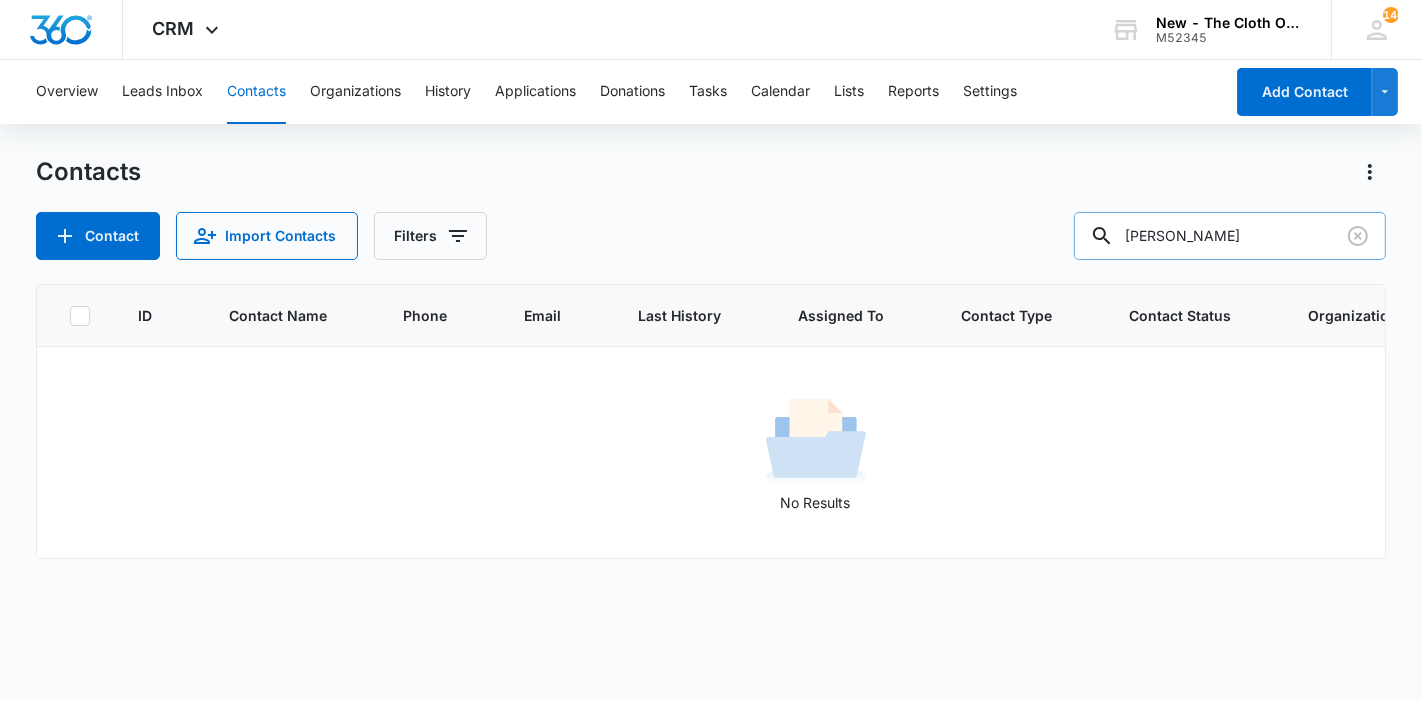 drag, startPoint x: 1251, startPoint y: 237, endPoint x: 1106, endPoint y: 230, distance: 145.16887 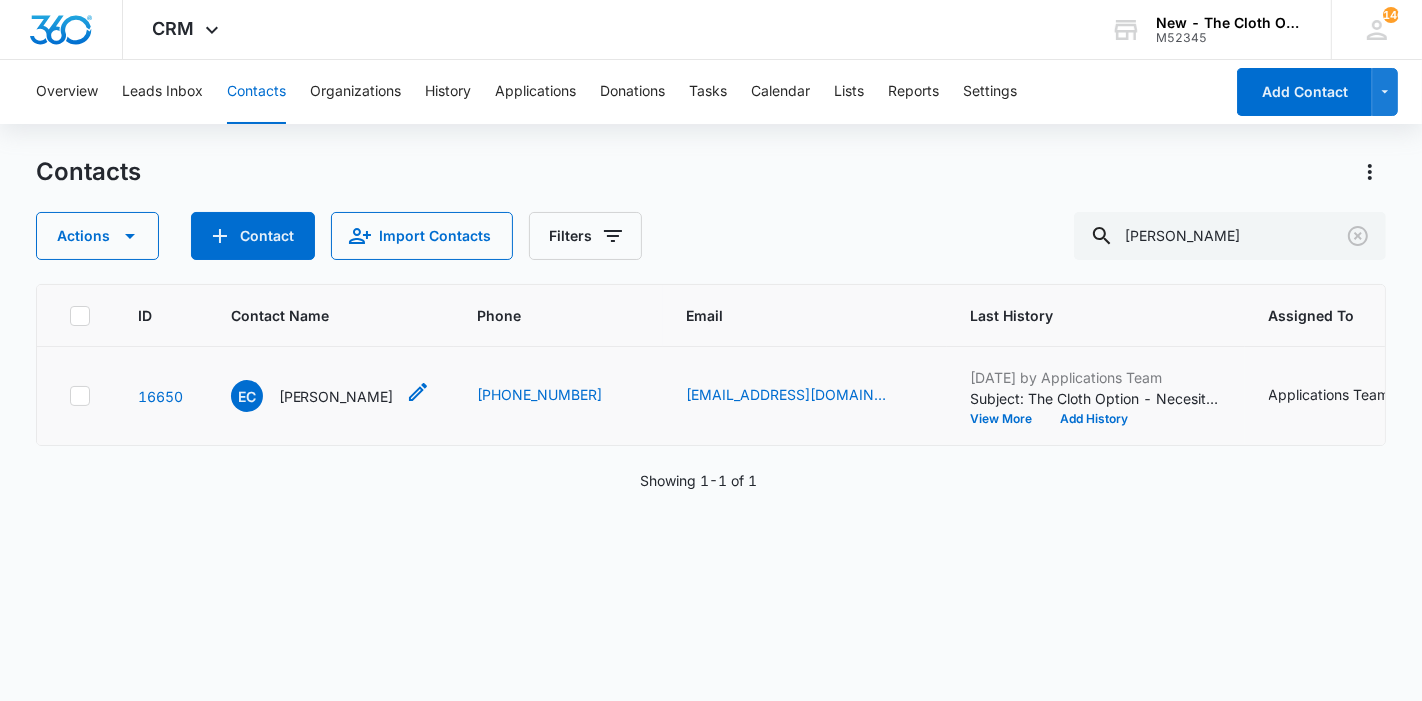 click on "[PERSON_NAME]" at bounding box center (336, 396) 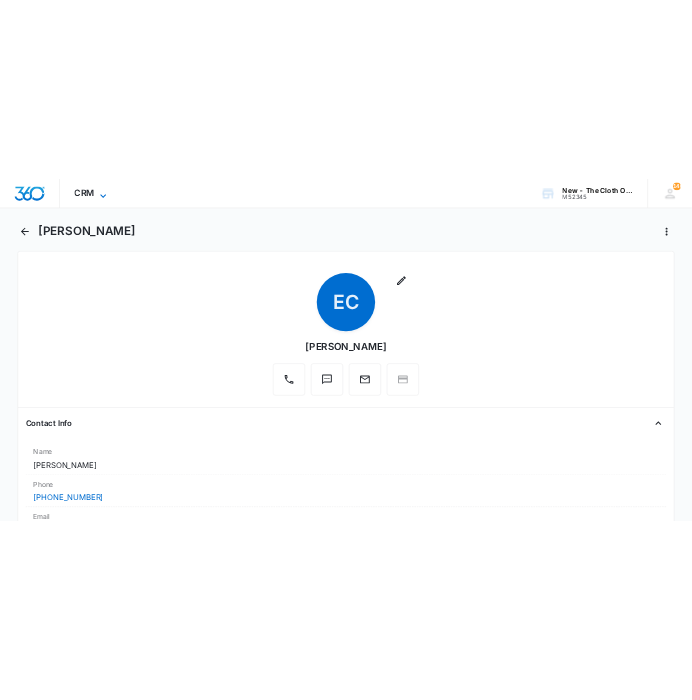 scroll, scrollTop: 0, scrollLeft: 0, axis: both 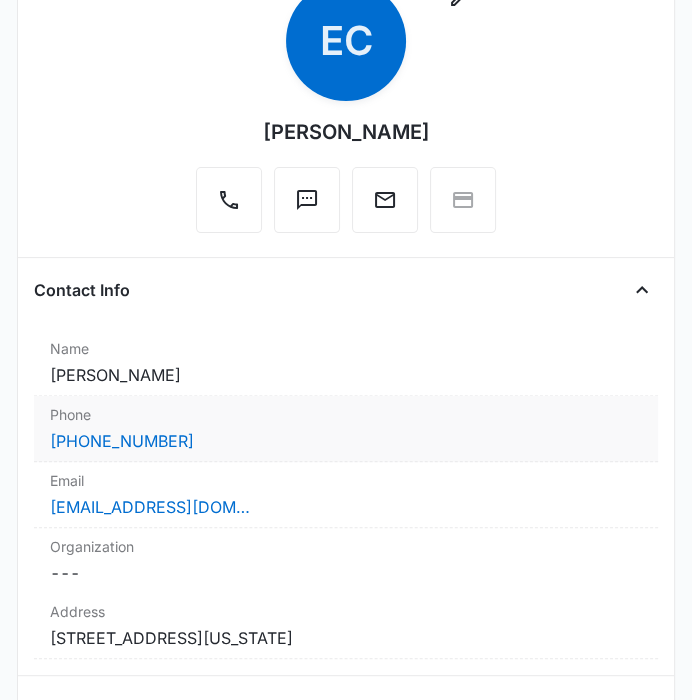click on "[PHONE_NUMBER]" at bounding box center [345, 441] 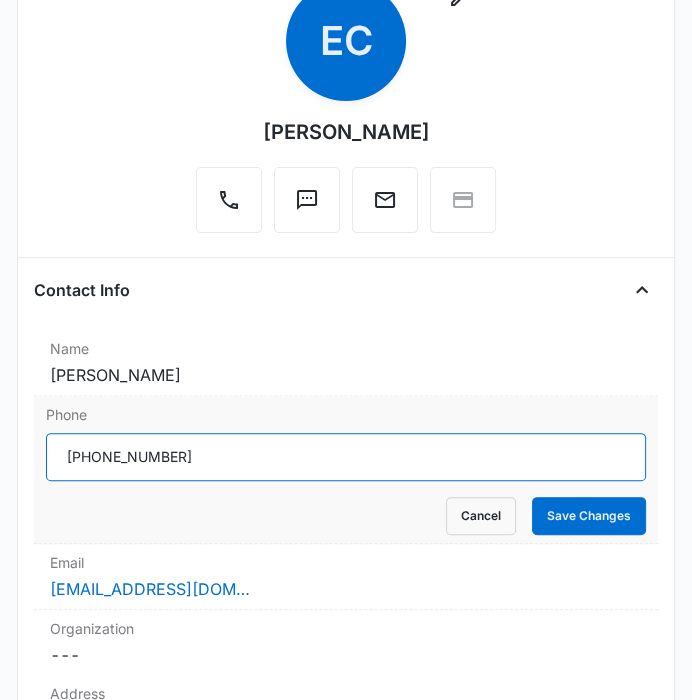 click on "Phone" at bounding box center (345, 457) 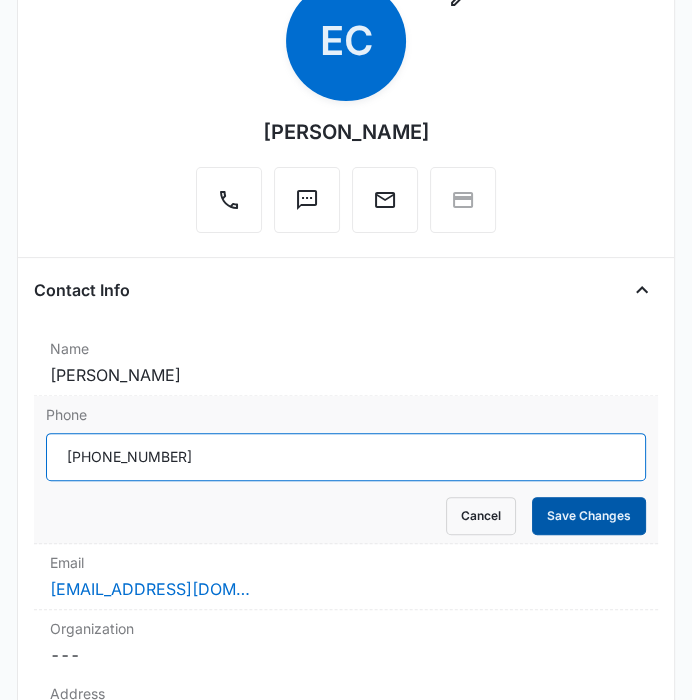 type on "[PHONE_NUMBER]" 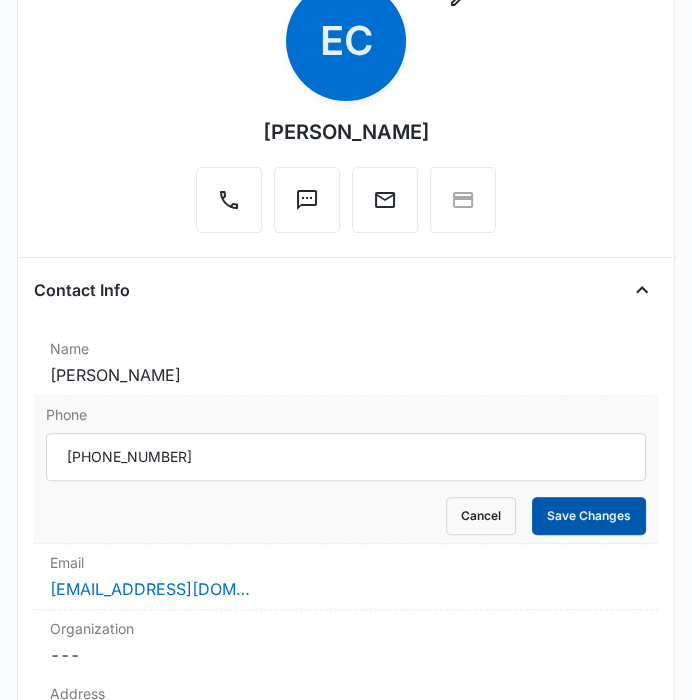 click on "Save Changes" at bounding box center [589, 516] 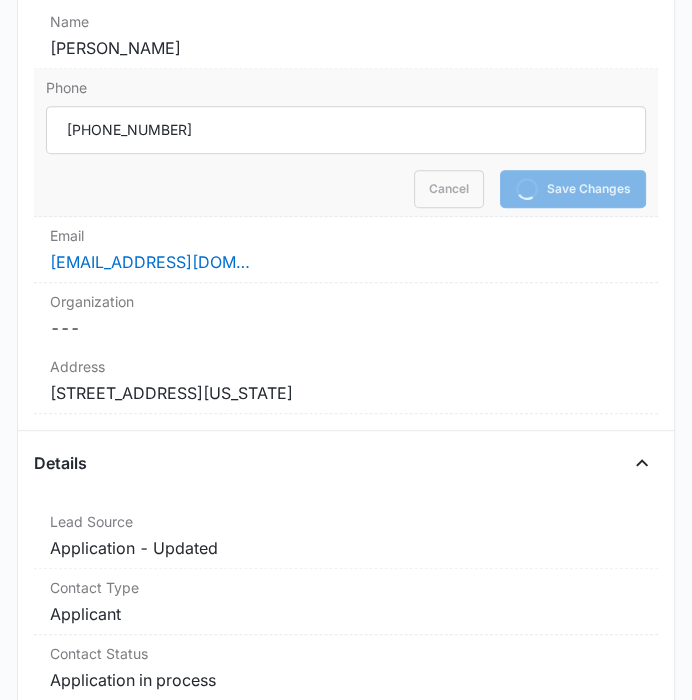 scroll, scrollTop: 532, scrollLeft: 0, axis: vertical 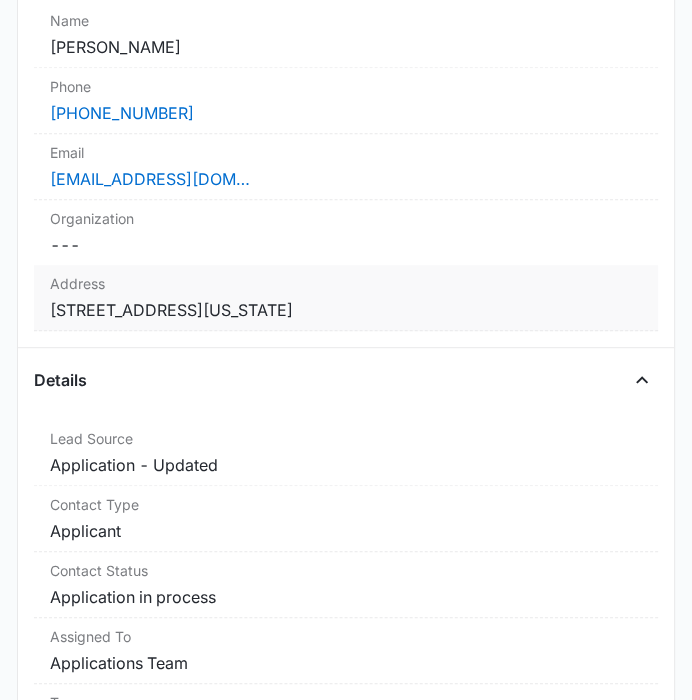 click on "Cancel Save Changes [STREET_ADDRESS][US_STATE]" at bounding box center [345, 310] 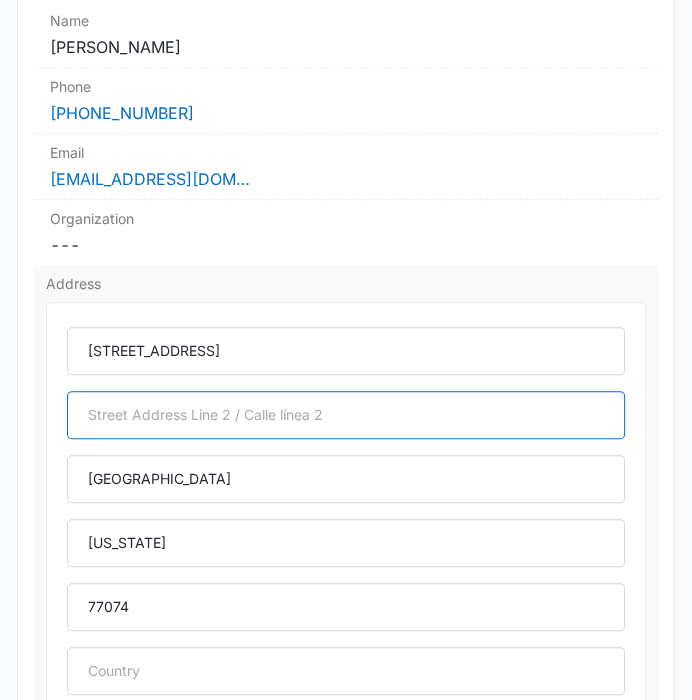 click at bounding box center (345, 415) 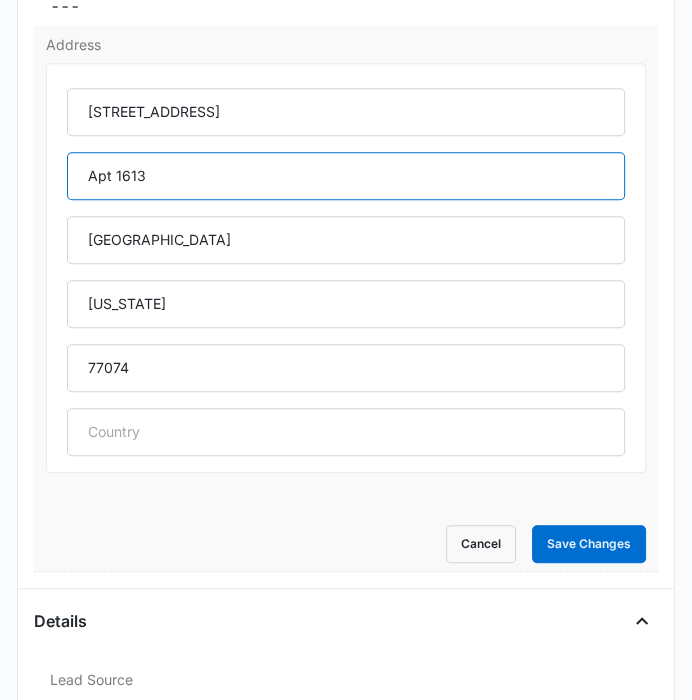 scroll, scrollTop: 781, scrollLeft: 0, axis: vertical 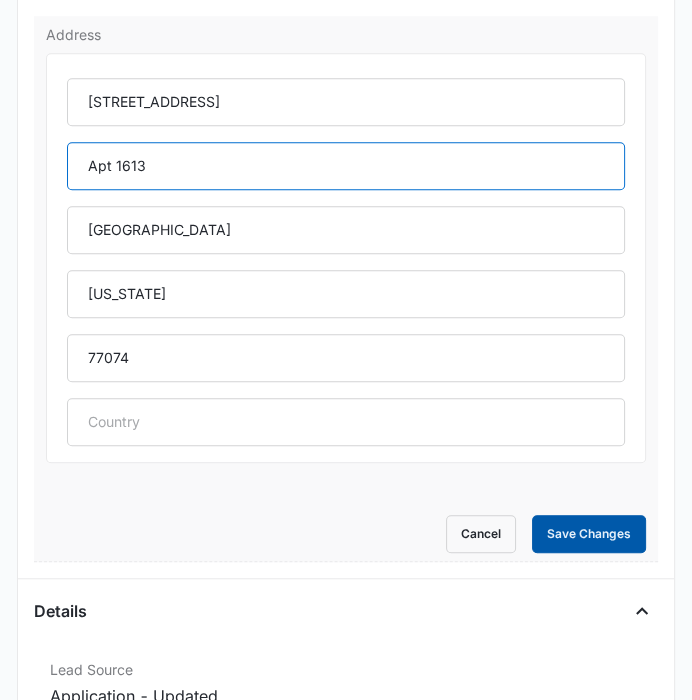 type on "Apt 1613" 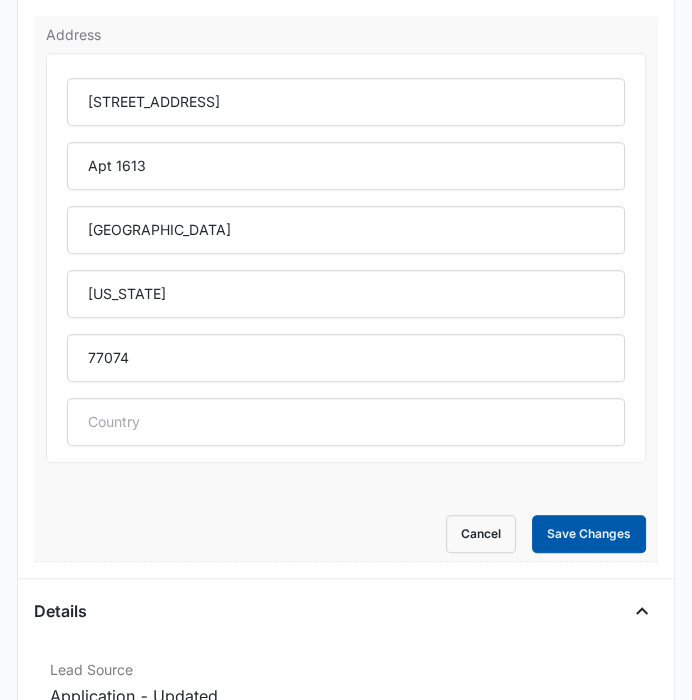 click on "Save Changes" at bounding box center (589, 534) 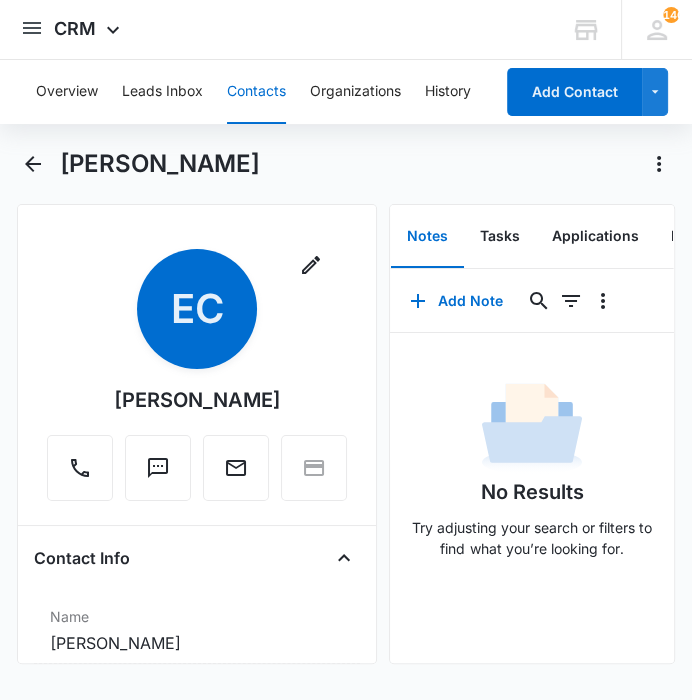 scroll, scrollTop: 0, scrollLeft: 0, axis: both 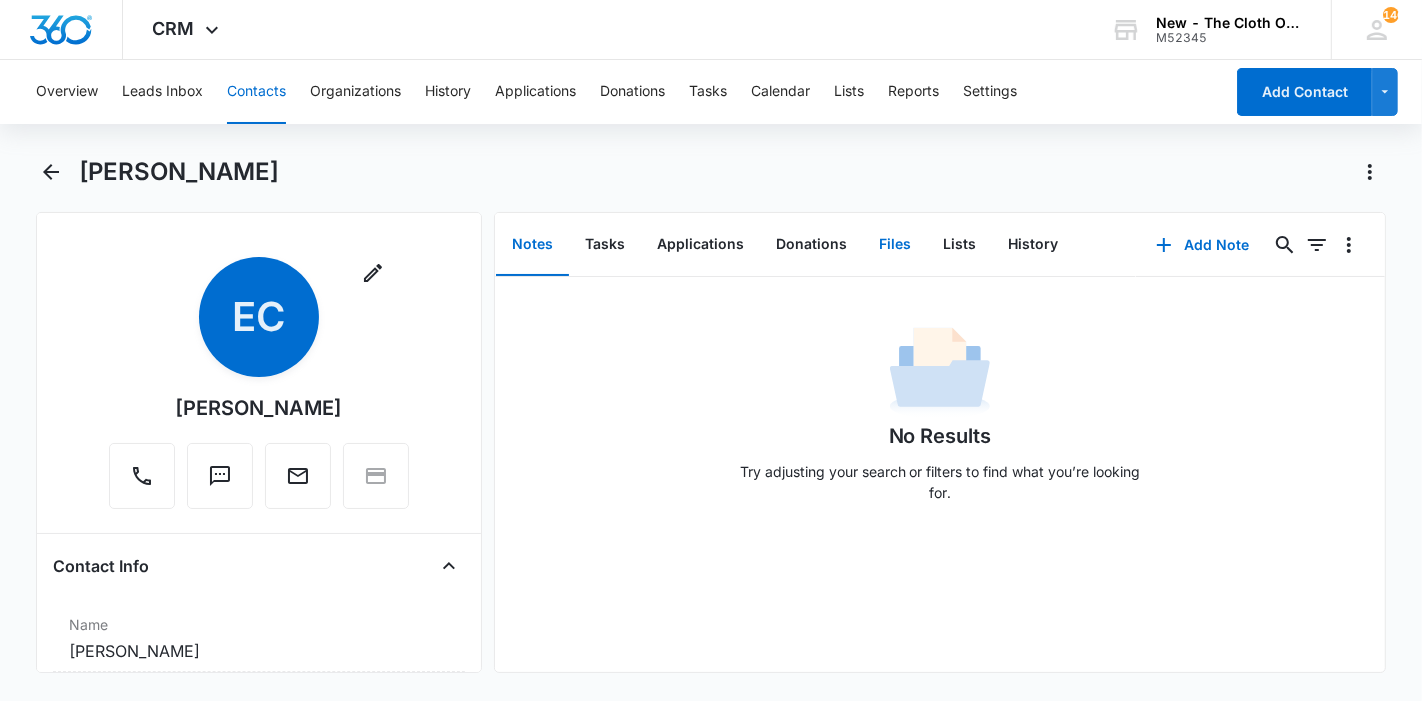 click on "Files" at bounding box center (895, 245) 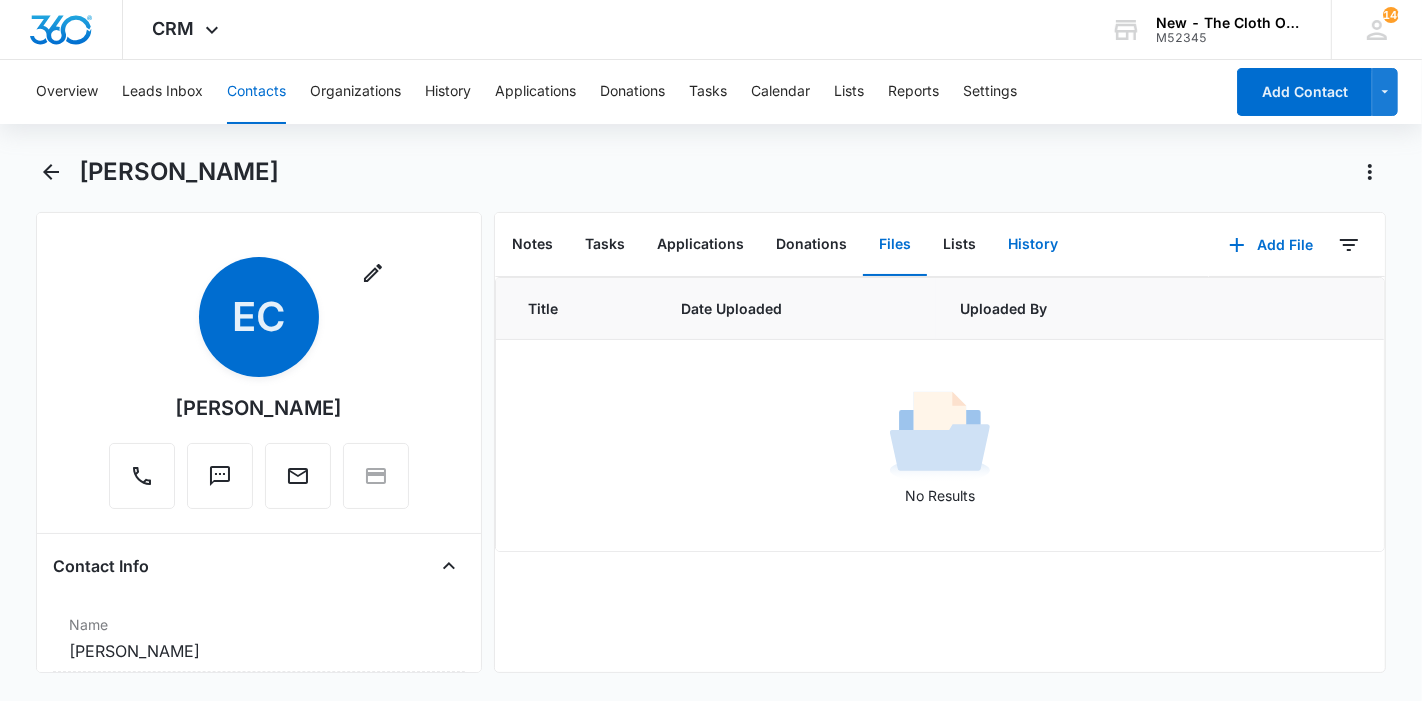 click on "History" at bounding box center (1033, 245) 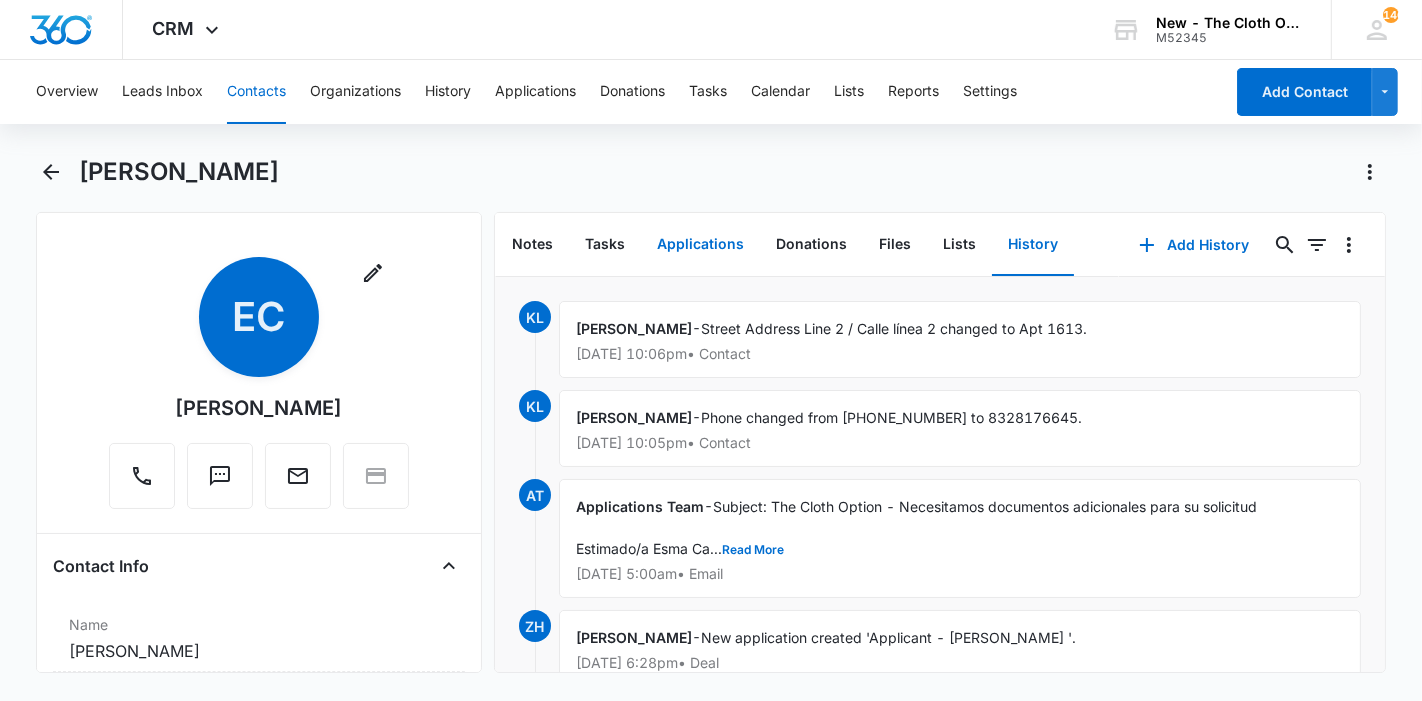 click on "Applications" at bounding box center (700, 245) 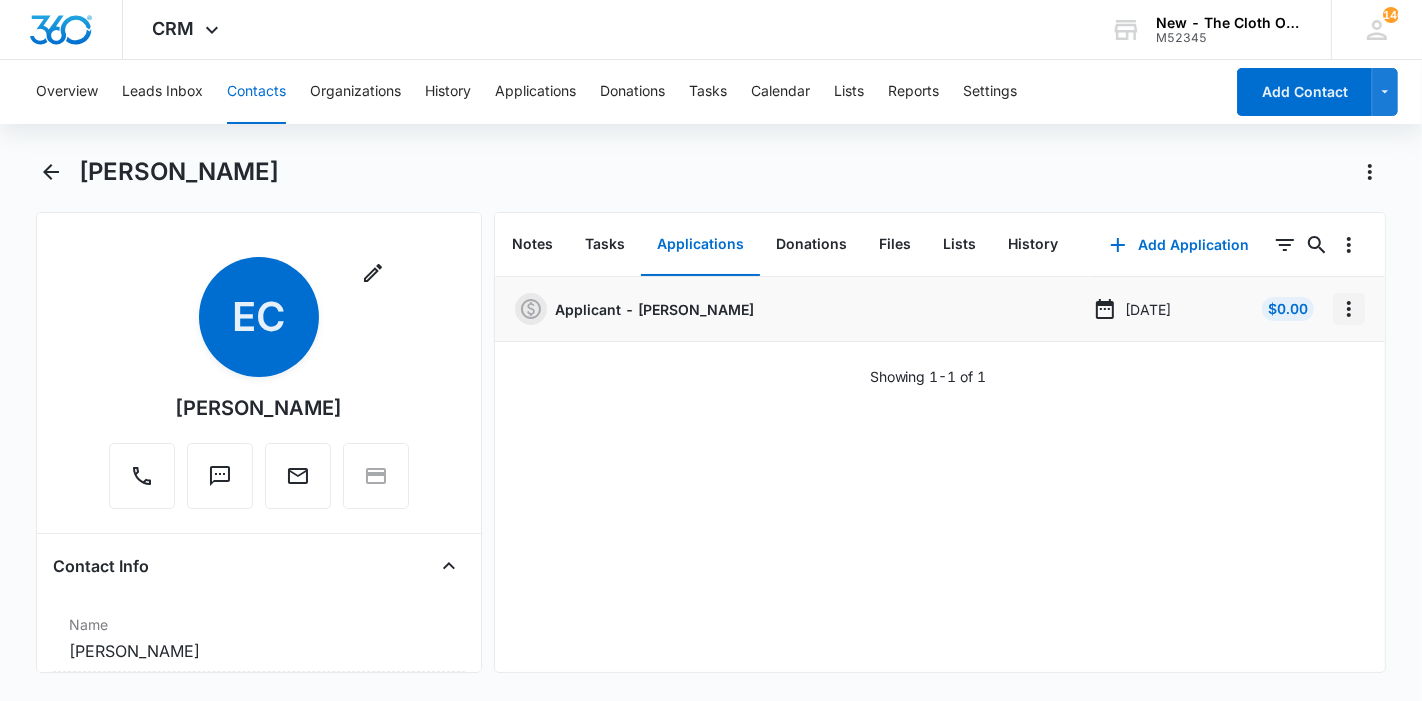 click 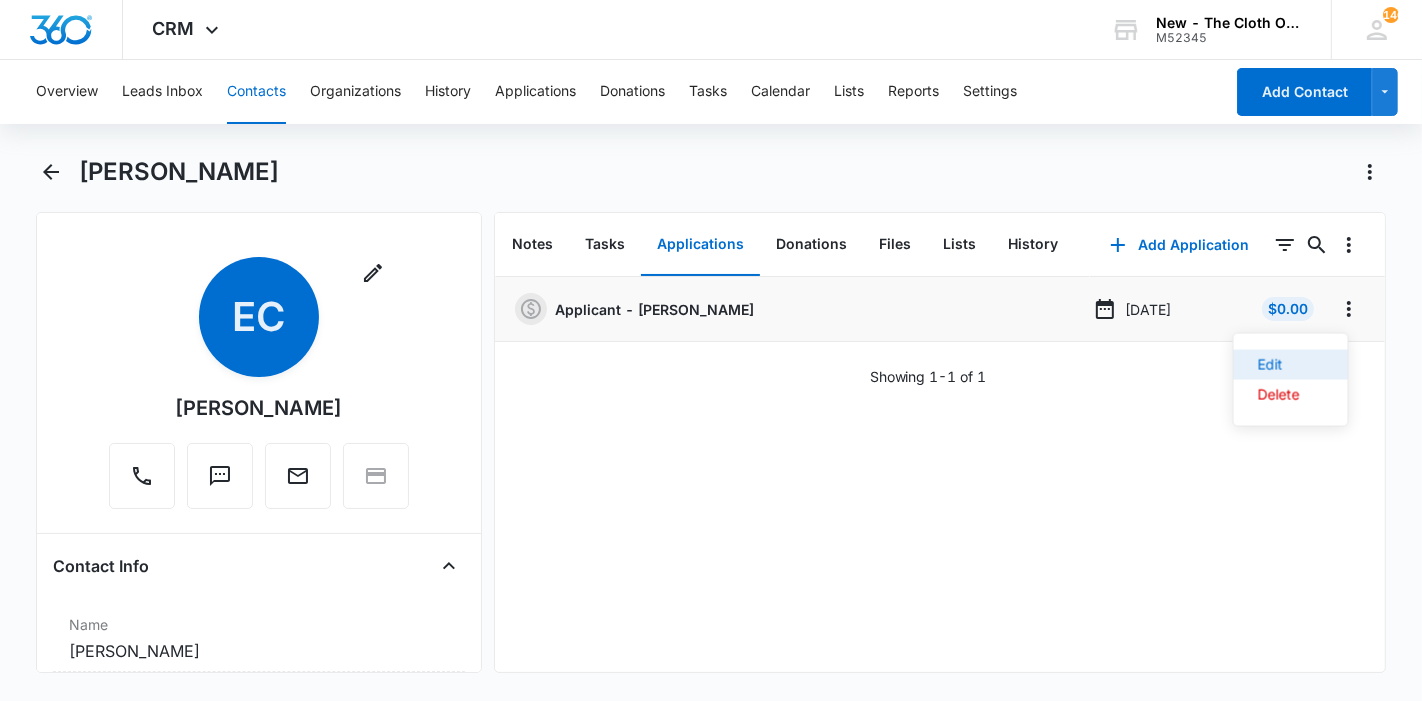 click on "Edit" at bounding box center [1279, 365] 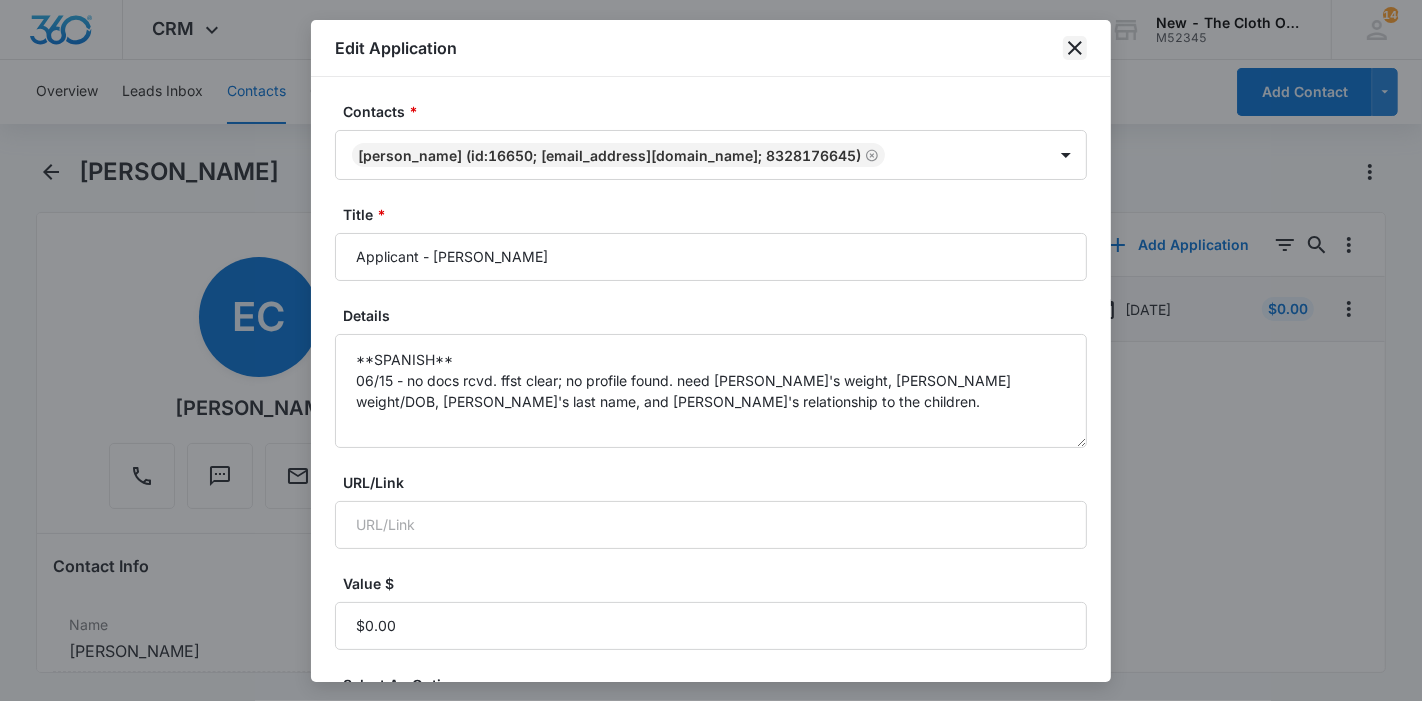 click 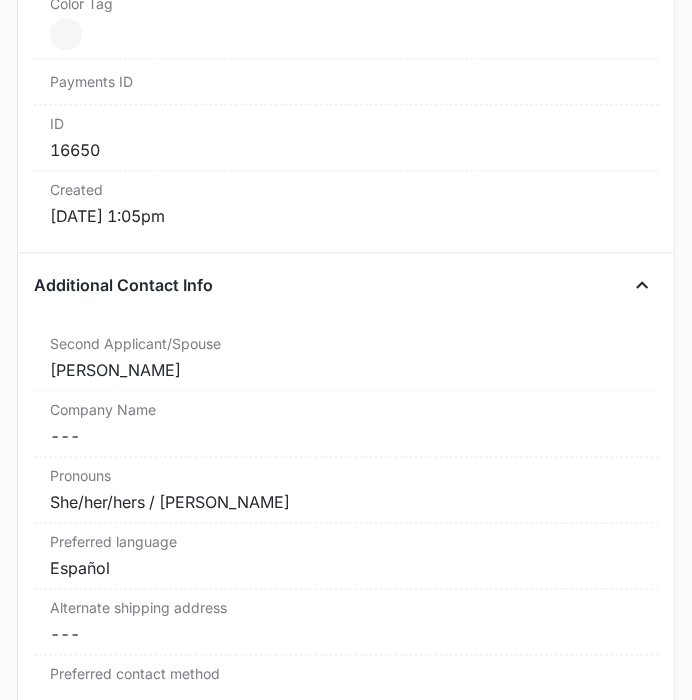 scroll, scrollTop: 1364, scrollLeft: 0, axis: vertical 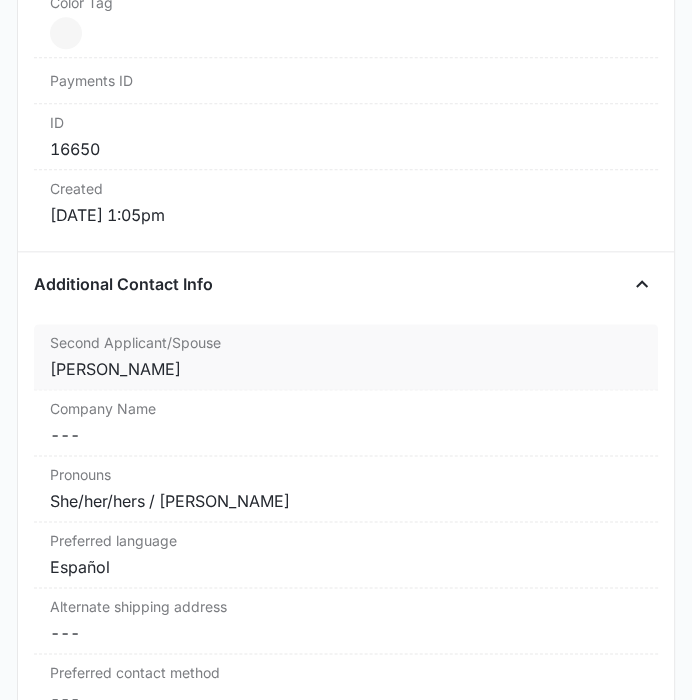 click on "[PERSON_NAME]" at bounding box center (345, 369) 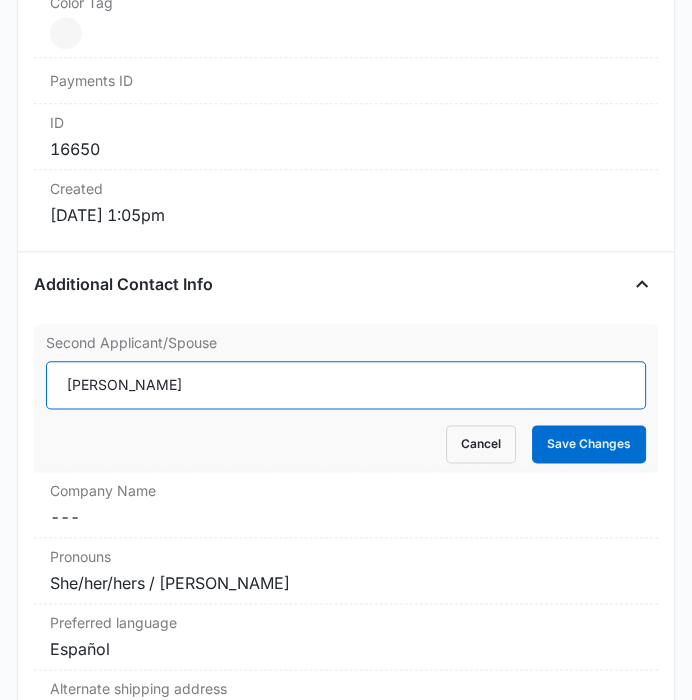 drag, startPoint x: 202, startPoint y: 374, endPoint x: 0, endPoint y: 378, distance: 202.0396 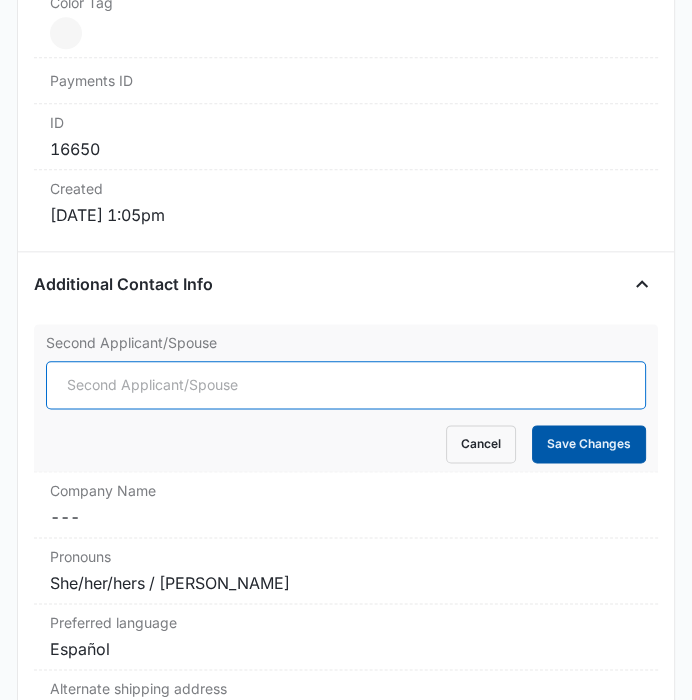 type 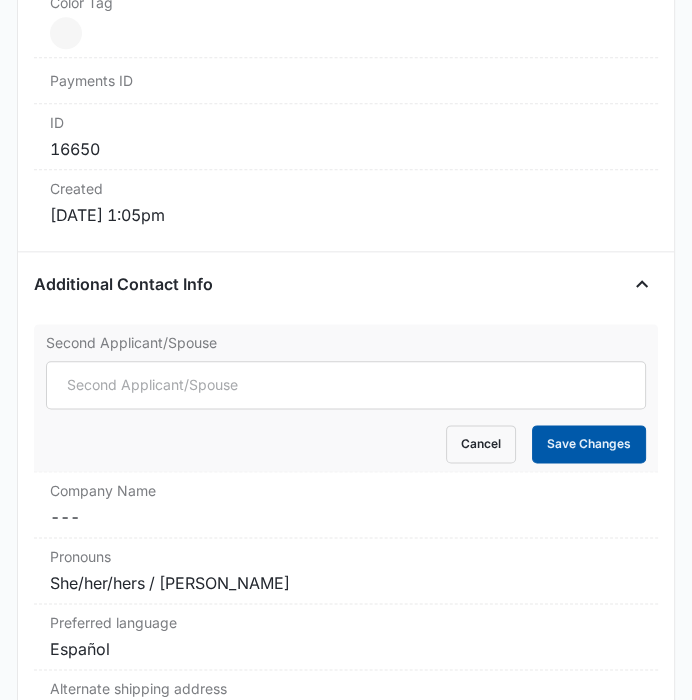 click on "Save Changes" at bounding box center (589, 444) 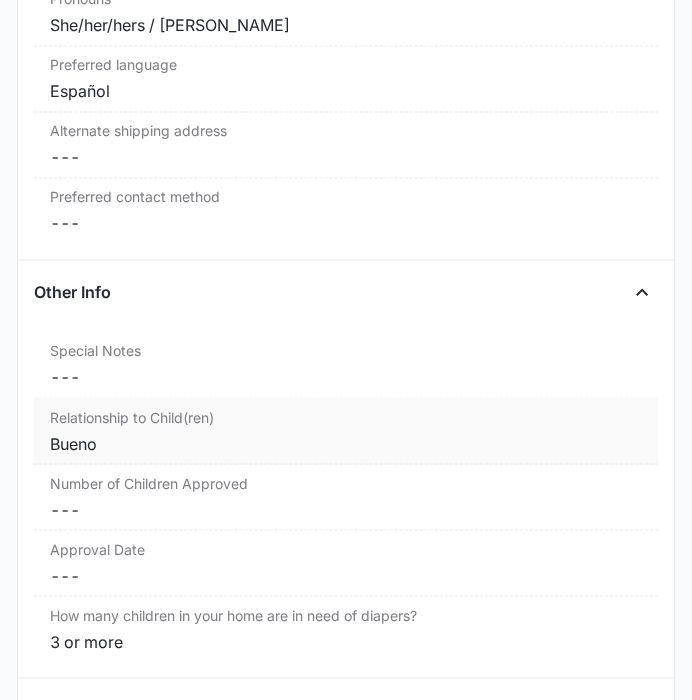 click on "Bueno" at bounding box center [345, 443] 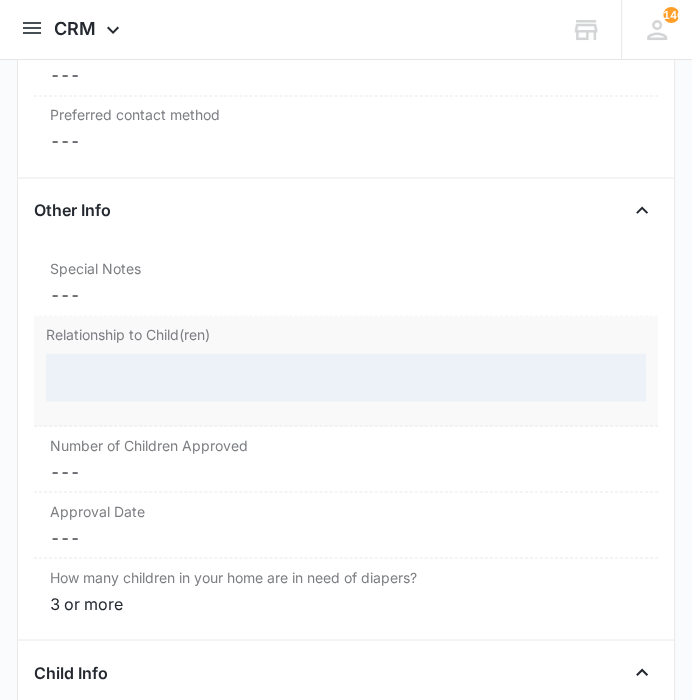 scroll, scrollTop: 1907, scrollLeft: 0, axis: vertical 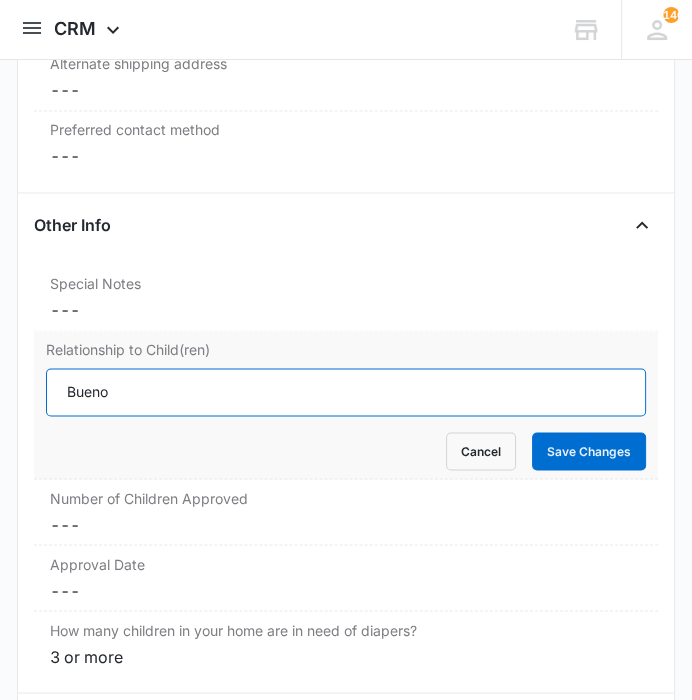 drag, startPoint x: 151, startPoint y: 375, endPoint x: 9, endPoint y: 372, distance: 142.0317 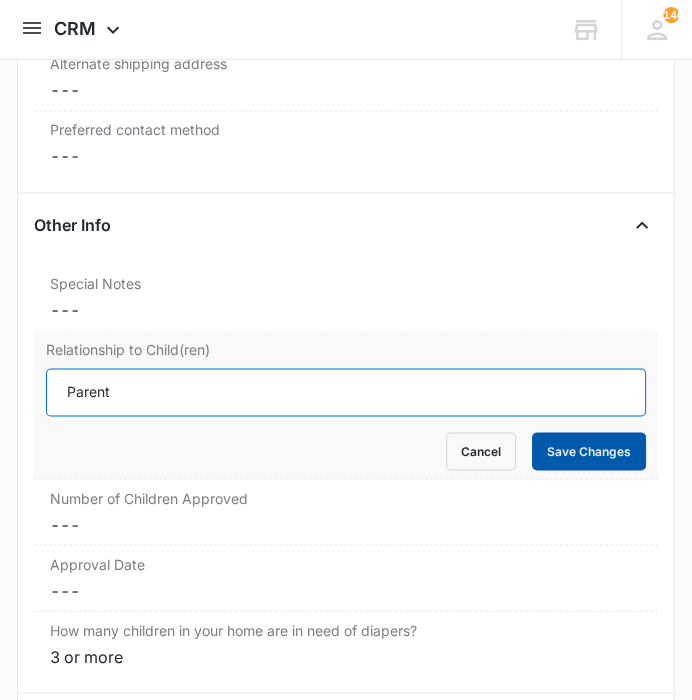 type on "Parent" 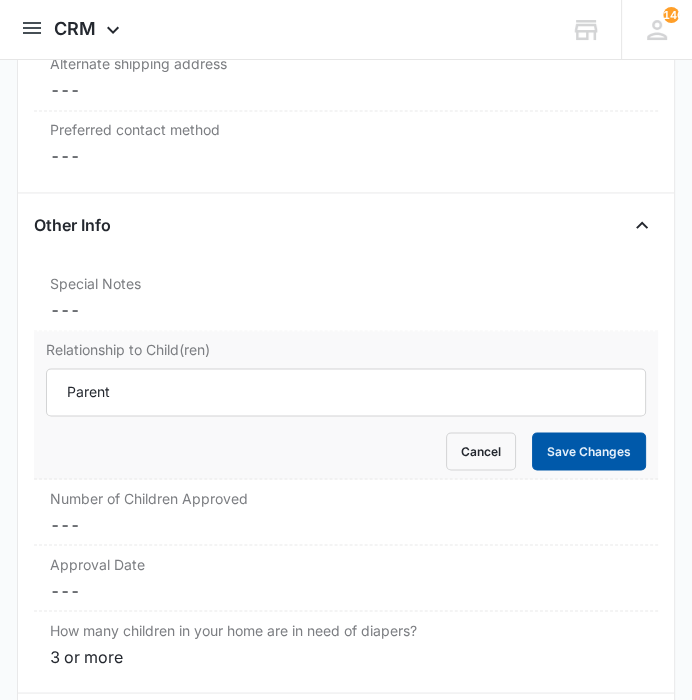 click on "Save Changes" at bounding box center [589, 451] 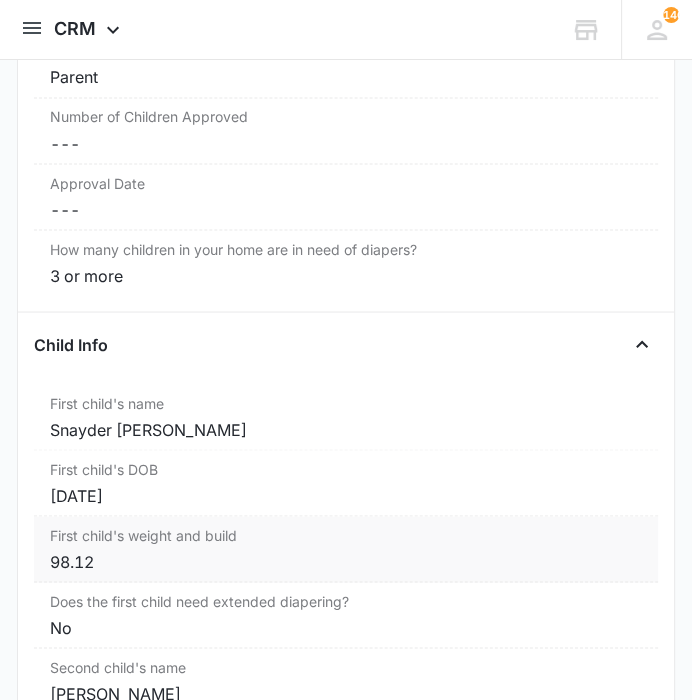 scroll, scrollTop: 2202, scrollLeft: 0, axis: vertical 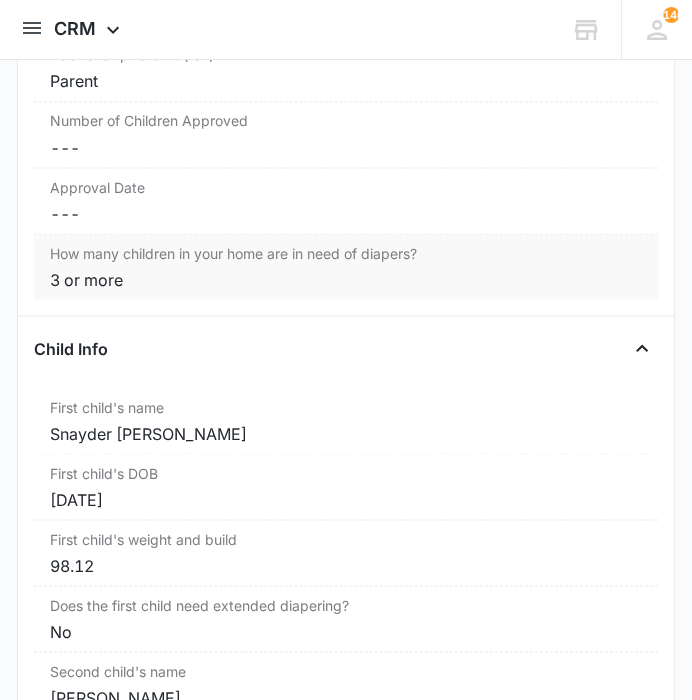 click on "3 or more" at bounding box center [345, 279] 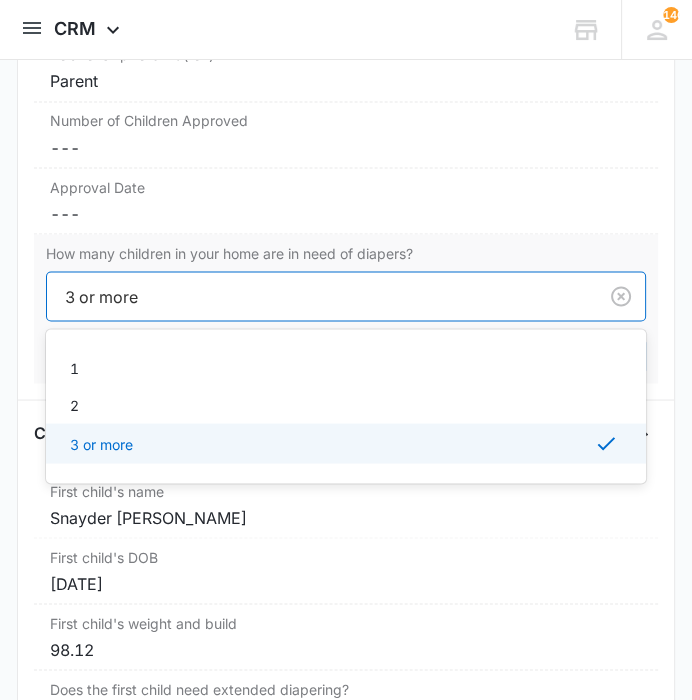 click at bounding box center (317, 296) 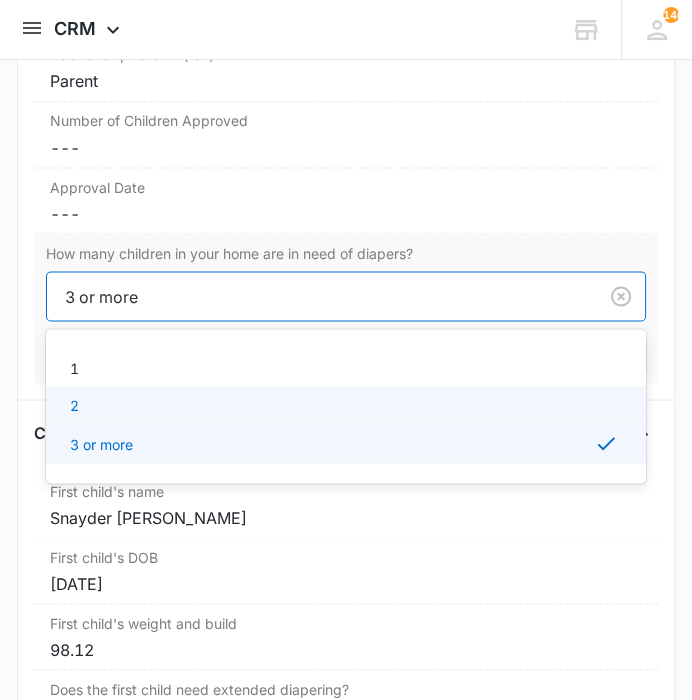 click on "2" at bounding box center (343, 404) 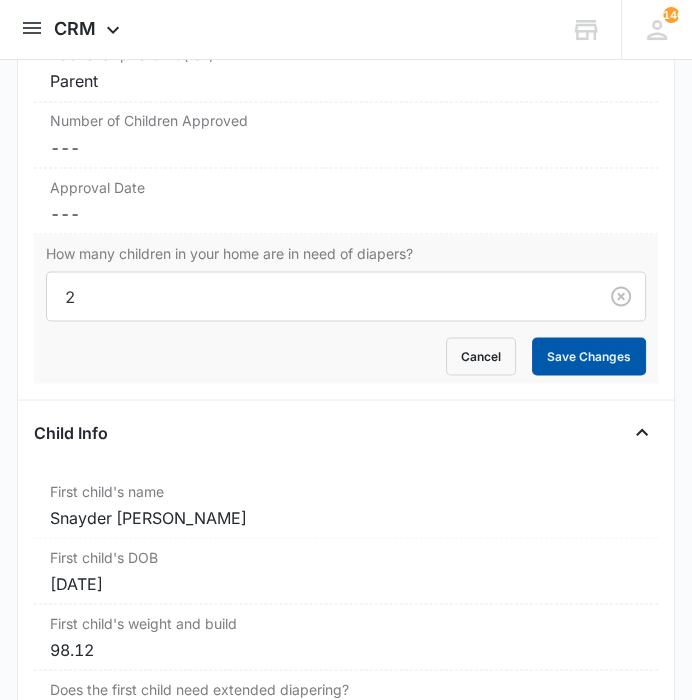 click on "Save Changes" at bounding box center (589, 356) 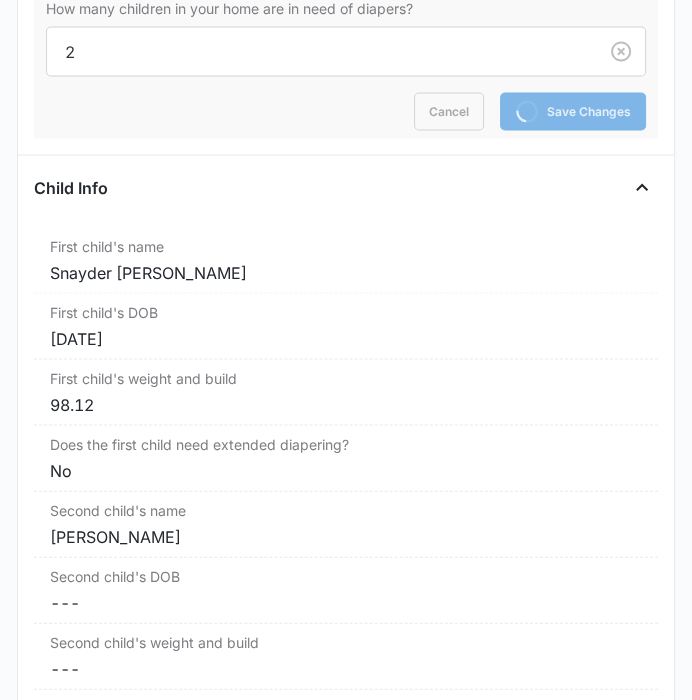 scroll, scrollTop: 2457, scrollLeft: 0, axis: vertical 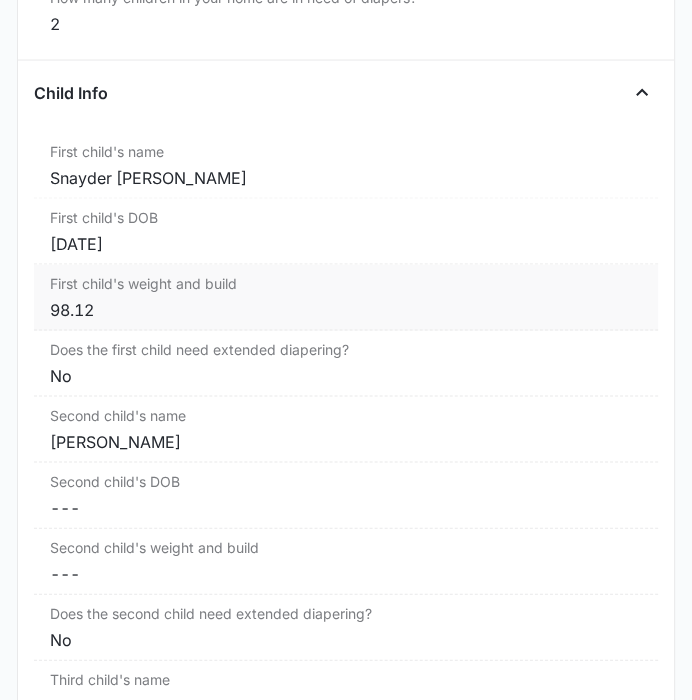 click on "98.12" at bounding box center (345, 310) 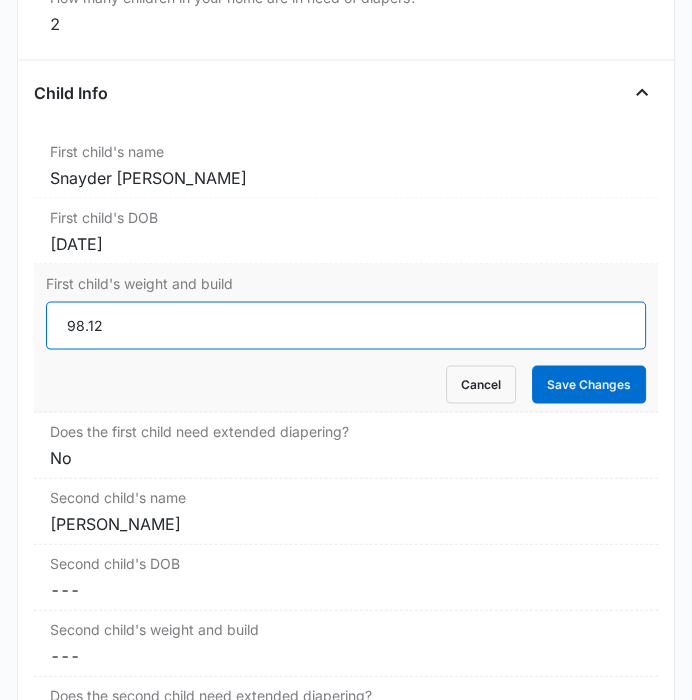 drag, startPoint x: 180, startPoint y: 318, endPoint x: -2, endPoint y: 315, distance: 182.02472 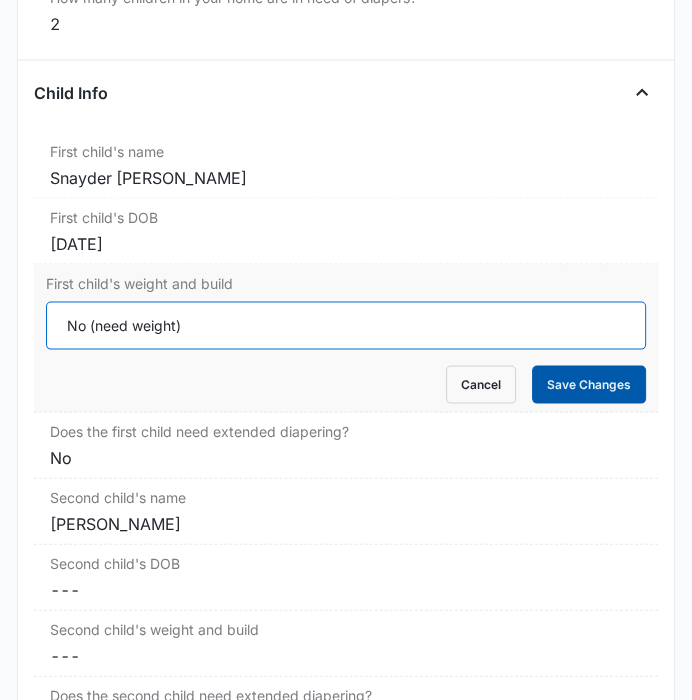 type on "No (need weight)" 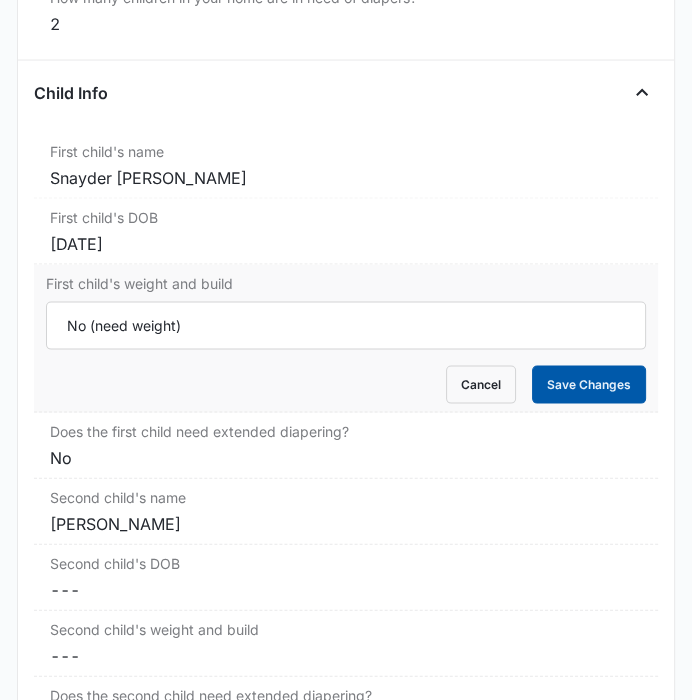 click on "Save Changes" at bounding box center (589, 385) 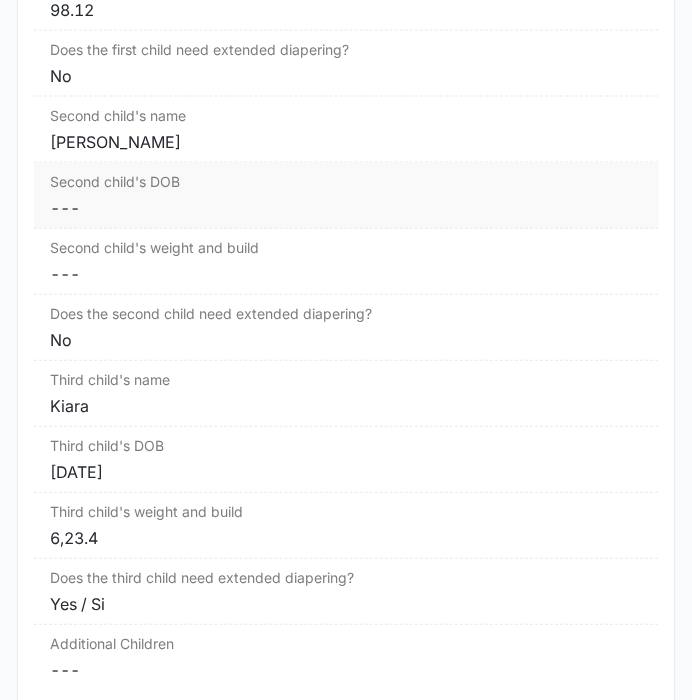 scroll, scrollTop: 2746, scrollLeft: 0, axis: vertical 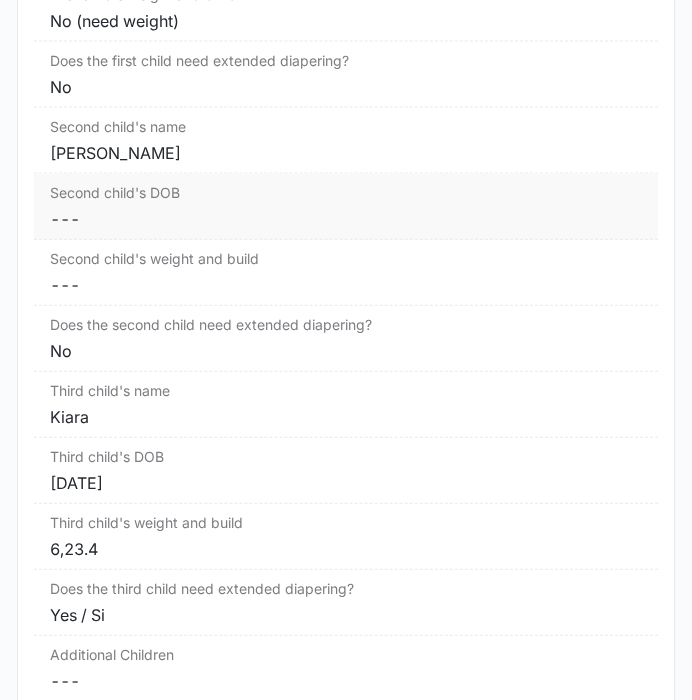 click on "Cancel Save Changes ---" at bounding box center (345, 219) 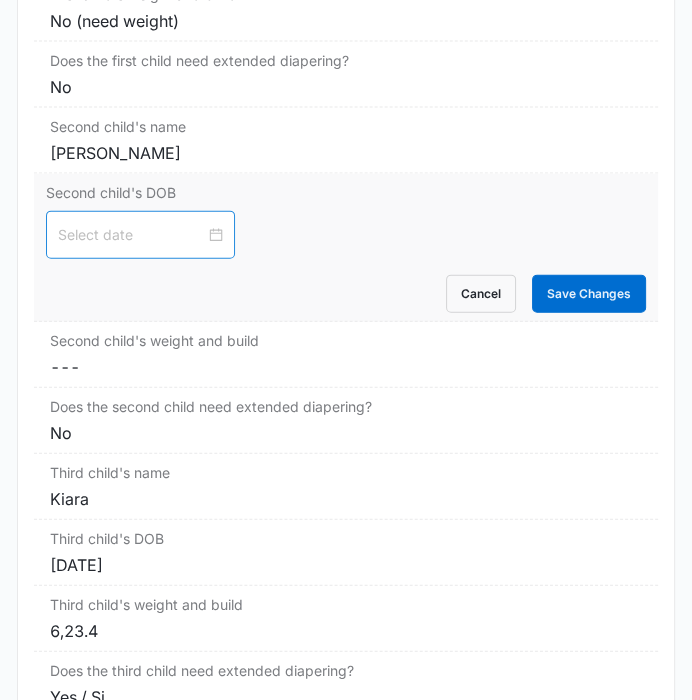 click at bounding box center (131, 235) 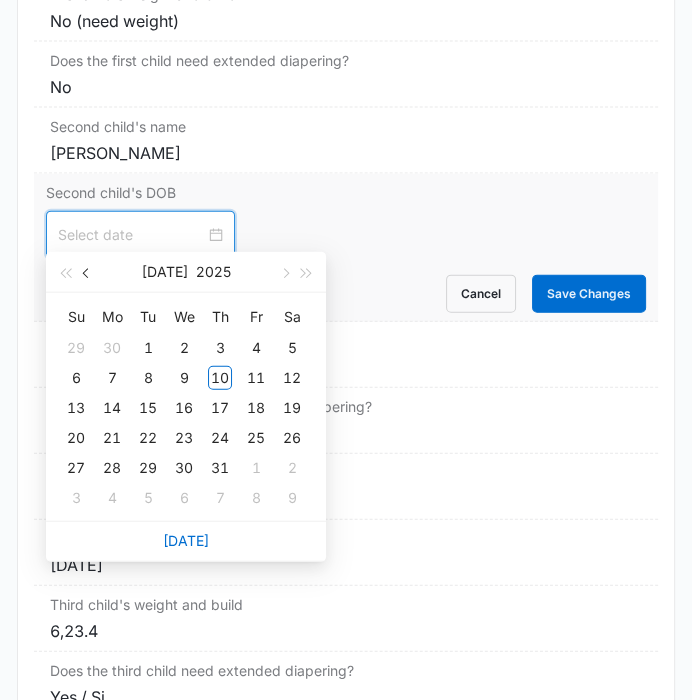 click at bounding box center [87, 272] 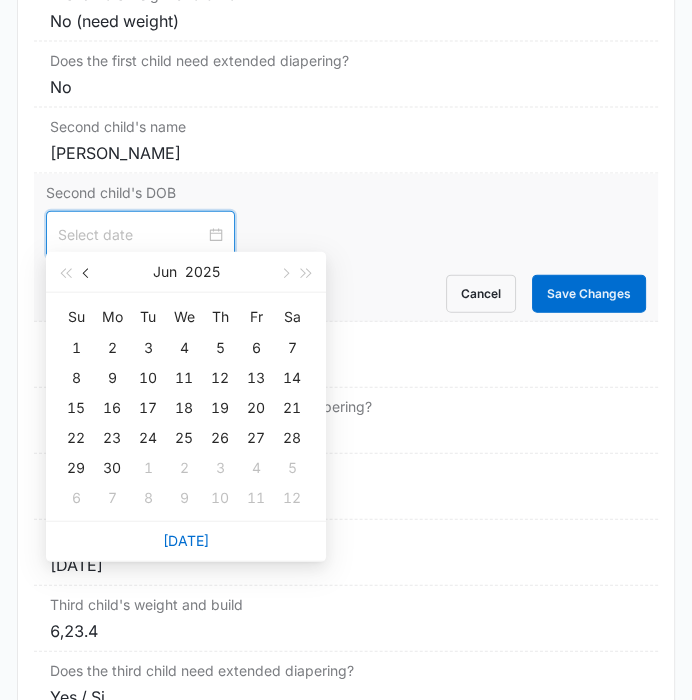 click at bounding box center (87, 272) 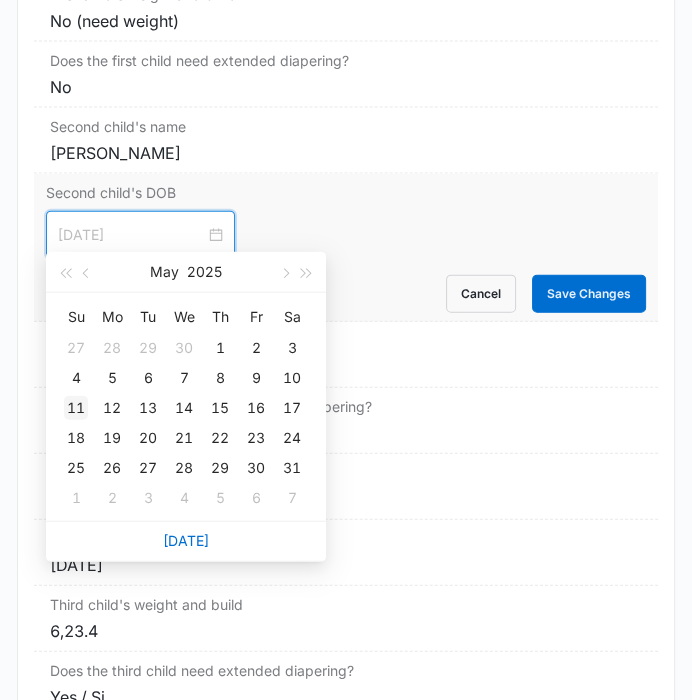 click on "11" at bounding box center [76, 408] 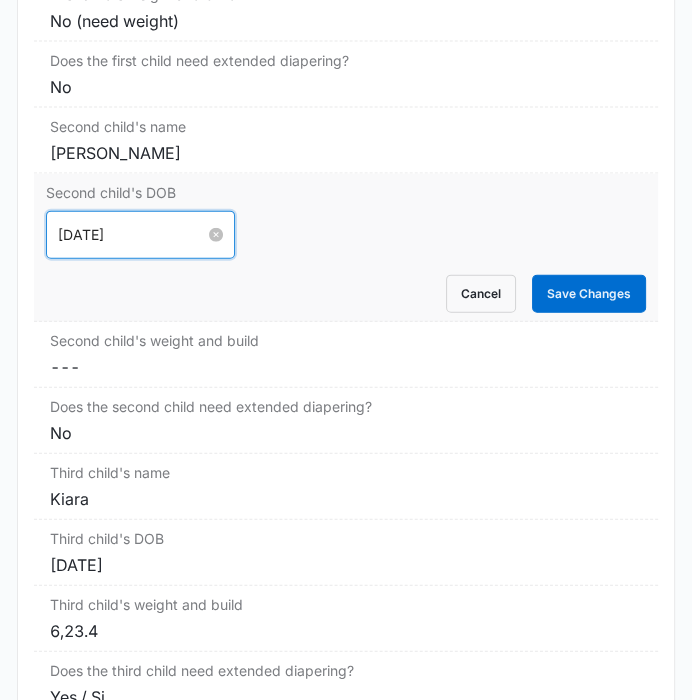 click on "[DATE]" at bounding box center (131, 235) 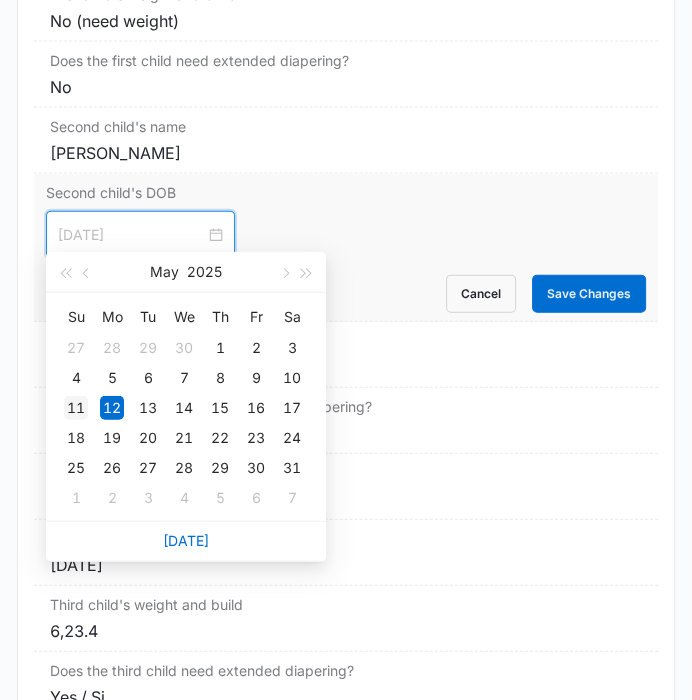 type on "[DATE]" 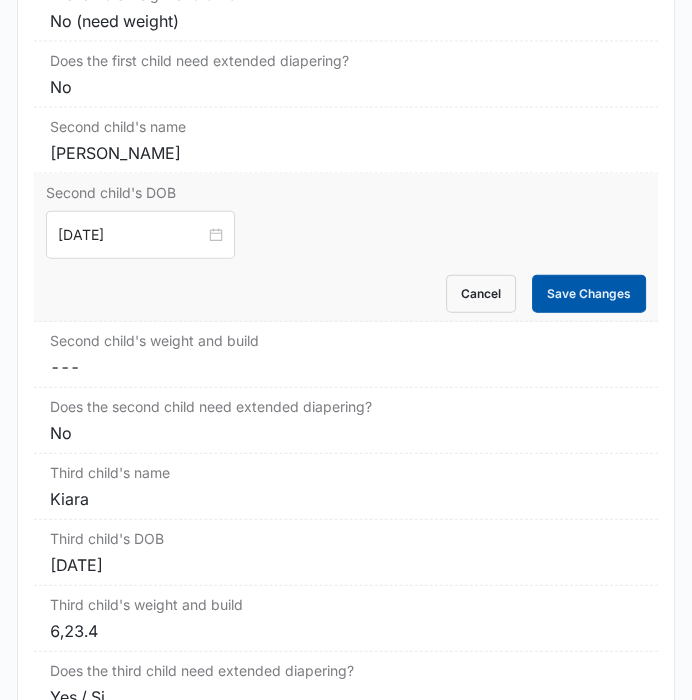 click on "Save Changes" at bounding box center [589, 294] 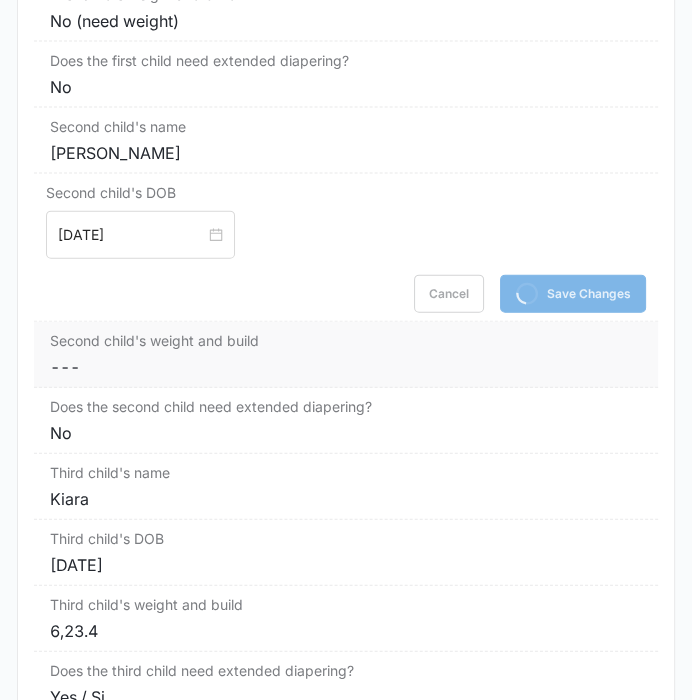 click on "Cancel Save Changes ---" at bounding box center [345, 367] 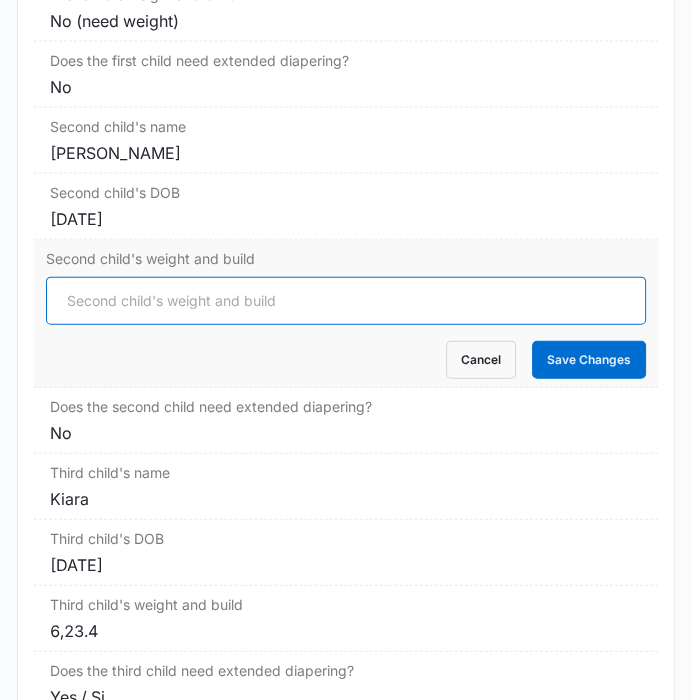 click on "Second child's weight and build" at bounding box center (345, 301) 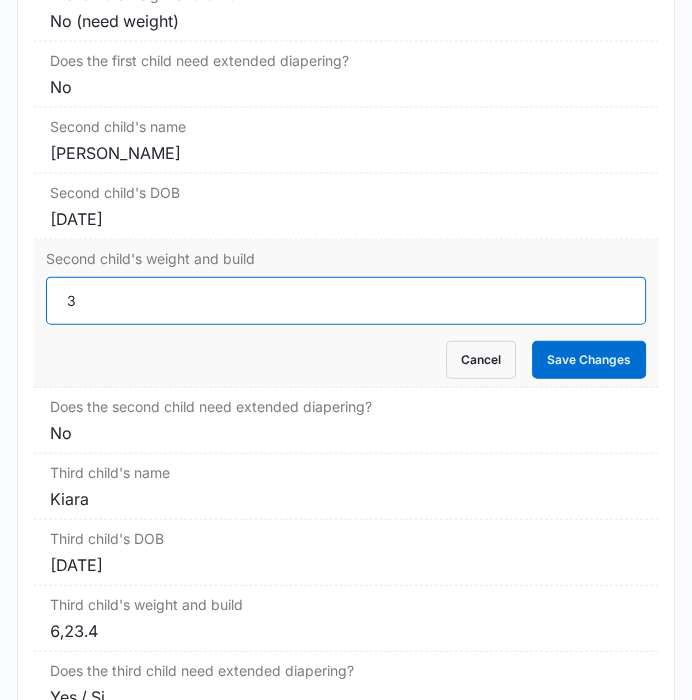 click on "3" at bounding box center [345, 301] 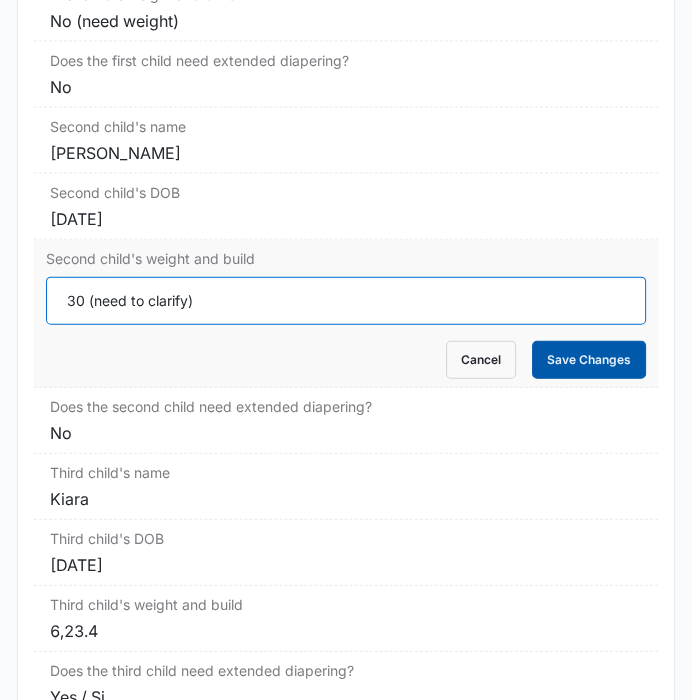 type on "30 (need to clarify)" 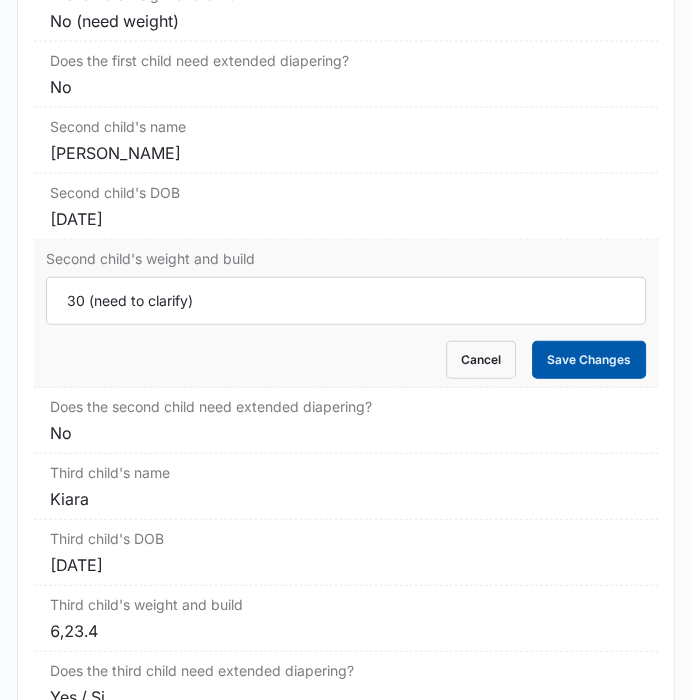 click on "Save Changes" at bounding box center (589, 360) 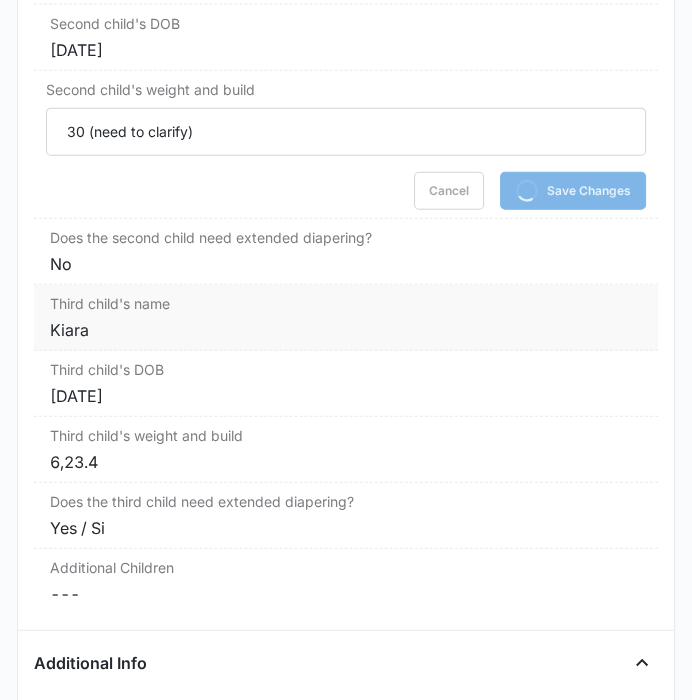 scroll, scrollTop: 2920, scrollLeft: 0, axis: vertical 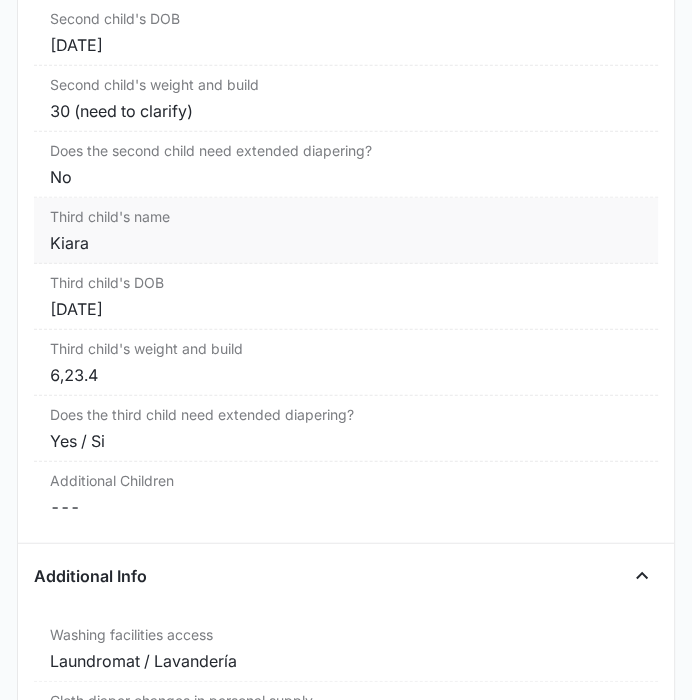 click on "Kiara" at bounding box center (345, 243) 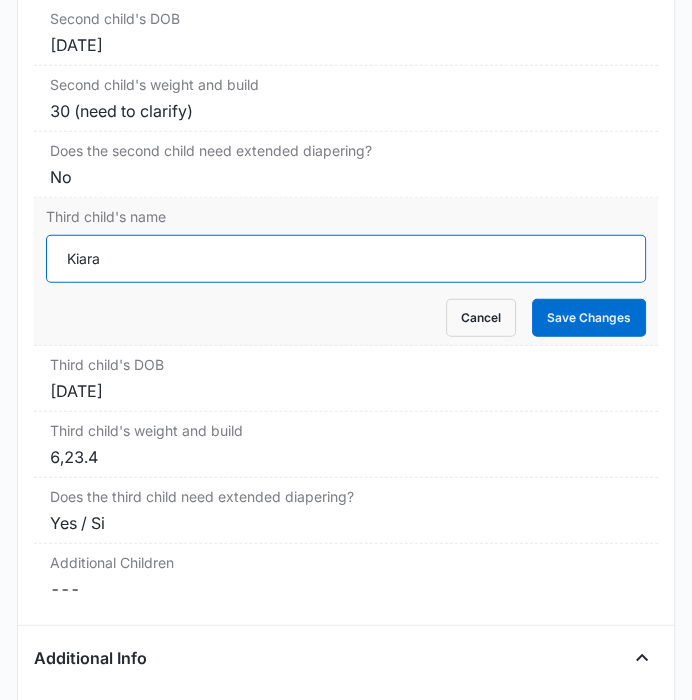 drag, startPoint x: 169, startPoint y: 250, endPoint x: -2, endPoint y: 245, distance: 171.07309 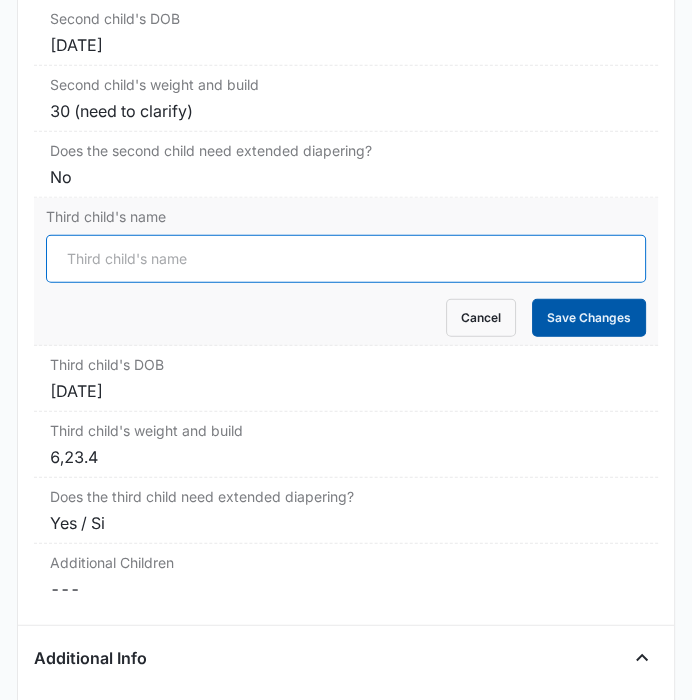 type 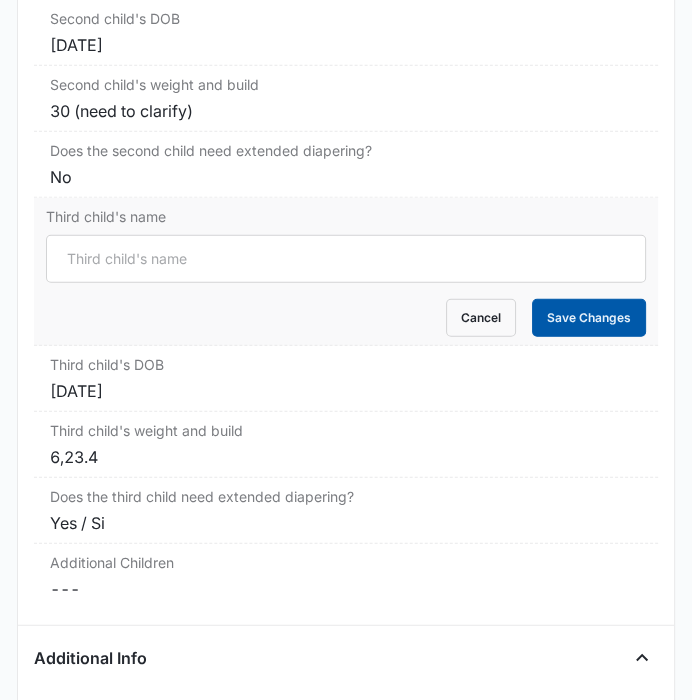click on "Save Changes" at bounding box center [589, 318] 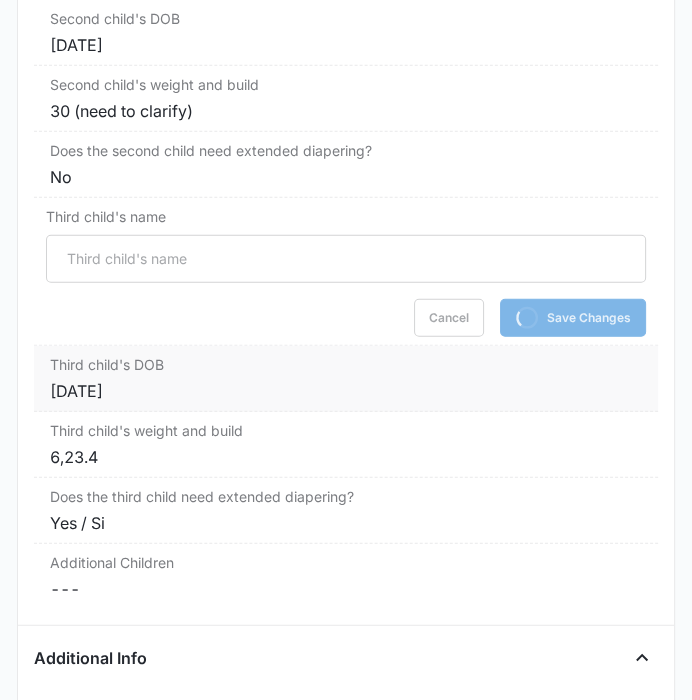 click on "[DATE]" at bounding box center (345, 391) 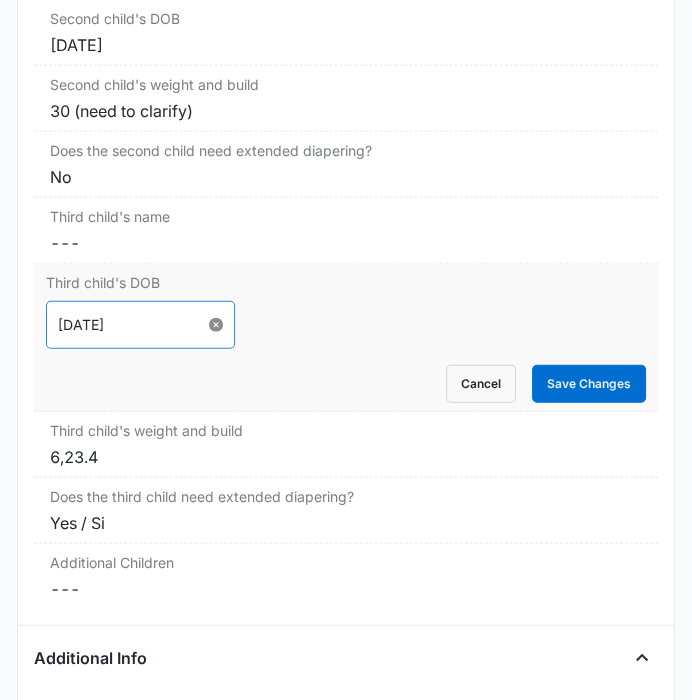 type 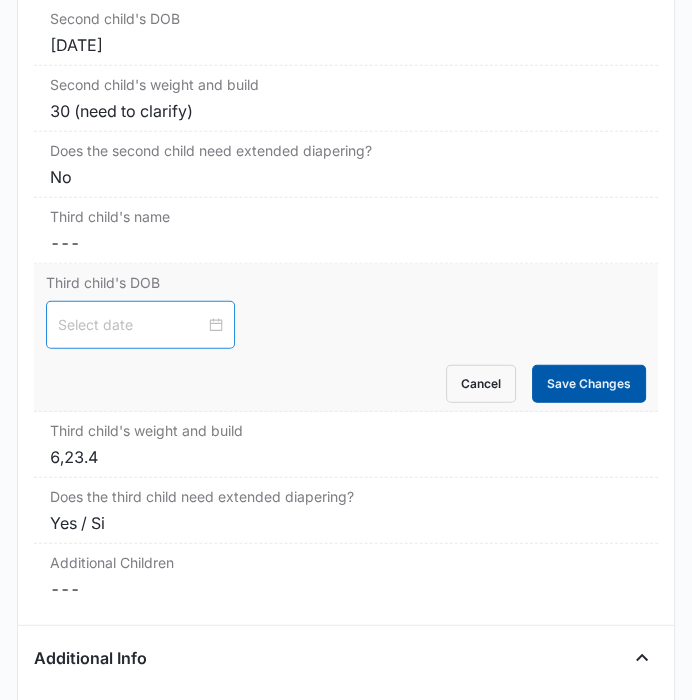 click on "Save Changes" at bounding box center (589, 384) 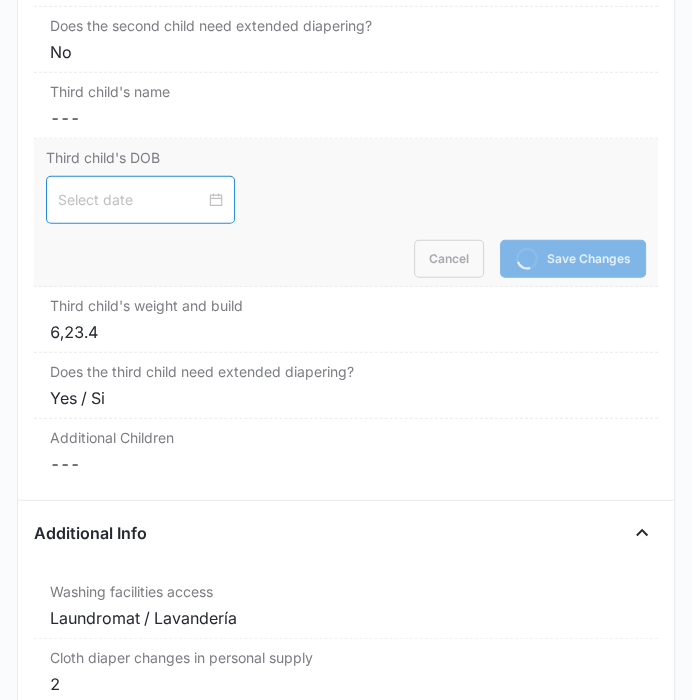 scroll, scrollTop: 3047, scrollLeft: 0, axis: vertical 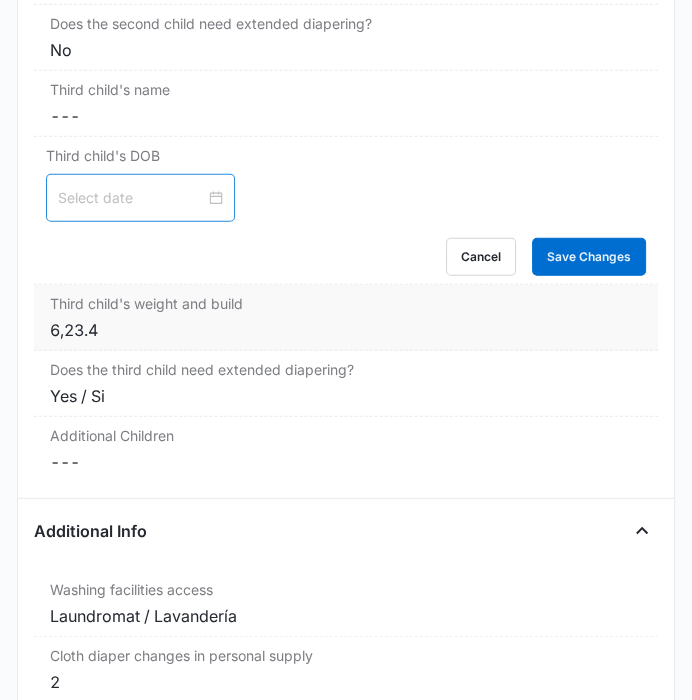 click on "6,23.4" at bounding box center [345, 330] 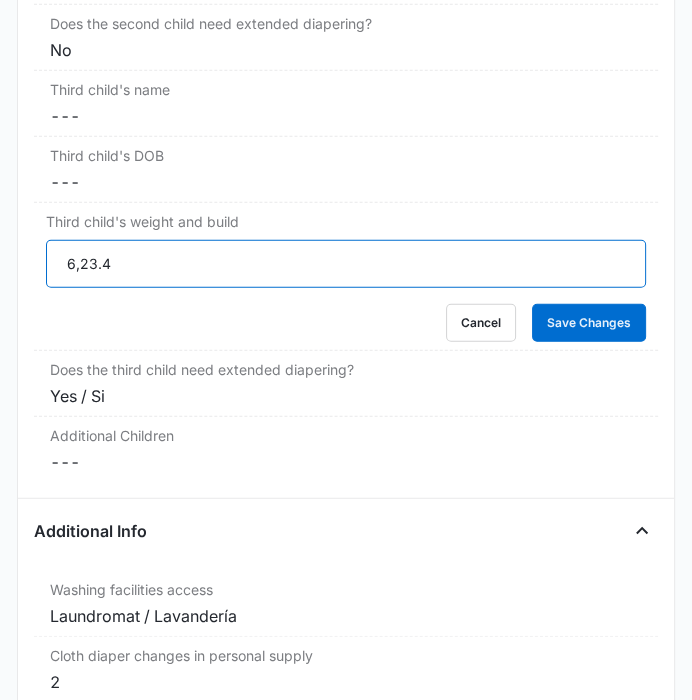 drag, startPoint x: 148, startPoint y: 269, endPoint x: -2, endPoint y: 267, distance: 150.01334 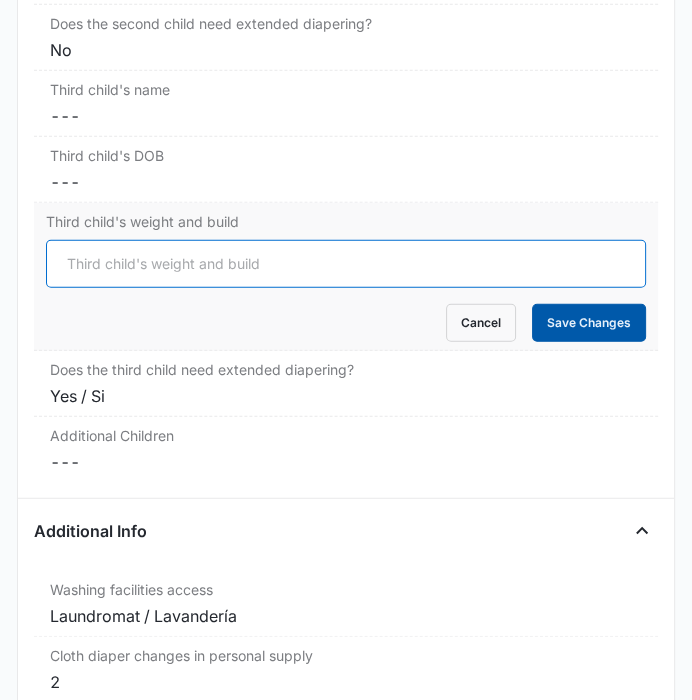 type 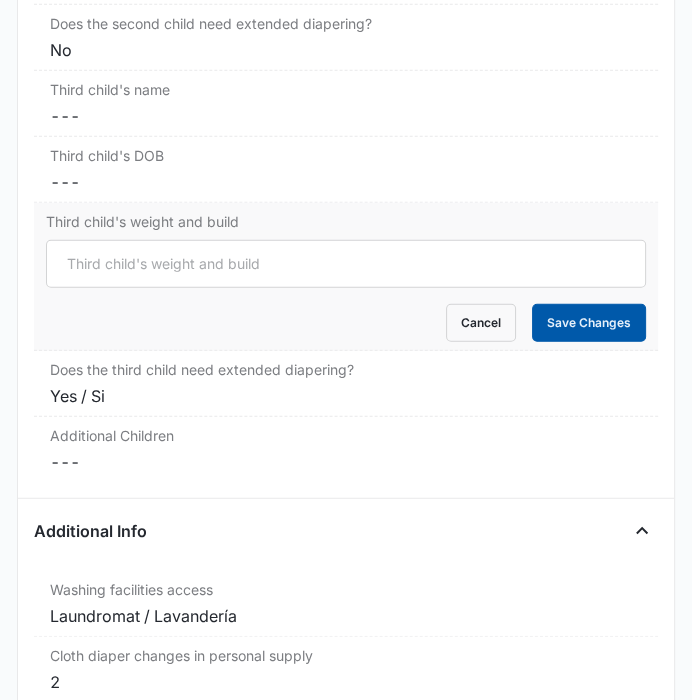 click on "Save Changes" at bounding box center [589, 323] 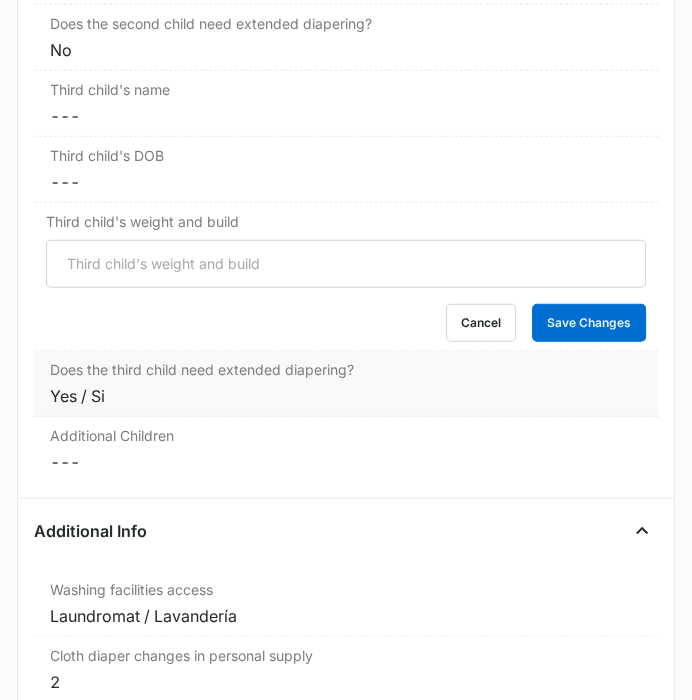 click on "Does the third child need extended diapering?" at bounding box center [345, 369] 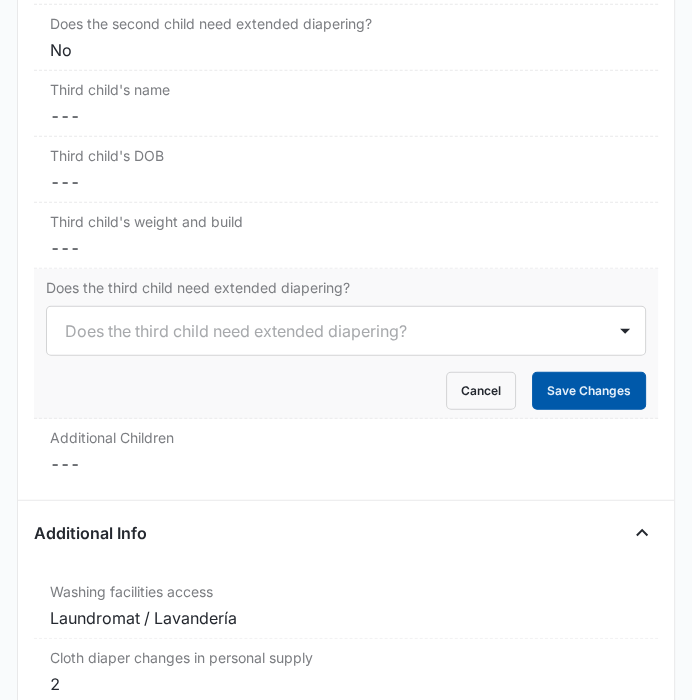 click on "Save Changes" at bounding box center [589, 391] 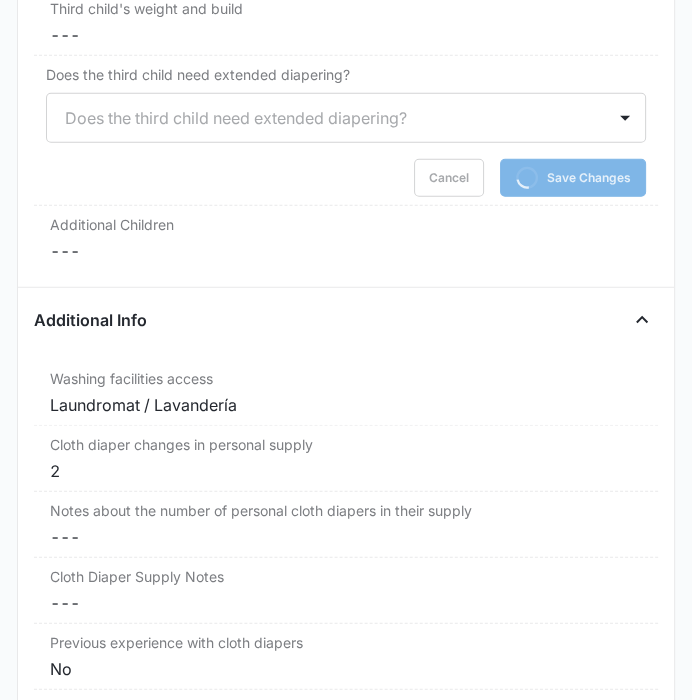 scroll, scrollTop: 3262, scrollLeft: 0, axis: vertical 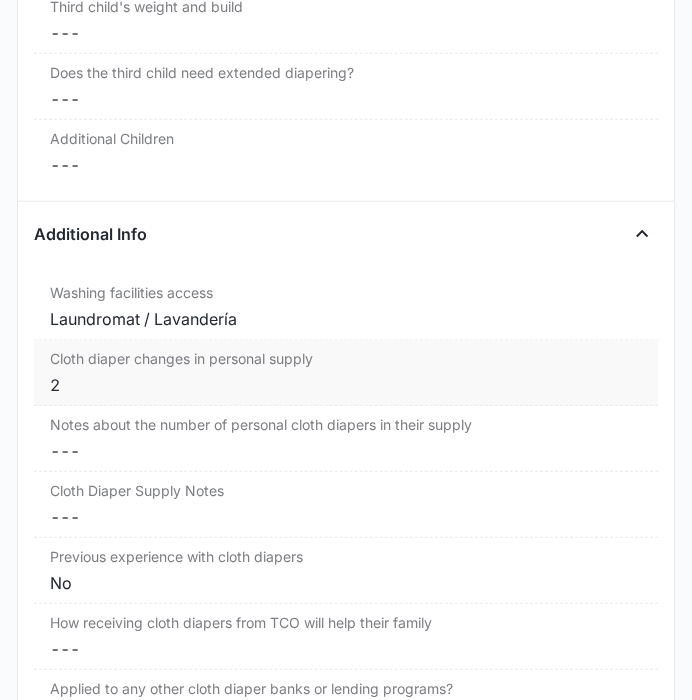 click on "2" at bounding box center (345, 385) 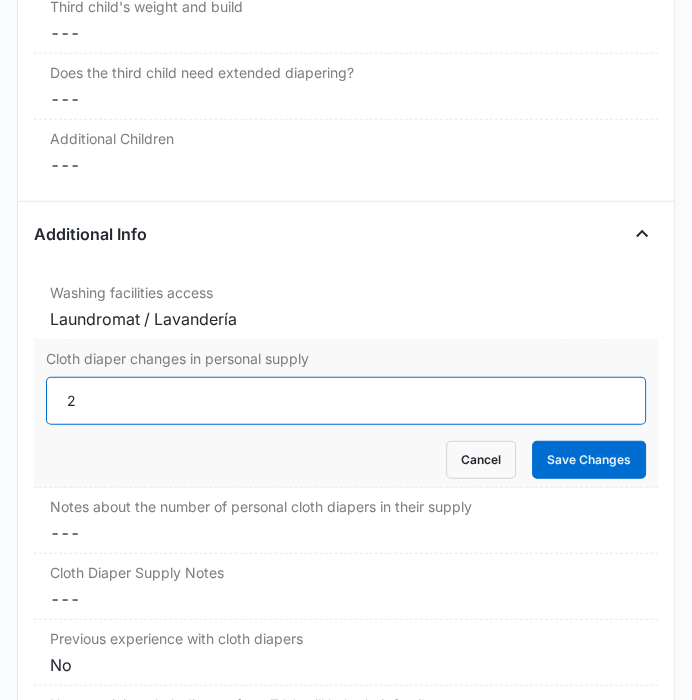 click on "2" at bounding box center [345, 401] 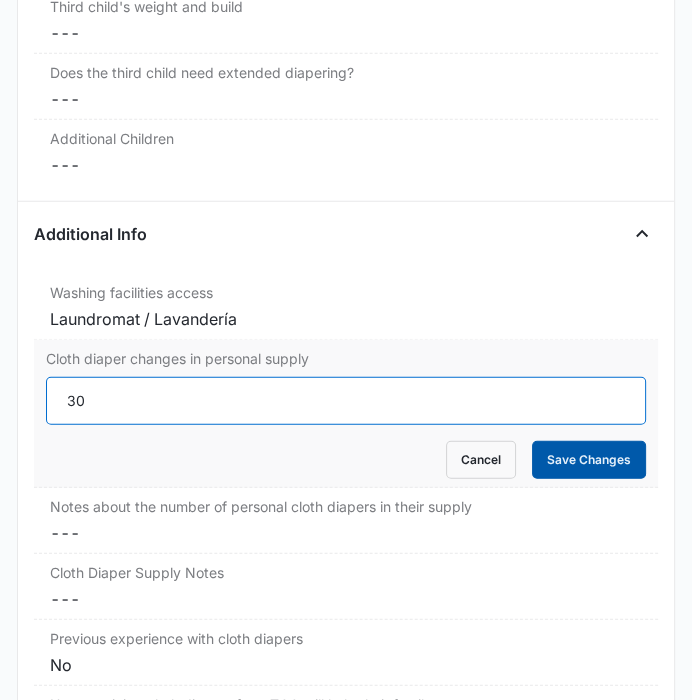 type on "30" 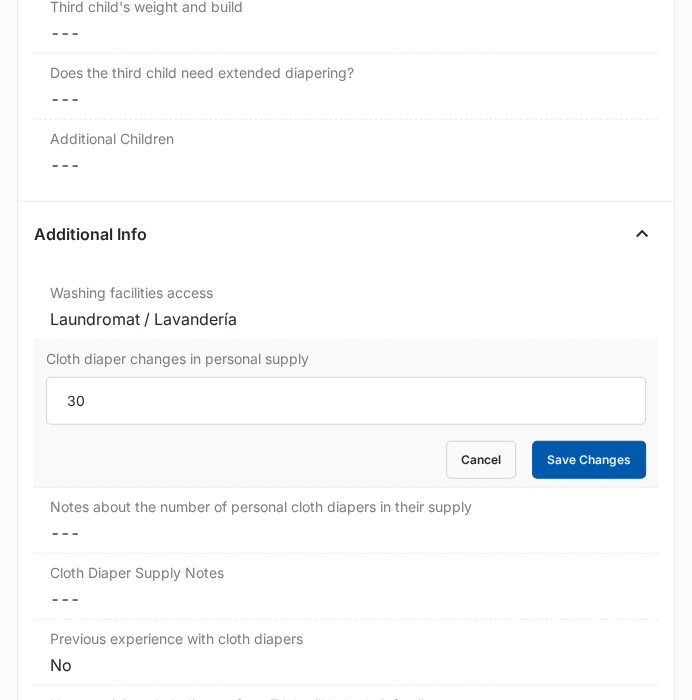 click on "Save Changes" at bounding box center (589, 460) 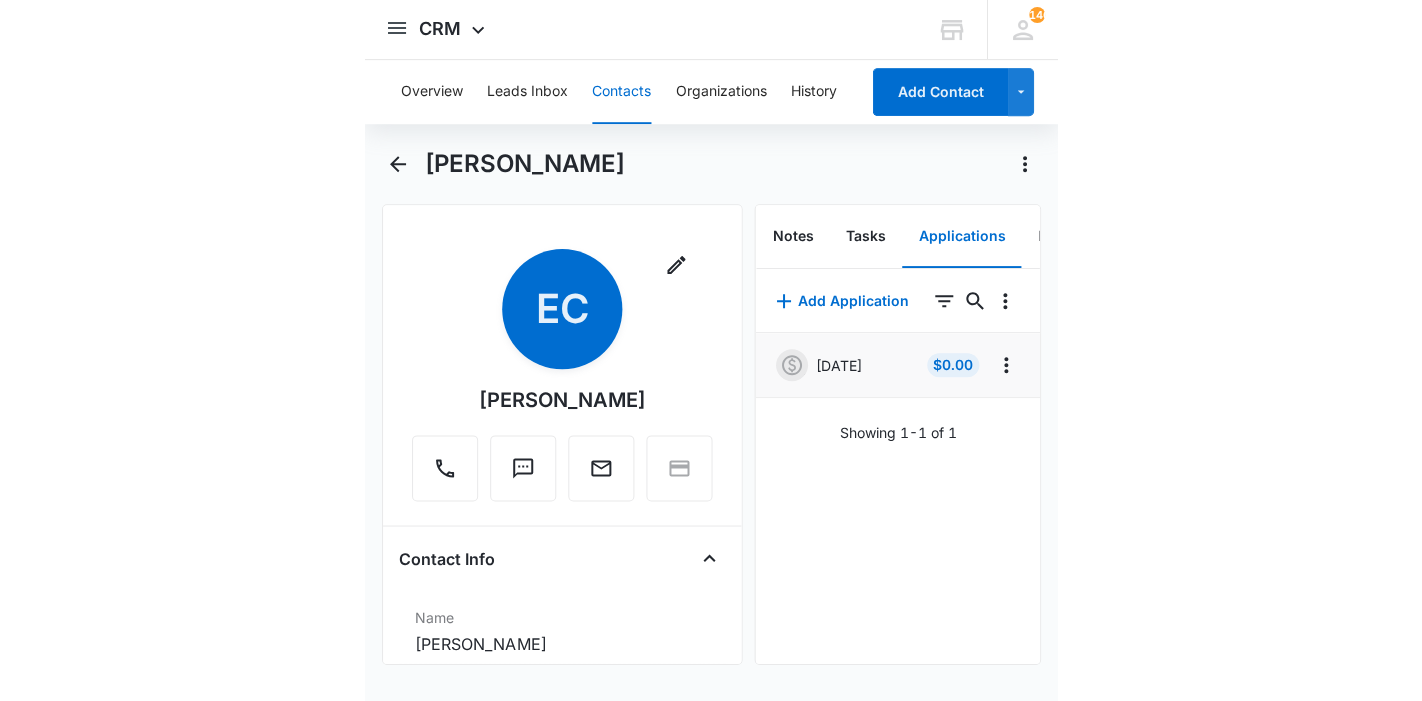 scroll, scrollTop: 0, scrollLeft: 0, axis: both 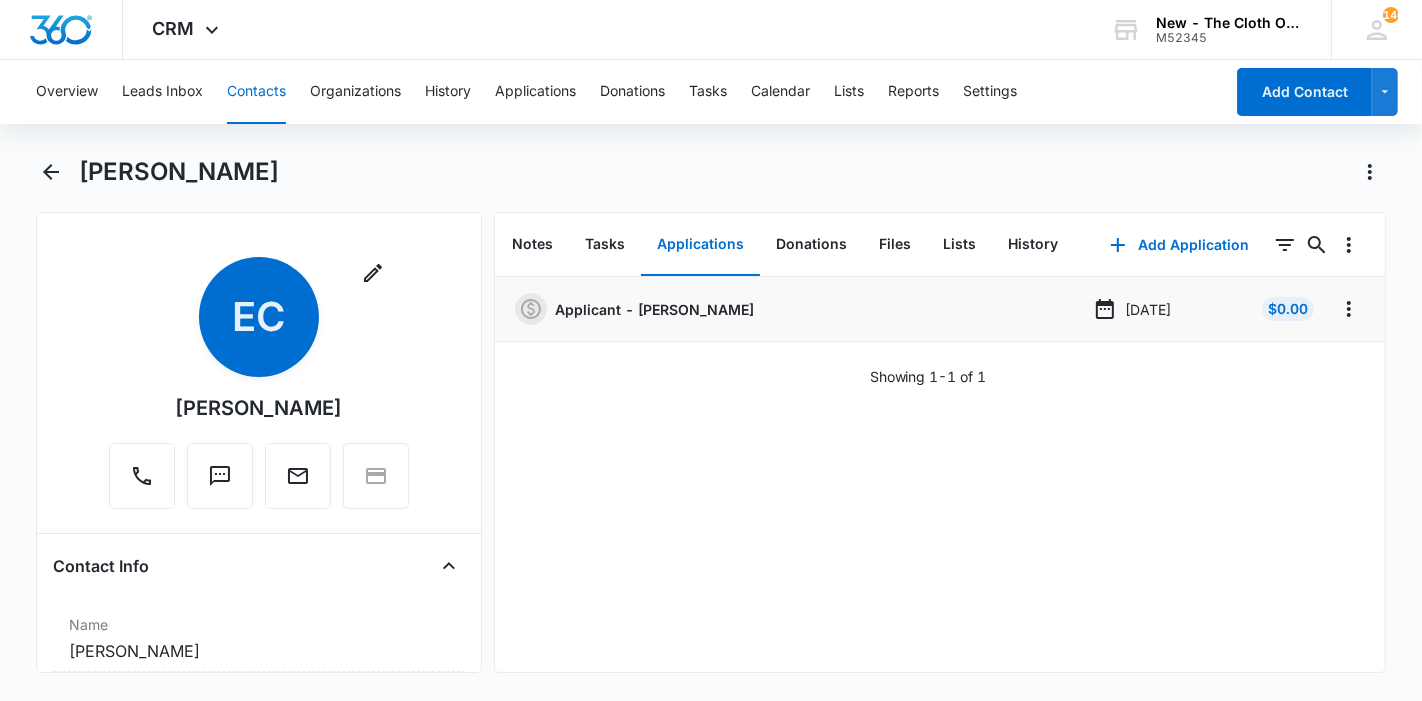 click on "Contacts" at bounding box center [256, 92] 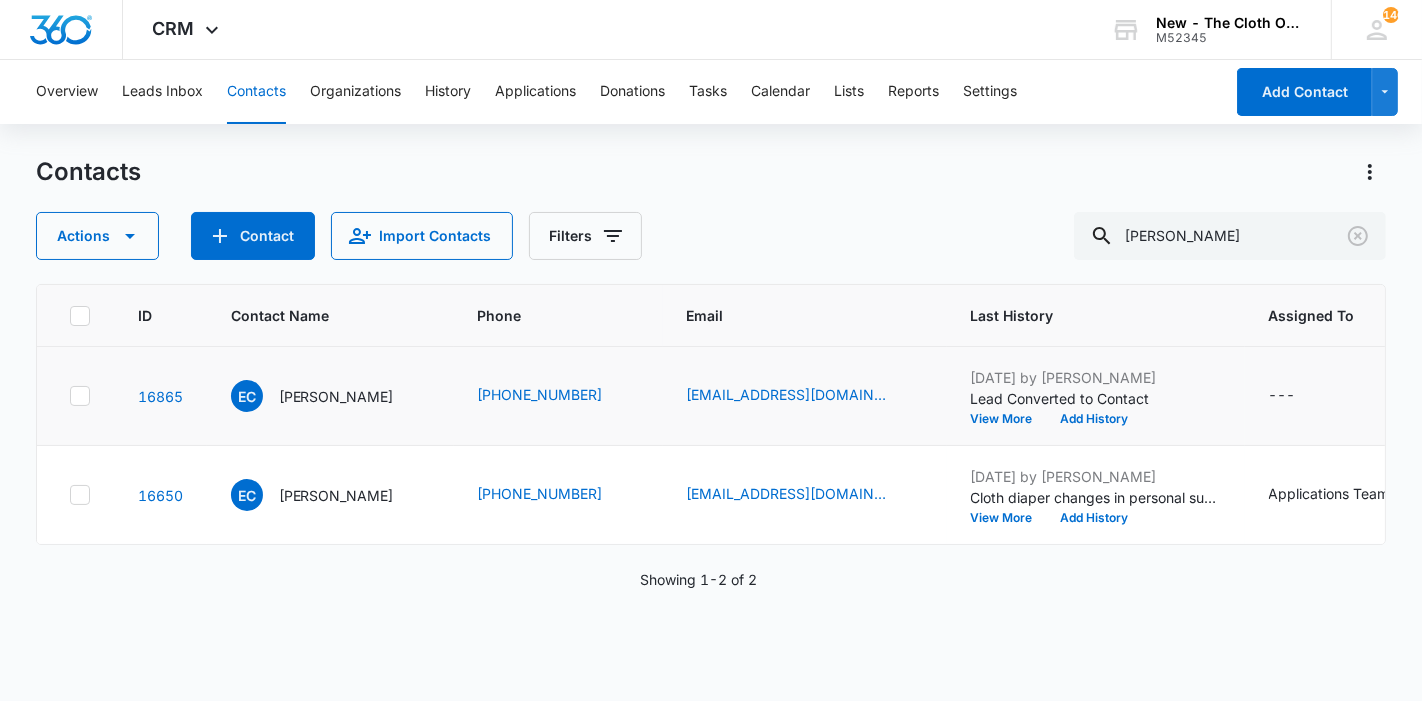 click 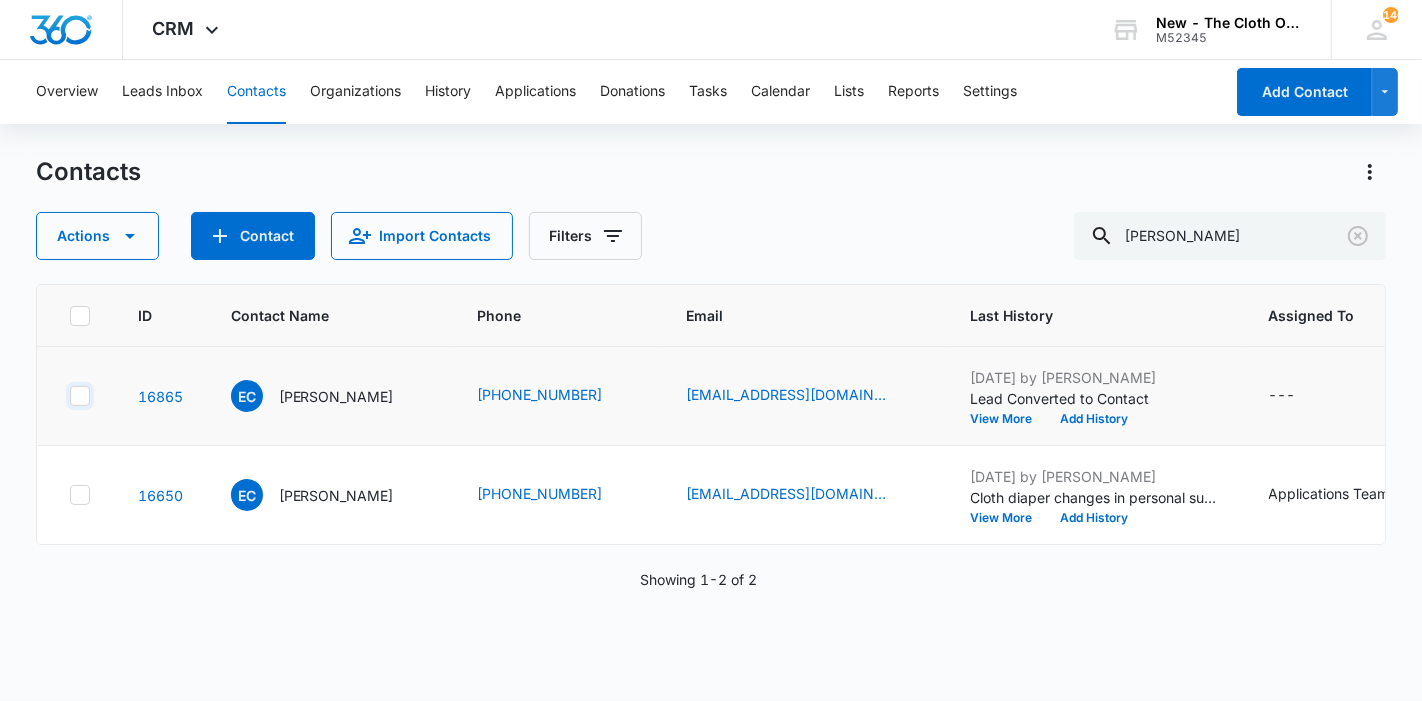 click at bounding box center (69, 396) 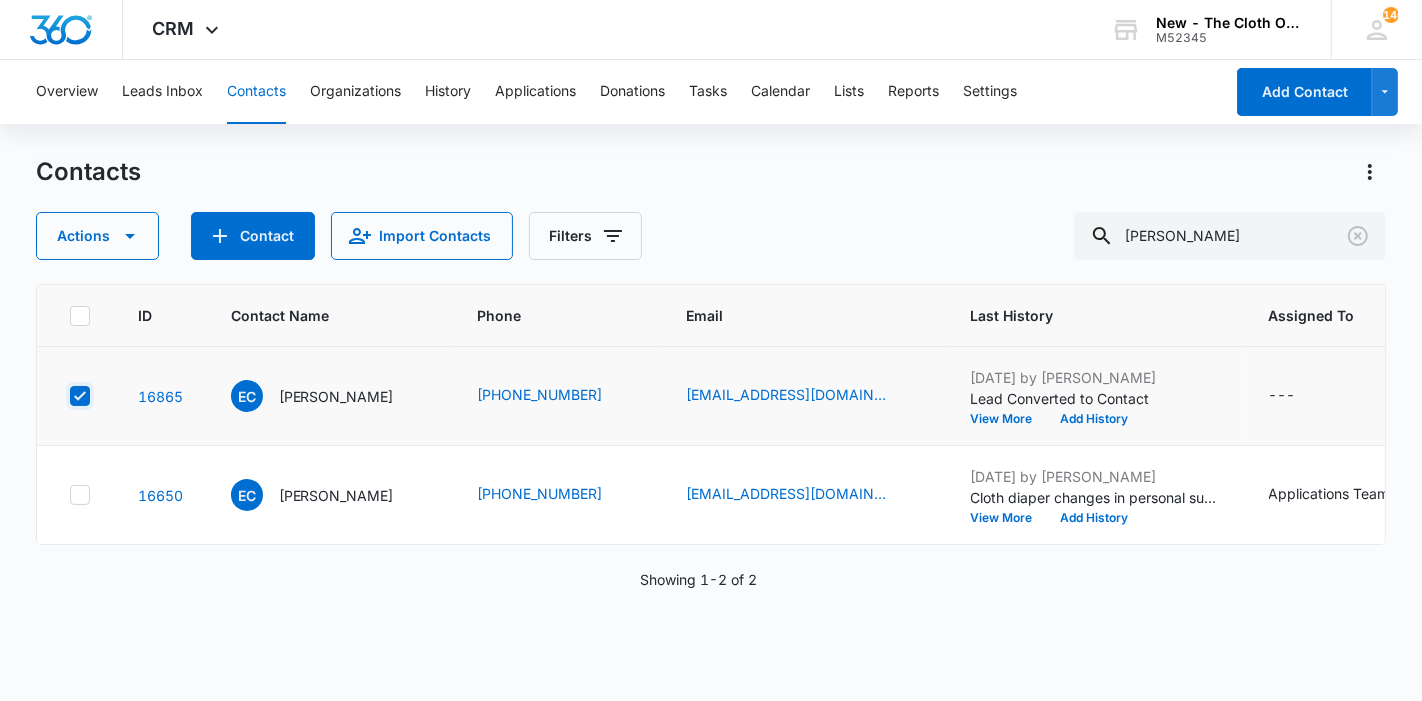 checkbox on "true" 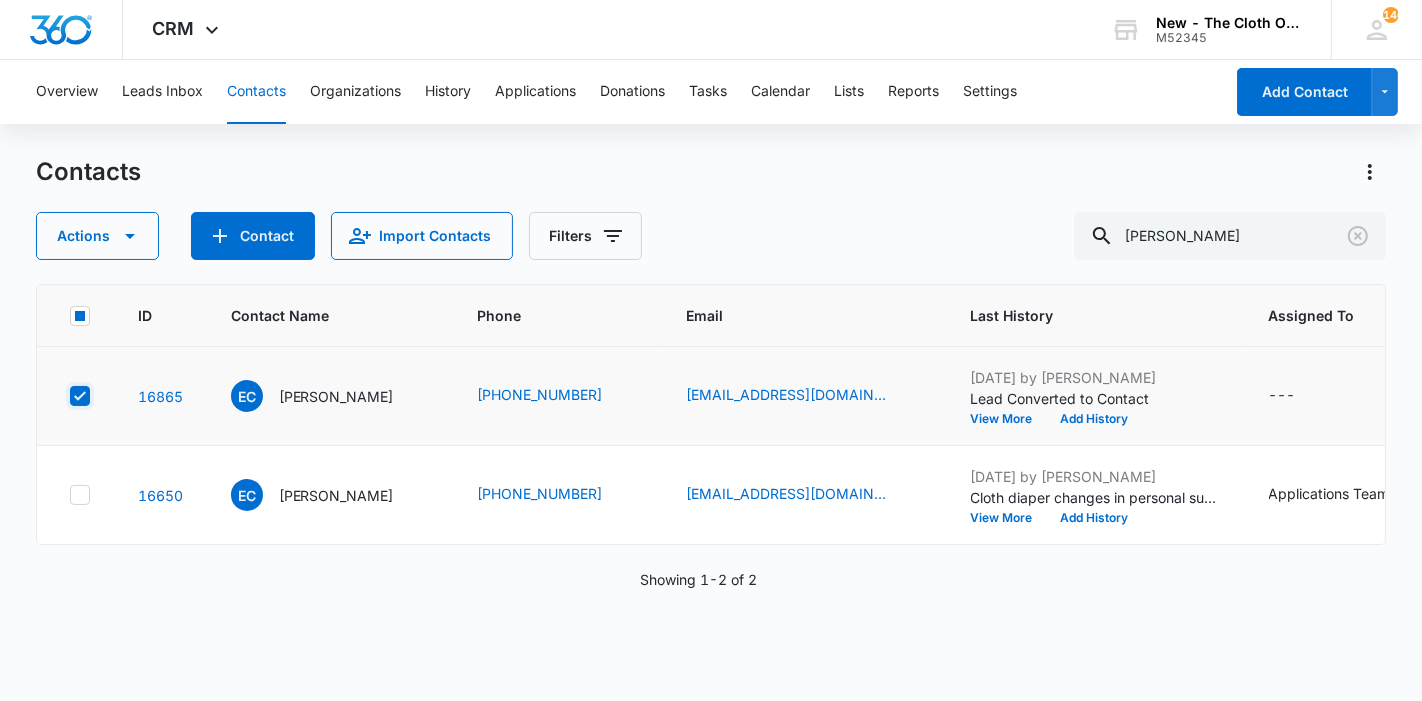 scroll, scrollTop: 150, scrollLeft: 0, axis: vertical 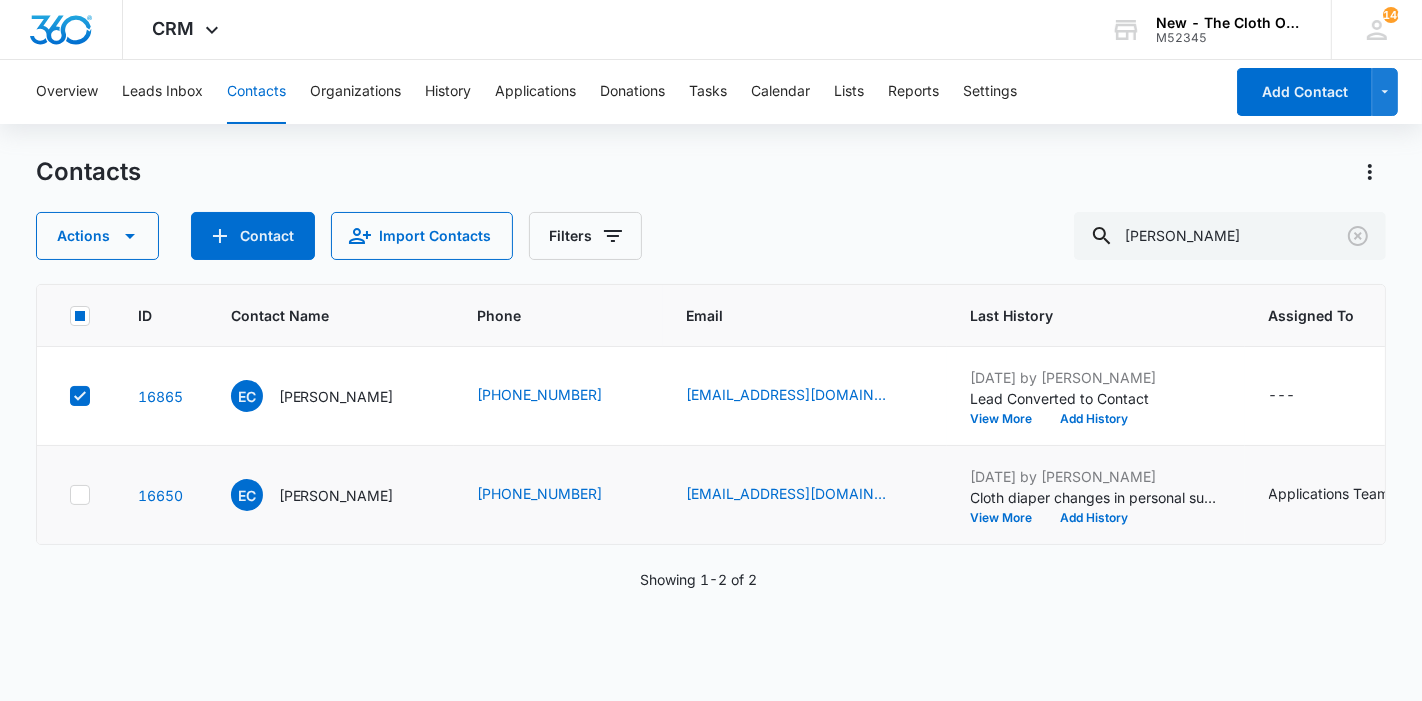 click 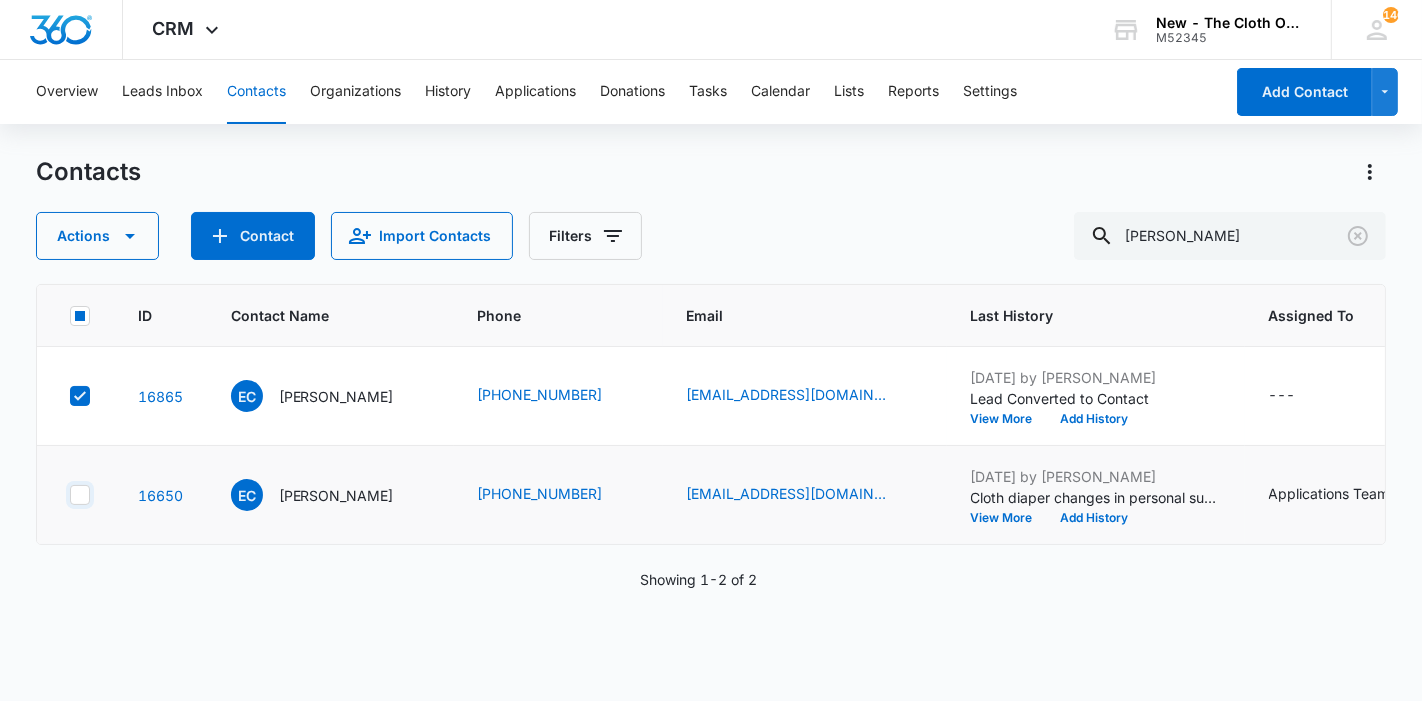 click at bounding box center [69, 495] 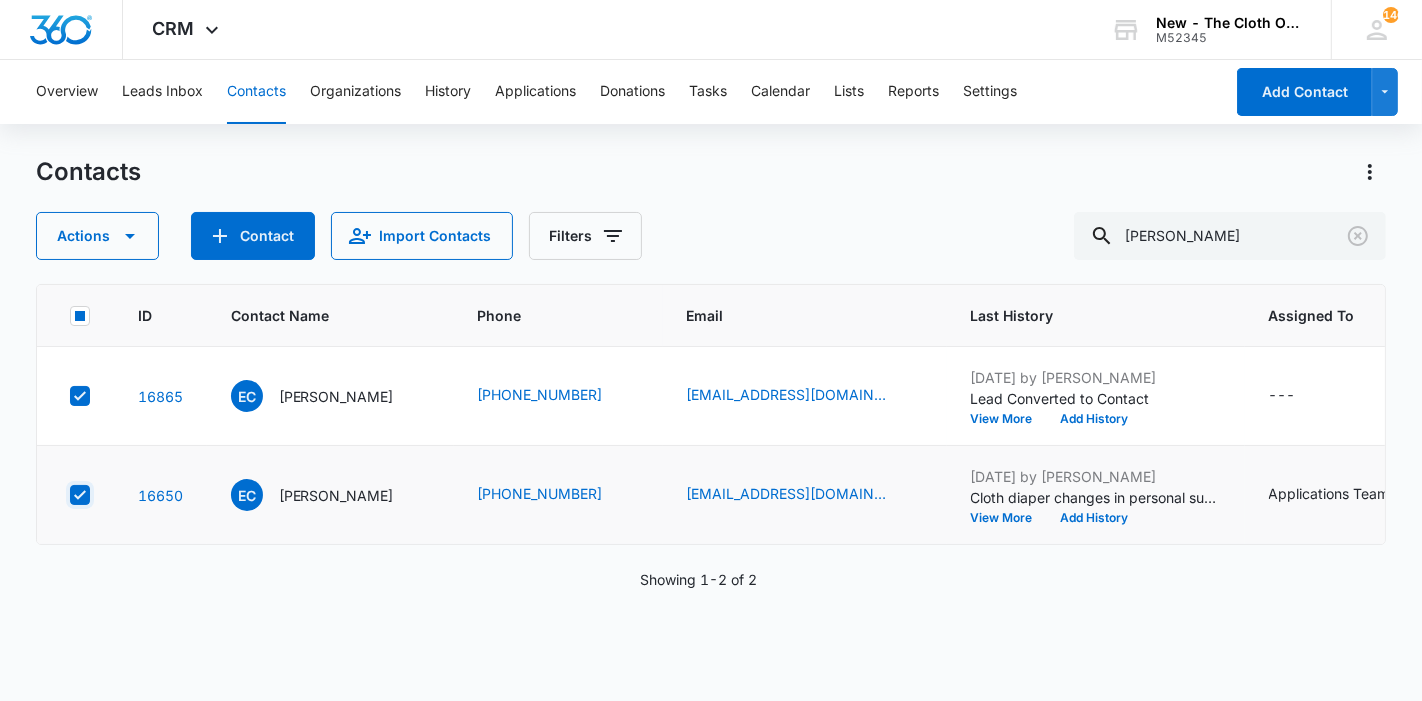 checkbox on "true" 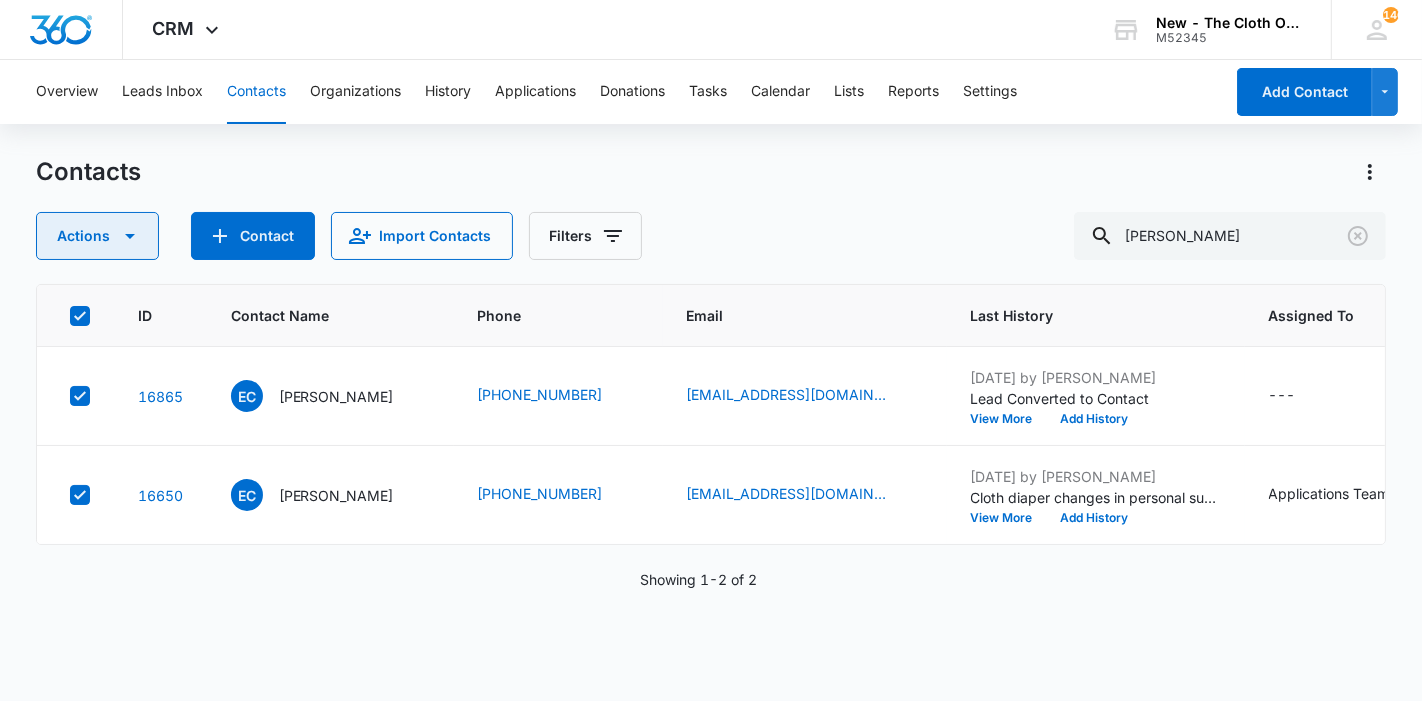 click on "Actions" at bounding box center [97, 236] 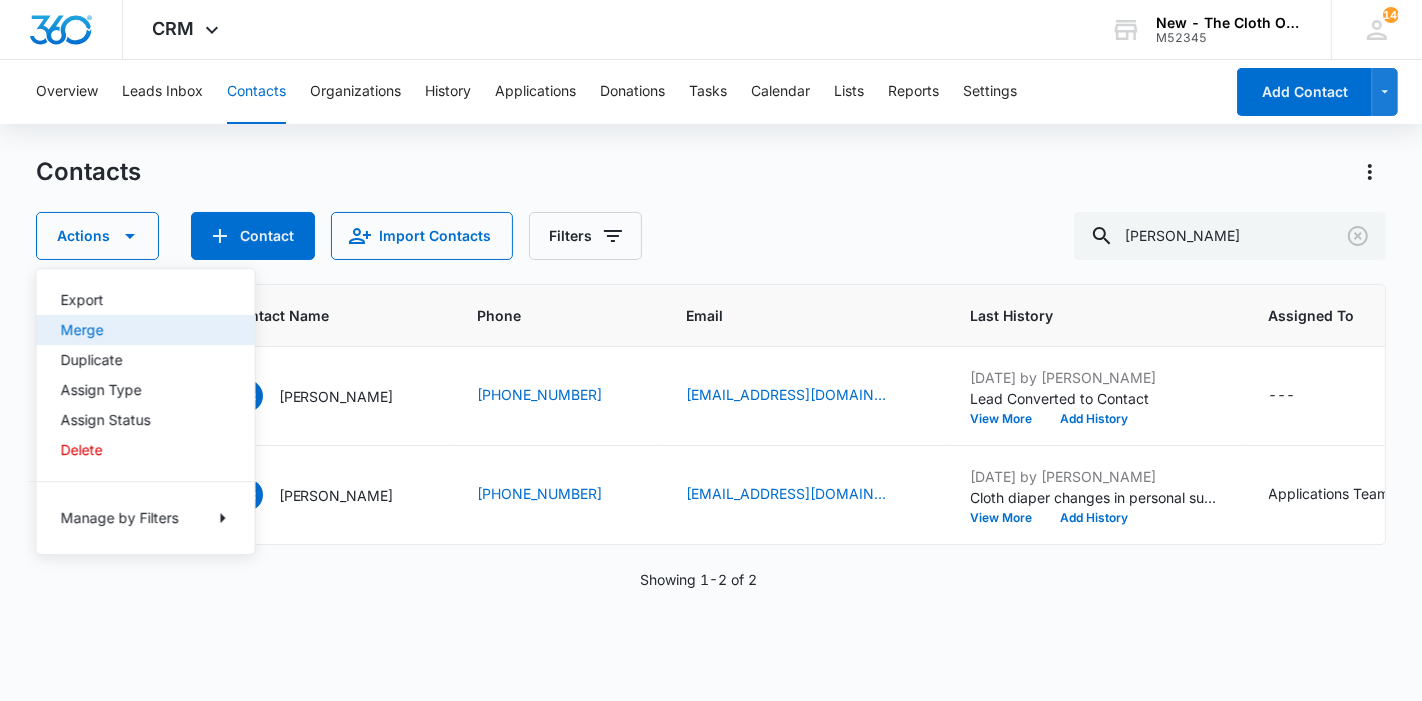 click on "Merge" at bounding box center [134, 330] 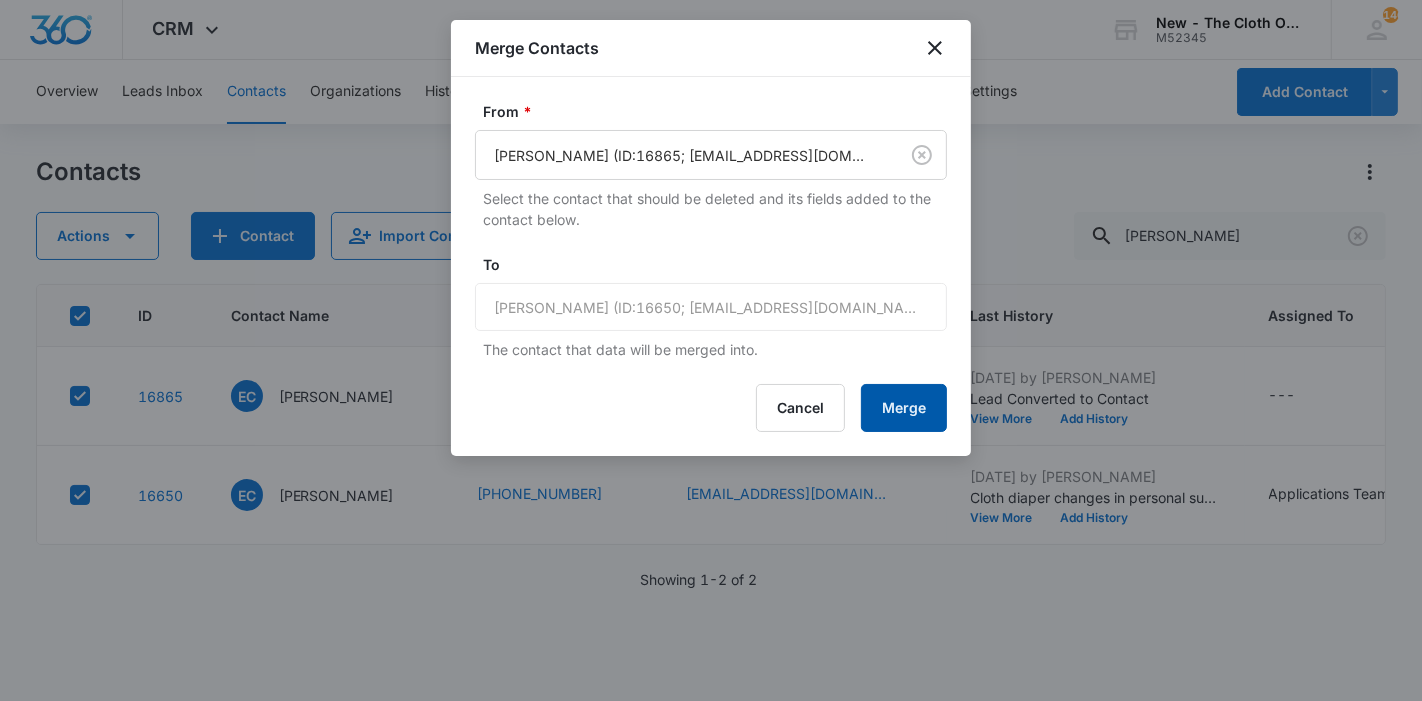 click on "Merge" at bounding box center [904, 408] 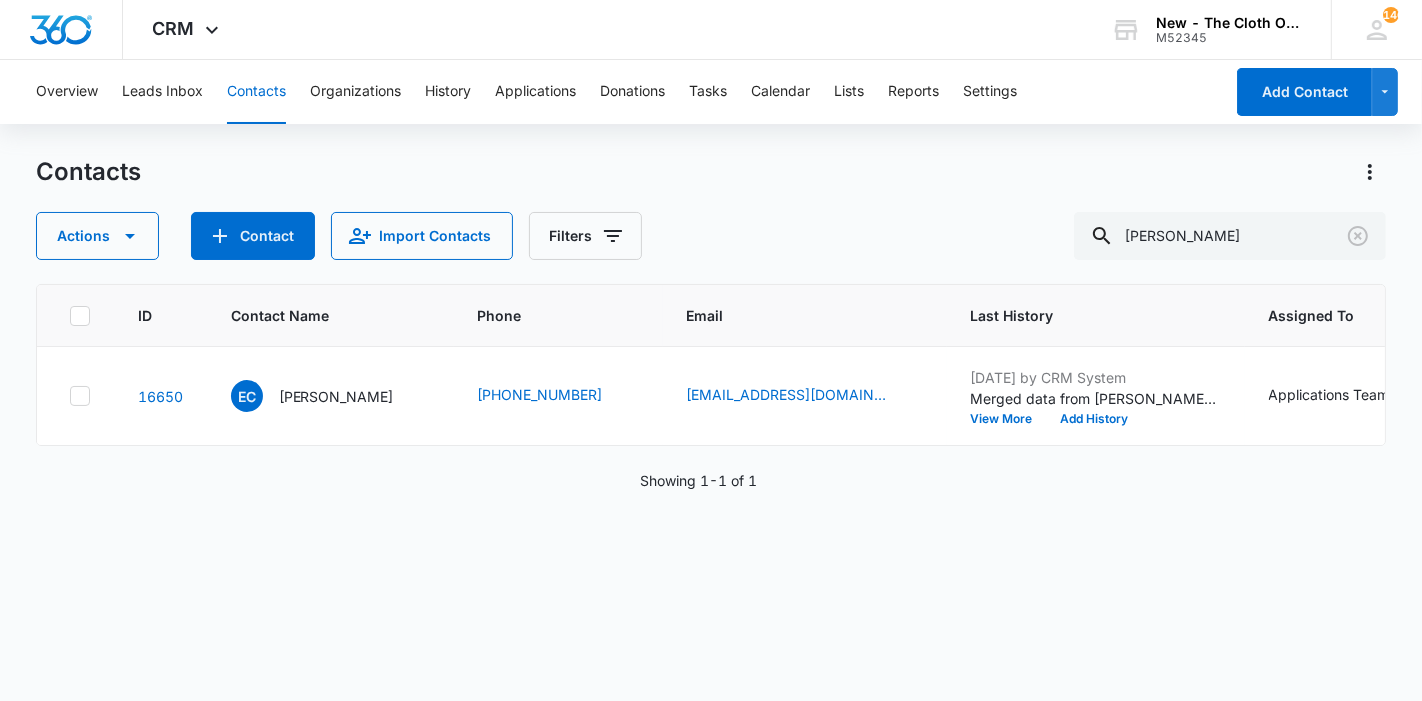scroll, scrollTop: 0, scrollLeft: 0, axis: both 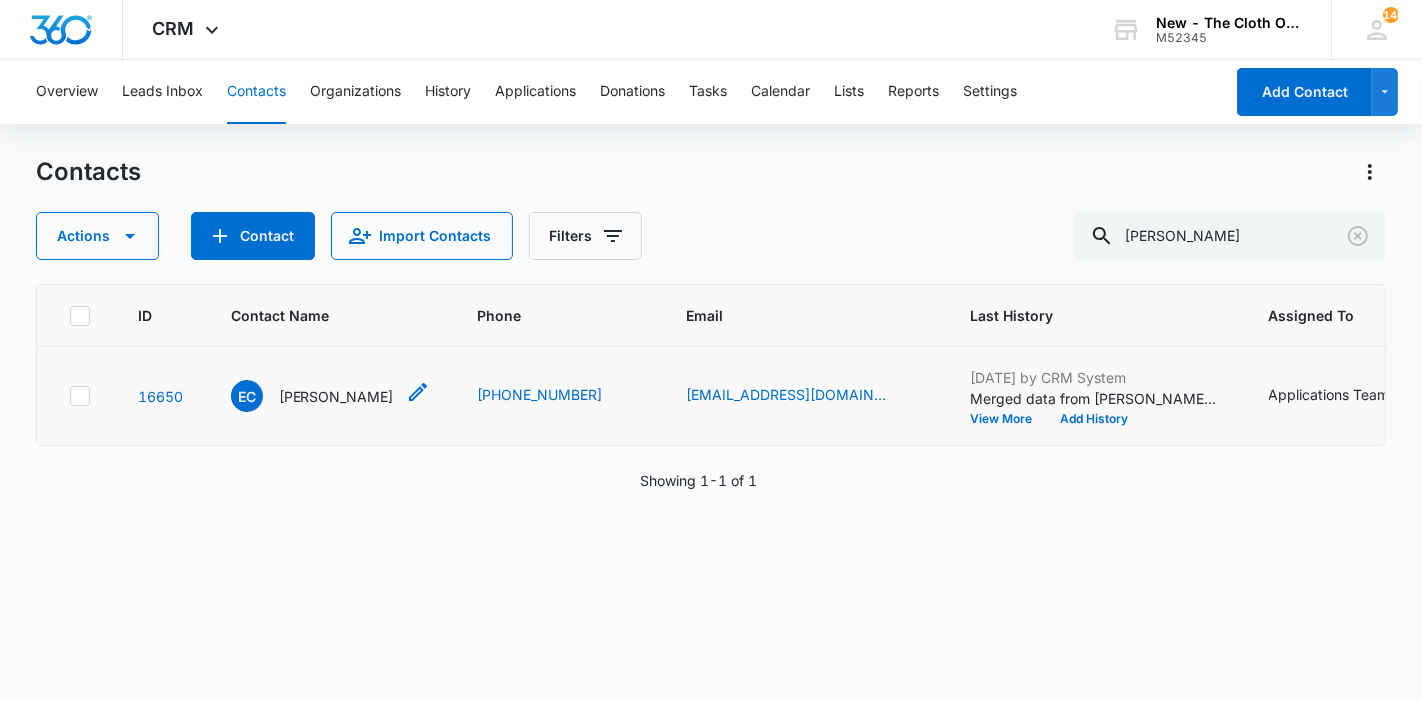 click on "[PERSON_NAME]" at bounding box center [336, 396] 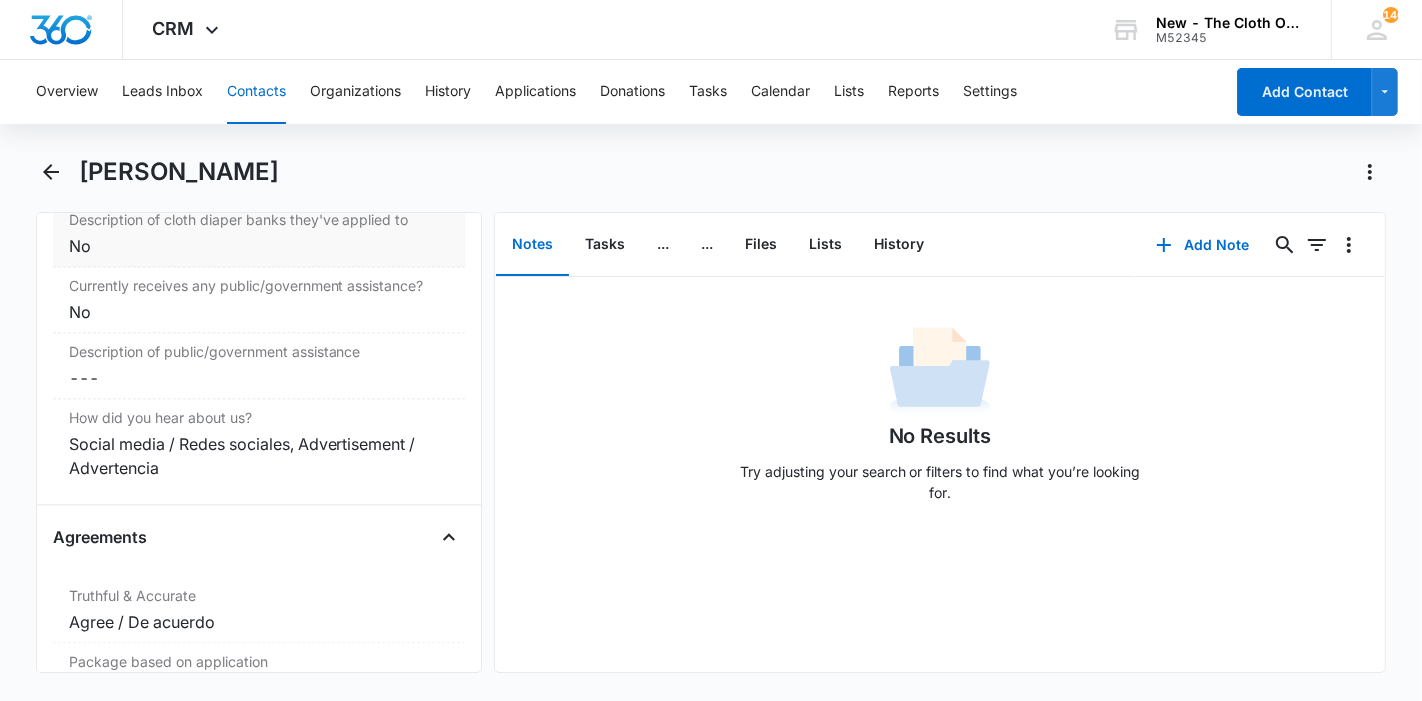 scroll, scrollTop: 3811, scrollLeft: 0, axis: vertical 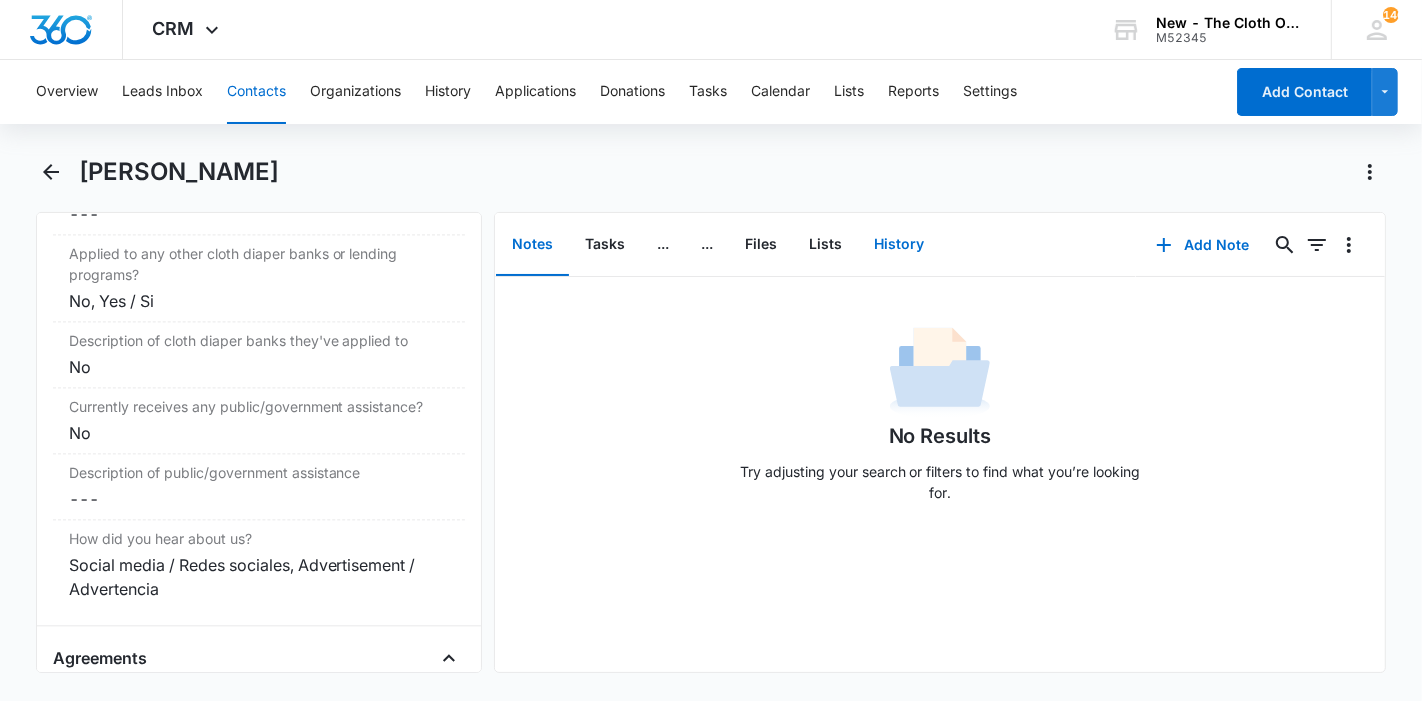 click on "History" at bounding box center (899, 245) 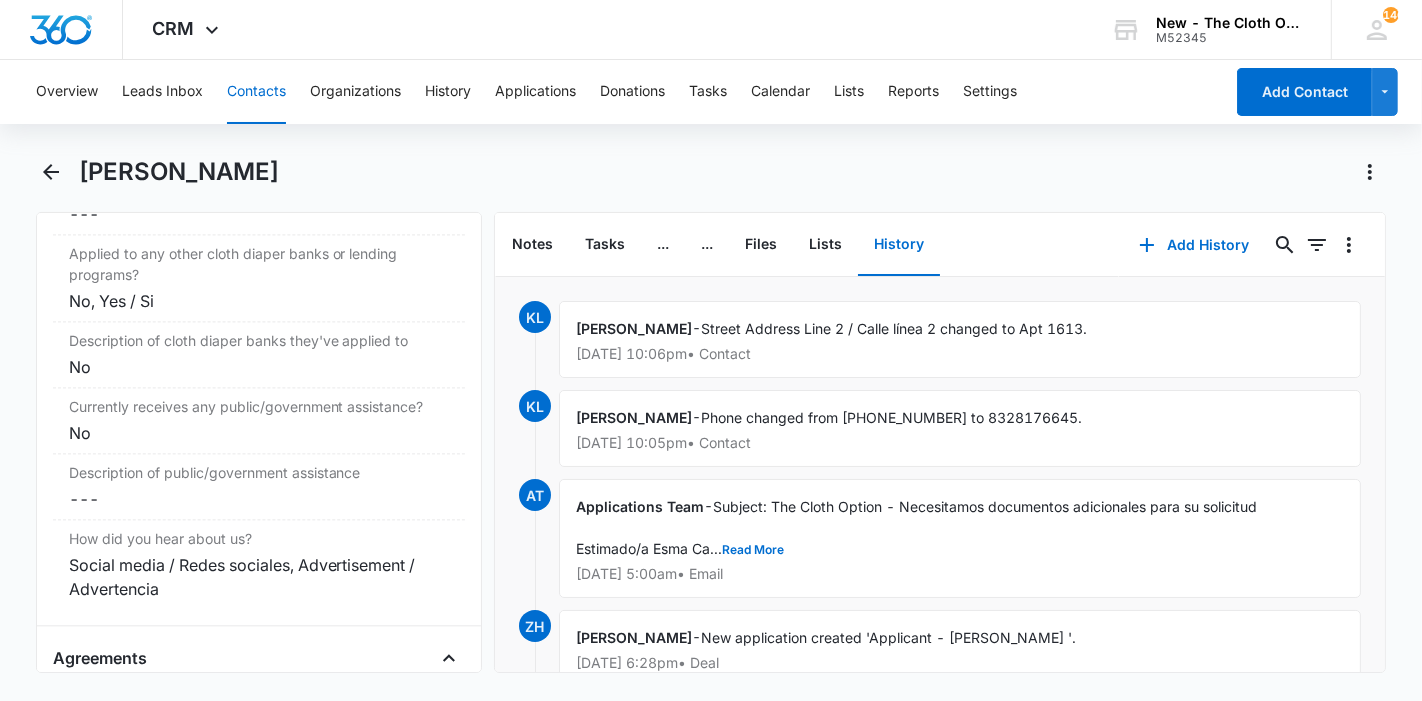 scroll, scrollTop: 1, scrollLeft: 0, axis: vertical 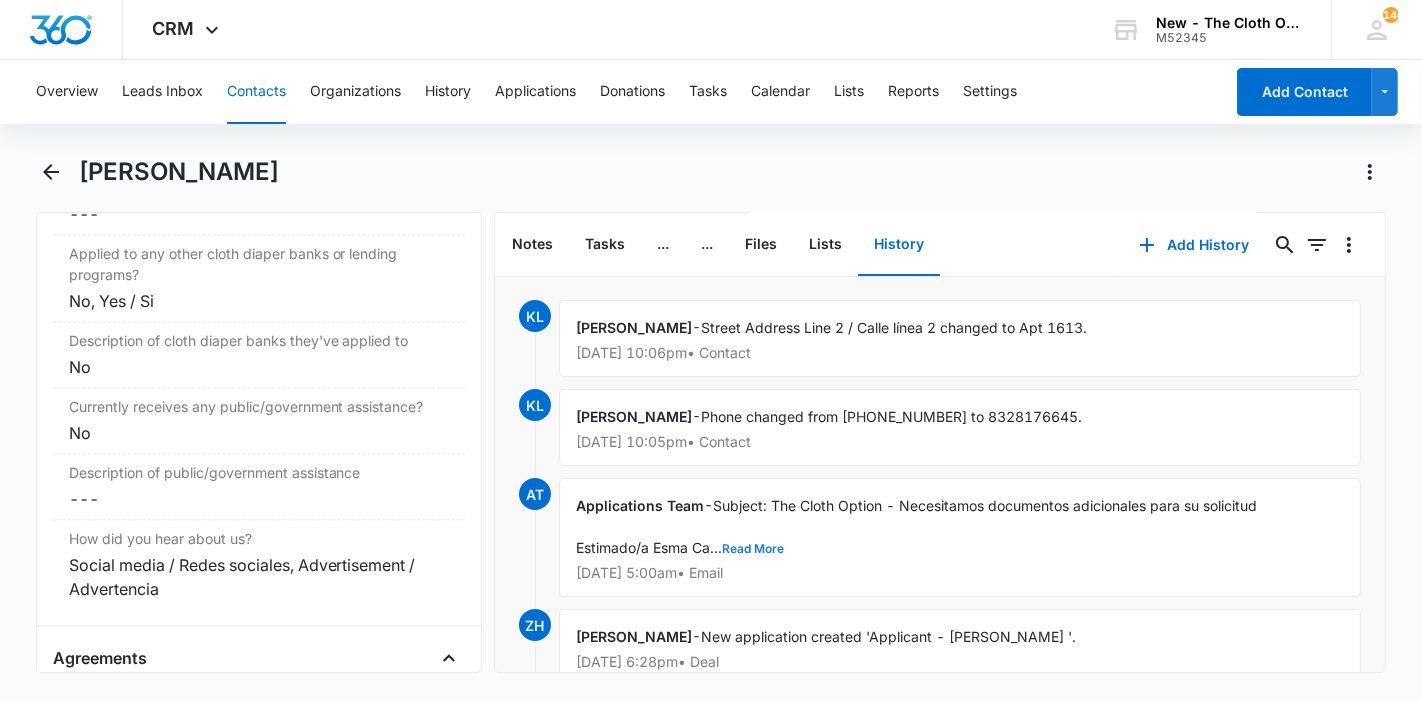 click on "Read More" at bounding box center (753, 549) 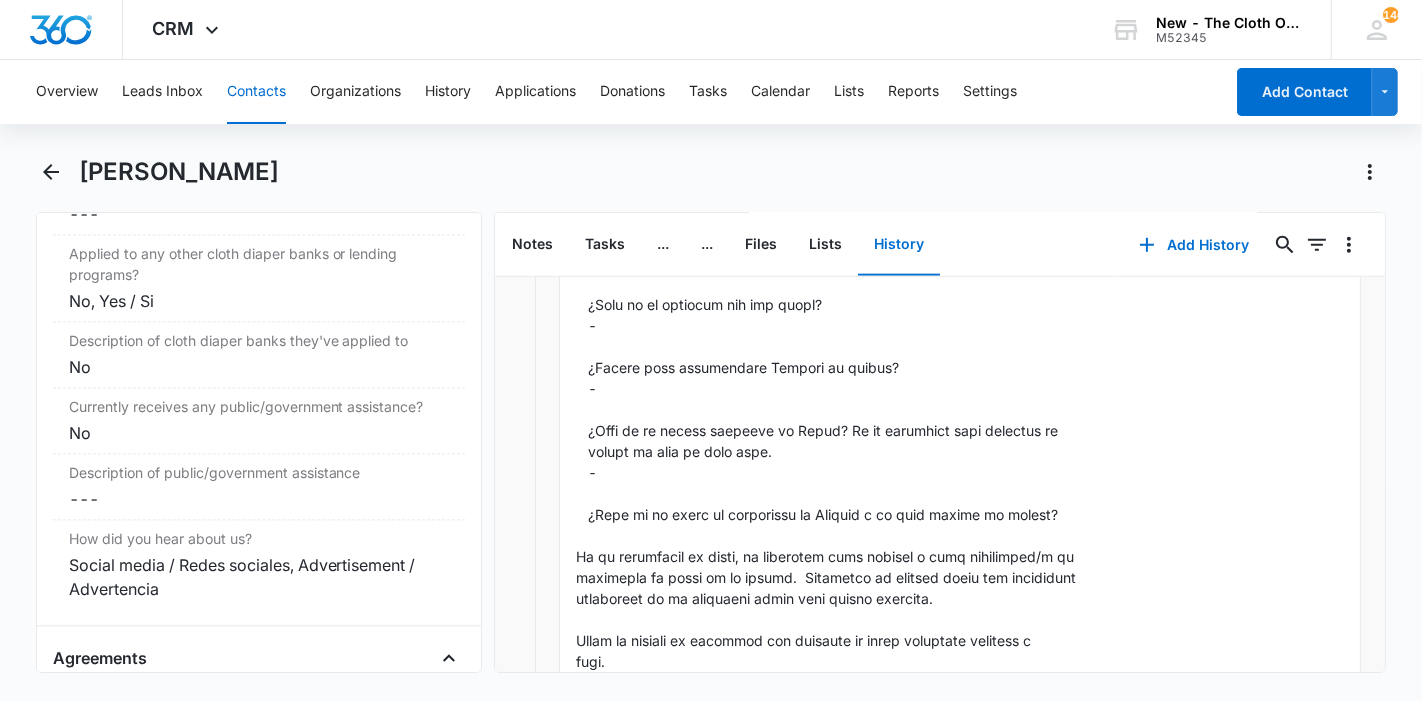 scroll, scrollTop: 2010, scrollLeft: 0, axis: vertical 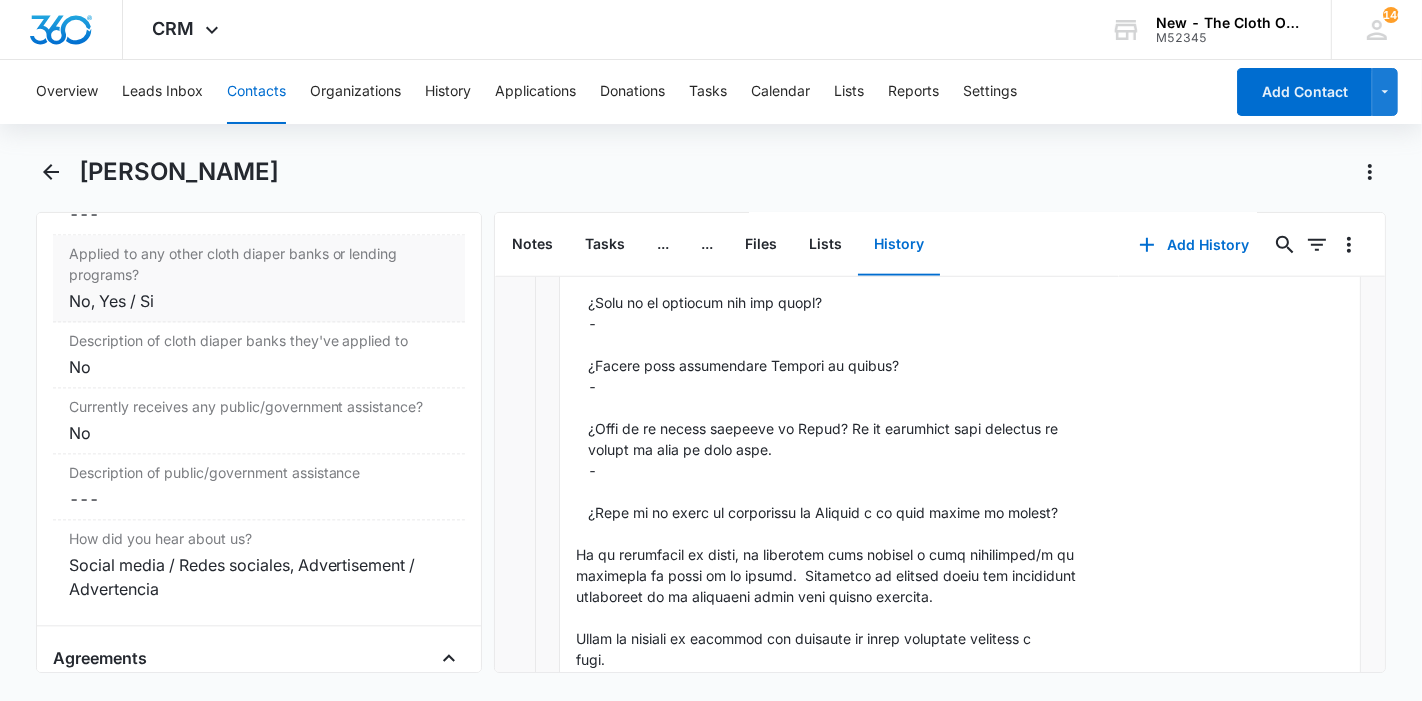 click on "No, Yes / Si" at bounding box center [259, 301] 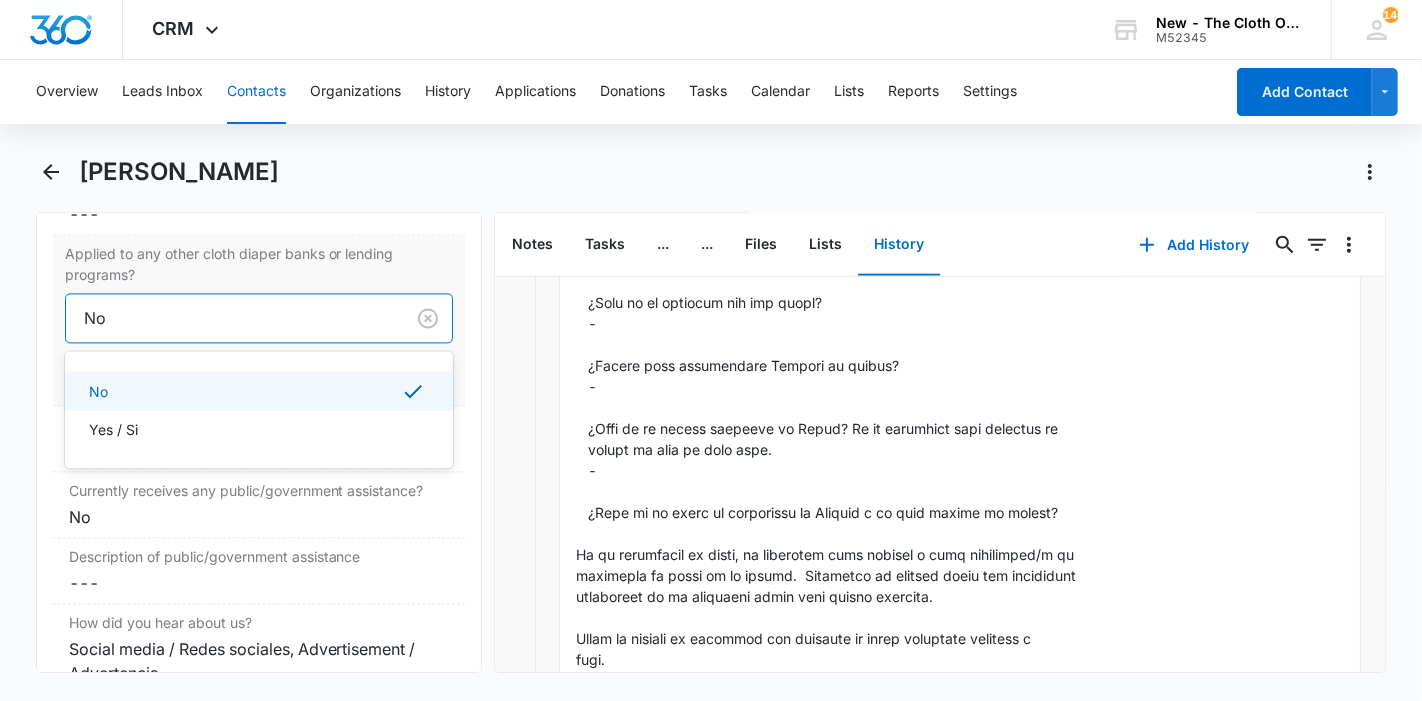 click at bounding box center (231, 318) 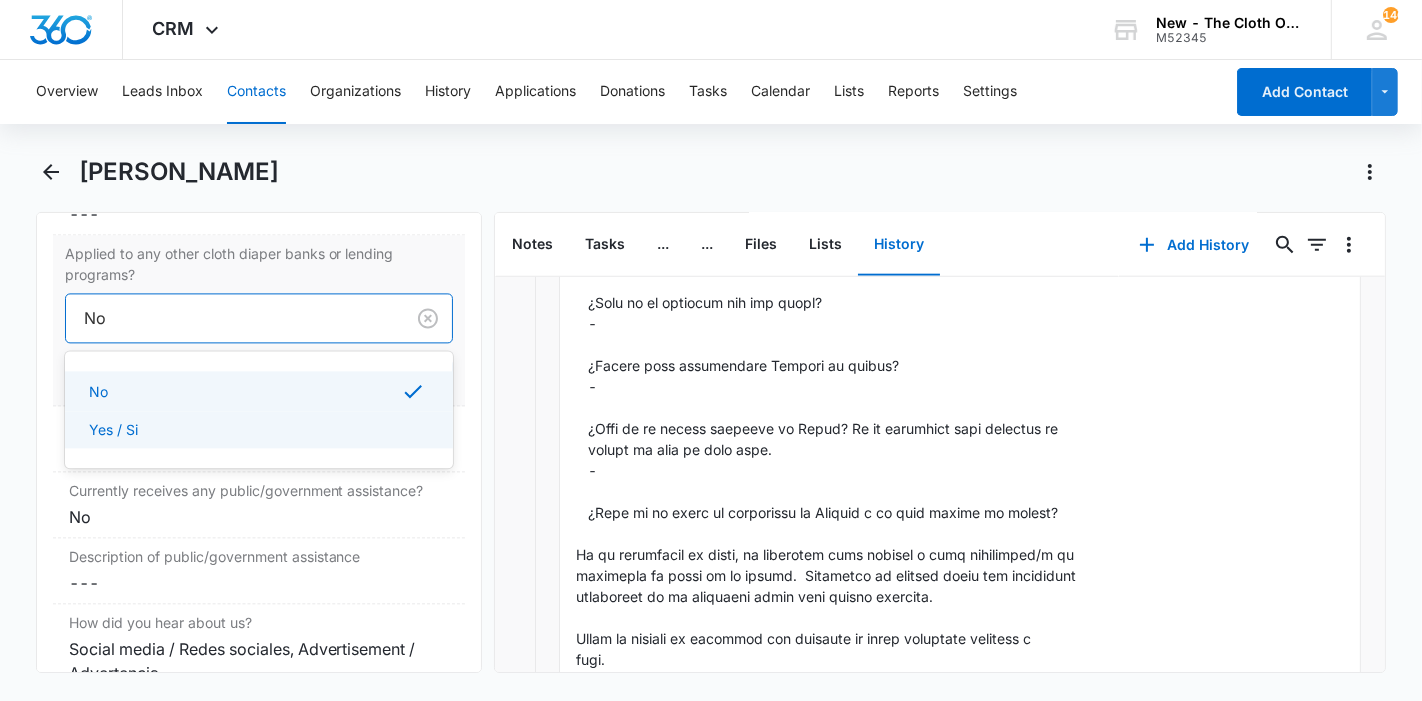 click on "Yes / Si" at bounding box center [259, 429] 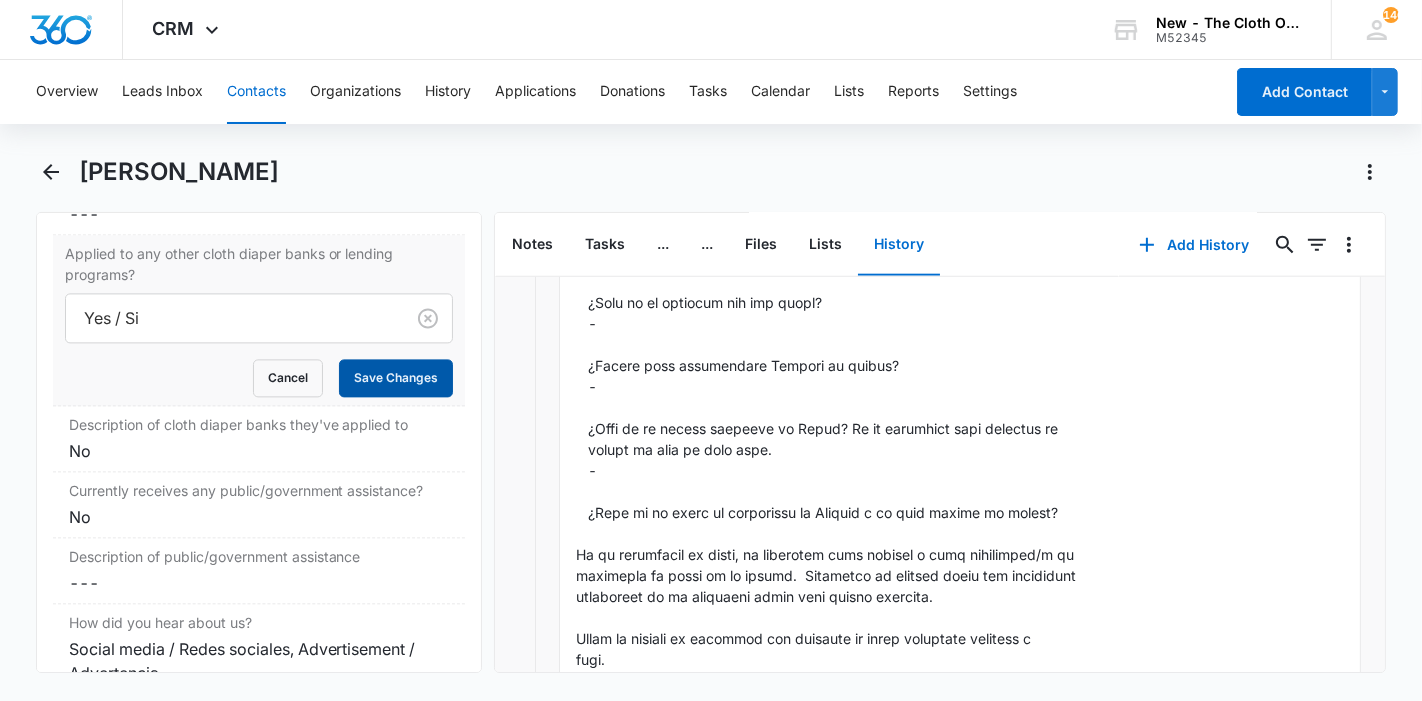 click on "Save Changes" at bounding box center [396, 378] 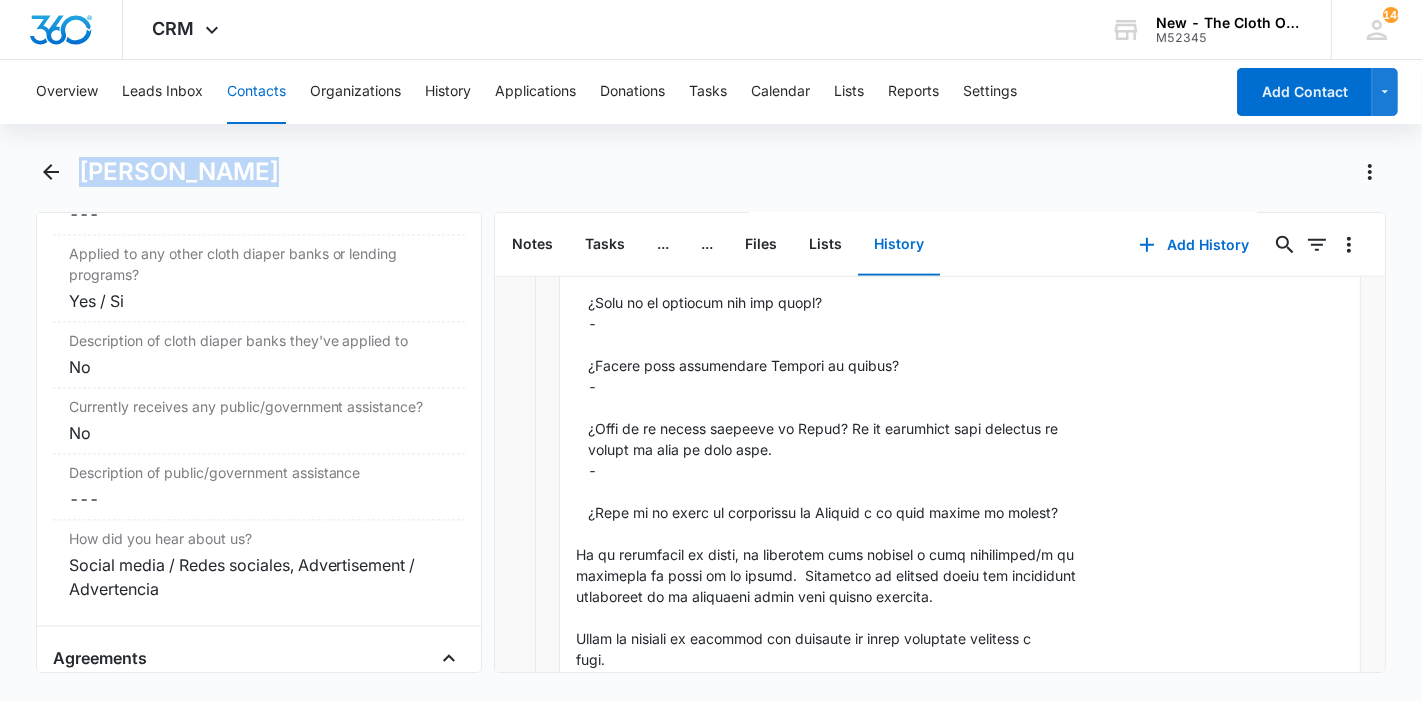 drag, startPoint x: 245, startPoint y: 174, endPoint x: 83, endPoint y: 178, distance: 162.04938 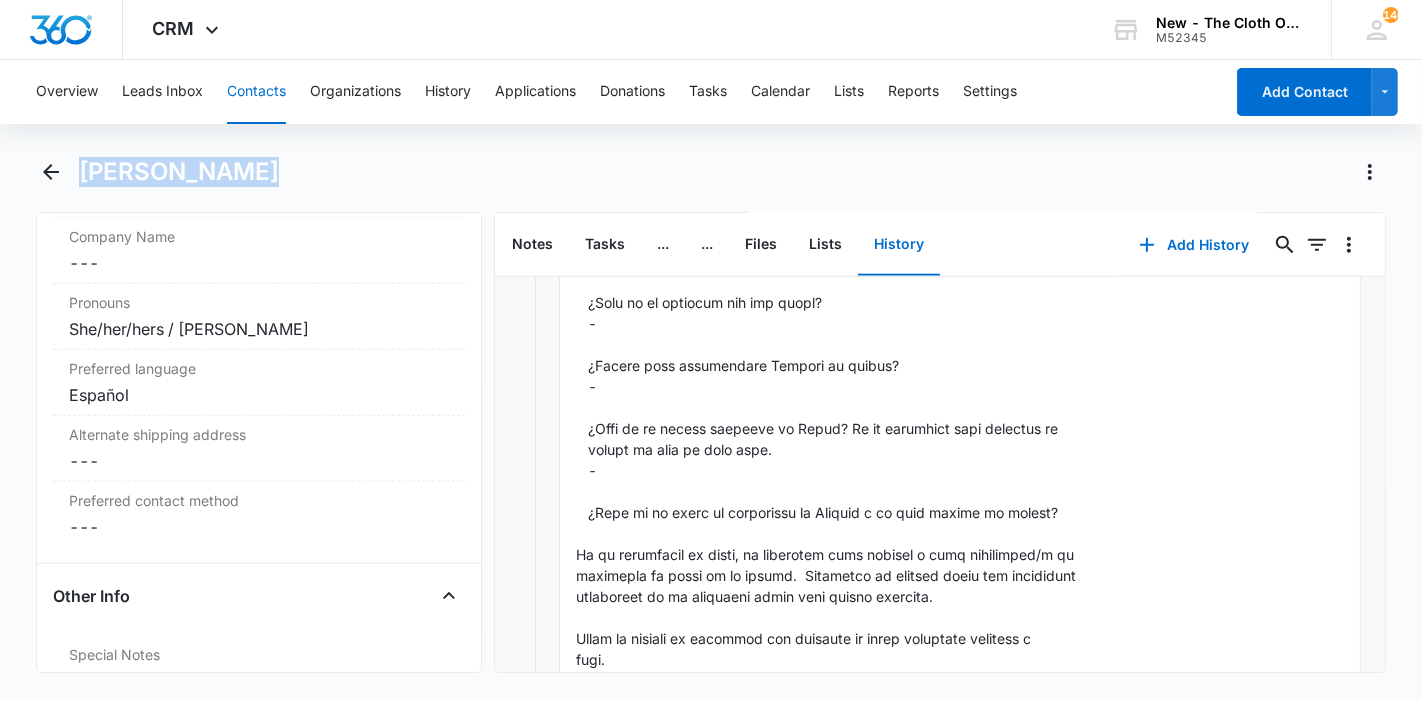 scroll, scrollTop: 1593, scrollLeft: 0, axis: vertical 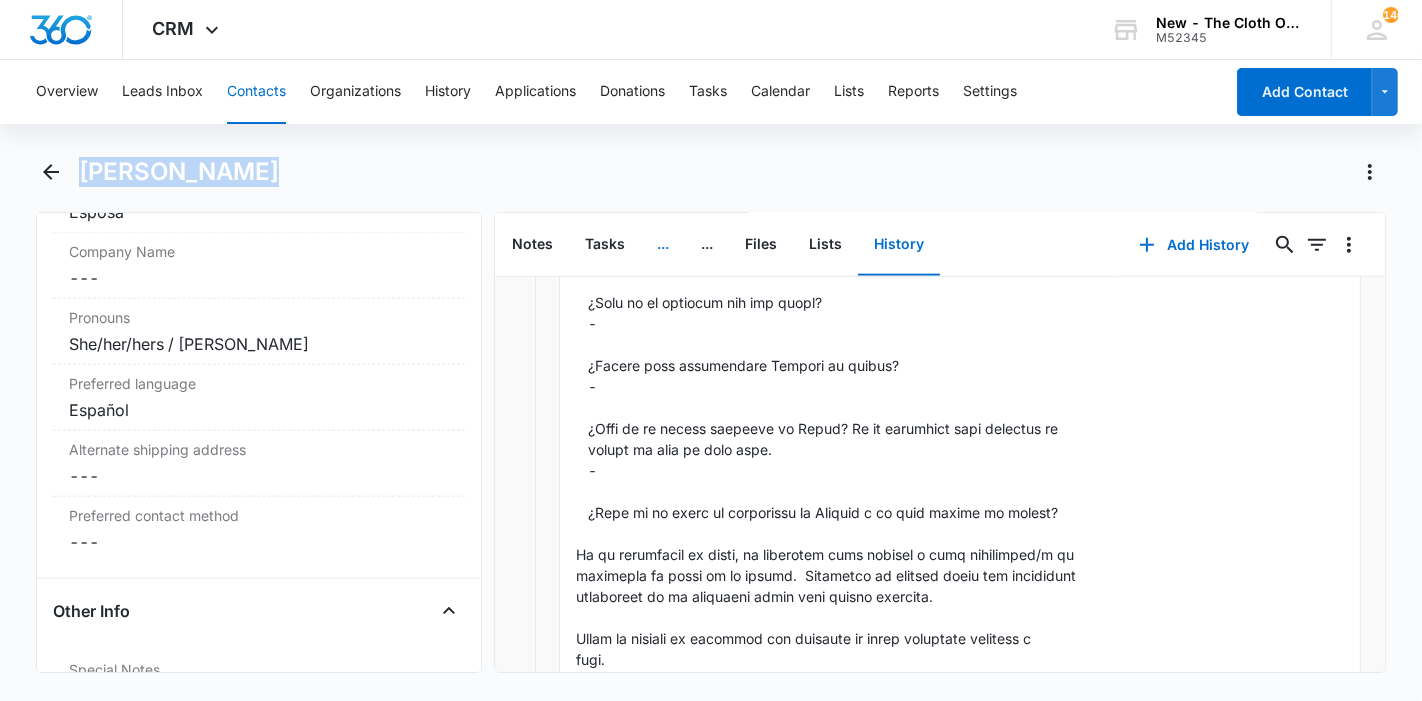 click on "..." at bounding box center (663, 245) 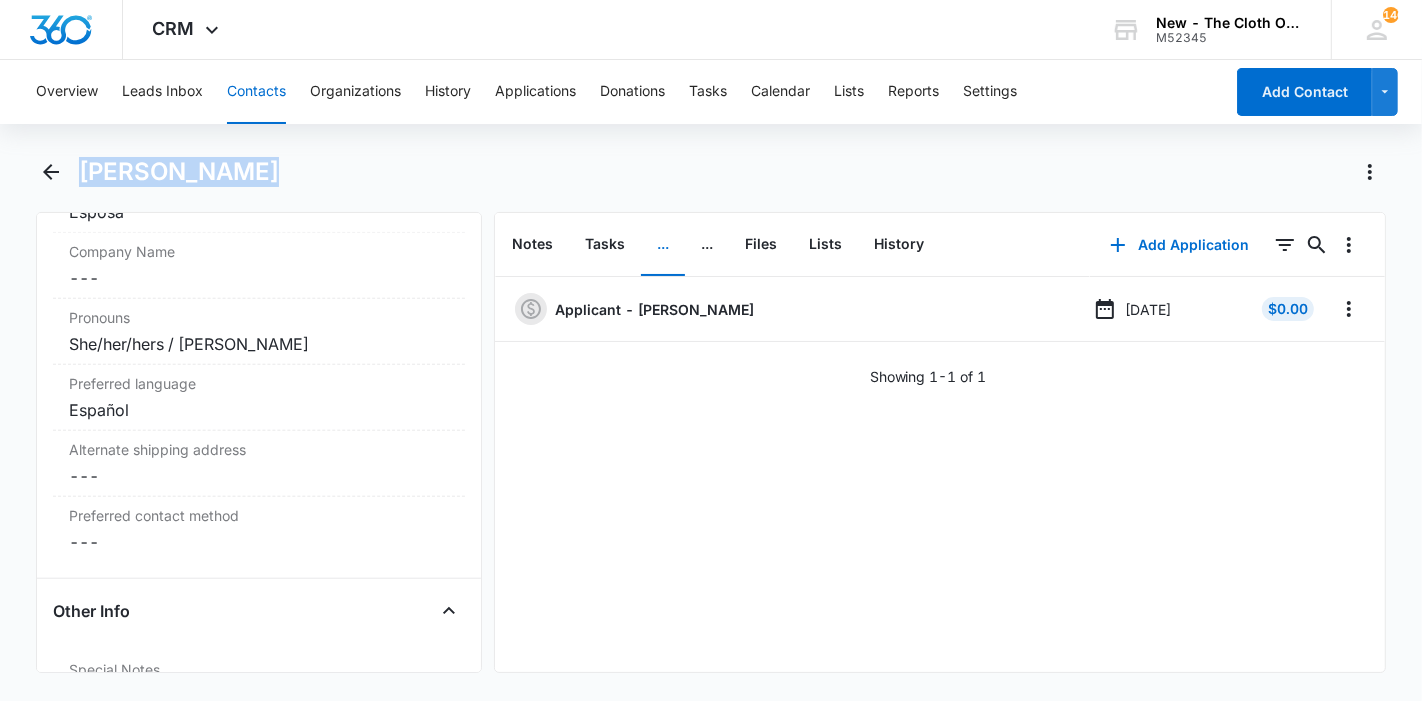 scroll, scrollTop: 0, scrollLeft: 0, axis: both 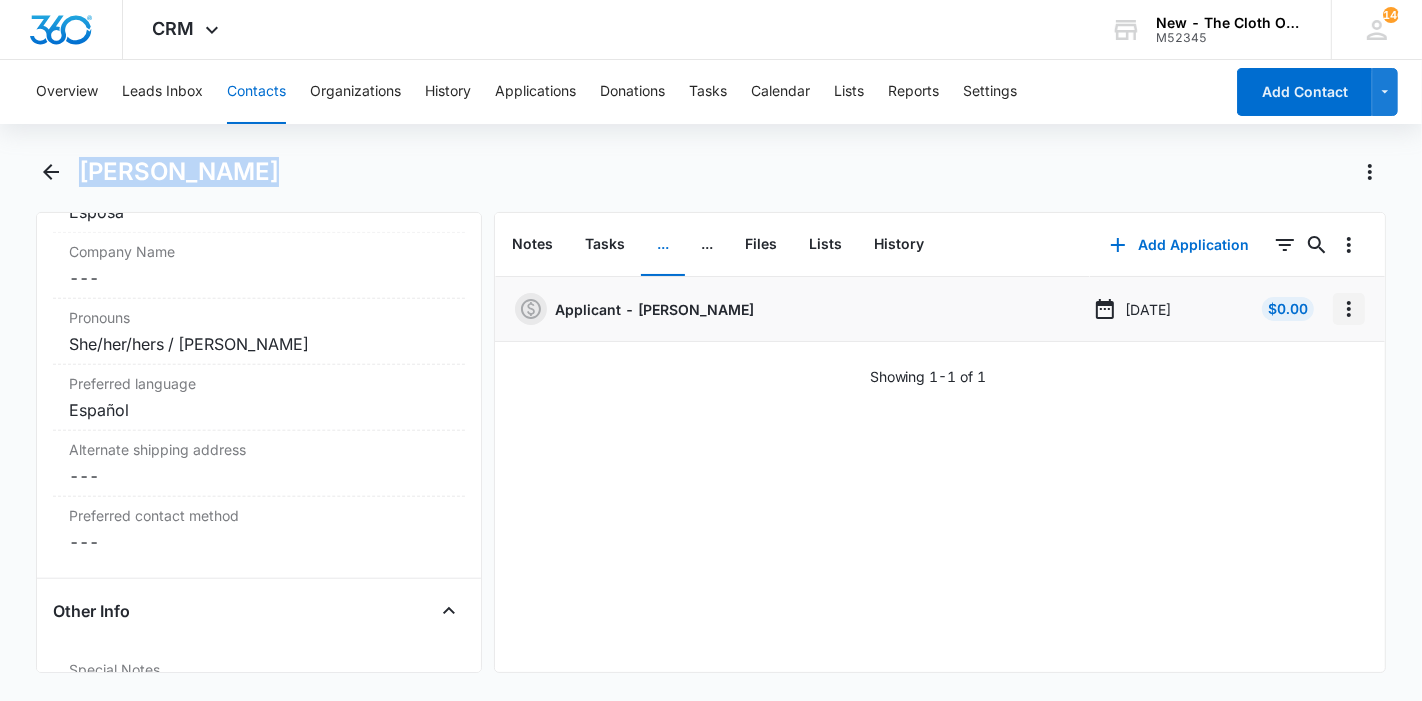 click 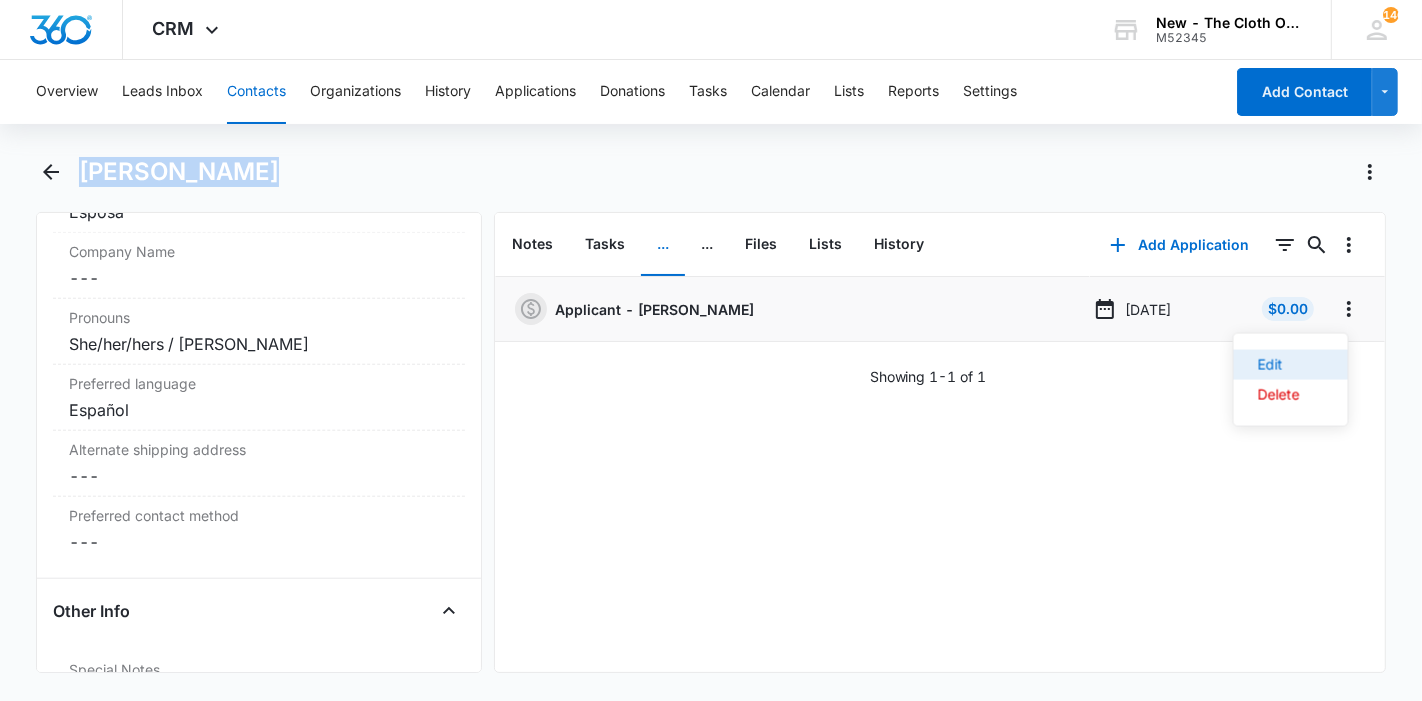 click on "Edit" at bounding box center (1291, 365) 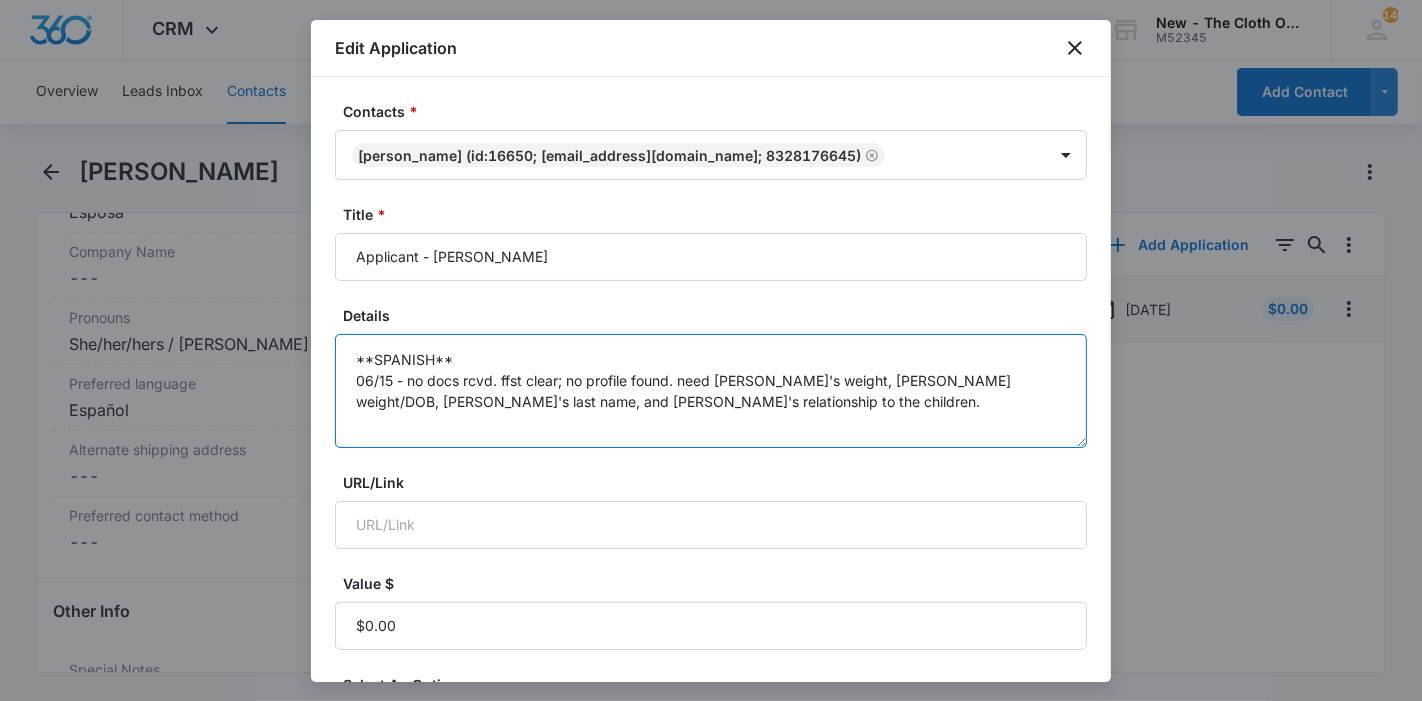 click on "**SPANISH**
06/15 - no docs rcvd. ffst clear; no profile found. need [PERSON_NAME]'s weight, [PERSON_NAME] weight/DOB, [PERSON_NAME]'s last name, and [PERSON_NAME]'s relationship to the children." at bounding box center (711, 391) 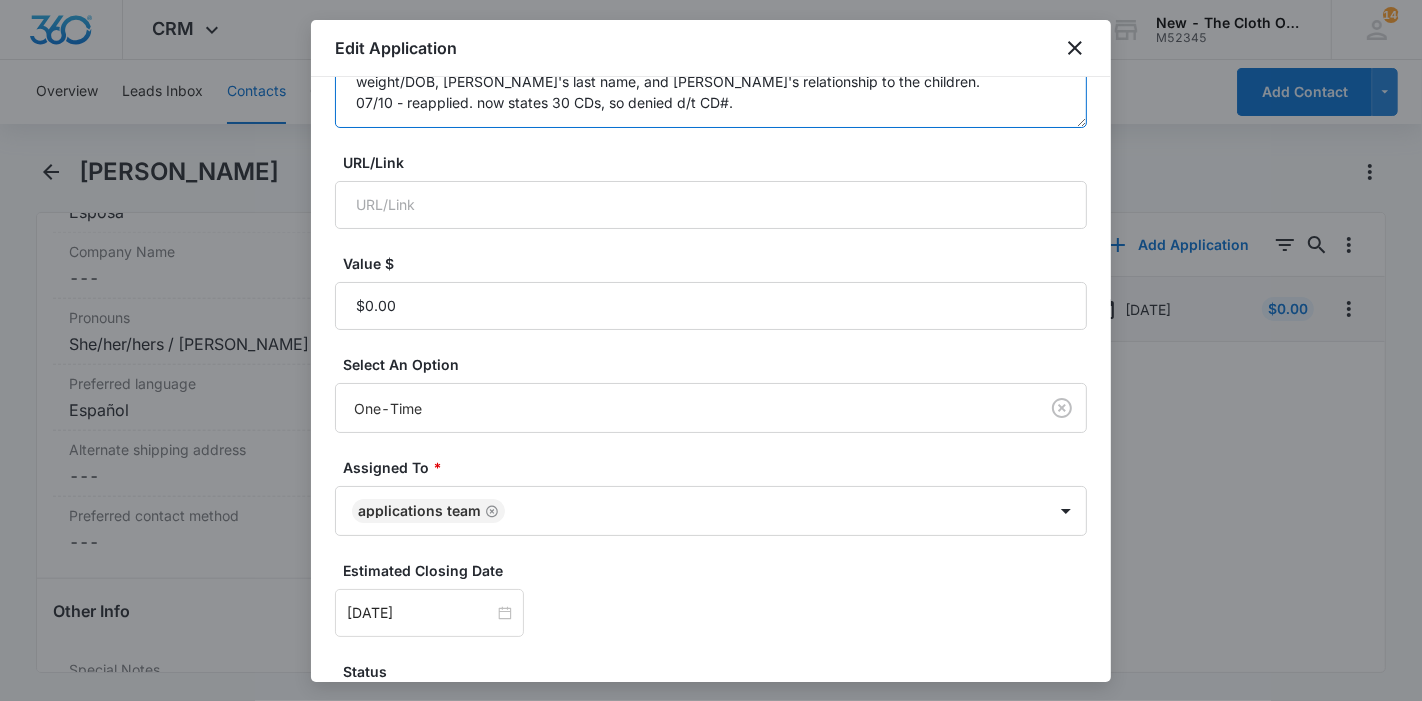 scroll, scrollTop: 470, scrollLeft: 0, axis: vertical 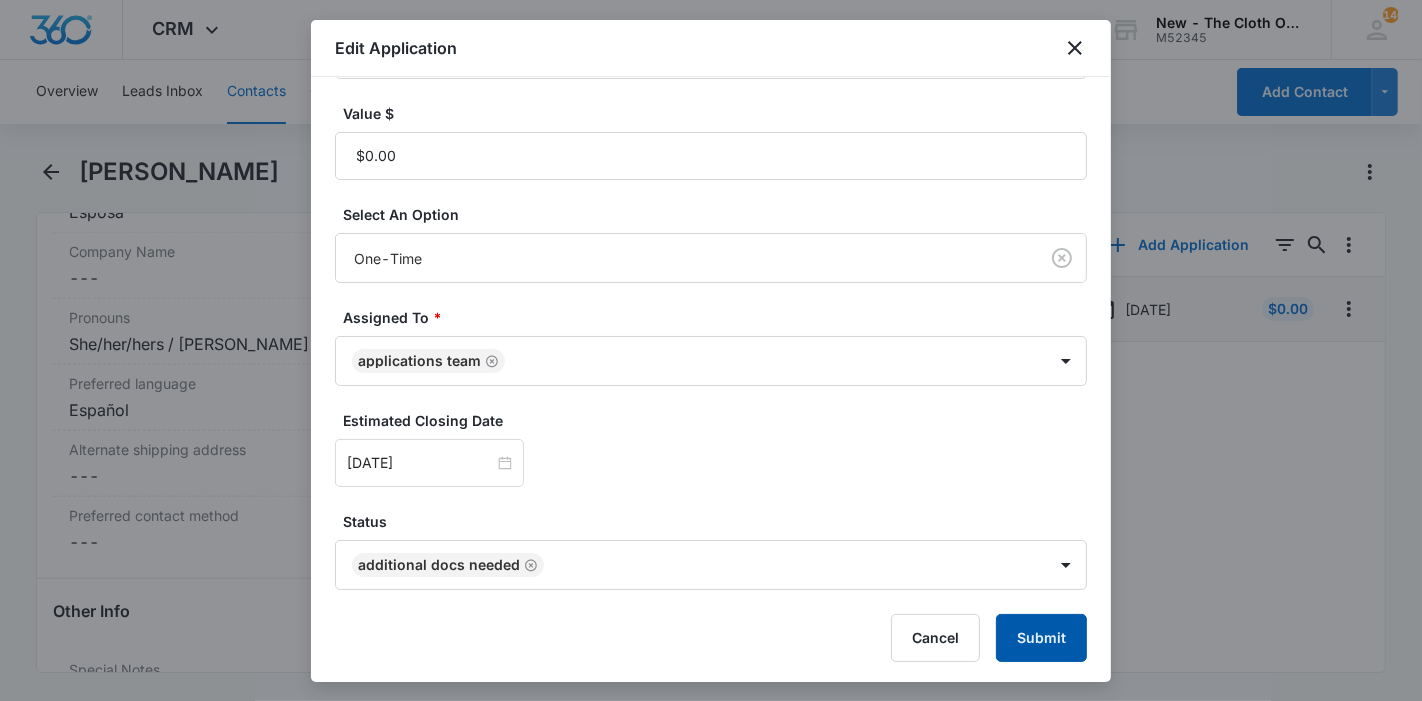 type on "**SPANISH**
06/15 - no docs rcvd. ffst clear; no profile found. need [PERSON_NAME]'s weight, [PERSON_NAME] weight/DOB, [PERSON_NAME]'s last name, and [PERSON_NAME]'s relationship to the children.
07/10 - reapplied. now states 30 CDs, so denied d/t CD#." 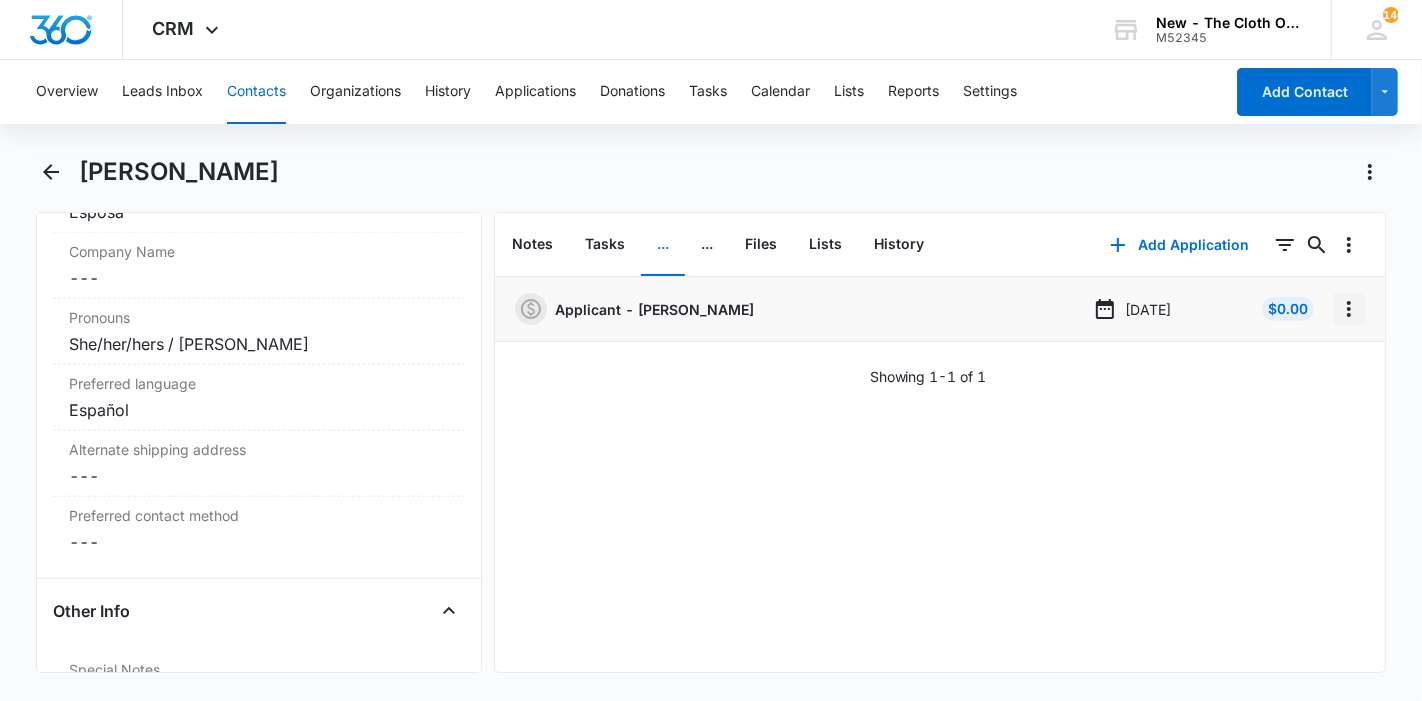 click 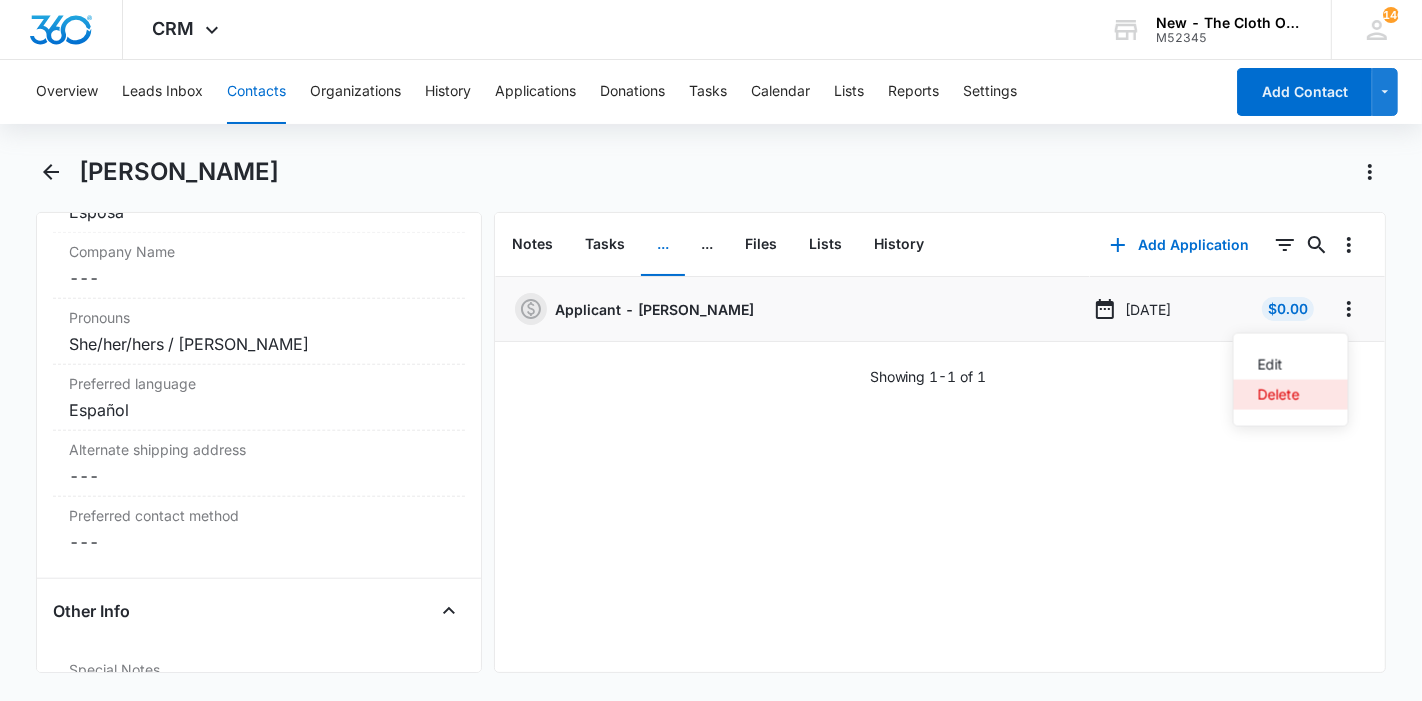 click on "Delete" at bounding box center [1279, 395] 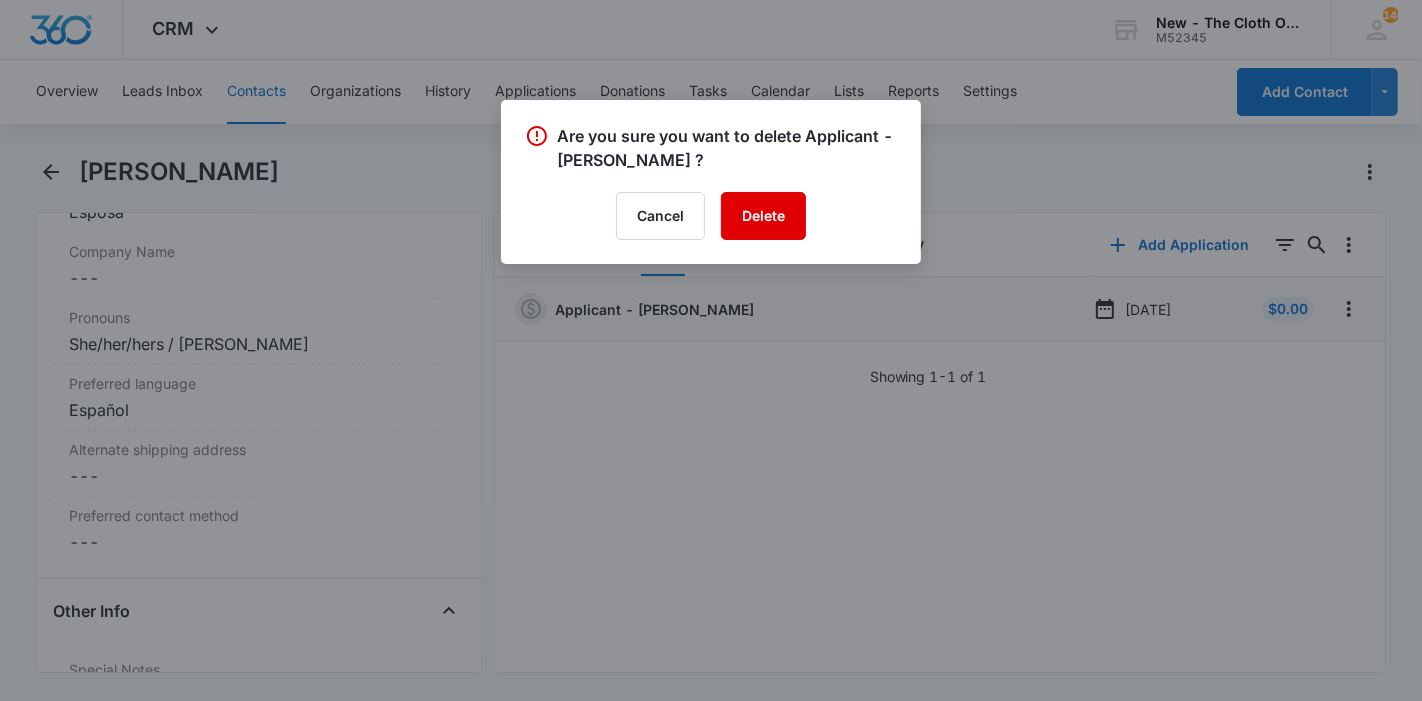 click on "Delete" at bounding box center (763, 216) 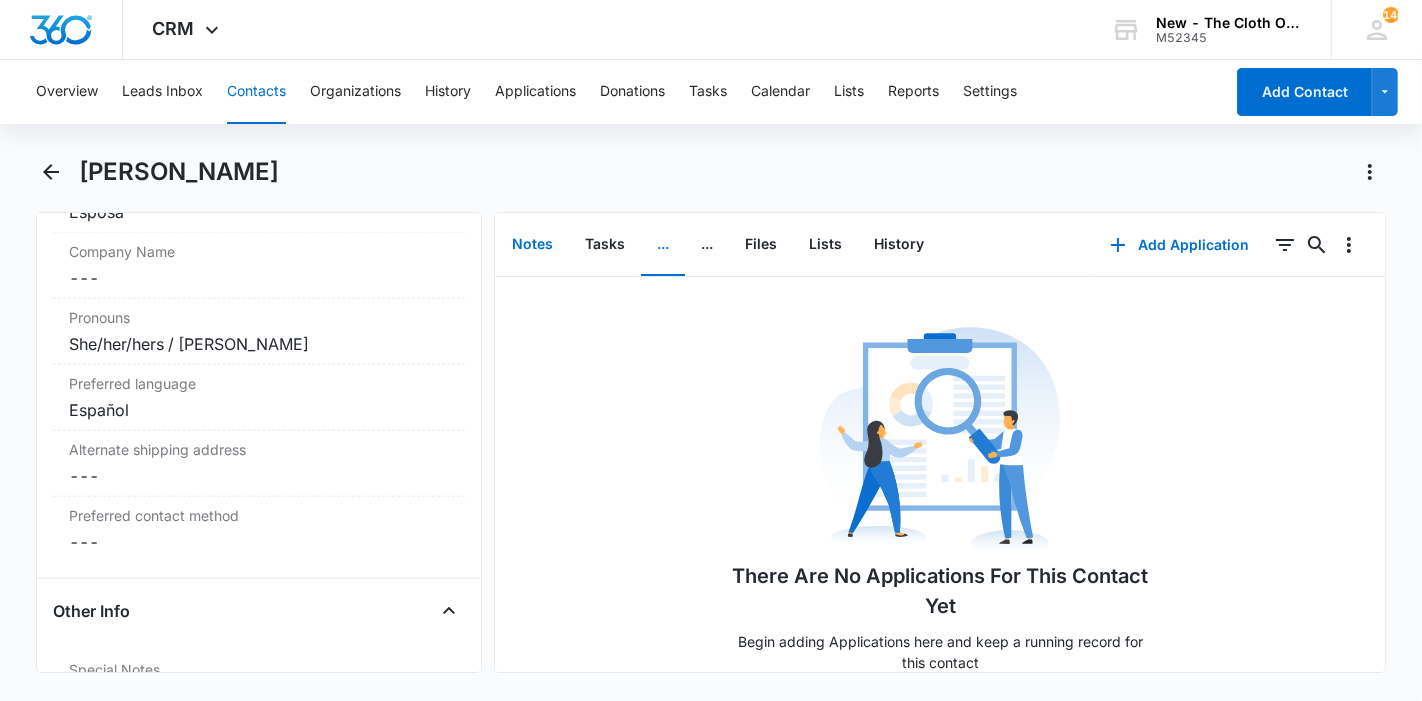 click on "Notes" at bounding box center (532, 245) 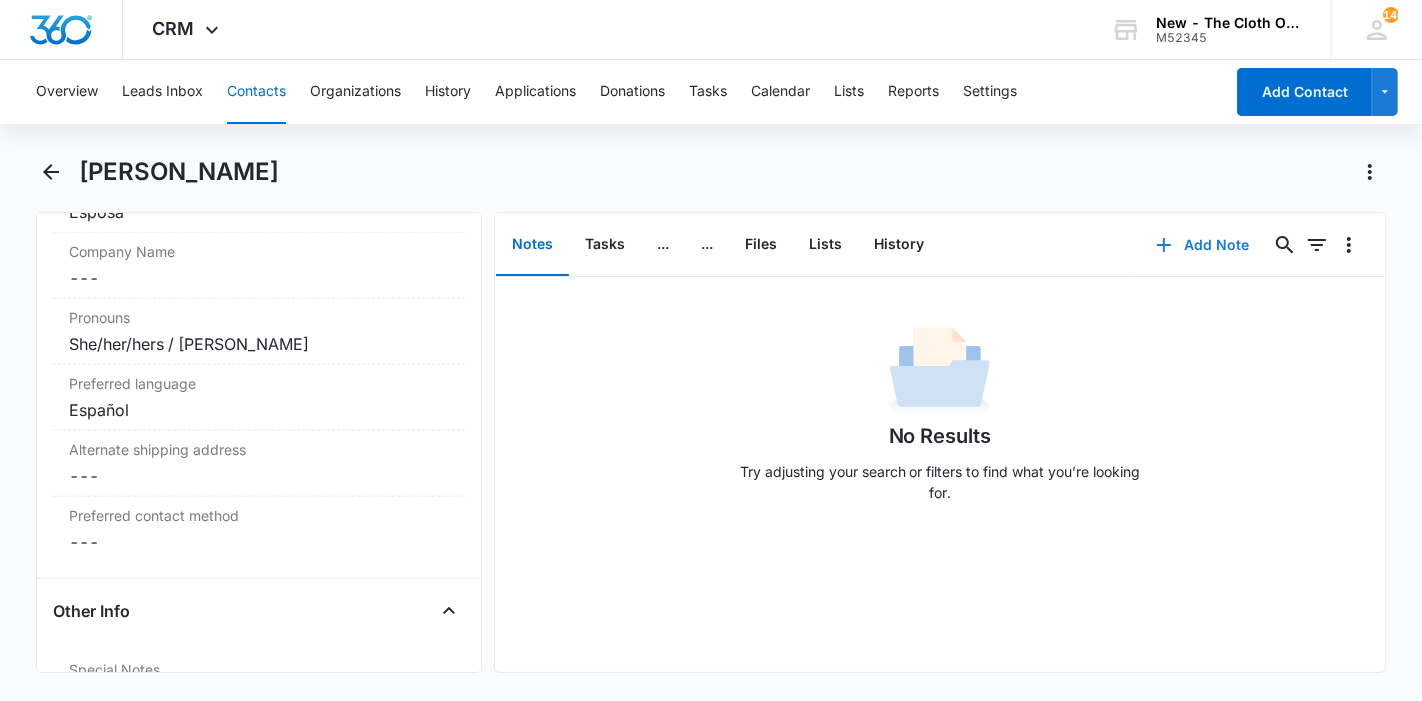 click 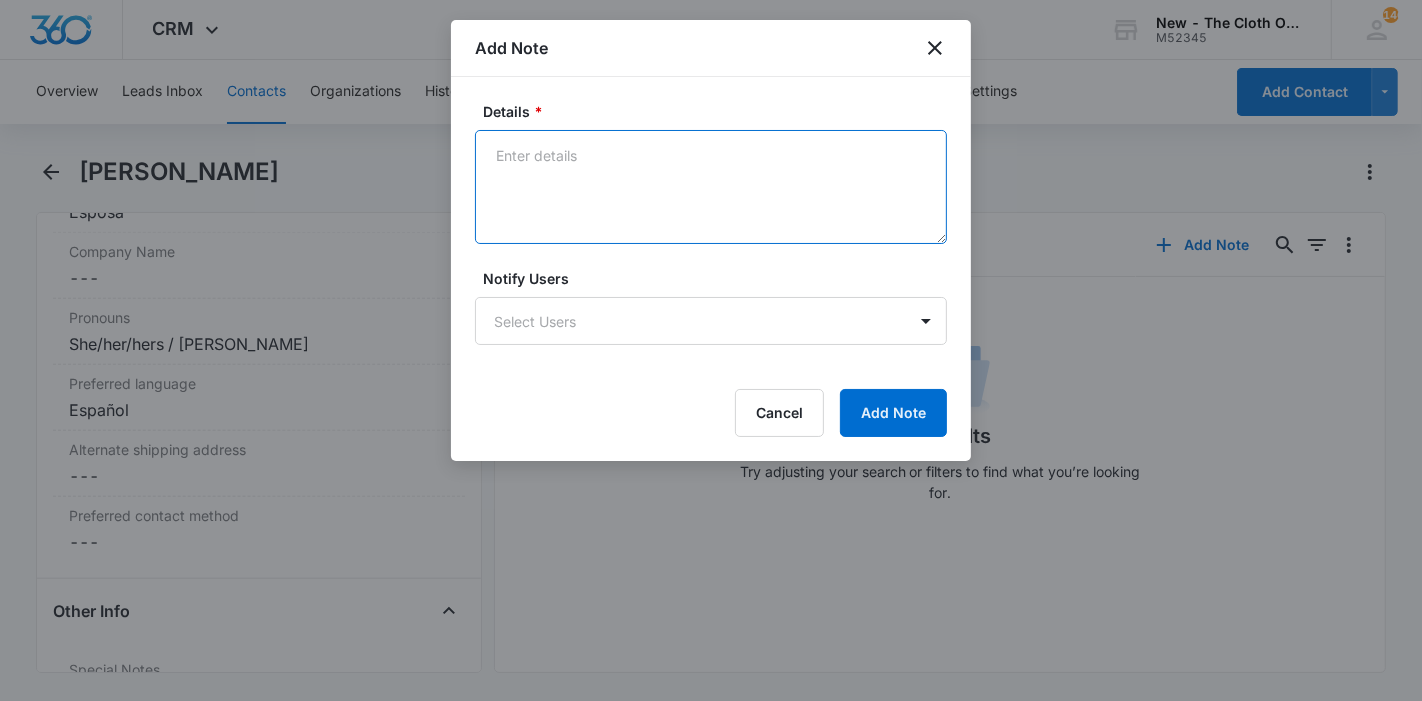 click on "Details *" at bounding box center [711, 187] 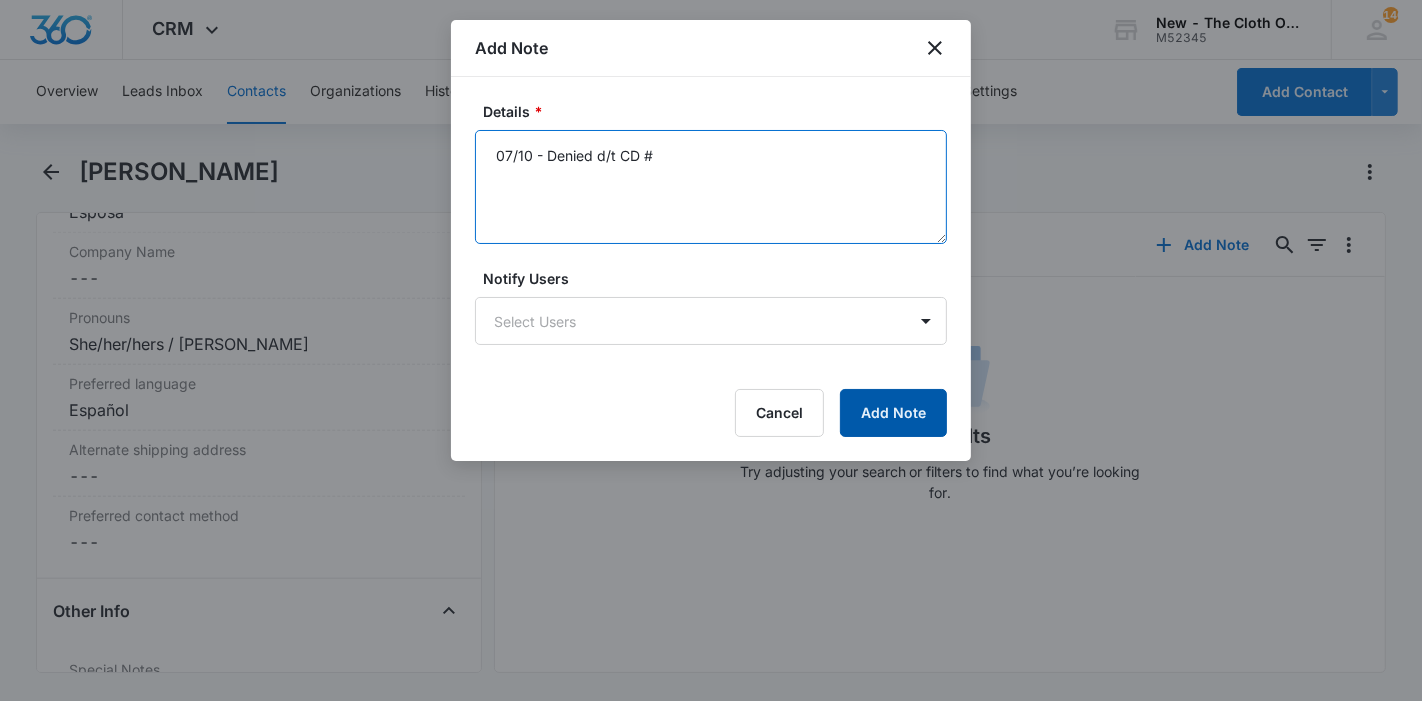 type on "07/10 - Denied d/t CD #" 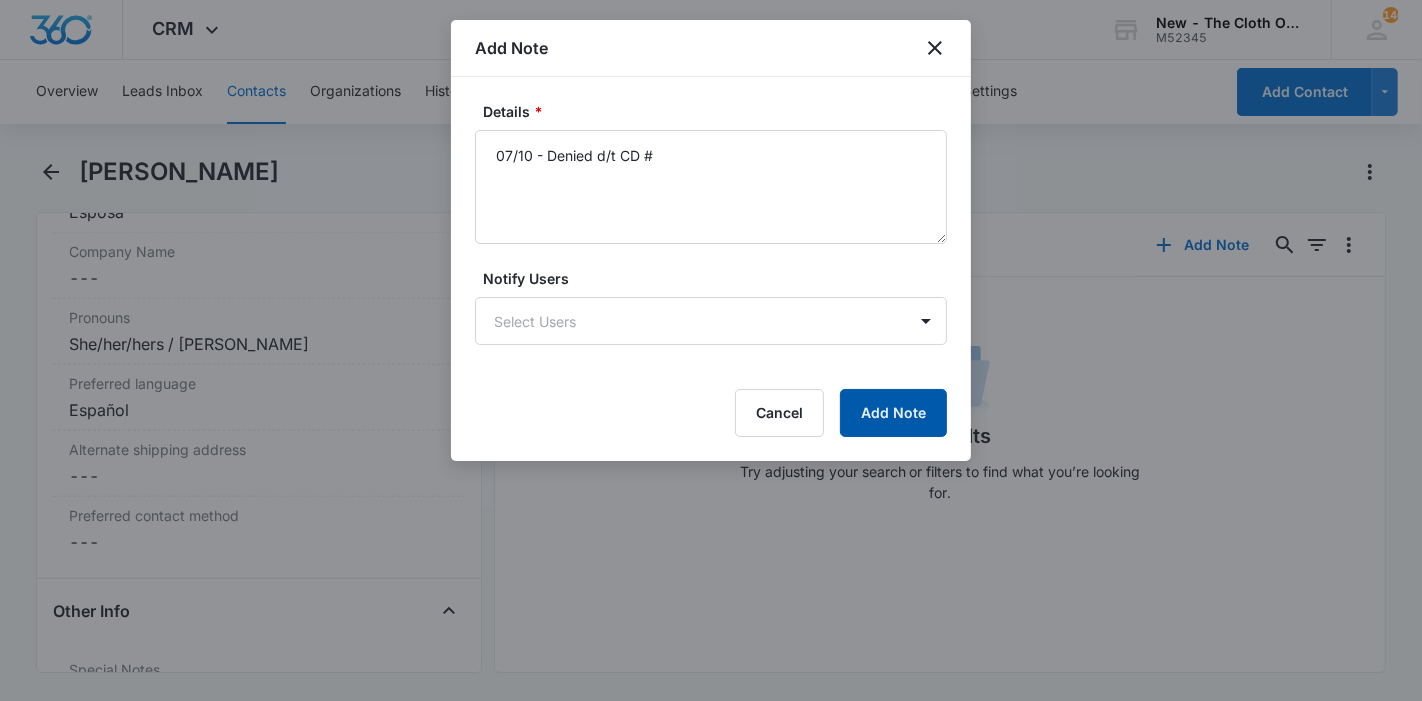 click on "Add Note" at bounding box center [893, 413] 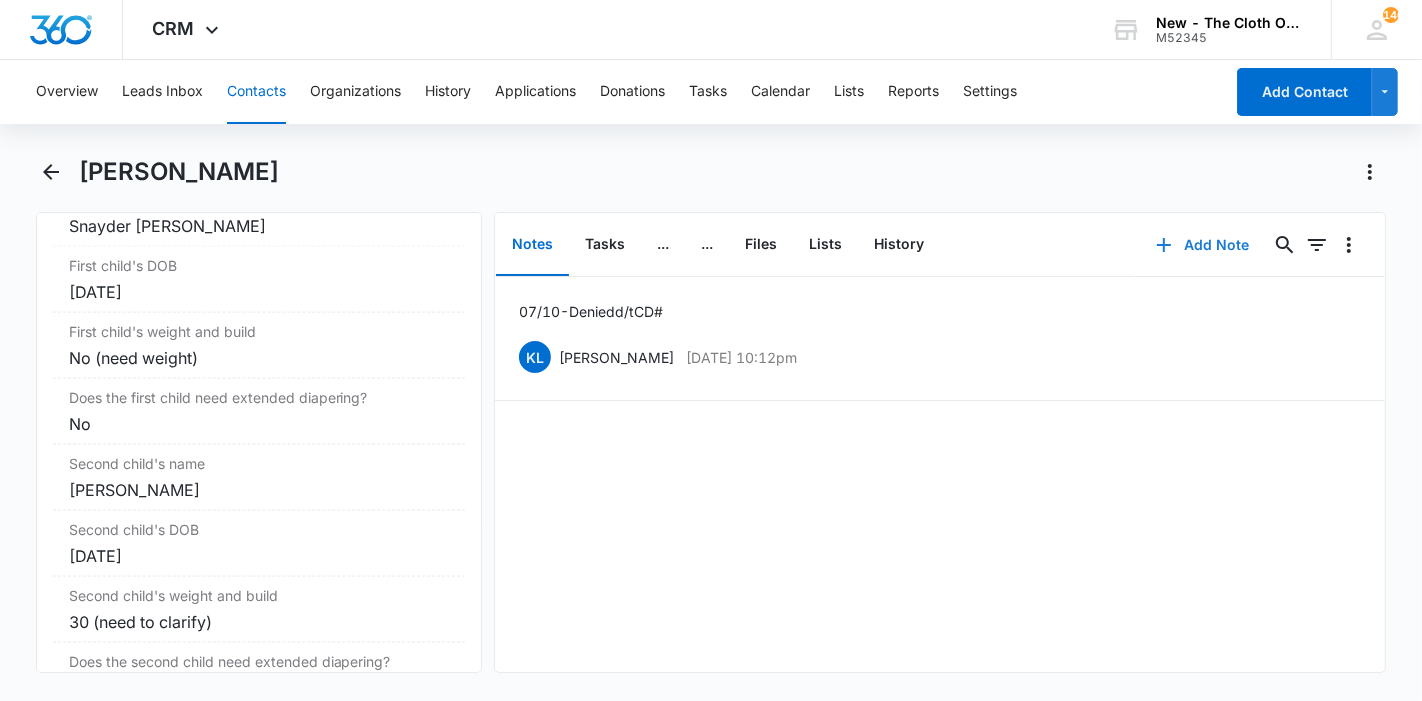 scroll, scrollTop: 2385, scrollLeft: 0, axis: vertical 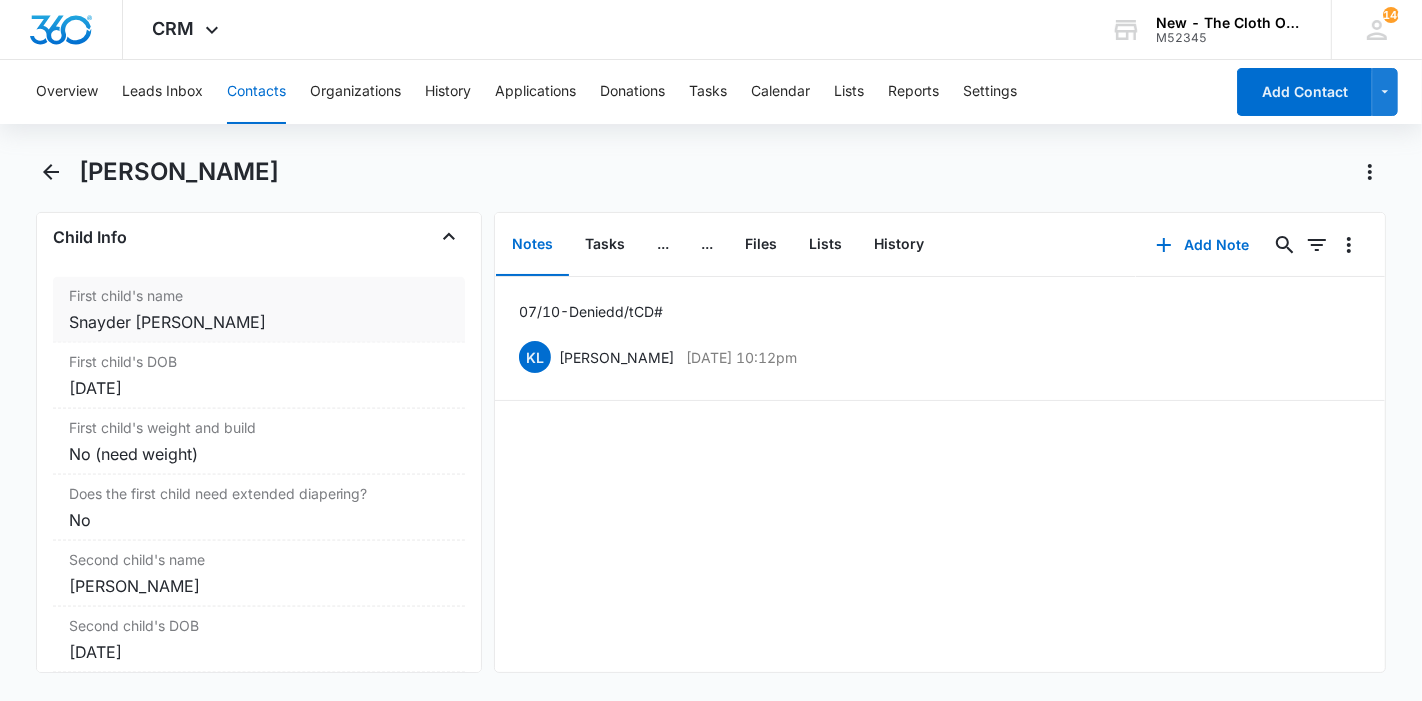 click on "Snayder [PERSON_NAME]" at bounding box center [259, 322] 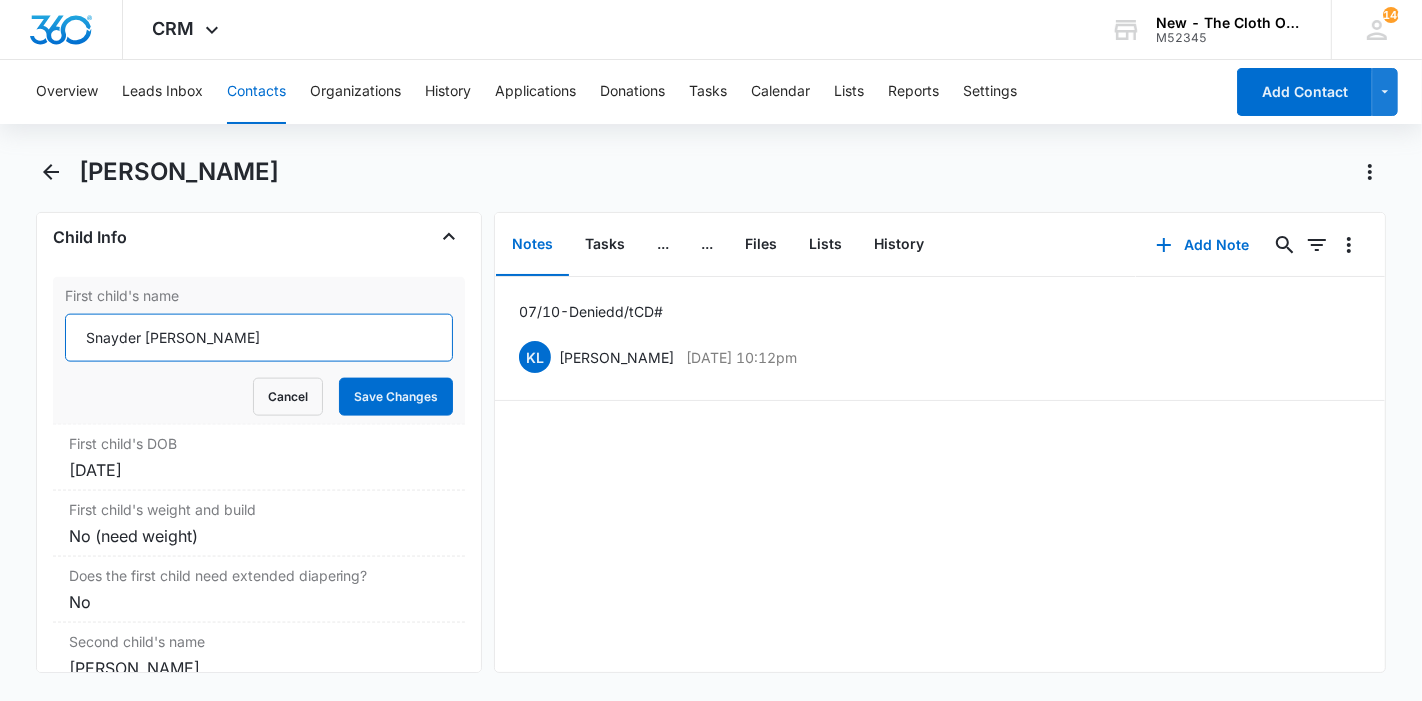 click on "Snayder [PERSON_NAME]" at bounding box center [259, 338] 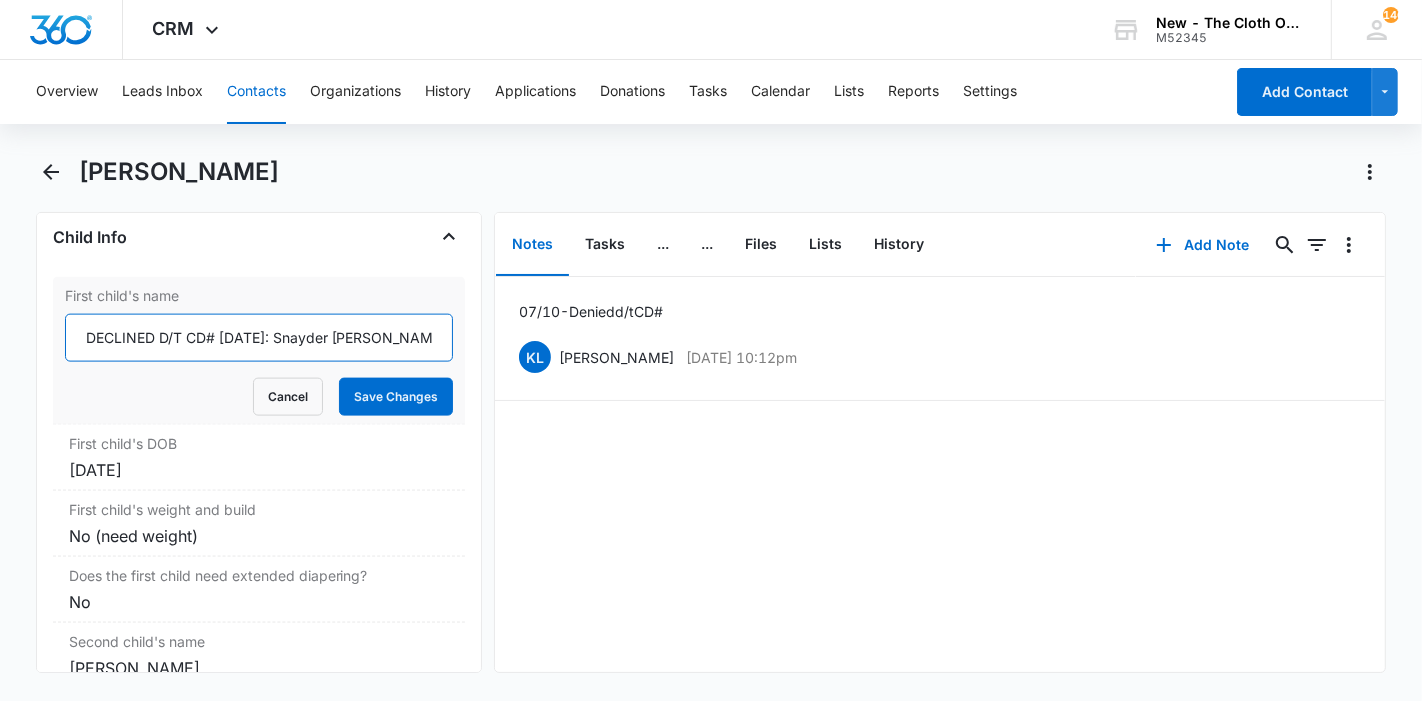 drag, startPoint x: 299, startPoint y: 372, endPoint x: 77, endPoint y: 364, distance: 222.1441 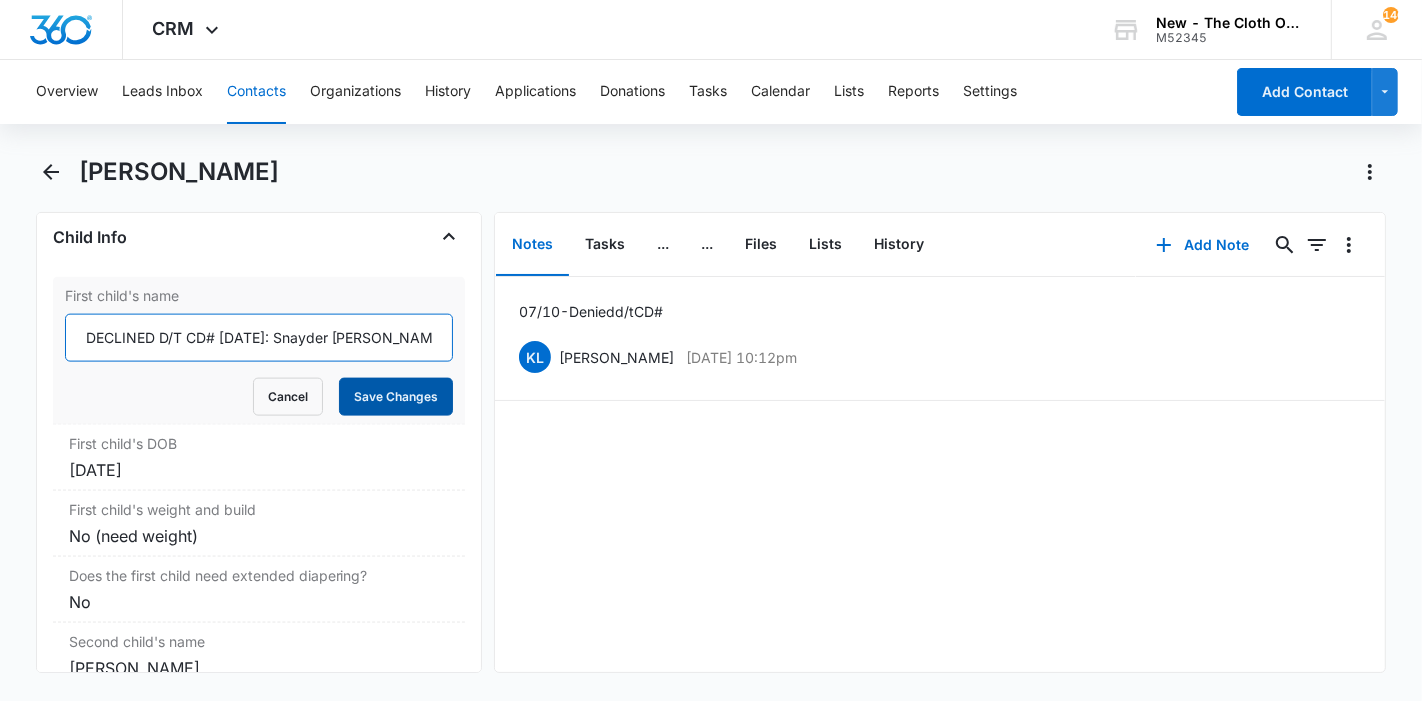 type on "DECLINED D/T CD# [DATE]: Snayder [PERSON_NAME]" 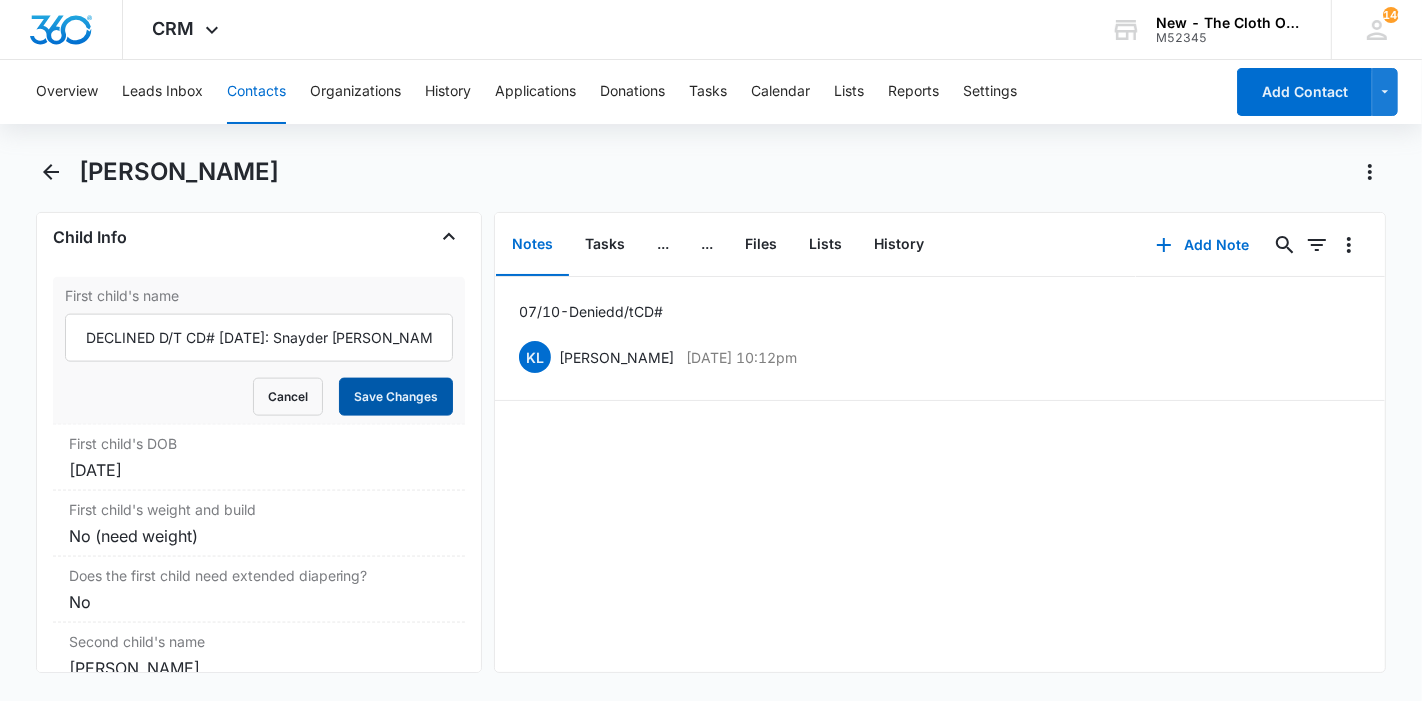 click on "Save Changes" at bounding box center [396, 397] 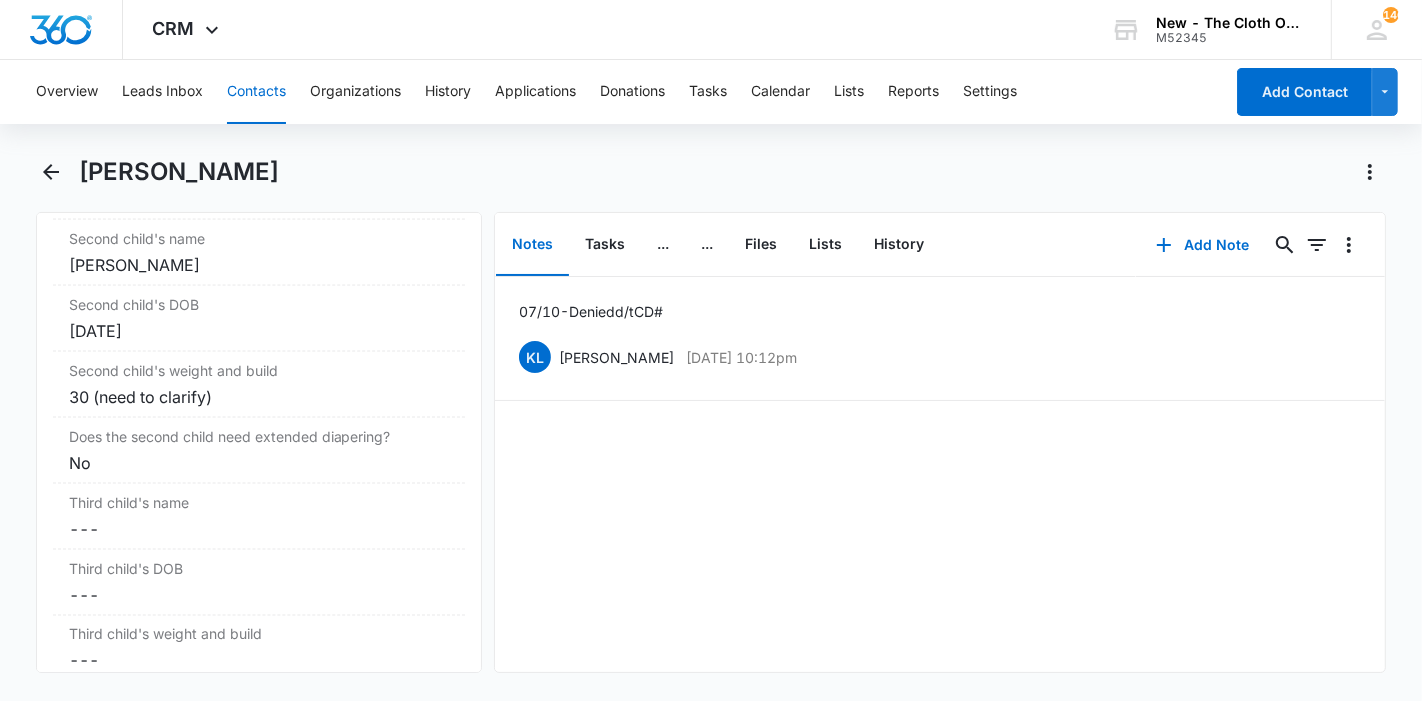 scroll, scrollTop: 2797, scrollLeft: 0, axis: vertical 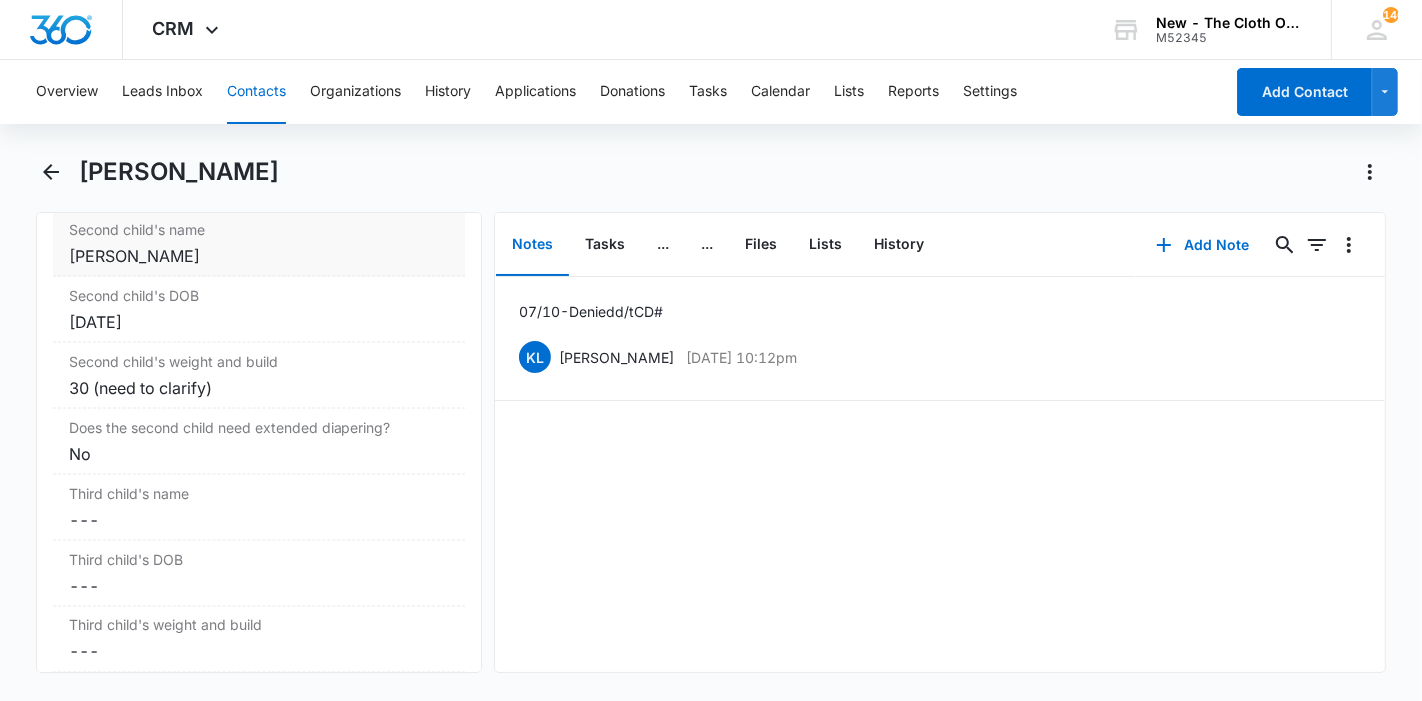 click on "[PERSON_NAME]" at bounding box center [259, 256] 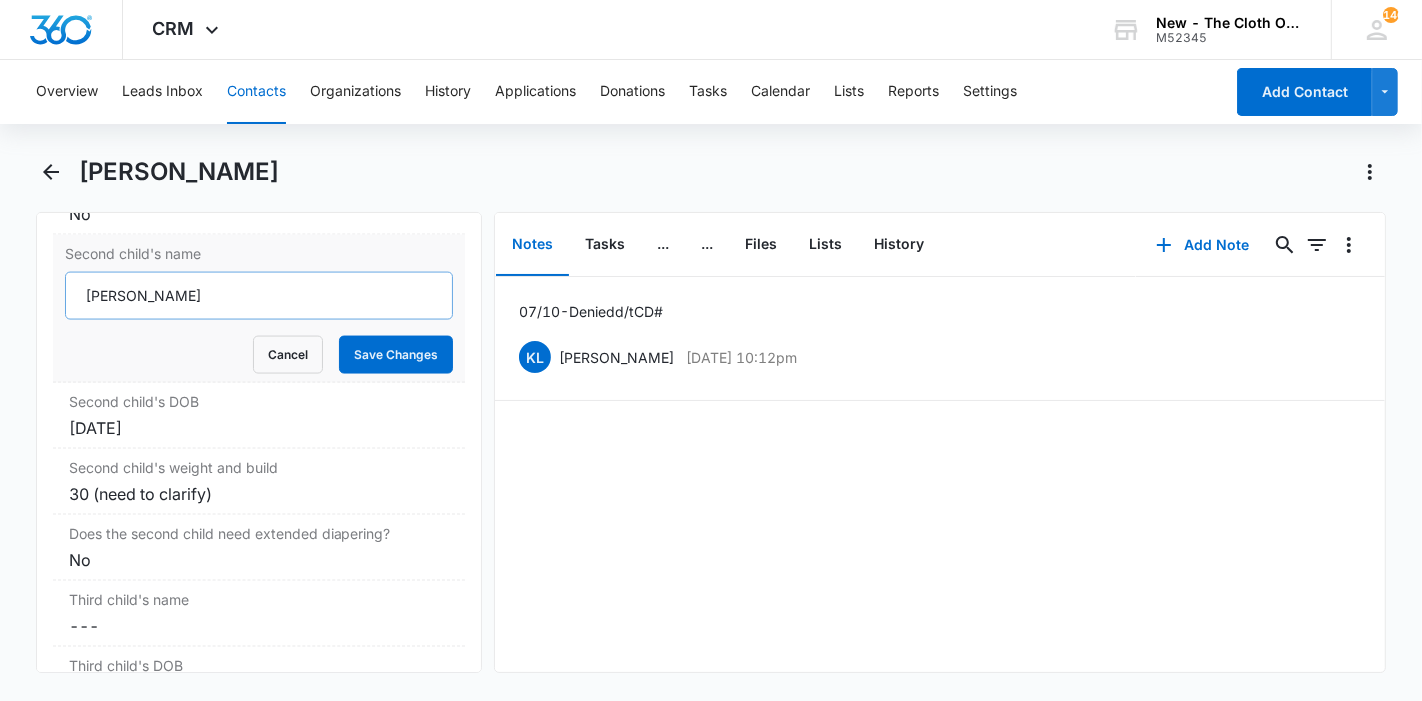 scroll, scrollTop: 2739, scrollLeft: 0, axis: vertical 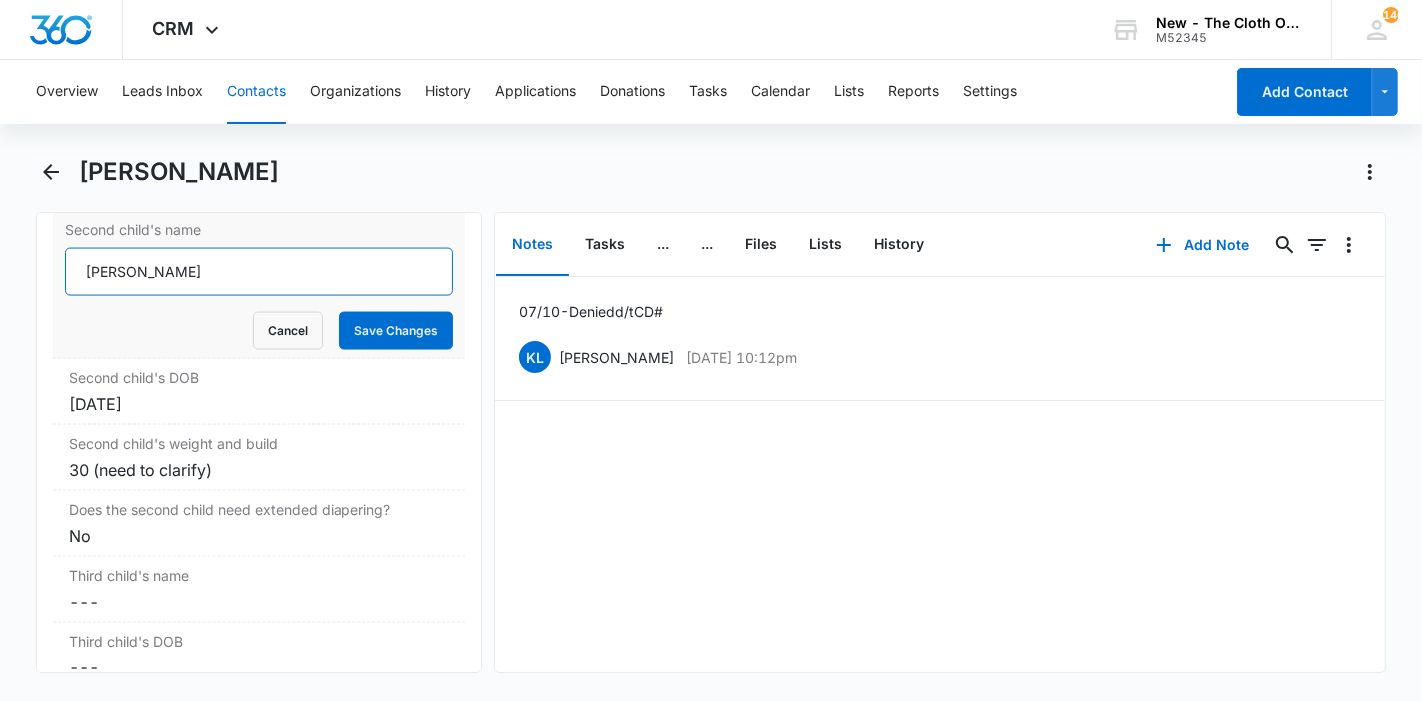 click on "[PERSON_NAME]" at bounding box center [259, 272] 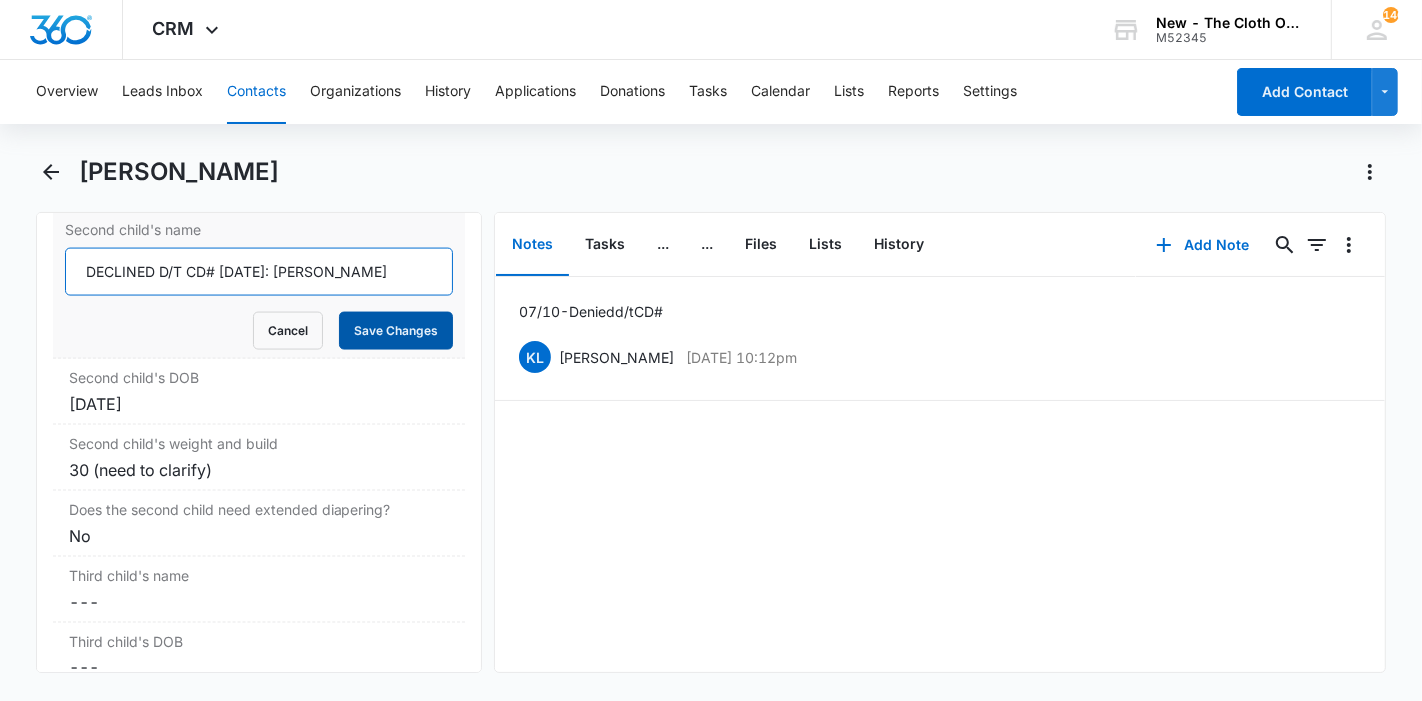 type on "DECLINED D/T CD# [DATE]: [PERSON_NAME]" 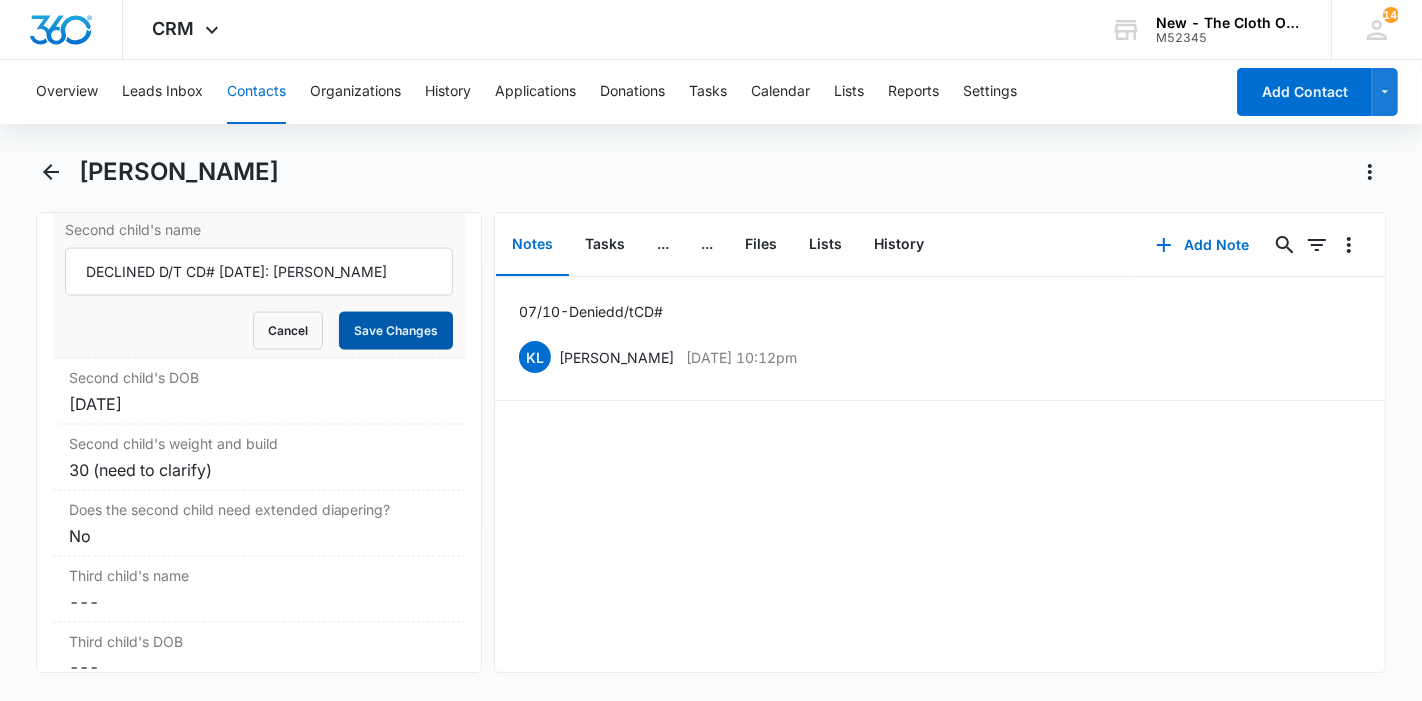 click on "Save Changes" at bounding box center [396, 331] 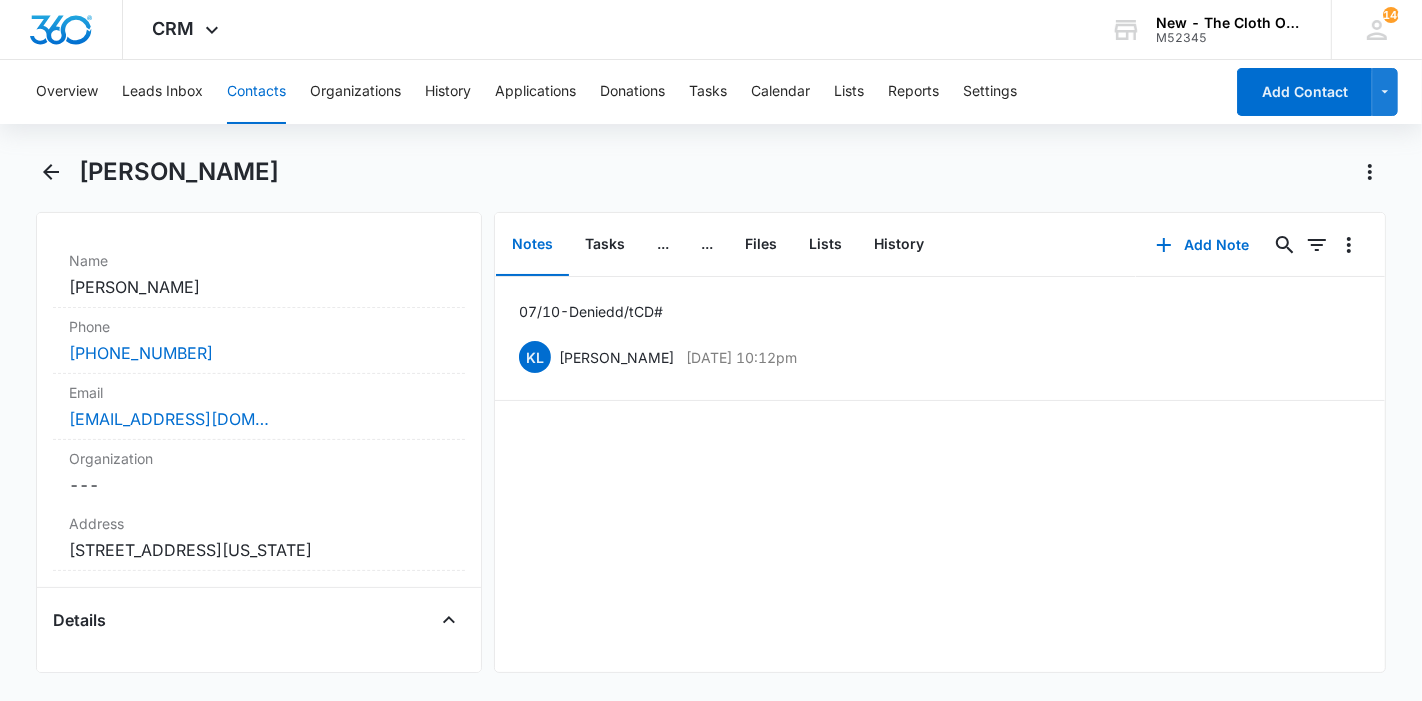 scroll, scrollTop: 363, scrollLeft: 0, axis: vertical 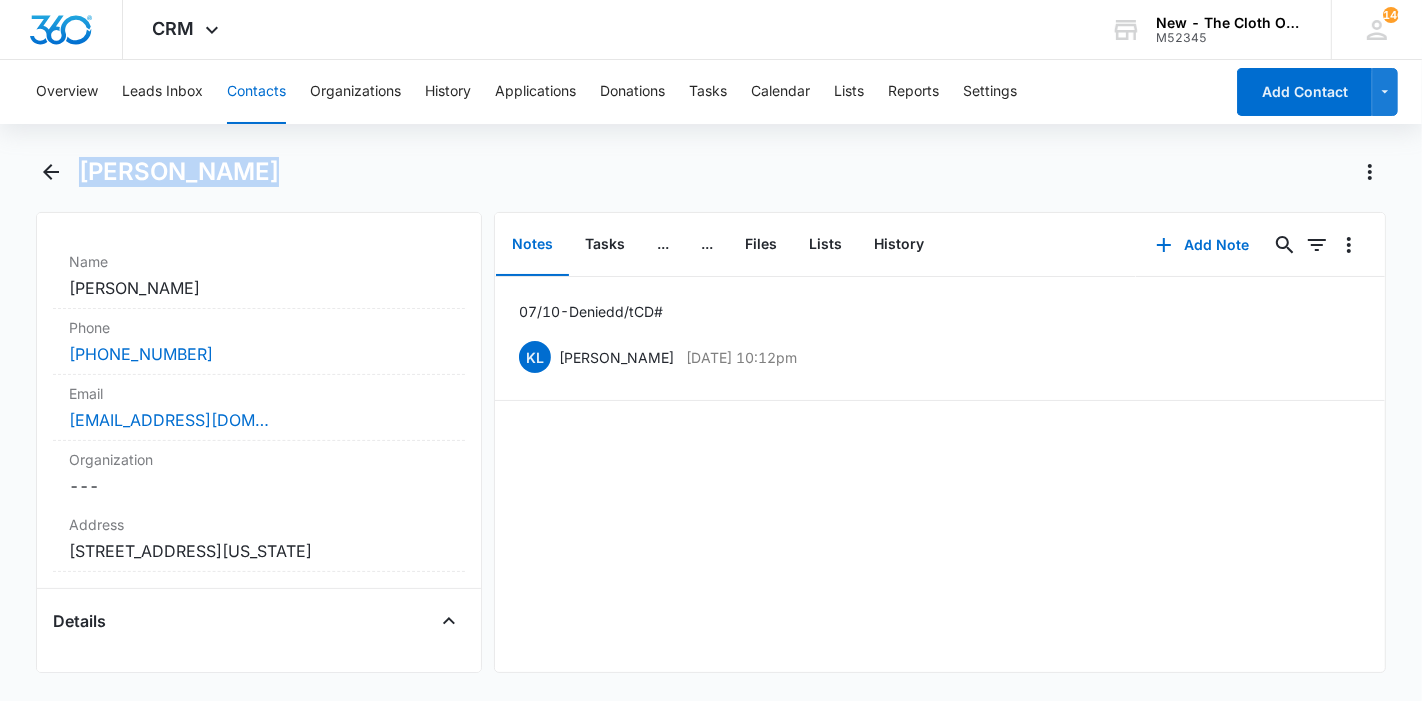 drag, startPoint x: 248, startPoint y: 175, endPoint x: 85, endPoint y: 170, distance: 163.07668 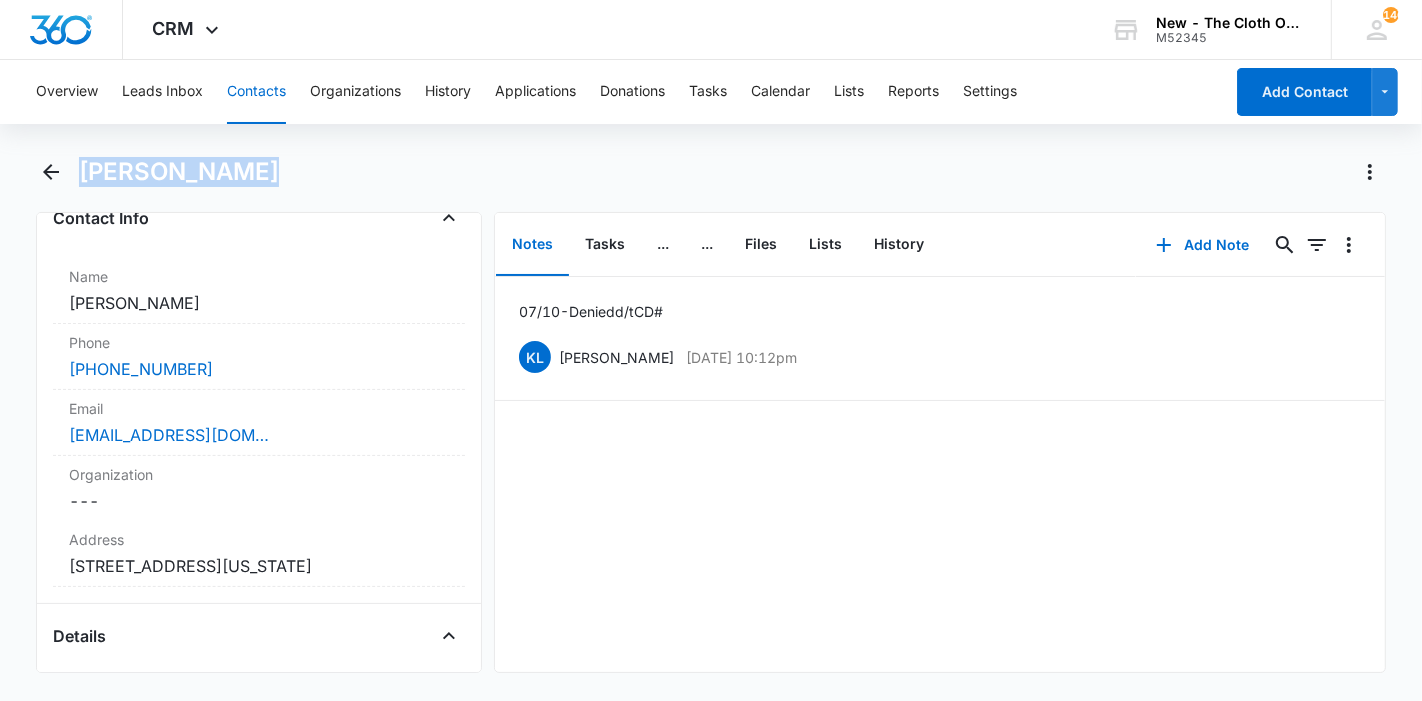 scroll, scrollTop: 344, scrollLeft: 0, axis: vertical 